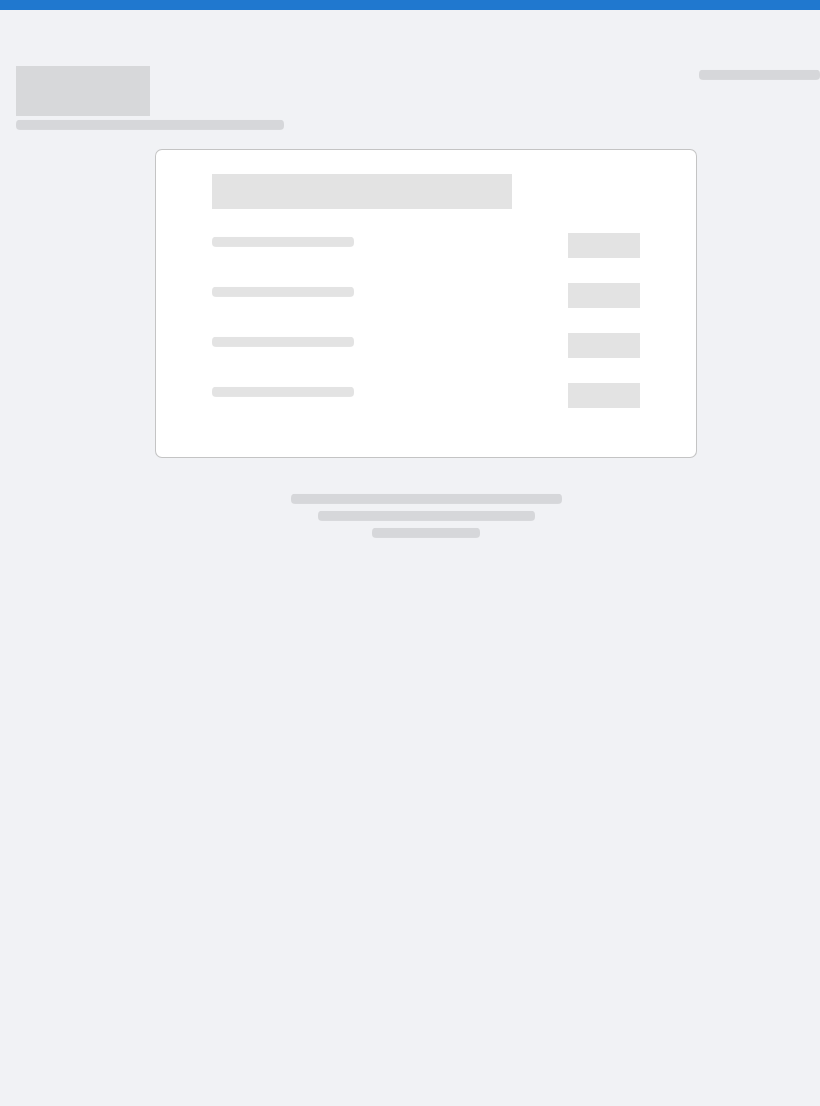 scroll, scrollTop: 0, scrollLeft: 0, axis: both 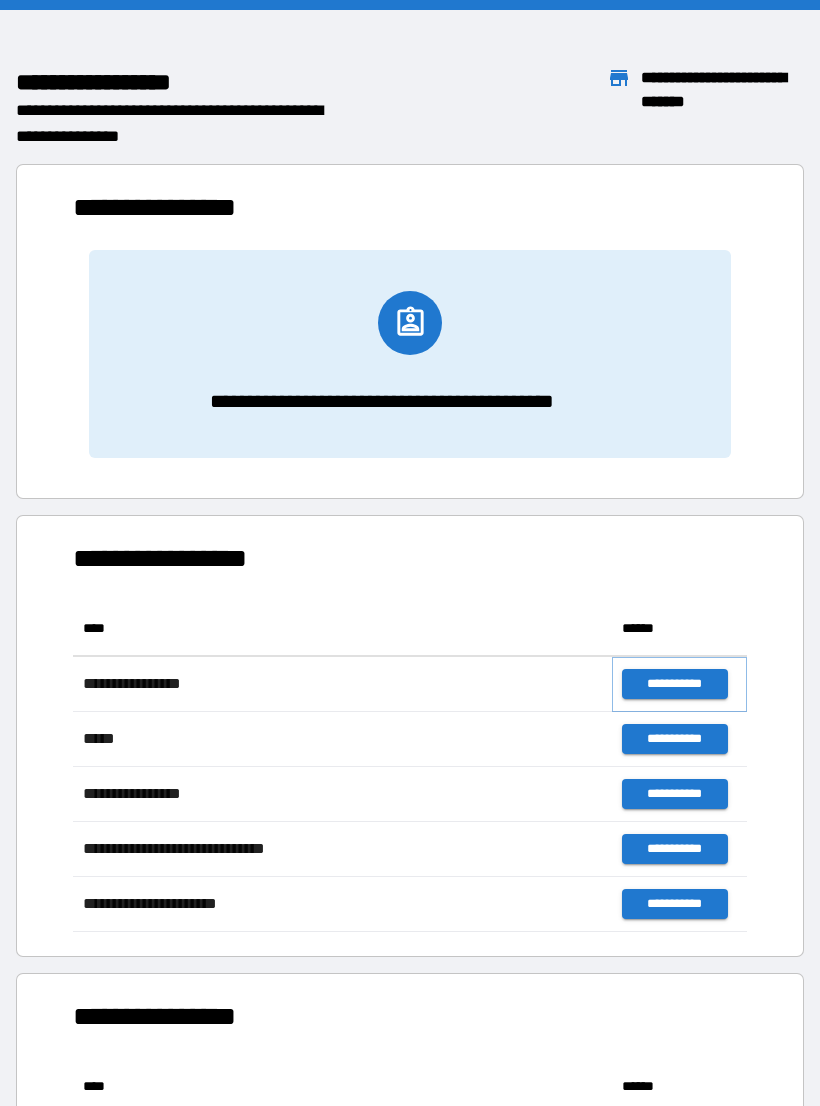 click on "**********" at bounding box center (674, 684) 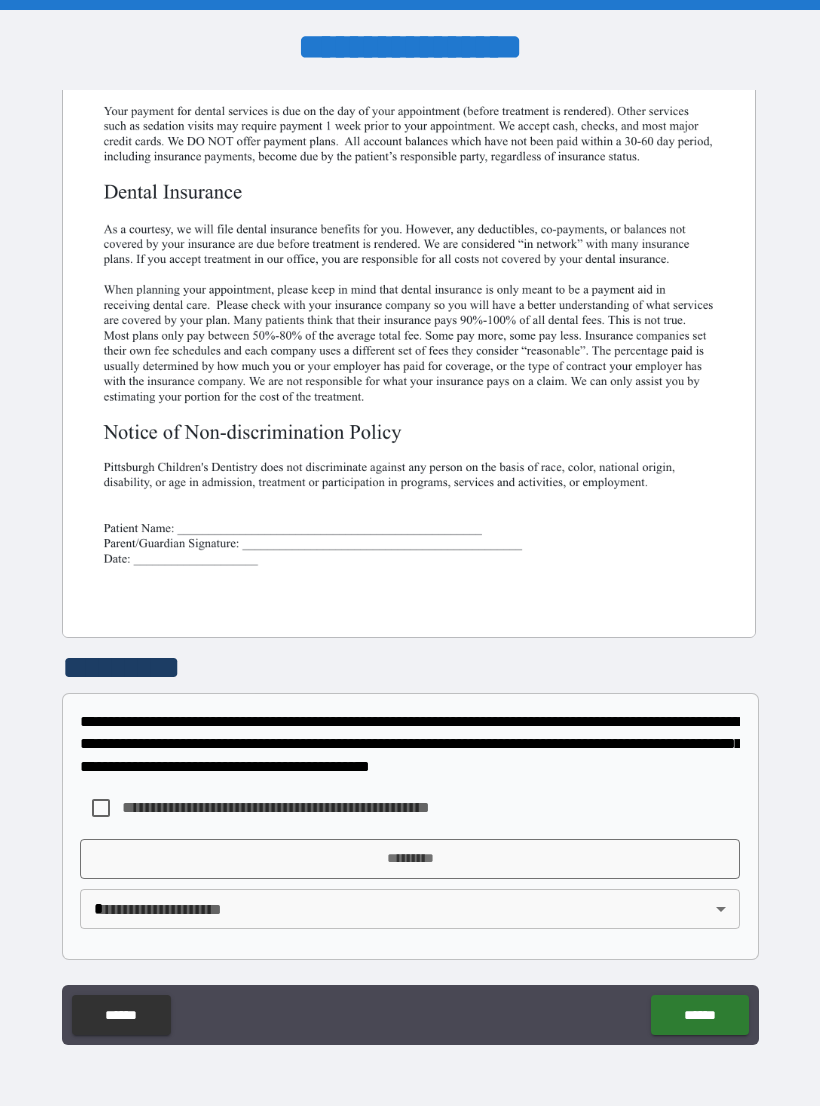 scroll, scrollTop: 380, scrollLeft: 0, axis: vertical 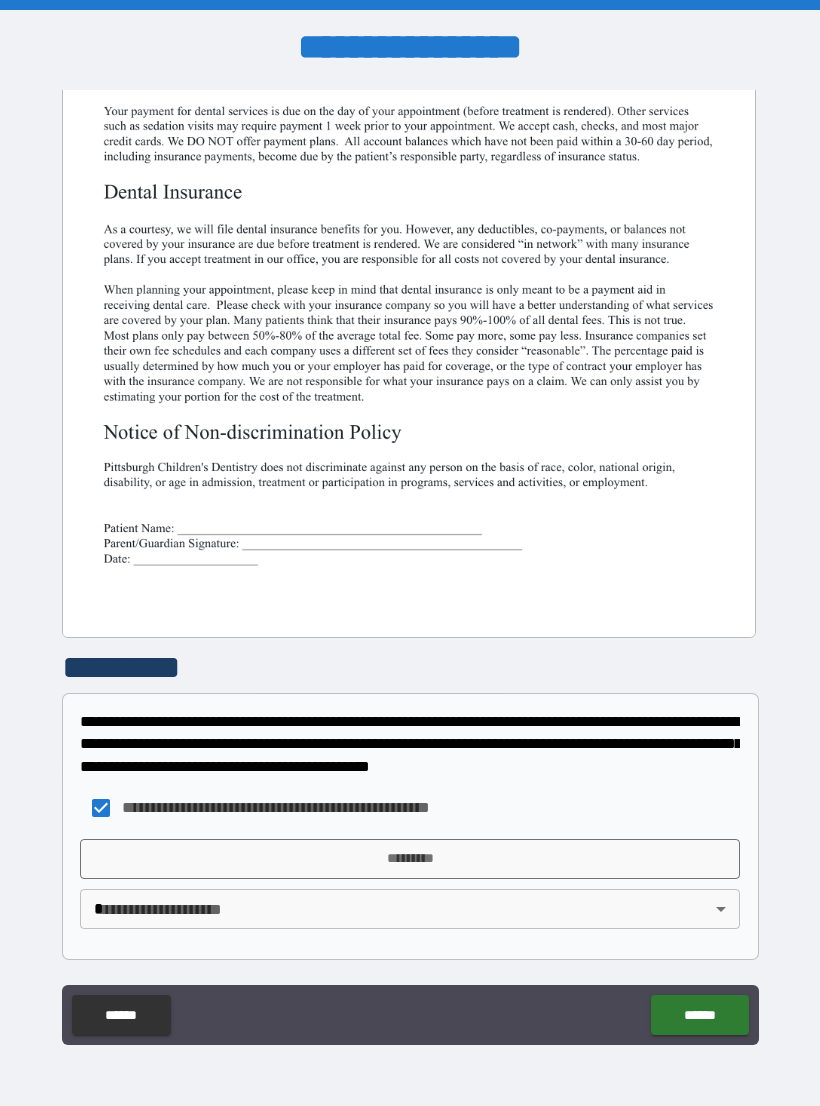 click on "*********" at bounding box center [410, 859] 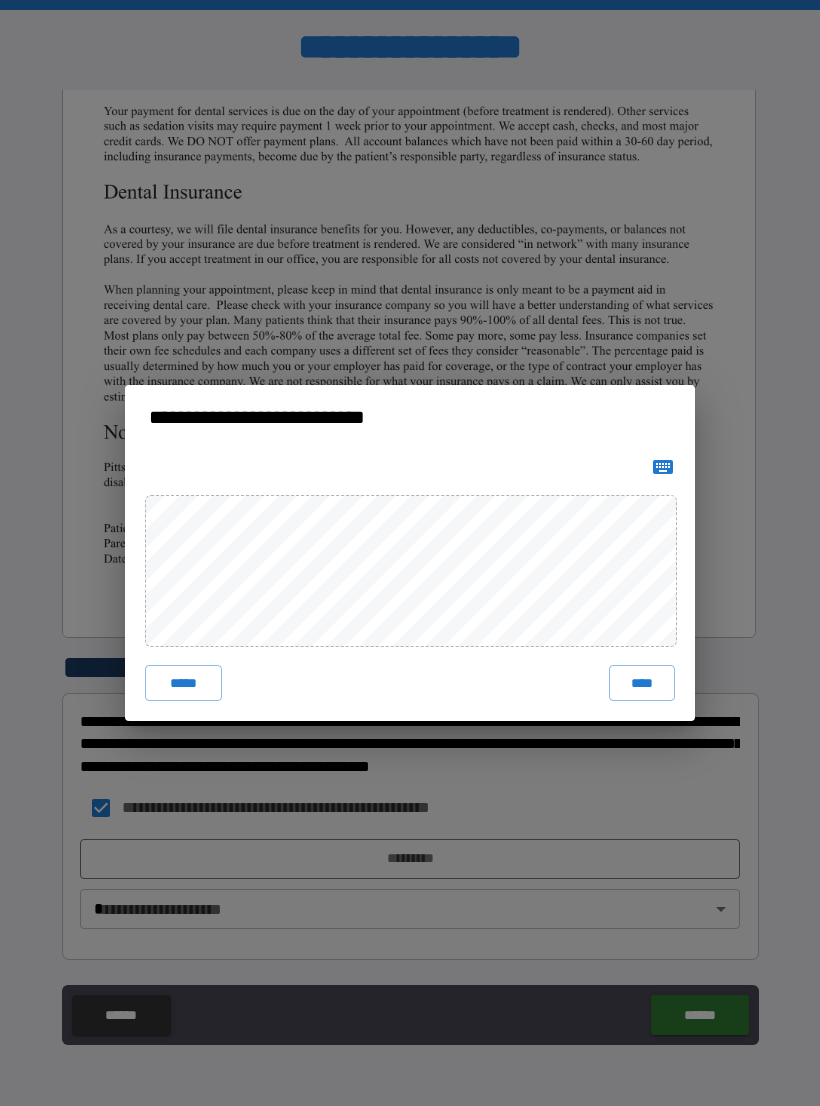 click on "****" at bounding box center [642, 683] 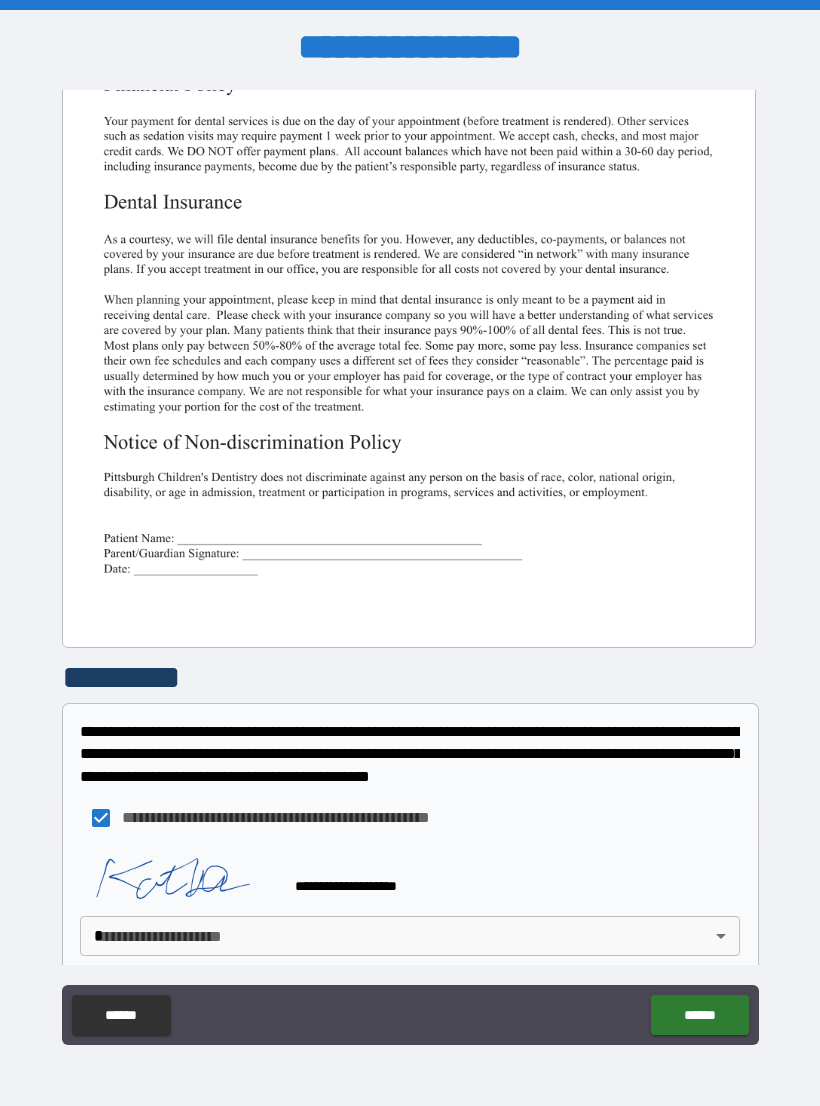 click on "******" at bounding box center (699, 1015) 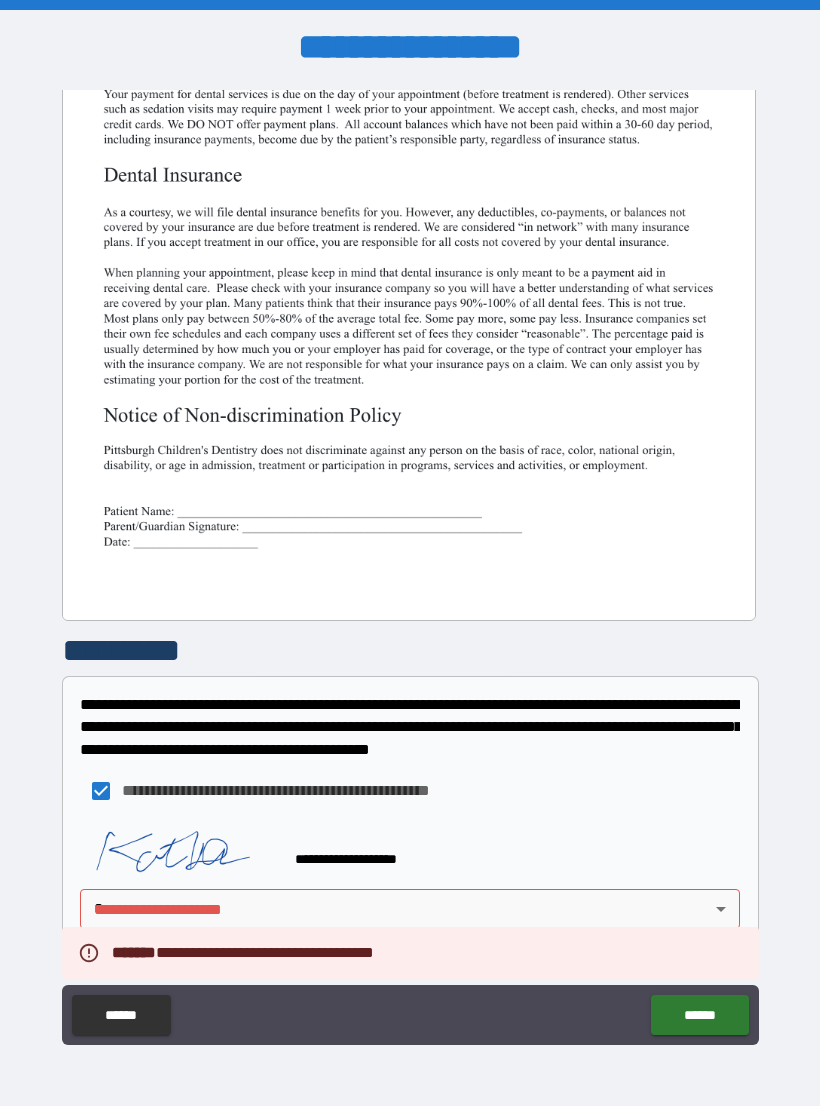 click on "**********" at bounding box center (410, 568) 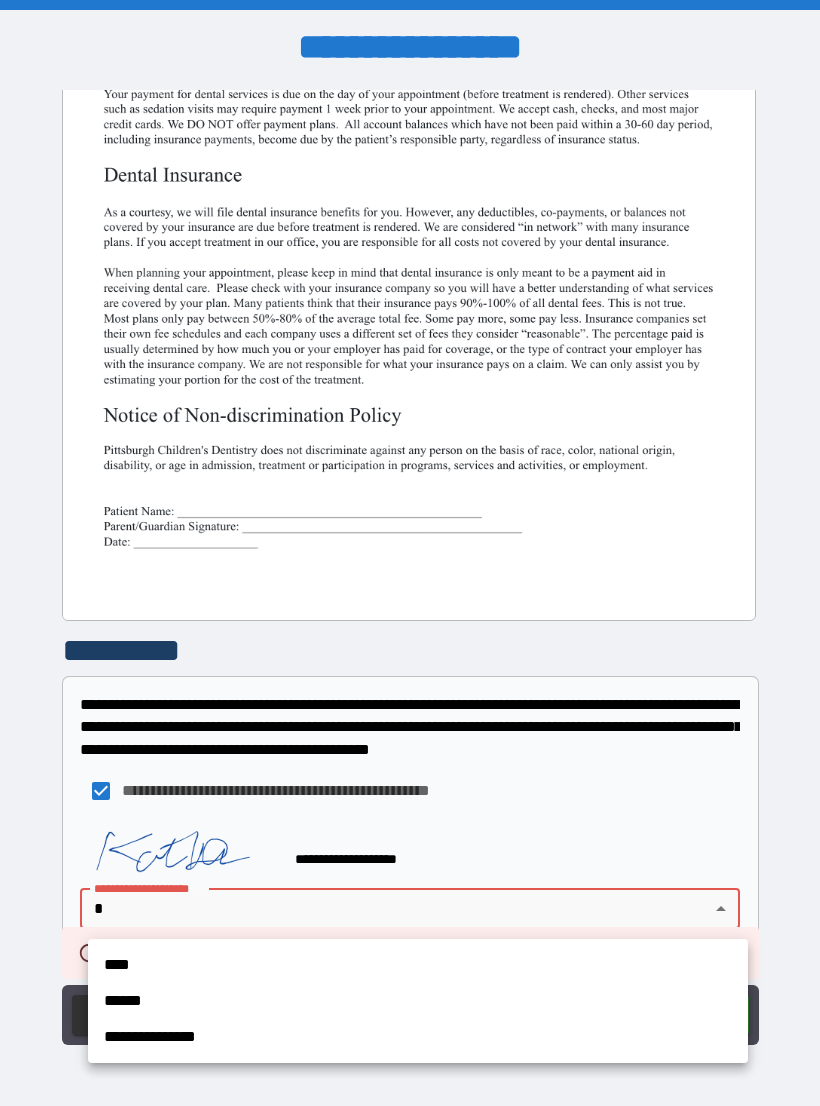 click on "**********" at bounding box center [418, 1037] 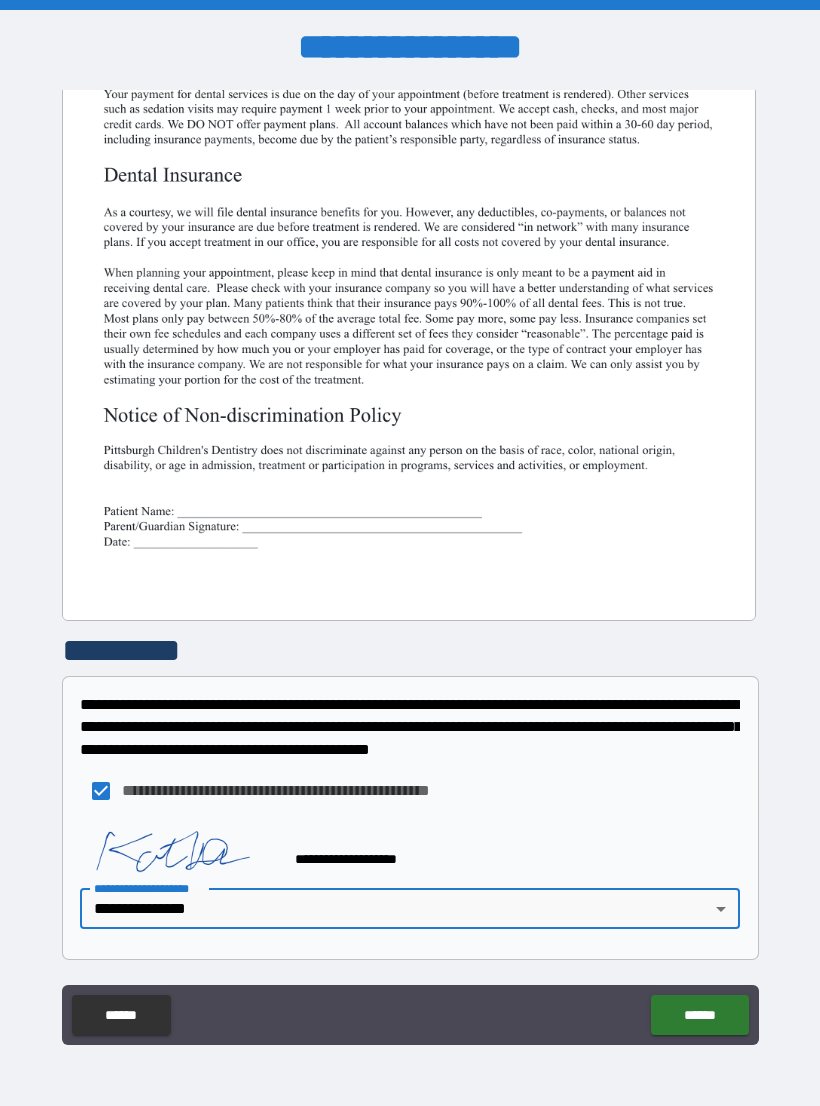 click on "******" at bounding box center [699, 1015] 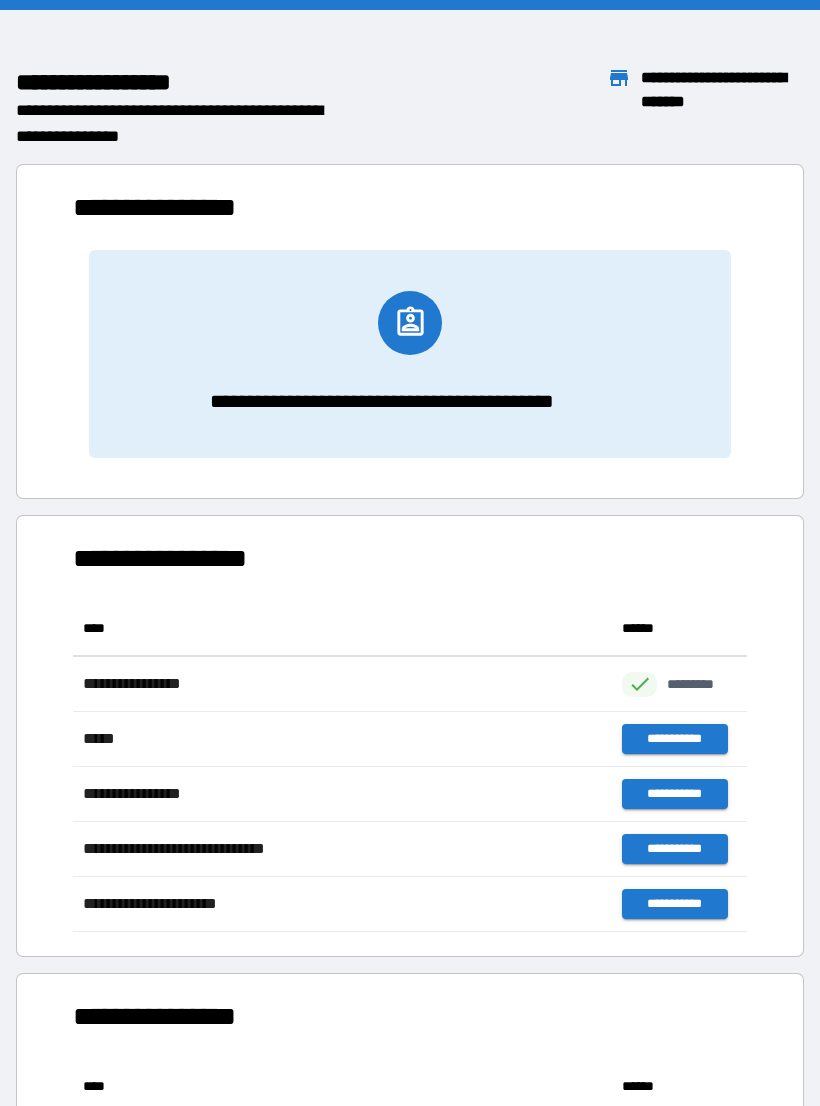 scroll, scrollTop: 1, scrollLeft: 1, axis: both 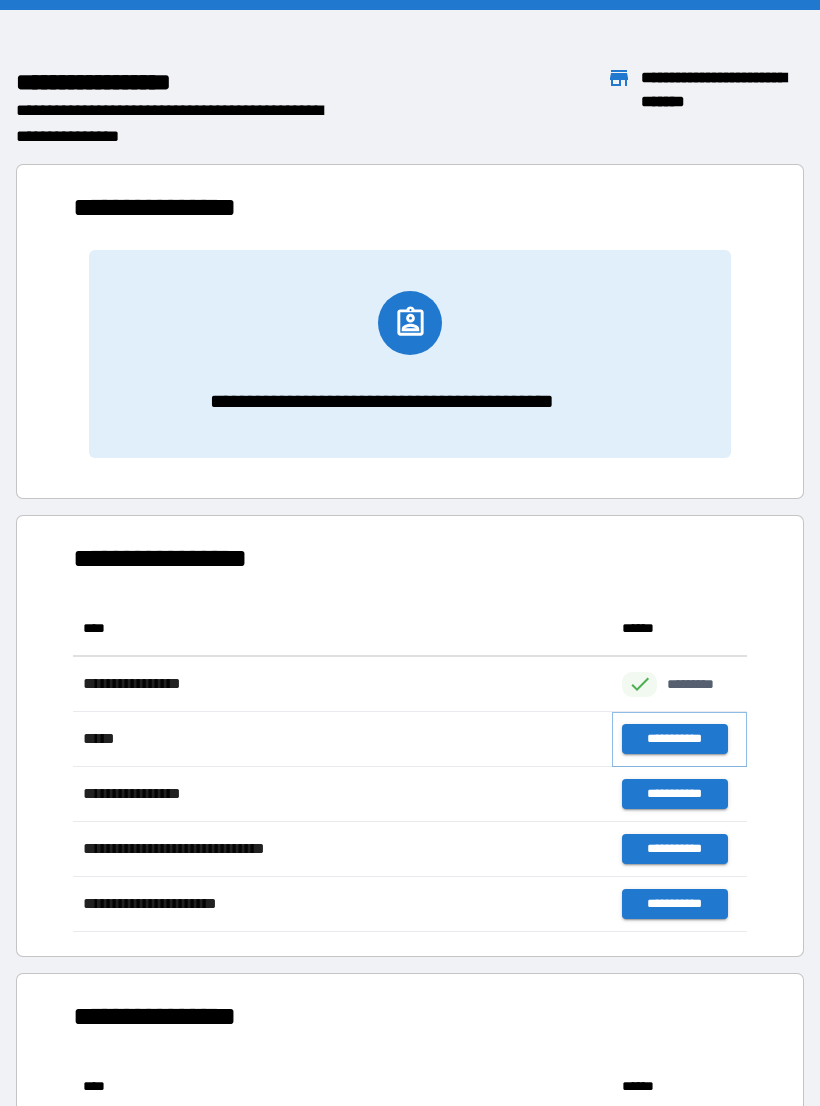 click on "**********" at bounding box center [674, 739] 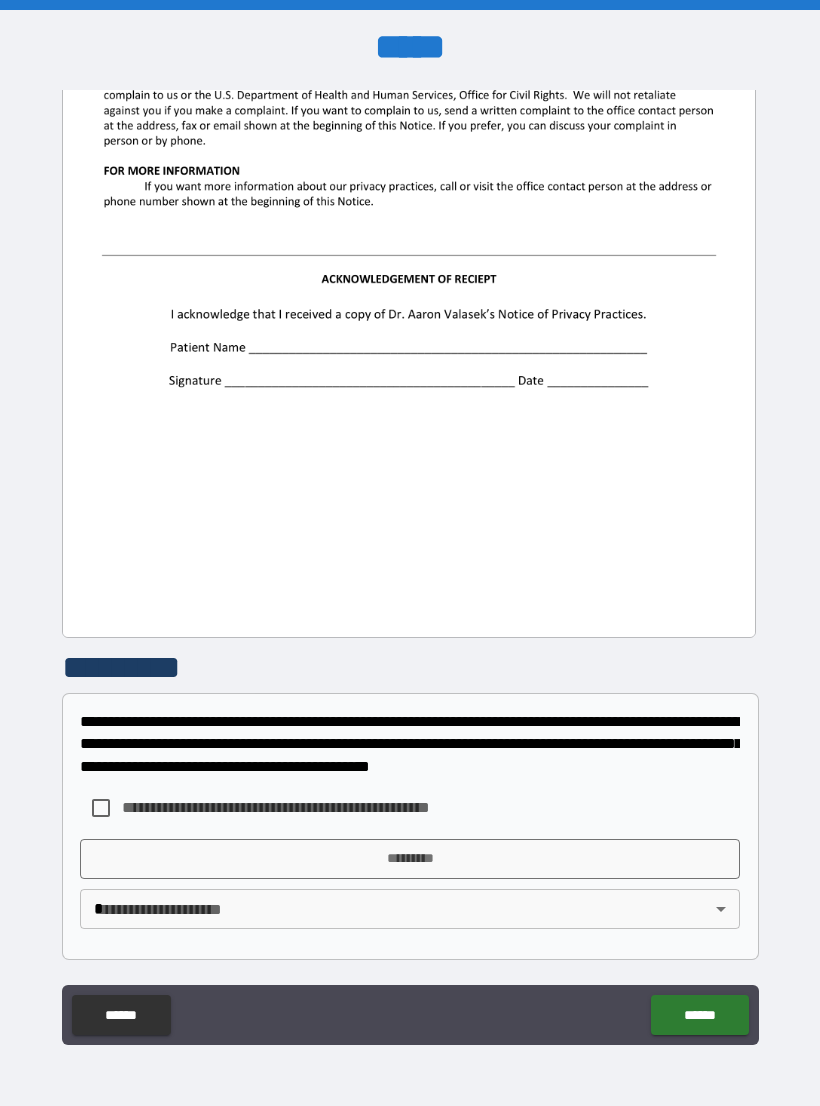 scroll, scrollTop: 2244, scrollLeft: 0, axis: vertical 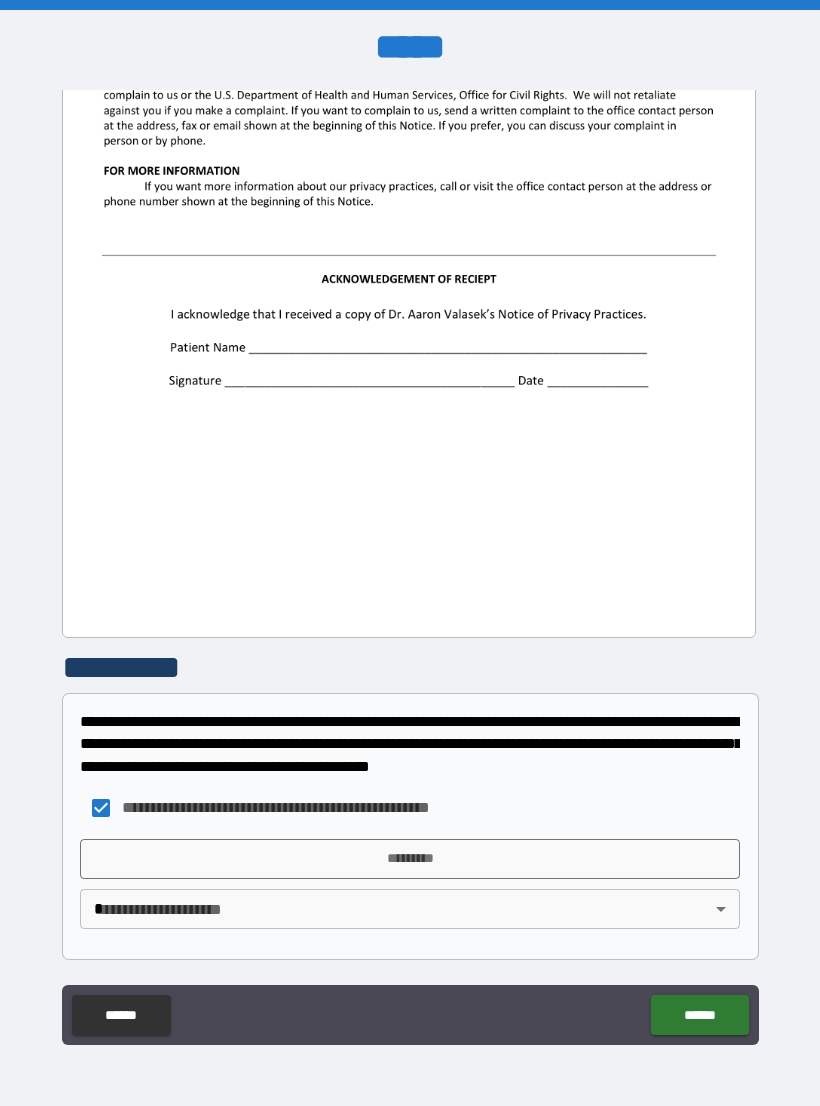click on "*********" at bounding box center (410, 859) 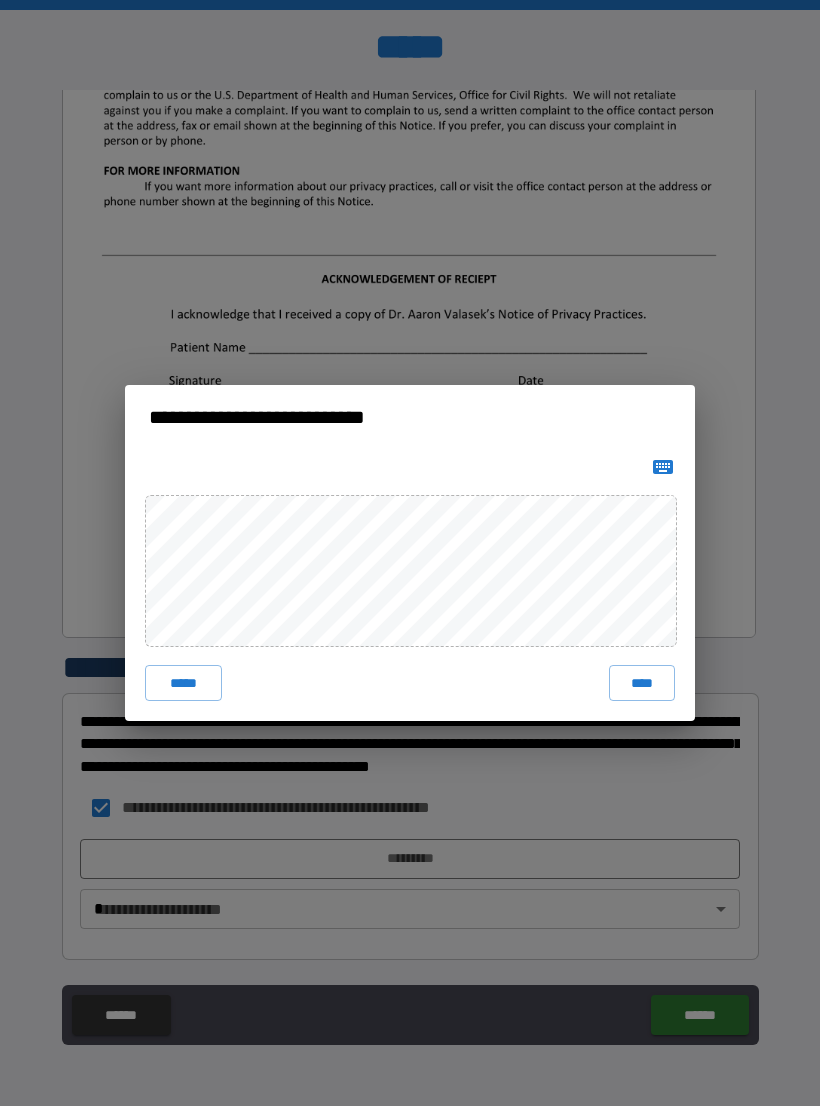 click on "****" at bounding box center (642, 683) 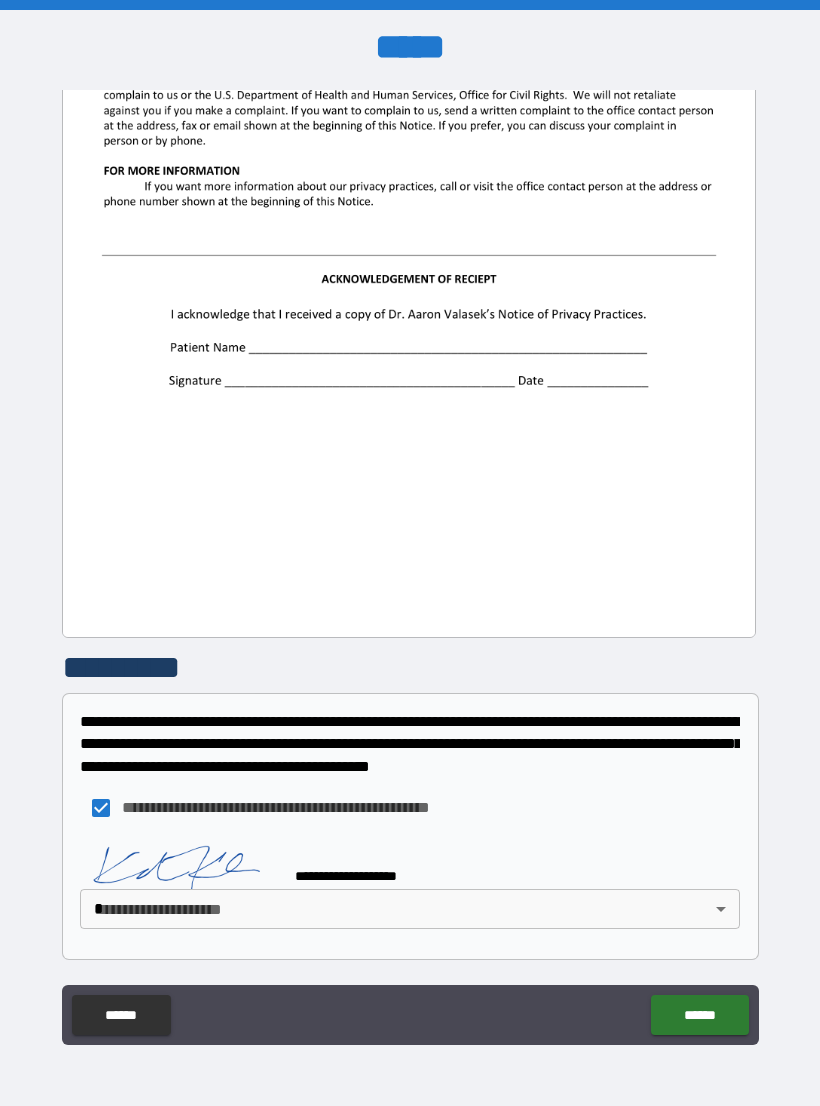 scroll, scrollTop: 2234, scrollLeft: 0, axis: vertical 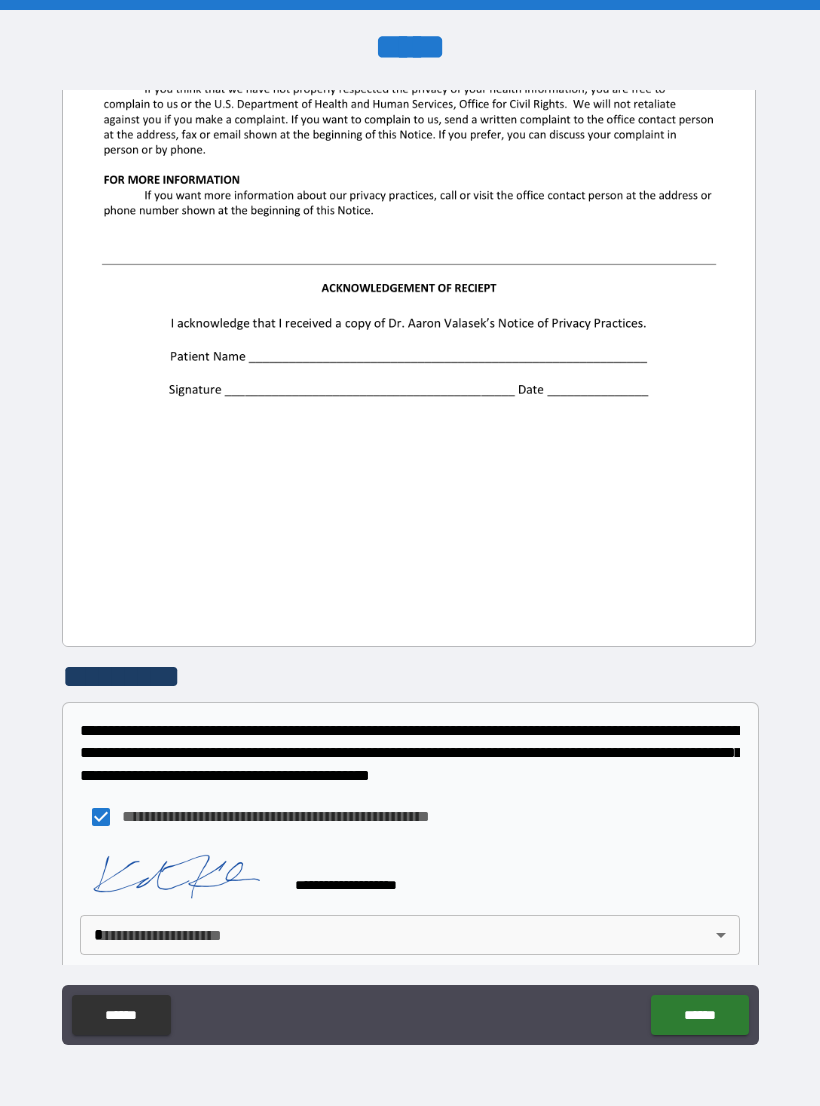 click on "**********" at bounding box center [410, 568] 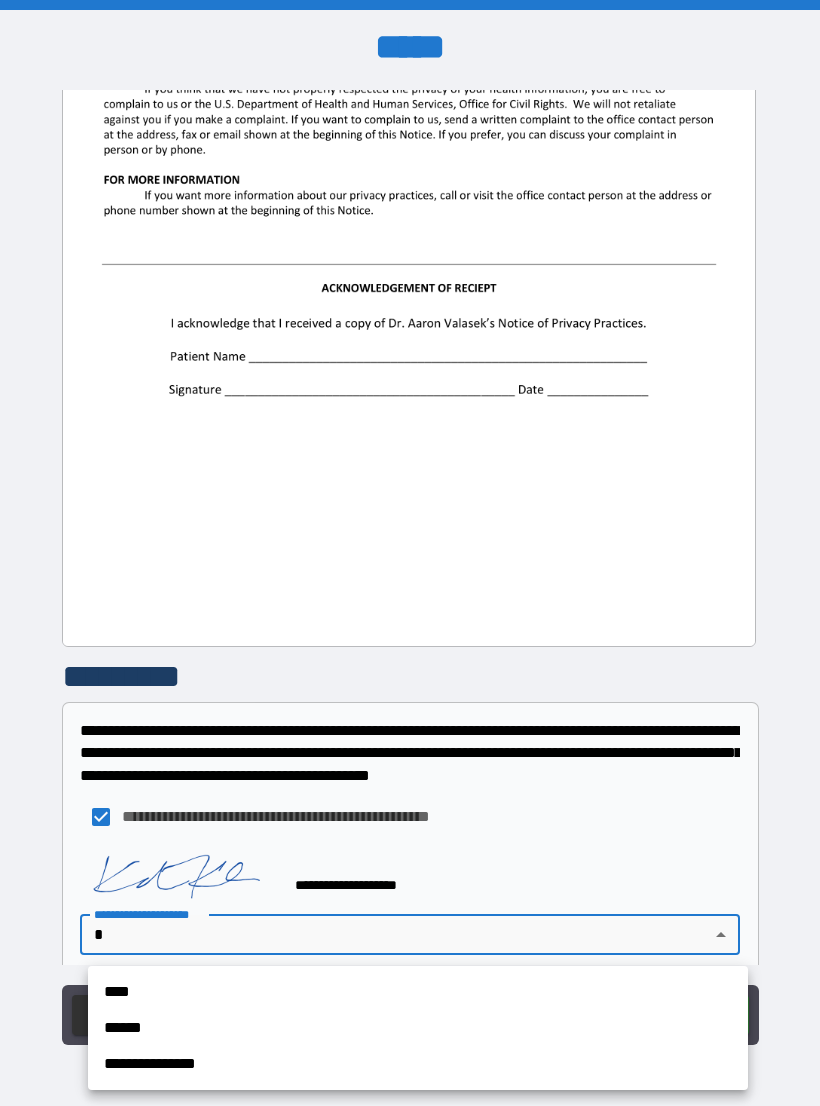 click on "**********" at bounding box center (418, 1064) 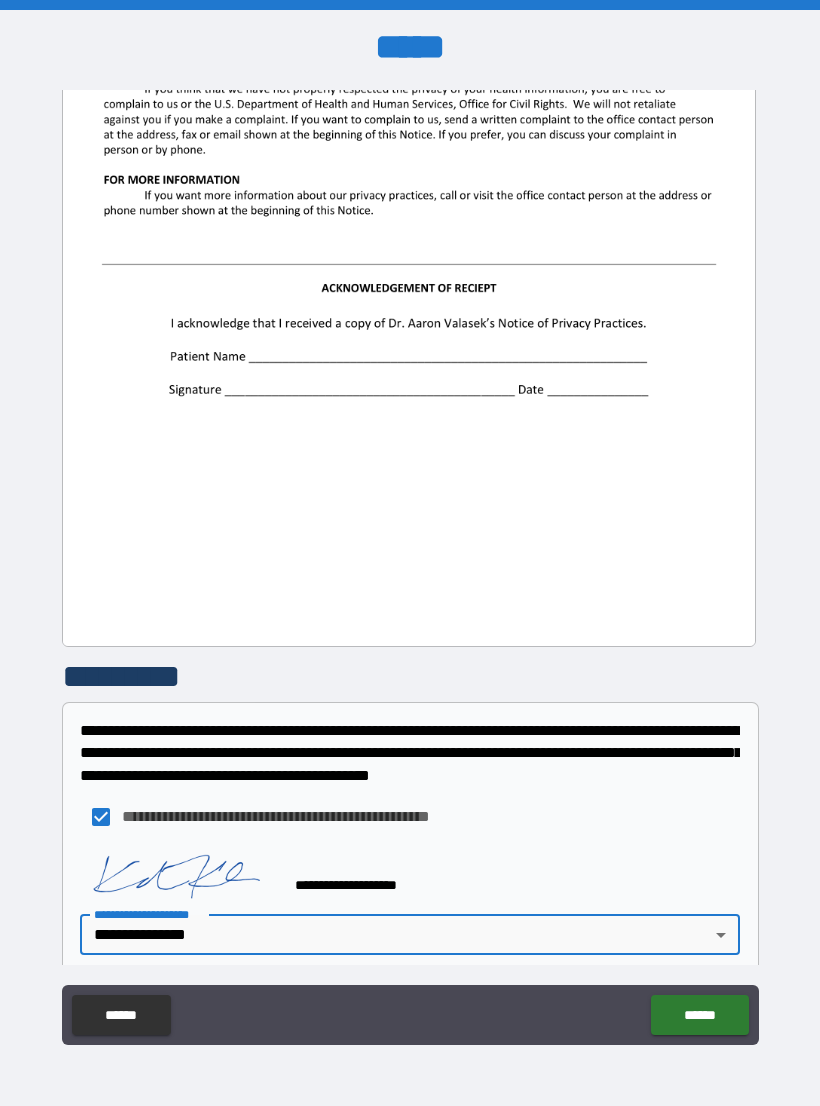 click on "******" at bounding box center [699, 1015] 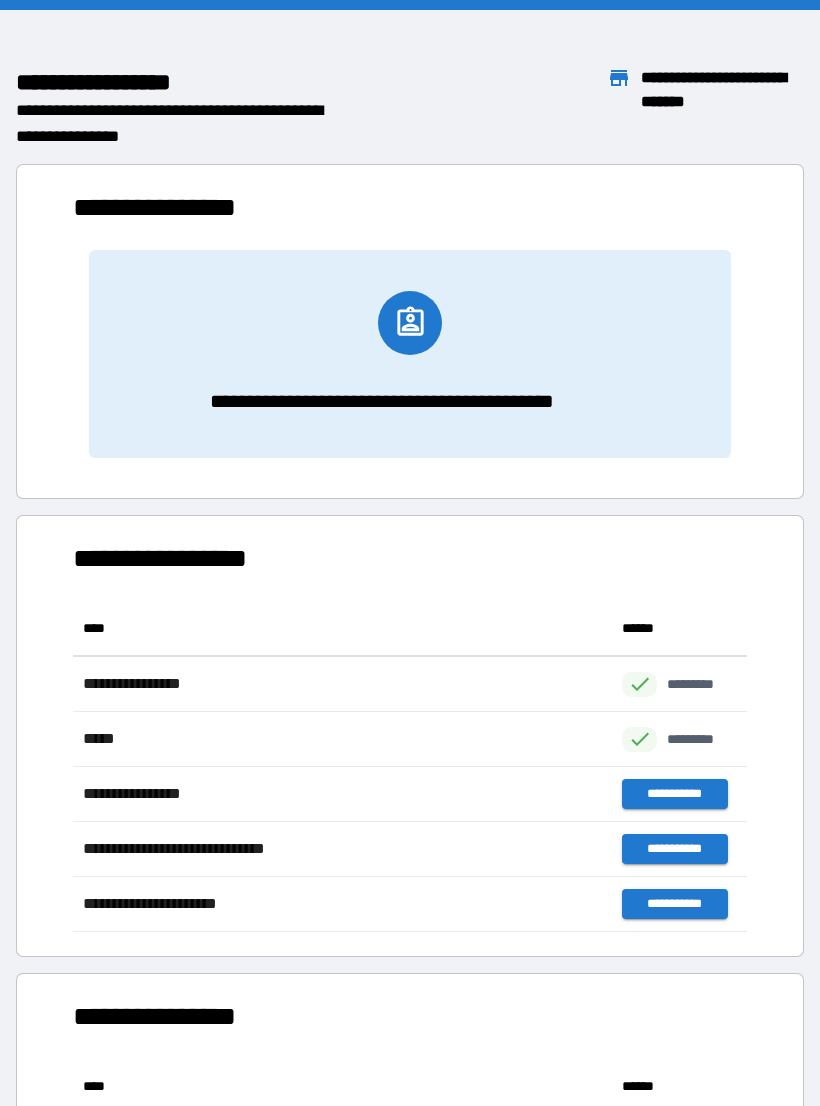 scroll, scrollTop: 331, scrollLeft: 674, axis: both 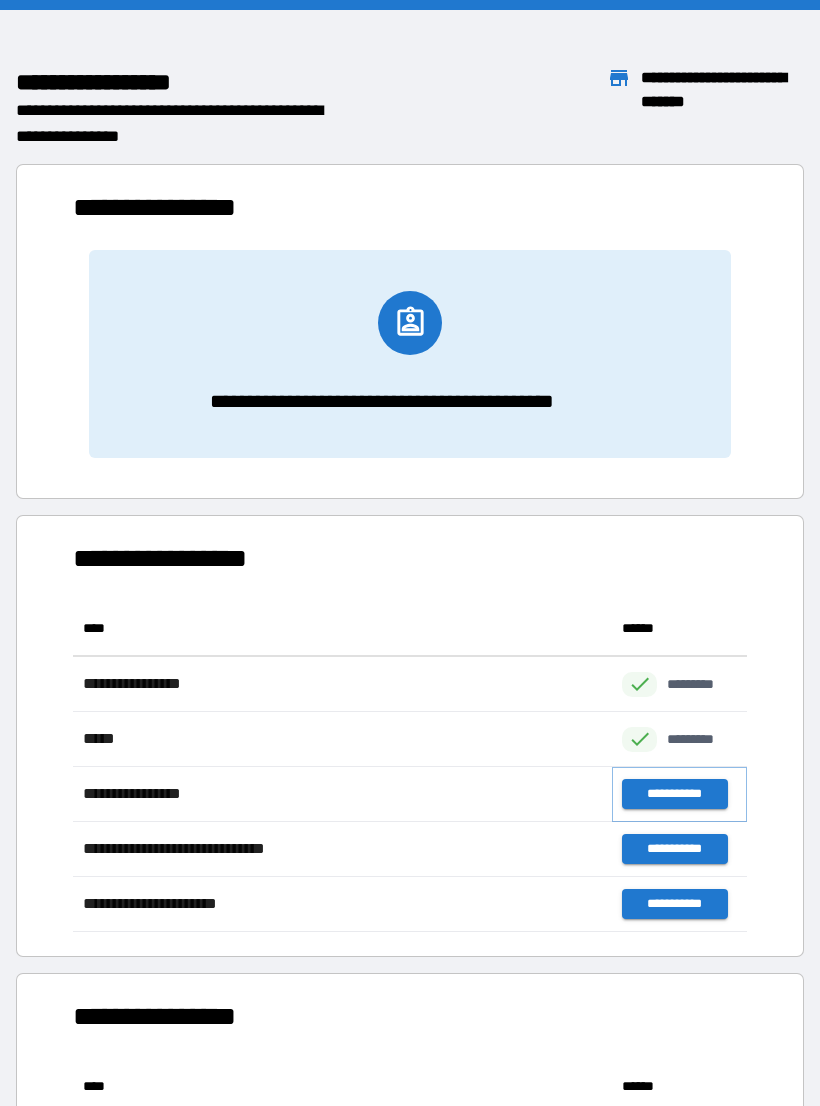 click on "**********" at bounding box center [674, 794] 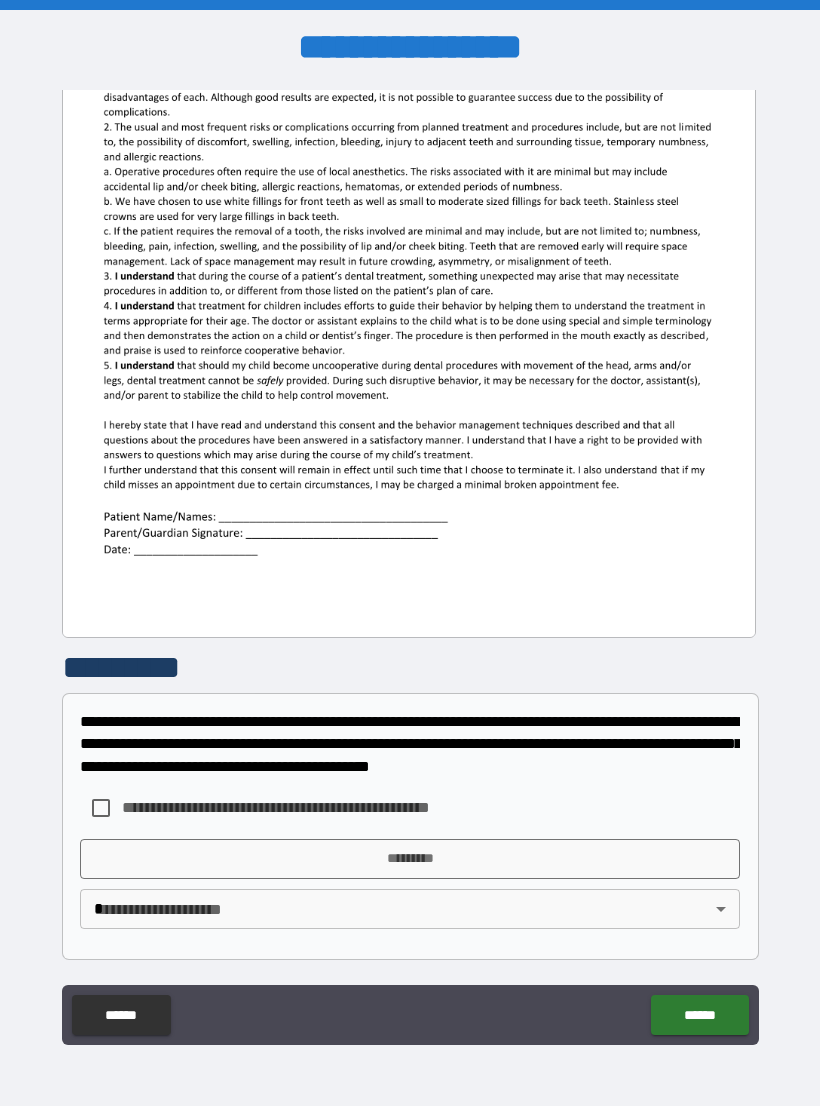 scroll, scrollTop: 380, scrollLeft: 0, axis: vertical 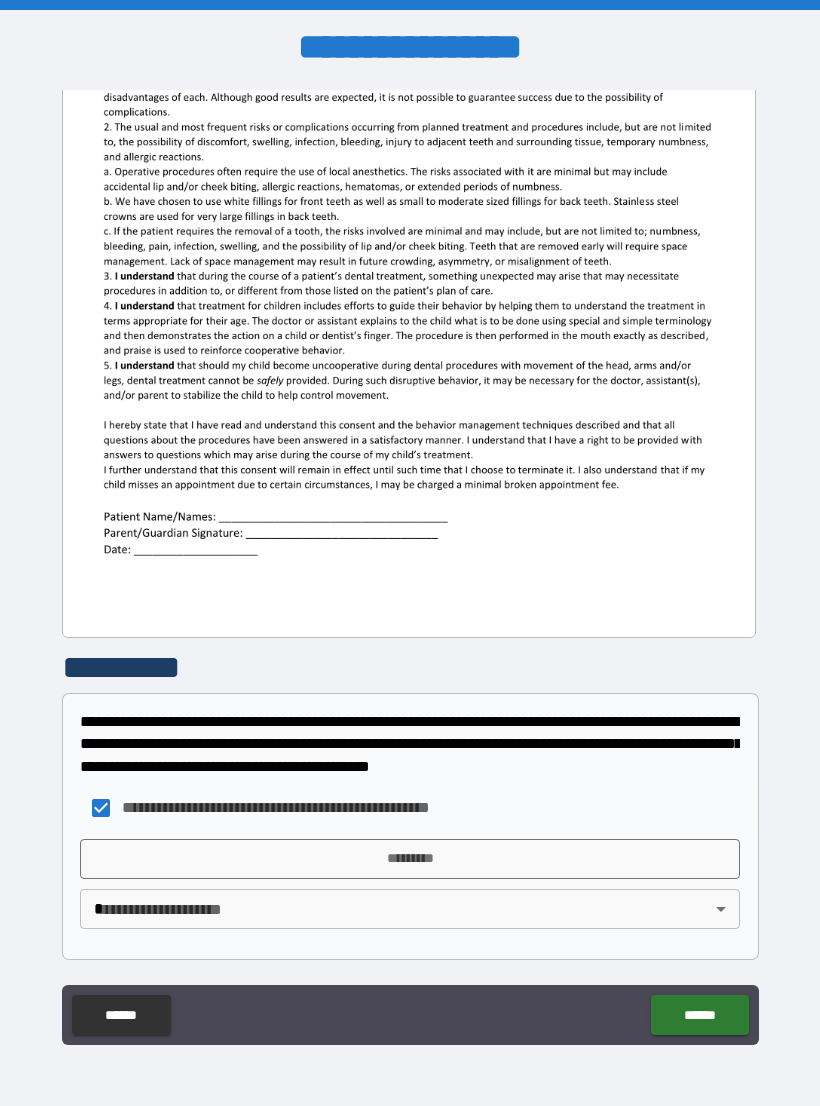 click on "*********" at bounding box center (410, 859) 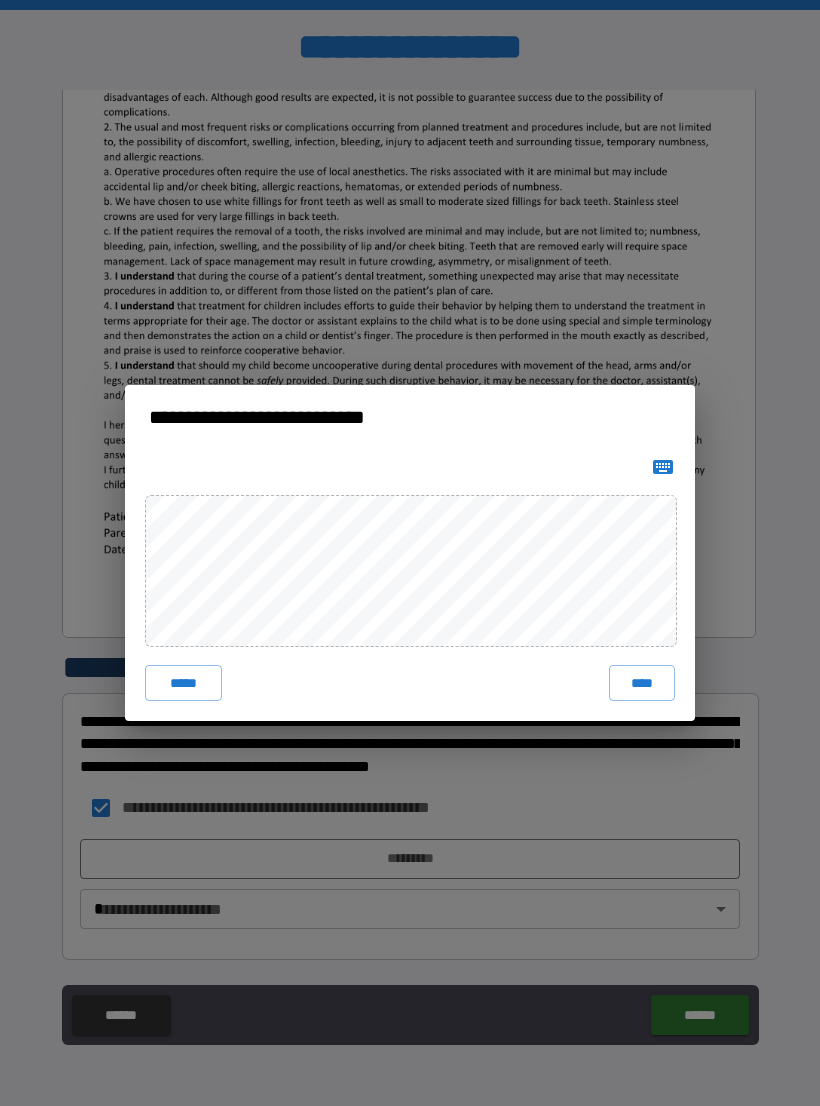 click on "****" at bounding box center (642, 683) 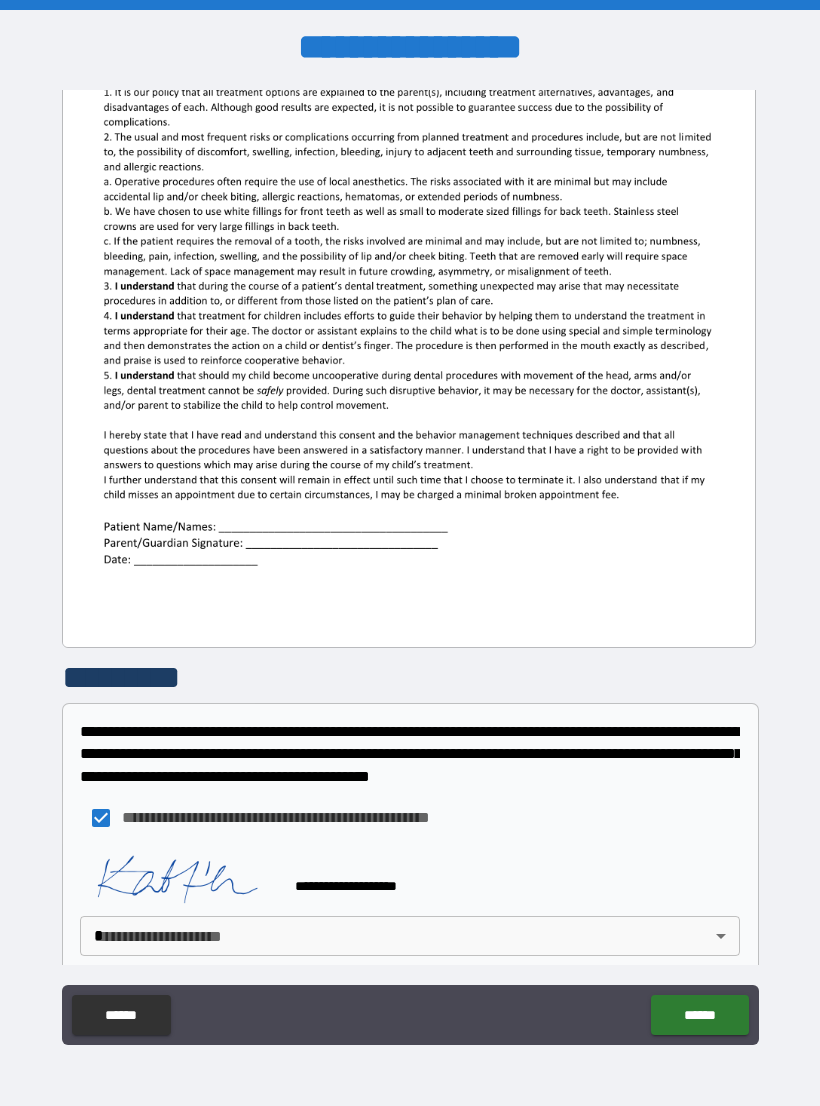 click on "**********" at bounding box center [410, 568] 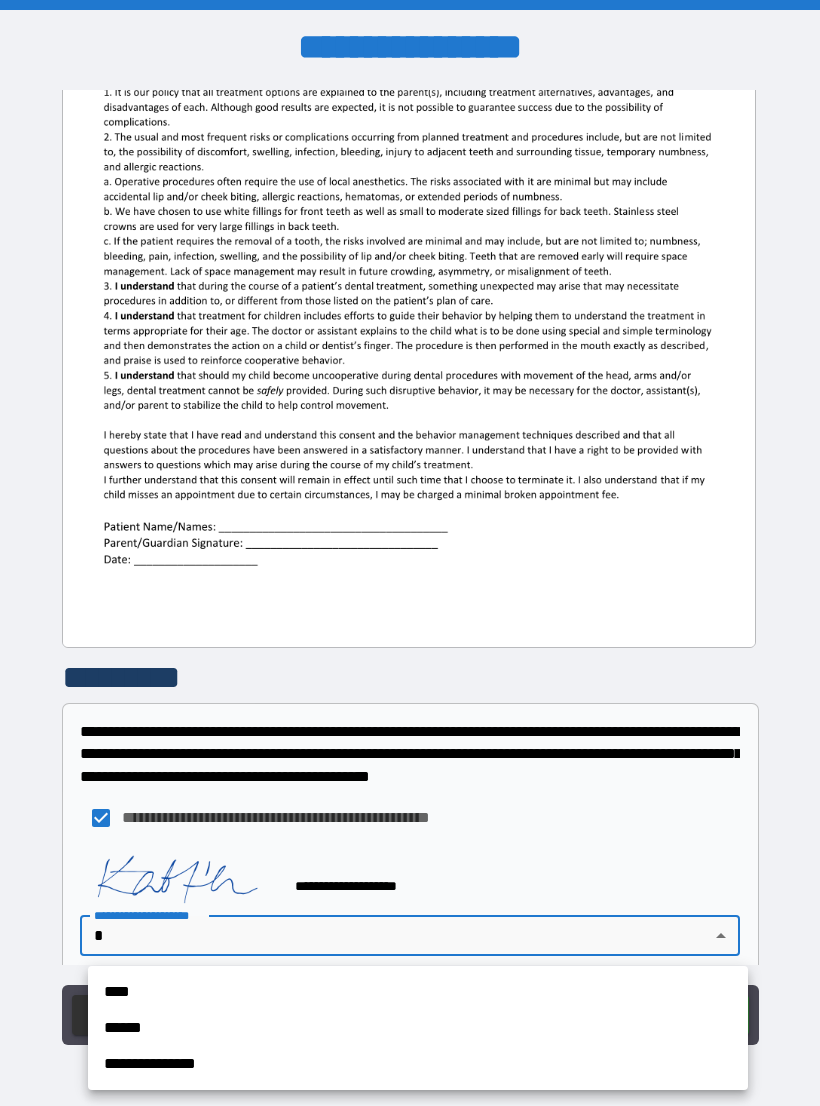 click on "**********" at bounding box center (418, 1064) 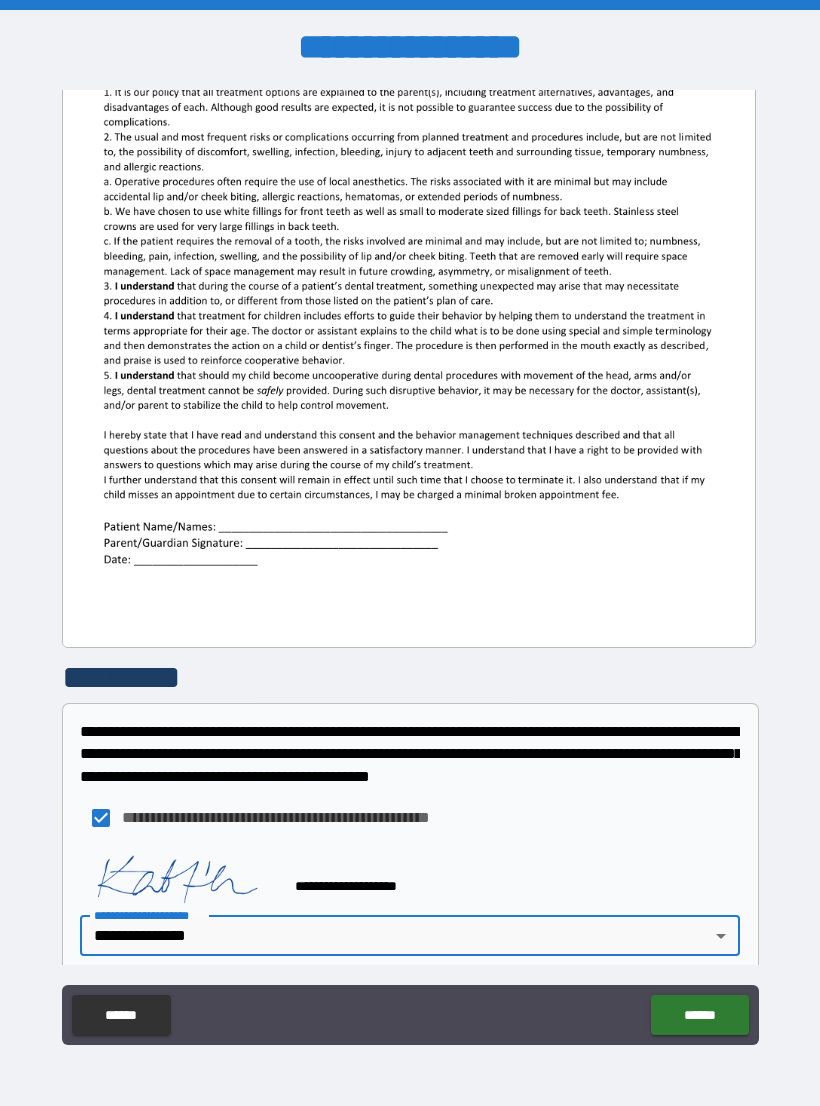 click on "******" at bounding box center (699, 1015) 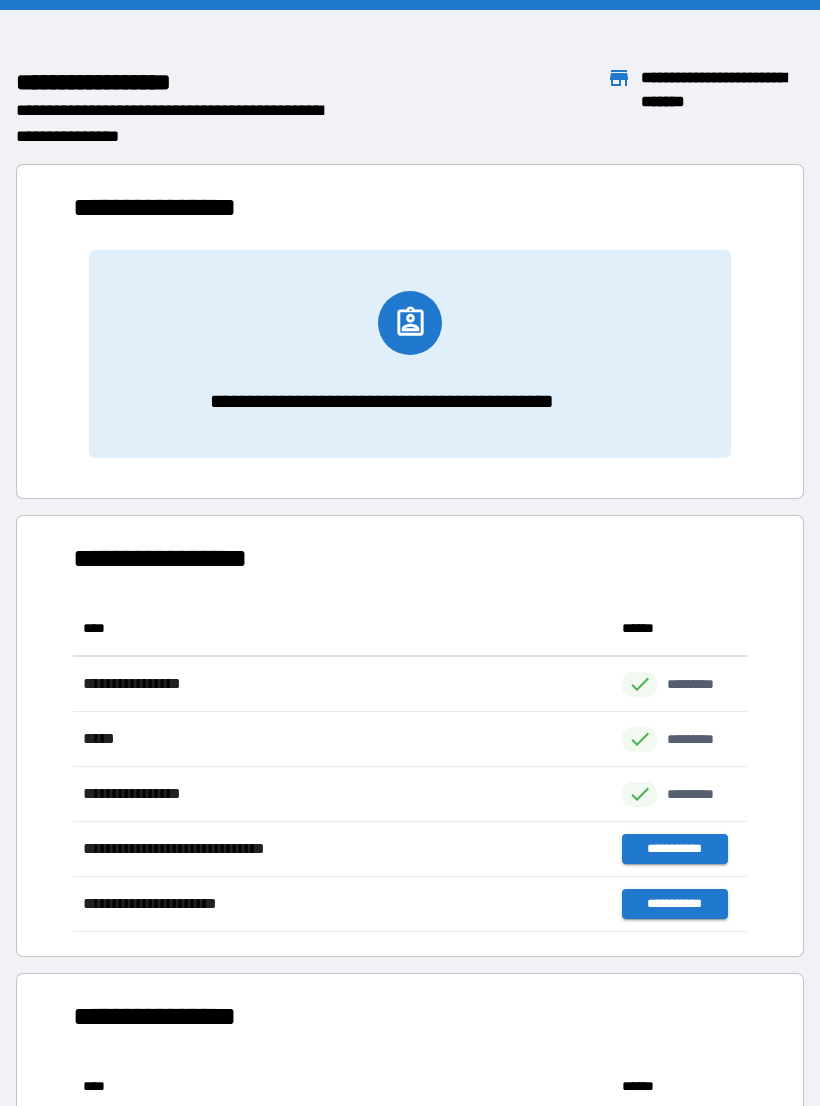 scroll, scrollTop: 1, scrollLeft: 1, axis: both 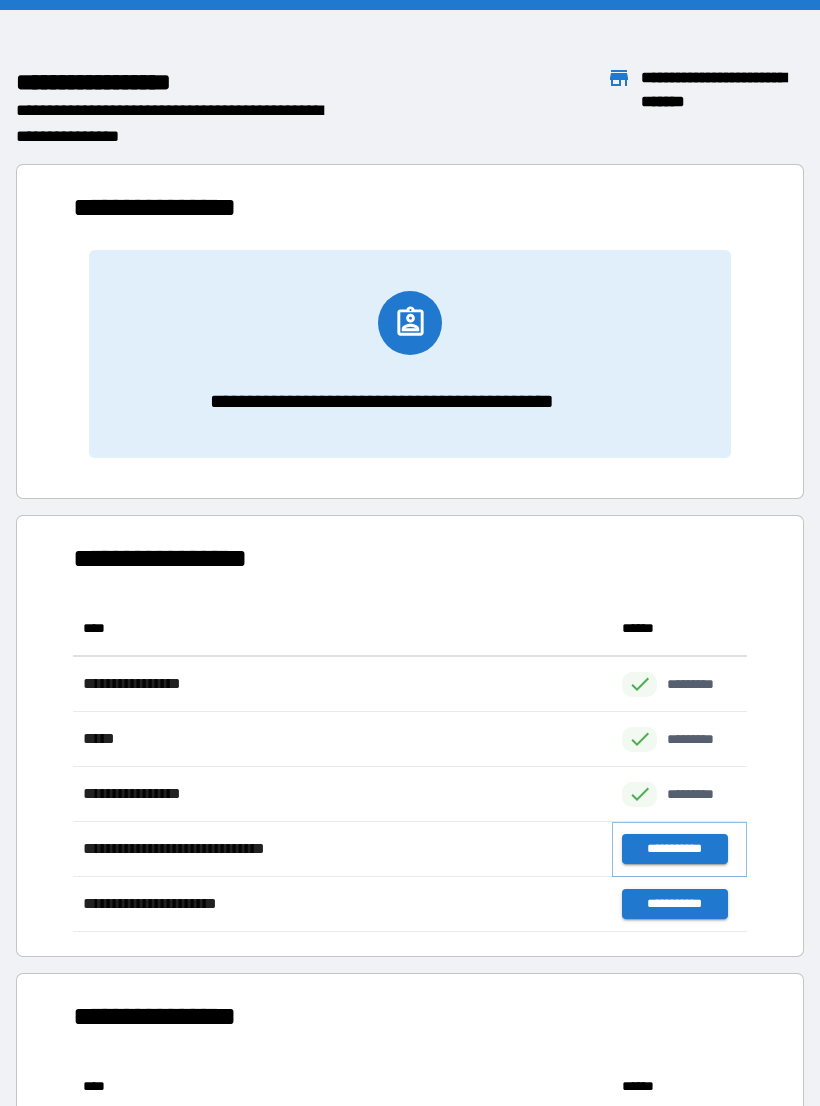 click on "**********" at bounding box center (674, 849) 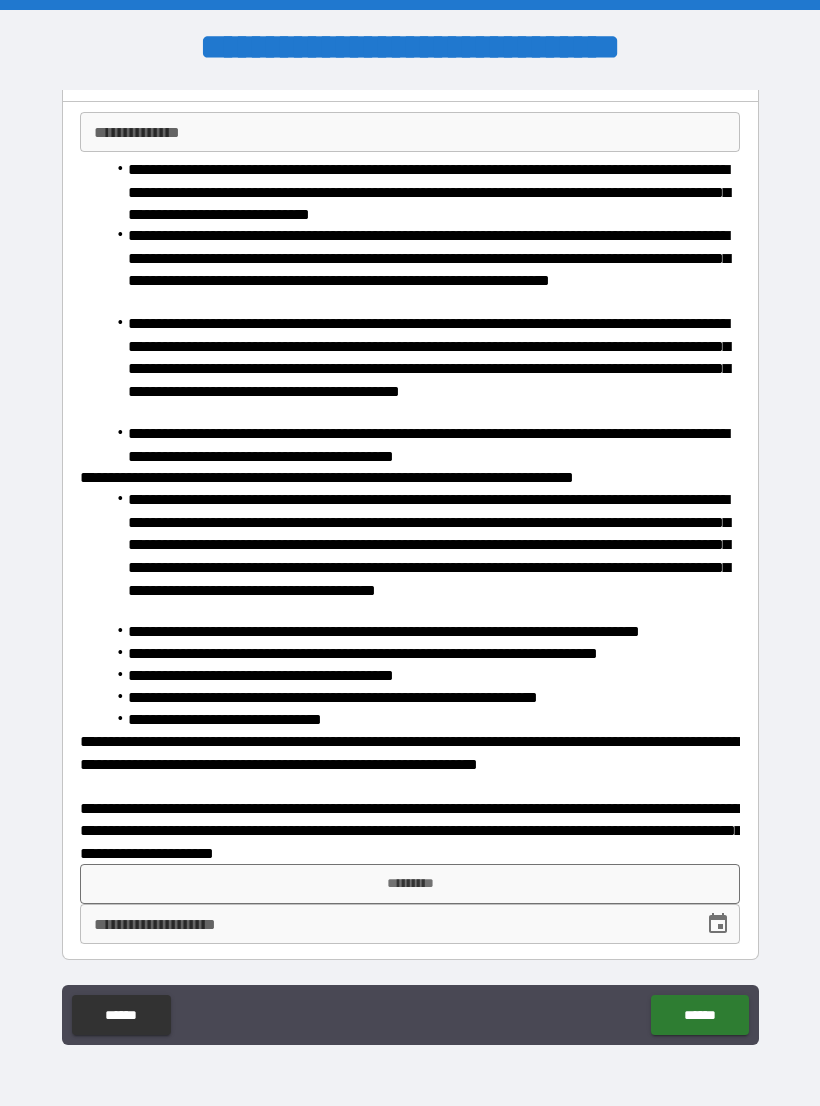 scroll, scrollTop: 119, scrollLeft: 0, axis: vertical 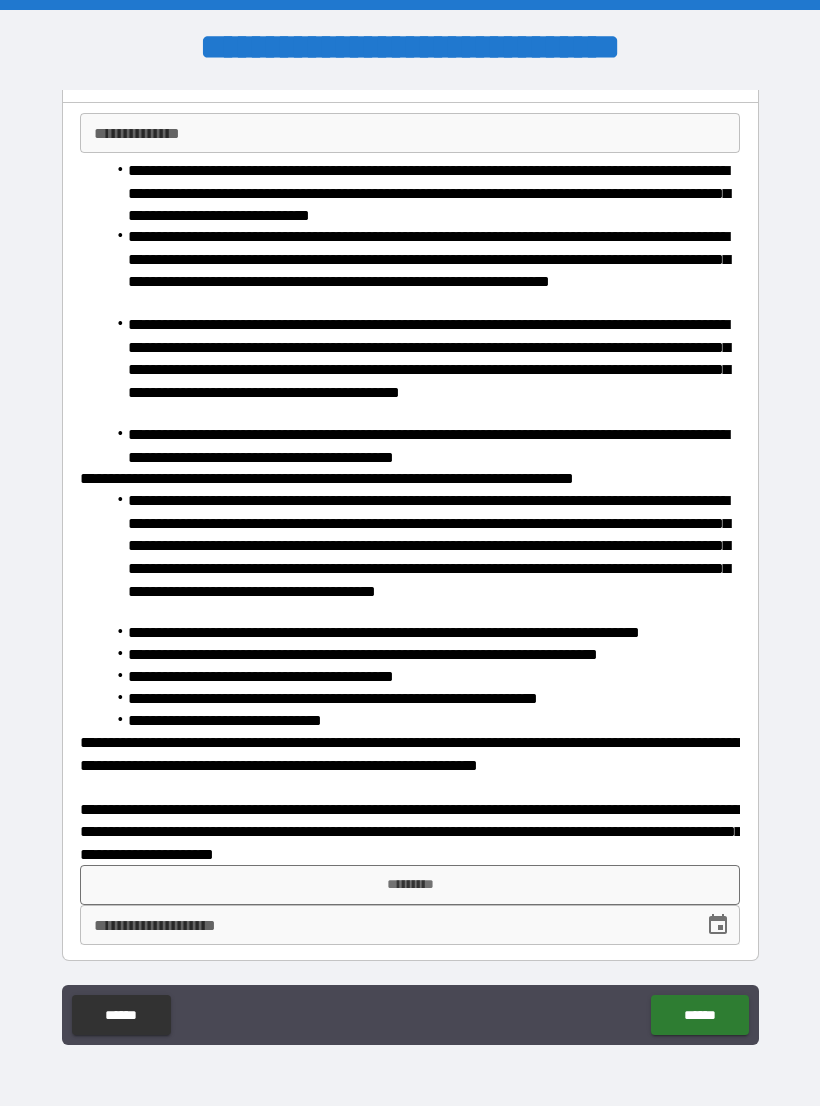 click on "*********" at bounding box center (410, 885) 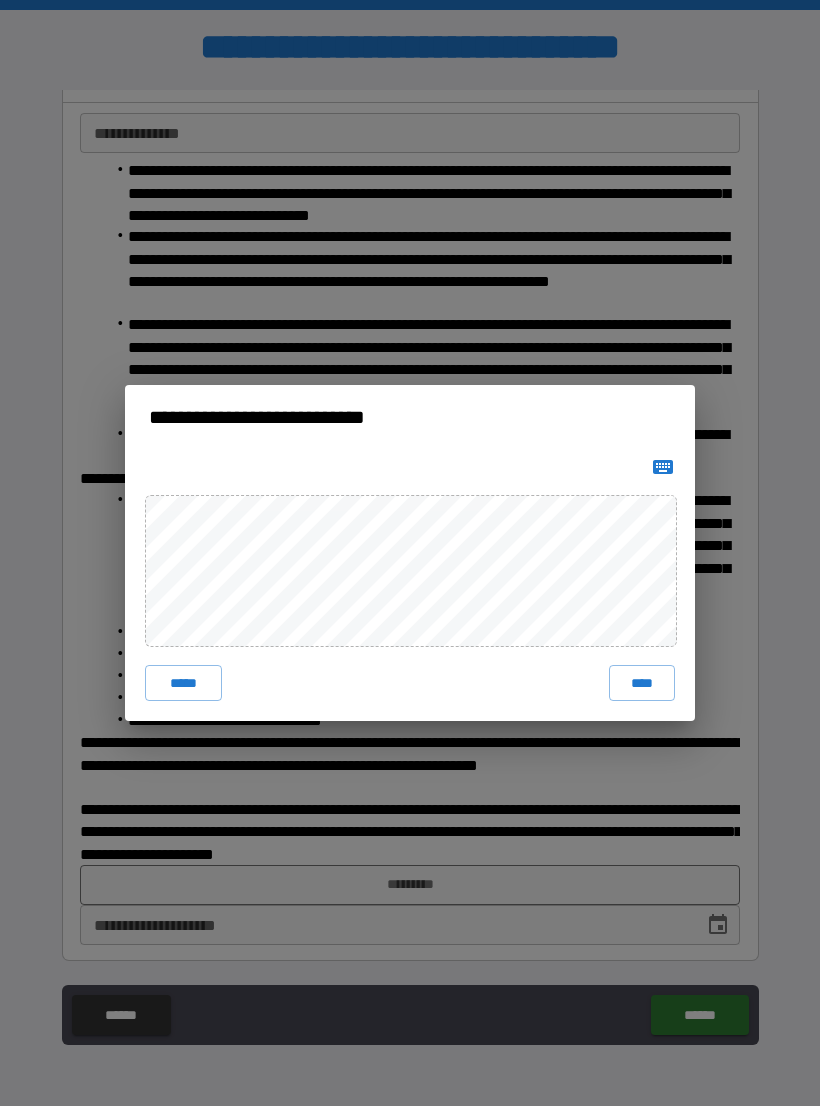 click on "****" at bounding box center [642, 683] 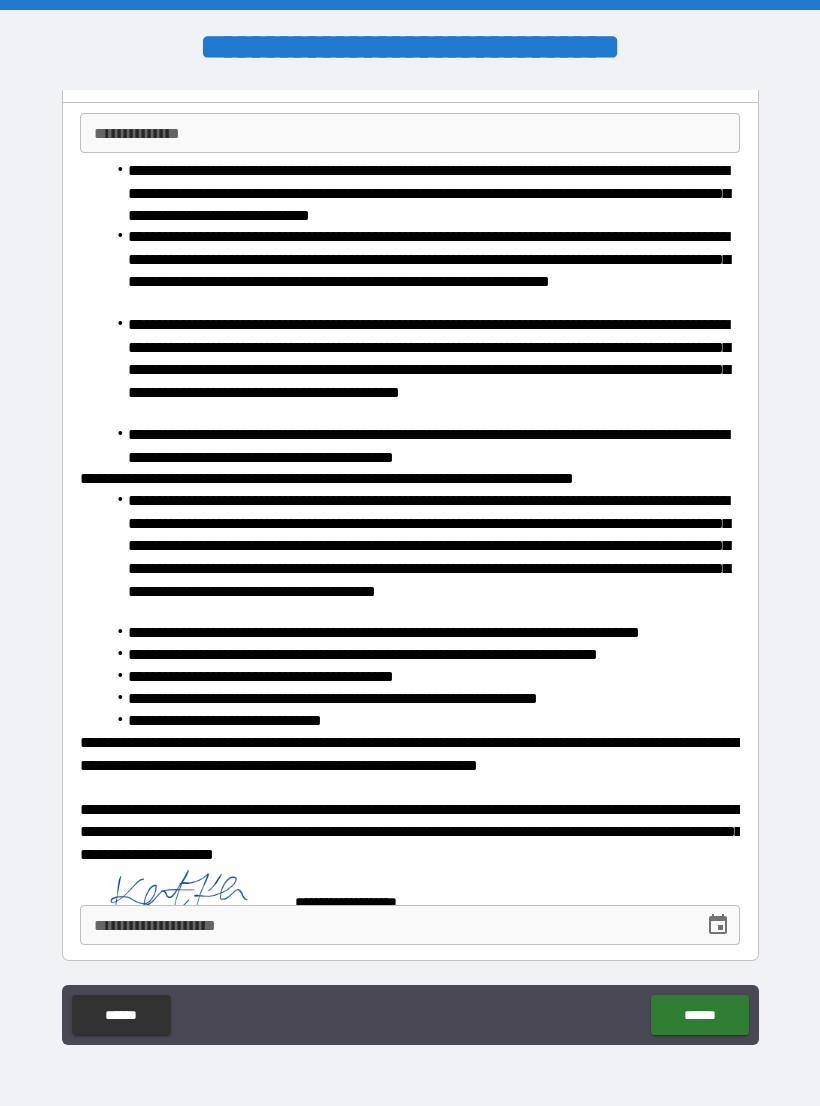 scroll, scrollTop: 109, scrollLeft: 0, axis: vertical 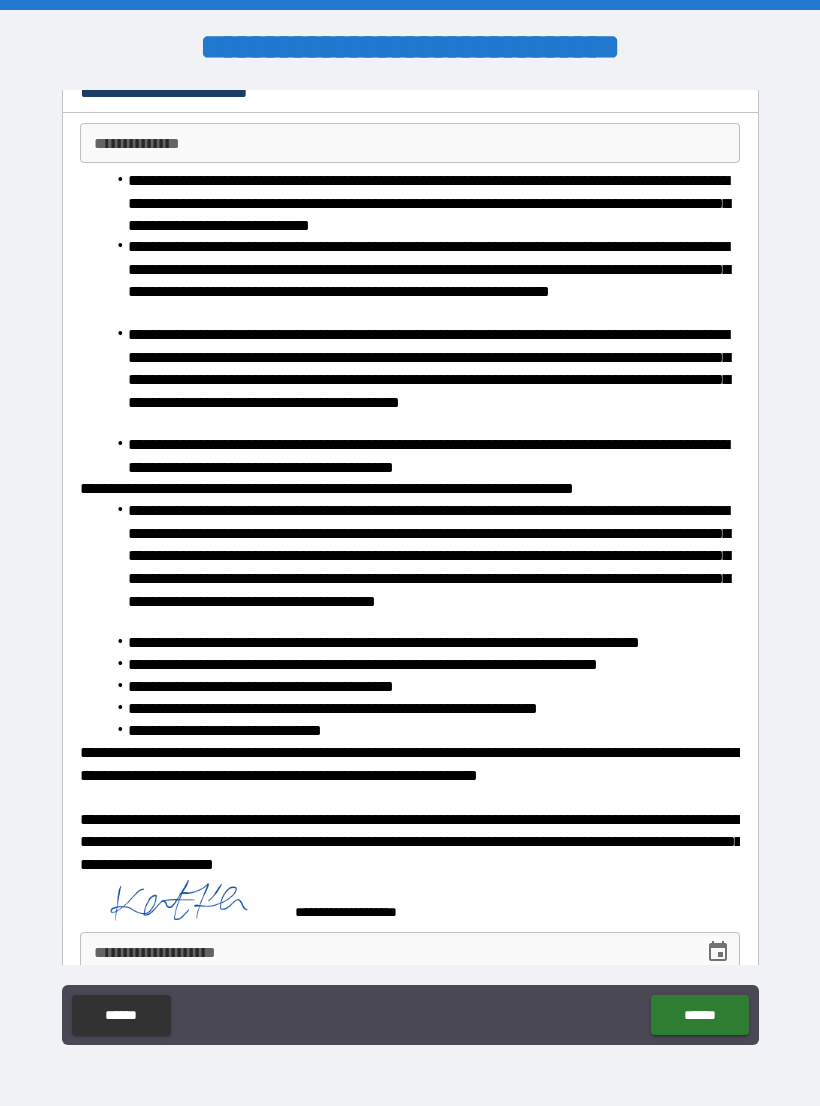 click on "**********" at bounding box center (385, 952) 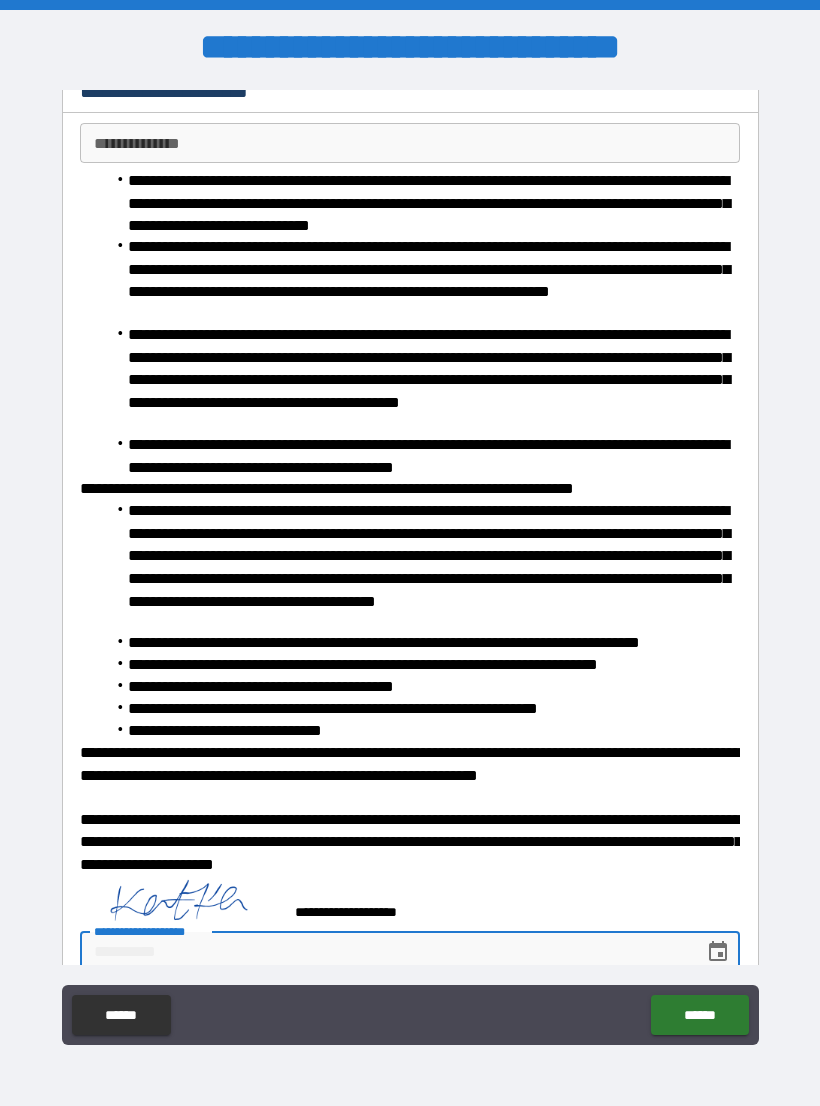 scroll, scrollTop: 31, scrollLeft: 0, axis: vertical 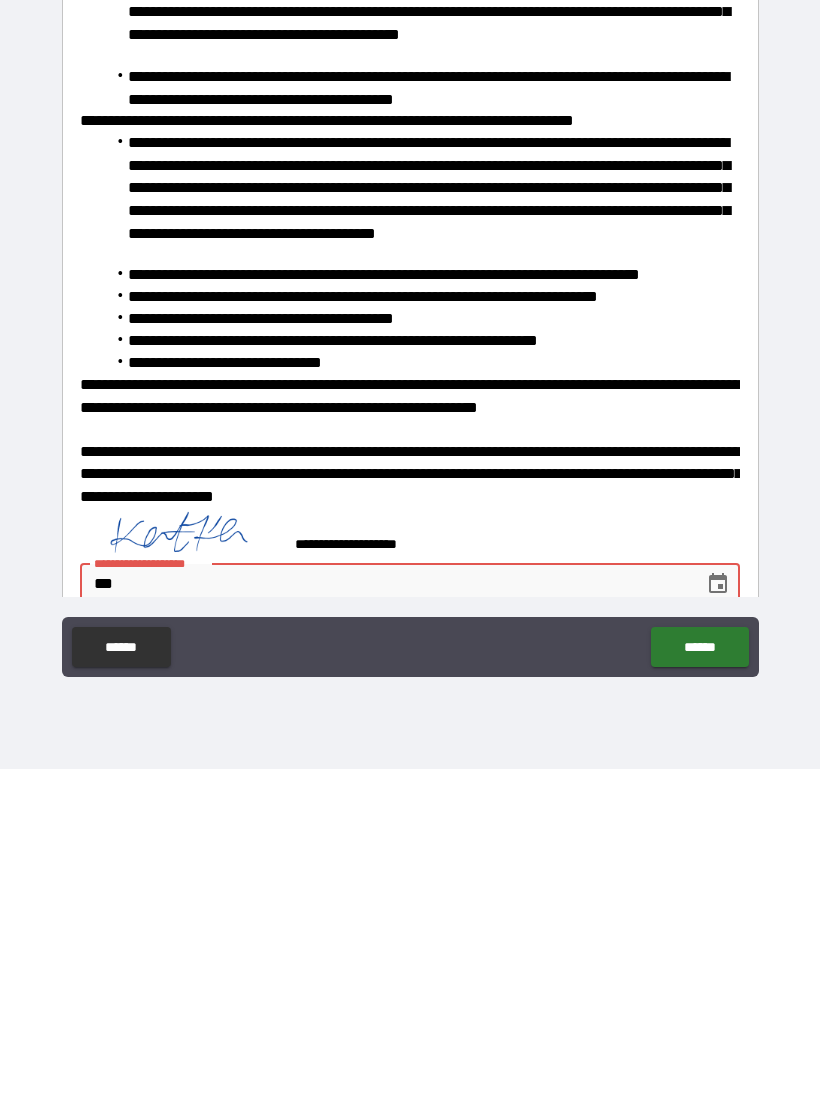 type on "*" 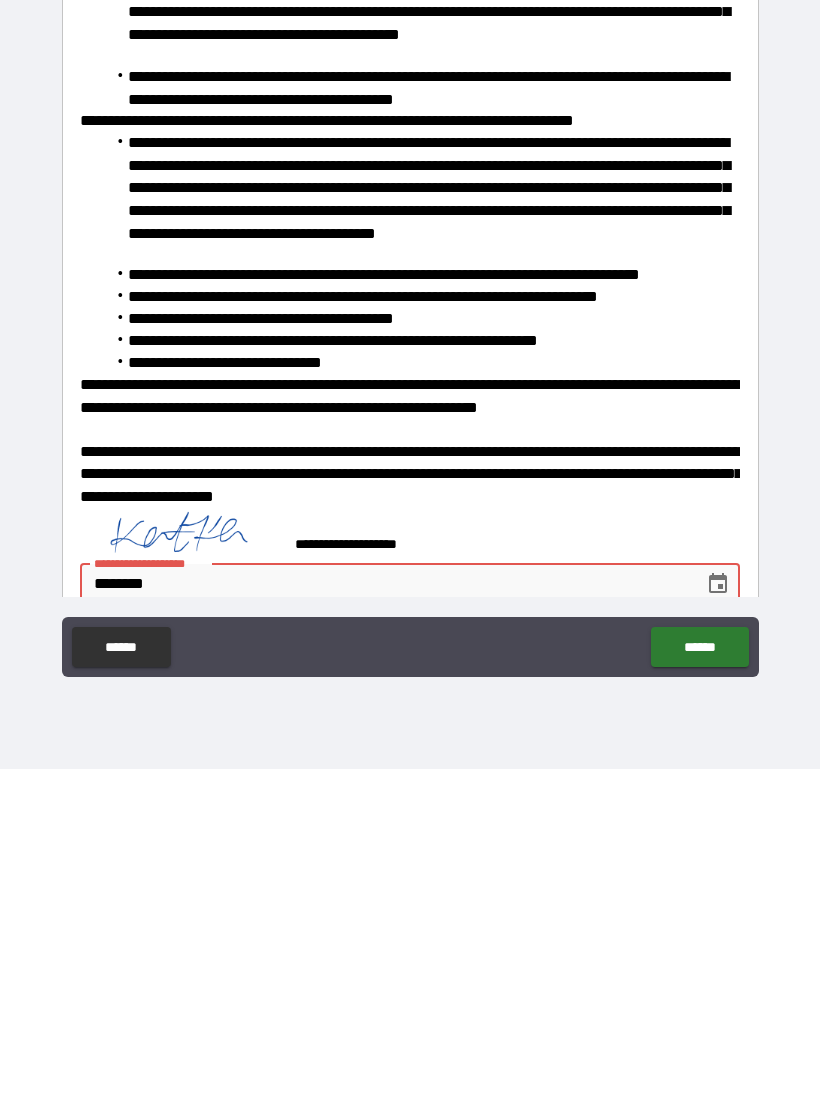 click on "******" at bounding box center [699, 984] 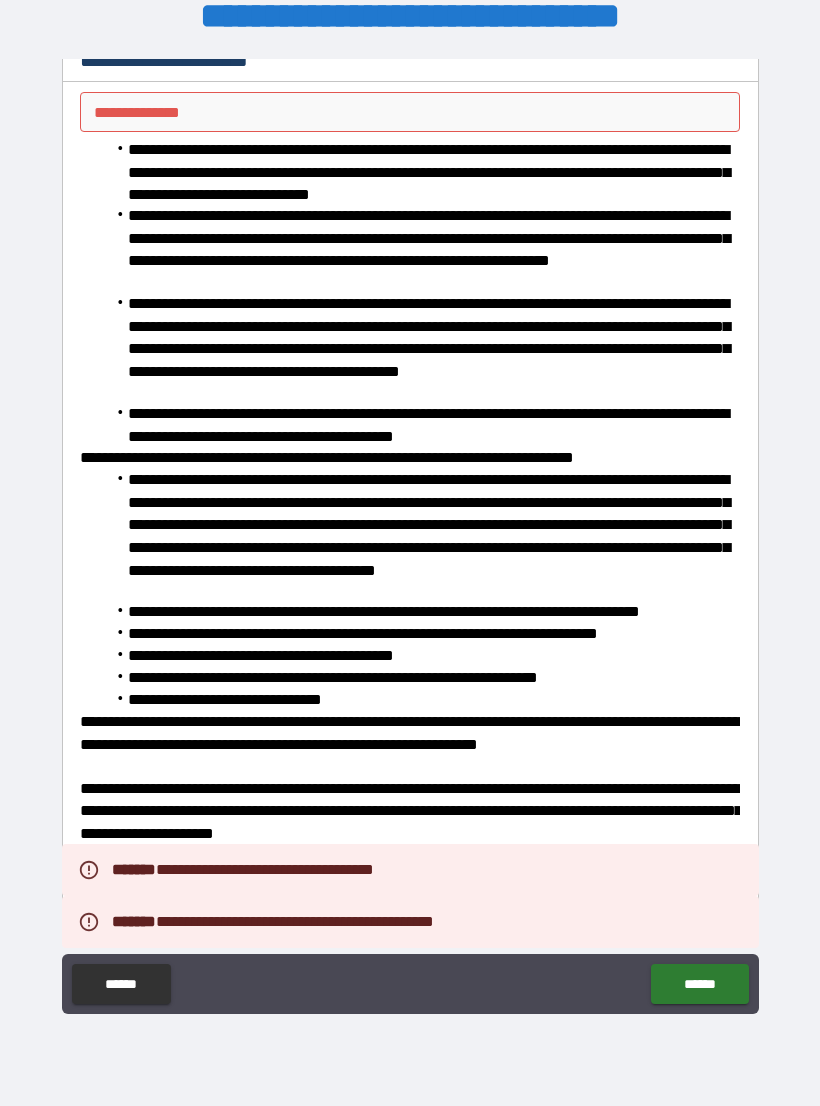 click on "**********" at bounding box center (410, 872) 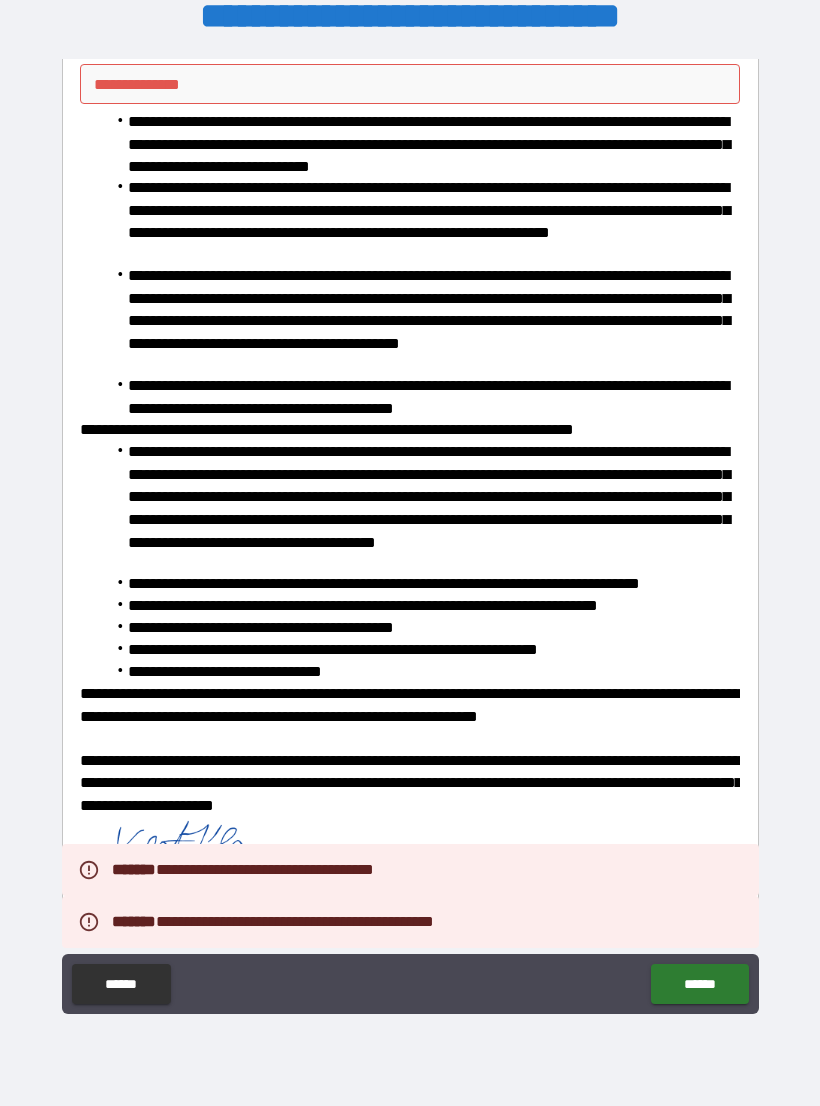 scroll, scrollTop: 136, scrollLeft: 0, axis: vertical 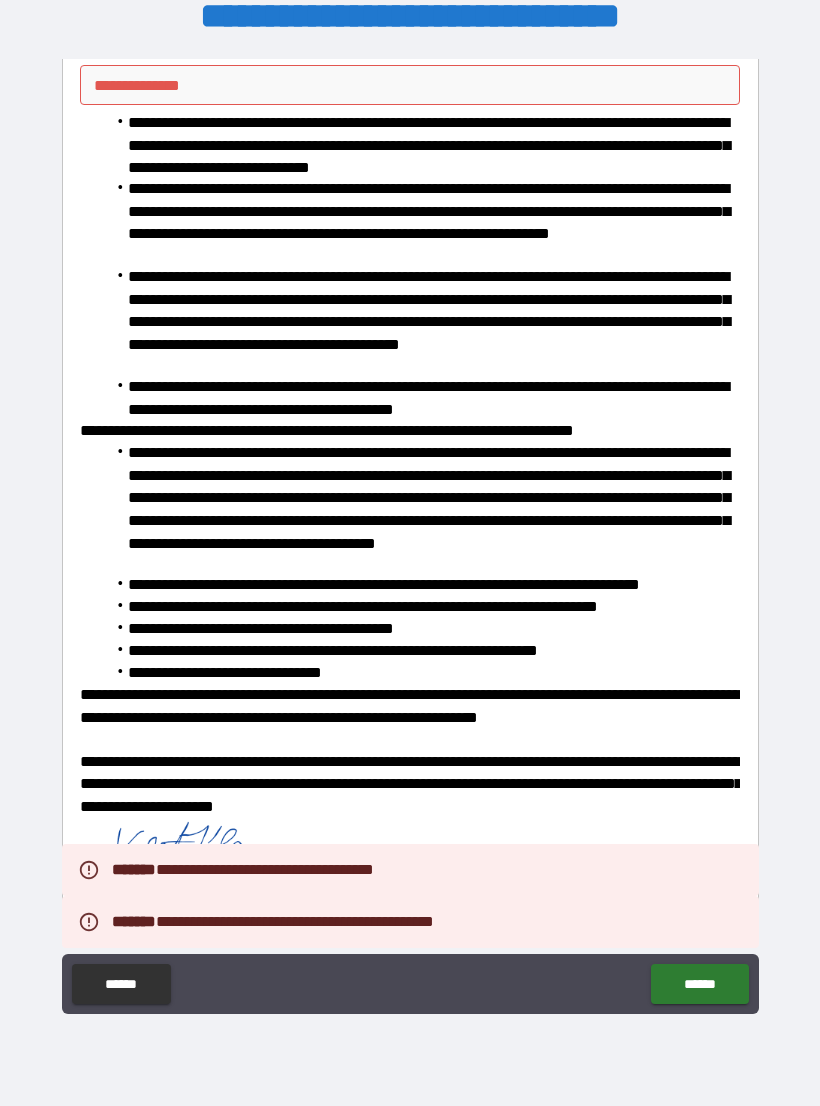click on "**********" at bounding box center (410, 845) 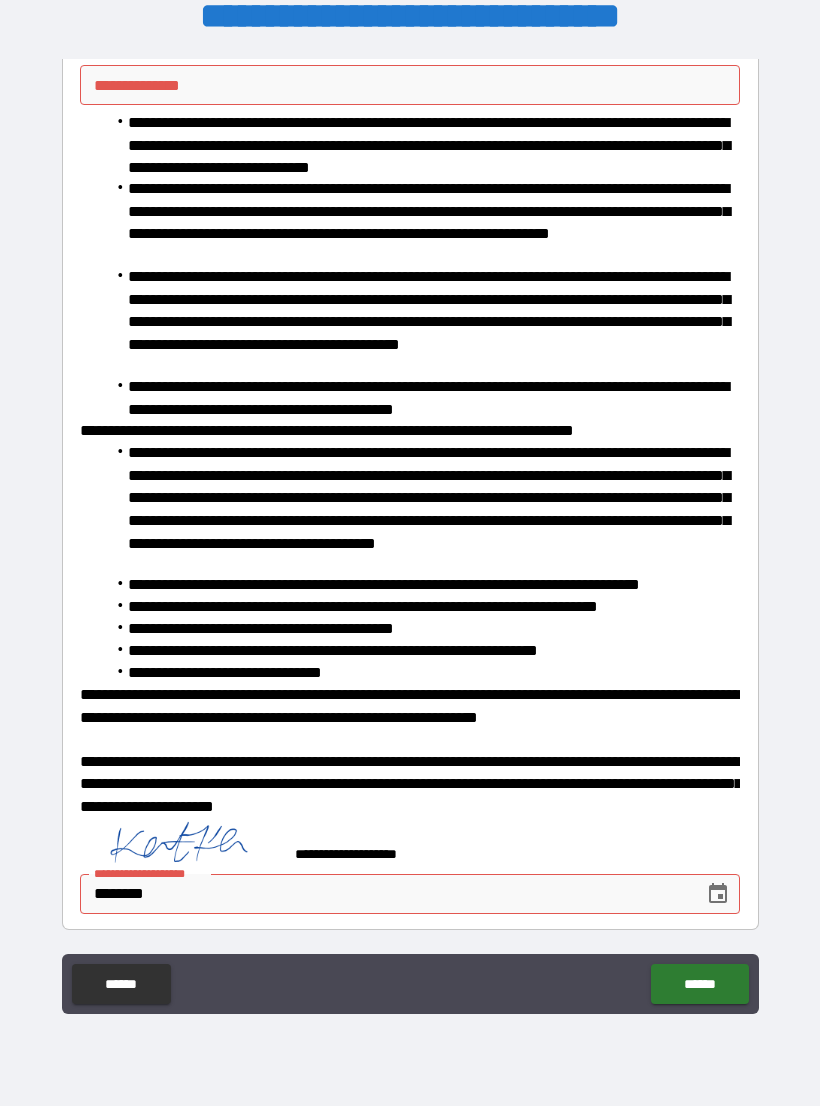 click on "[FIRST] [LAST] [PRODUCT]" at bounding box center [410, 902] 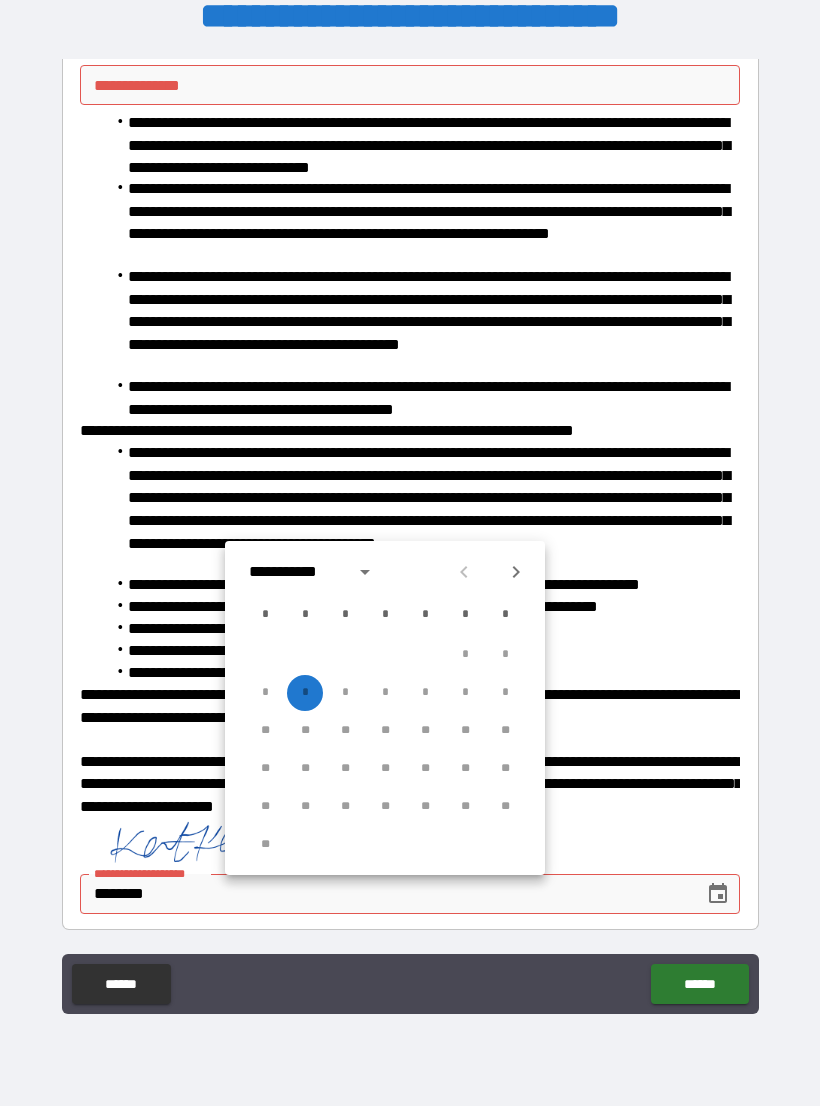 click on "* * * * * * *" at bounding box center (385, 693) 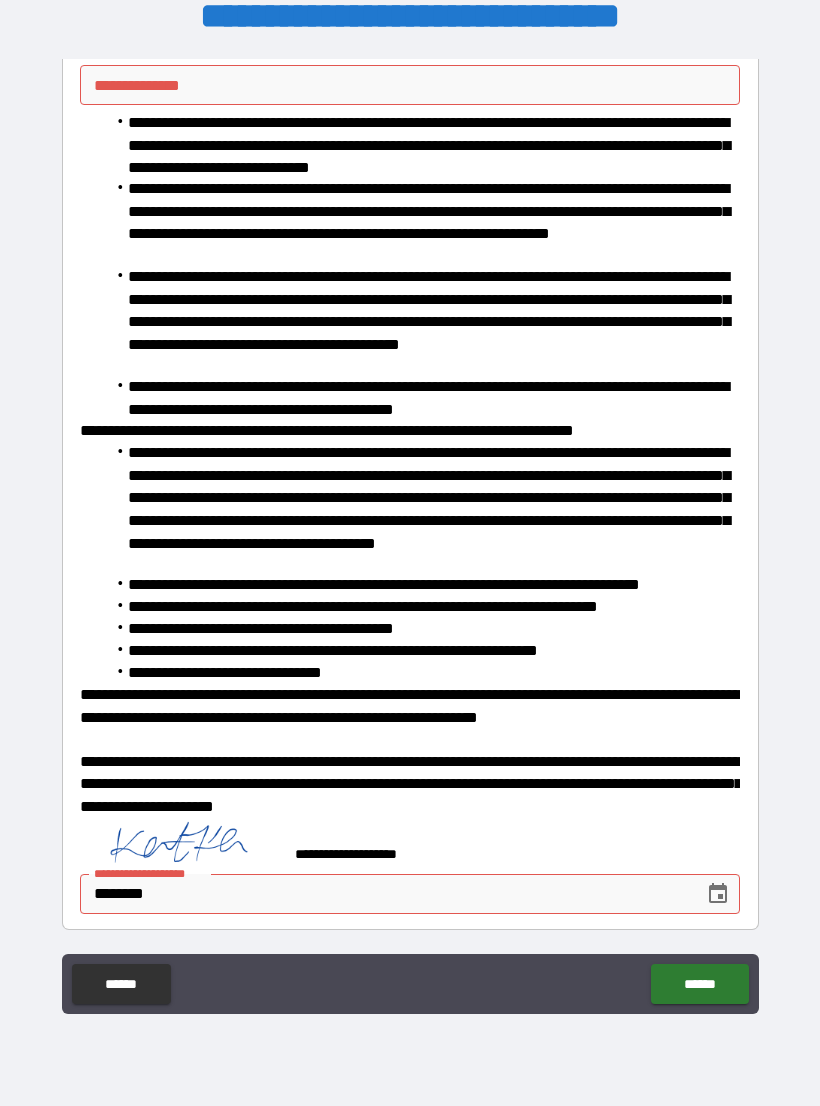 click on "**********" at bounding box center (422, 508) 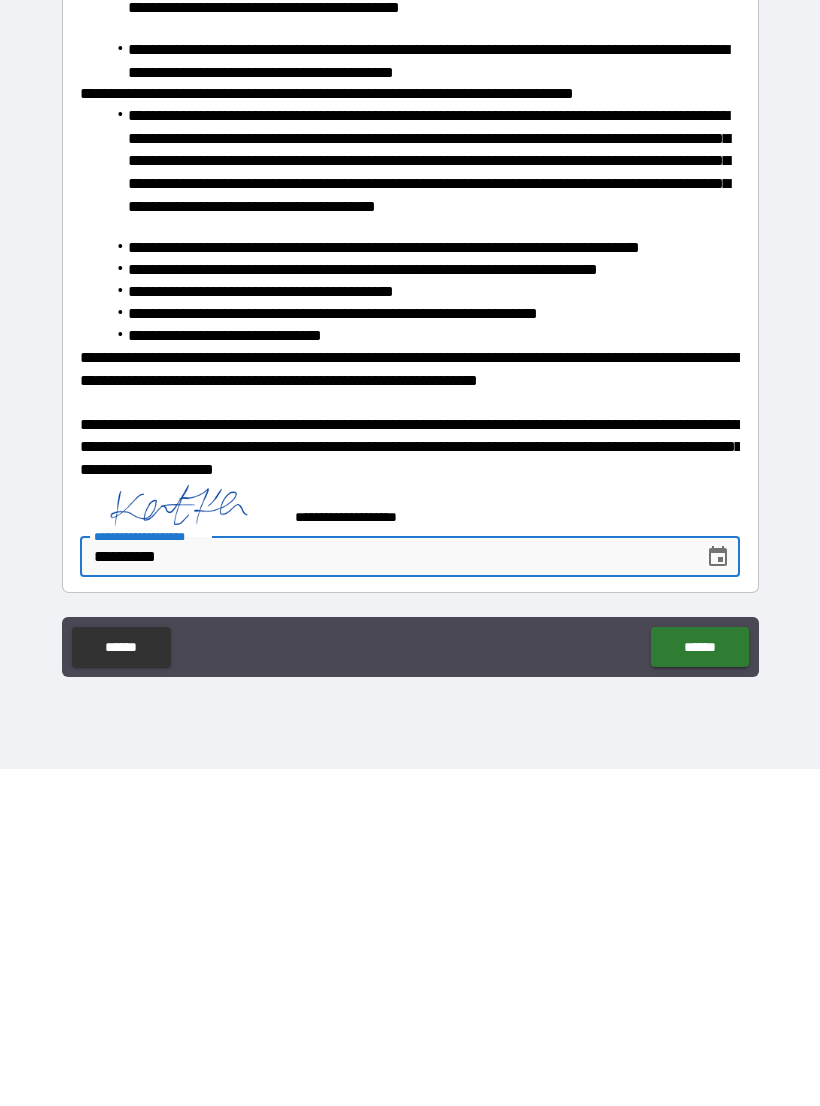 type on "**********" 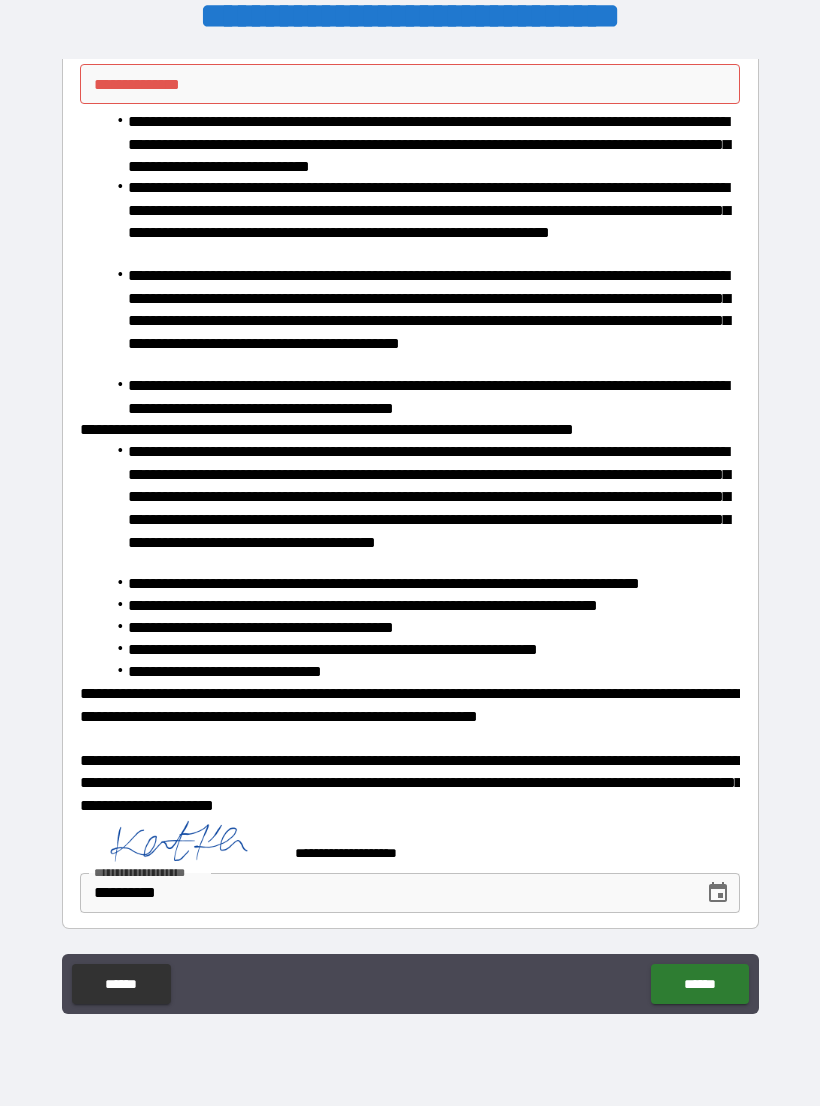 scroll, scrollTop: 136, scrollLeft: 0, axis: vertical 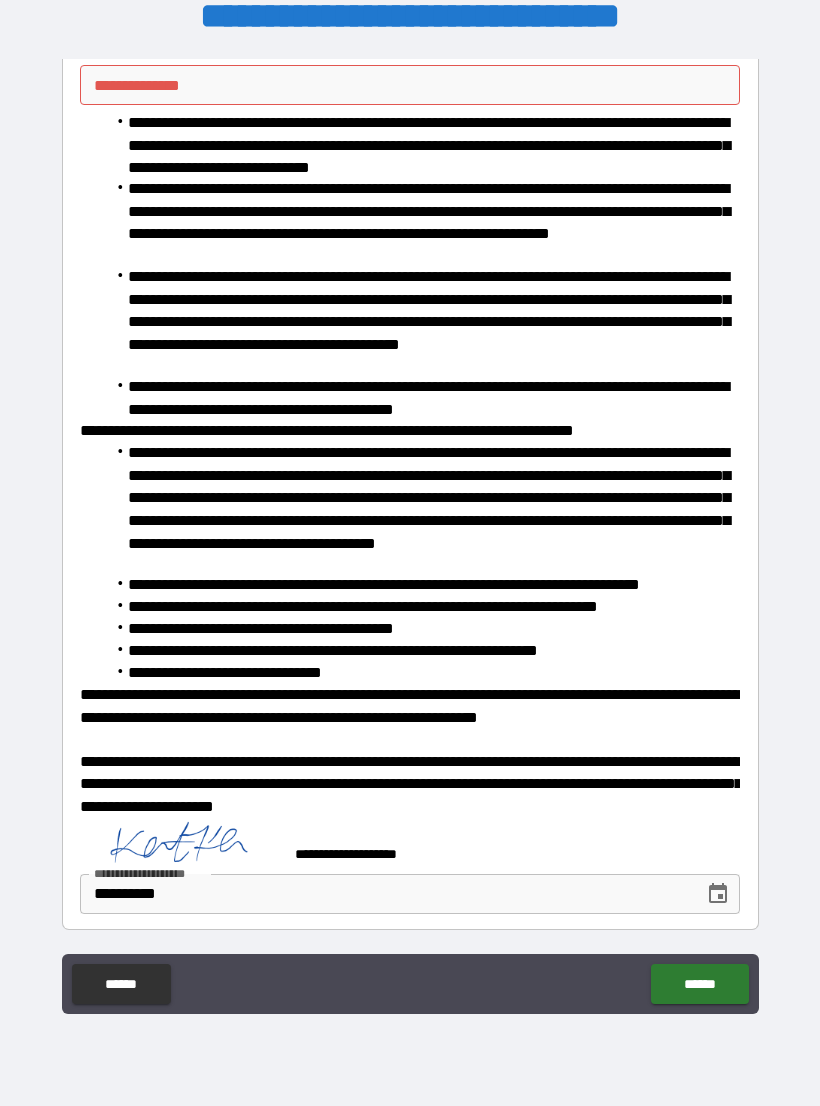 click on "******" at bounding box center (699, 984) 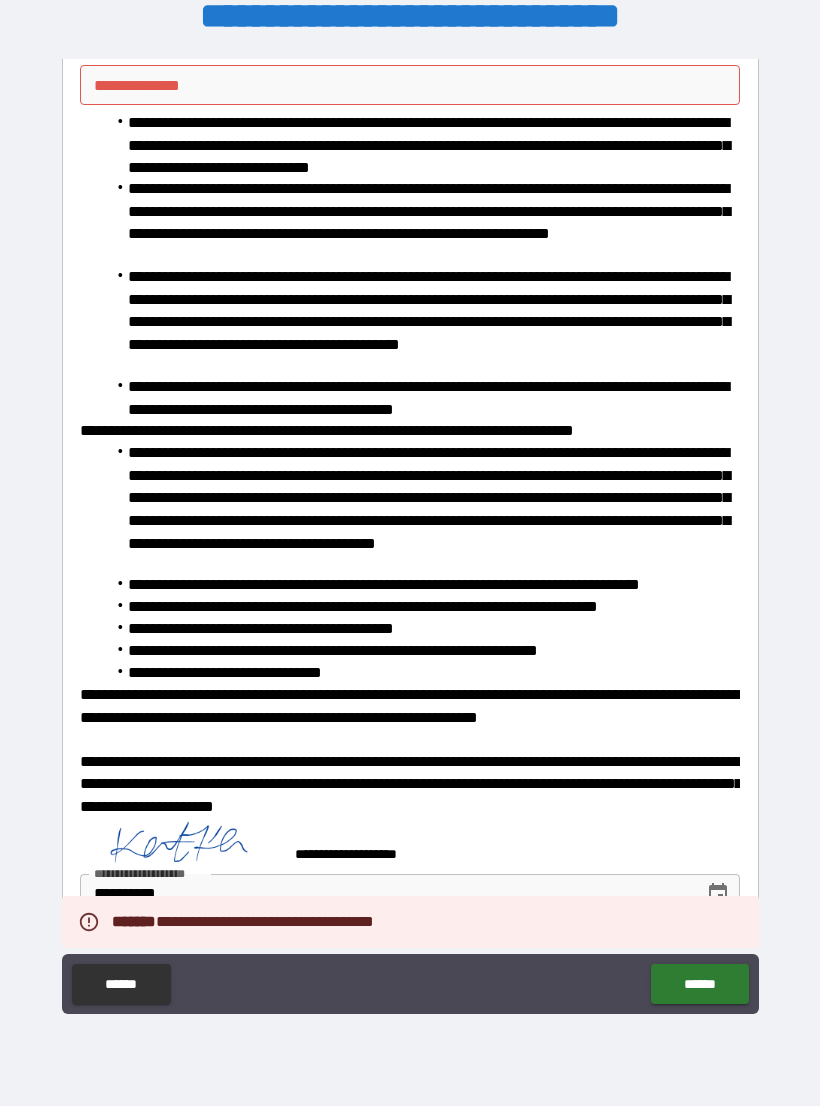click on "**********" at bounding box center (410, 986) 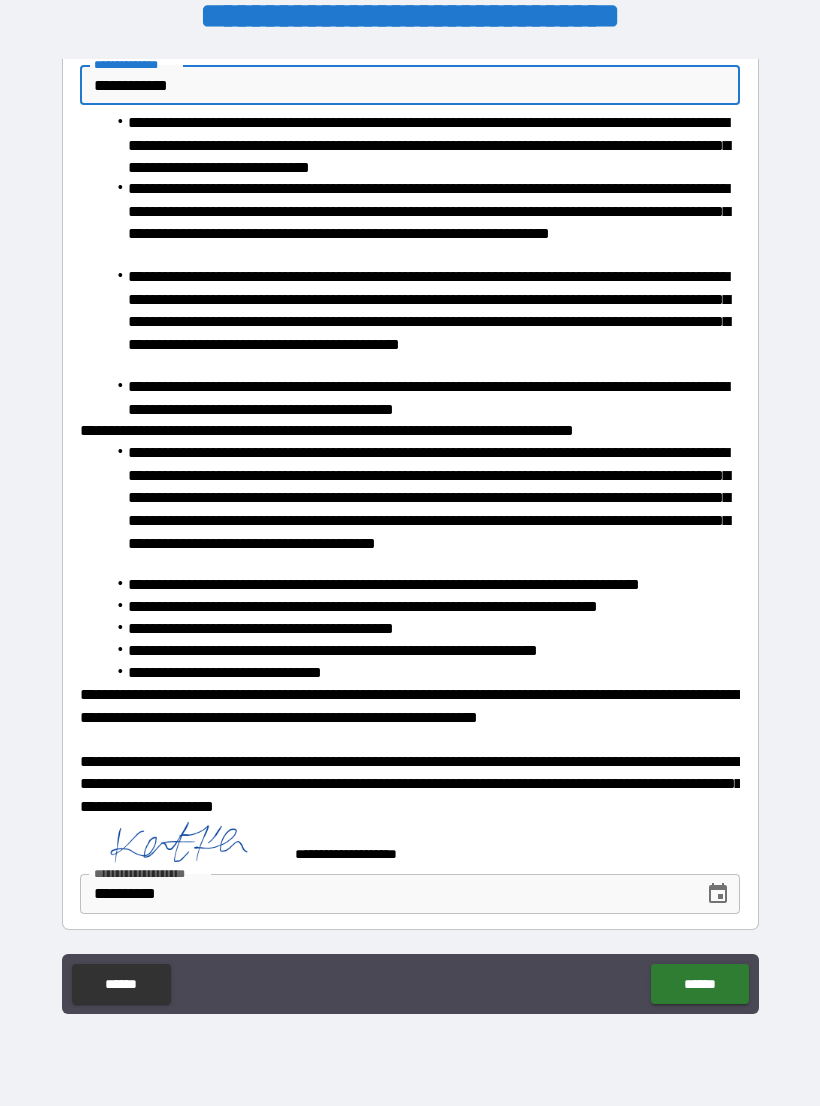 type on "**********" 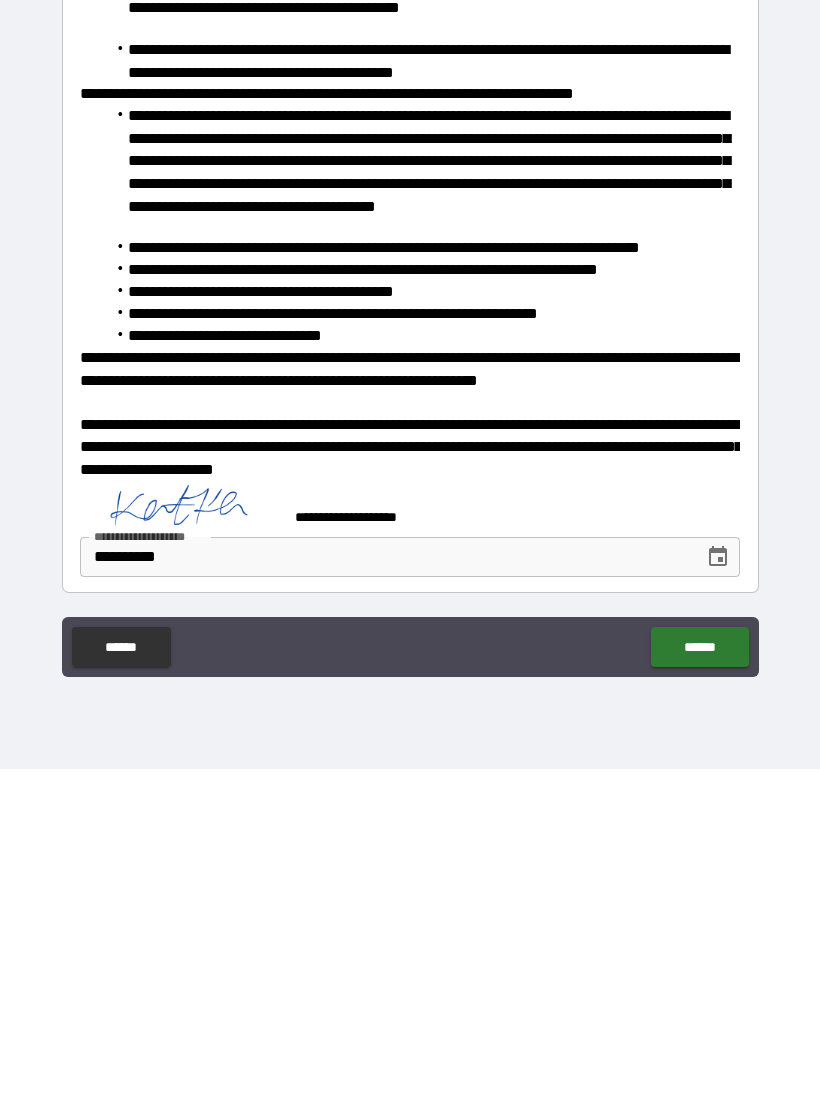 click on "******" at bounding box center [699, 984] 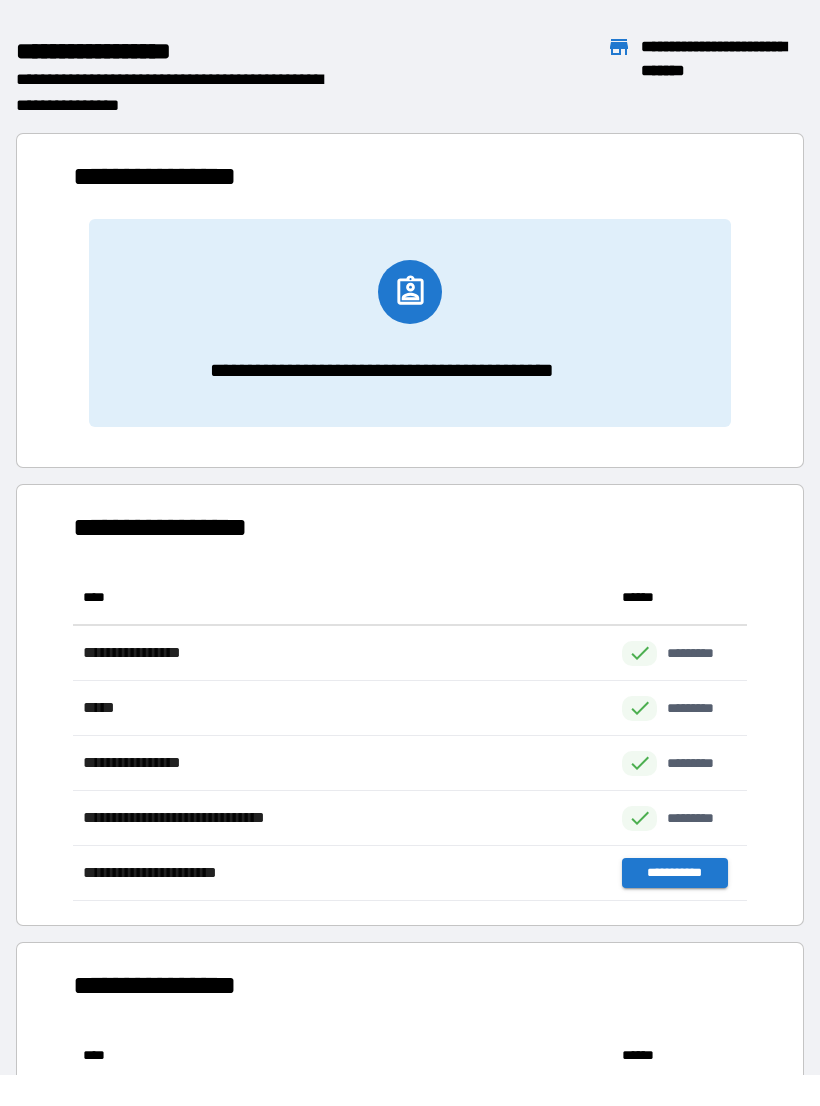 scroll, scrollTop: 1, scrollLeft: 1, axis: both 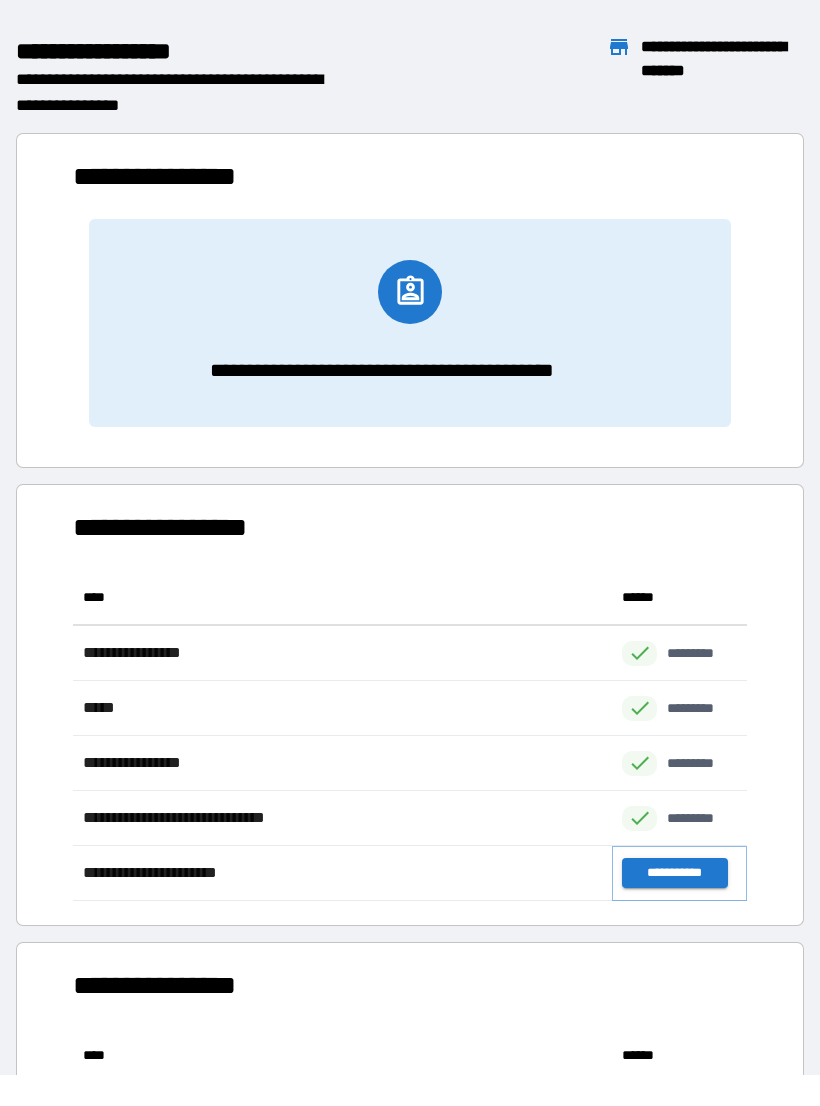 click on "**********" at bounding box center (674, 873) 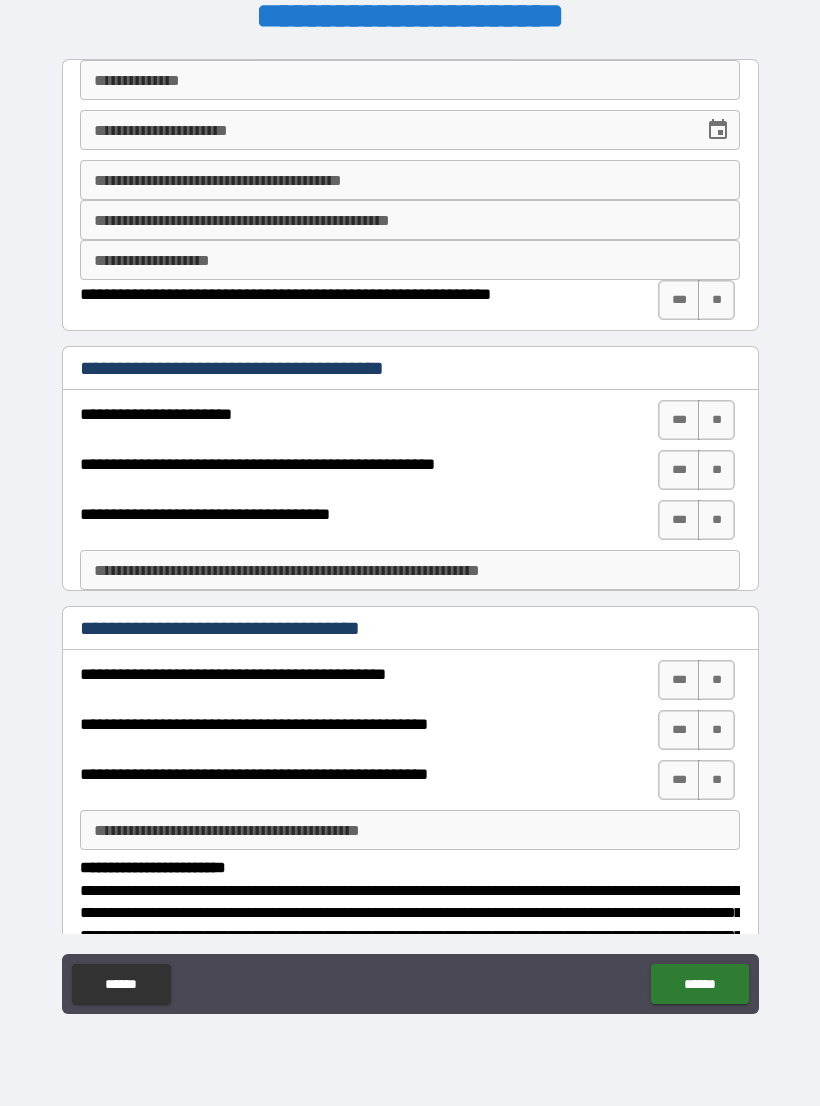 scroll, scrollTop: -1, scrollLeft: 0, axis: vertical 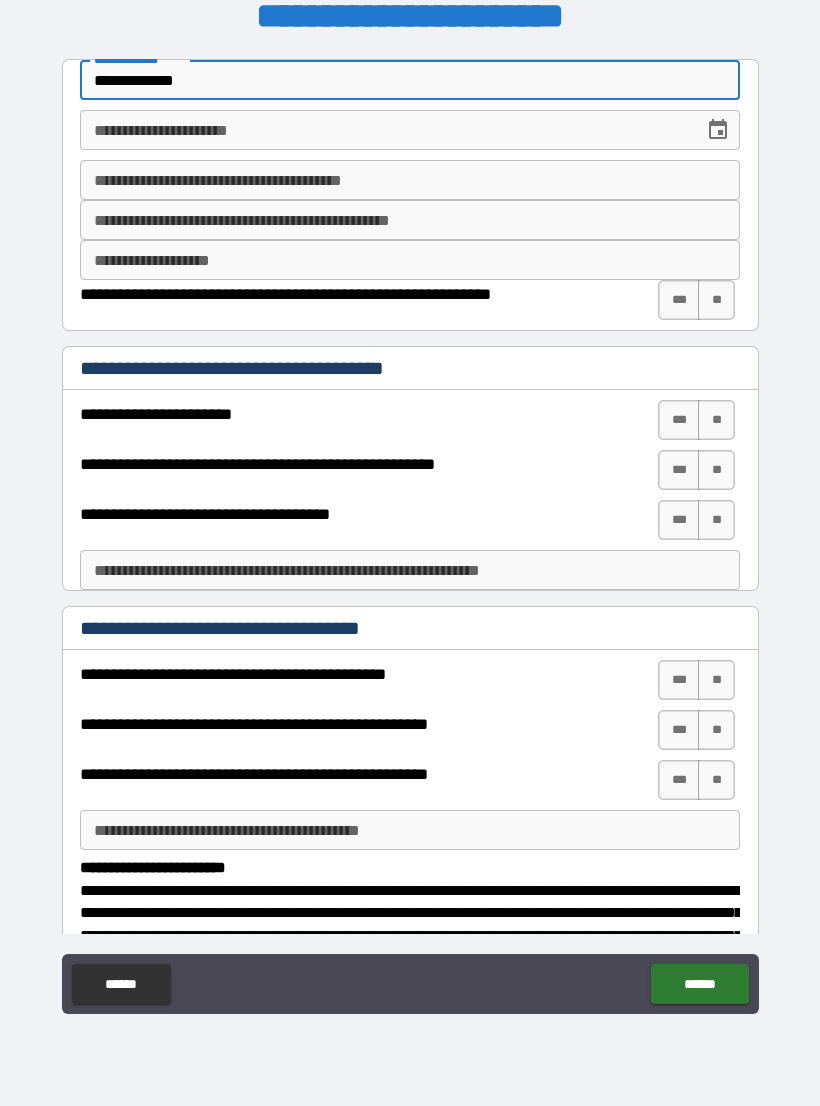 type on "**********" 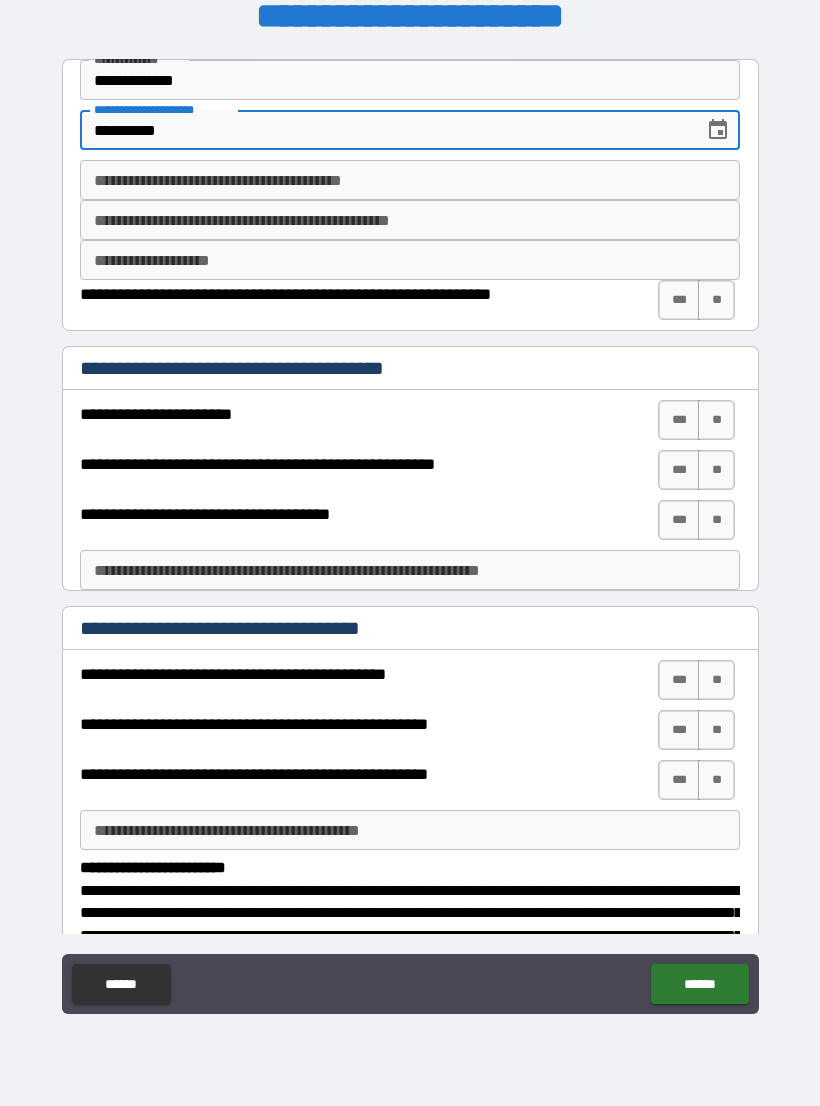 type on "**********" 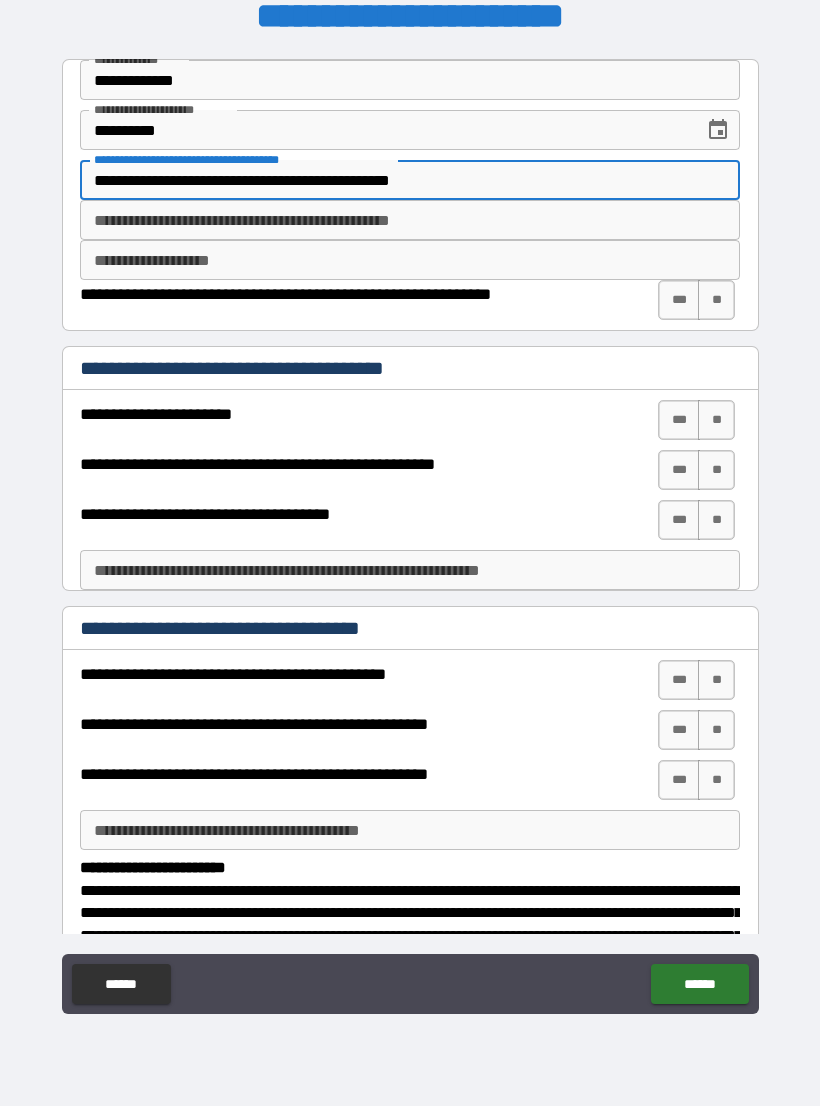 type on "**********" 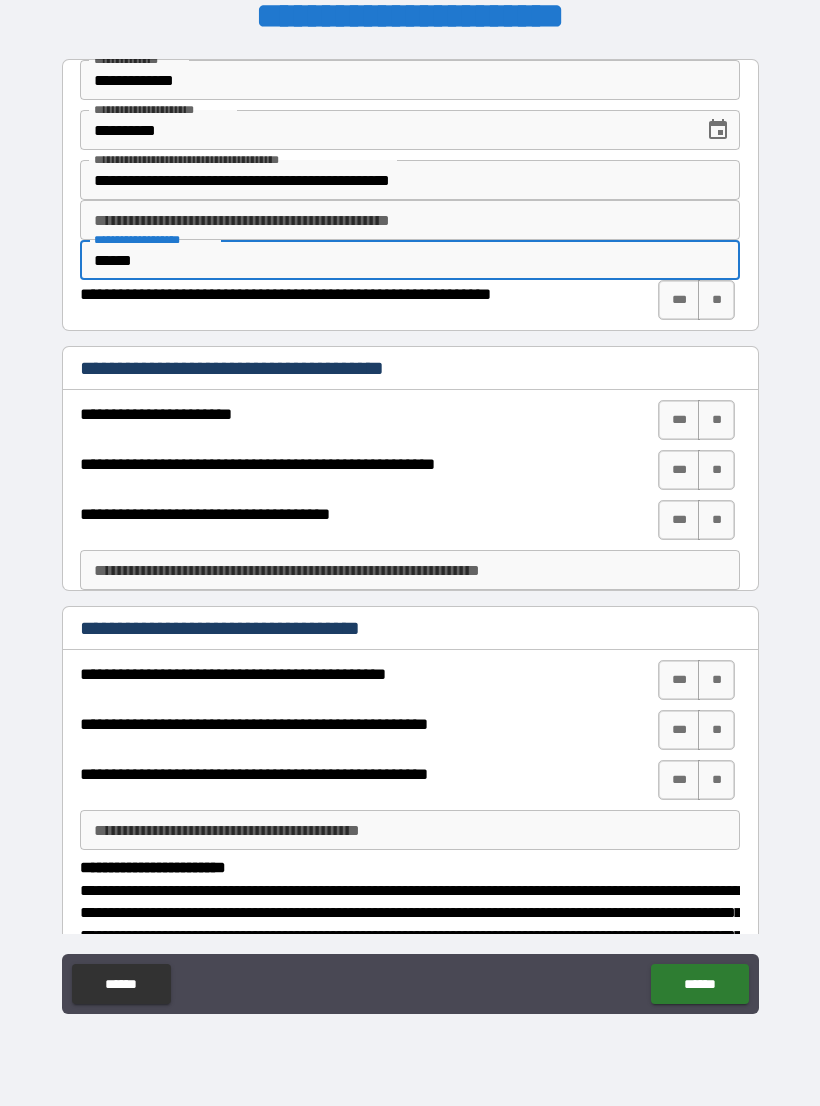 type on "******" 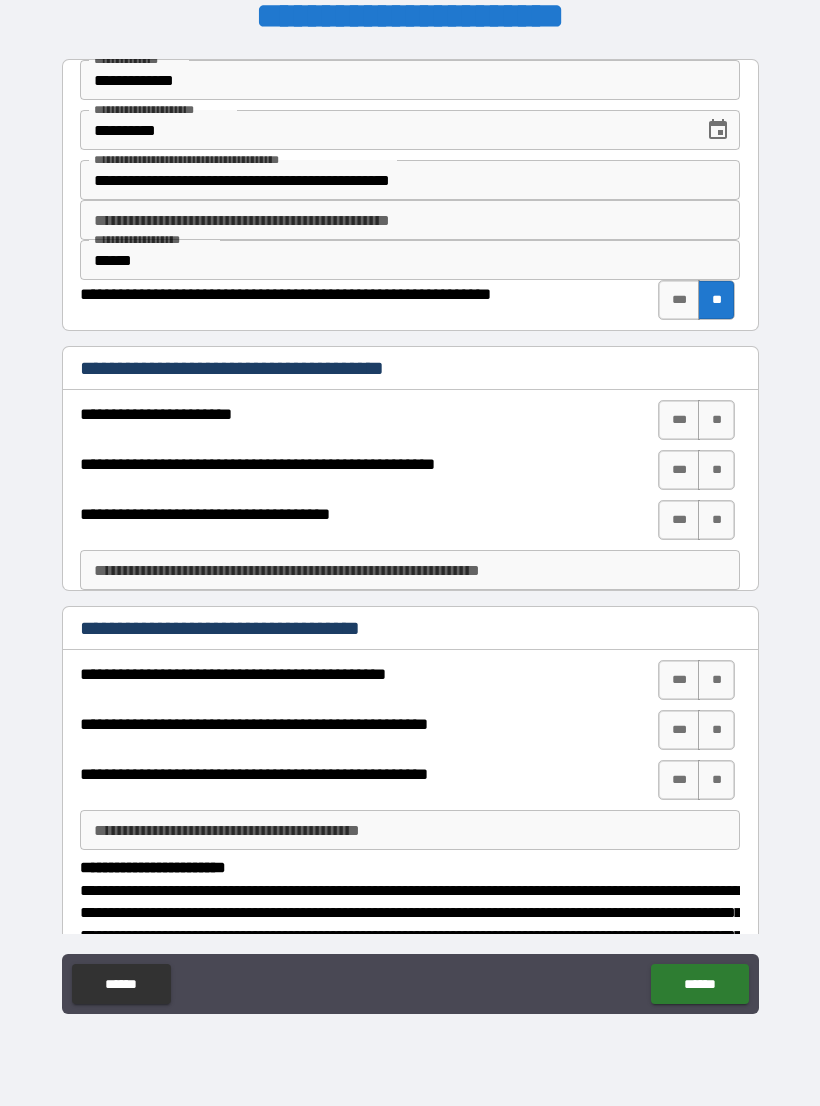 click on "**" at bounding box center [716, 420] 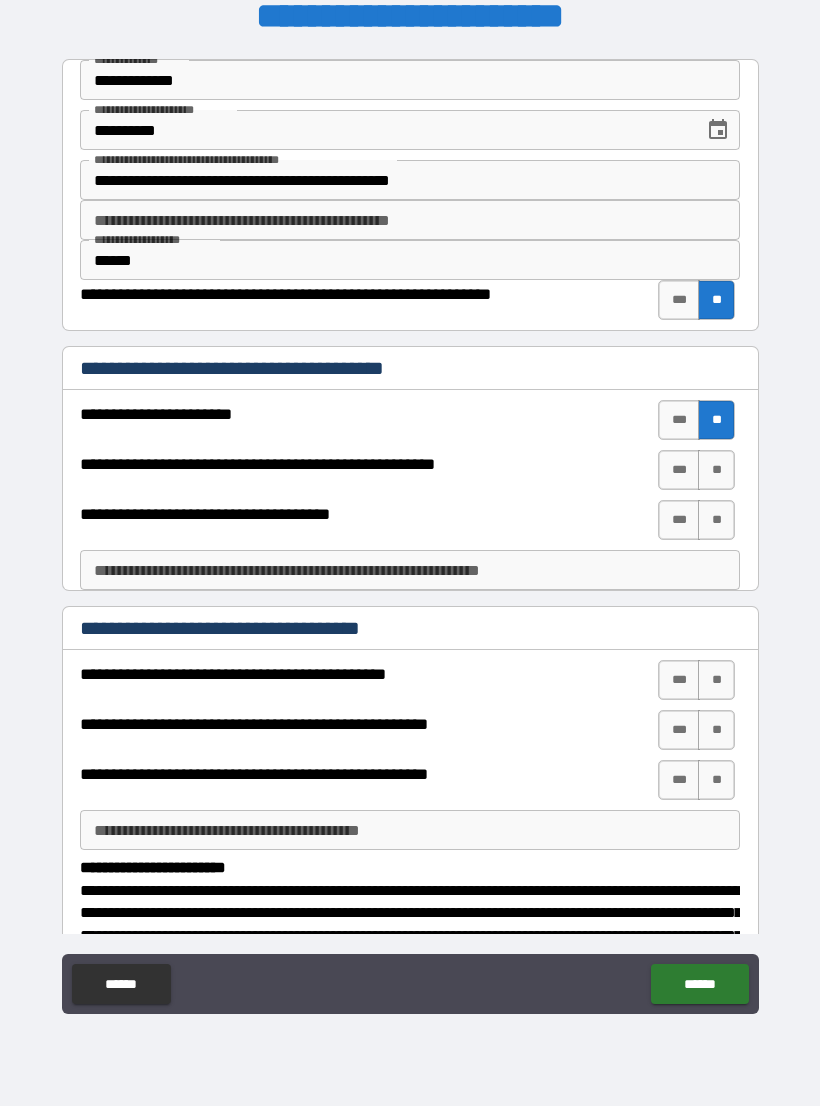 click on "**" at bounding box center (716, 470) 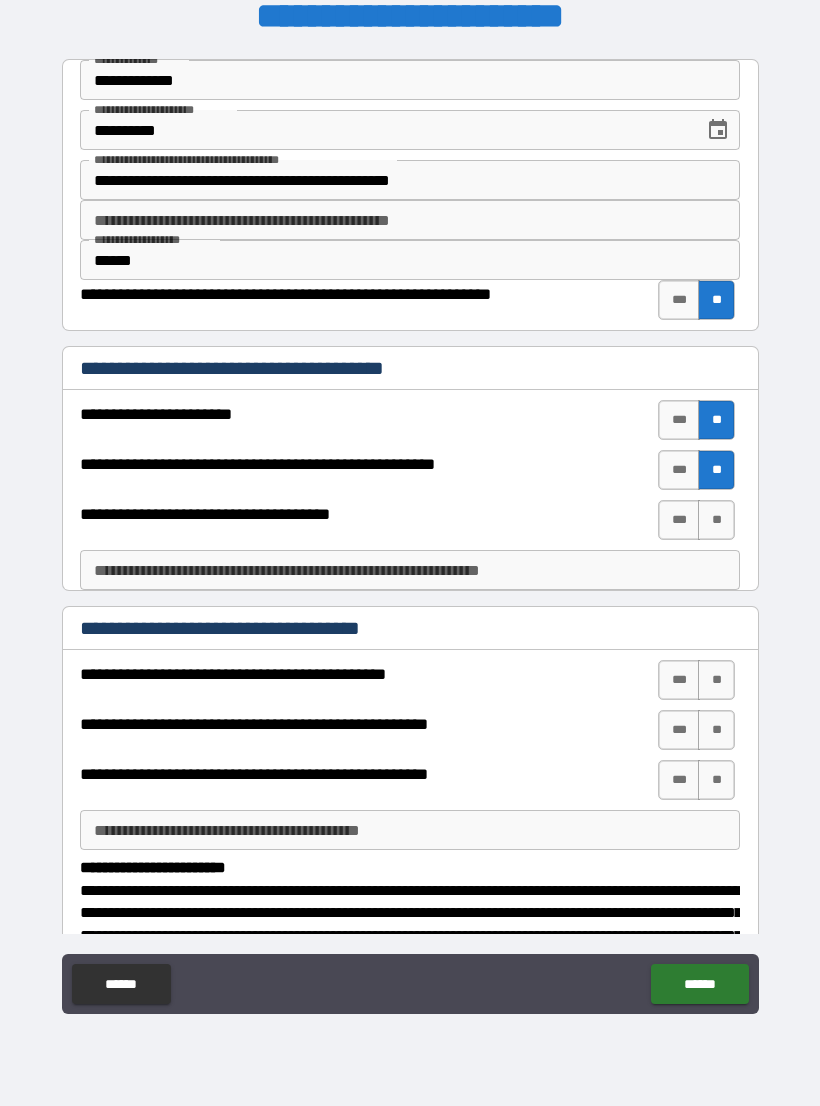 click on "**" at bounding box center [716, 520] 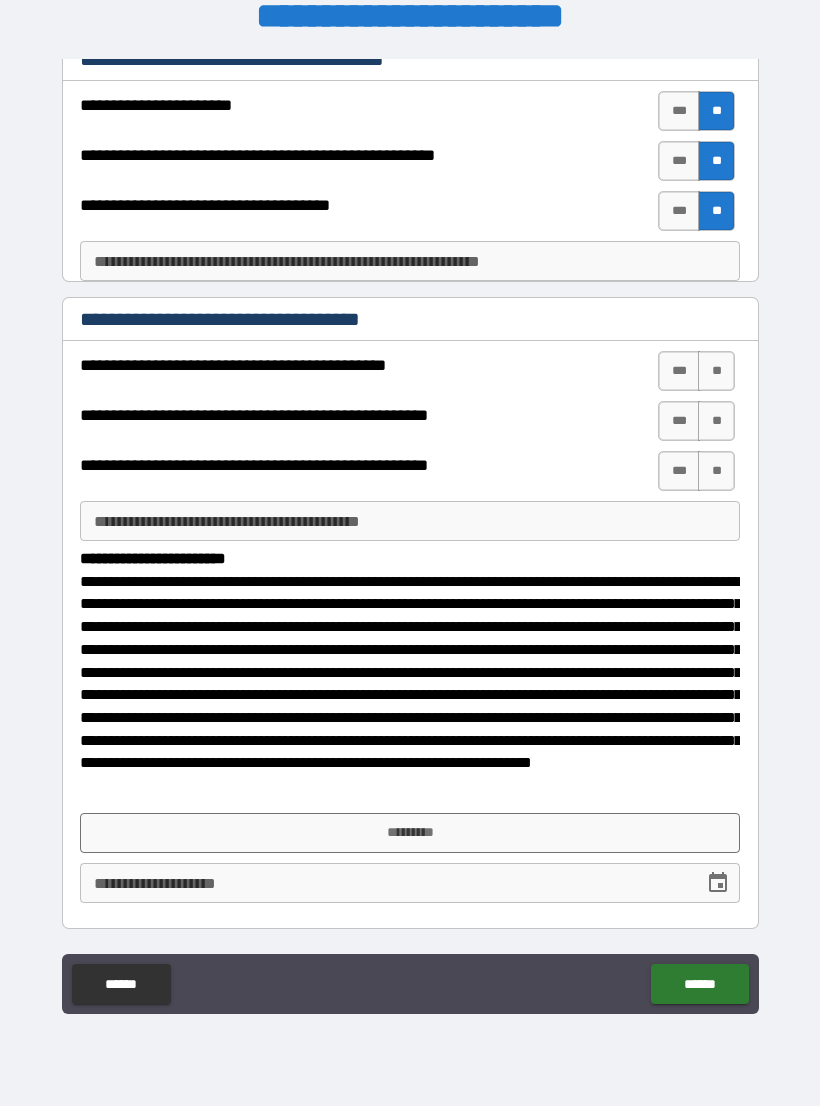 scroll, scrollTop: 308, scrollLeft: 0, axis: vertical 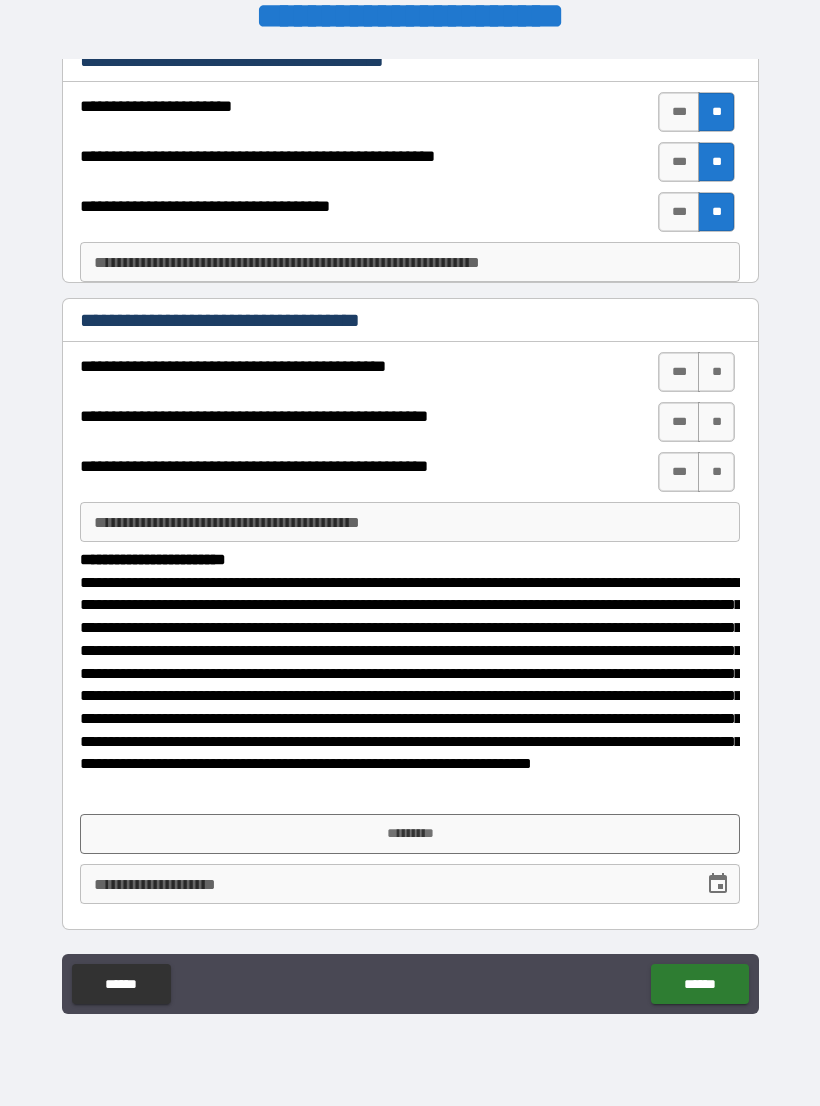 click on "***" at bounding box center [679, 372] 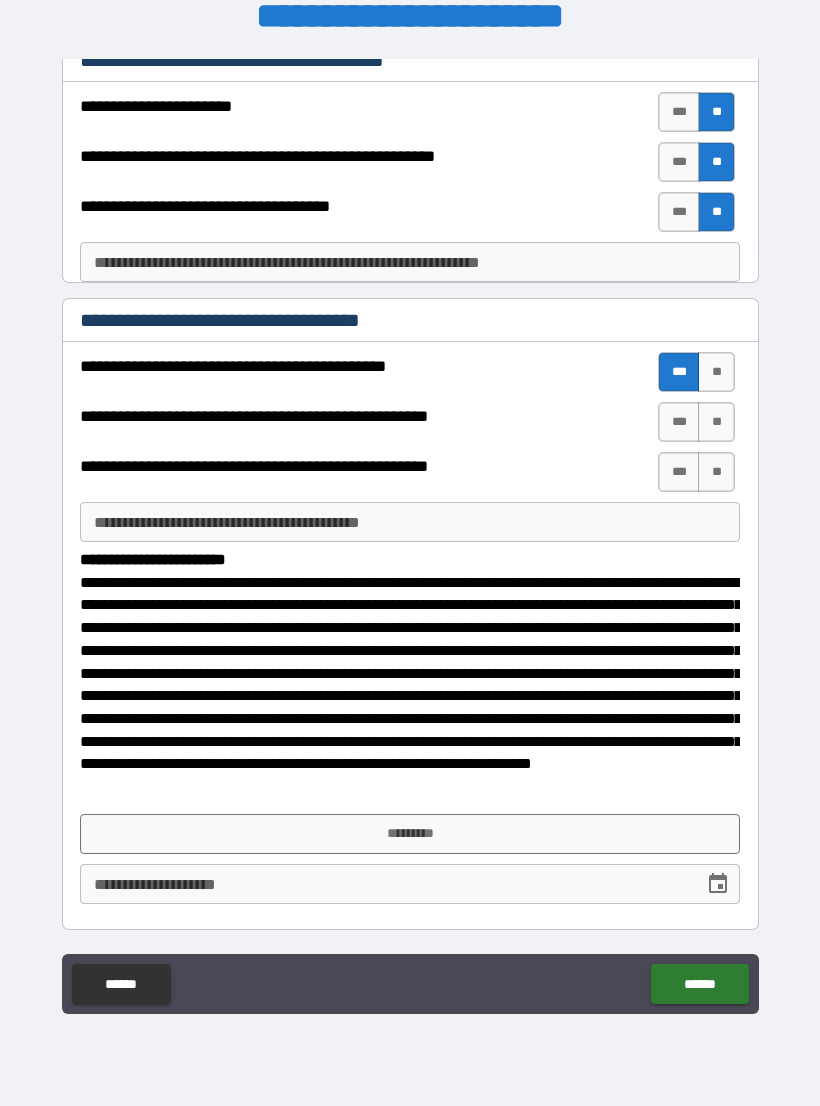 click on "**" at bounding box center [716, 422] 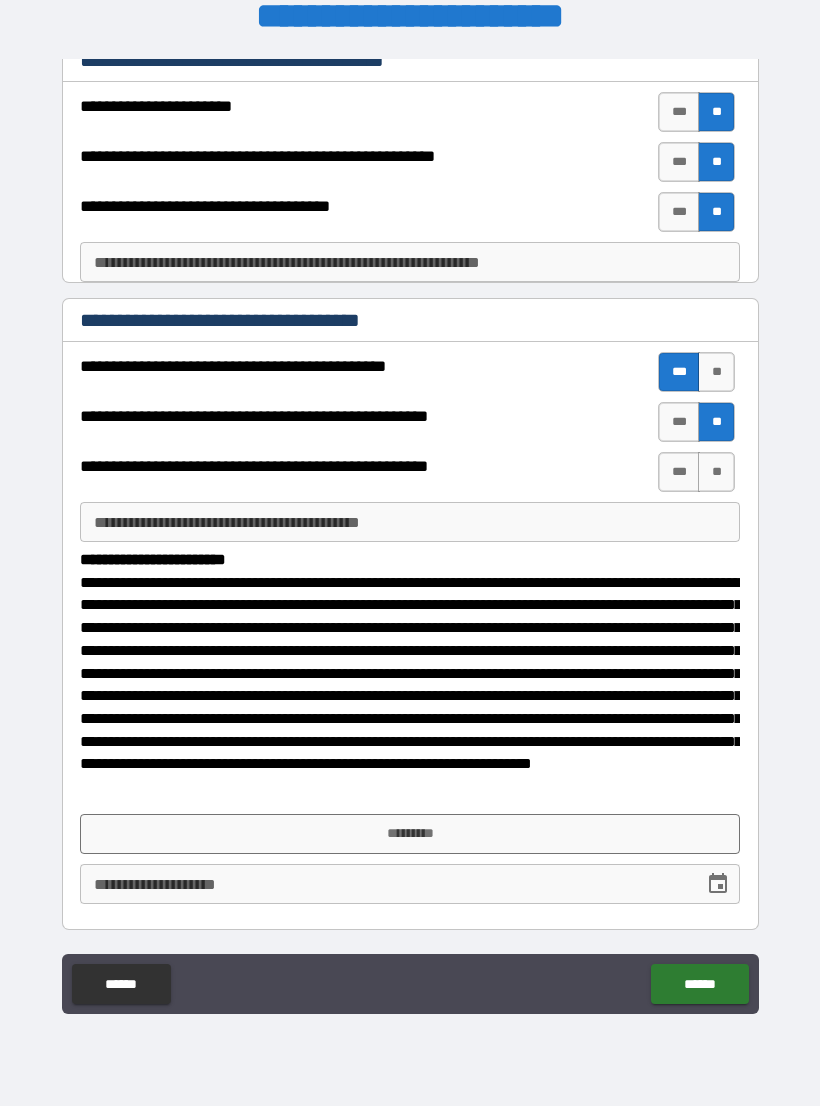 click on "**" at bounding box center (716, 472) 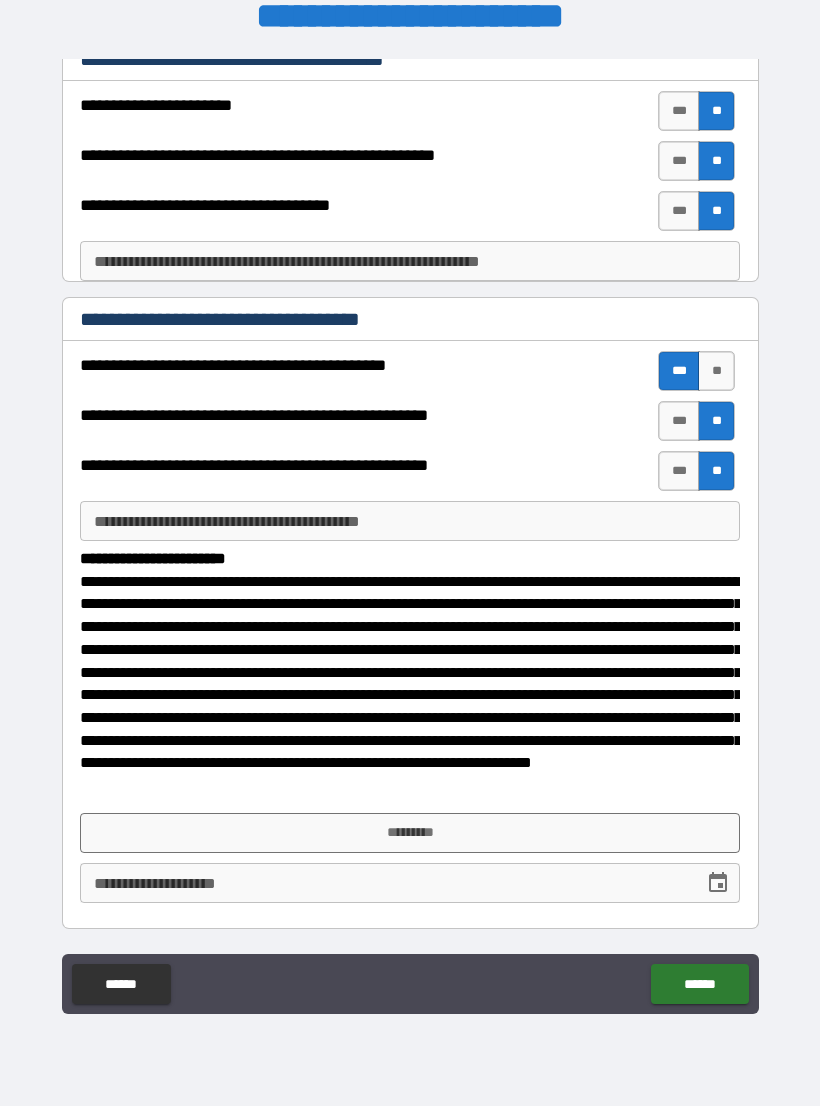 scroll, scrollTop: 308, scrollLeft: 0, axis: vertical 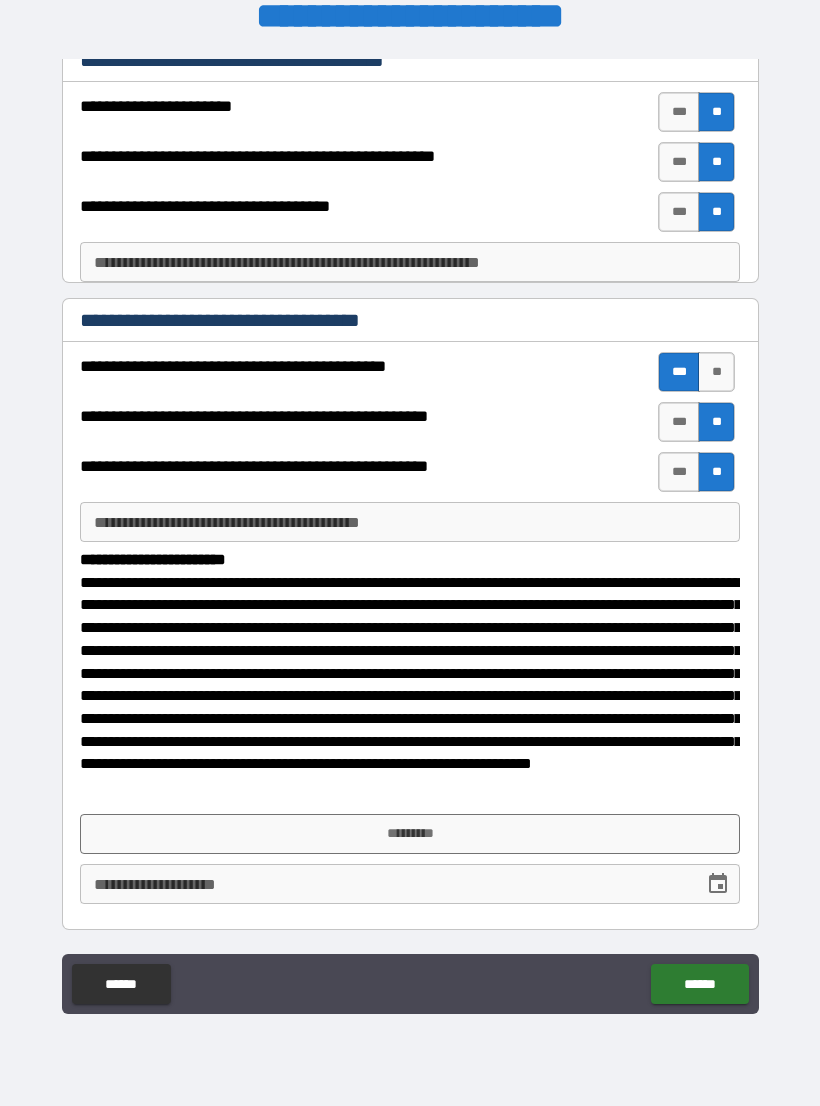 click on "*********" at bounding box center (410, 834) 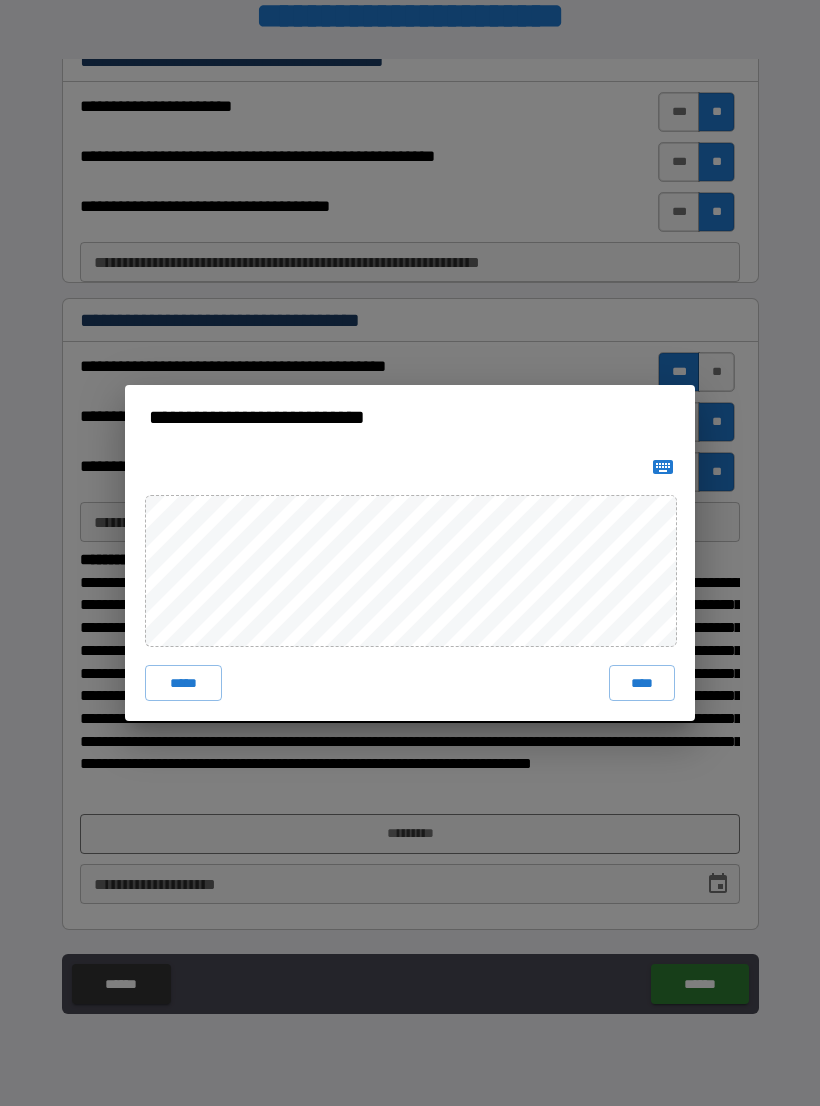 click on "****" at bounding box center [642, 683] 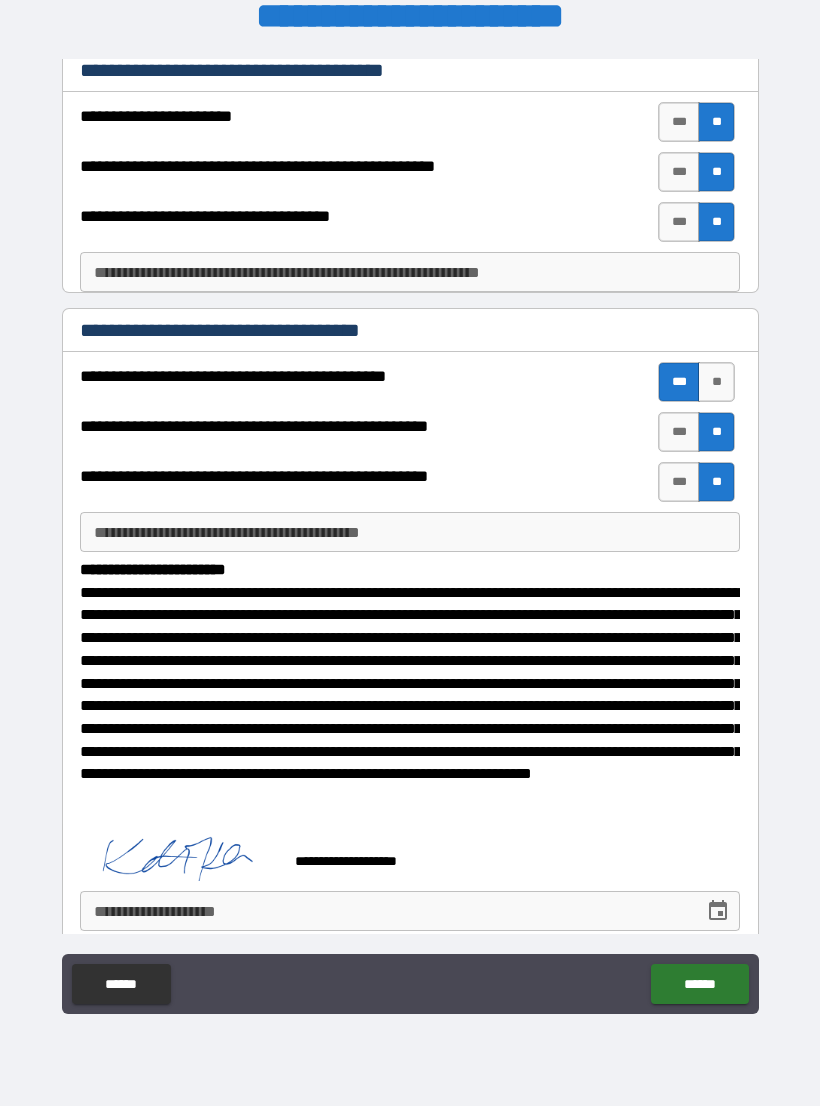 click on "**********" at bounding box center [385, 911] 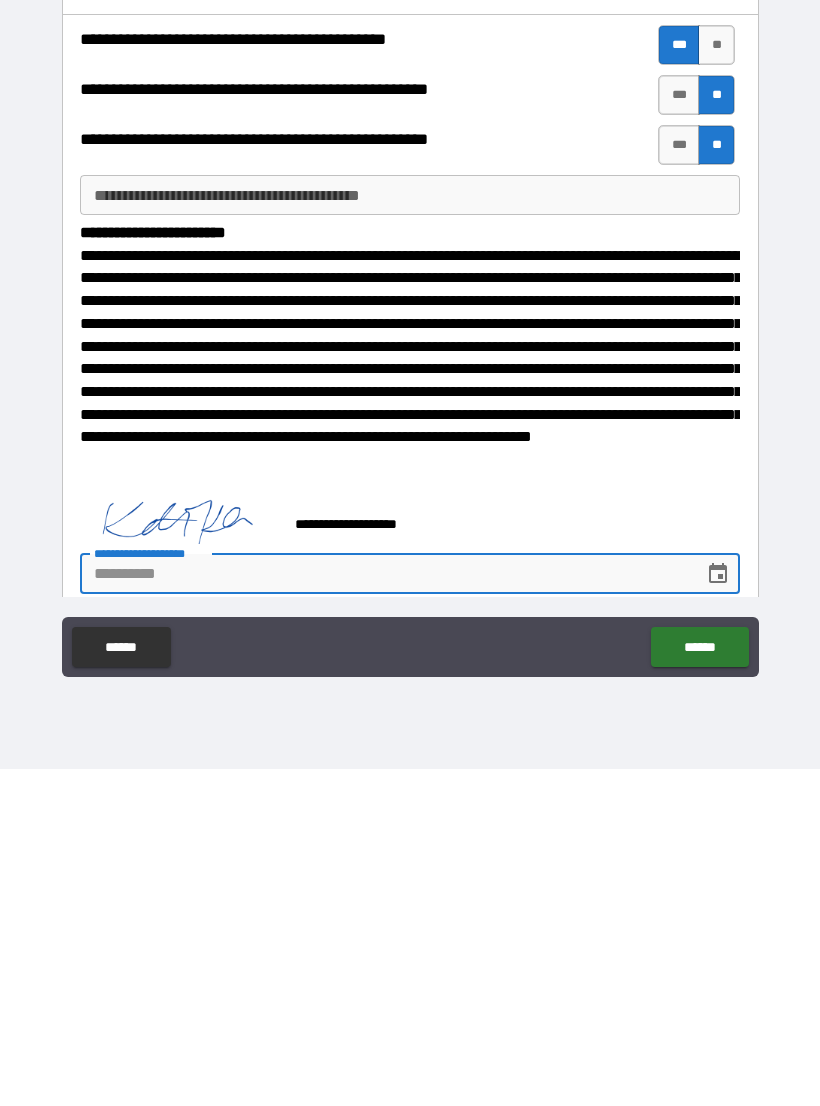click 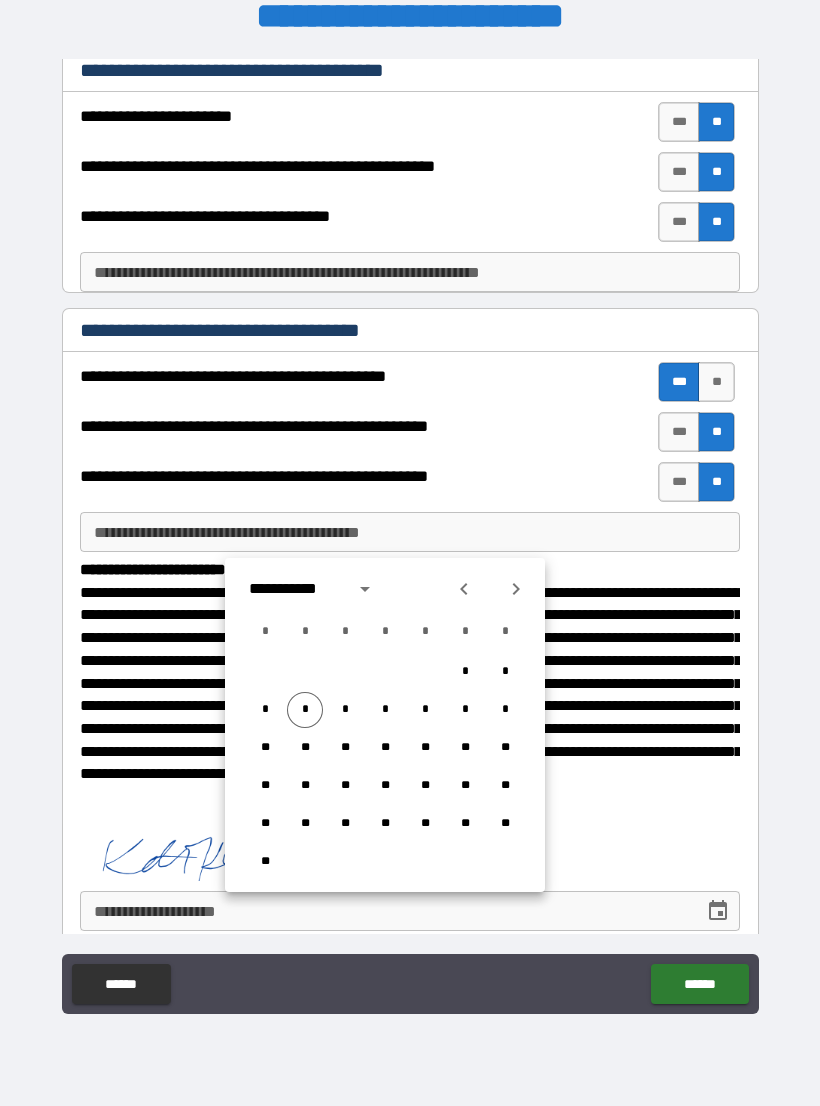 click on "*" at bounding box center (305, 710) 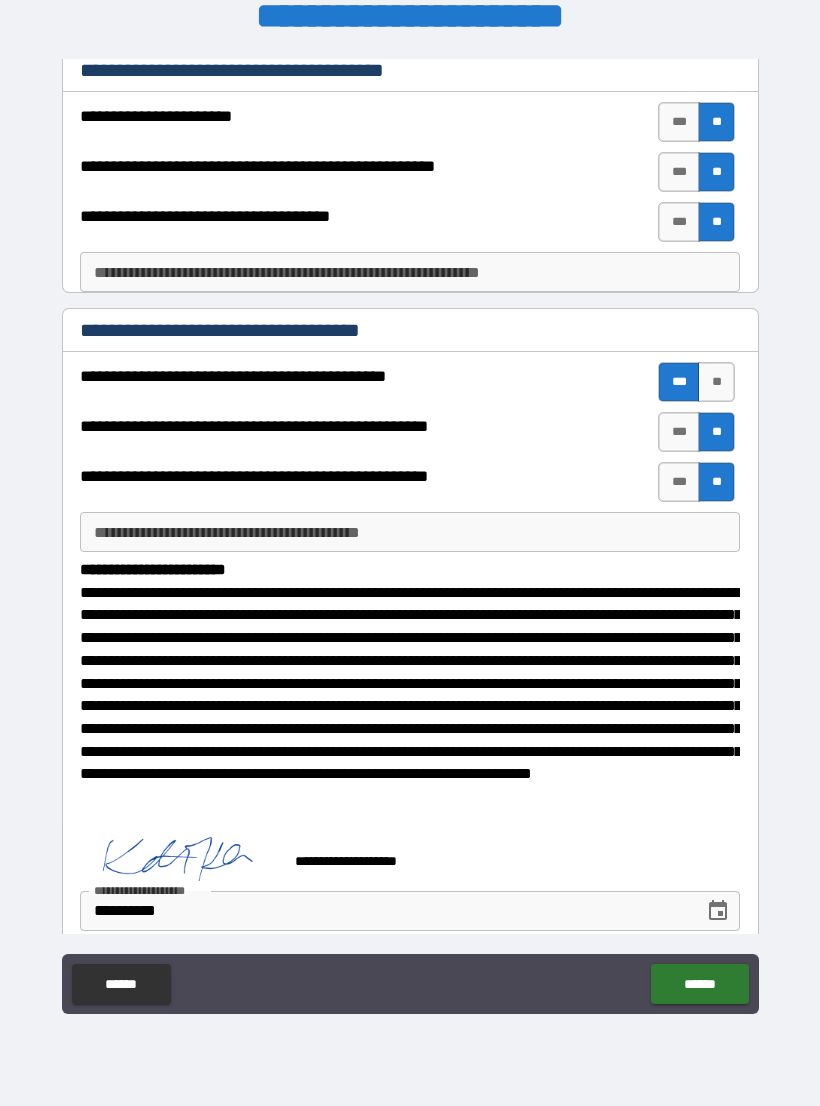 click on "******" at bounding box center [699, 984] 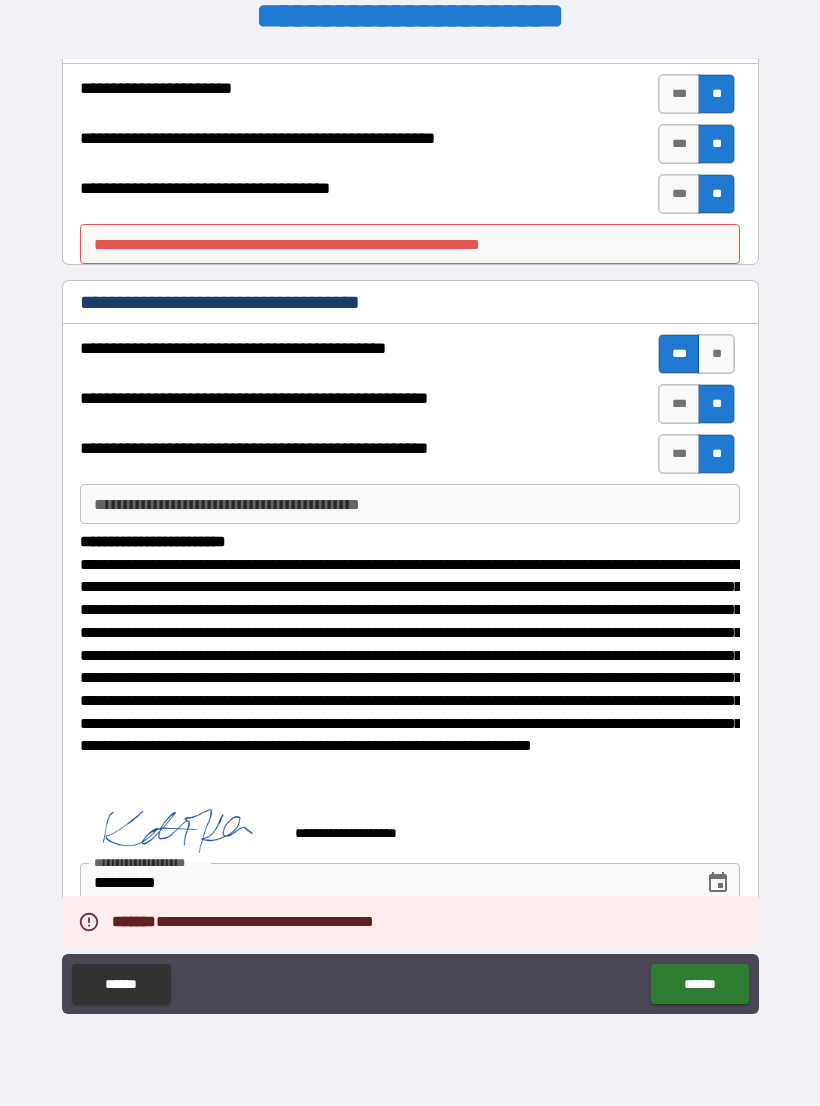 scroll, scrollTop: 325, scrollLeft: 0, axis: vertical 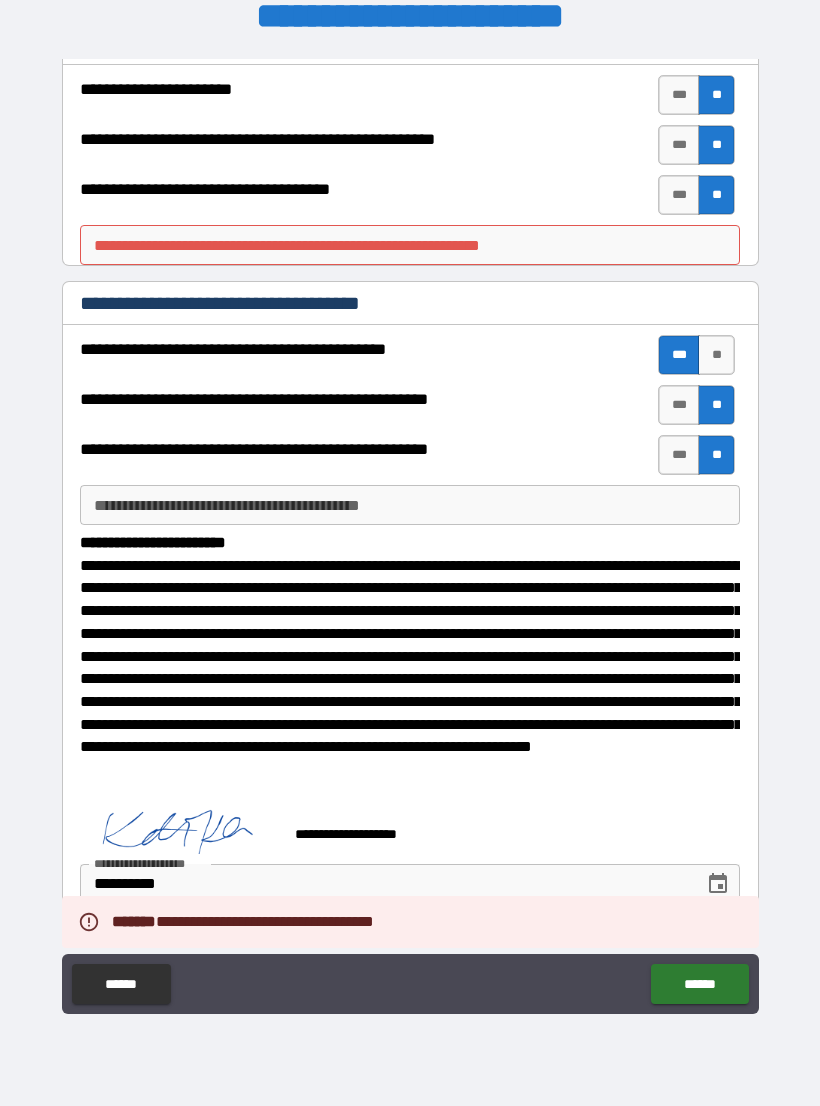 click on "**********" at bounding box center [410, 245] 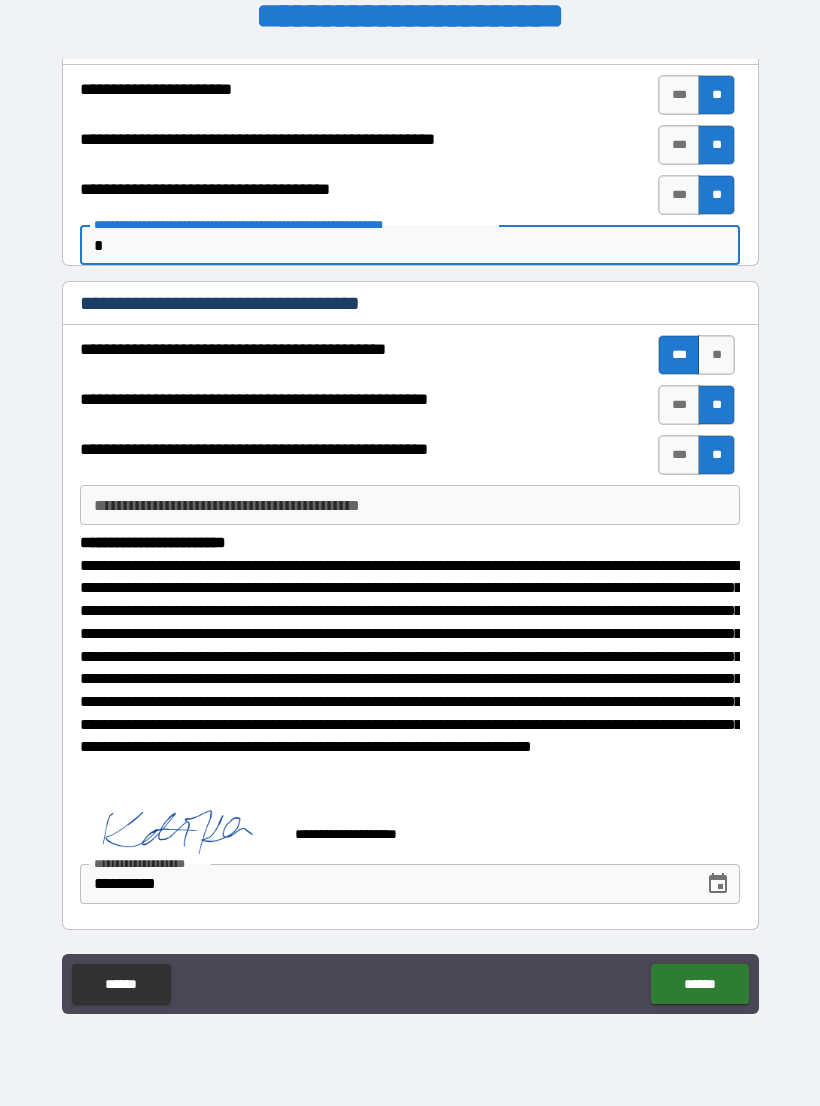 type on "*" 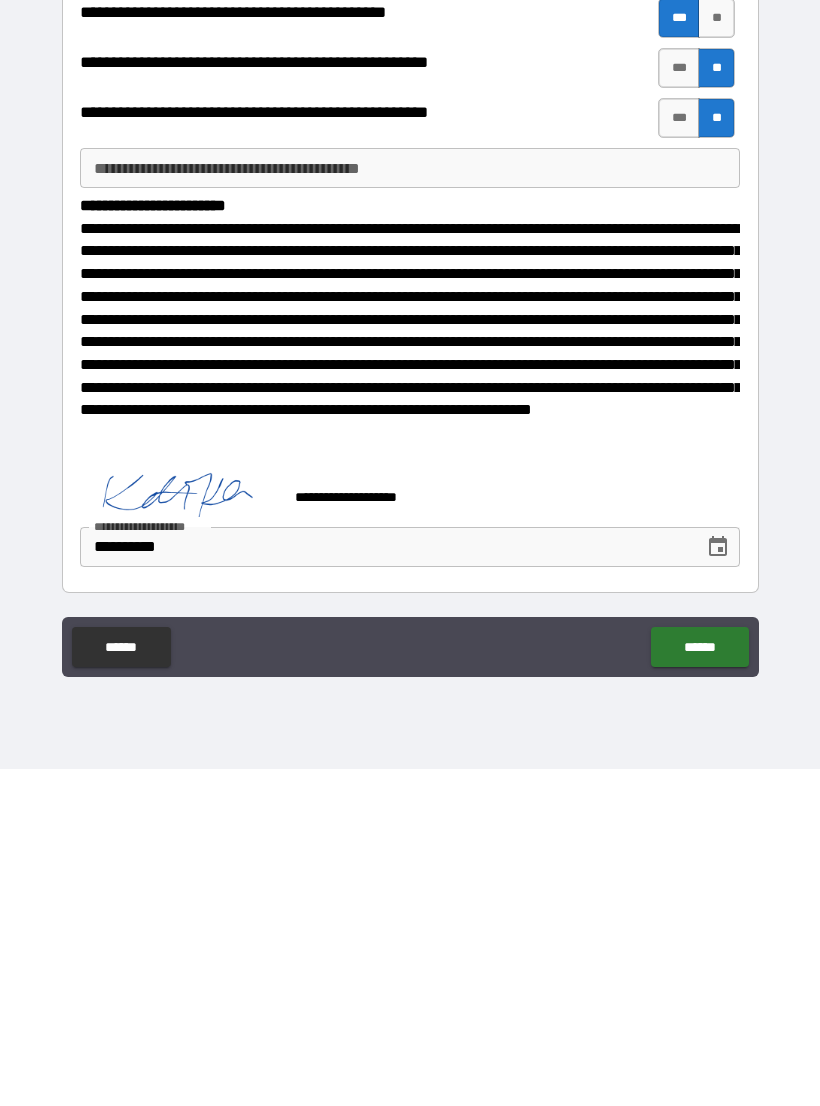 type on "****" 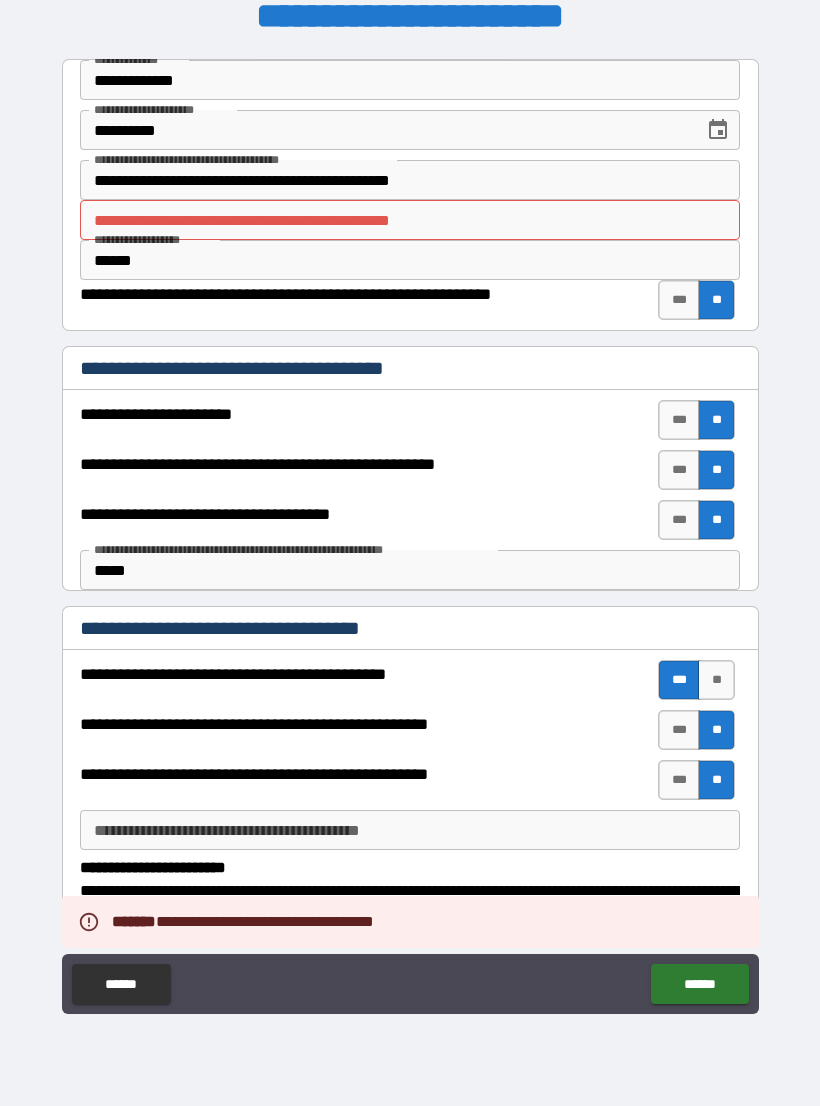 scroll, scrollTop: 0, scrollLeft: 0, axis: both 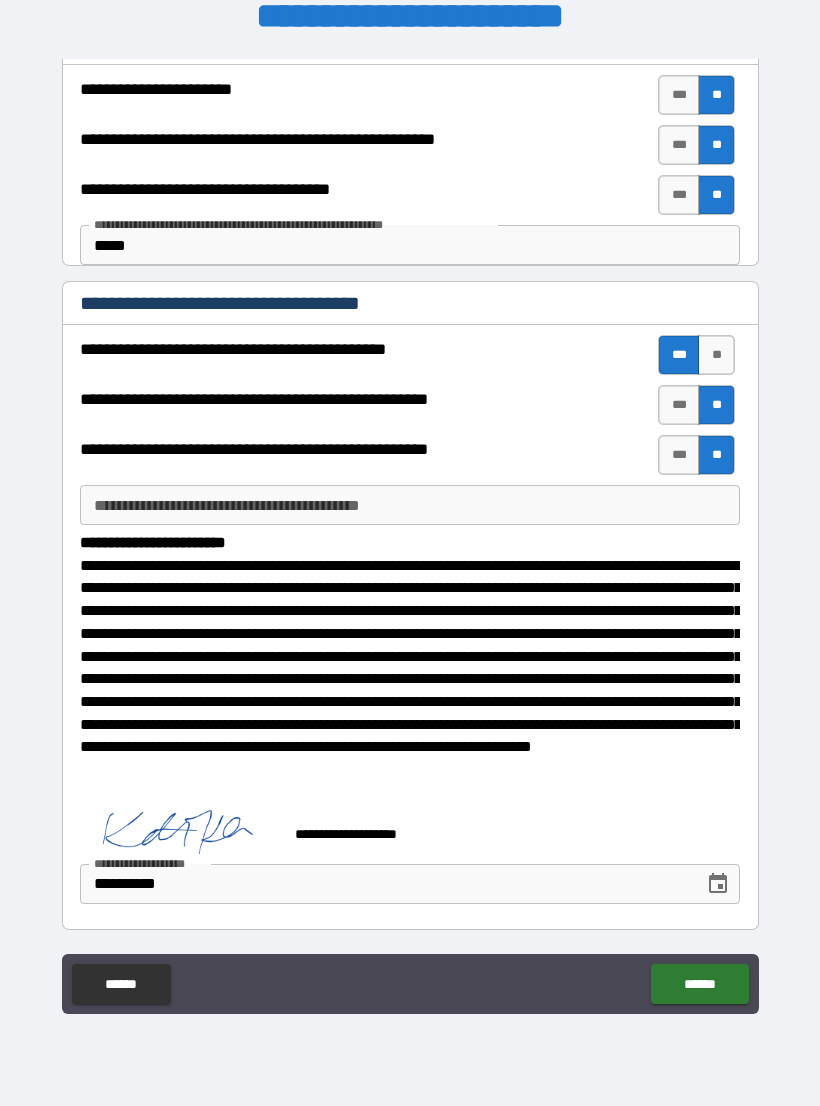 type on "**********" 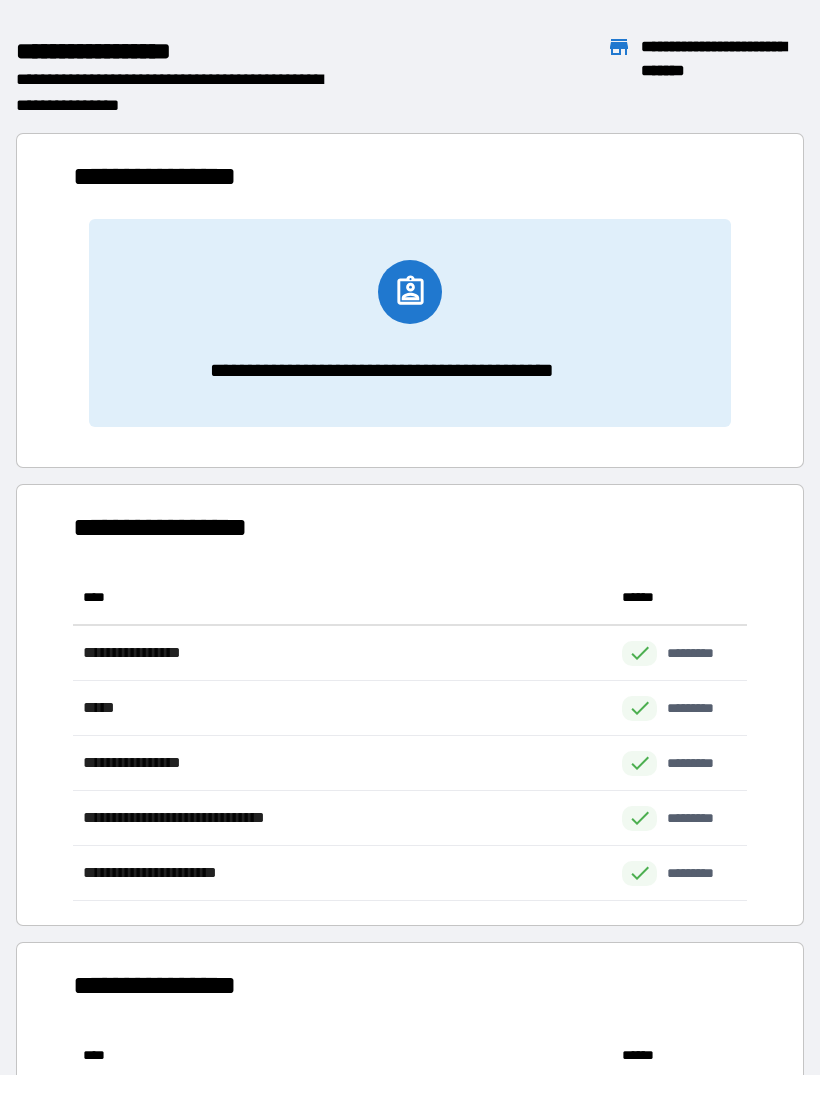 scroll, scrollTop: 1, scrollLeft: 1, axis: both 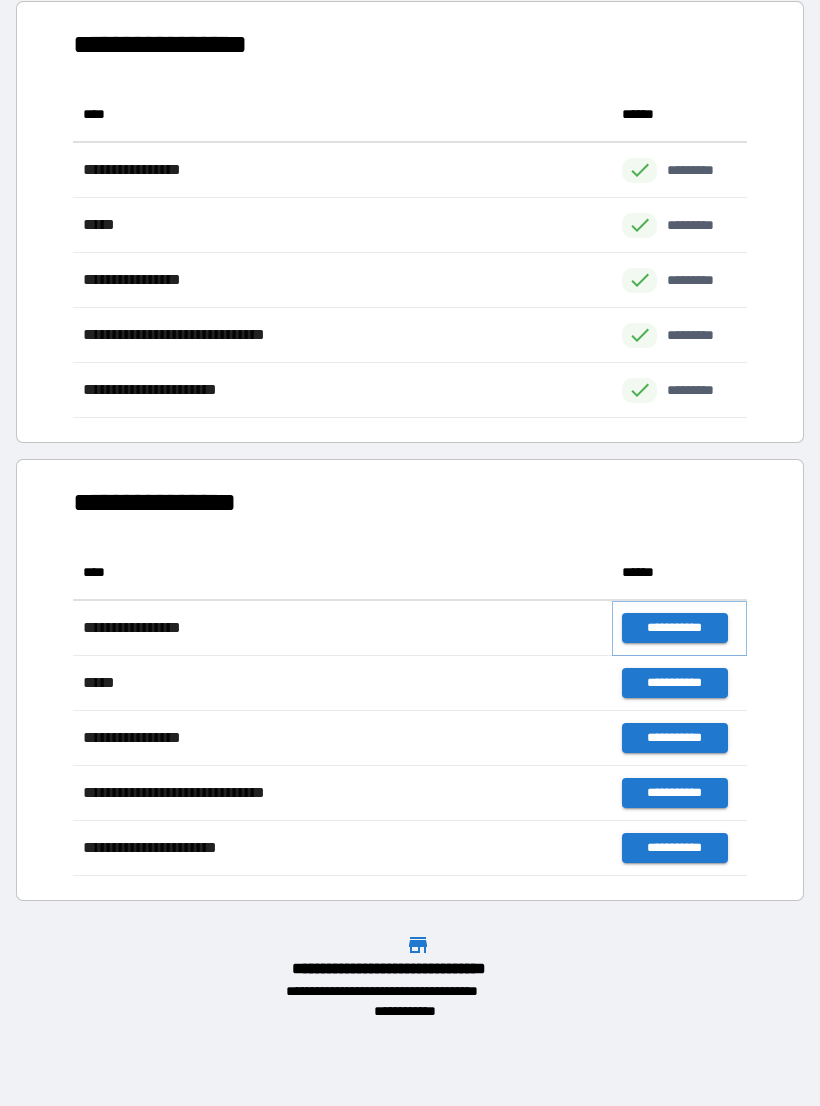 click on "**********" at bounding box center [674, 628] 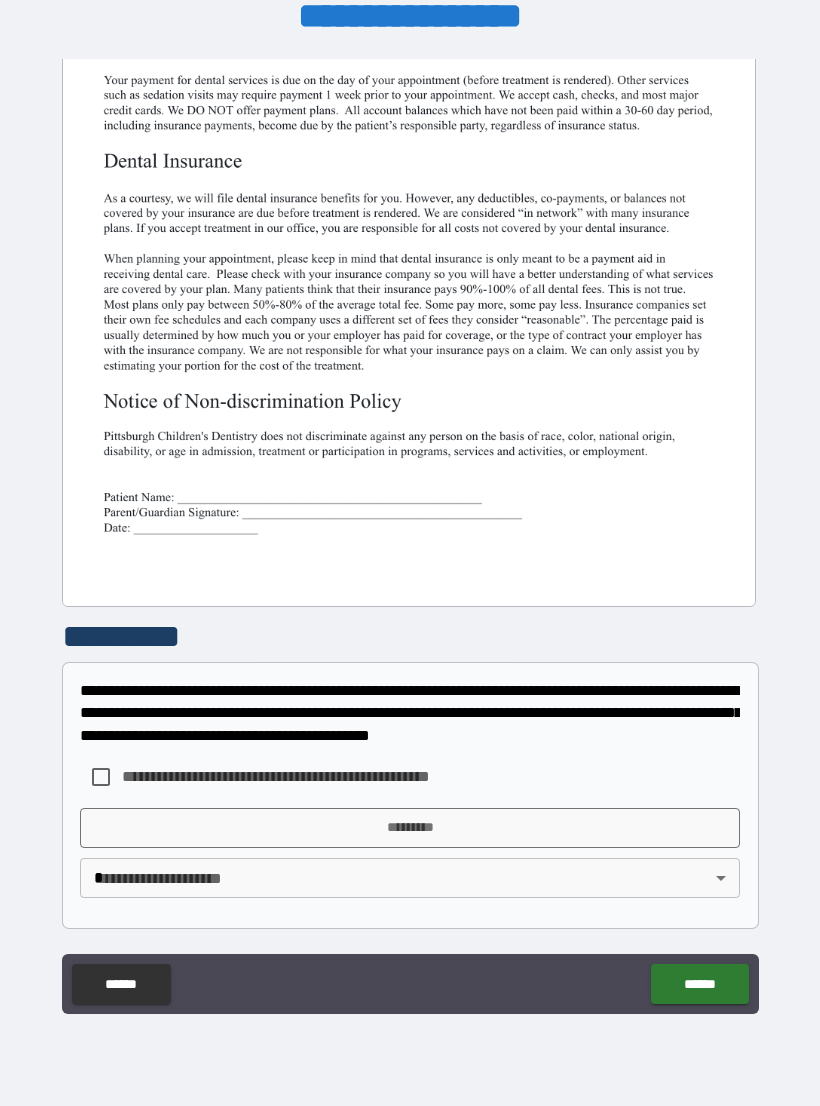 scroll, scrollTop: 380, scrollLeft: 0, axis: vertical 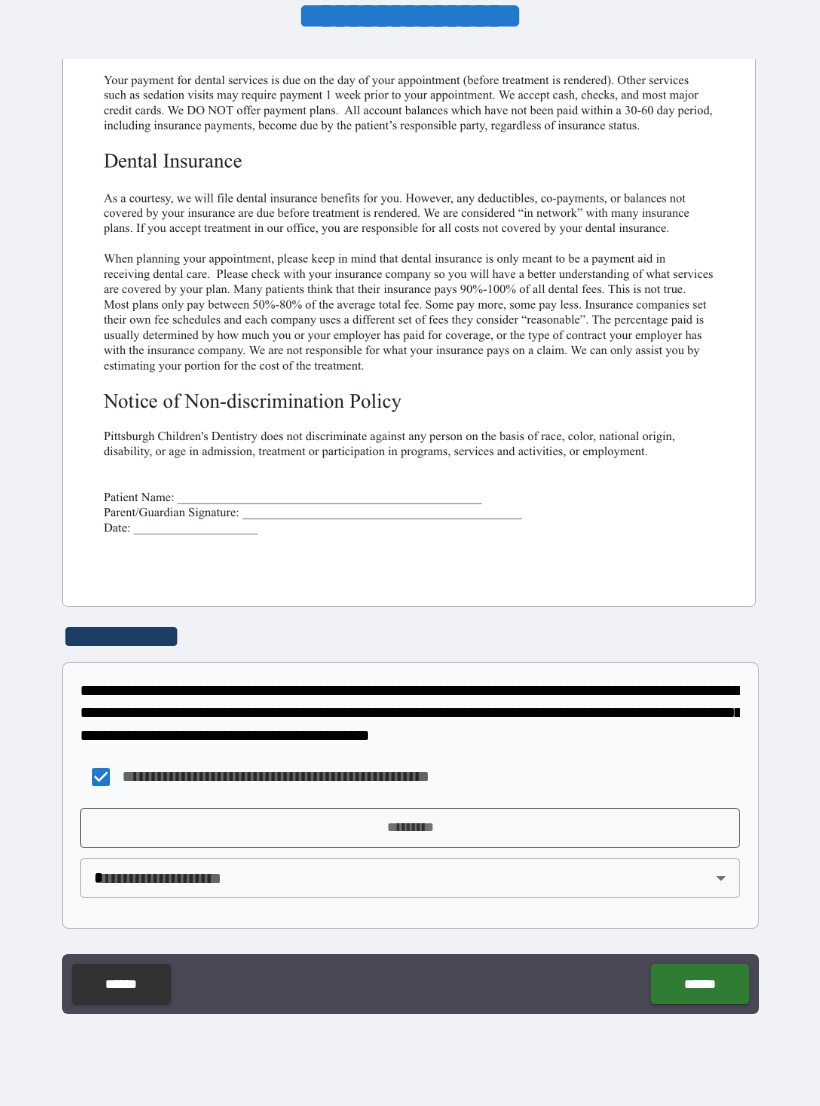click on "*********" at bounding box center (410, 828) 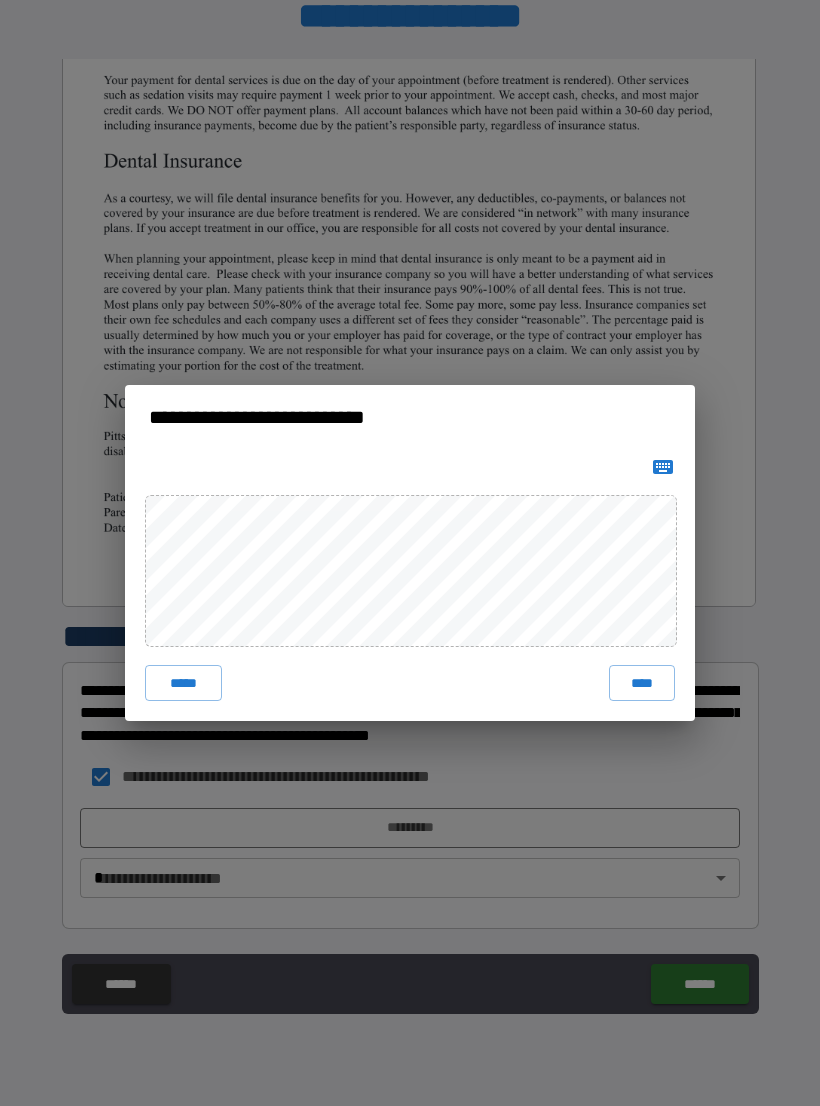 click on "****" at bounding box center (642, 683) 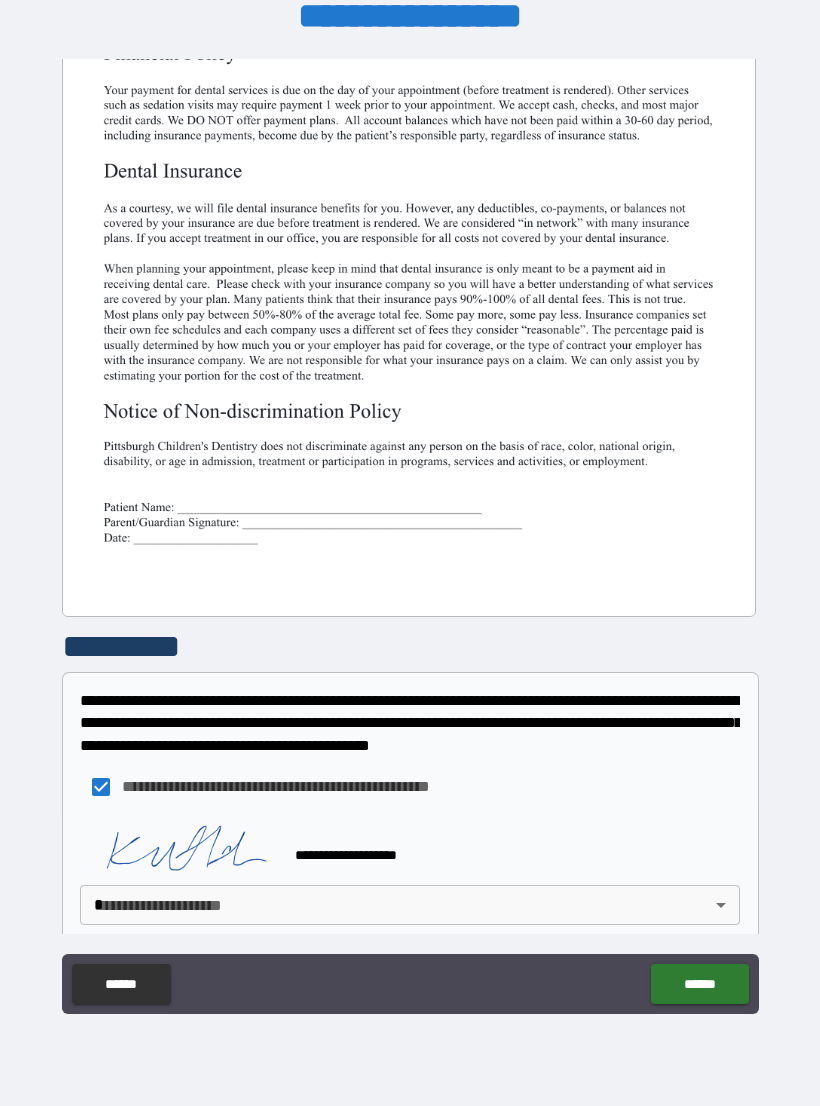 click on "******" at bounding box center [699, 984] 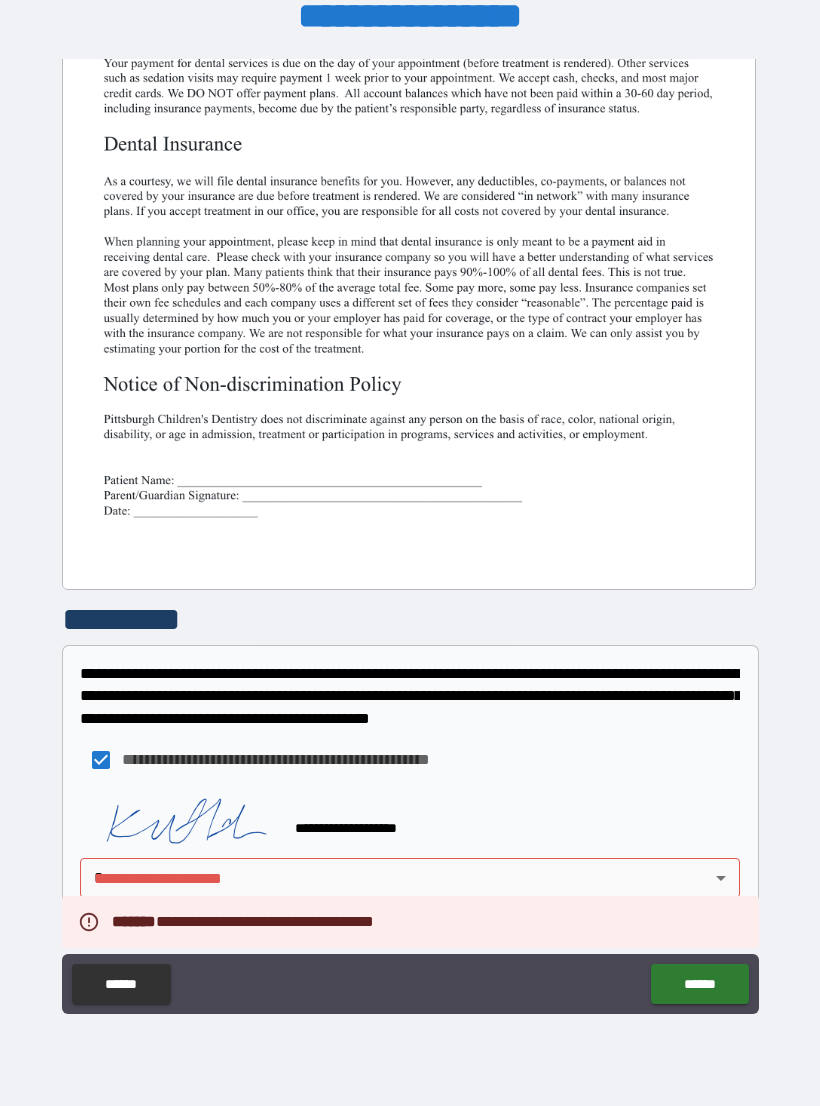 scroll, scrollTop: 397, scrollLeft: 0, axis: vertical 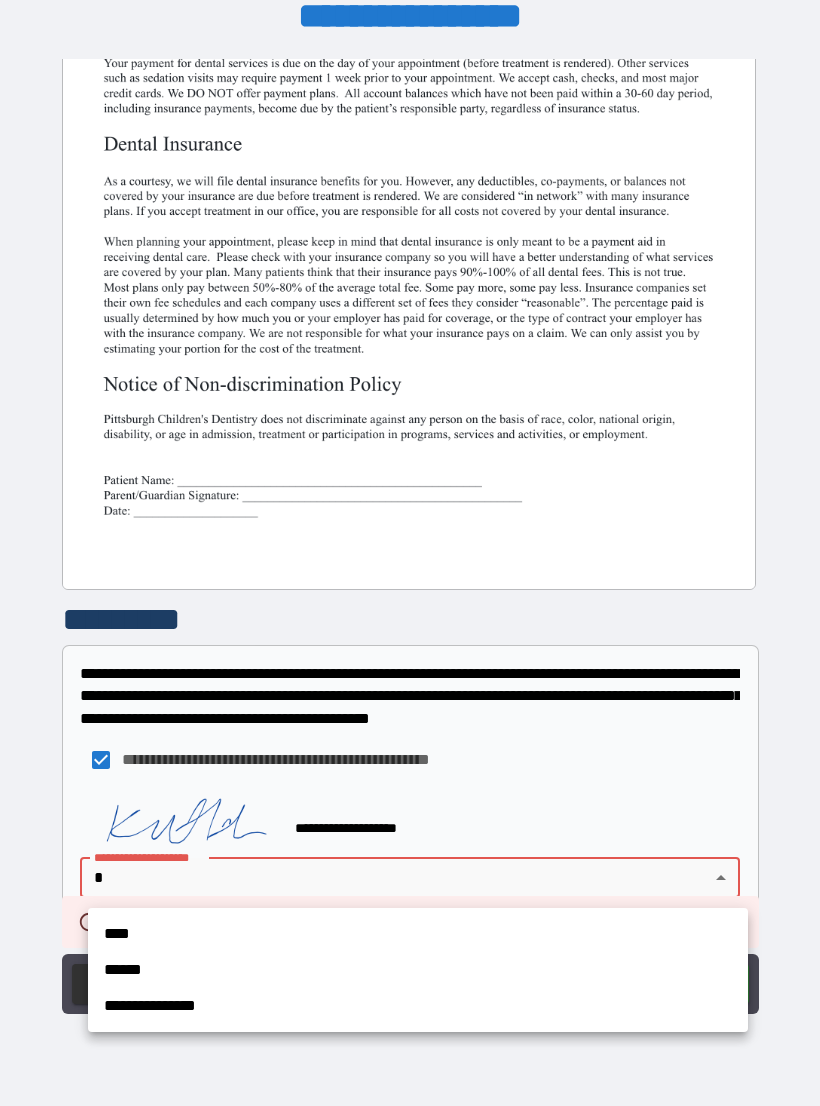 click on "**********" at bounding box center [418, 1006] 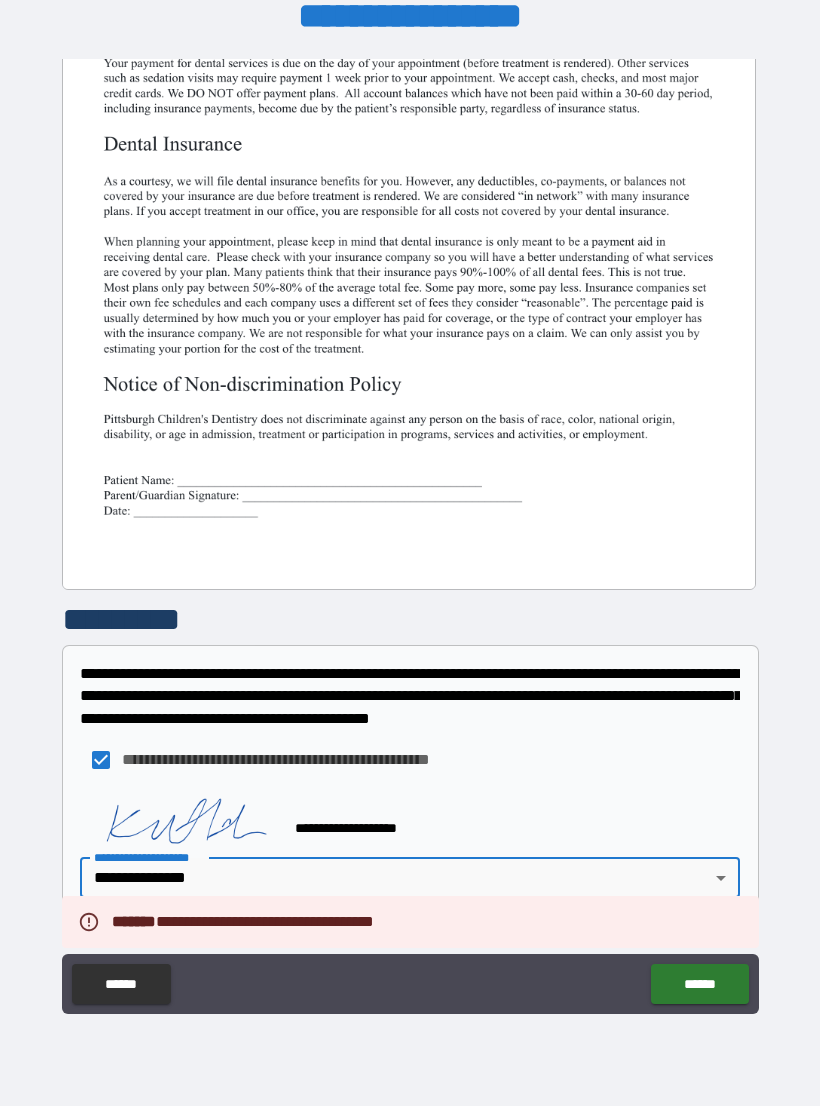 click on "******" at bounding box center [699, 984] 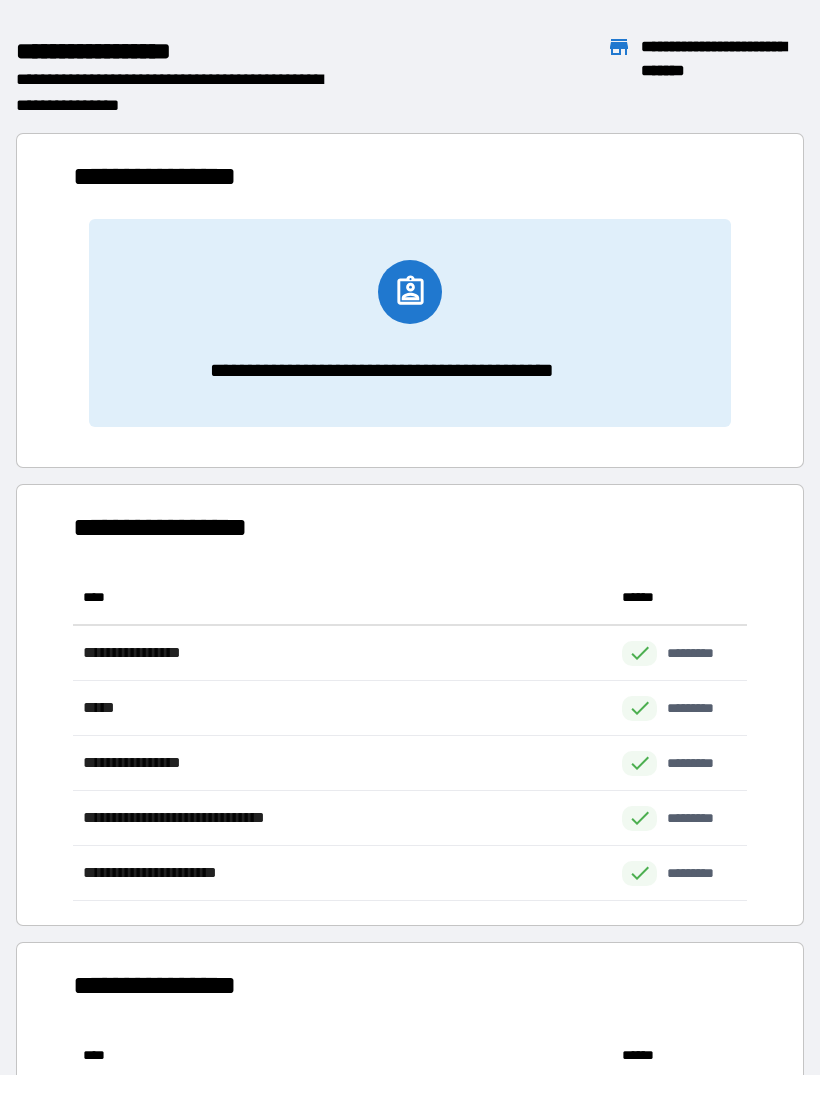 scroll, scrollTop: 331, scrollLeft: 674, axis: both 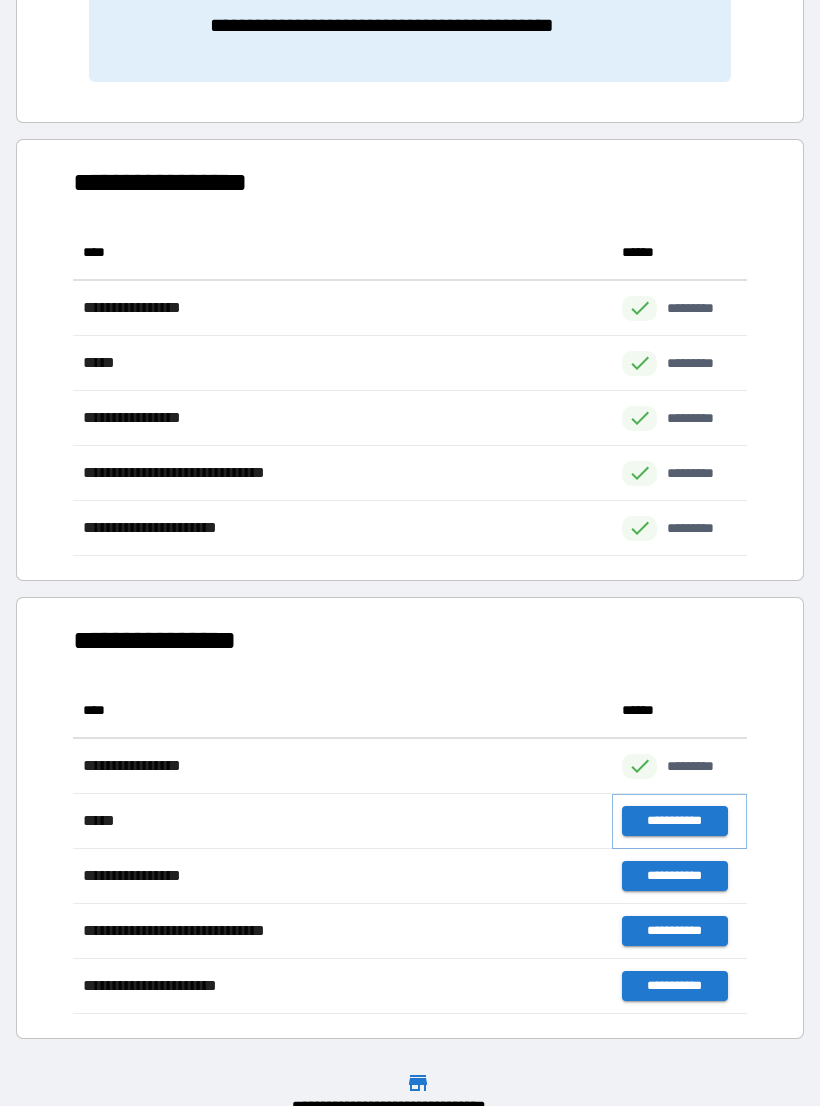 click on "**********" at bounding box center (674, 821) 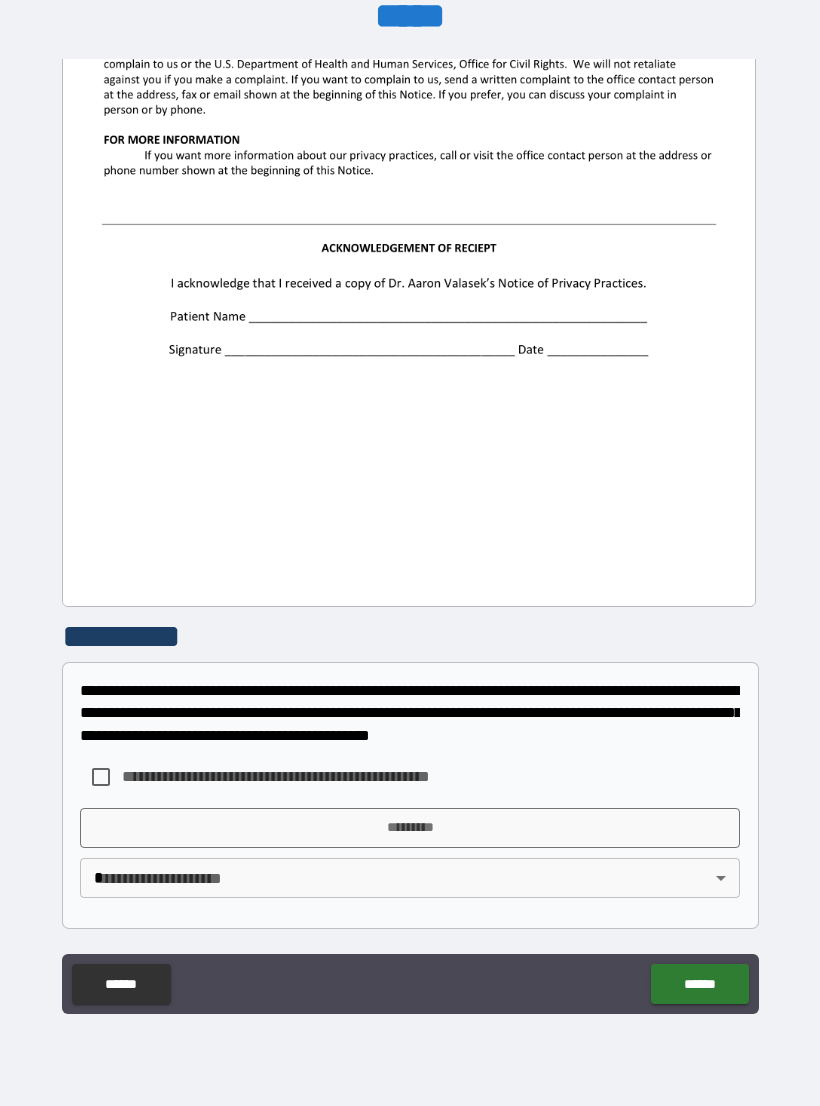 scroll, scrollTop: 2244, scrollLeft: 0, axis: vertical 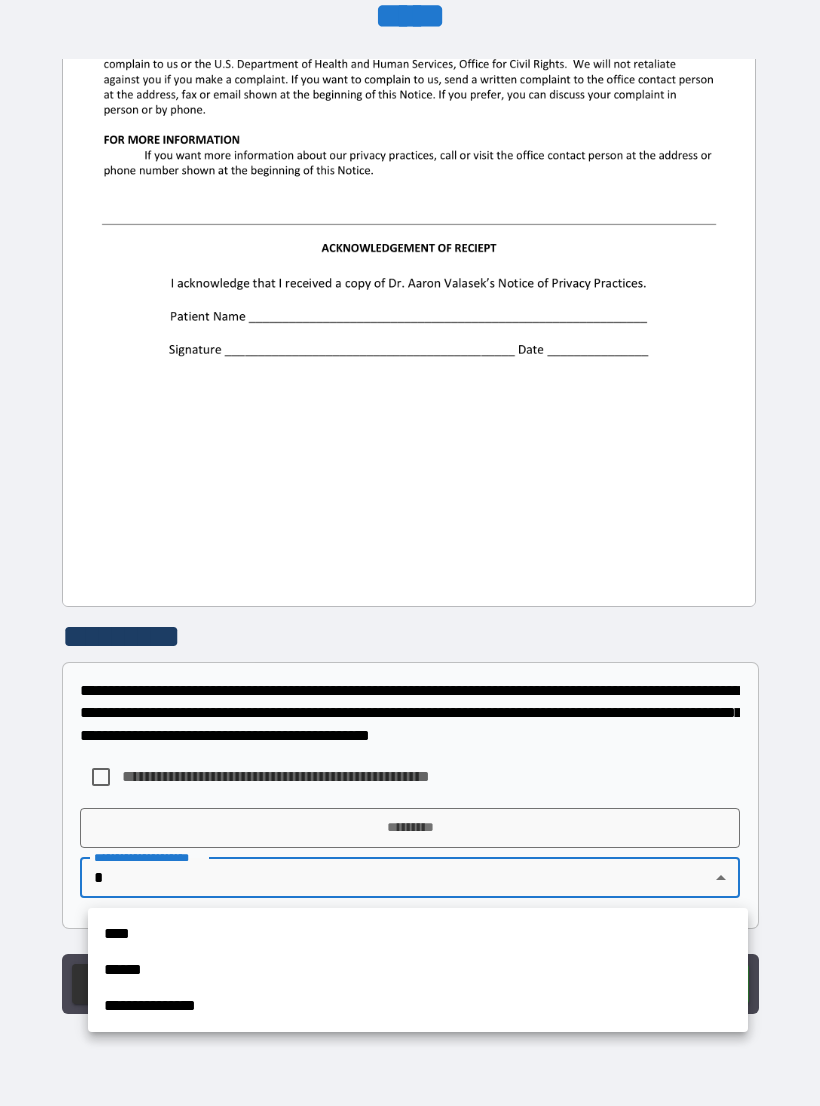 click on "**********" at bounding box center (418, 1006) 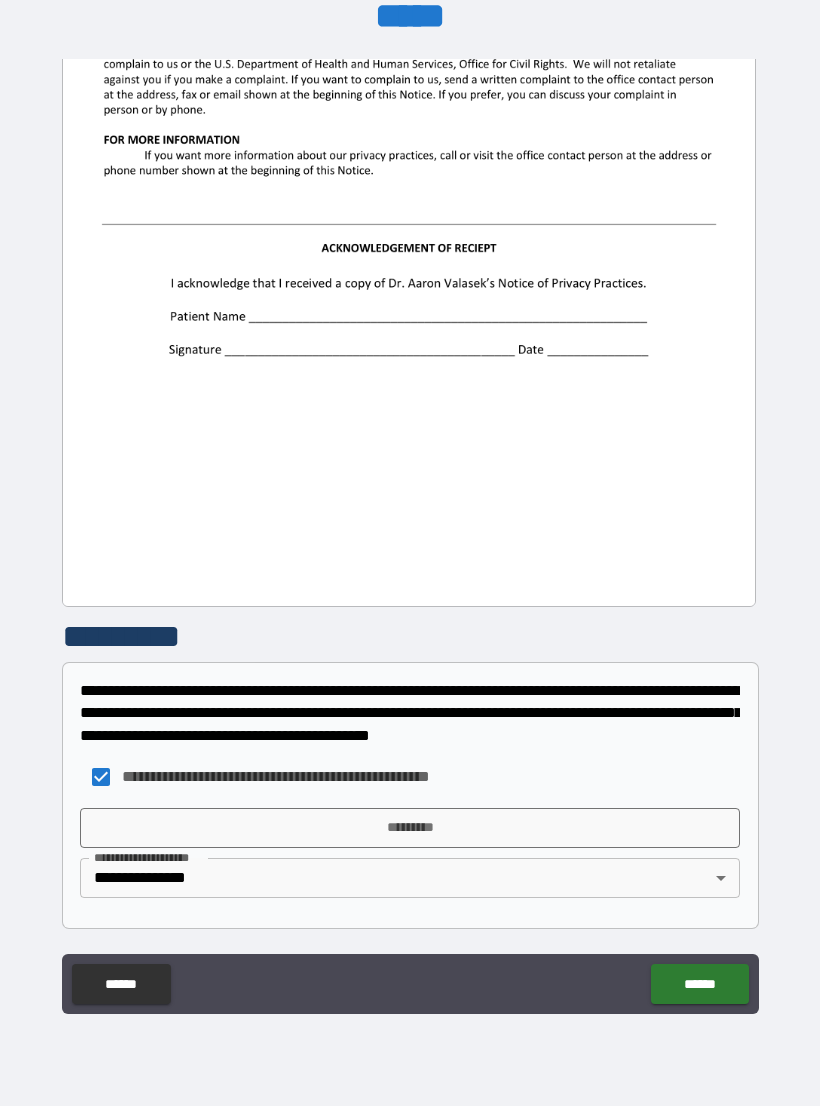 click on "*********" at bounding box center [410, 828] 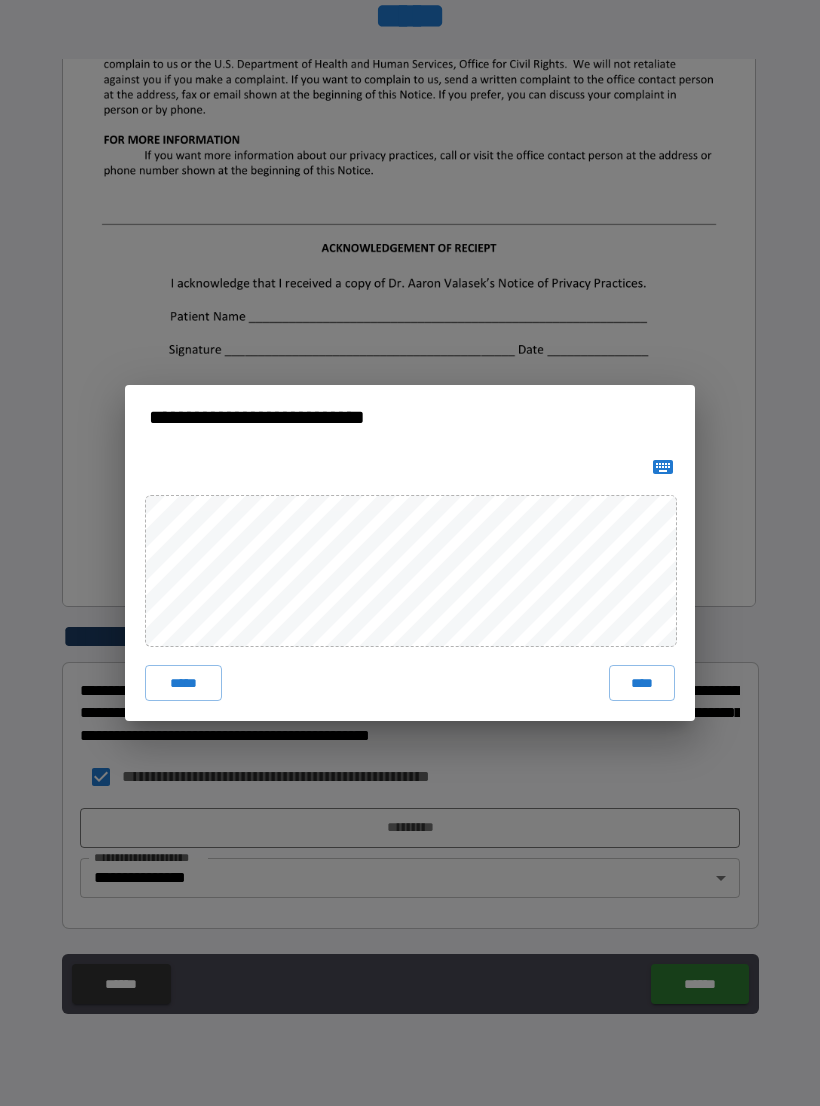 click on "****" at bounding box center [642, 683] 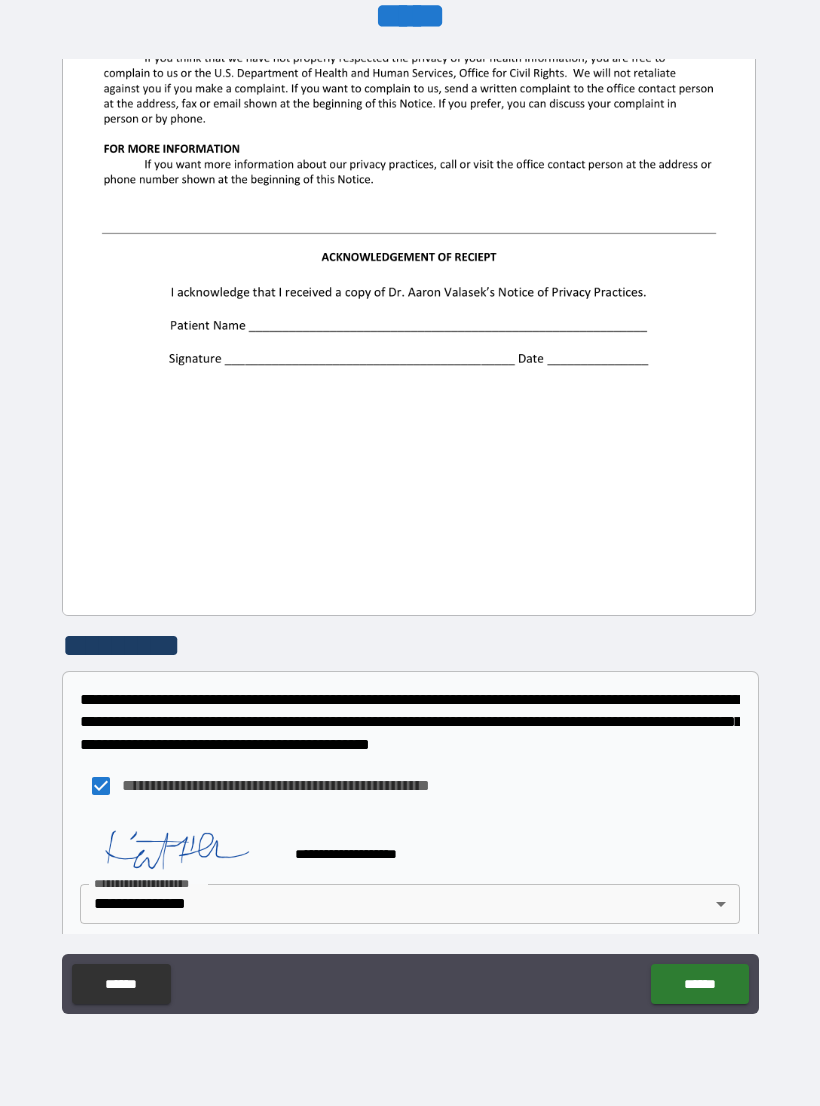 click on "******" at bounding box center [699, 984] 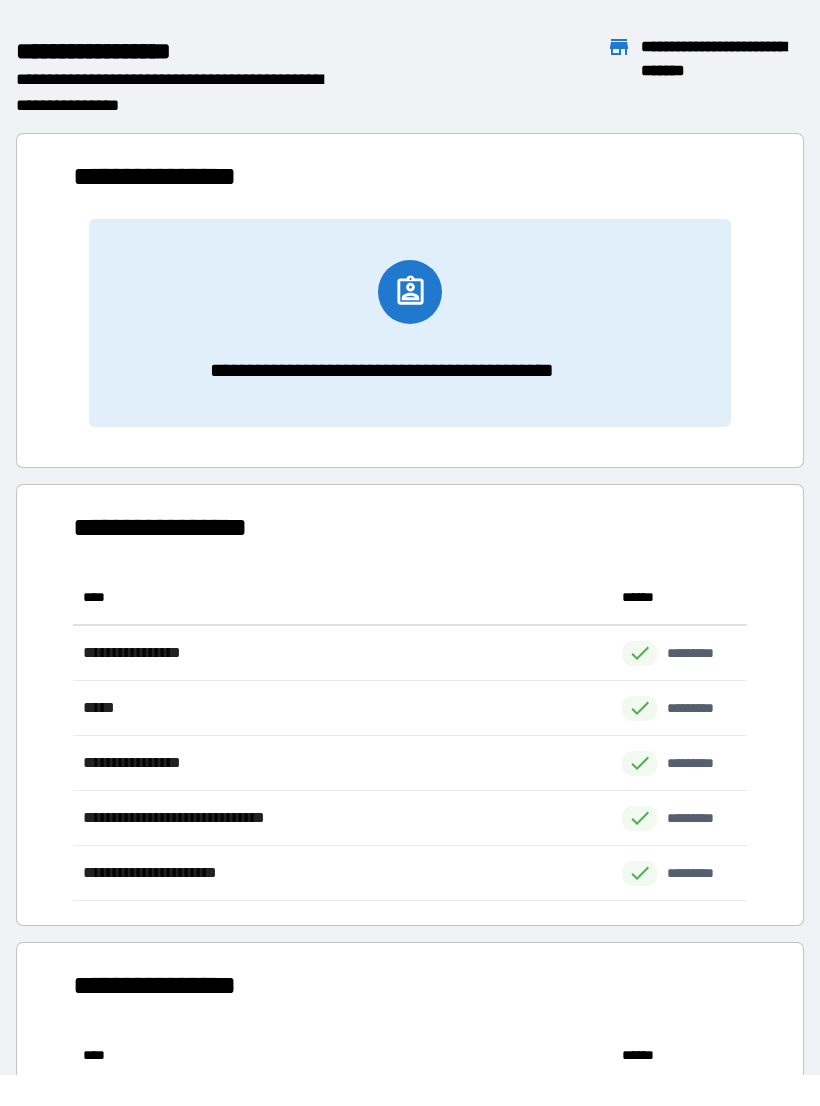 scroll, scrollTop: 331, scrollLeft: 674, axis: both 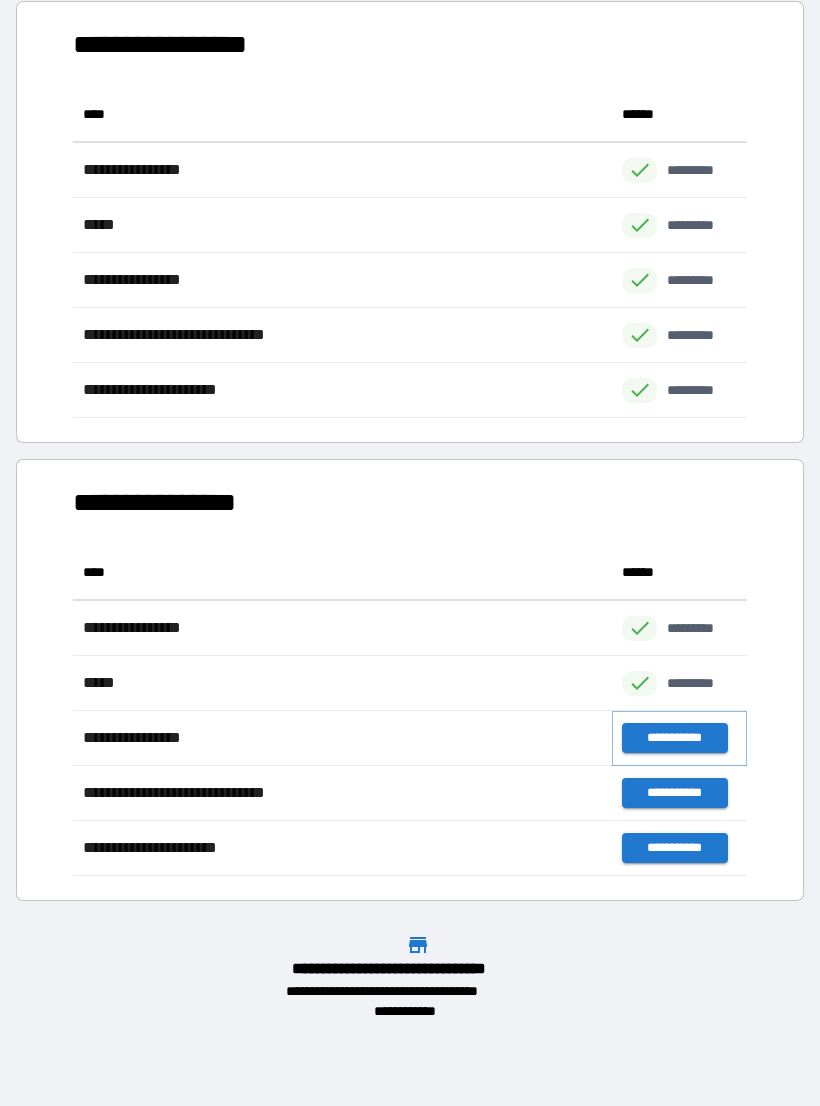 click on "**********" at bounding box center [674, 738] 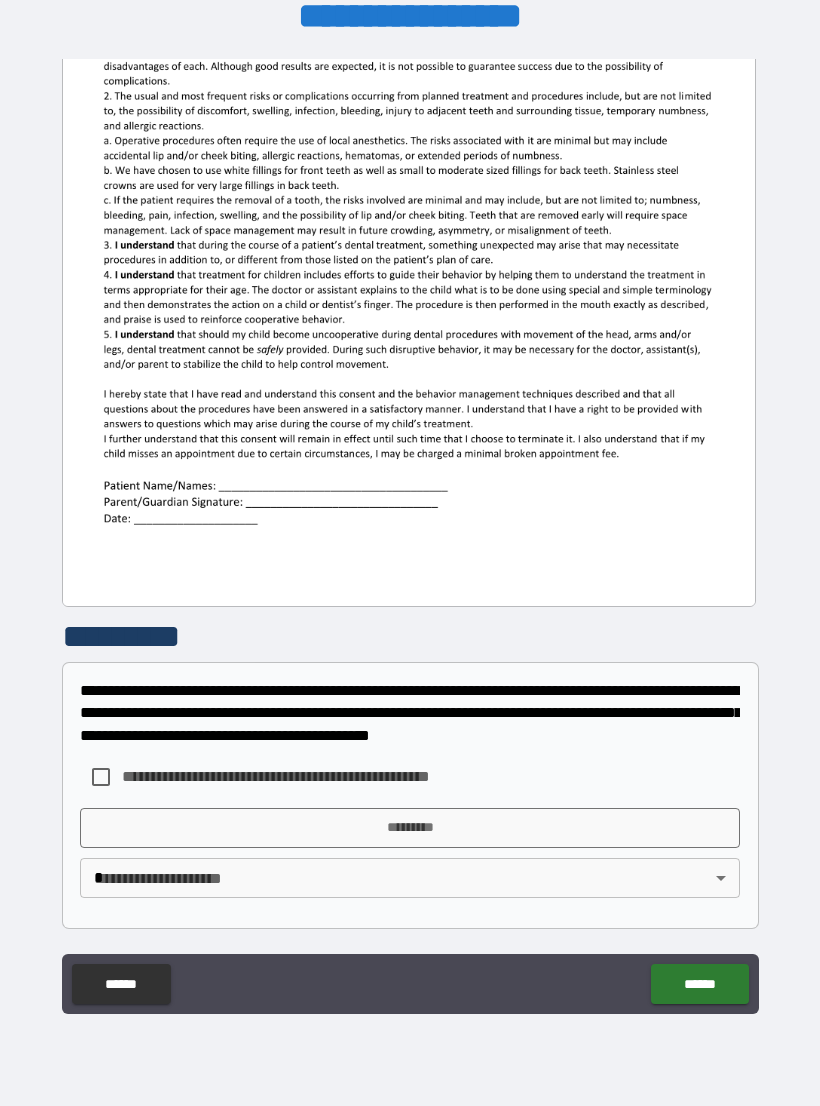 scroll, scrollTop: 380, scrollLeft: 0, axis: vertical 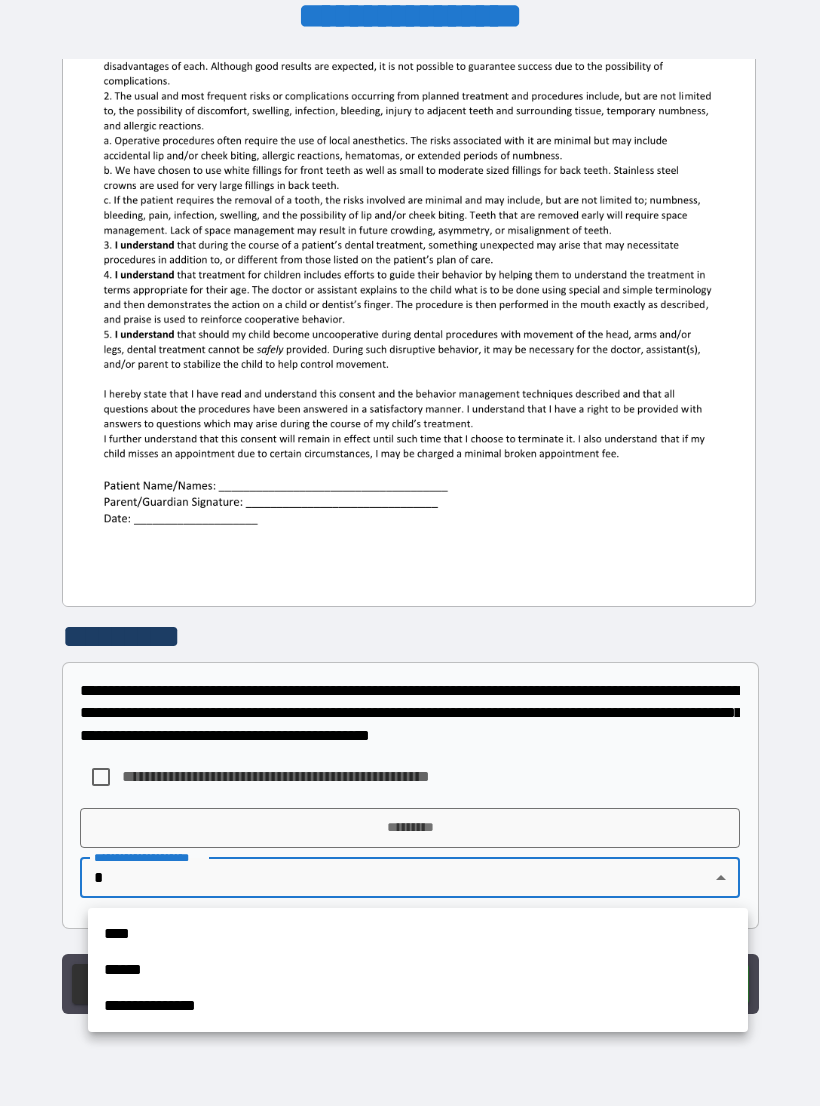 click on "**********" at bounding box center [418, 1006] 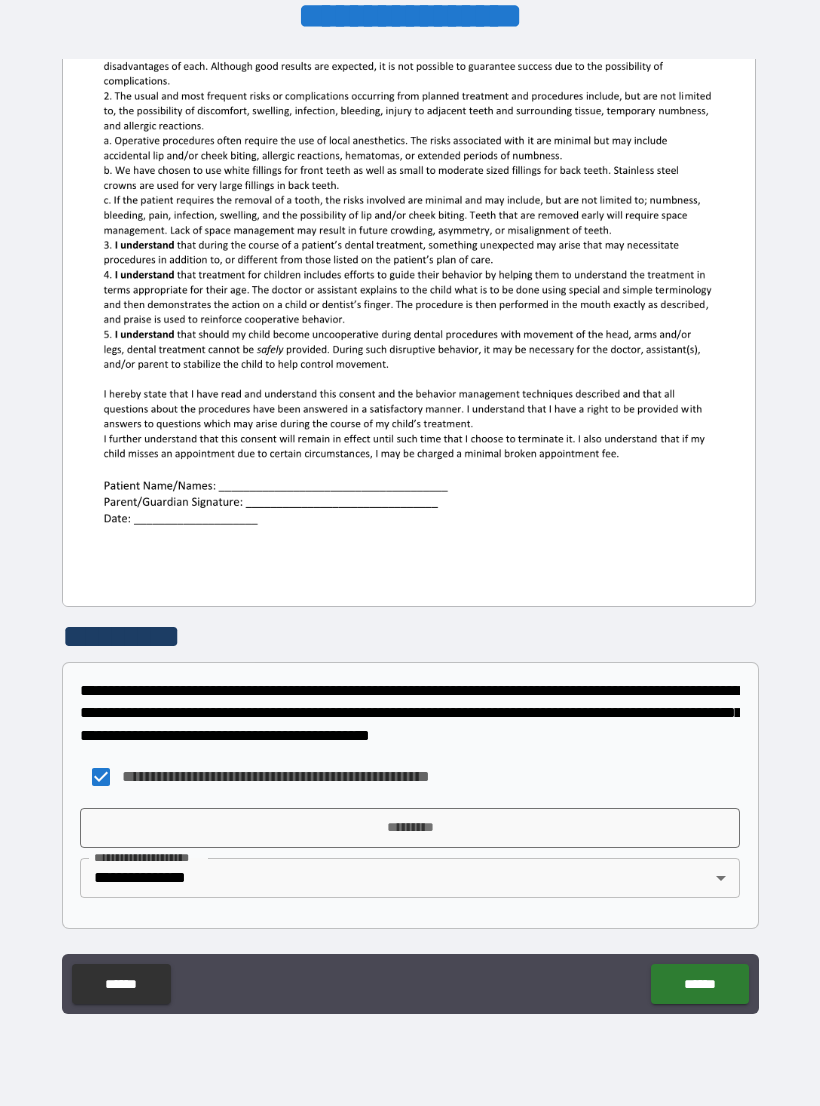 click on "*********" at bounding box center [410, 828] 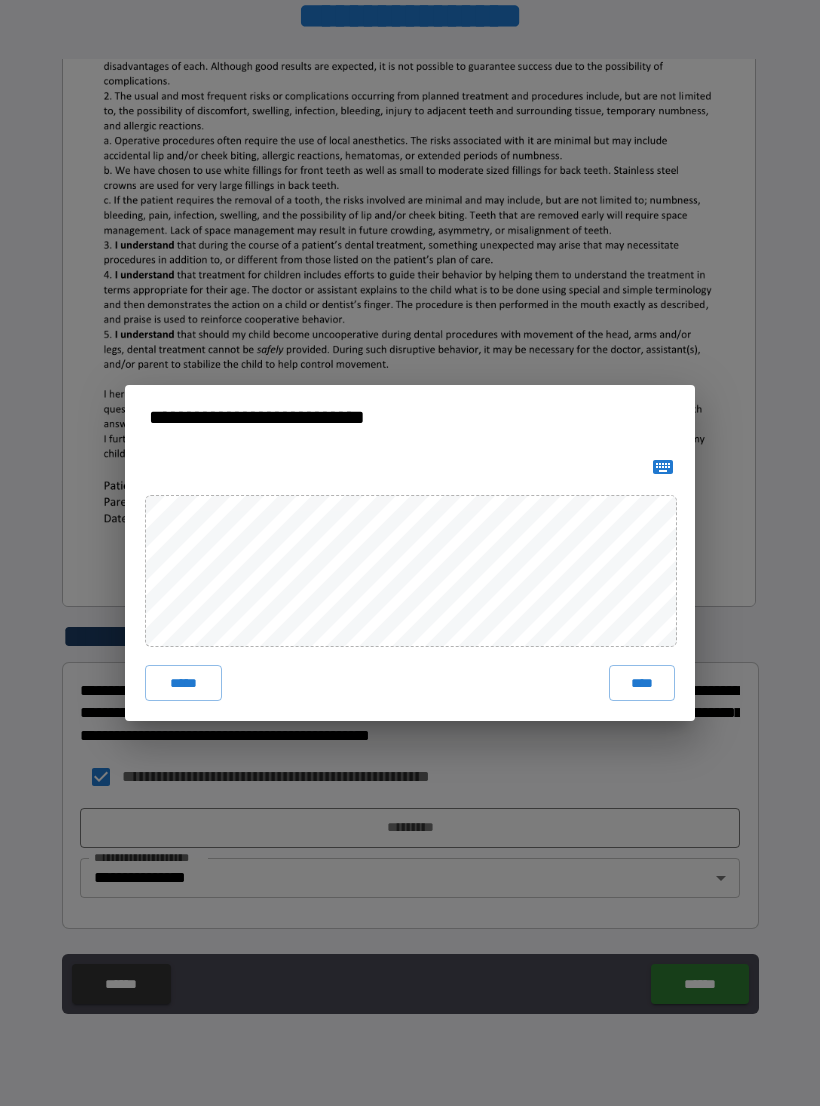 click on "****" at bounding box center [642, 683] 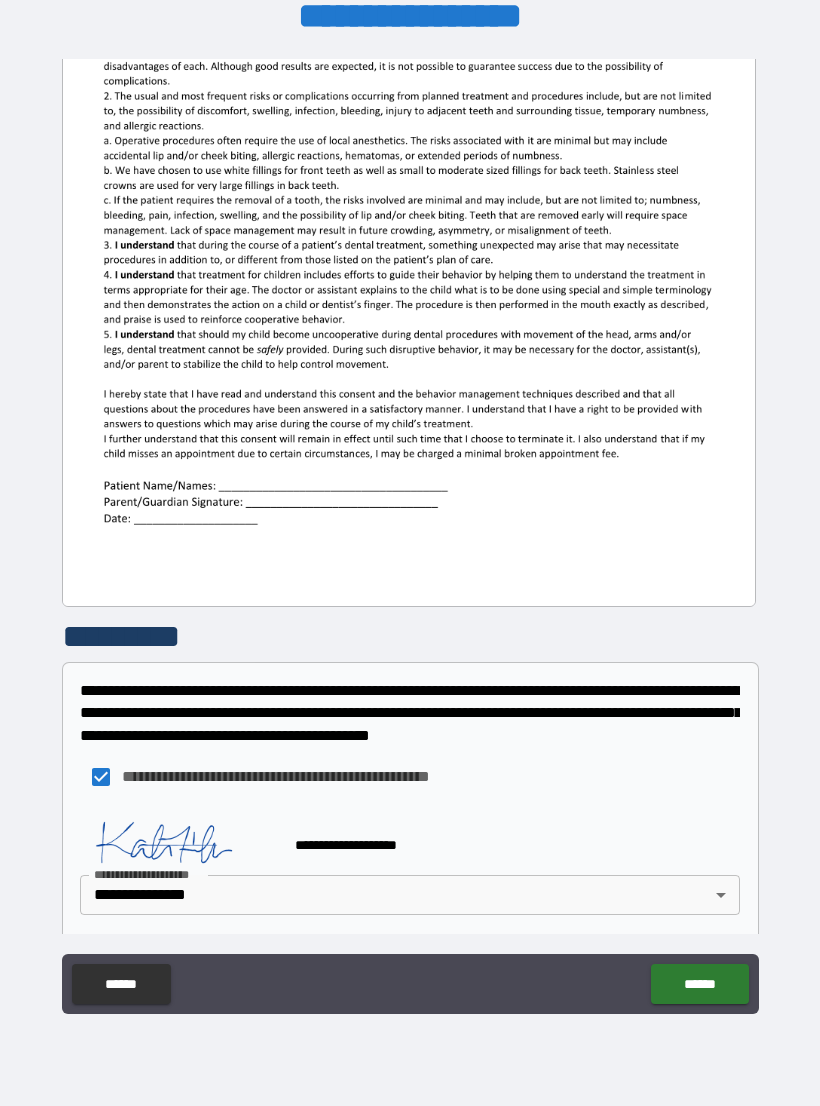 scroll, scrollTop: 370, scrollLeft: 0, axis: vertical 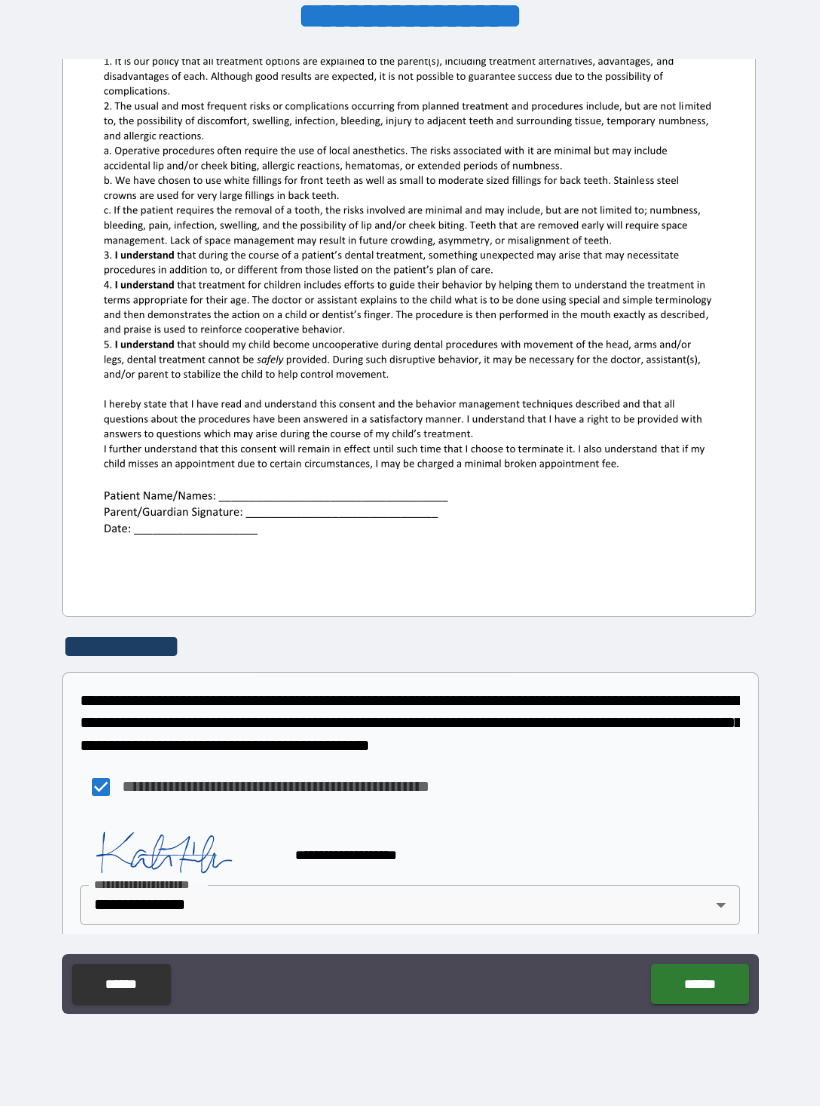 click on "******" at bounding box center [699, 984] 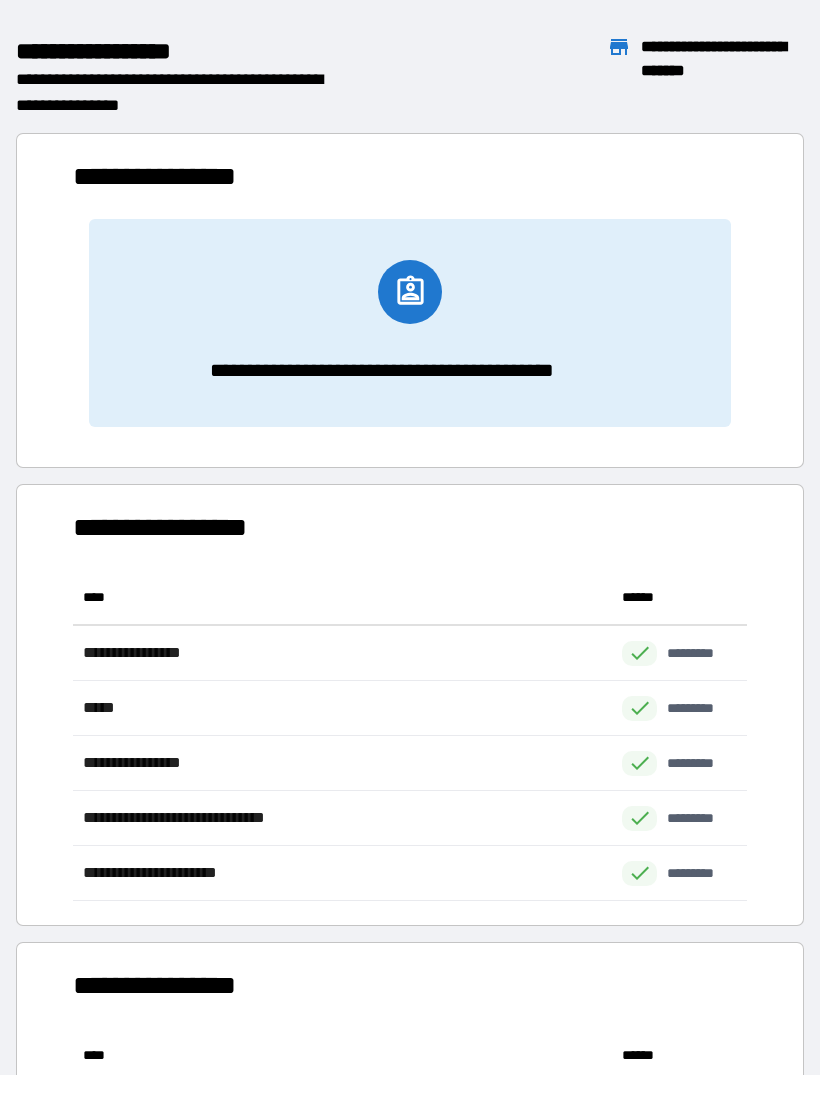scroll, scrollTop: 1, scrollLeft: 1, axis: both 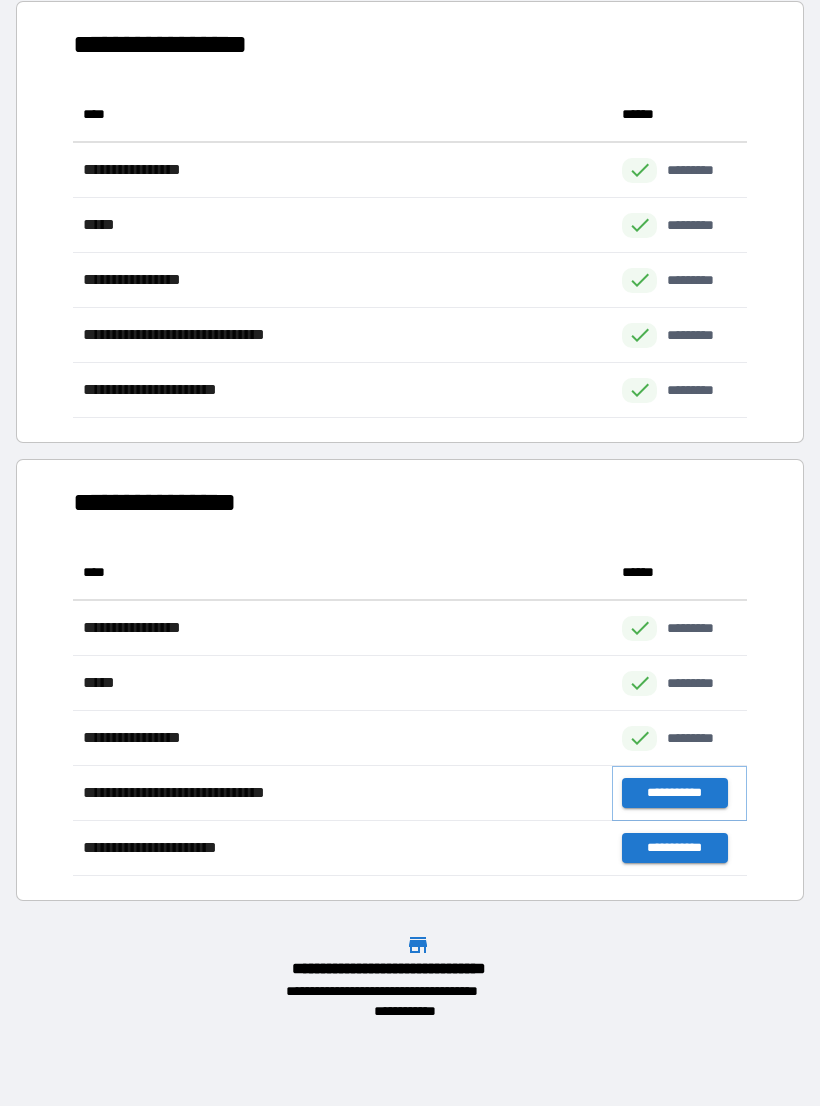 click on "**********" at bounding box center (674, 793) 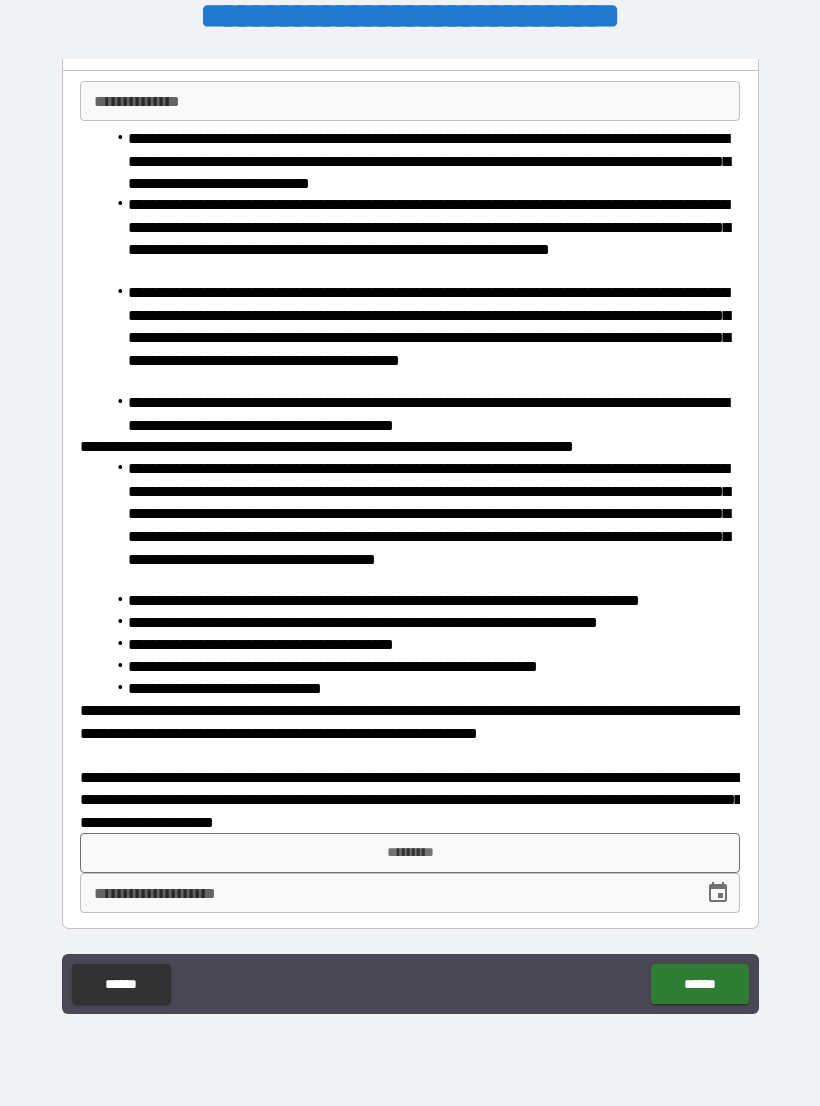scroll, scrollTop: 119, scrollLeft: 0, axis: vertical 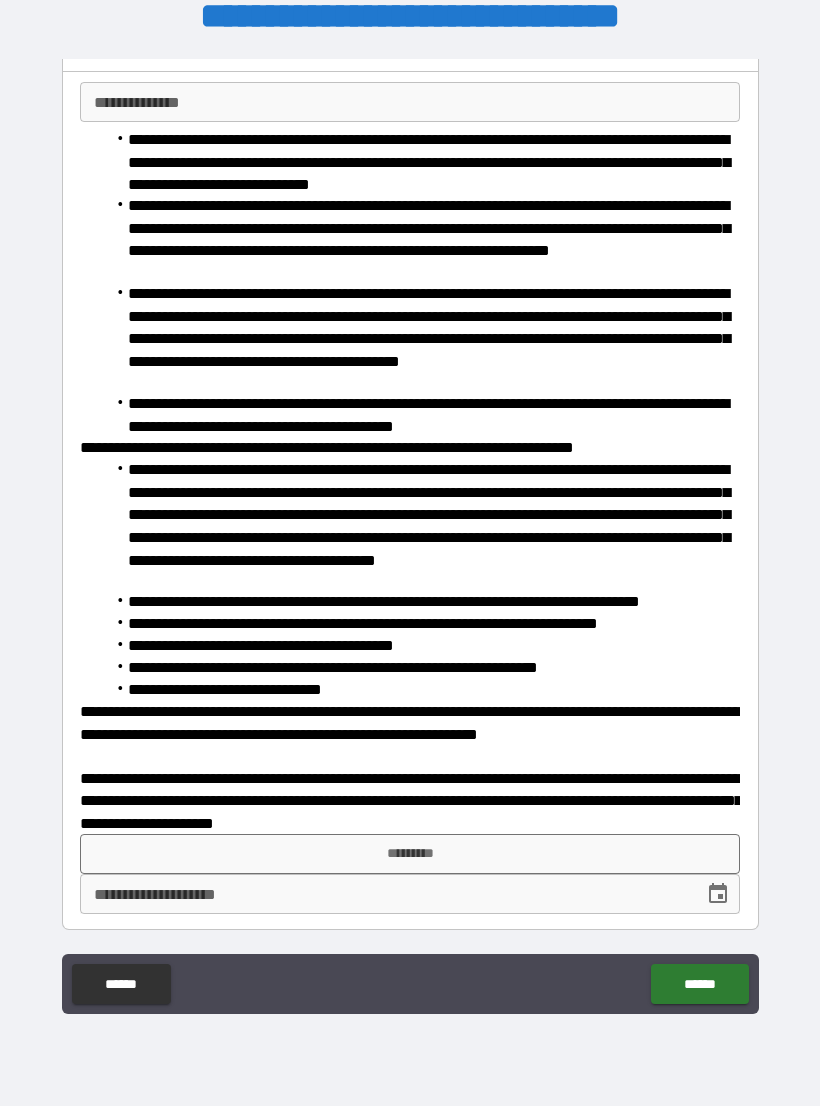 click on "**********" at bounding box center (385, 894) 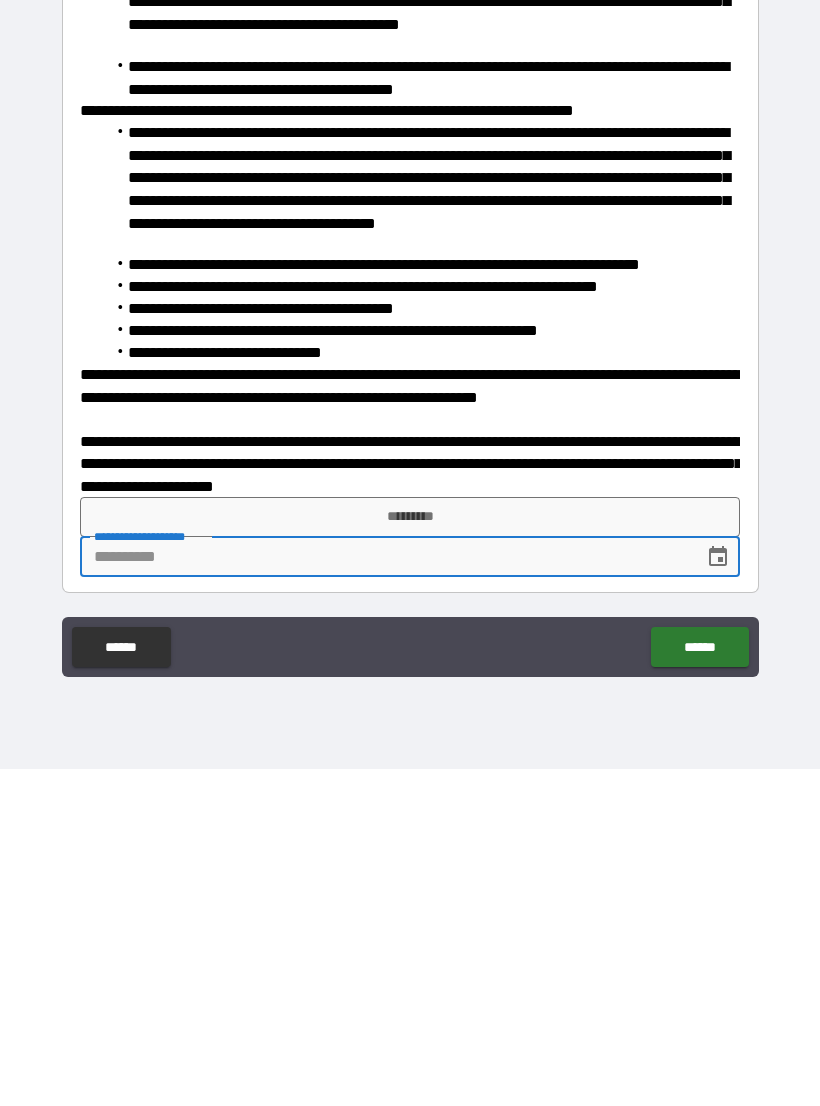 click 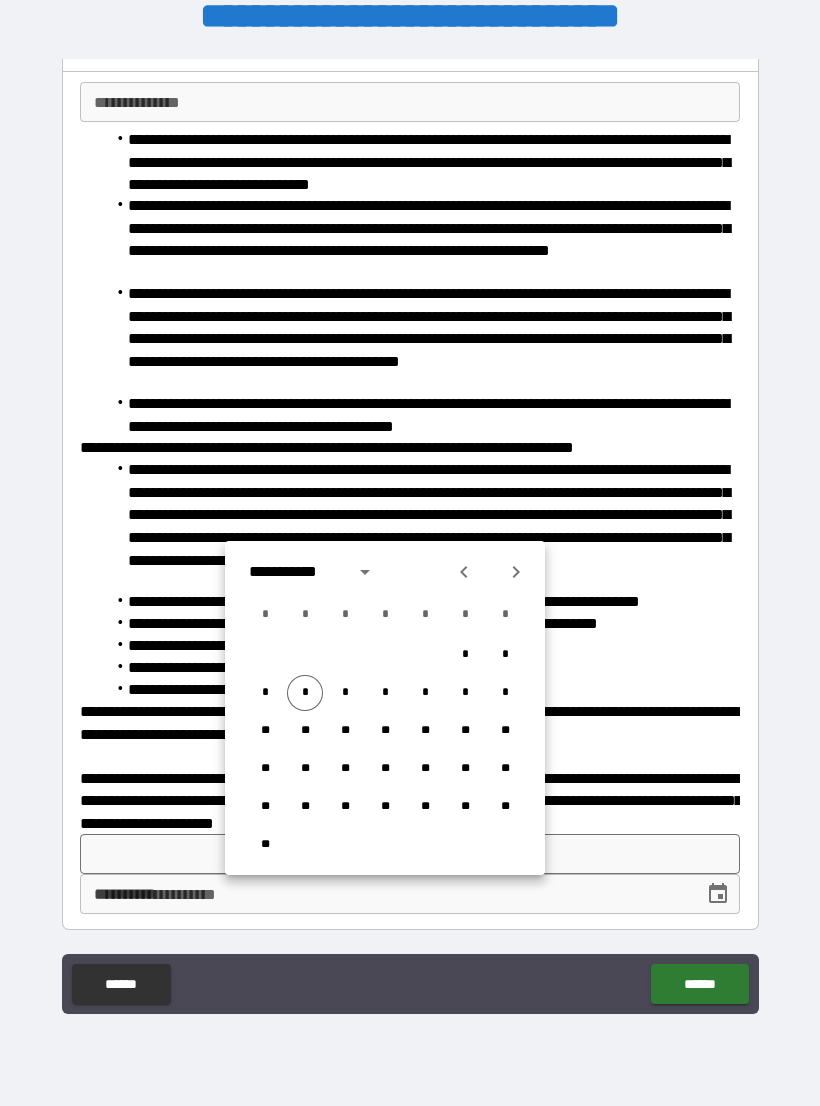click on "*" at bounding box center [305, 693] 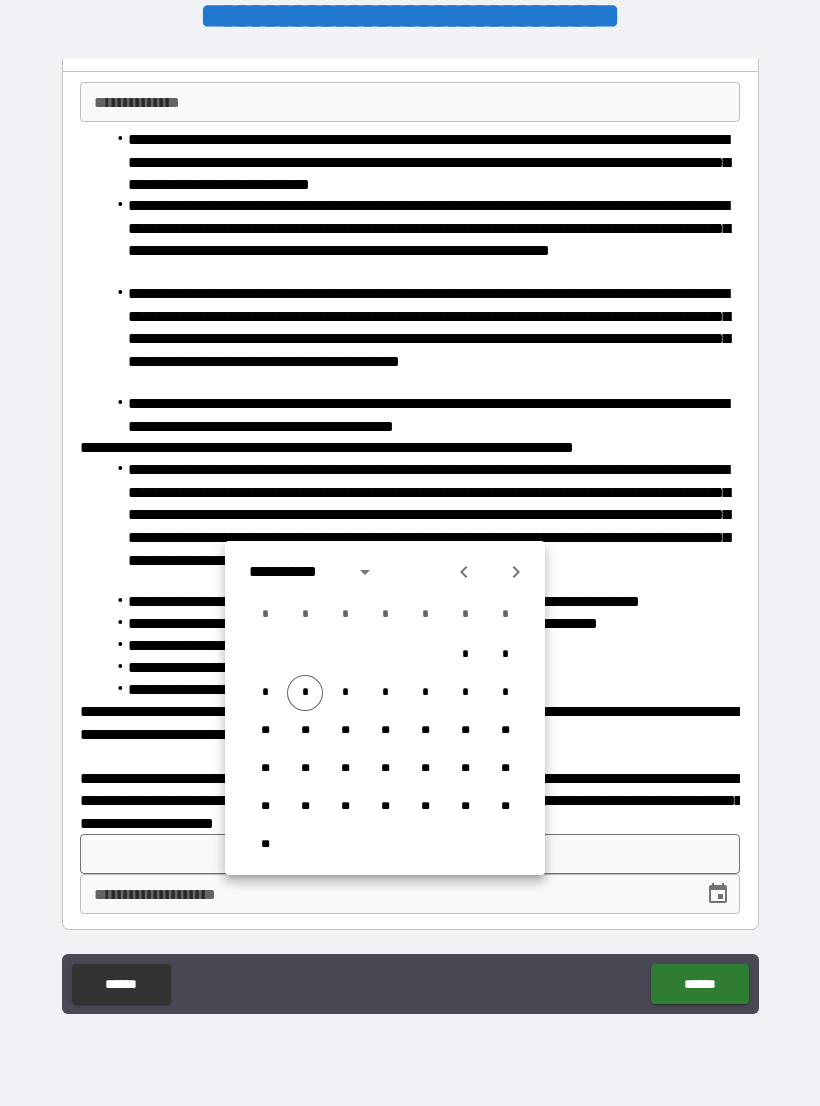 type on "**********" 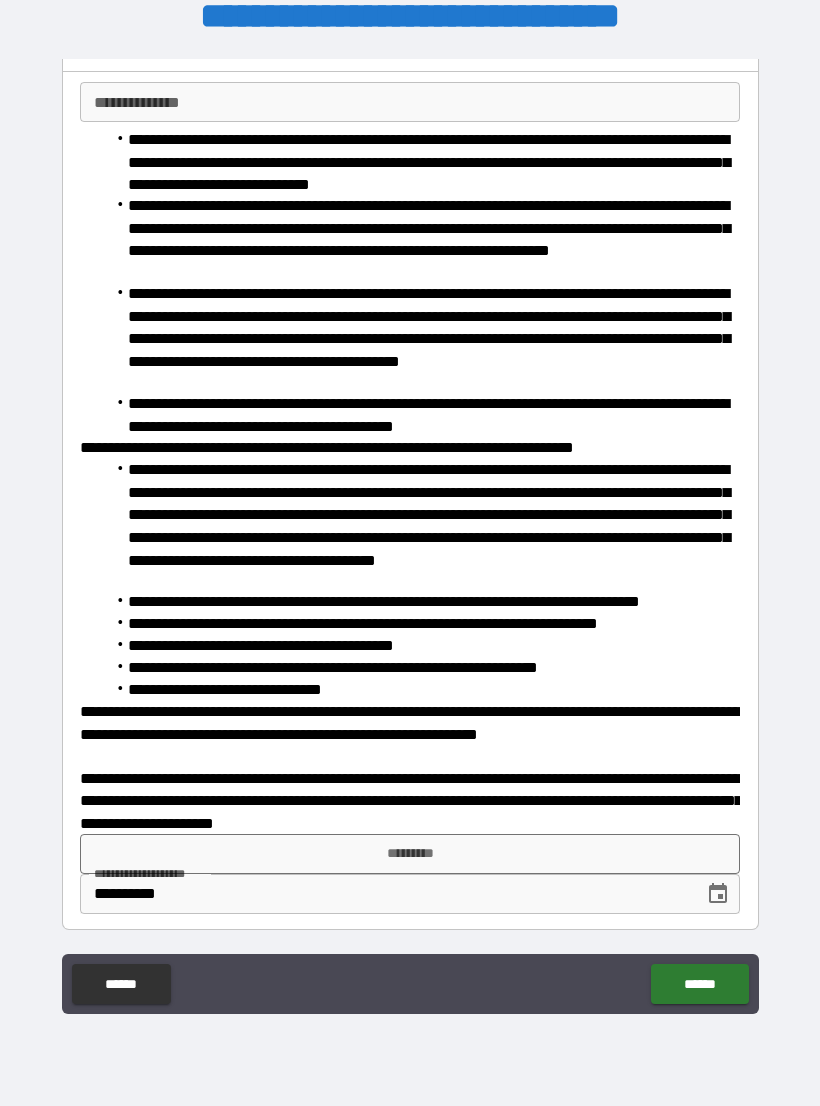 click on "*********" at bounding box center (410, 854) 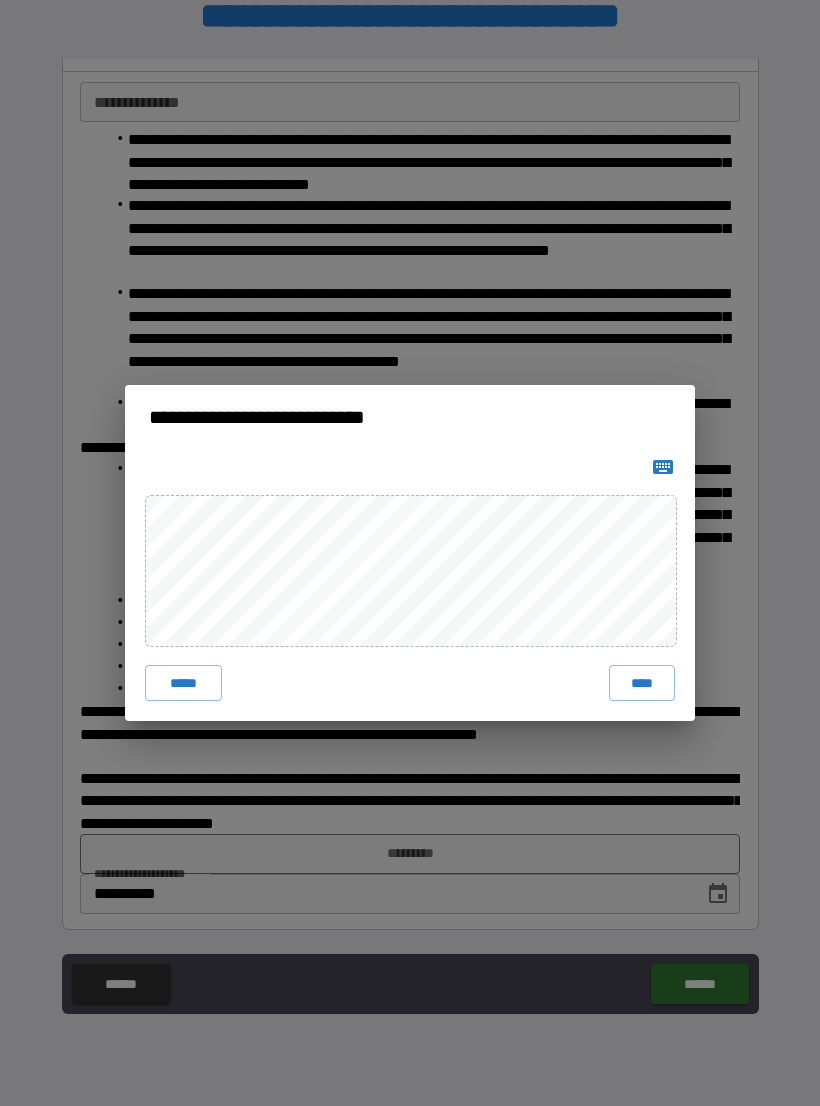 click on "****" at bounding box center (642, 683) 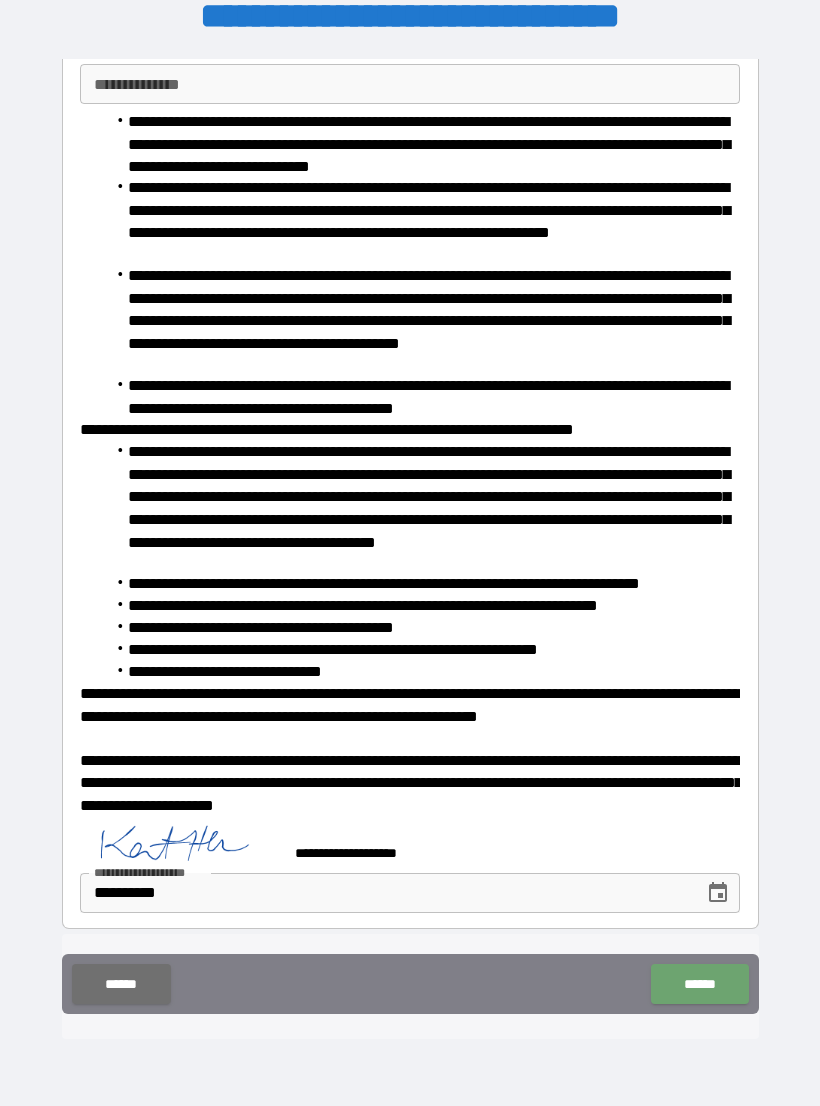 click on "******" at bounding box center (699, 984) 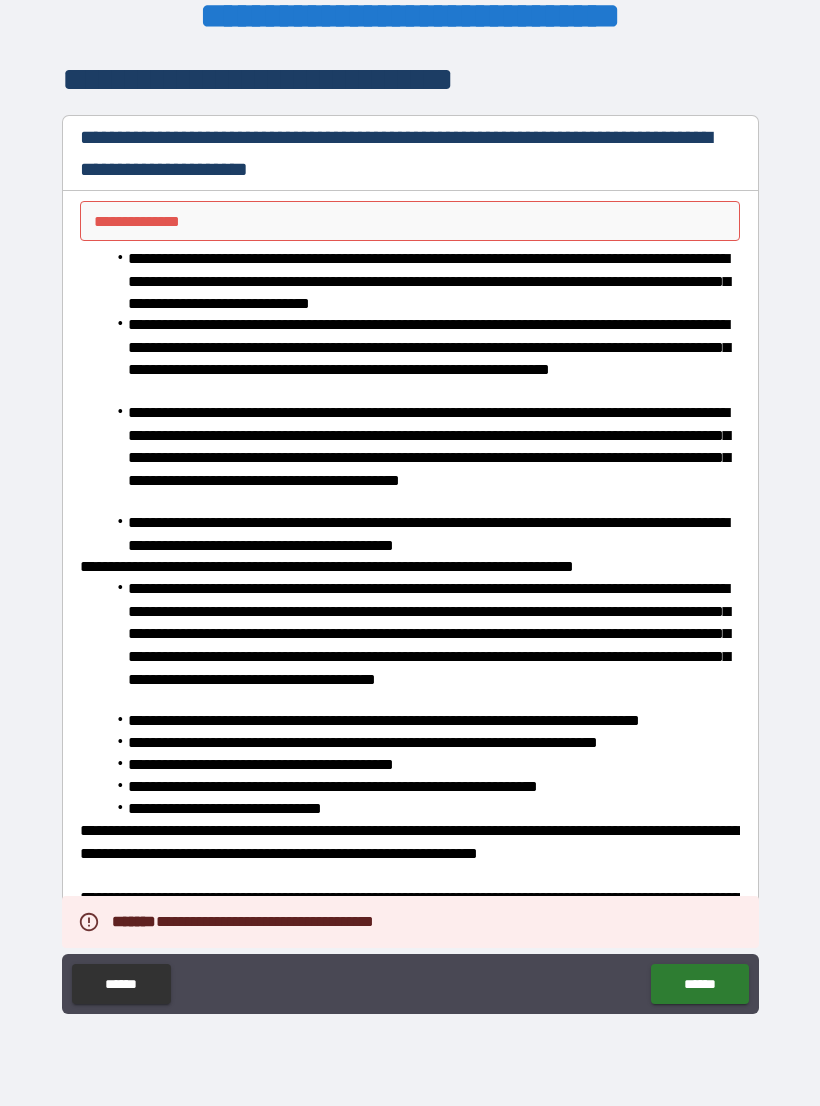 scroll, scrollTop: 0, scrollLeft: 0, axis: both 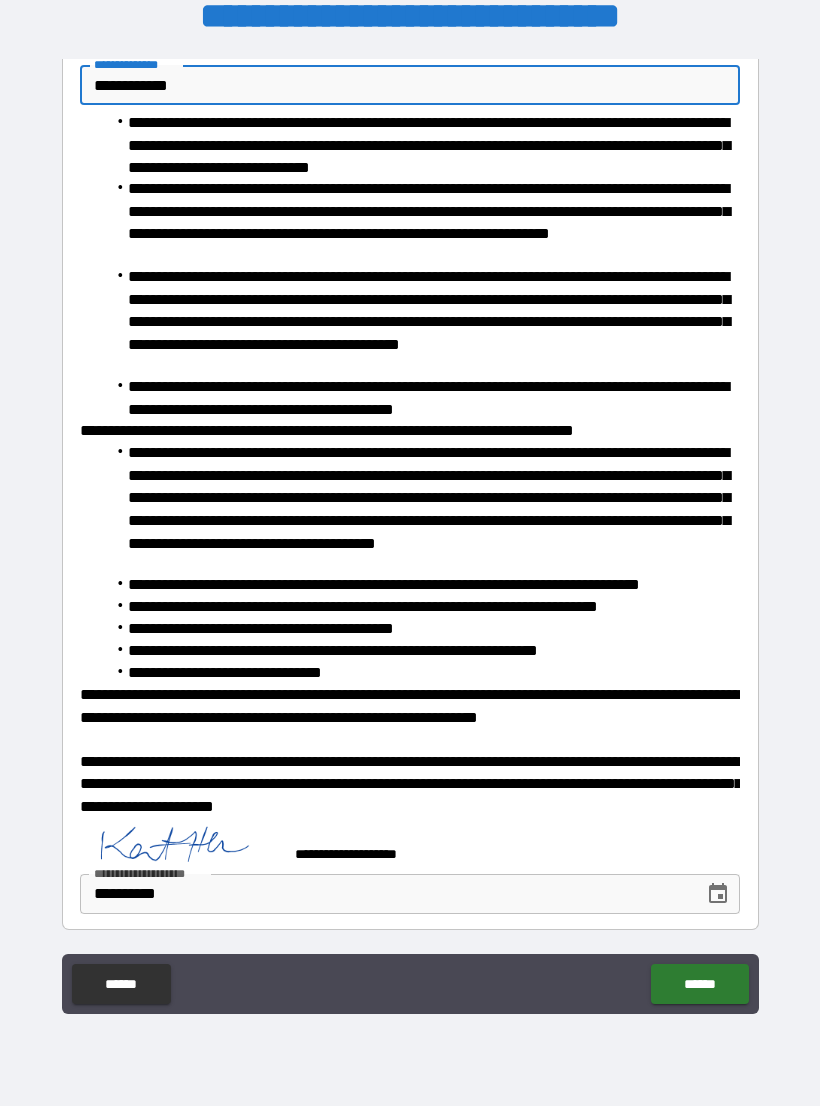 type on "**********" 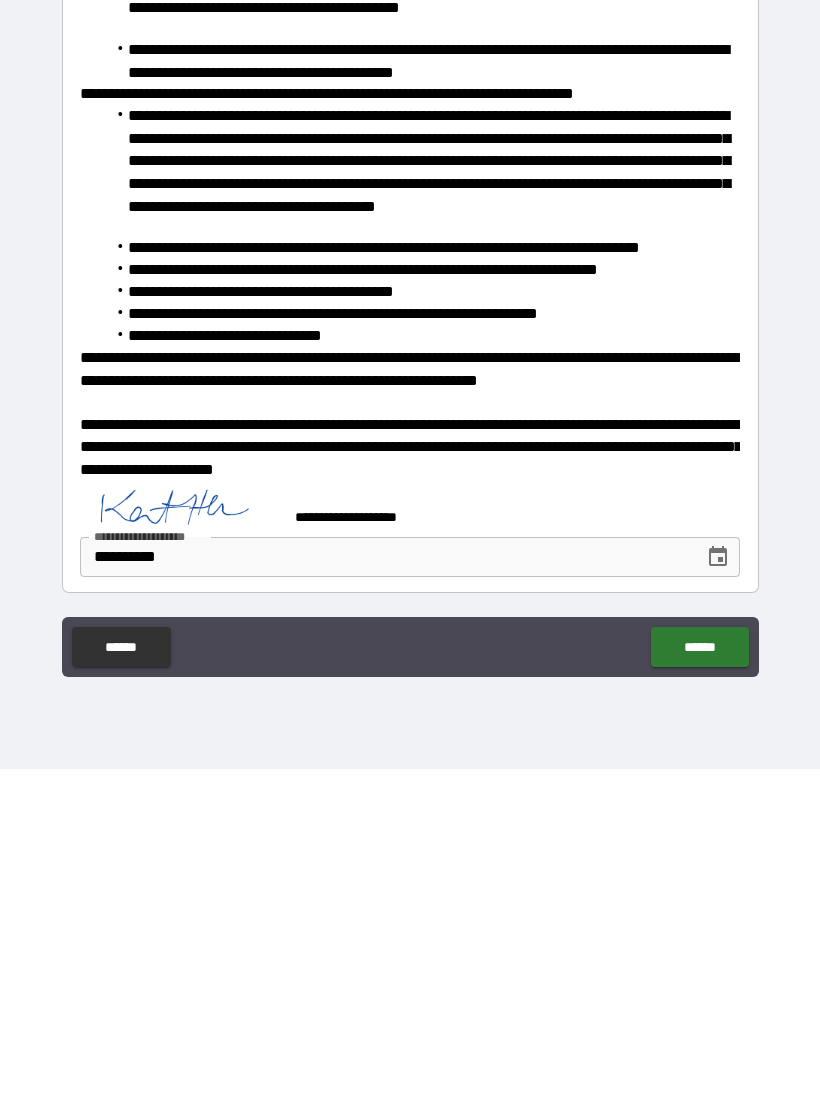 click on "******" at bounding box center (699, 984) 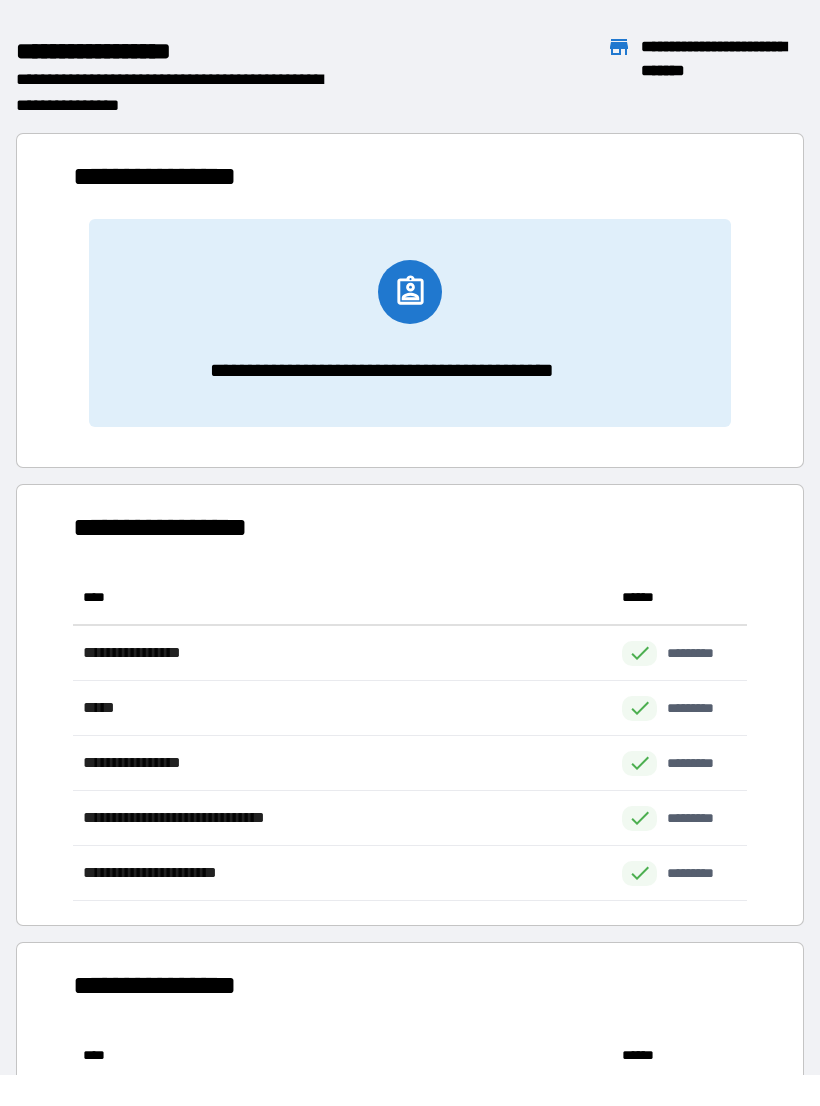 scroll, scrollTop: 331, scrollLeft: 674, axis: both 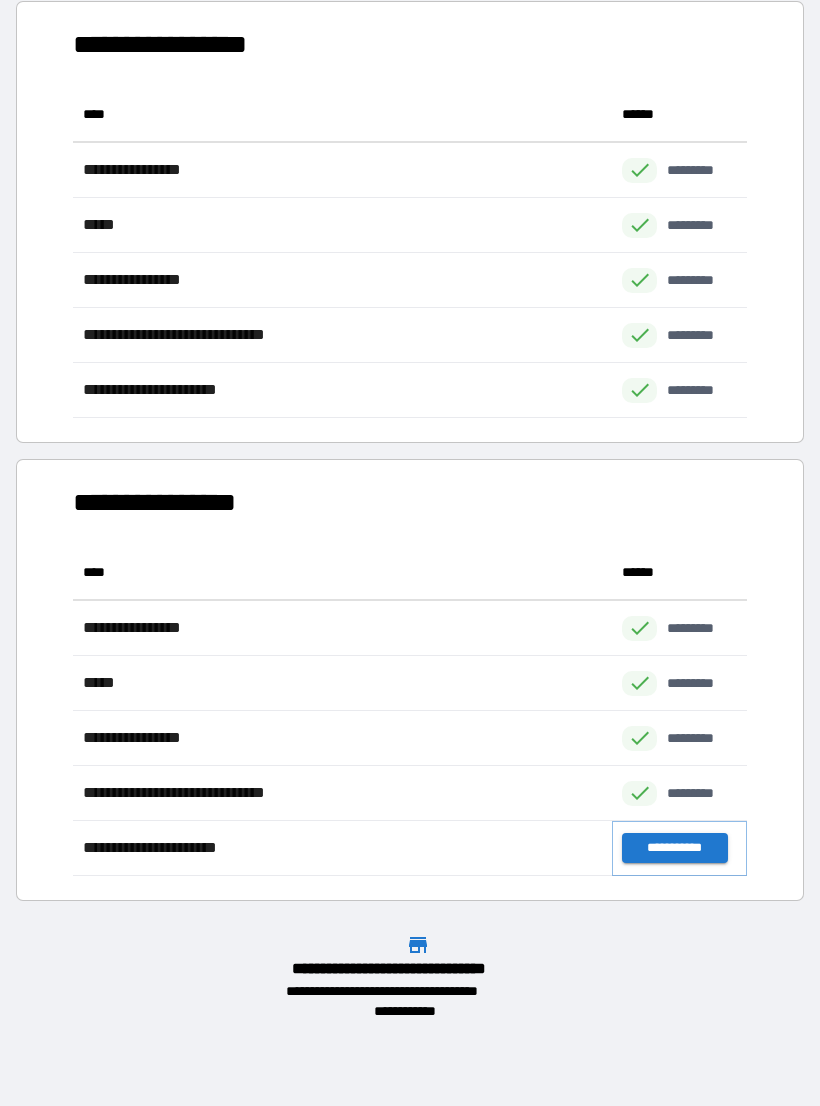 click on "**********" at bounding box center (674, 848) 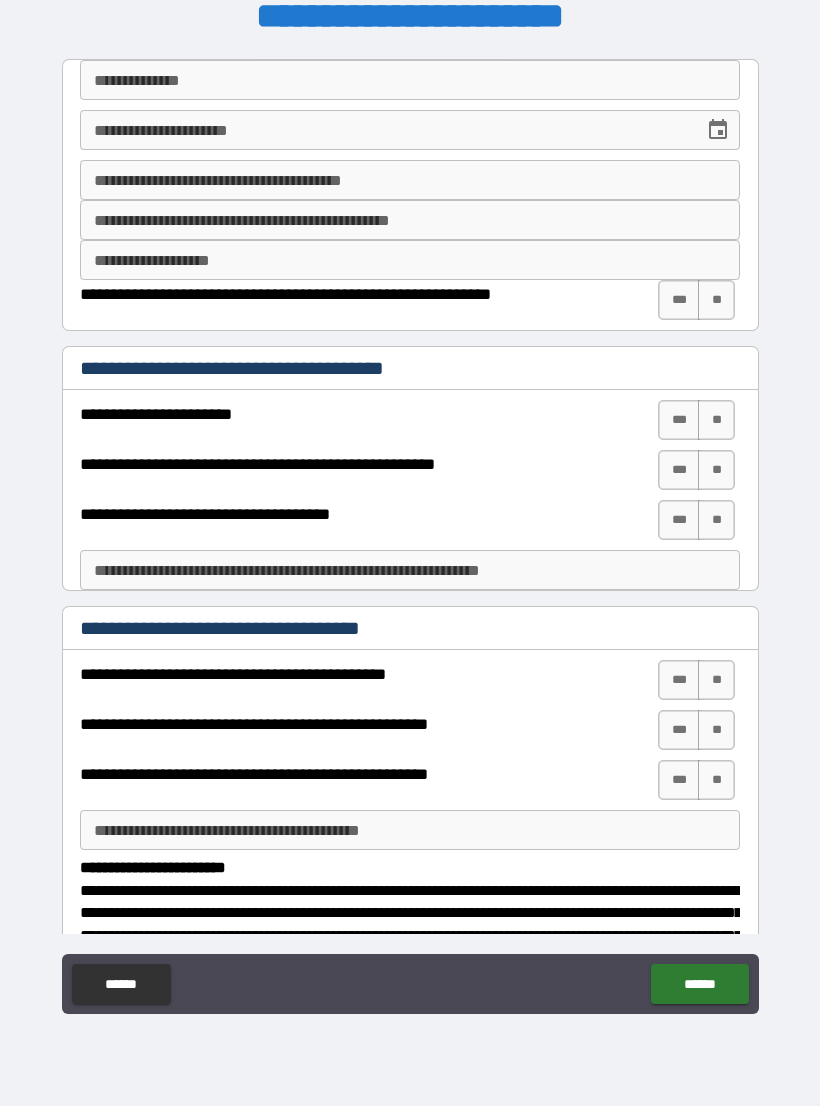 click on "**********" at bounding box center [410, 80] 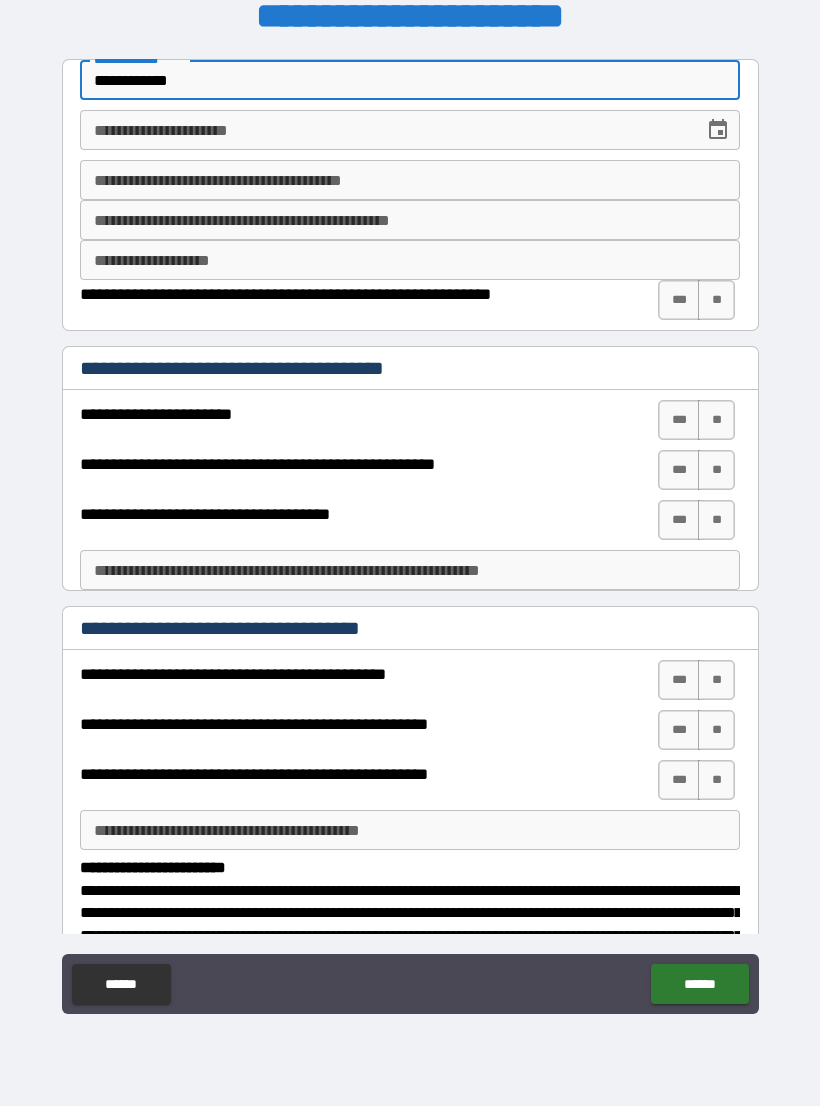 type on "**********" 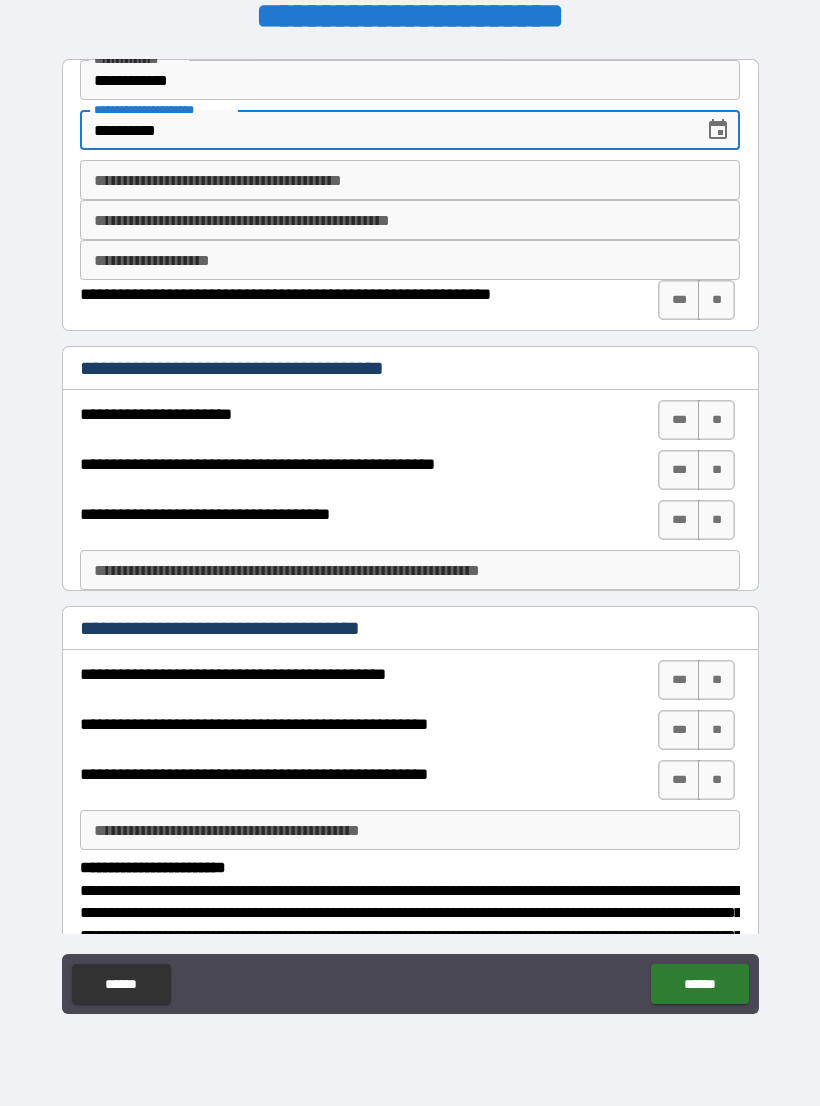 type on "**********" 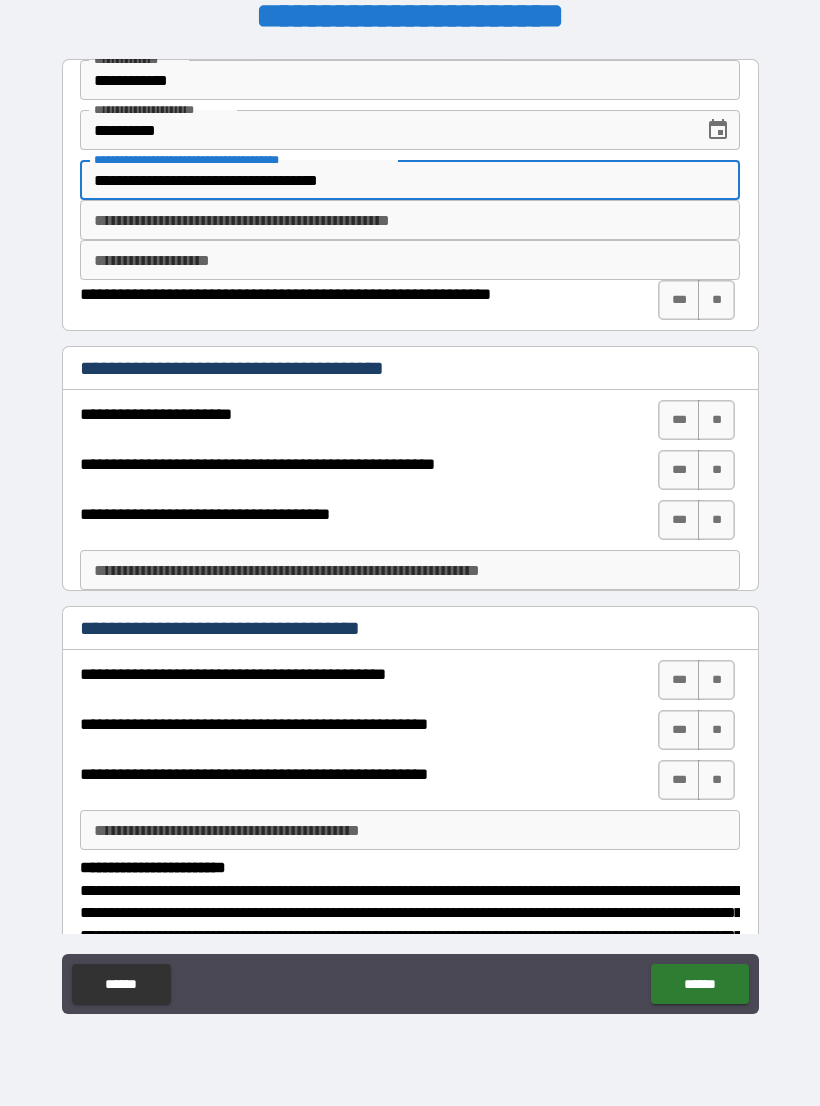 type on "**********" 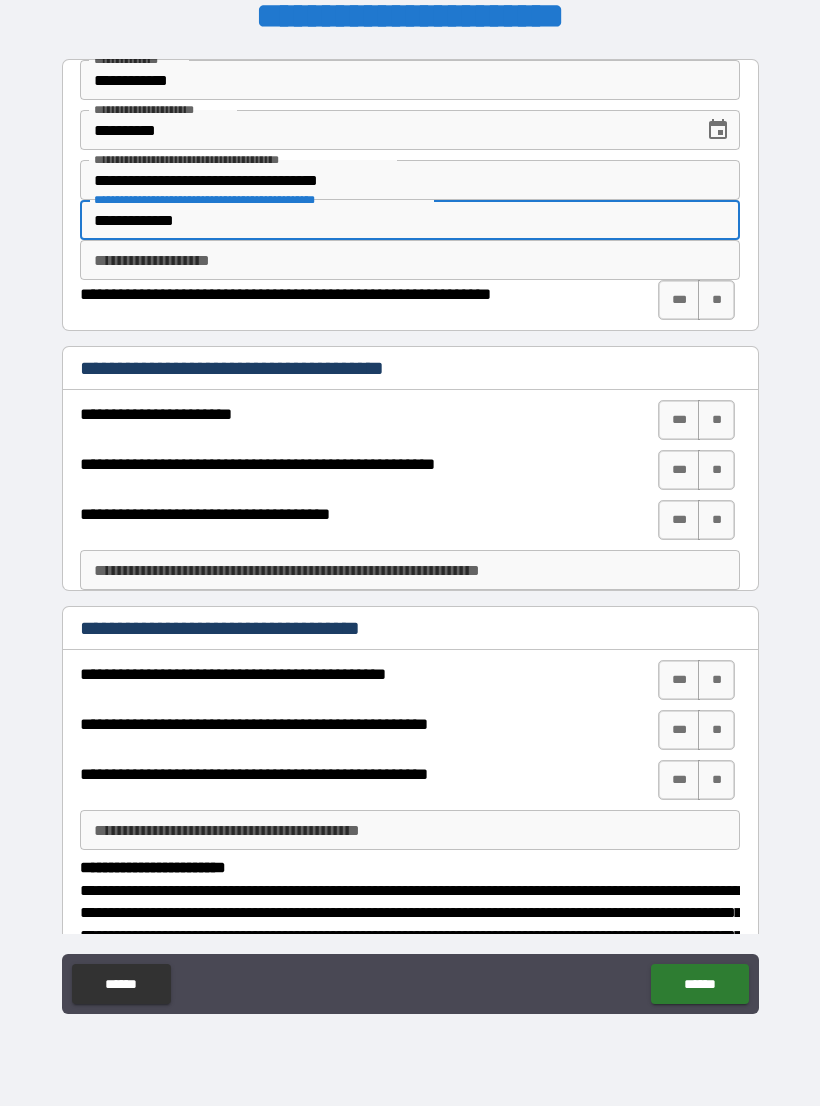 type on "**********" 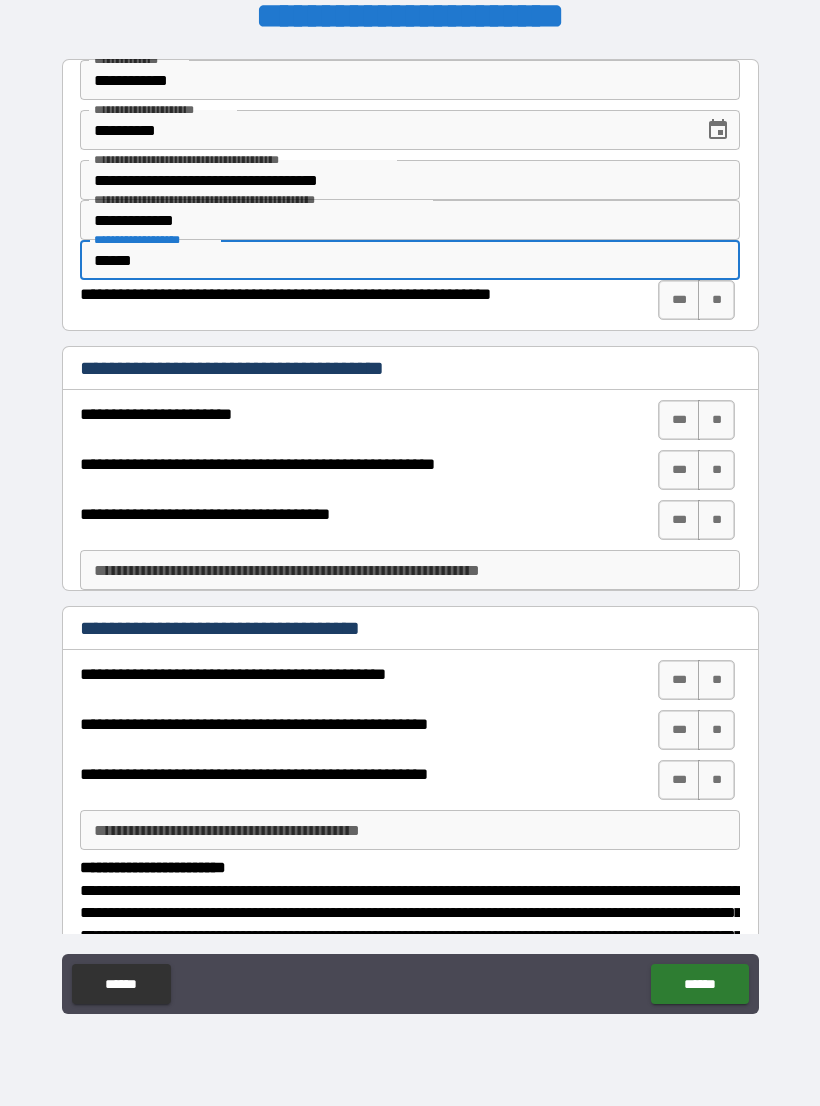 type on "******" 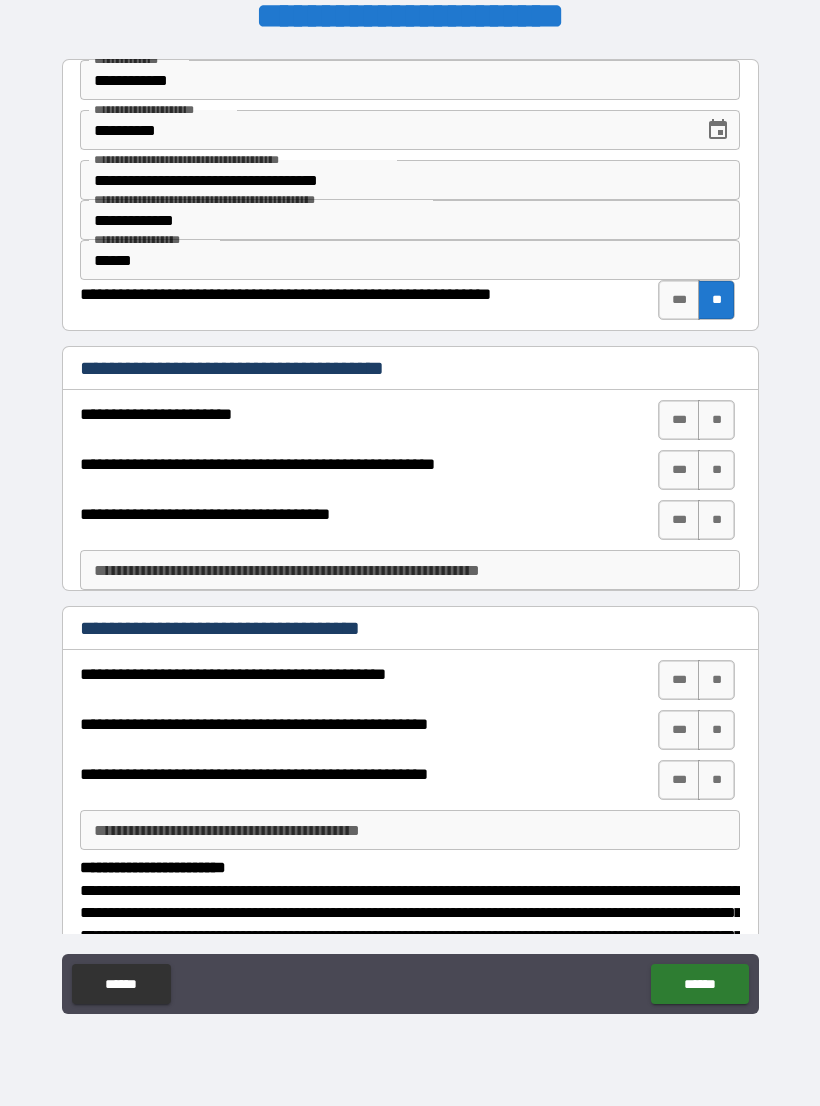 click on "**" at bounding box center (716, 420) 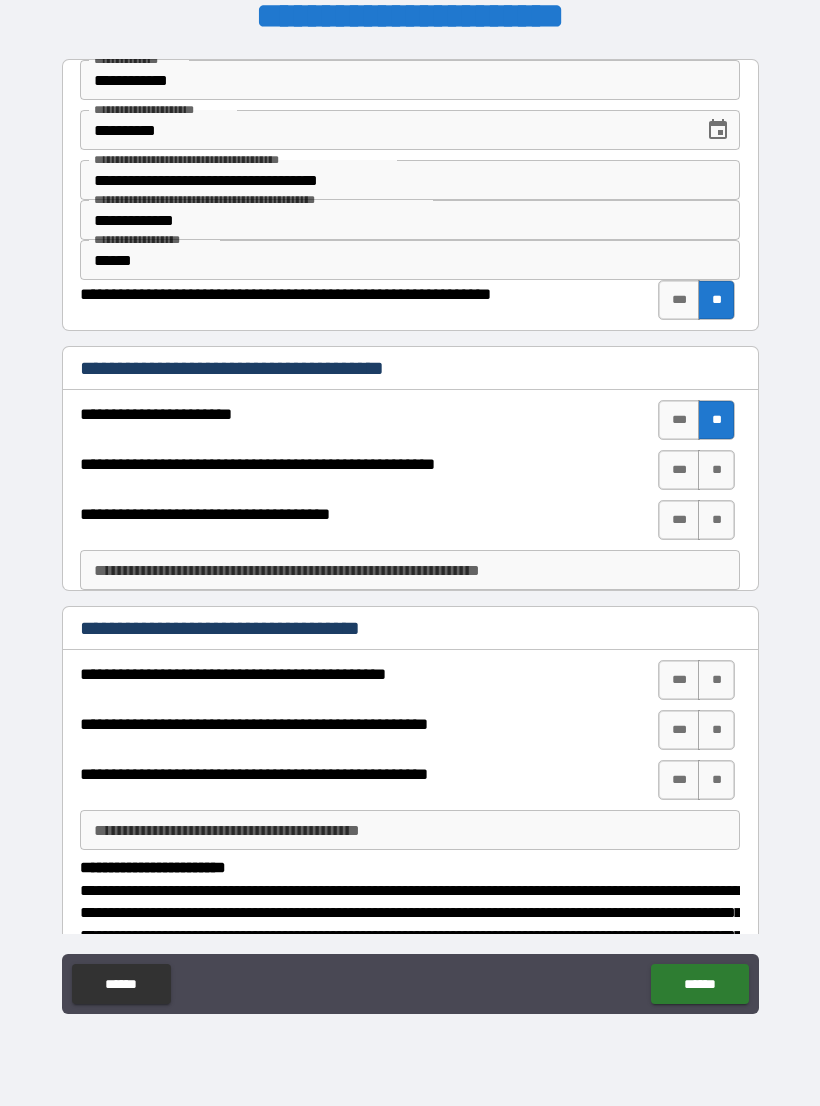 click on "**" at bounding box center (716, 470) 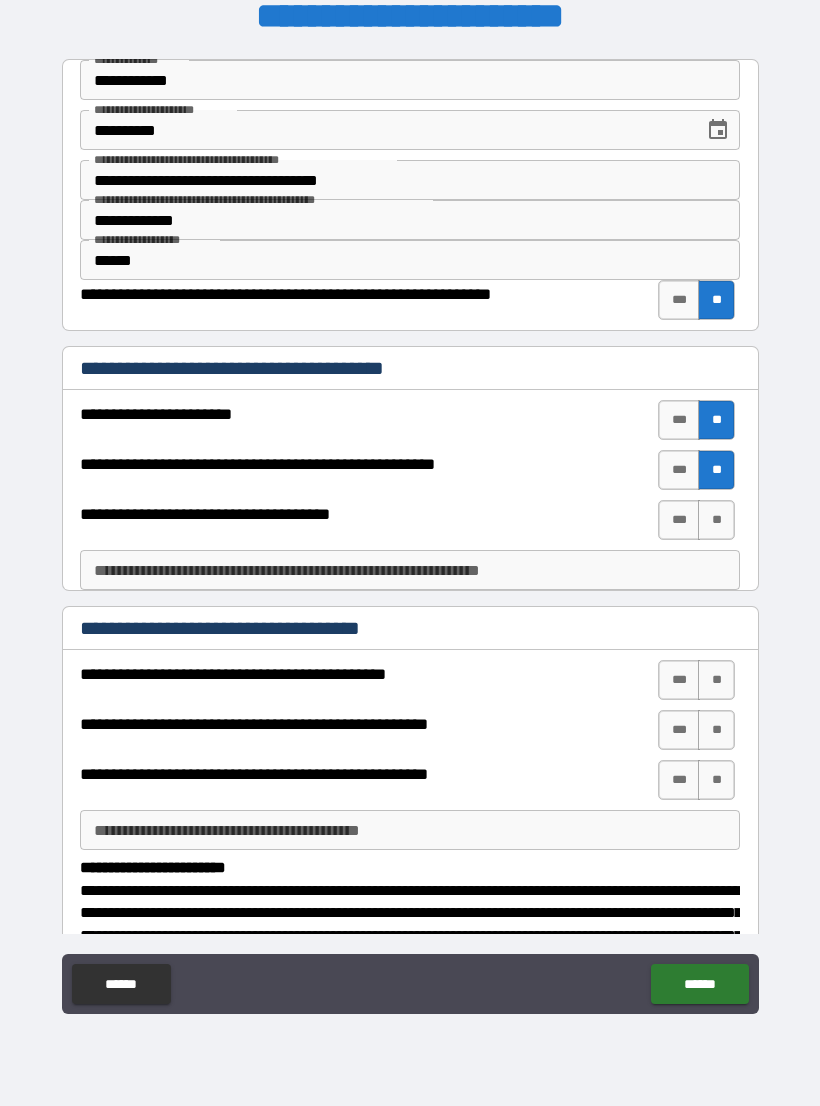 click on "**" at bounding box center [716, 520] 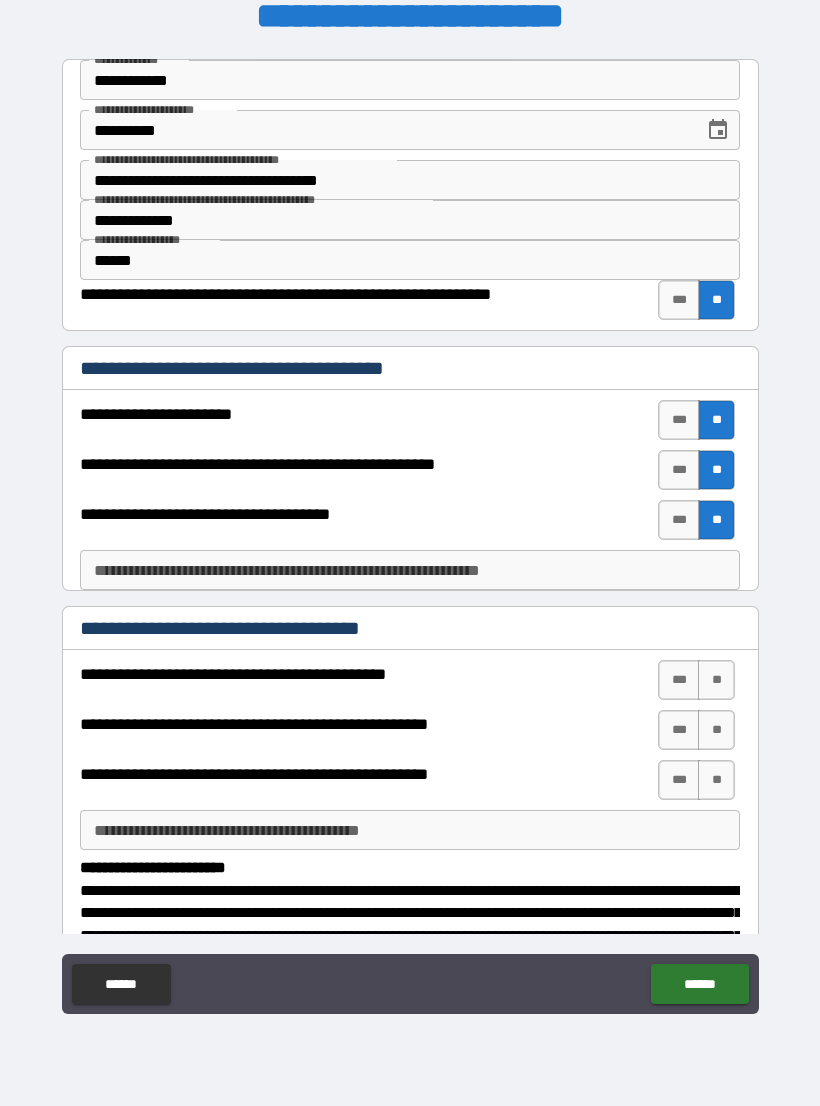 click on "**********" at bounding box center (410, 570) 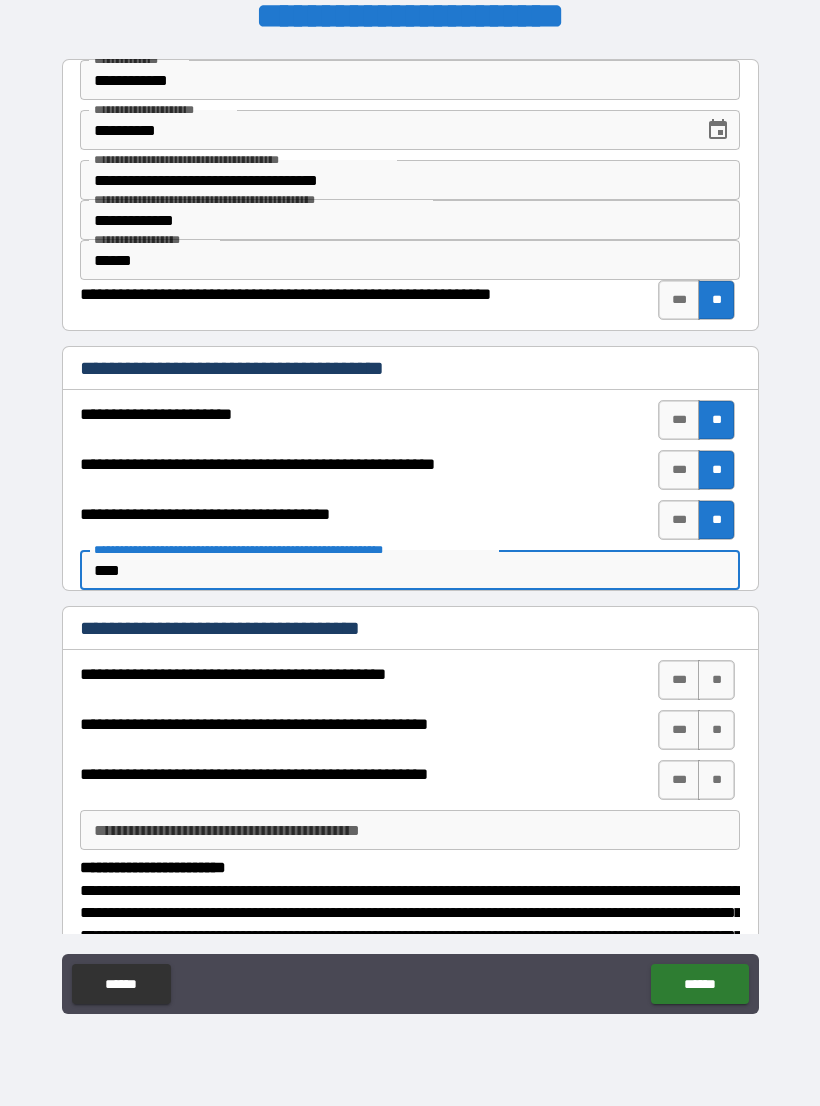 type on "****" 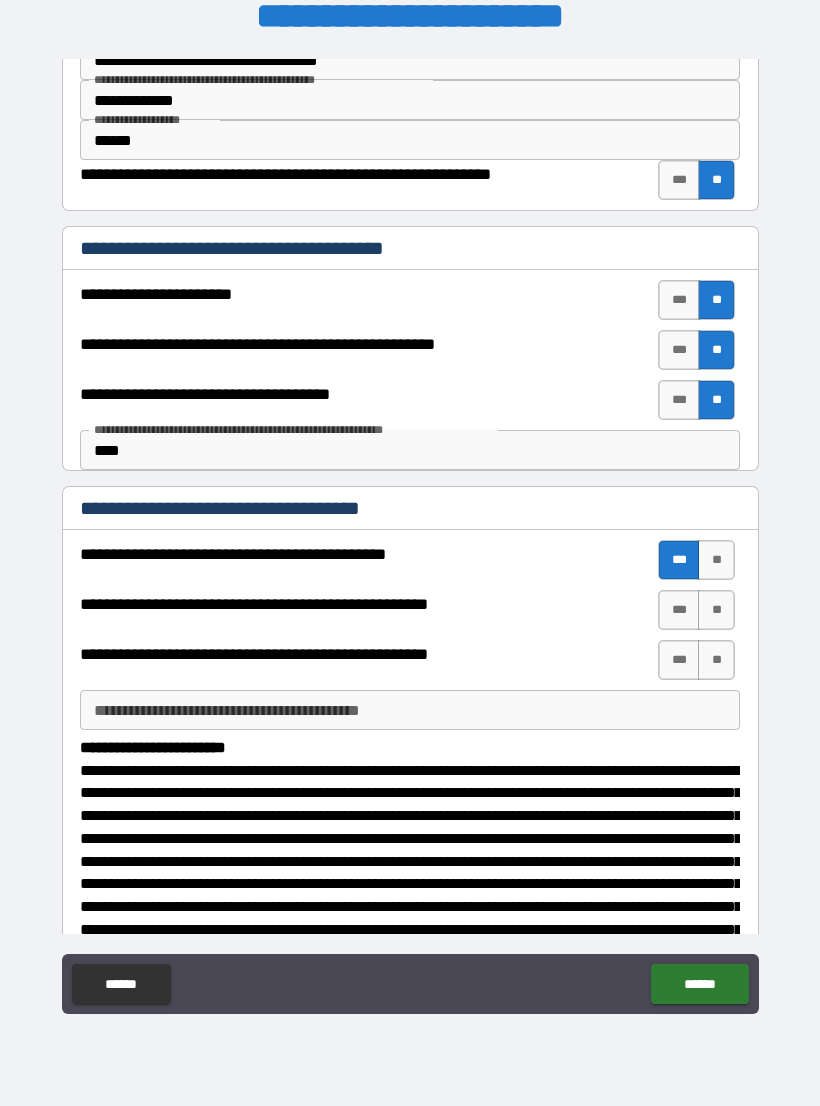 scroll, scrollTop: 126, scrollLeft: 0, axis: vertical 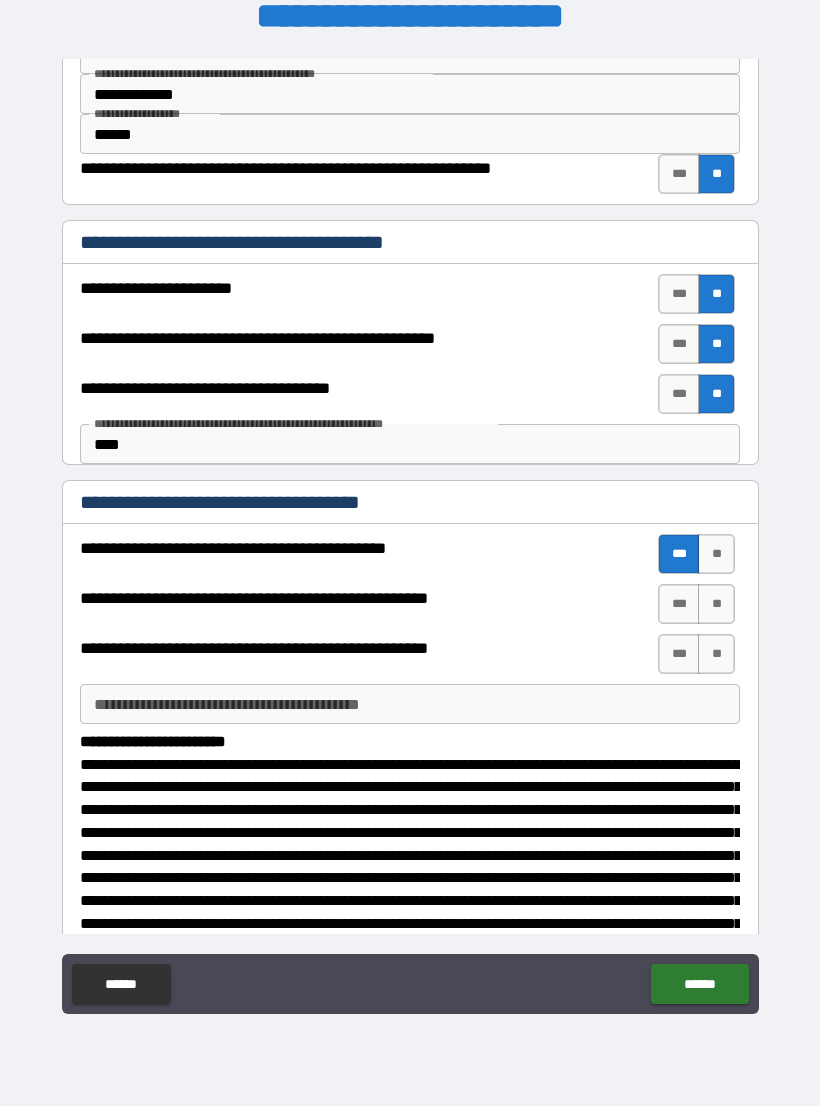 click on "**" at bounding box center [716, 604] 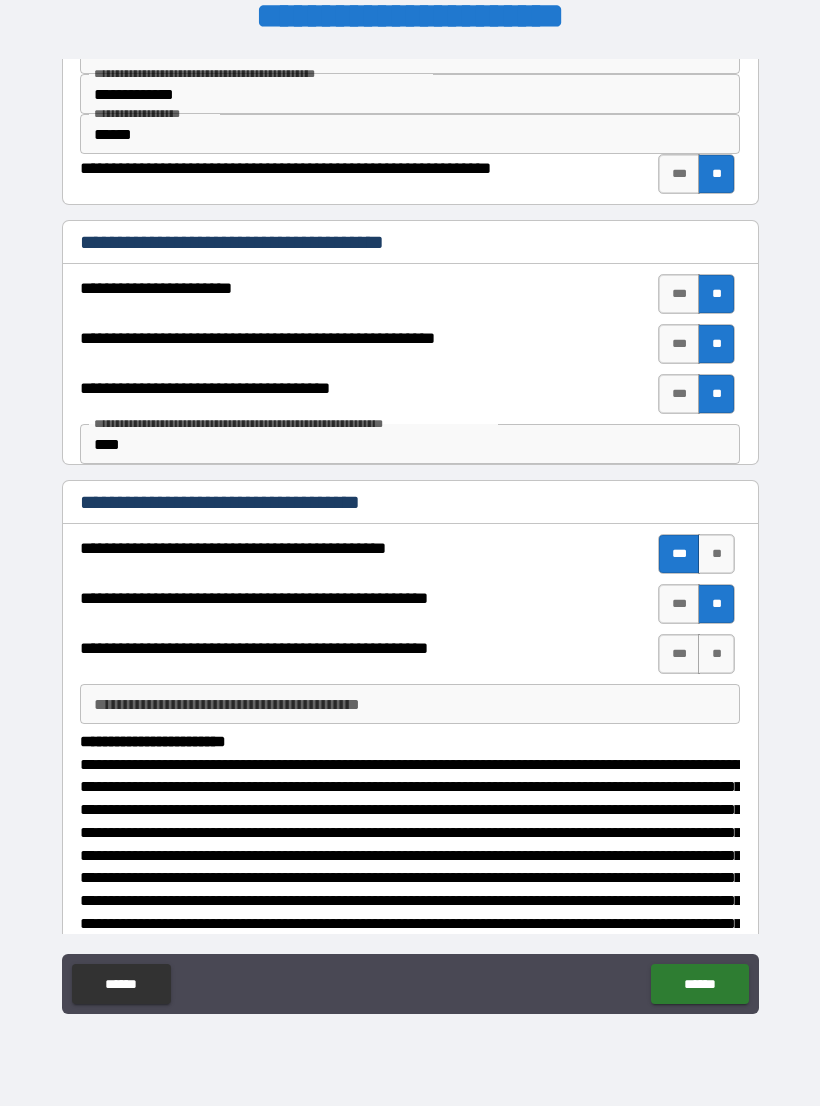 click on "**" at bounding box center [716, 654] 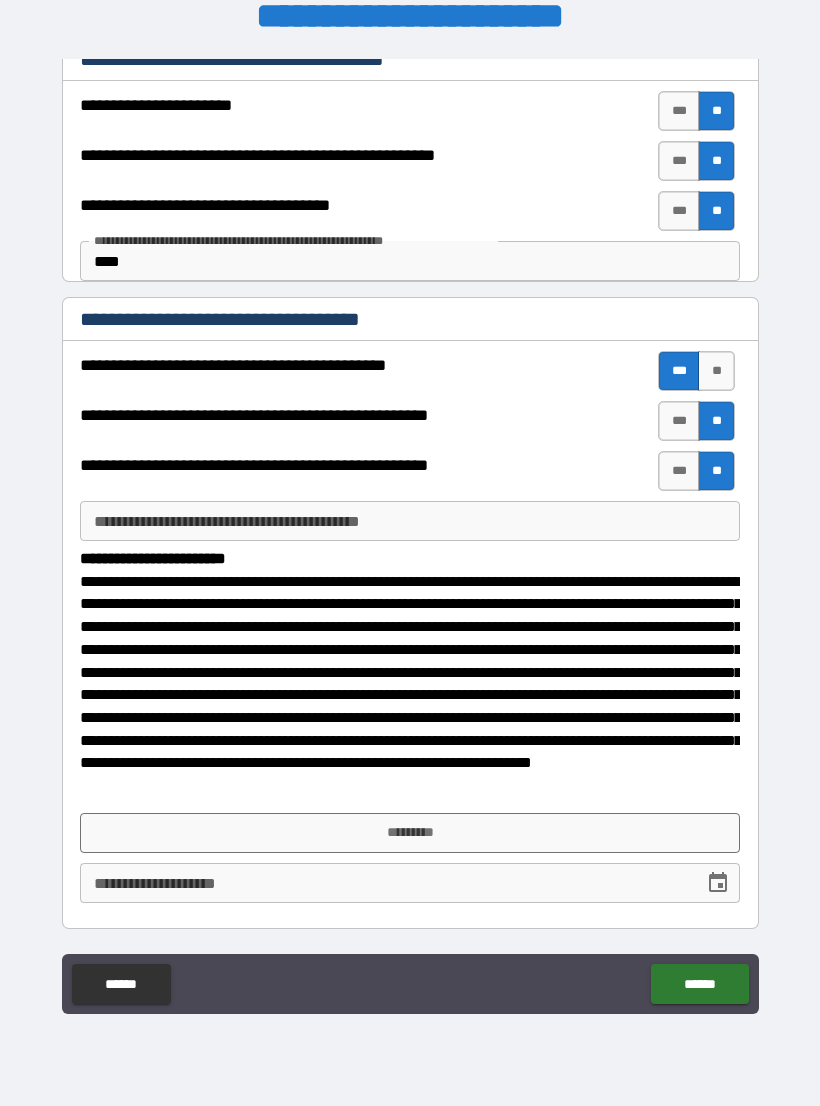 scroll, scrollTop: 308, scrollLeft: 0, axis: vertical 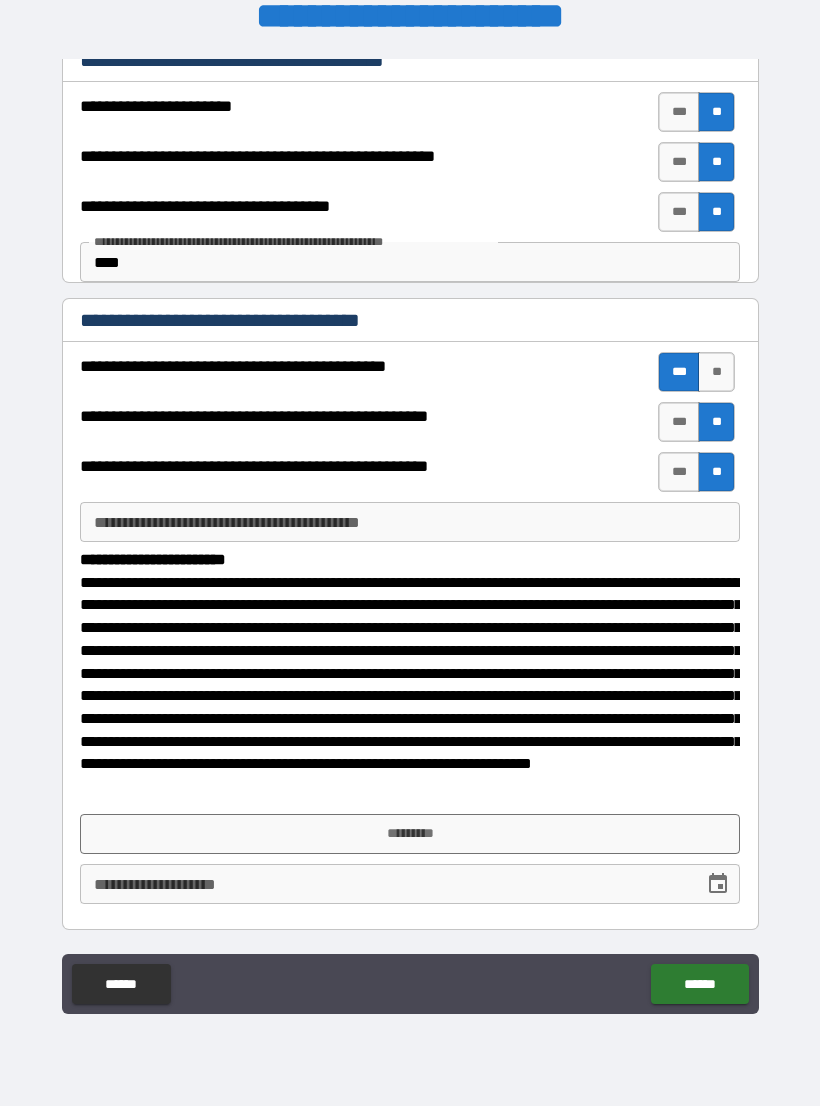click on "*********" at bounding box center [410, 834] 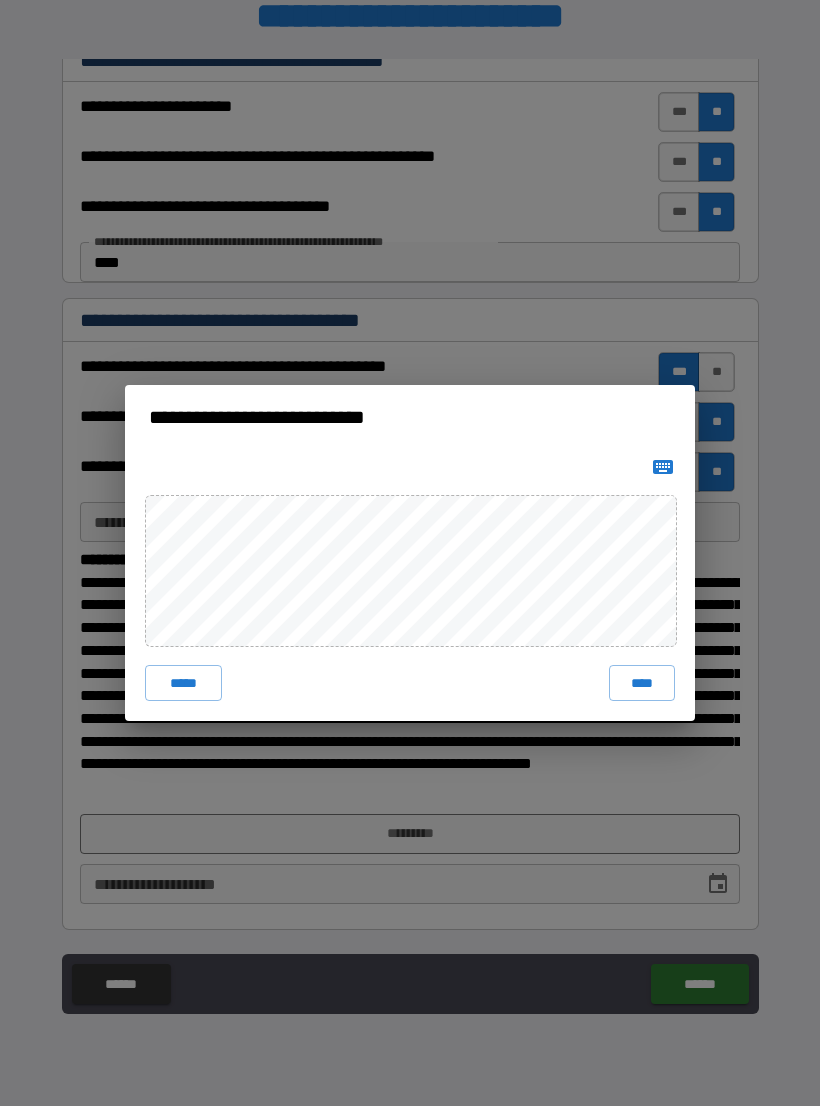 click on "****" at bounding box center [642, 683] 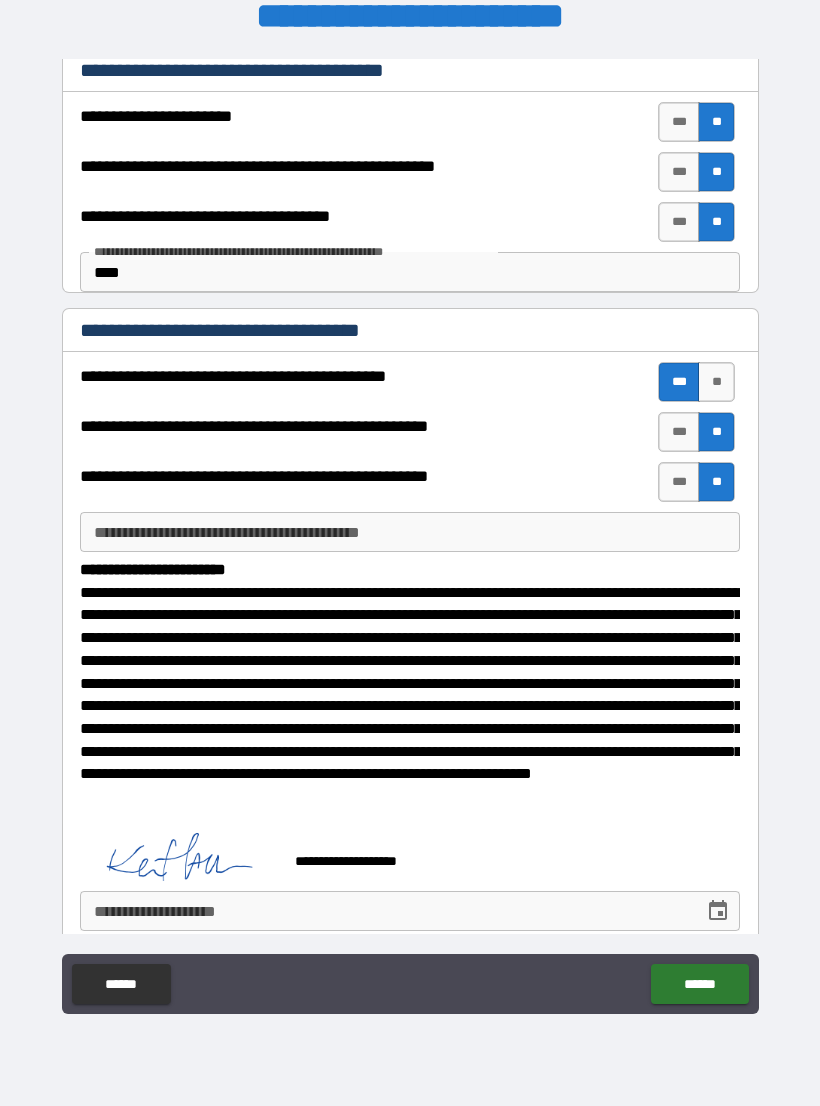 click on "**********" at bounding box center (410, 911) 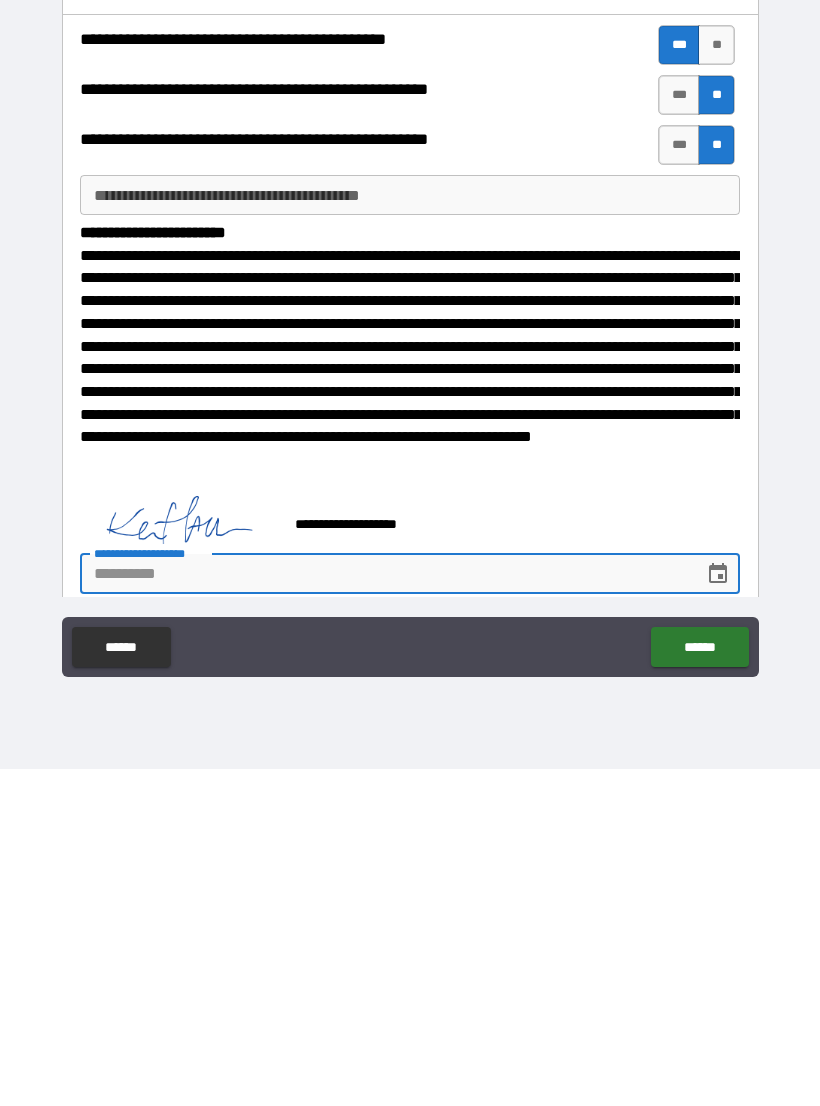 click at bounding box center [718, 911] 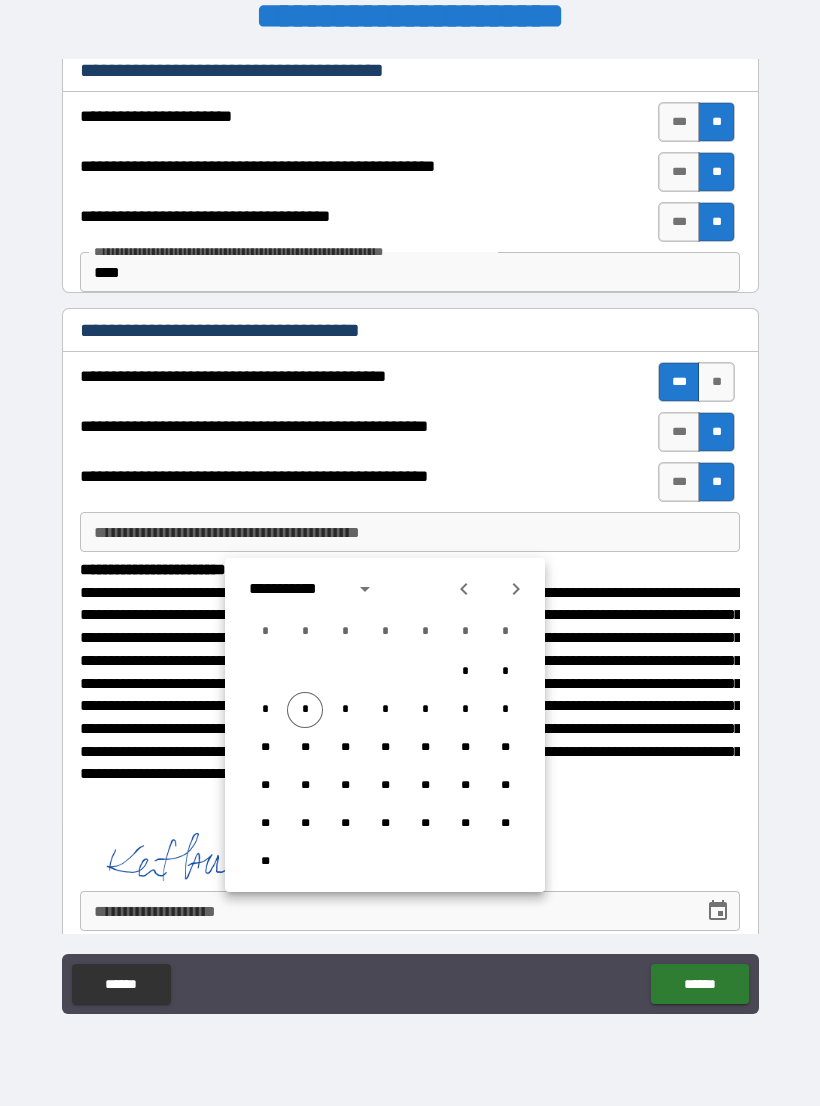 click on "*" at bounding box center (305, 710) 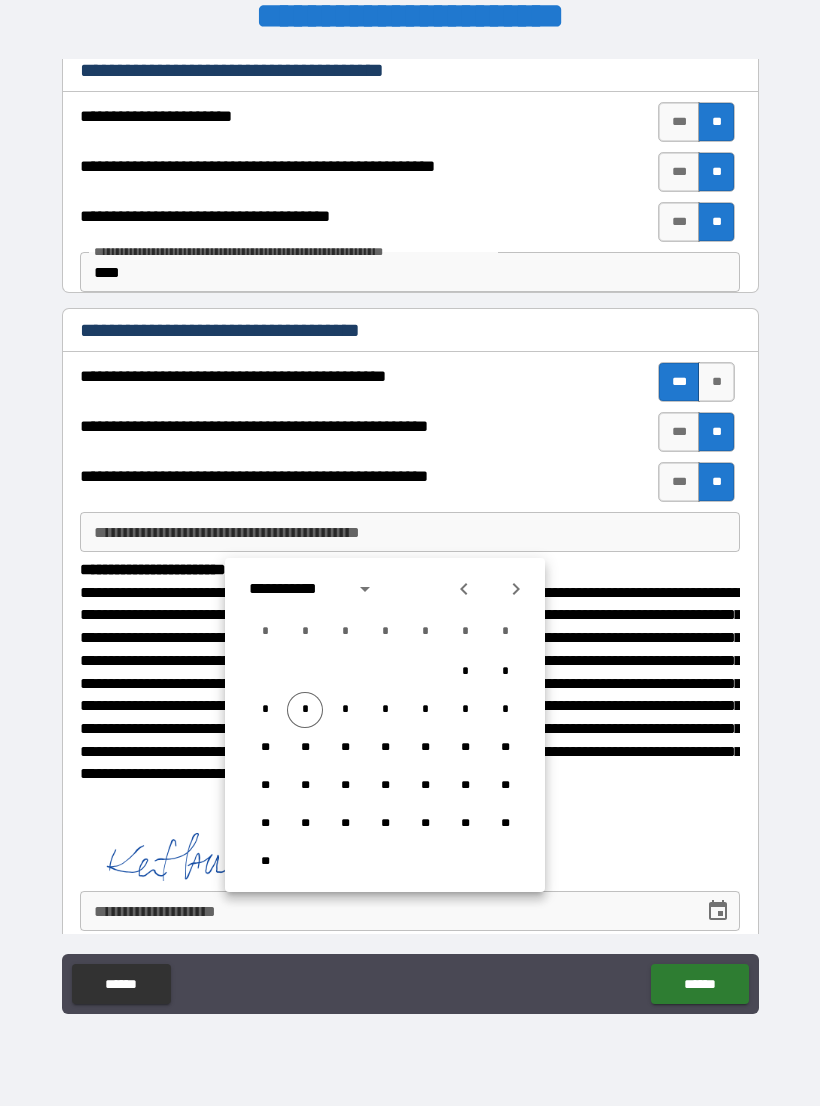 type on "**********" 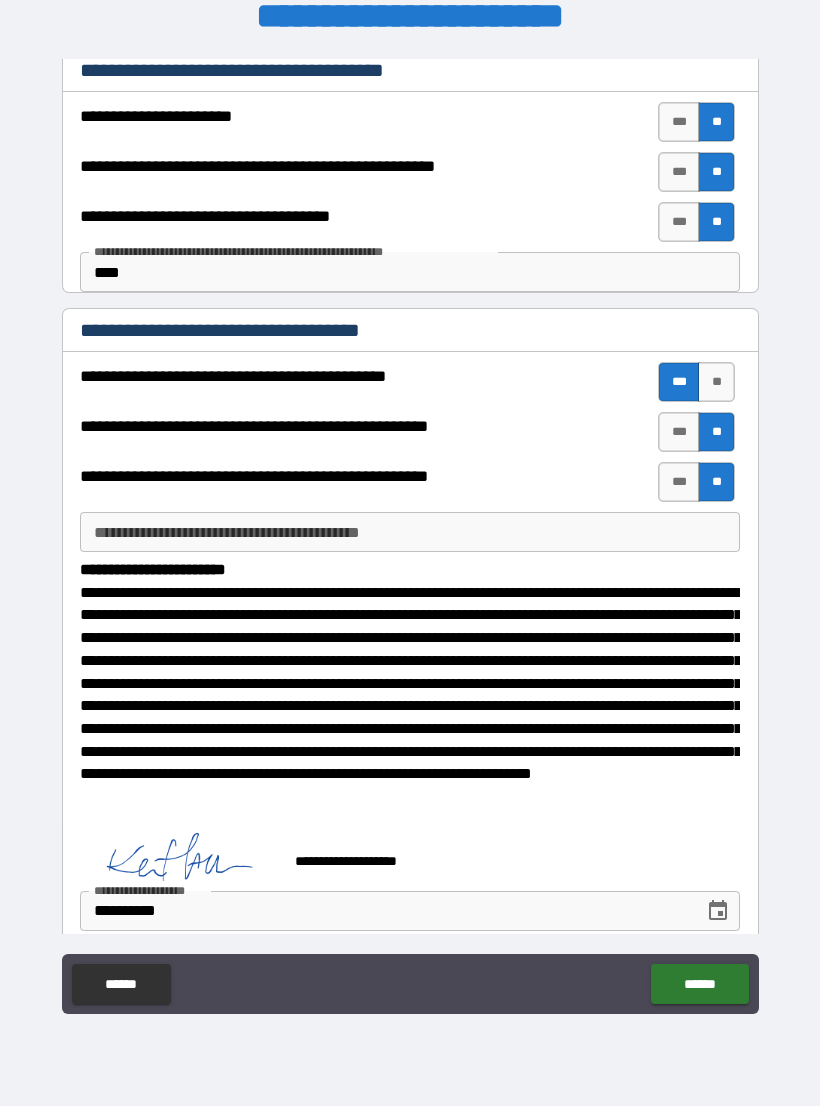 click on "******" at bounding box center [699, 984] 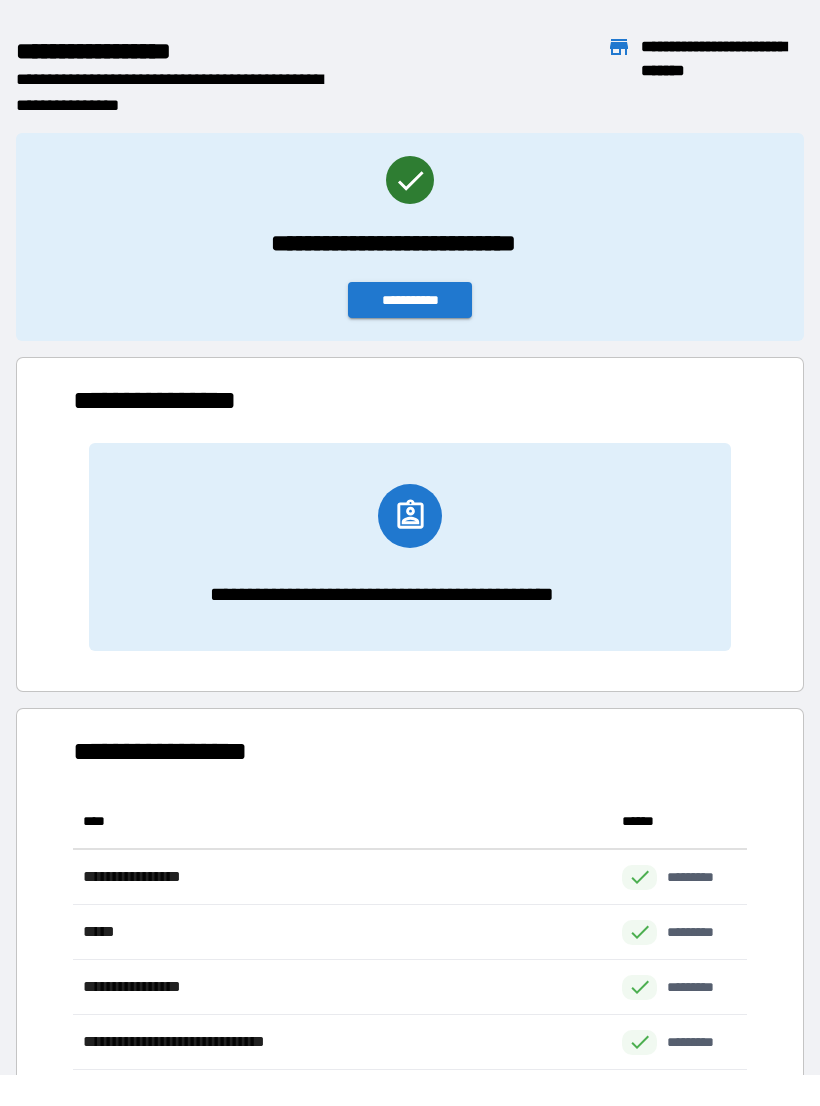 scroll, scrollTop: 1, scrollLeft: 1, axis: both 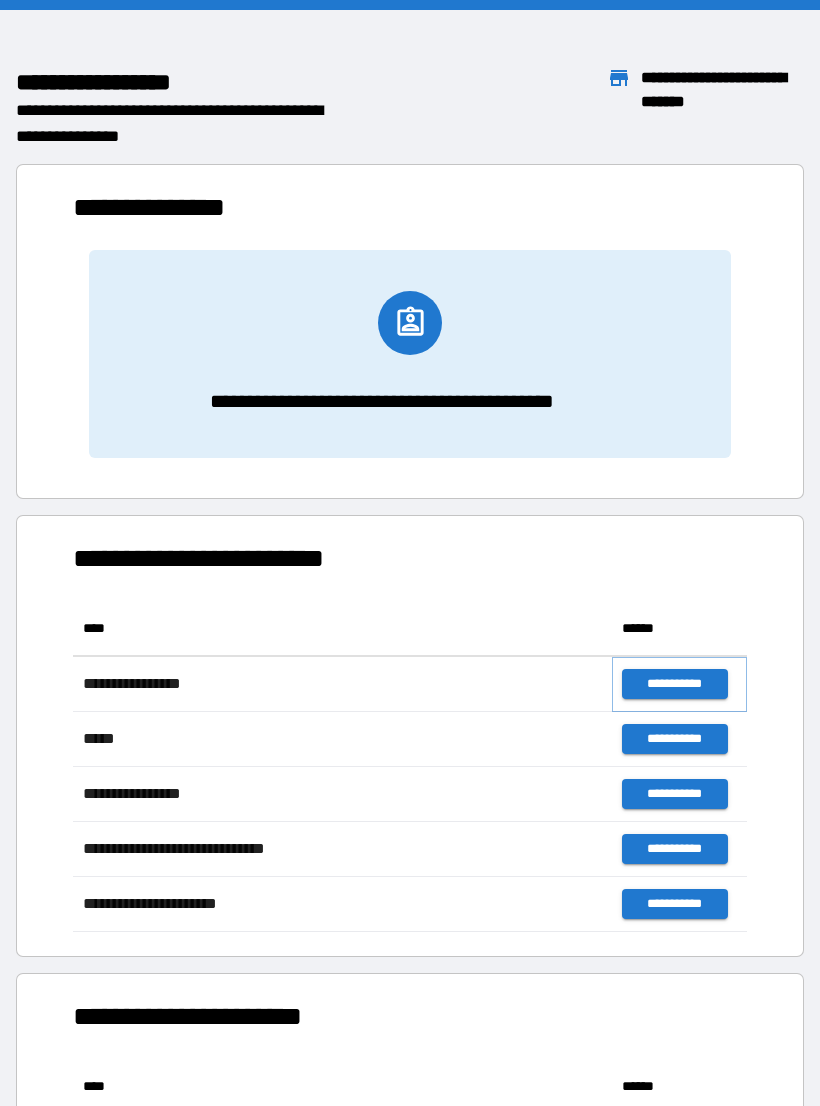 click on "**********" at bounding box center [674, 684] 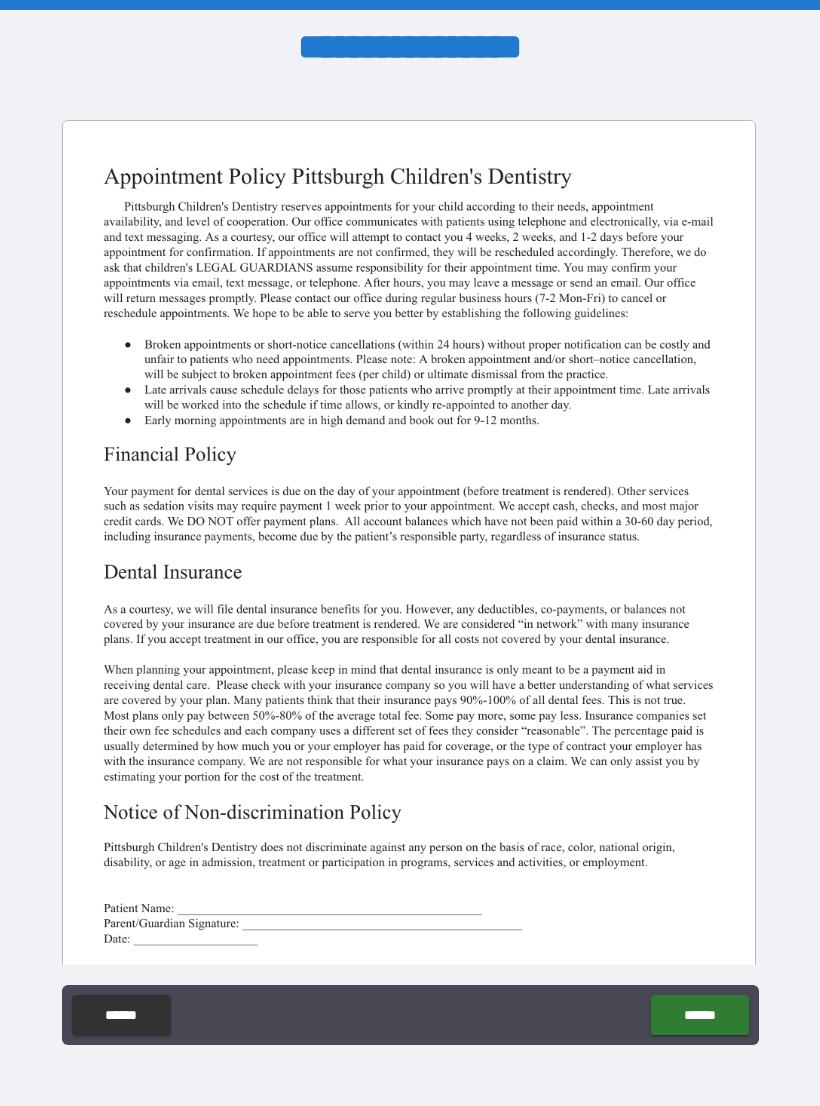 click on "******" at bounding box center (699, 1015) 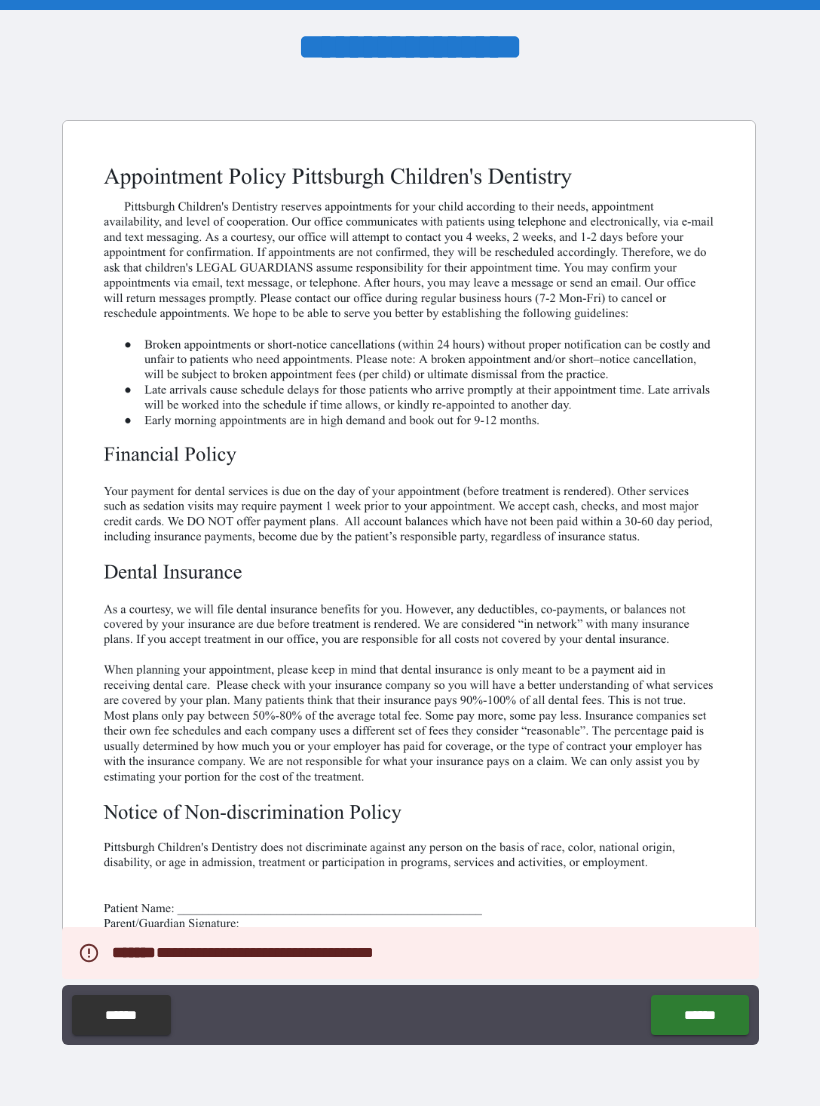 click at bounding box center [409, 569] 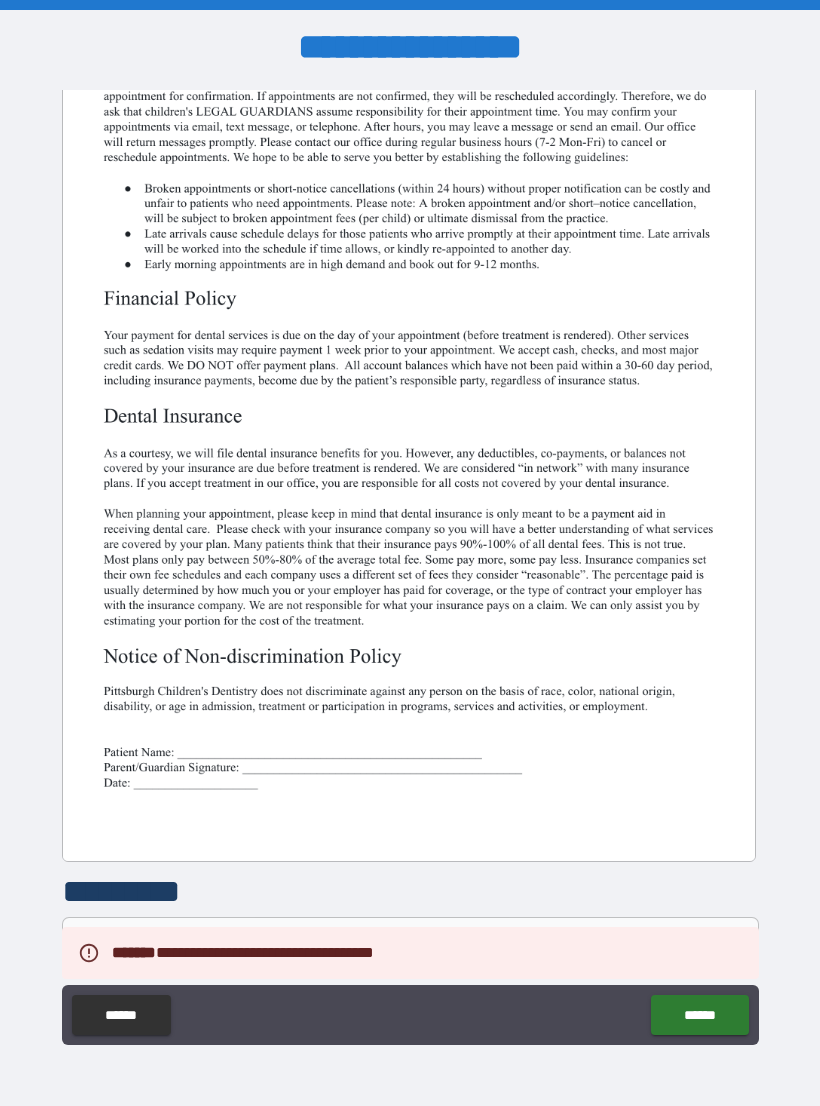 scroll, scrollTop: 160, scrollLeft: 0, axis: vertical 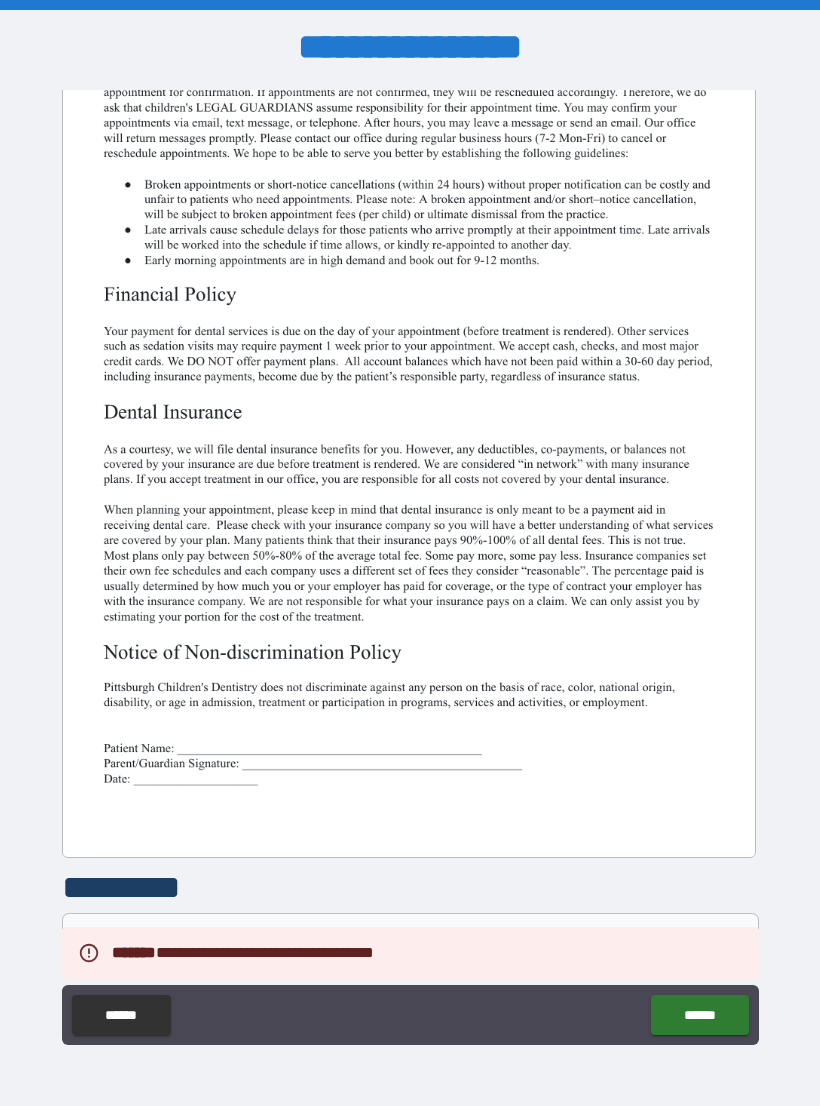 click at bounding box center [409, 409] 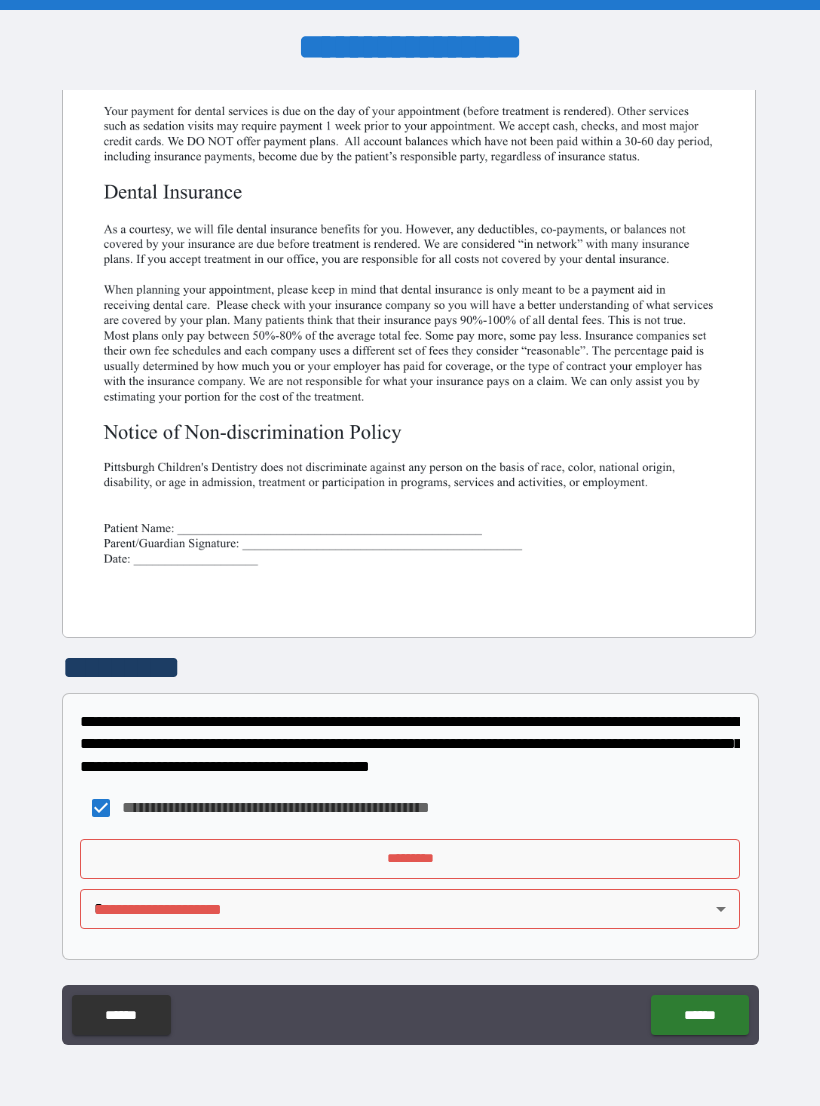 scroll, scrollTop: 380, scrollLeft: 0, axis: vertical 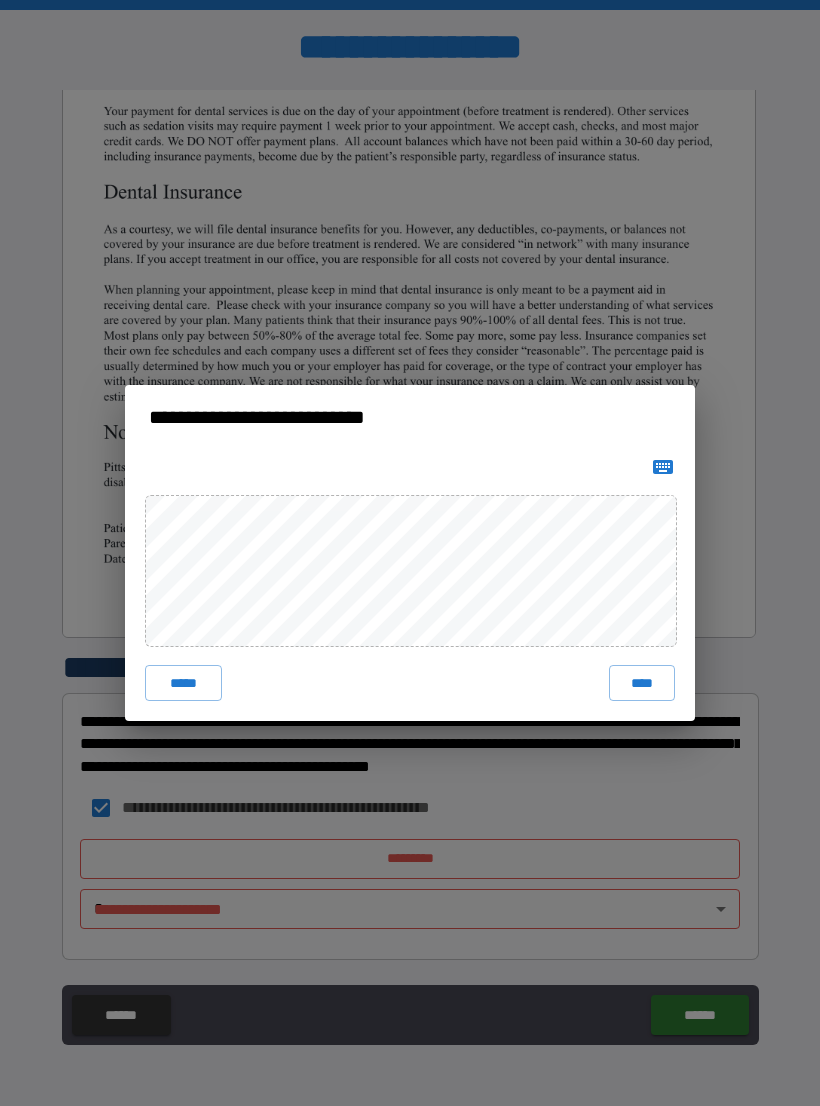 click on "****" at bounding box center (642, 683) 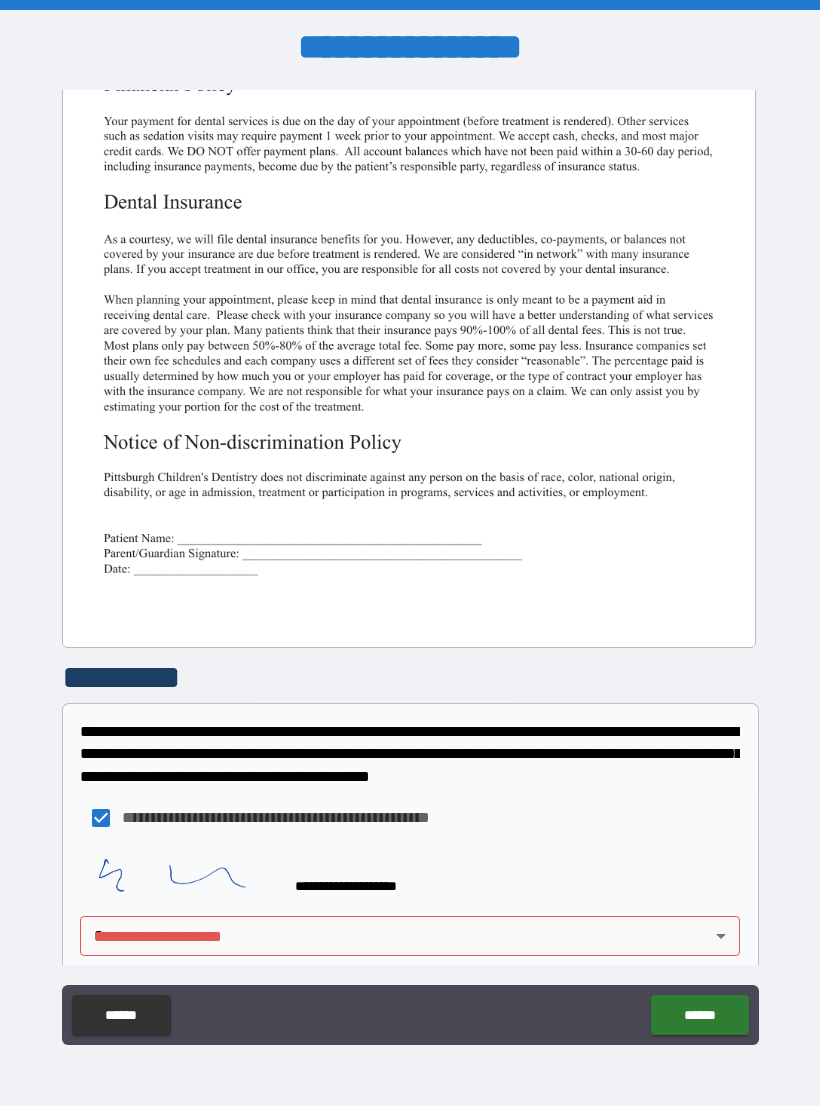 click on "**********" at bounding box center (410, 568) 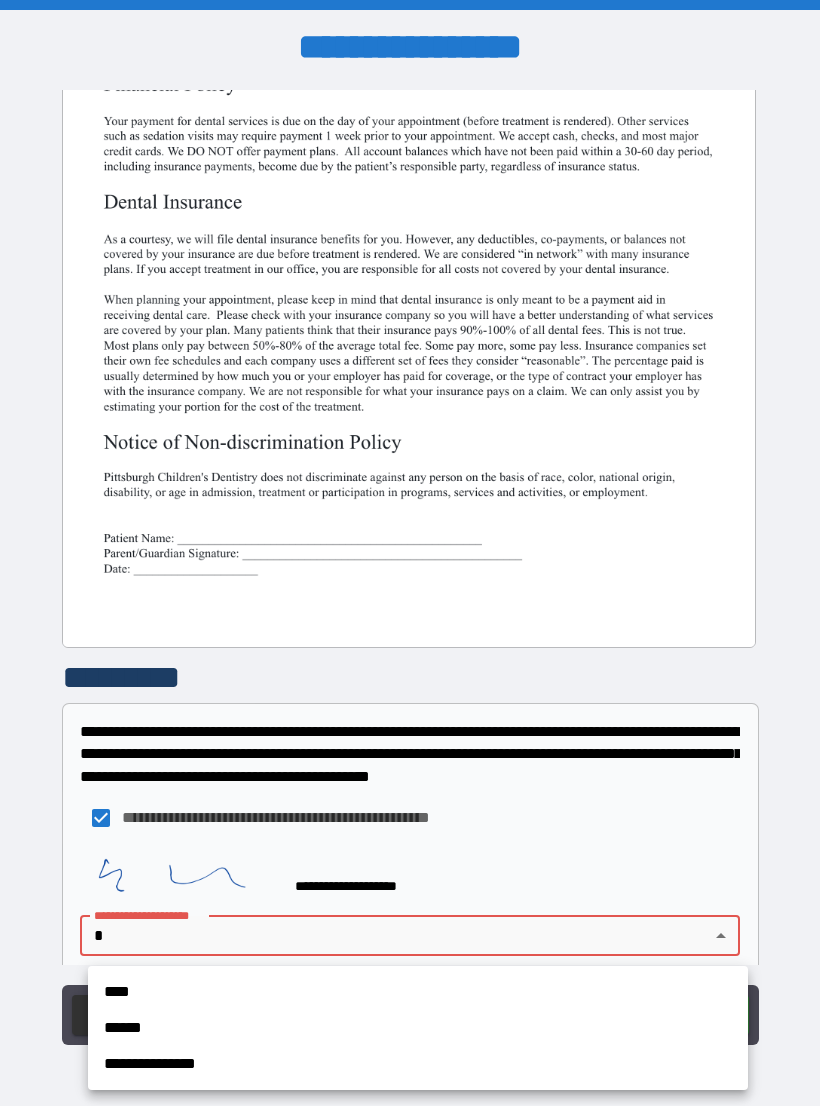click on "**********" at bounding box center (418, 1064) 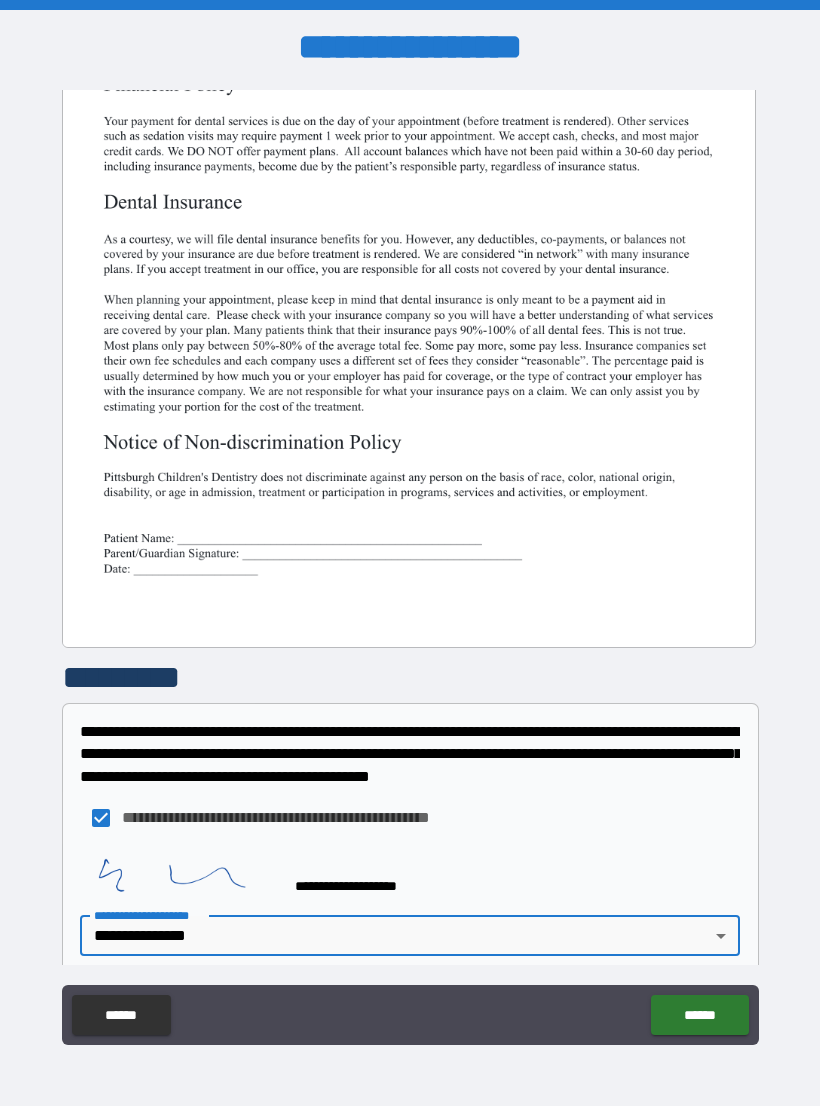 click on "******" at bounding box center (699, 1015) 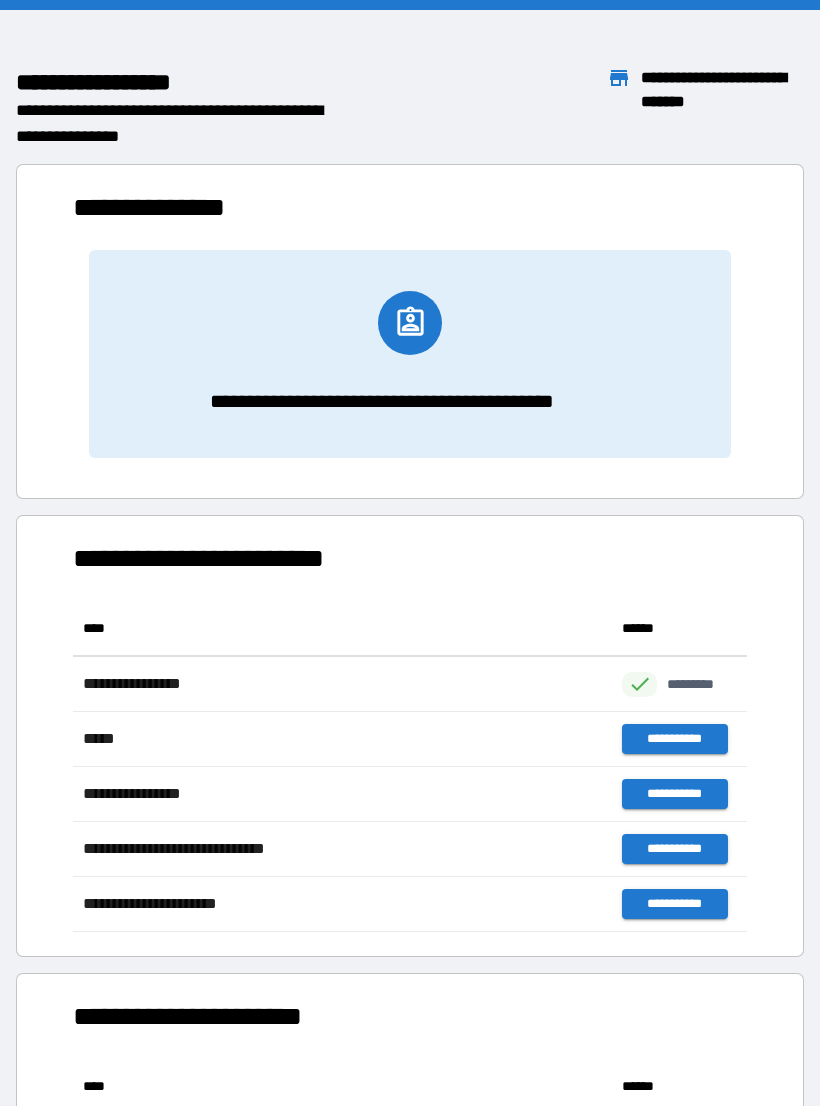 scroll, scrollTop: 1, scrollLeft: 1, axis: both 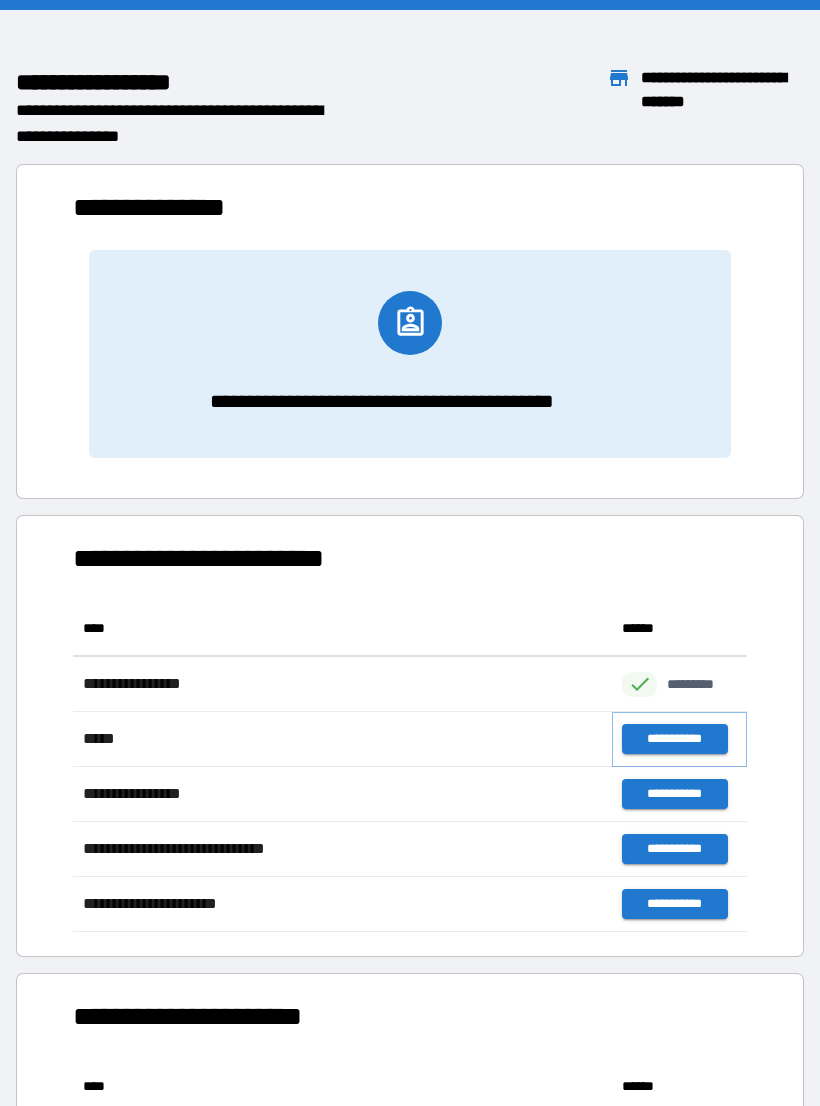 click on "**********" at bounding box center [674, 739] 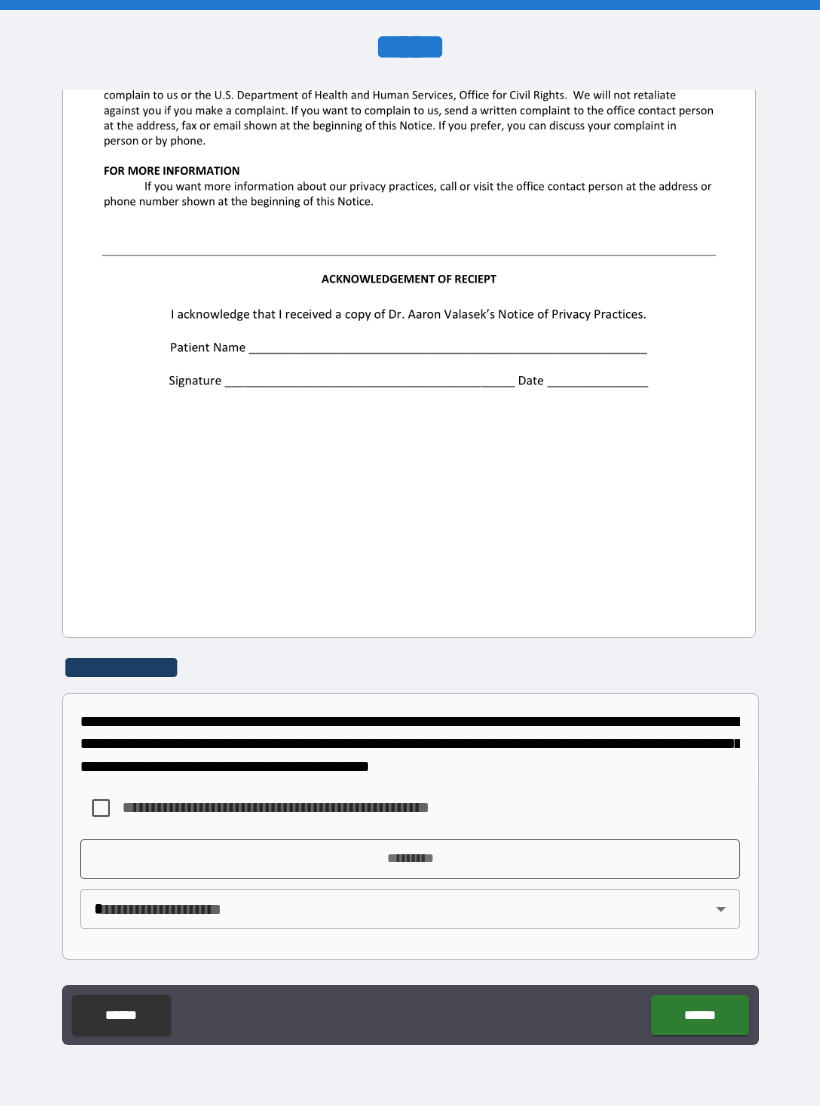 scroll, scrollTop: 2244, scrollLeft: 0, axis: vertical 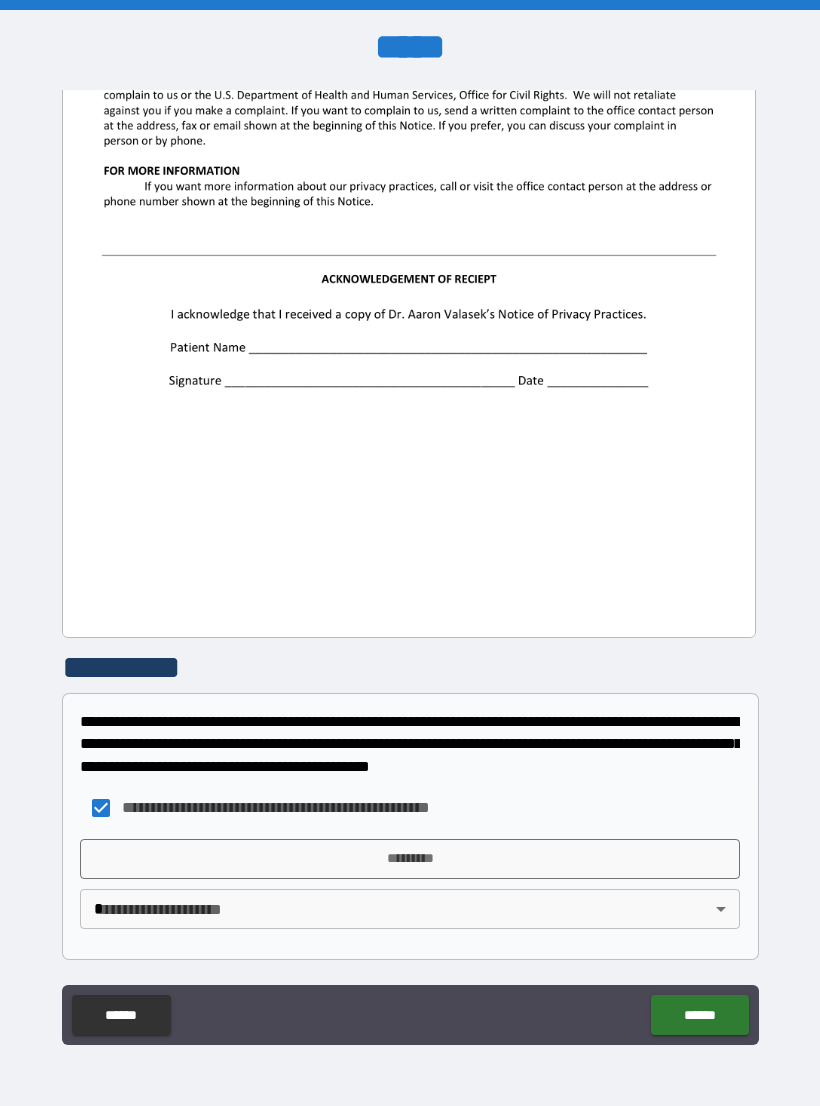 click on "*********" at bounding box center [410, 859] 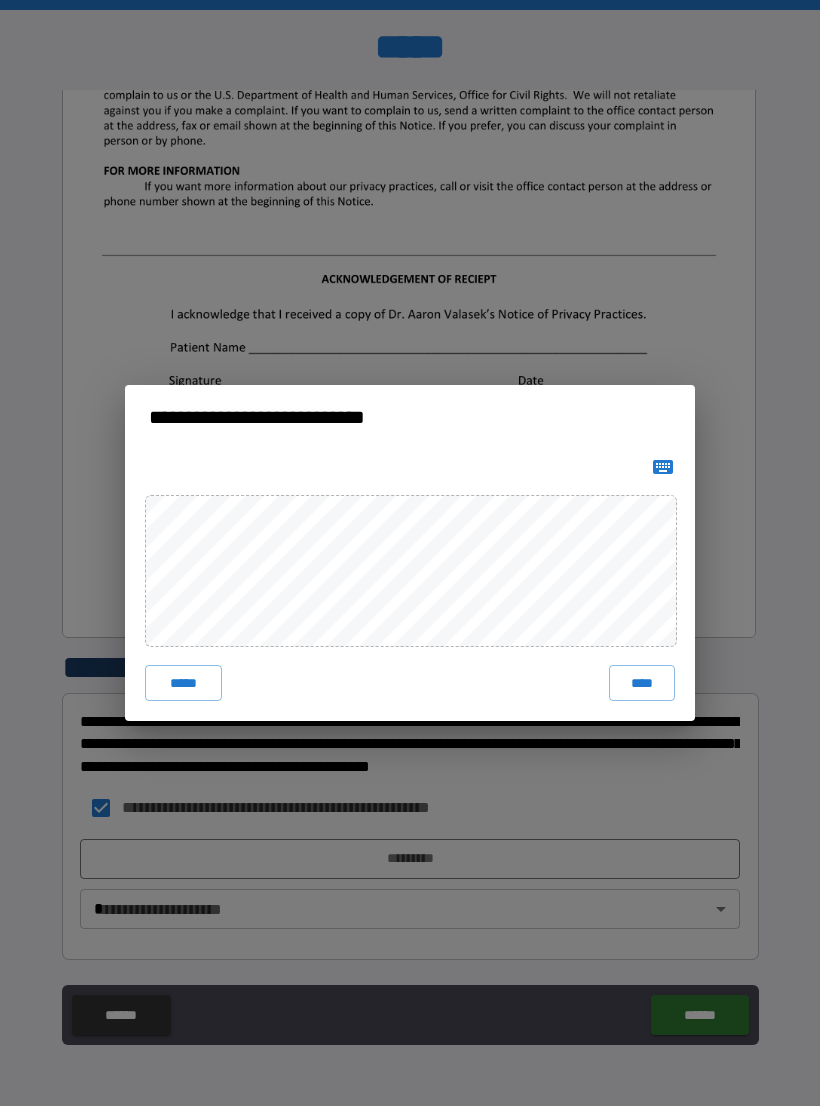 click on "****" at bounding box center [642, 683] 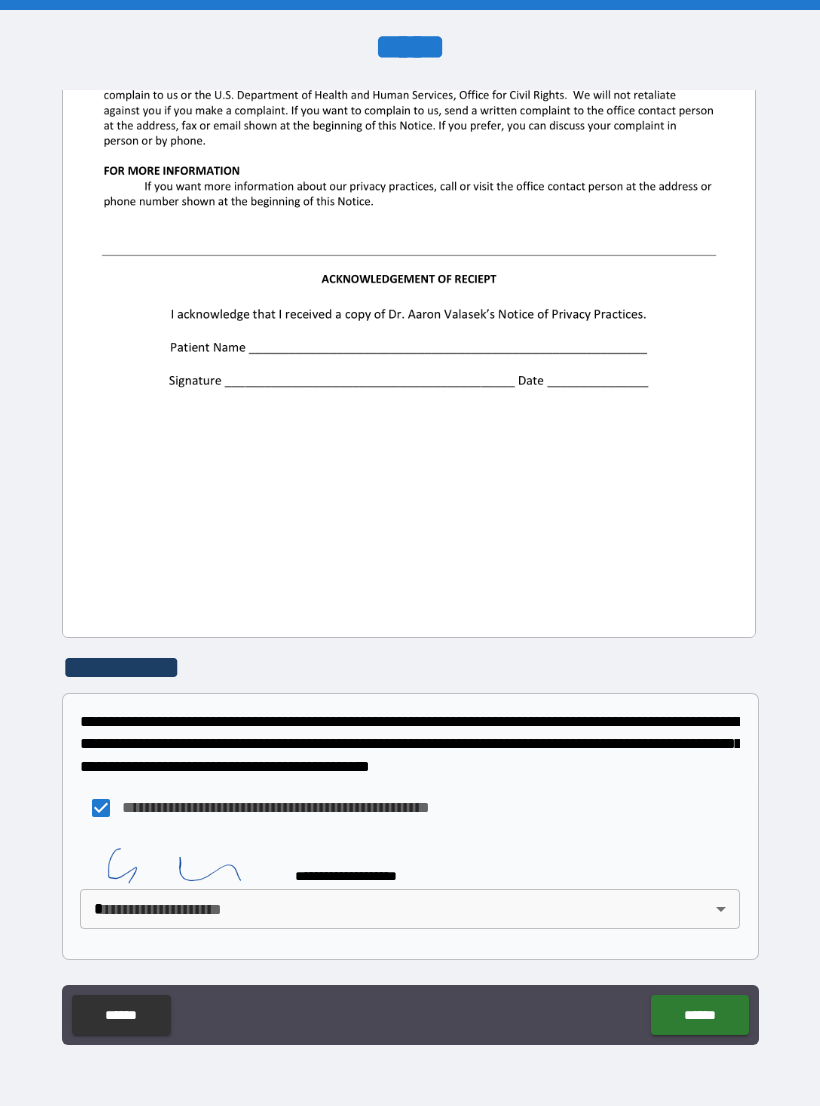scroll, scrollTop: 2234, scrollLeft: 0, axis: vertical 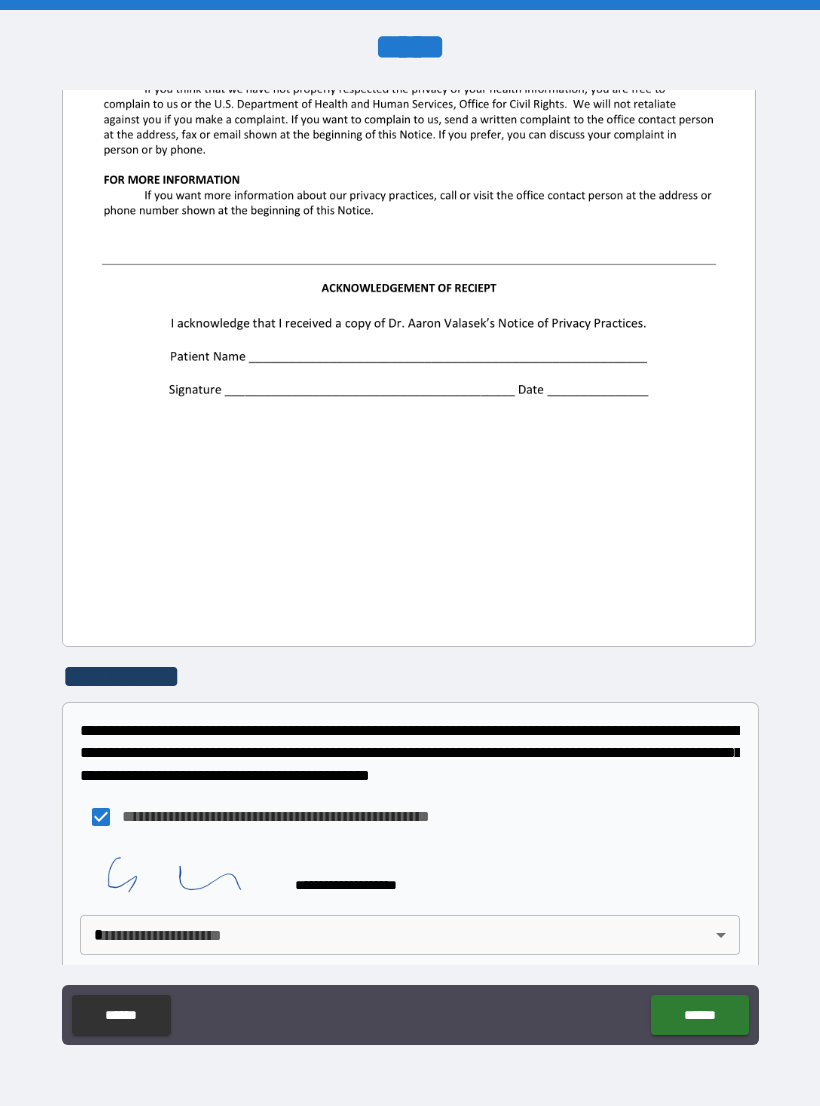 click on "**********" at bounding box center [410, 568] 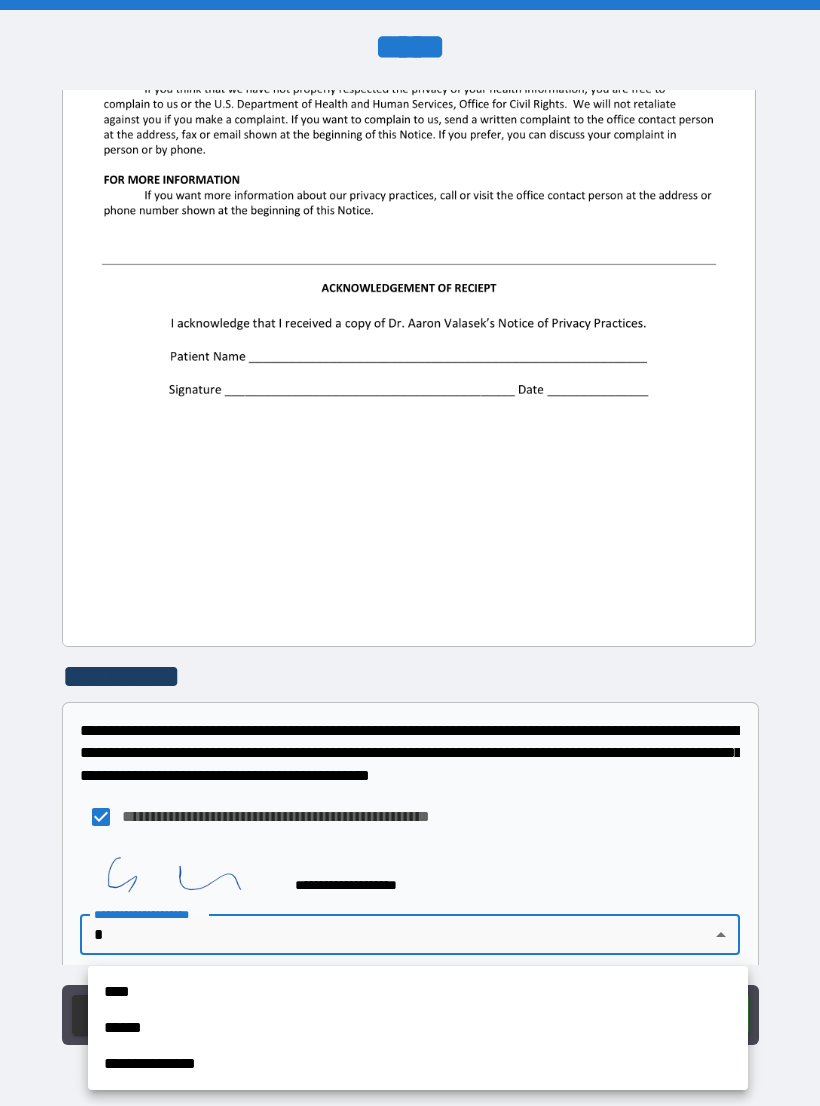 click on "**********" at bounding box center (418, 1064) 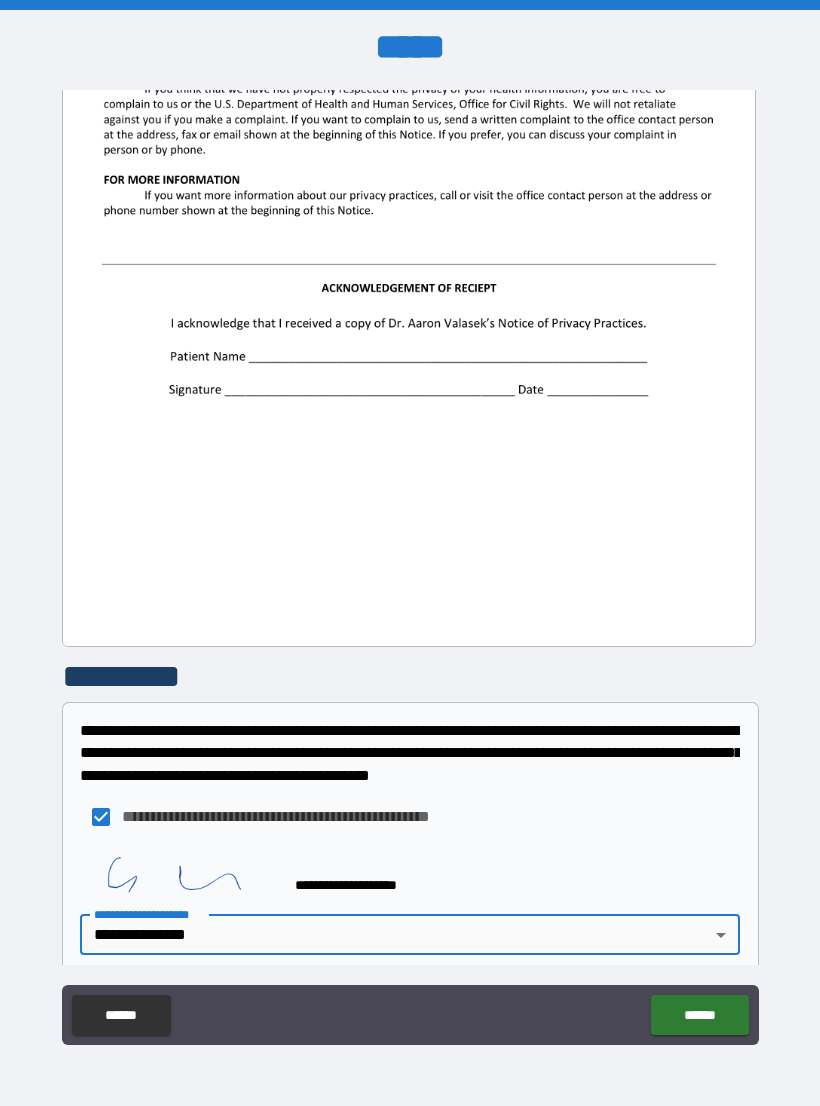 click on "******" at bounding box center [699, 1015] 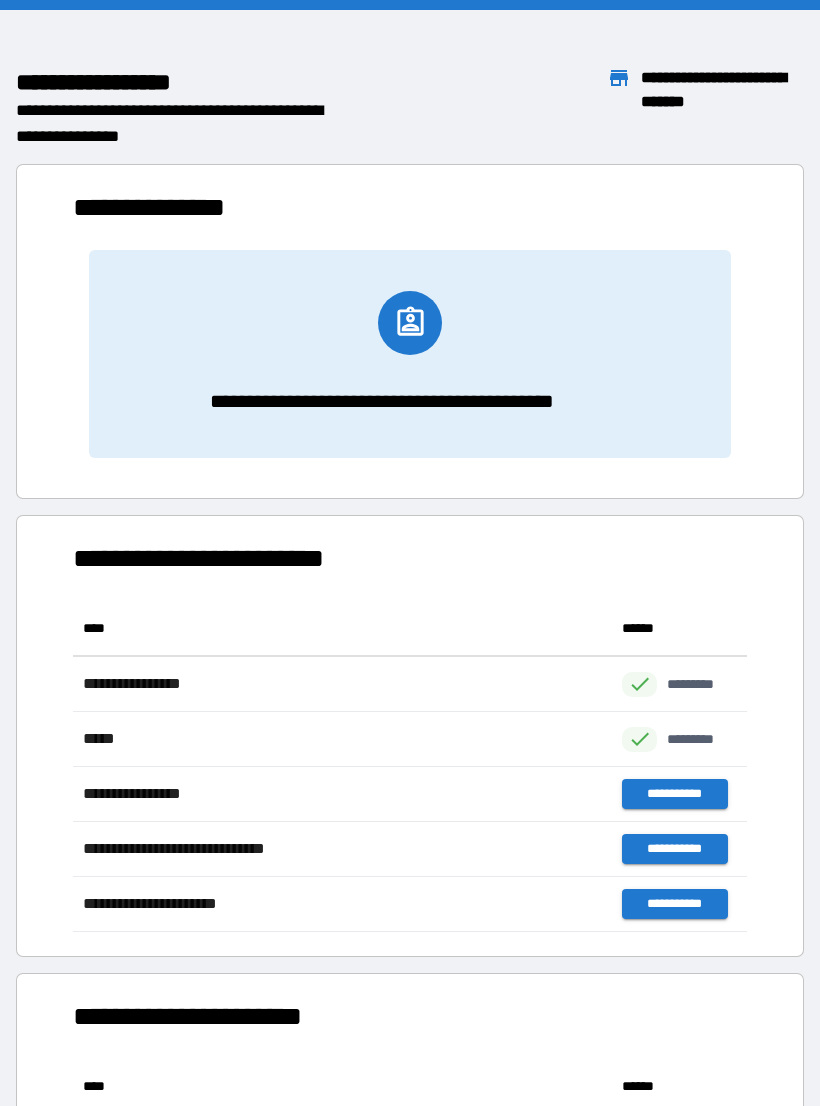 scroll, scrollTop: 1, scrollLeft: 1, axis: both 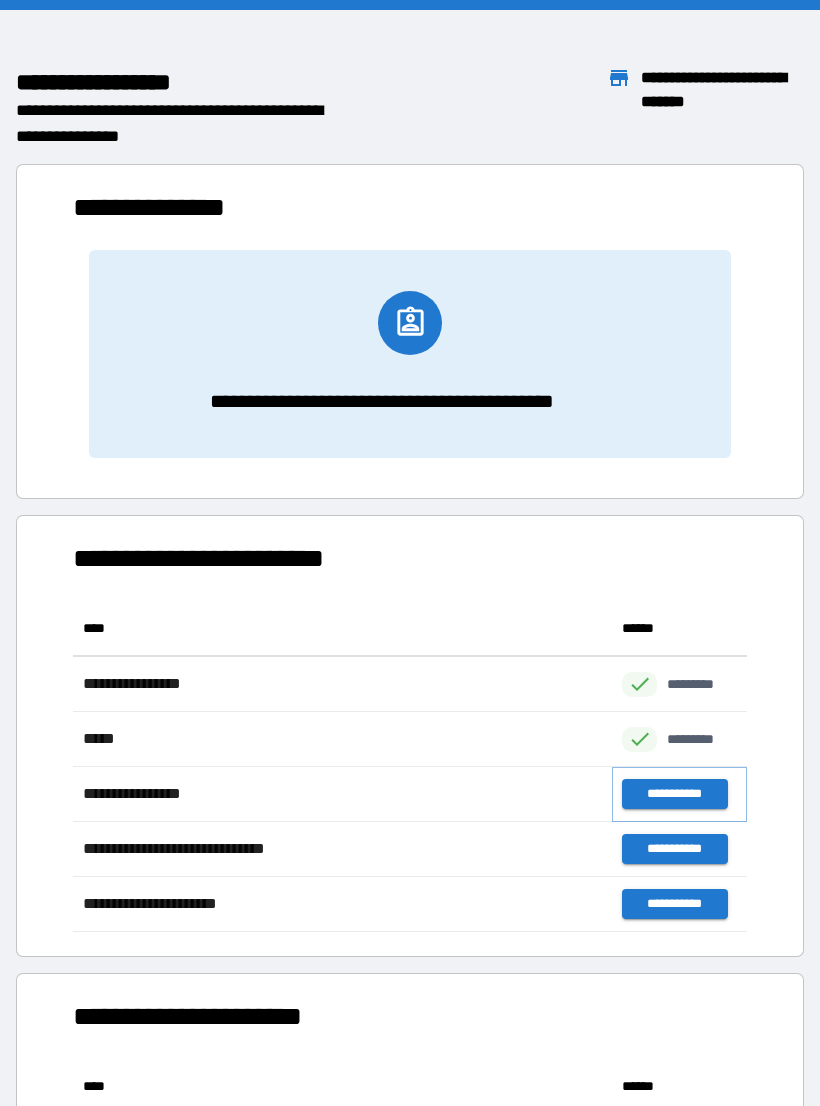 click on "**********" at bounding box center [674, 794] 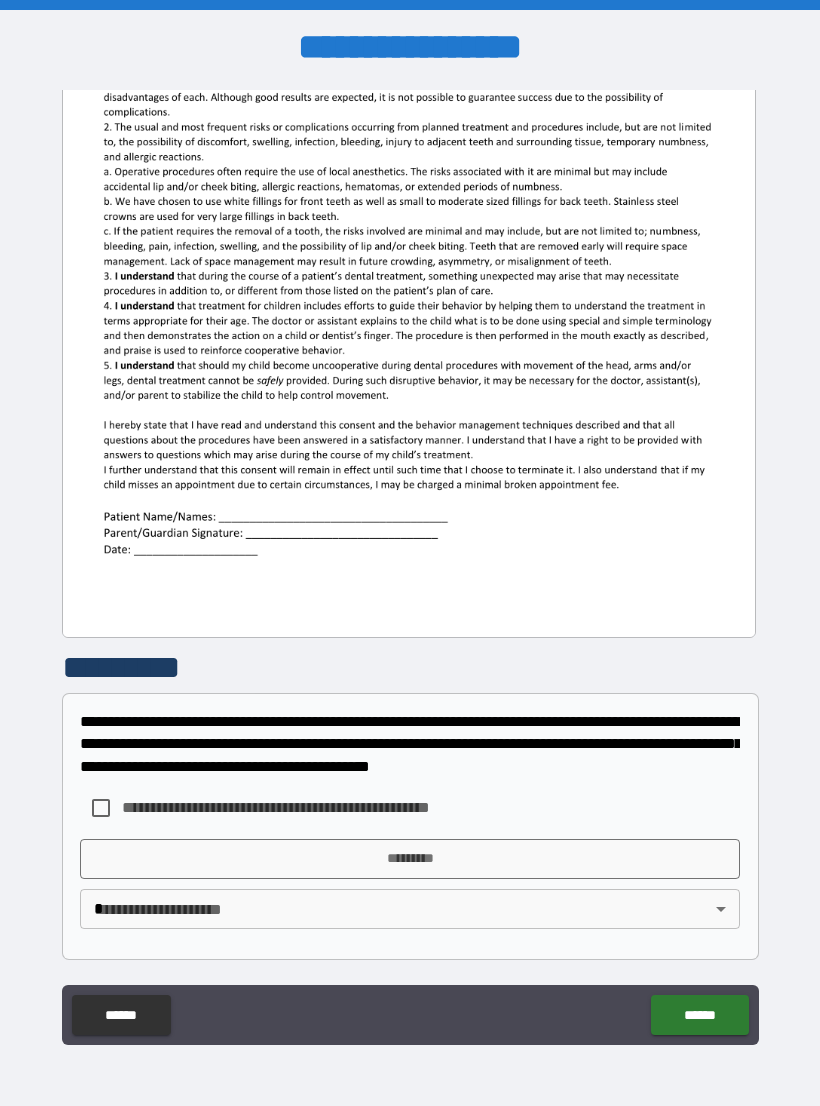 scroll, scrollTop: 380, scrollLeft: 0, axis: vertical 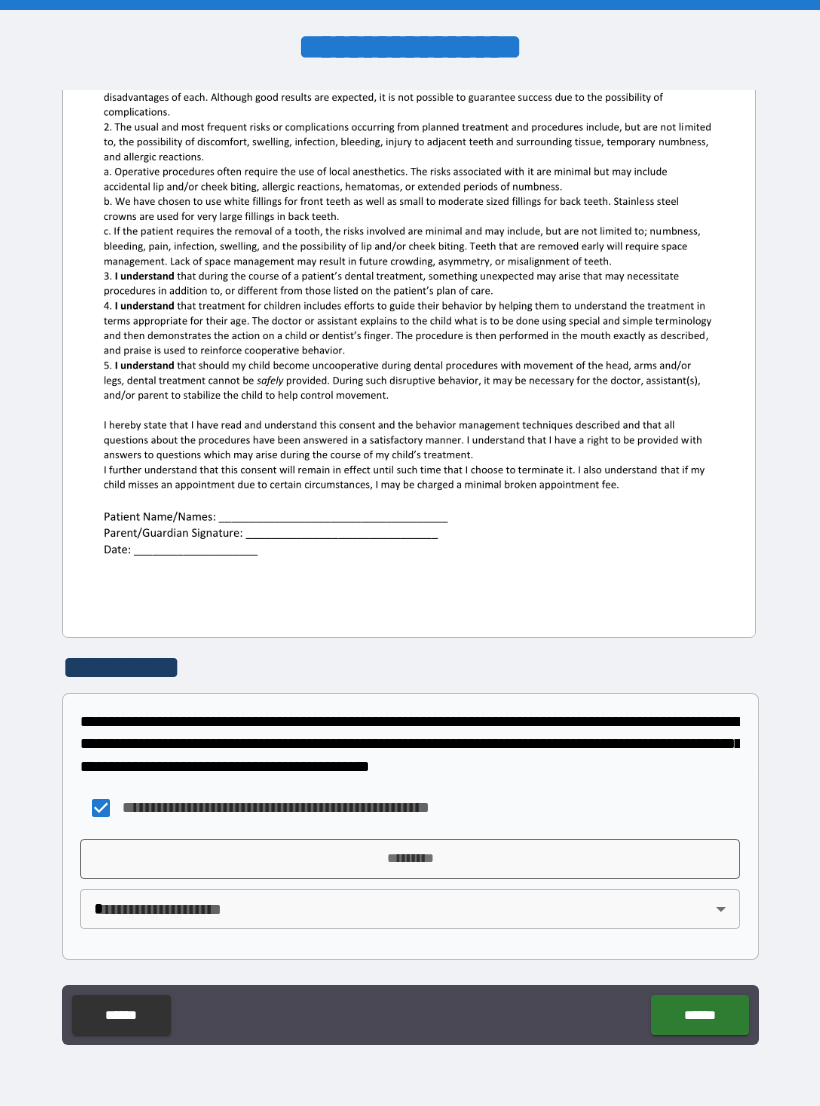 click on "*********" at bounding box center [410, 859] 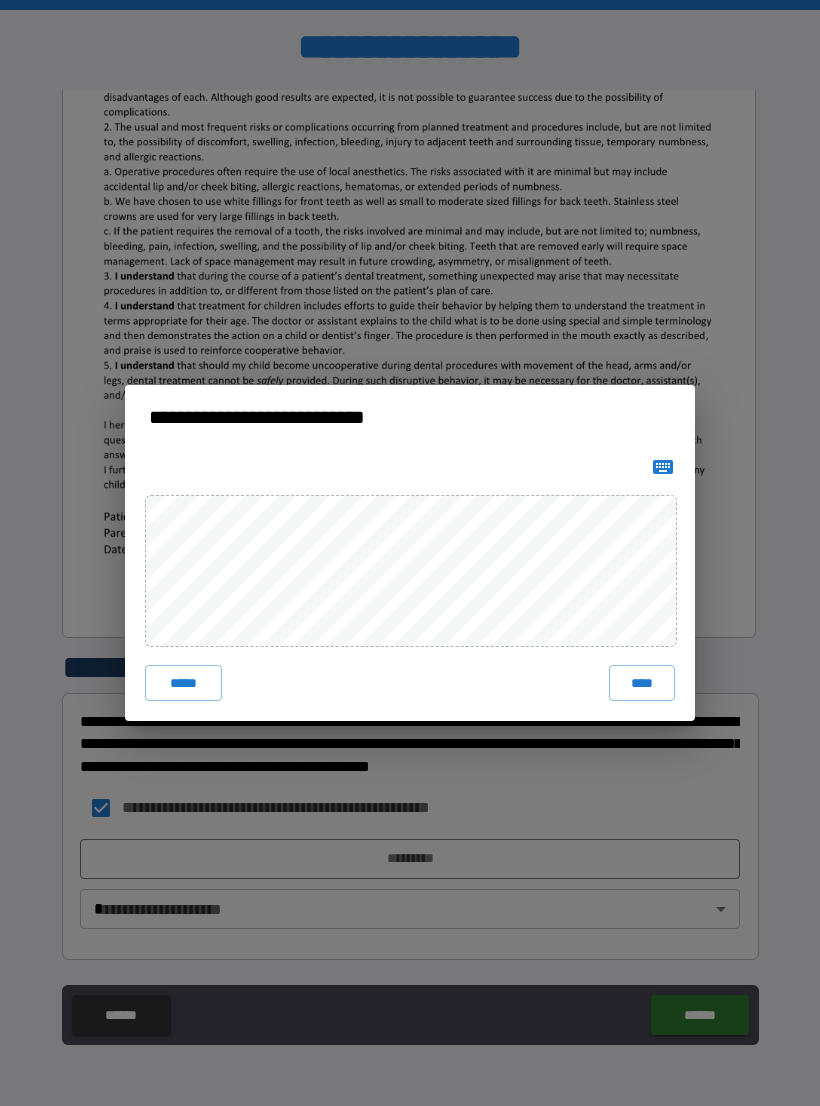 click on "****" at bounding box center [642, 683] 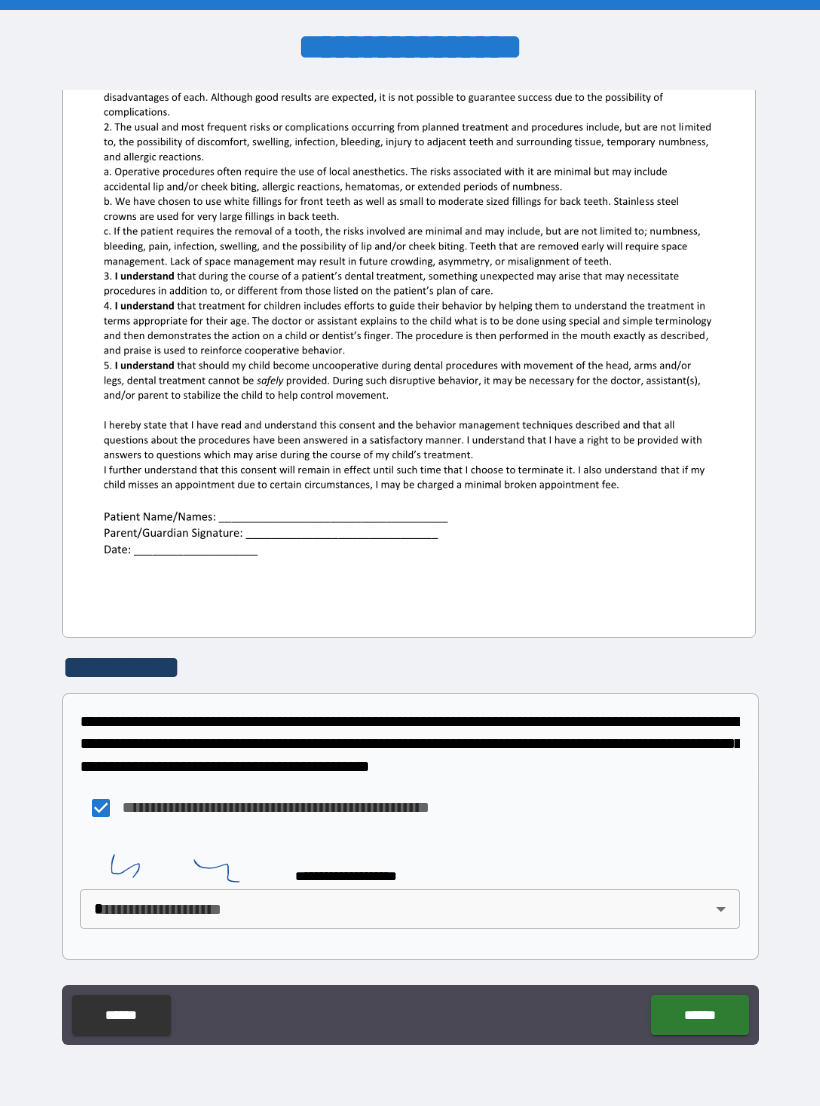 scroll, scrollTop: 370, scrollLeft: 0, axis: vertical 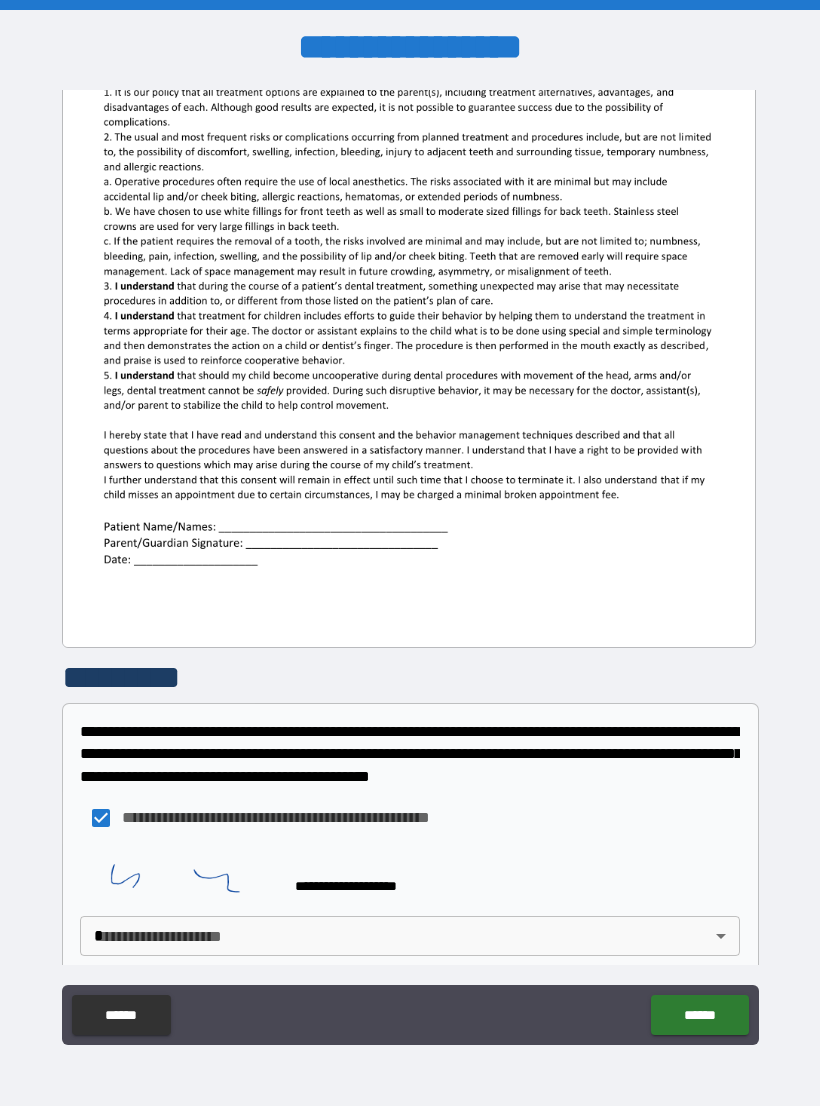click on "**********" at bounding box center [410, 568] 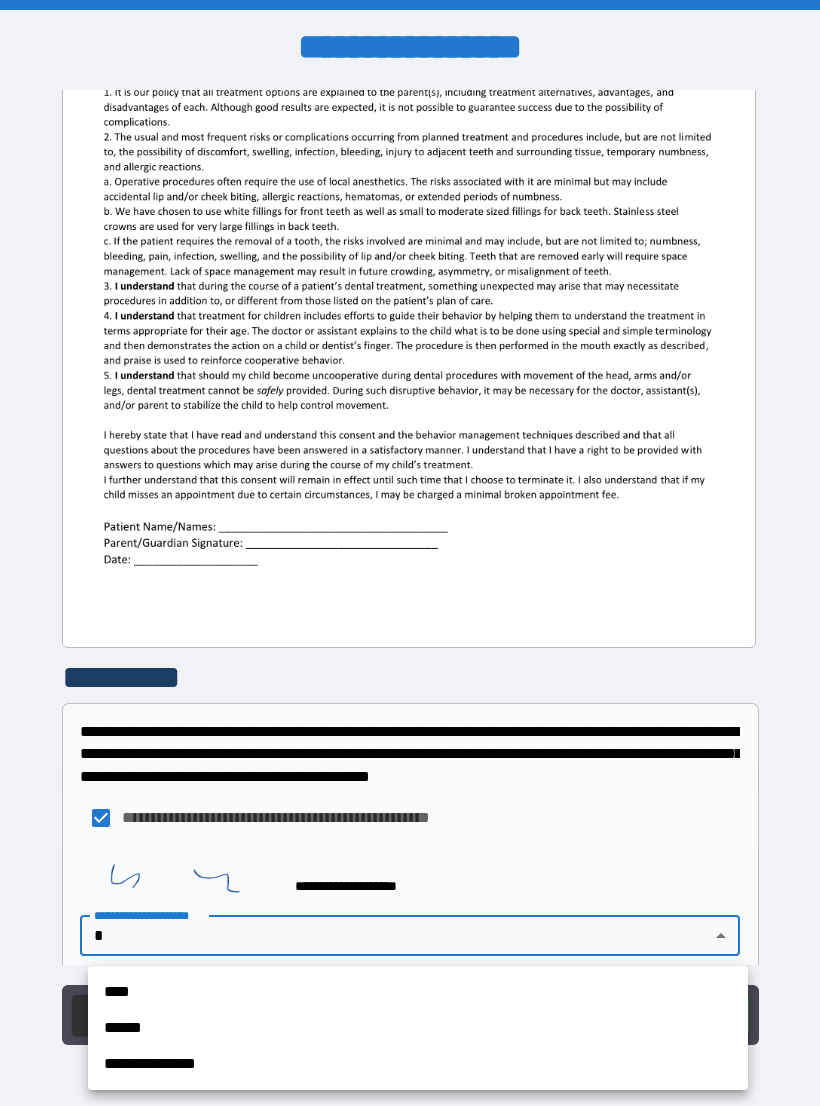 click on "**********" at bounding box center [418, 1064] 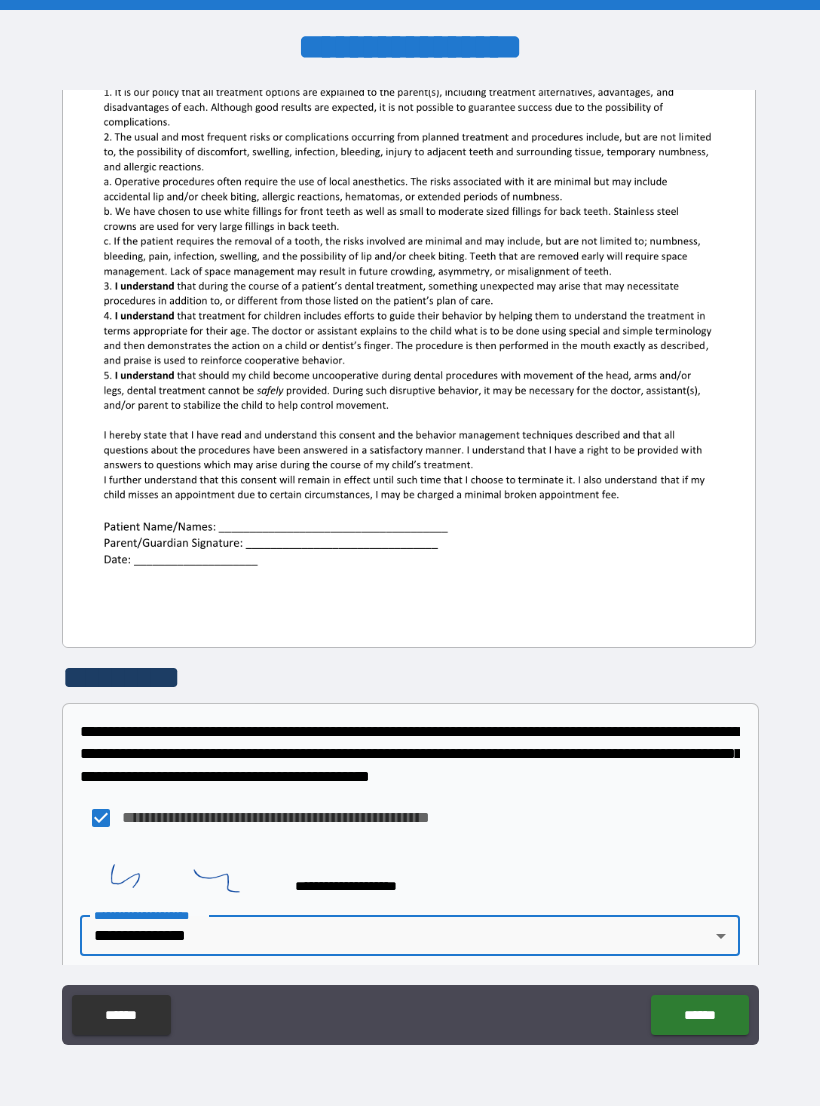 click on "******" at bounding box center [699, 1015] 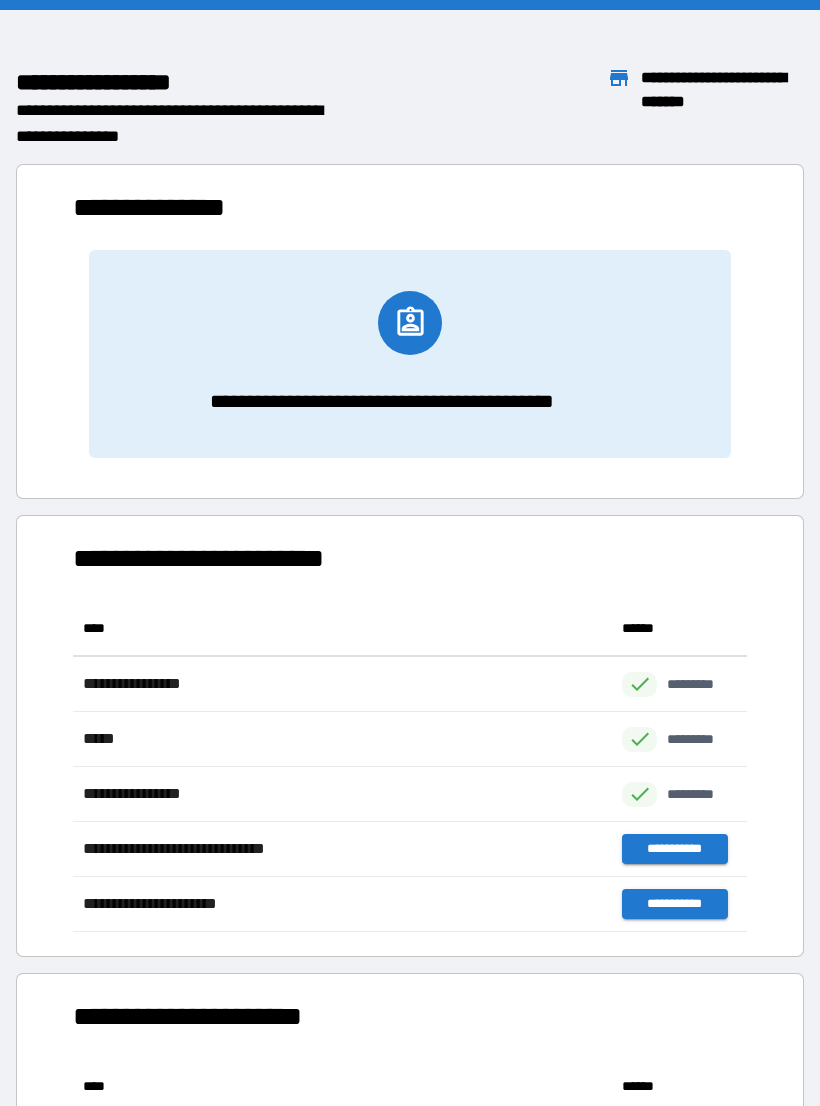 scroll, scrollTop: 1, scrollLeft: 1, axis: both 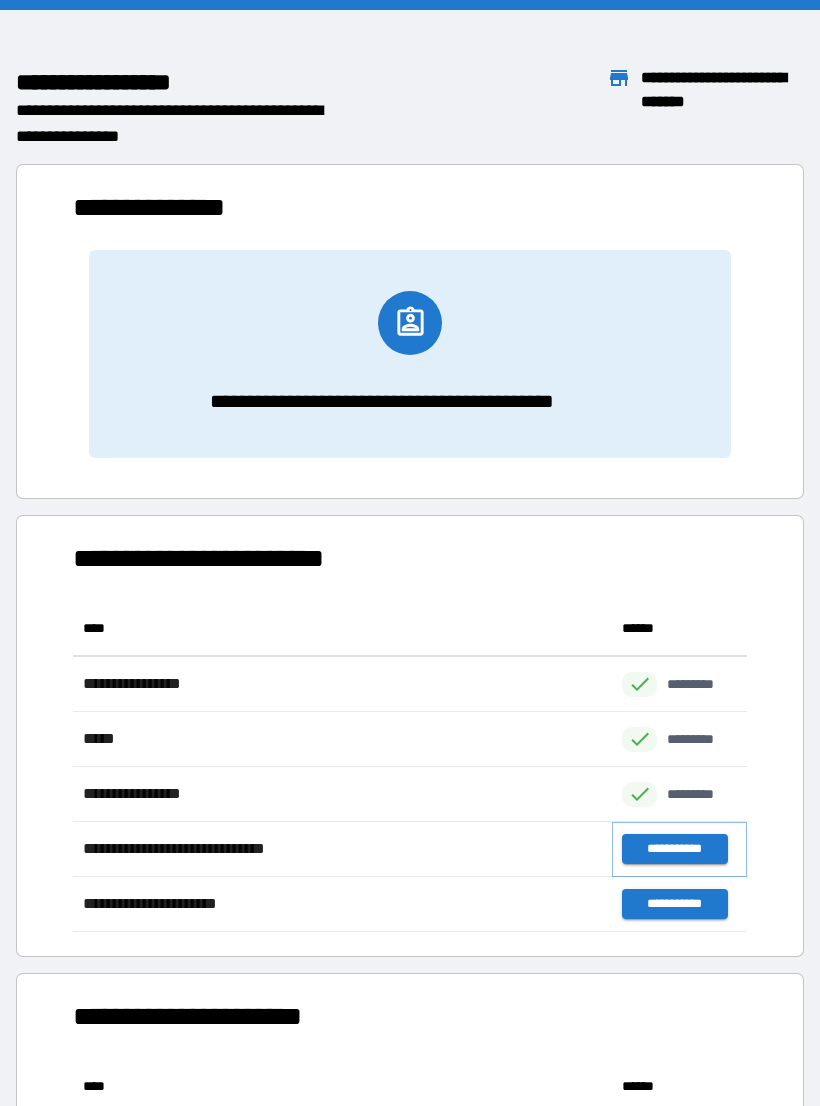 click on "**********" at bounding box center (674, 849) 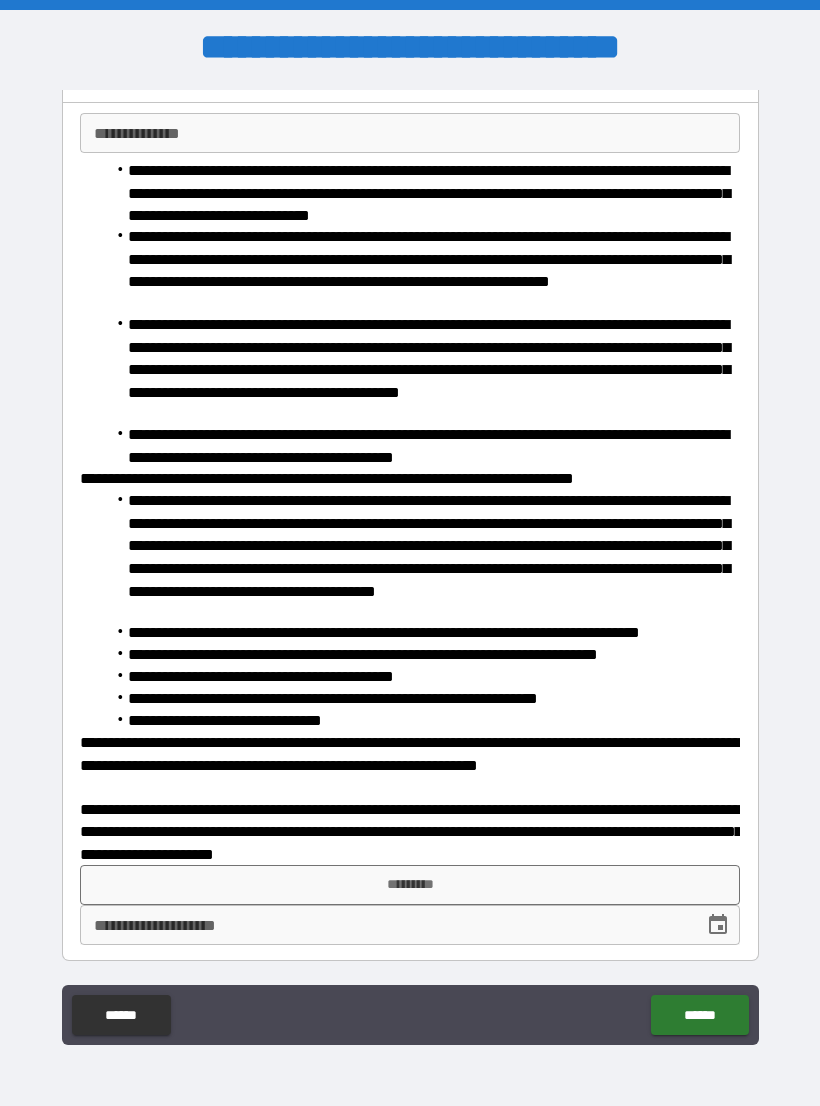 scroll, scrollTop: 119, scrollLeft: 0, axis: vertical 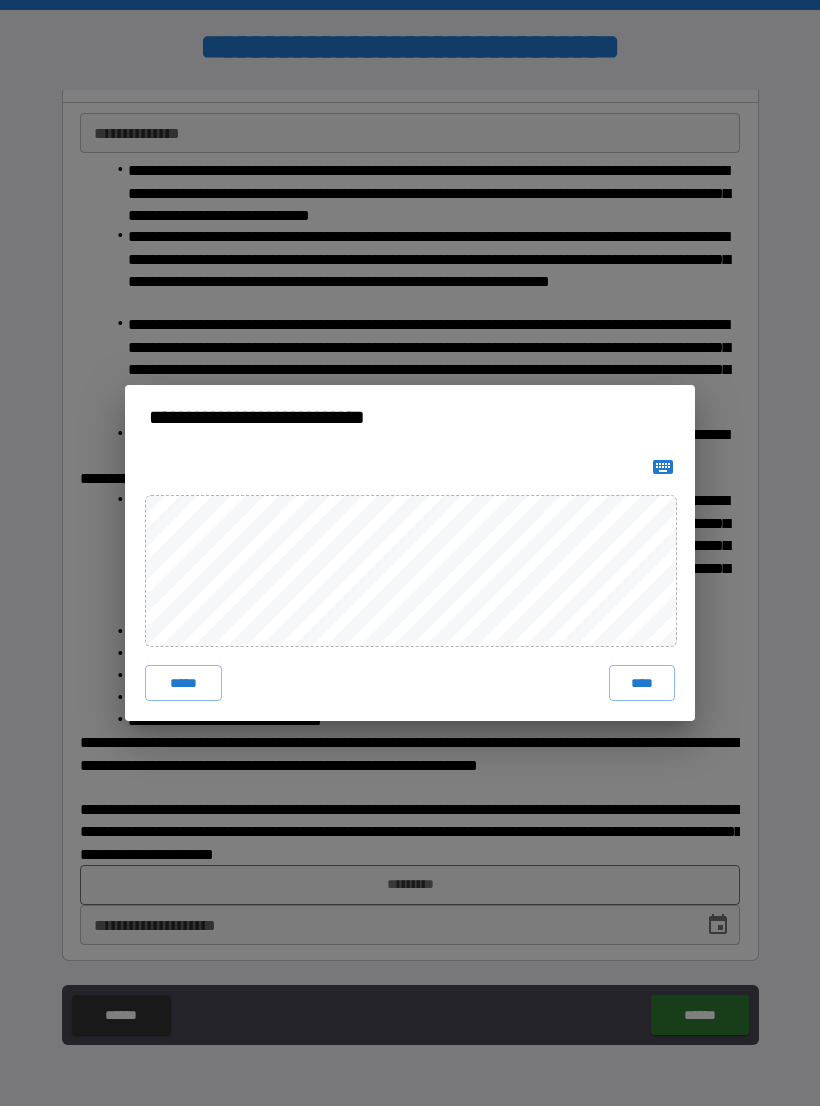 click on "****" at bounding box center [642, 683] 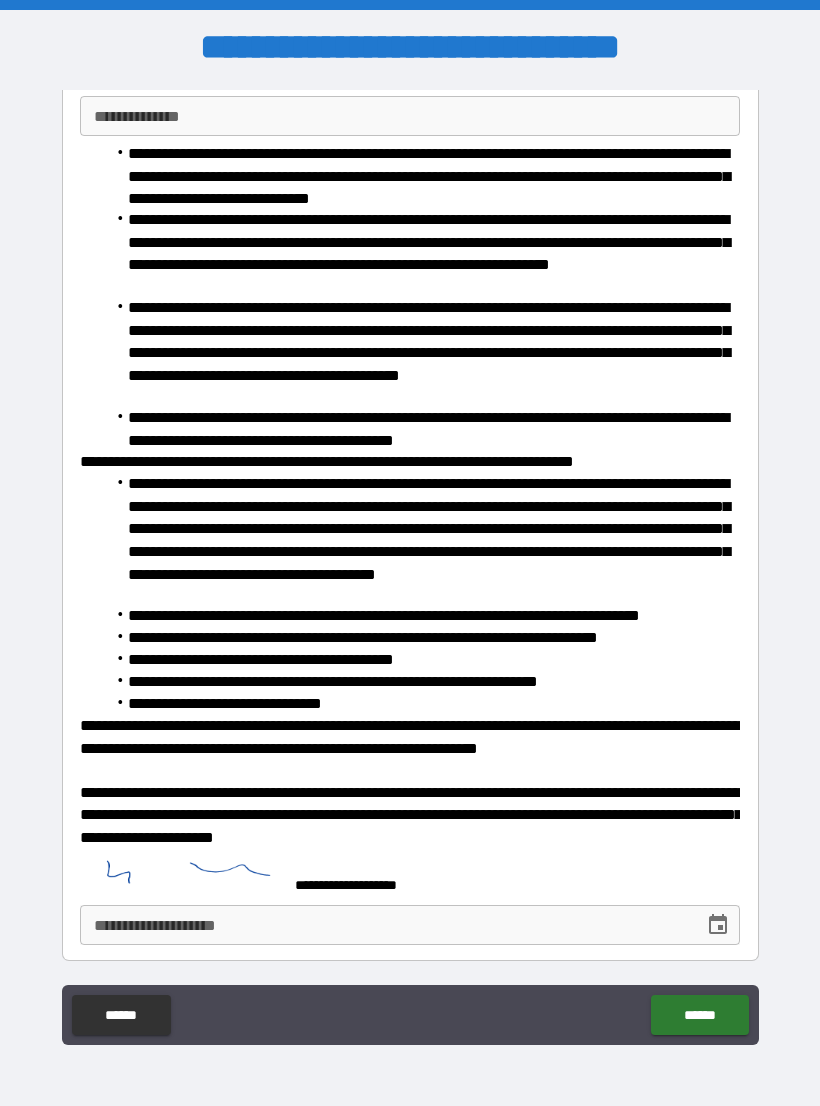 scroll, scrollTop: 136, scrollLeft: 0, axis: vertical 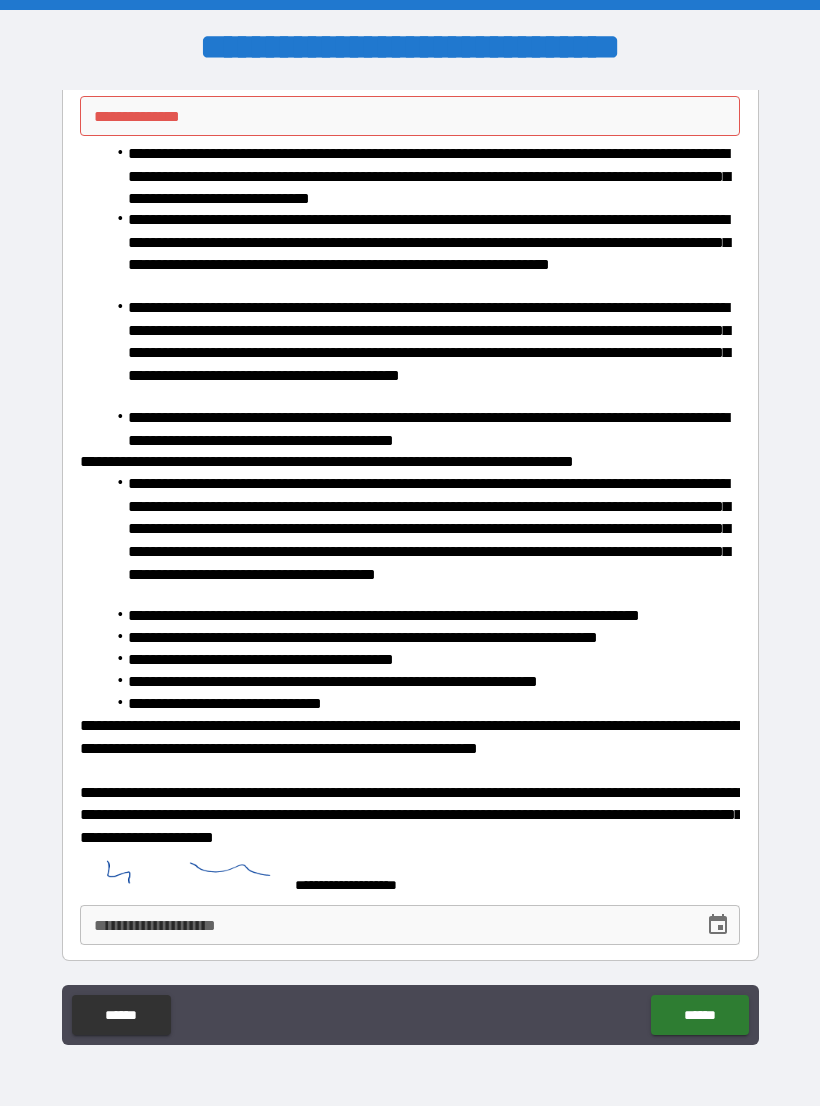 click on "**********" at bounding box center (410, 925) 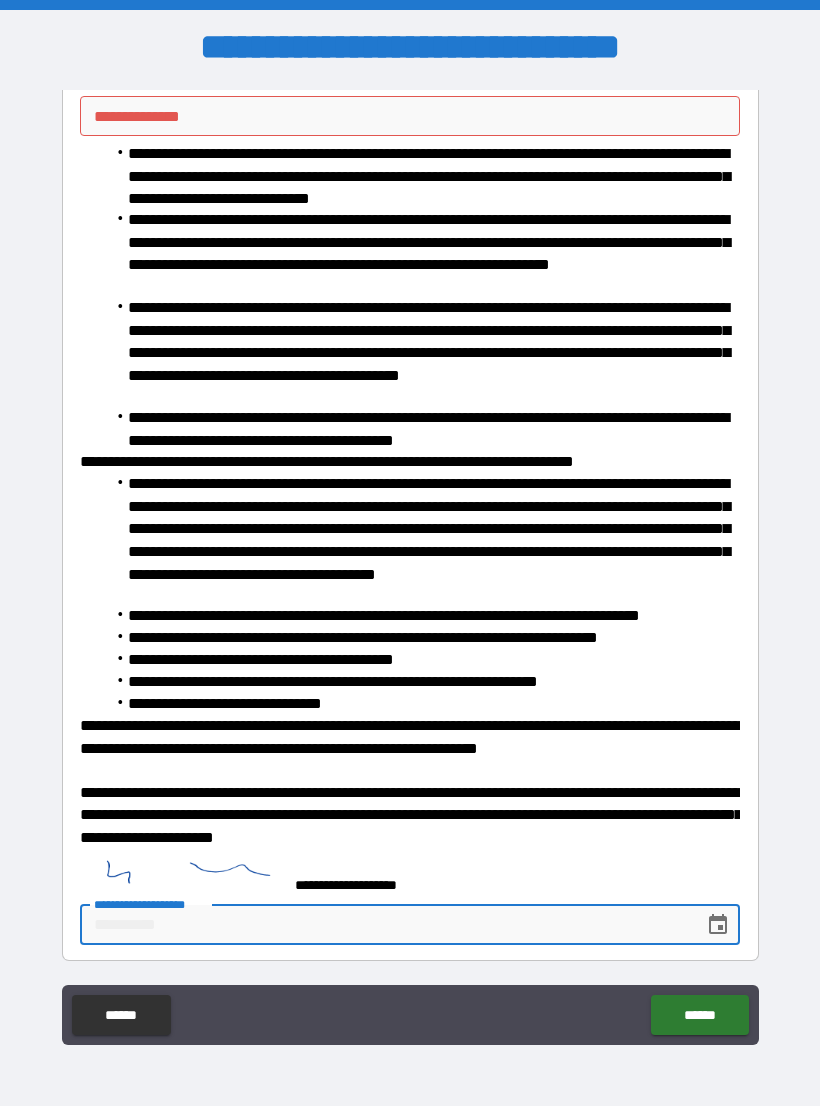 scroll, scrollTop: 31, scrollLeft: 0, axis: vertical 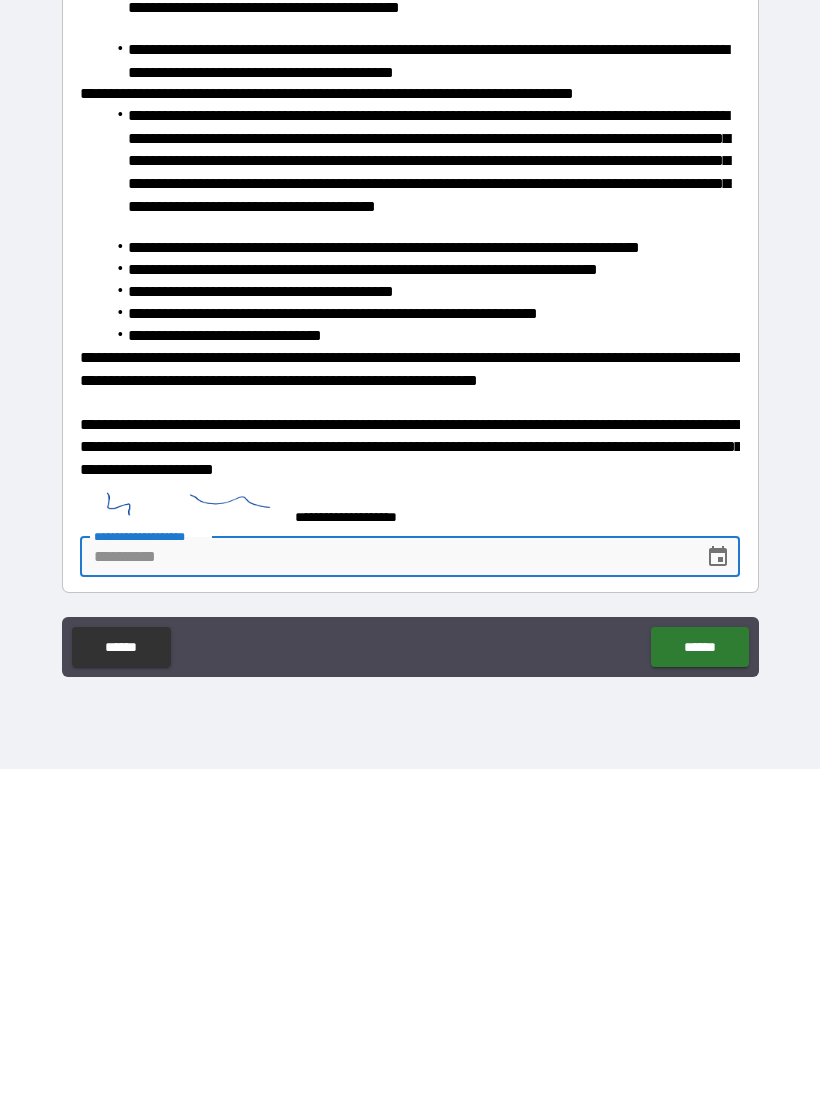 click at bounding box center (718, 894) 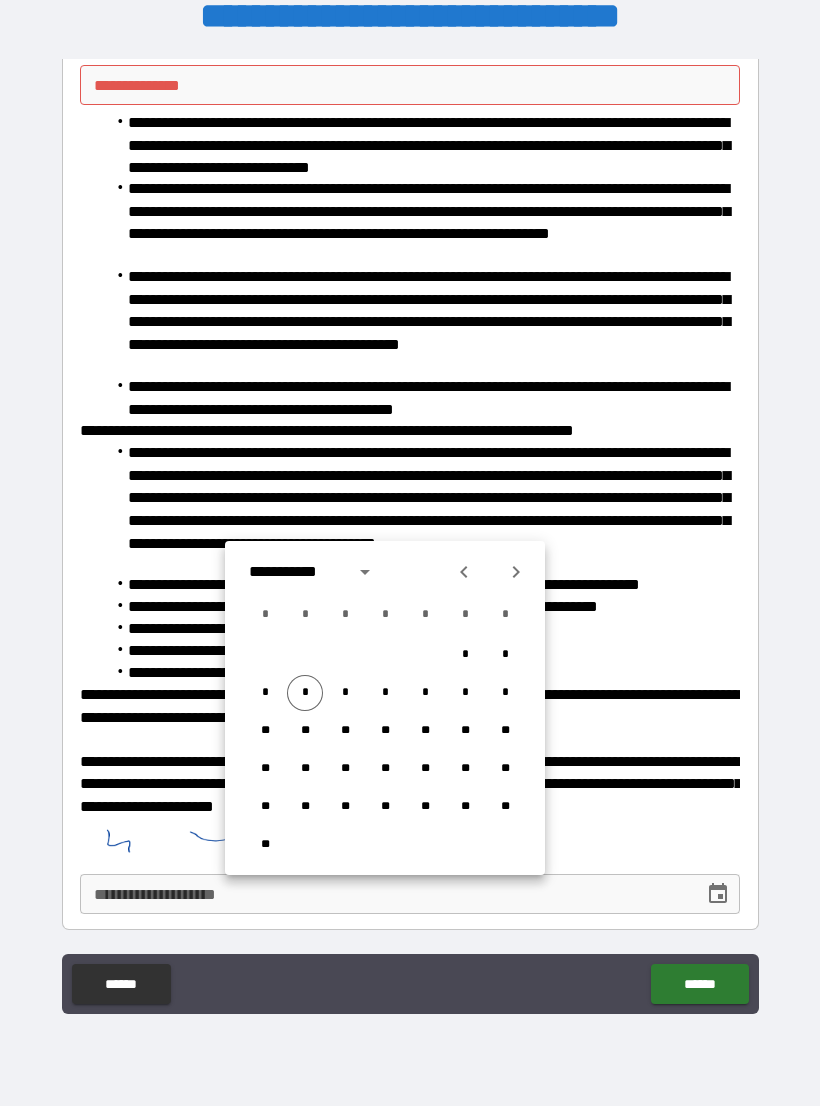 click on "*" at bounding box center [305, 693] 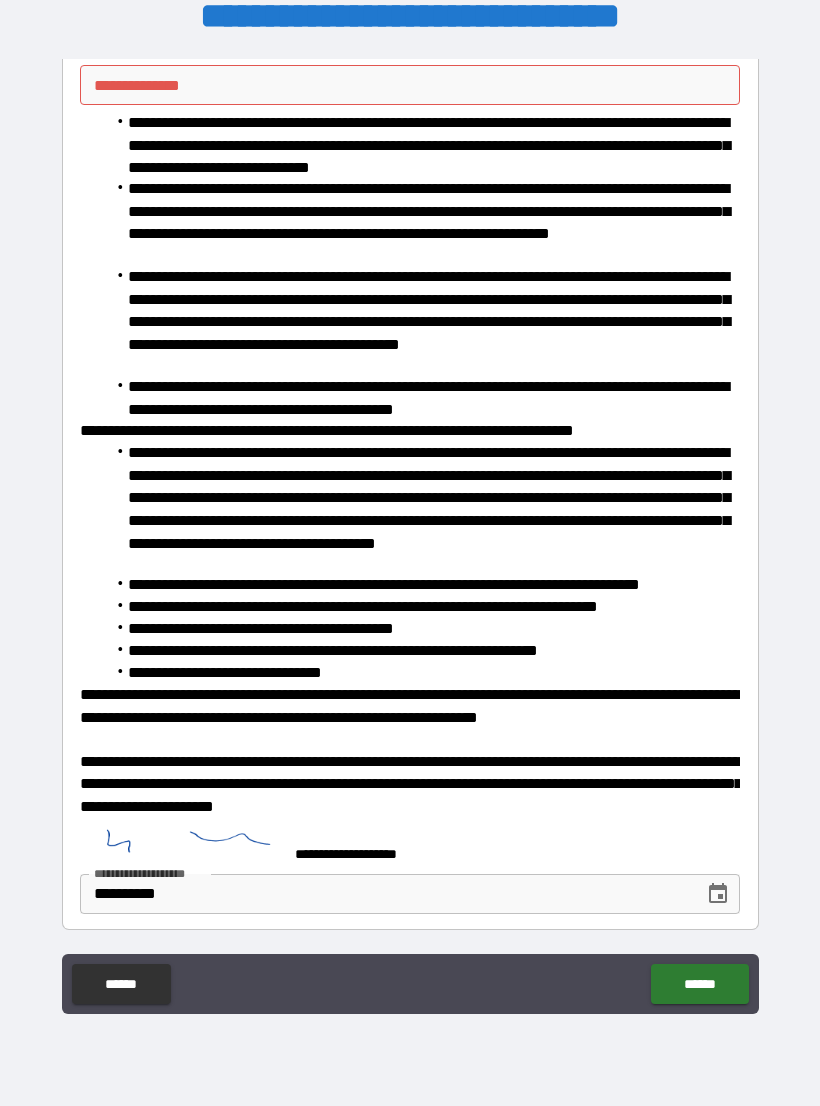 type on "**********" 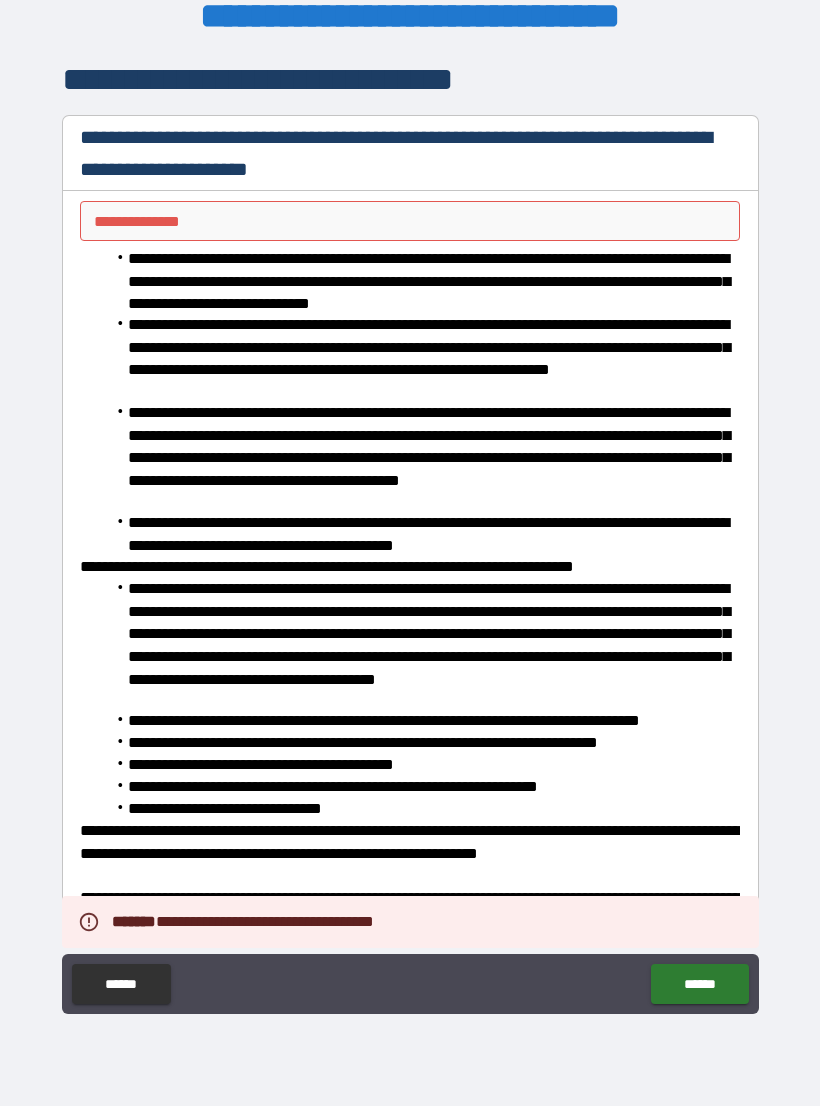 scroll, scrollTop: 0, scrollLeft: 0, axis: both 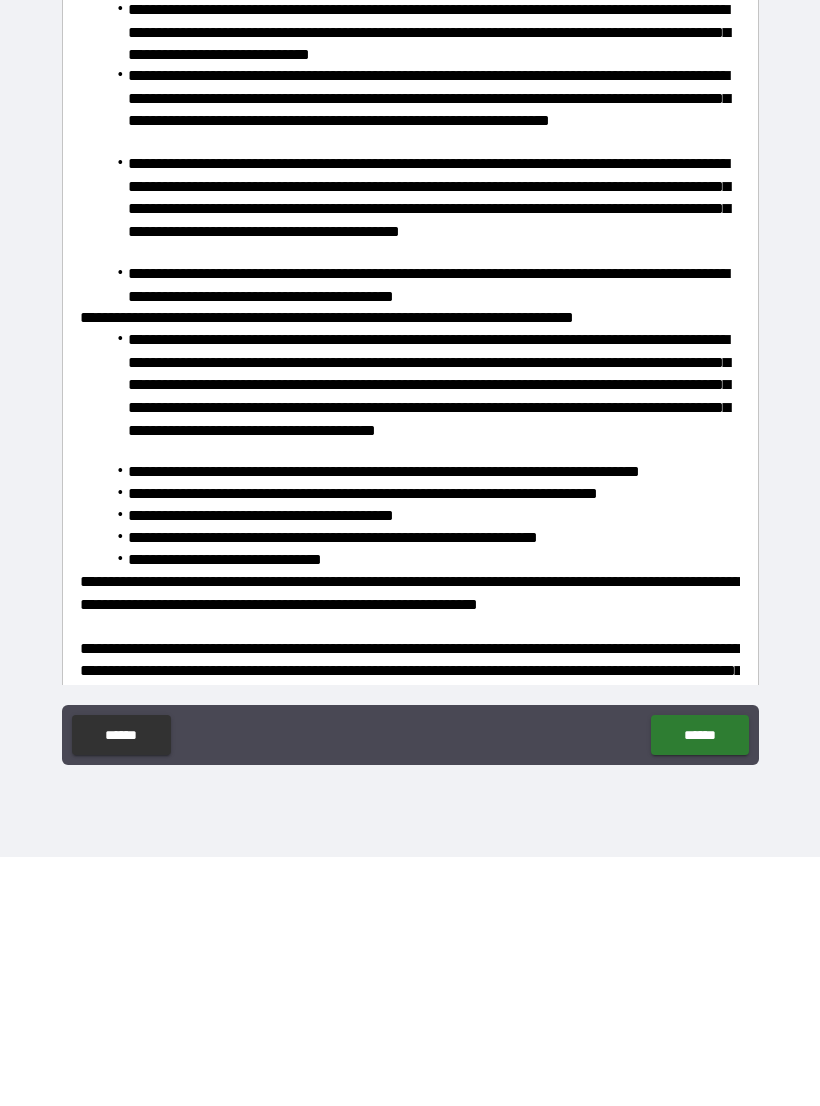 type on "**********" 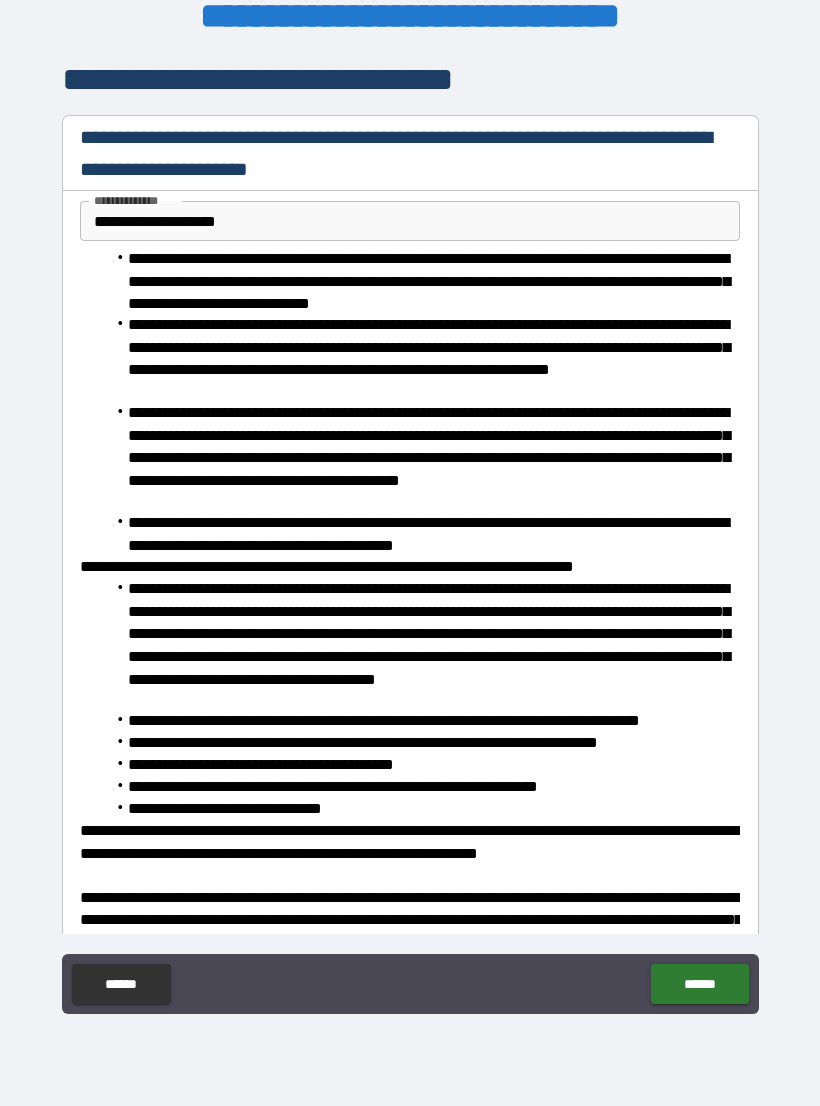 click on "******" at bounding box center [699, 984] 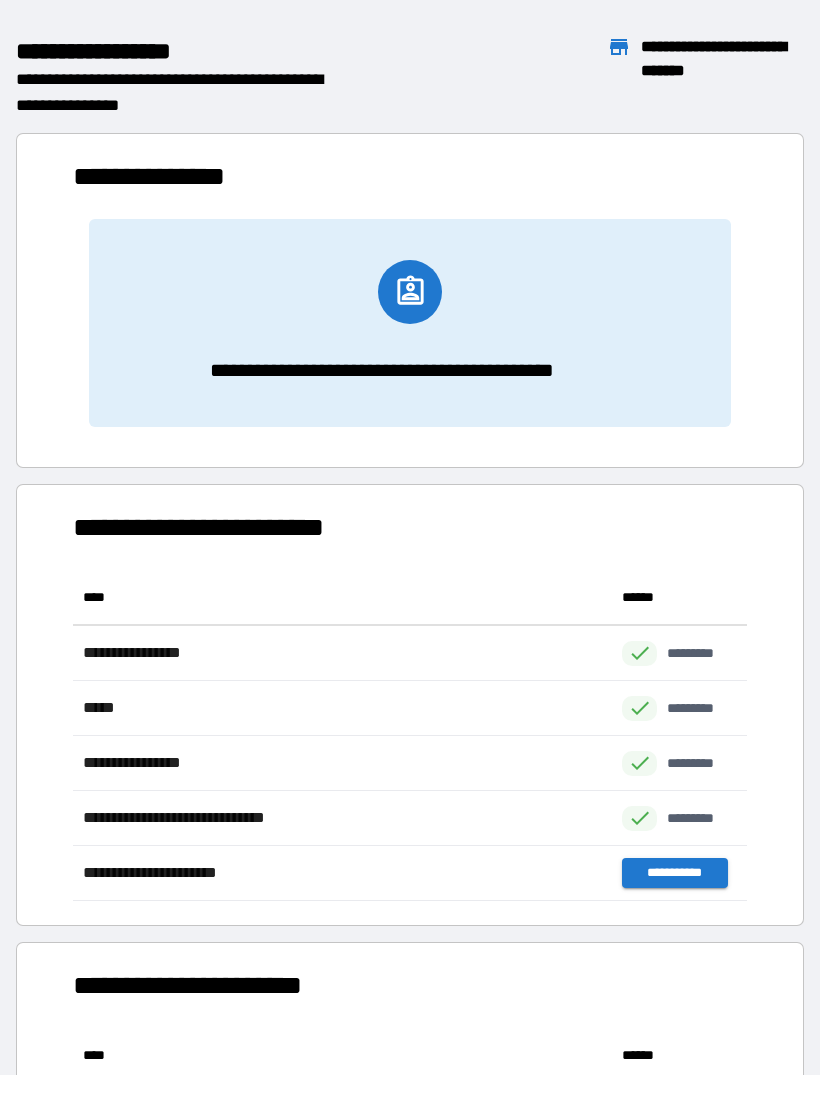 scroll, scrollTop: 1, scrollLeft: 1, axis: both 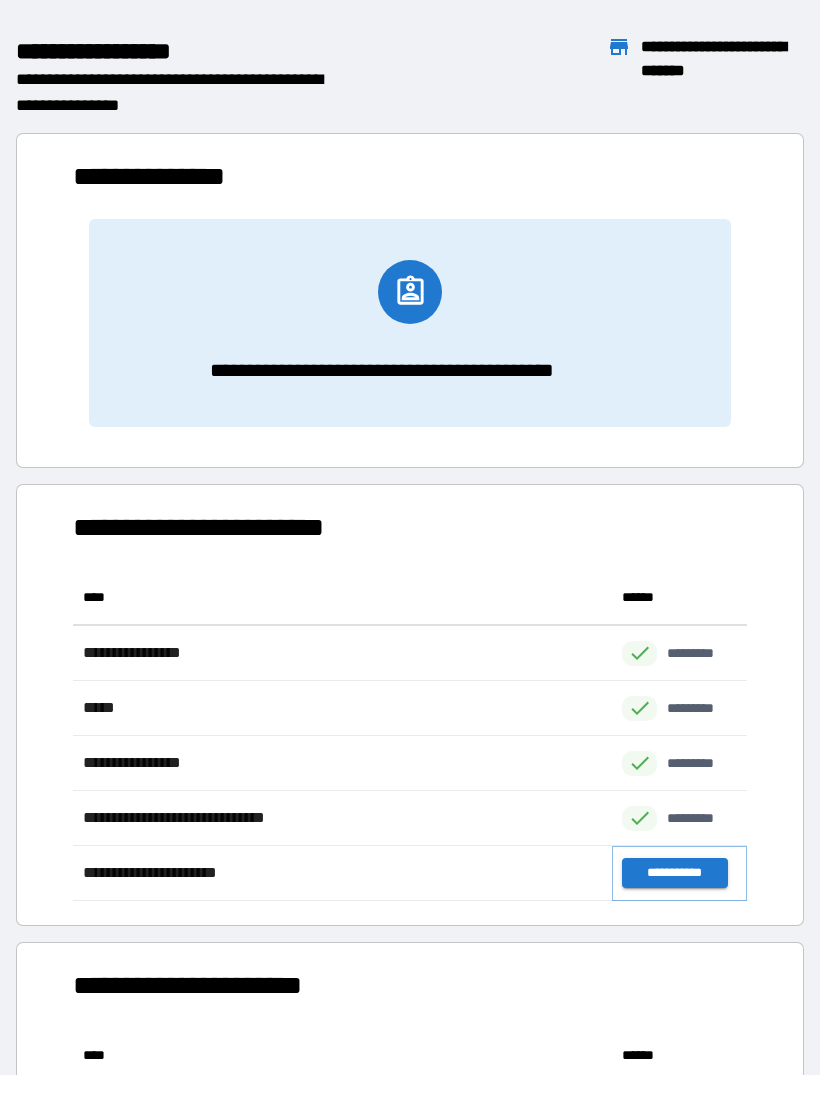 click on "**********" at bounding box center (674, 873) 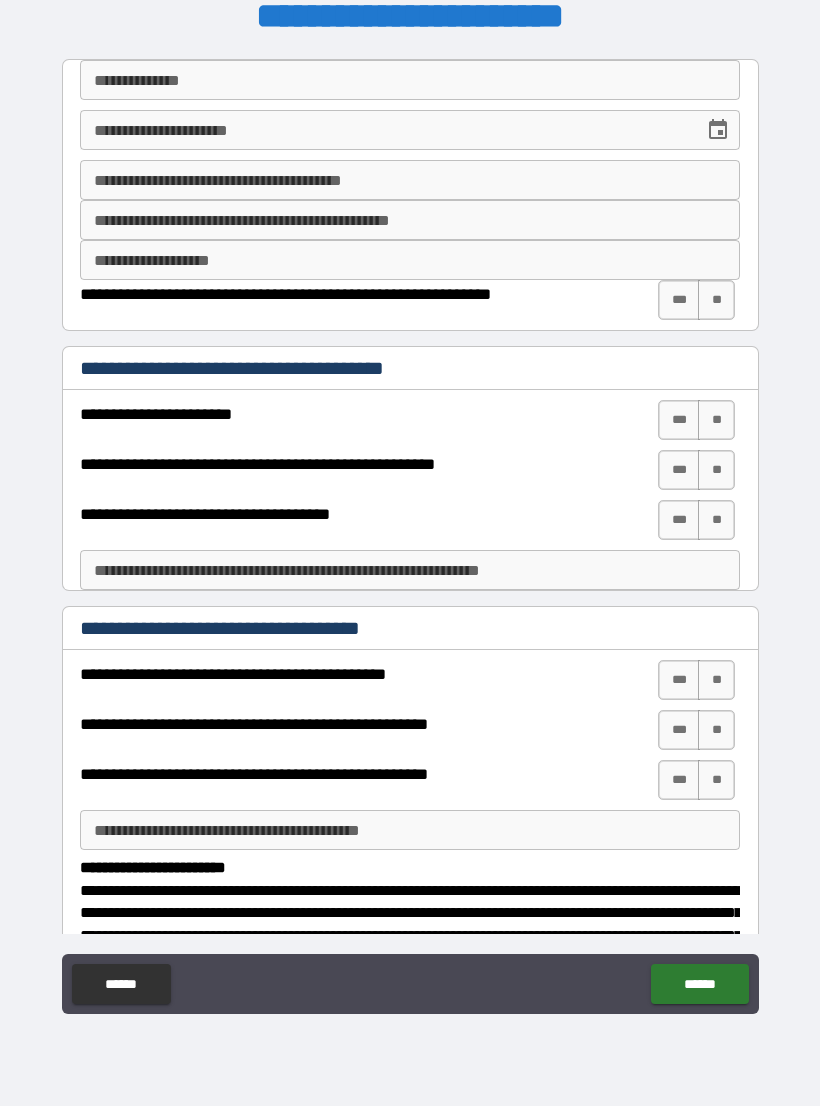 click on "**********" at bounding box center [410, 80] 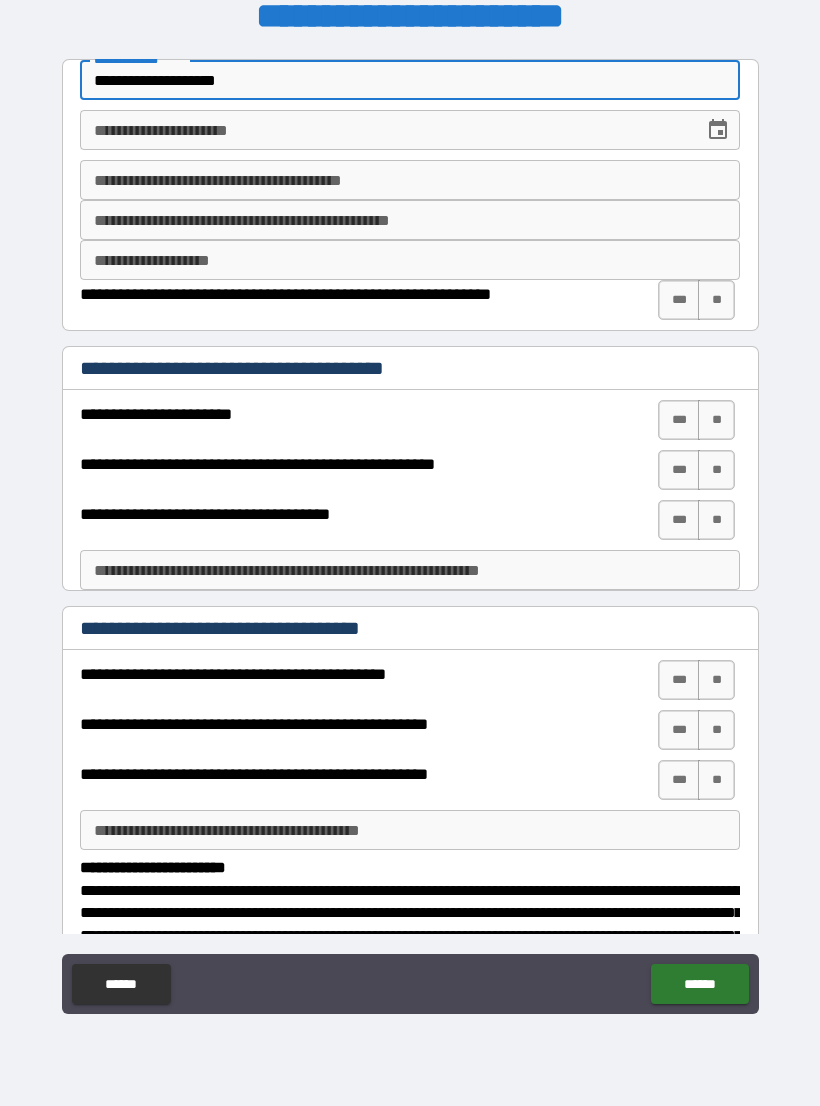 type on "**********" 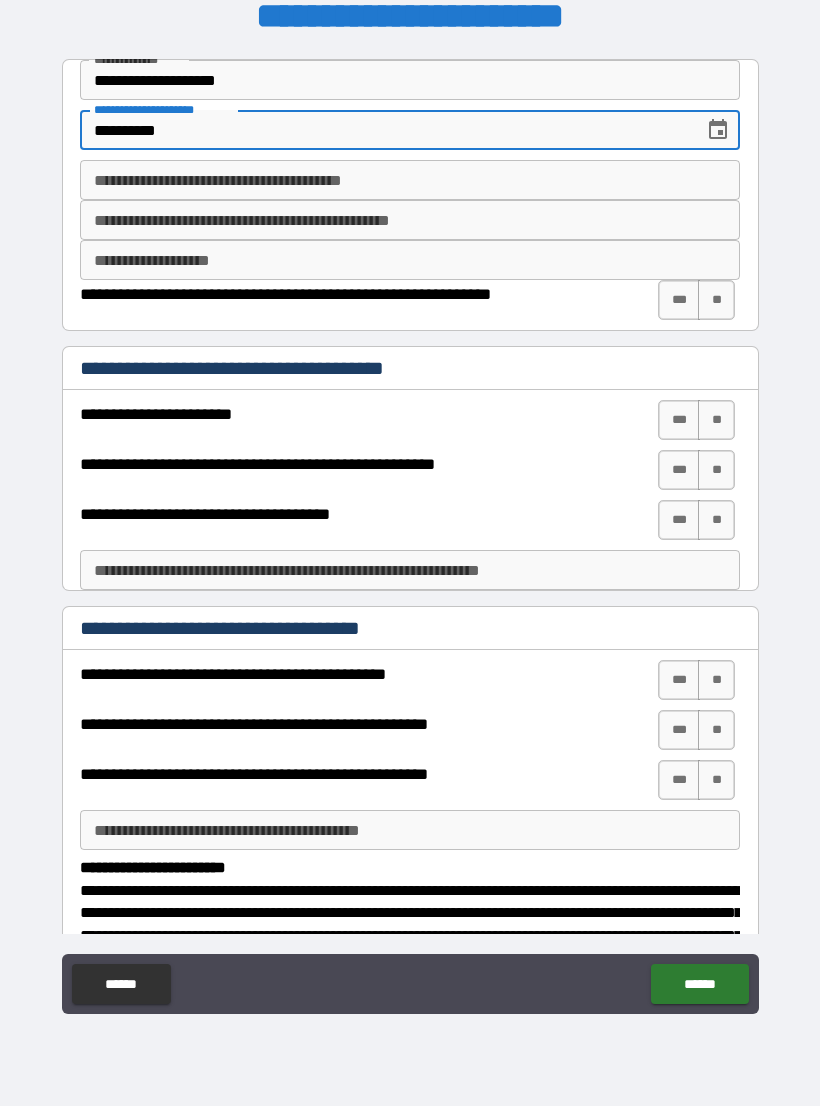 type on "**********" 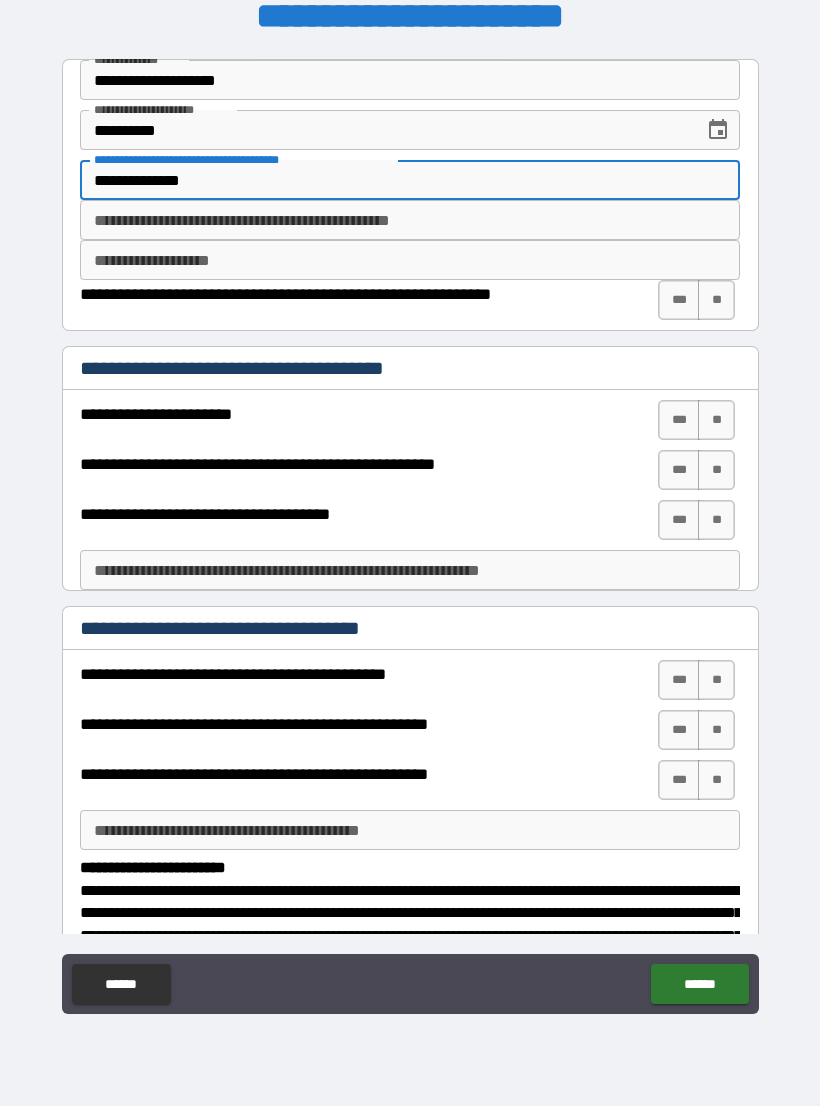 type on "**********" 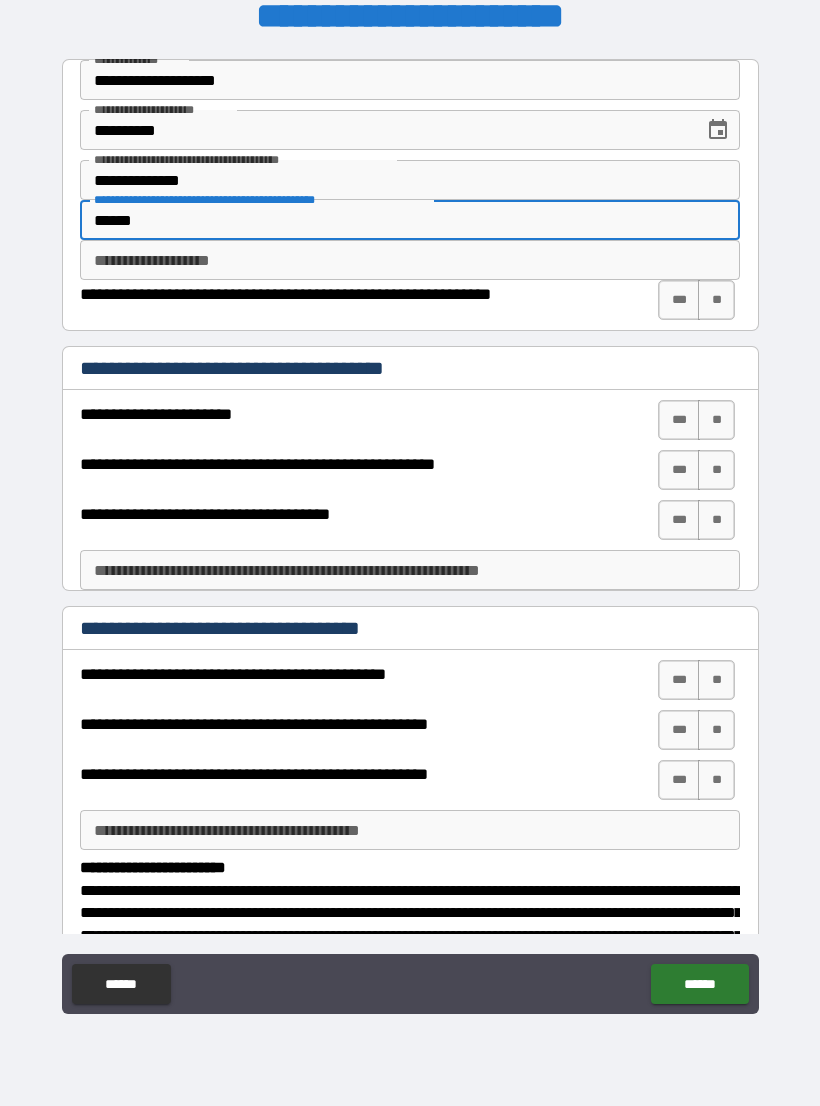 click on "**********" at bounding box center [410, 260] 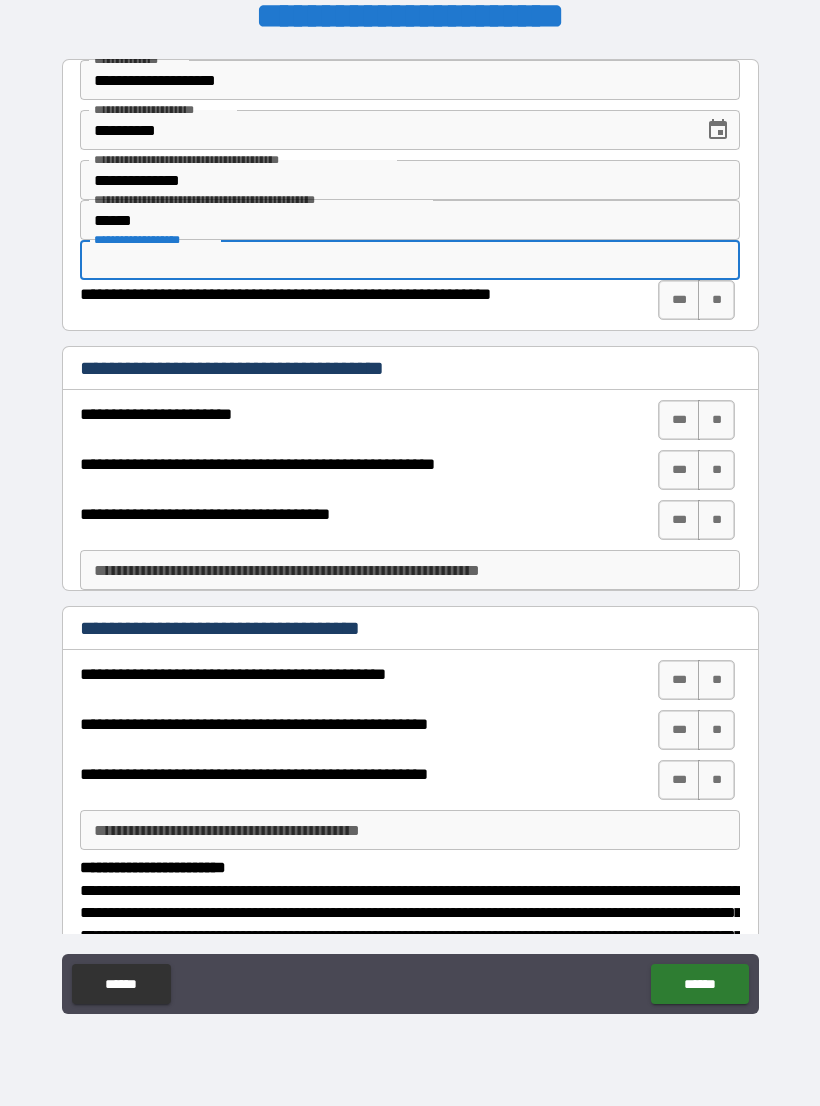 click on "******" at bounding box center (410, 220) 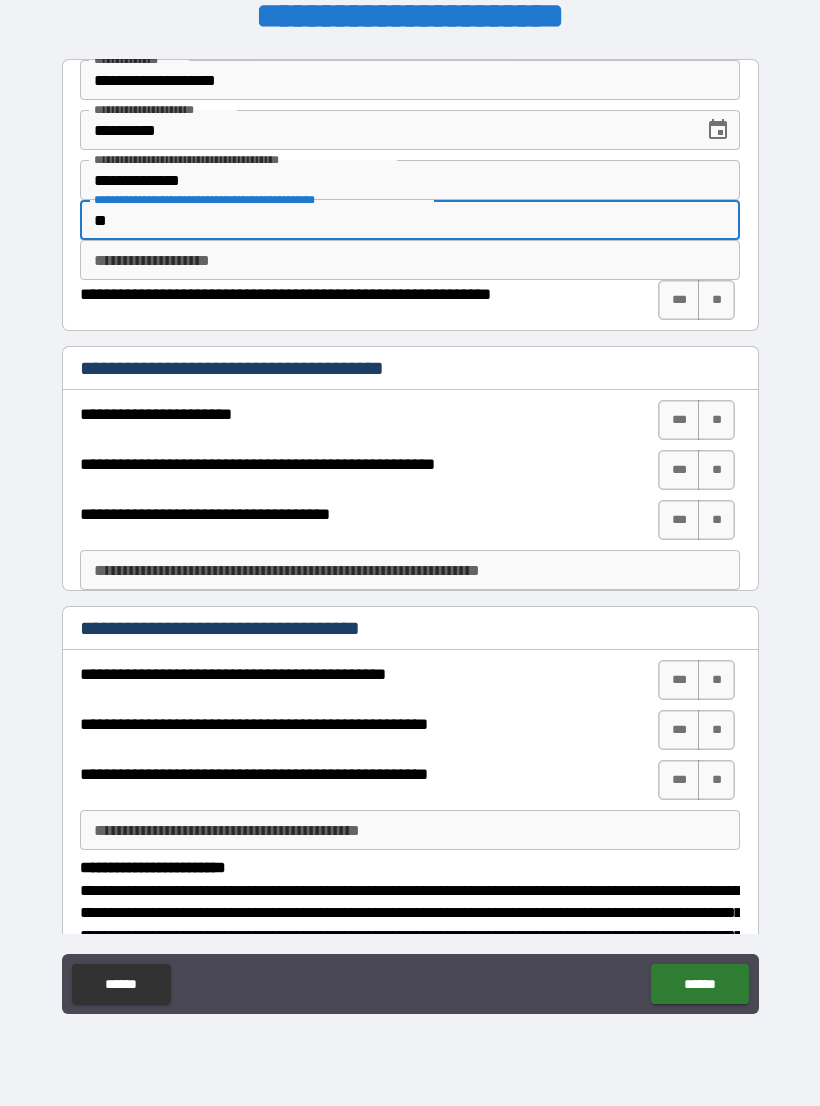 type on "*" 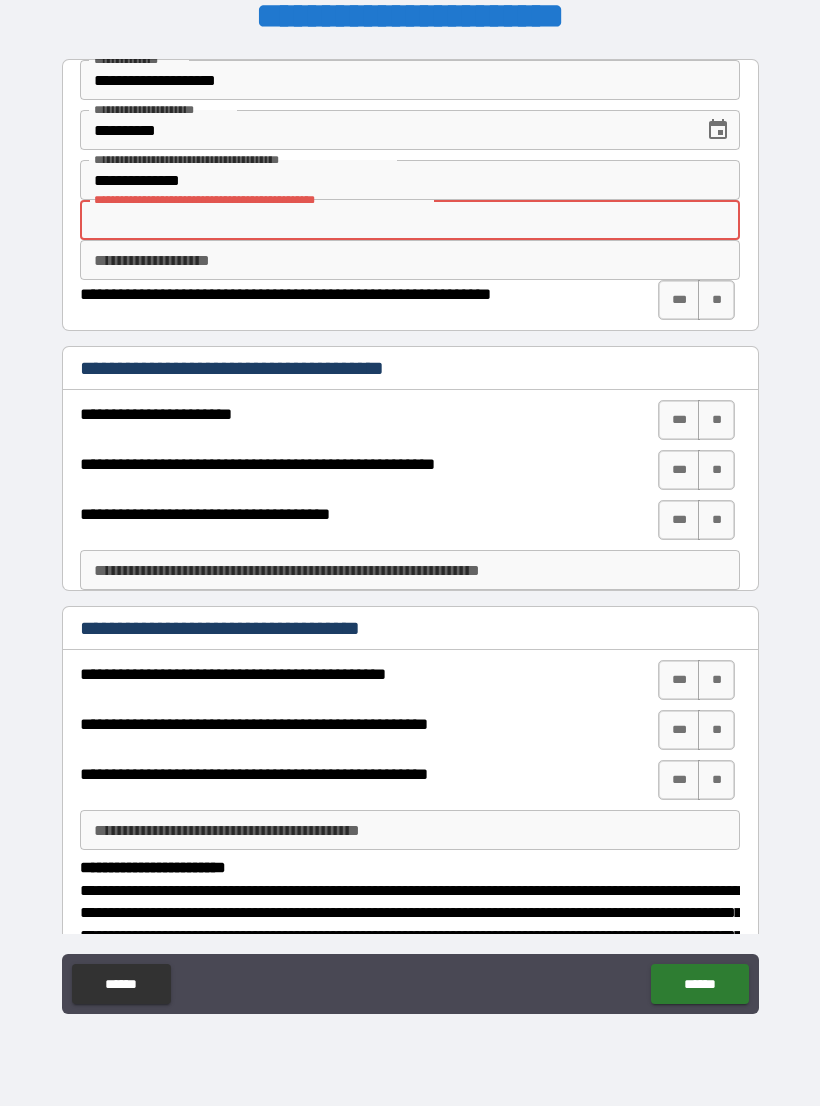 type on "*" 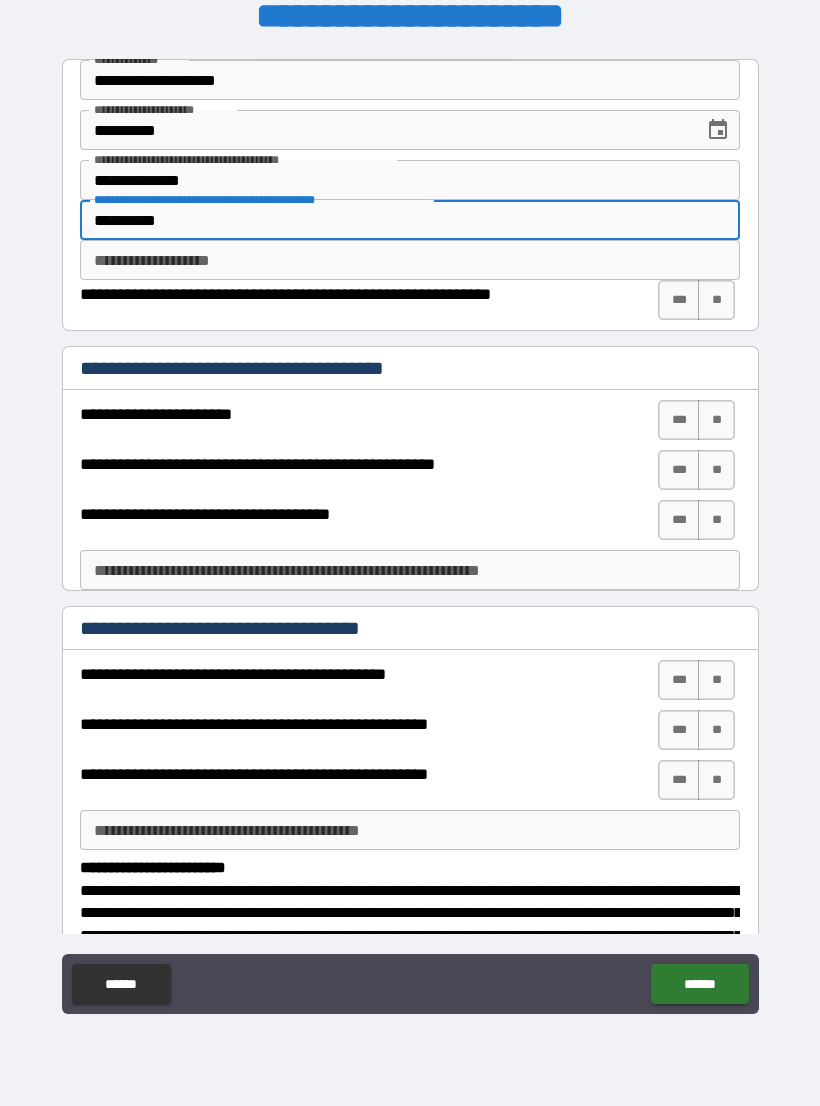 type on "**********" 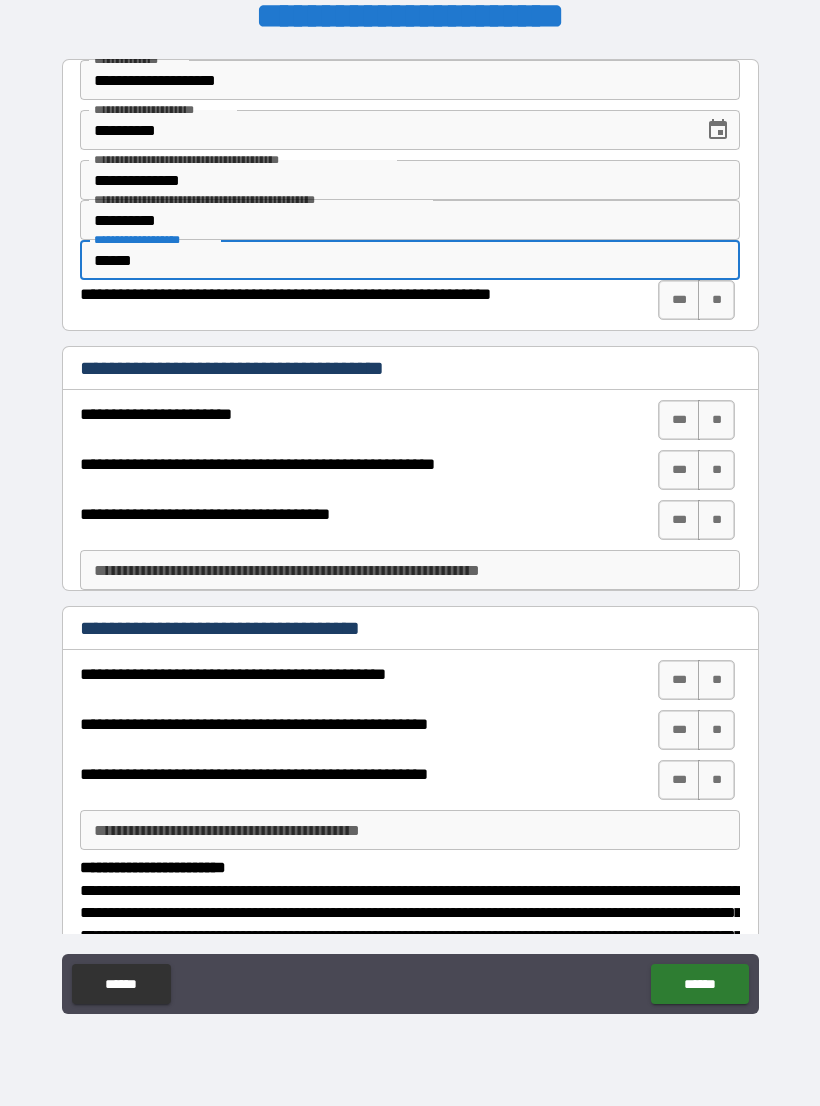 type on "******" 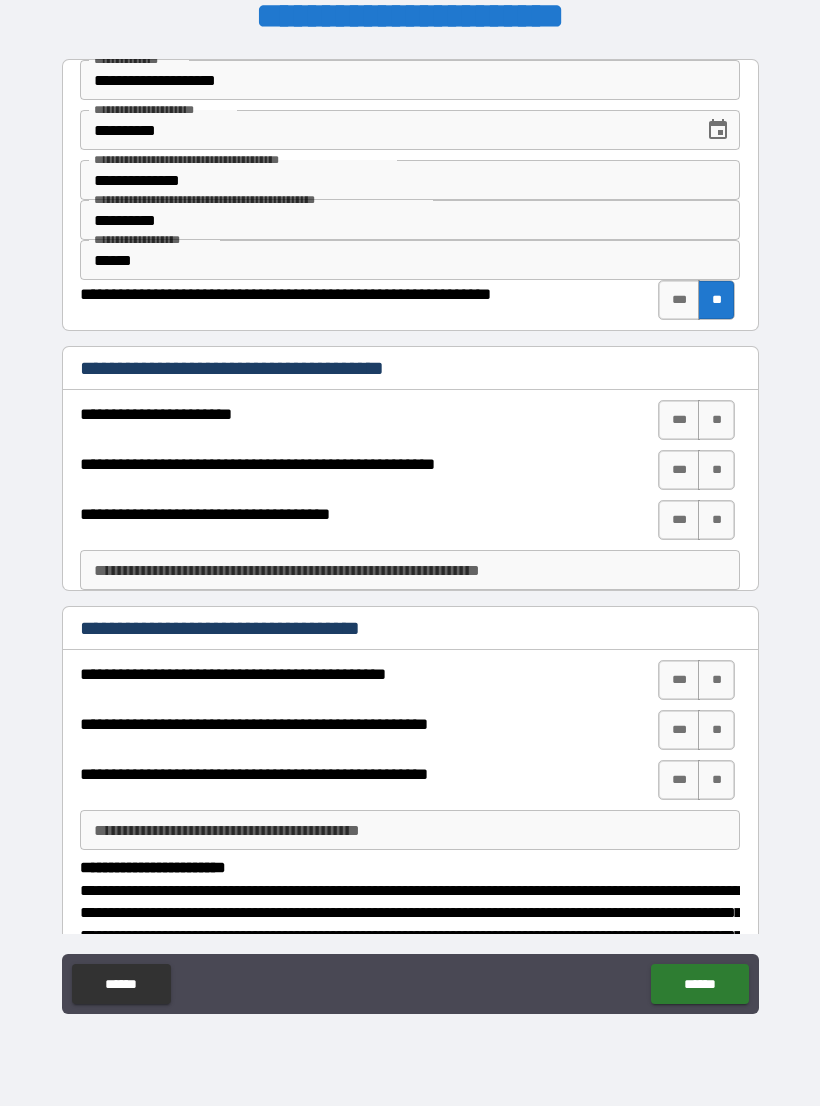 click on "**" at bounding box center [716, 420] 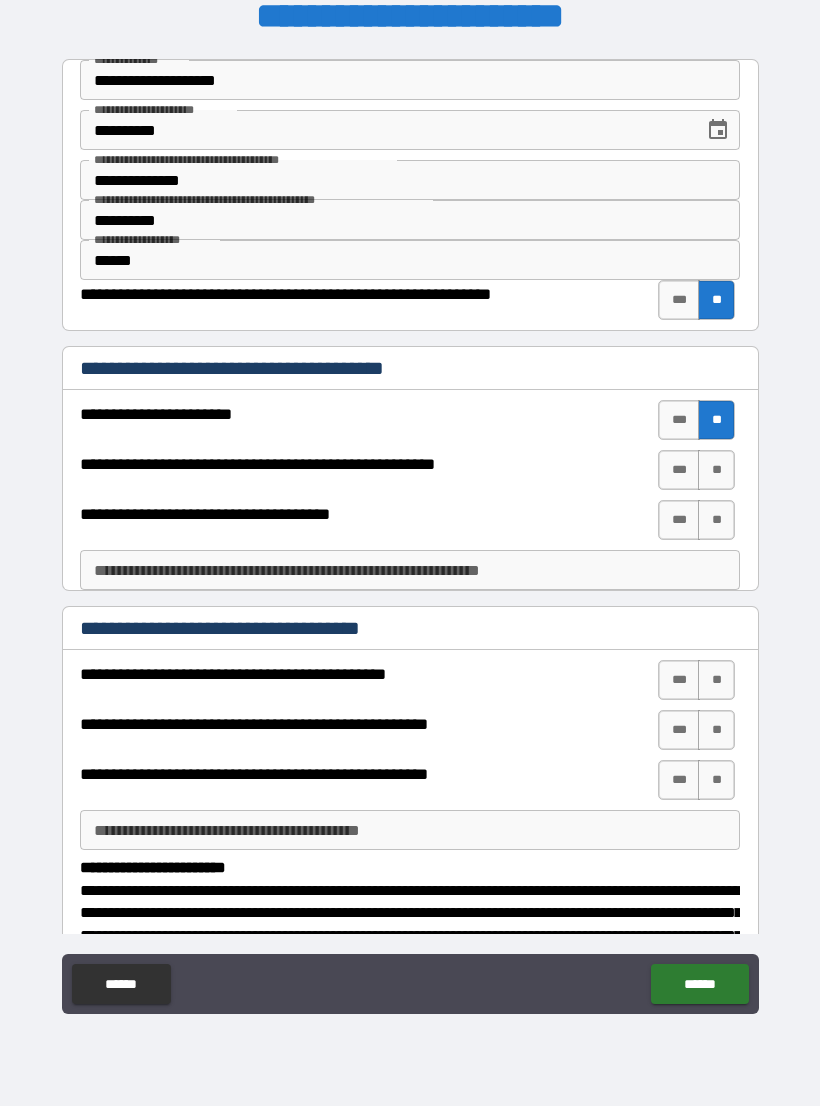 click on "**" at bounding box center [716, 470] 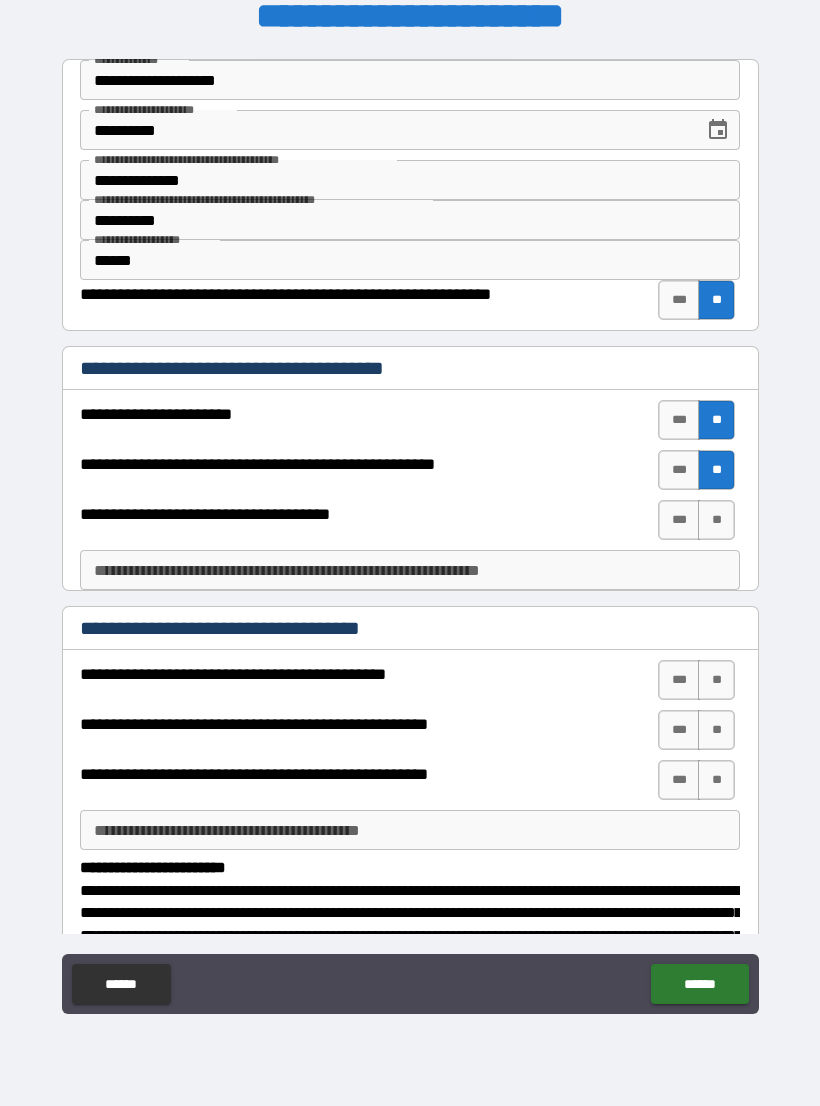 click on "**" at bounding box center (716, 520) 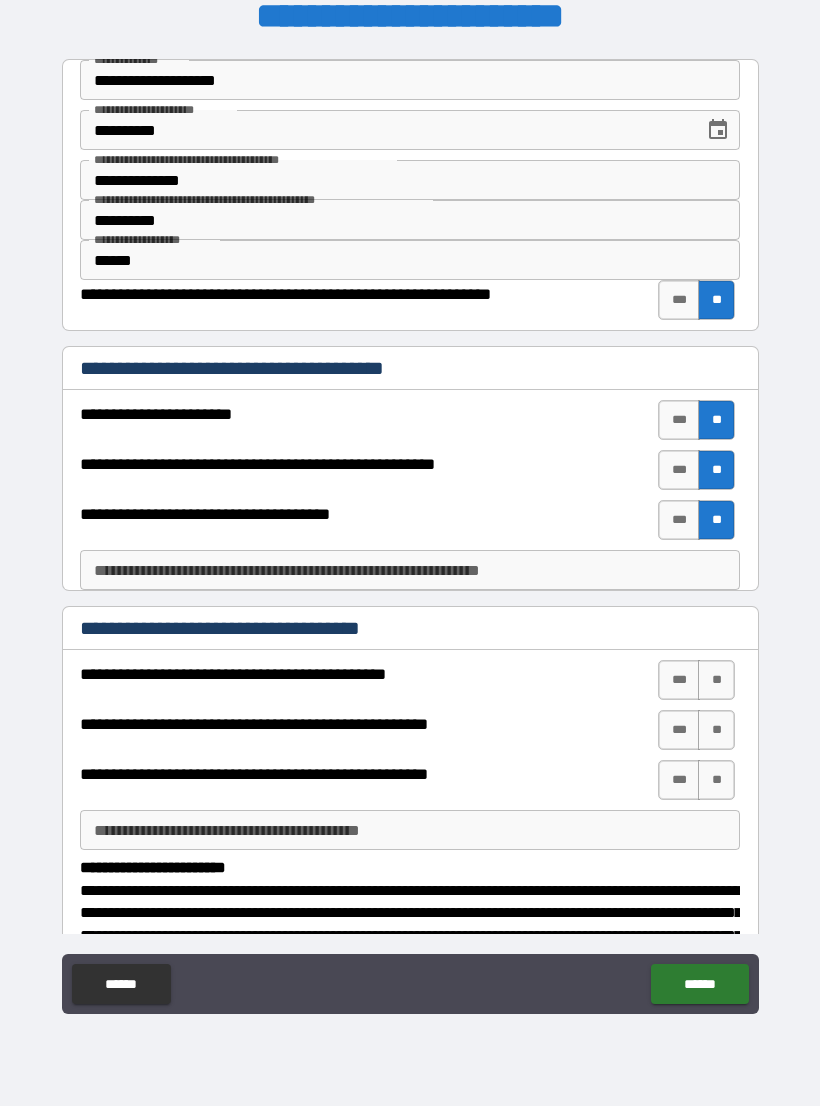 click on "**********" at bounding box center [410, 570] 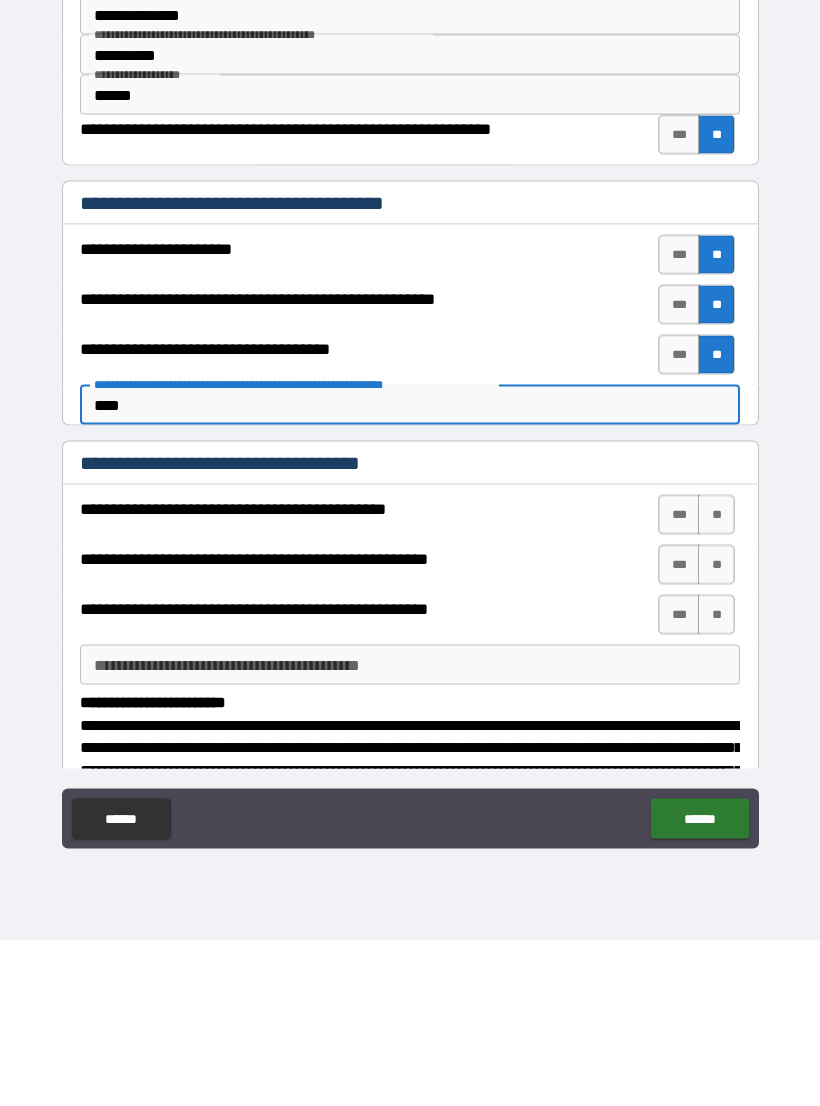 type on "****" 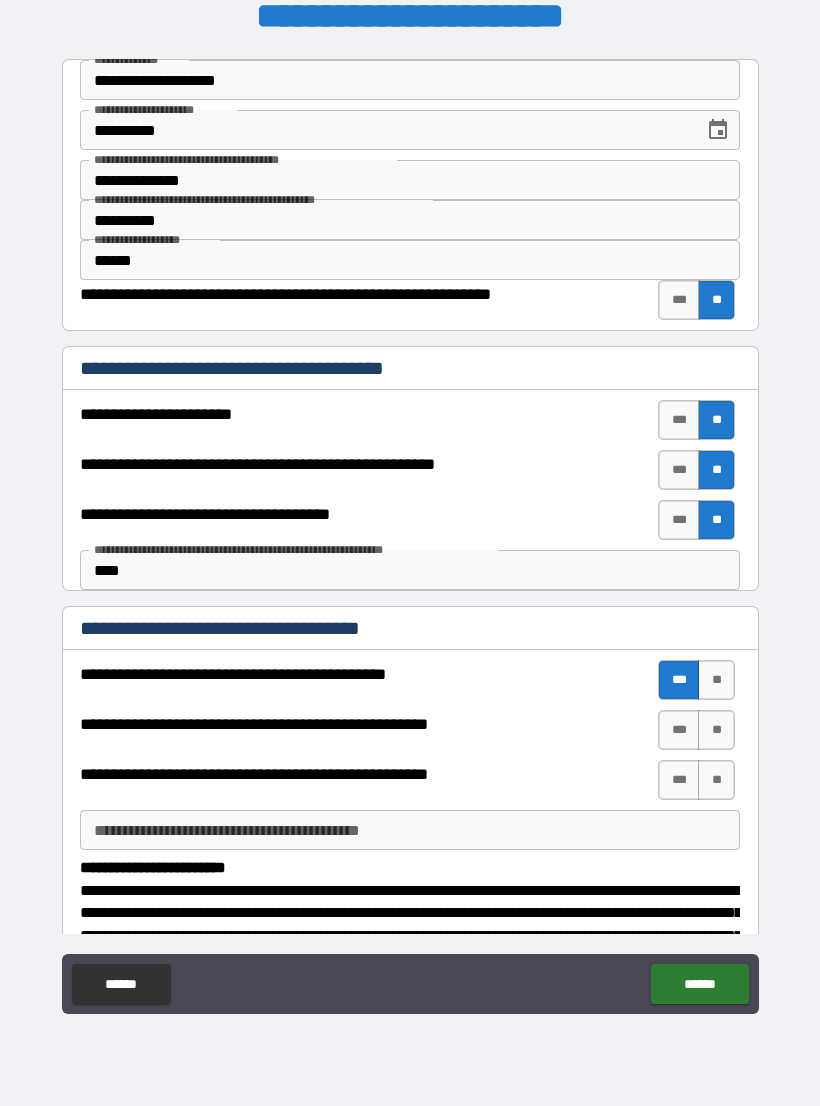 click on "***" at bounding box center (679, 730) 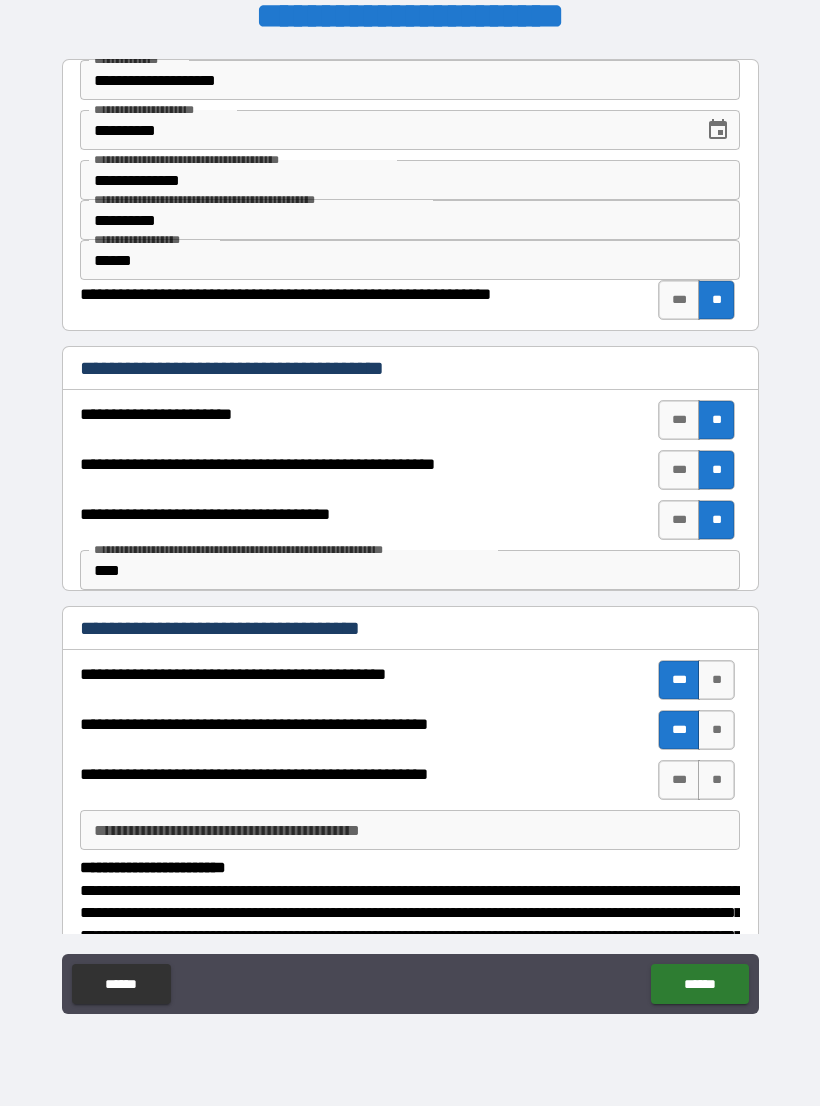 click on "**" at bounding box center [716, 780] 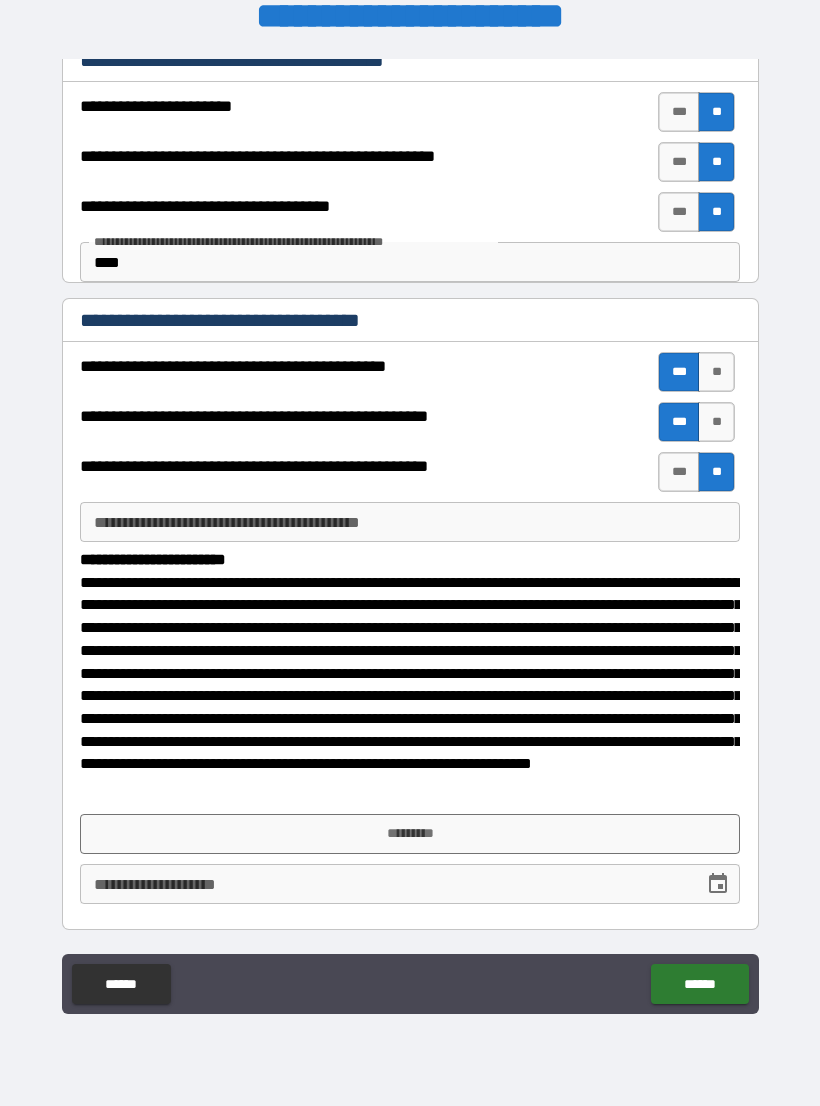scroll, scrollTop: 308, scrollLeft: 0, axis: vertical 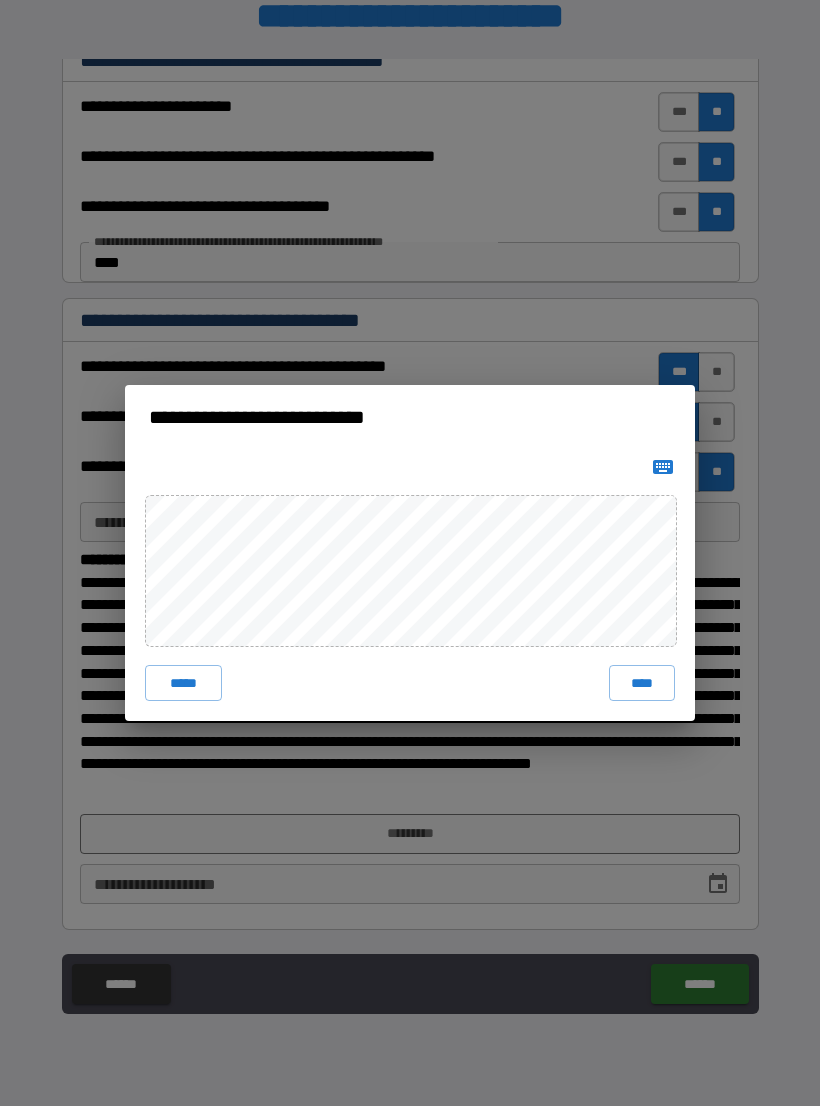 click on "****" at bounding box center [642, 683] 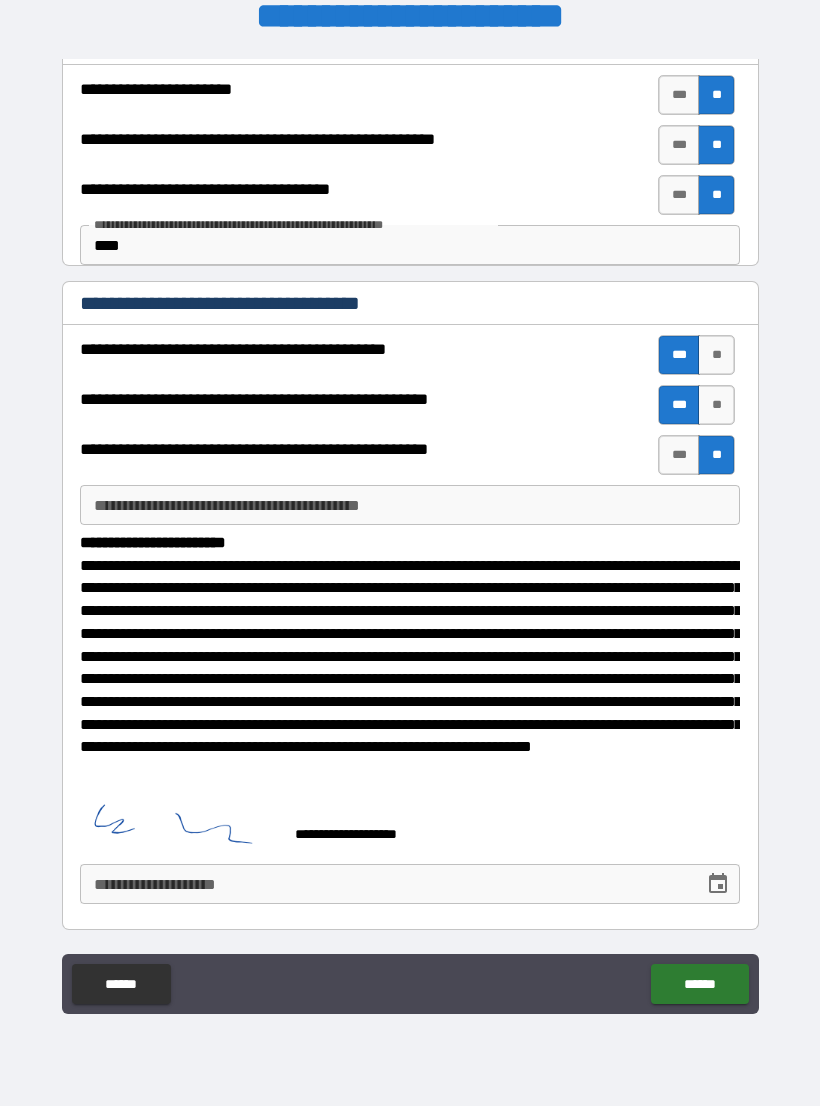 scroll, scrollTop: 325, scrollLeft: 0, axis: vertical 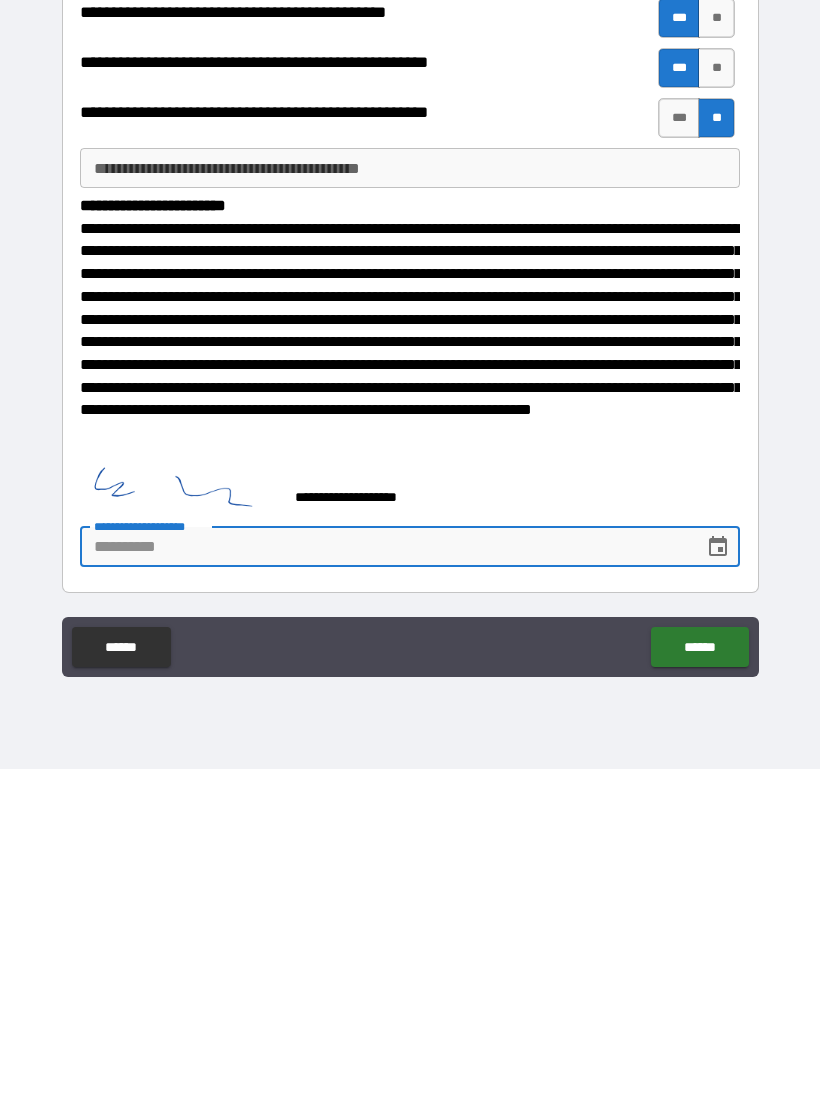 click 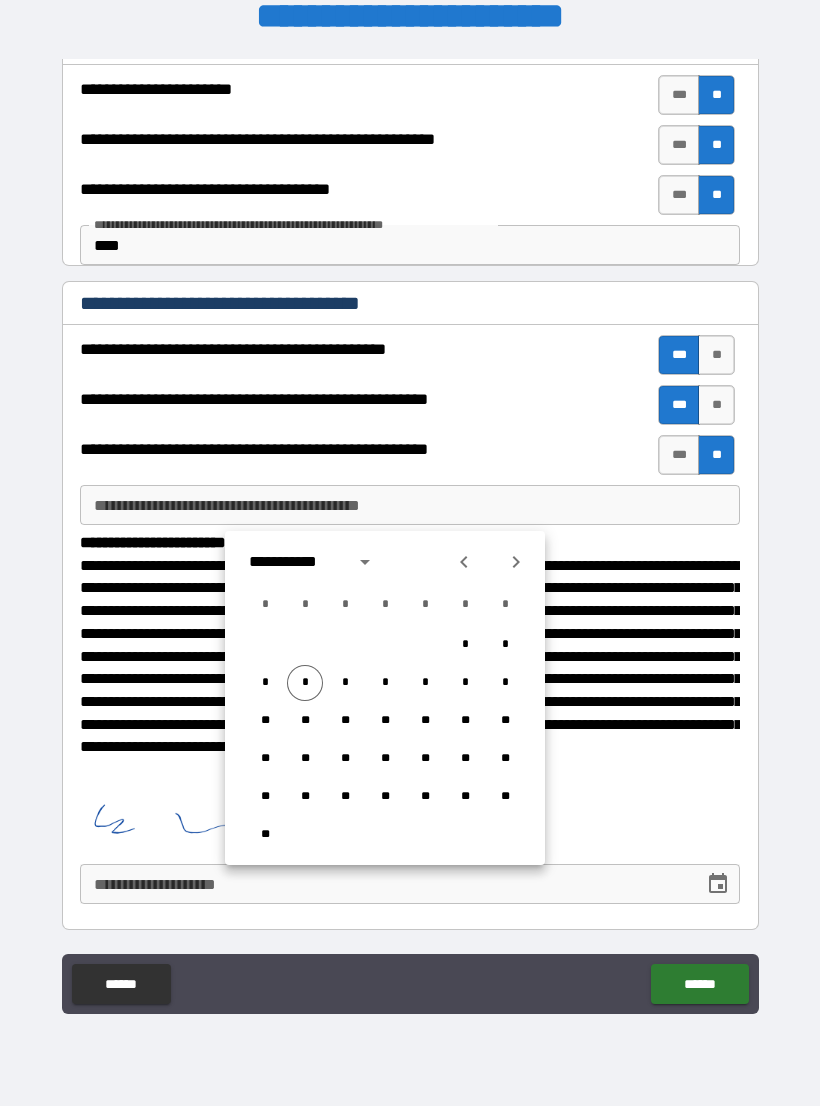 click on "*" at bounding box center (305, 683) 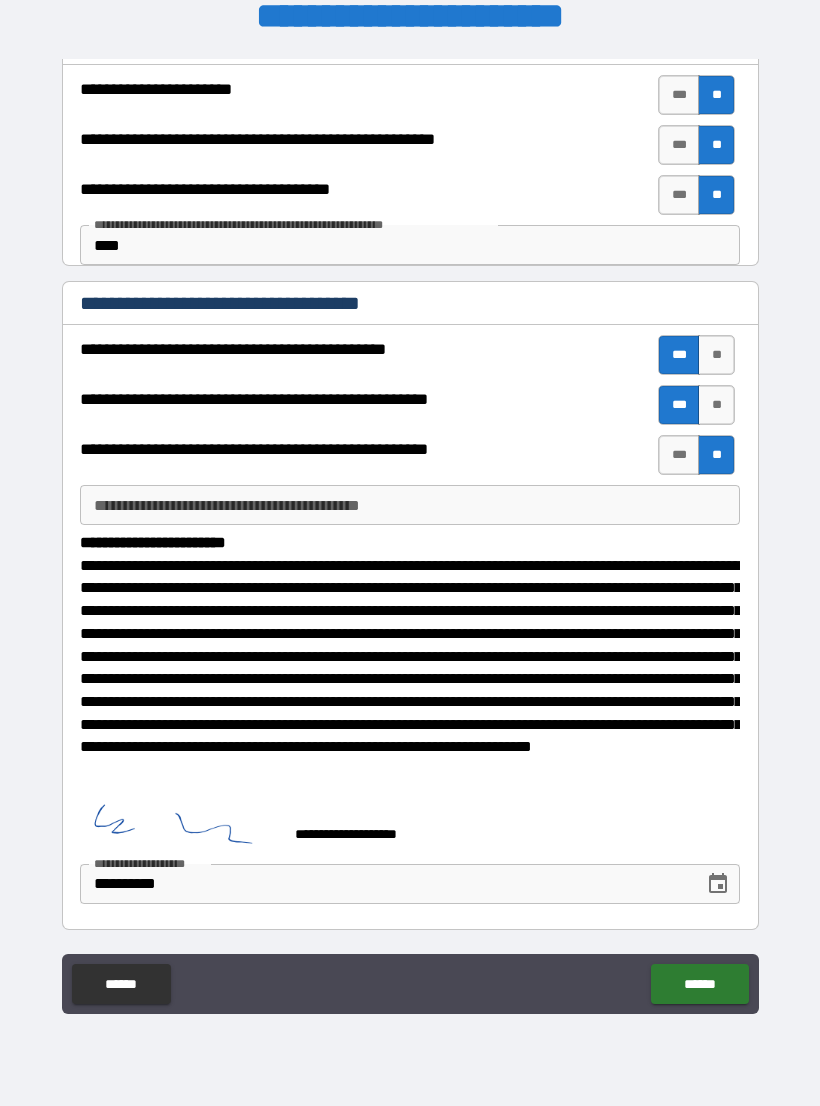 click on "******" at bounding box center (699, 984) 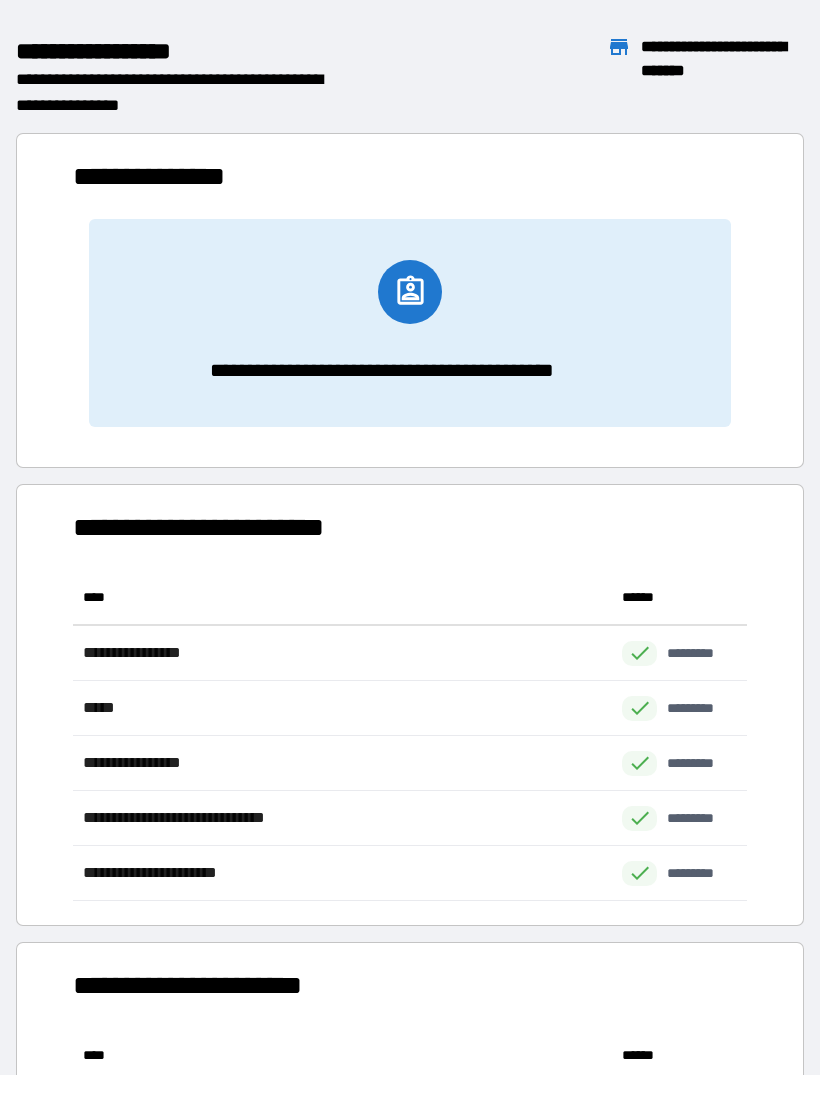 scroll, scrollTop: 1, scrollLeft: 1, axis: both 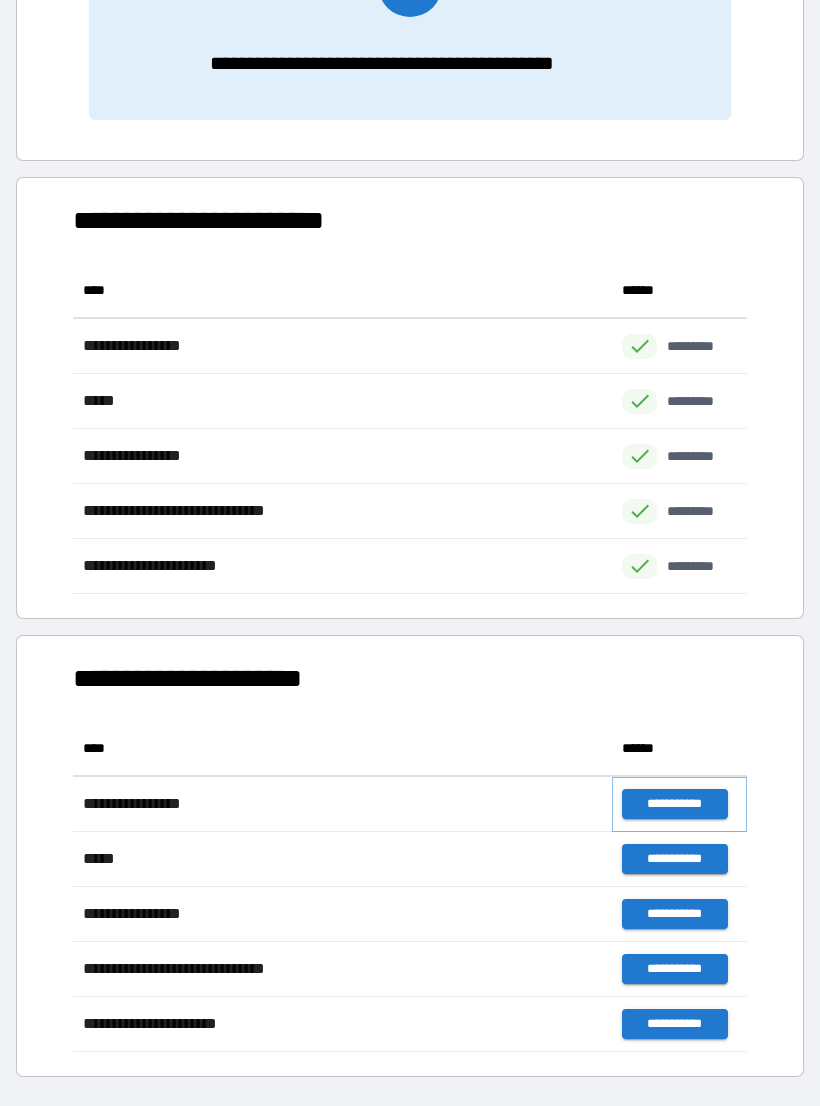 click on "**********" at bounding box center [674, 804] 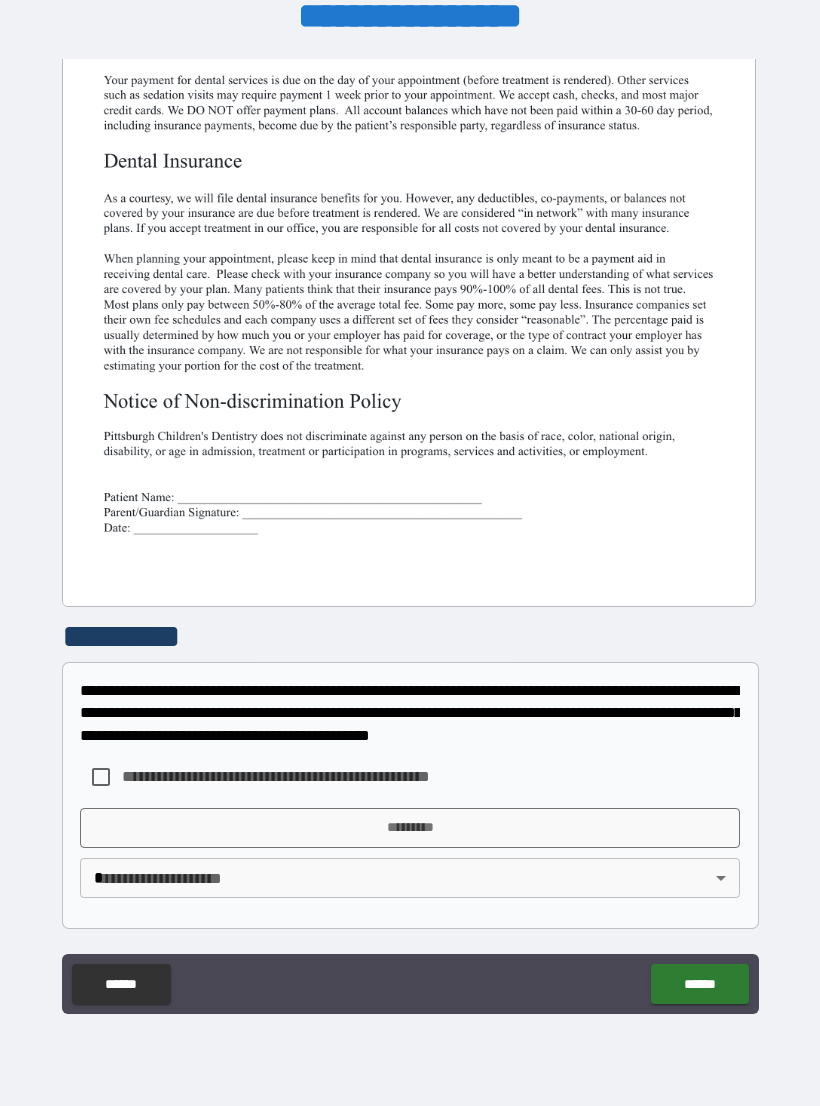 scroll, scrollTop: 380, scrollLeft: 0, axis: vertical 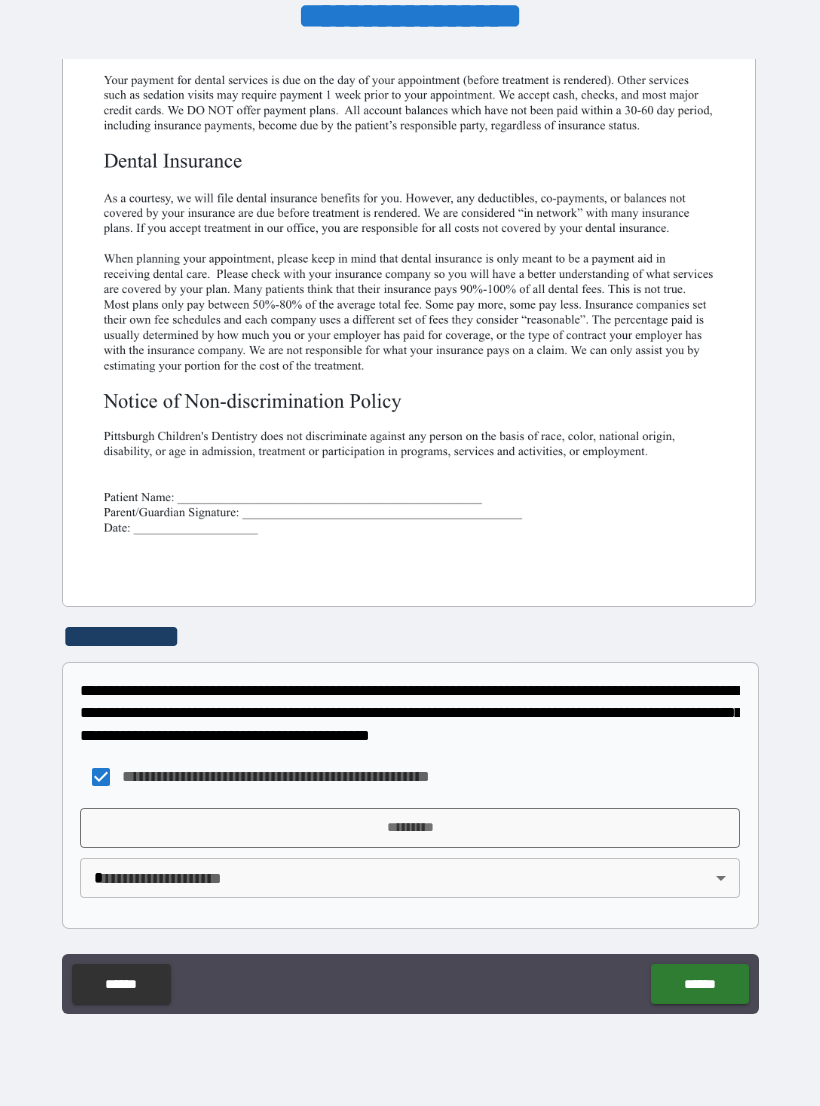 click on "*********" at bounding box center [410, 828] 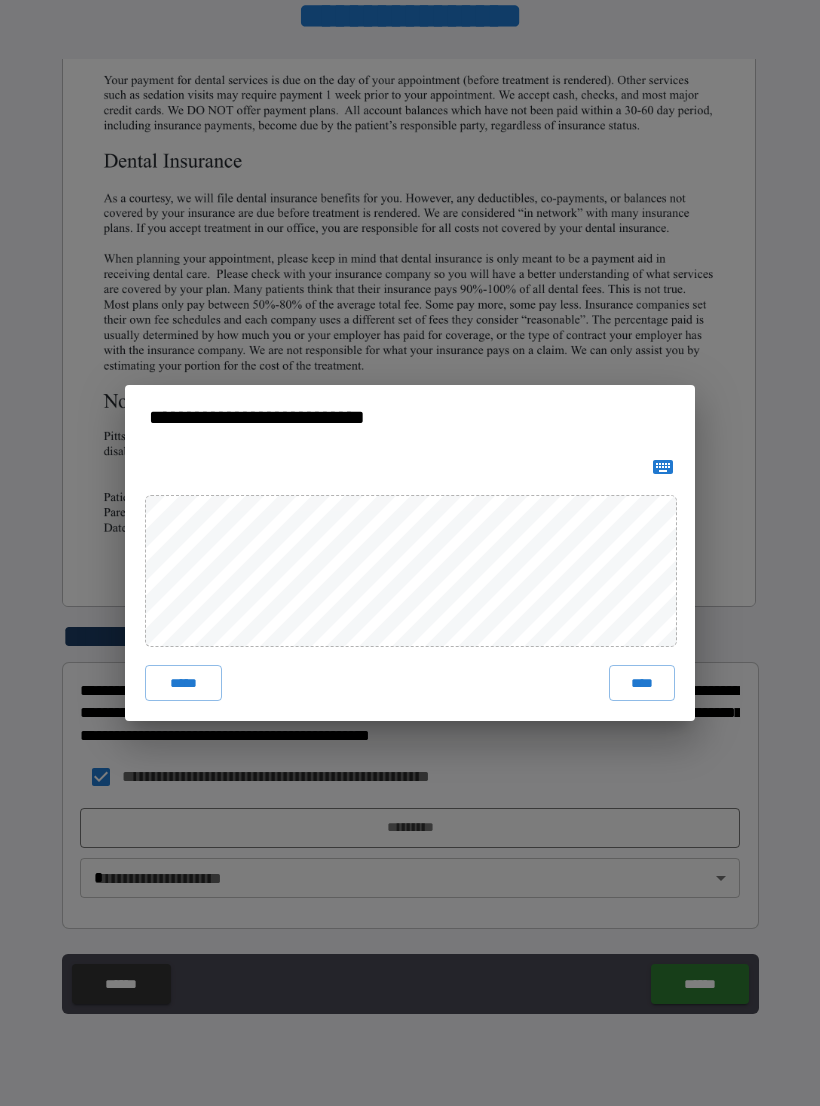 click on "****" at bounding box center [642, 683] 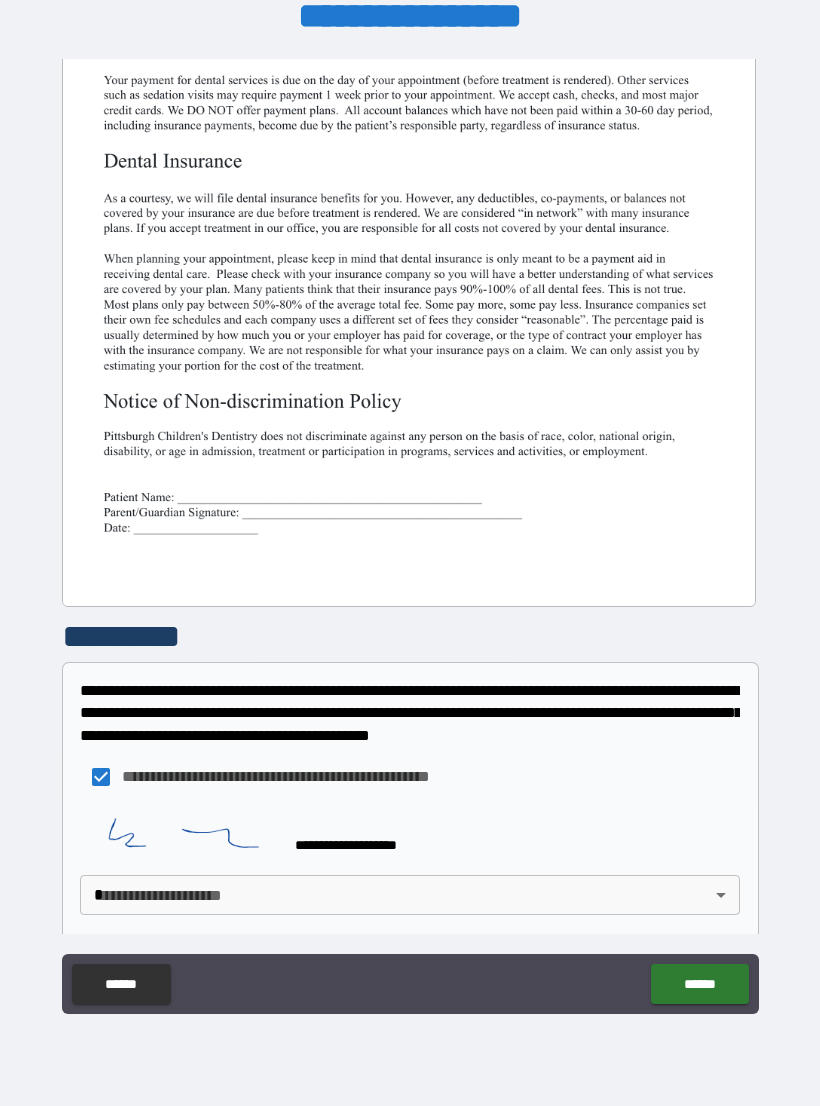 scroll, scrollTop: 370, scrollLeft: 0, axis: vertical 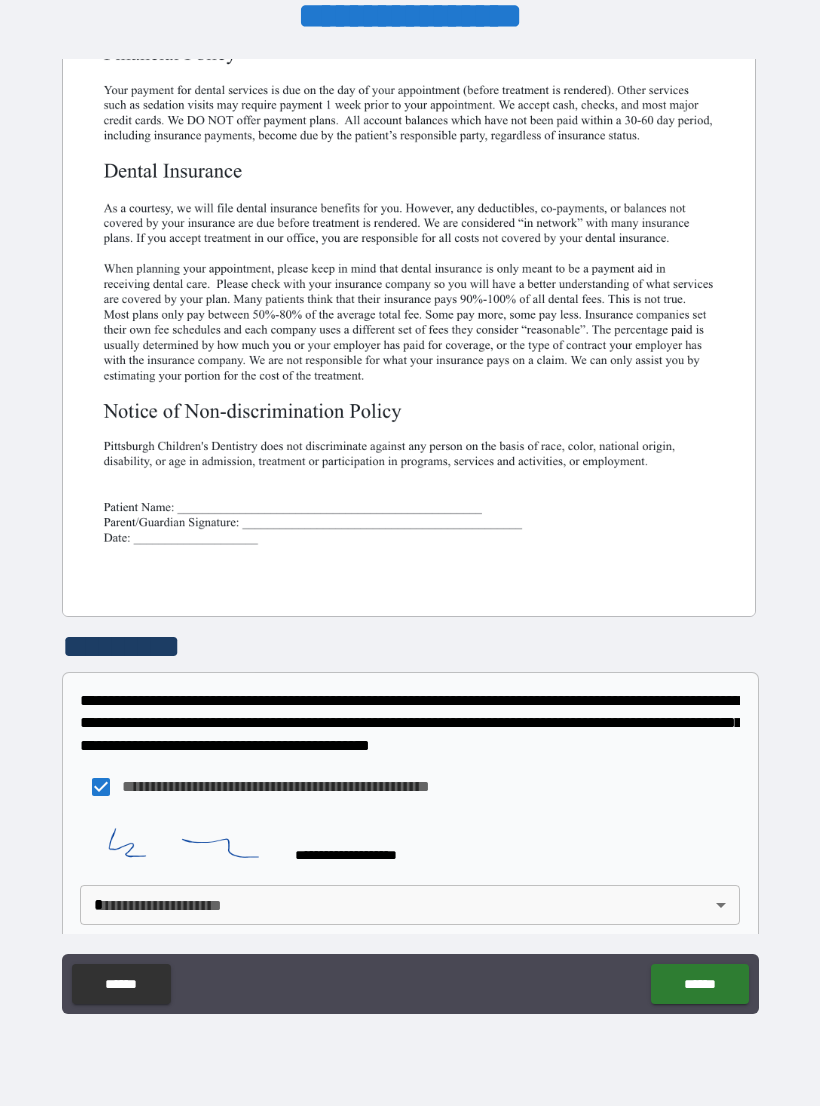 click on "**********" at bounding box center [410, 537] 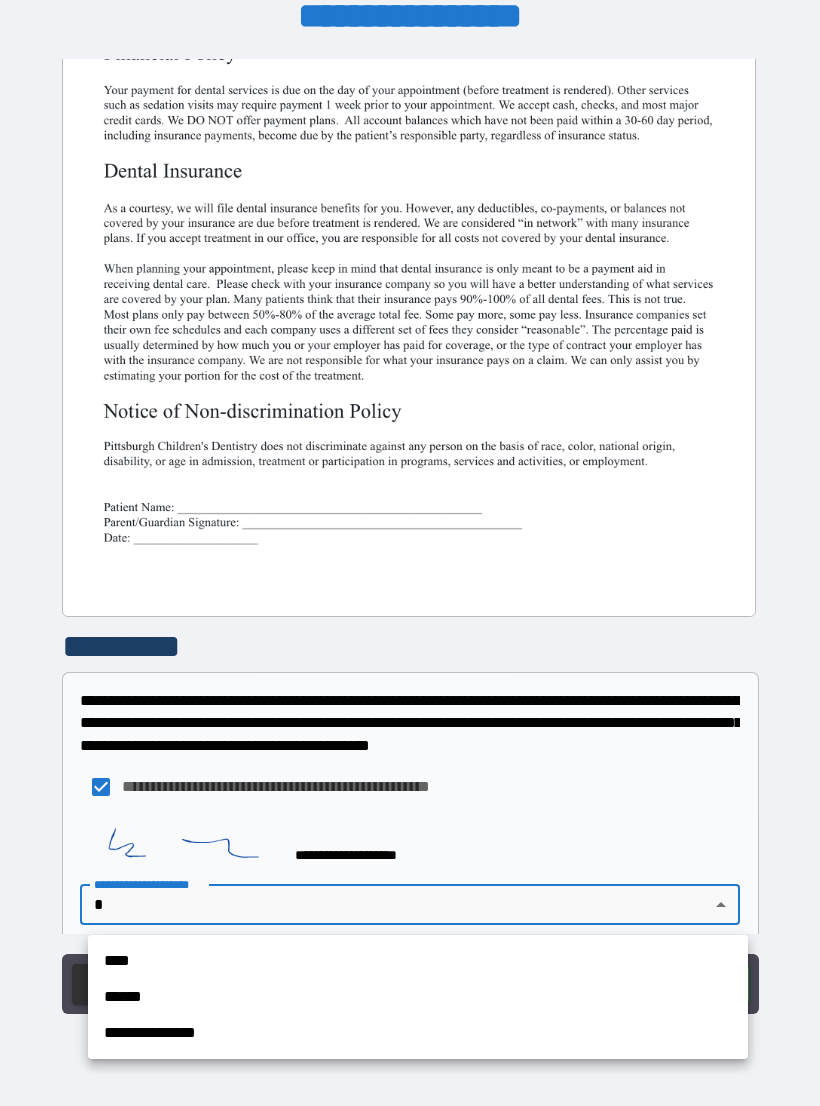 click on "**********" at bounding box center [418, 1033] 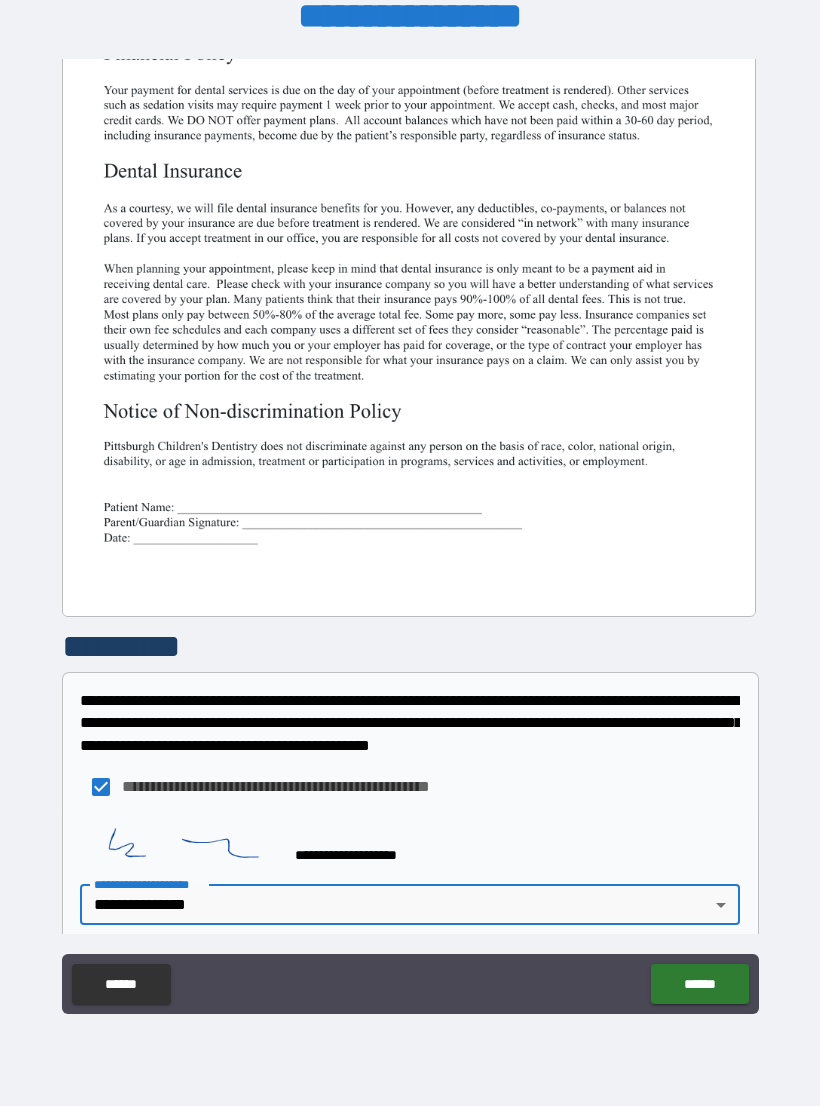 click on "******" at bounding box center (699, 984) 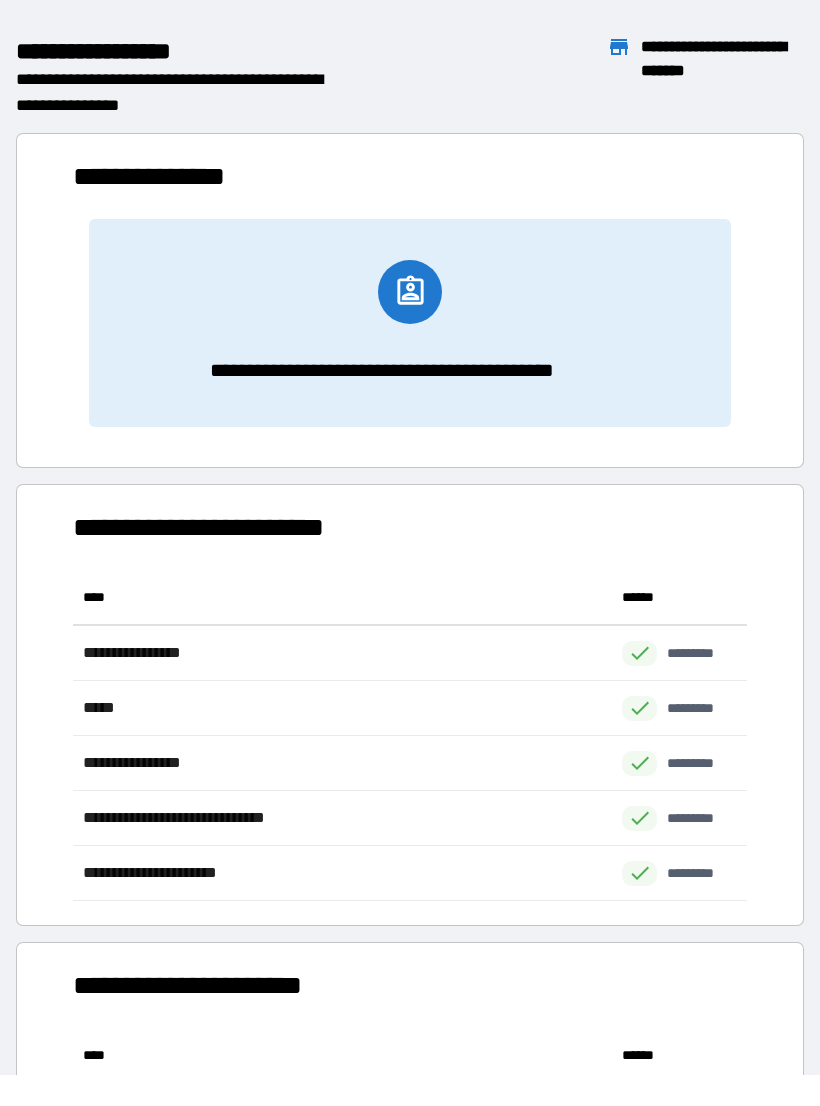 scroll, scrollTop: 1, scrollLeft: 1, axis: both 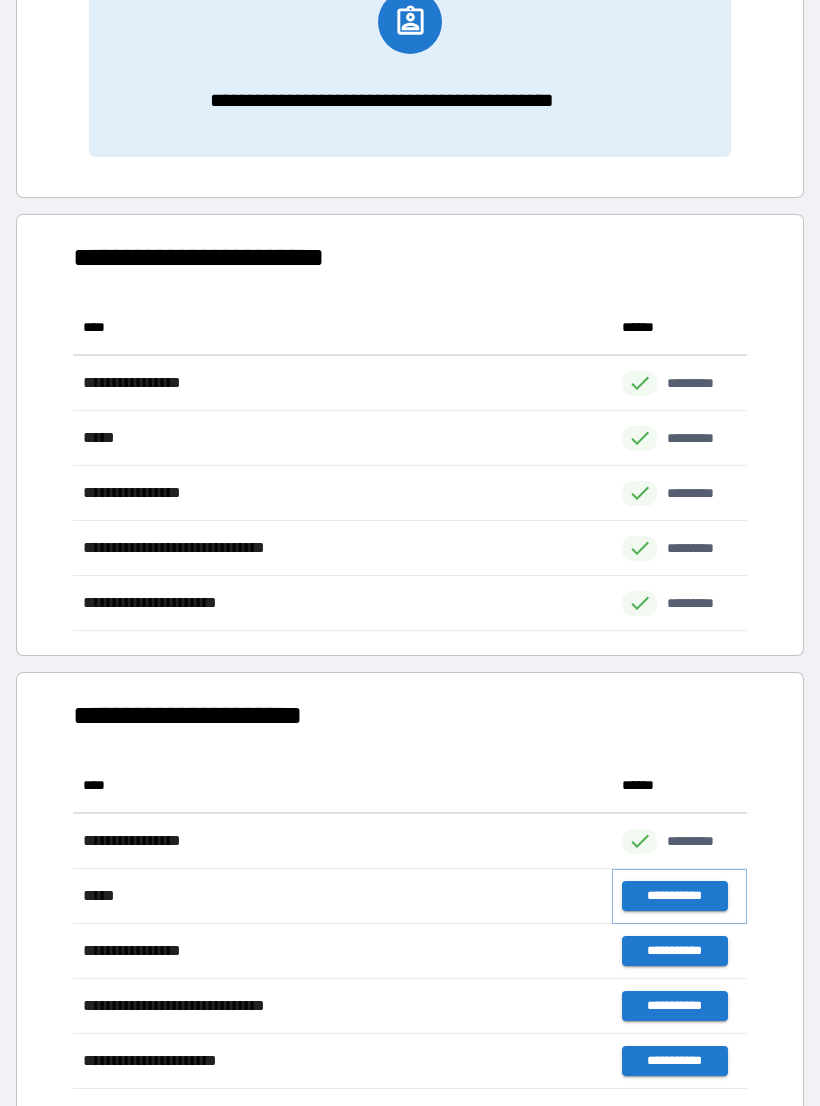 click on "**********" at bounding box center [674, 896] 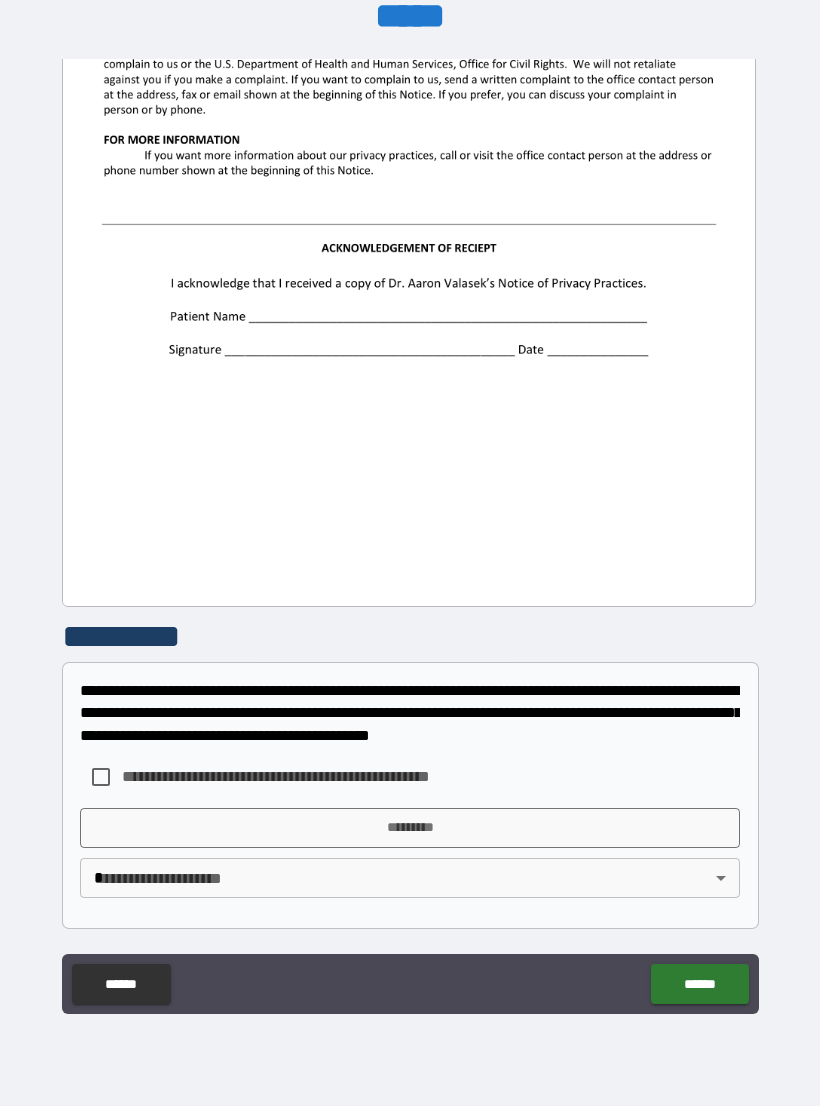 scroll, scrollTop: 2244, scrollLeft: 0, axis: vertical 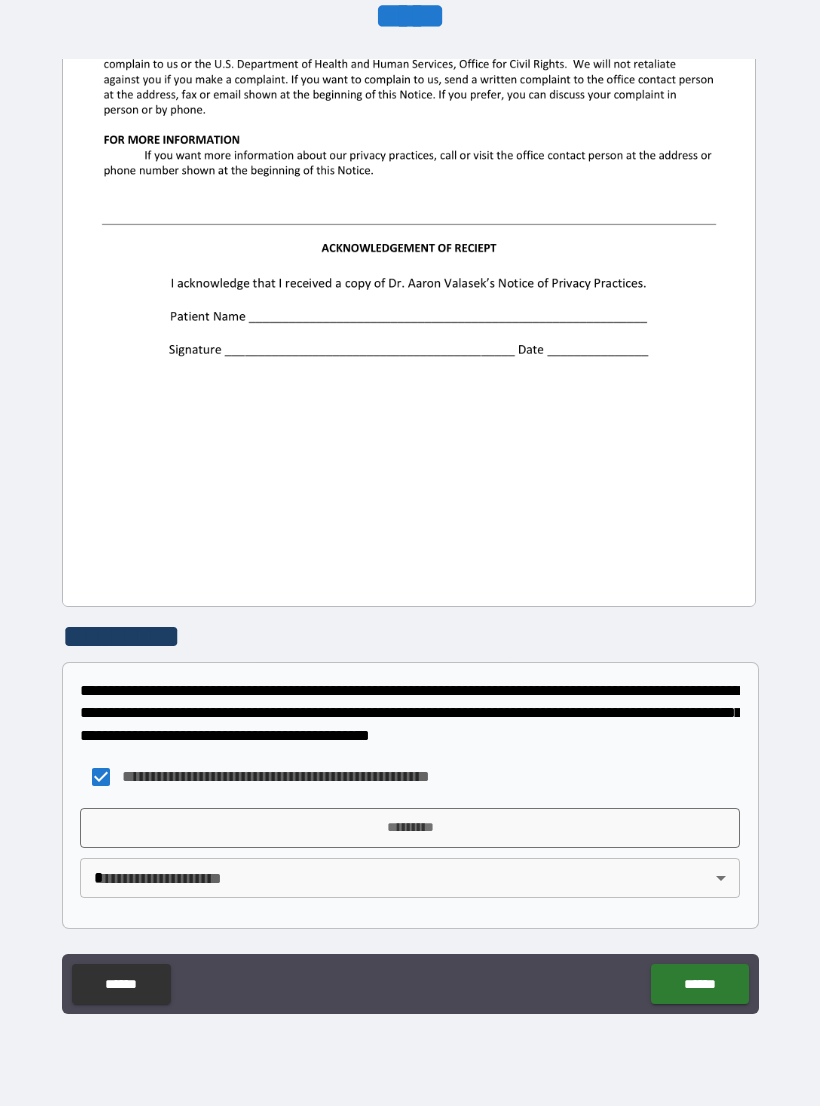 click on "*********" at bounding box center [410, 828] 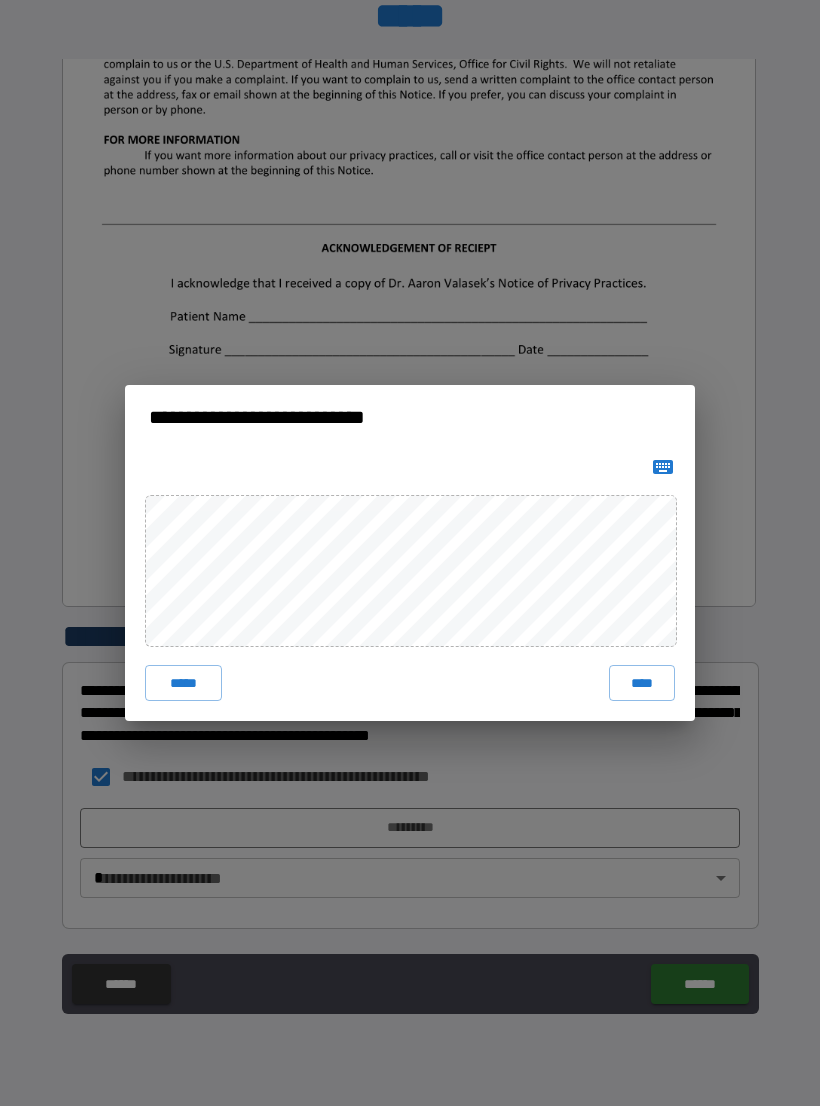 click on "****" at bounding box center (642, 683) 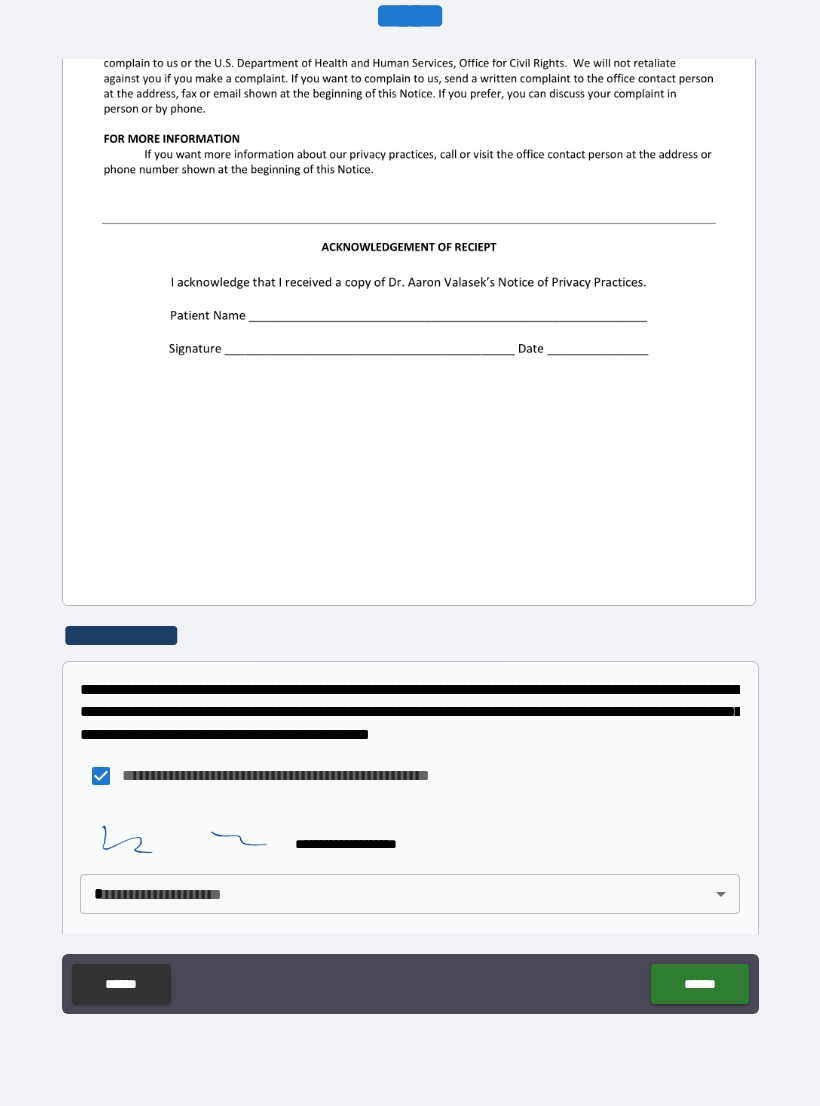click on "**********" at bounding box center [410, 537] 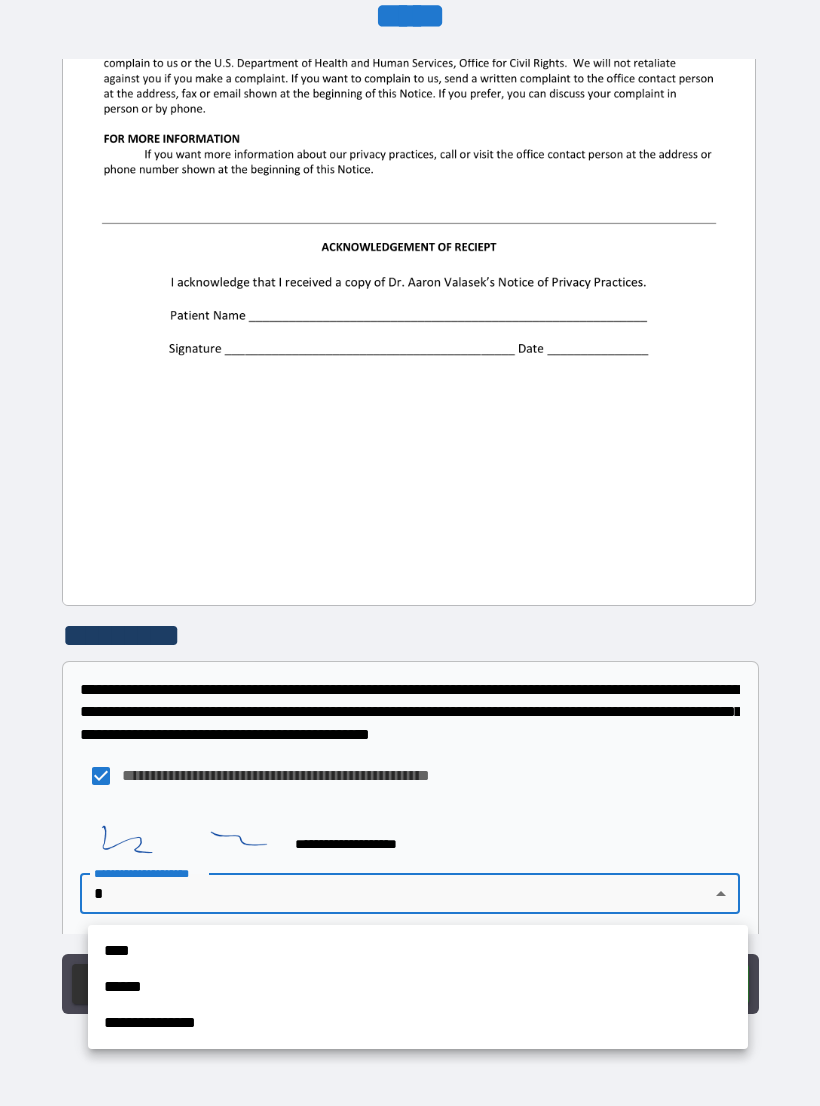 click on "**********" at bounding box center [418, 1023] 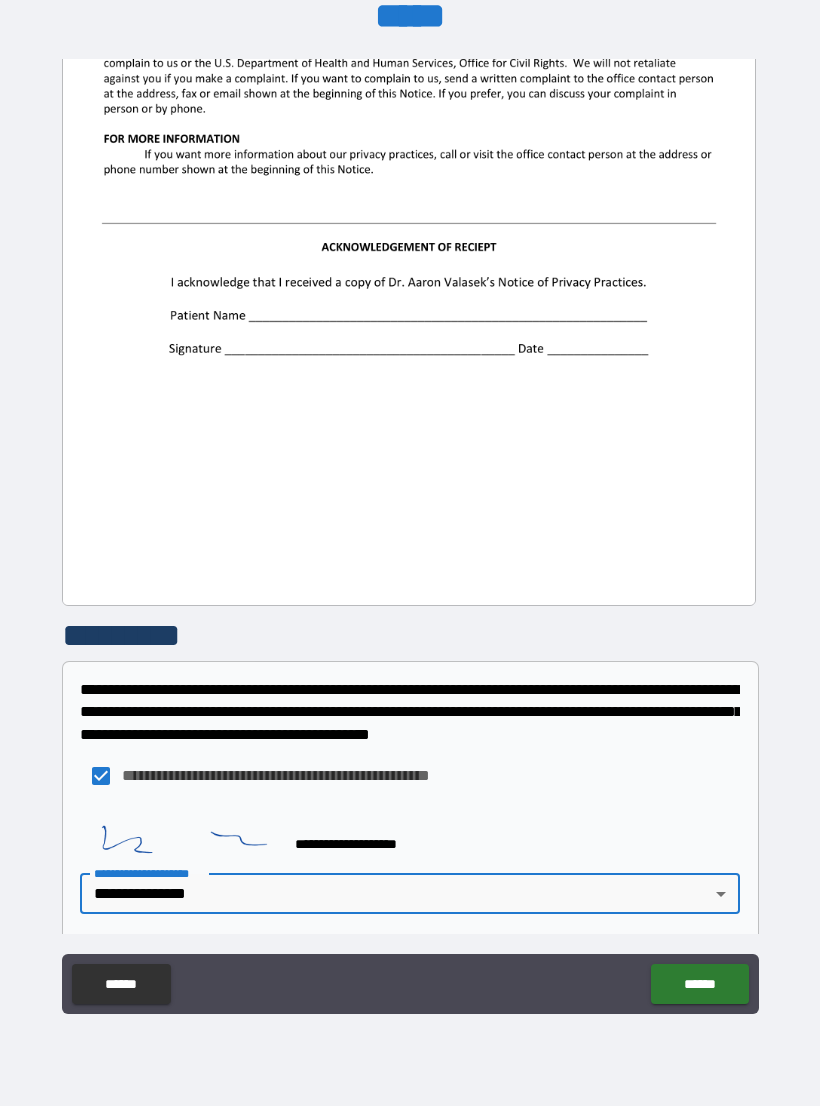click on "******" at bounding box center [699, 984] 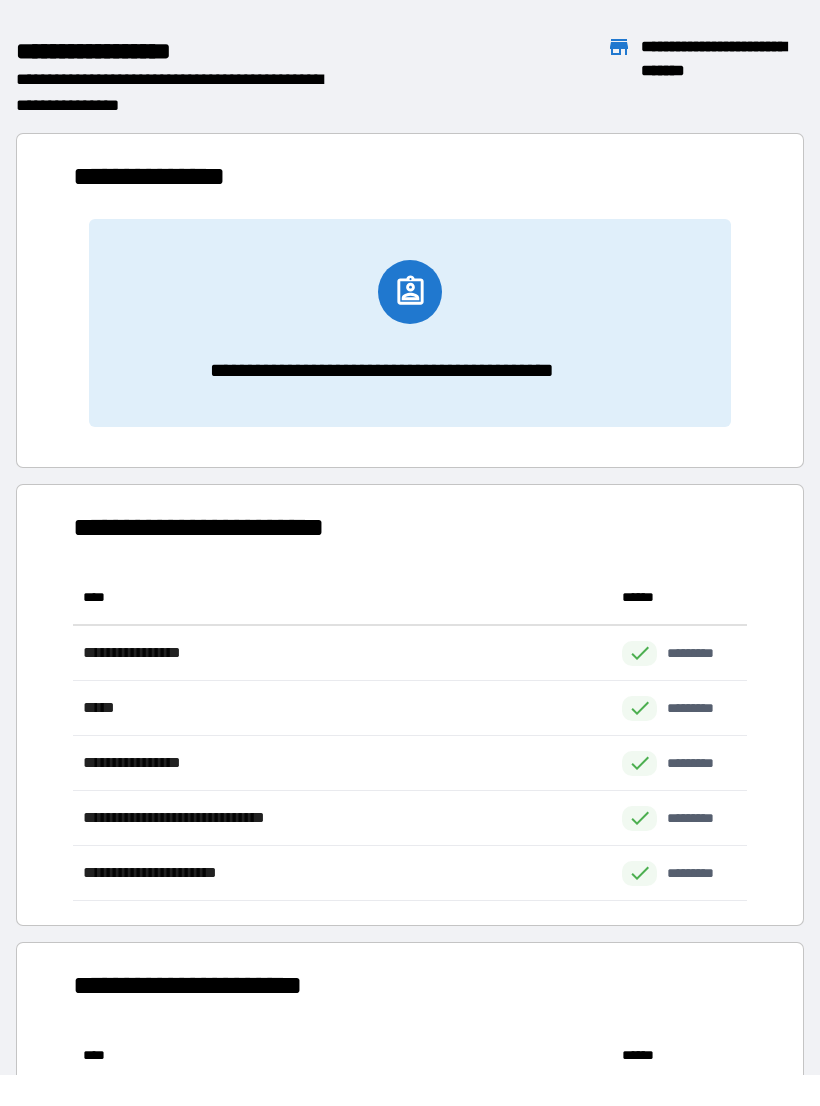 scroll, scrollTop: 1, scrollLeft: 1, axis: both 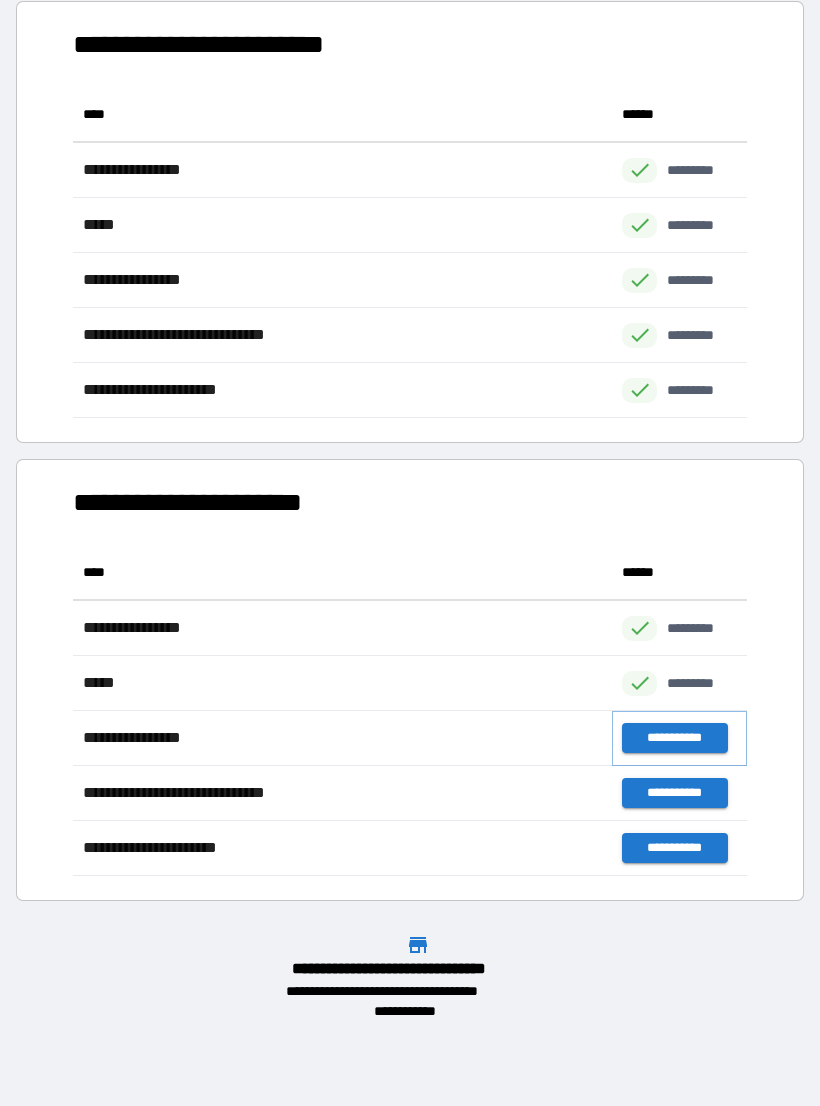 click on "**********" at bounding box center [674, 738] 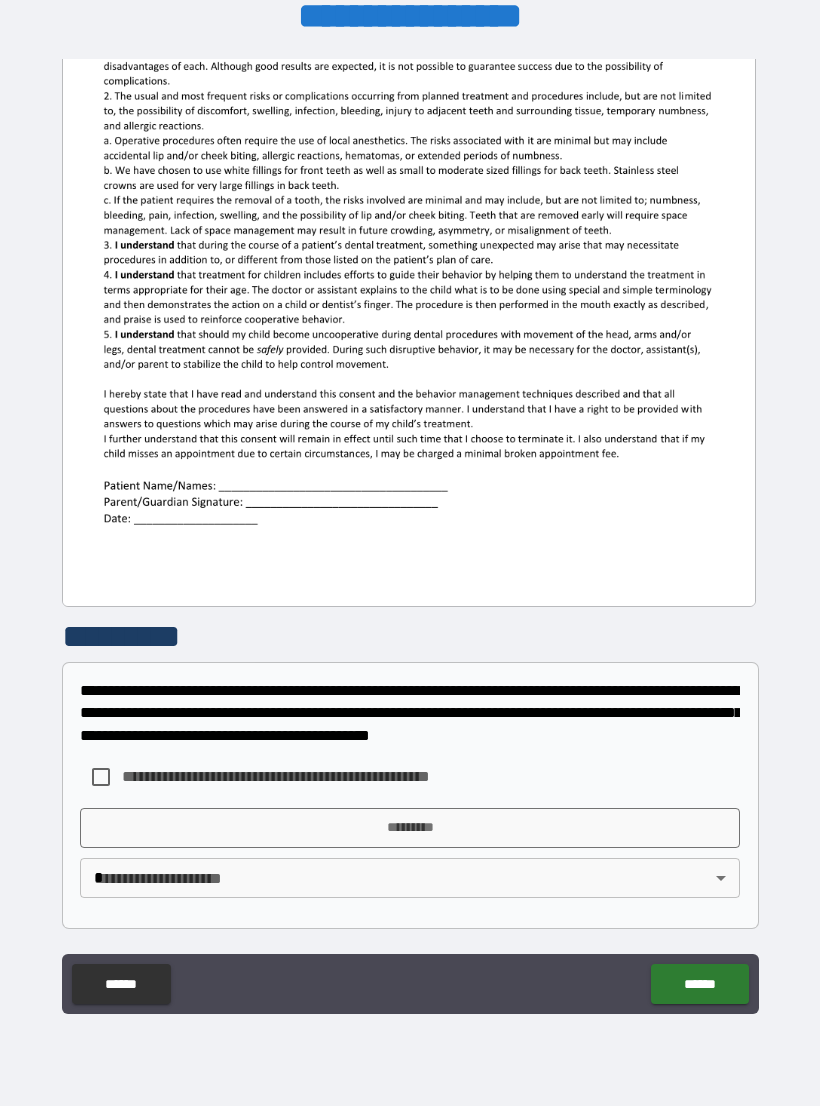 scroll, scrollTop: 380, scrollLeft: 0, axis: vertical 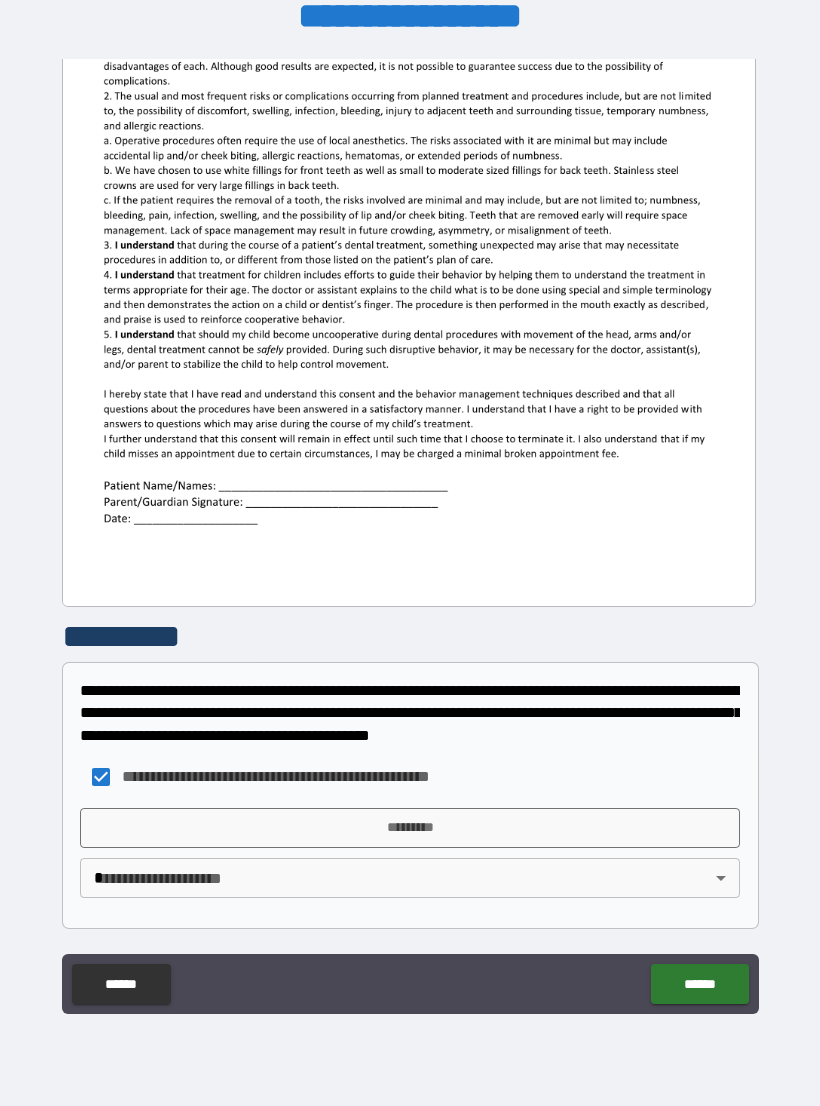 click on "*********" at bounding box center (410, 828) 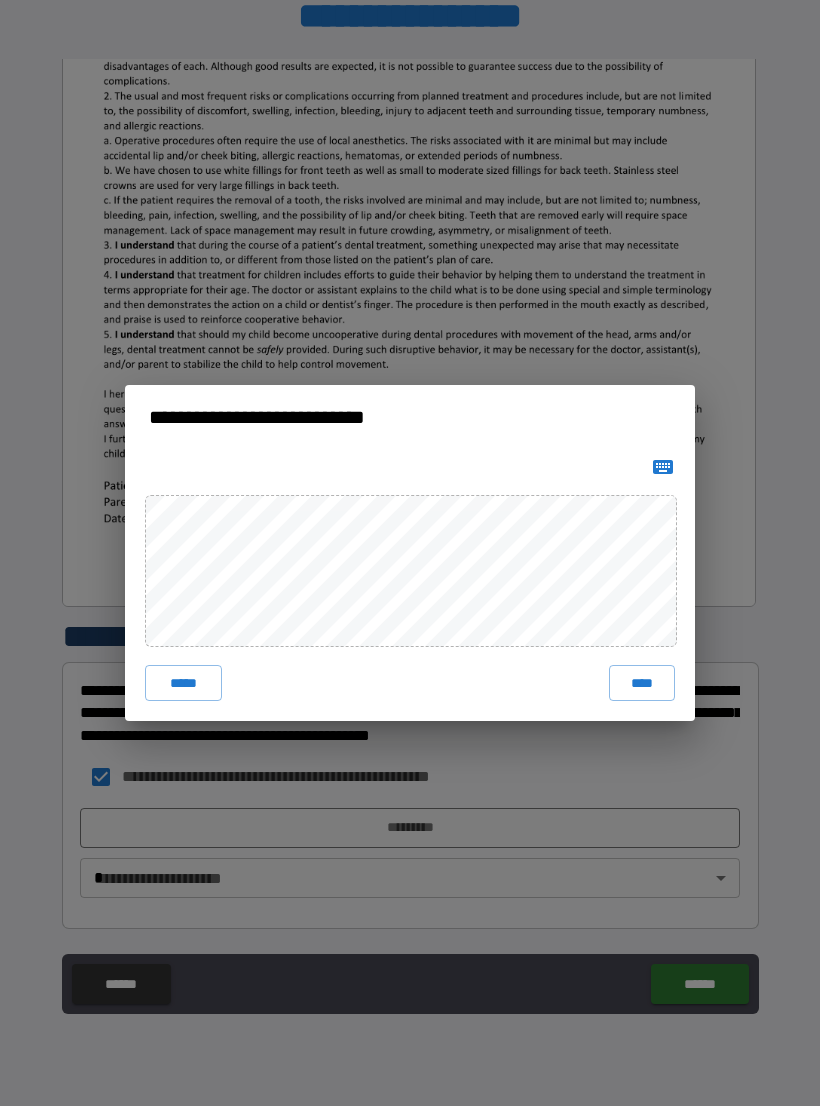 click on "****" at bounding box center (642, 683) 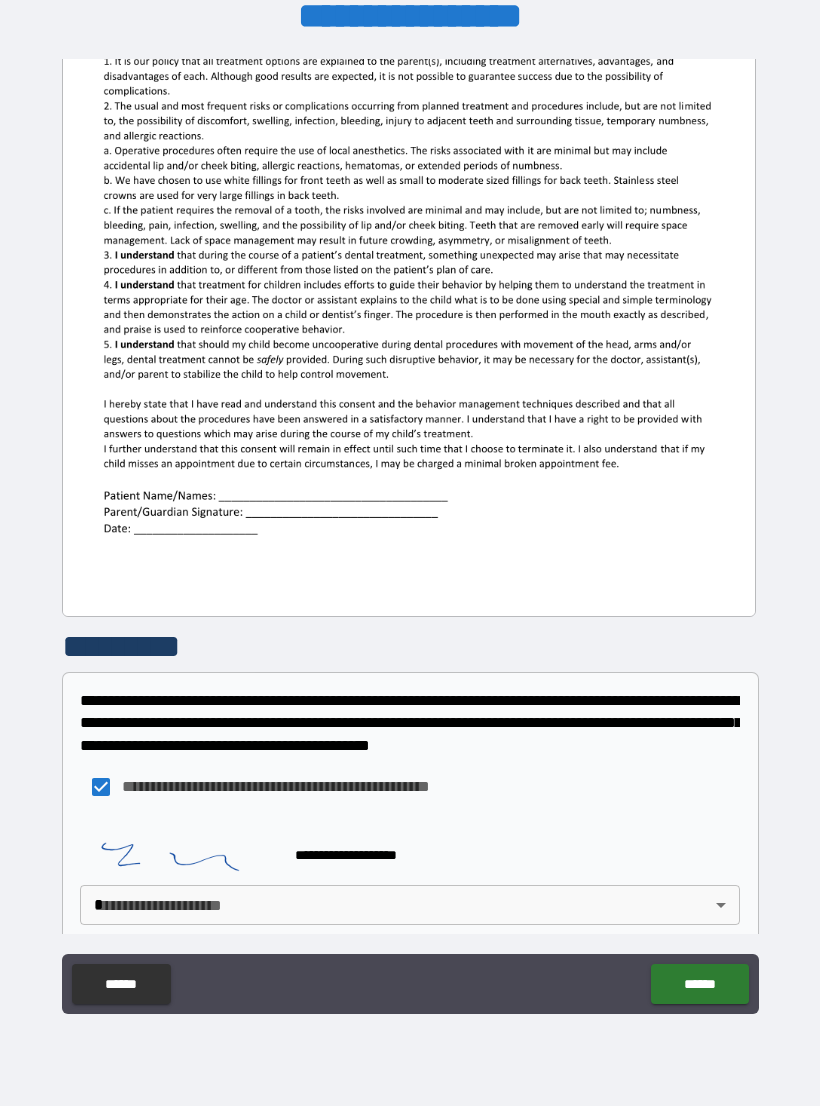 click on "**********" at bounding box center [410, 537] 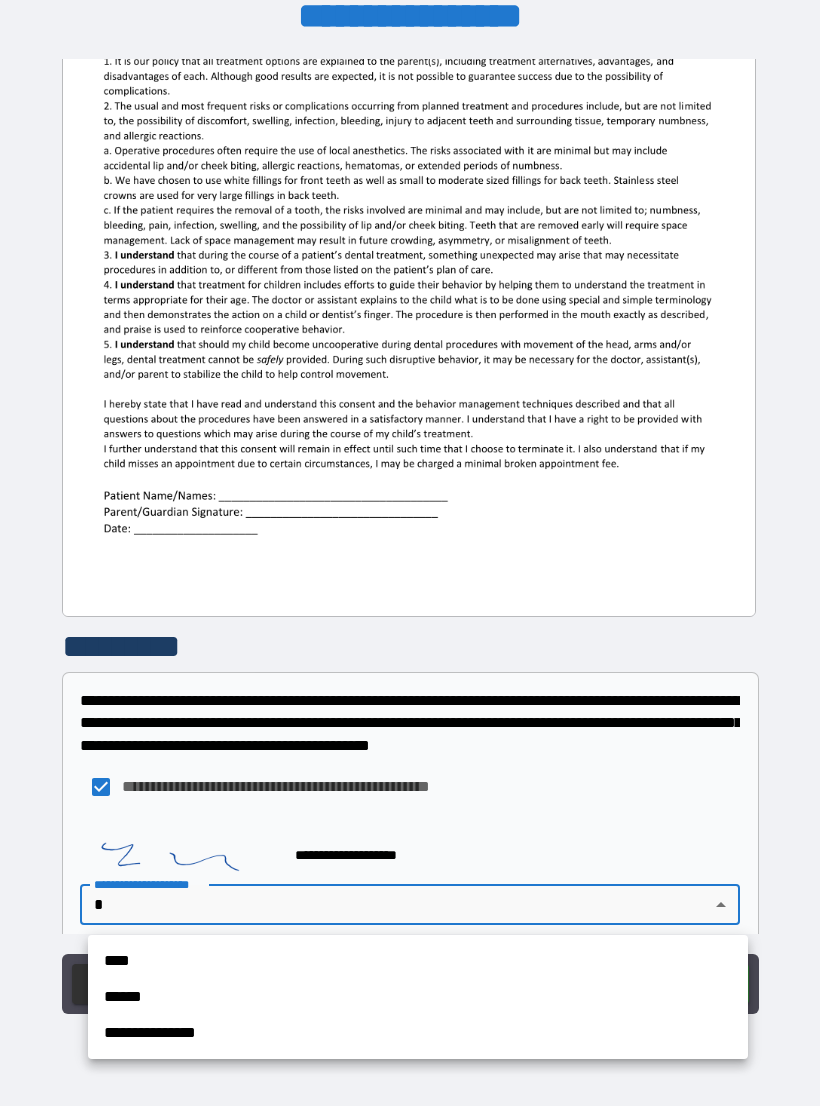 click on "**********" at bounding box center [418, 1033] 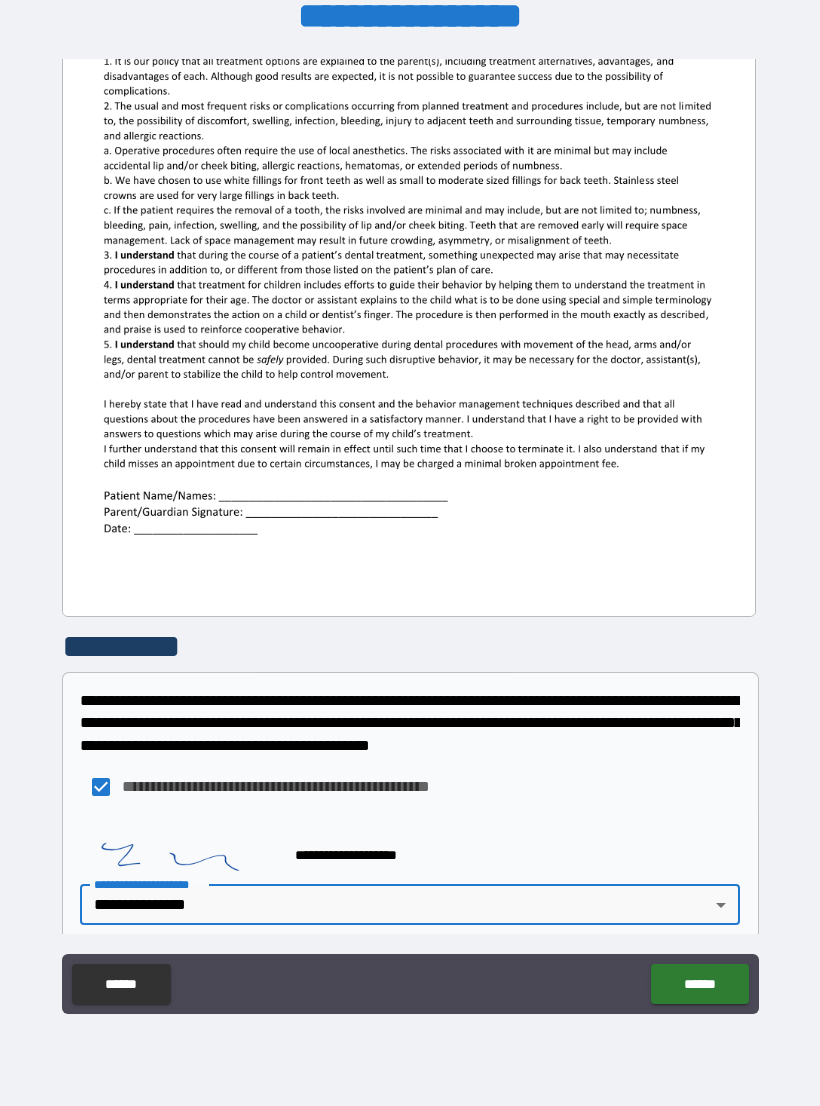 click on "******" at bounding box center [699, 984] 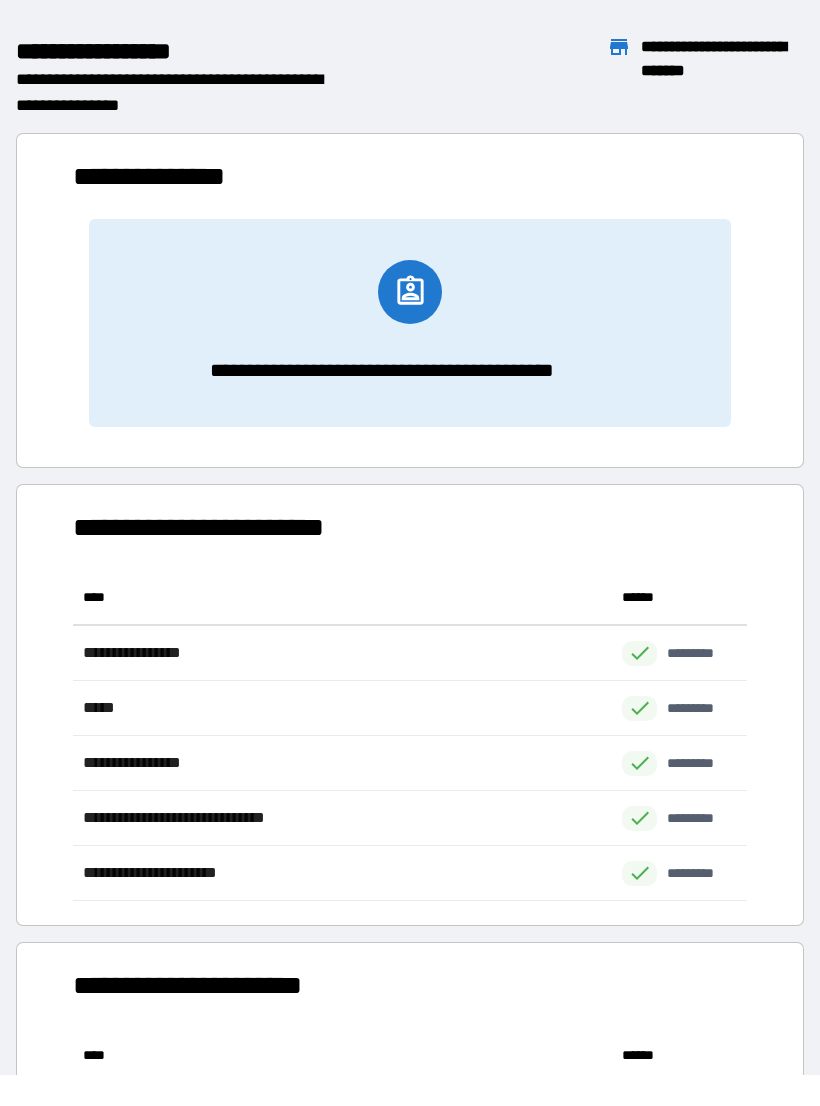 scroll, scrollTop: 1, scrollLeft: 1, axis: both 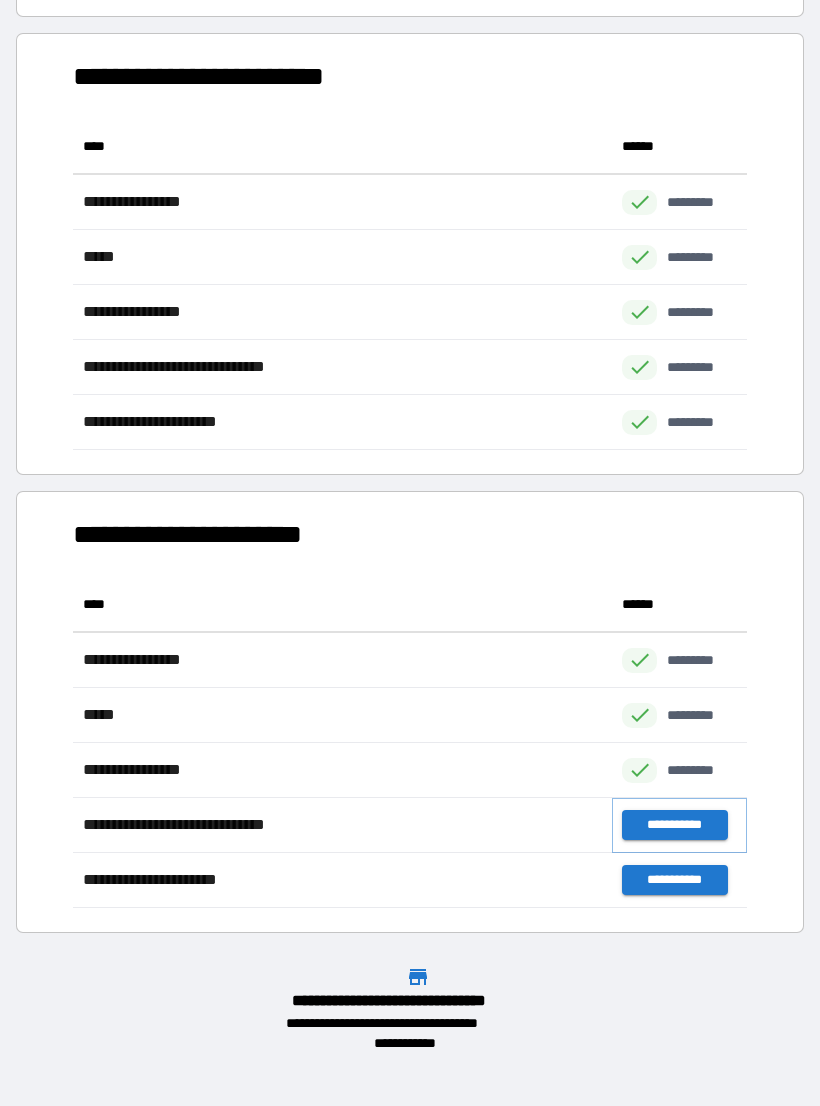 click on "**********" at bounding box center [674, 825] 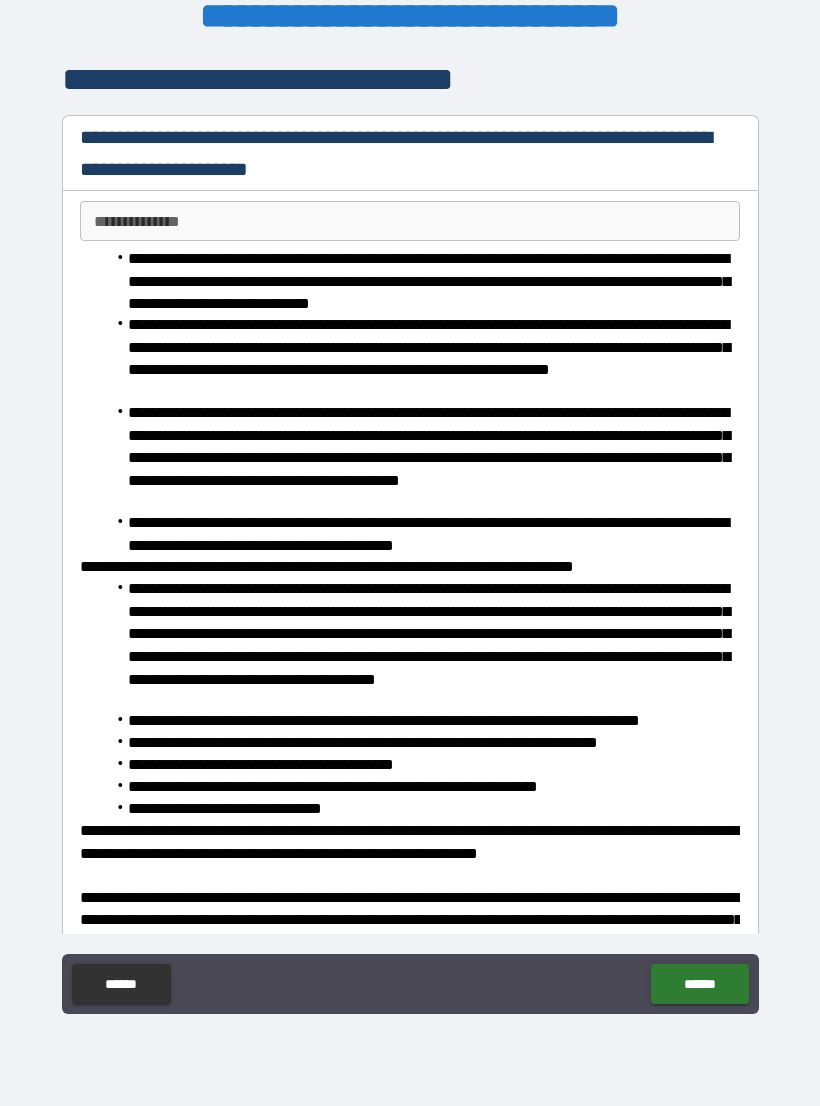 click on "**********" at bounding box center (410, 221) 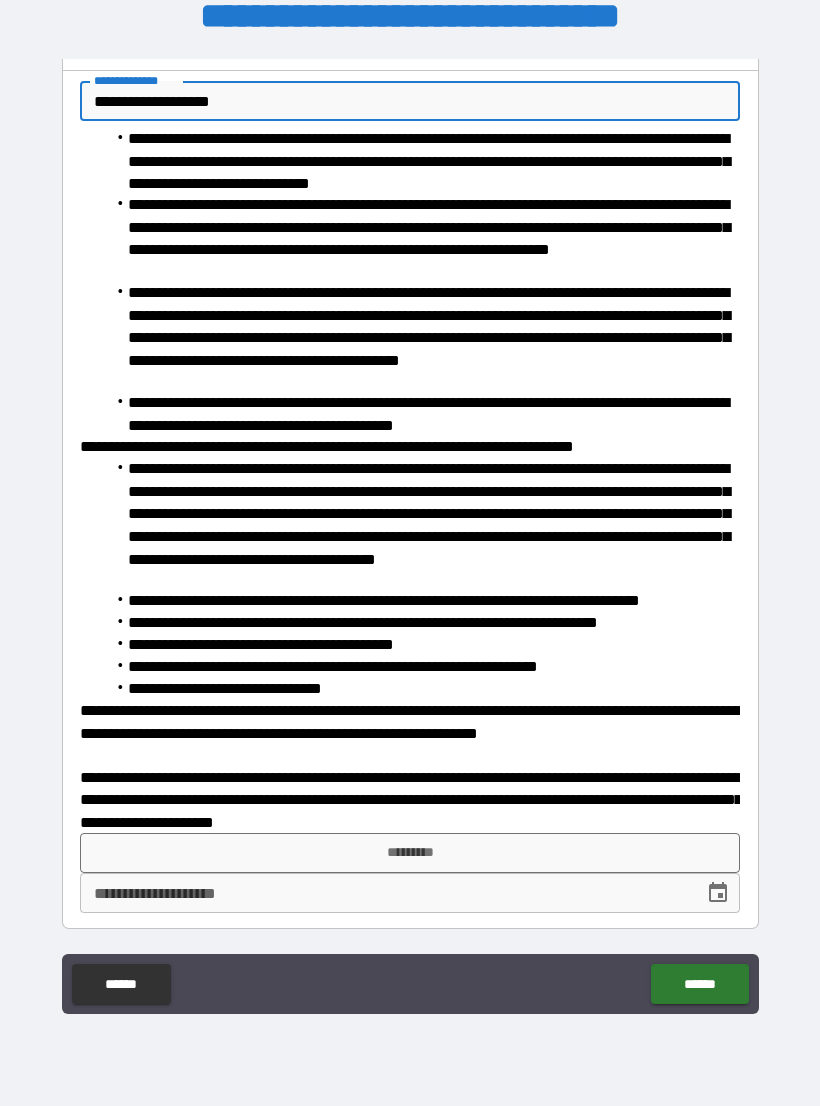 scroll, scrollTop: 119, scrollLeft: 0, axis: vertical 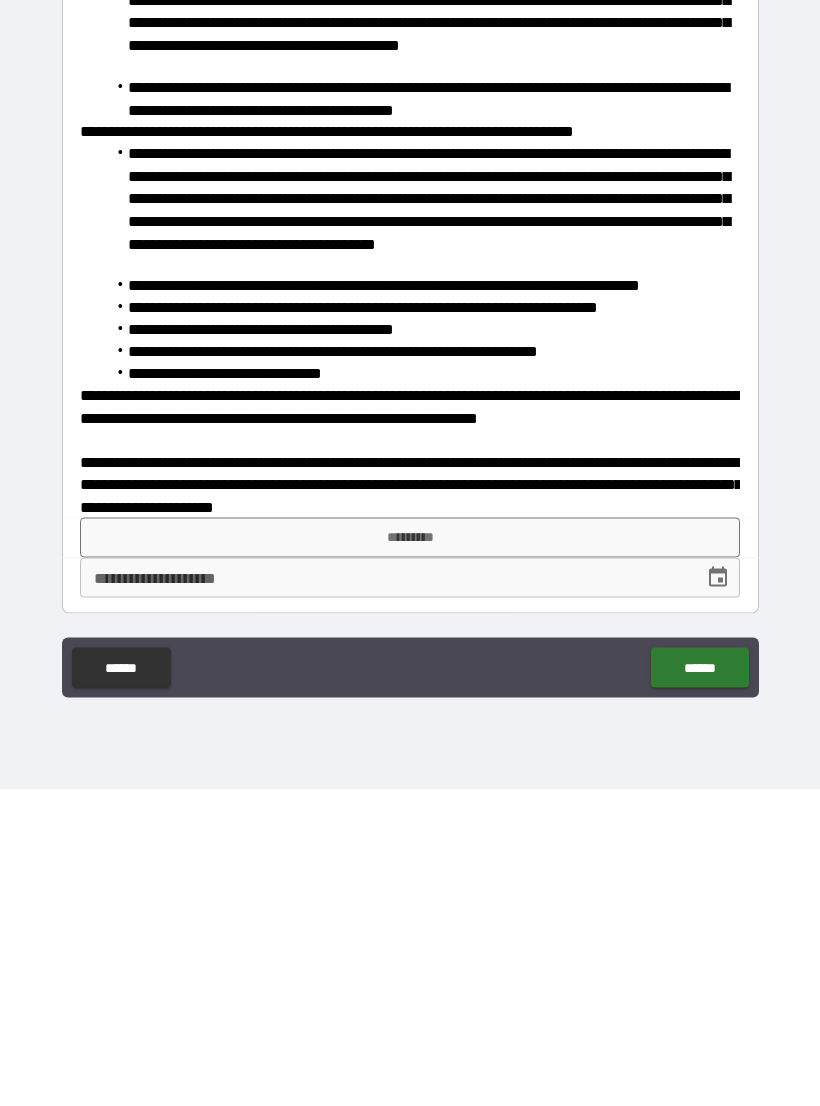 type on "**********" 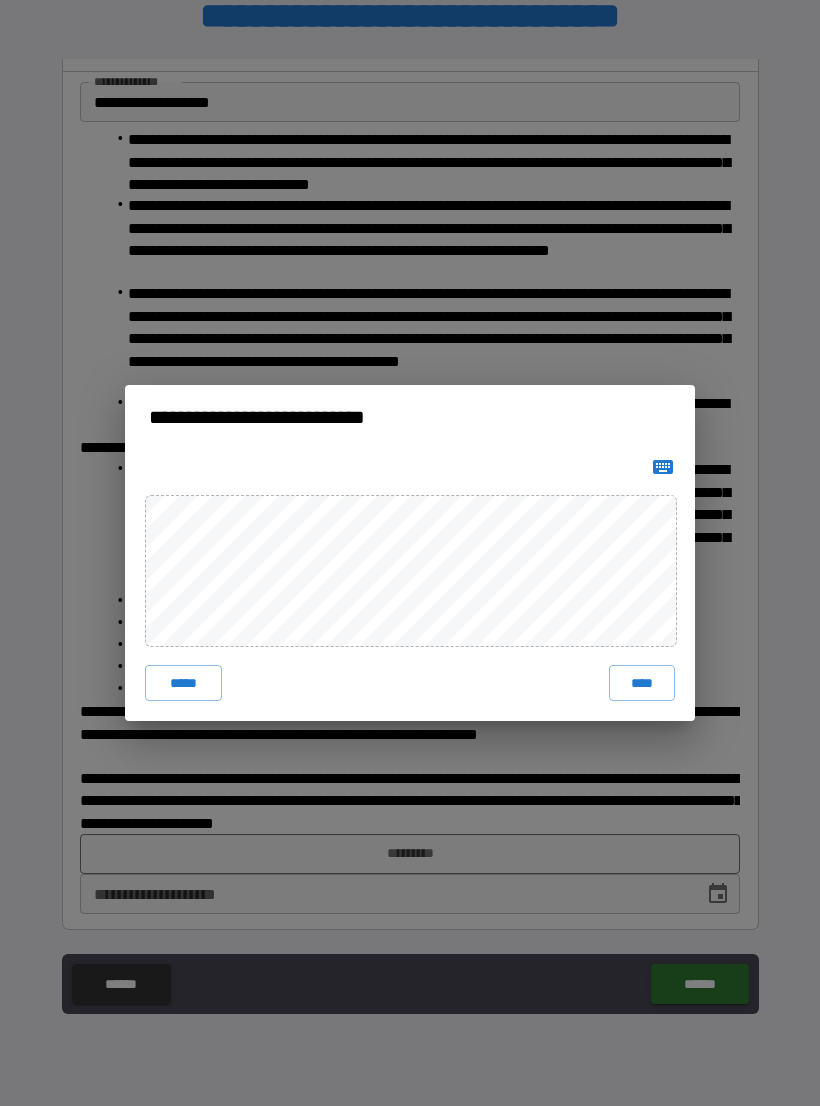 click on "****" at bounding box center [642, 683] 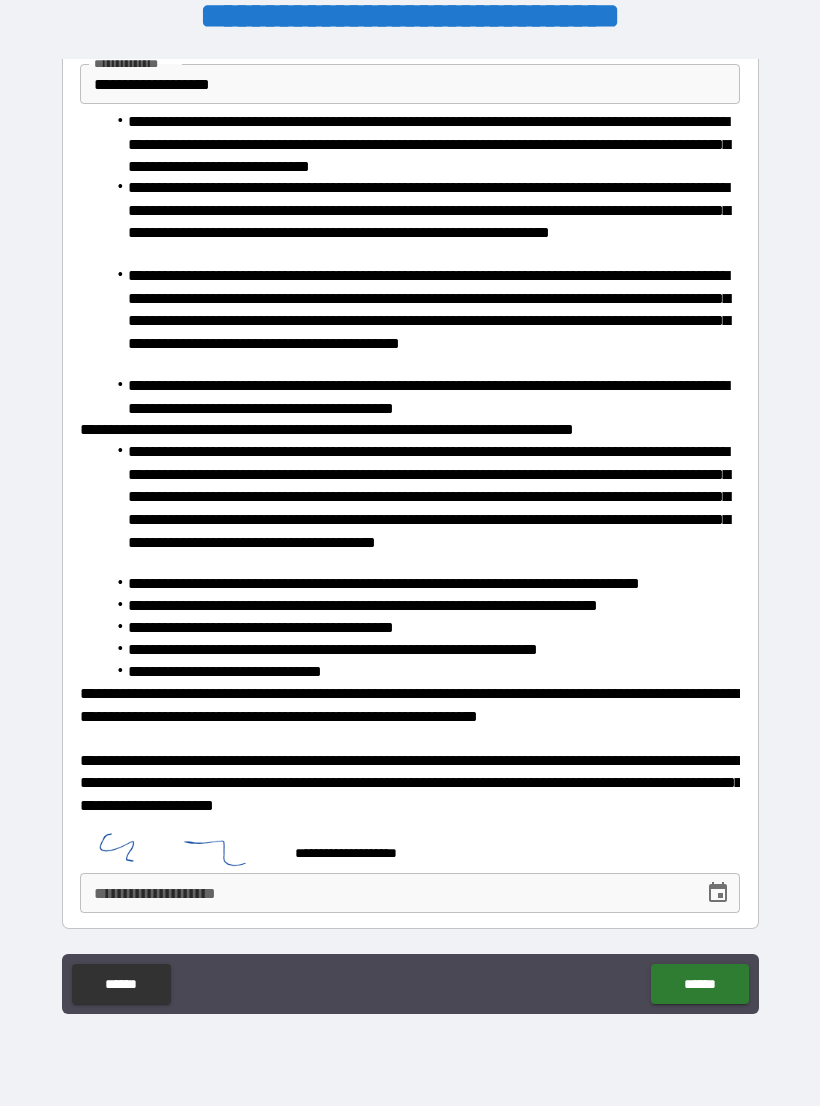 scroll, scrollTop: 136, scrollLeft: 0, axis: vertical 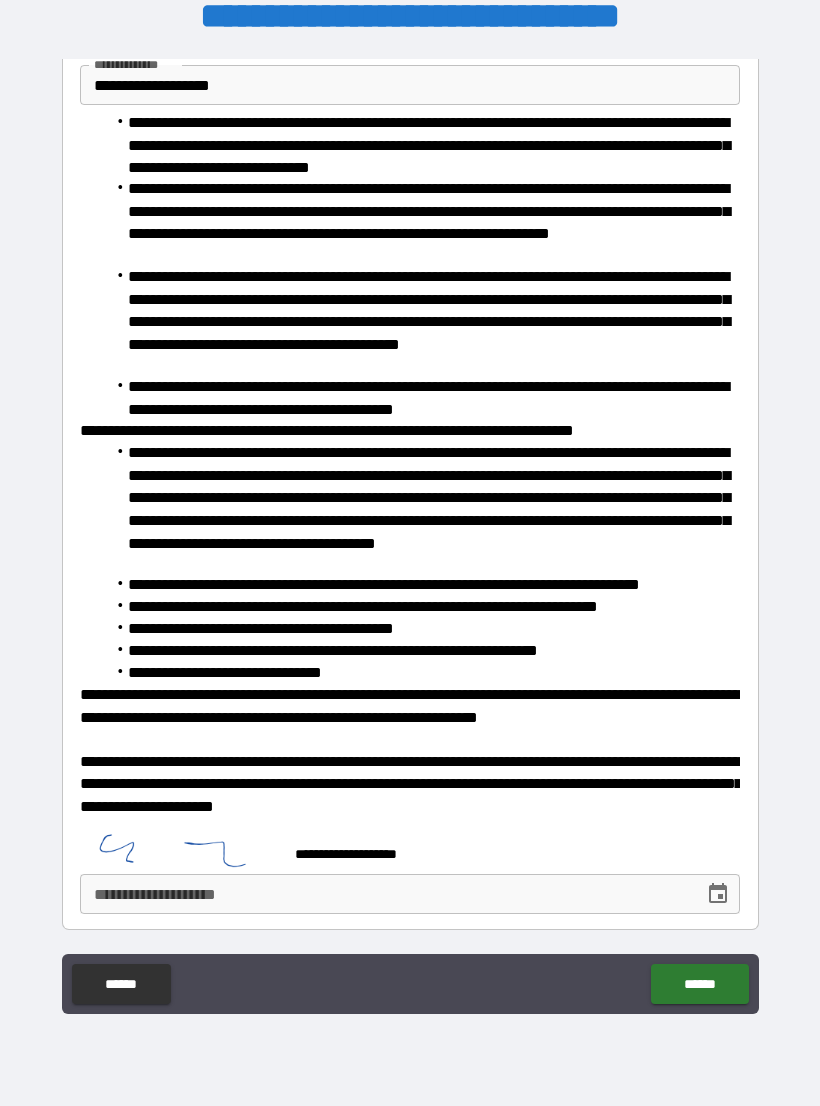 click 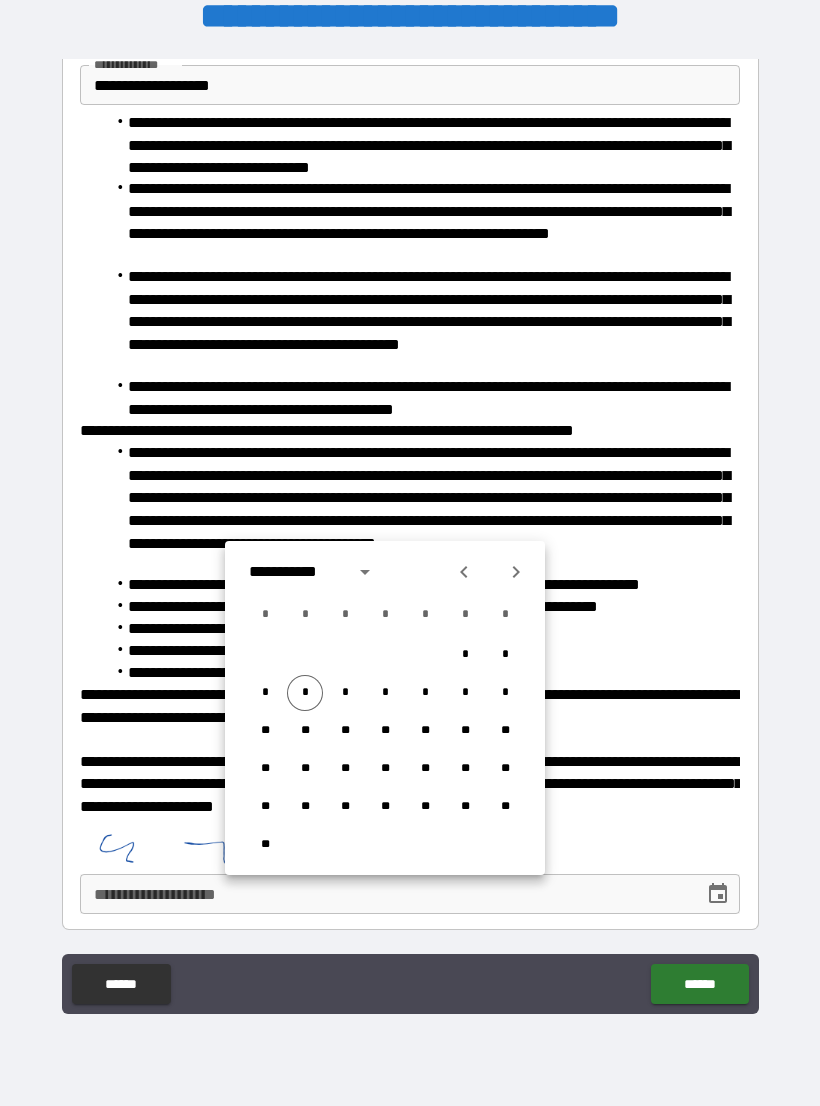click on "*" at bounding box center (305, 693) 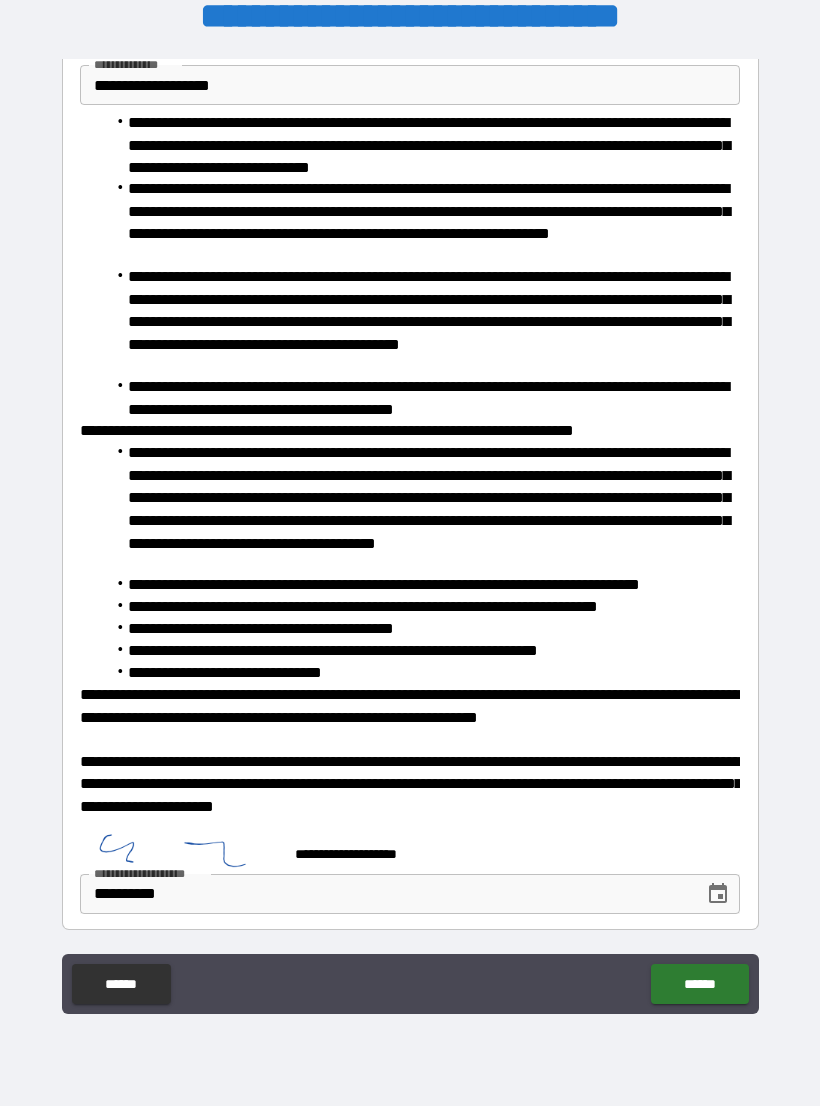 click on "******" at bounding box center (699, 984) 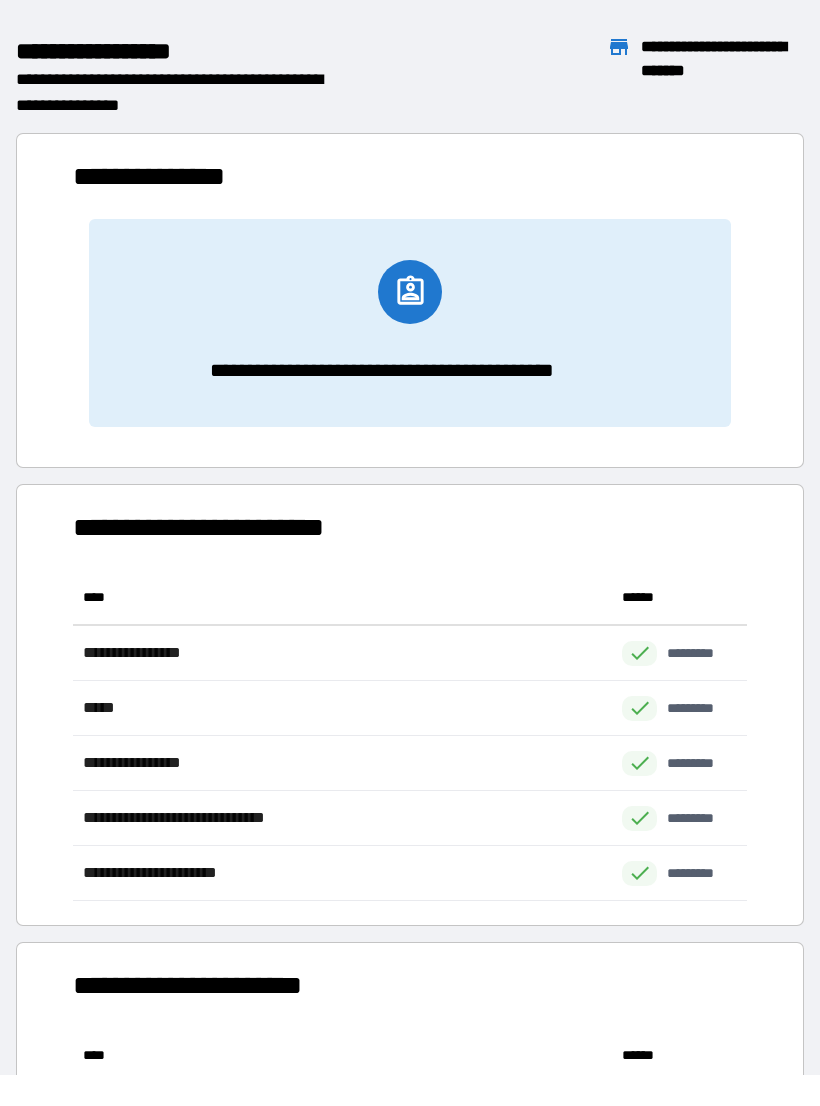 scroll, scrollTop: 1, scrollLeft: 1, axis: both 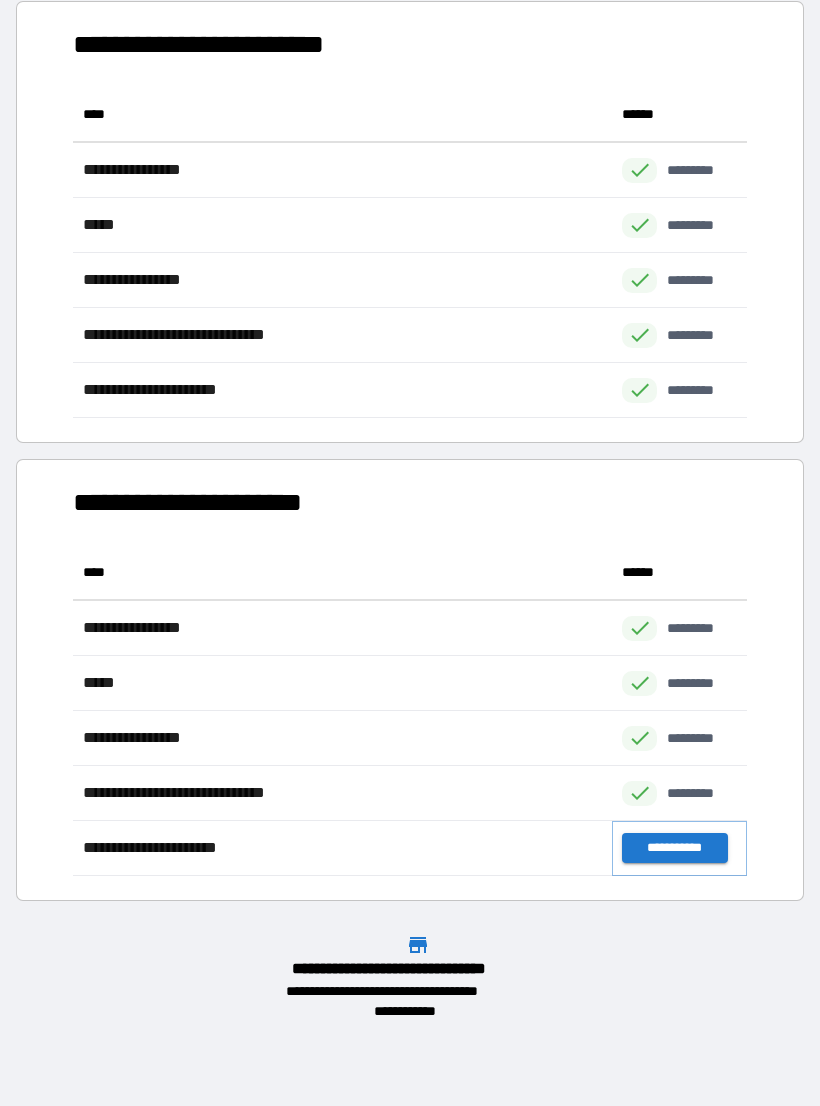 click on "**********" at bounding box center [674, 848] 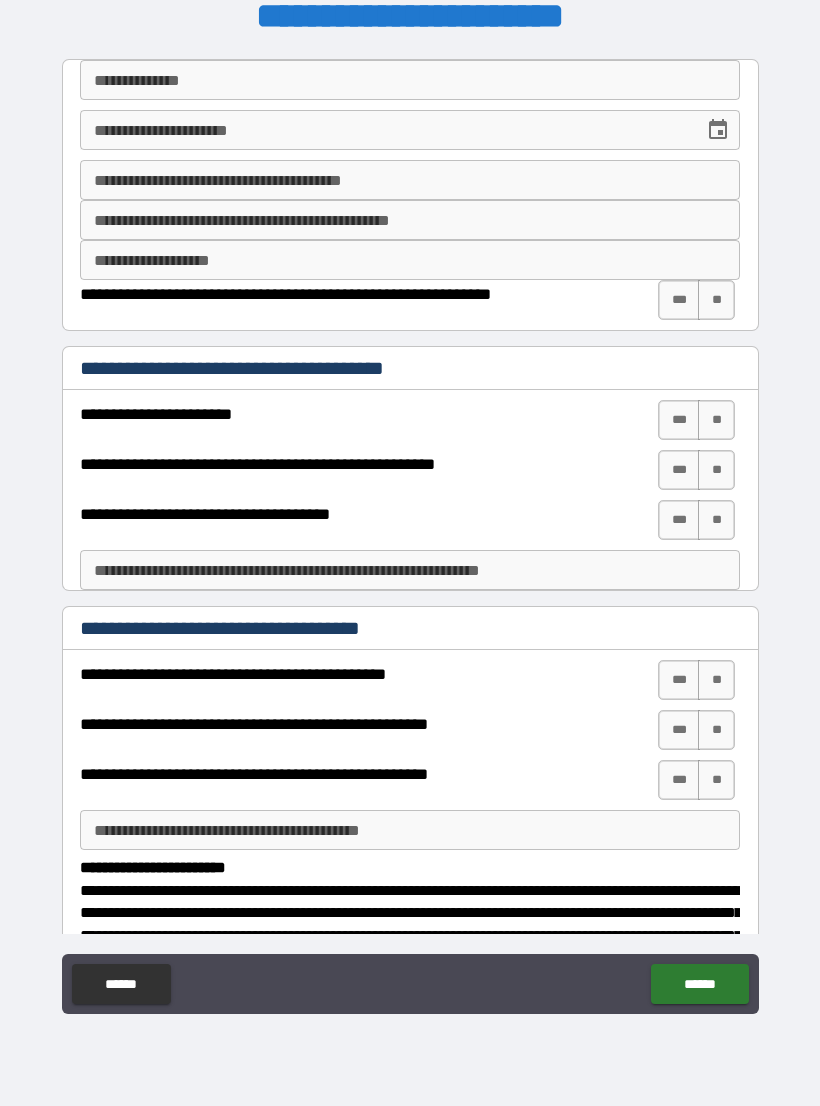 click on "**********" at bounding box center (410, 80) 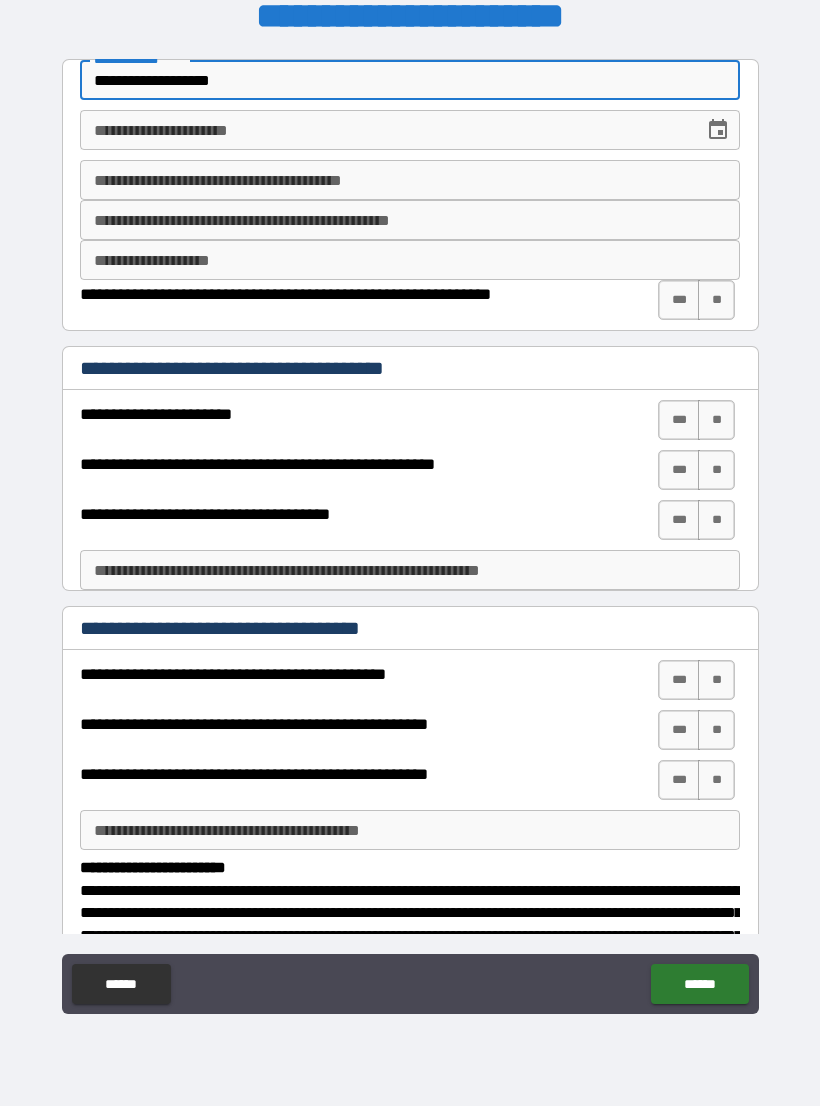 type on "**********" 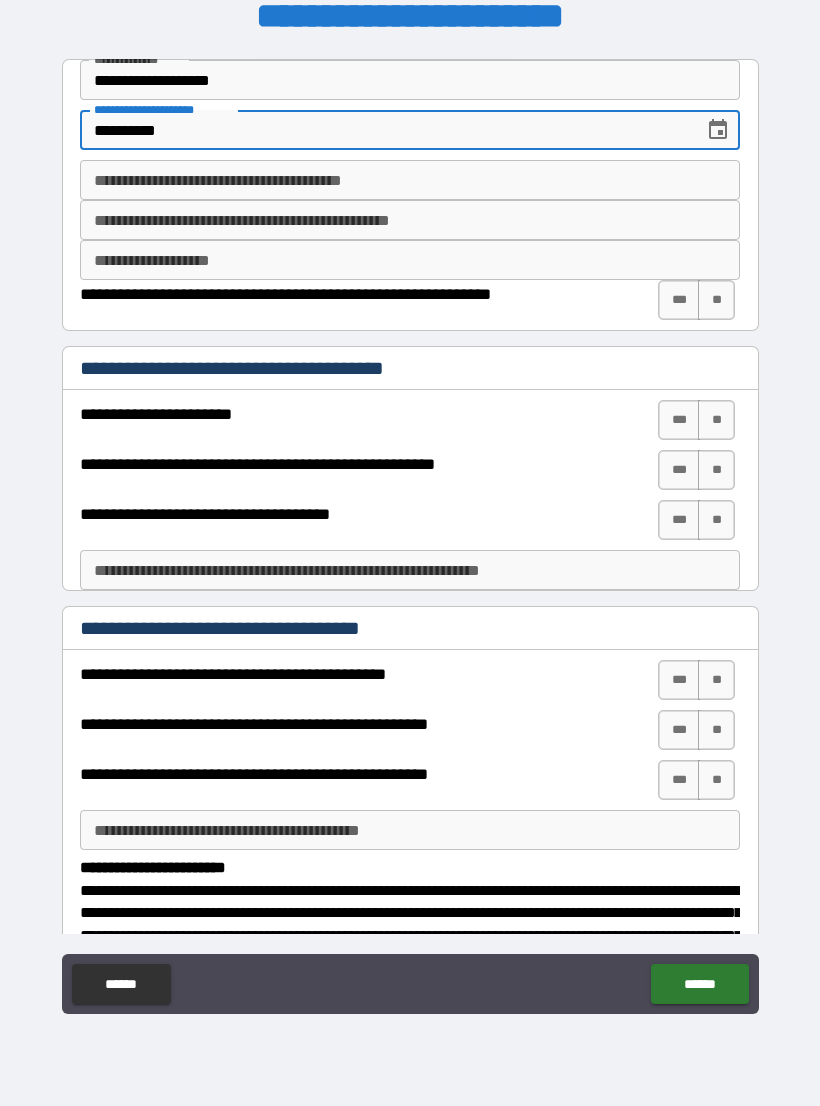 type on "**********" 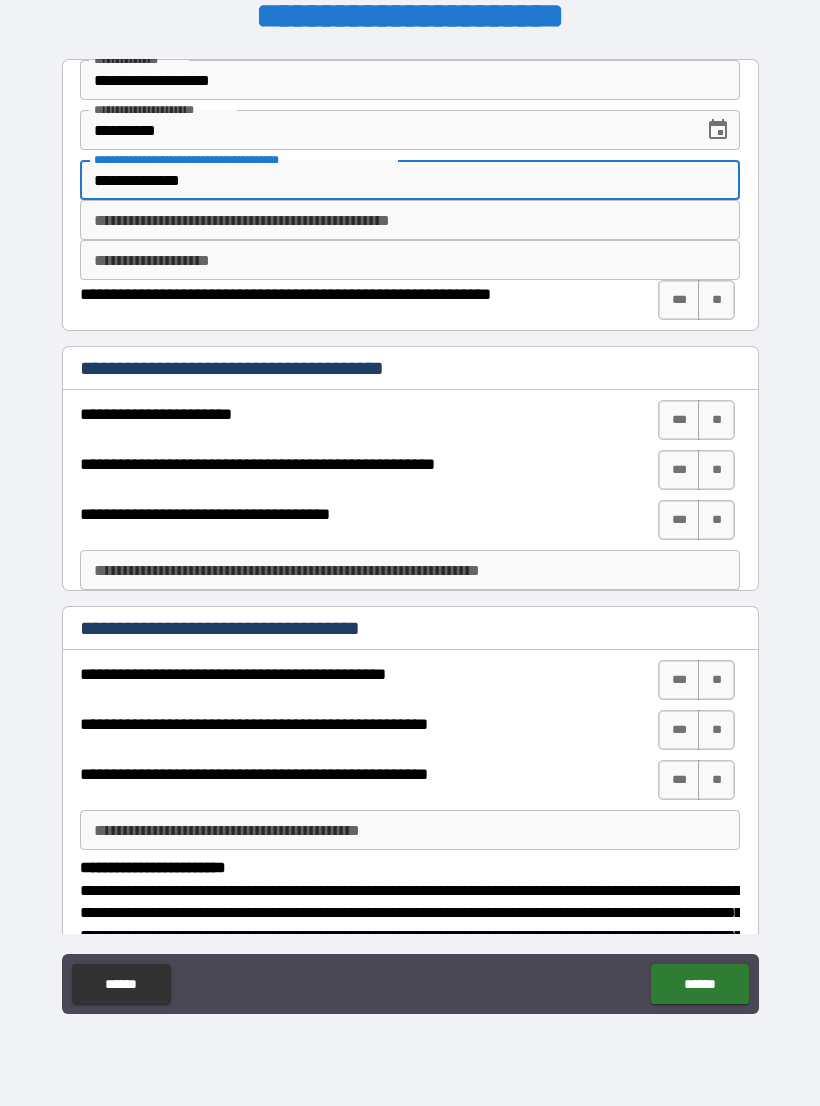type on "**********" 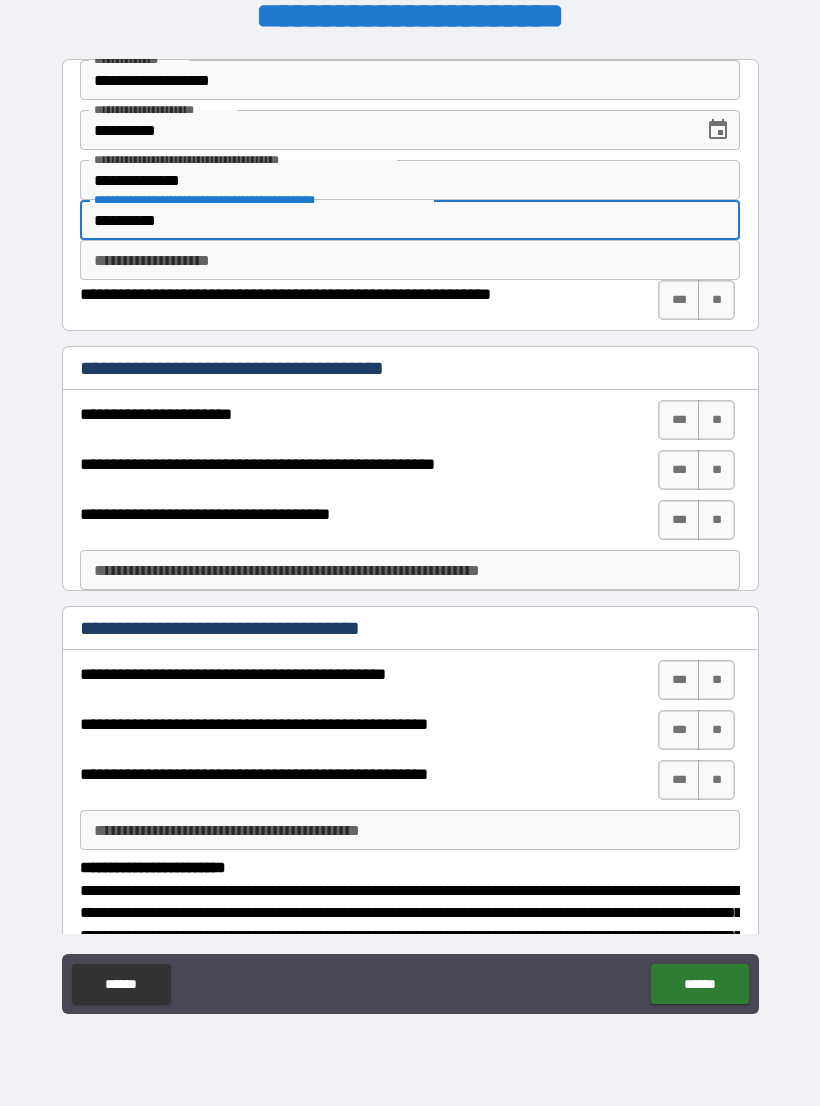 type on "**********" 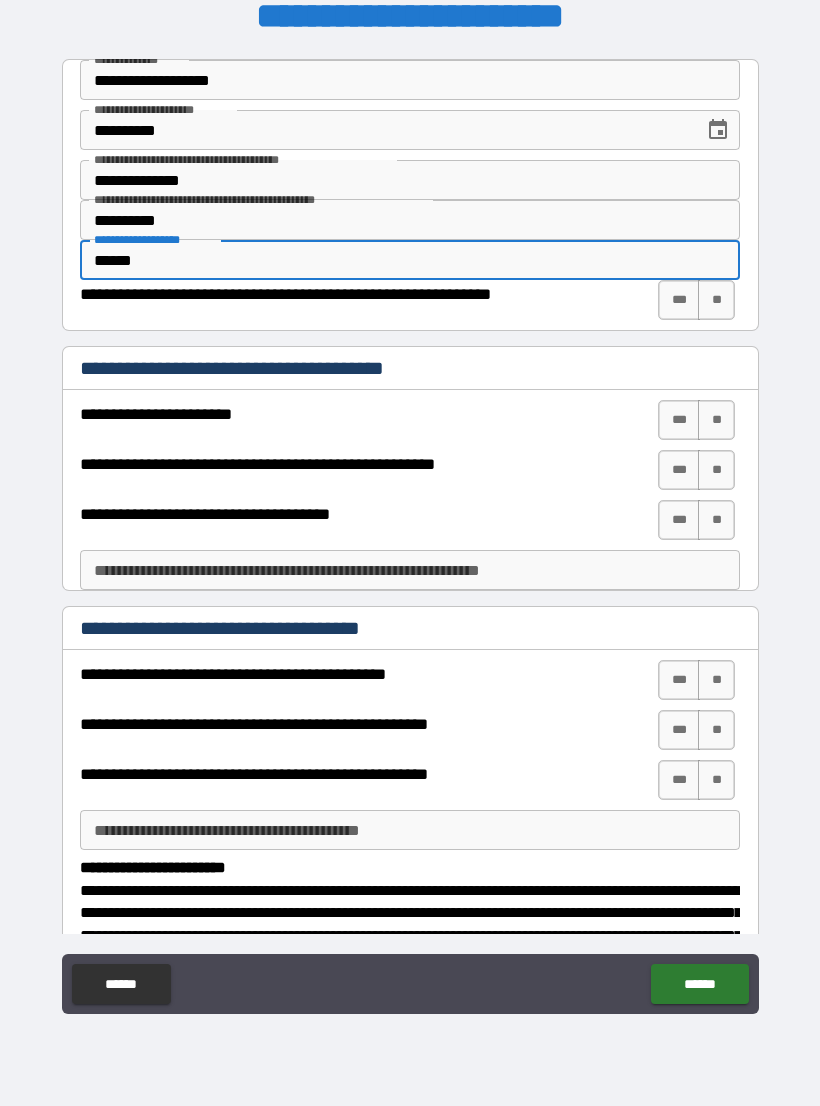 type on "******" 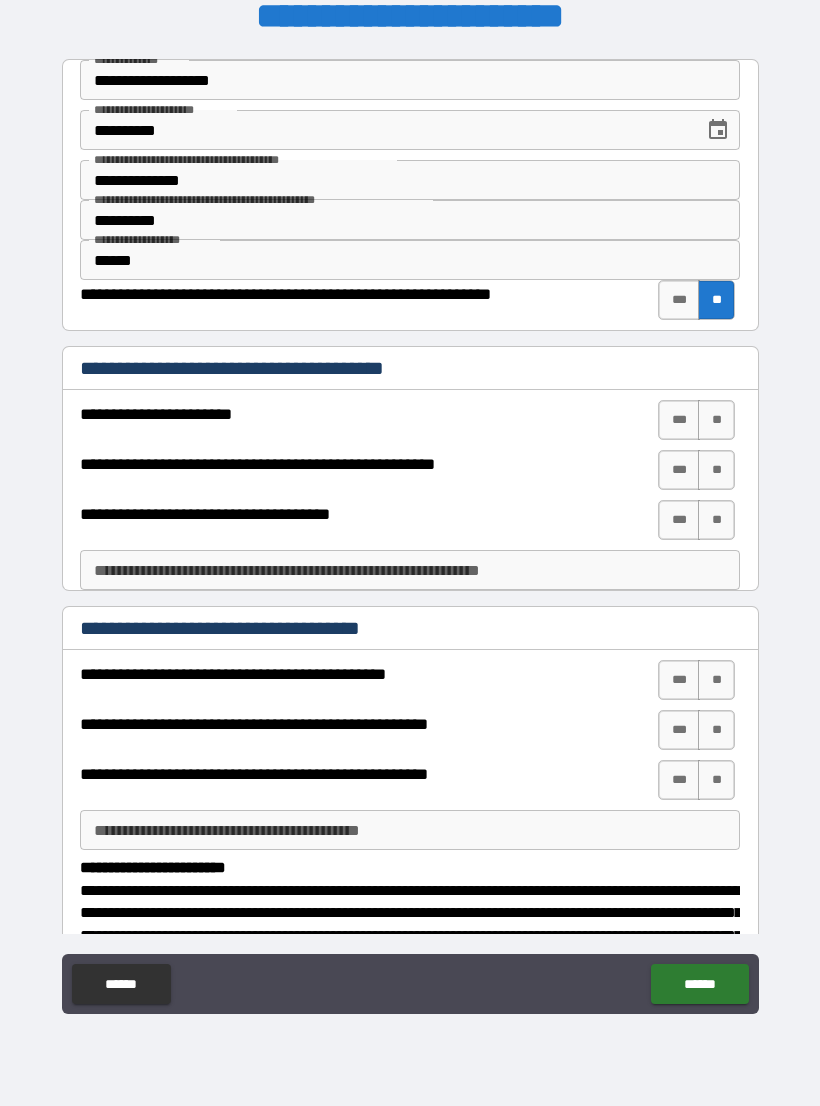 click on "**" at bounding box center [716, 420] 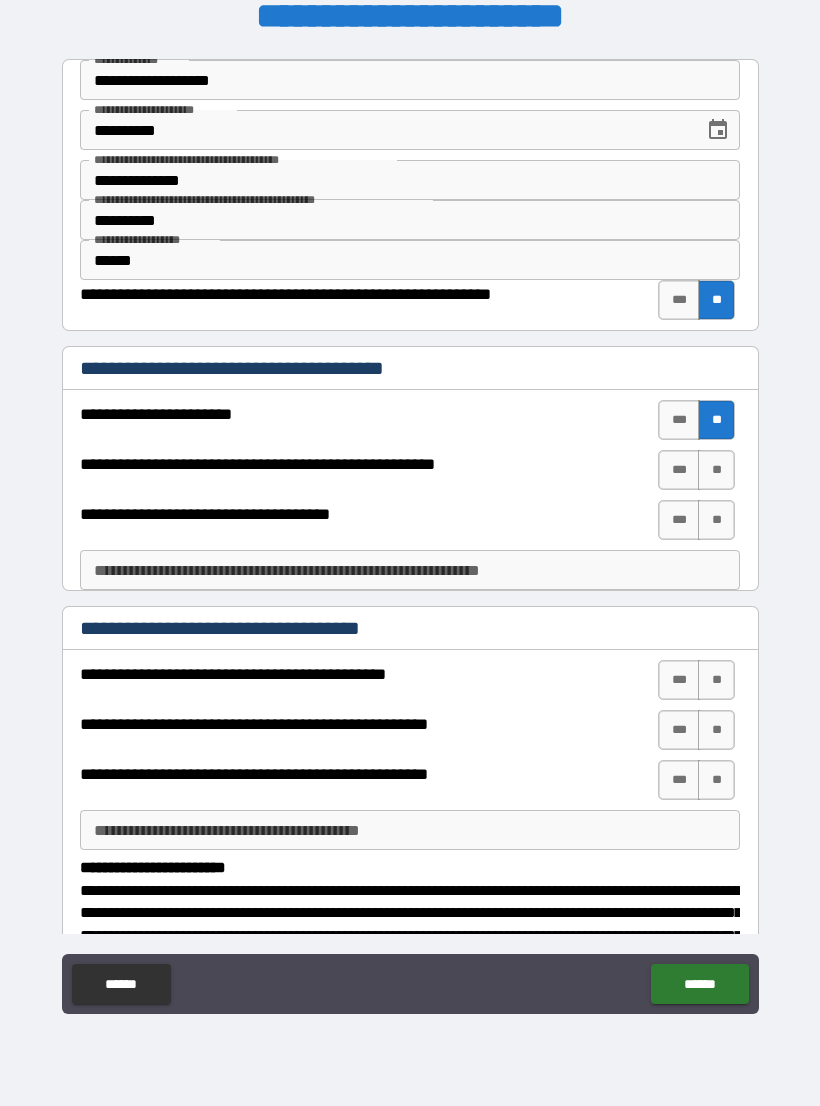 click on "**" at bounding box center (716, 470) 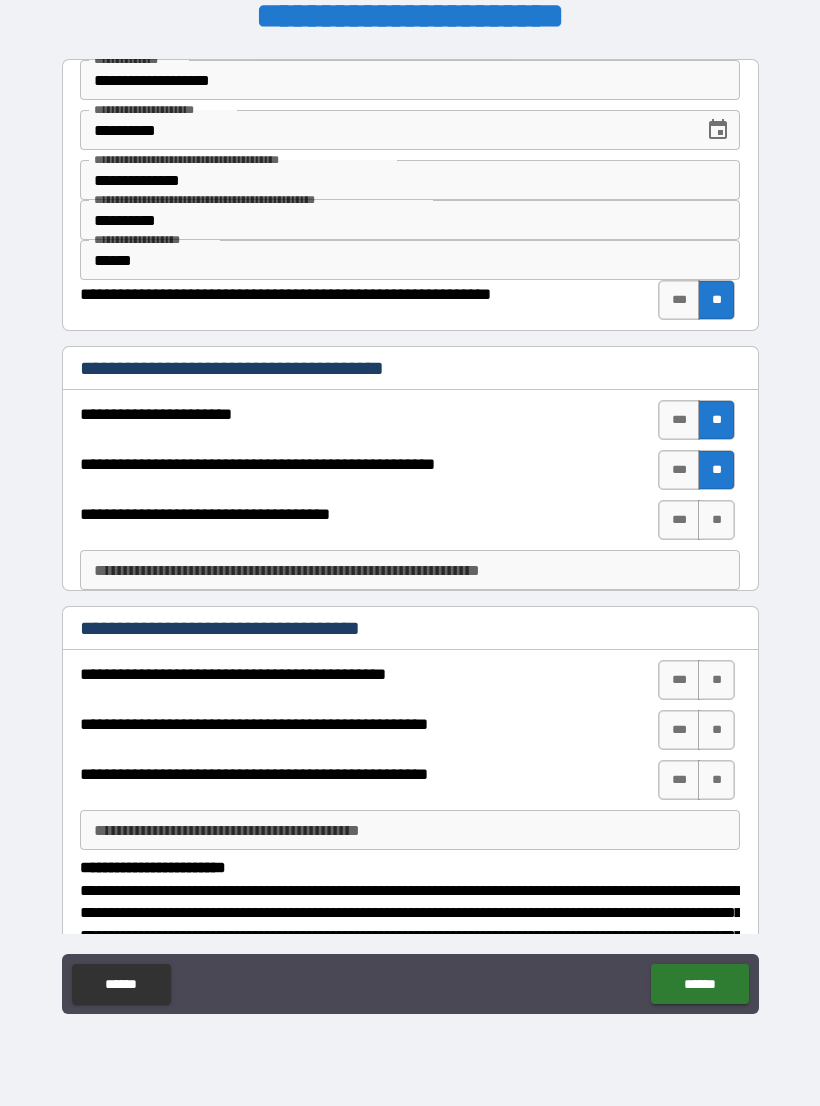 click on "**" at bounding box center [716, 520] 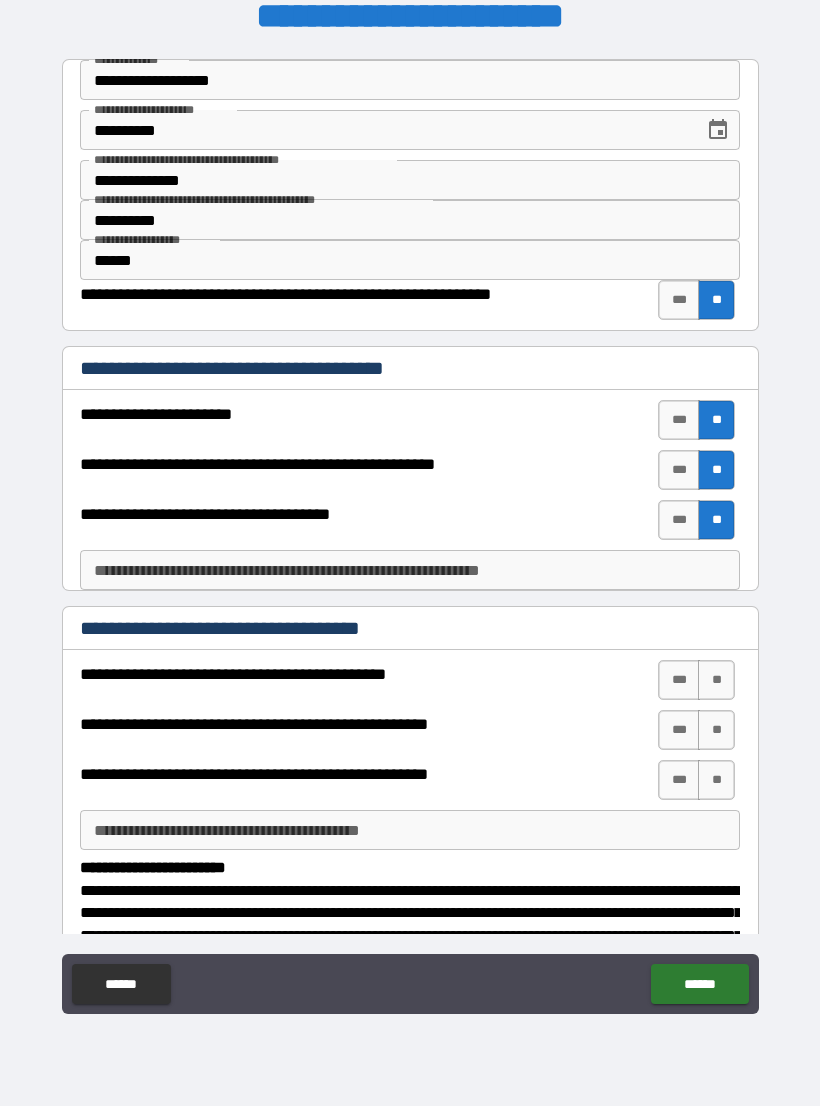click on "***" at bounding box center [679, 680] 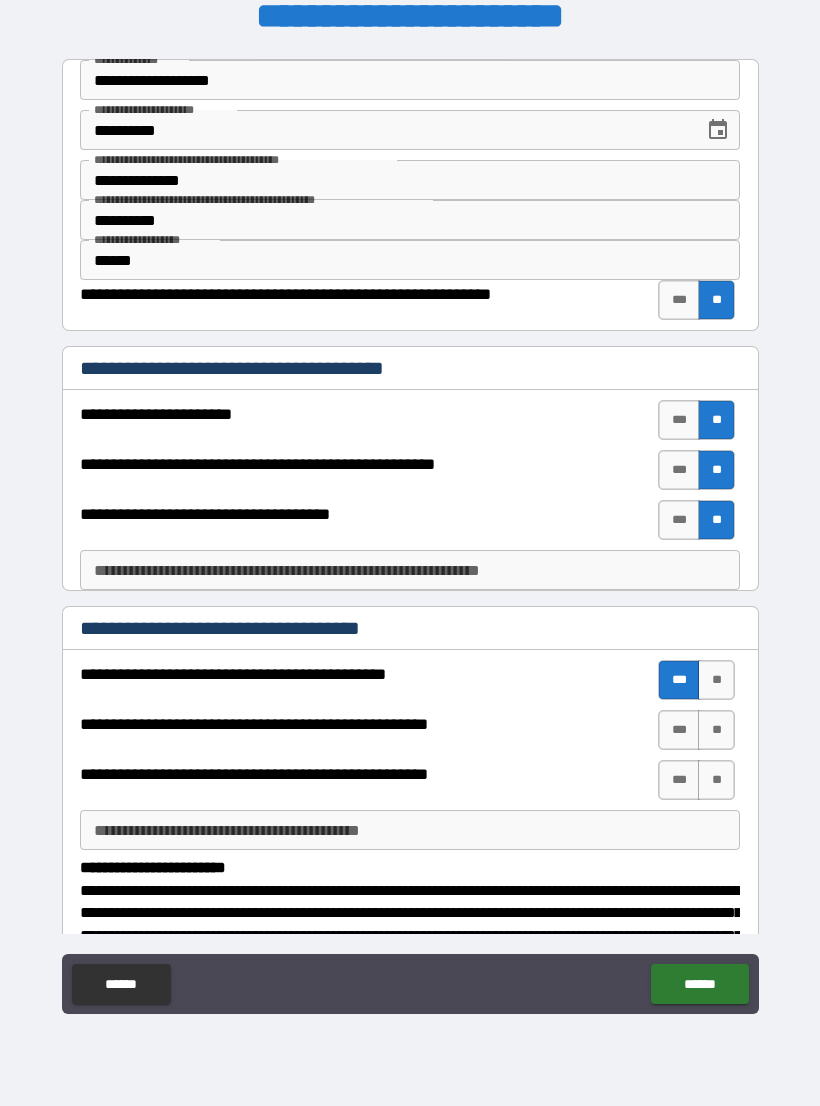 click on "***" at bounding box center [679, 730] 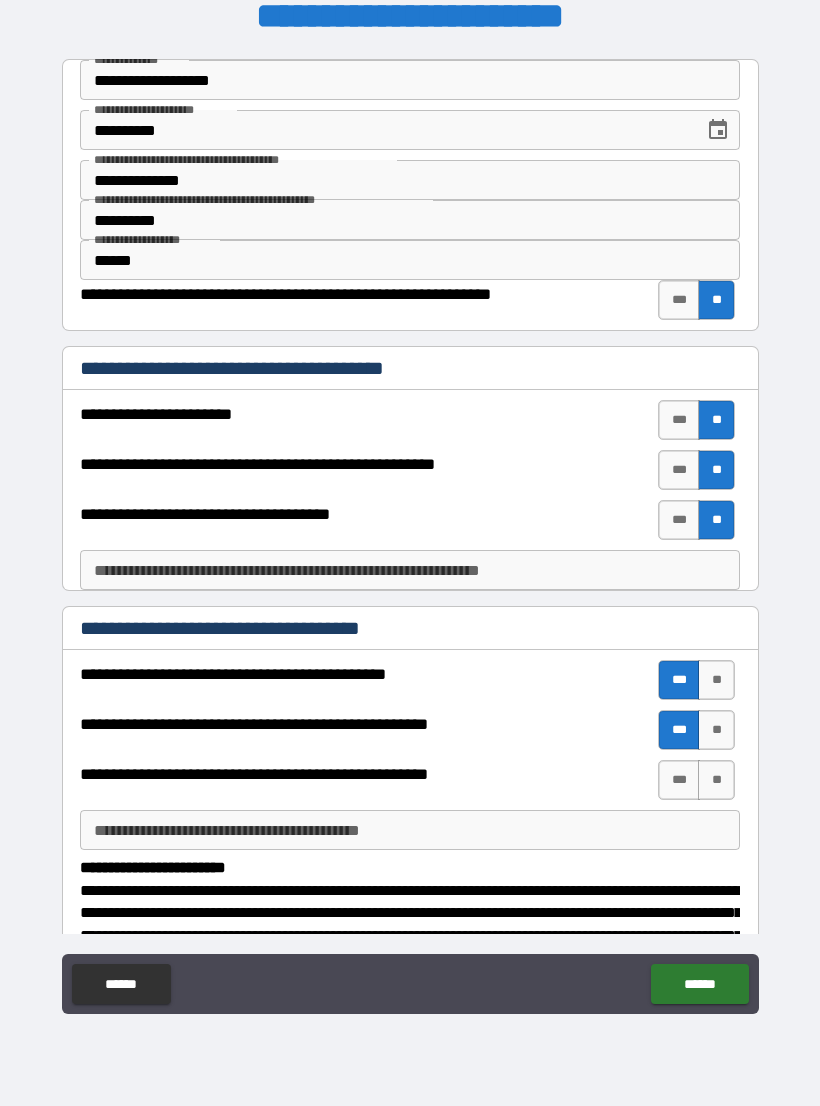 click on "**" at bounding box center (716, 780) 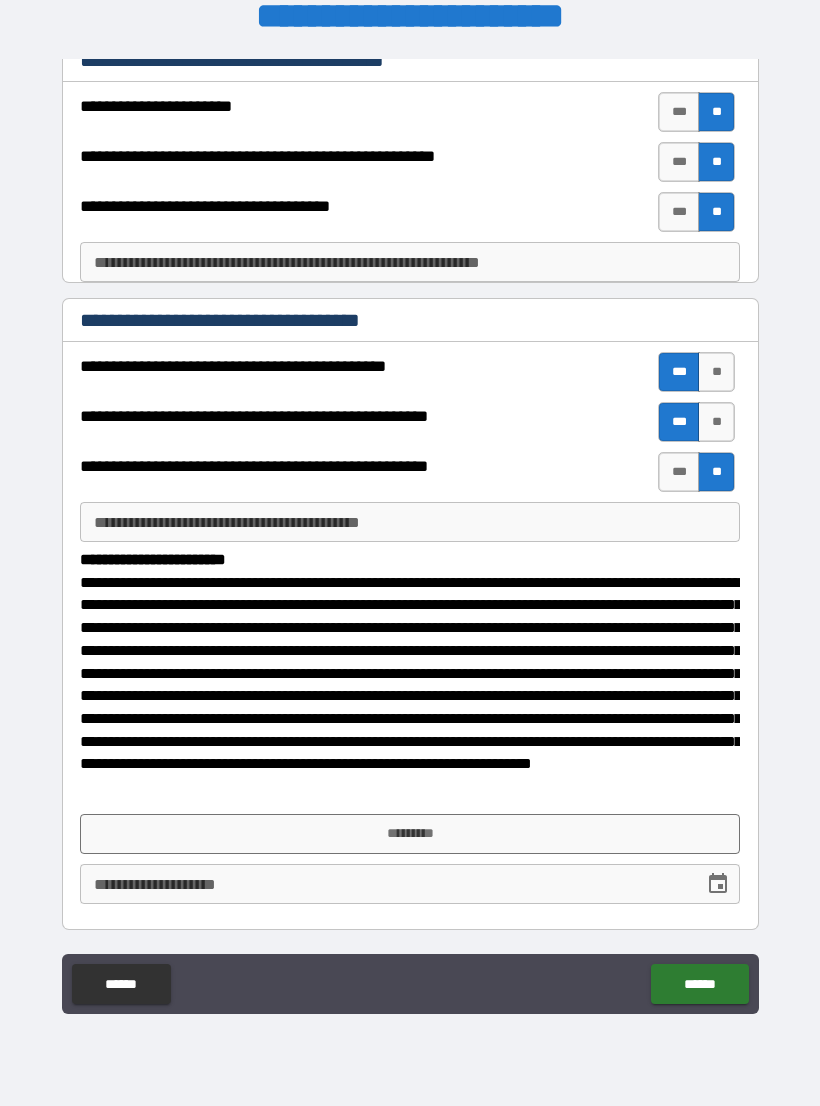 scroll, scrollTop: 308, scrollLeft: 0, axis: vertical 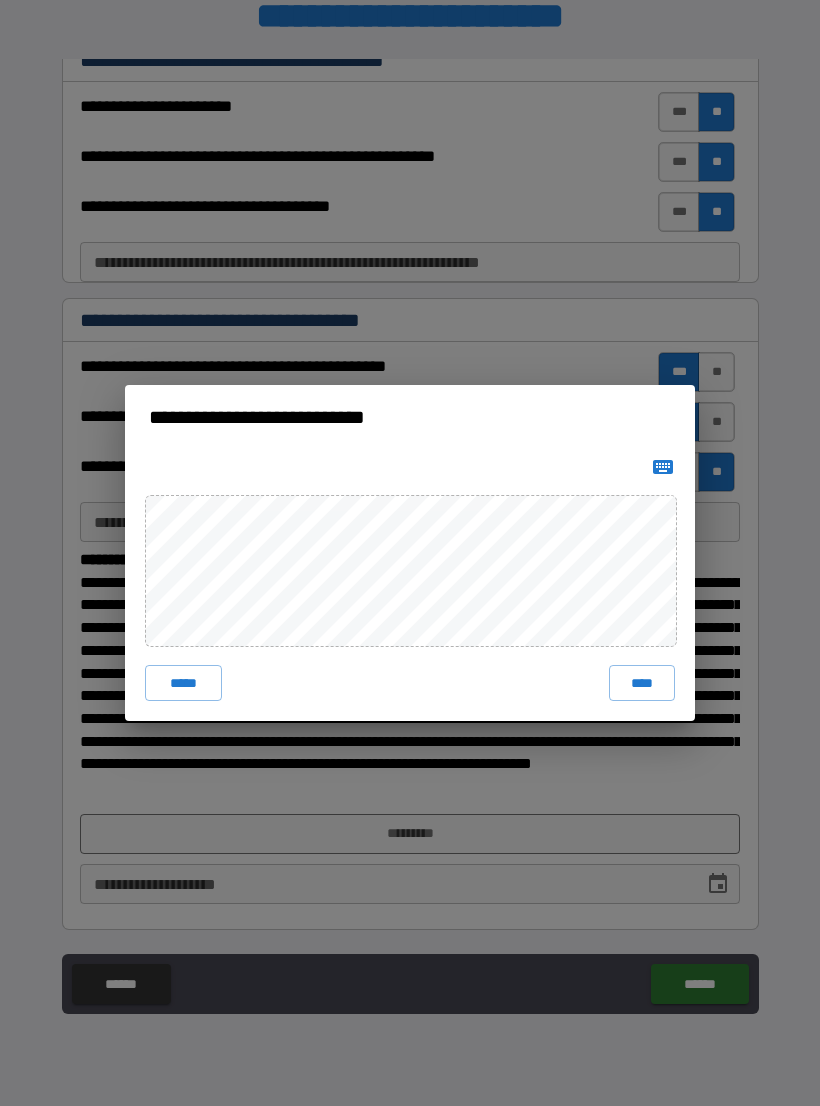 click on "****" at bounding box center (642, 683) 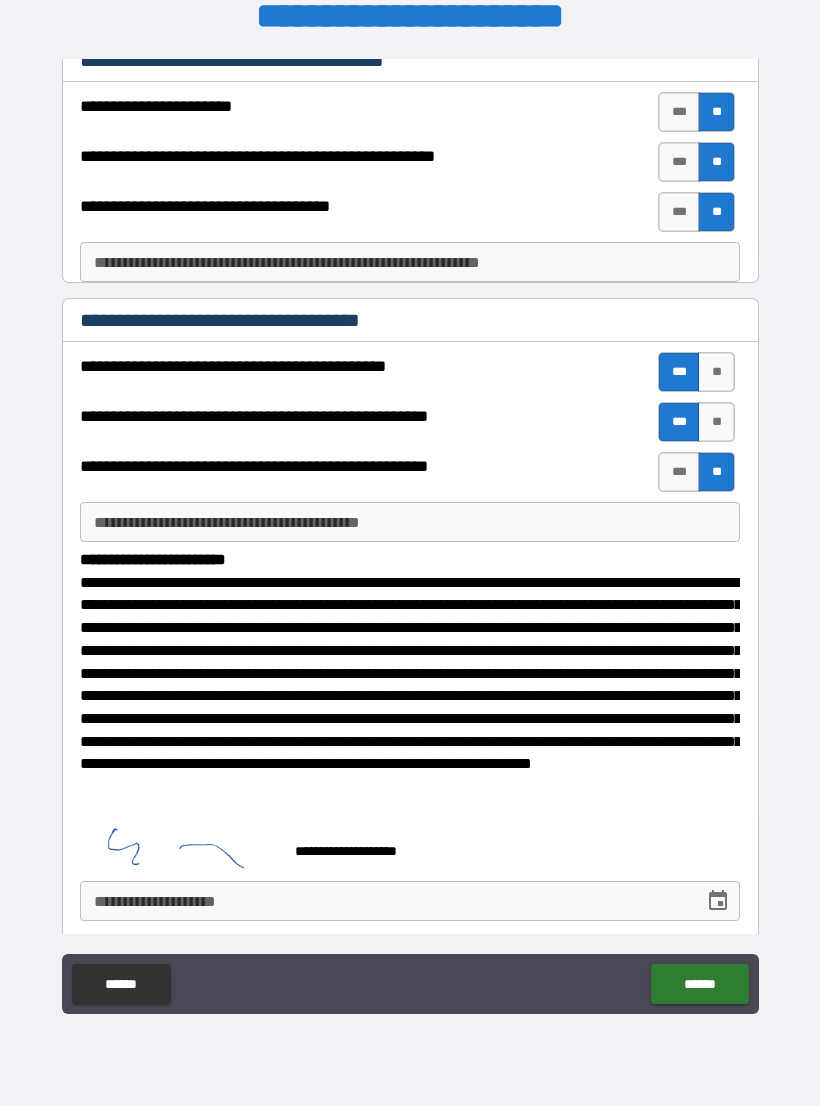 scroll, scrollTop: 298, scrollLeft: 0, axis: vertical 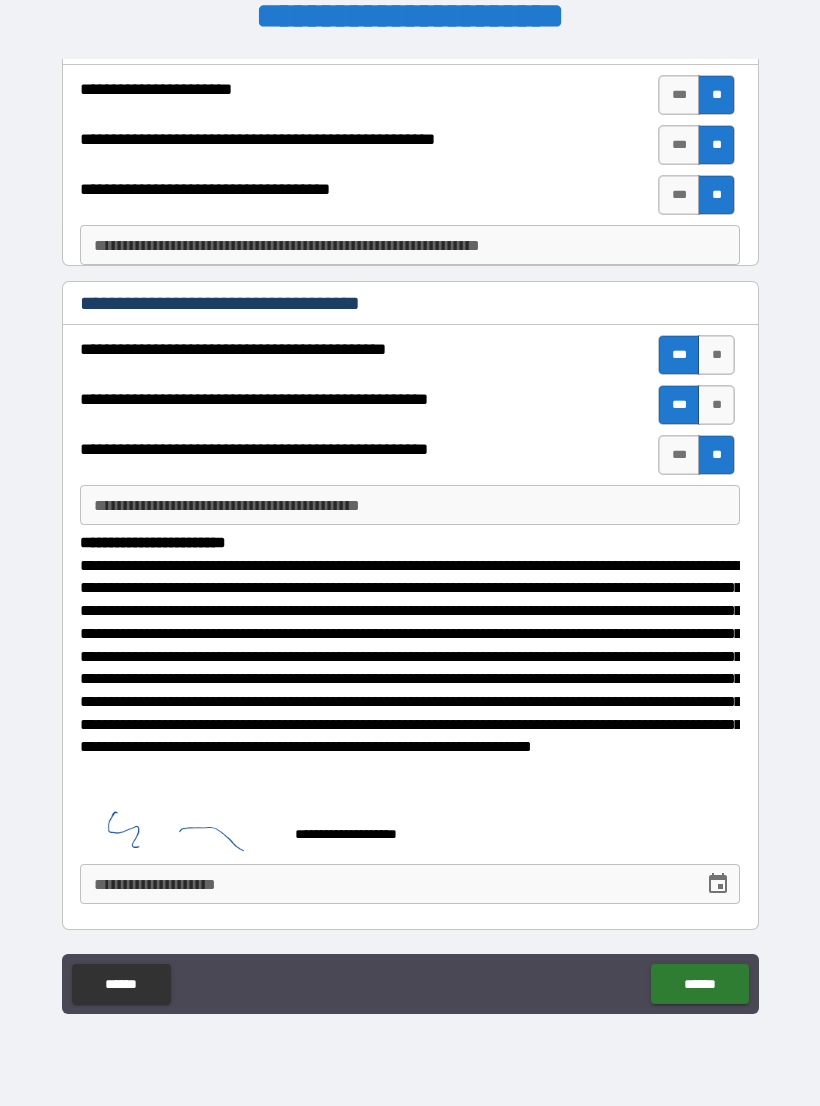 click on "**********" at bounding box center (385, 884) 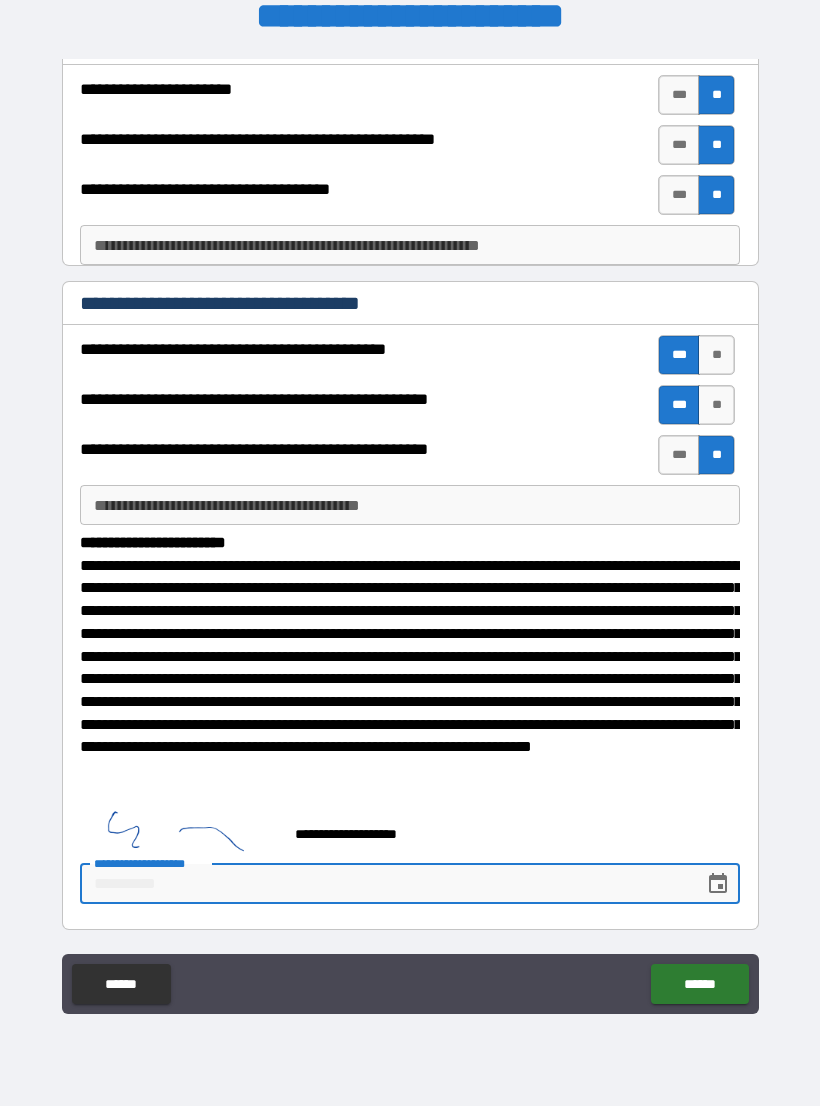 scroll, scrollTop: 325, scrollLeft: 0, axis: vertical 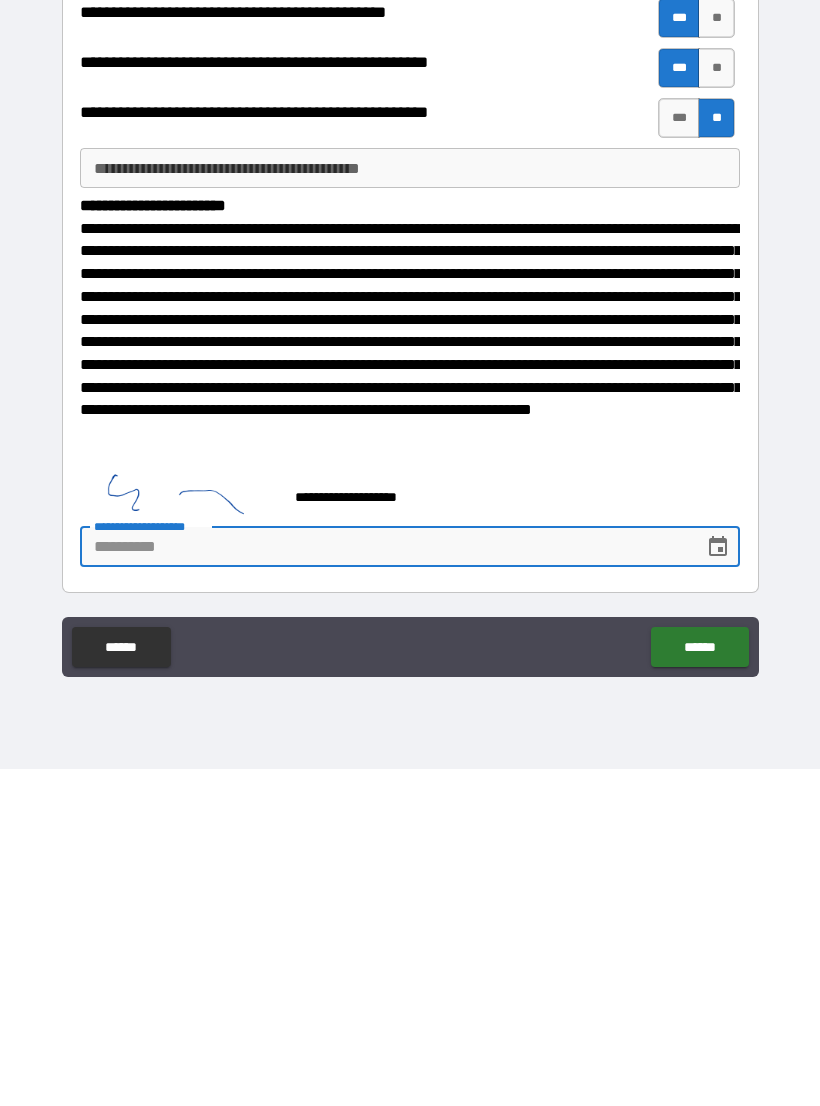 click 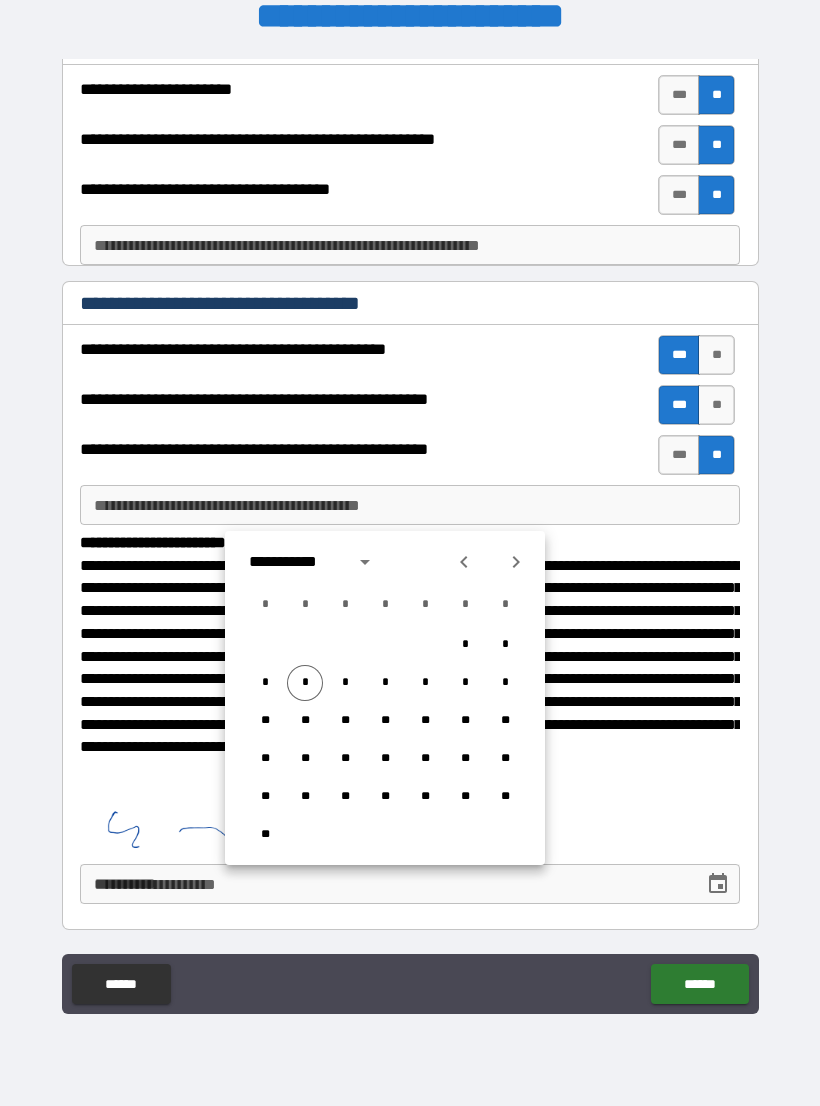 click on "*" at bounding box center (305, 683) 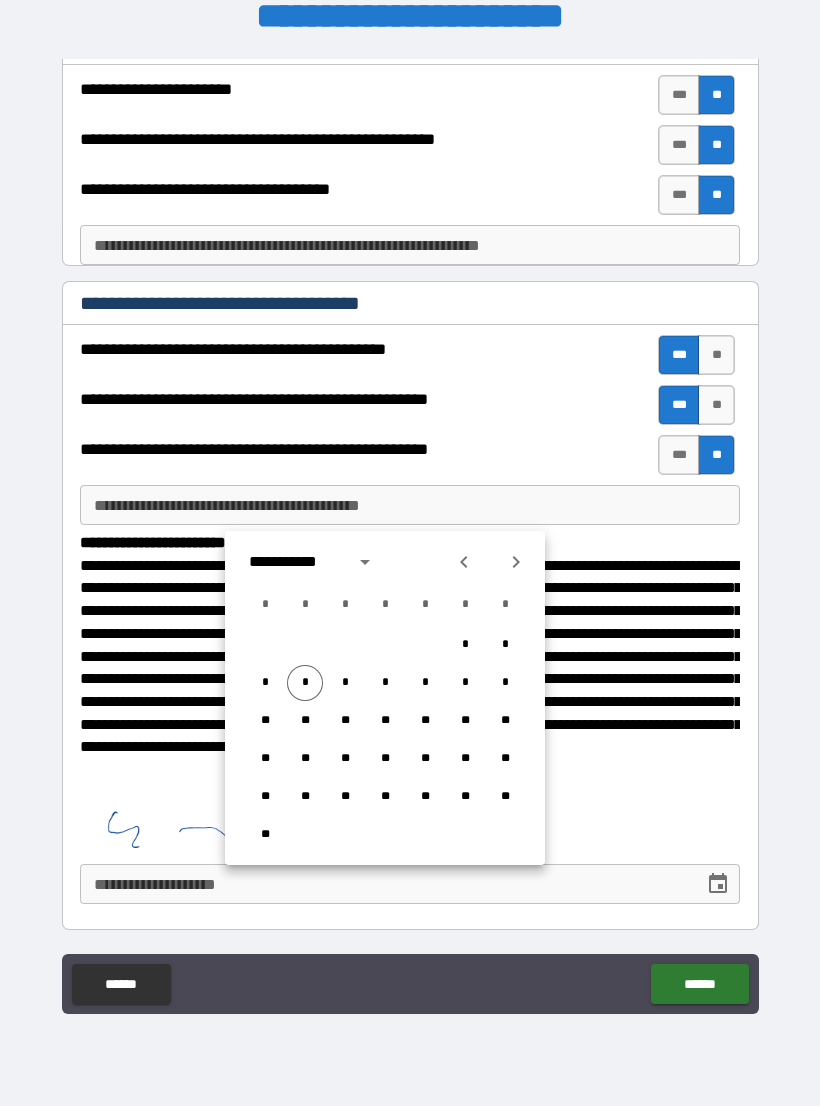 type on "**********" 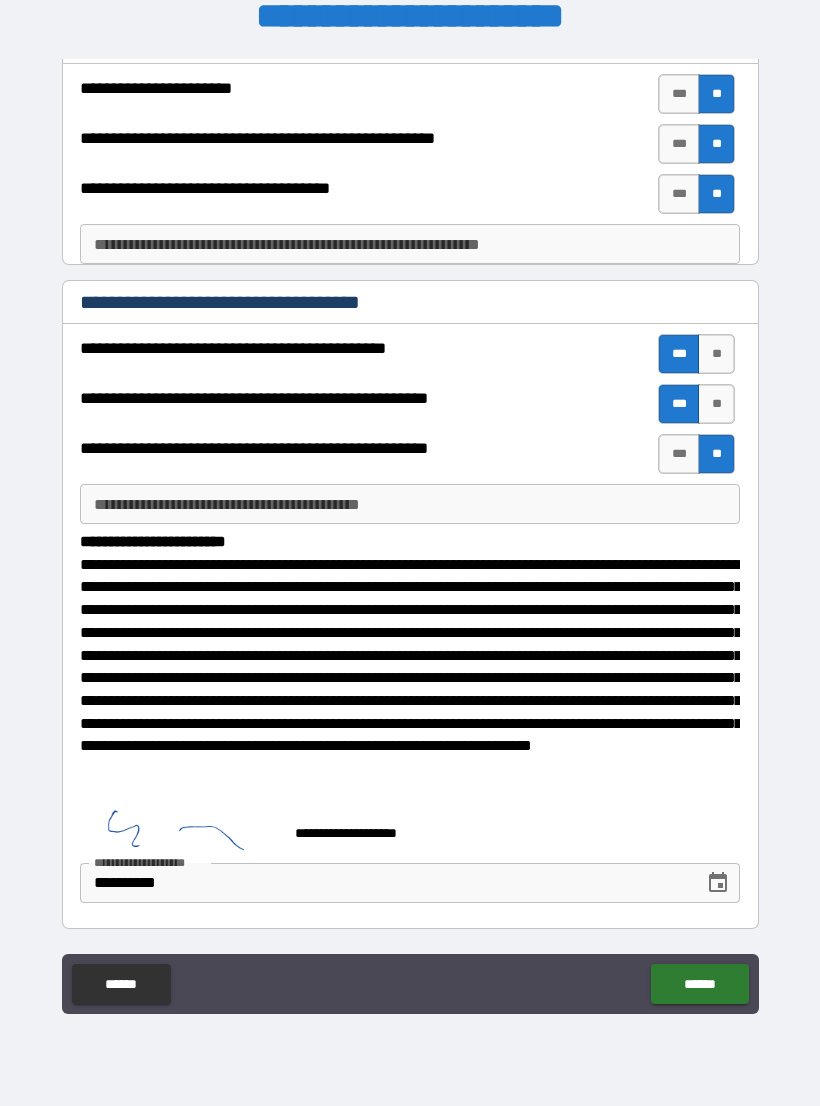 scroll, scrollTop: 325, scrollLeft: 0, axis: vertical 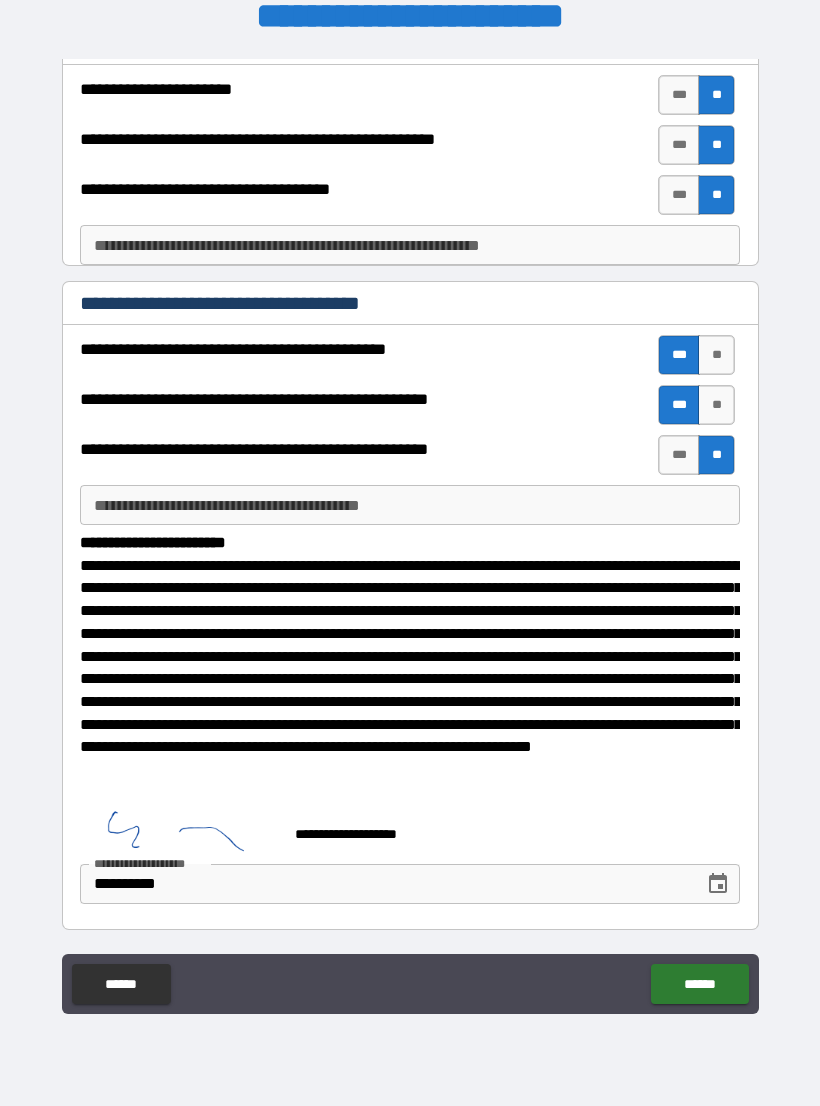 click on "******" at bounding box center [699, 984] 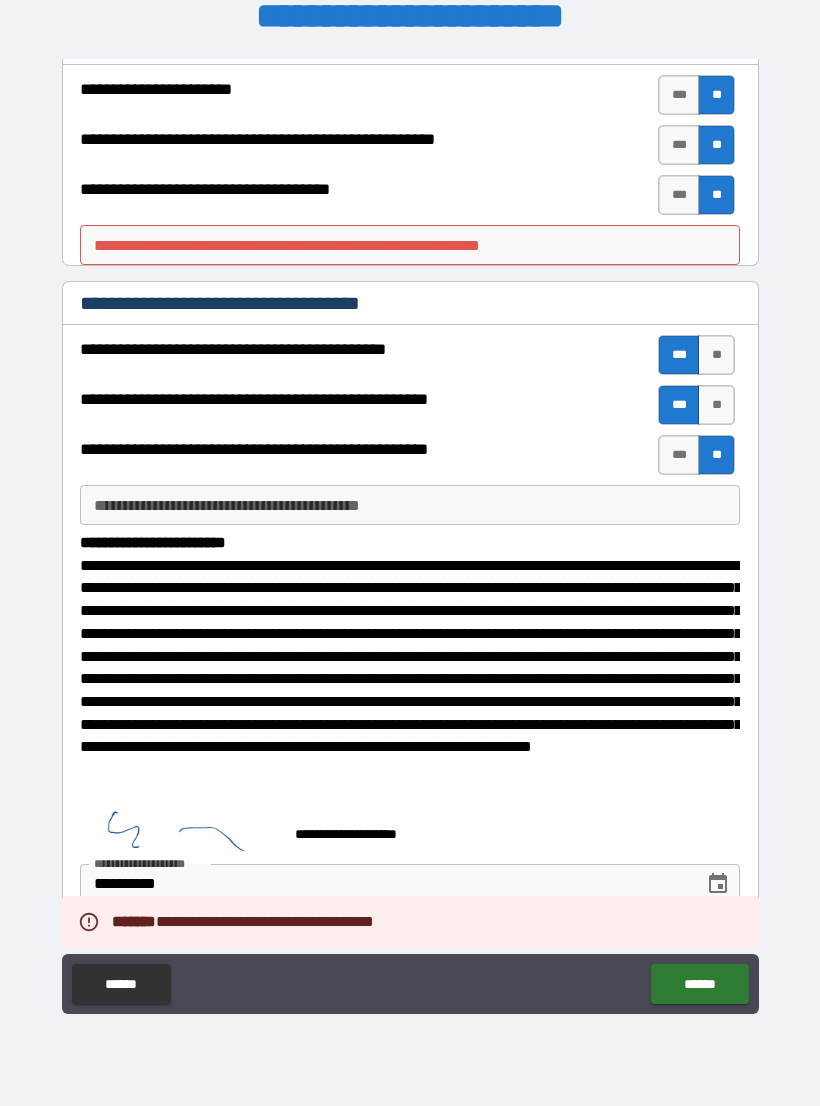 scroll, scrollTop: 325, scrollLeft: 0, axis: vertical 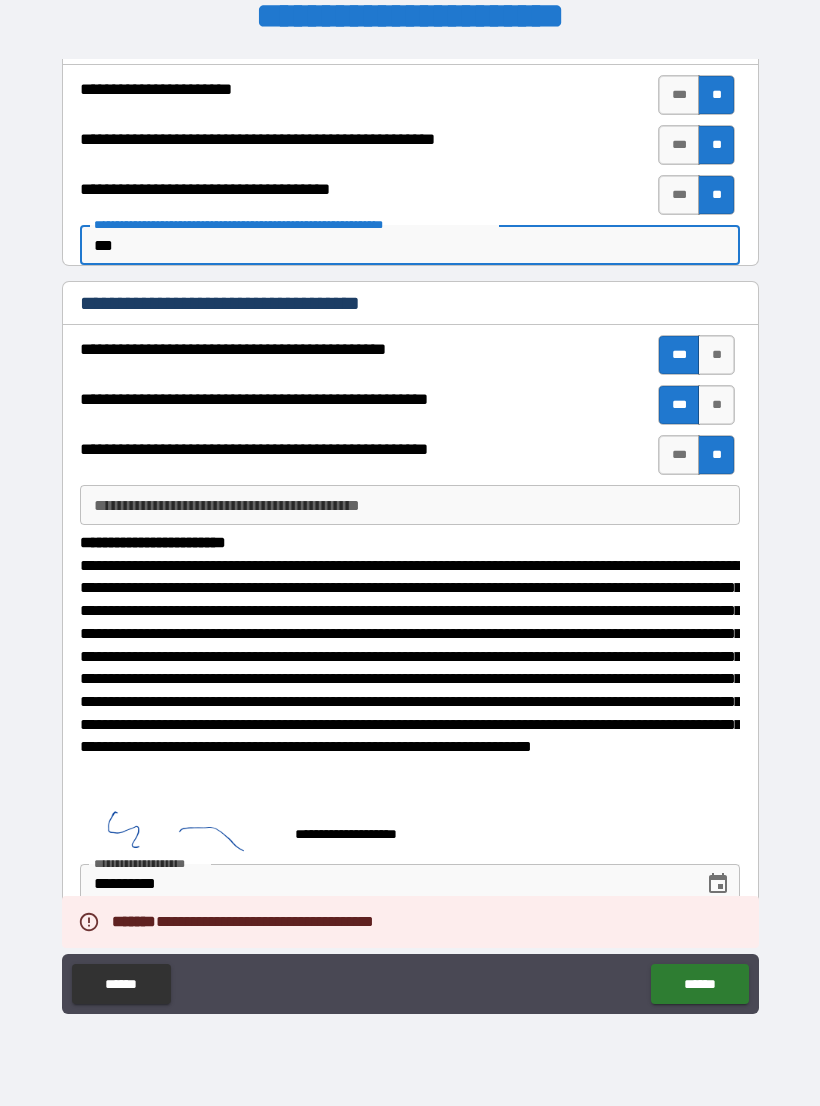 type on "****" 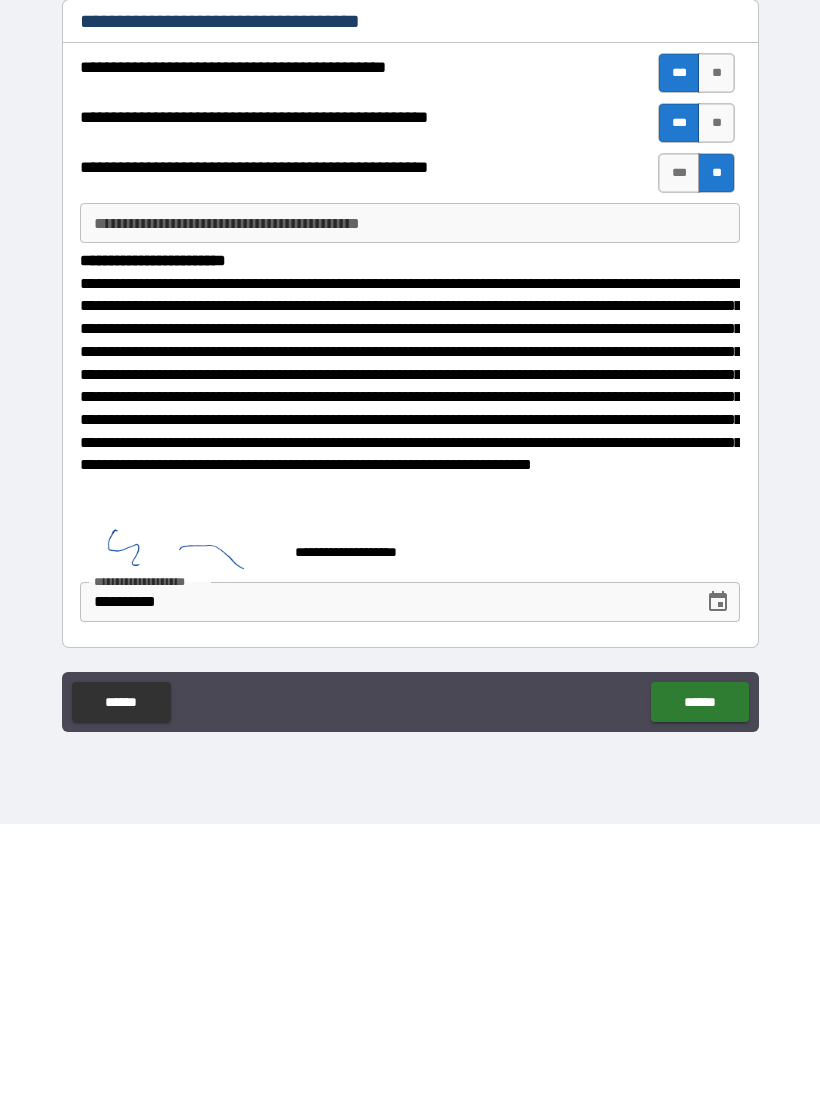 click on "******" at bounding box center [699, 984] 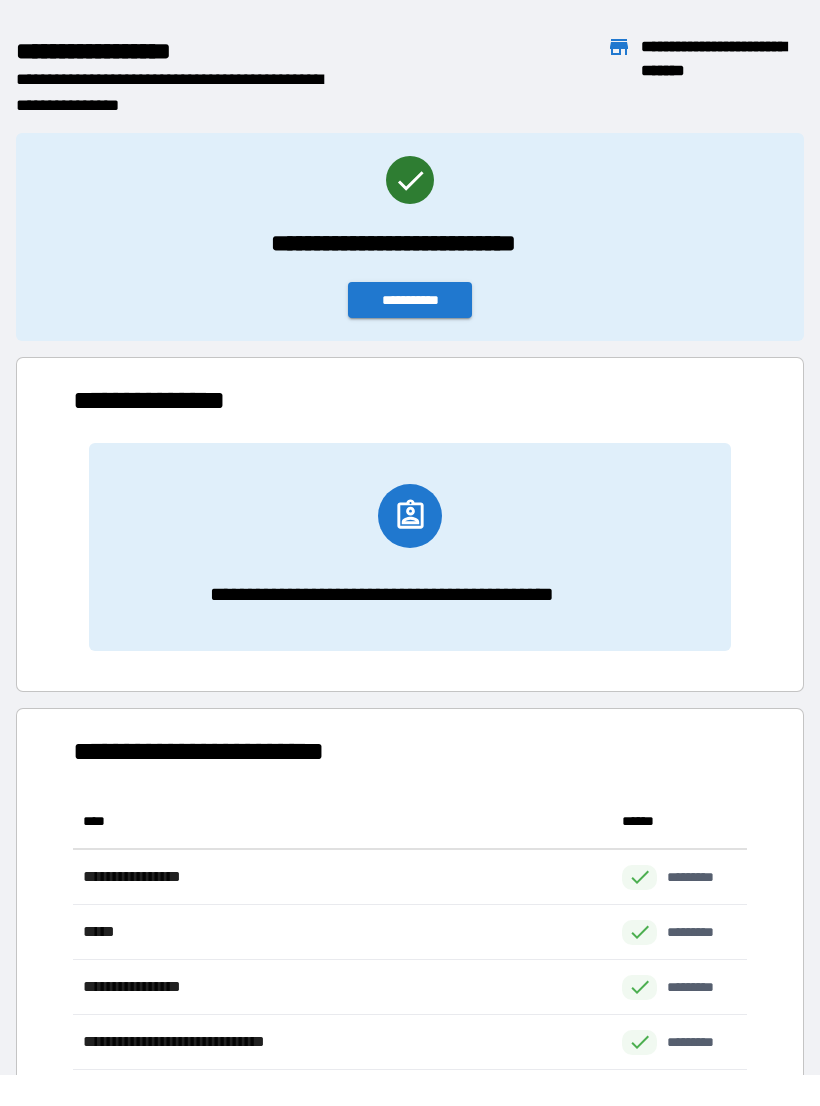 scroll, scrollTop: 1, scrollLeft: 1, axis: both 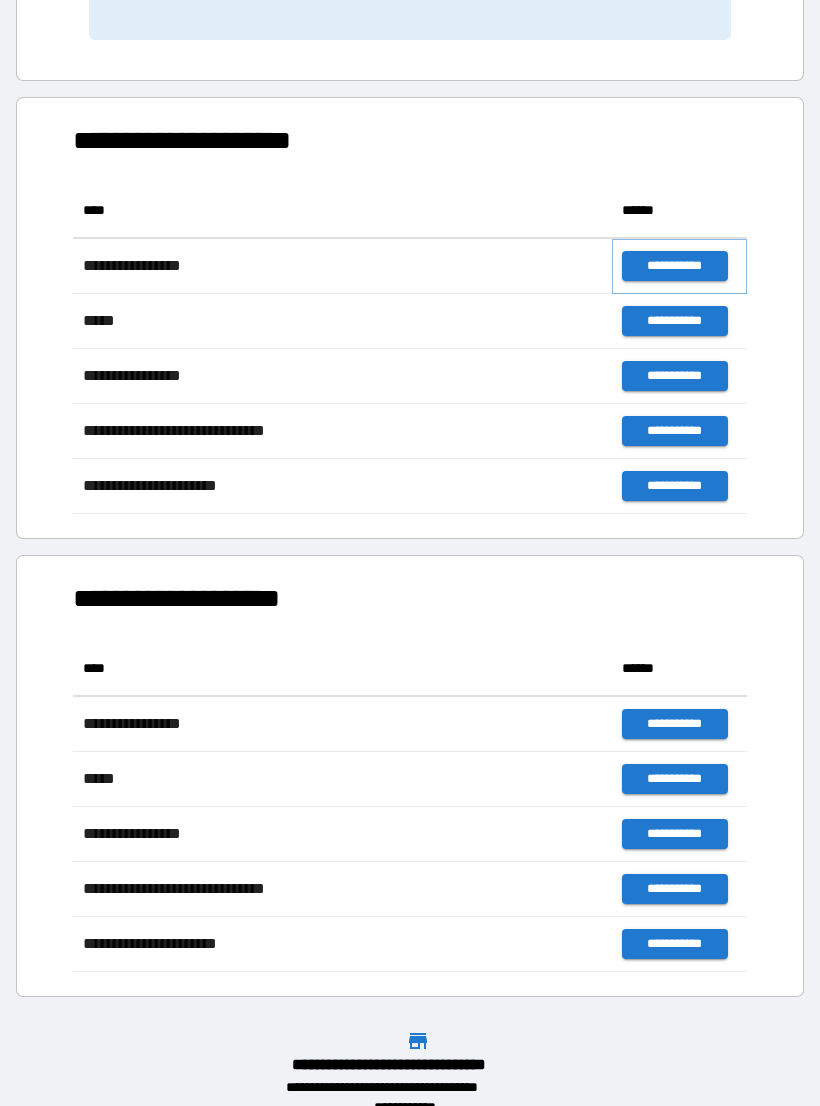 click on "**********" at bounding box center [674, 266] 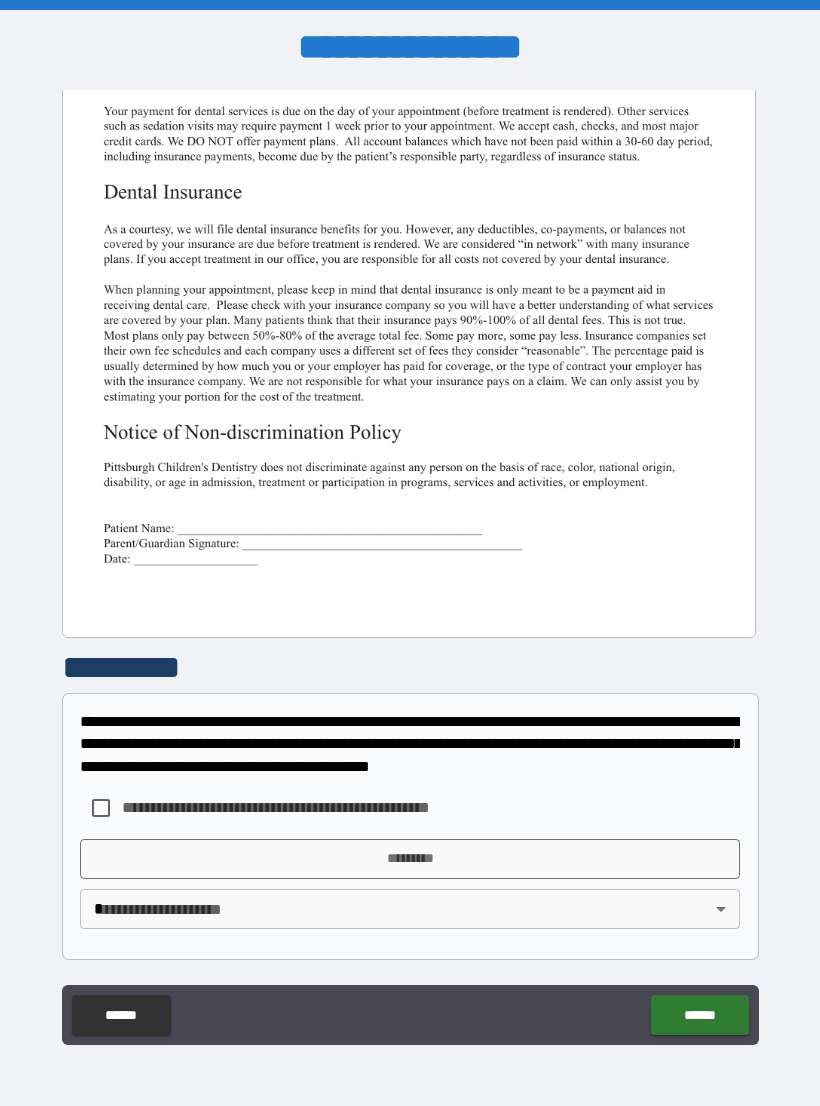 scroll, scrollTop: 380, scrollLeft: 0, axis: vertical 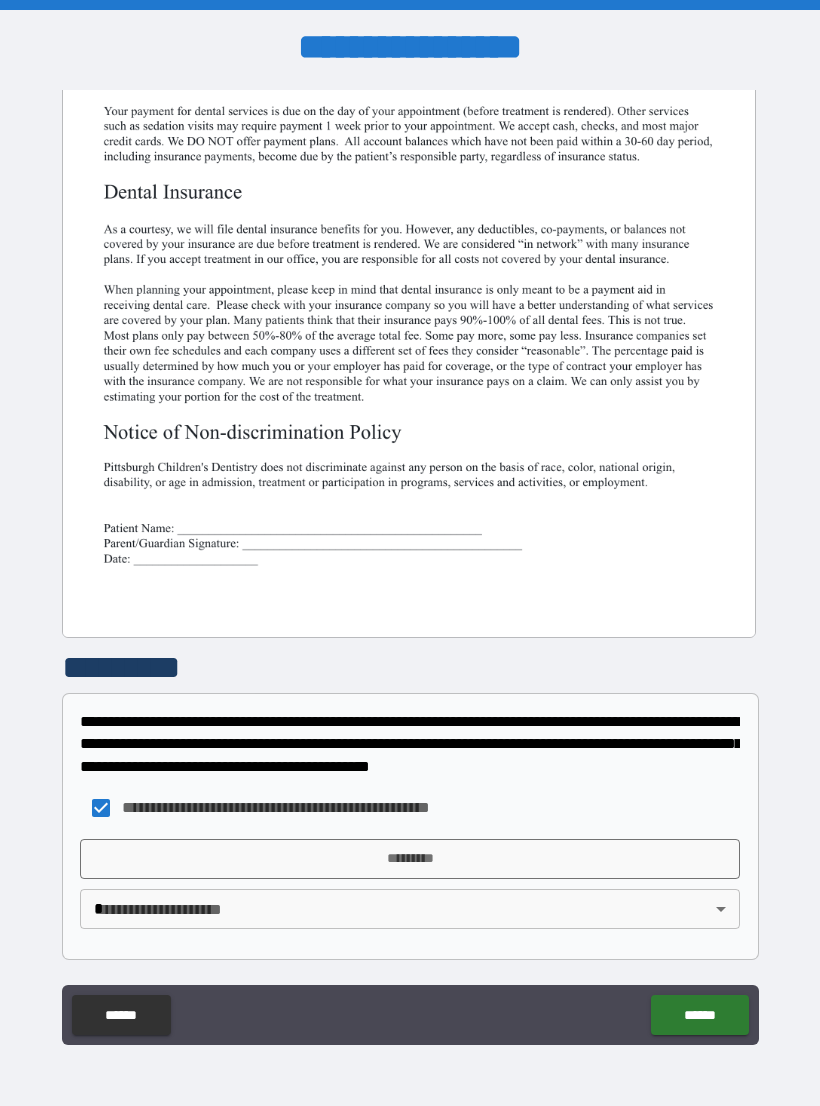 click on "*********" at bounding box center [410, 859] 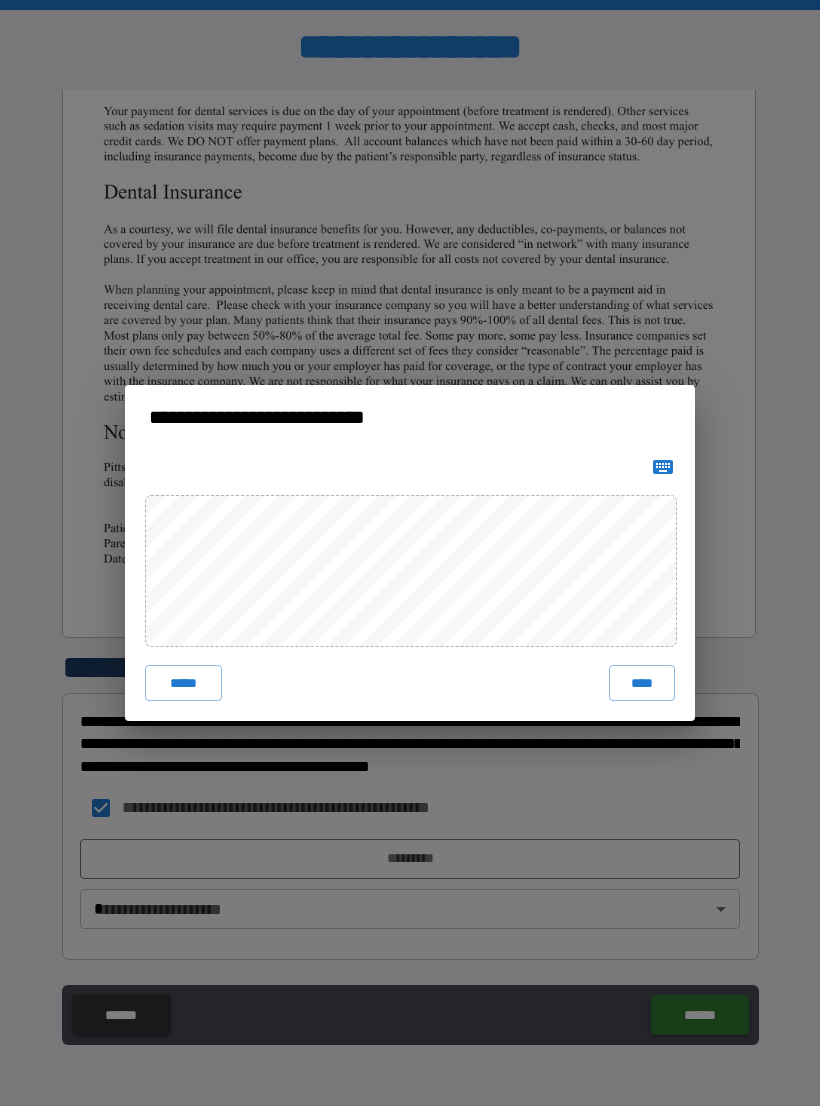 click on "****" at bounding box center [642, 683] 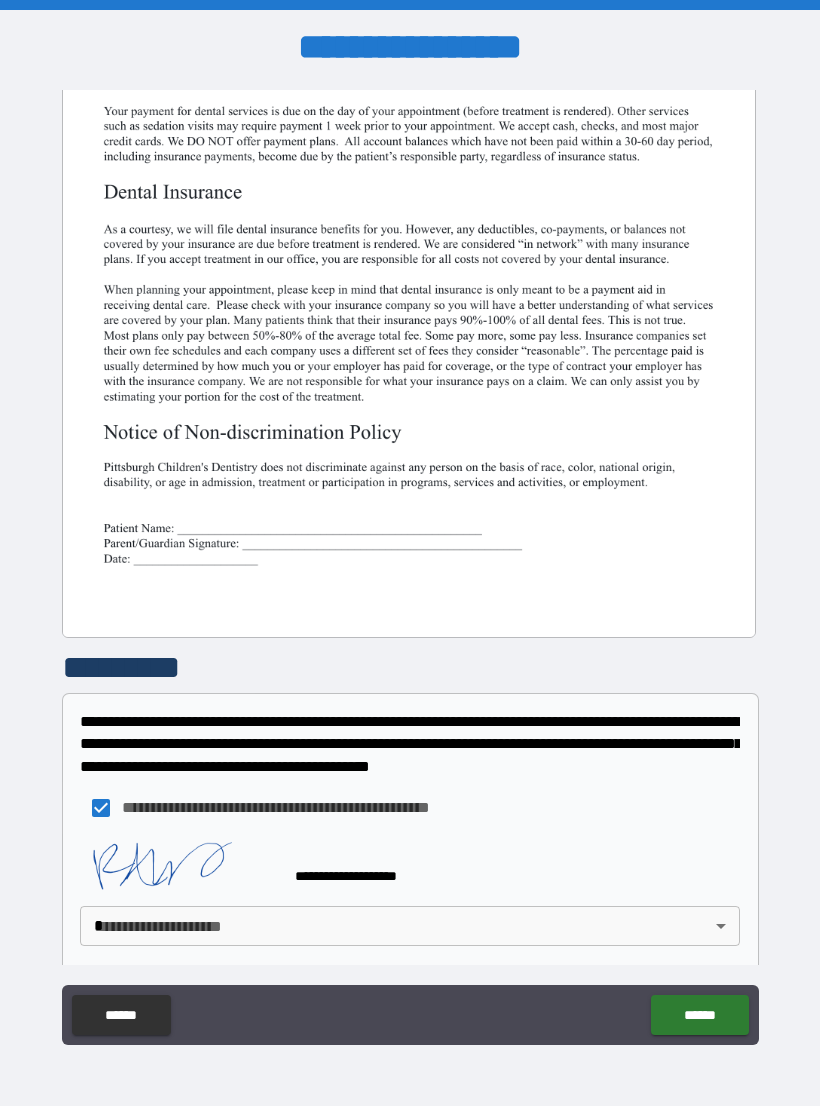scroll, scrollTop: 370, scrollLeft: 0, axis: vertical 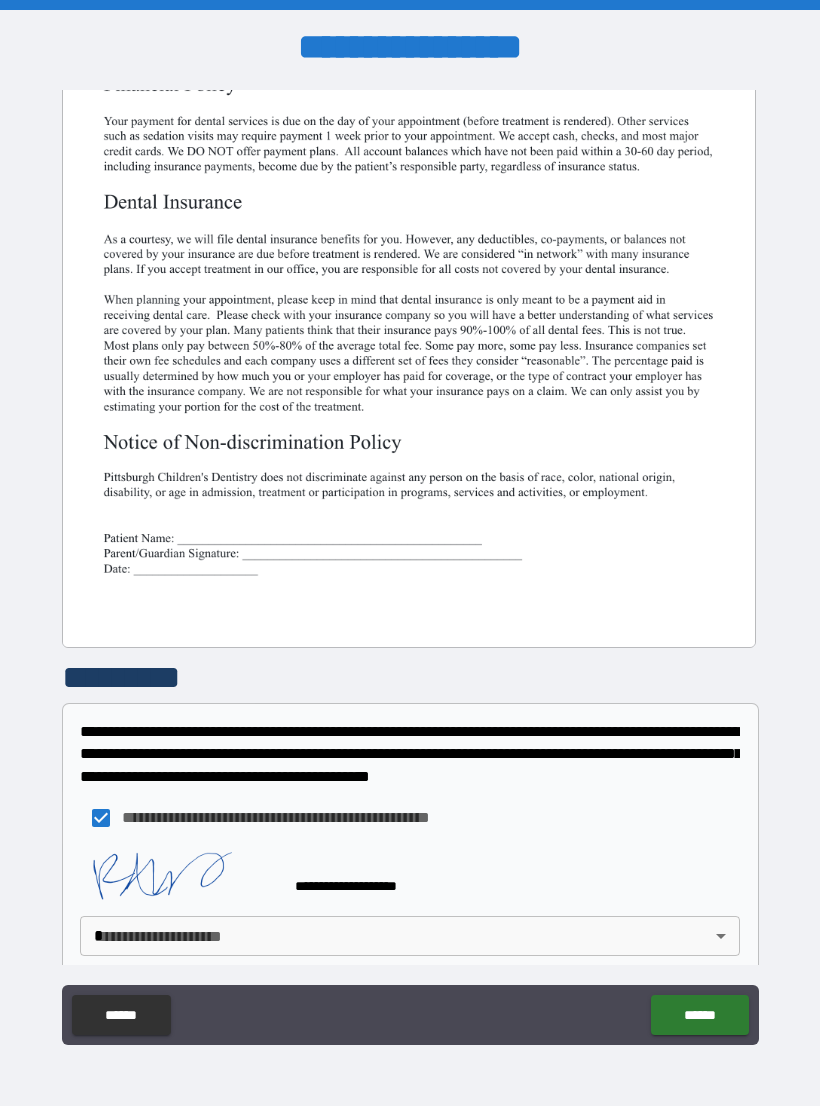 click on "**********" at bounding box center [410, 568] 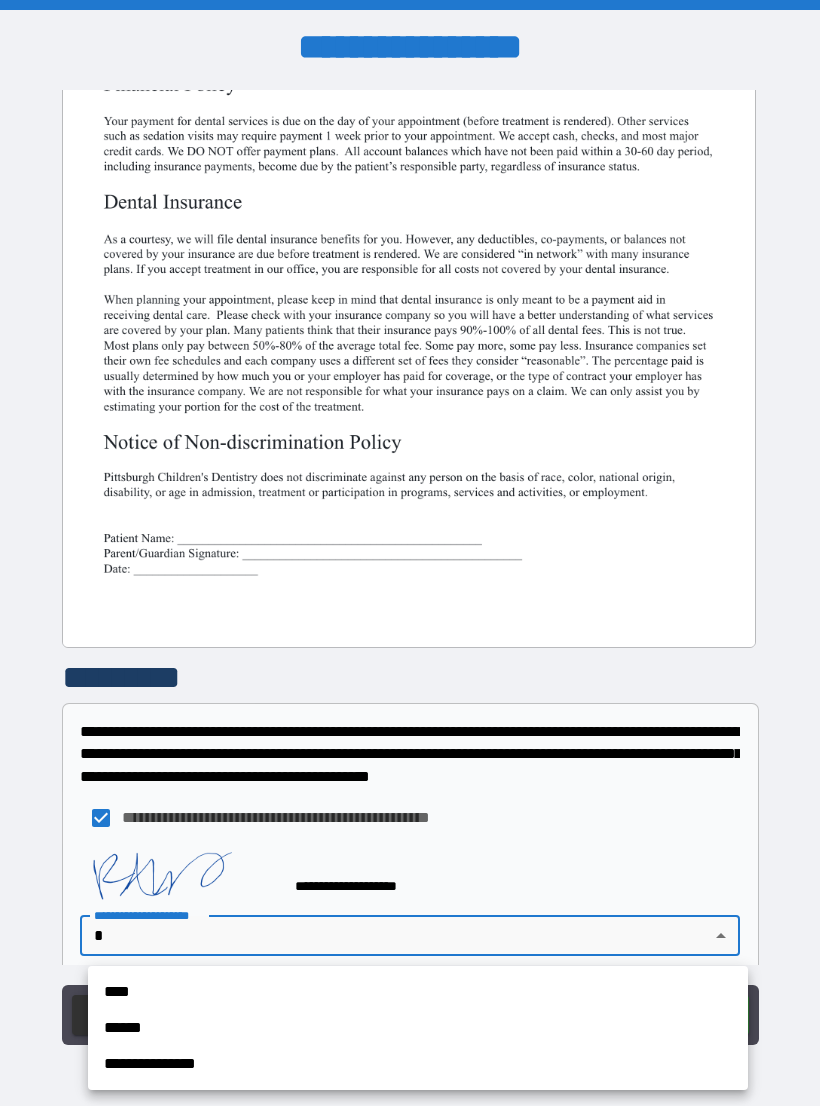 click on "**********" at bounding box center [418, 1064] 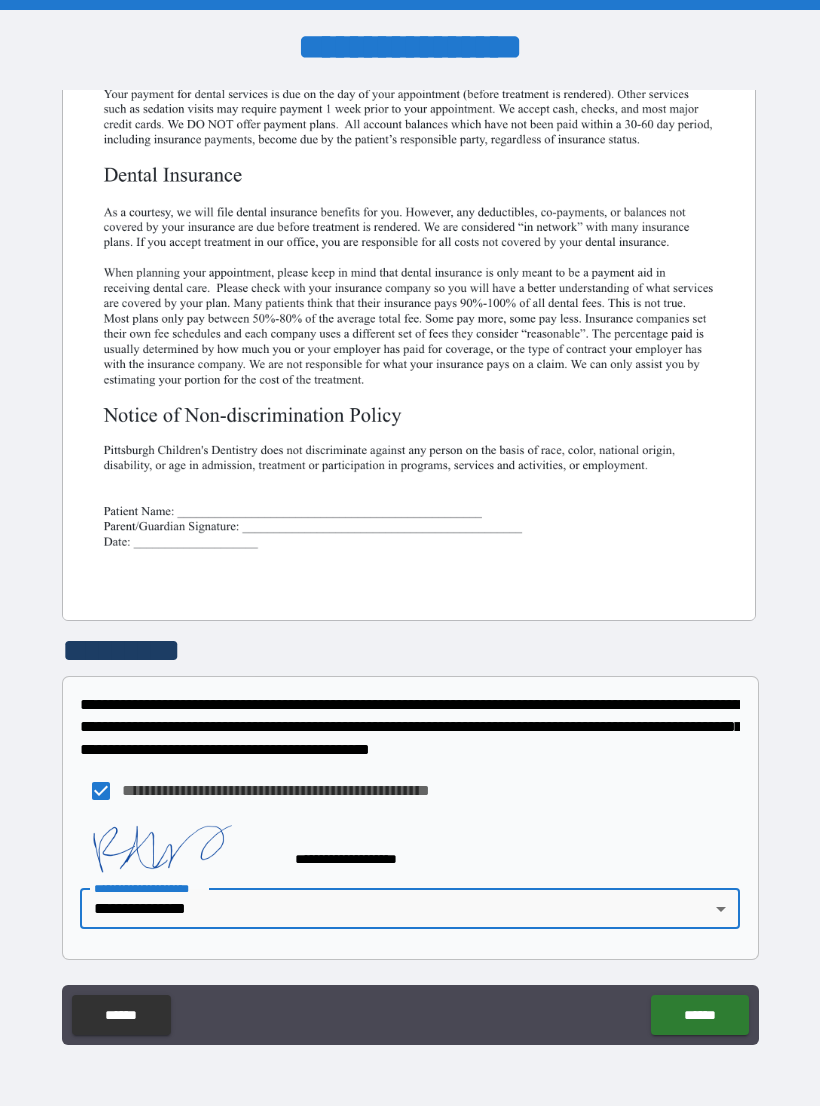 scroll, scrollTop: 397, scrollLeft: 0, axis: vertical 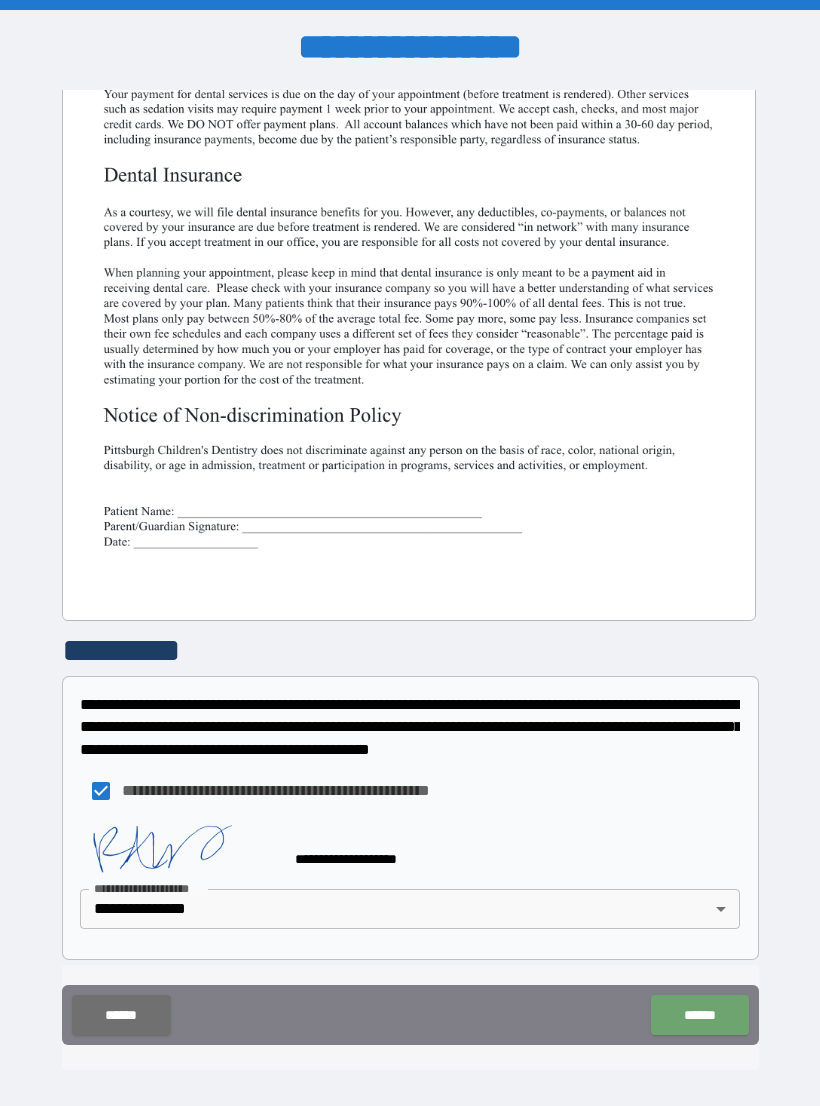 click on "******" at bounding box center (699, 1015) 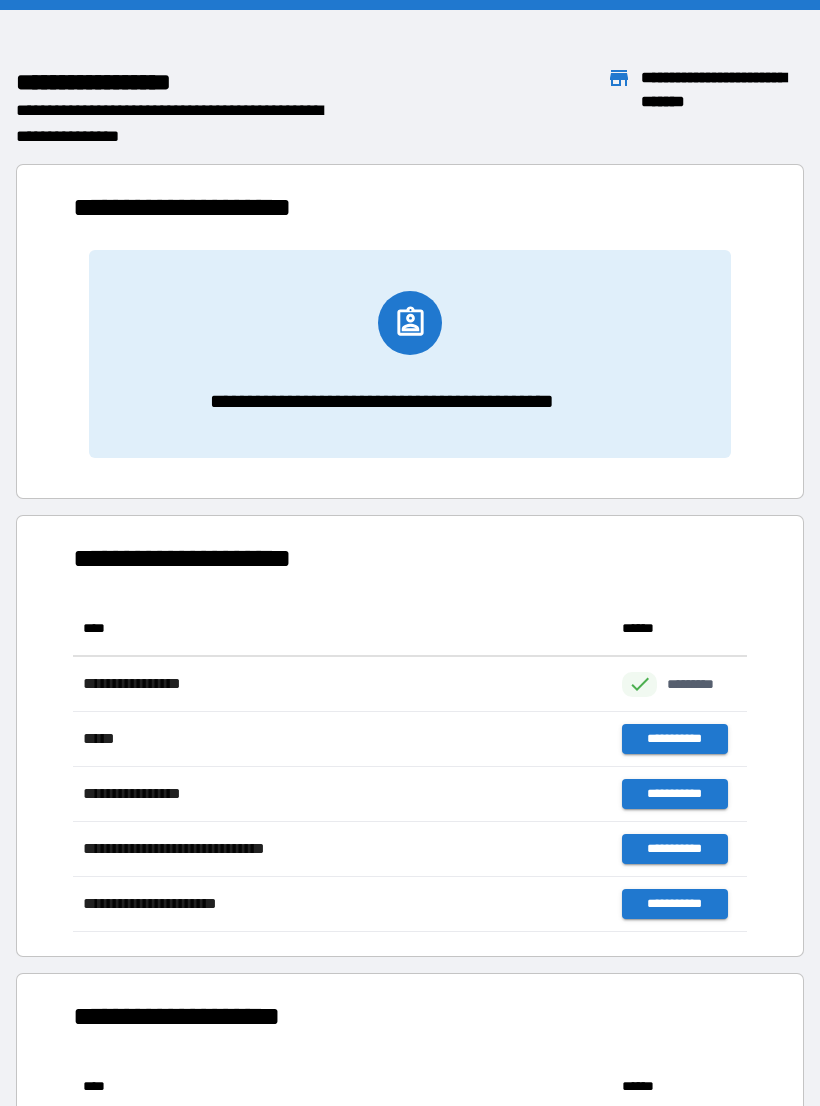 scroll, scrollTop: 1, scrollLeft: 1, axis: both 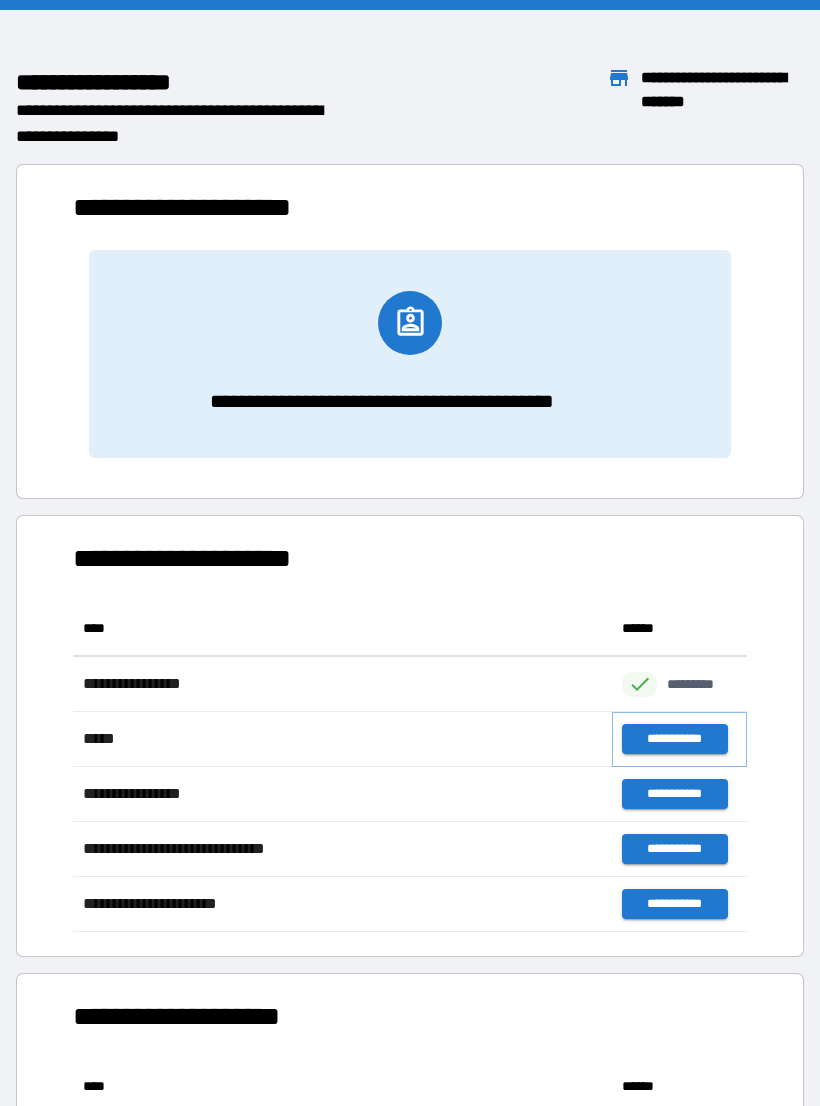 click on "**********" at bounding box center [674, 739] 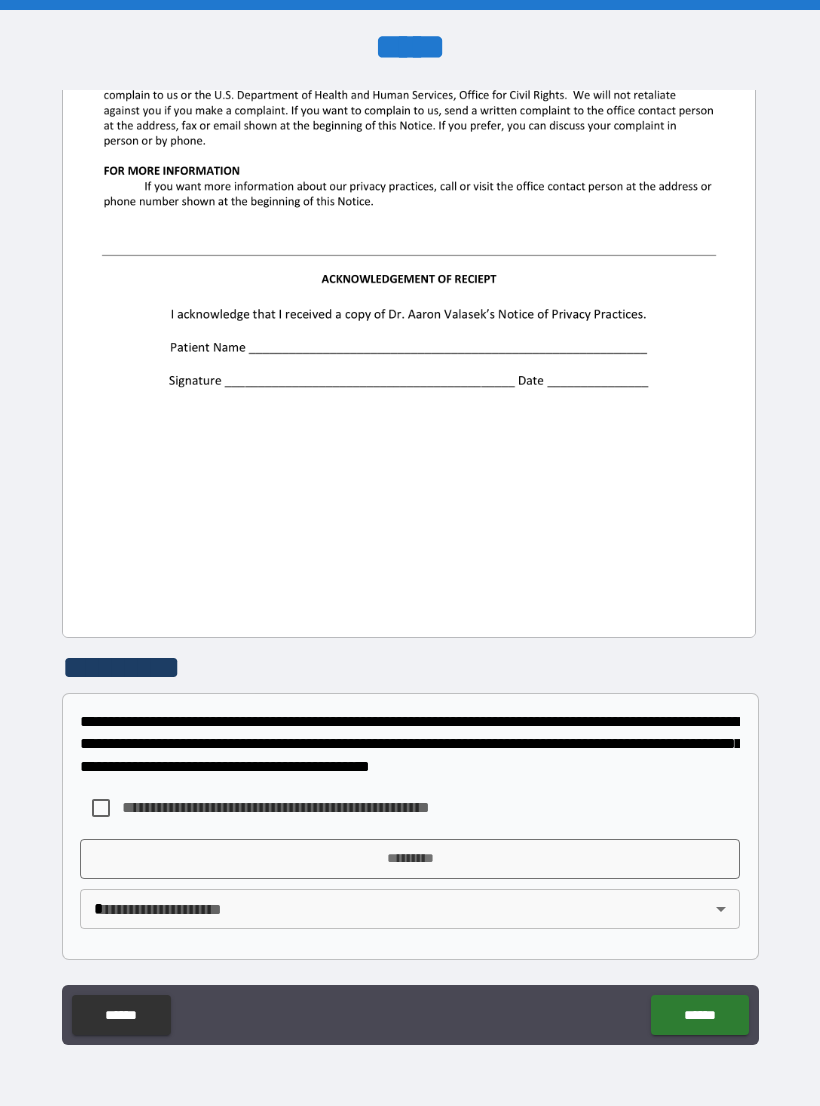 scroll, scrollTop: 2244, scrollLeft: 0, axis: vertical 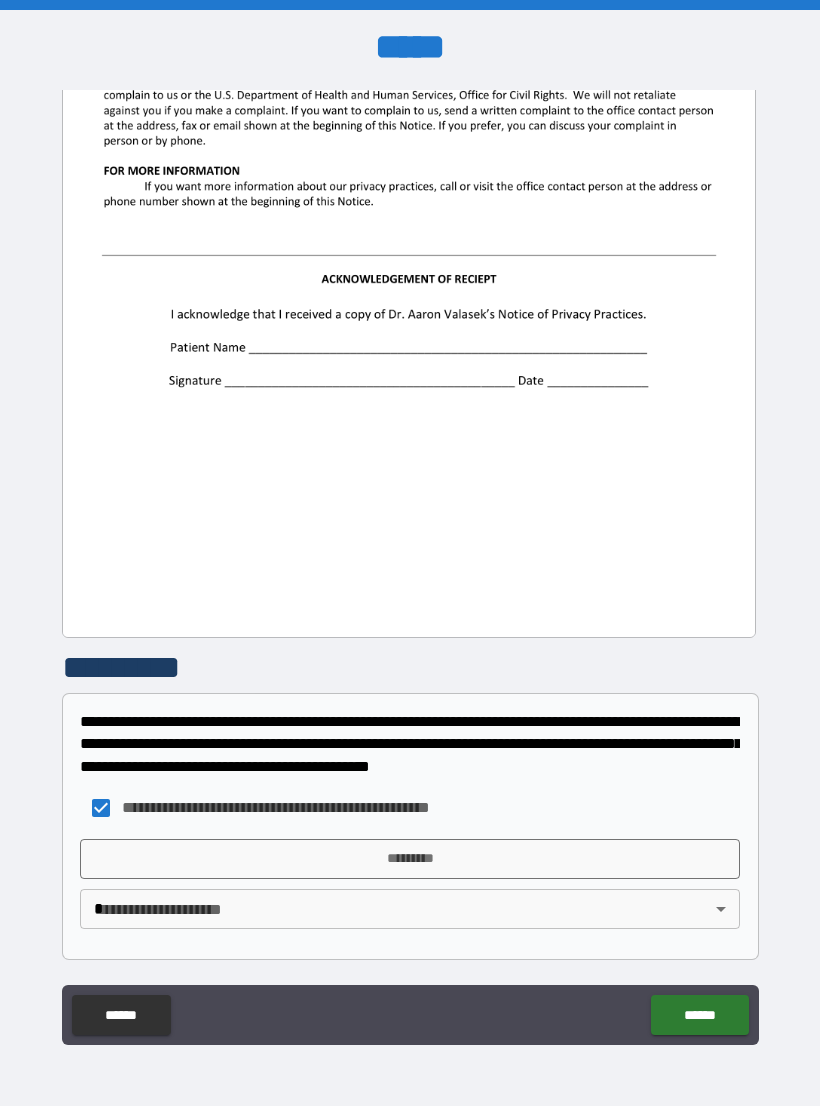 click on "*********" at bounding box center (410, 859) 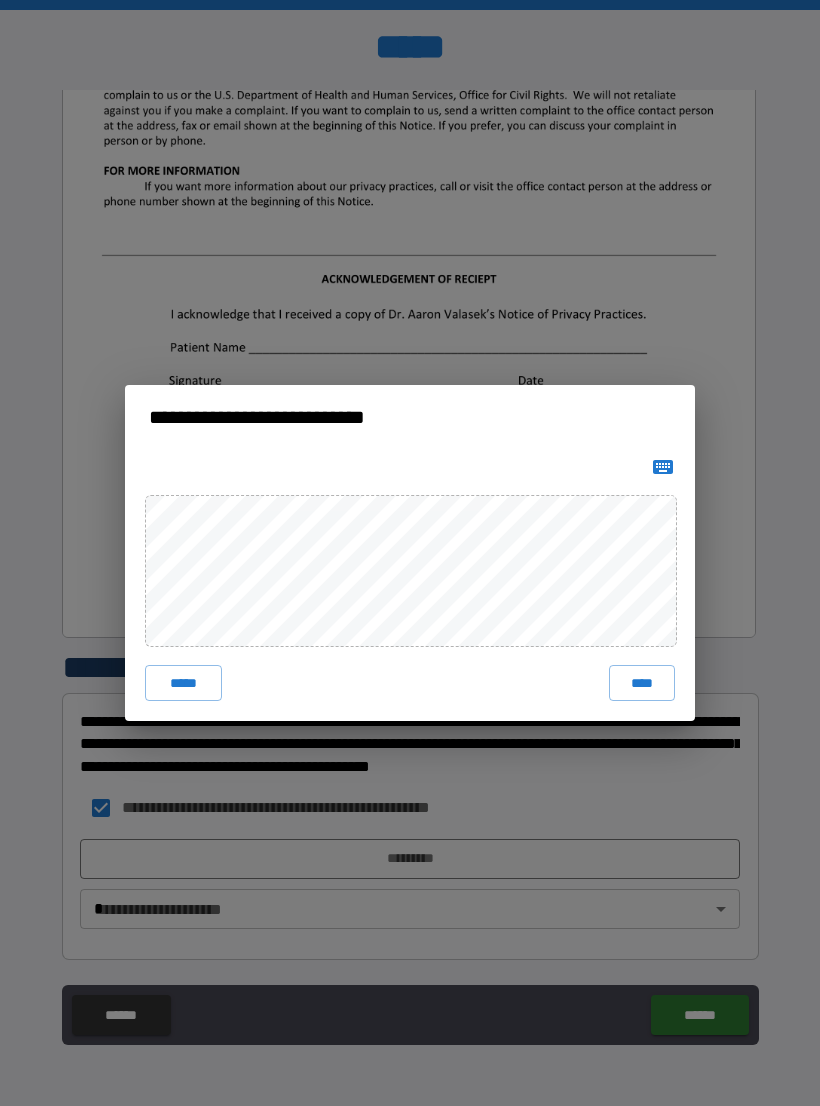 click on "****" at bounding box center [642, 683] 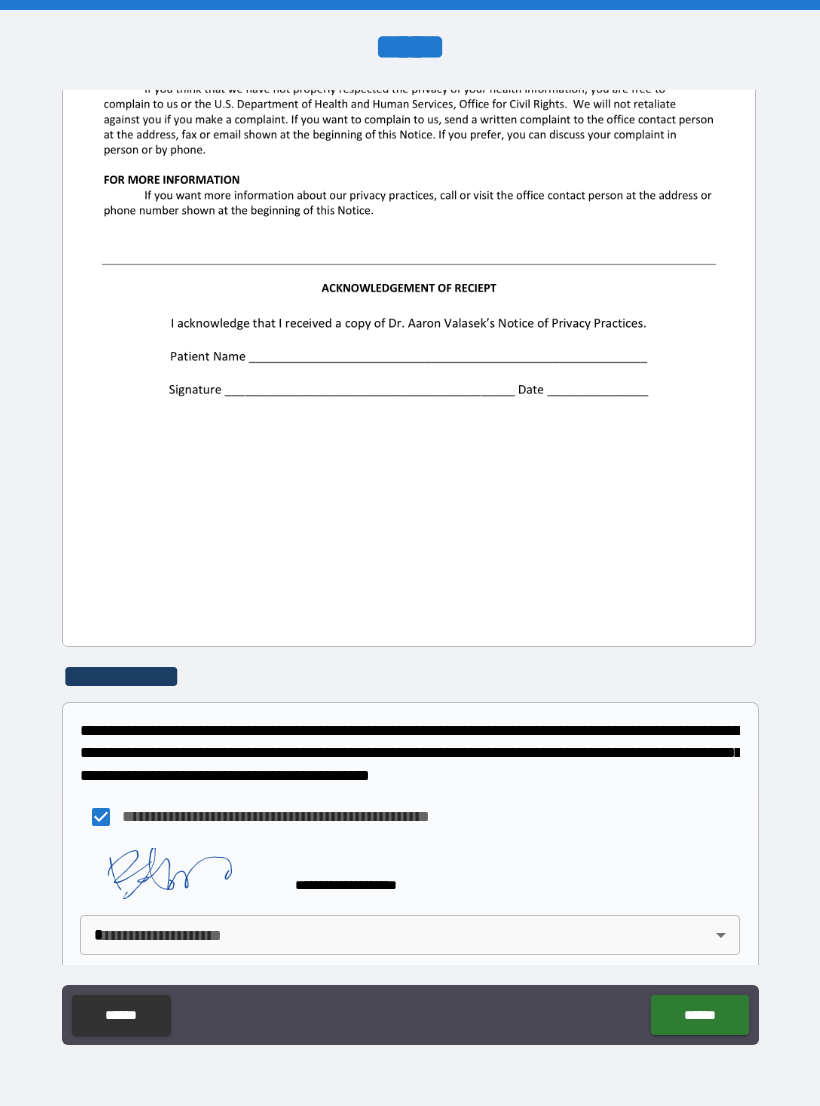 scroll, scrollTop: 2235, scrollLeft: 0, axis: vertical 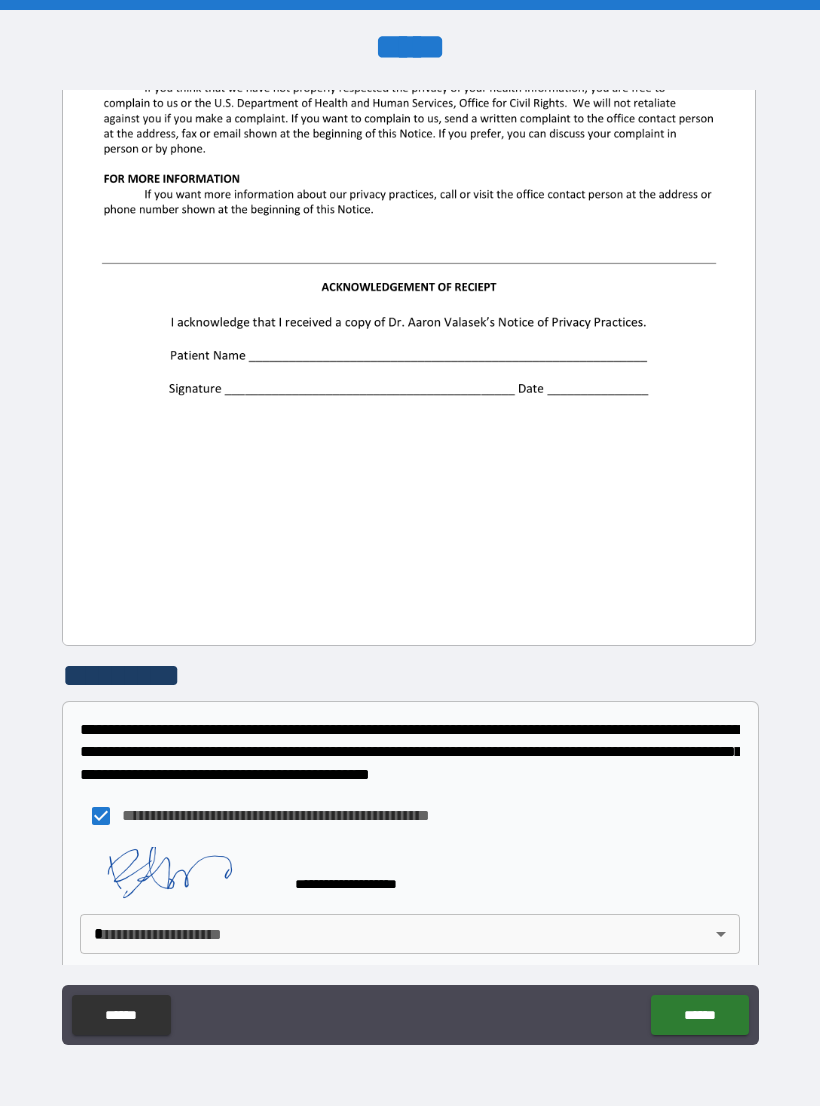 click on "**********" at bounding box center (410, 568) 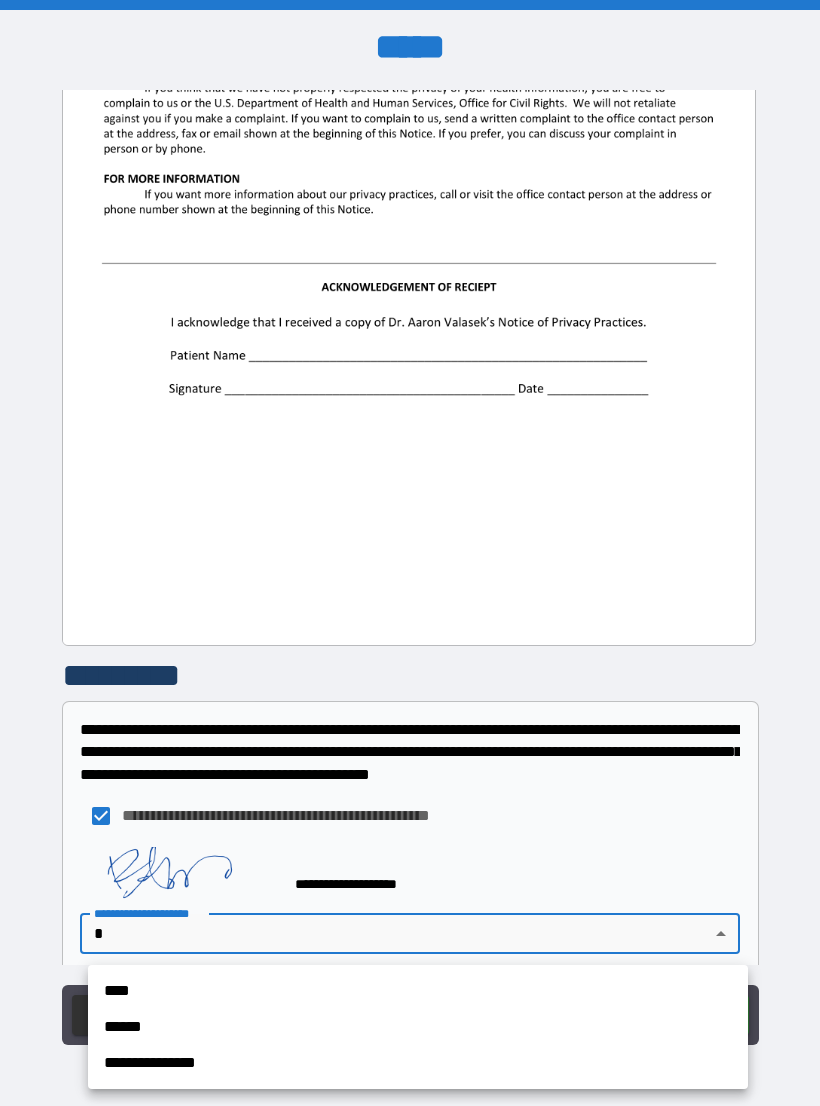 click on "**********" at bounding box center (418, 1063) 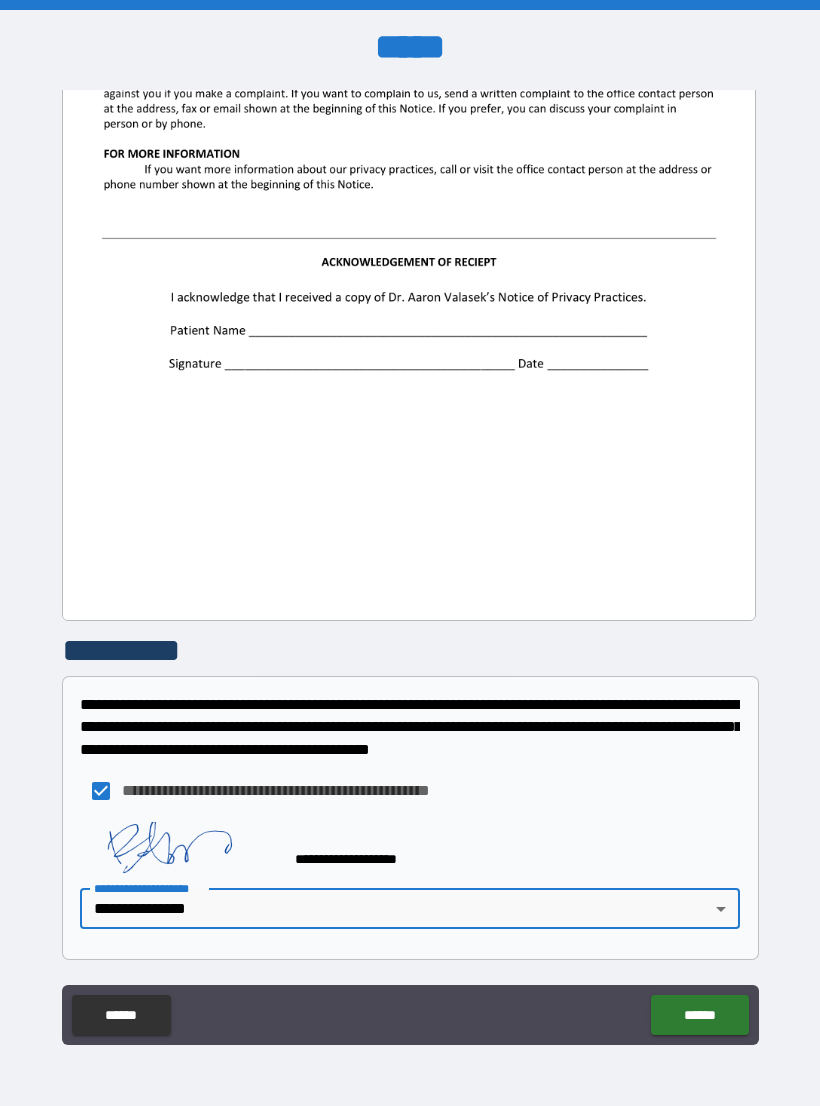 scroll, scrollTop: 2267, scrollLeft: 0, axis: vertical 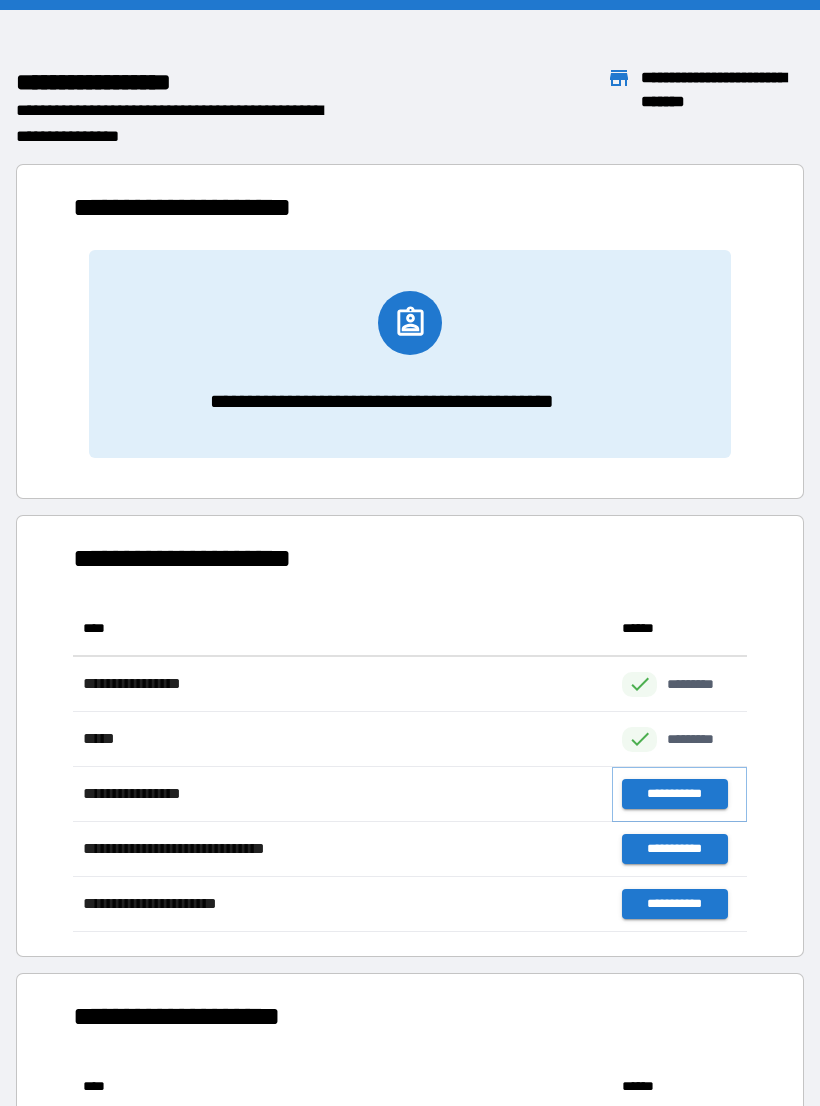 click on "**********" at bounding box center [674, 794] 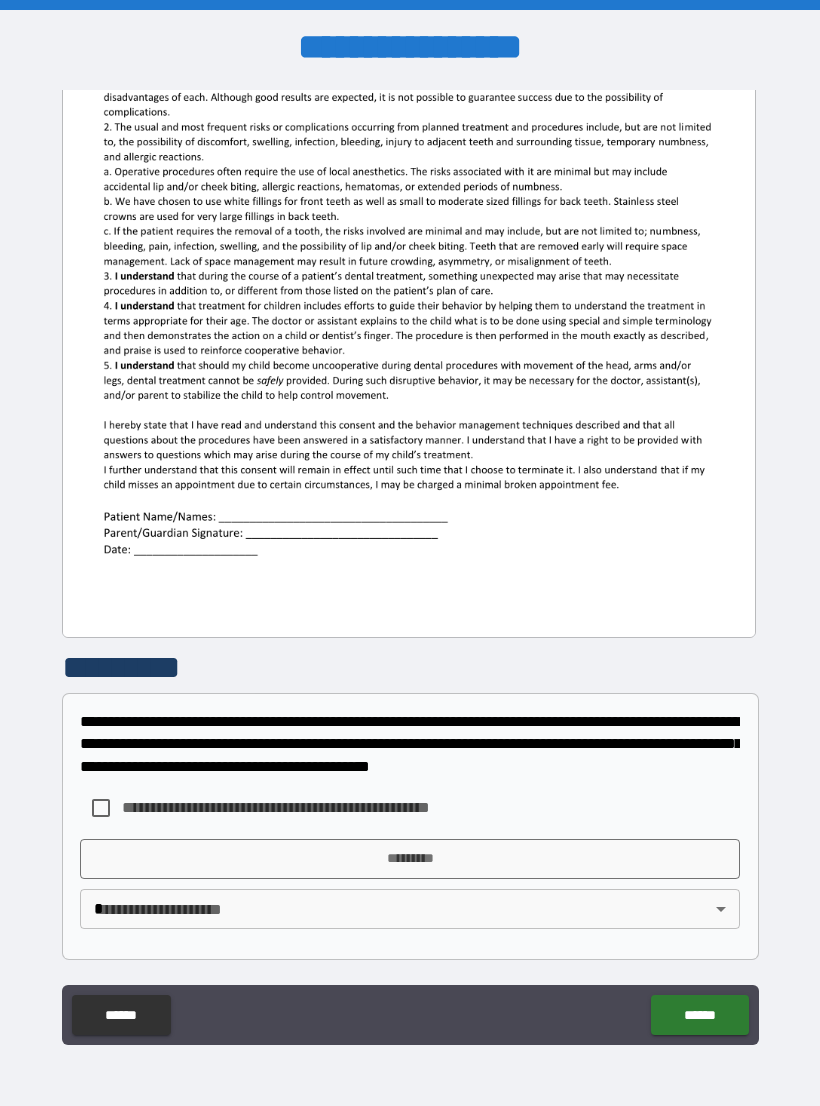 scroll, scrollTop: 380, scrollLeft: 0, axis: vertical 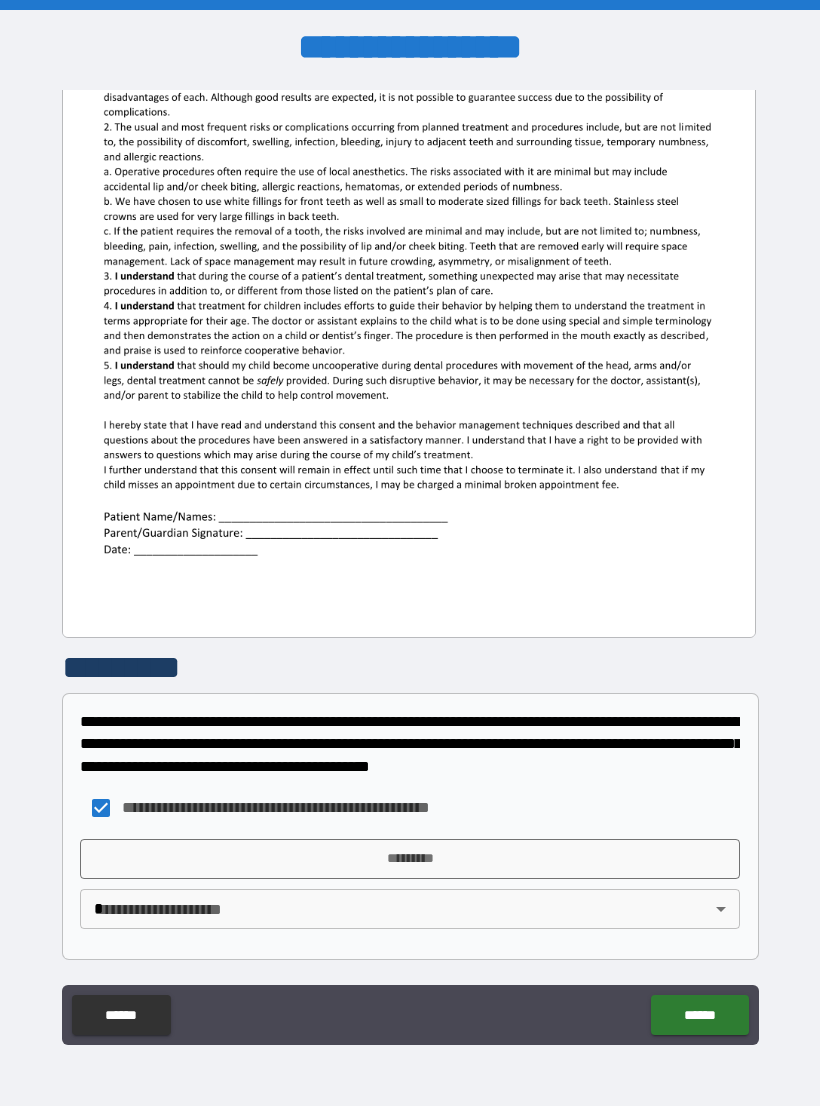 click on "*********" at bounding box center [410, 859] 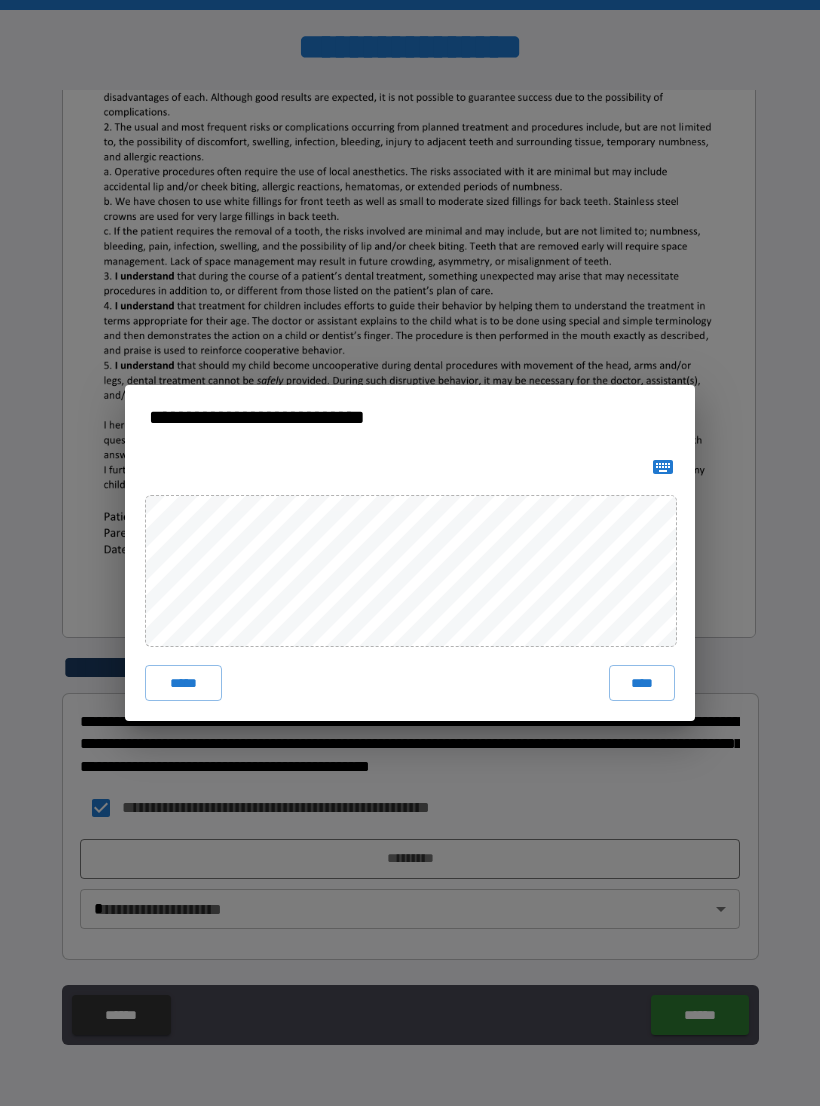 click on "****" at bounding box center [642, 683] 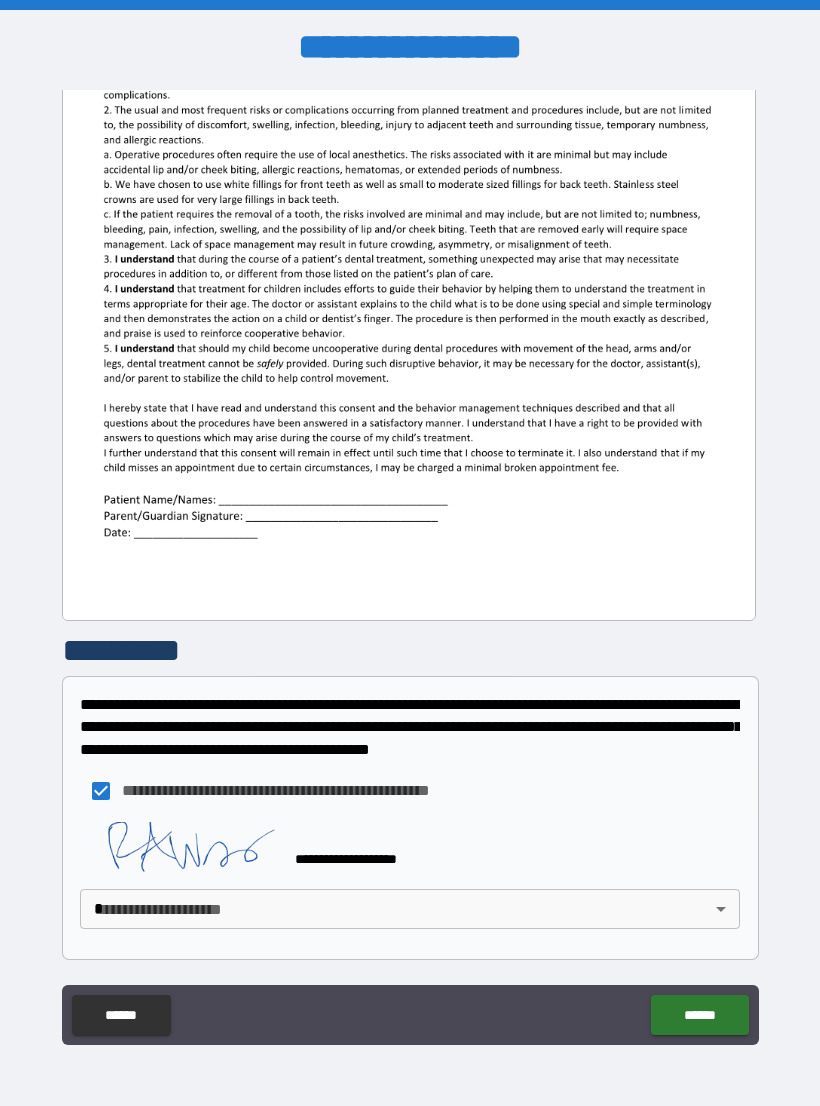 scroll, scrollTop: 397, scrollLeft: 0, axis: vertical 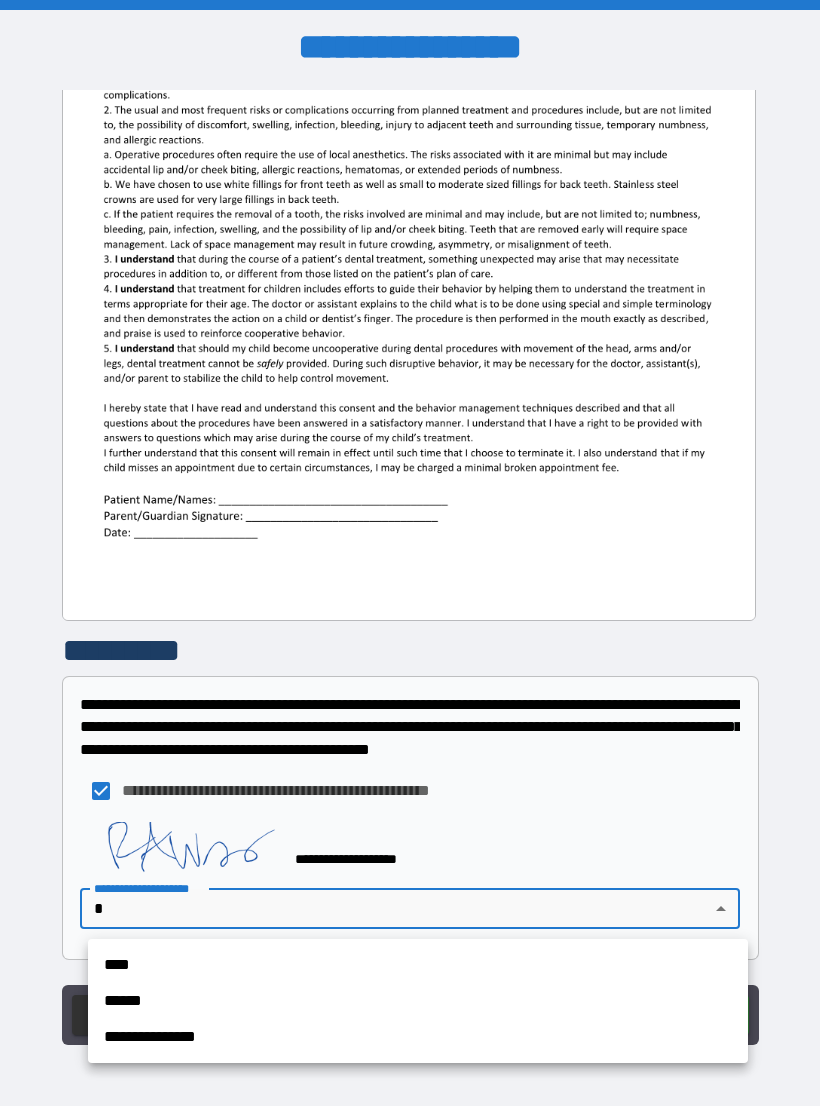 click on "**********" at bounding box center [418, 1037] 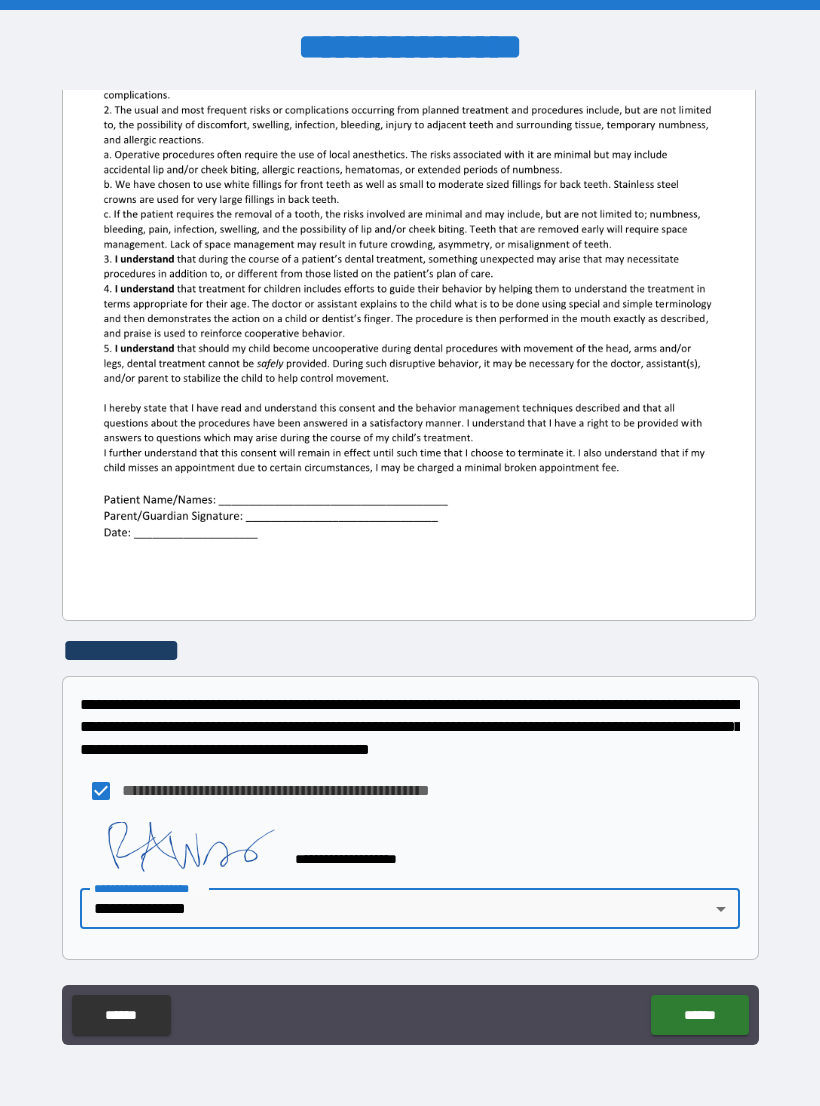 click on "******" at bounding box center (699, 1015) 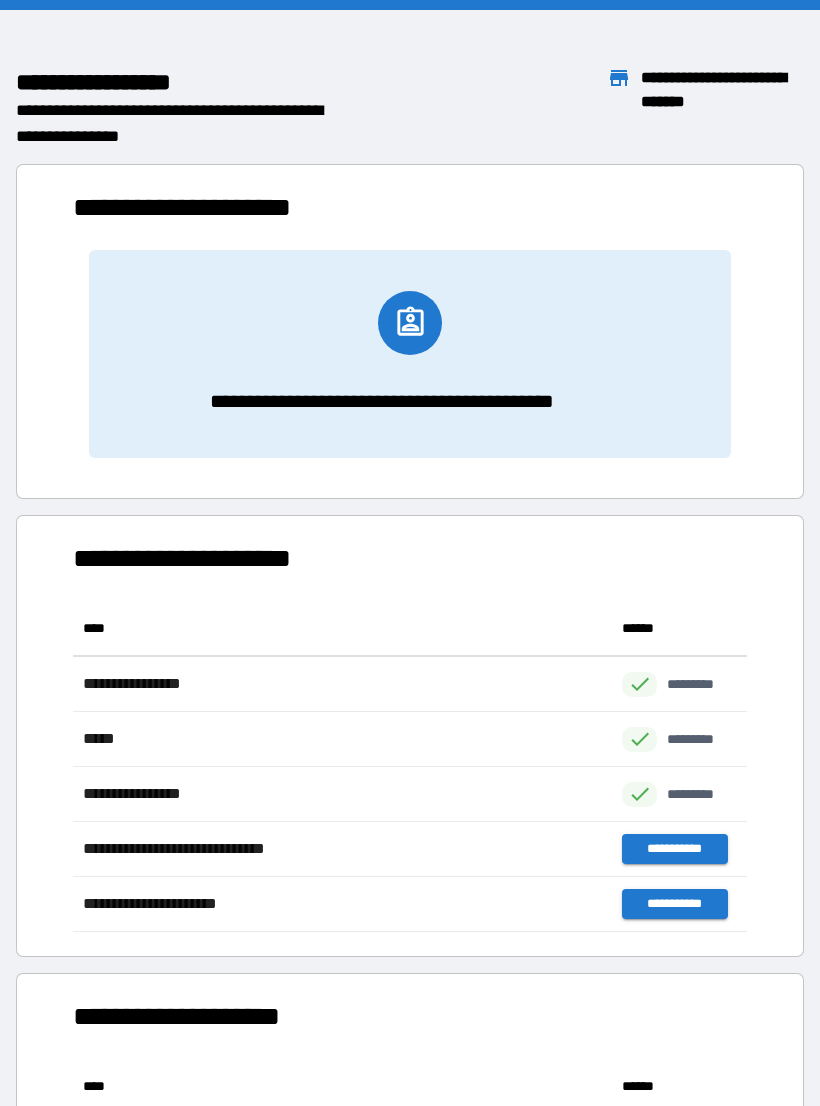 scroll, scrollTop: 1, scrollLeft: 1, axis: both 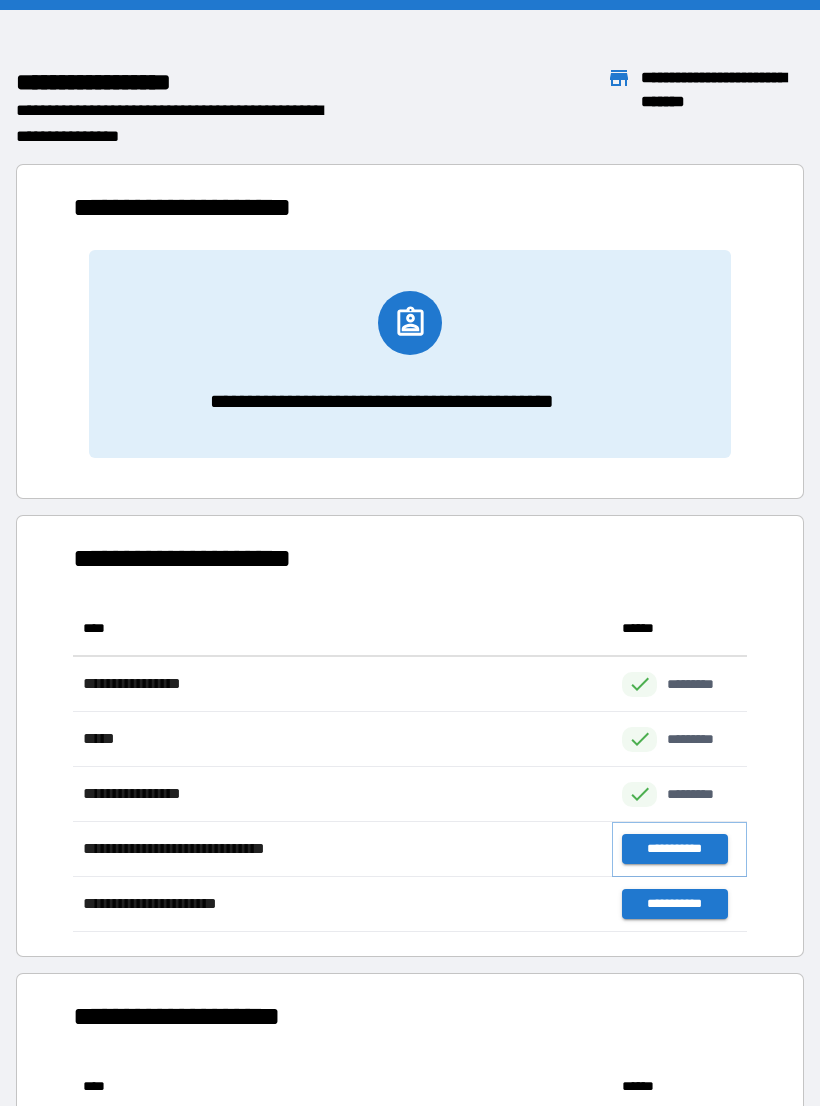 click on "**********" at bounding box center [674, 849] 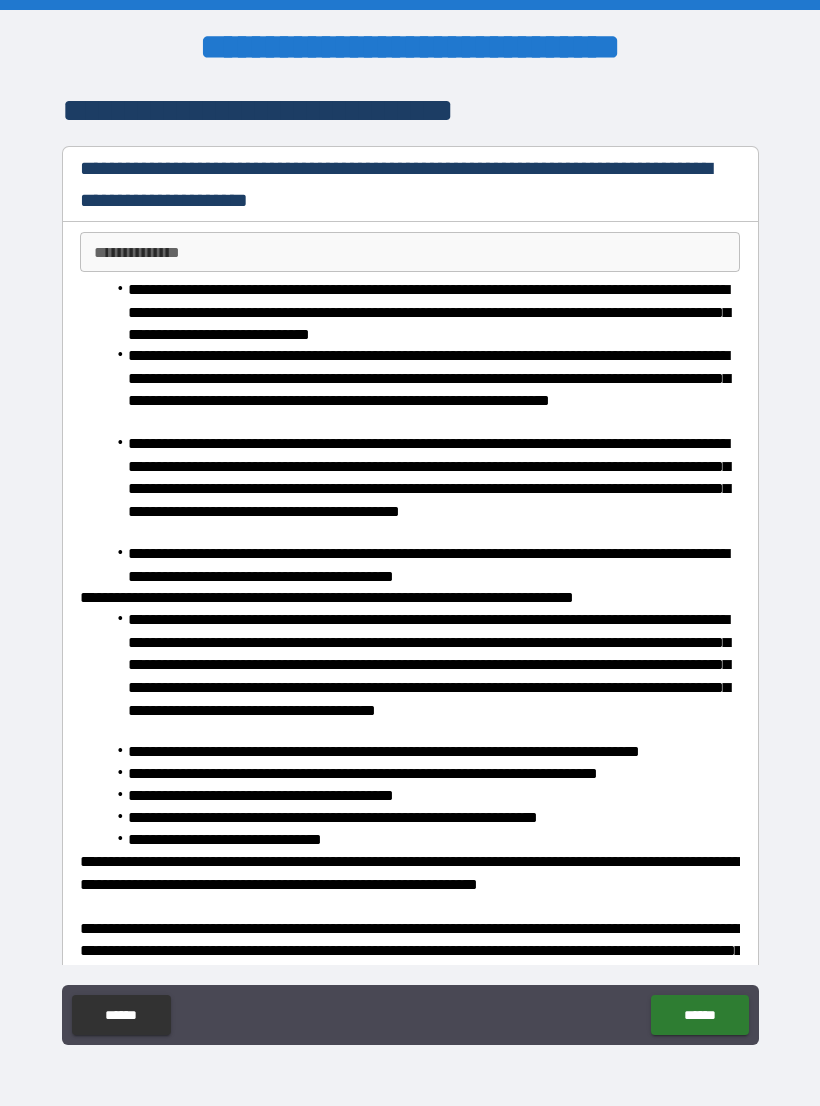 click on "******" at bounding box center [121, 1015] 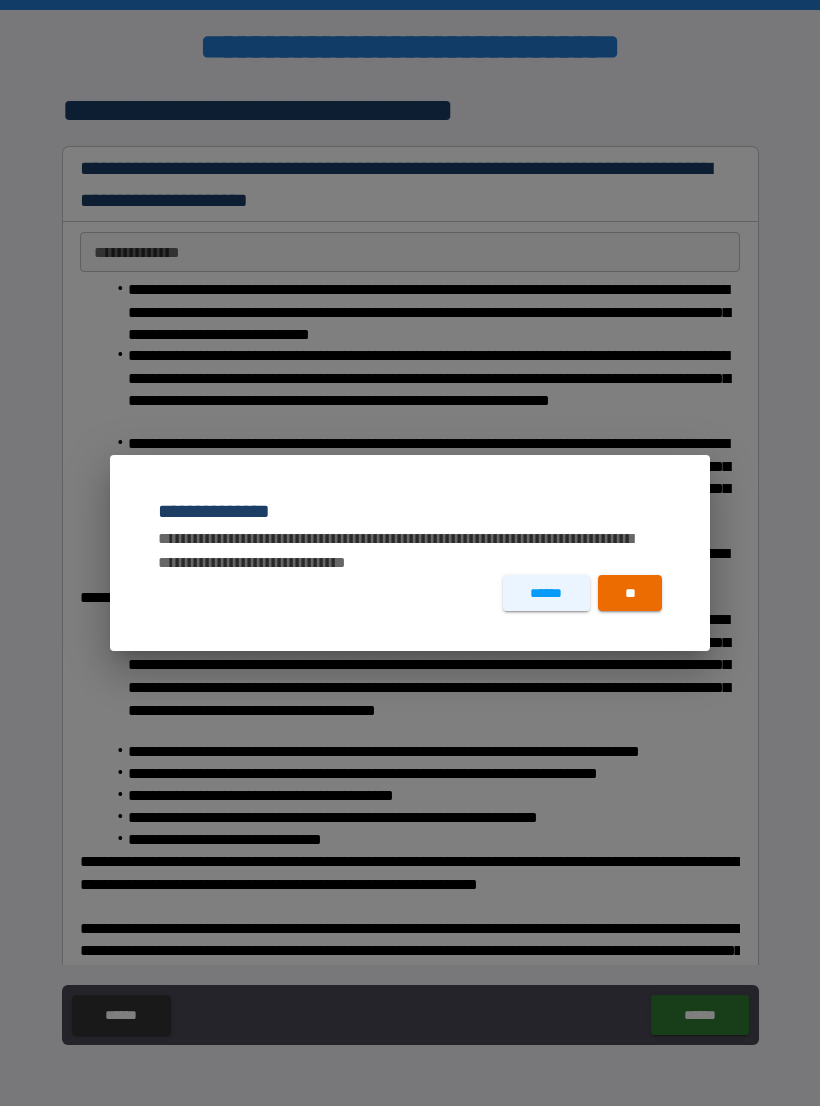 click on "**" at bounding box center (630, 593) 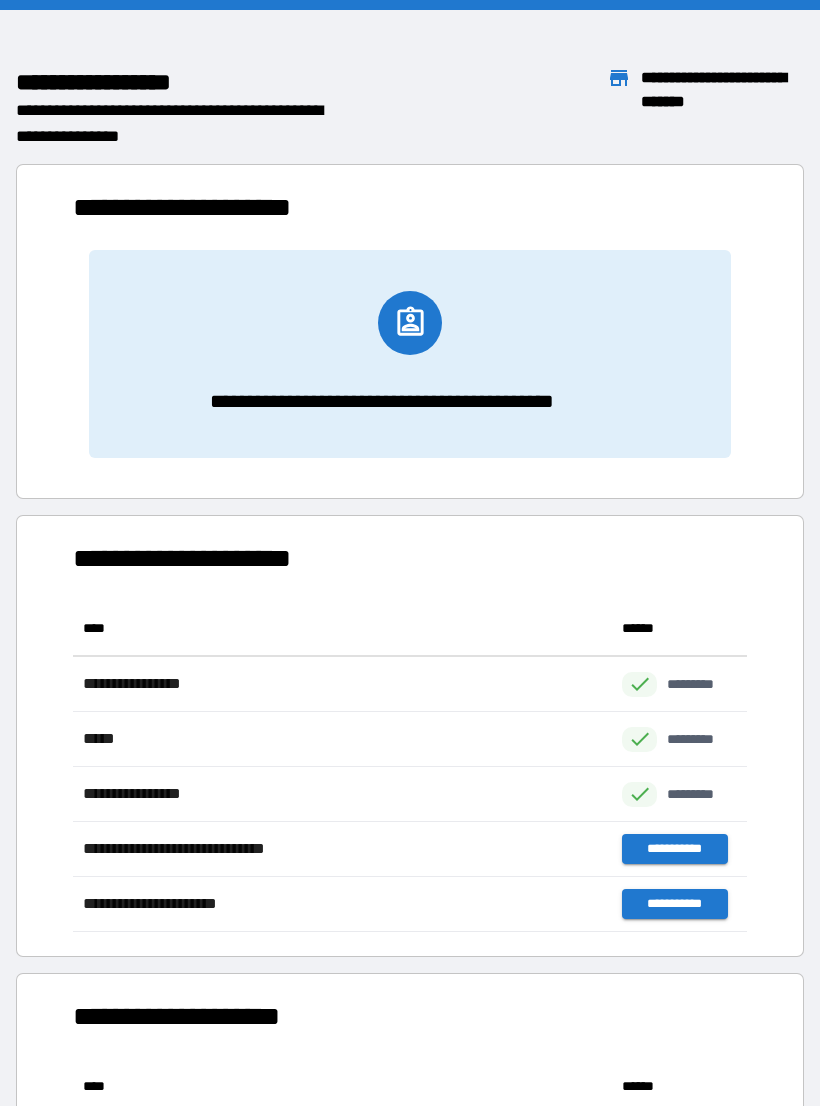 scroll, scrollTop: 1, scrollLeft: 1, axis: both 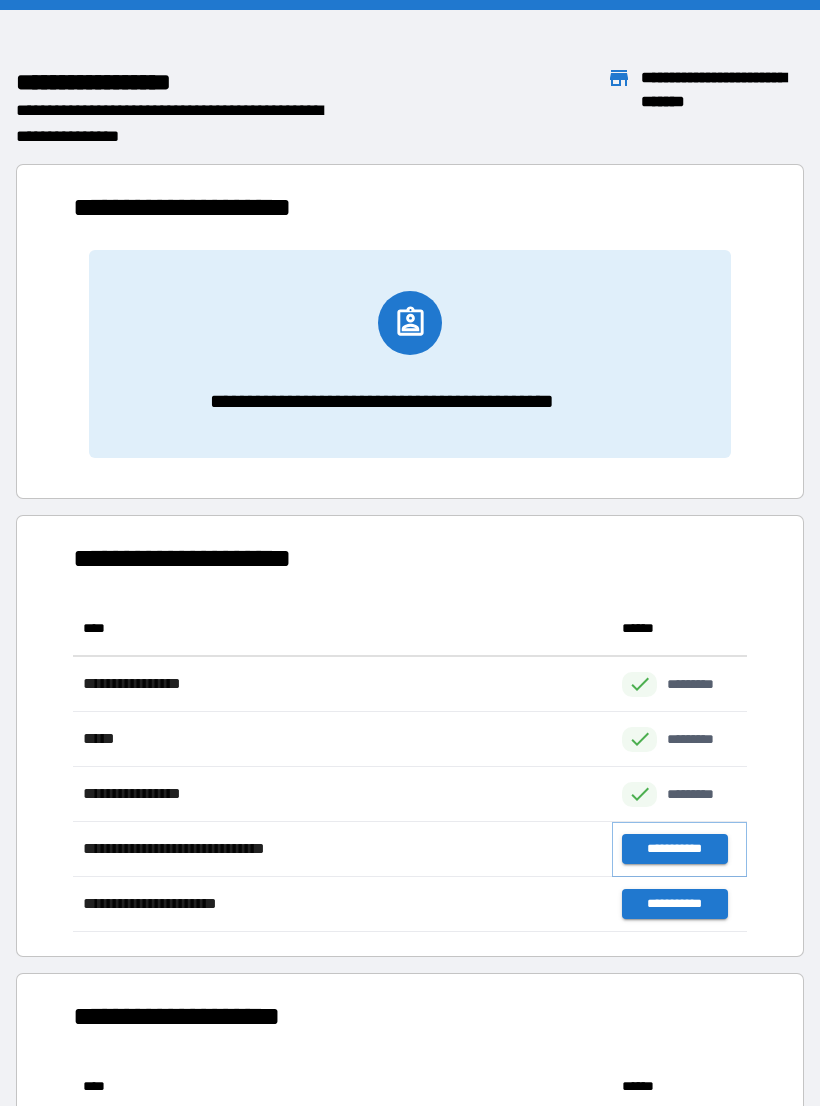 click on "**********" at bounding box center (674, 849) 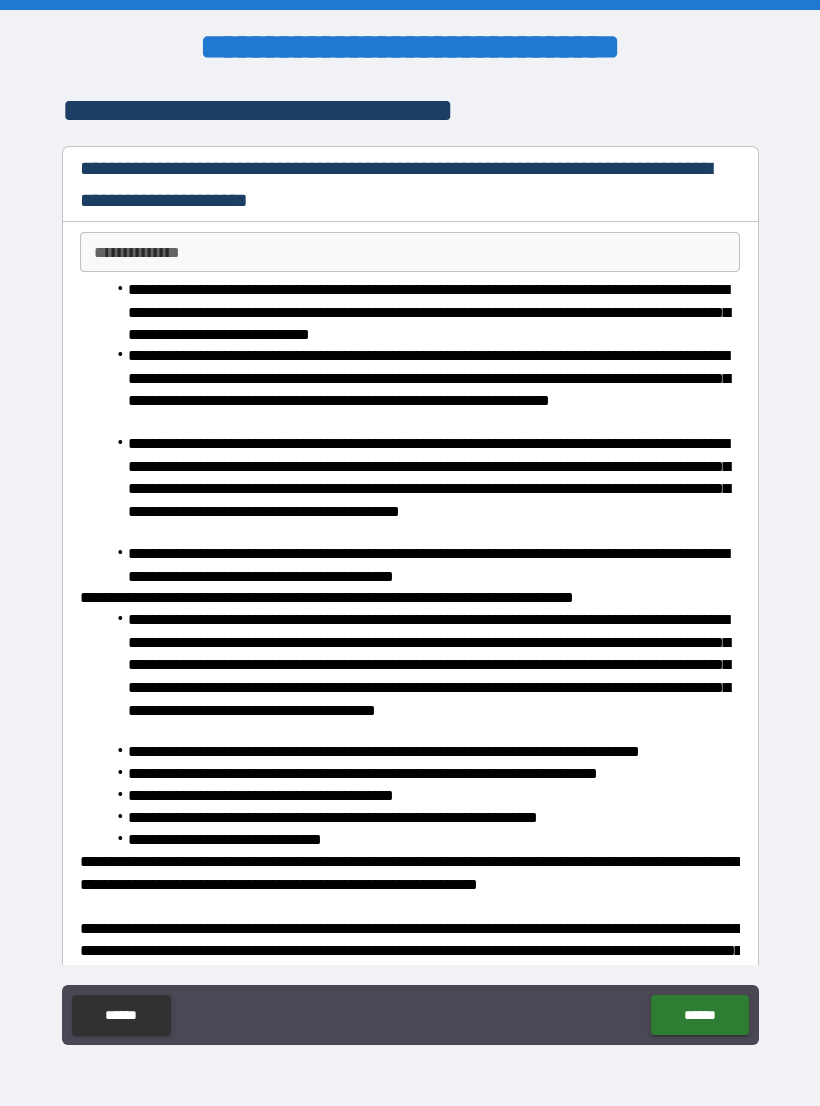 click on "**********" at bounding box center [410, 252] 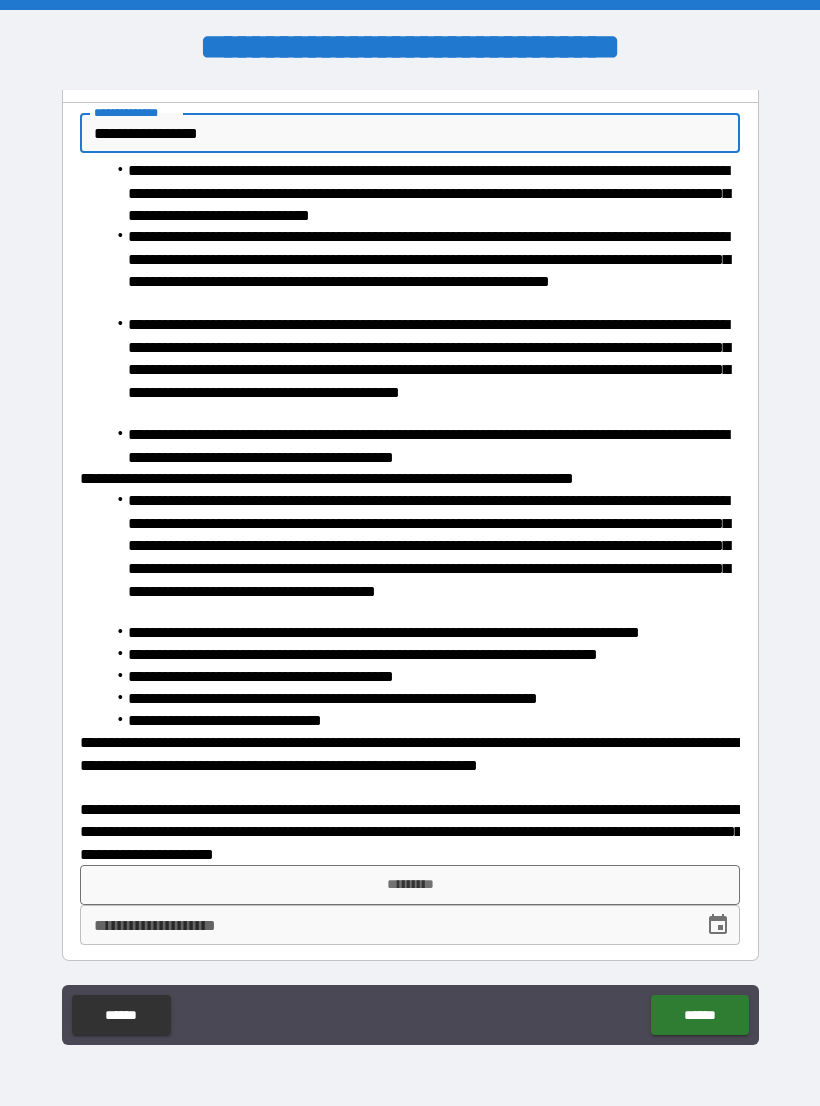 scroll, scrollTop: 119, scrollLeft: 0, axis: vertical 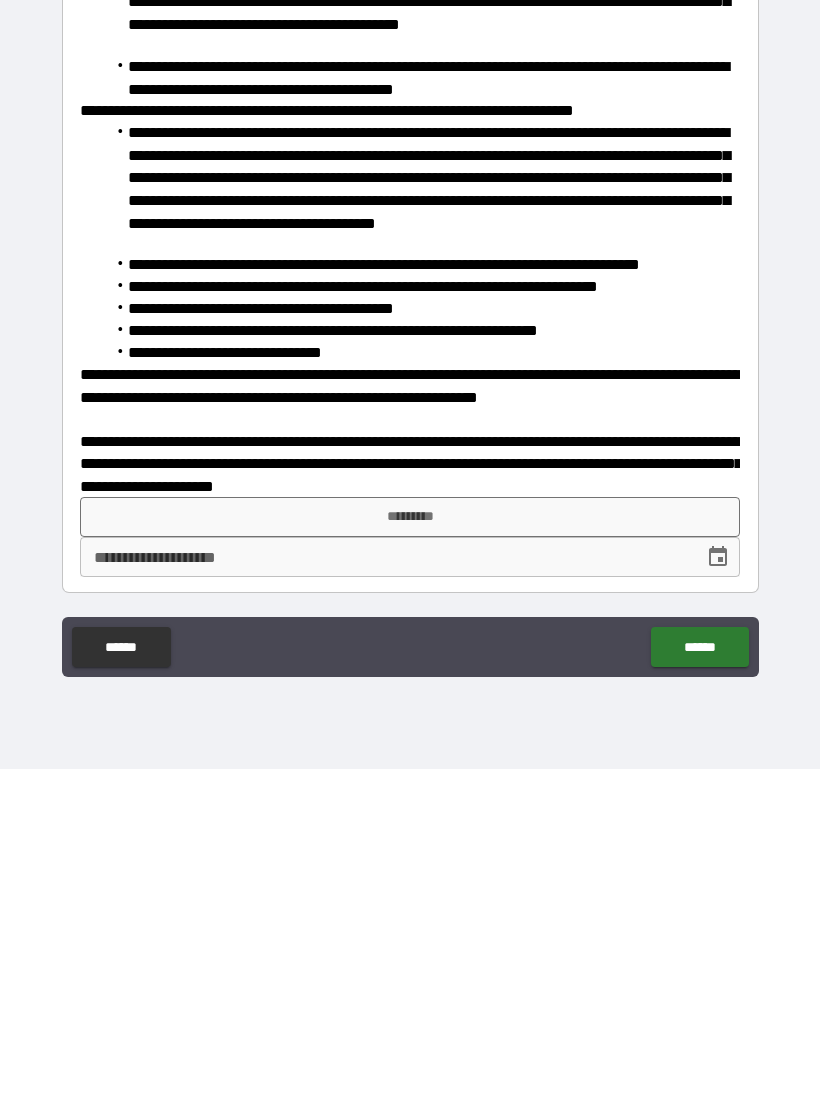 type on "**********" 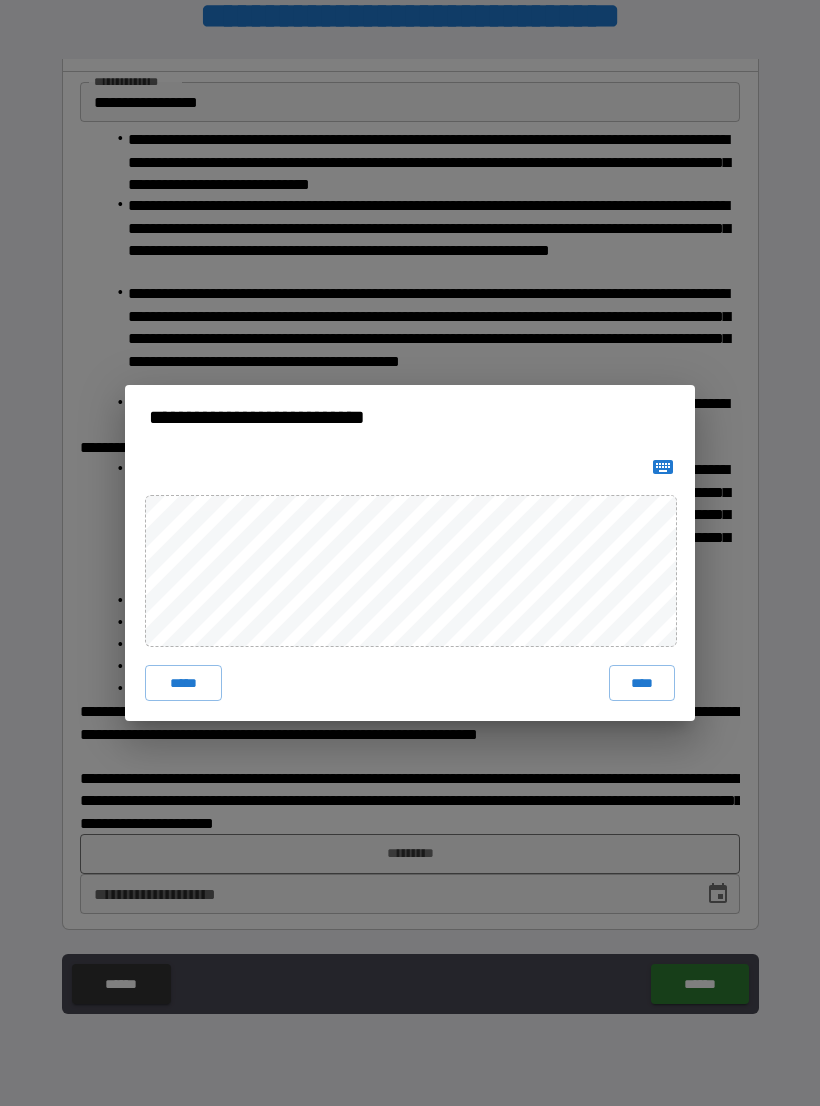 click on "****" at bounding box center (642, 683) 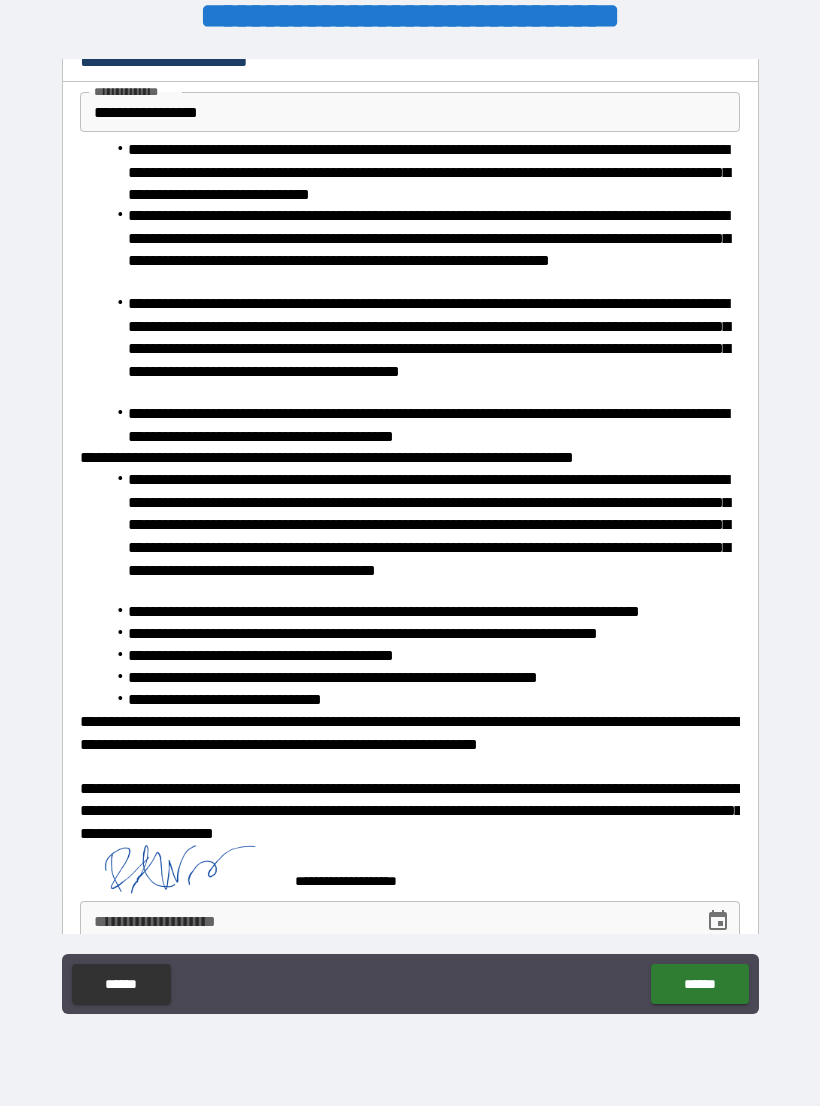 click on "**********" at bounding box center [385, 921] 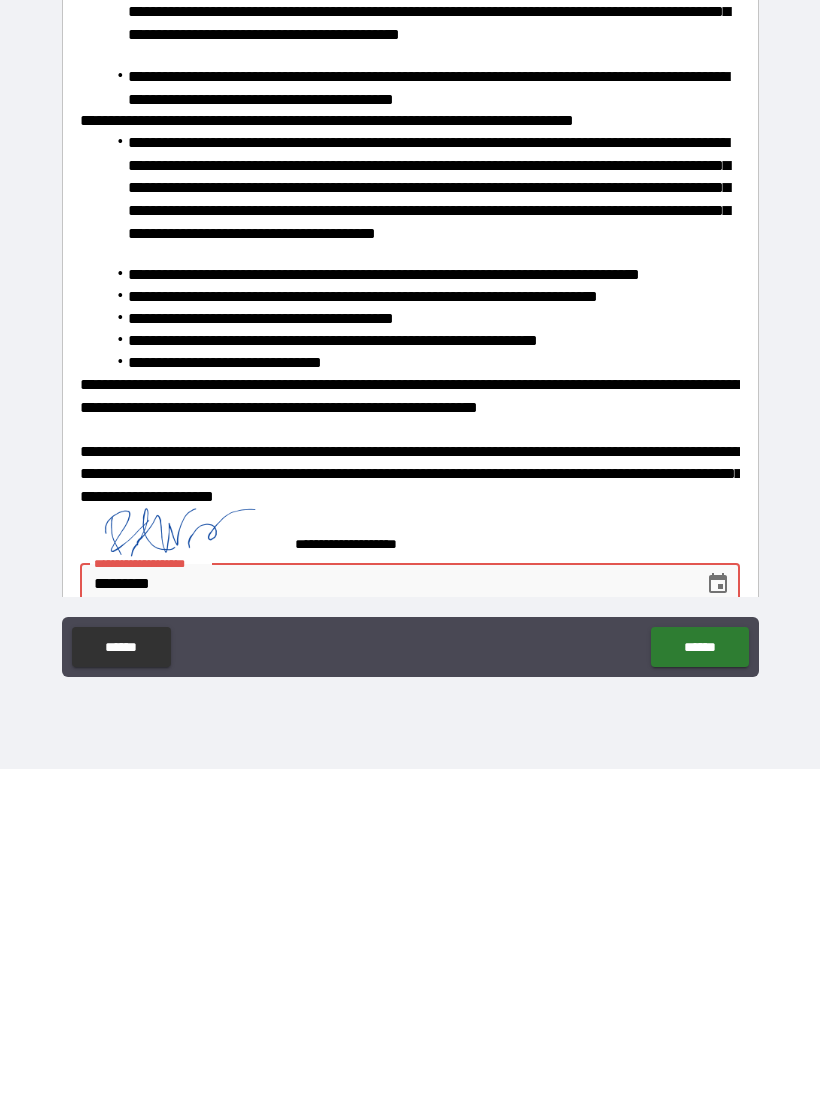 type on "**********" 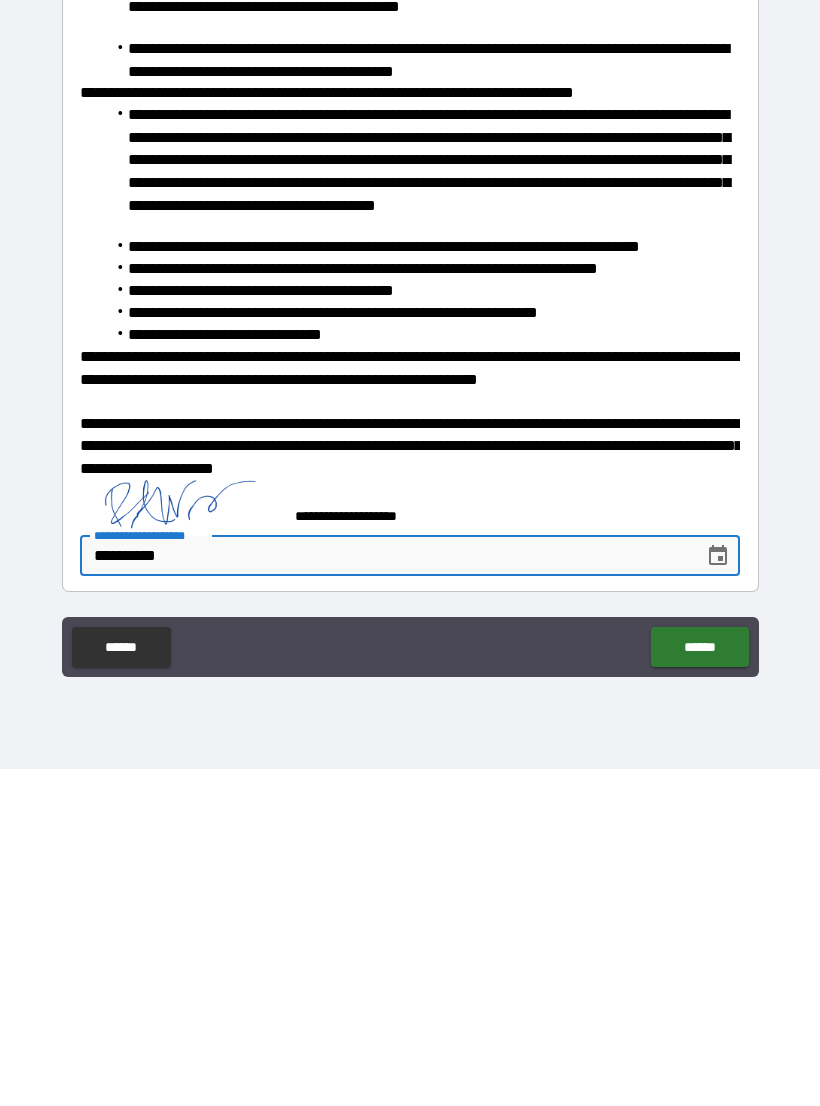scroll, scrollTop: 136, scrollLeft: 0, axis: vertical 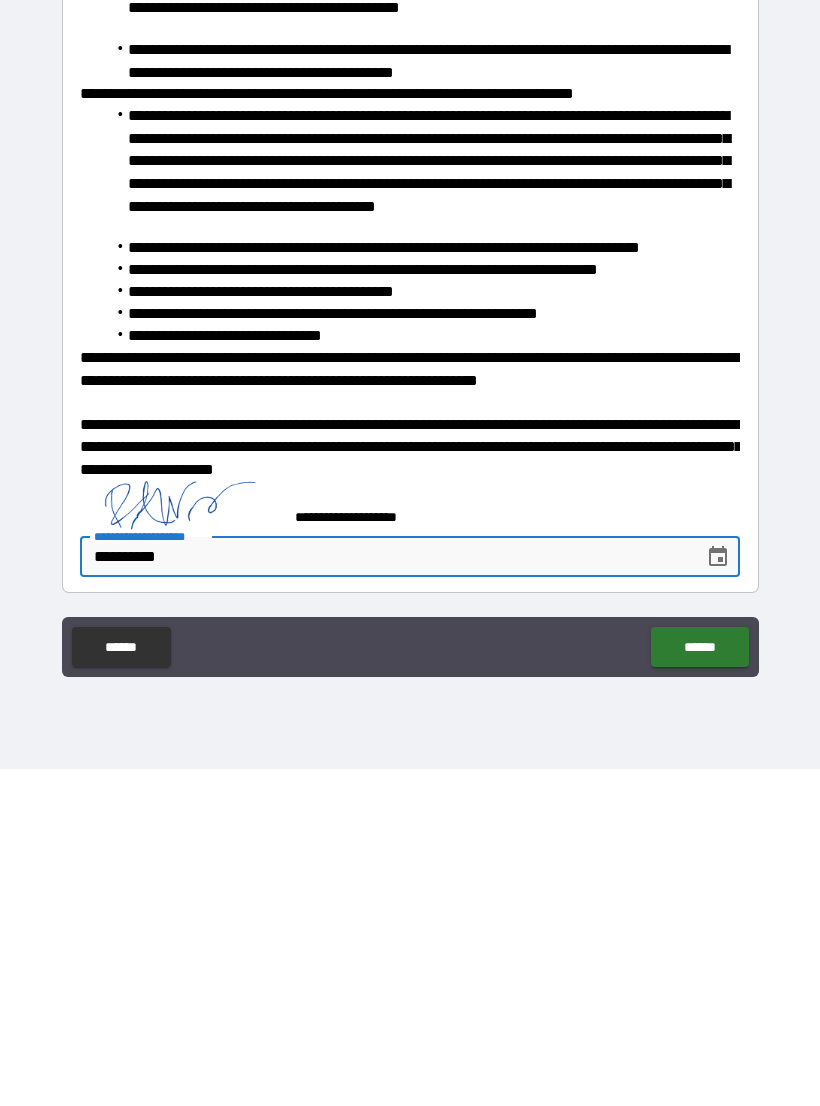 click on "******" at bounding box center [699, 984] 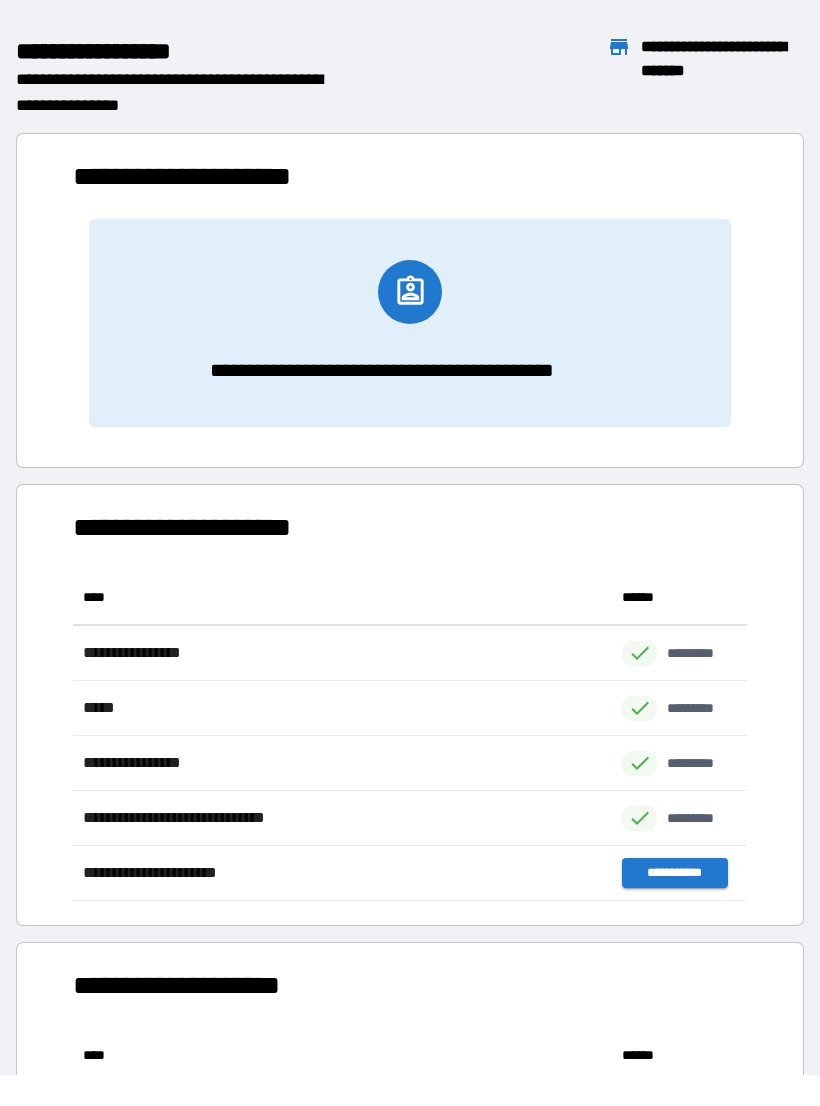 scroll, scrollTop: 331, scrollLeft: 674, axis: both 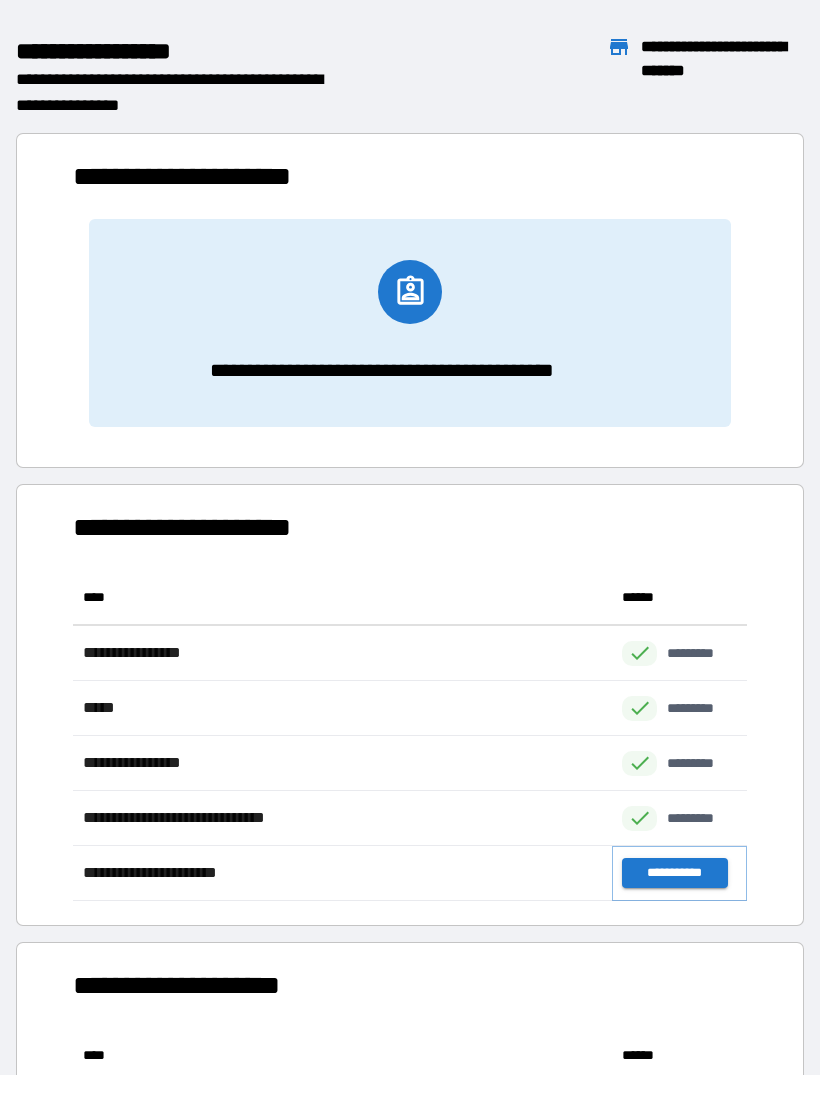 click on "**********" at bounding box center [674, 873] 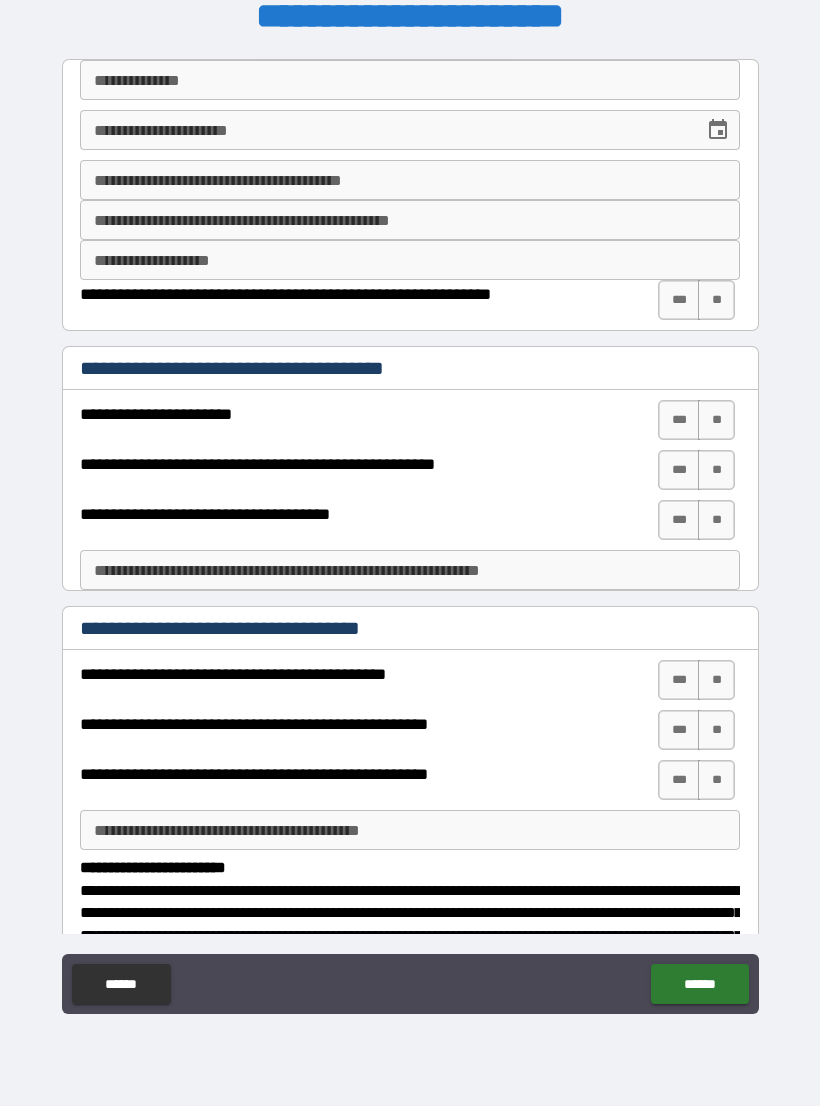 click on "******" at bounding box center [121, 984] 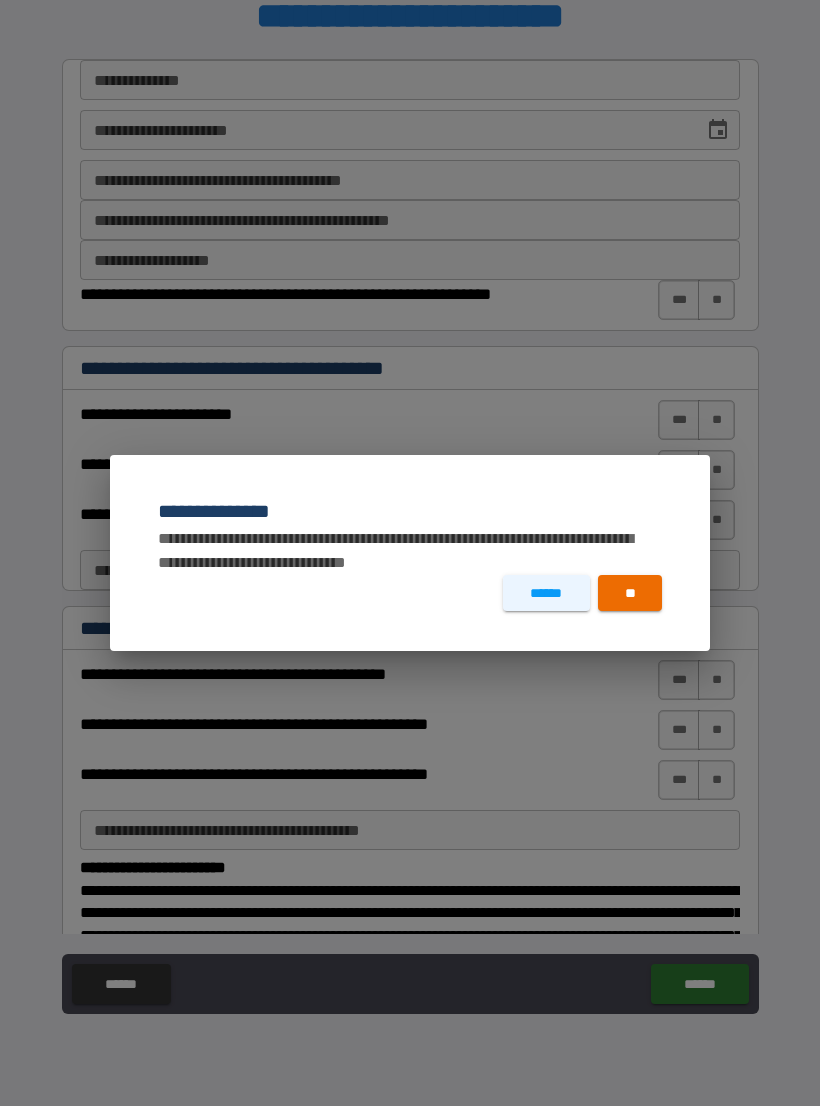click on "******" at bounding box center (546, 593) 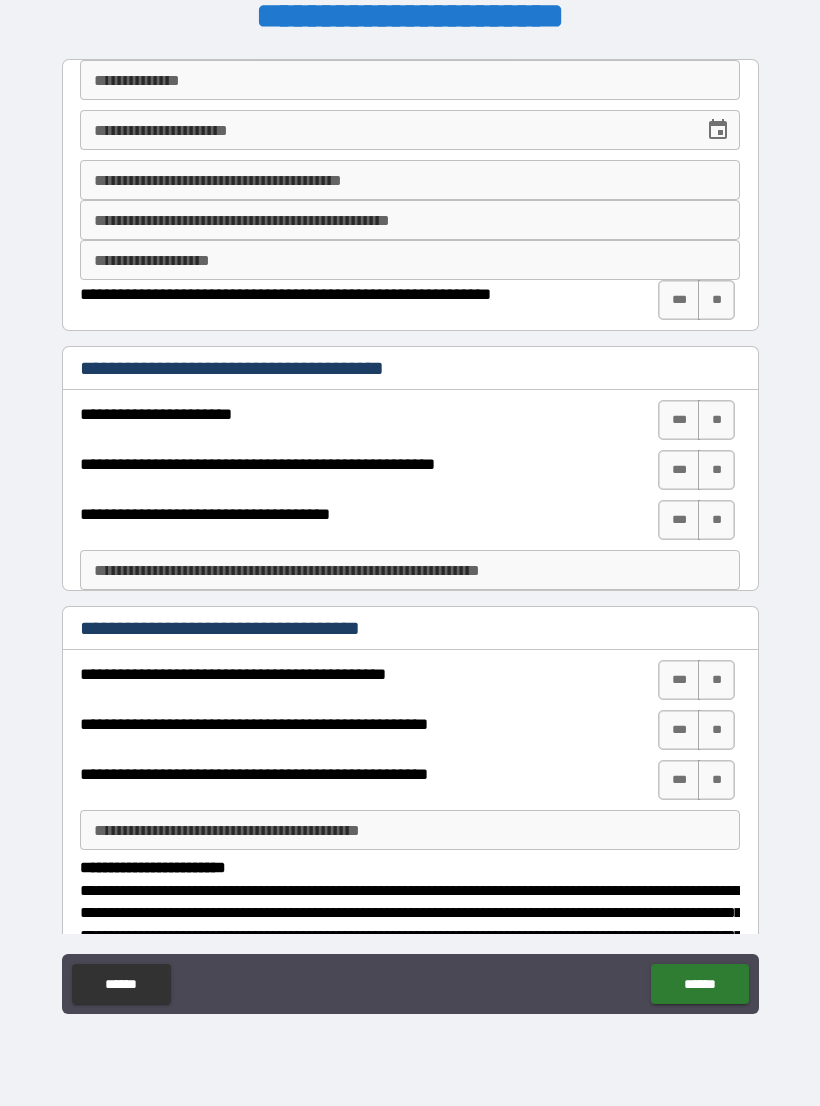 scroll, scrollTop: 0, scrollLeft: 0, axis: both 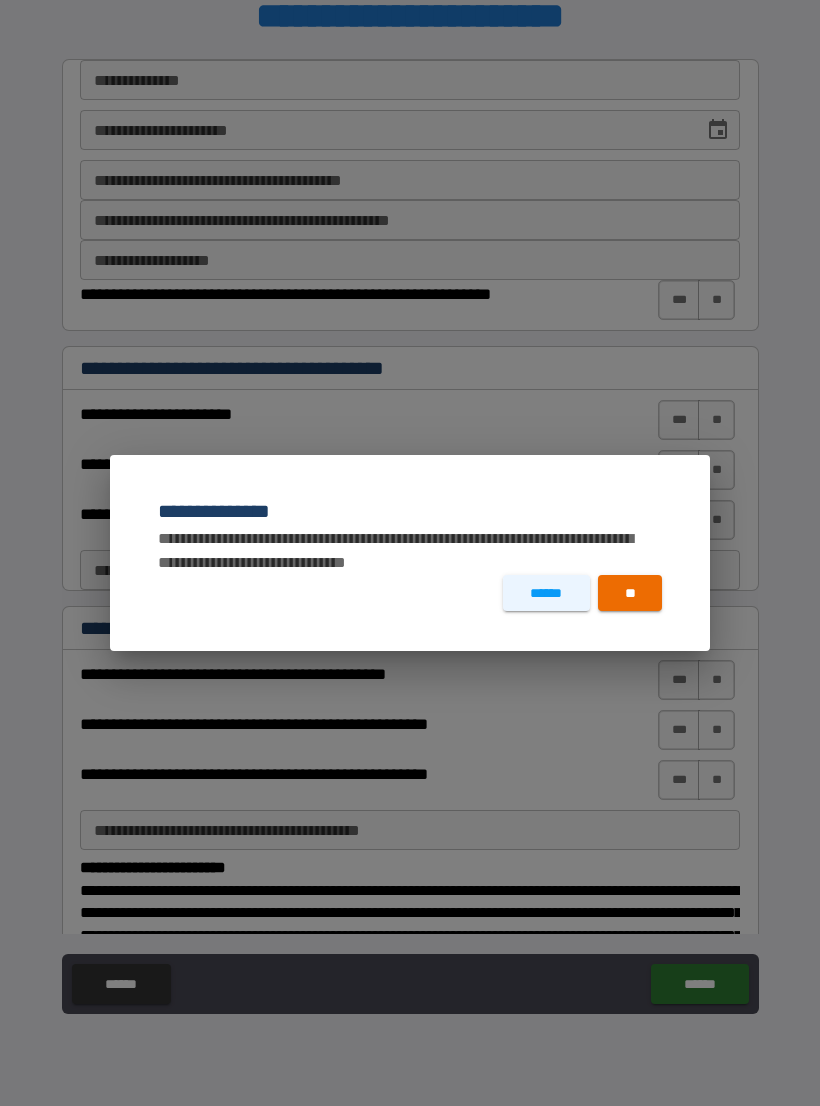 click on "******" at bounding box center (546, 593) 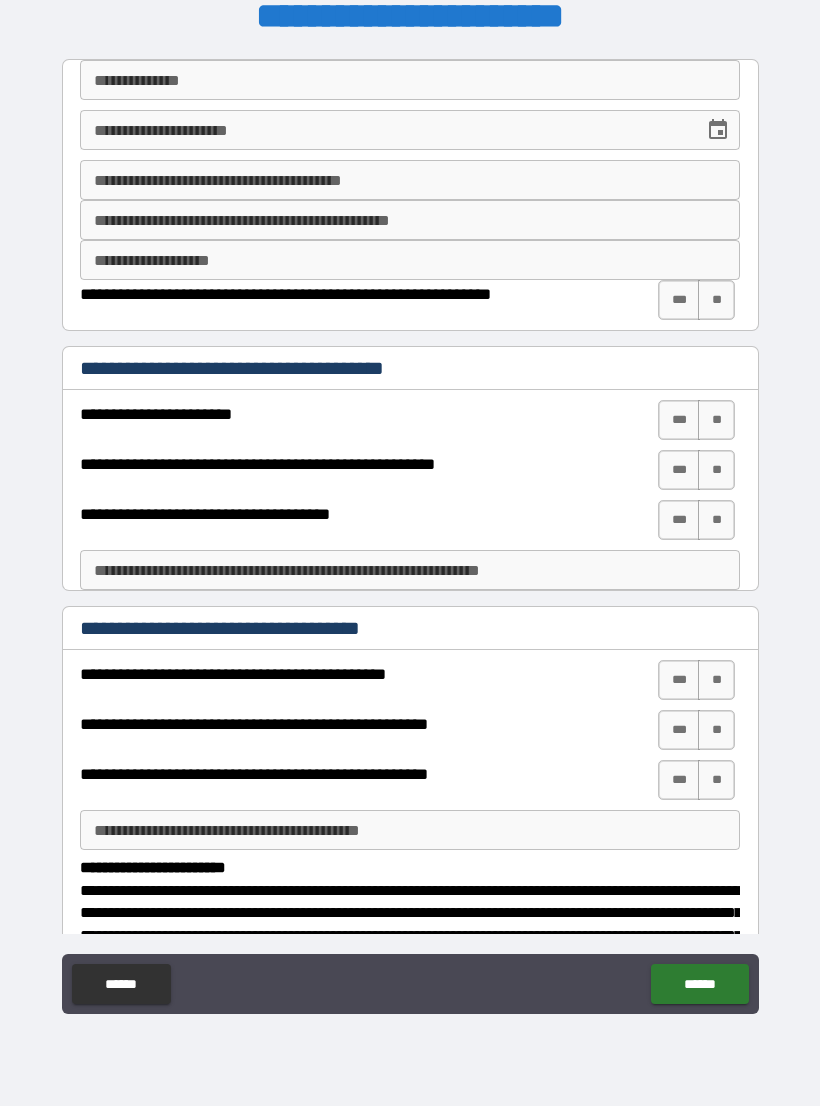 click on "**********" at bounding box center (410, 80) 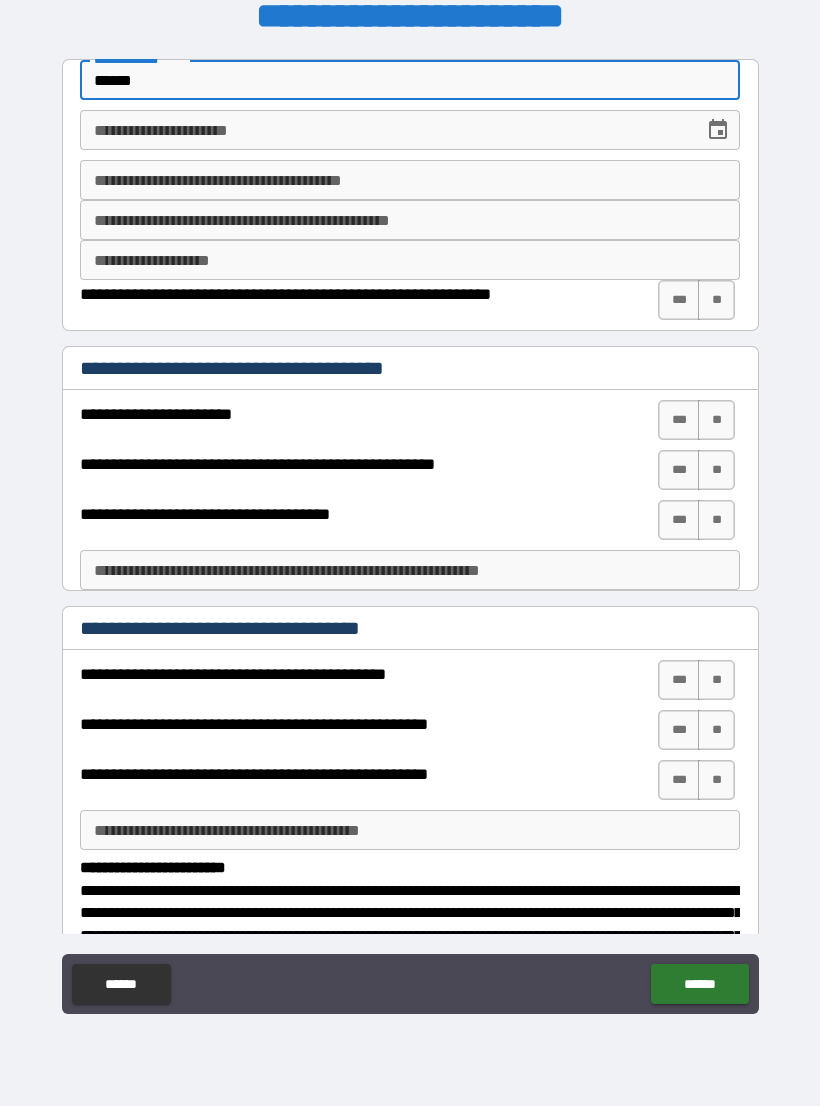 click on "******" at bounding box center (410, 80) 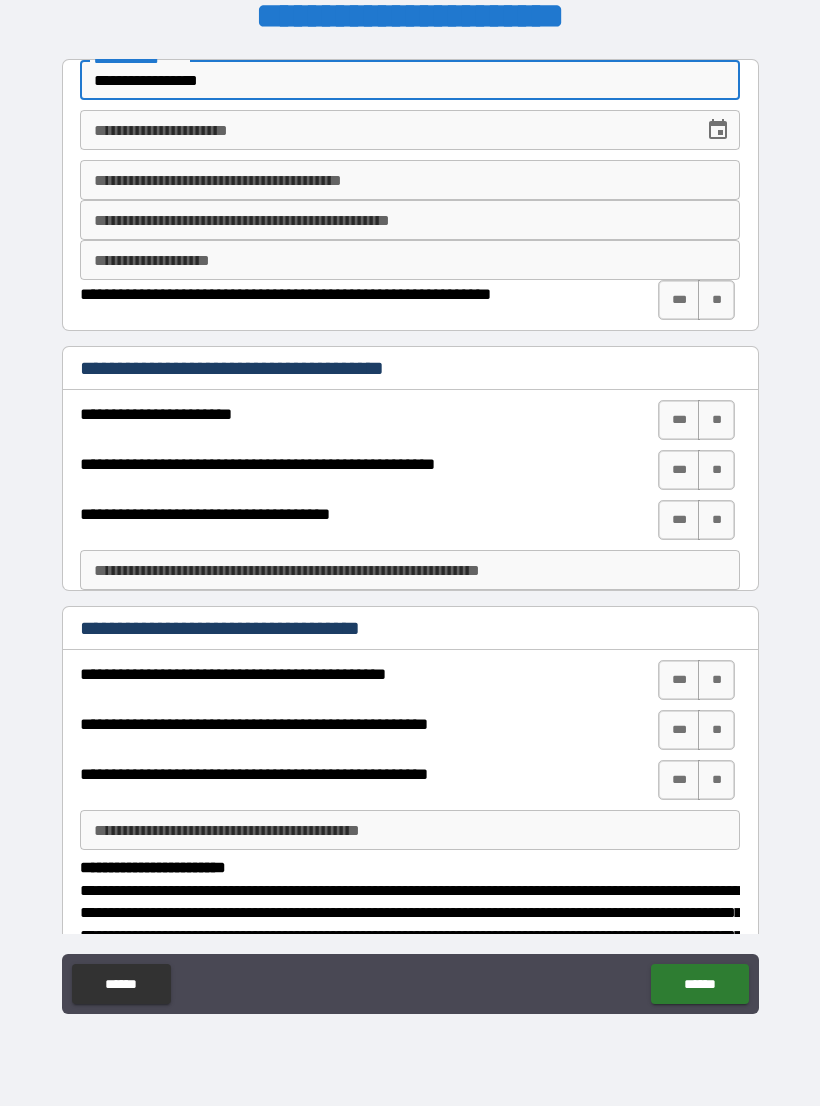 type on "**********" 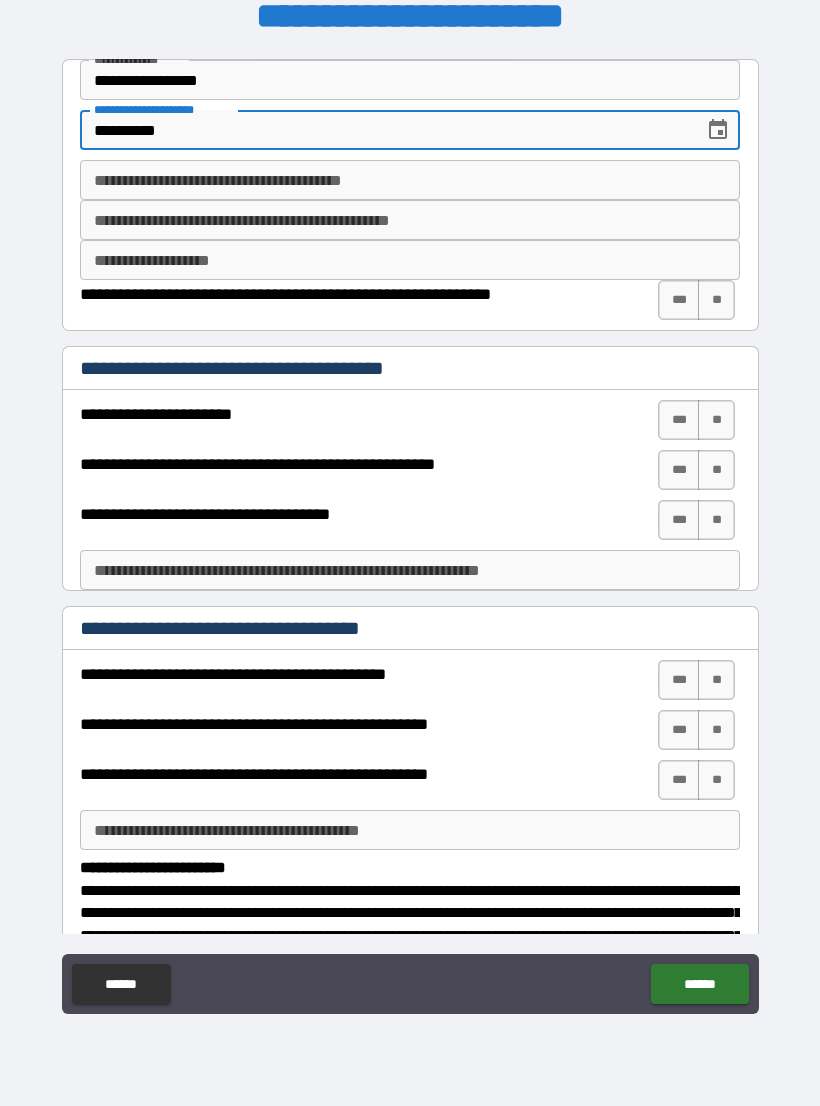type on "**********" 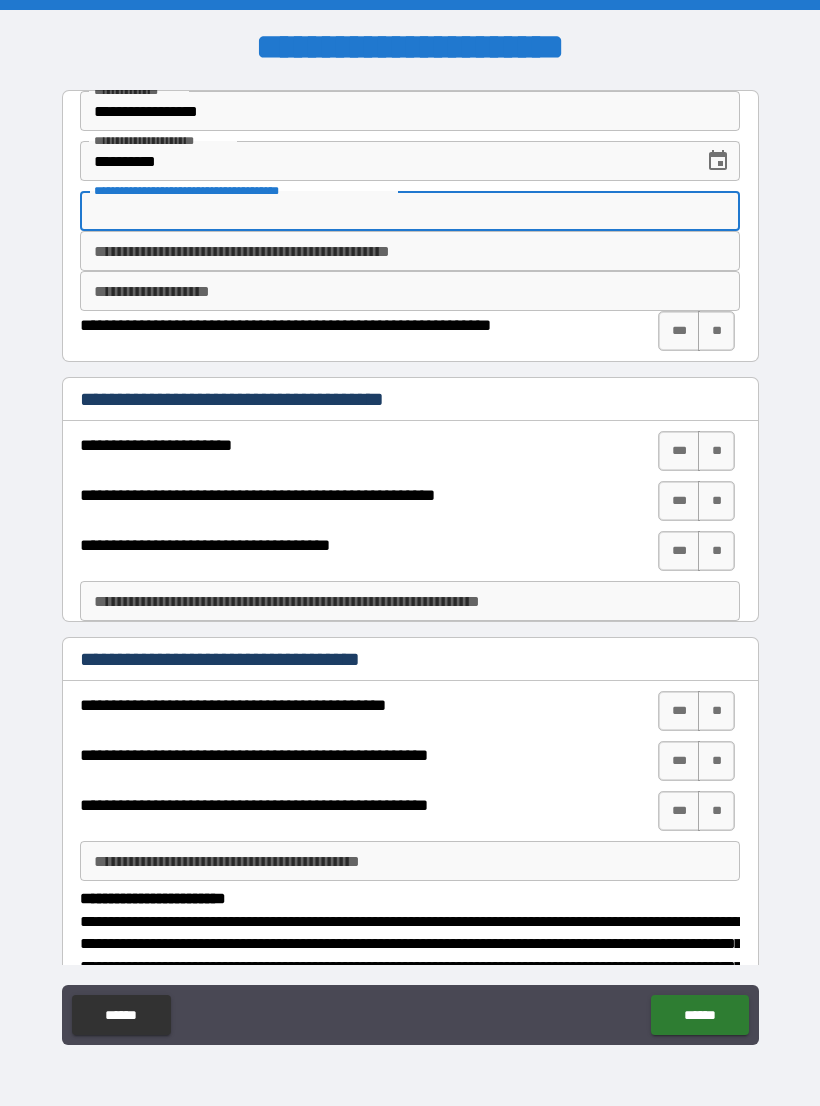 scroll, scrollTop: 0, scrollLeft: 0, axis: both 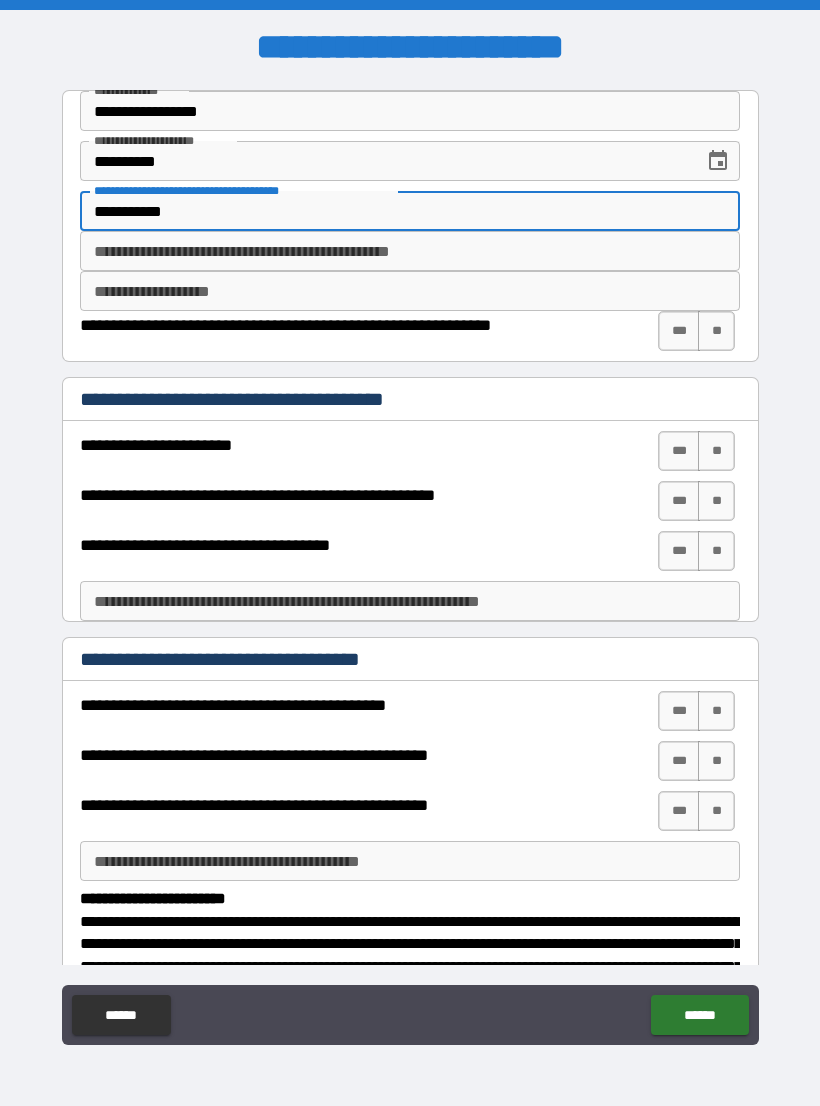 type on "**********" 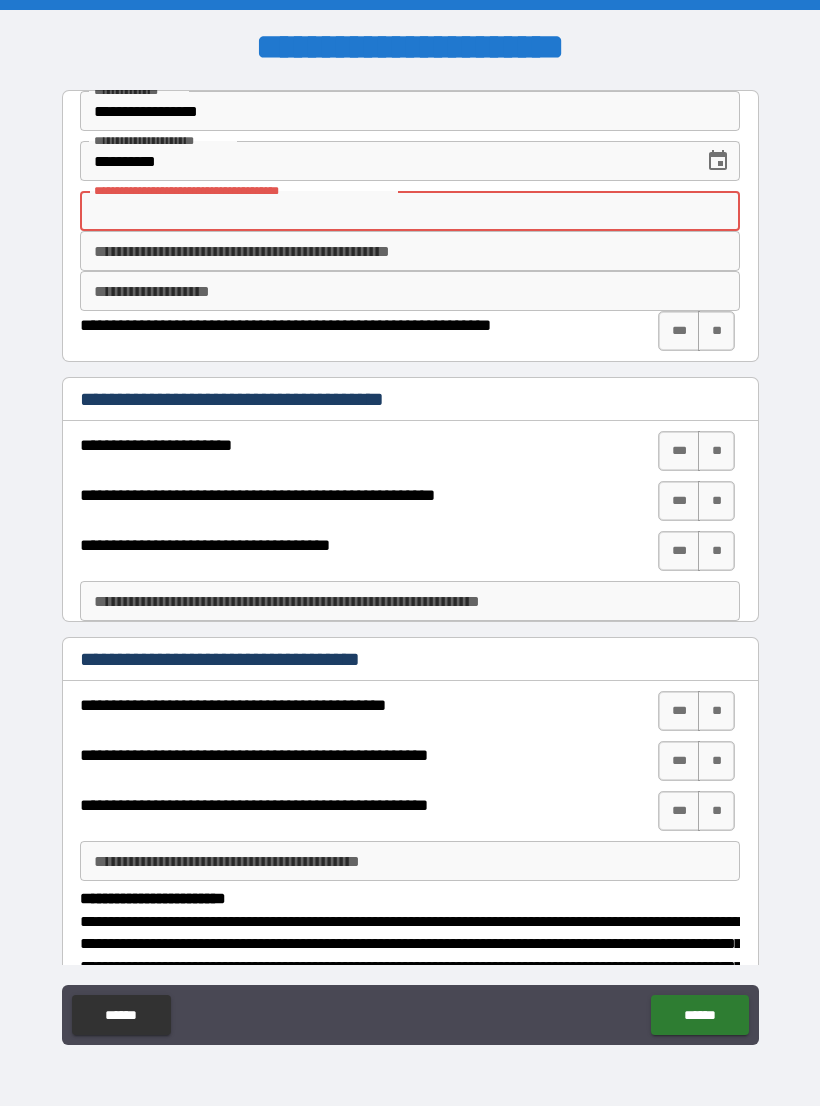 click on "**********" at bounding box center (410, 211) 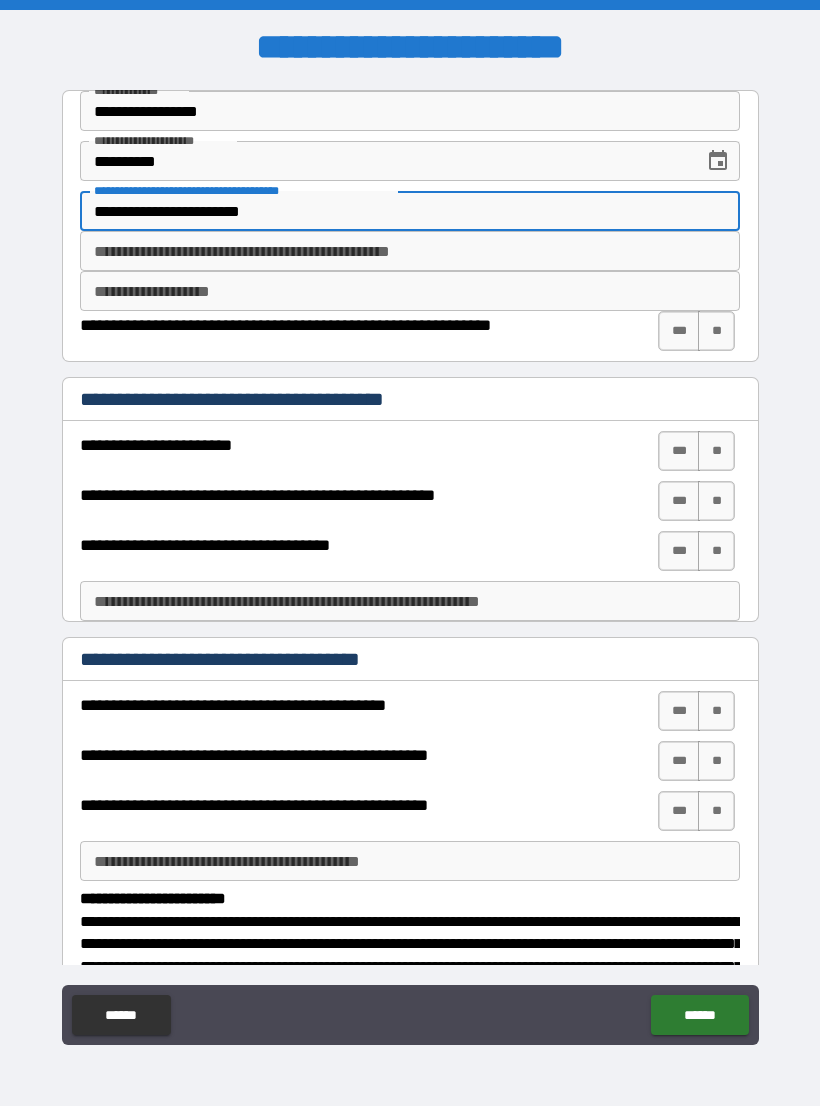 type on "**********" 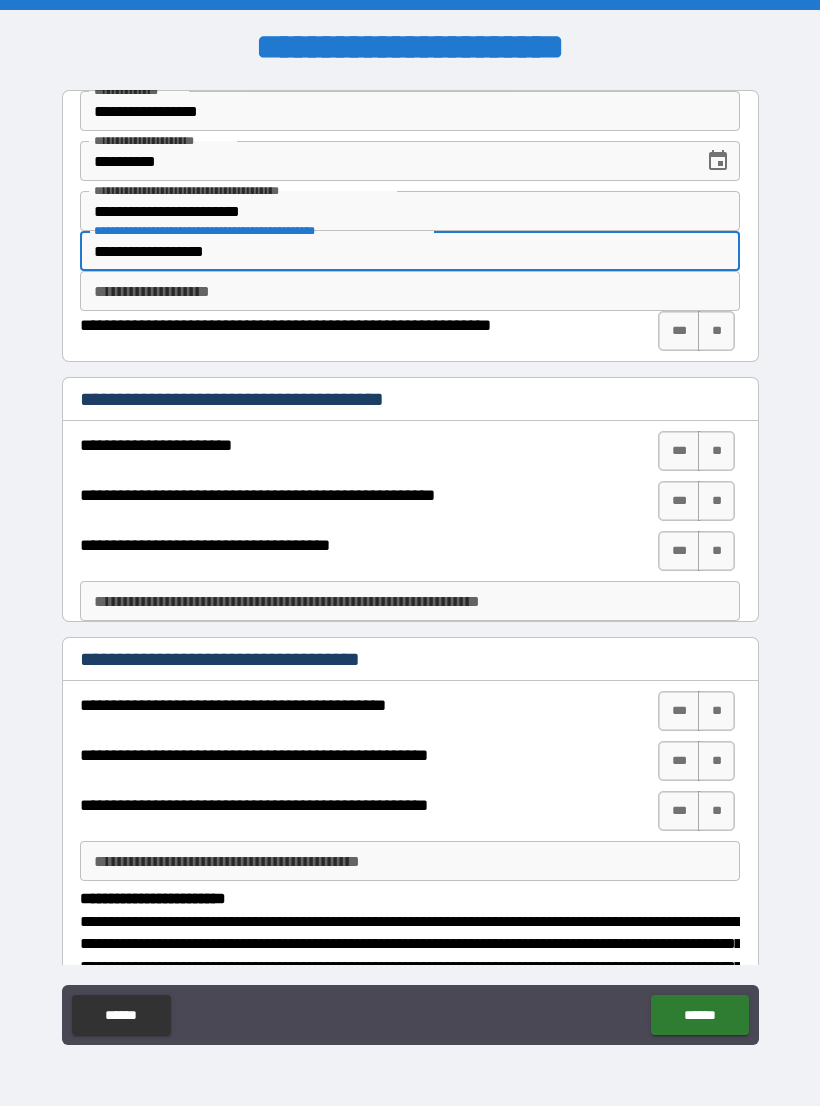 type on "**********" 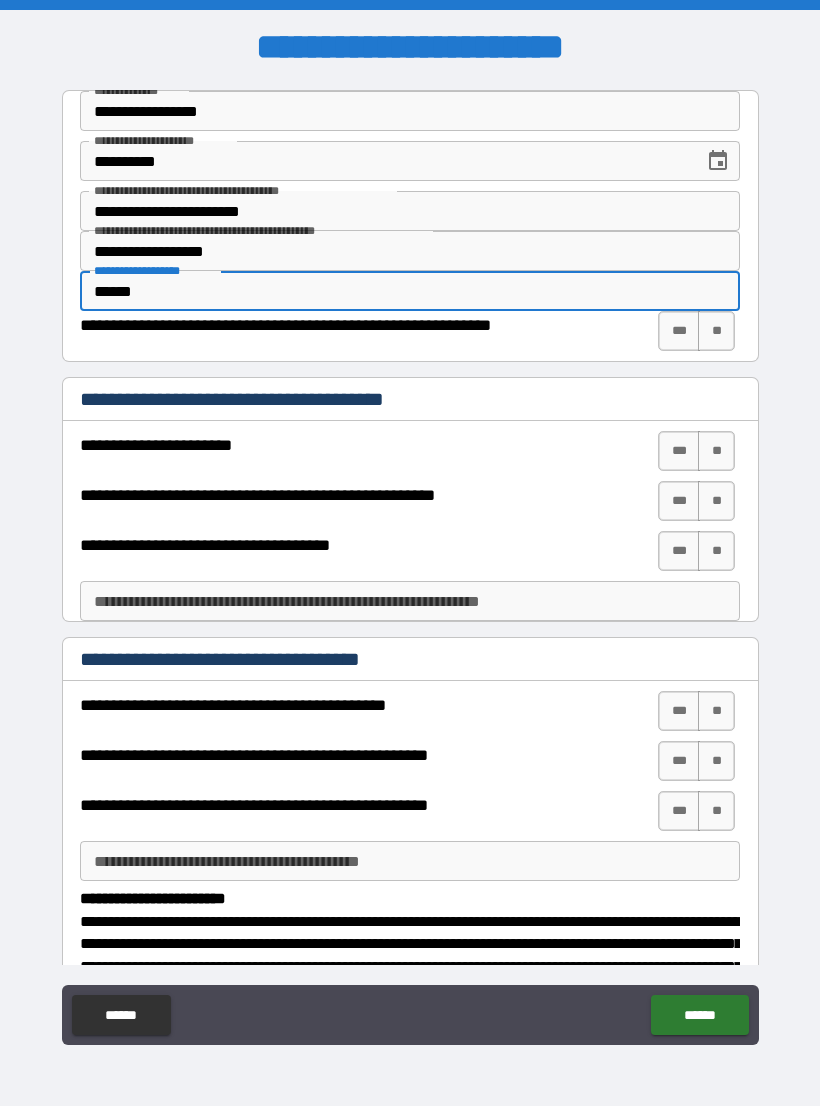 type on "******" 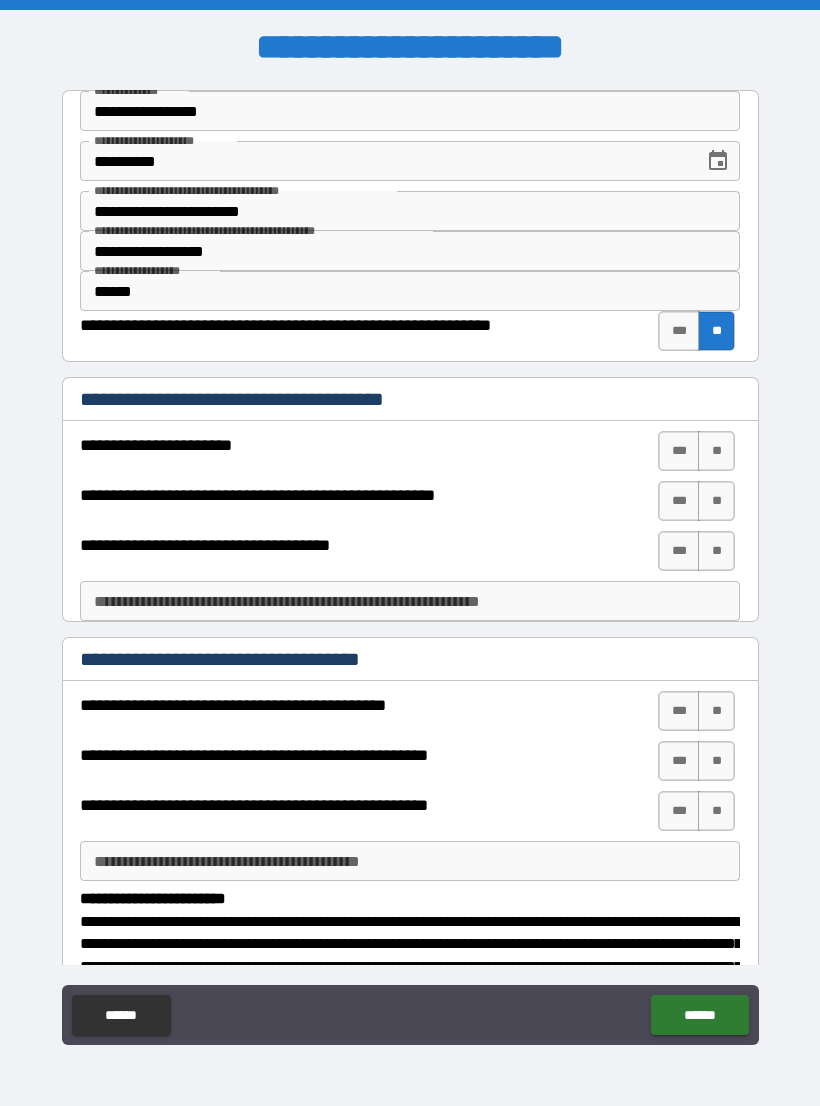click on "**" at bounding box center [716, 451] 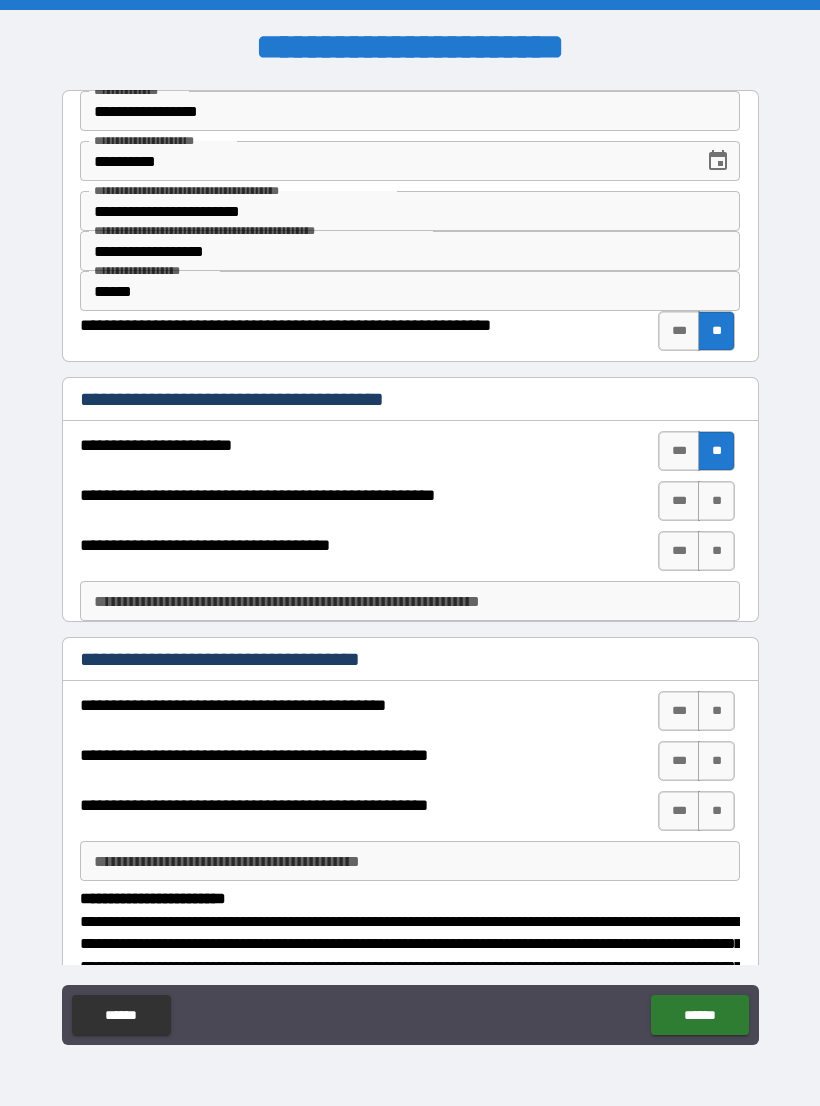 click on "**" at bounding box center [716, 501] 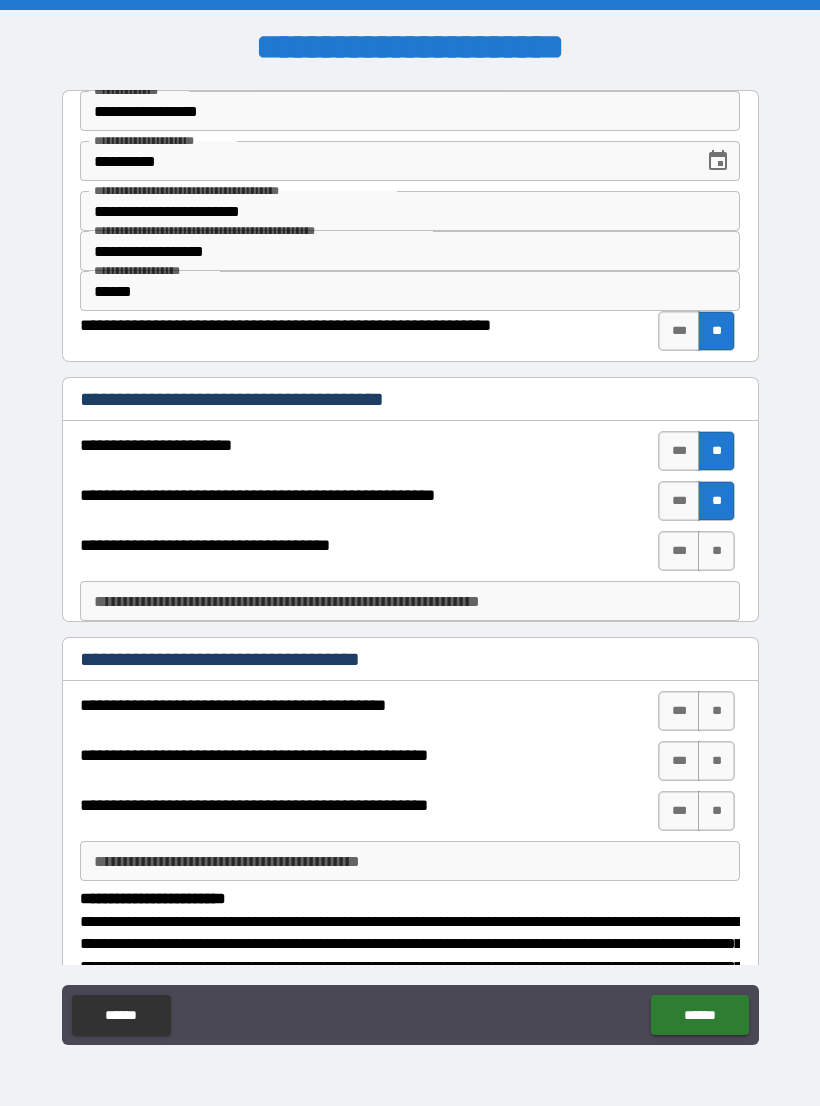 click on "**" at bounding box center (716, 551) 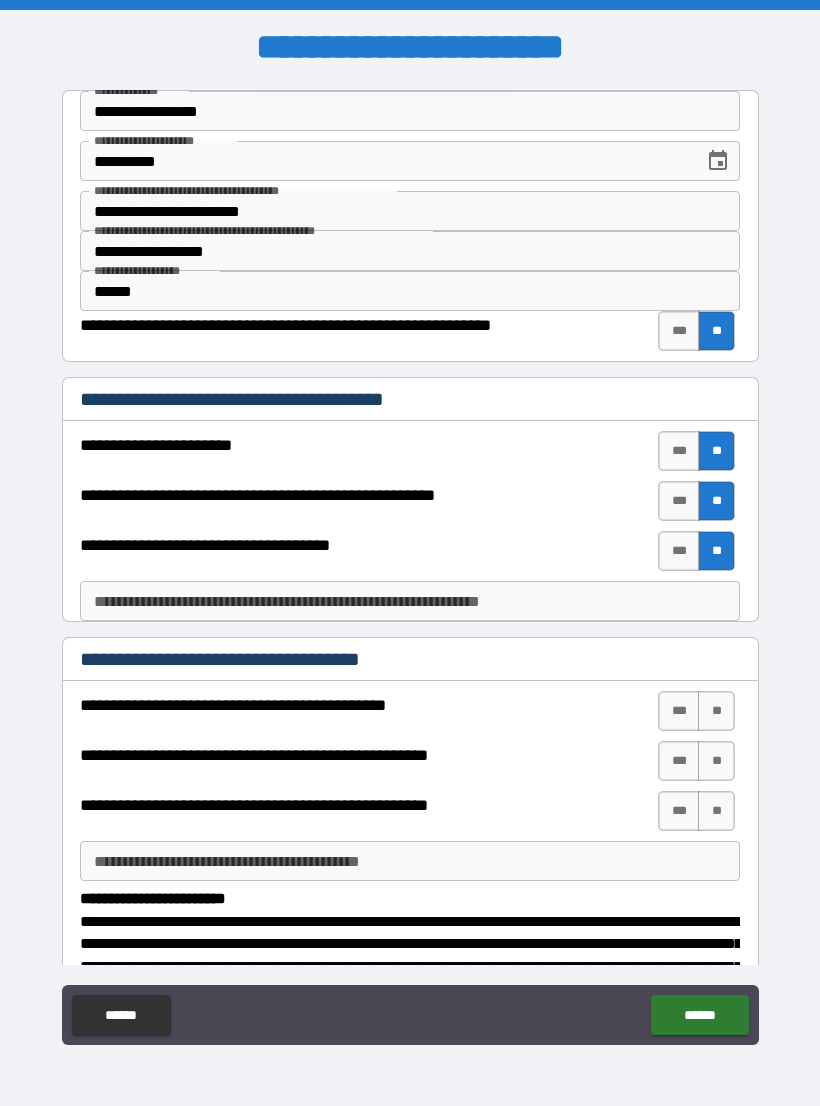 click on "**********" at bounding box center (410, 601) 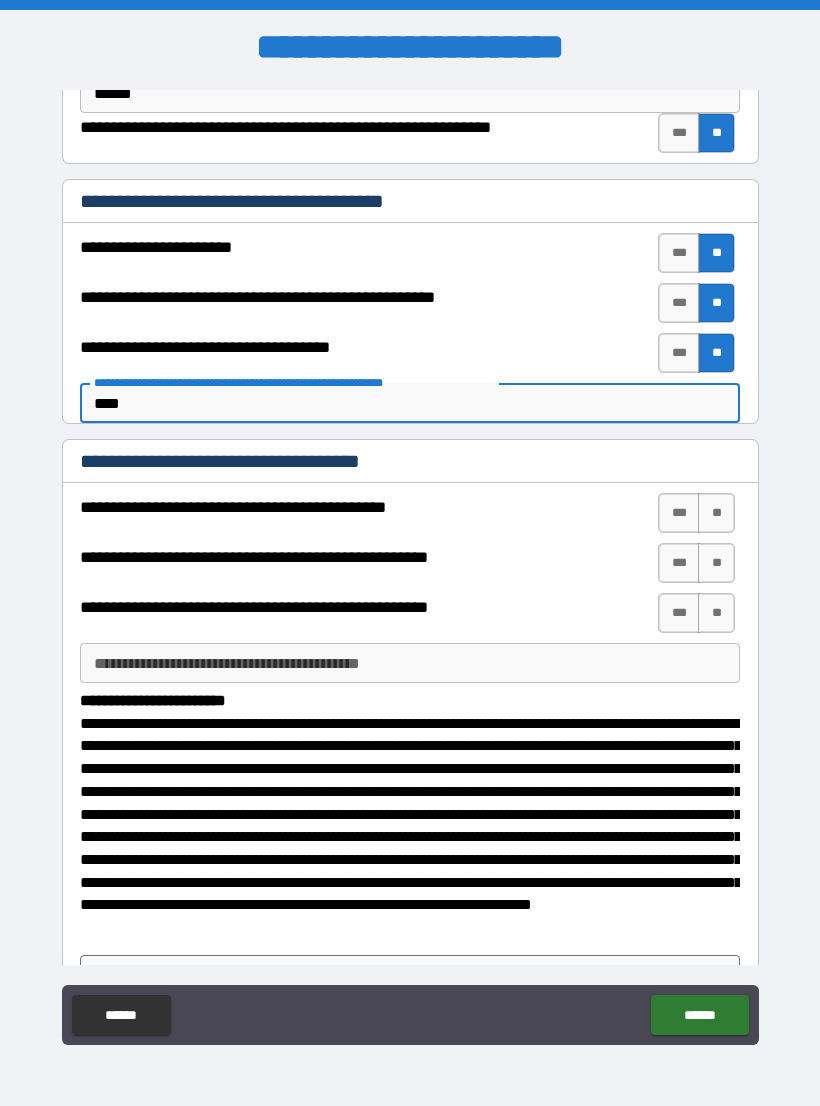 scroll, scrollTop: 200, scrollLeft: 0, axis: vertical 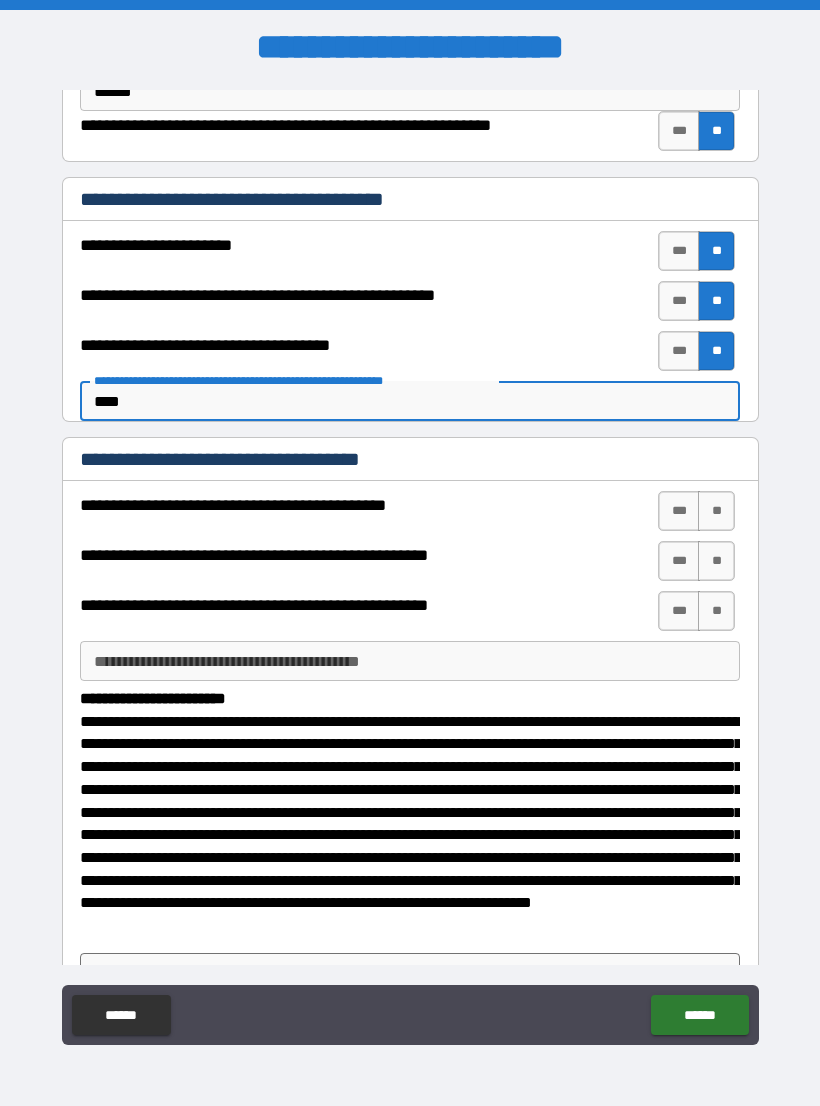 type on "****" 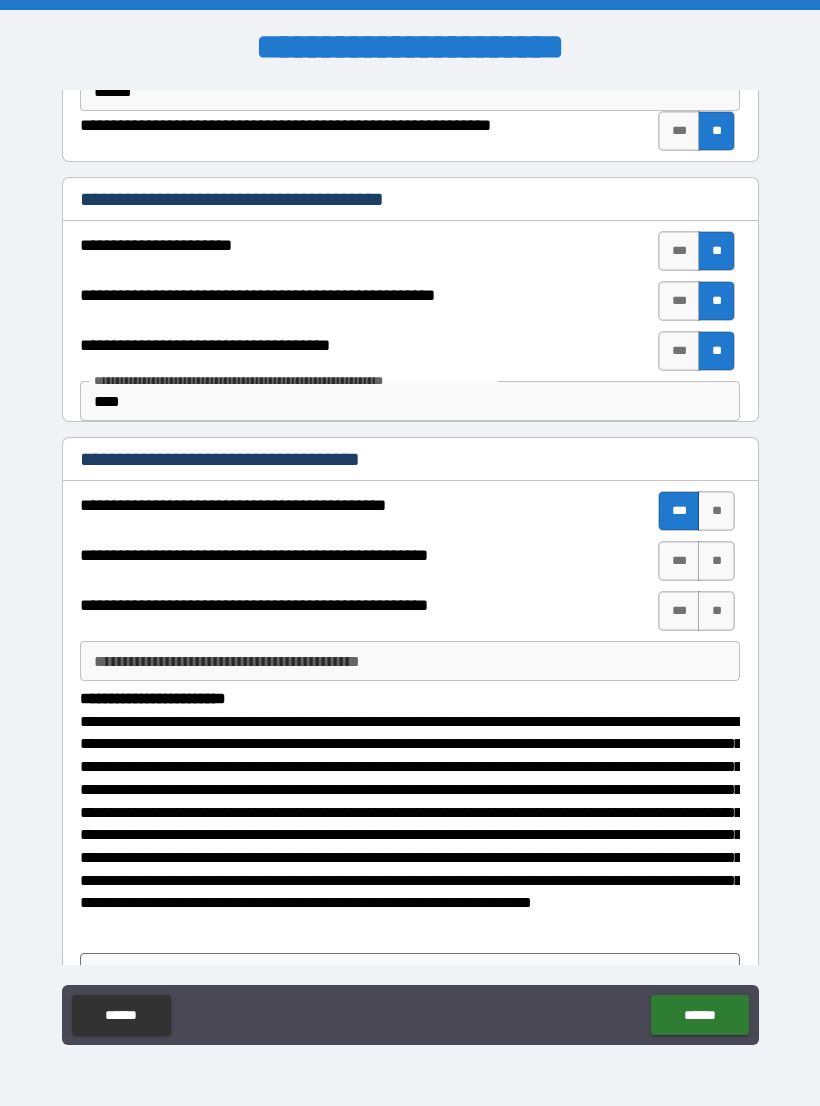 click on "**" at bounding box center (716, 561) 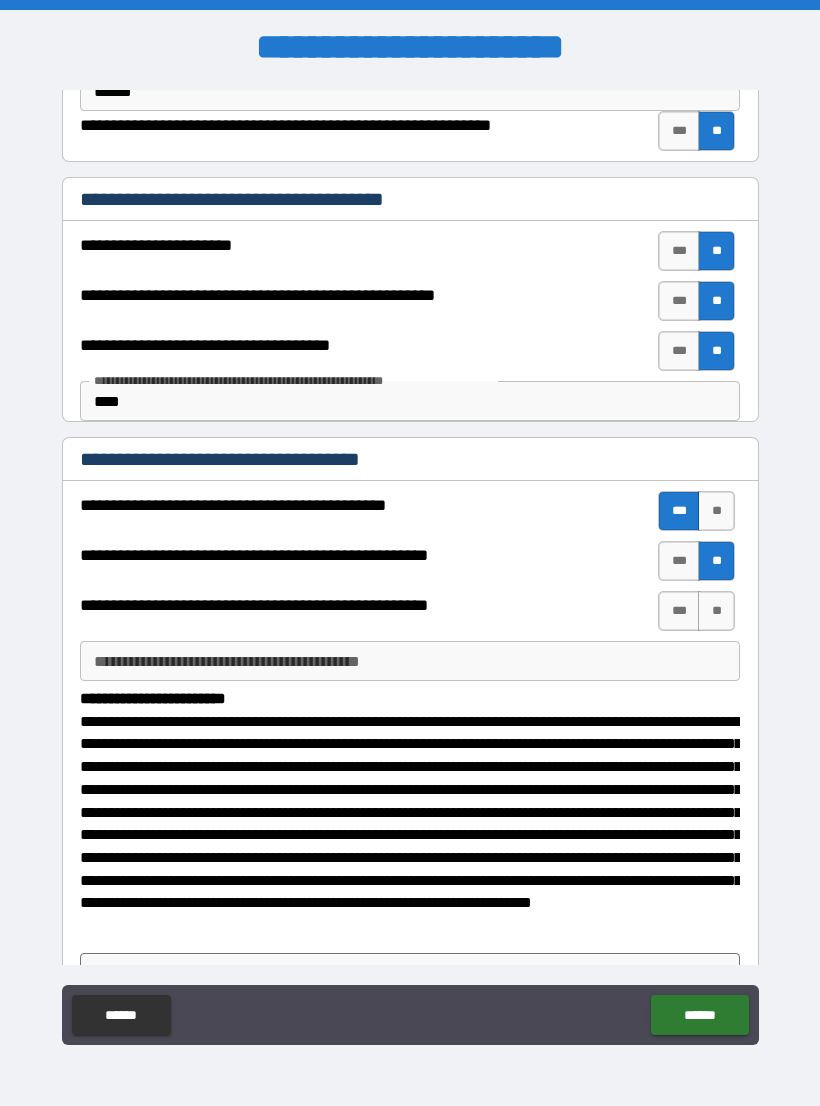 click on "**" at bounding box center (716, 611) 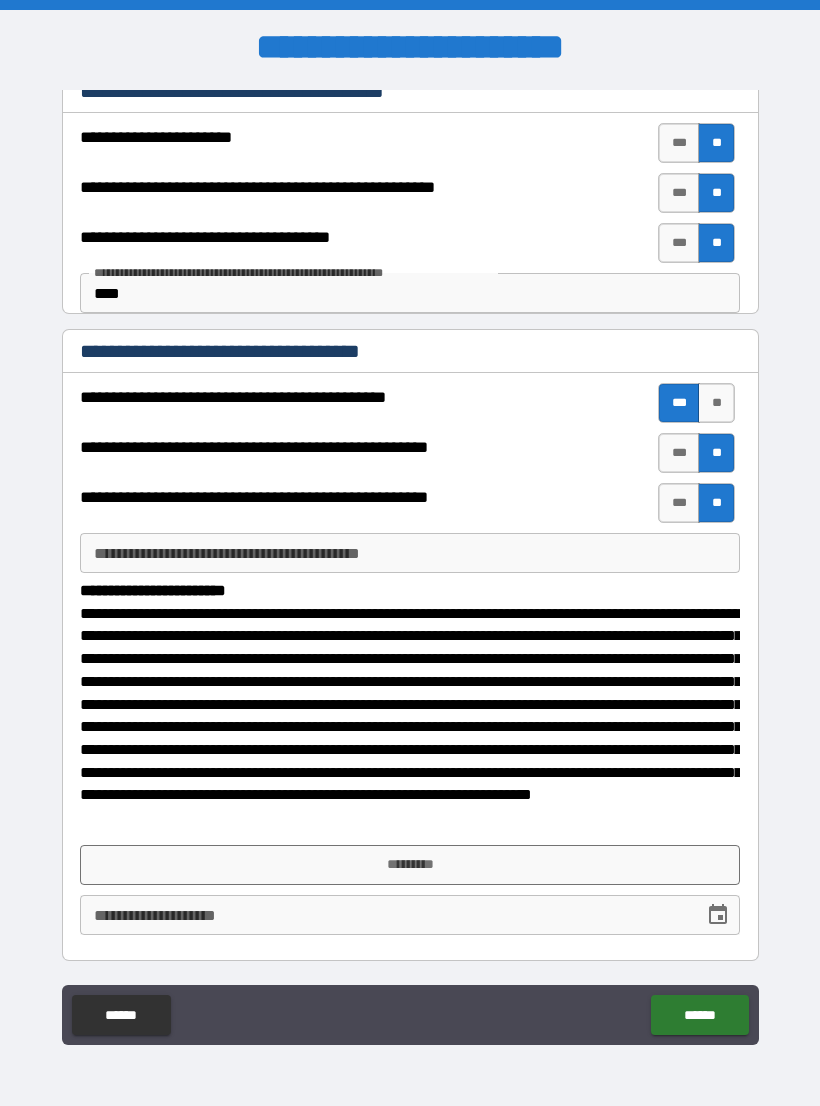 scroll, scrollTop: 308, scrollLeft: 0, axis: vertical 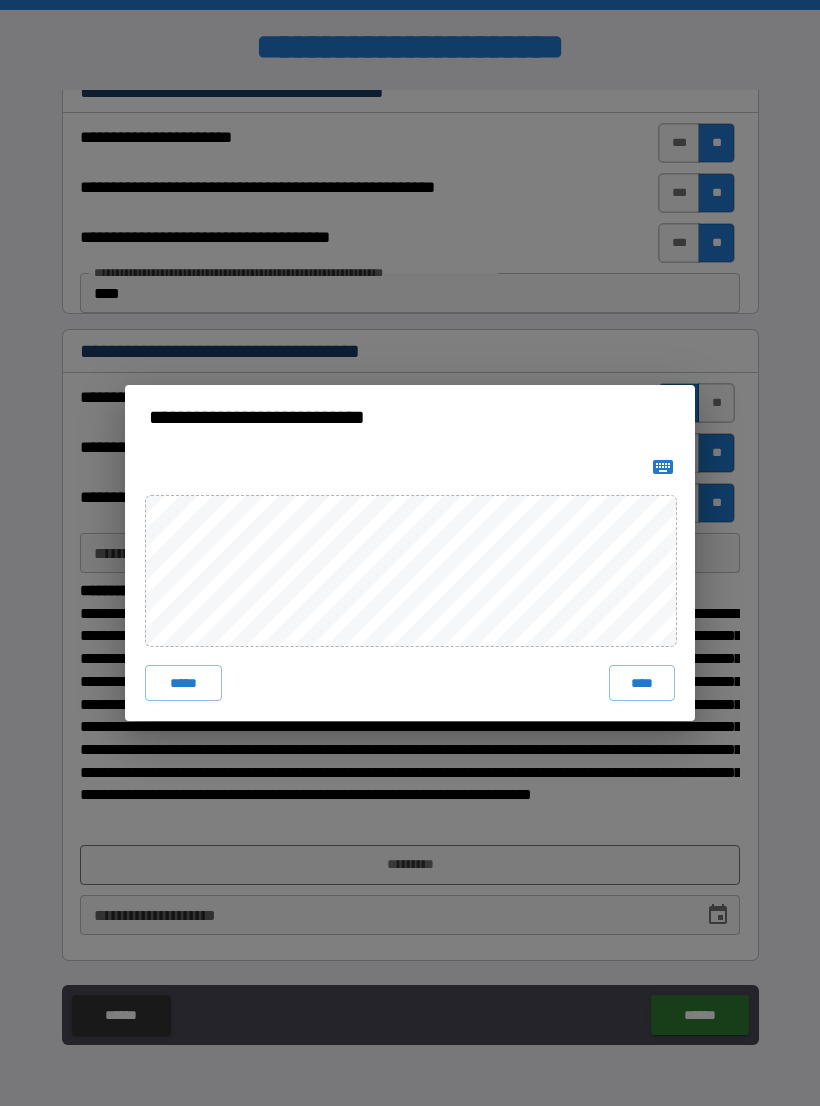 click on "****" at bounding box center (642, 683) 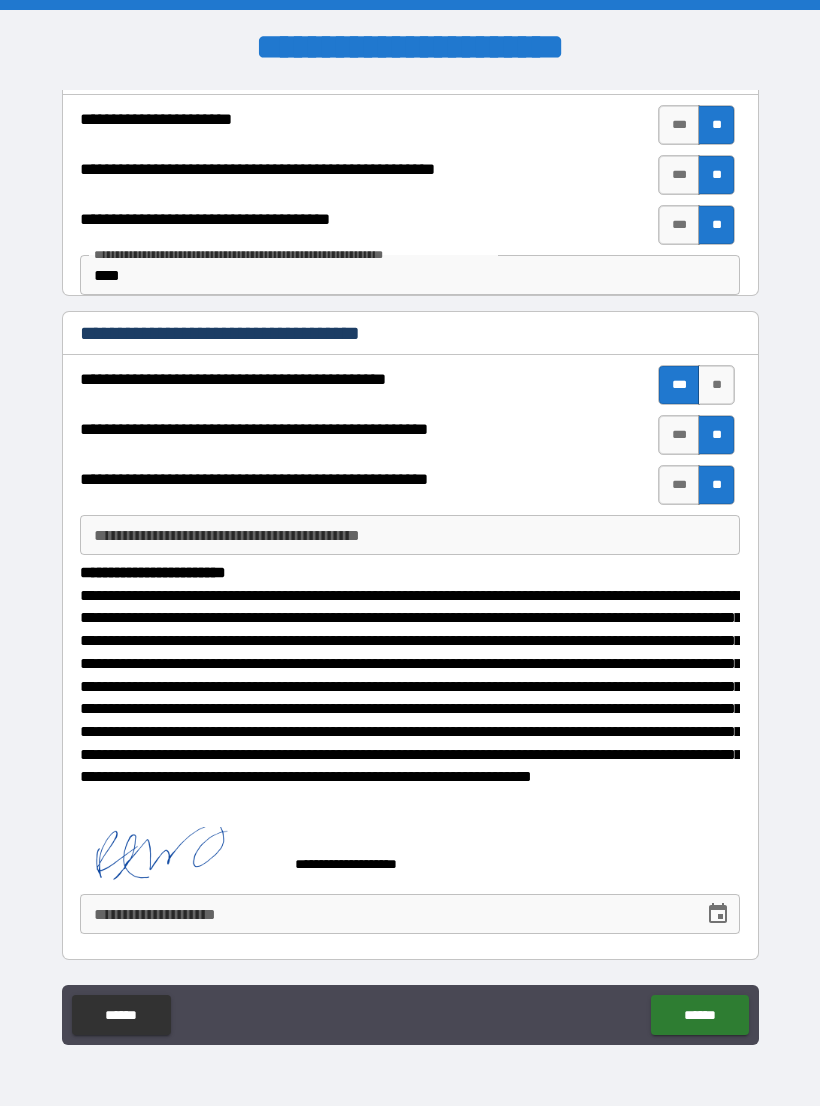 scroll, scrollTop: 325, scrollLeft: 0, axis: vertical 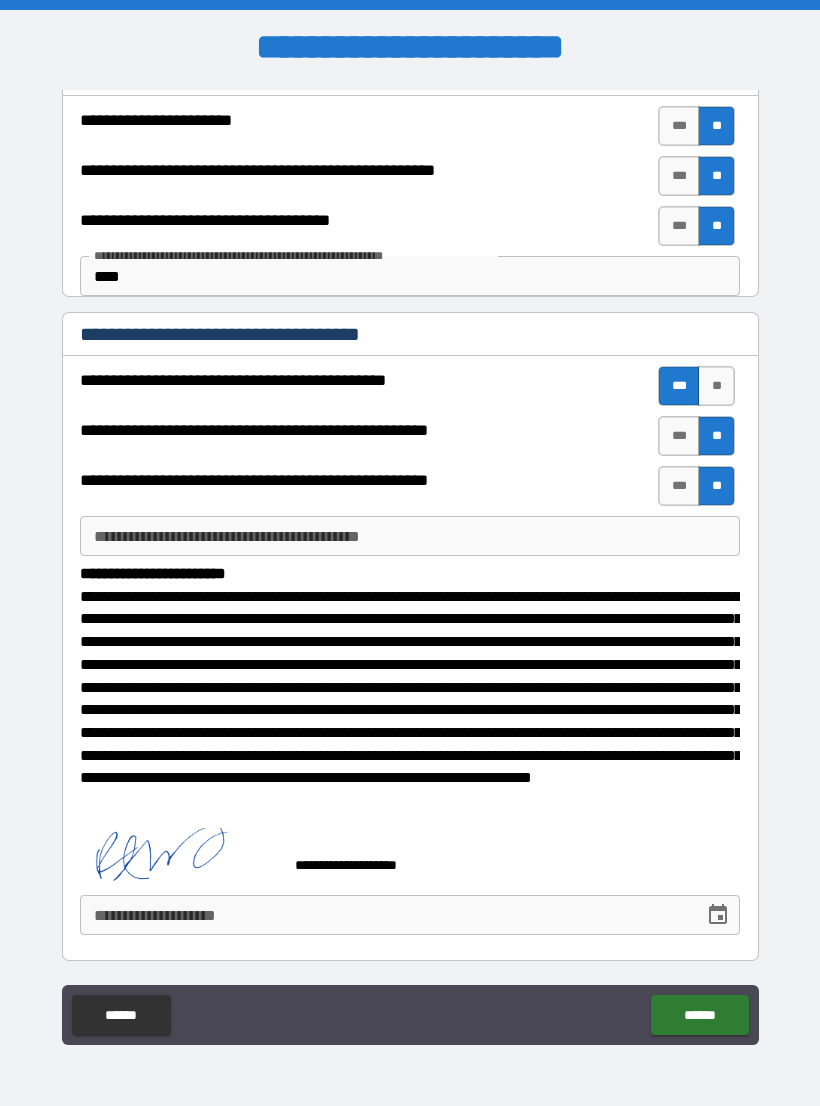 click 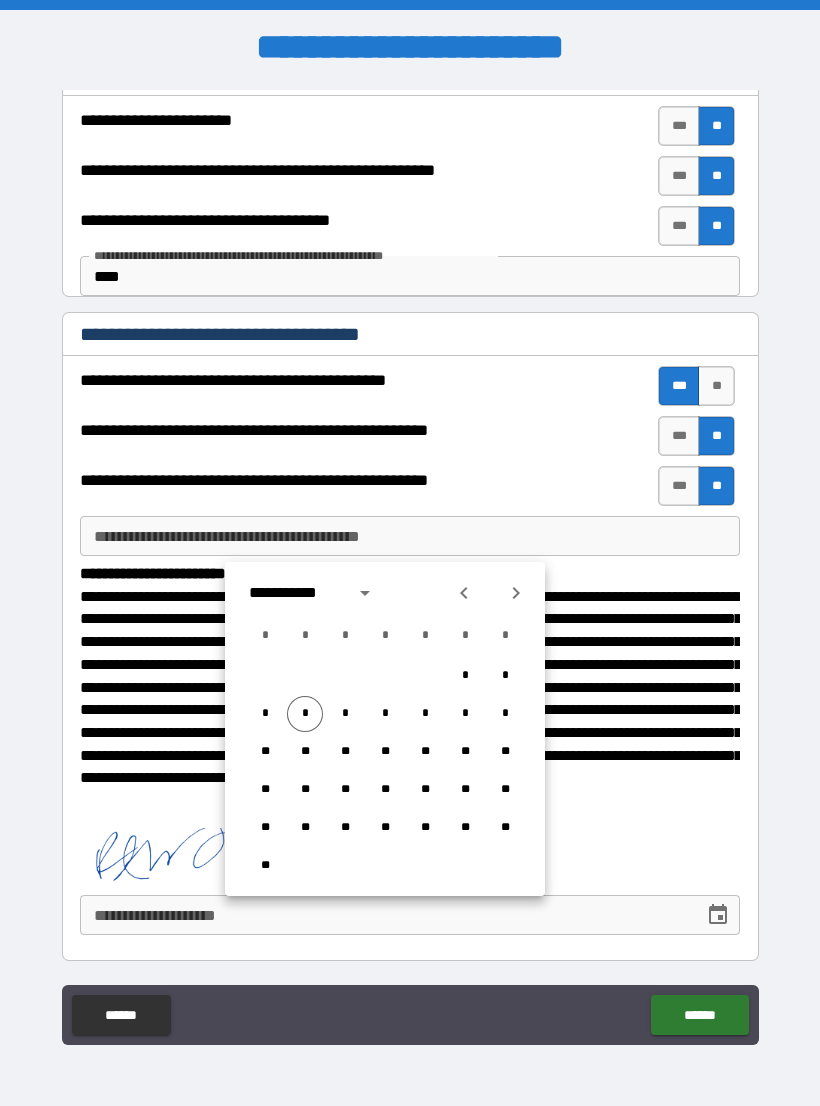 click on "*" at bounding box center [305, 714] 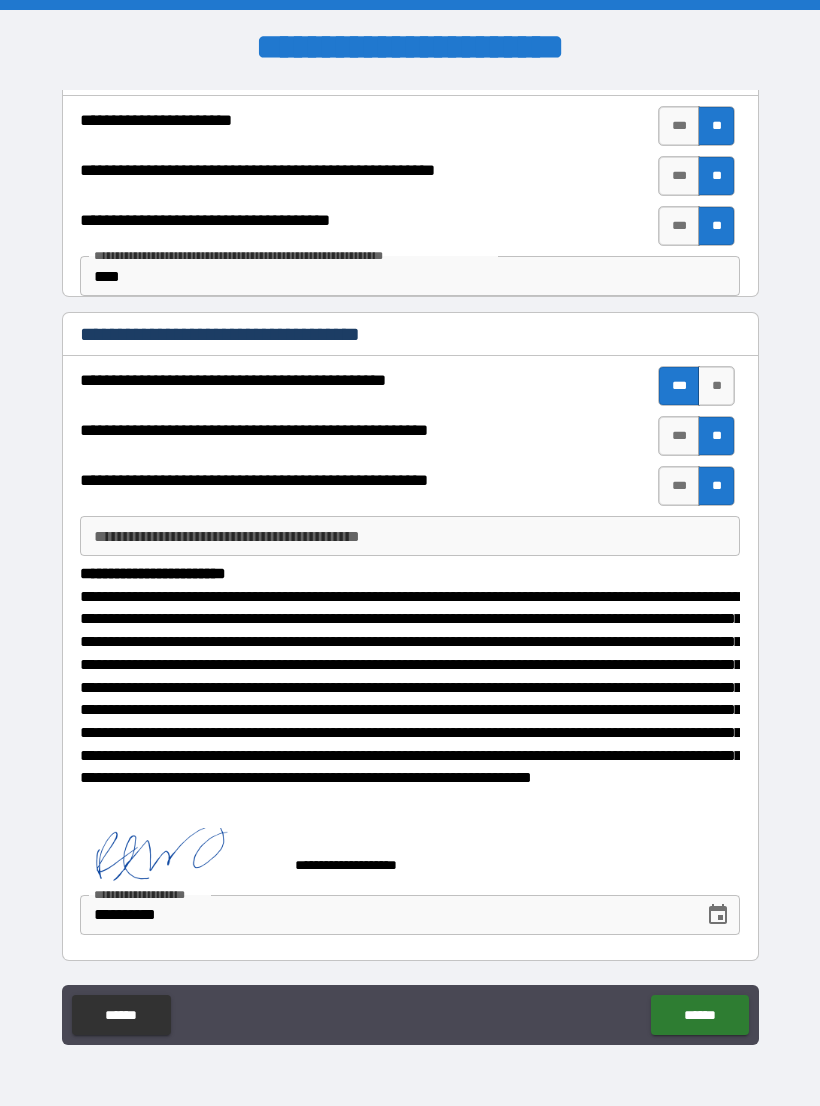 type on "**********" 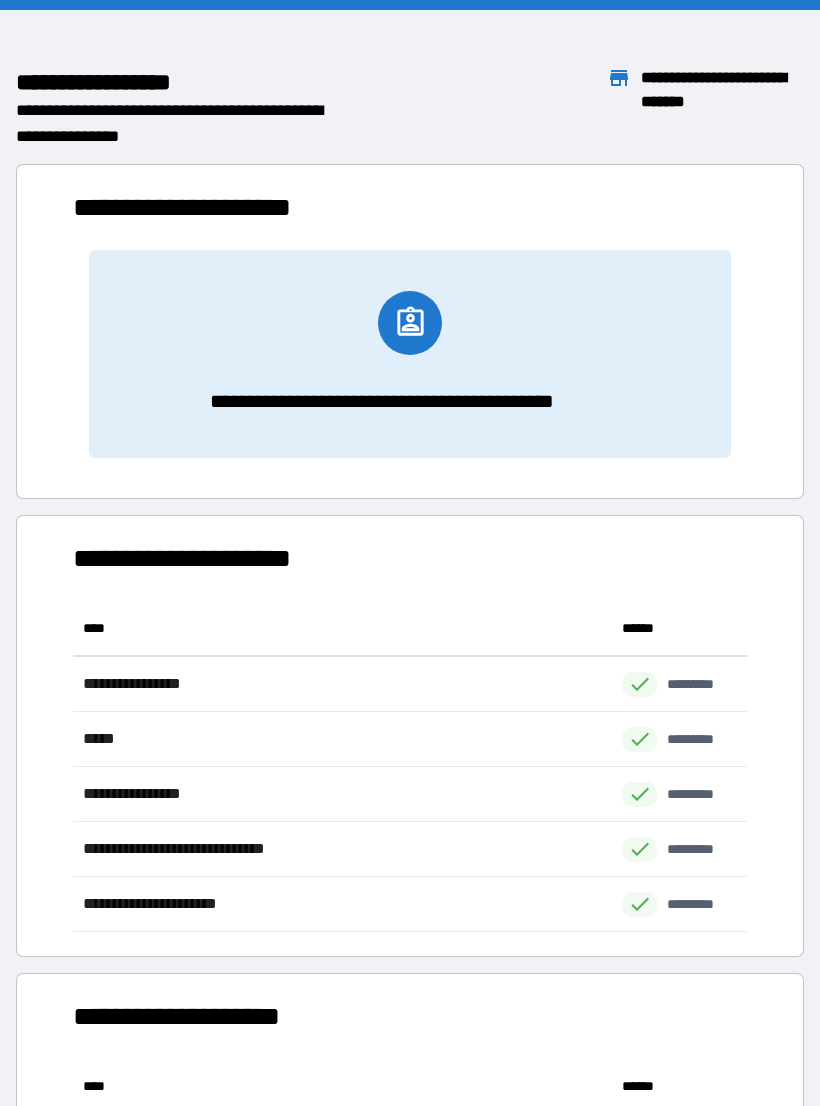 scroll, scrollTop: 1, scrollLeft: 1, axis: both 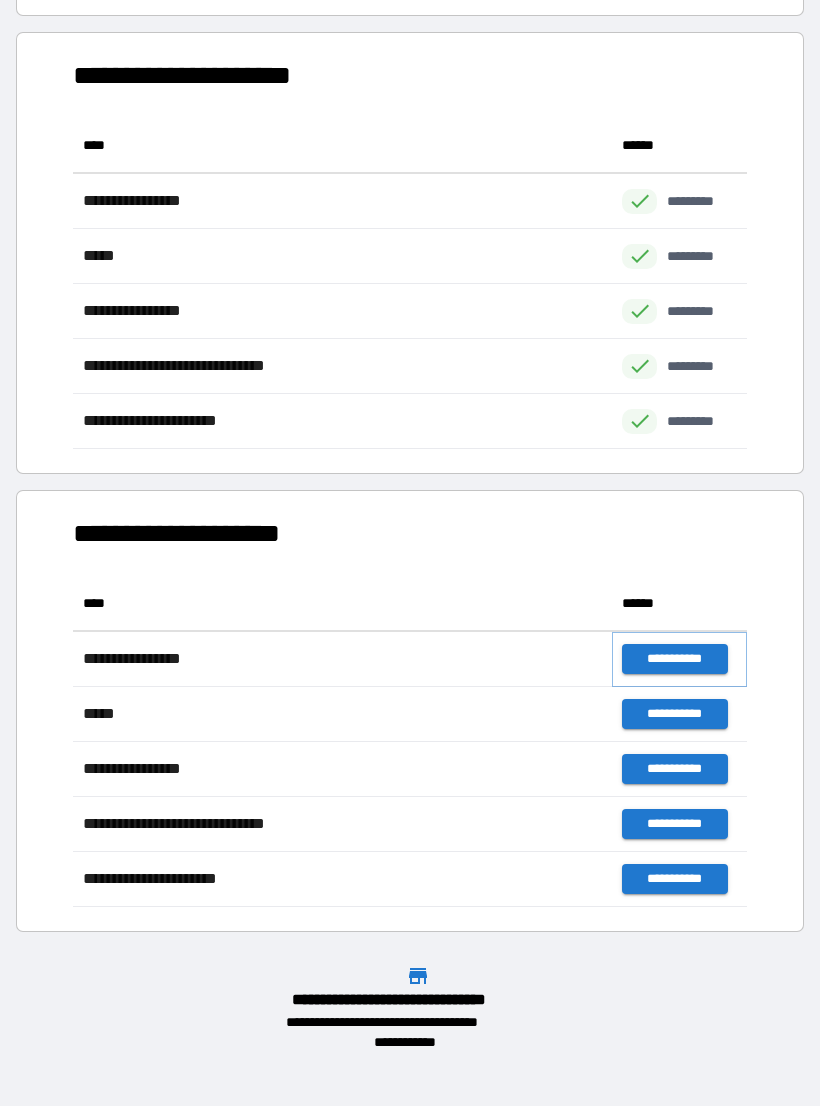 click on "**********" at bounding box center (674, 659) 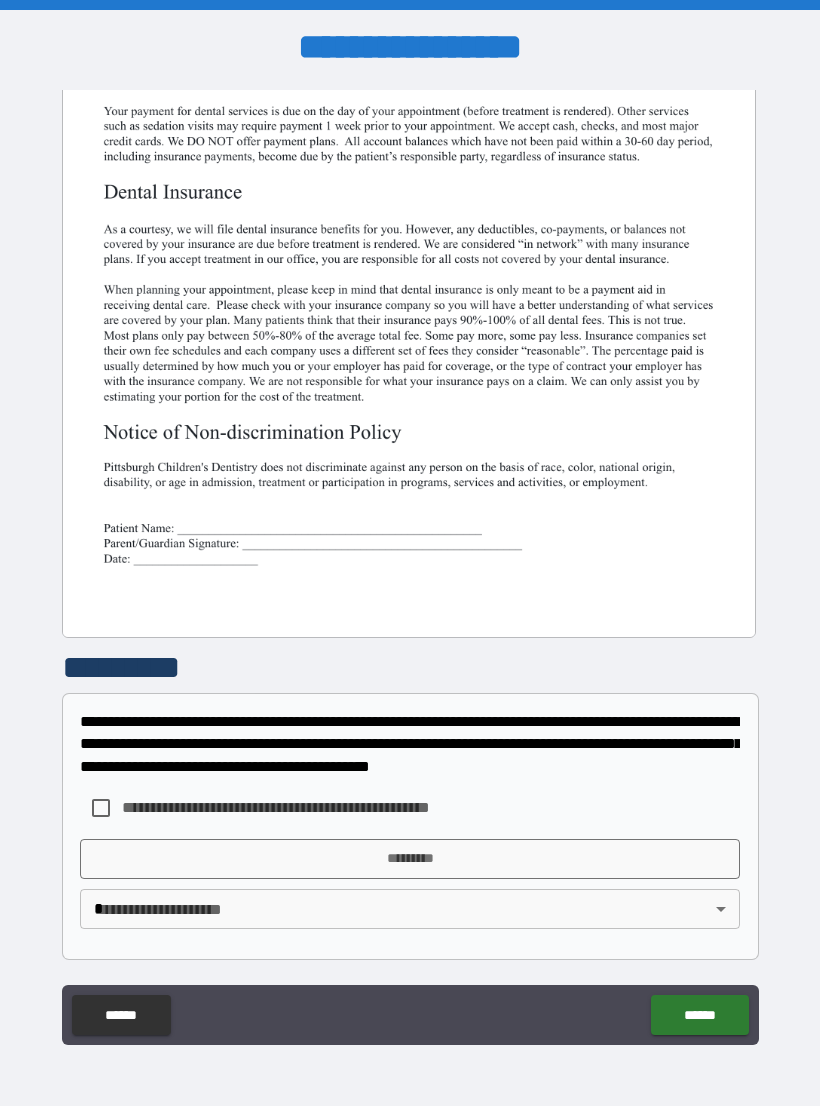 scroll, scrollTop: 380, scrollLeft: 0, axis: vertical 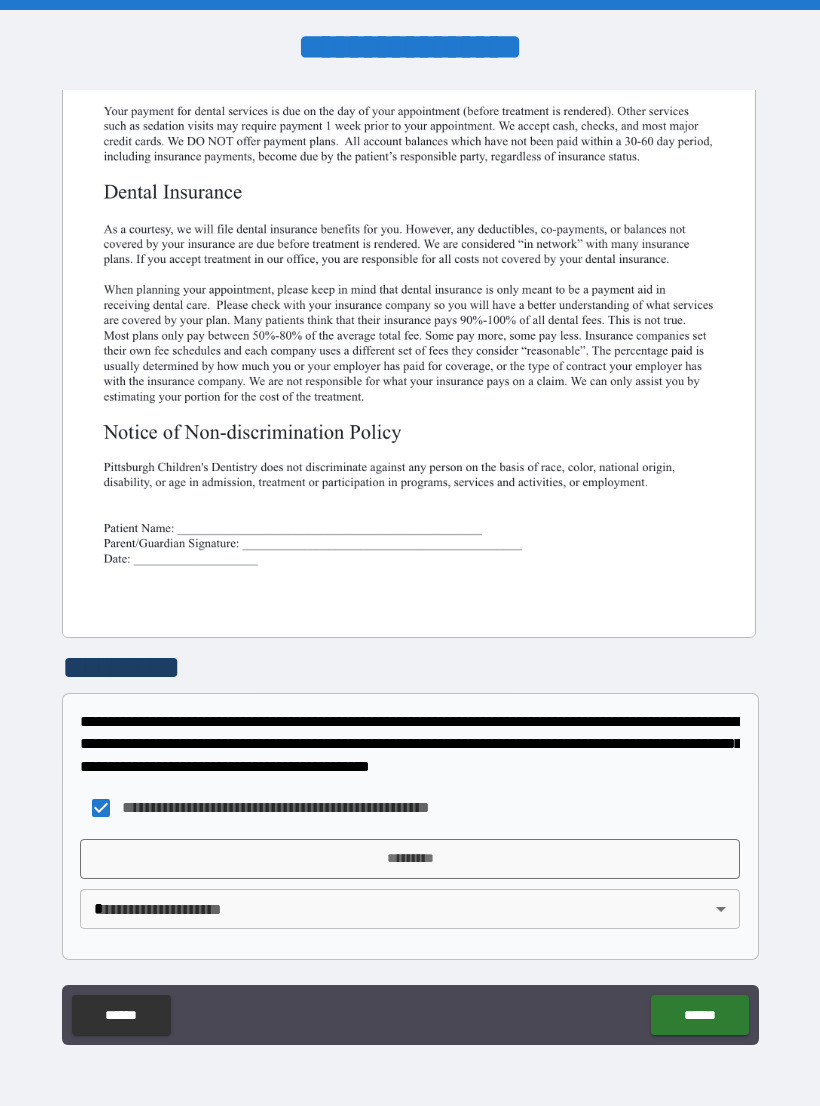 click on "*********" at bounding box center (410, 859) 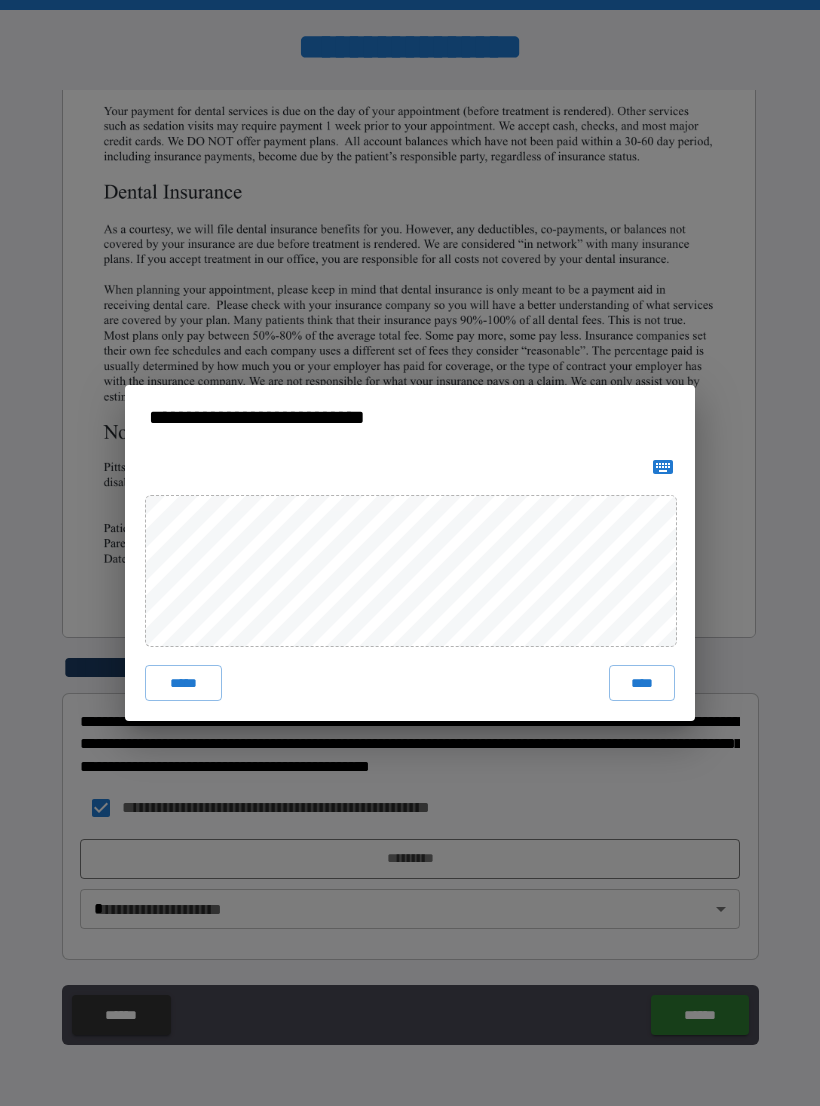 click on "****" at bounding box center (642, 683) 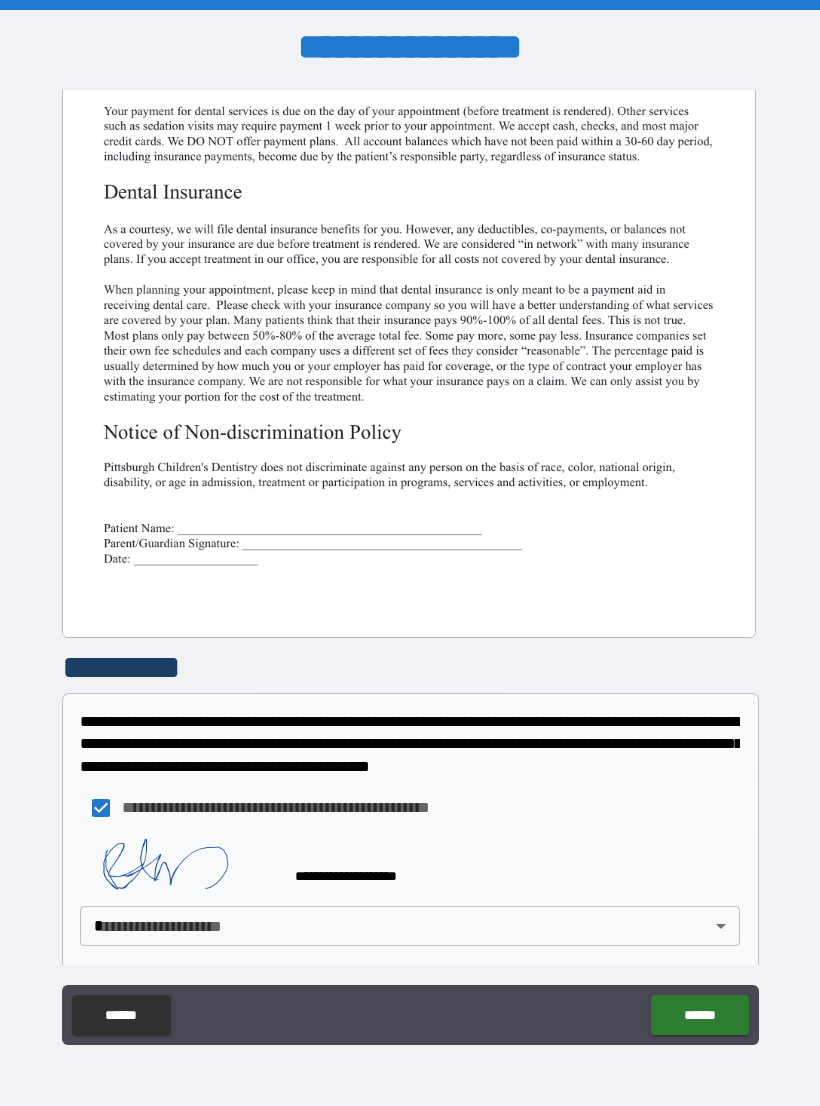 click on "**********" at bounding box center [410, 568] 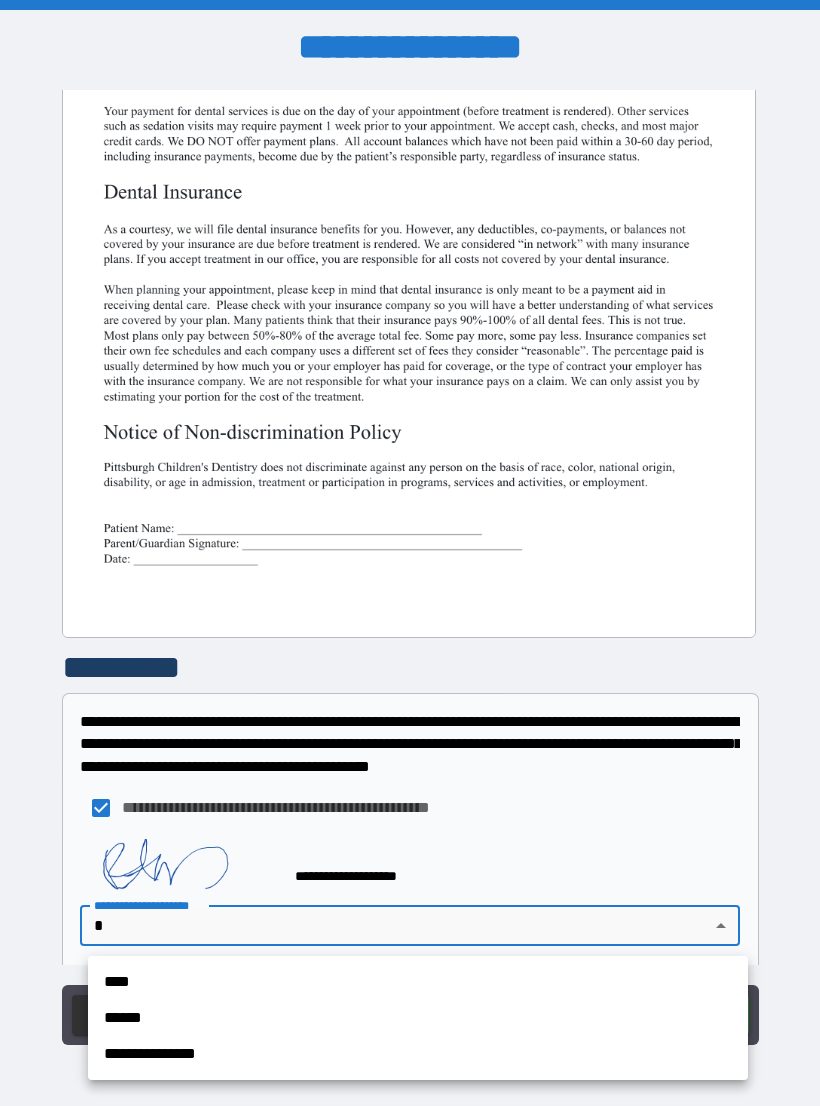 click on "**********" at bounding box center (418, 1054) 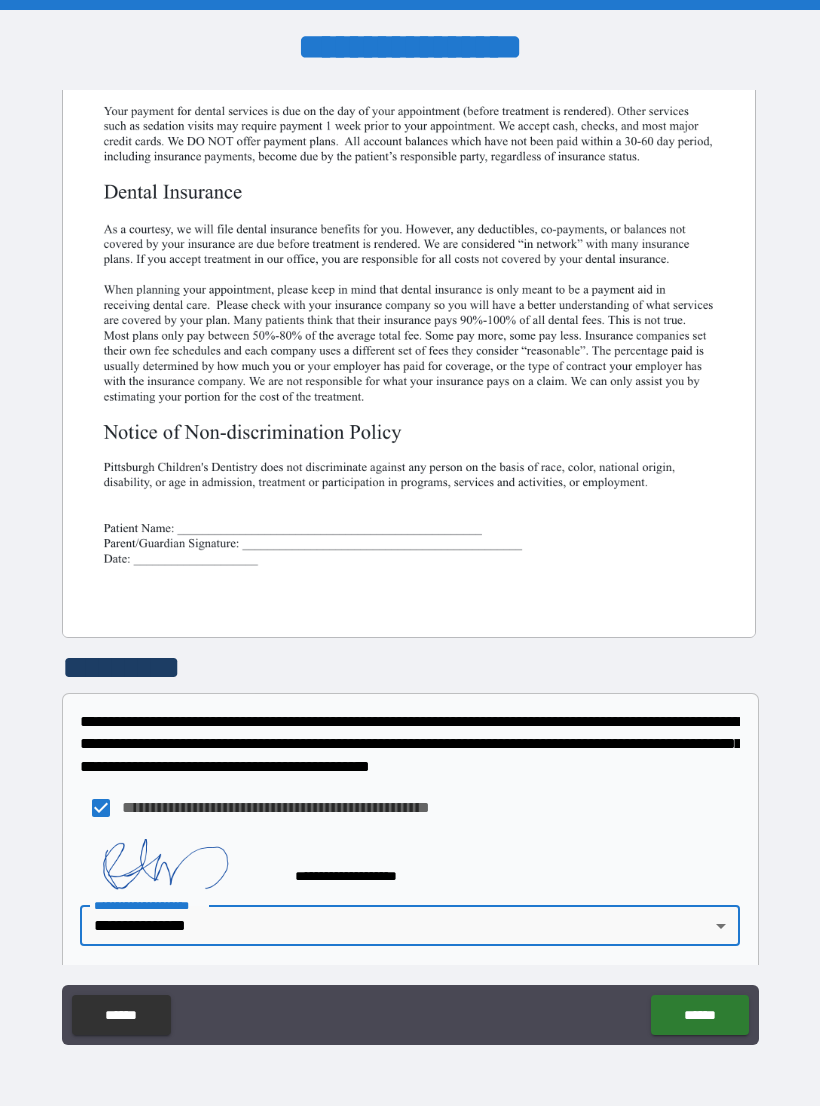 click on "******" at bounding box center (699, 1015) 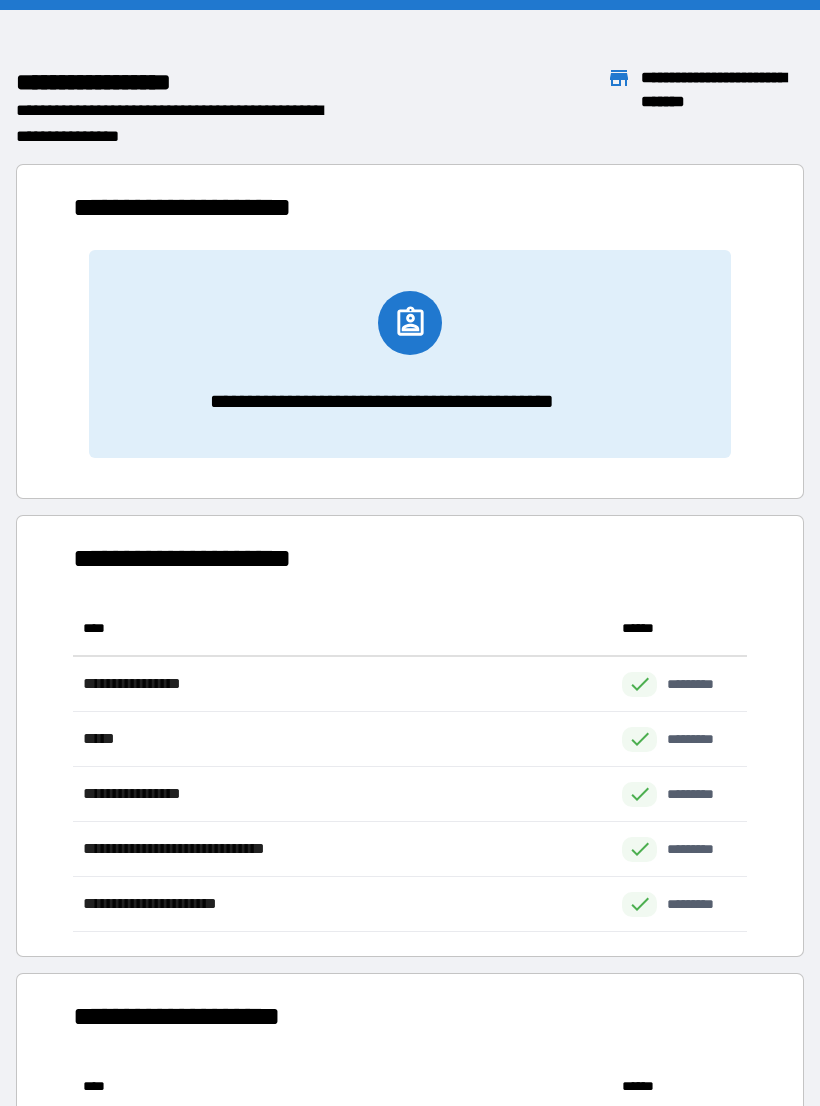 scroll, scrollTop: 1, scrollLeft: 1, axis: both 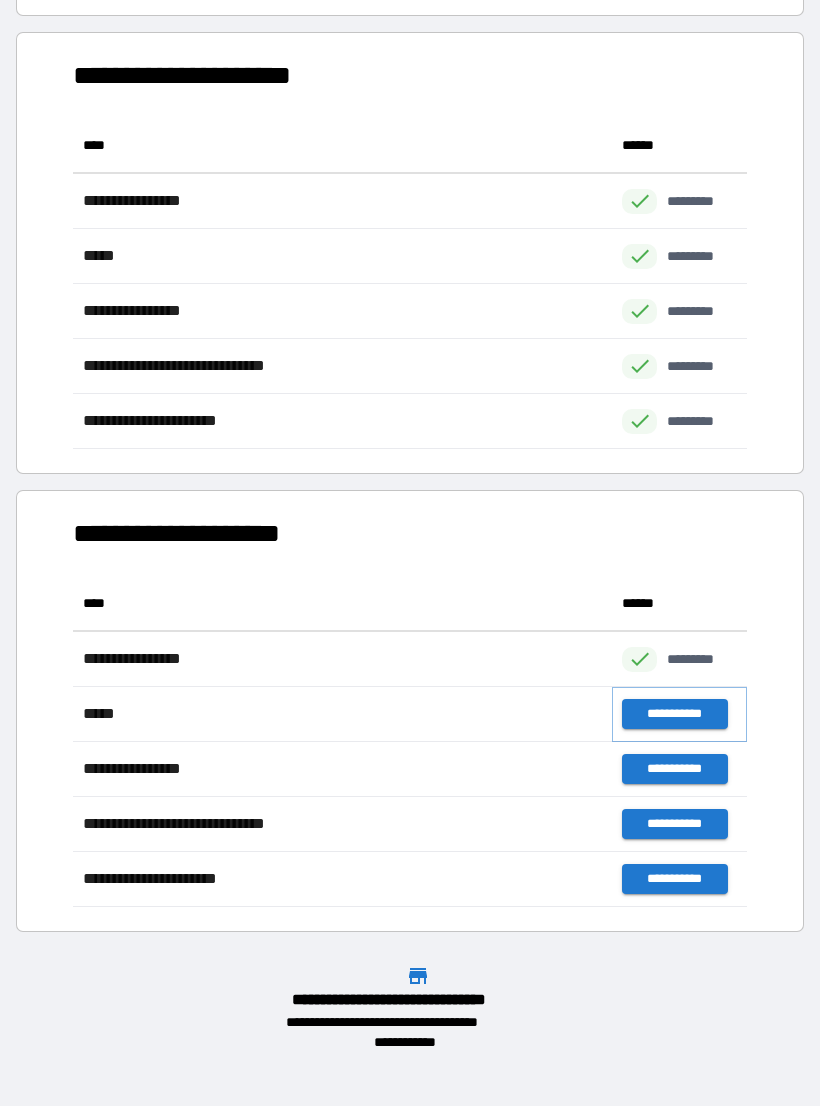 click on "**********" at bounding box center [674, 714] 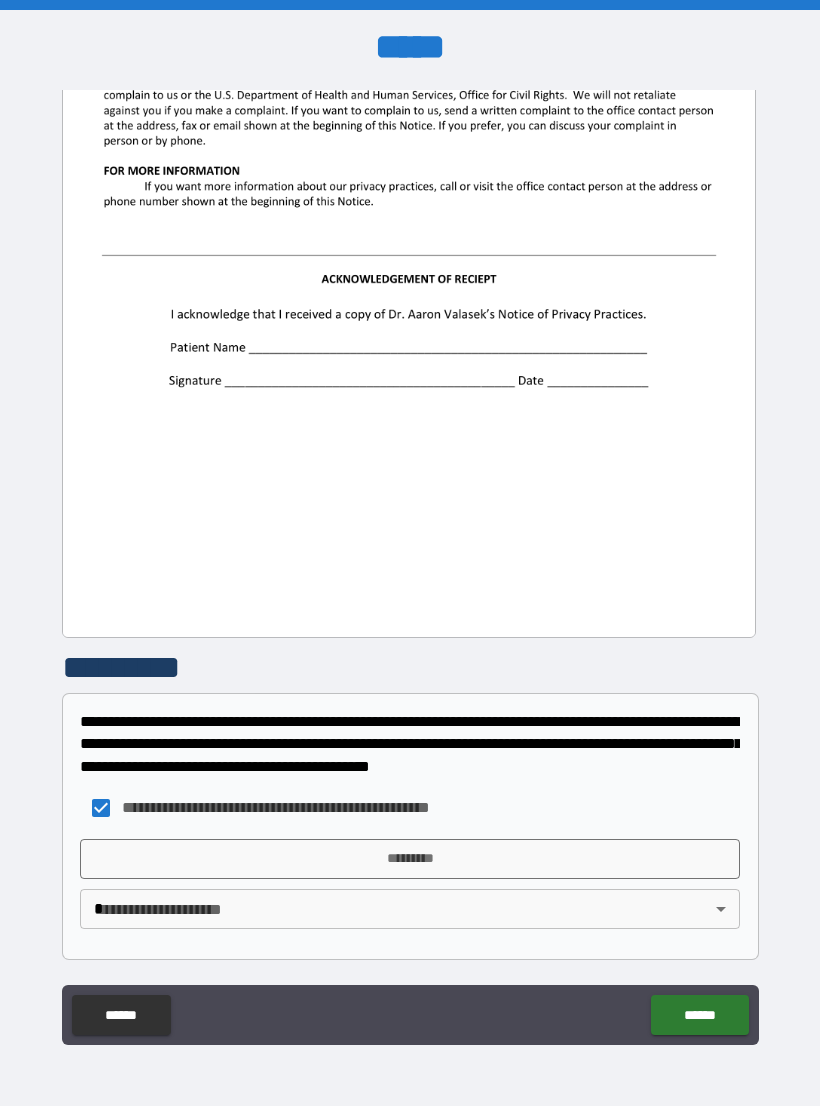 scroll, scrollTop: 2244, scrollLeft: 0, axis: vertical 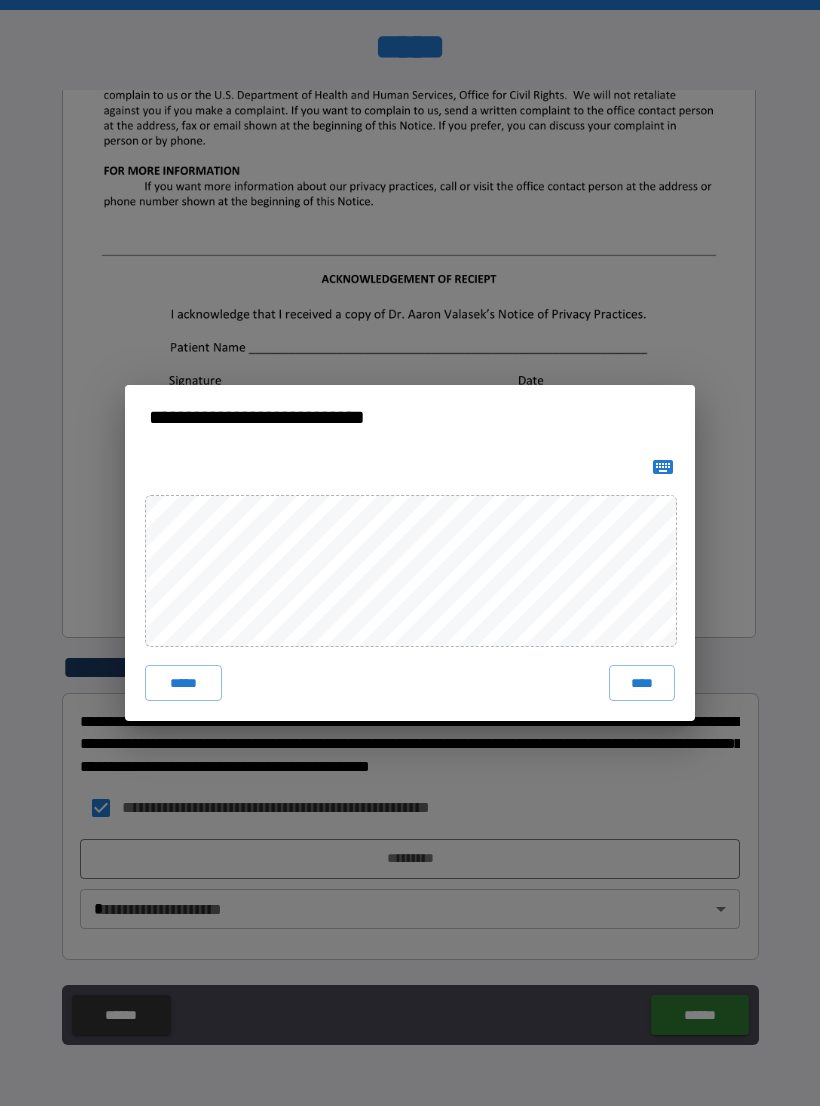 click on "****" at bounding box center (642, 683) 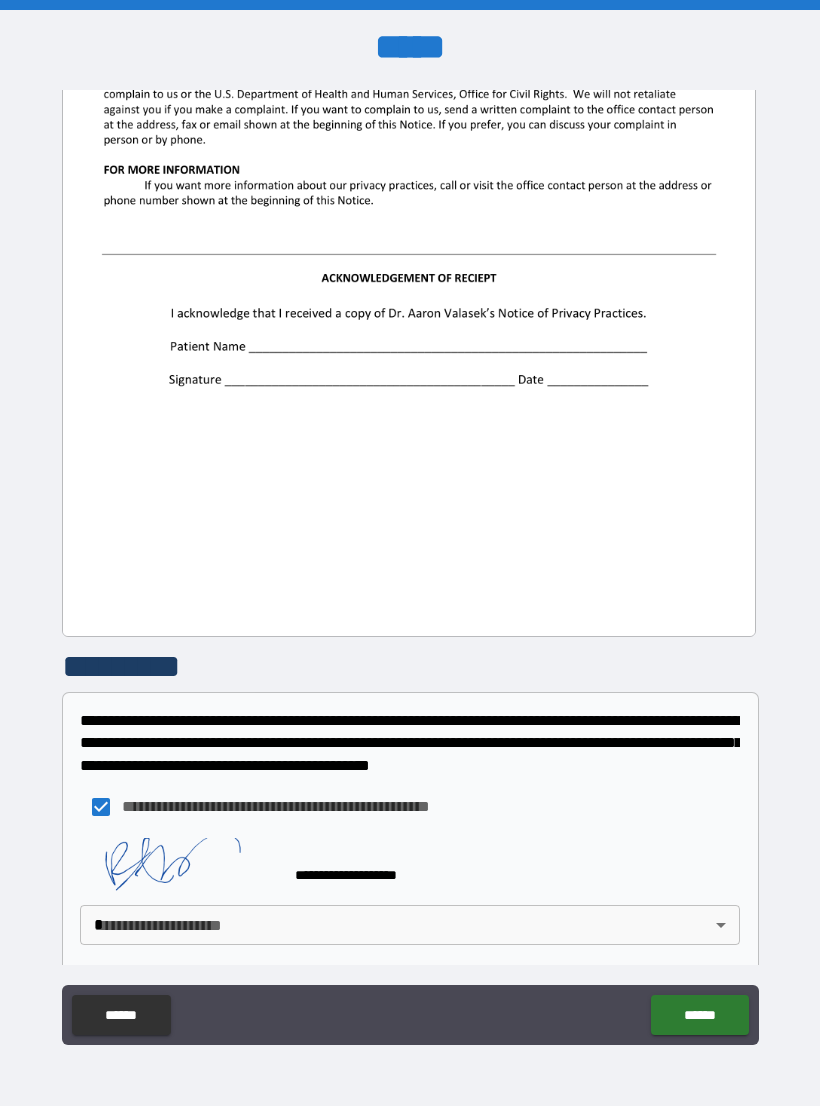 scroll, scrollTop: 2234, scrollLeft: 0, axis: vertical 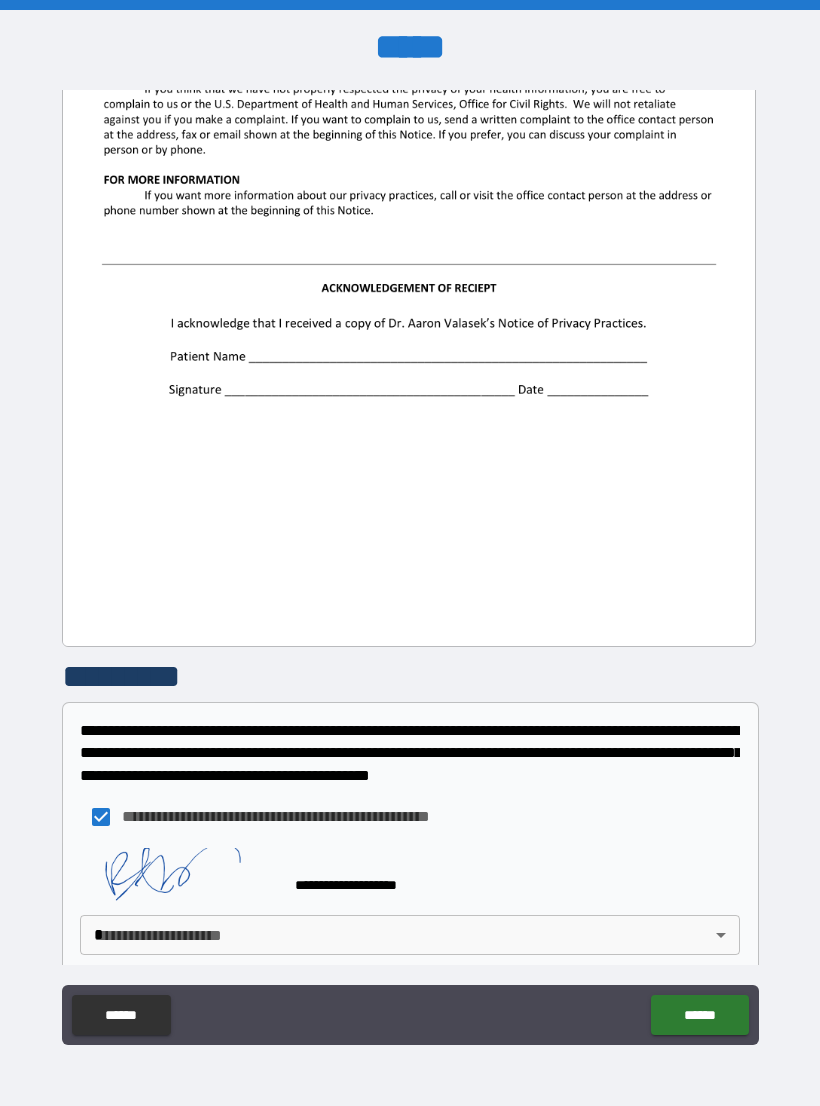 click on "**********" at bounding box center [410, 568] 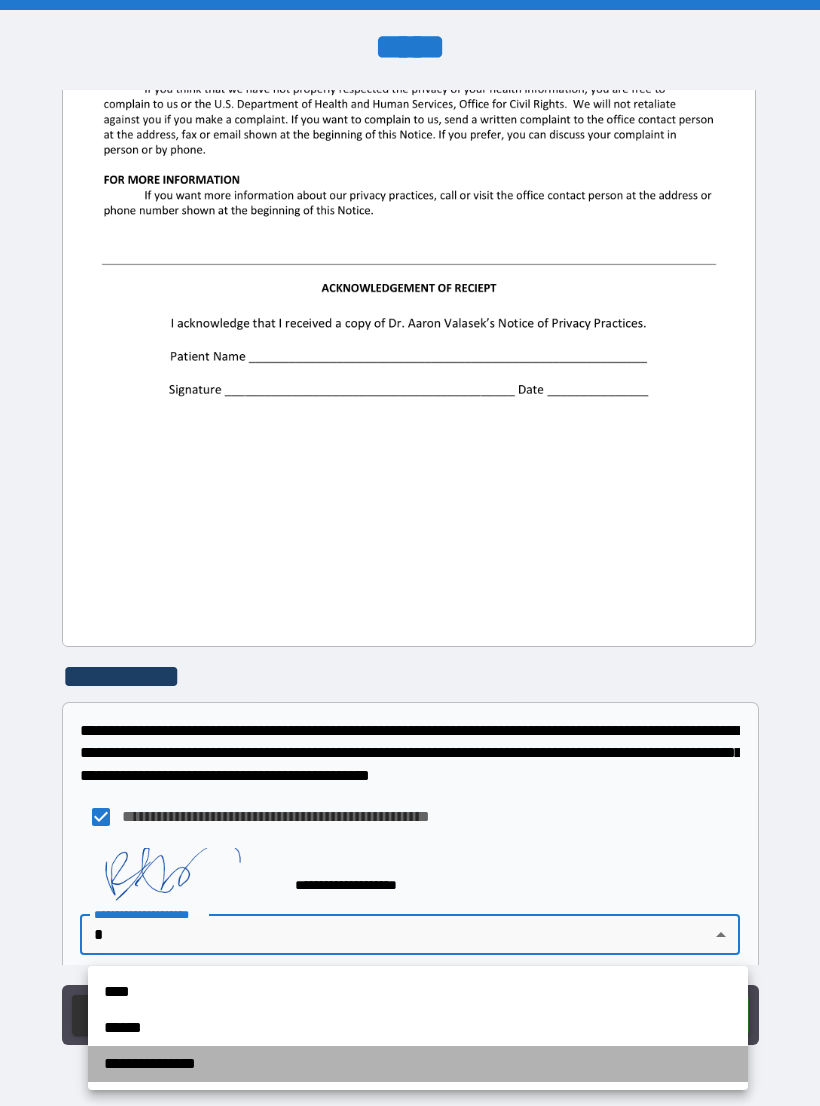 click on "**********" at bounding box center (418, 1064) 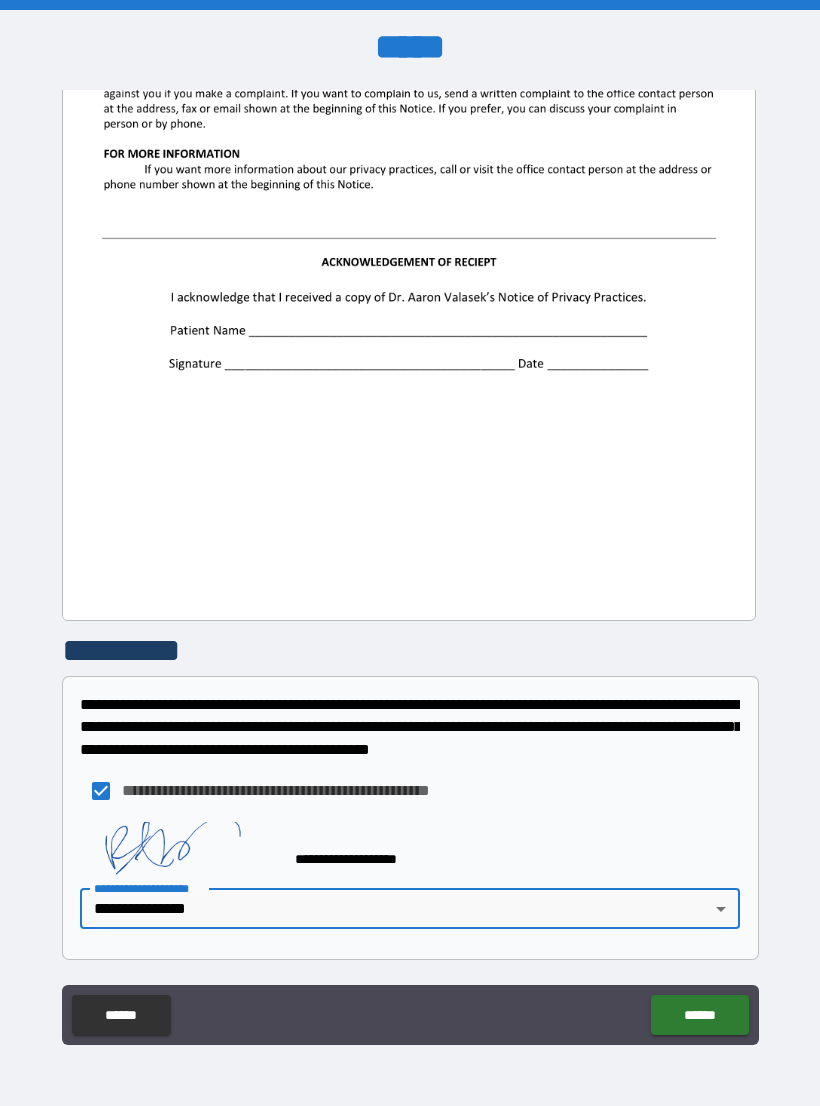 scroll, scrollTop: 2261, scrollLeft: 0, axis: vertical 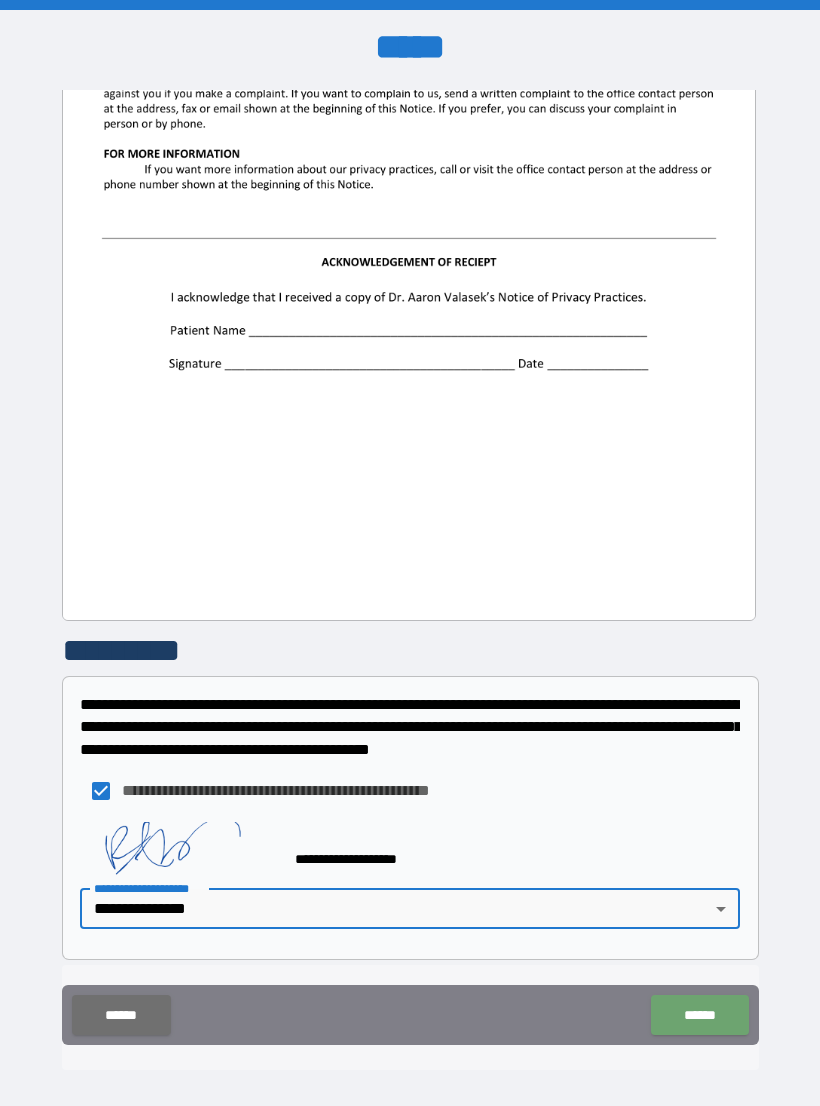 click on "******" at bounding box center [699, 1015] 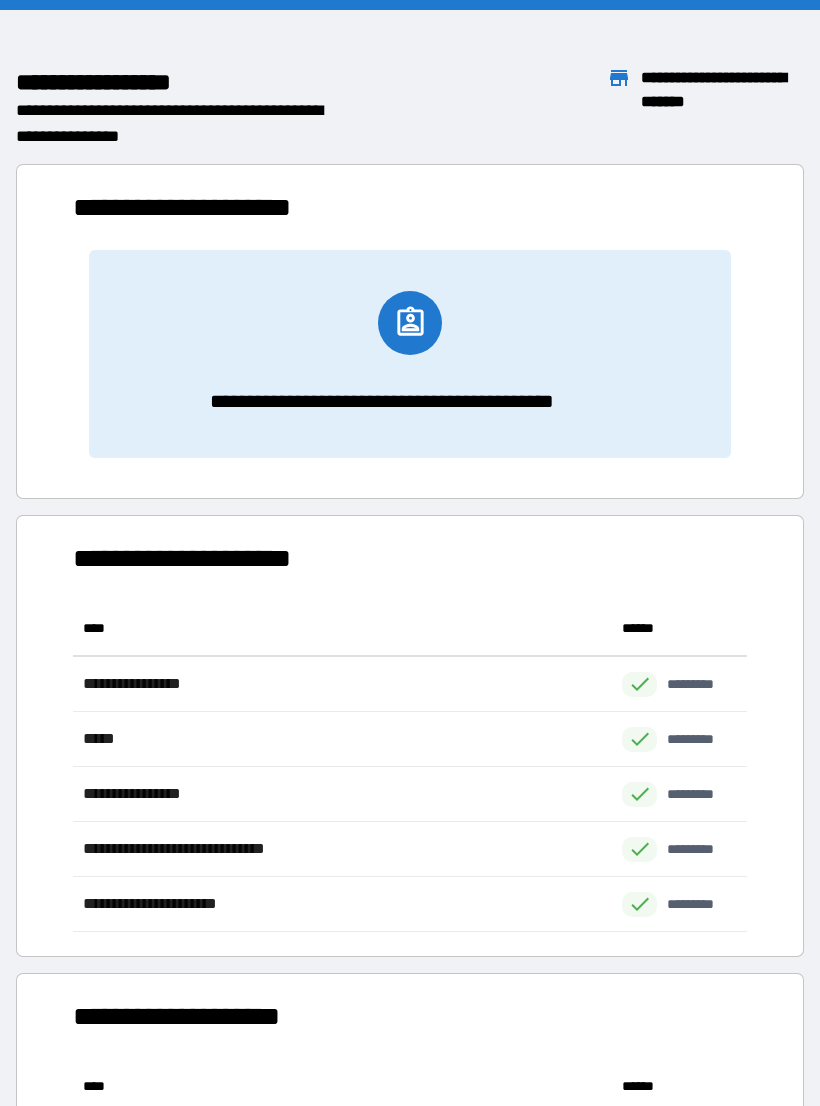 scroll, scrollTop: 1, scrollLeft: 1, axis: both 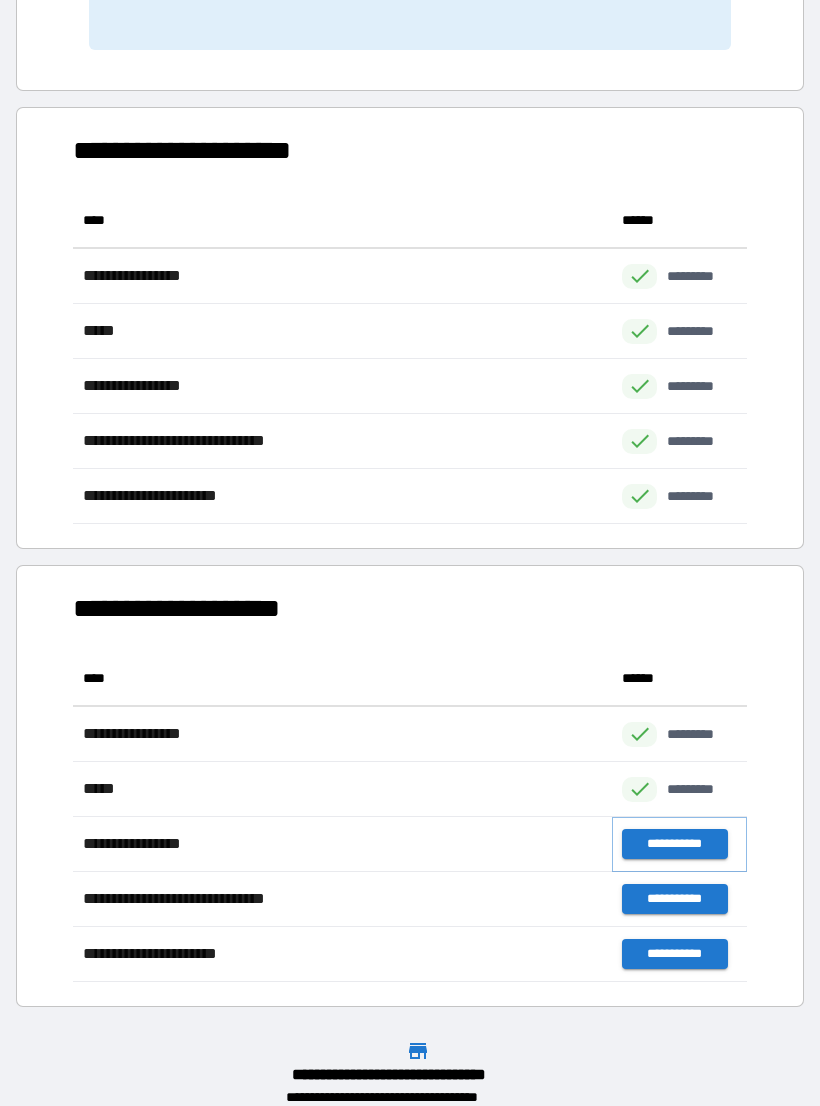 click on "**********" at bounding box center [674, 844] 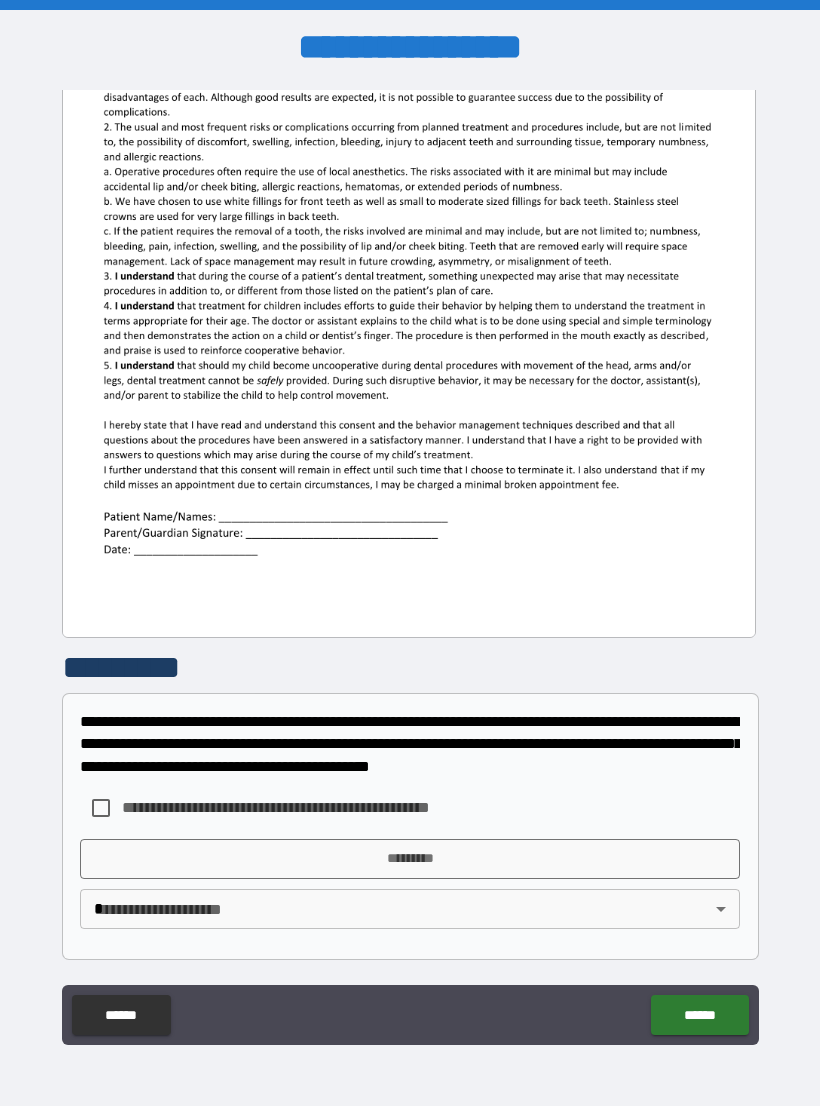 scroll, scrollTop: 380, scrollLeft: 0, axis: vertical 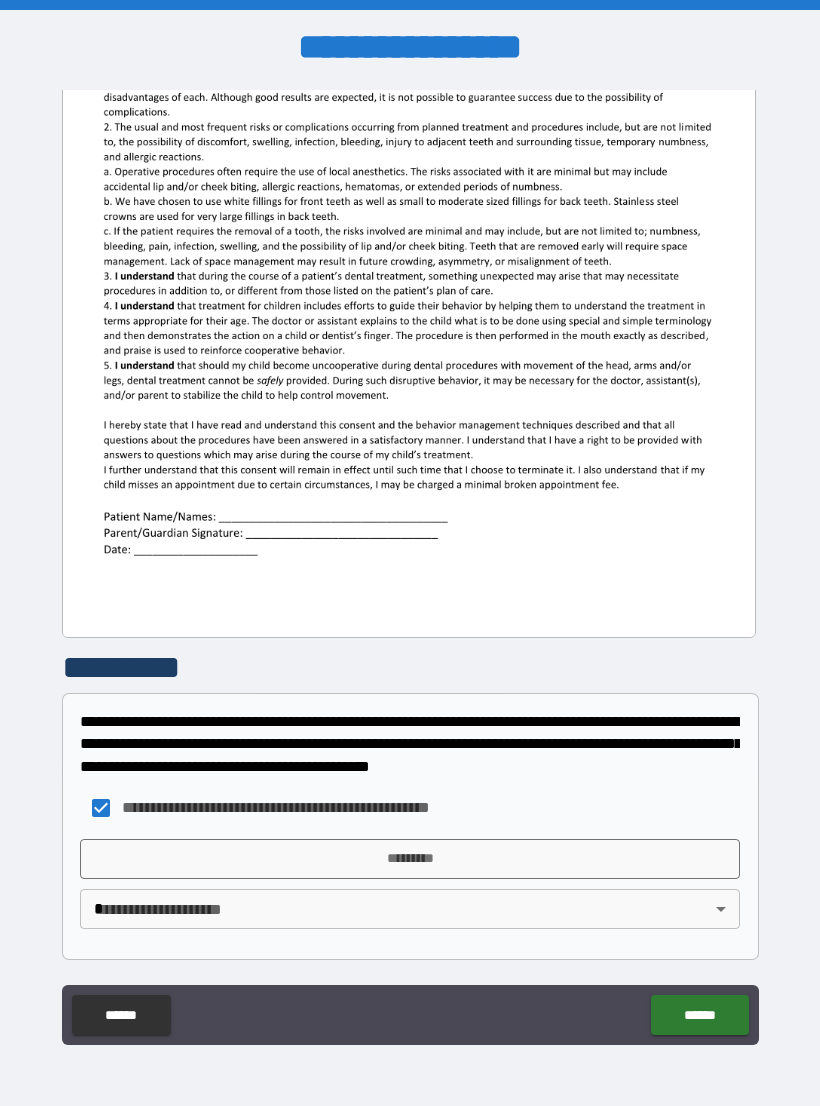 click on "*********" at bounding box center [410, 859] 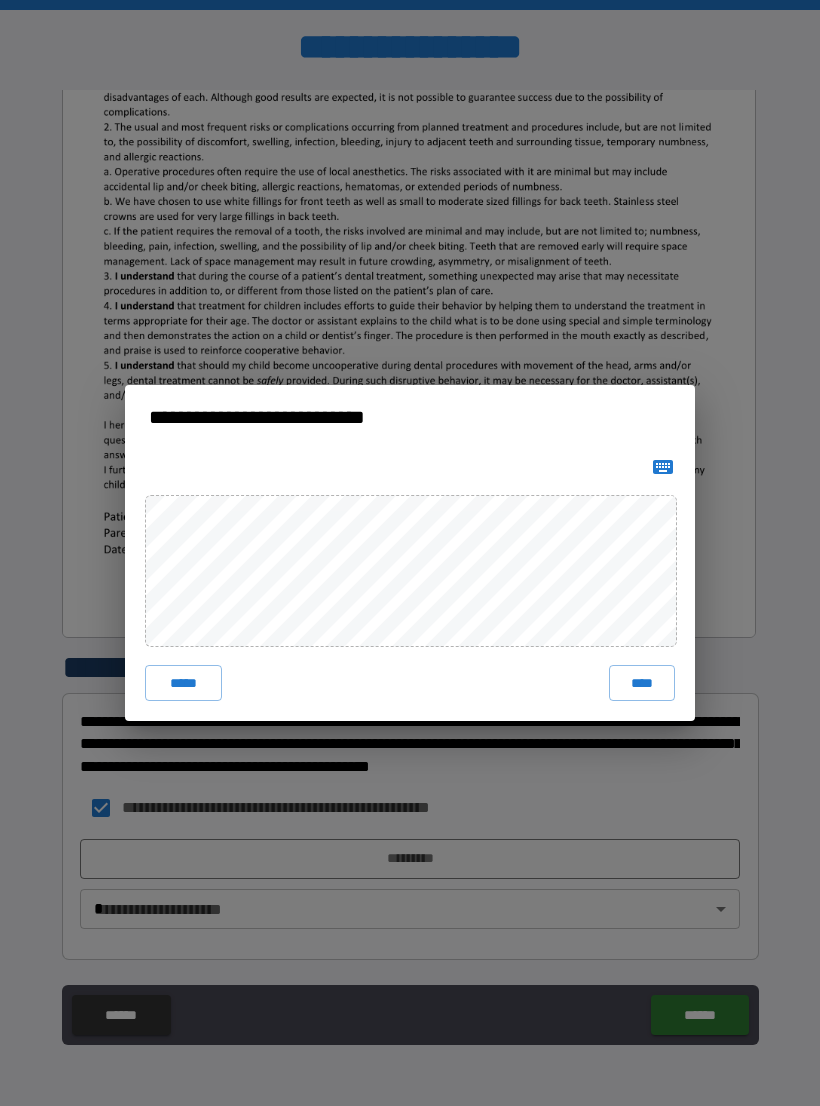 click on "****" at bounding box center (642, 683) 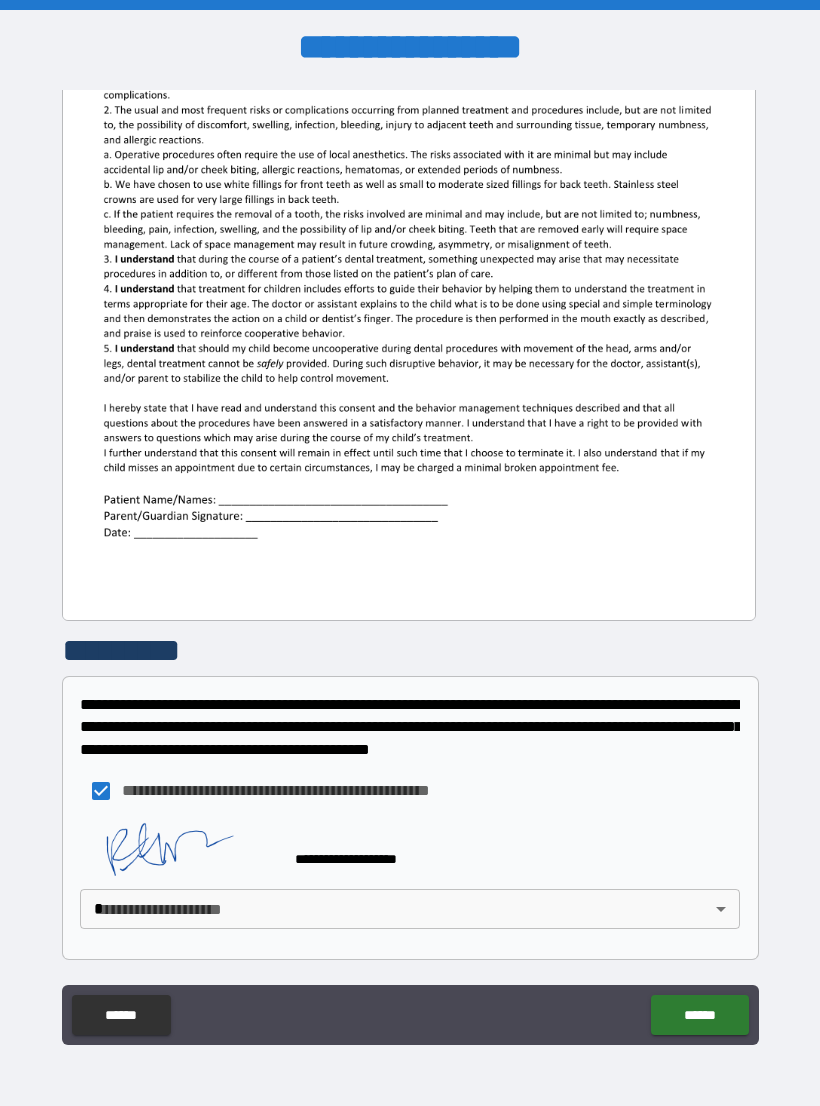scroll, scrollTop: 397, scrollLeft: 0, axis: vertical 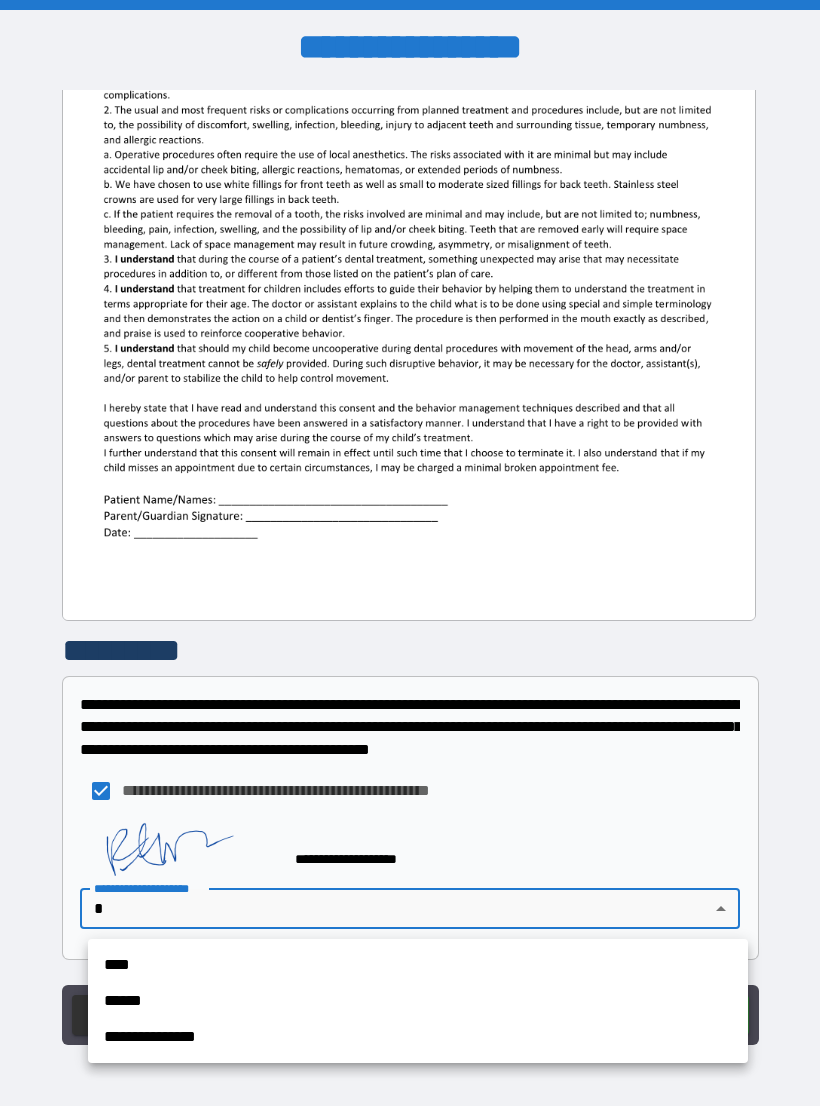click on "**********" at bounding box center [418, 1037] 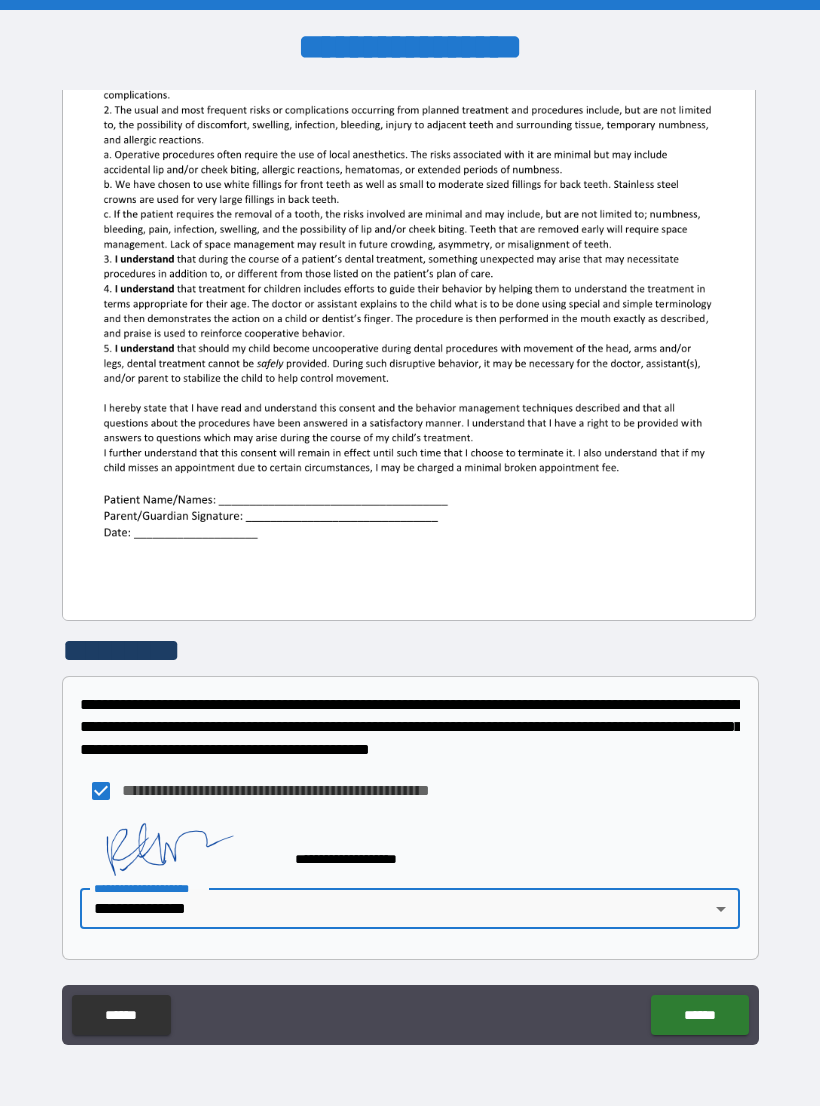click on "******" at bounding box center (699, 1015) 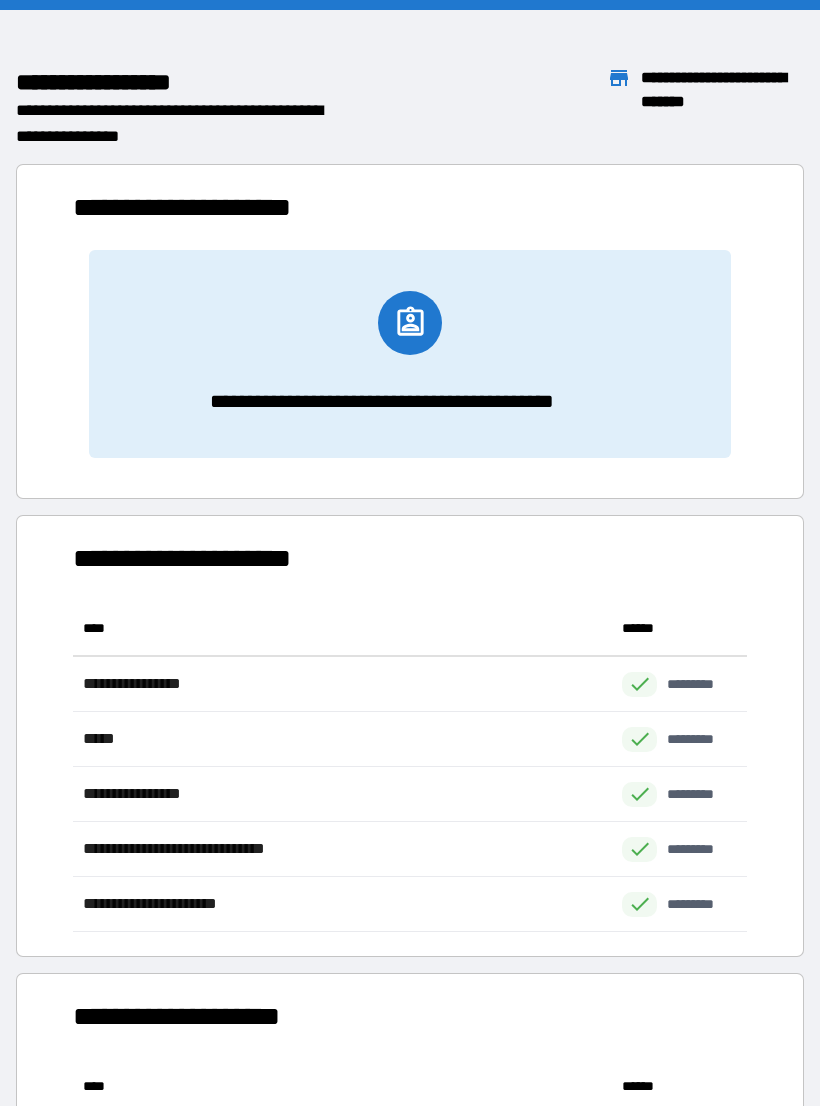 scroll, scrollTop: 1, scrollLeft: 1, axis: both 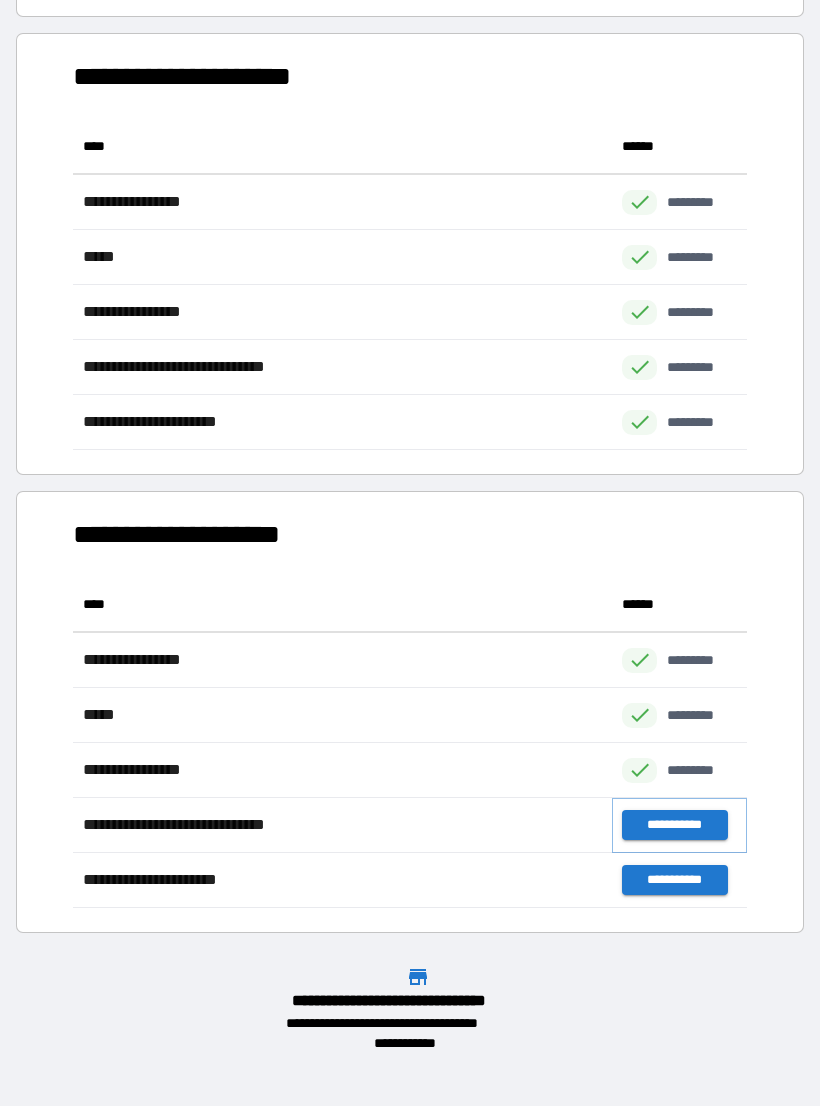 click on "**********" at bounding box center (674, 825) 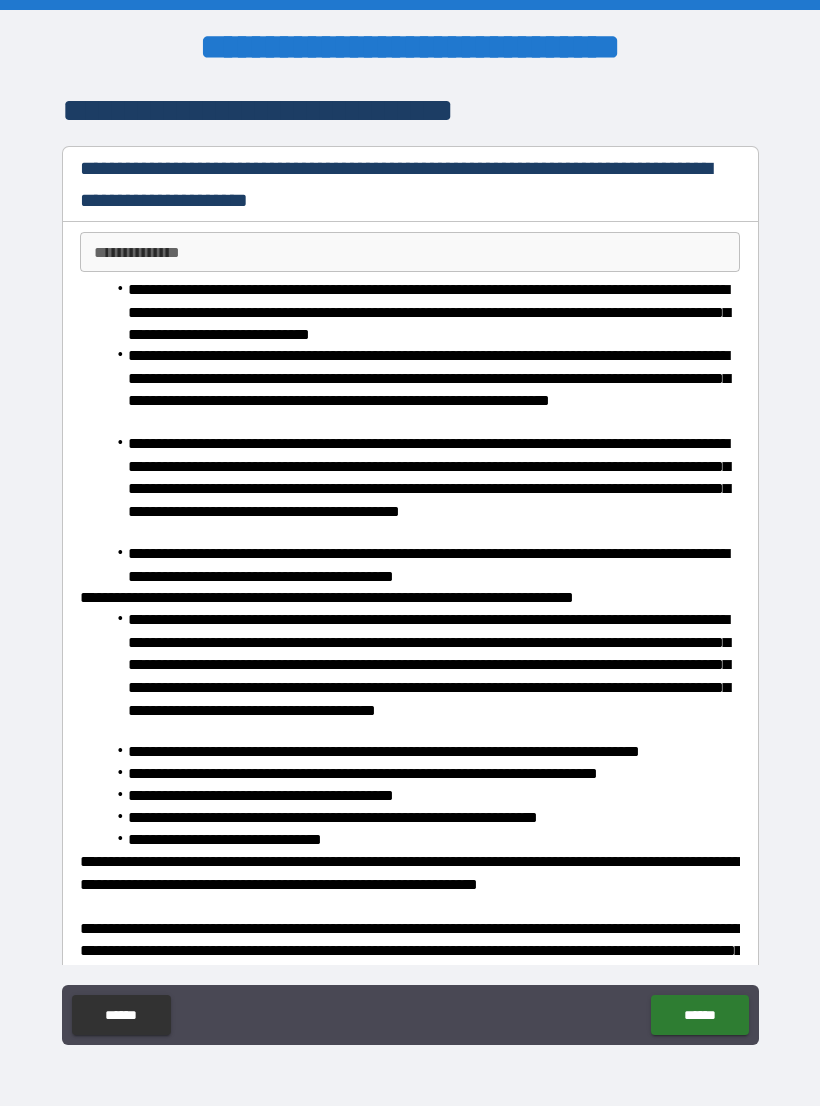 scroll, scrollTop: 0, scrollLeft: 0, axis: both 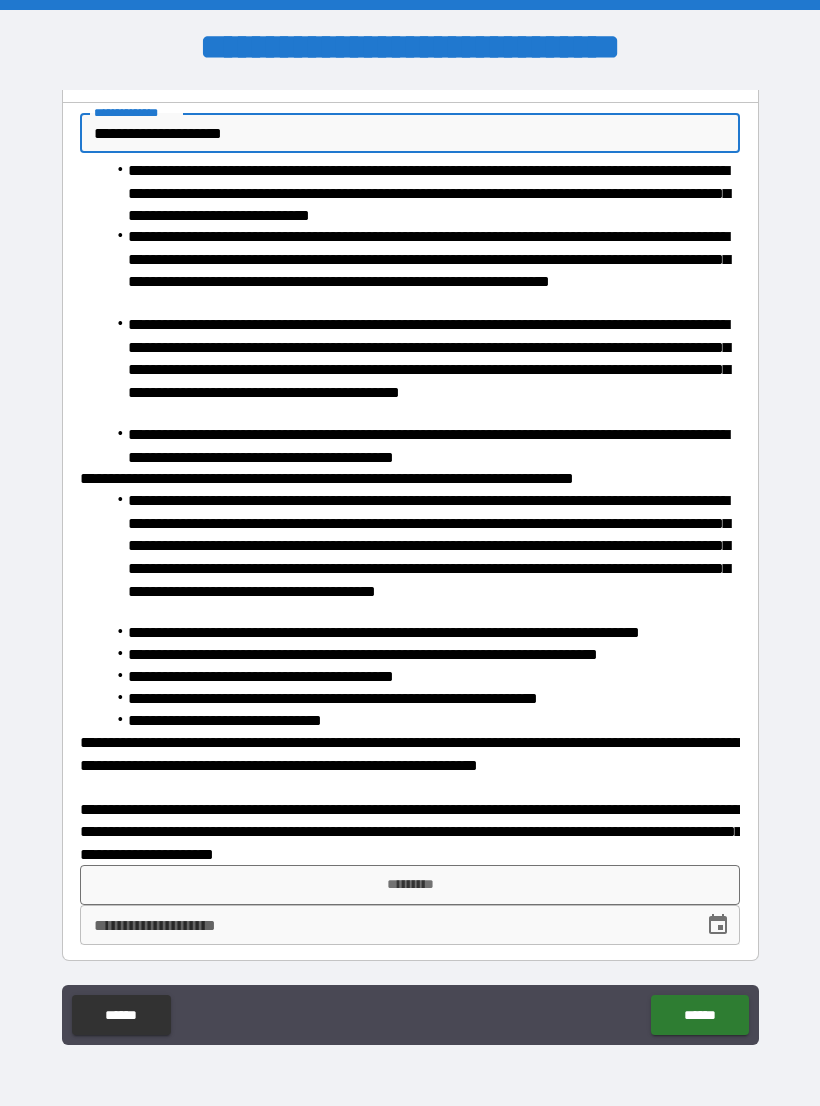 type on "**********" 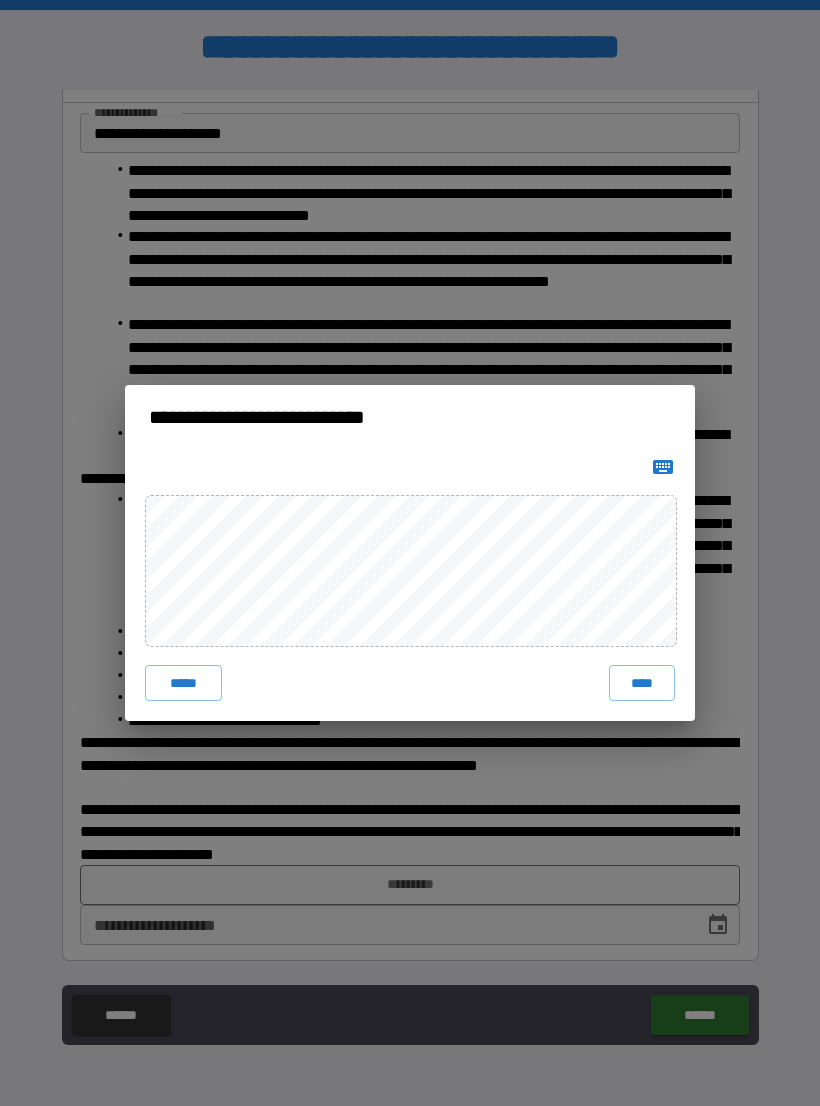 click on "****" at bounding box center (642, 683) 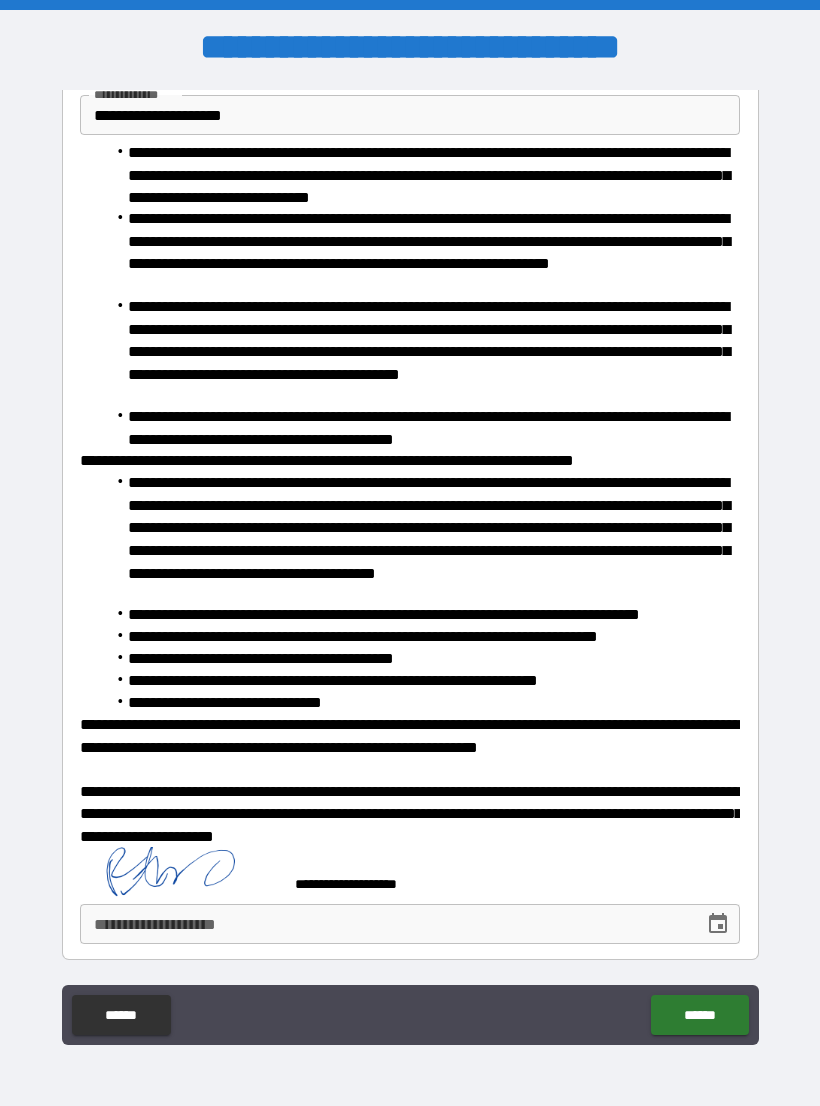 scroll, scrollTop: 136, scrollLeft: 0, axis: vertical 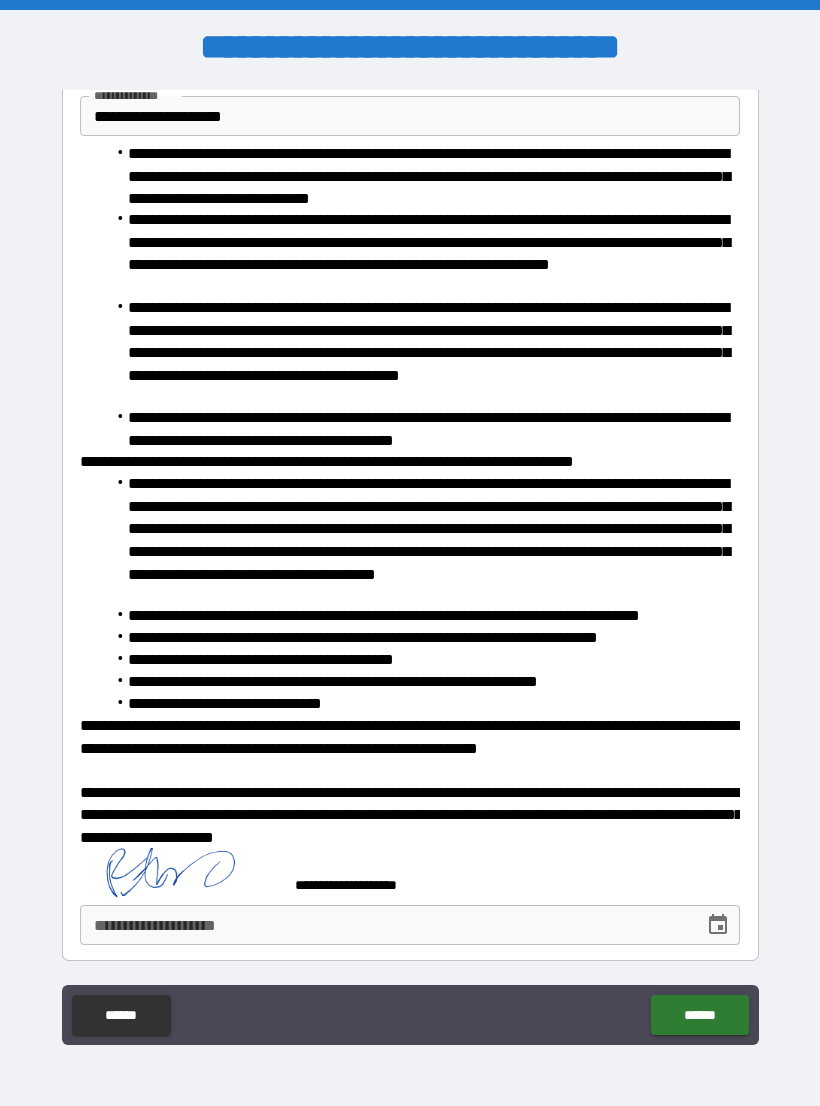 click at bounding box center (718, 925) 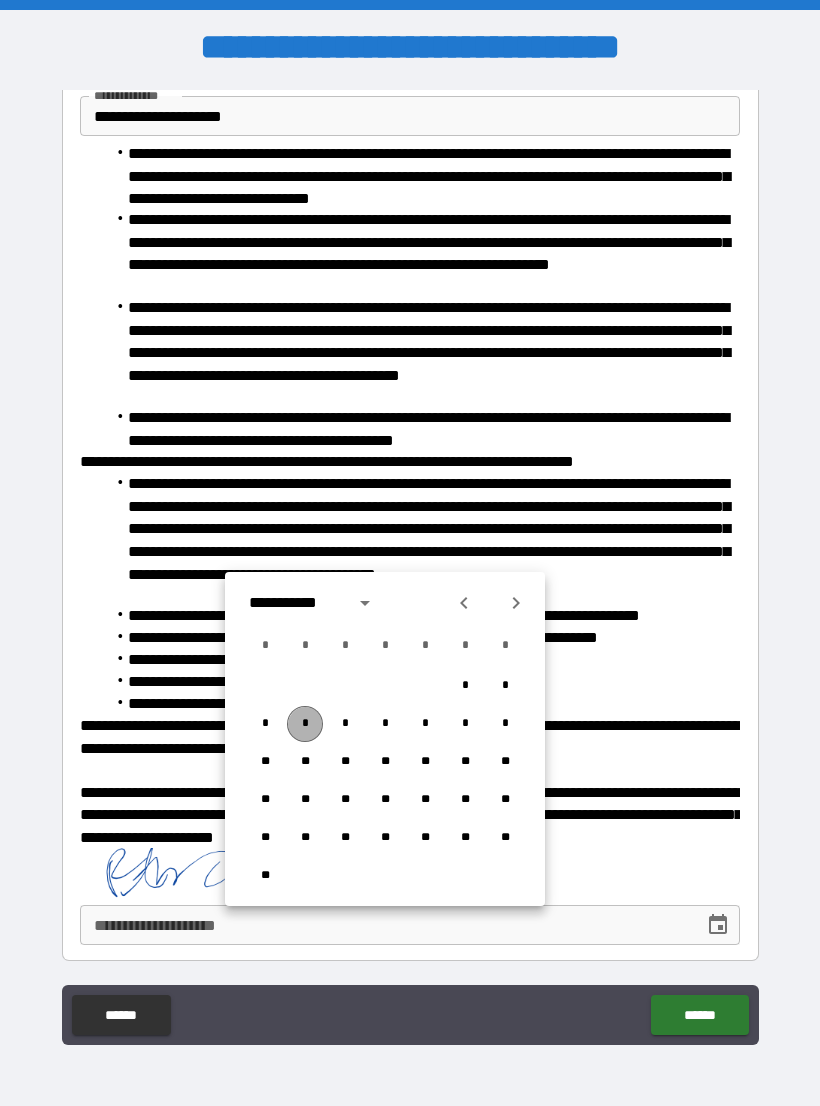 click on "*" at bounding box center [305, 724] 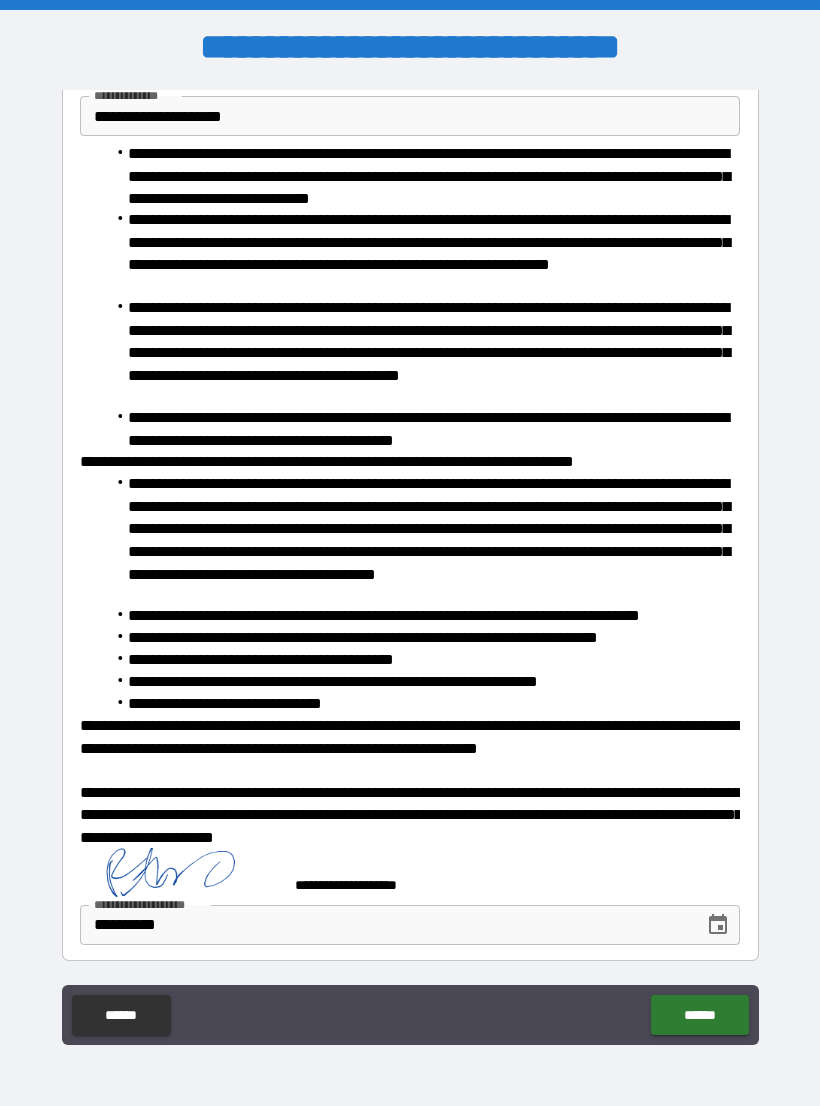 click on "******" at bounding box center [699, 1015] 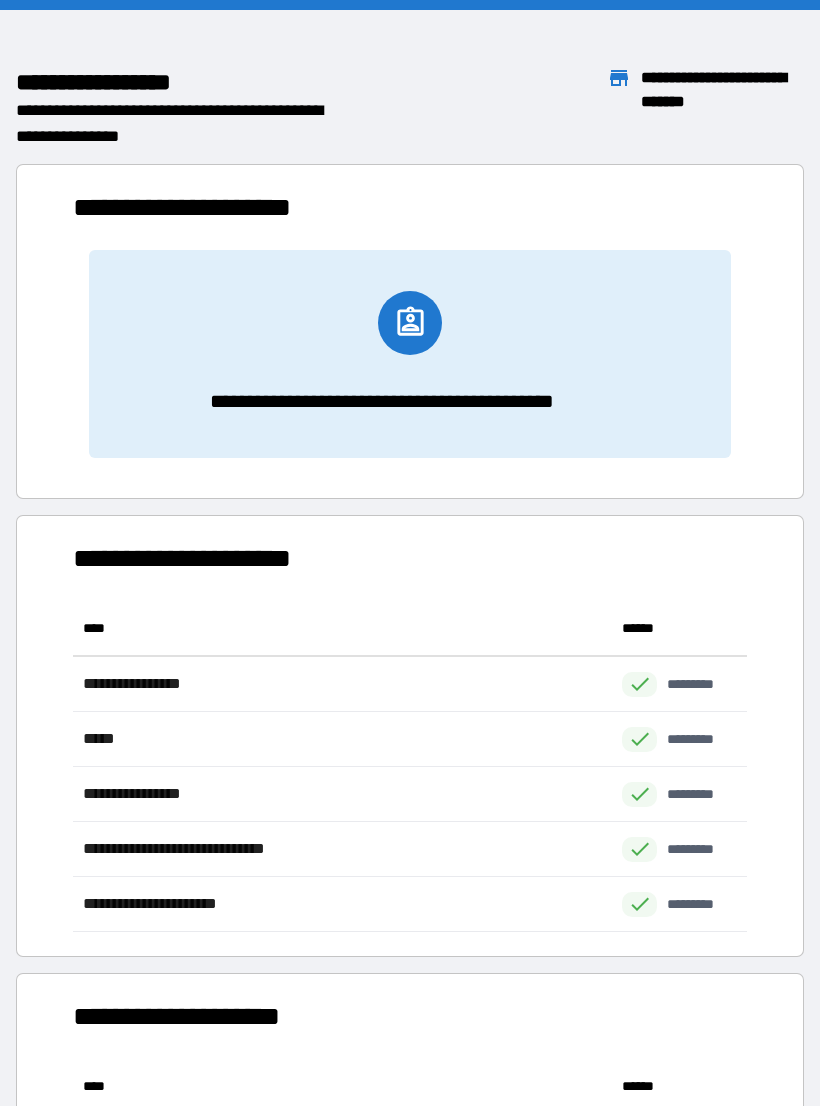 scroll, scrollTop: 1, scrollLeft: 1, axis: both 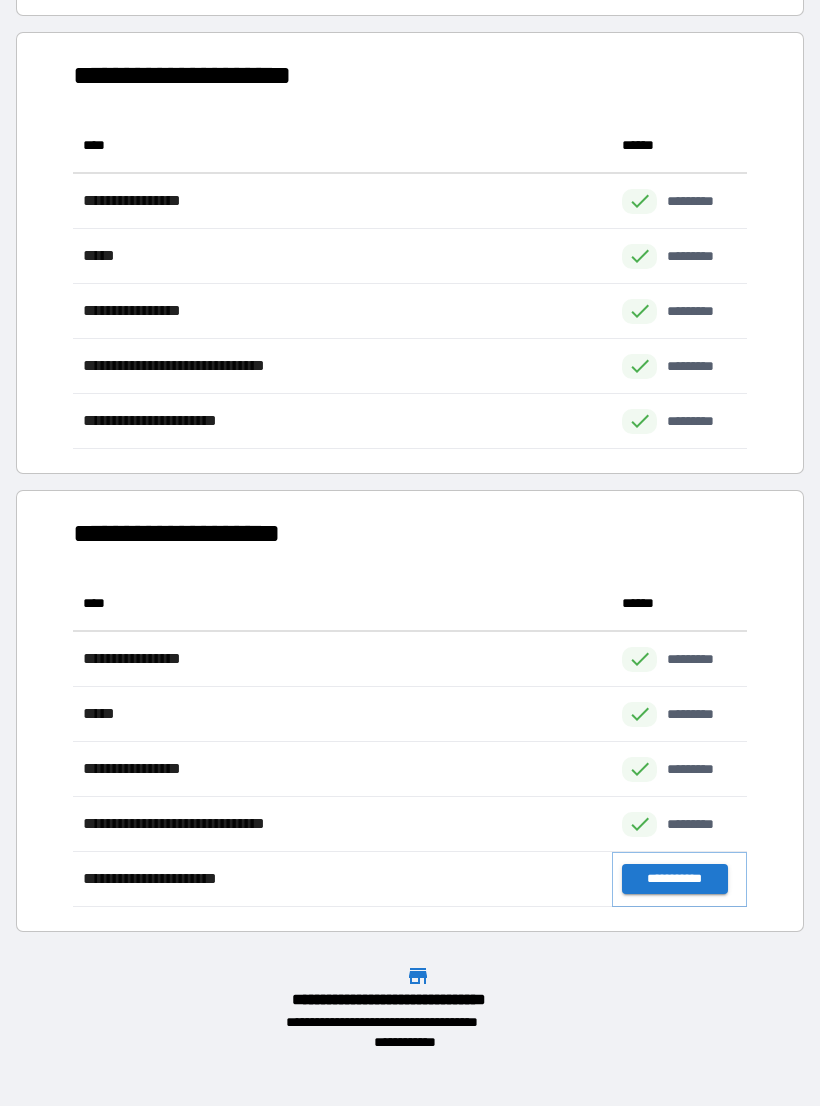 click on "**********" at bounding box center (674, 879) 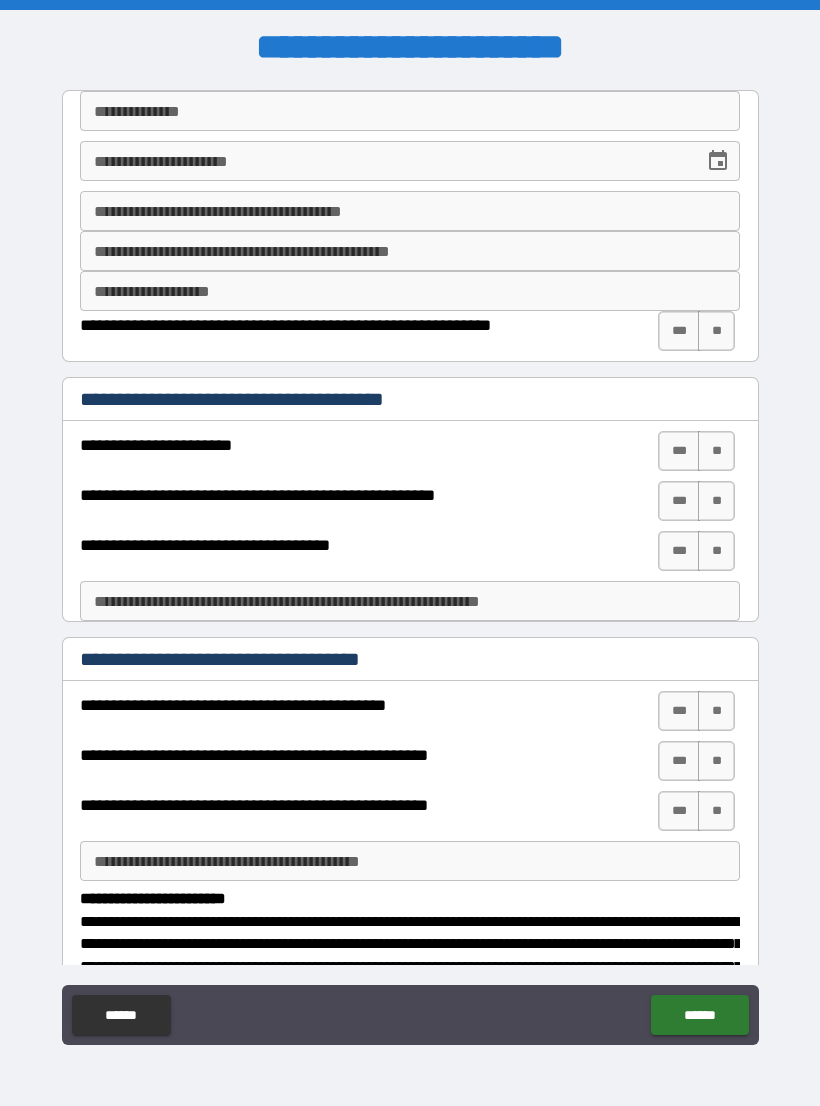 click on "**********" at bounding box center (410, 111) 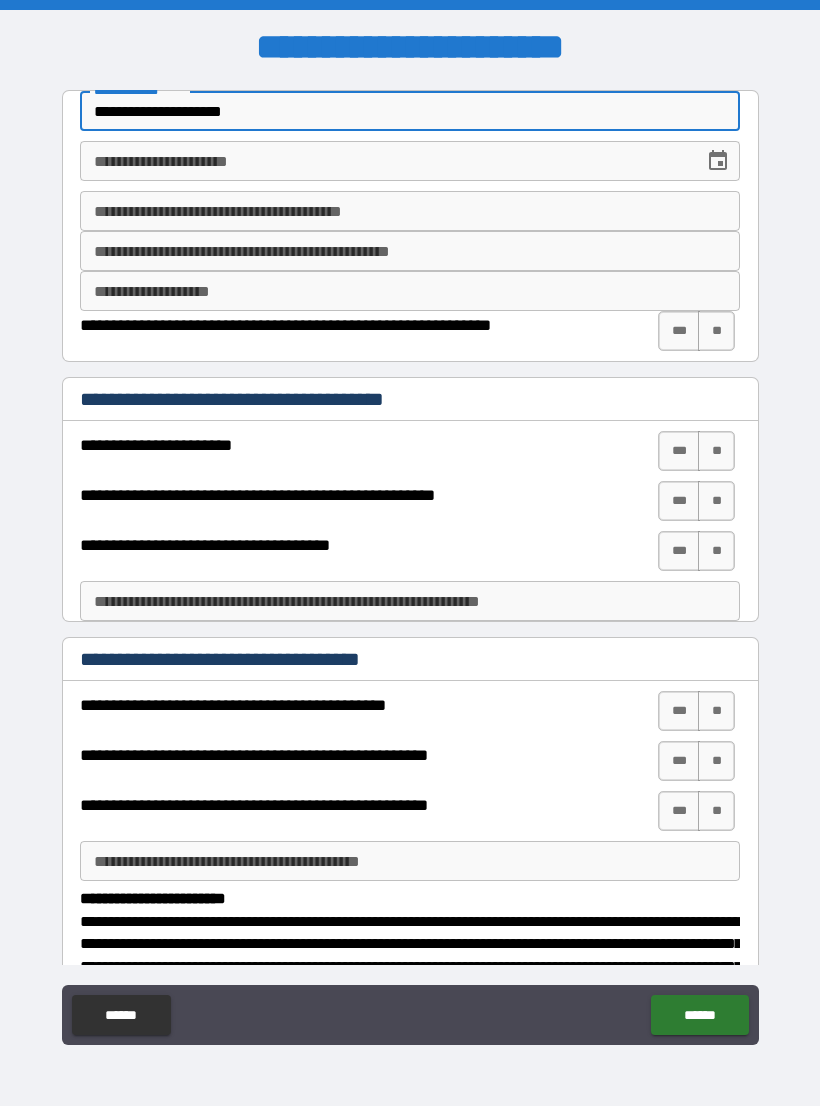 type on "**********" 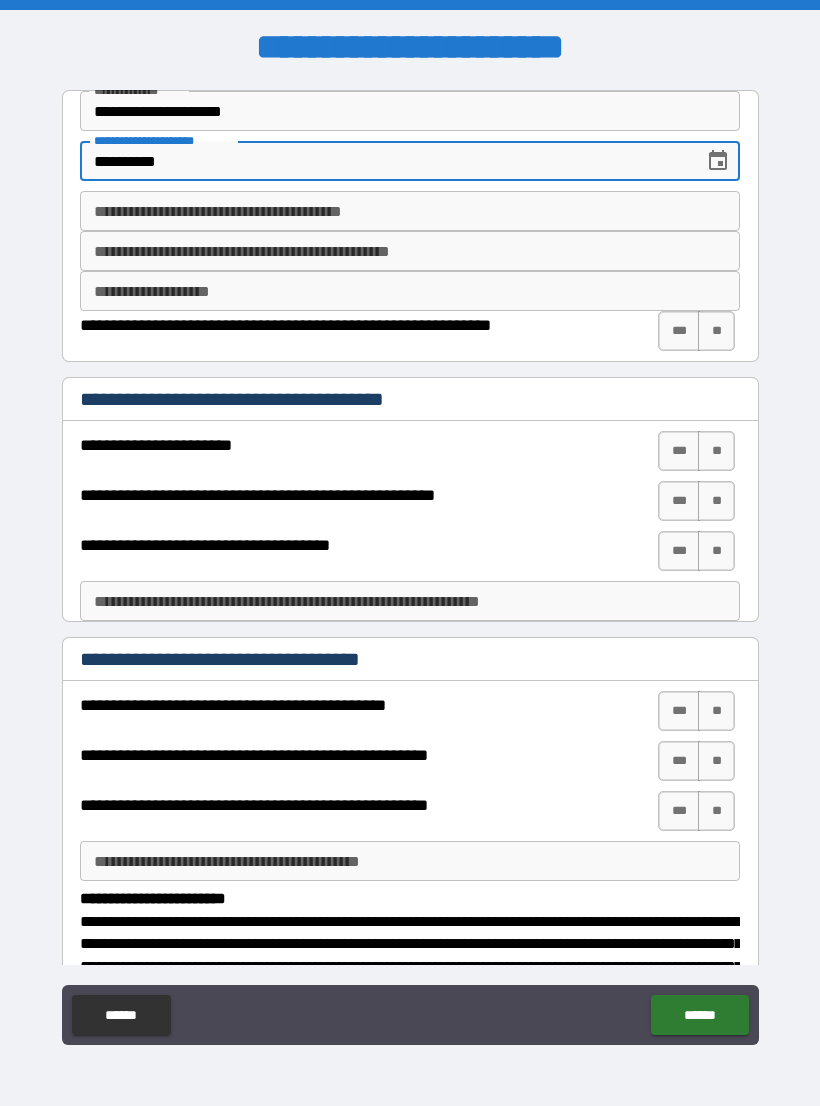 type on "**********" 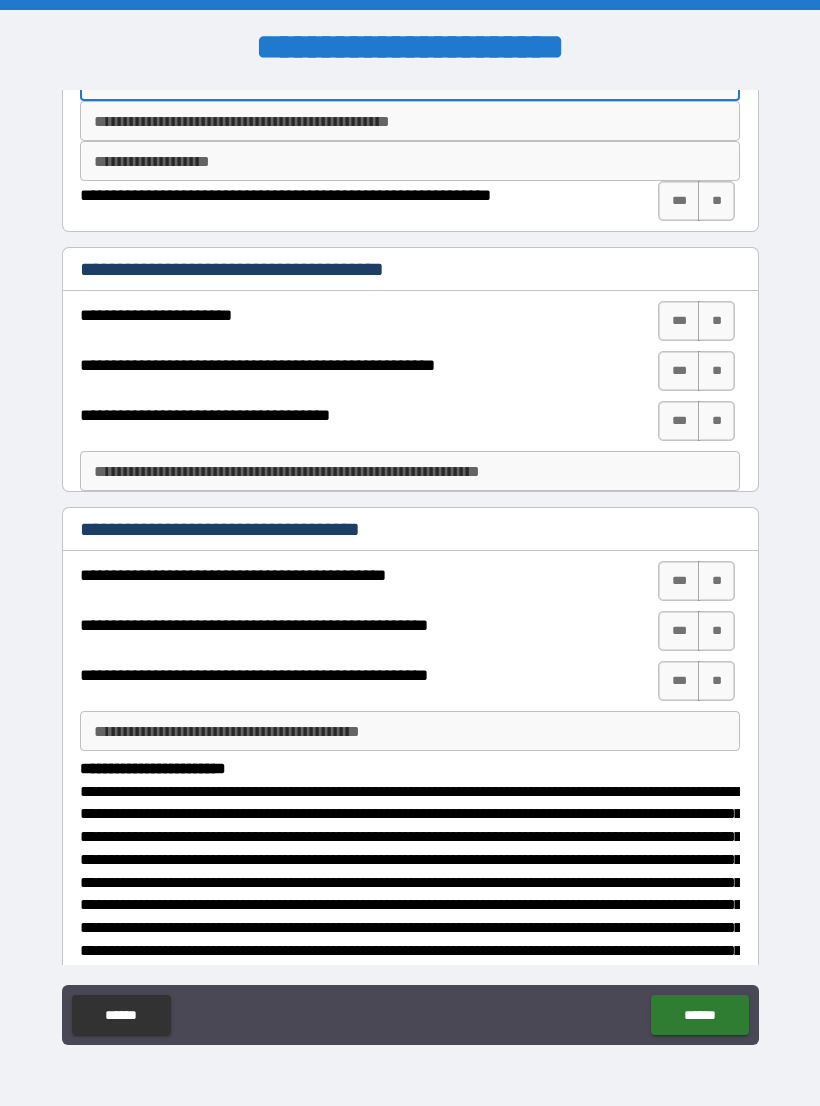 scroll, scrollTop: 130, scrollLeft: 0, axis: vertical 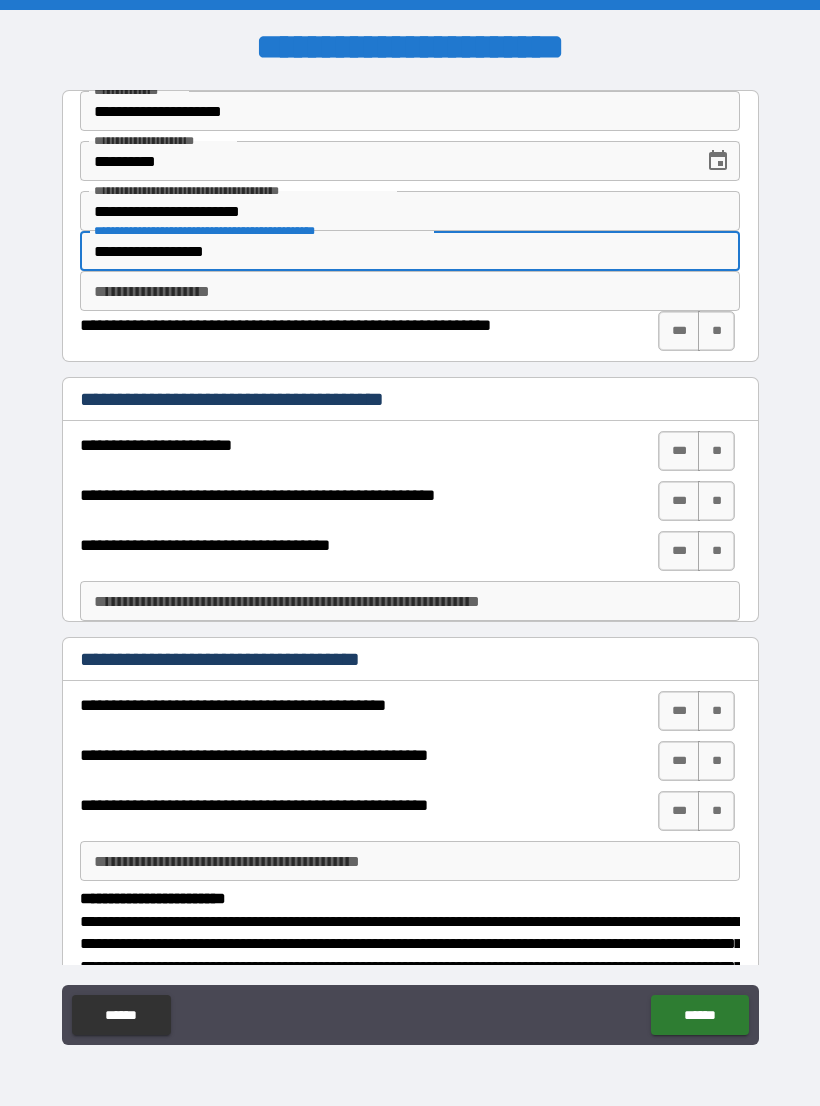 type on "**********" 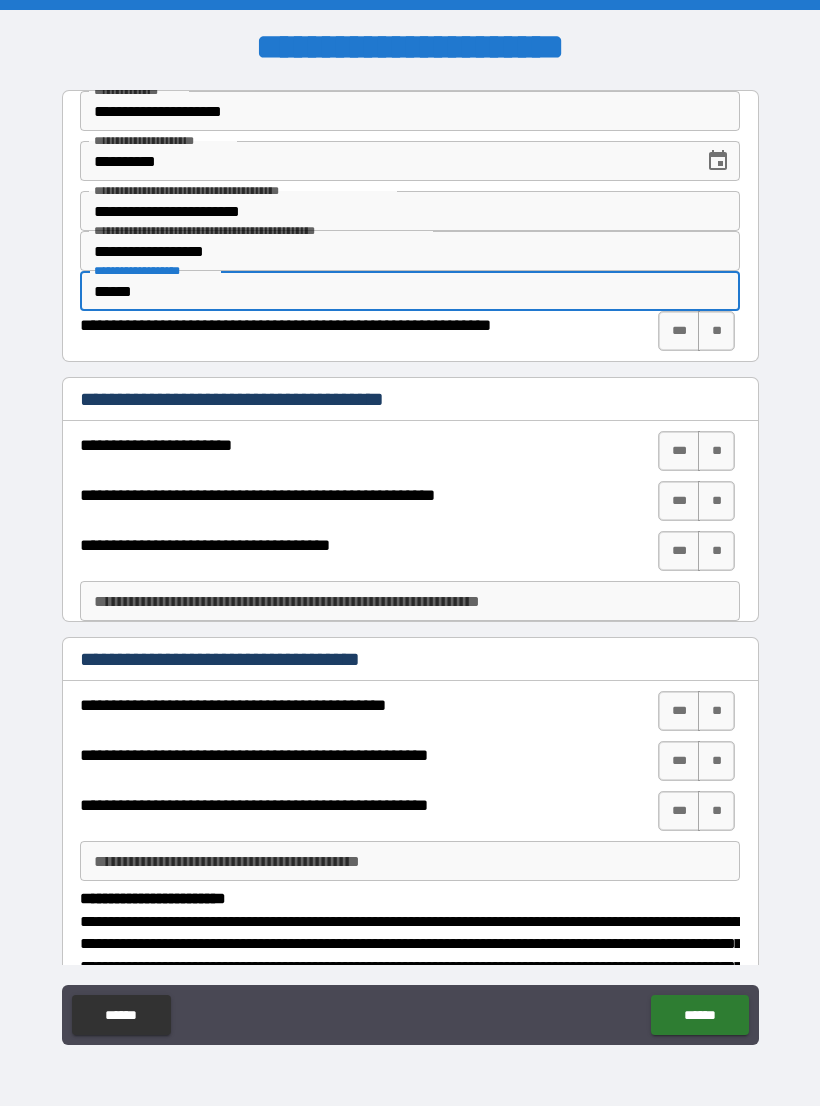 type on "******" 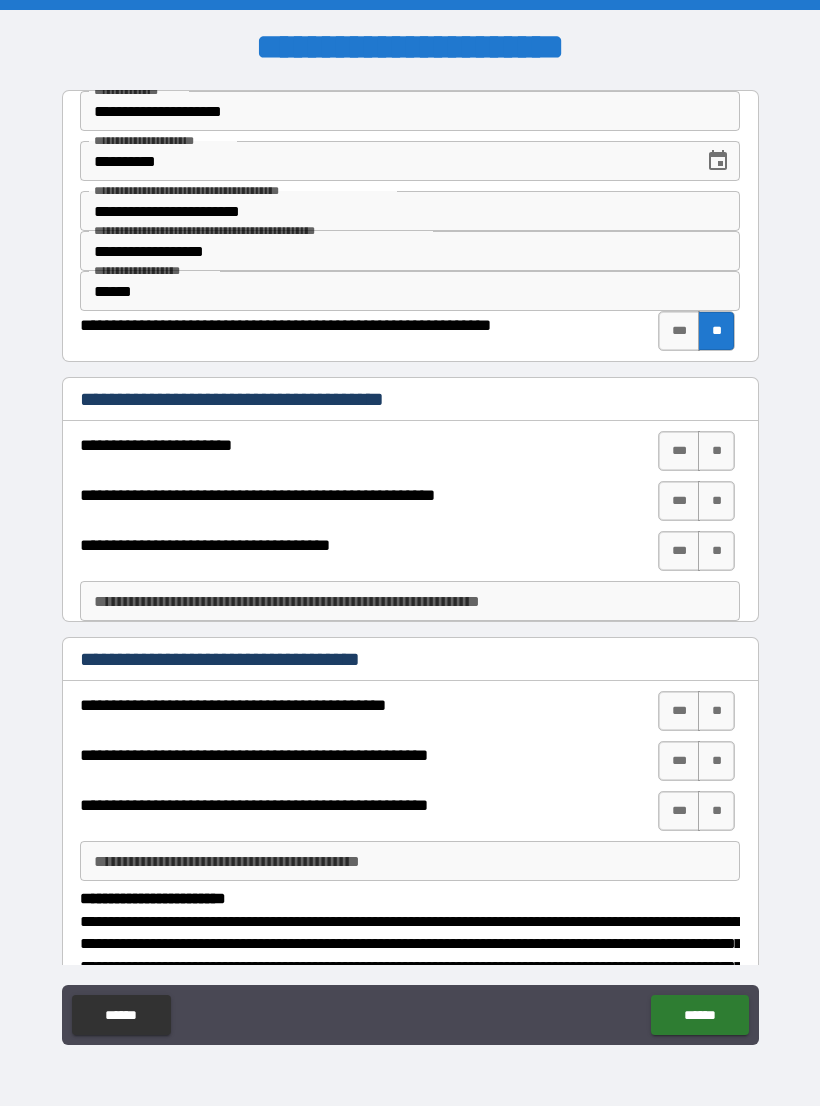 click on "**" at bounding box center [716, 451] 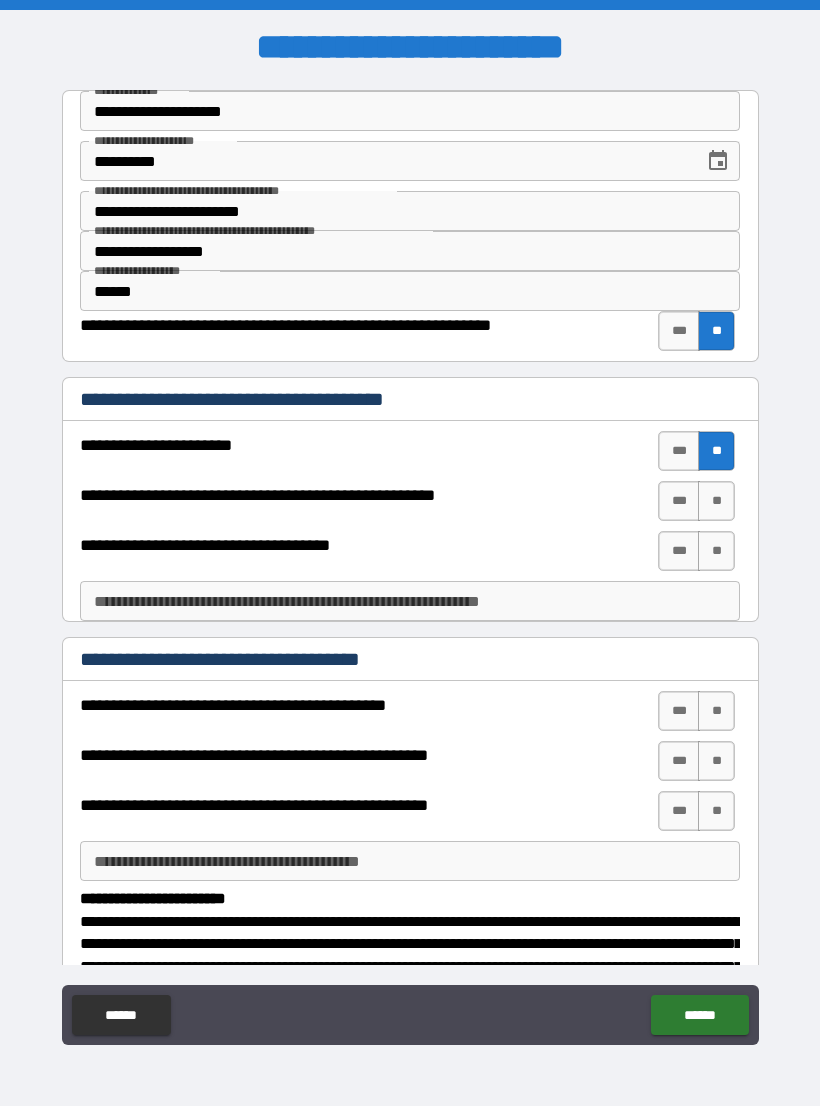 click on "***" at bounding box center [679, 501] 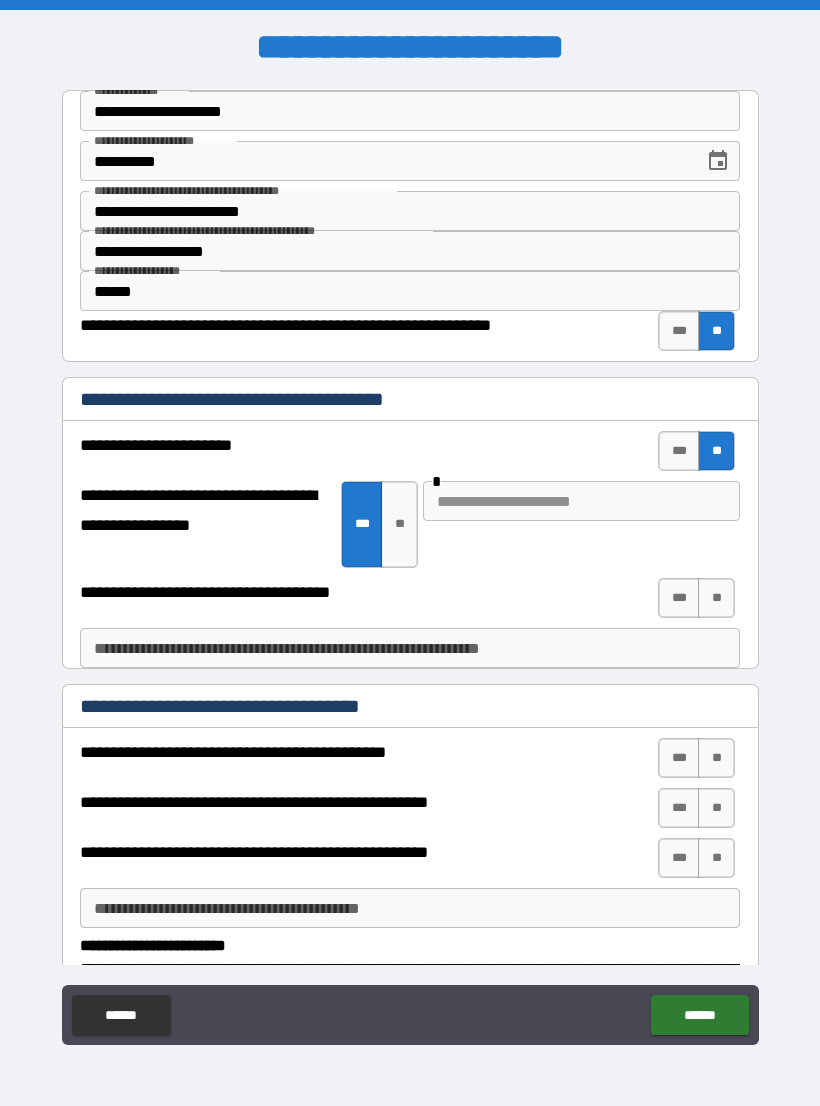 click at bounding box center [581, 501] 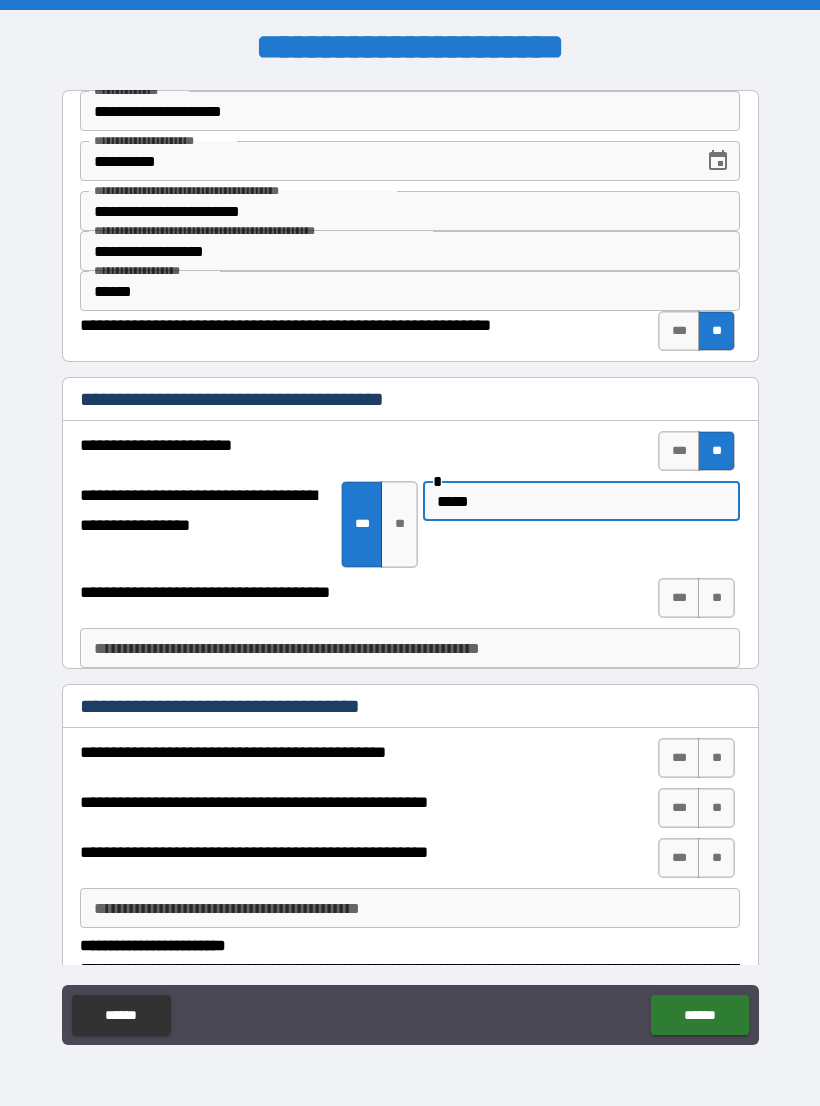 type on "*****" 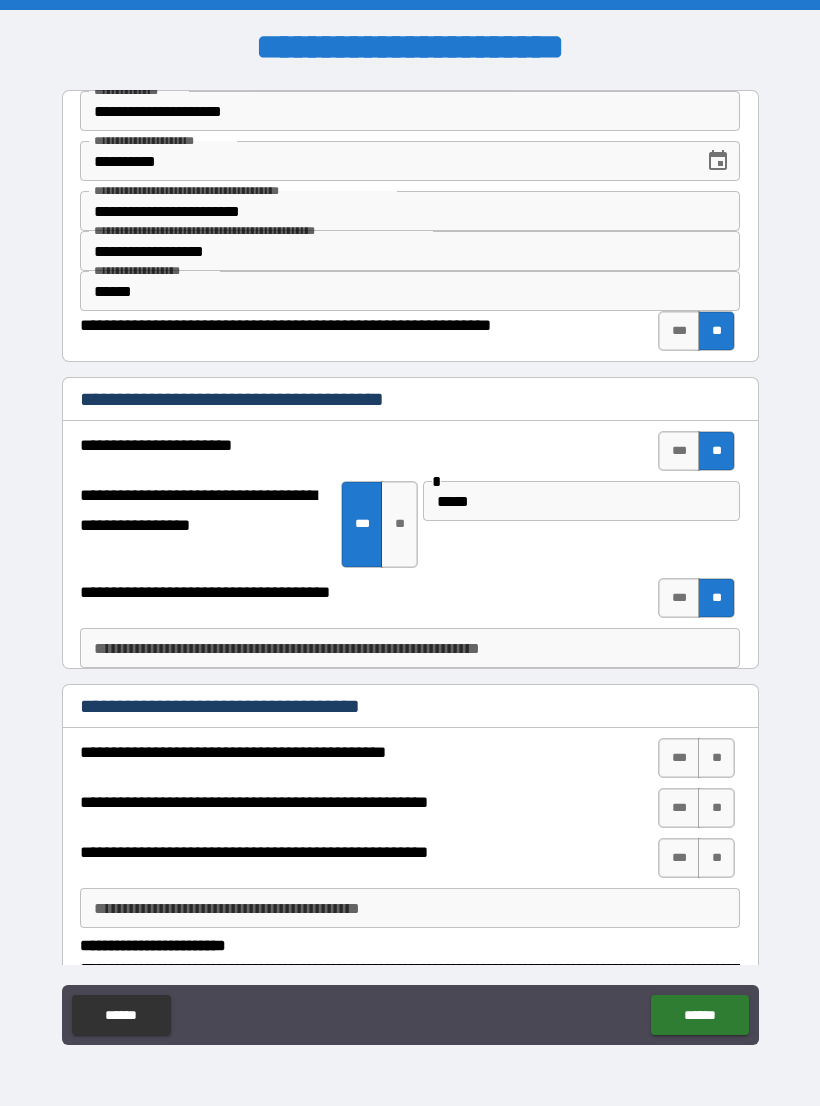click on "**********" at bounding box center [410, 648] 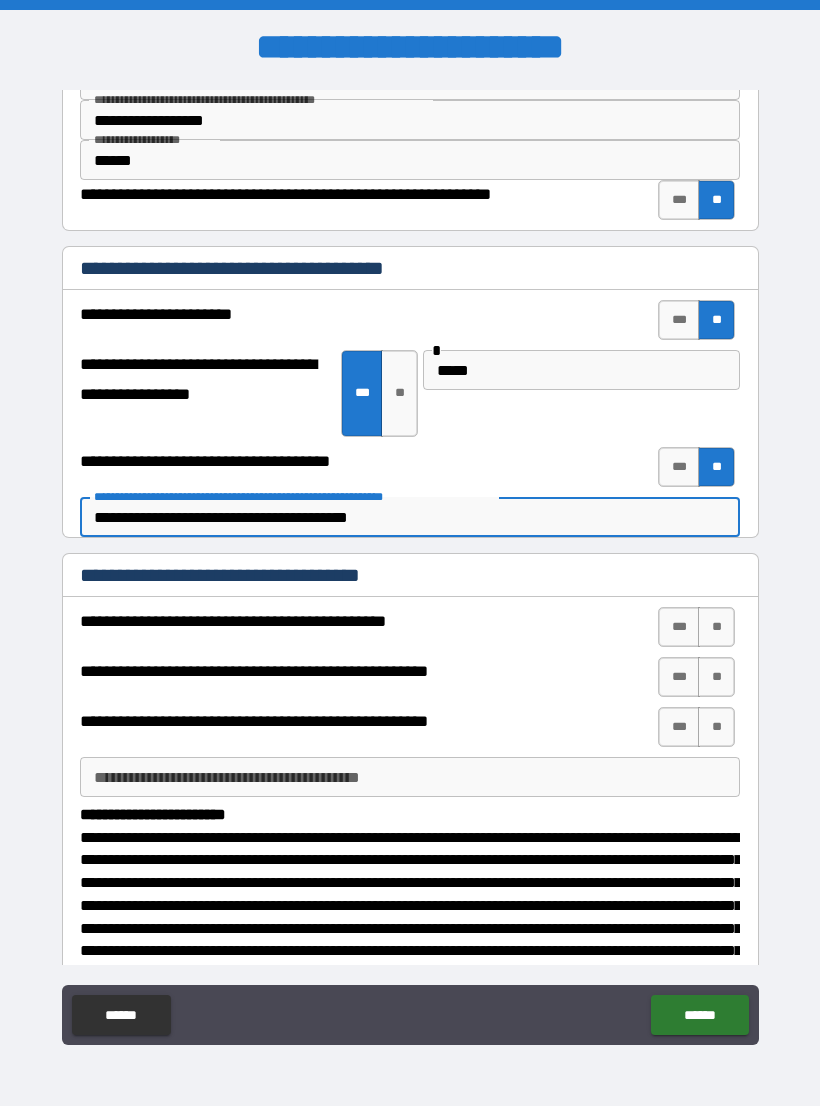 scroll, scrollTop: 225, scrollLeft: 0, axis: vertical 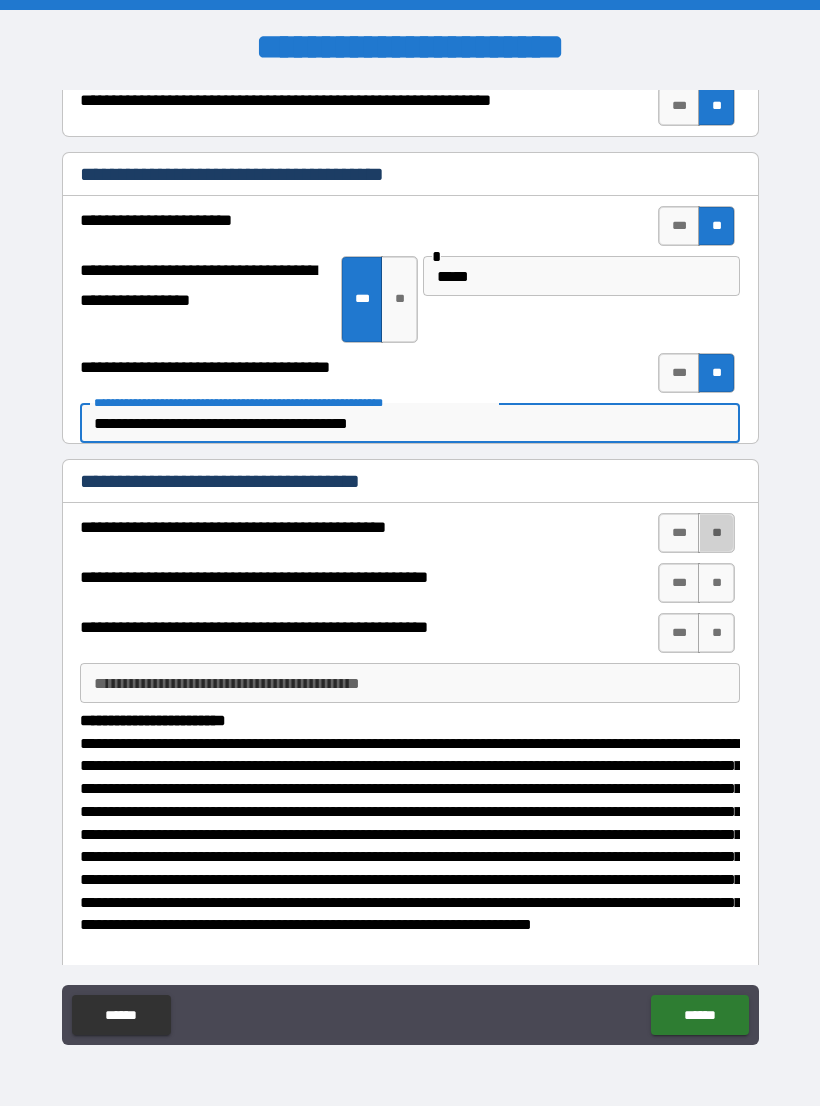 type on "**********" 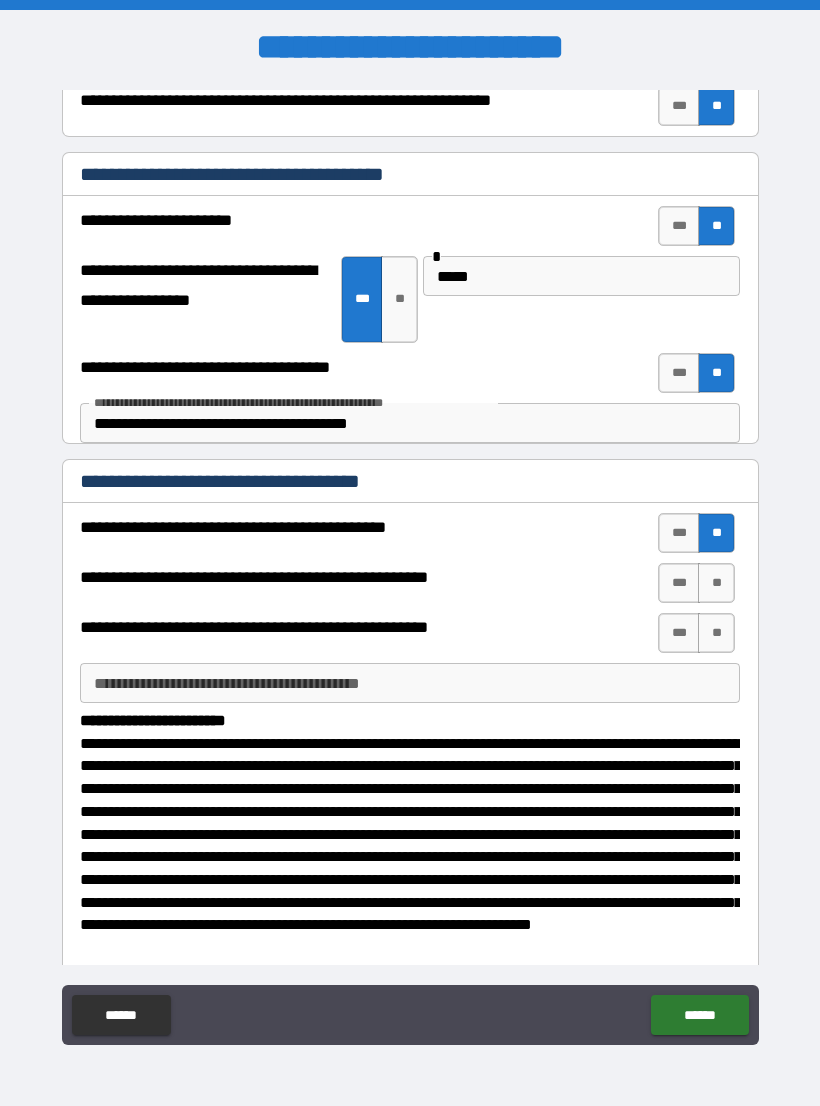 click on "**" at bounding box center [716, 533] 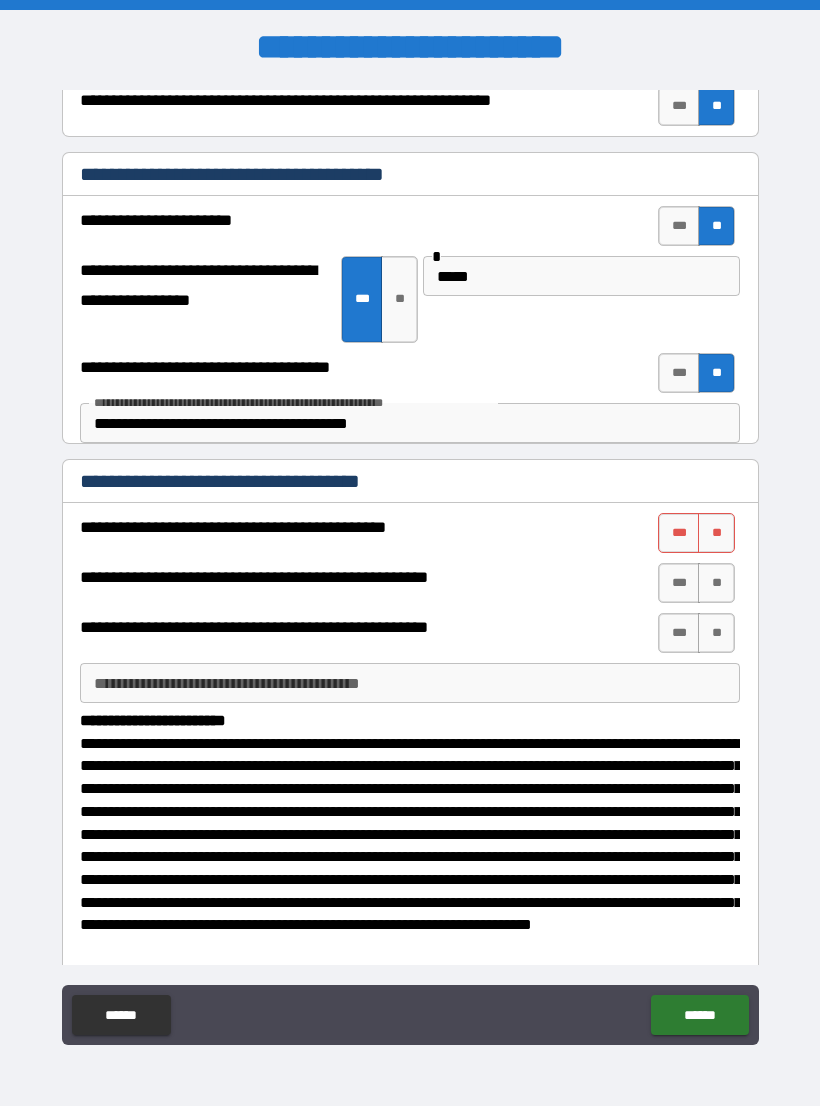 click on "**" at bounding box center [716, 633] 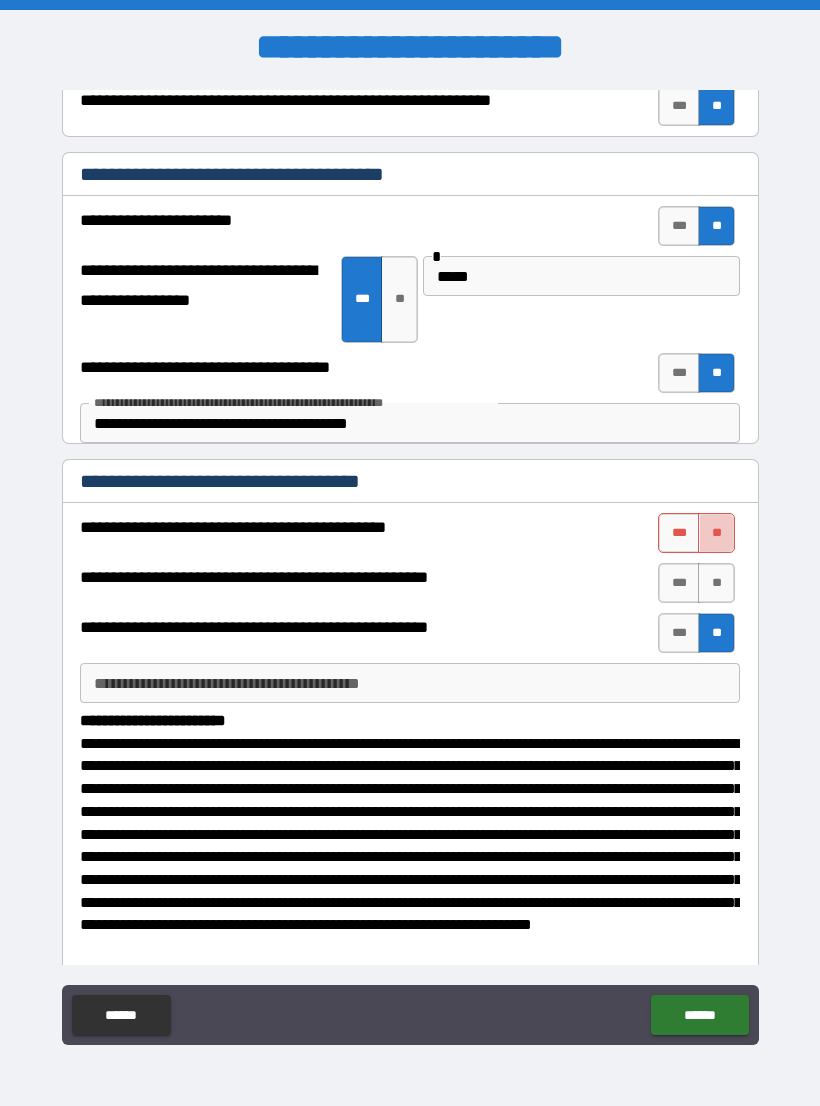click on "**" at bounding box center [716, 533] 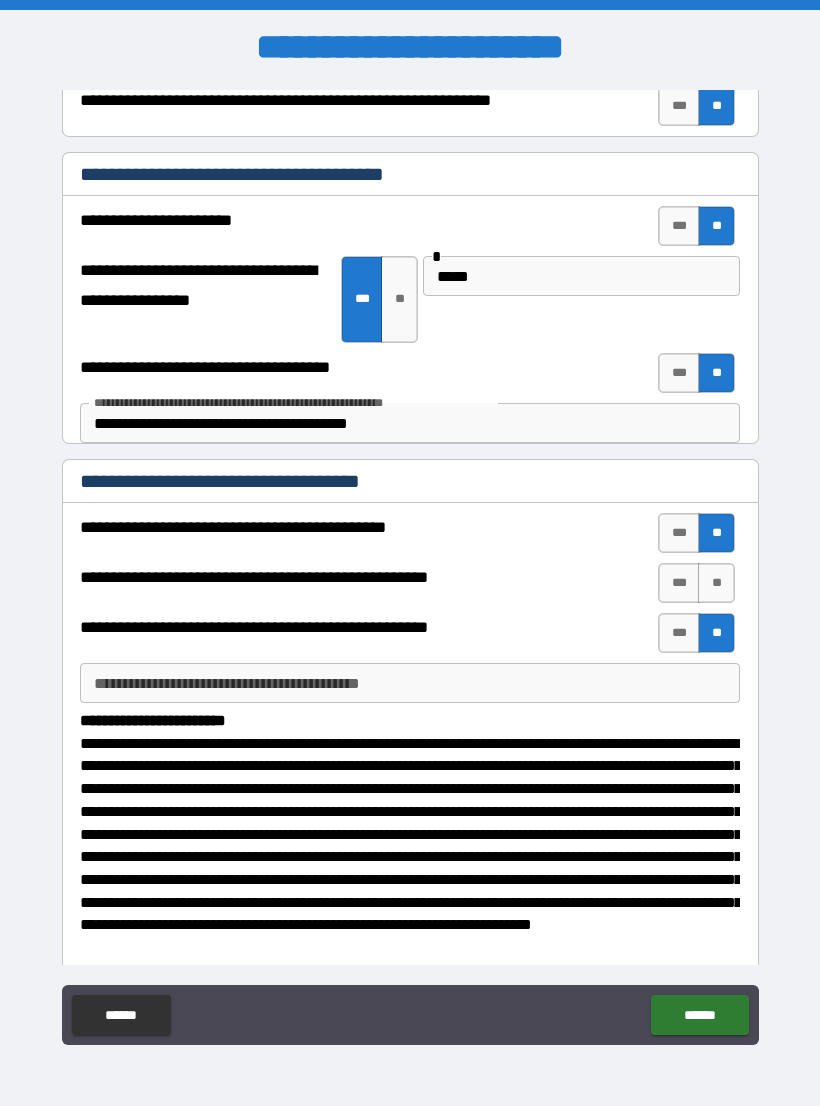 click on "**" at bounding box center [716, 583] 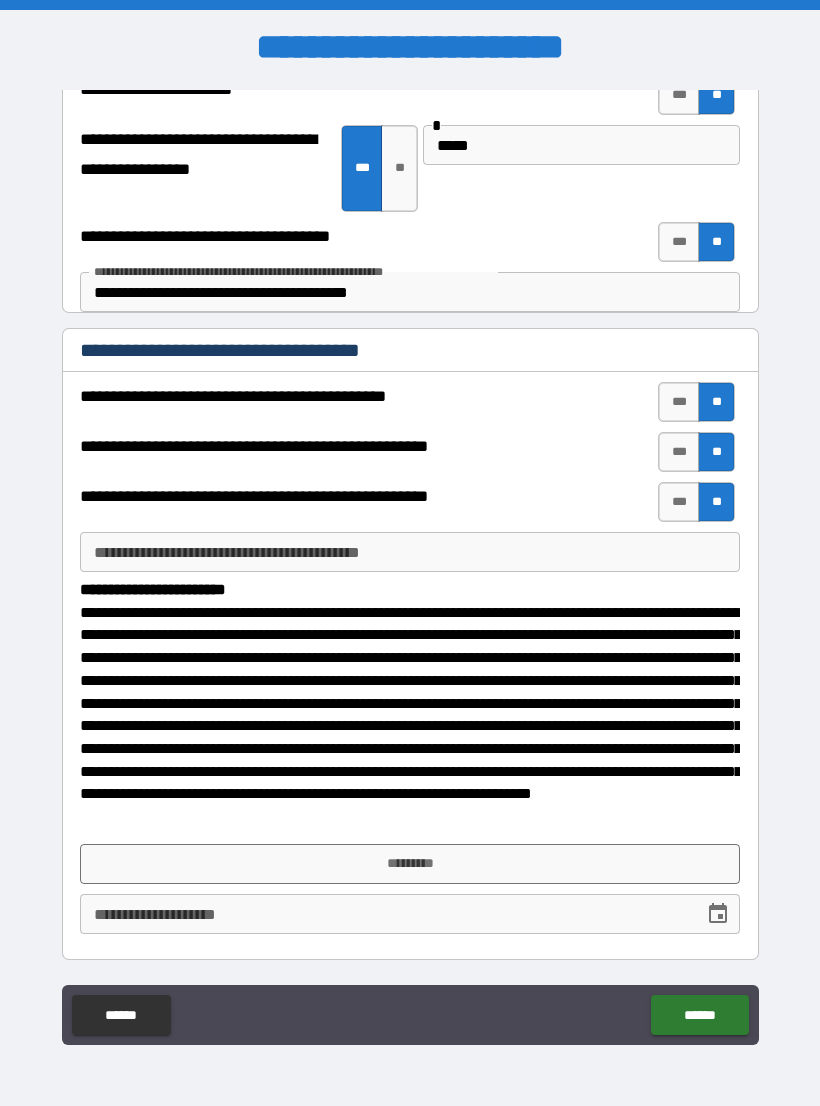 scroll, scrollTop: 355, scrollLeft: 0, axis: vertical 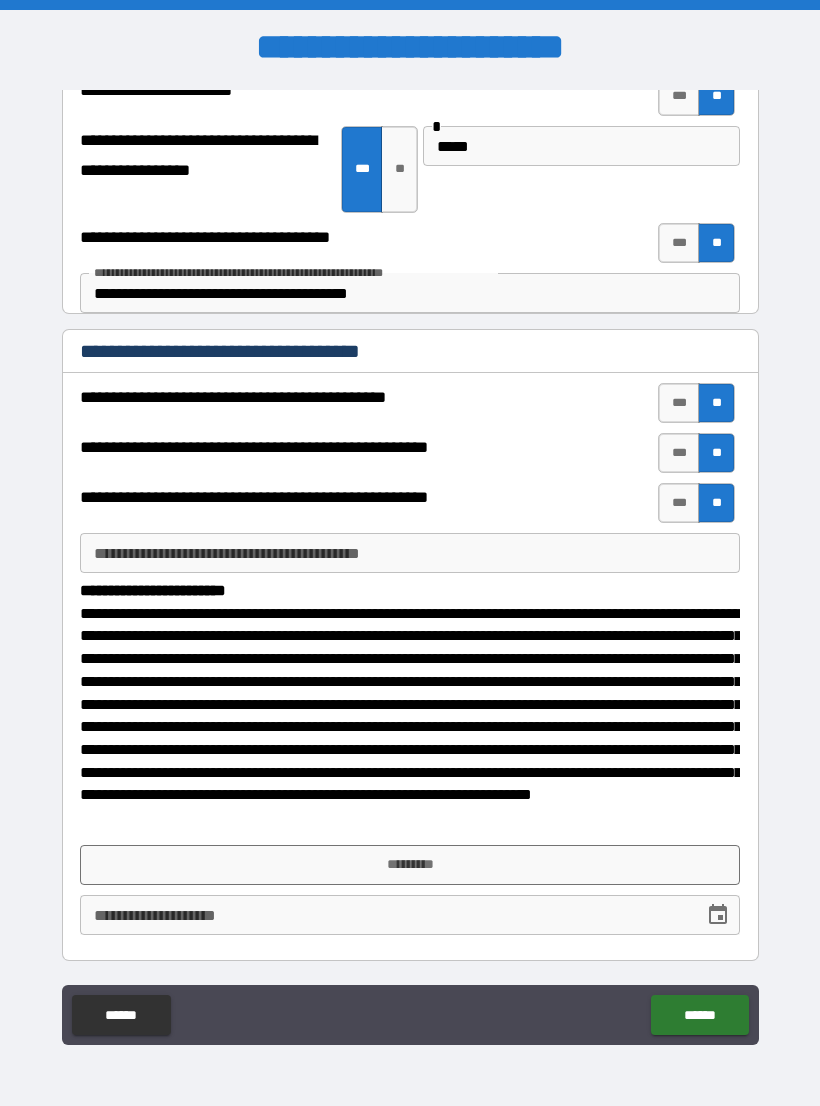 click on "*********" at bounding box center [410, 865] 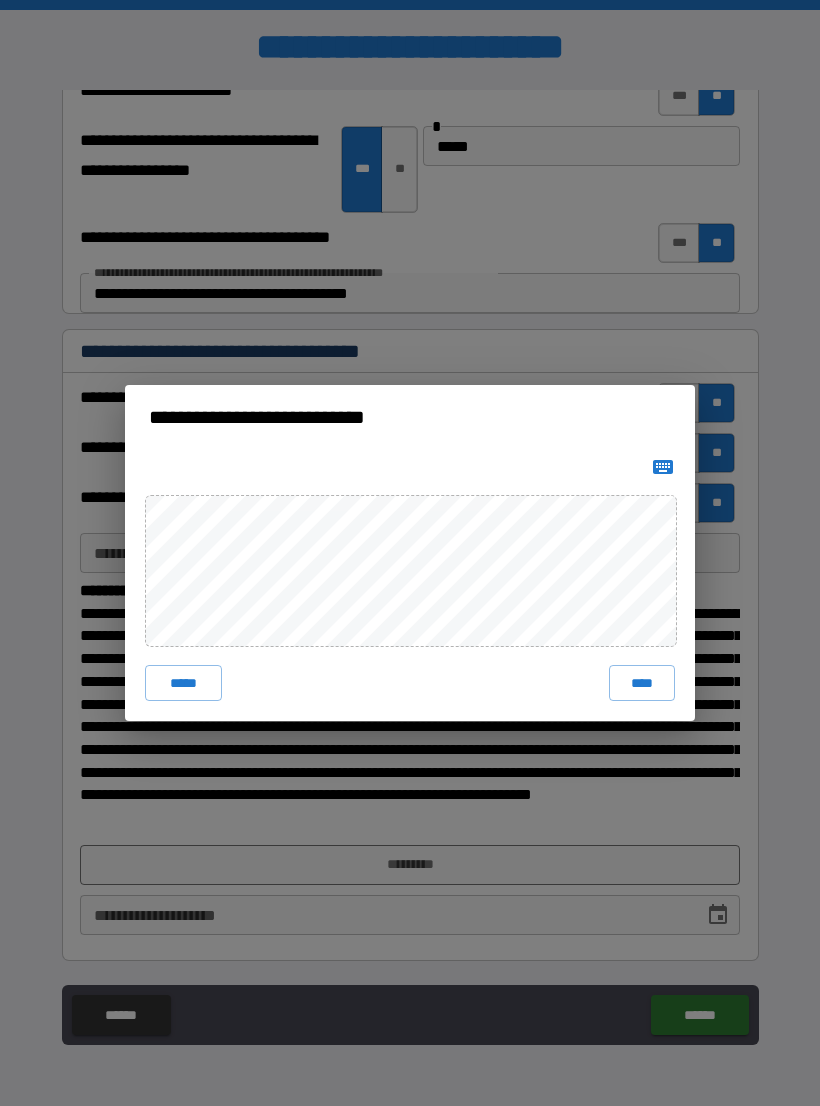click on "****" at bounding box center (642, 683) 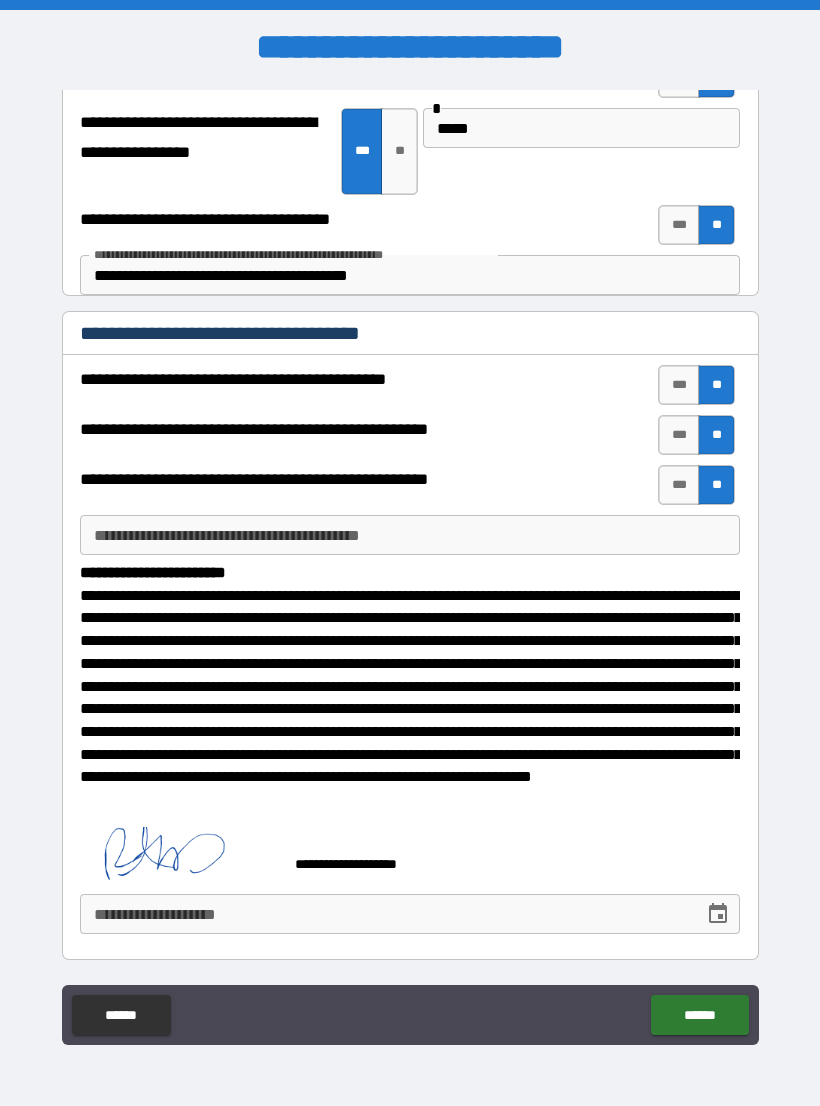 scroll, scrollTop: 372, scrollLeft: 0, axis: vertical 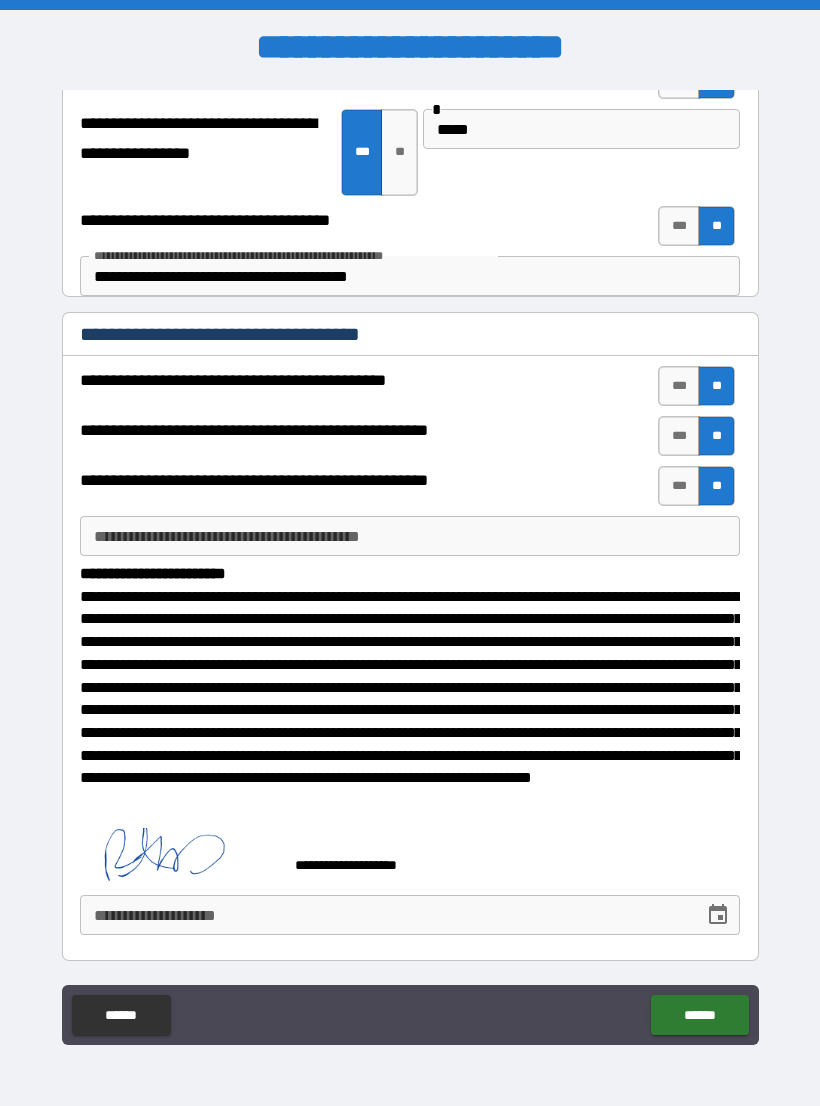 click 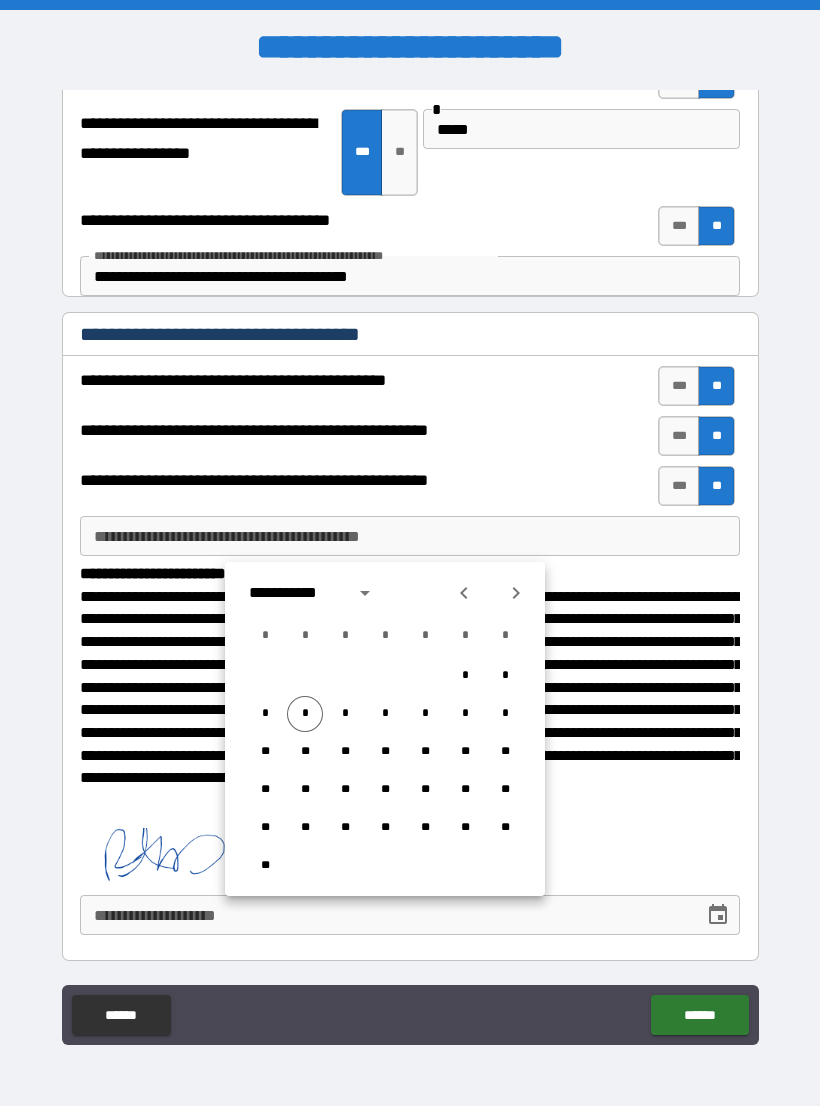 click on "*" at bounding box center [305, 714] 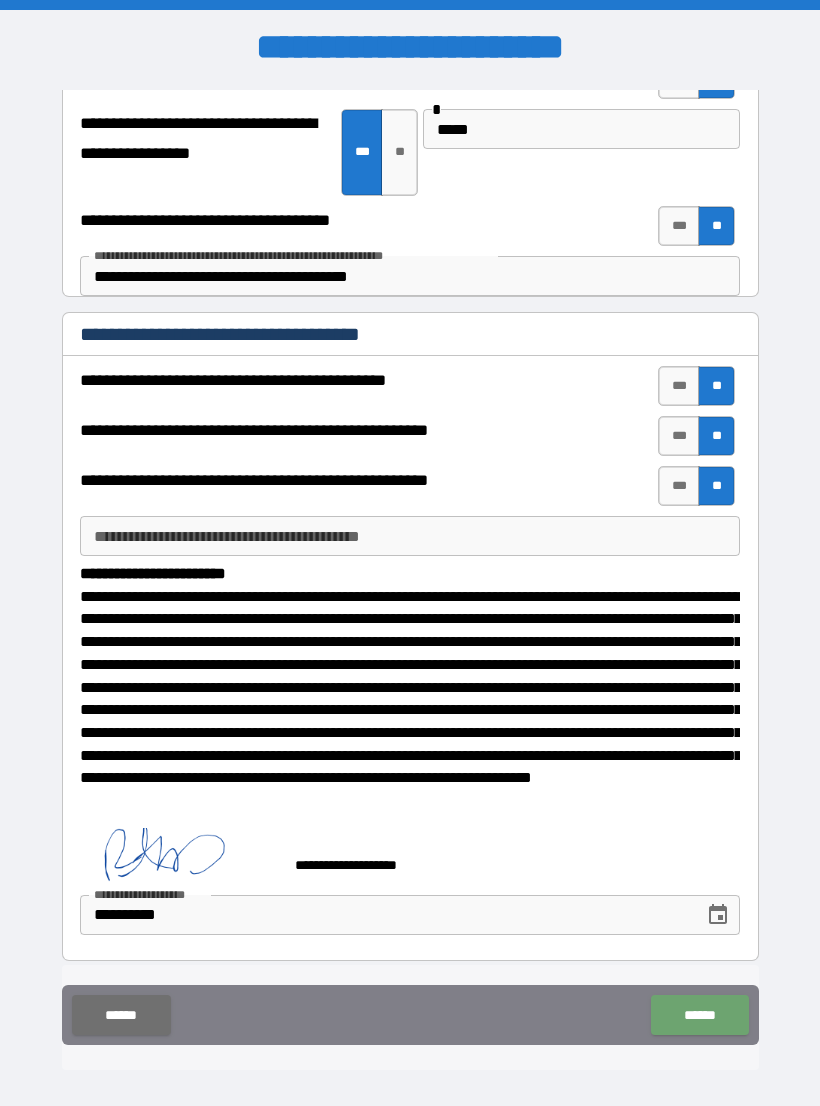 click on "******" at bounding box center (699, 1015) 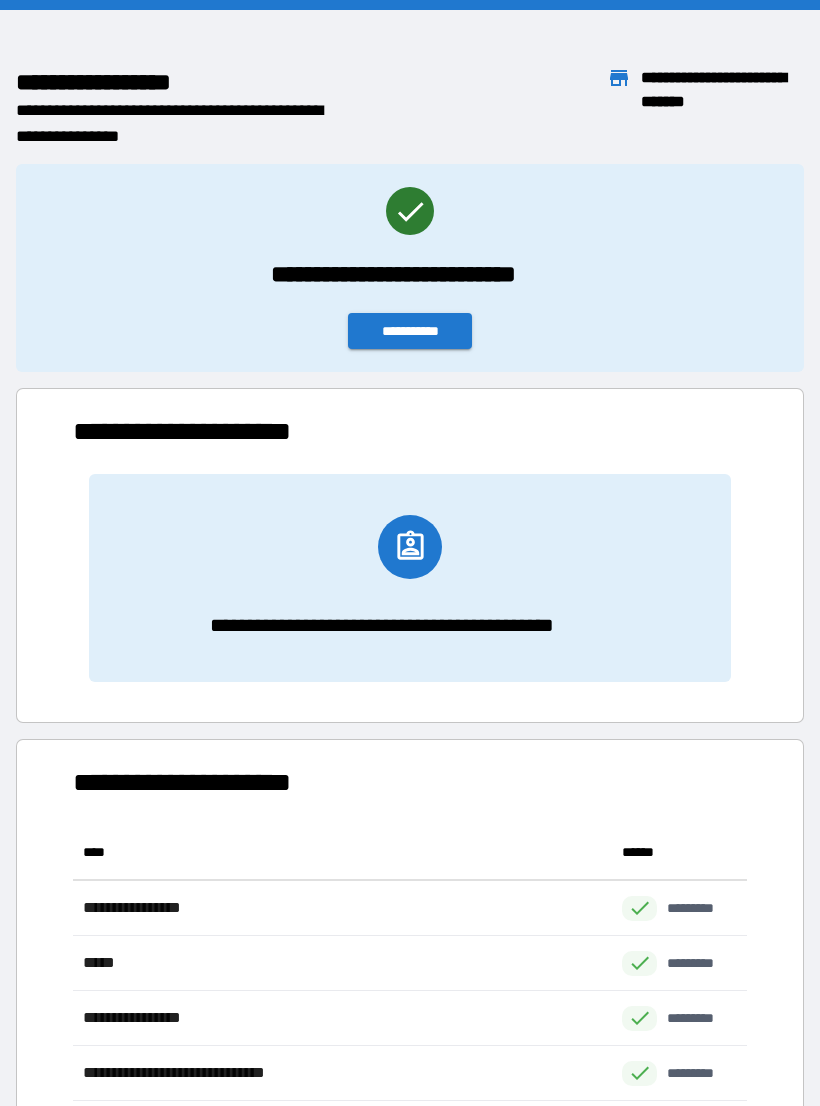 scroll, scrollTop: 1, scrollLeft: 1, axis: both 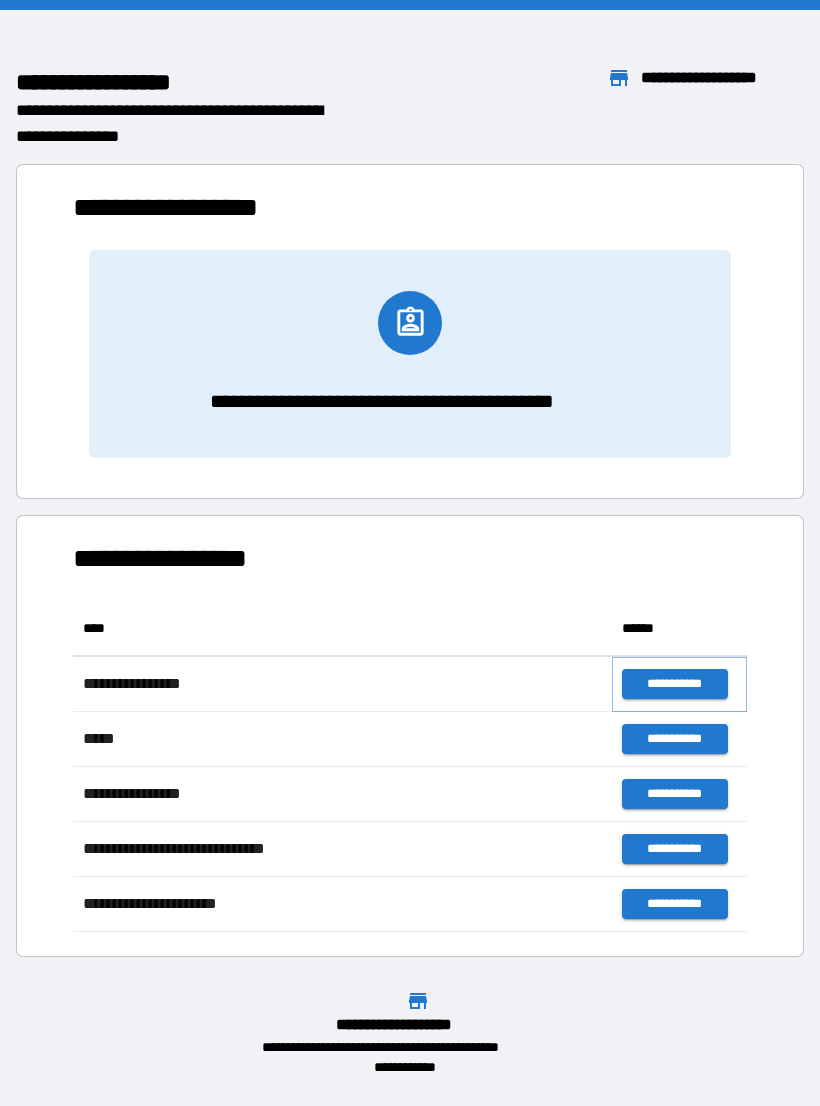 click on "**********" at bounding box center (674, 684) 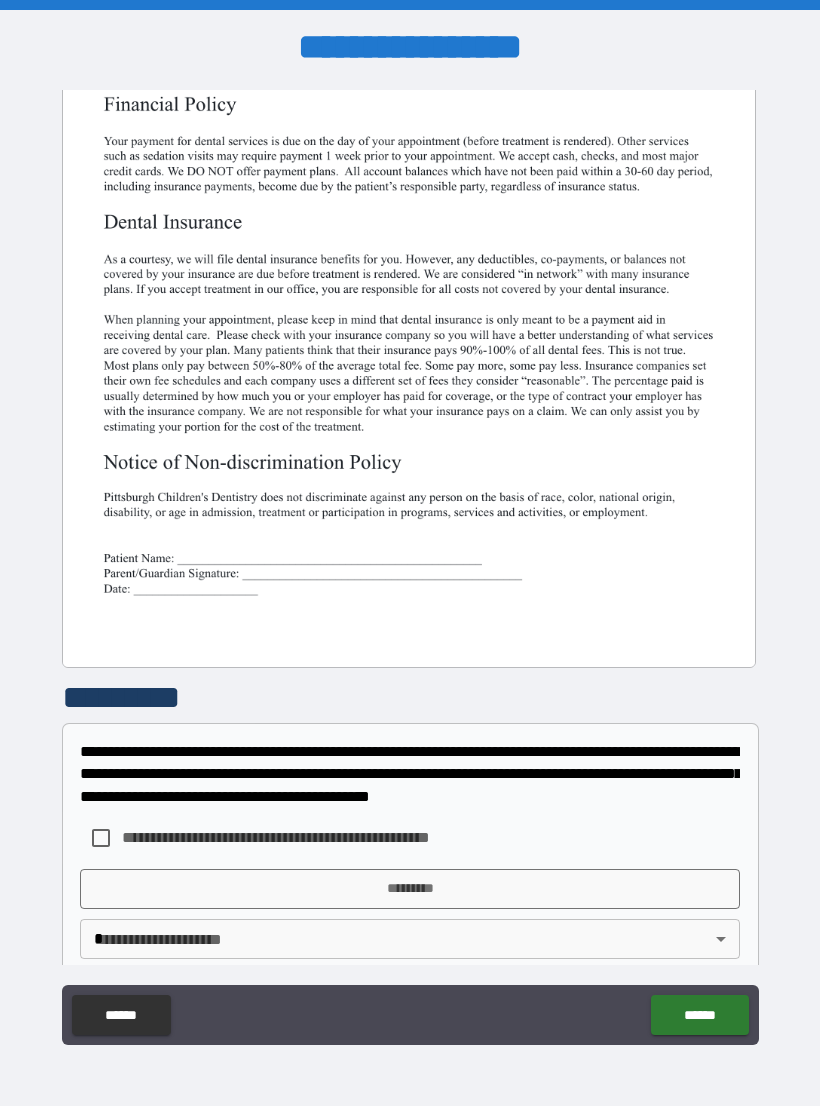 scroll, scrollTop: 372, scrollLeft: 0, axis: vertical 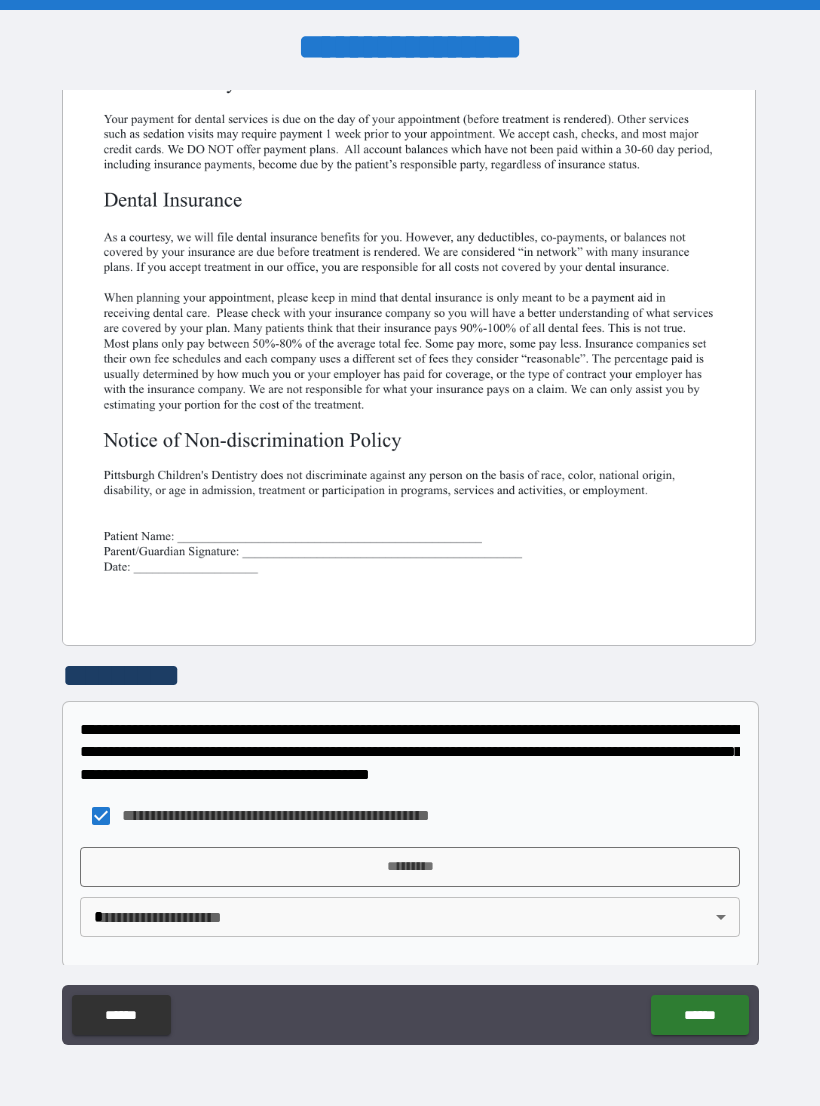 click on "*********" at bounding box center (410, 867) 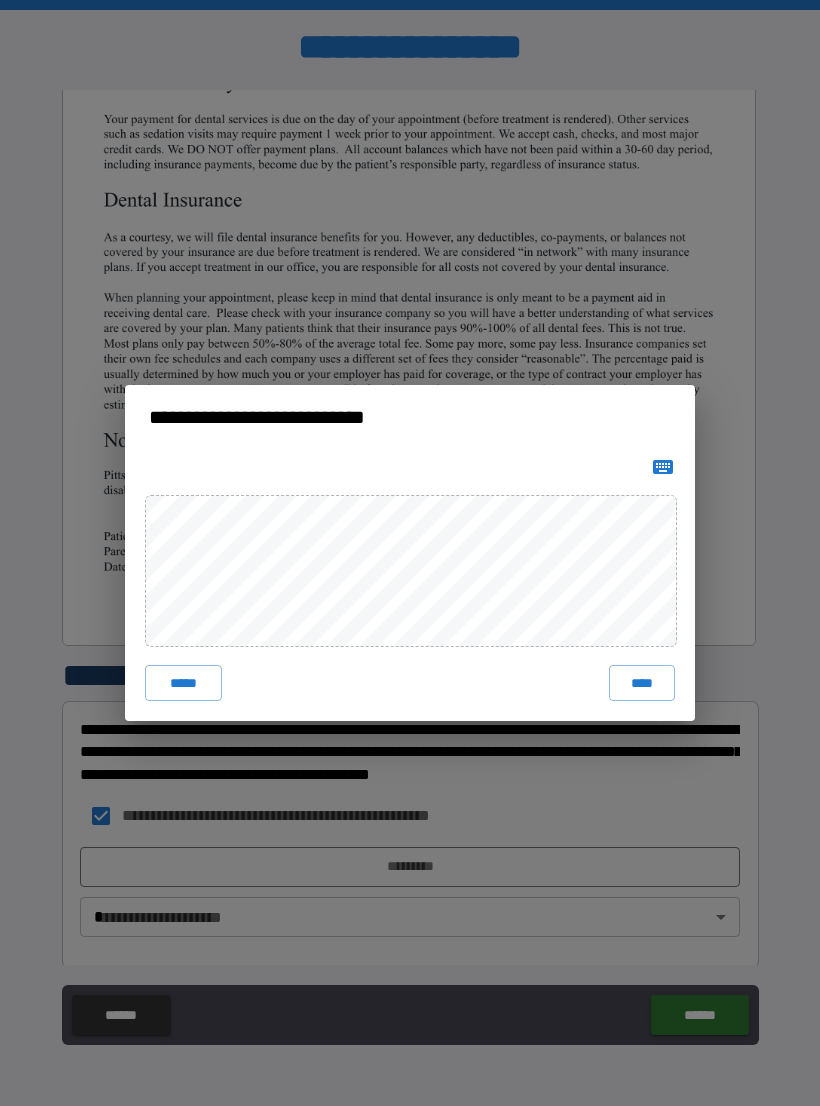 click on "****" at bounding box center [642, 683] 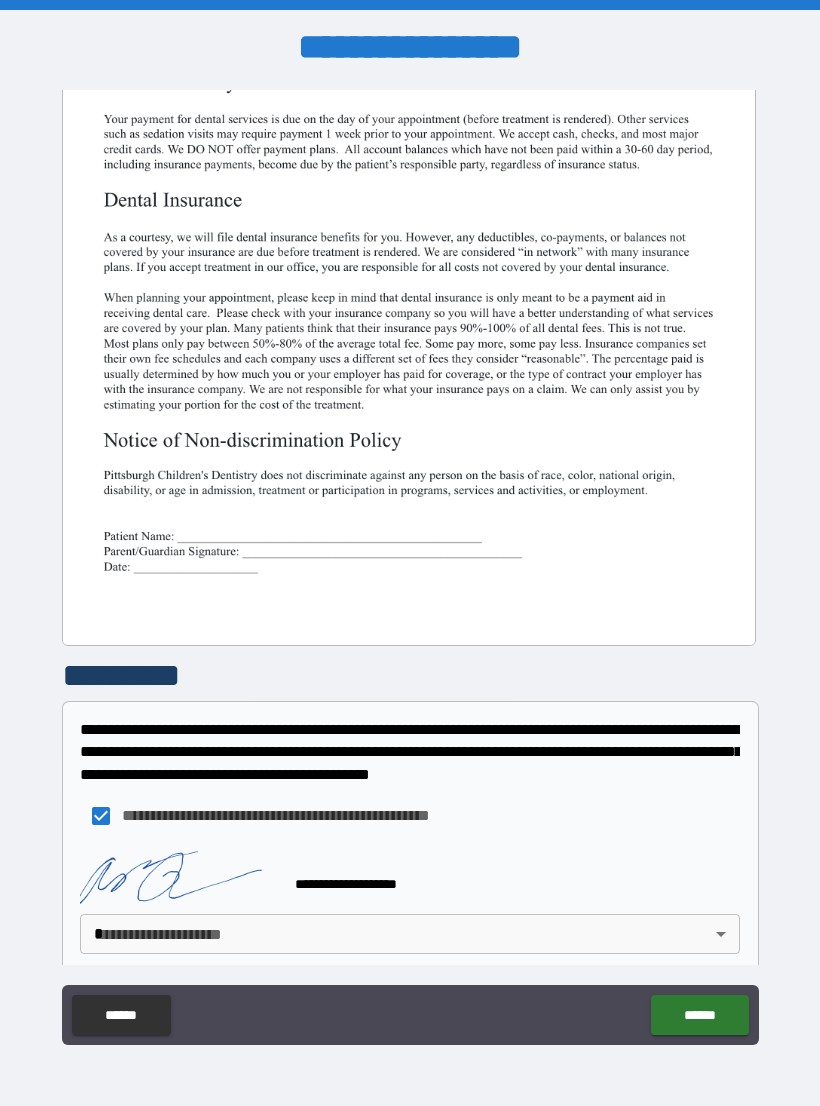 scroll, scrollTop: 370, scrollLeft: 0, axis: vertical 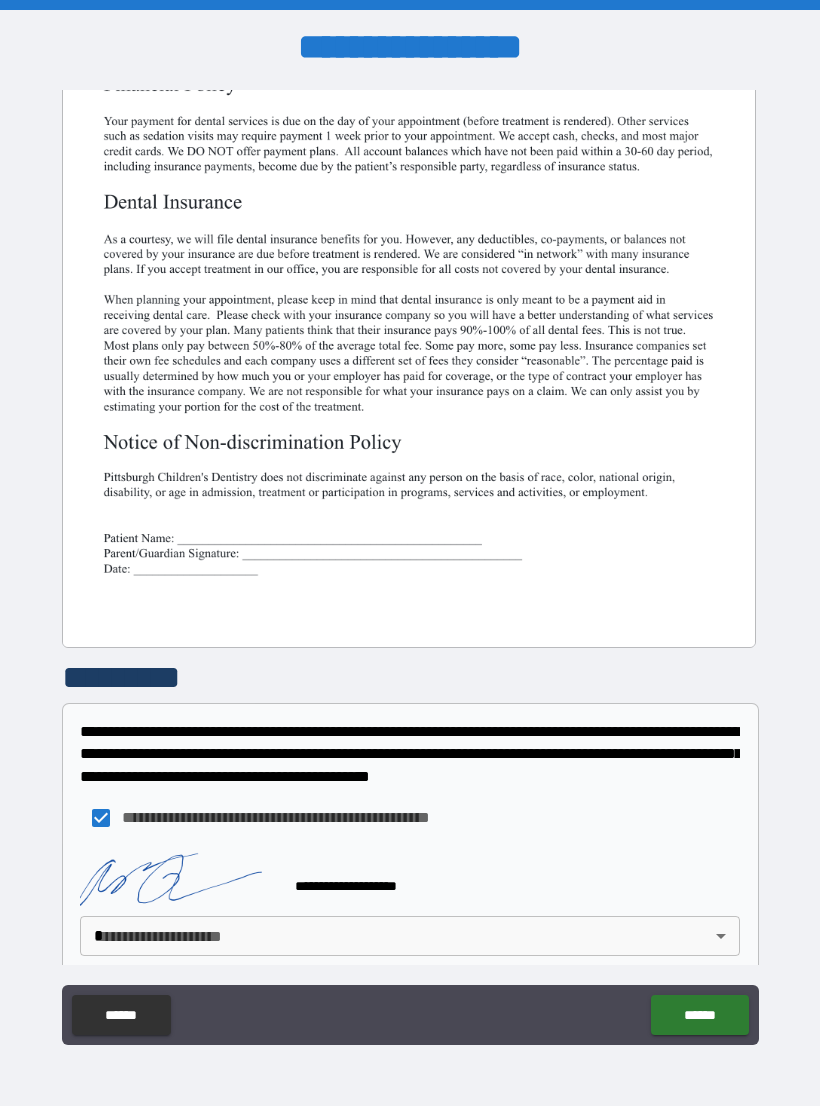 click on "******" at bounding box center (699, 1015) 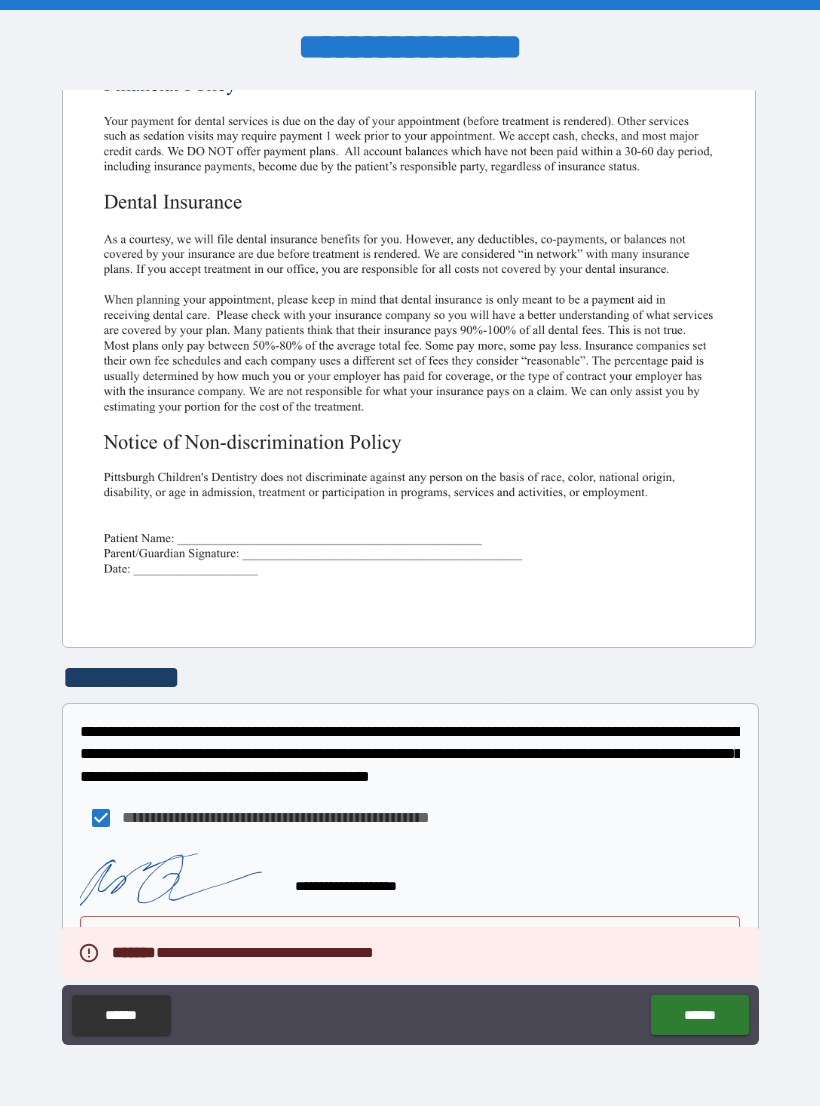 click at bounding box center [409, 199] 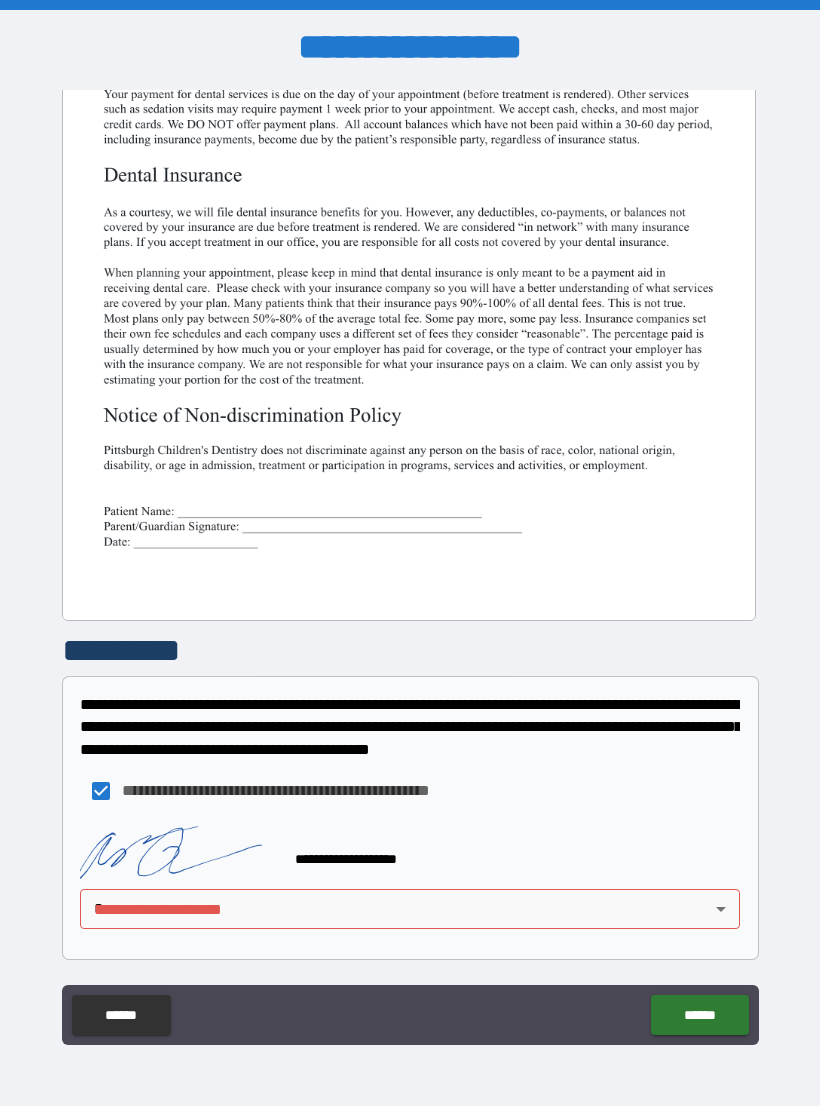 scroll, scrollTop: 397, scrollLeft: 0, axis: vertical 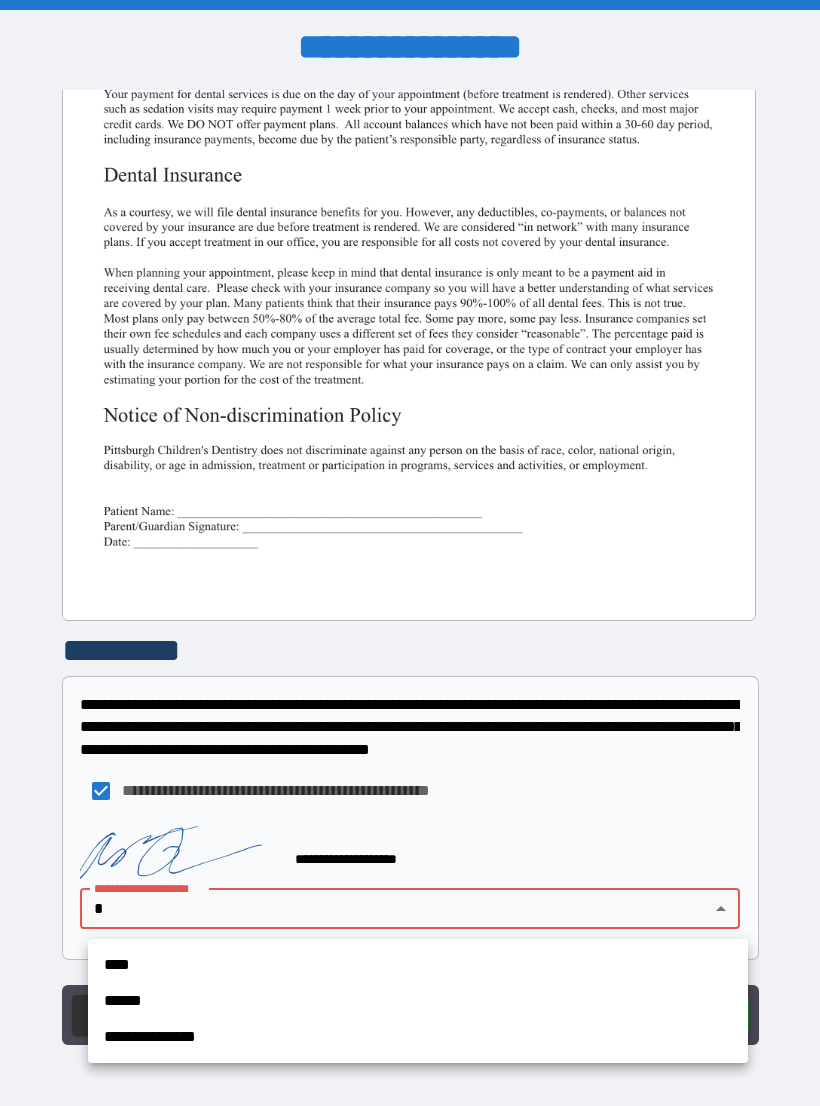 click on "**********" at bounding box center [418, 1037] 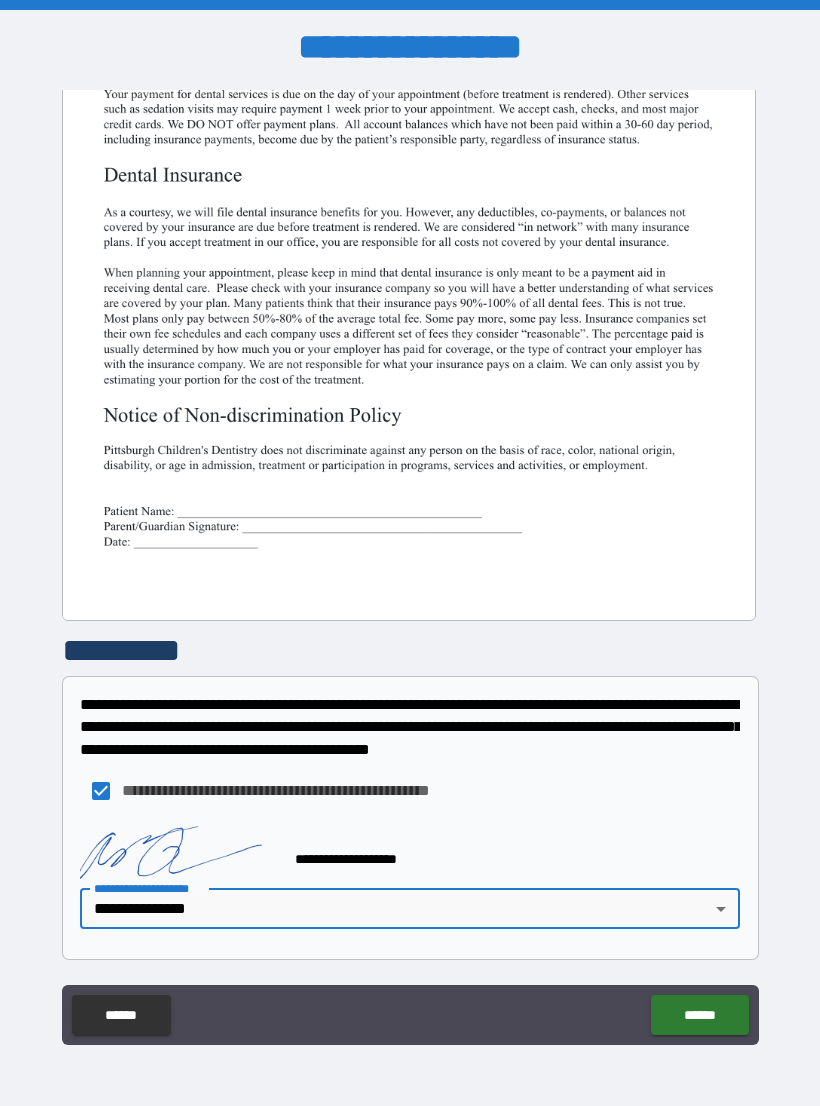 click on "******" at bounding box center [699, 1015] 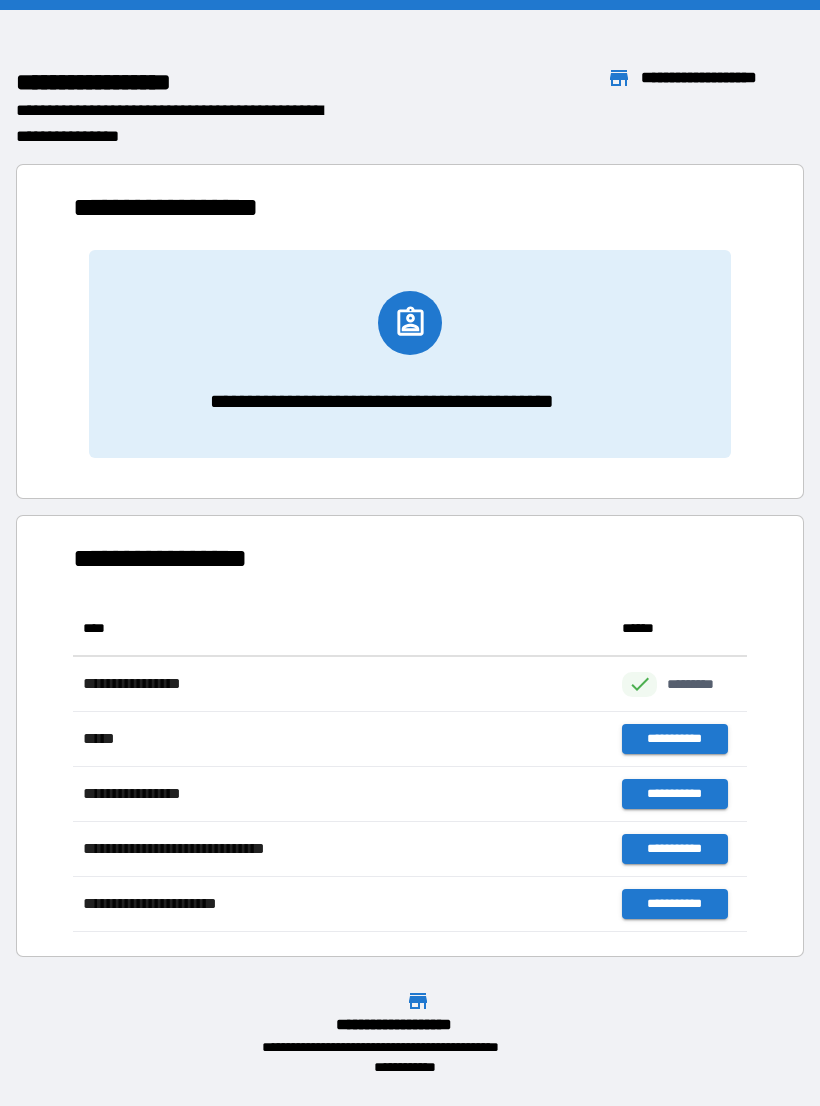 scroll, scrollTop: 331, scrollLeft: 674, axis: both 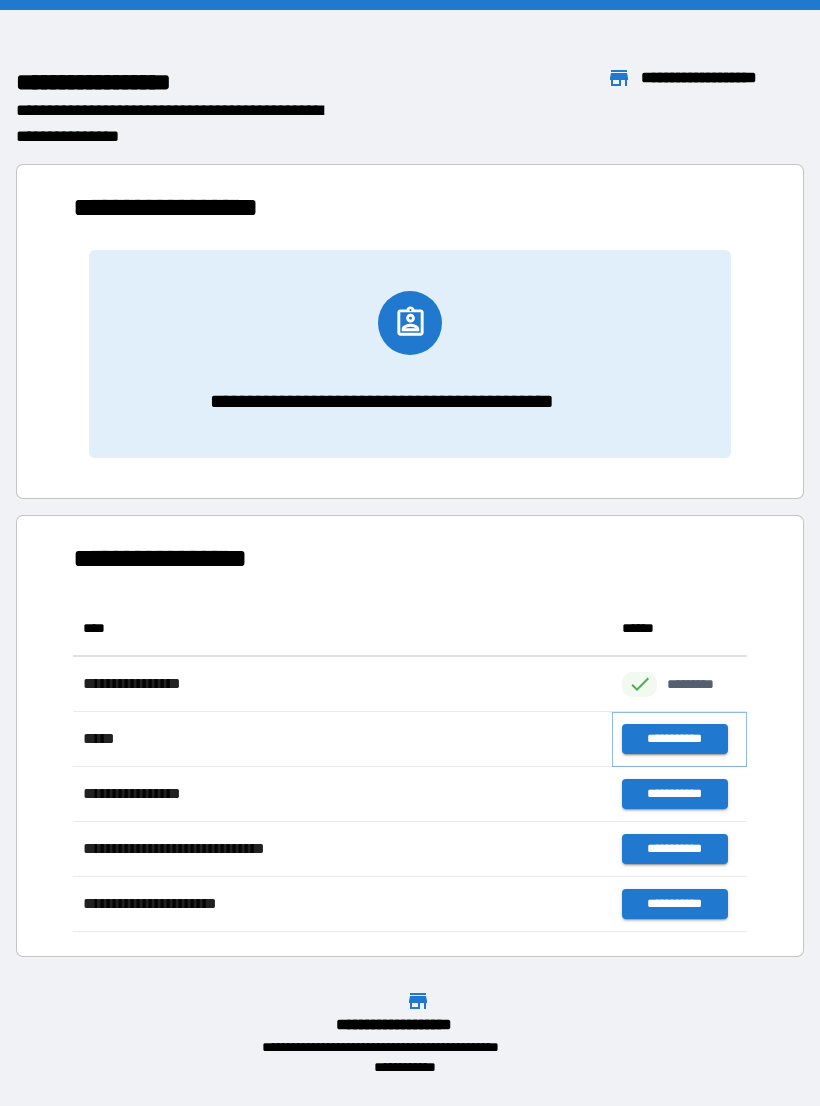 click on "**********" at bounding box center [674, 739] 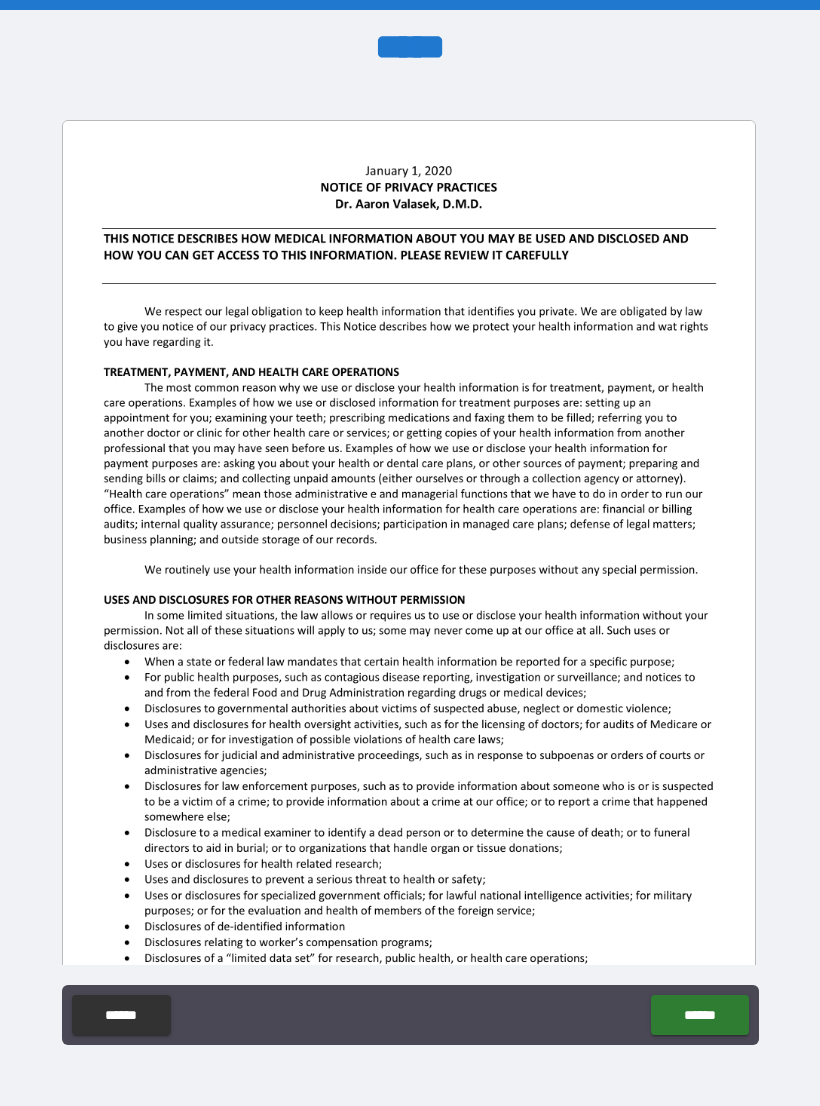 click at bounding box center (409, 569) 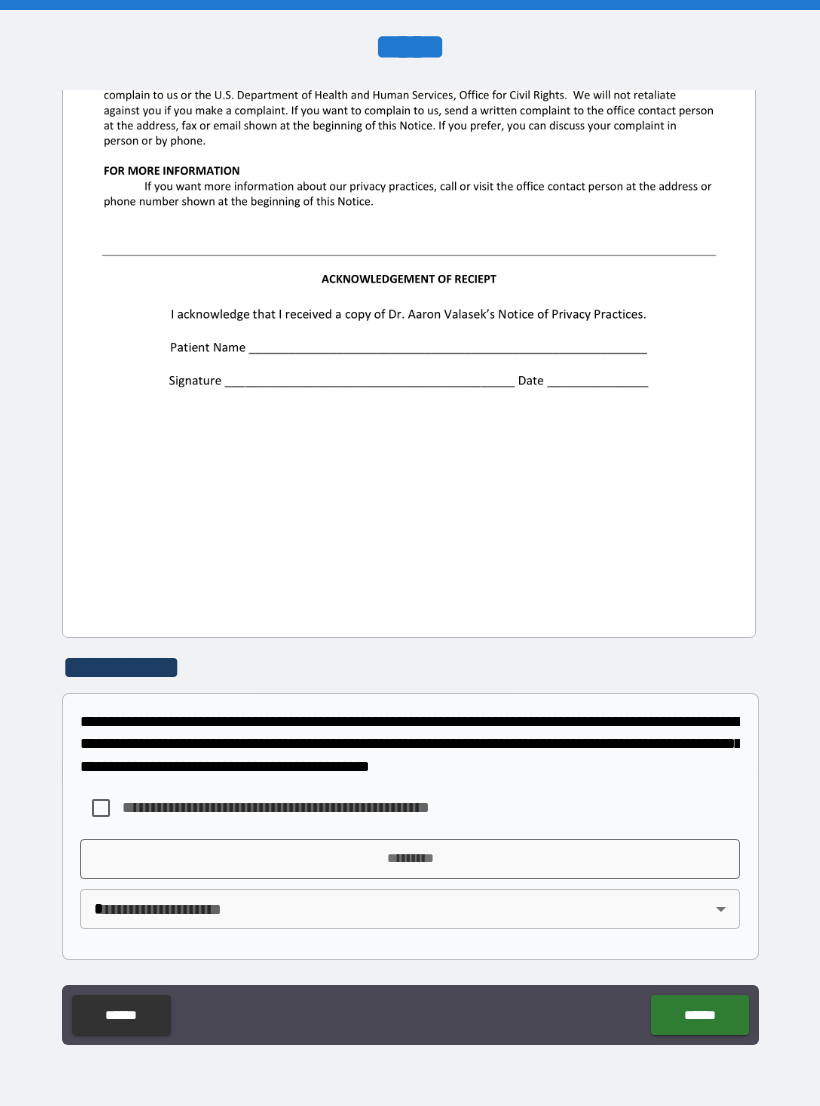 scroll, scrollTop: 2244, scrollLeft: 0, axis: vertical 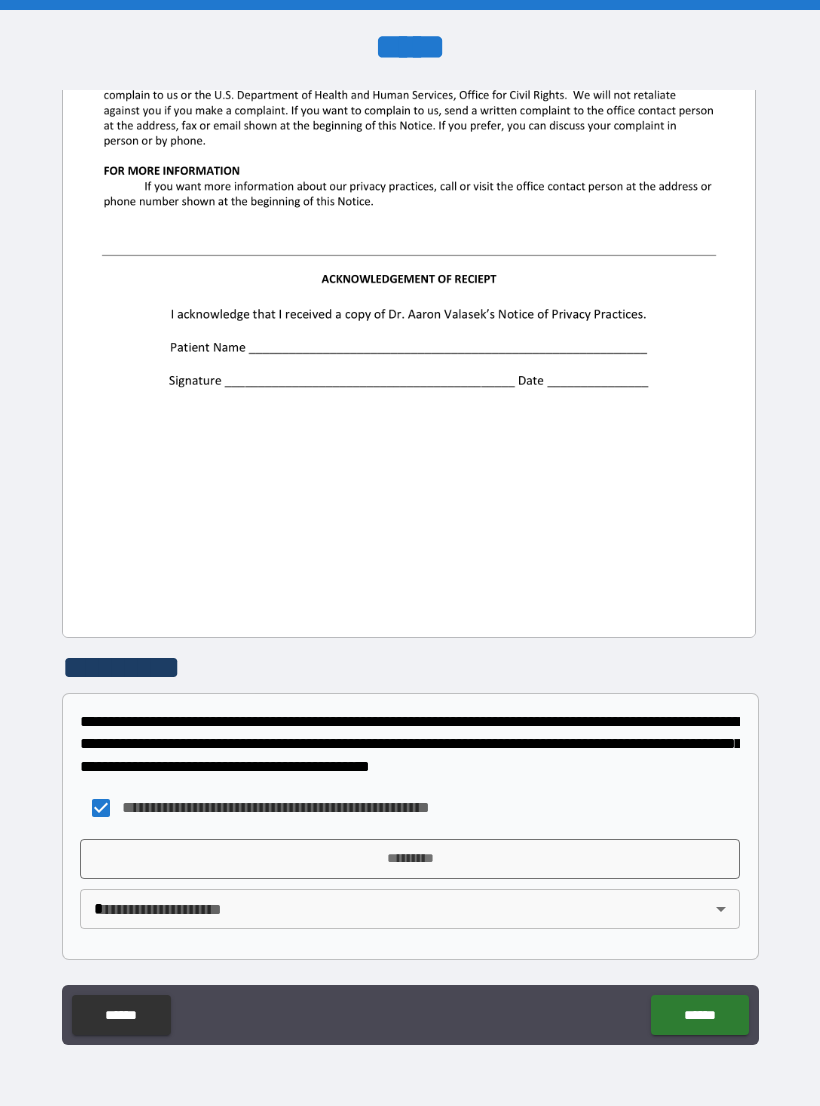 click on "*********" at bounding box center [410, 859] 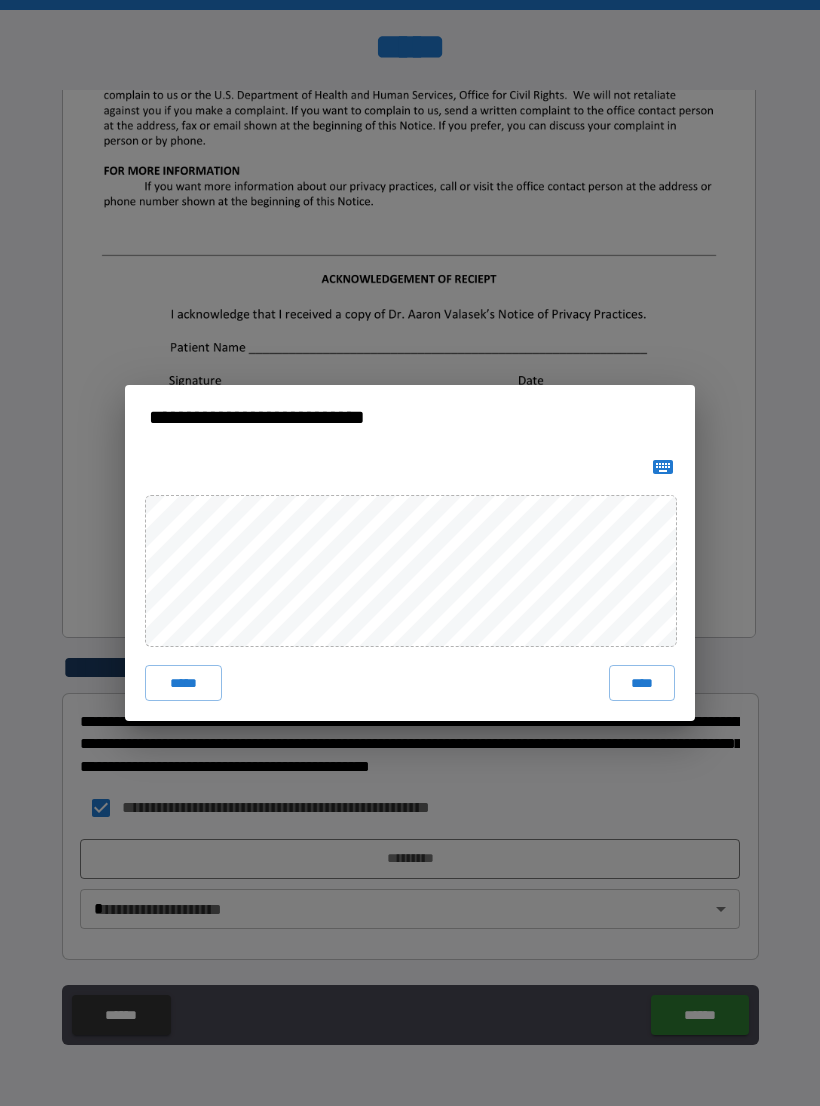 click on "****" at bounding box center [642, 683] 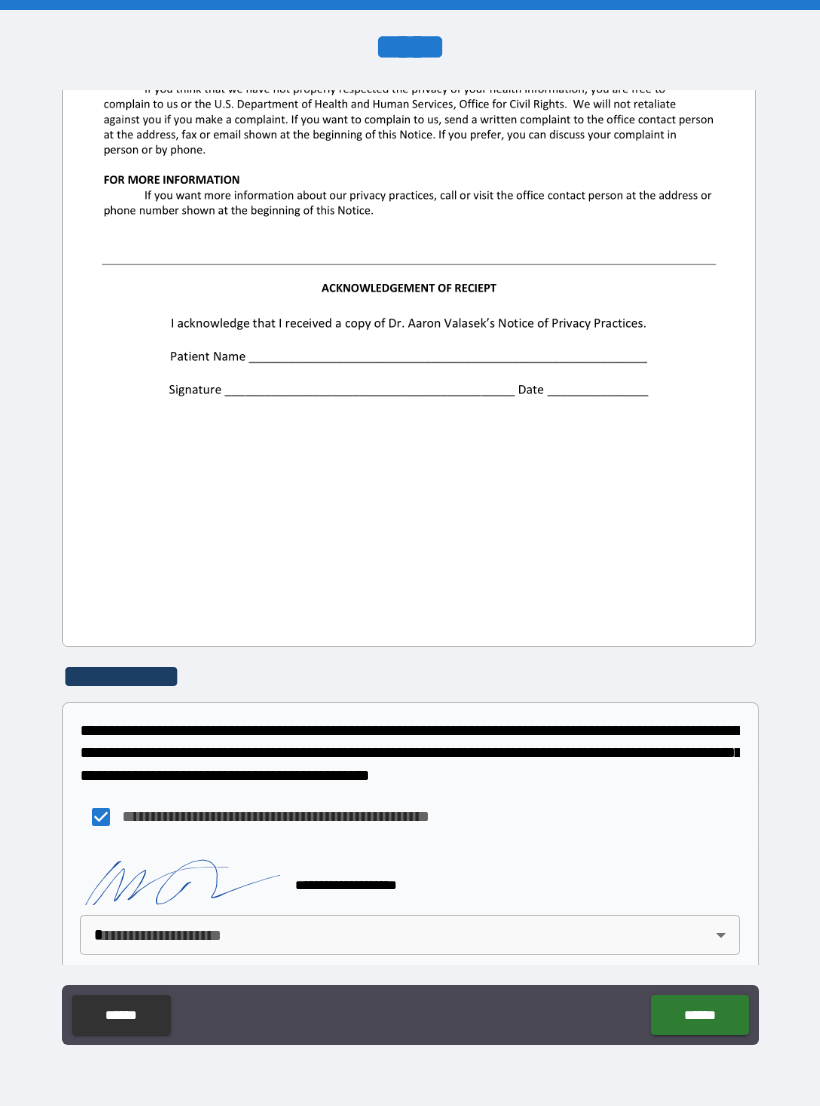 click on "**********" at bounding box center (410, 568) 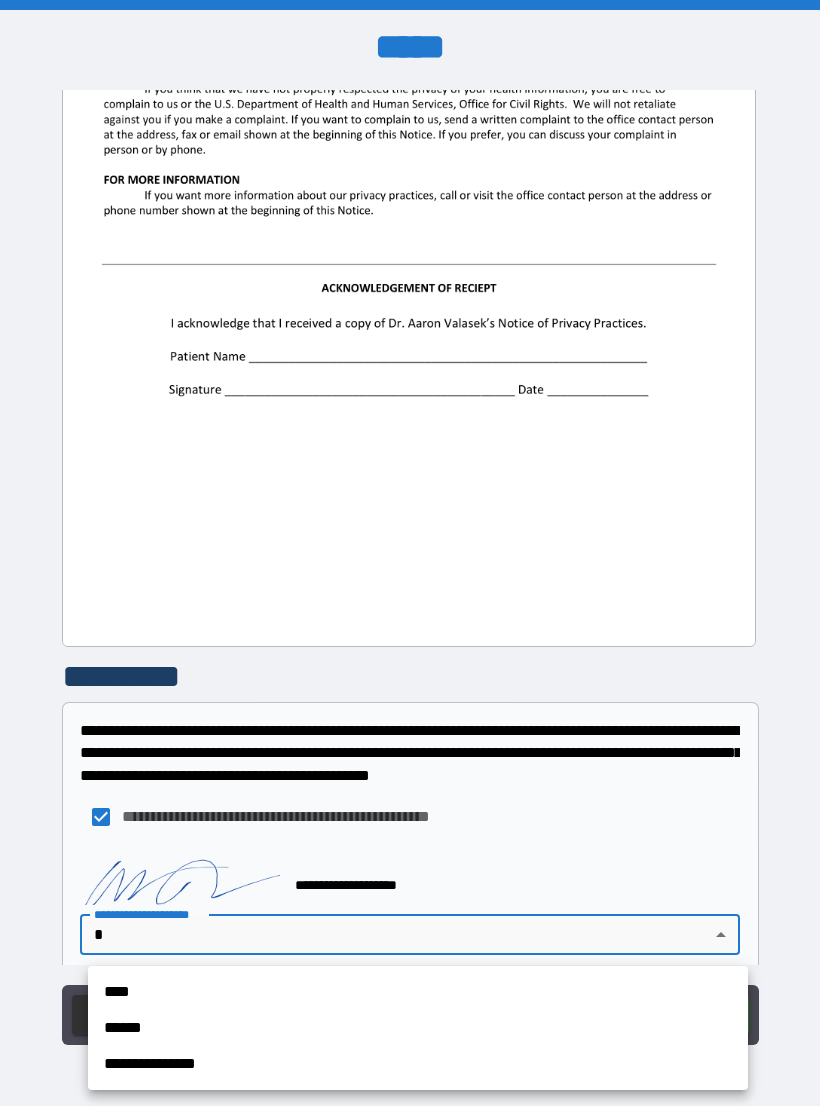 click on "**********" at bounding box center [418, 1064] 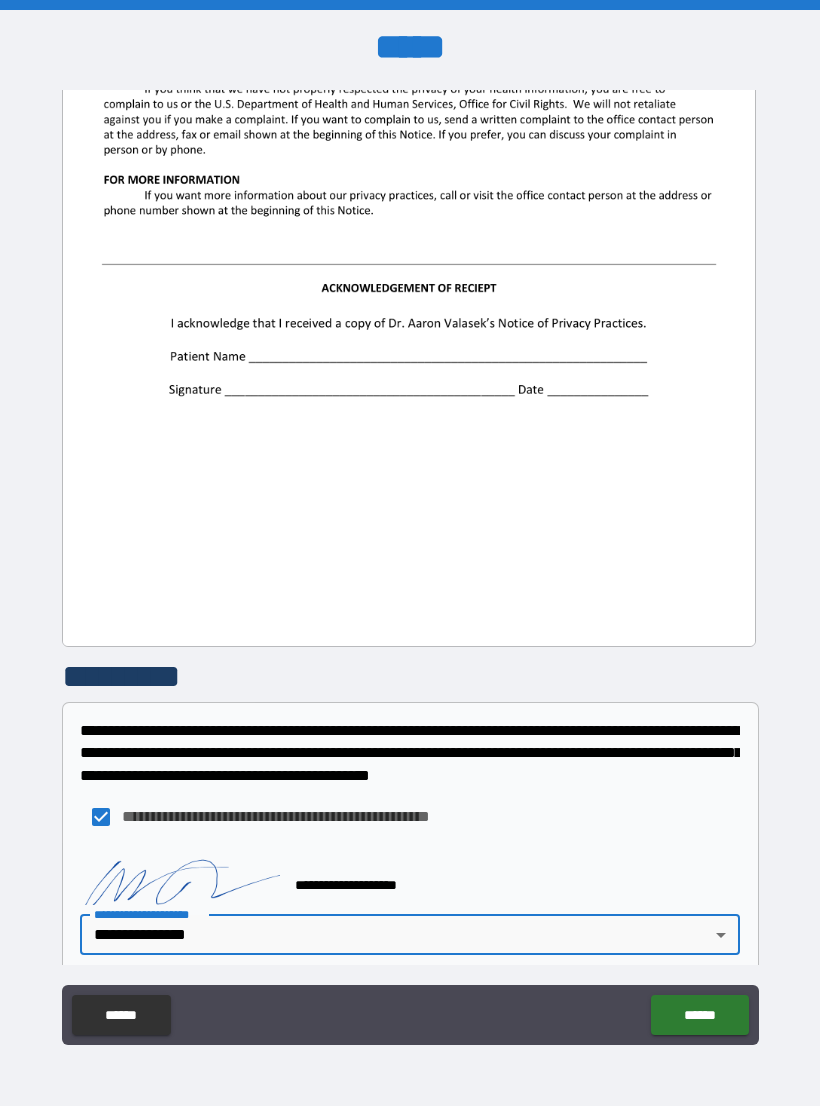 type on "**********" 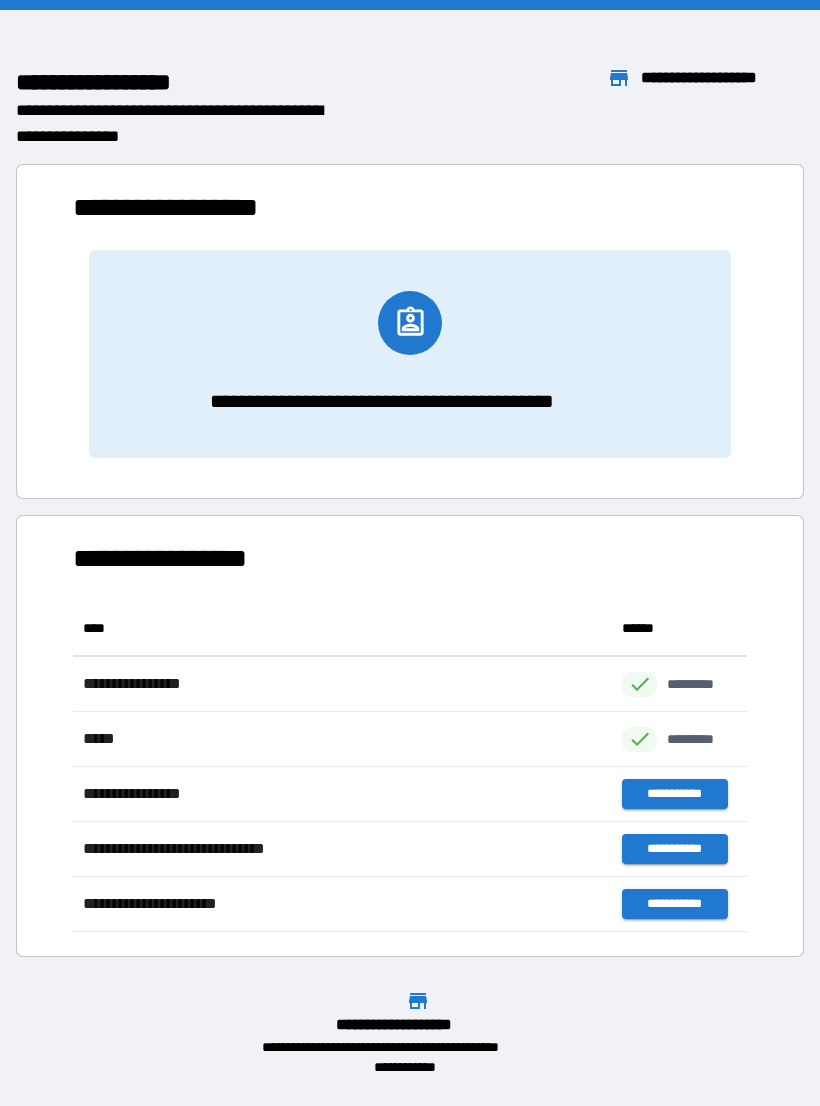 scroll, scrollTop: 1, scrollLeft: 1, axis: both 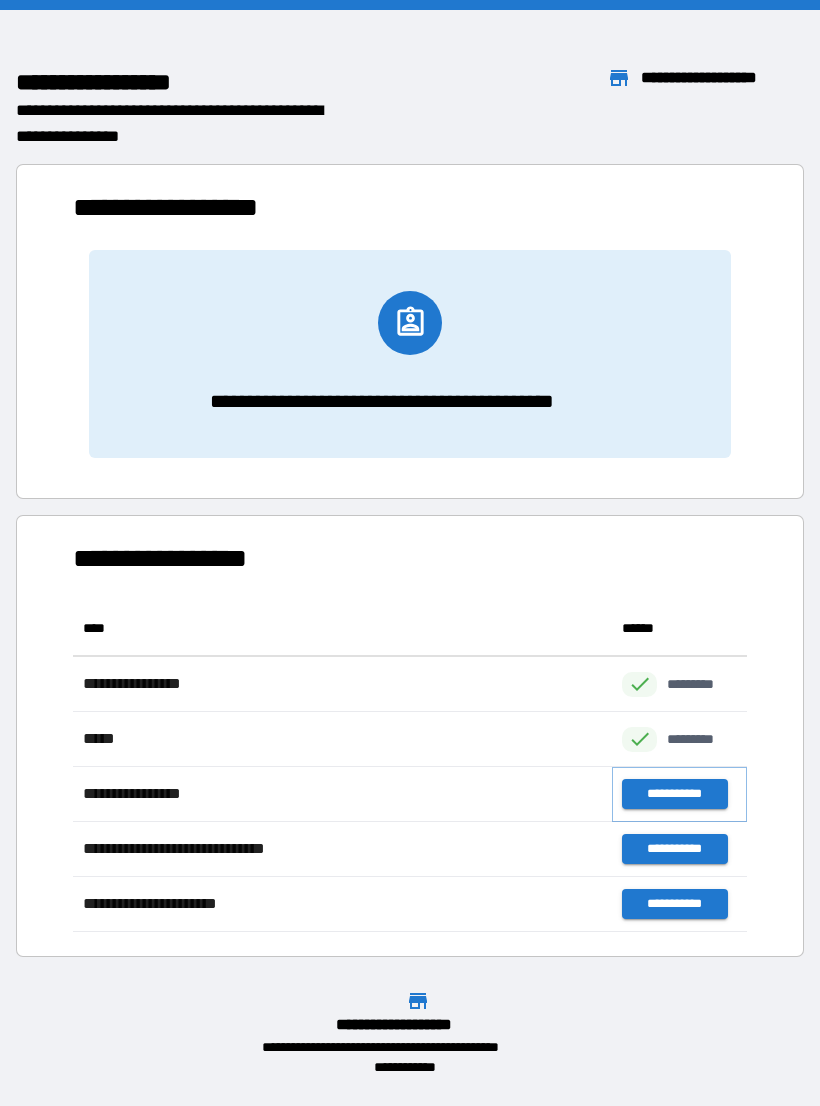 click on "**********" at bounding box center (674, 794) 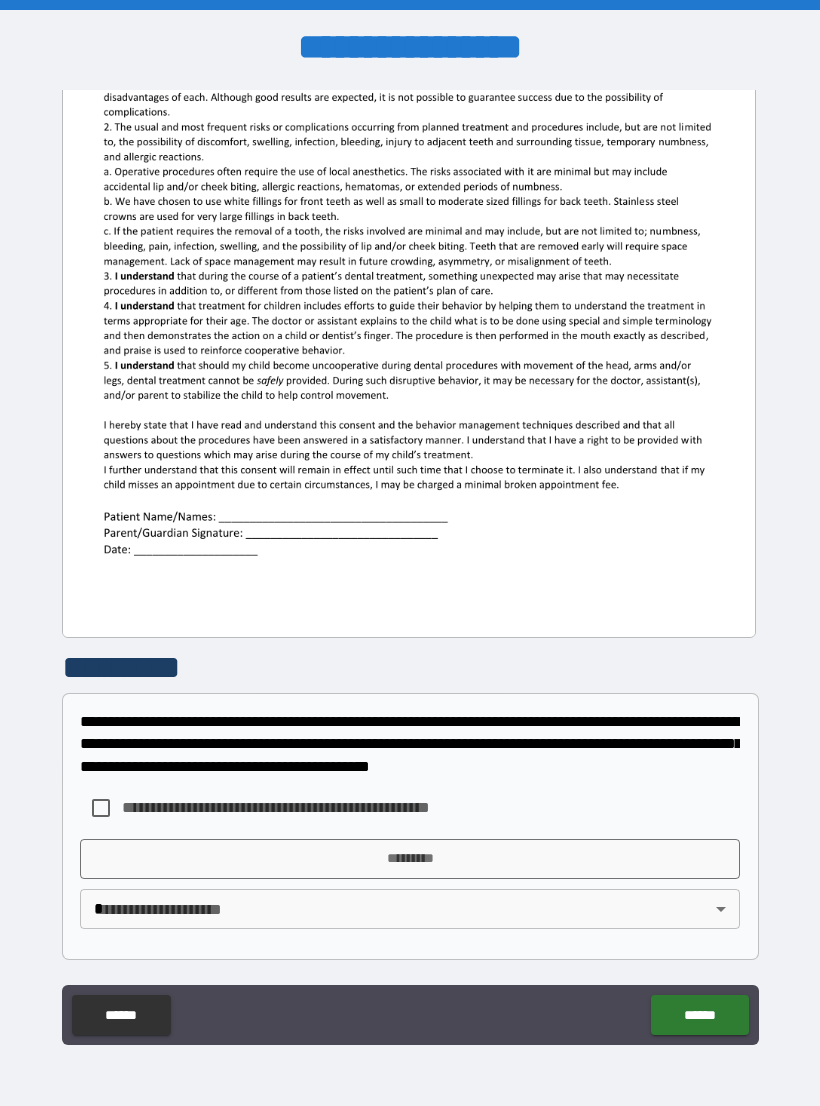 scroll, scrollTop: 380, scrollLeft: 0, axis: vertical 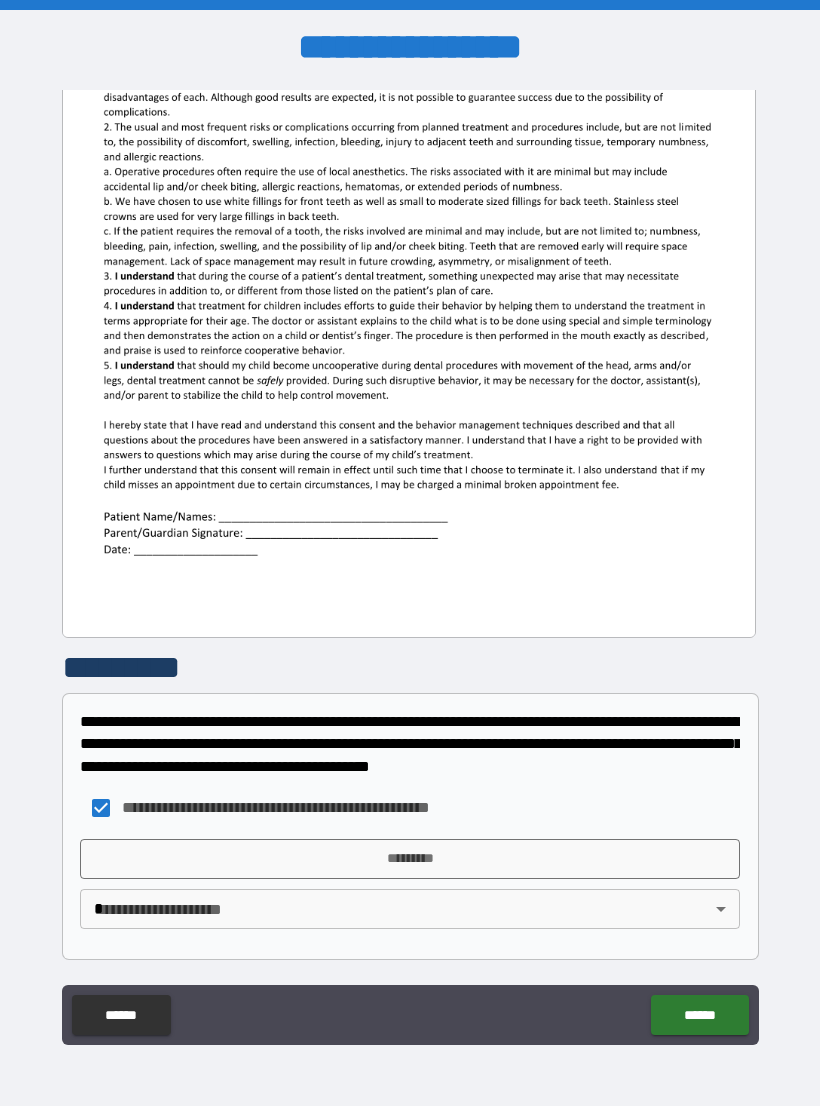 click on "*********" at bounding box center (410, 859) 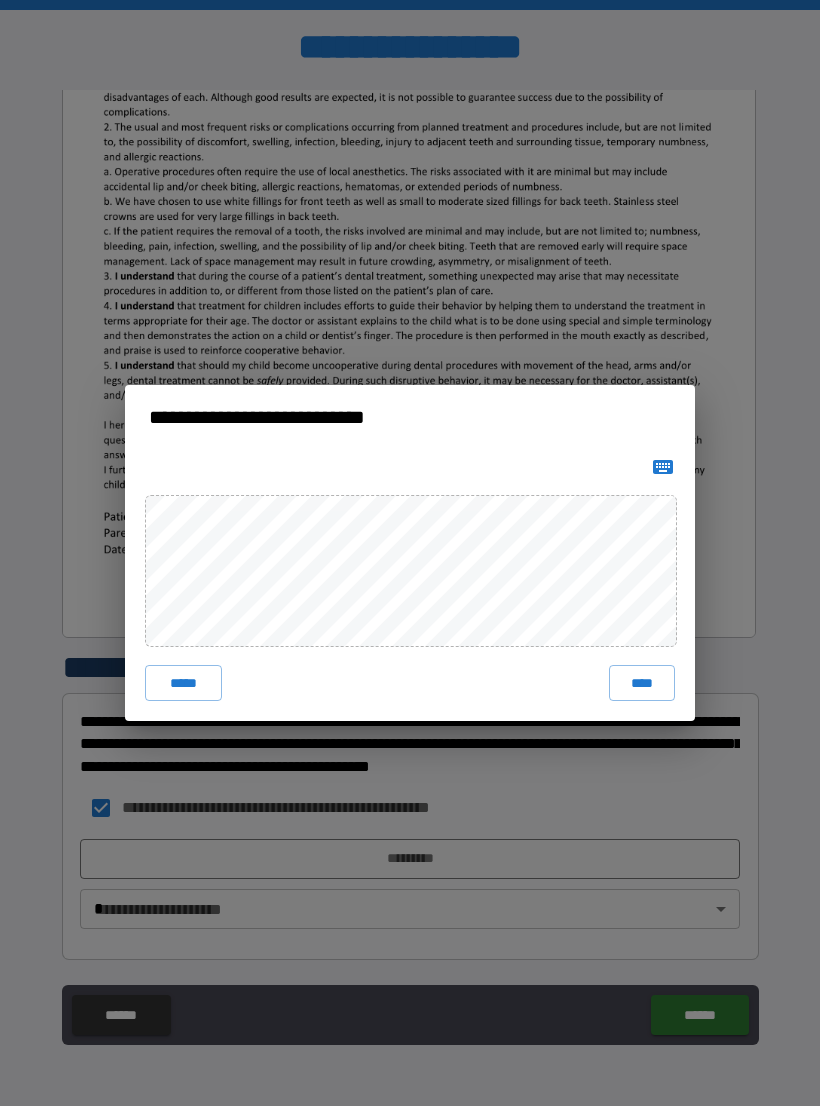 click on "****" at bounding box center [642, 683] 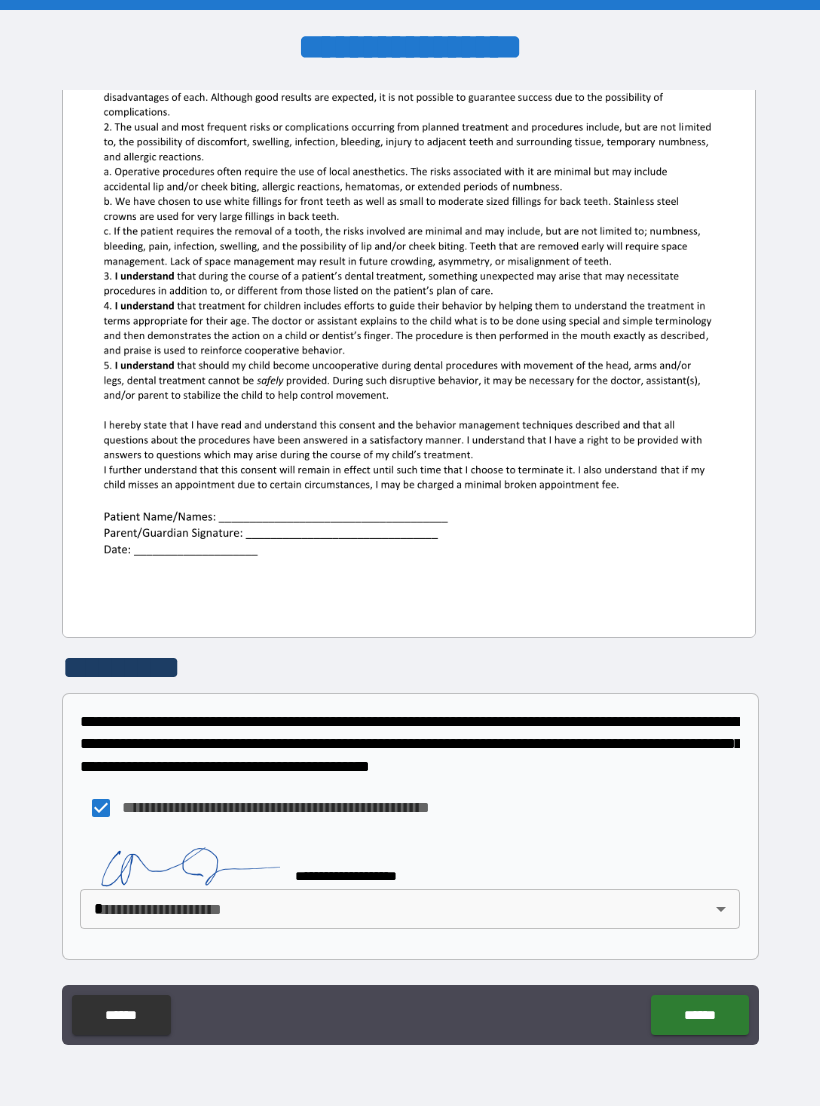 scroll, scrollTop: 370, scrollLeft: 0, axis: vertical 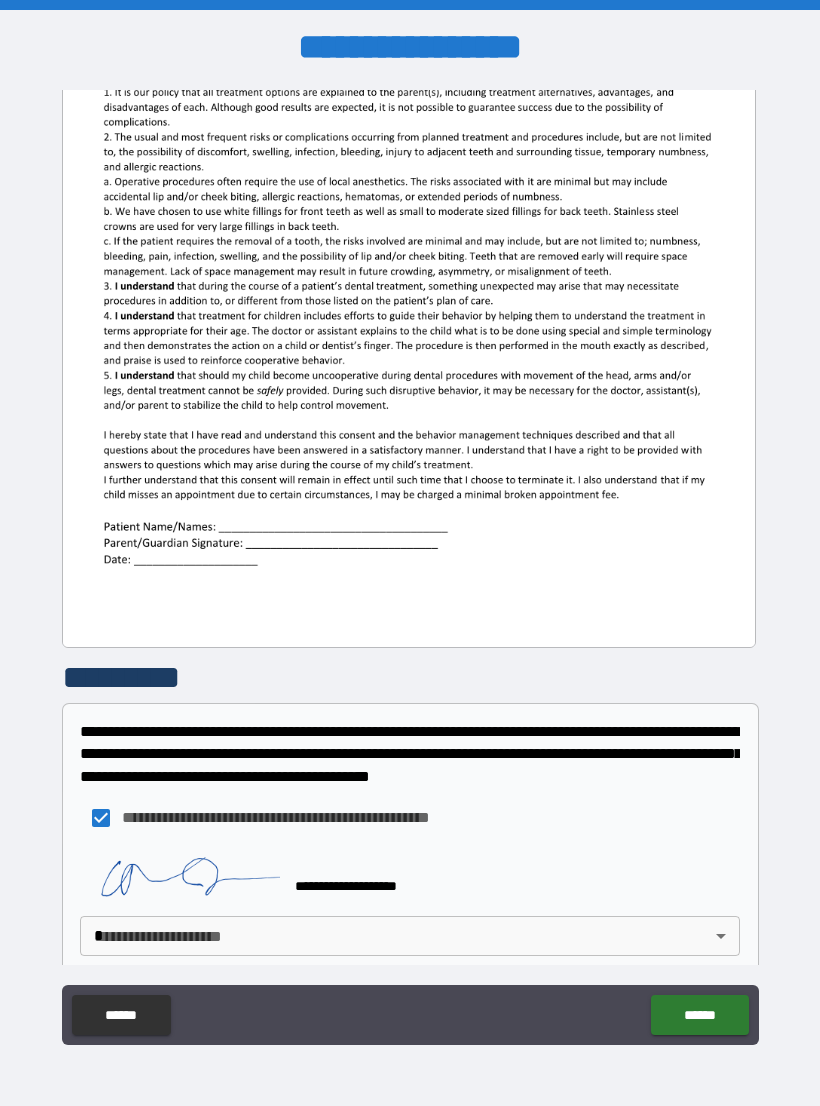 click on "**********" at bounding box center [410, 568] 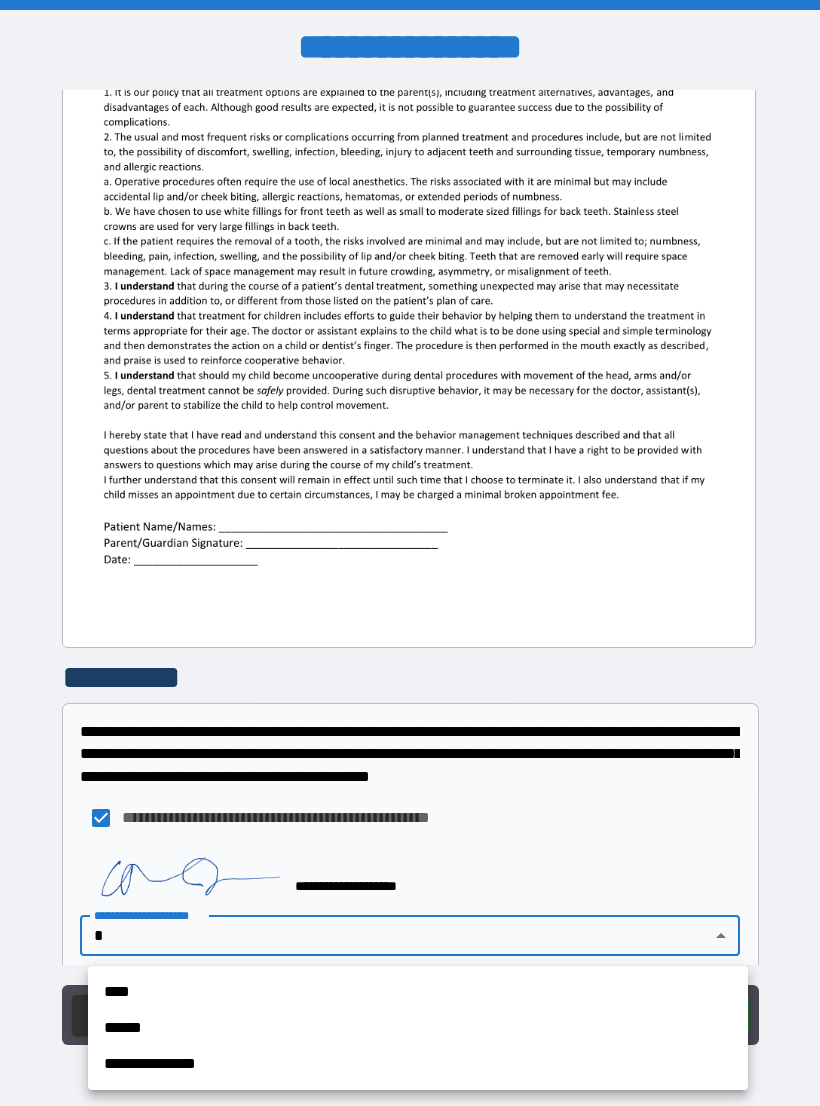 click on "**********" at bounding box center [418, 1064] 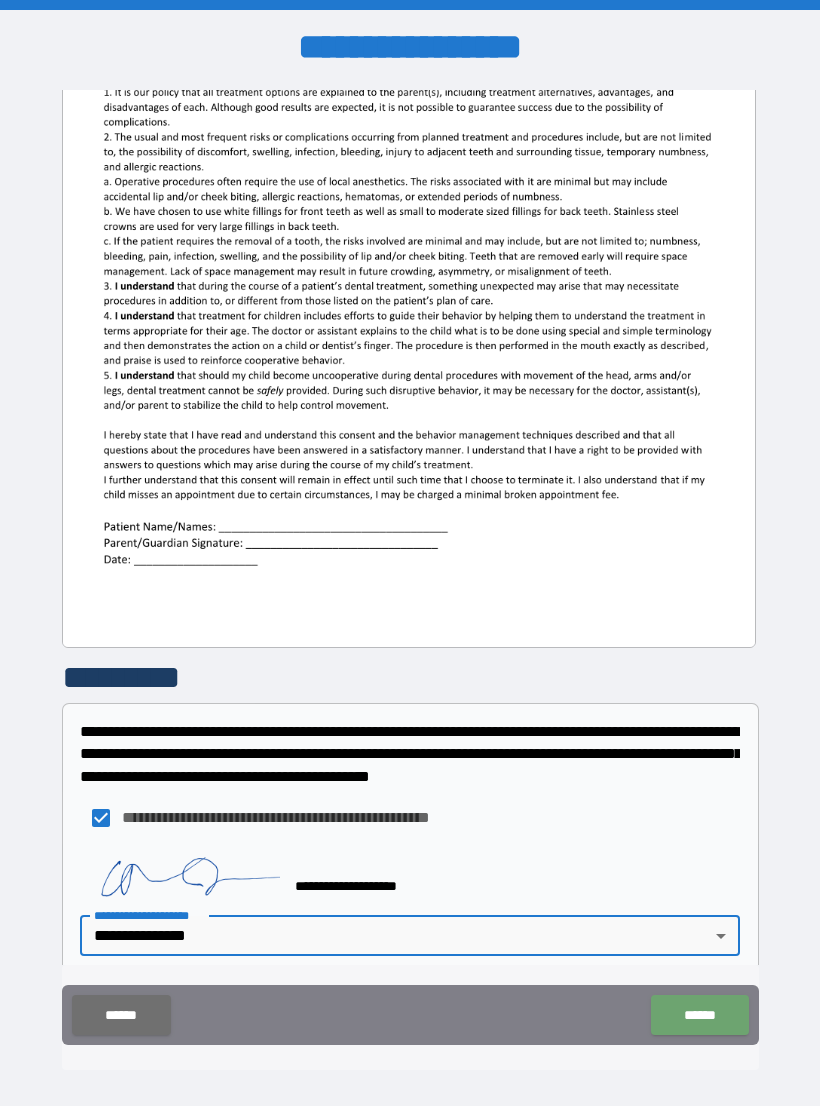 click on "******" at bounding box center (699, 1015) 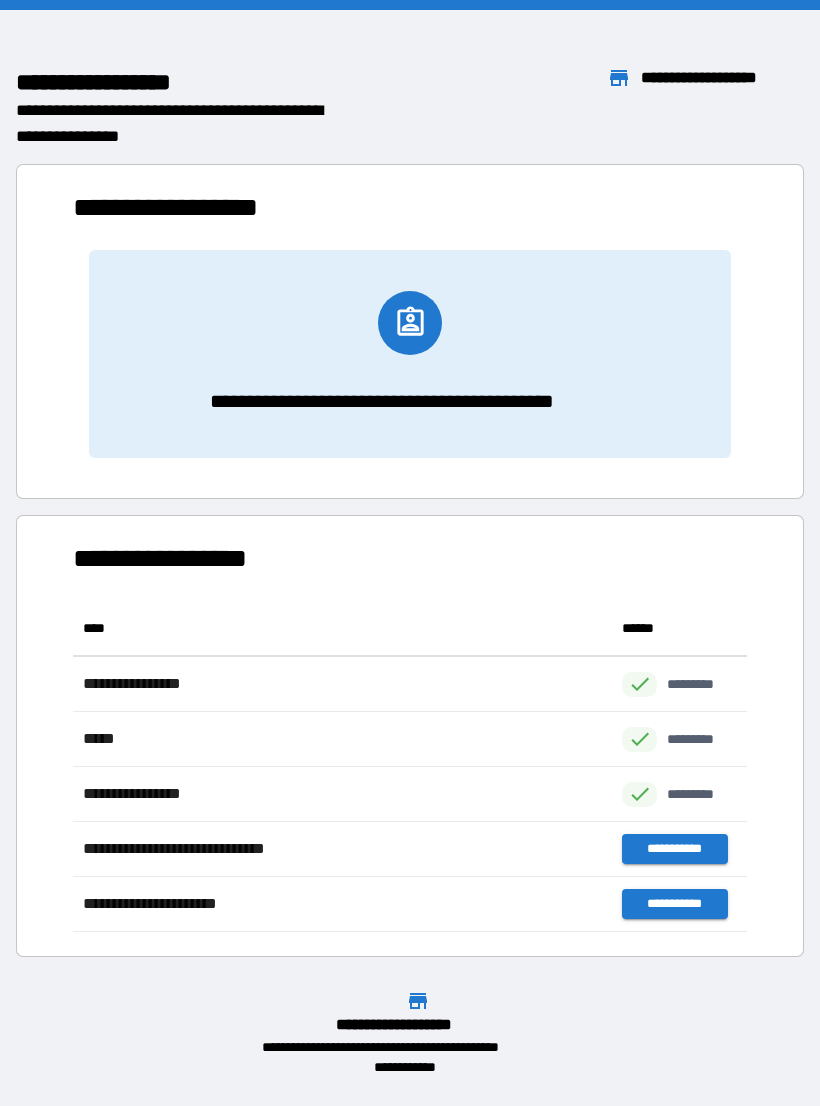 scroll, scrollTop: 1, scrollLeft: 1, axis: both 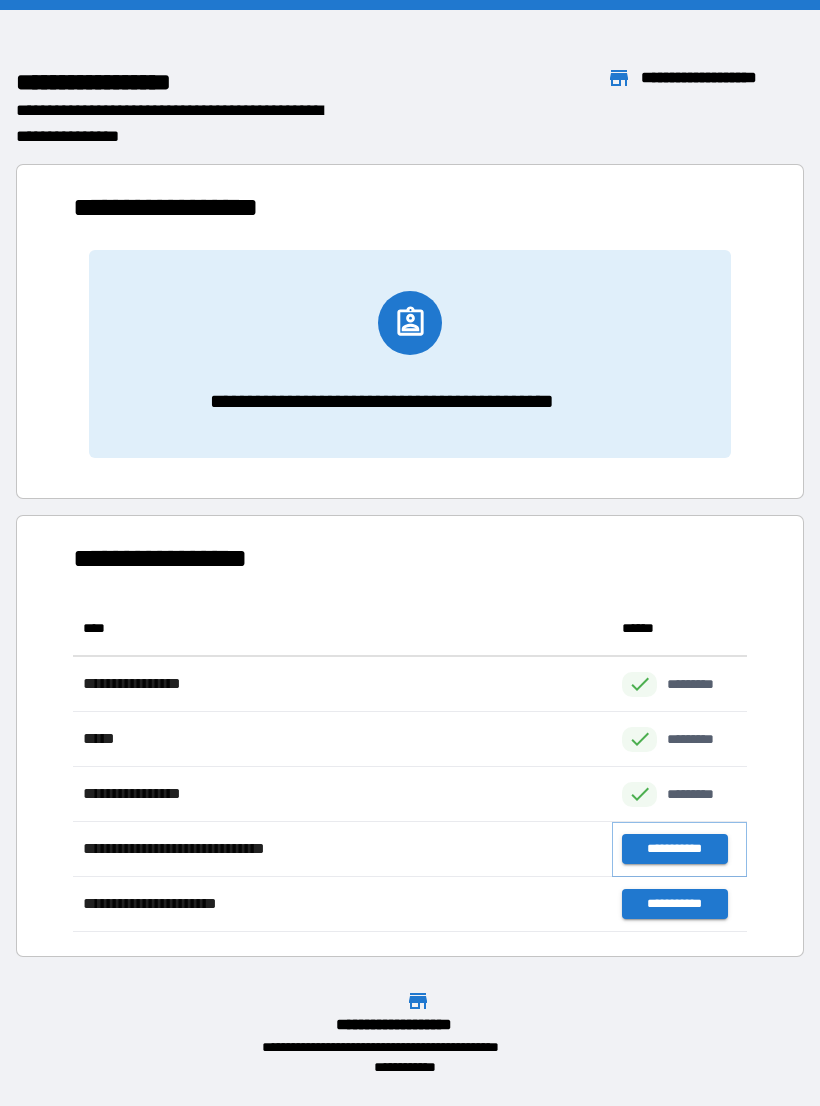 click on "**********" at bounding box center (674, 849) 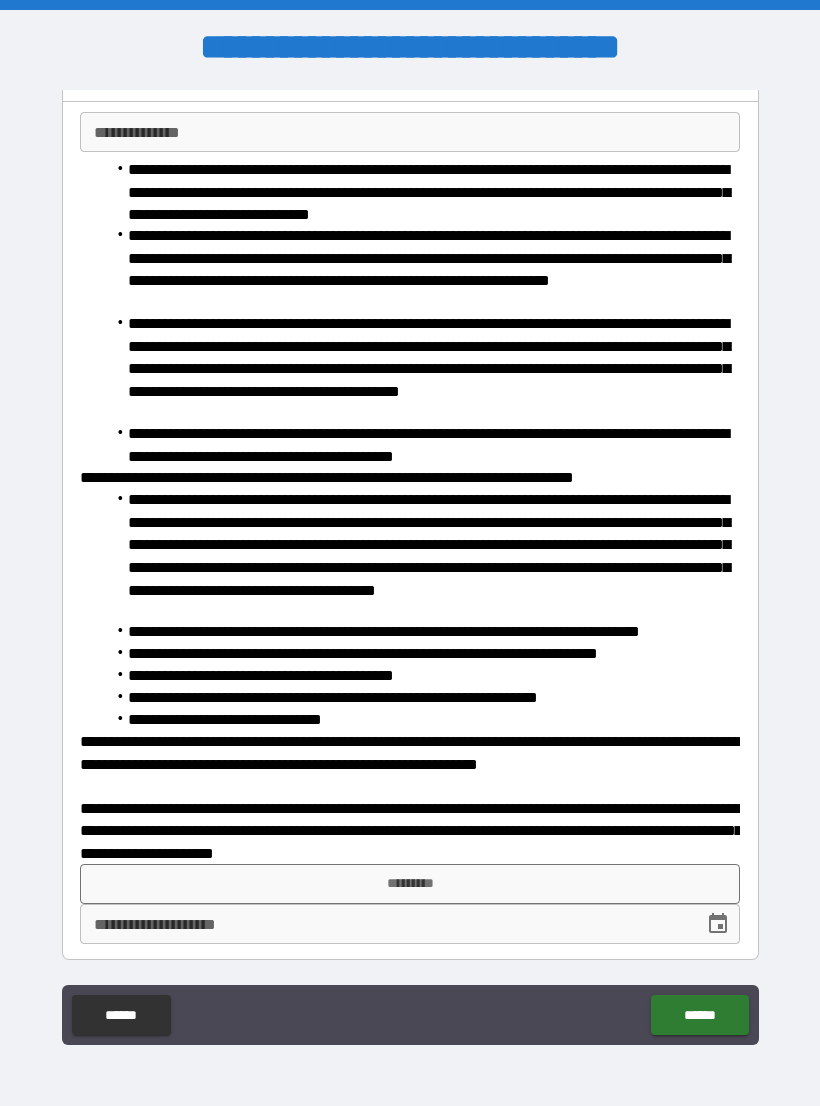 scroll, scrollTop: 119, scrollLeft: 0, axis: vertical 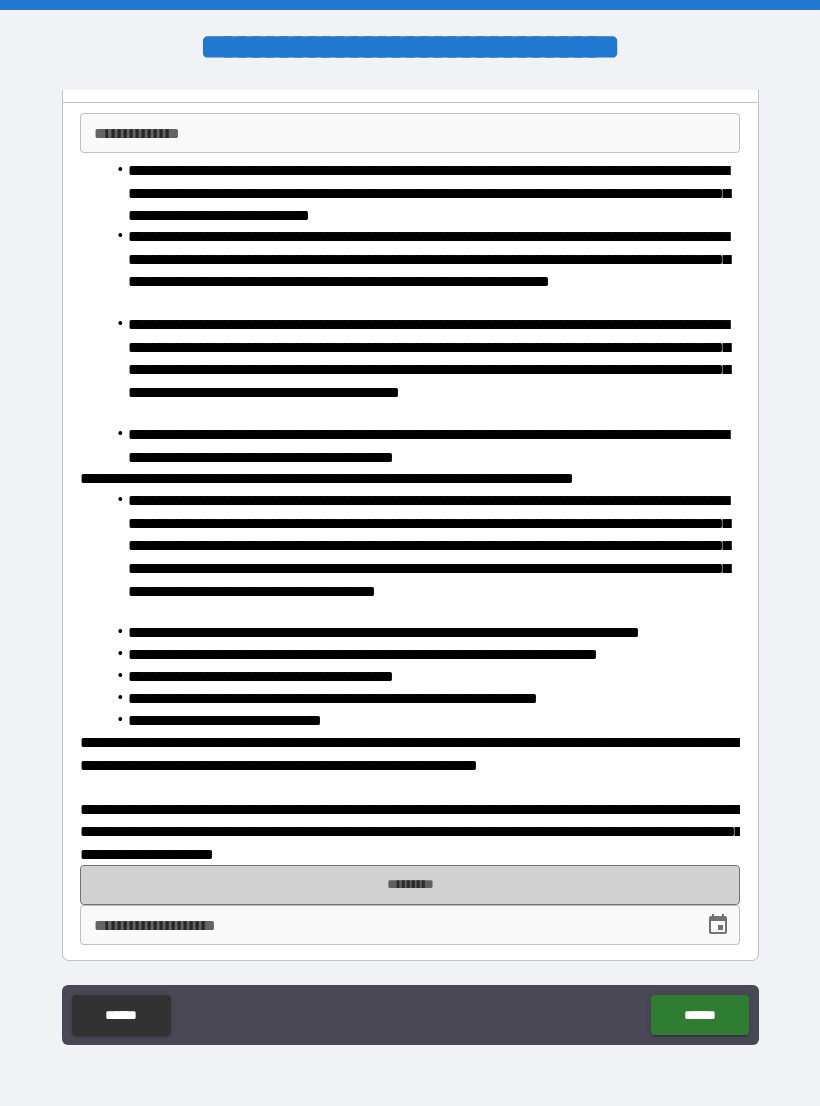 click on "*********" at bounding box center (410, 885) 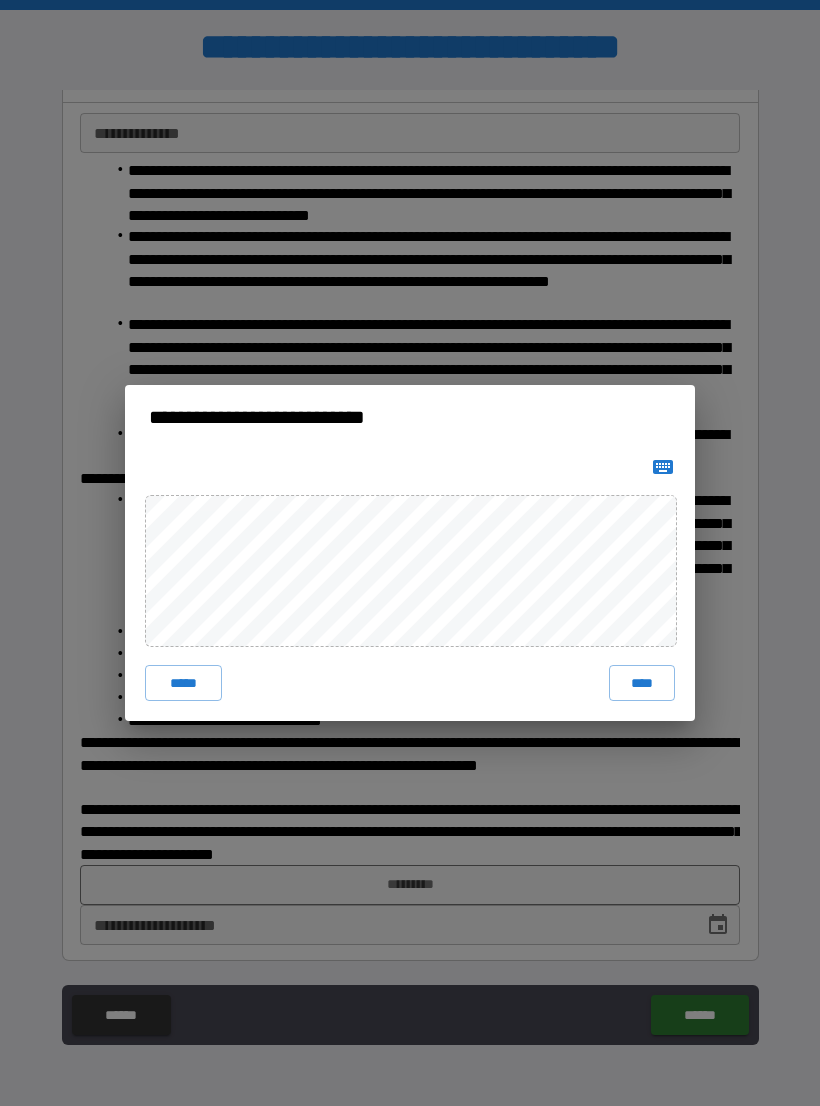 click on "****" at bounding box center (642, 683) 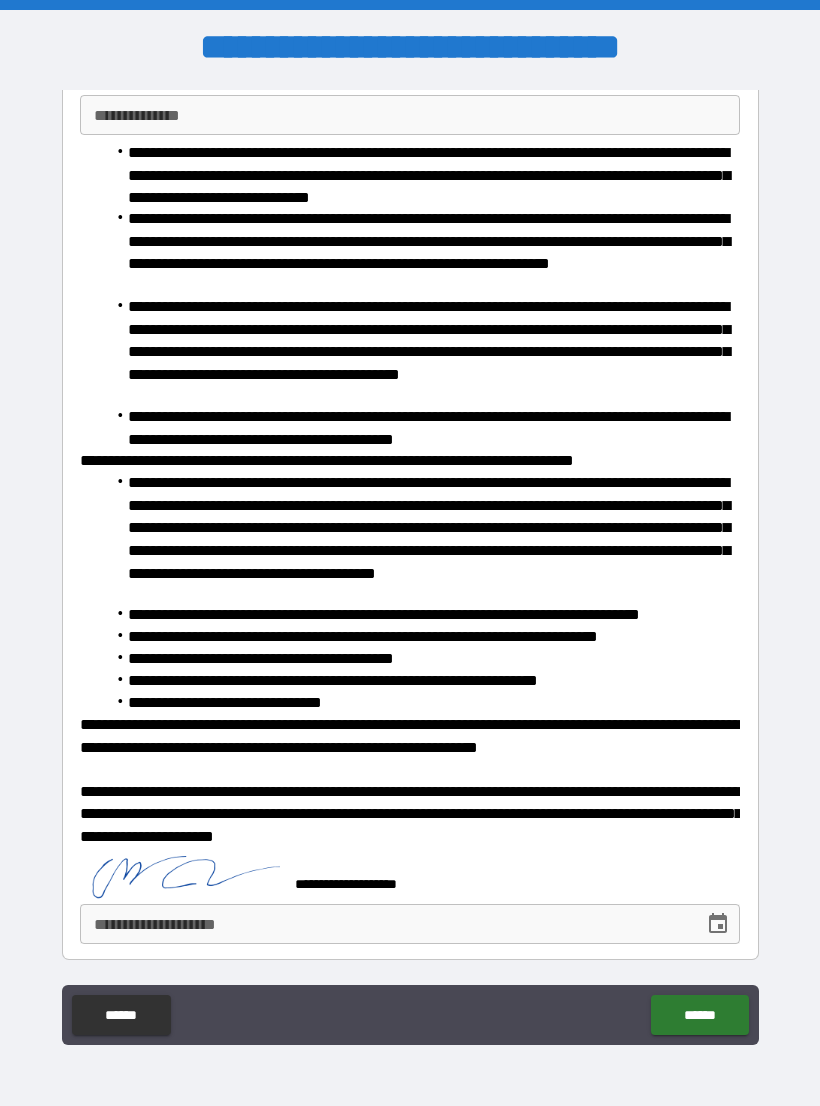 scroll, scrollTop: 136, scrollLeft: 0, axis: vertical 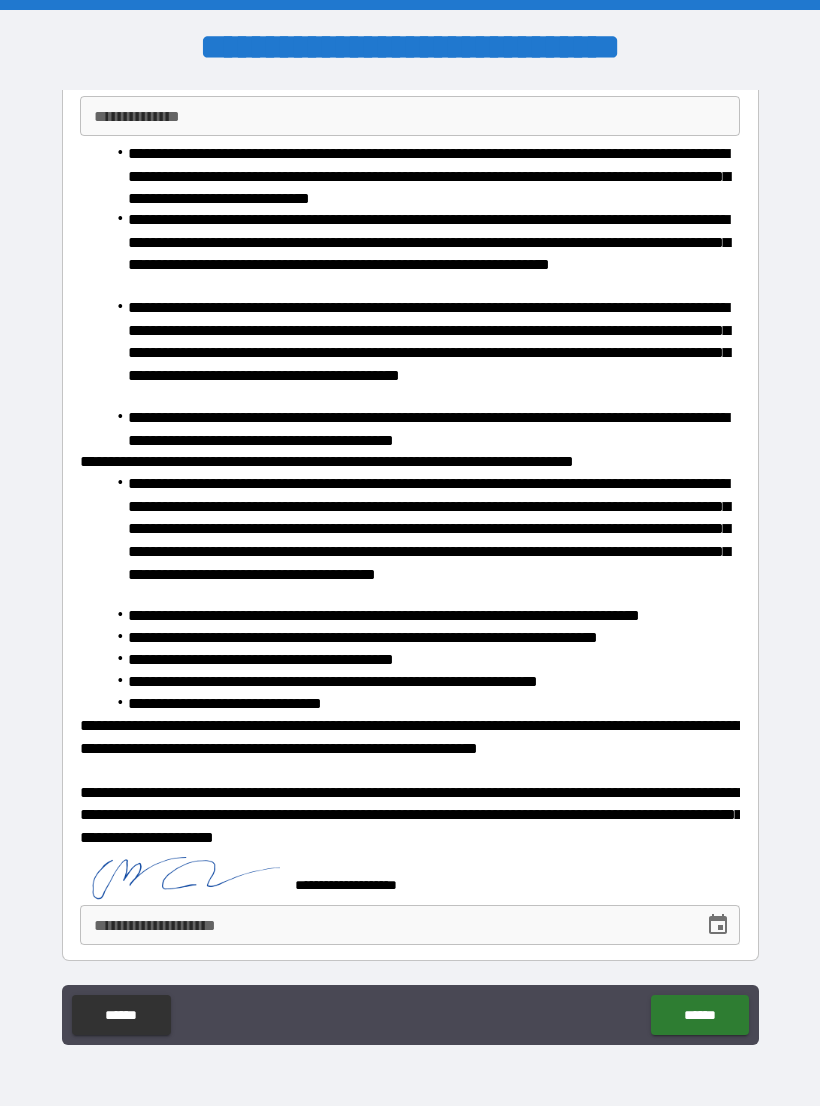click 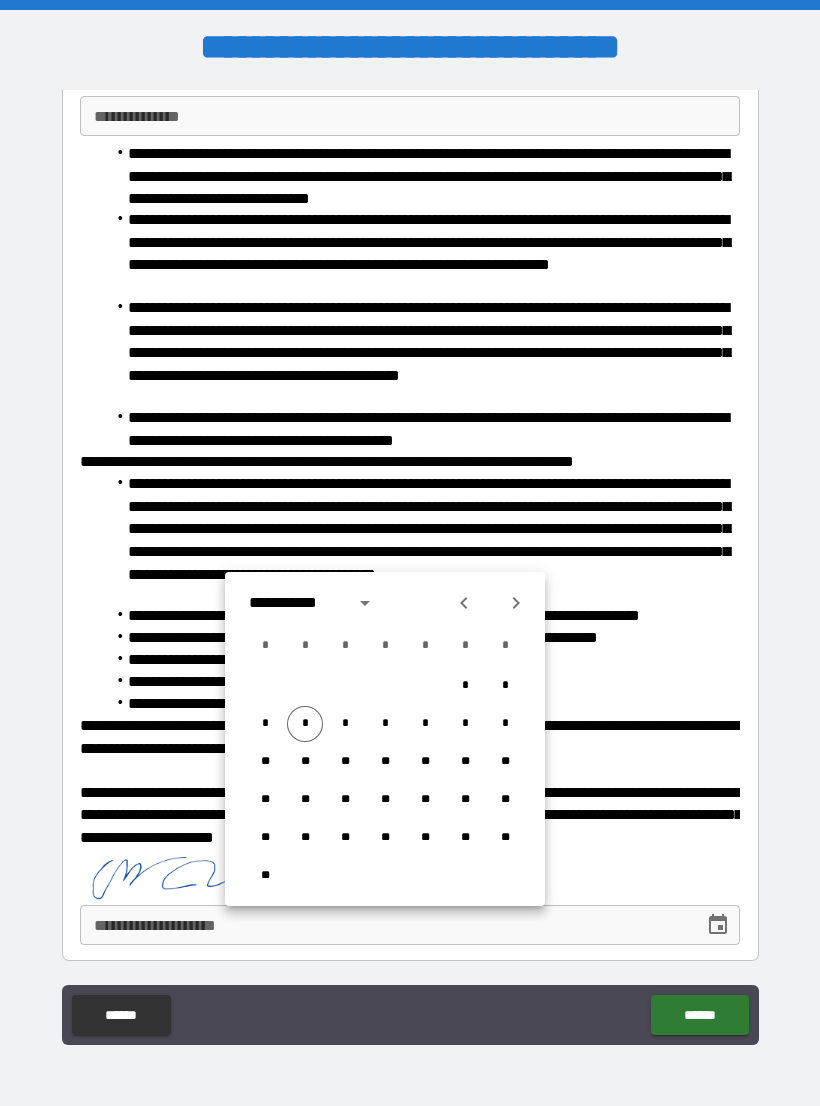 click 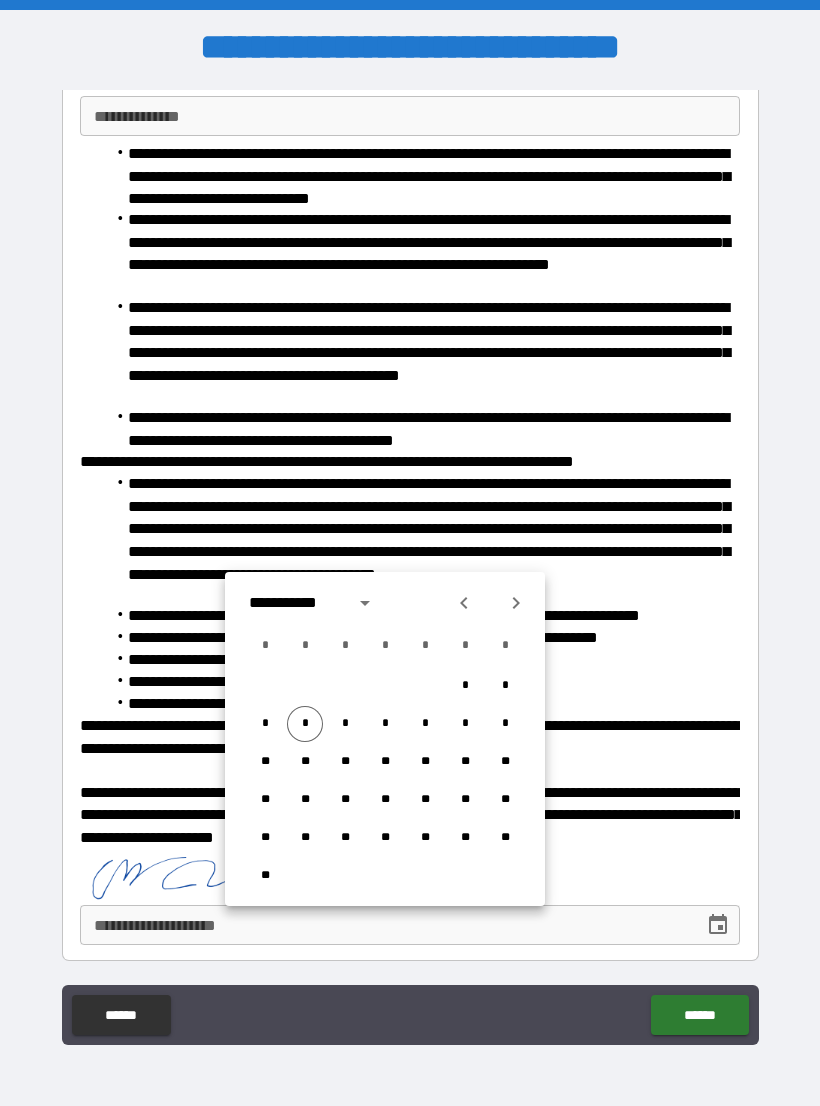 click on "******" at bounding box center [699, 1015] 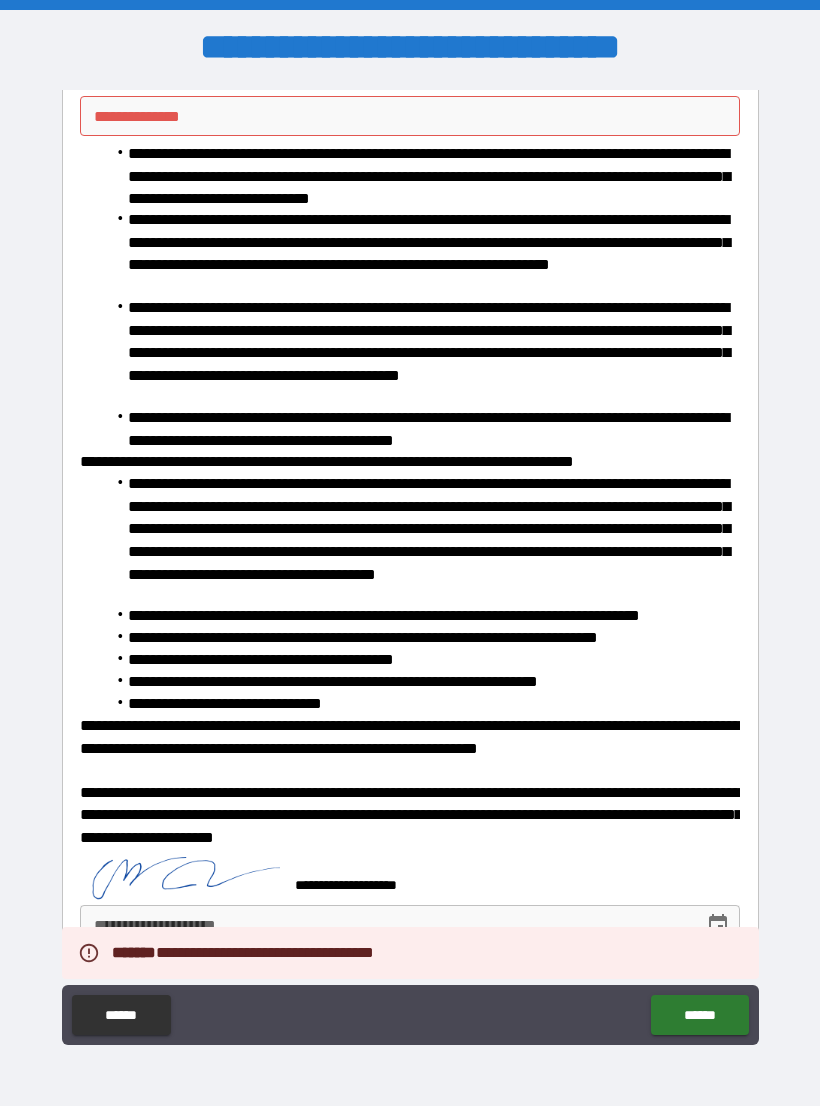 scroll, scrollTop: 136, scrollLeft: 0, axis: vertical 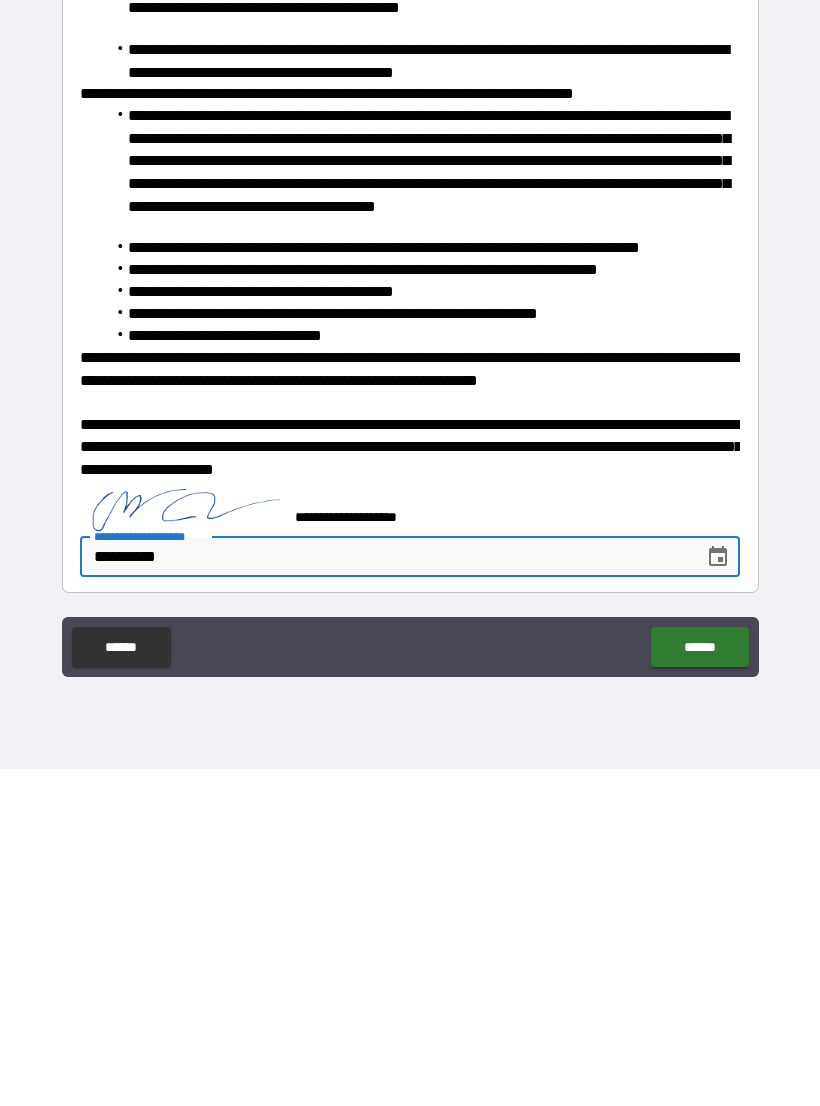 type on "**********" 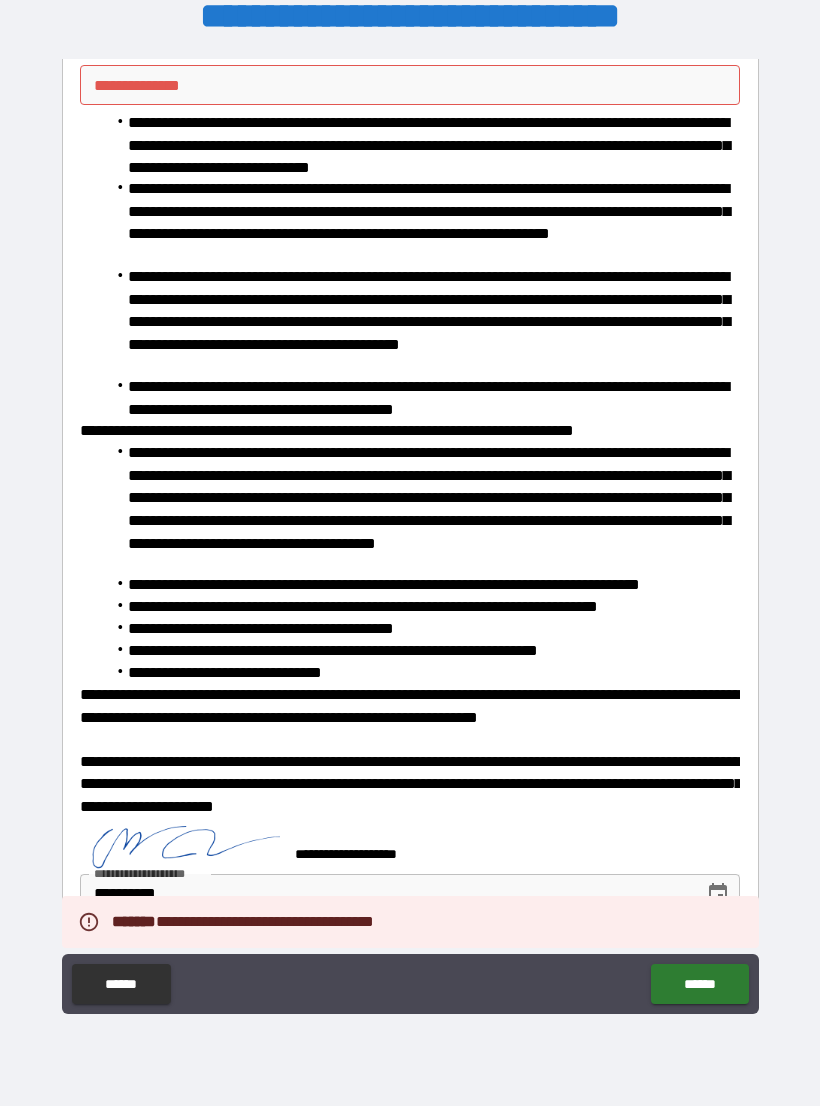 click on "******" at bounding box center [699, 984] 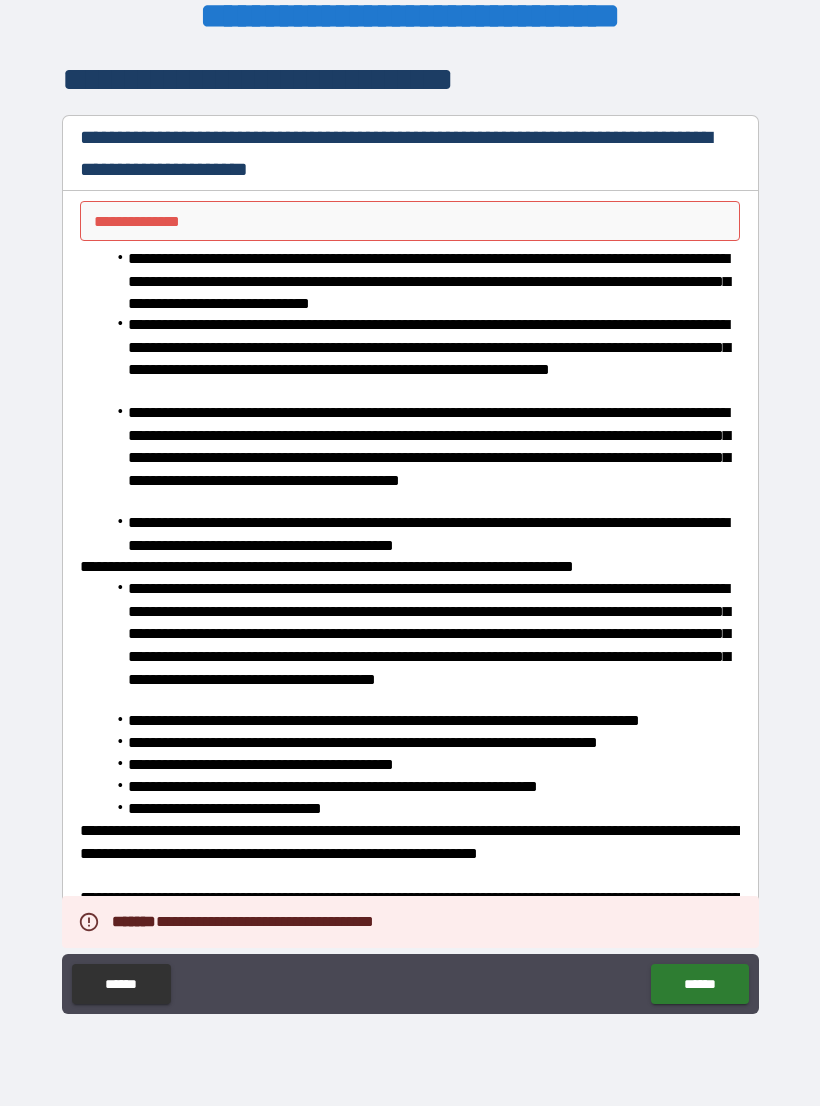 scroll, scrollTop: 0, scrollLeft: 0, axis: both 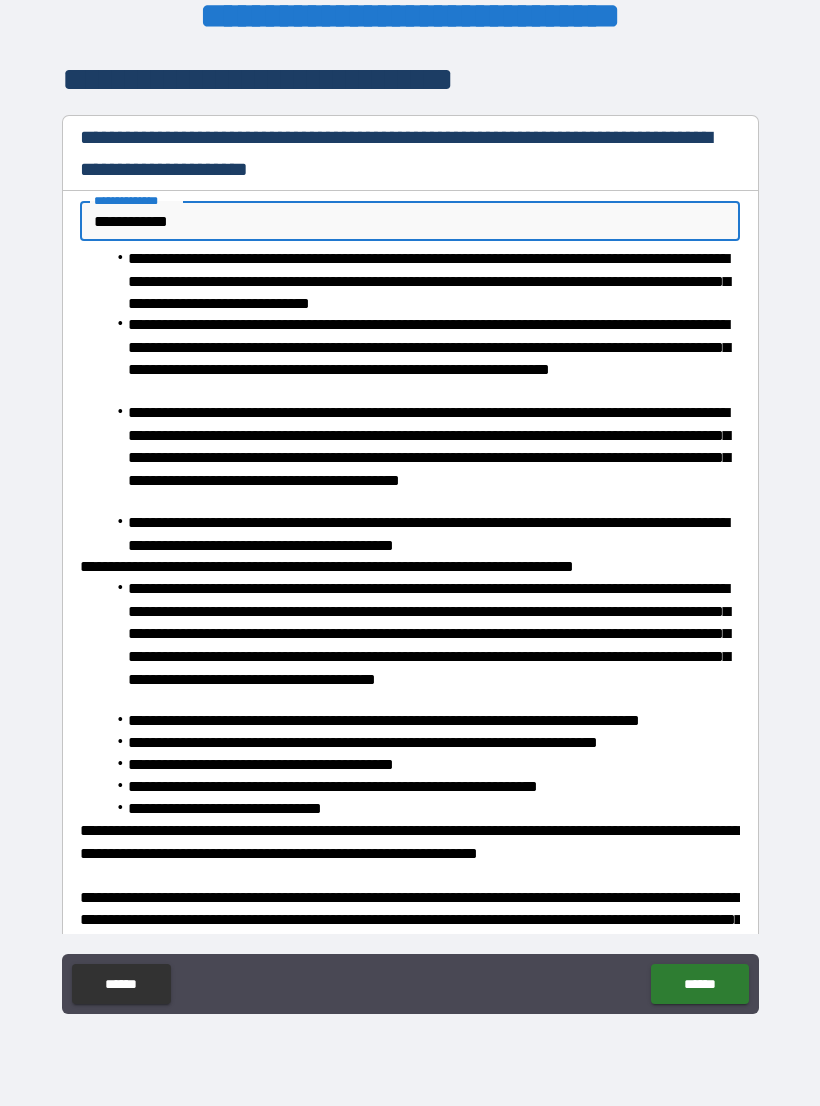 type on "**********" 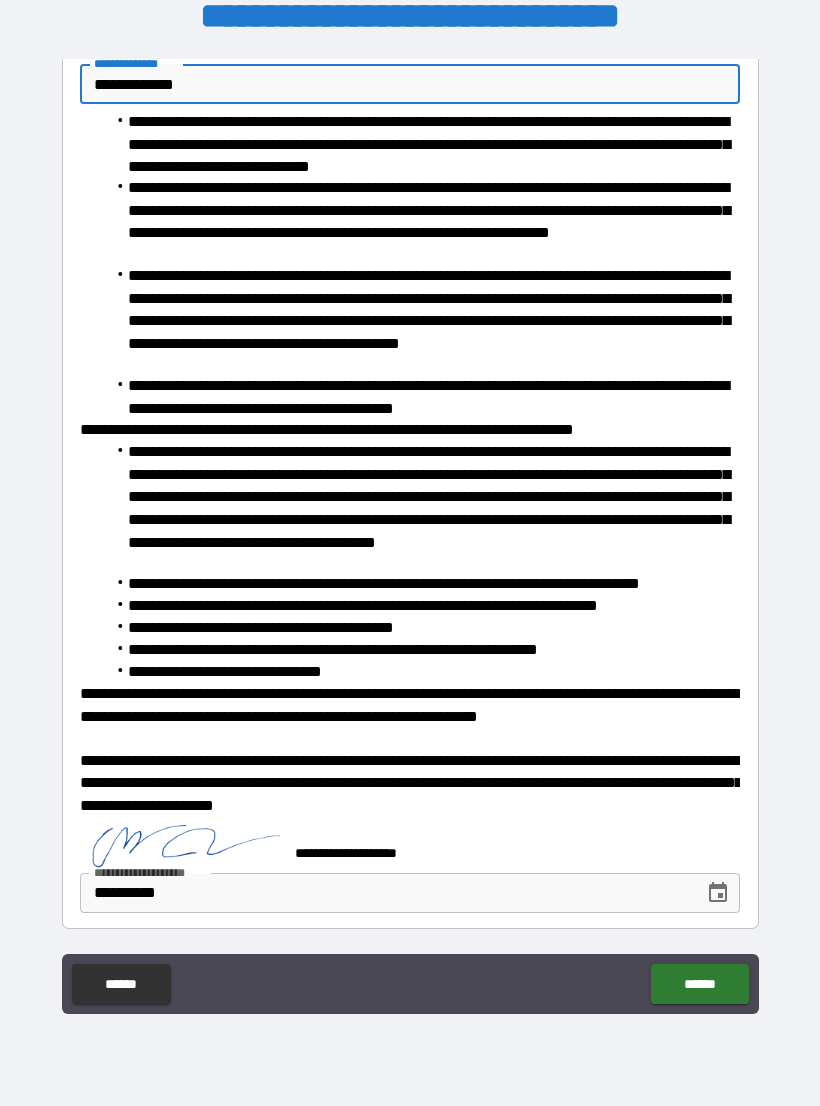 scroll, scrollTop: 136, scrollLeft: 0, axis: vertical 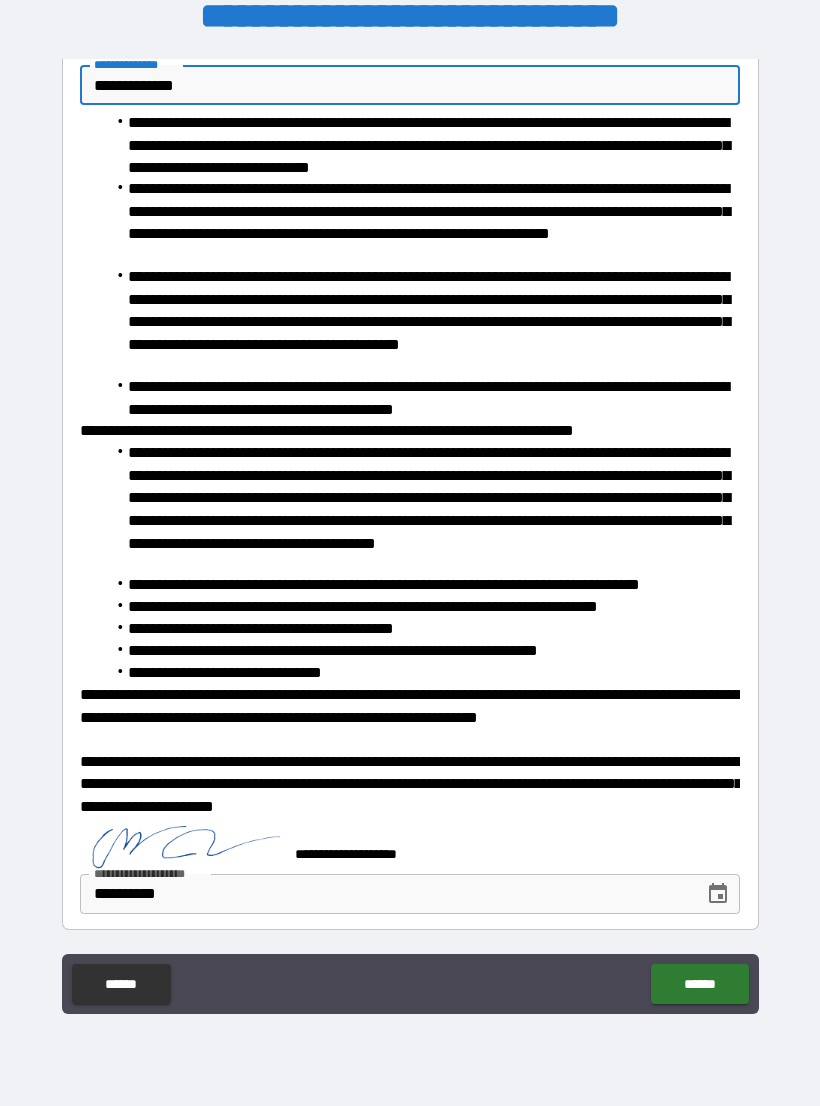 click on "******" at bounding box center [699, 984] 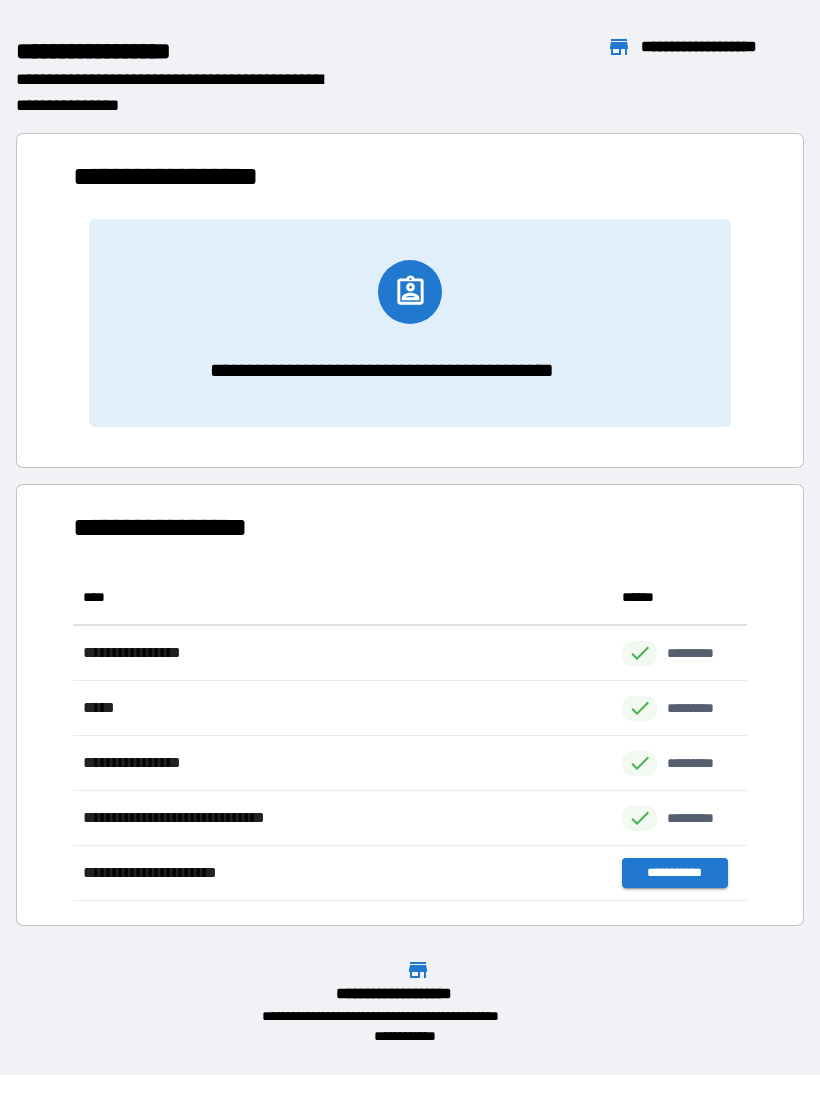 scroll, scrollTop: 1, scrollLeft: 1, axis: both 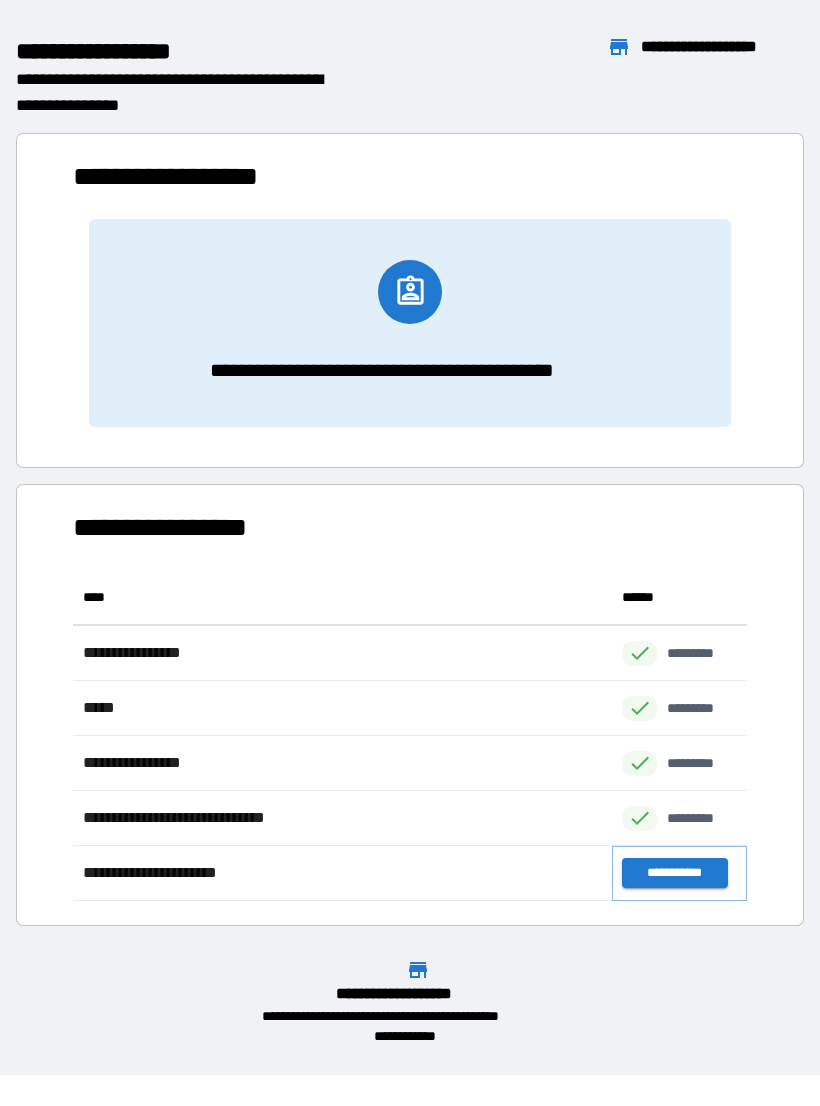 click on "**********" at bounding box center [674, 873] 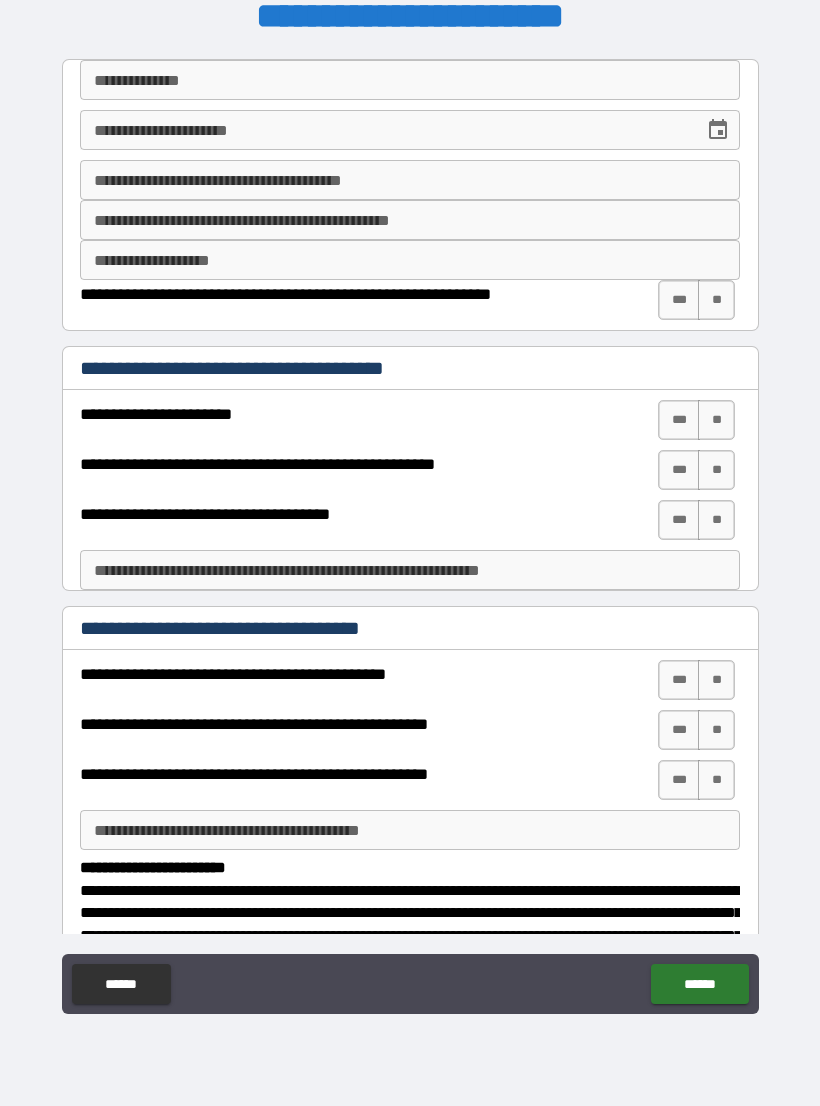 scroll, scrollTop: 0, scrollLeft: 0, axis: both 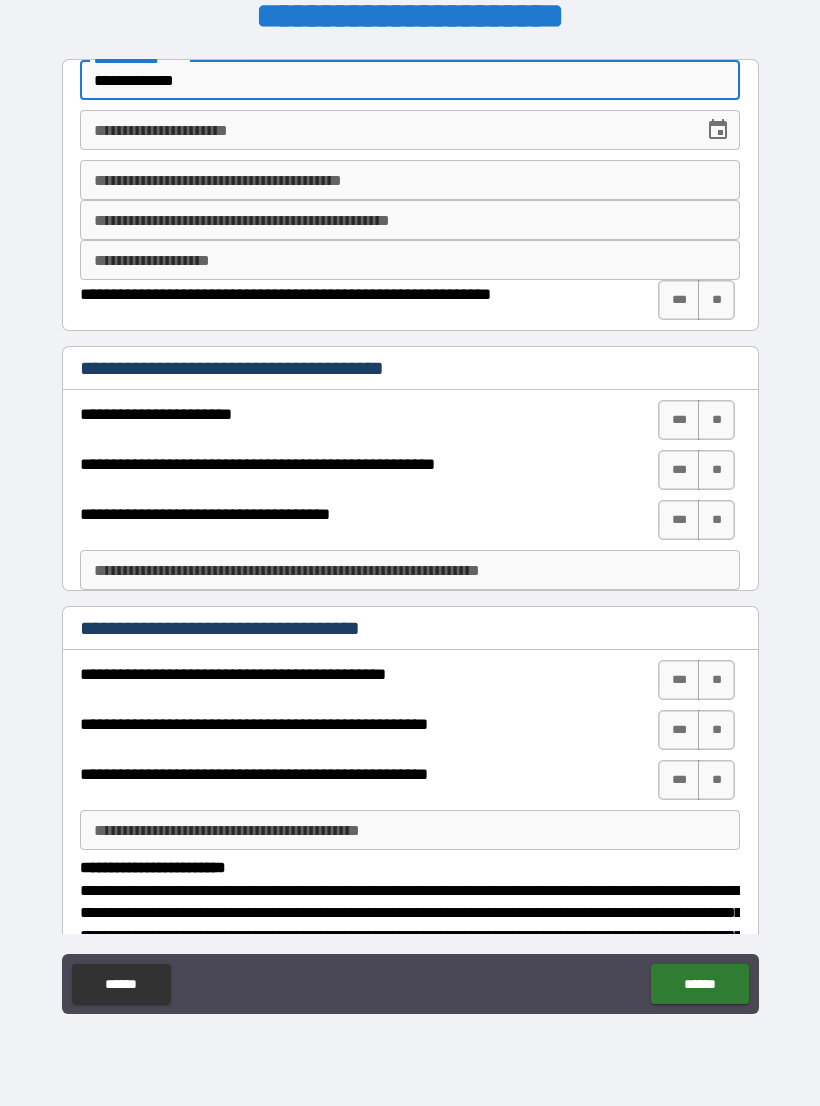 type on "**********" 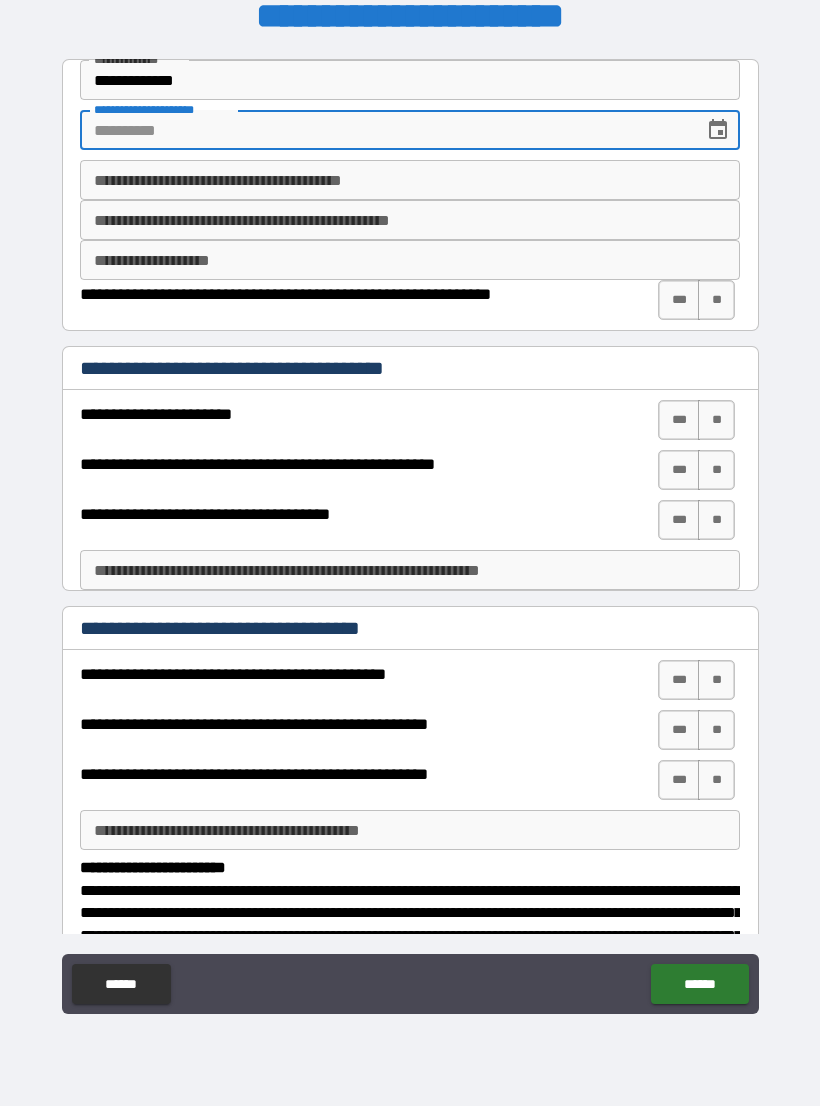 click 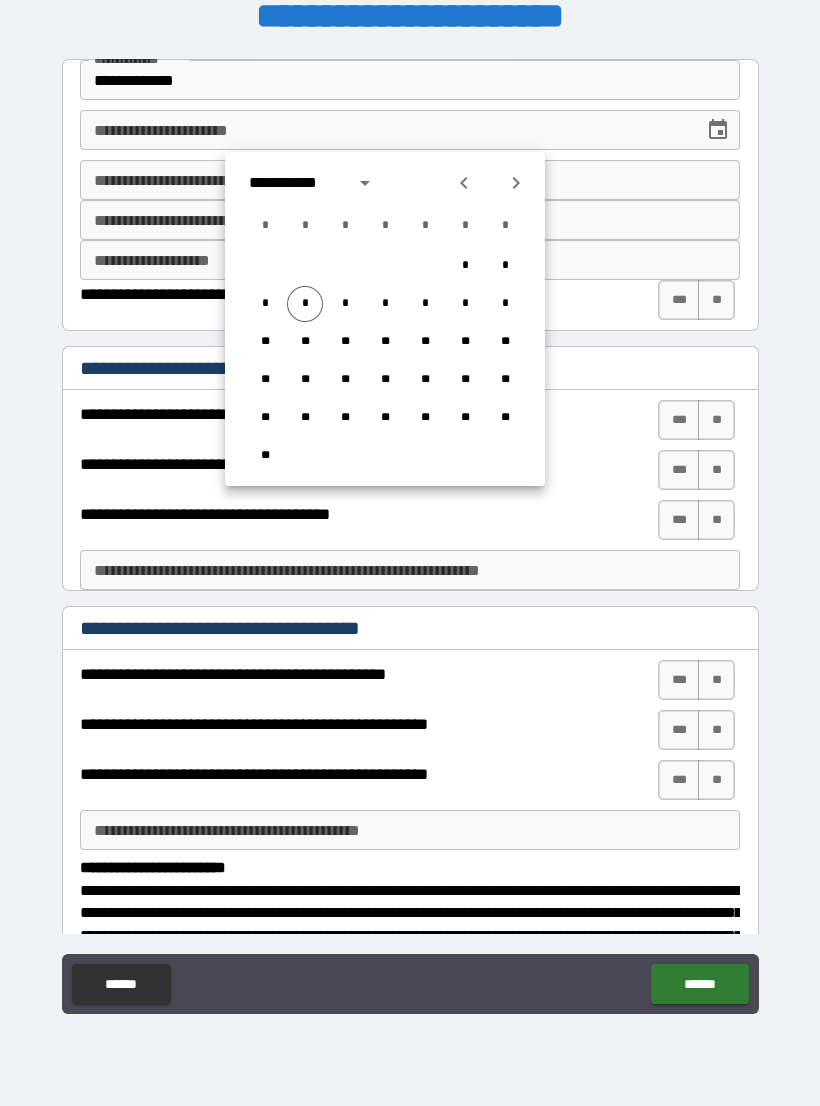 click 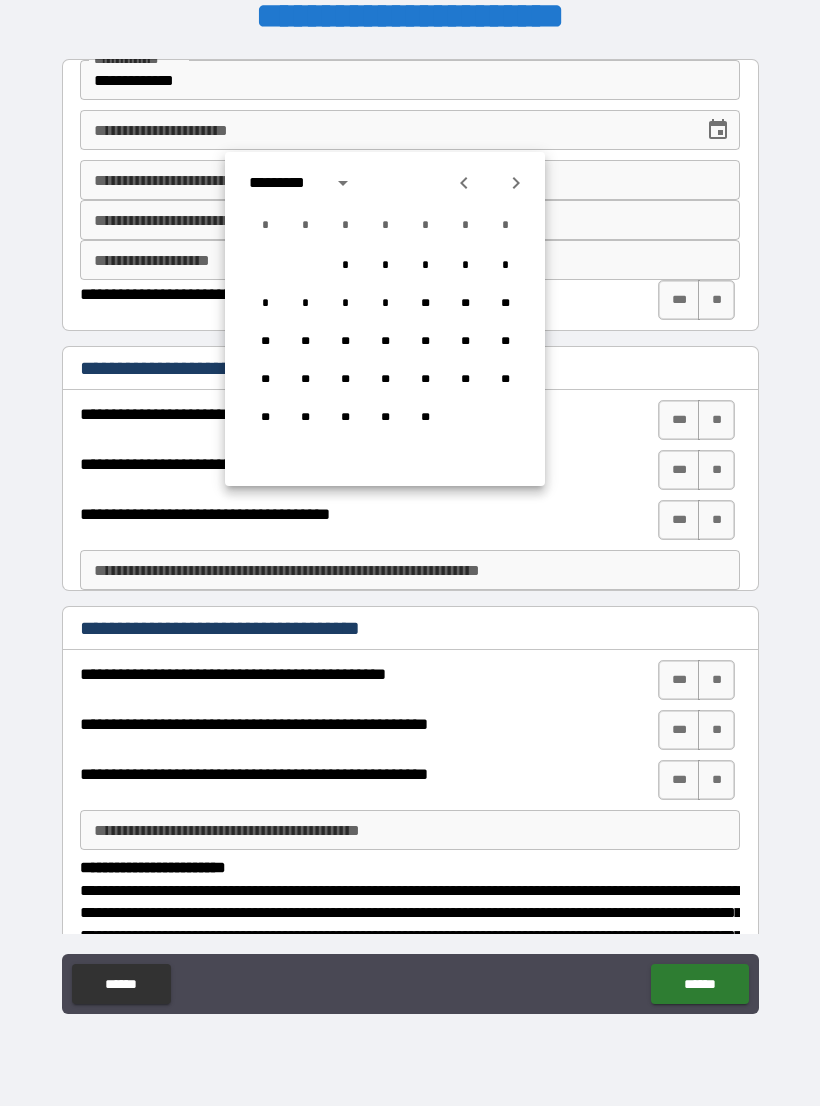 click 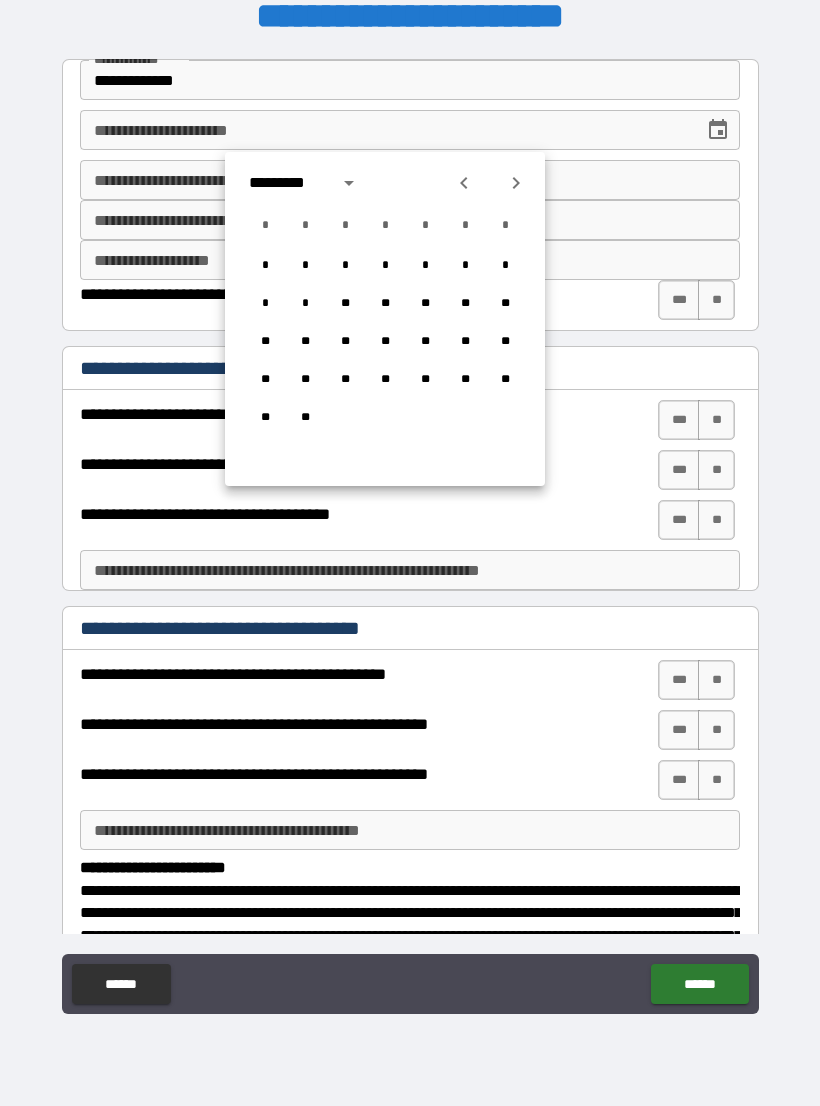 click 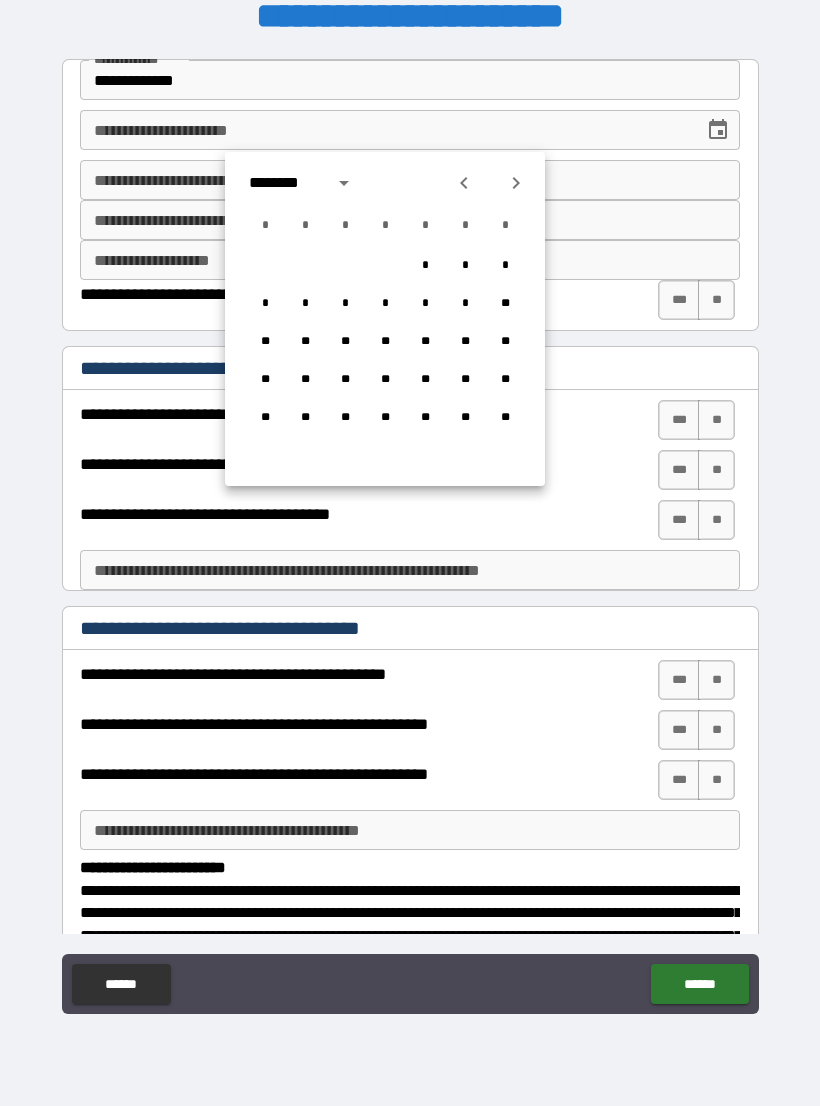 click 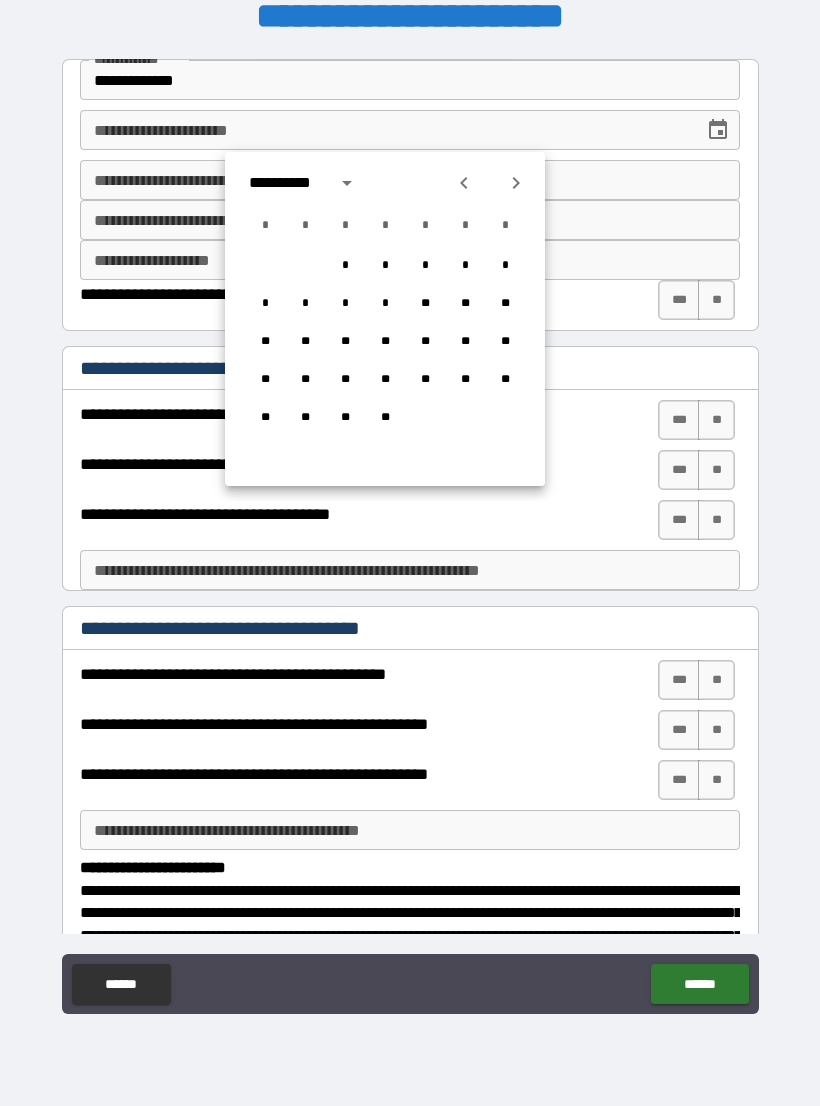 click 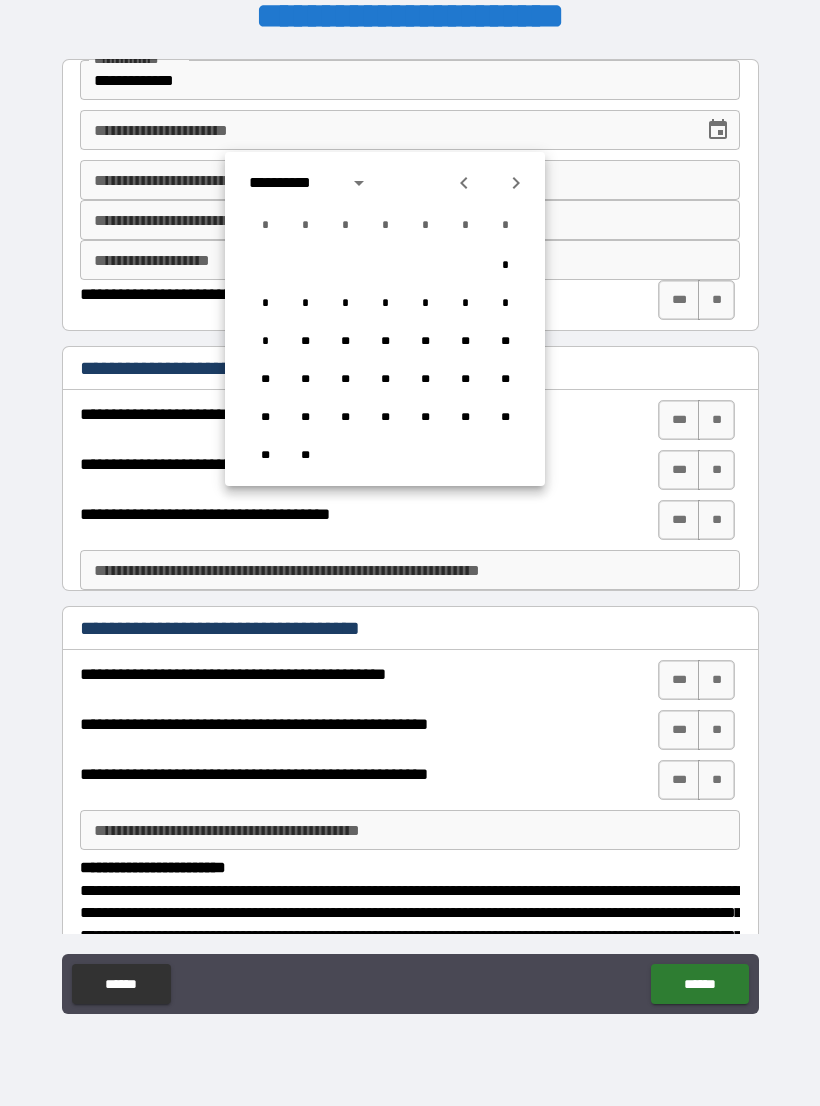 click 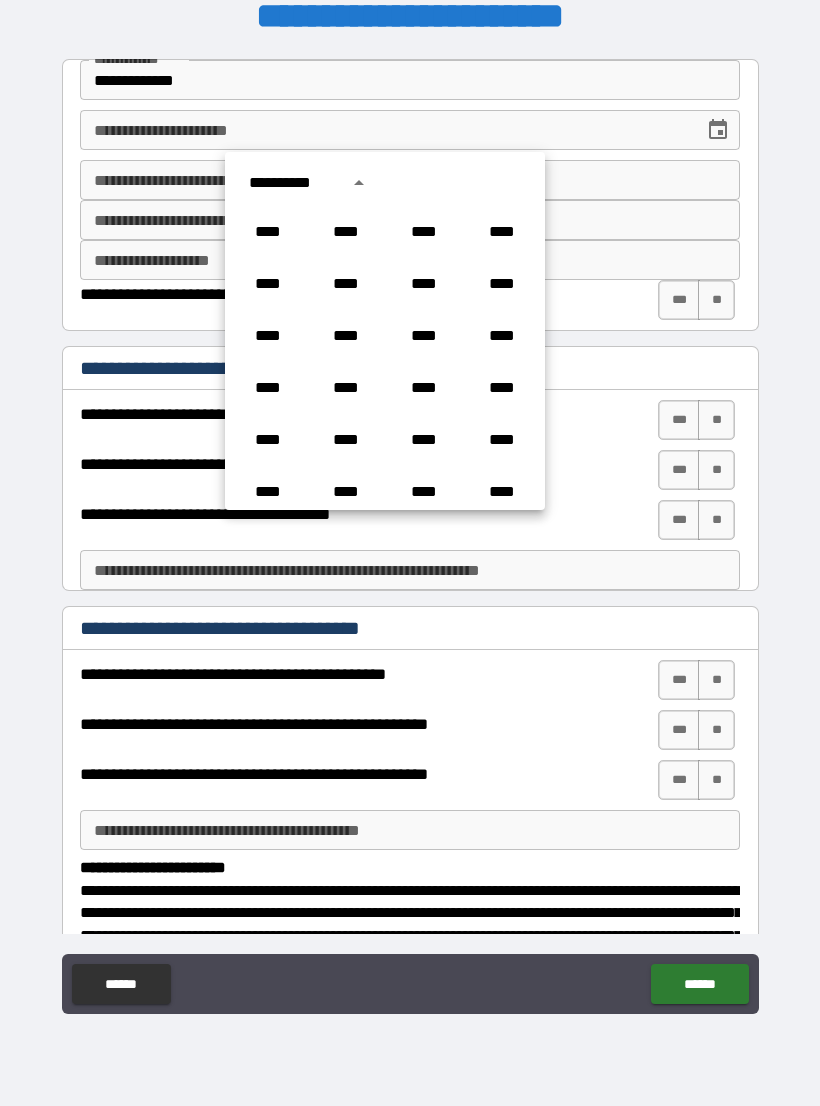 scroll, scrollTop: 1486, scrollLeft: 0, axis: vertical 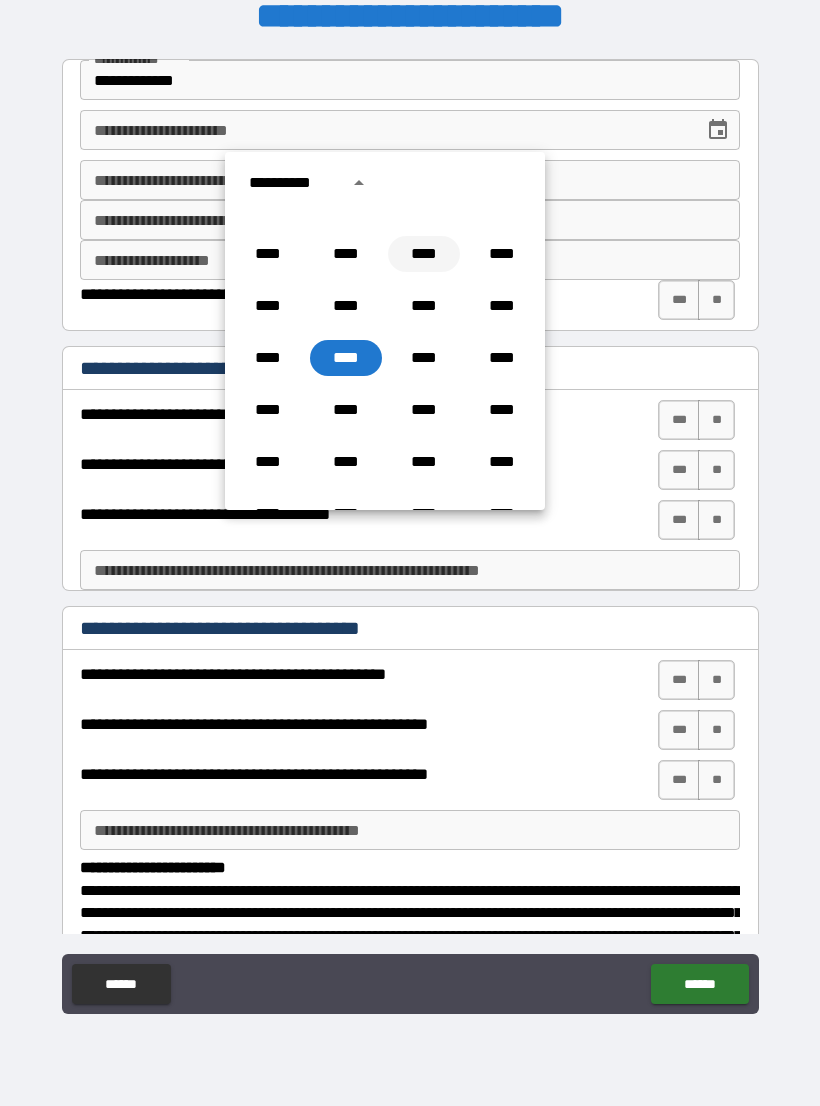 click on "****" at bounding box center [424, 254] 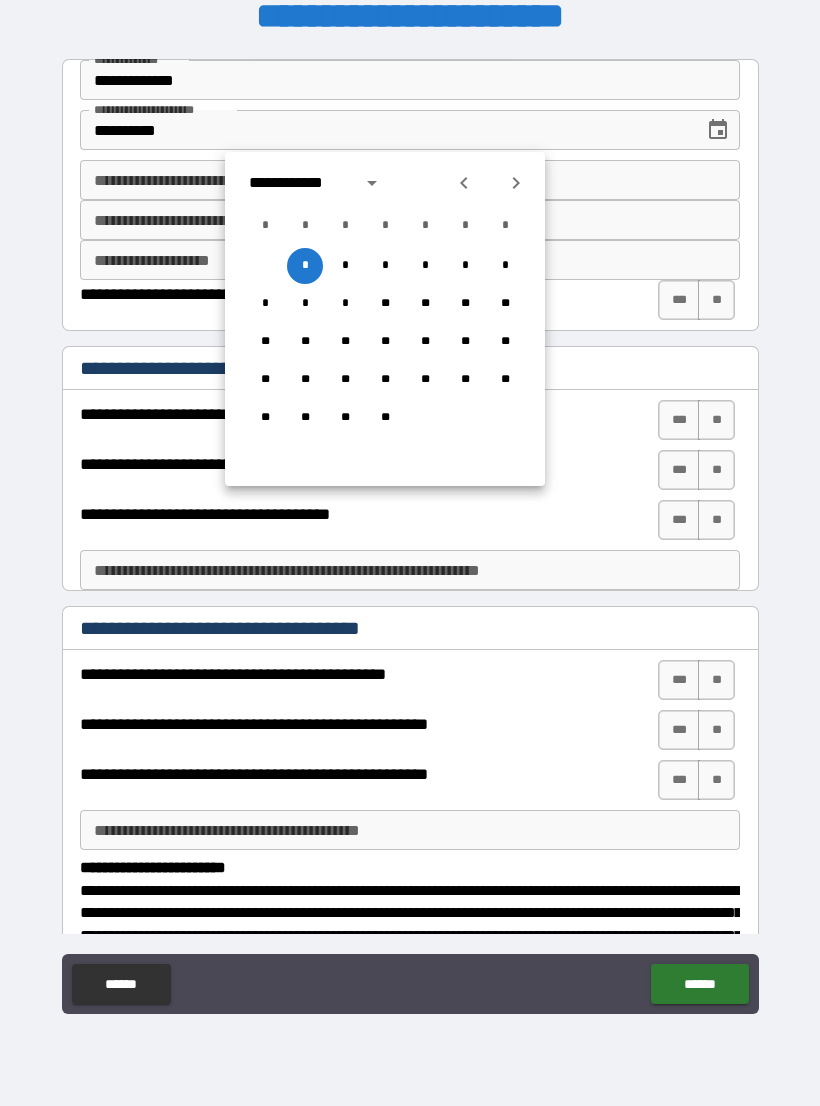 click 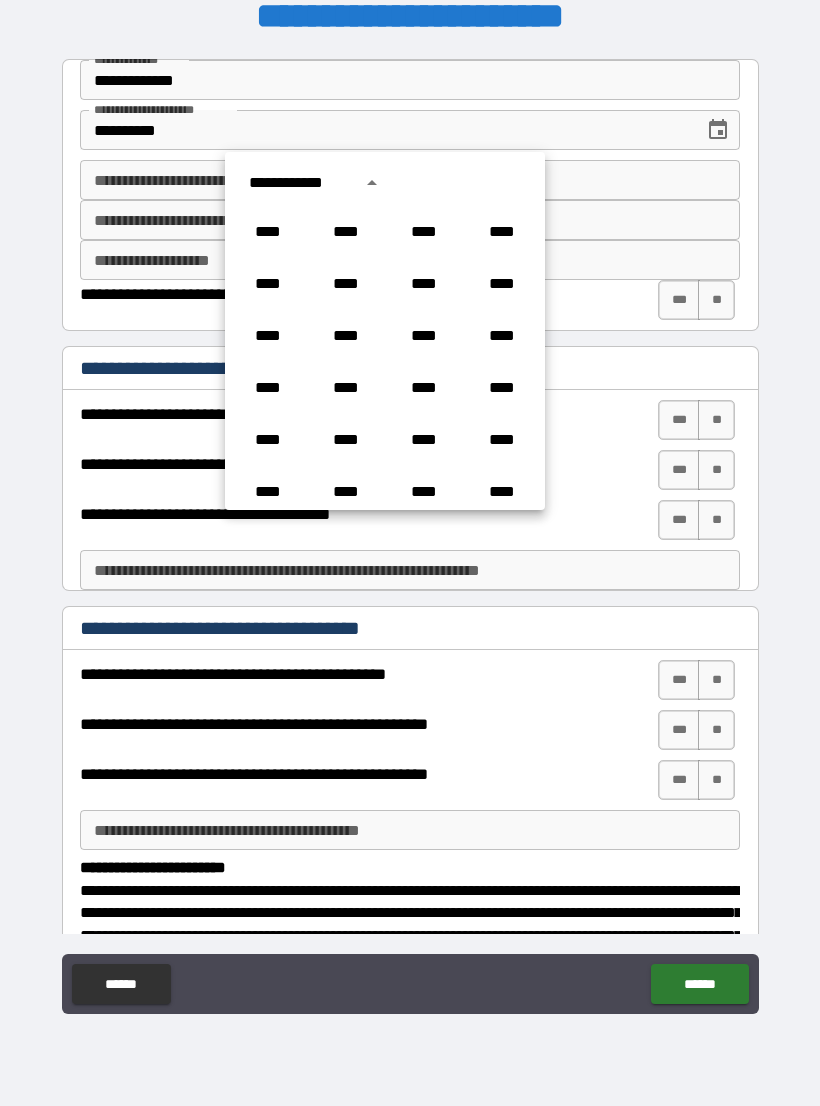 scroll, scrollTop: 1382, scrollLeft: 0, axis: vertical 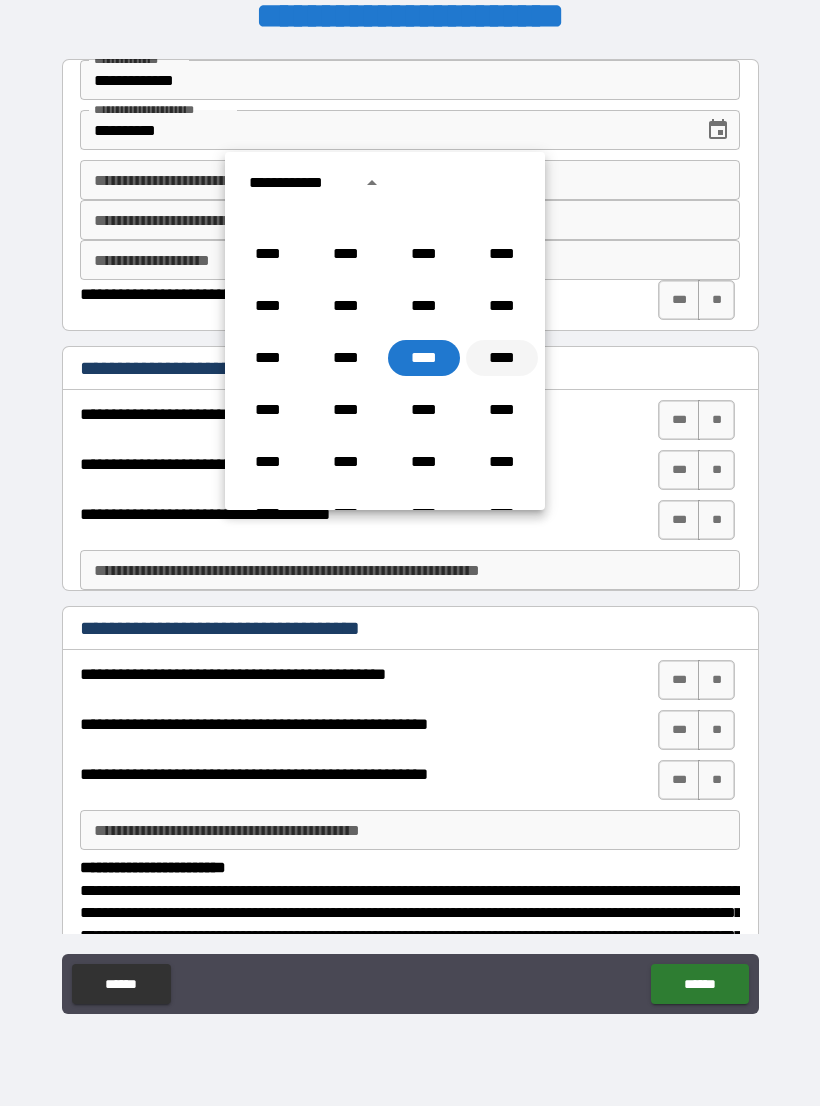 click on "****" at bounding box center [502, 358] 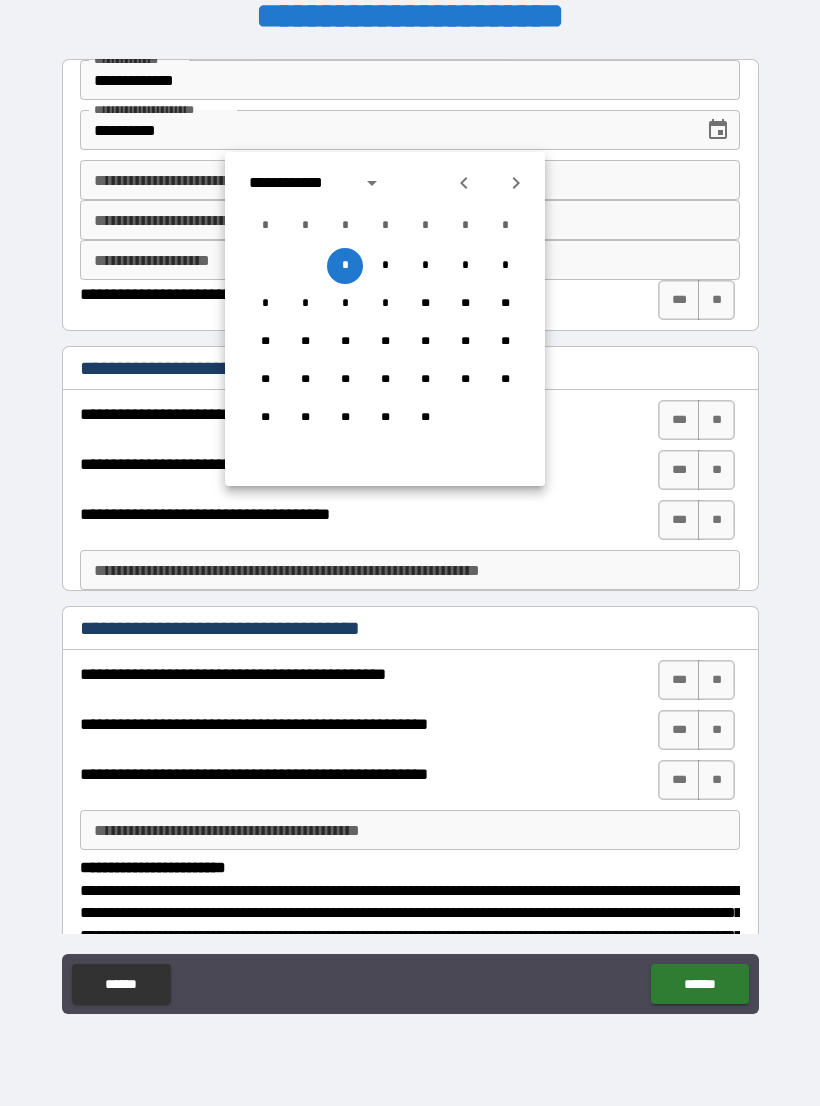 click 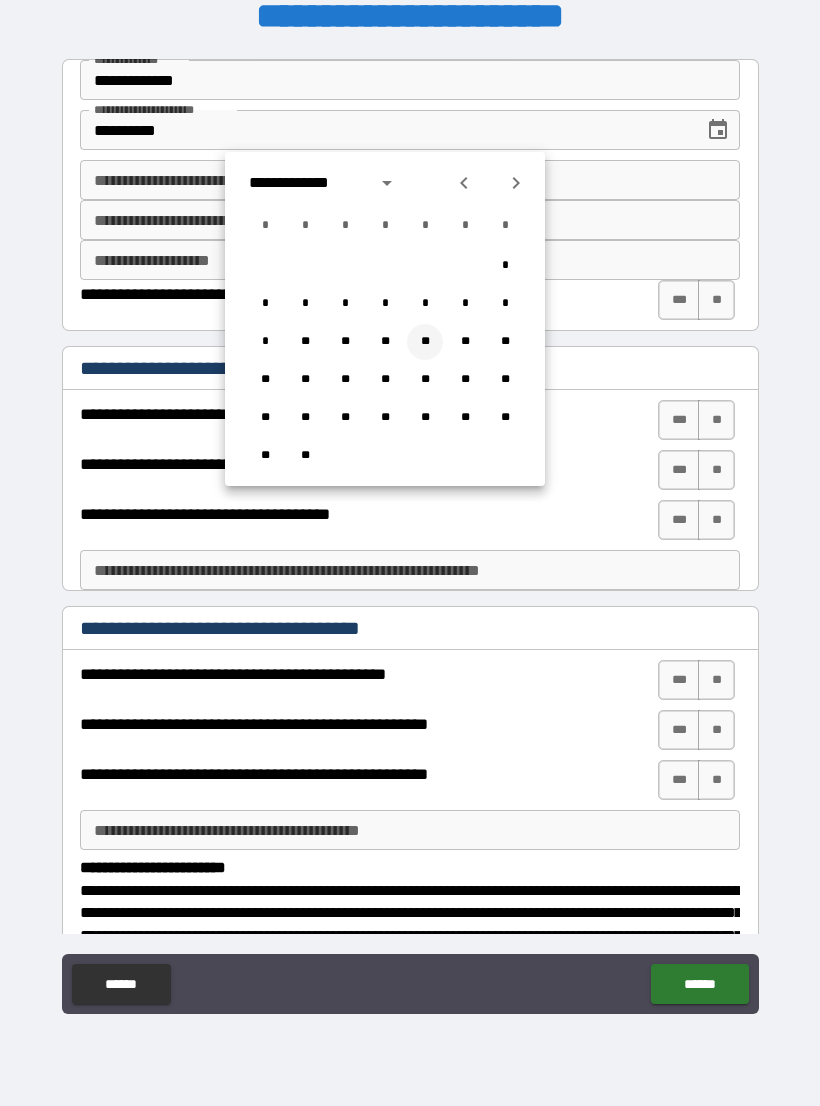 click on "**" at bounding box center (425, 342) 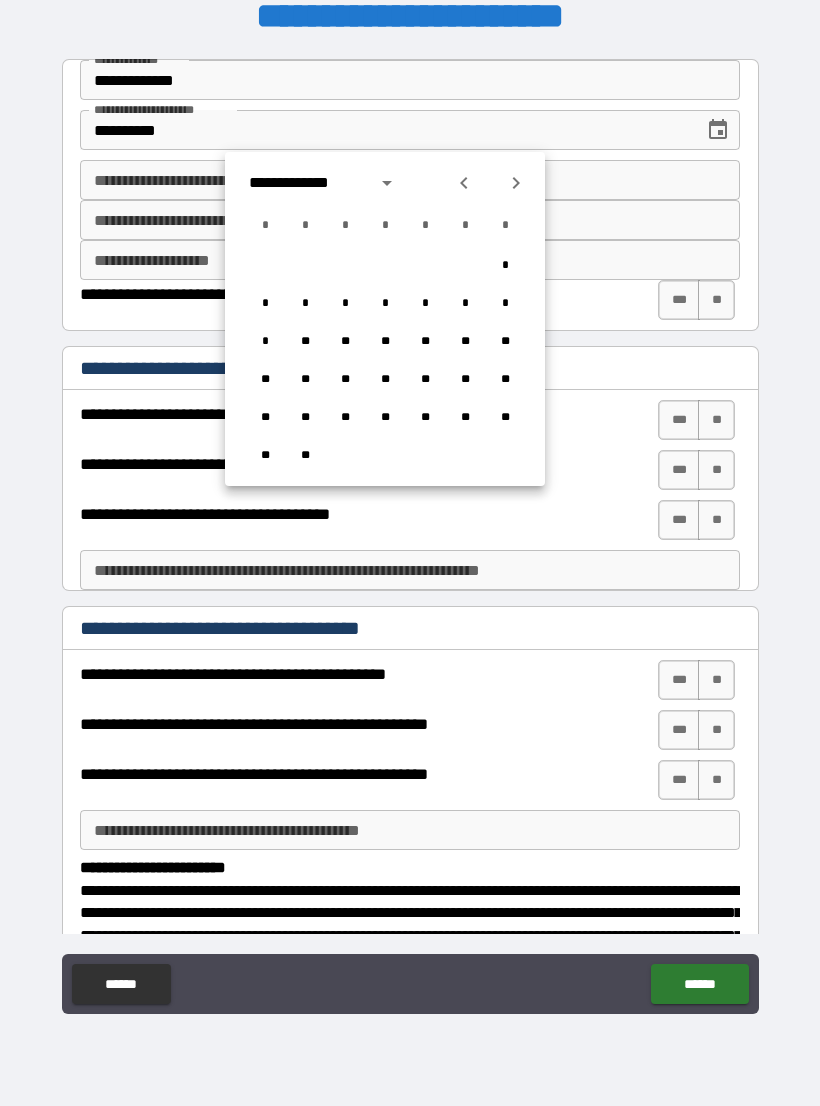 type on "**********" 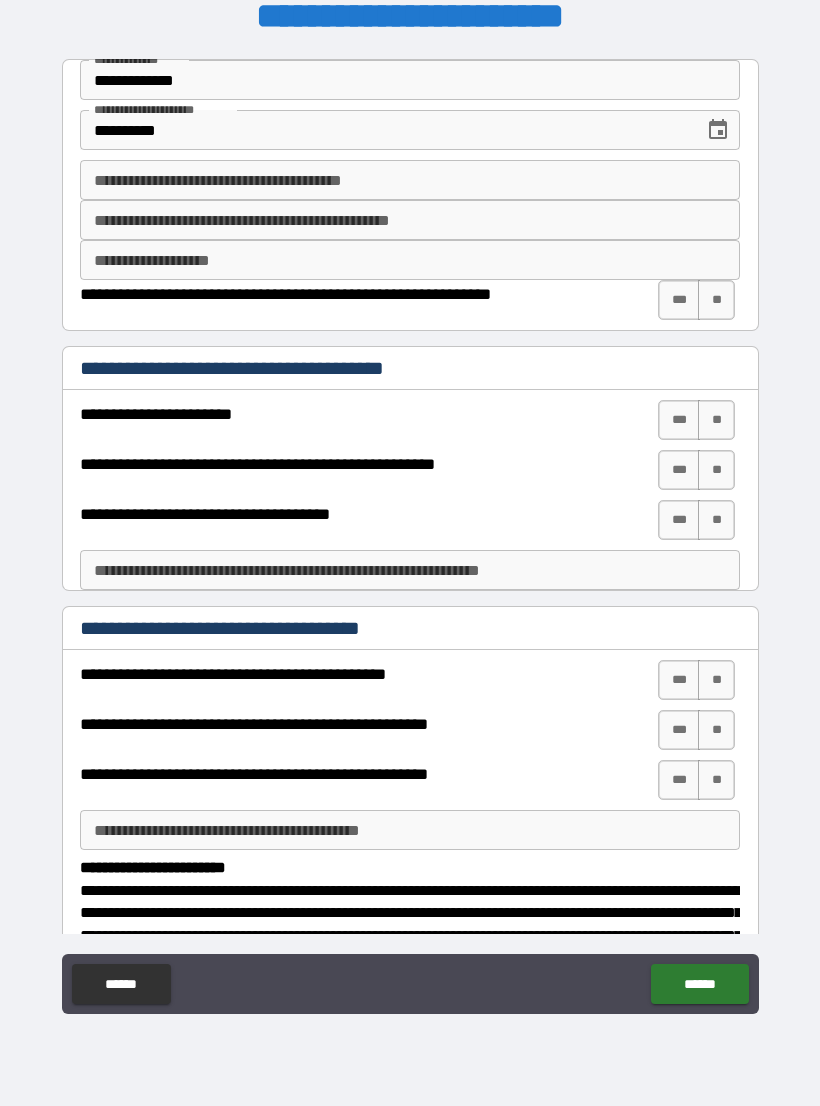 click on "**********" at bounding box center (410, 180) 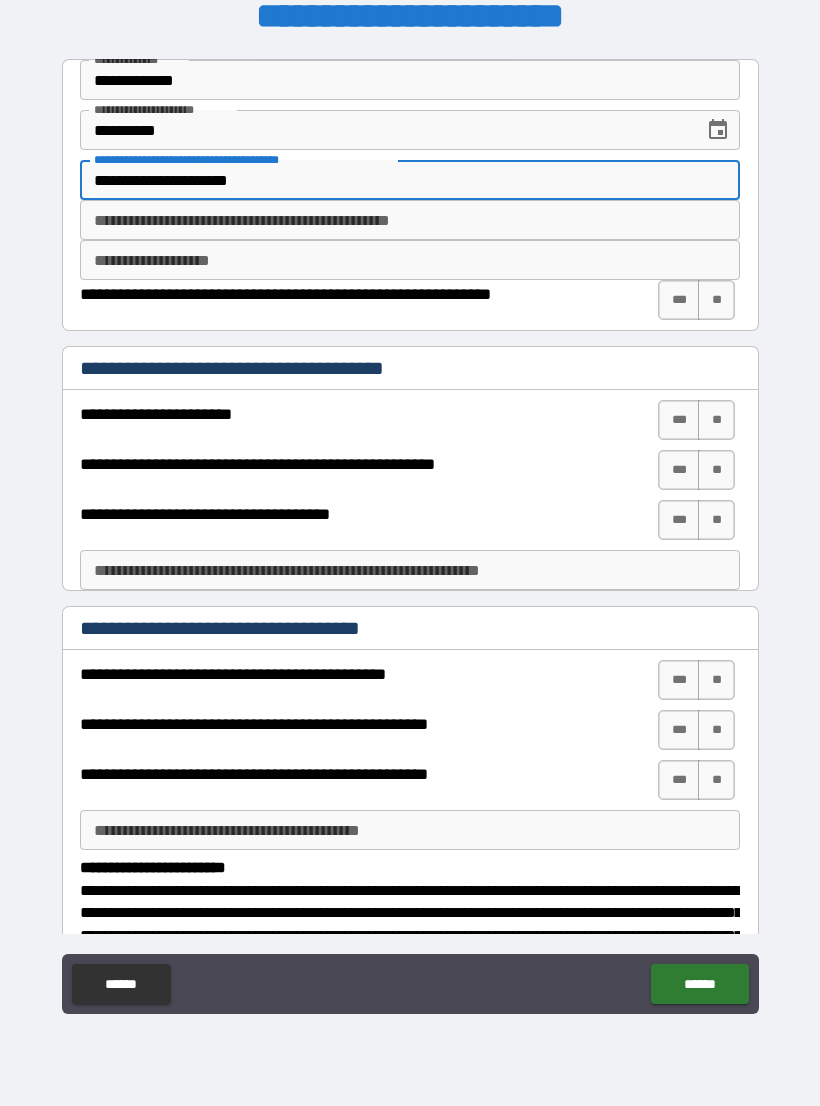 type on "**********" 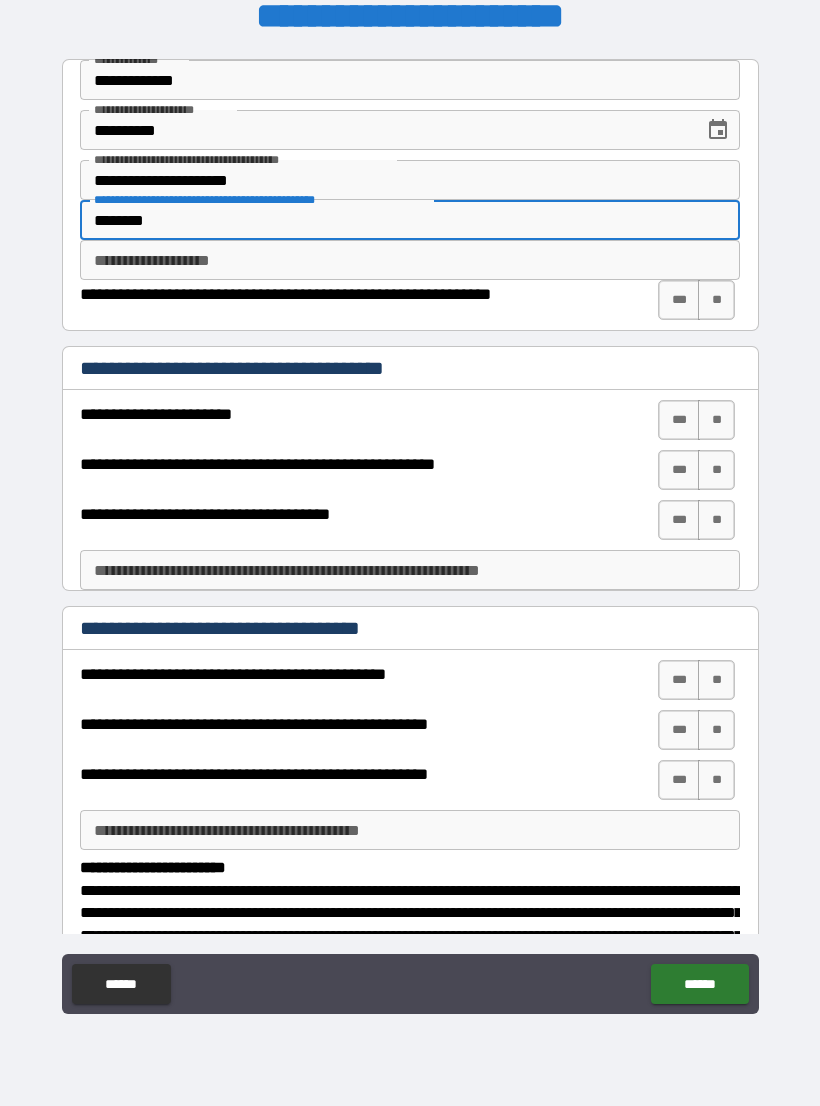 type on "*******" 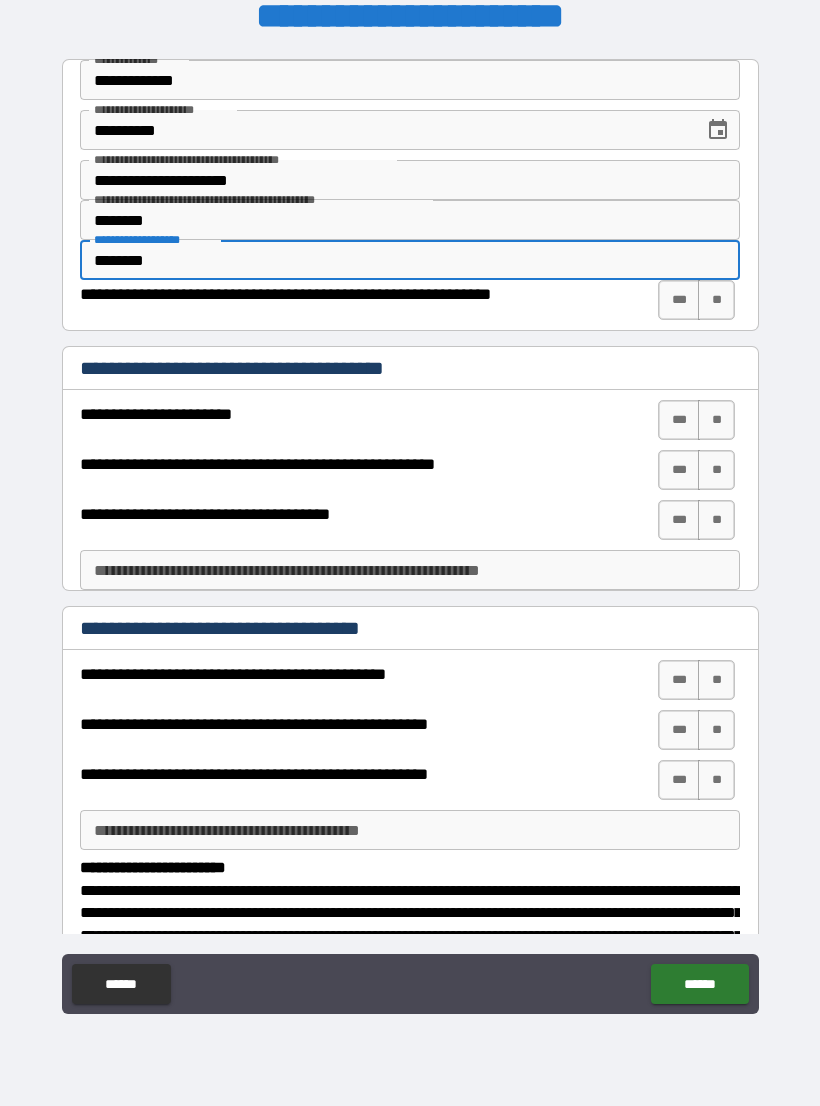 type on "*******" 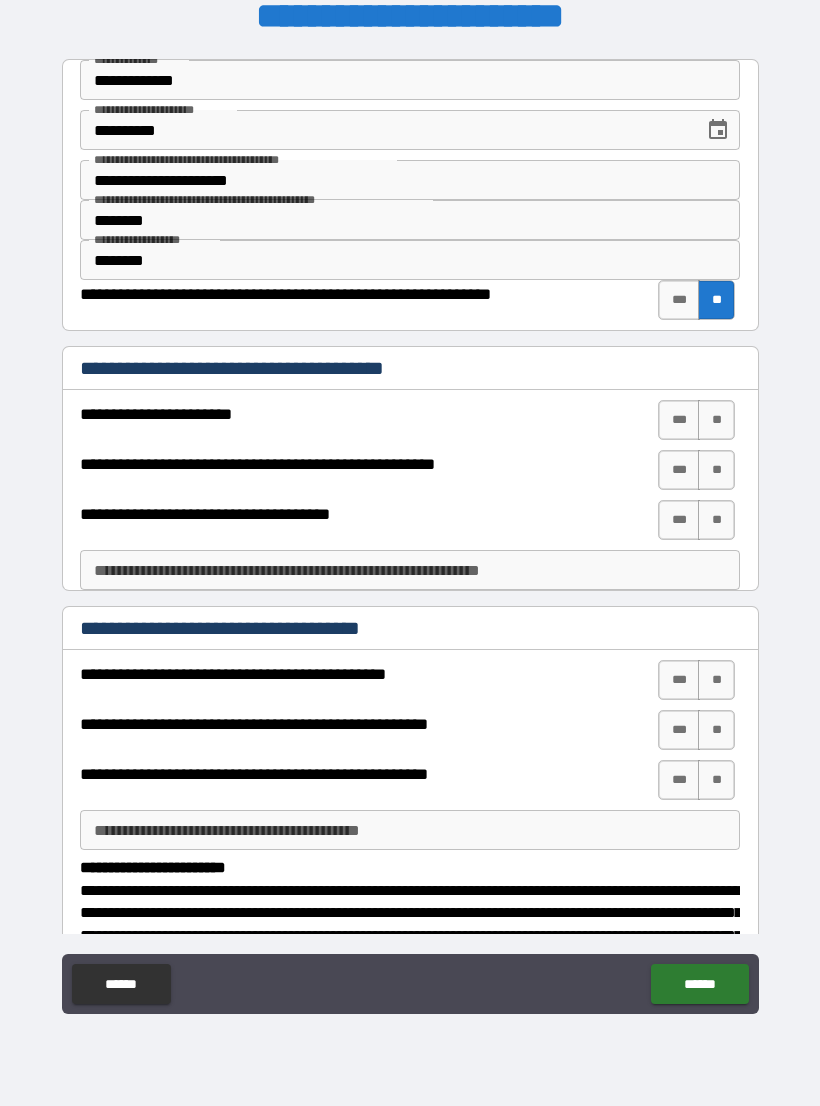click on "**" at bounding box center [716, 420] 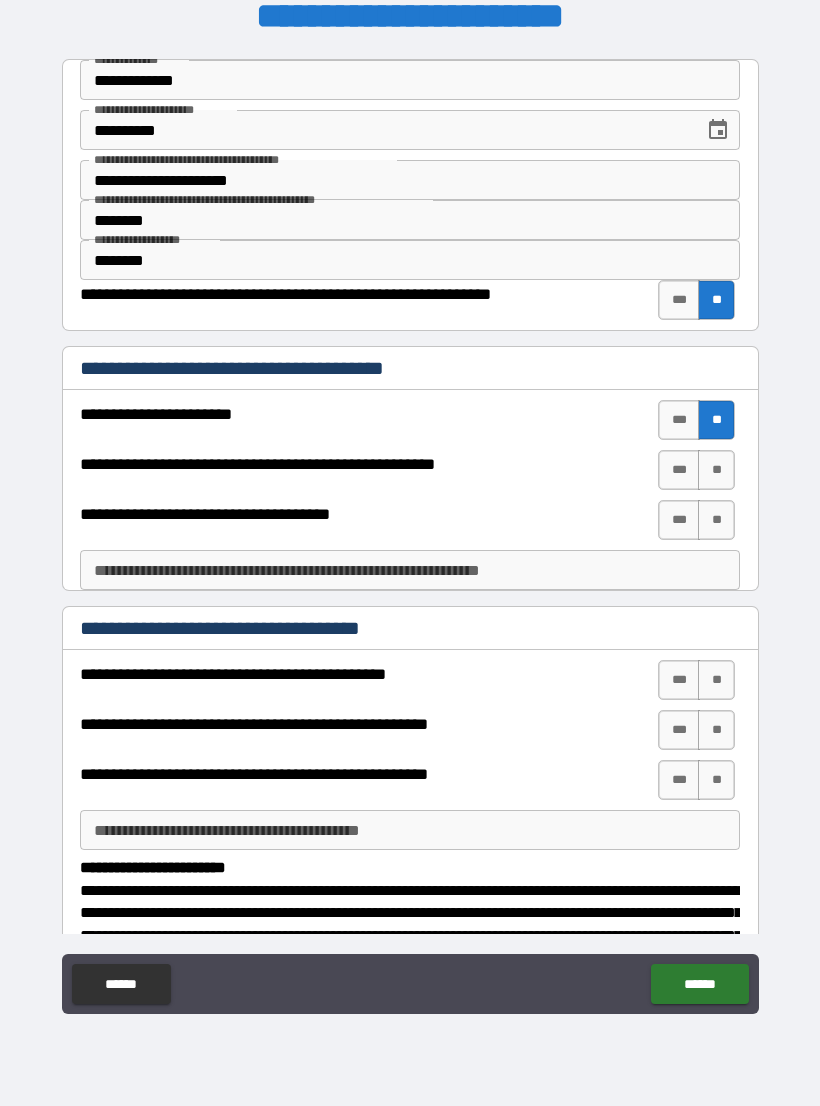 click on "**" at bounding box center [716, 470] 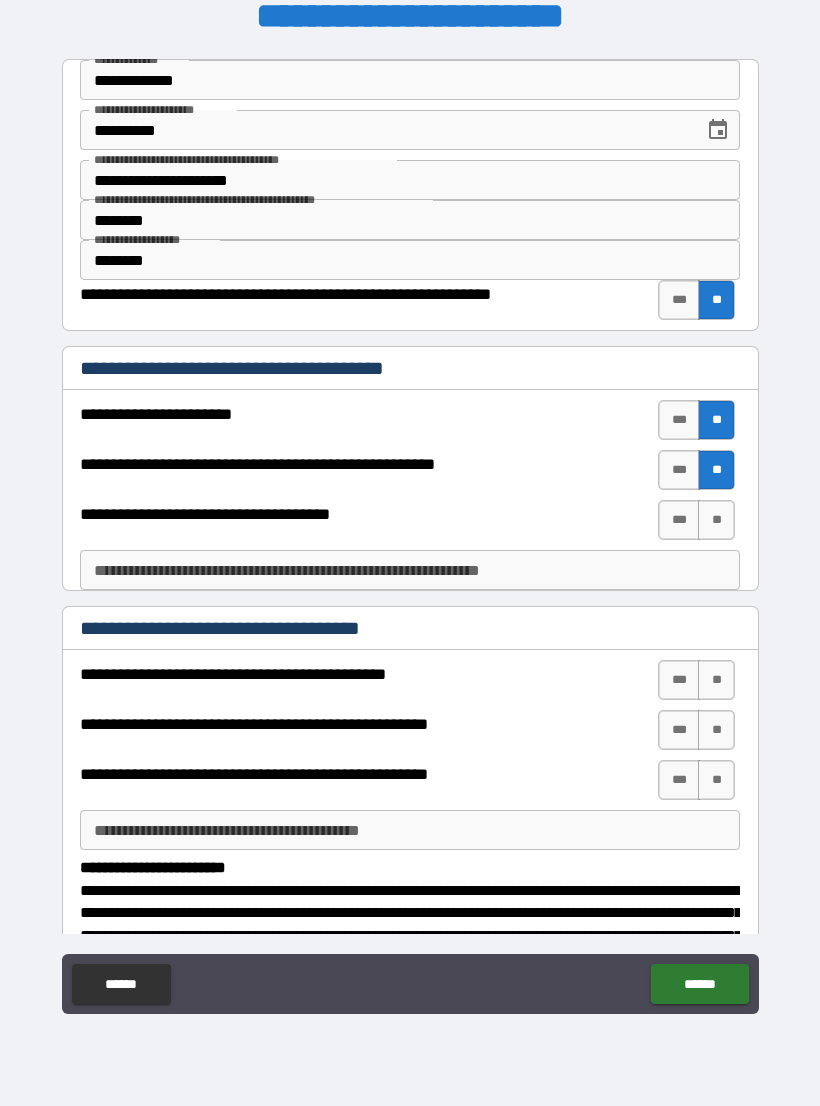 click on "**" at bounding box center (716, 520) 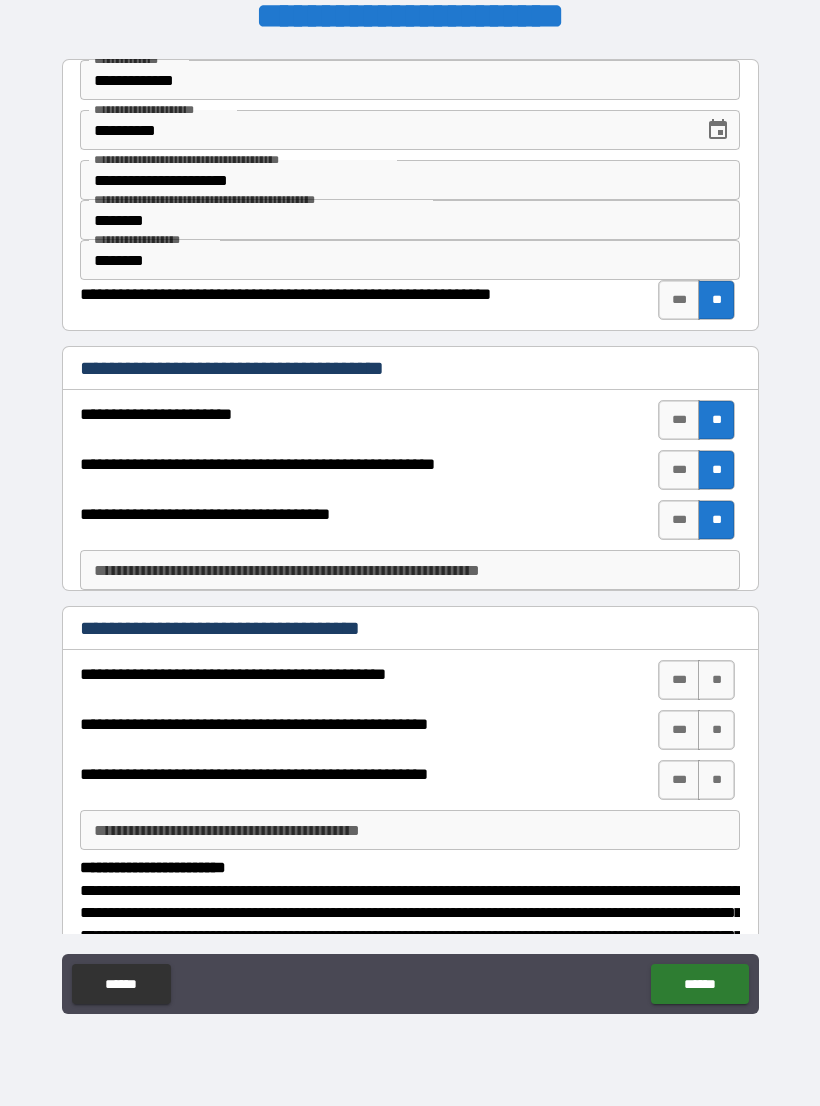 click on "***" at bounding box center [679, 680] 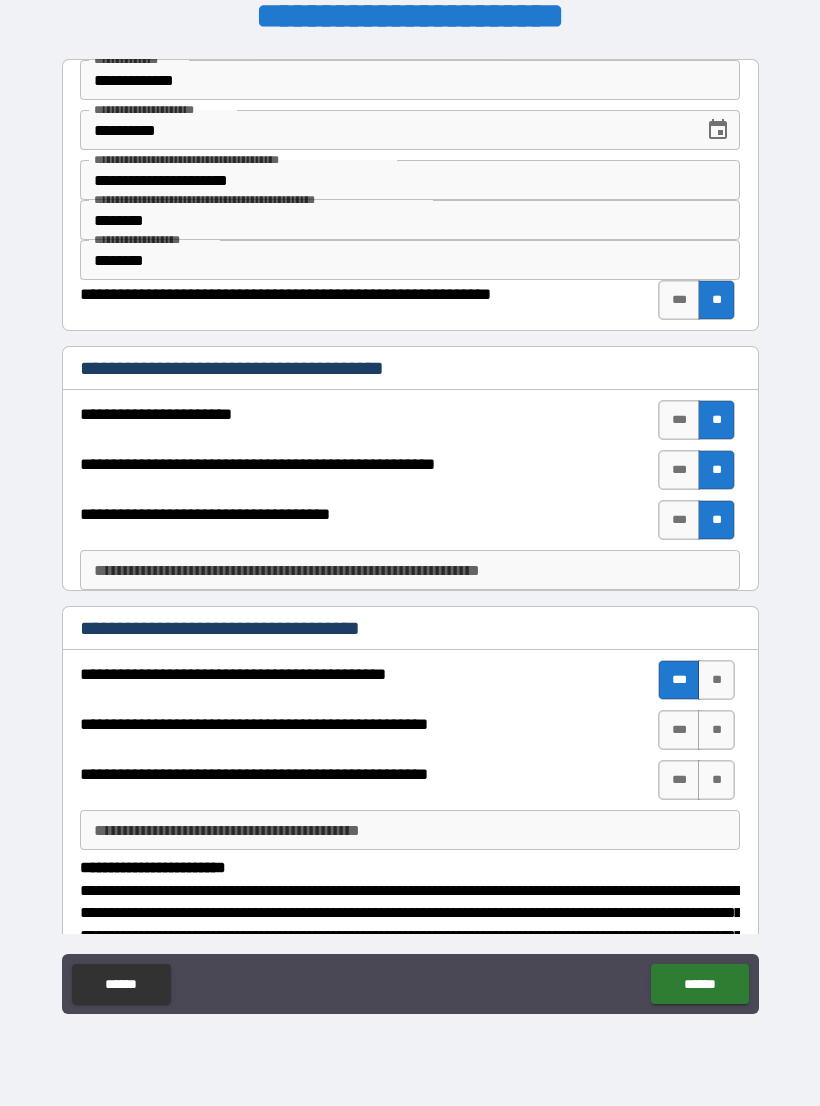 click on "***" at bounding box center [679, 730] 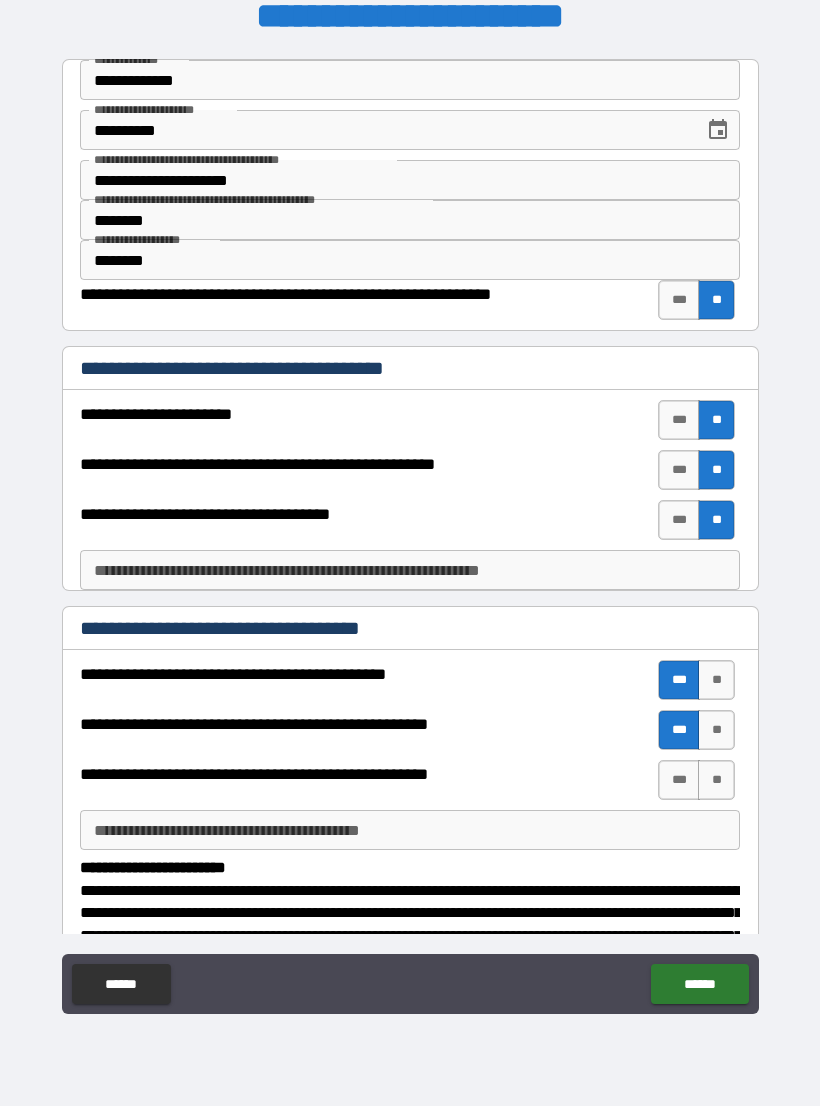 click on "**" at bounding box center [716, 780] 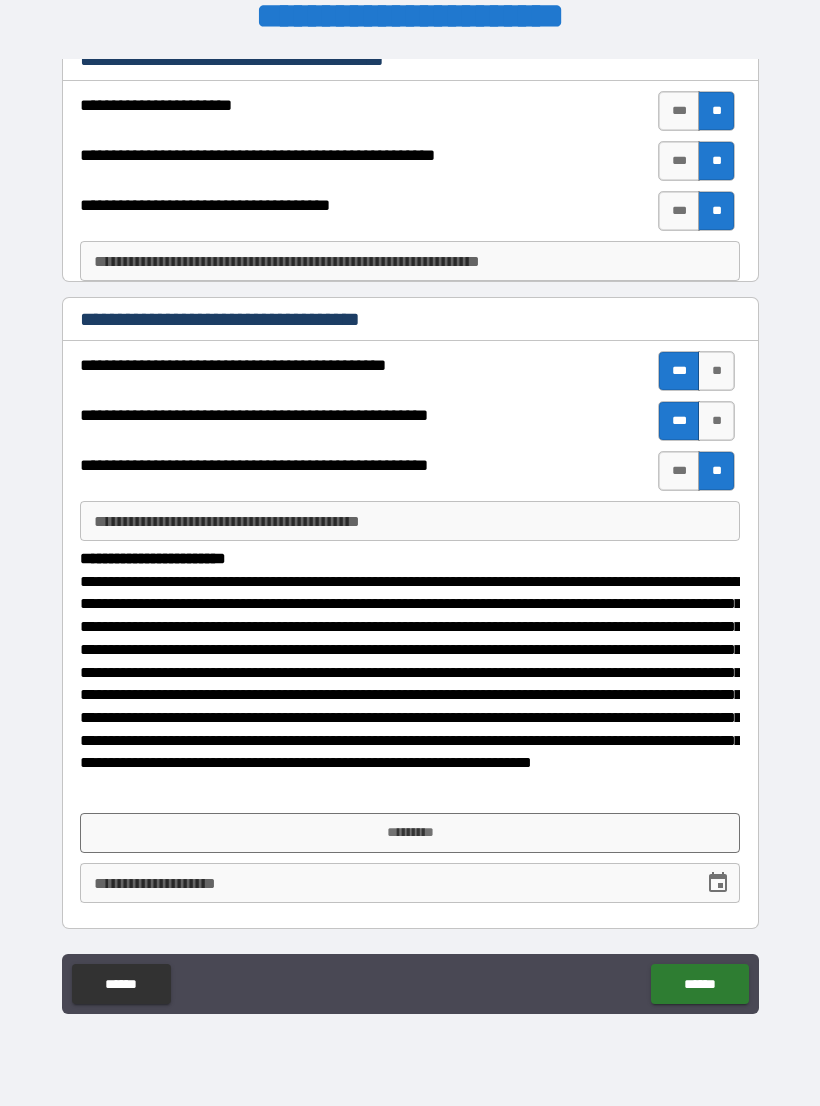 scroll, scrollTop: 308, scrollLeft: 0, axis: vertical 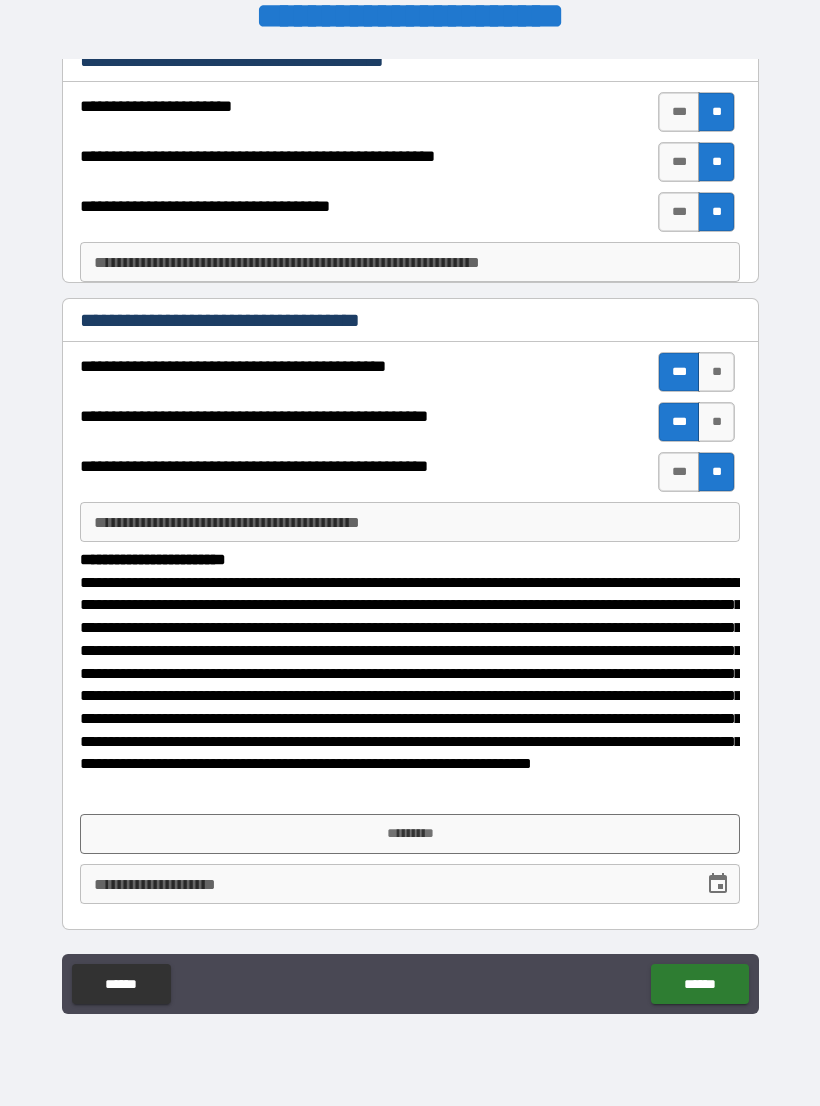 click on "*********" at bounding box center (410, 834) 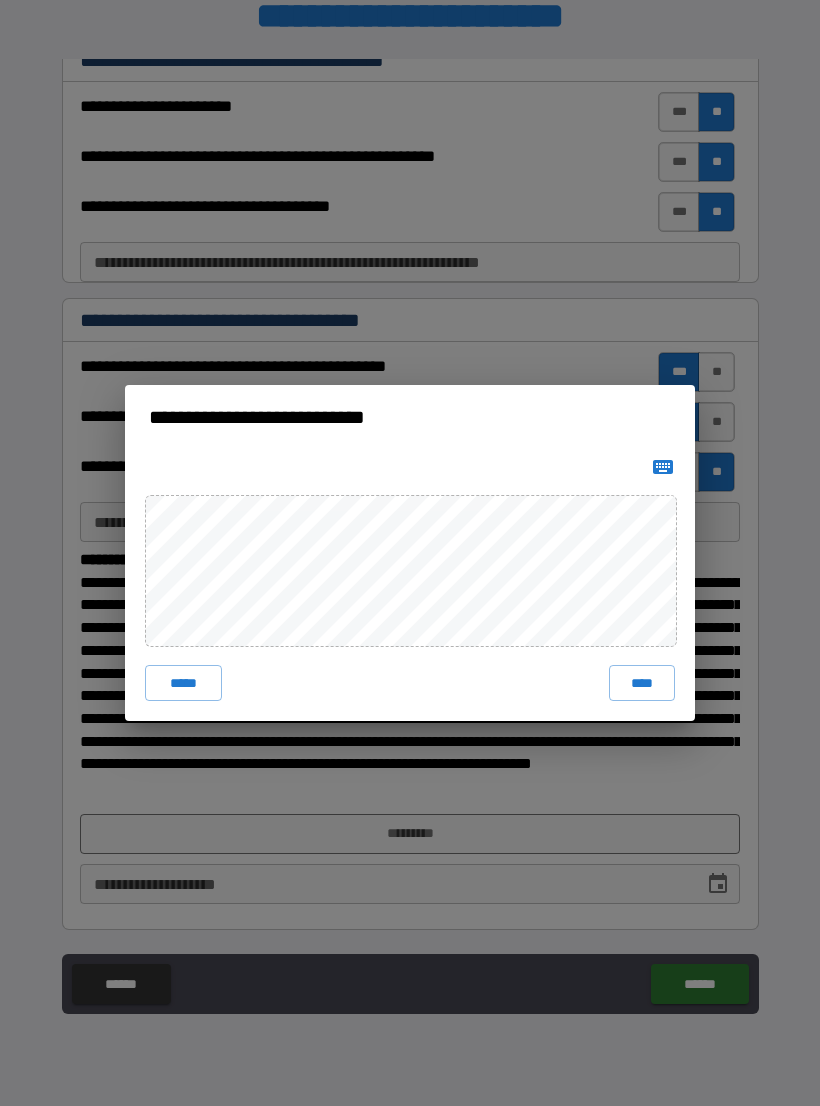 click on "****" at bounding box center [642, 683] 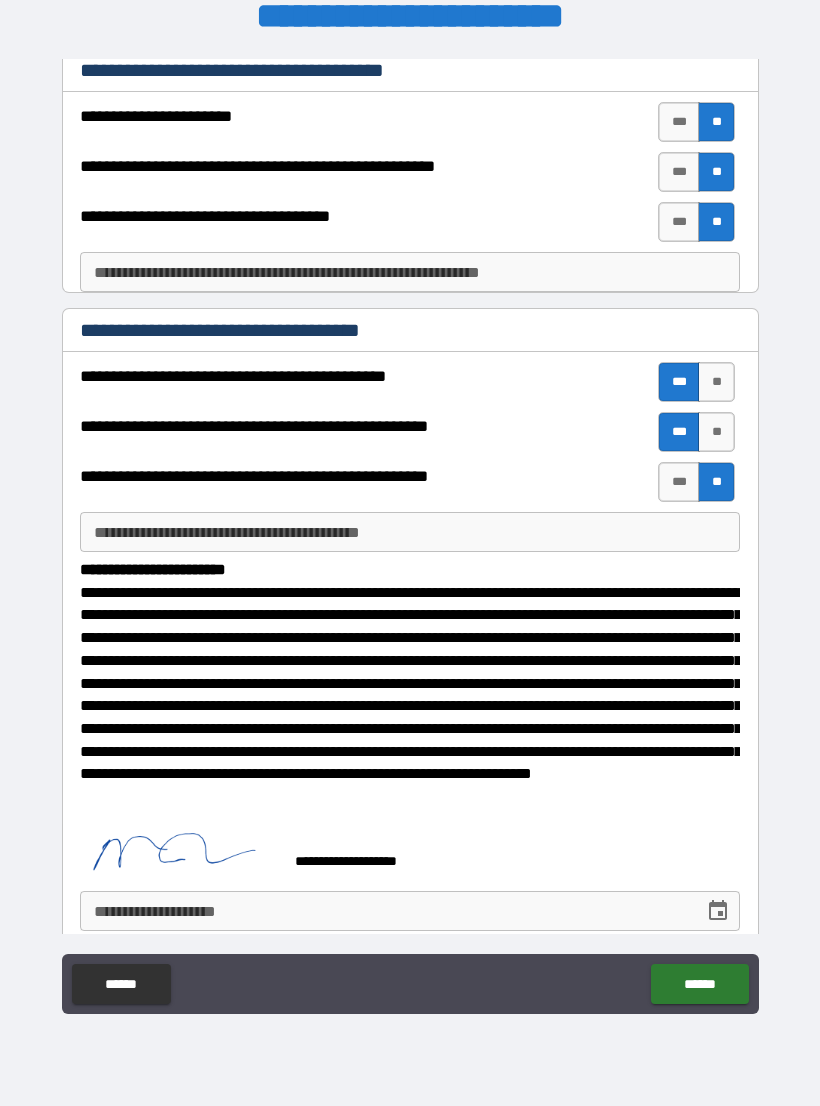 click on "******" at bounding box center (699, 984) 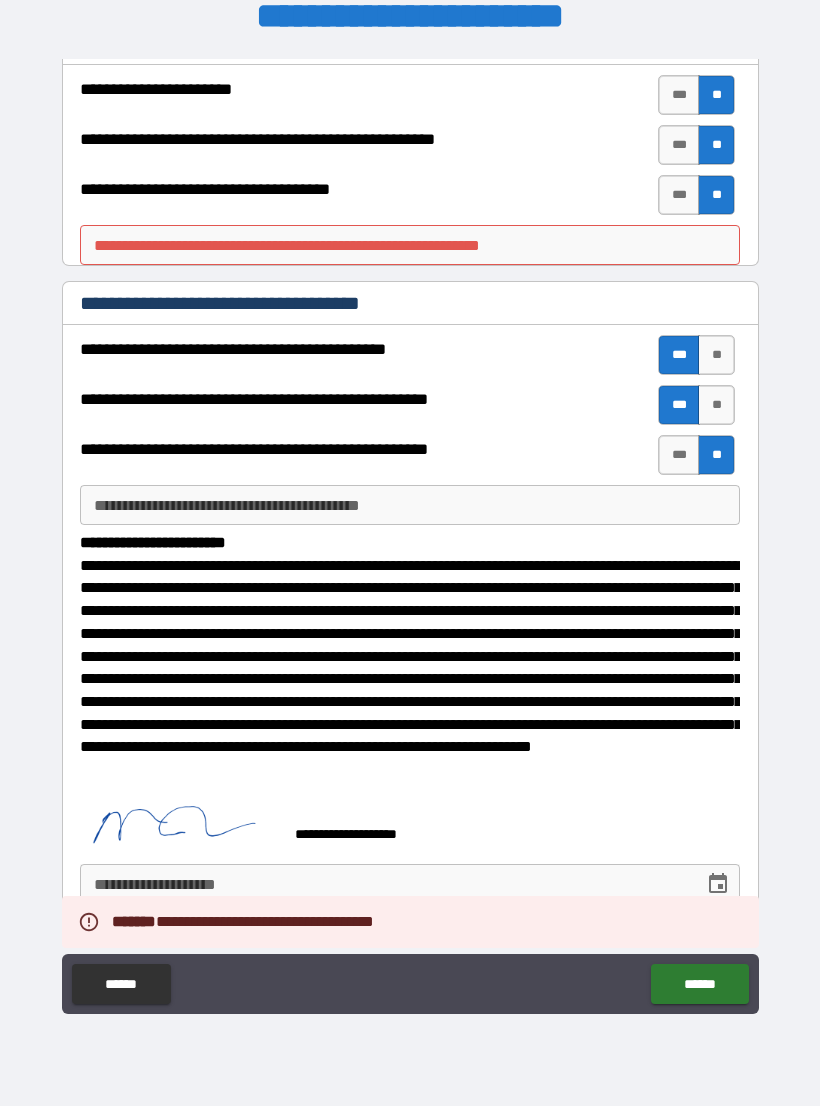 scroll, scrollTop: 325, scrollLeft: 0, axis: vertical 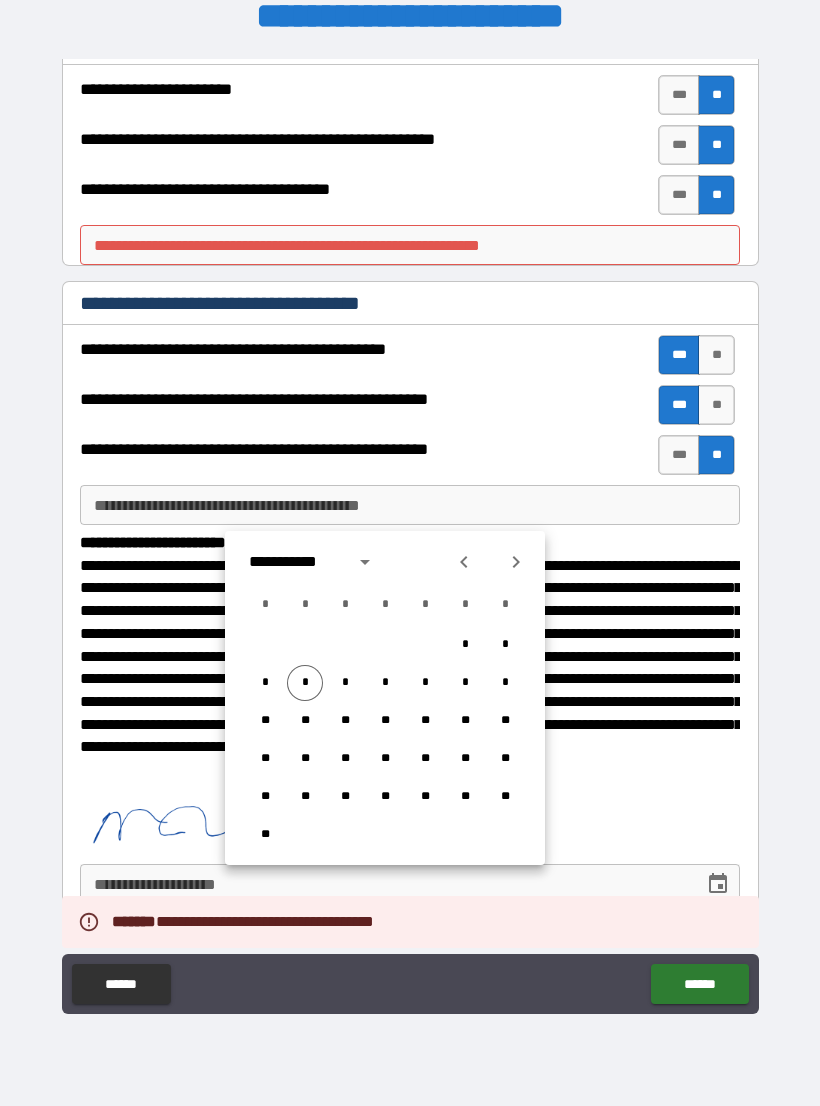click on "******" at bounding box center [699, 984] 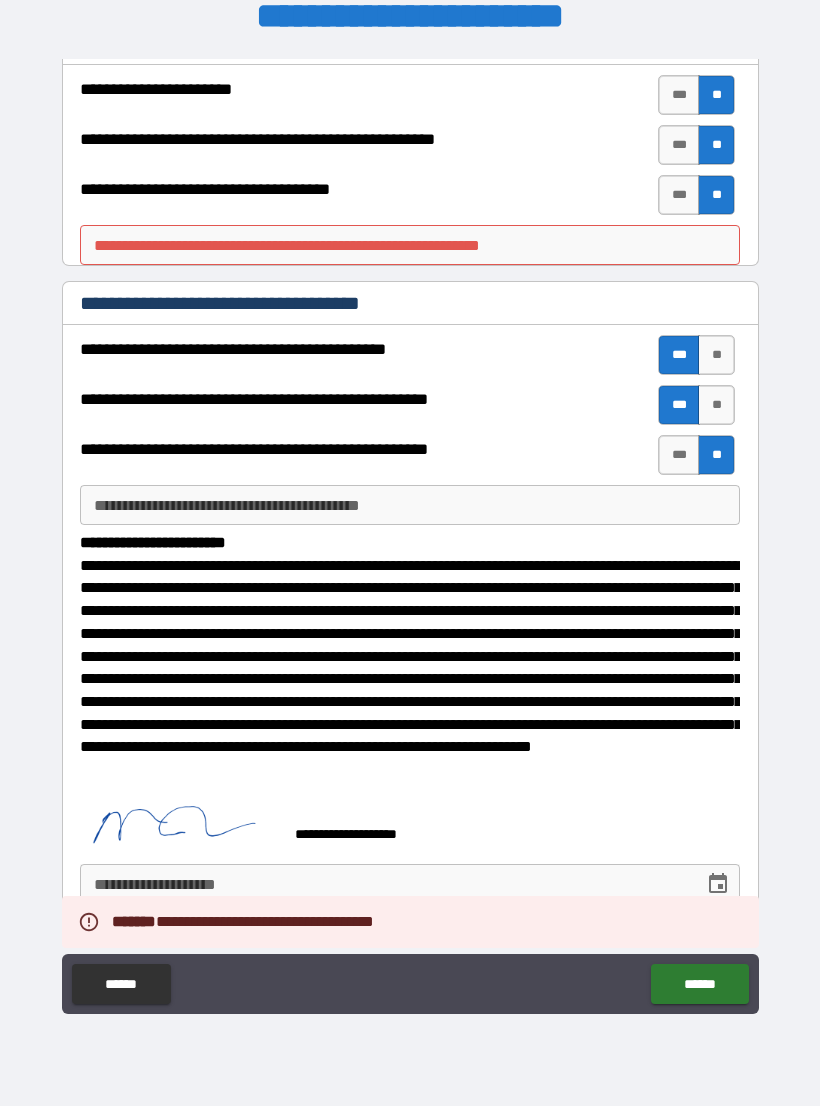 click 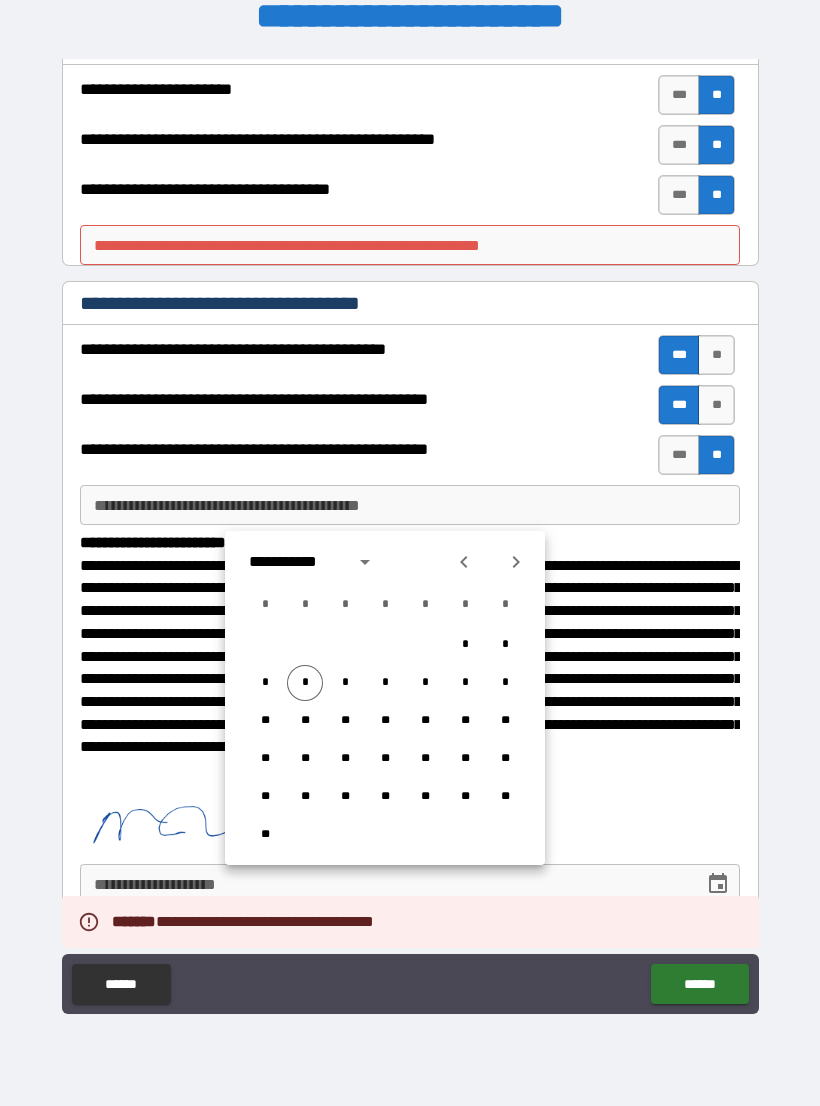 click on "*" at bounding box center (305, 683) 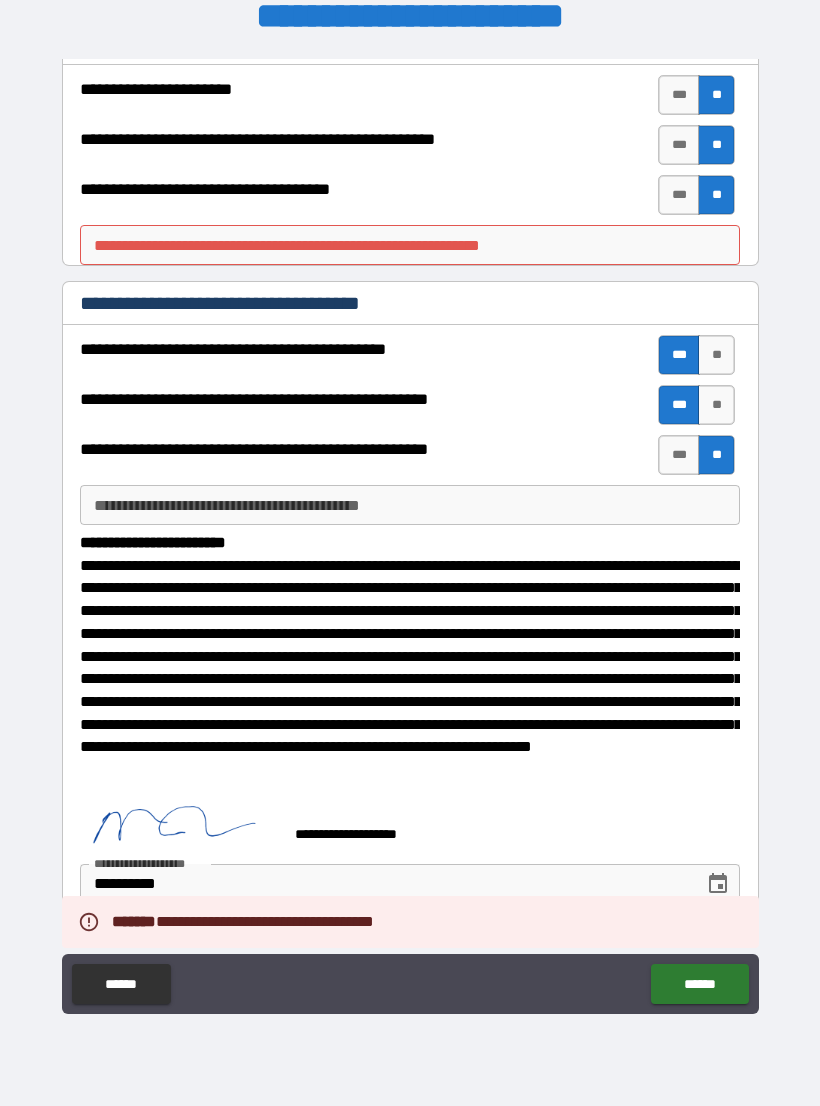 click on "******" at bounding box center (699, 984) 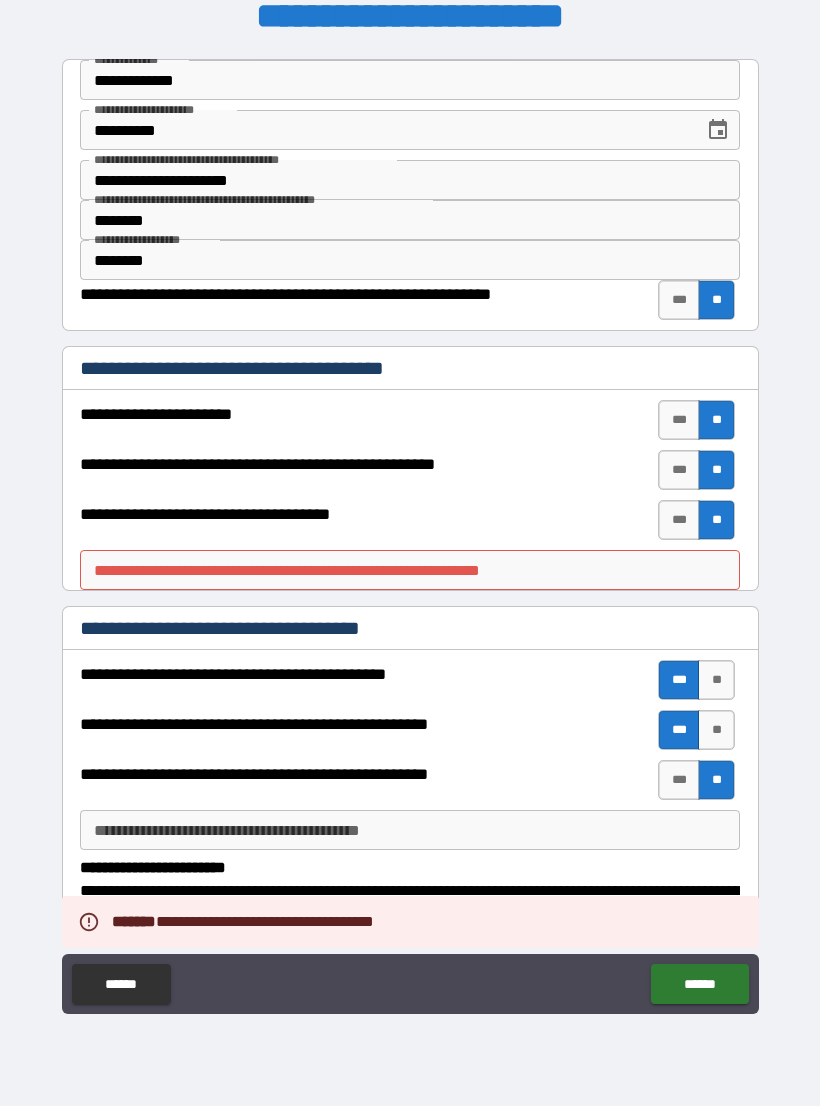 scroll, scrollTop: 0, scrollLeft: 0, axis: both 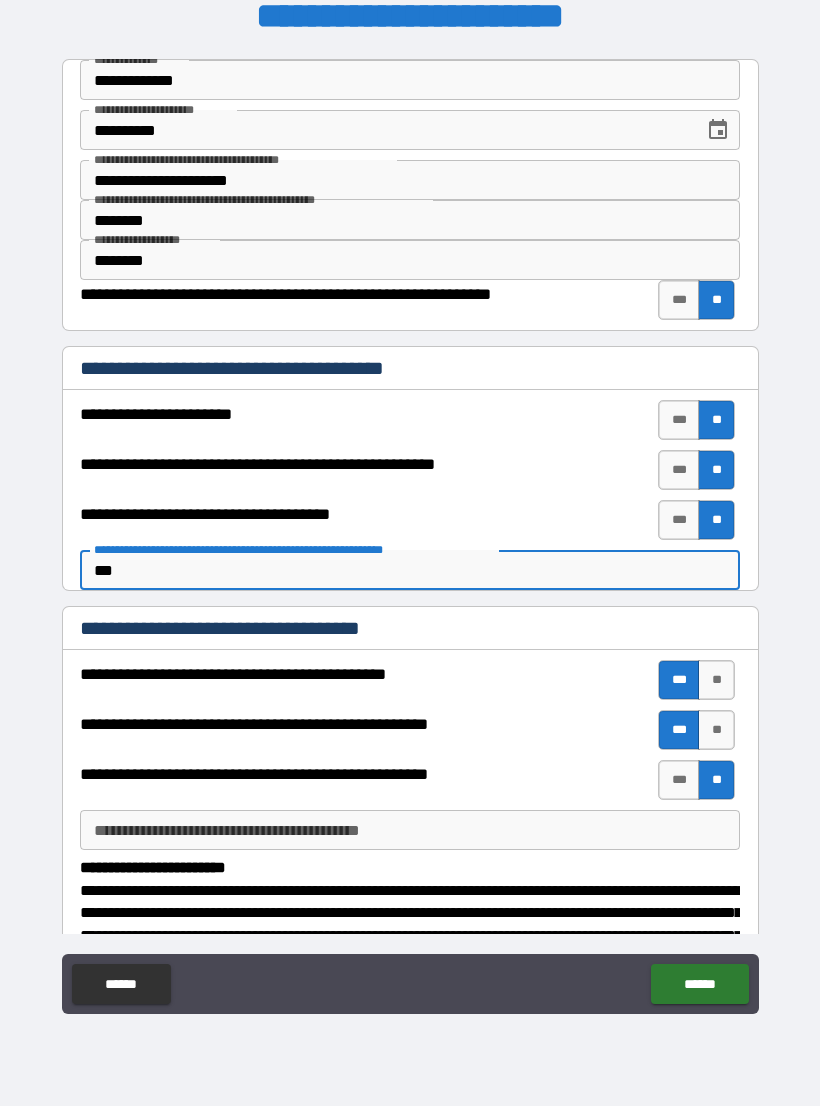 type on "****" 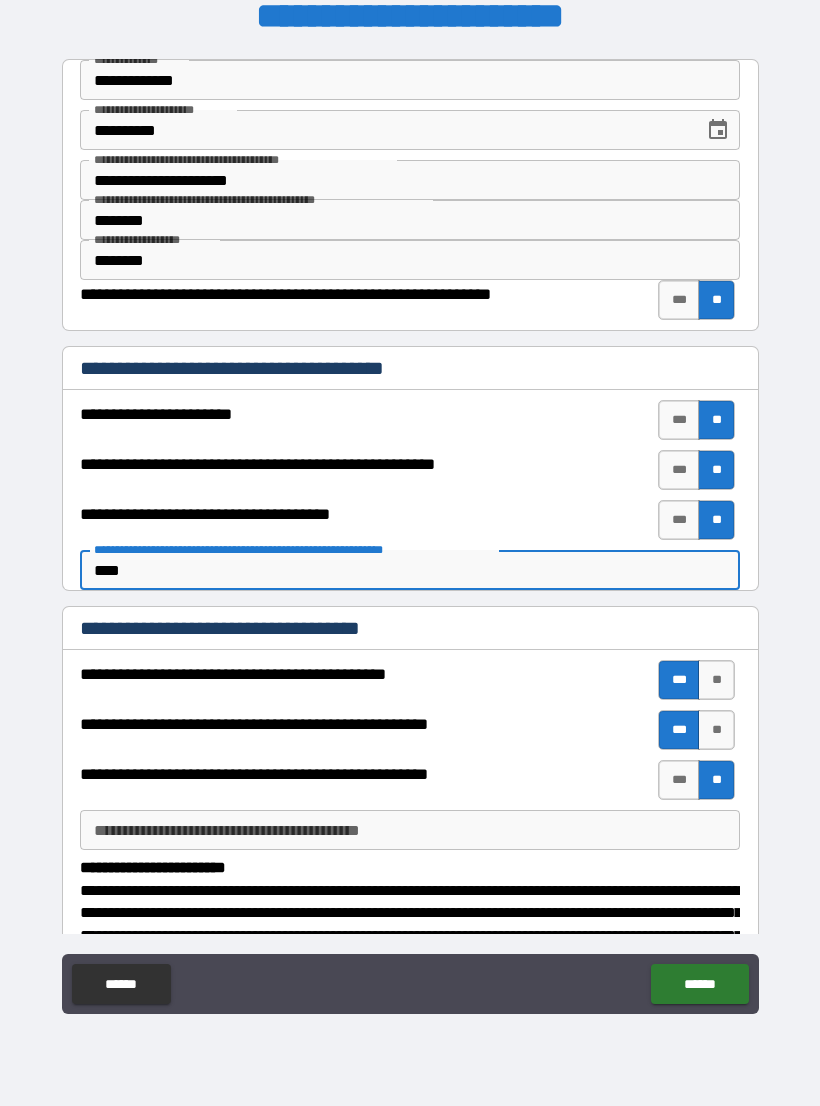 click on "******" at bounding box center [699, 984] 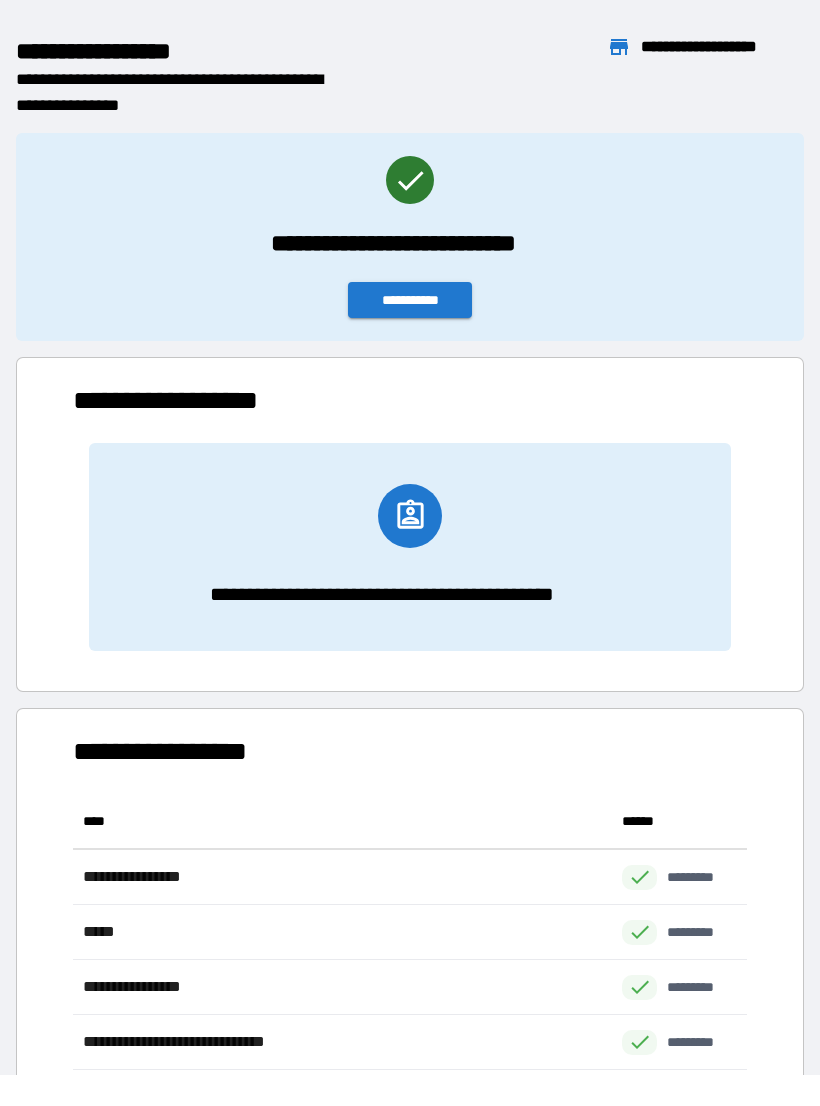 scroll, scrollTop: 1, scrollLeft: 1, axis: both 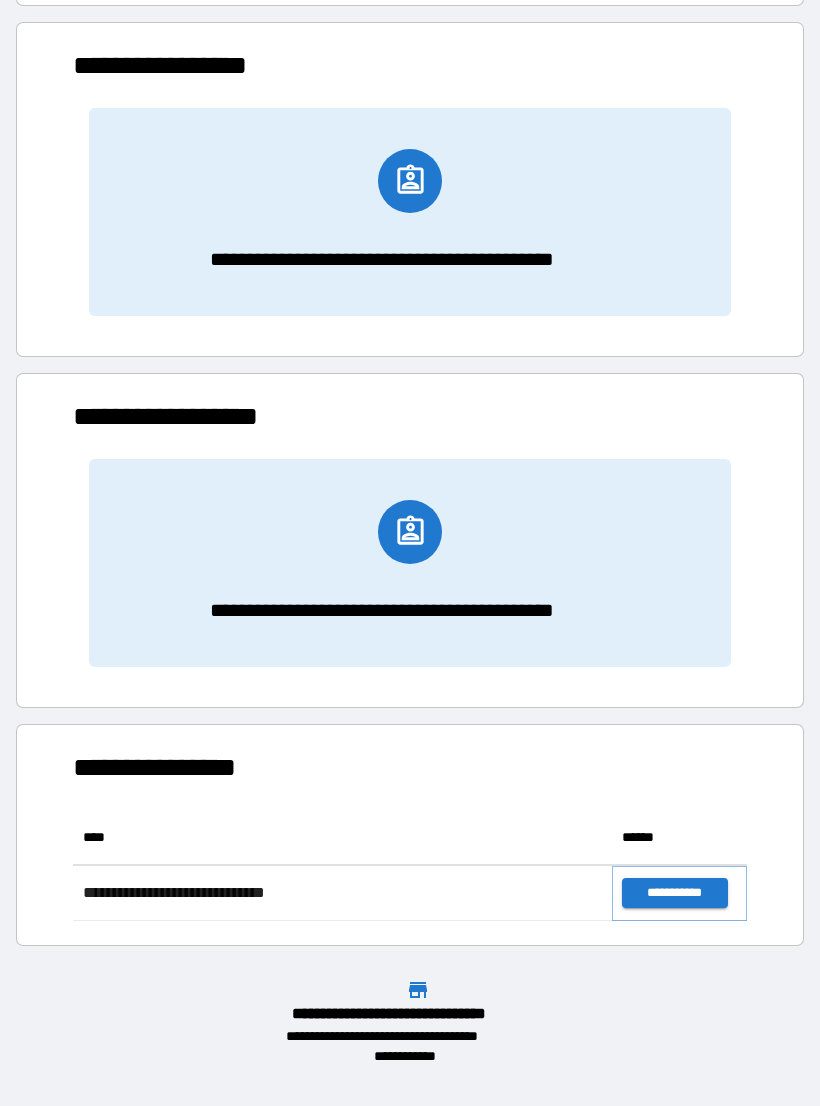click on "**********" at bounding box center (674, 893) 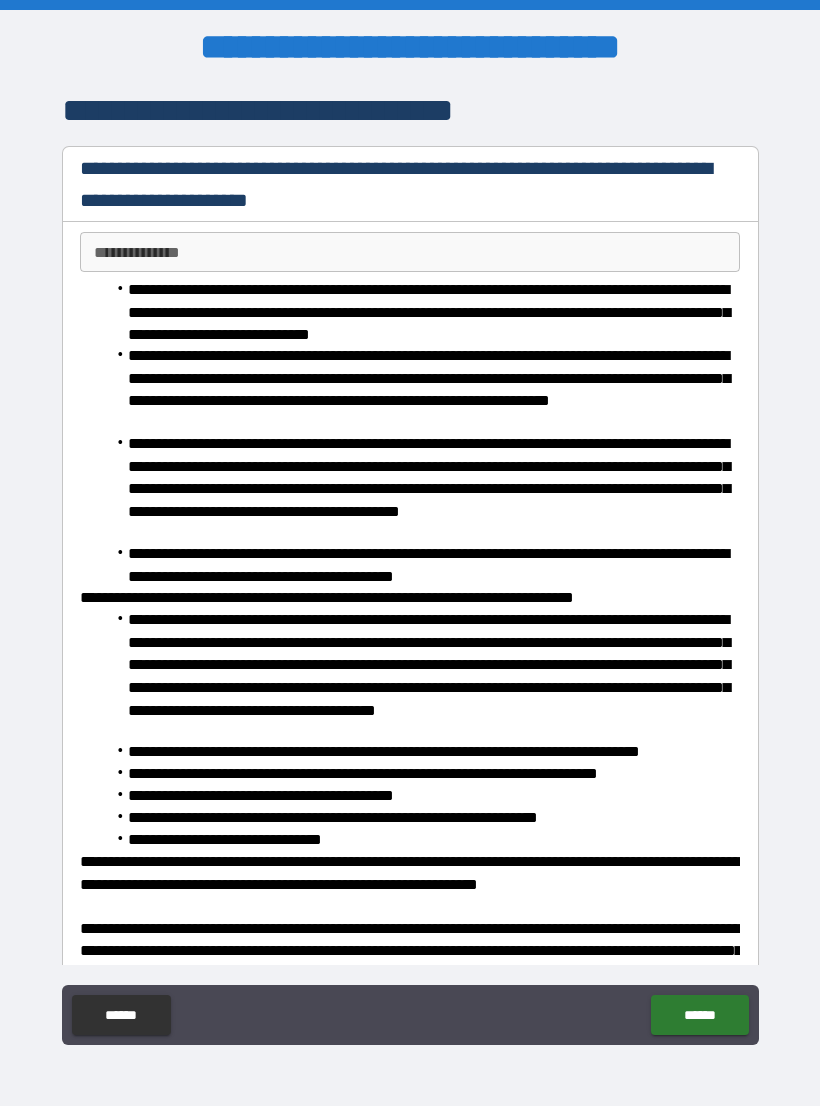 click on "**********" at bounding box center [410, 252] 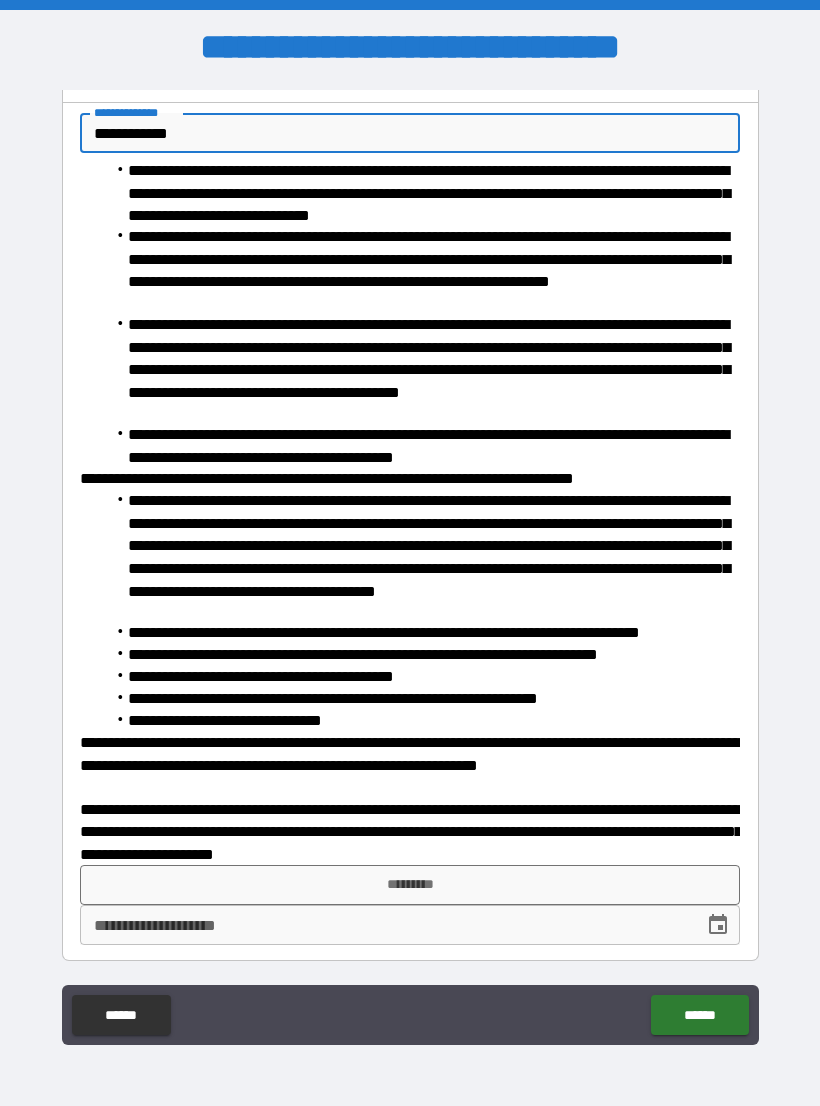 scroll, scrollTop: 119, scrollLeft: 0, axis: vertical 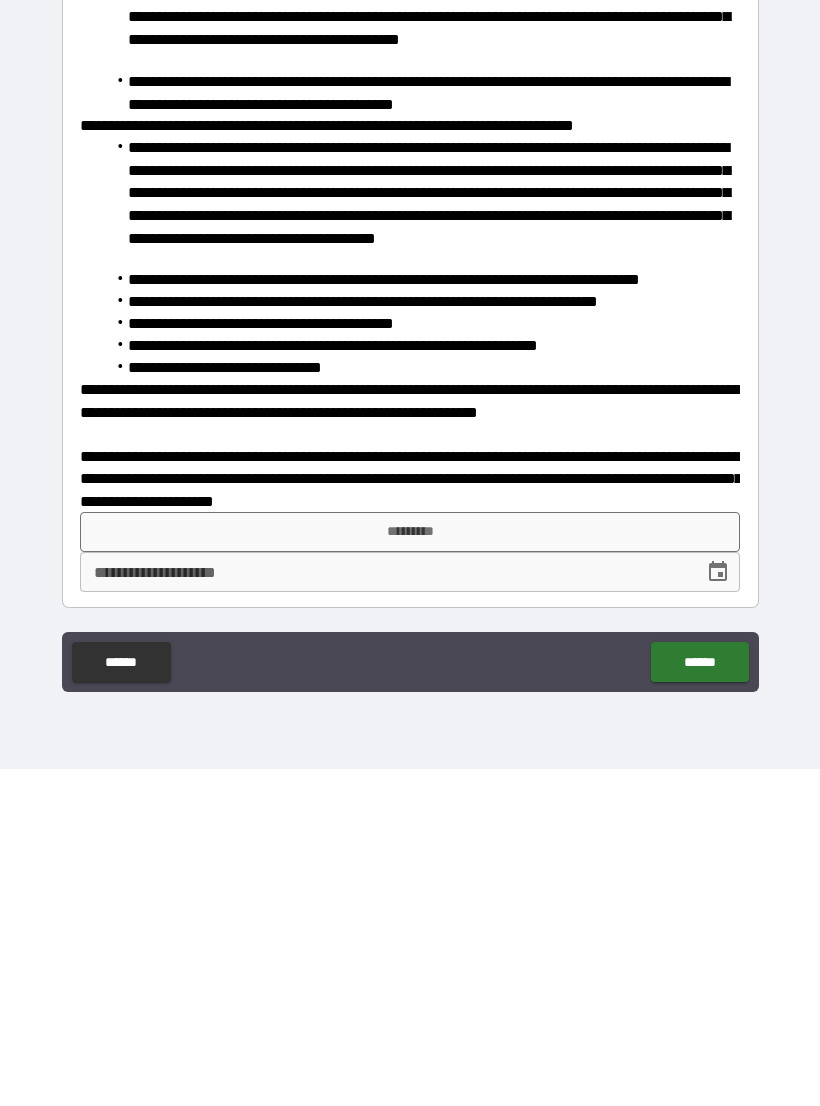 type on "**********" 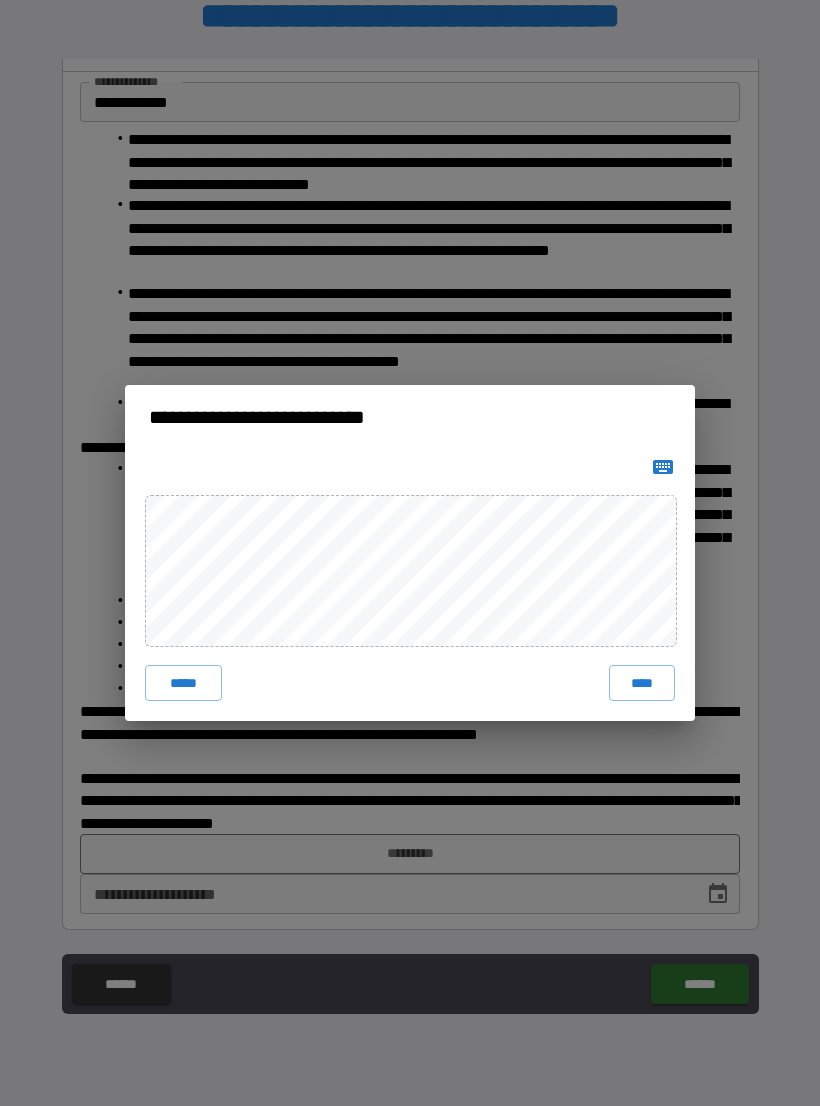 click on "****" at bounding box center (642, 683) 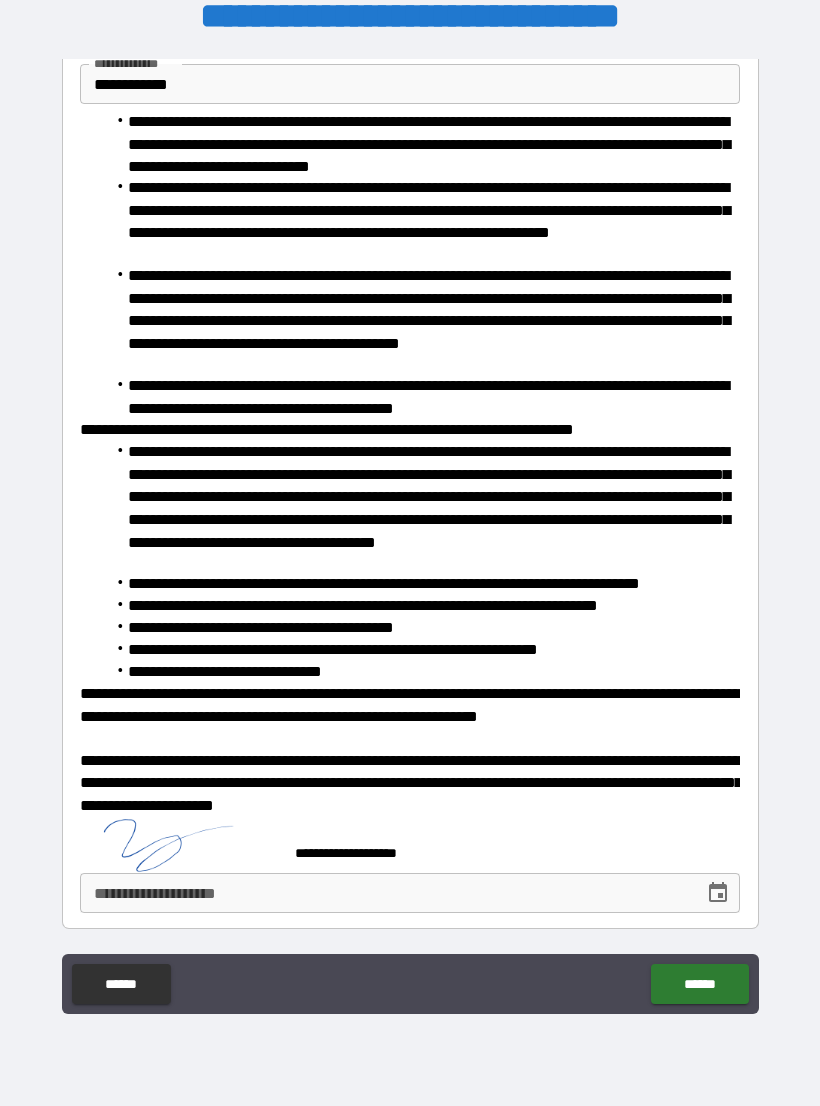 scroll, scrollTop: 136, scrollLeft: 0, axis: vertical 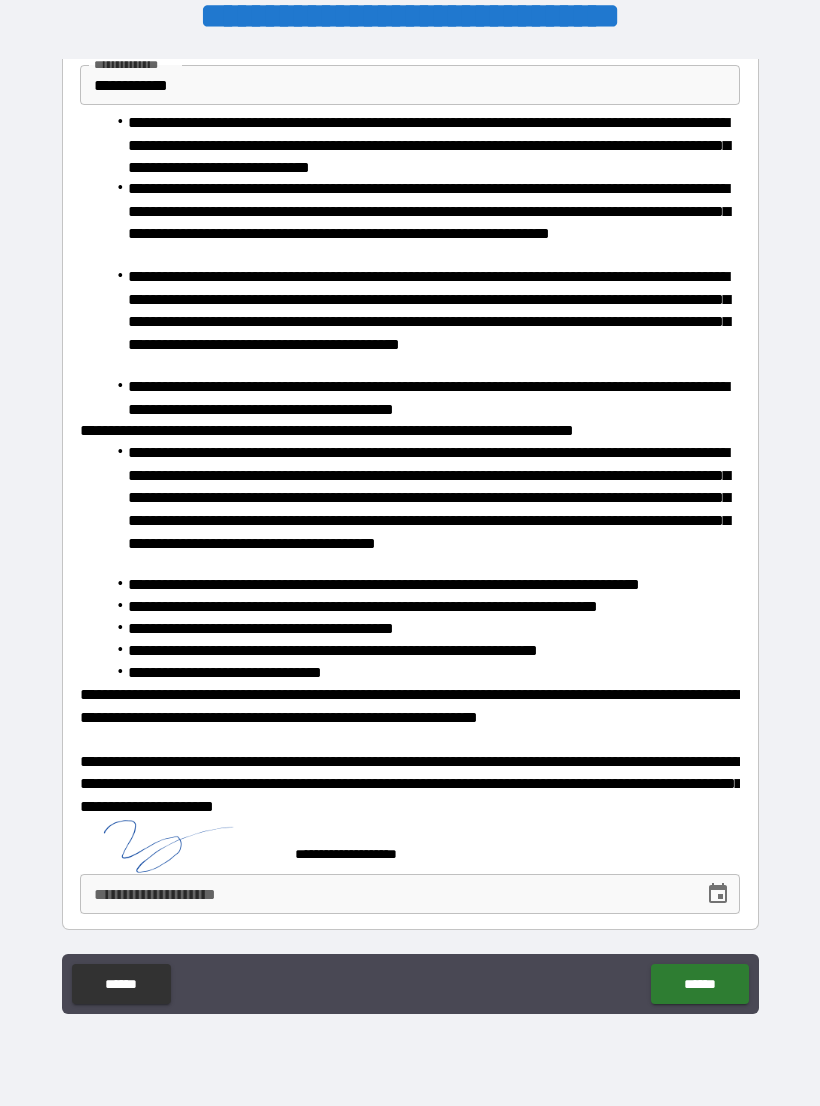 click on "******" at bounding box center [699, 984] 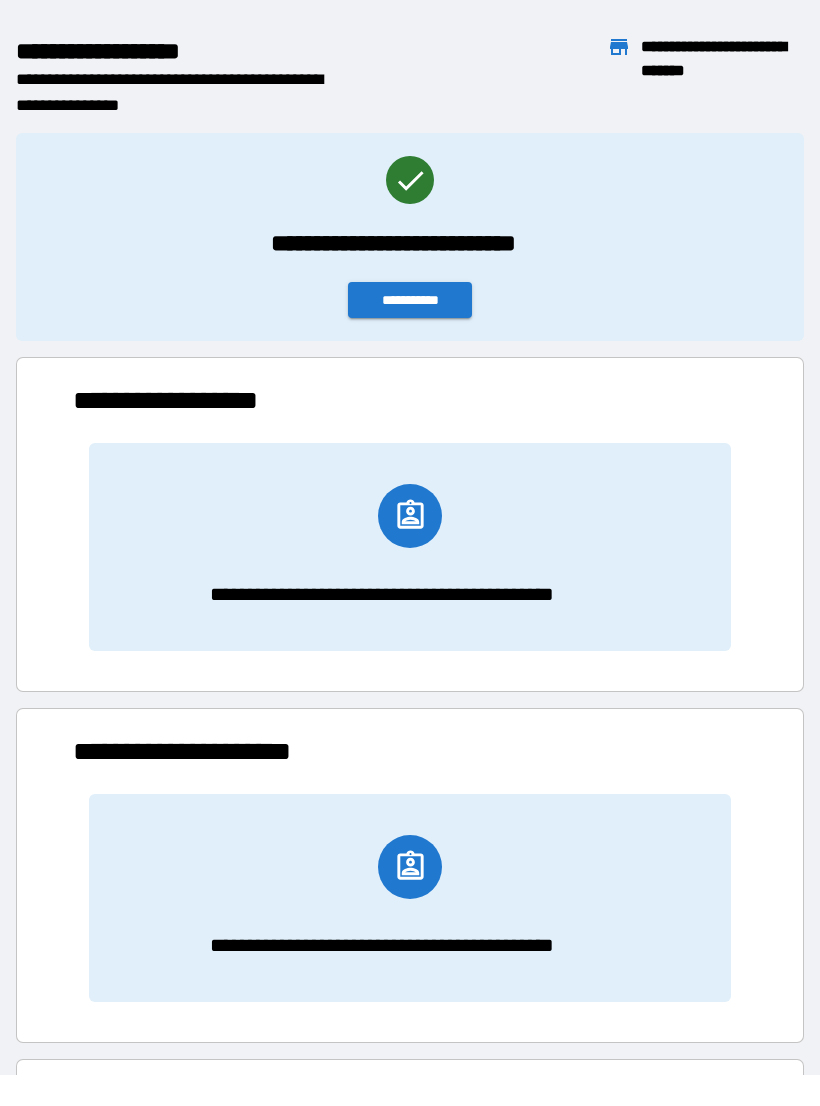 scroll, scrollTop: 1, scrollLeft: 1, axis: both 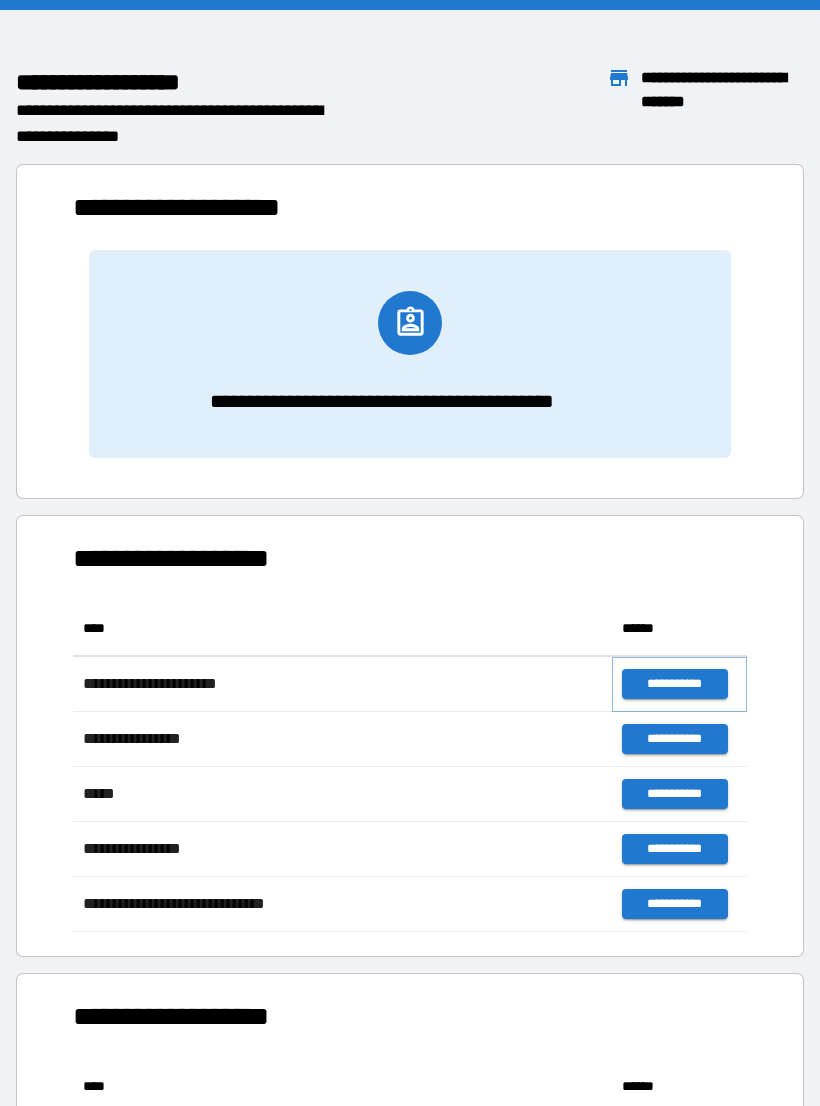 click on "**********" at bounding box center [674, 684] 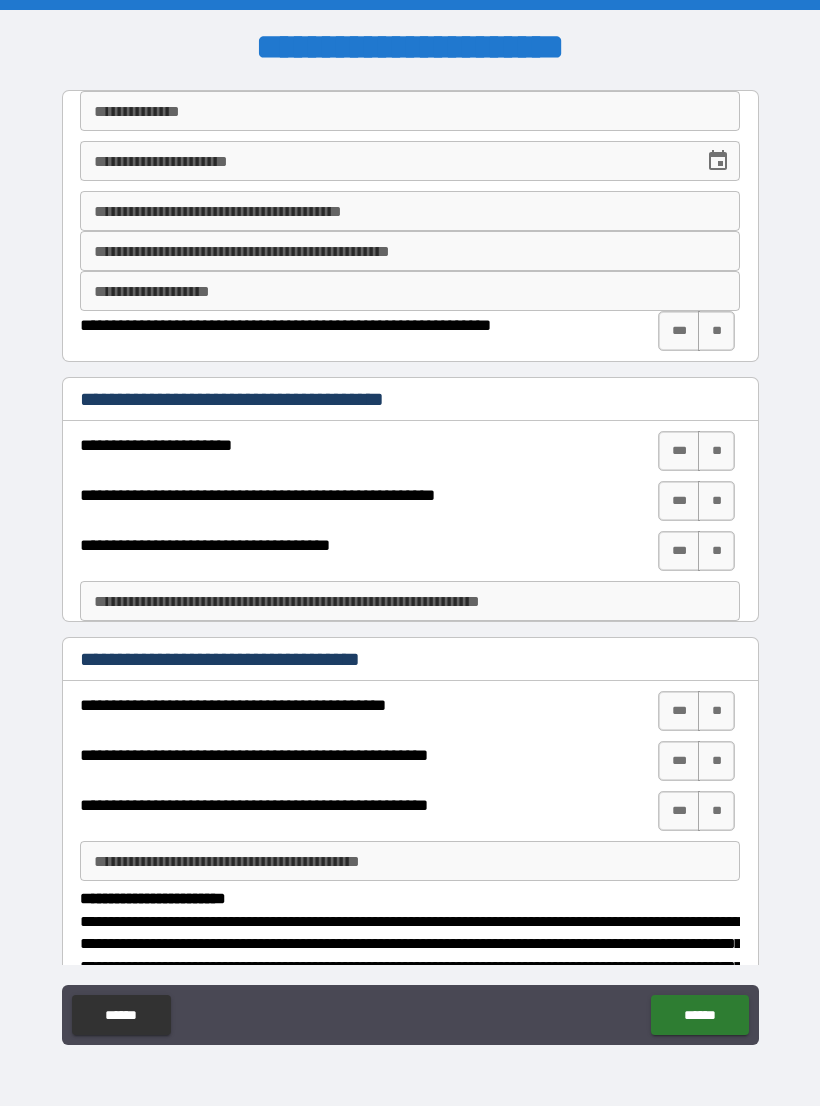 click on "**********" at bounding box center [410, 111] 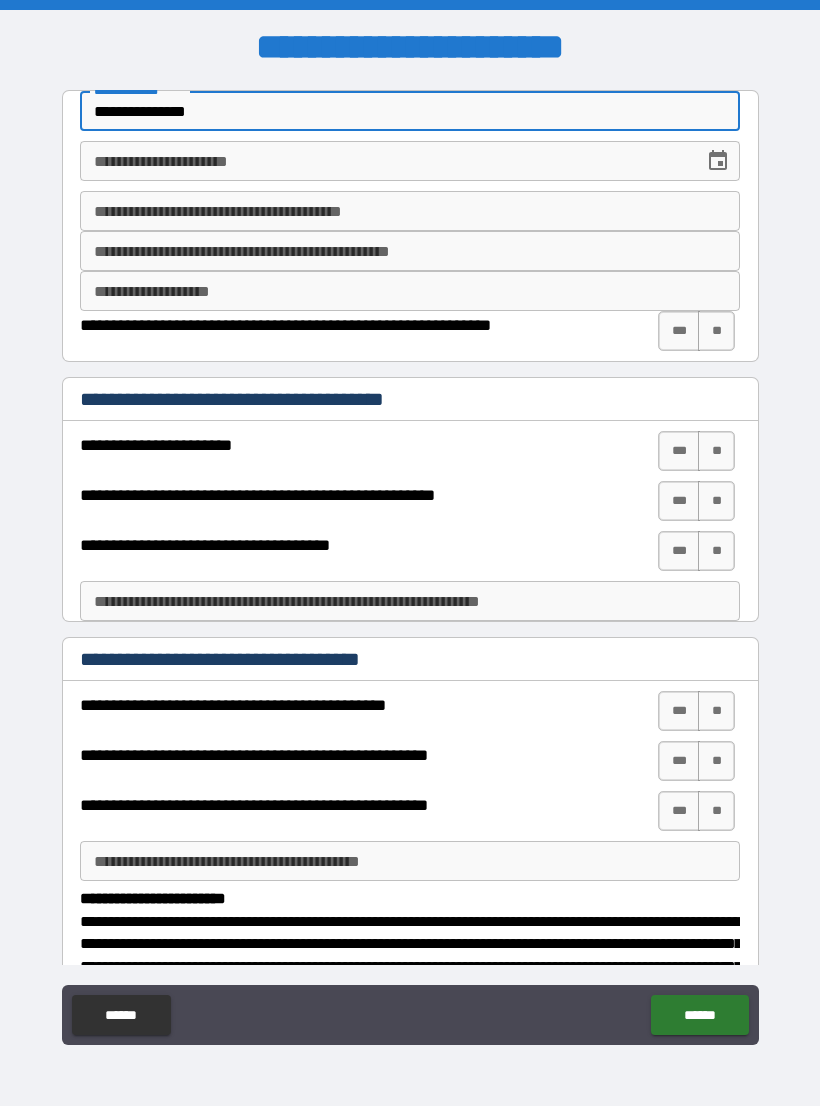 type on "**********" 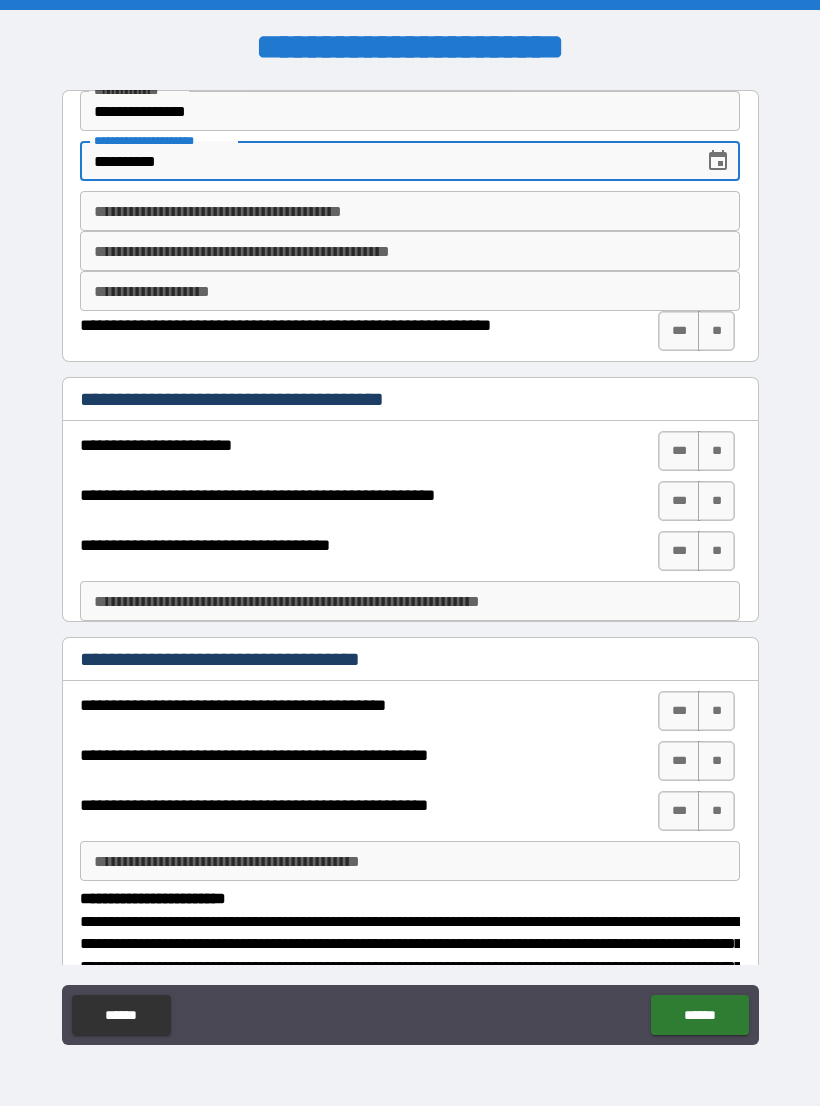 type on "**********" 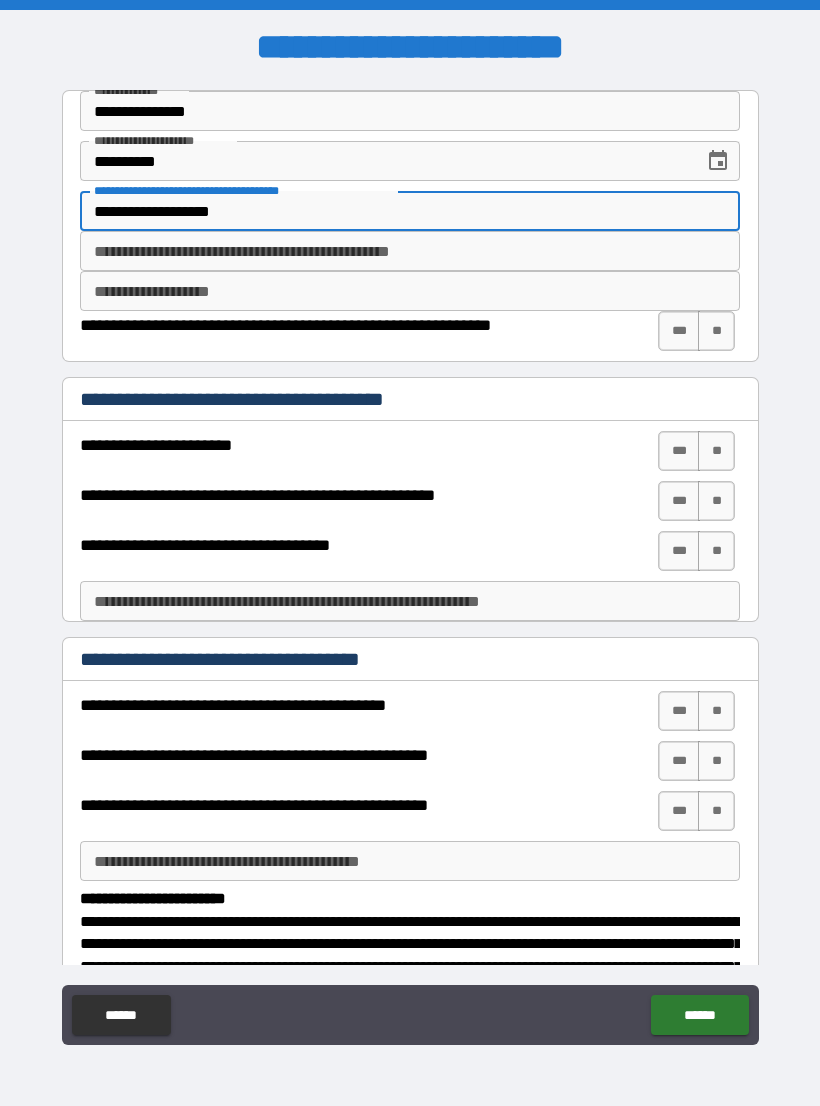 type on "**********" 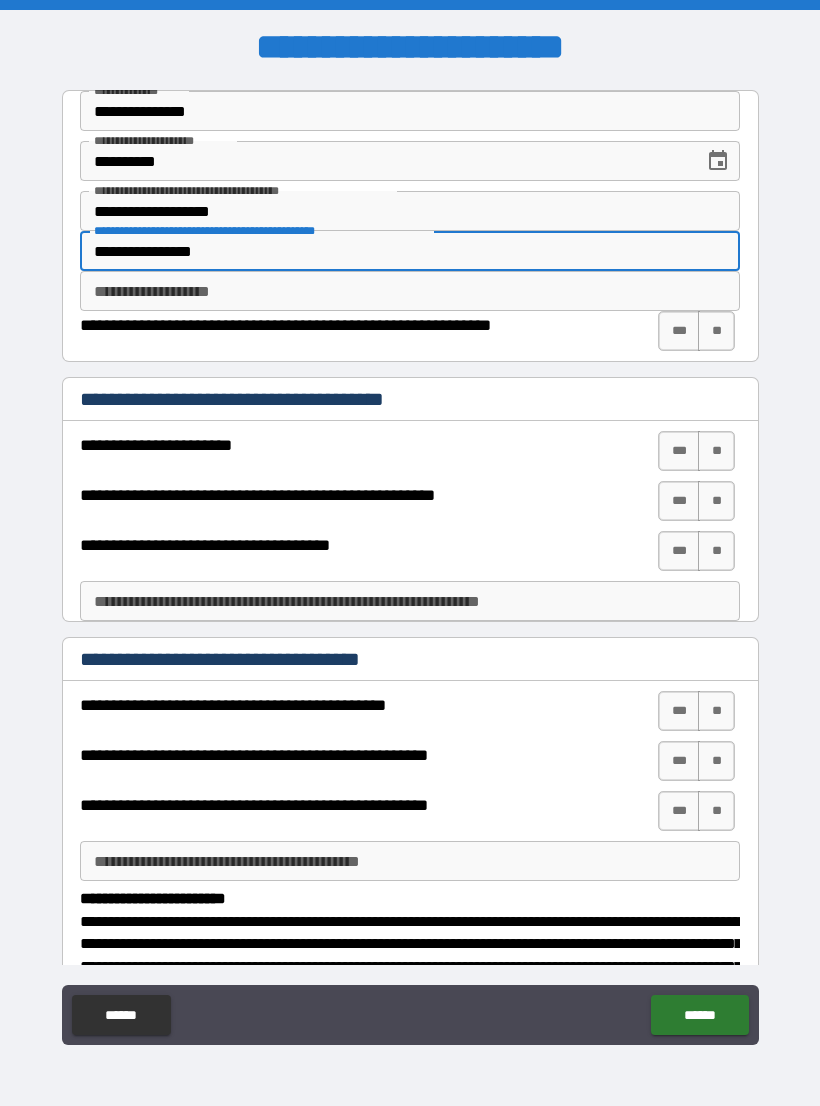 type on "**********" 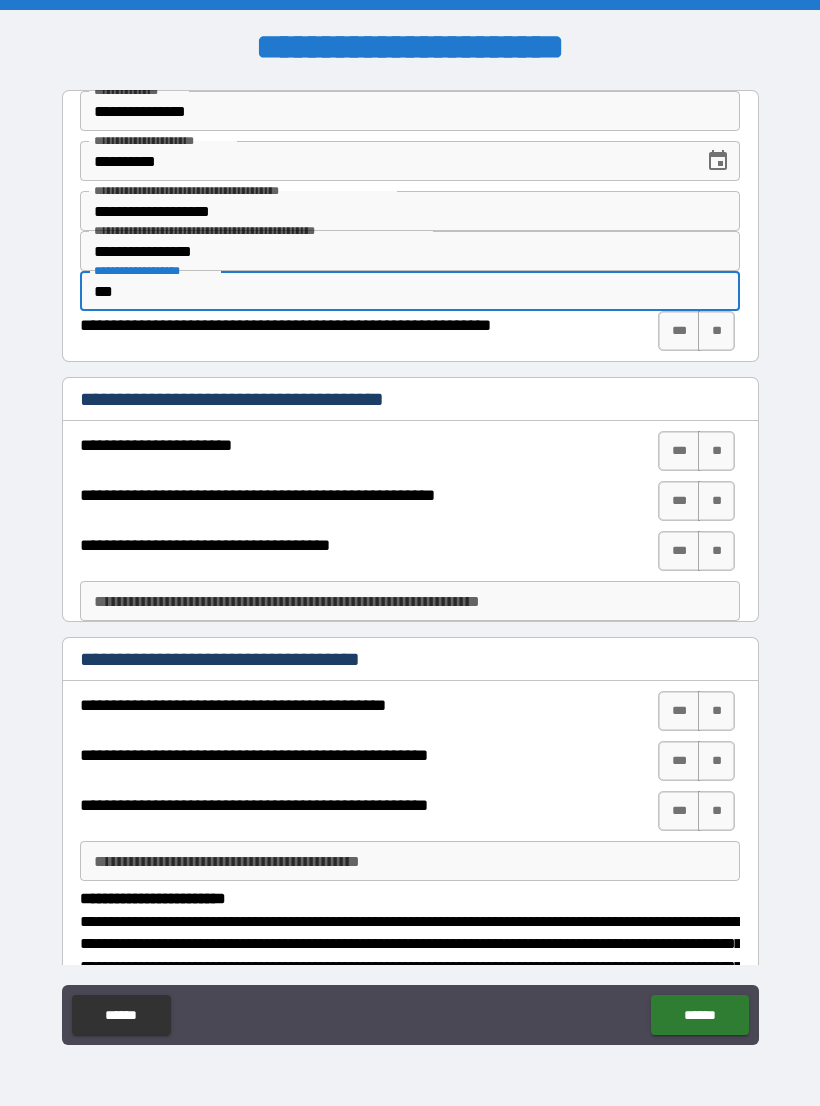 type on "***" 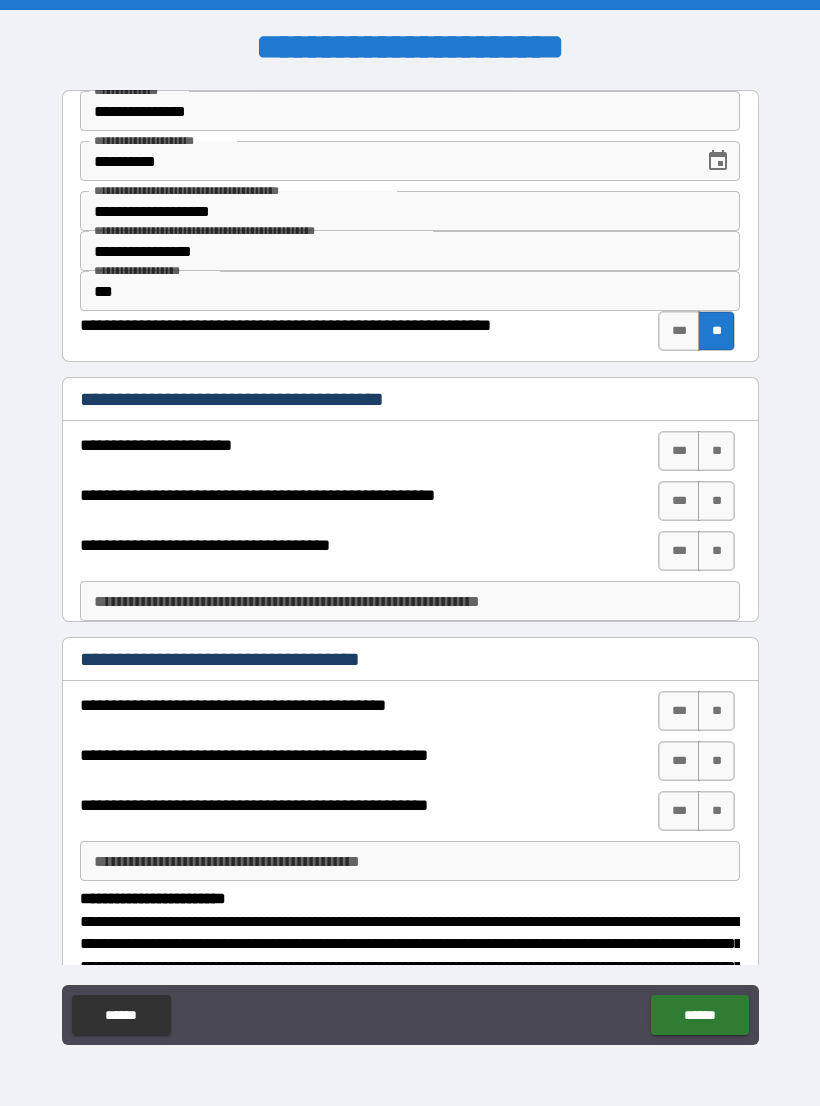 click on "**" at bounding box center [716, 451] 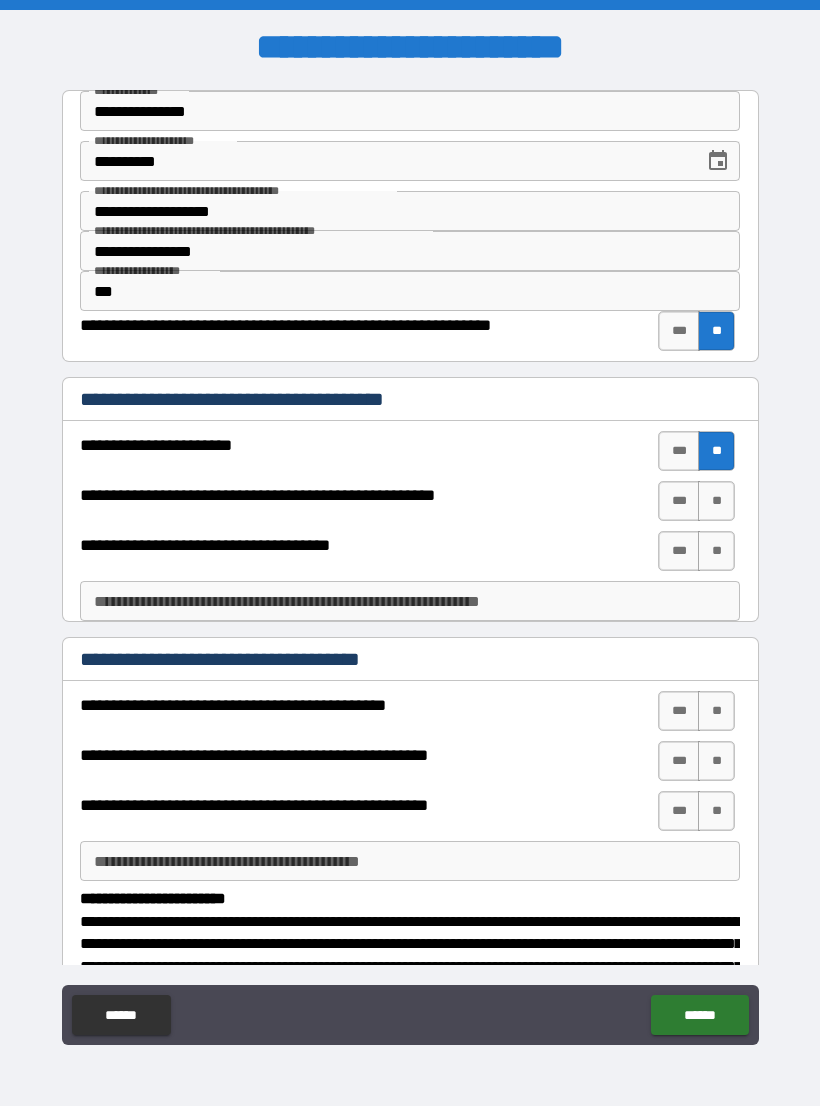click on "**" at bounding box center [716, 501] 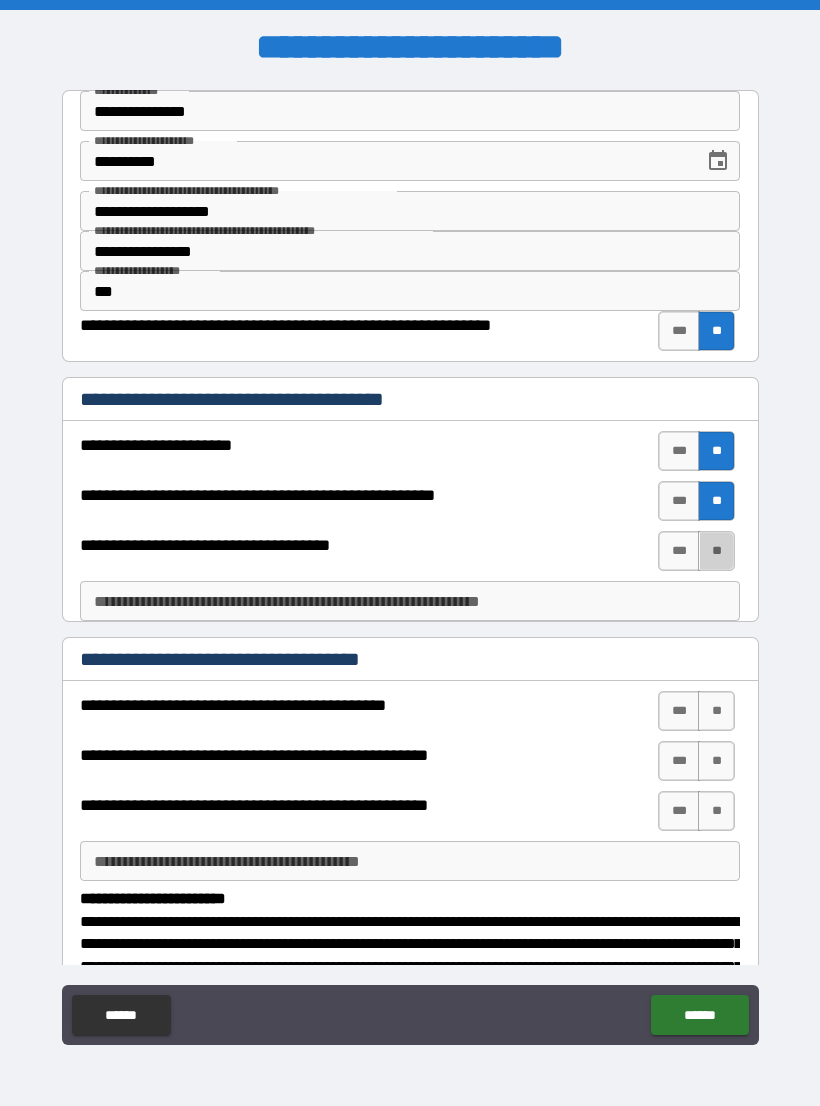 click on "**" at bounding box center (716, 551) 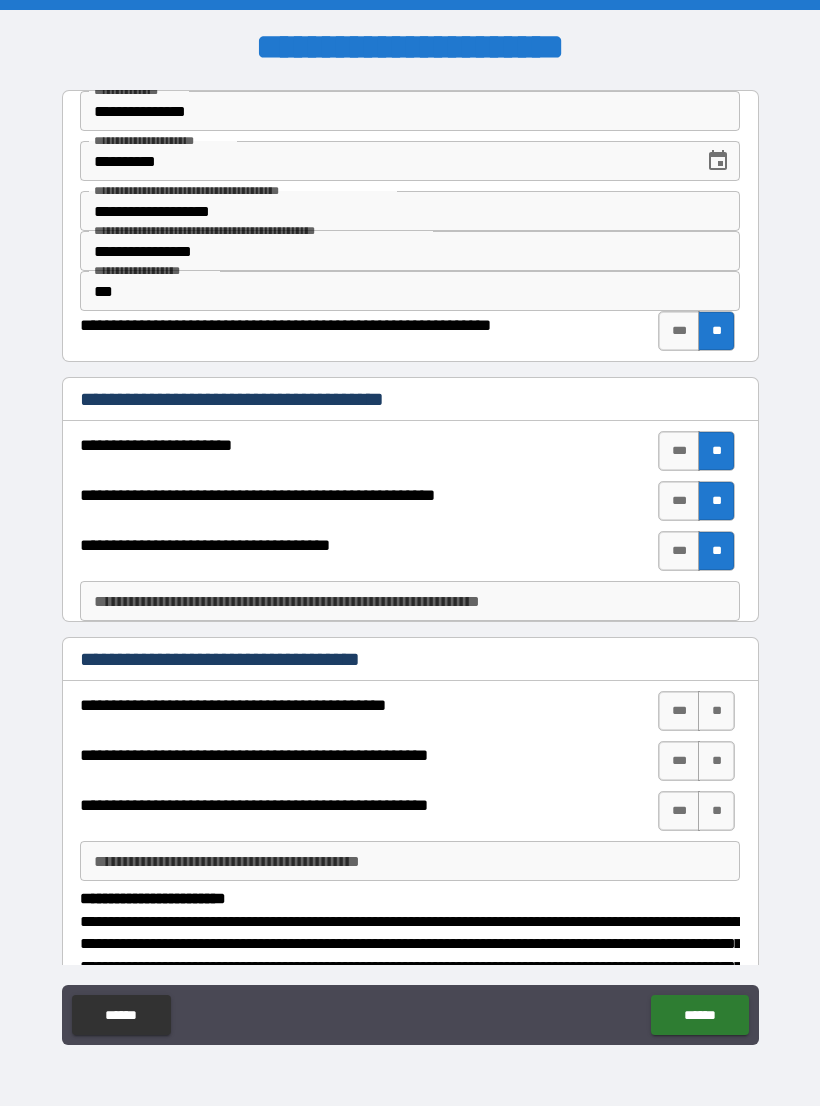 click on "***" at bounding box center [679, 711] 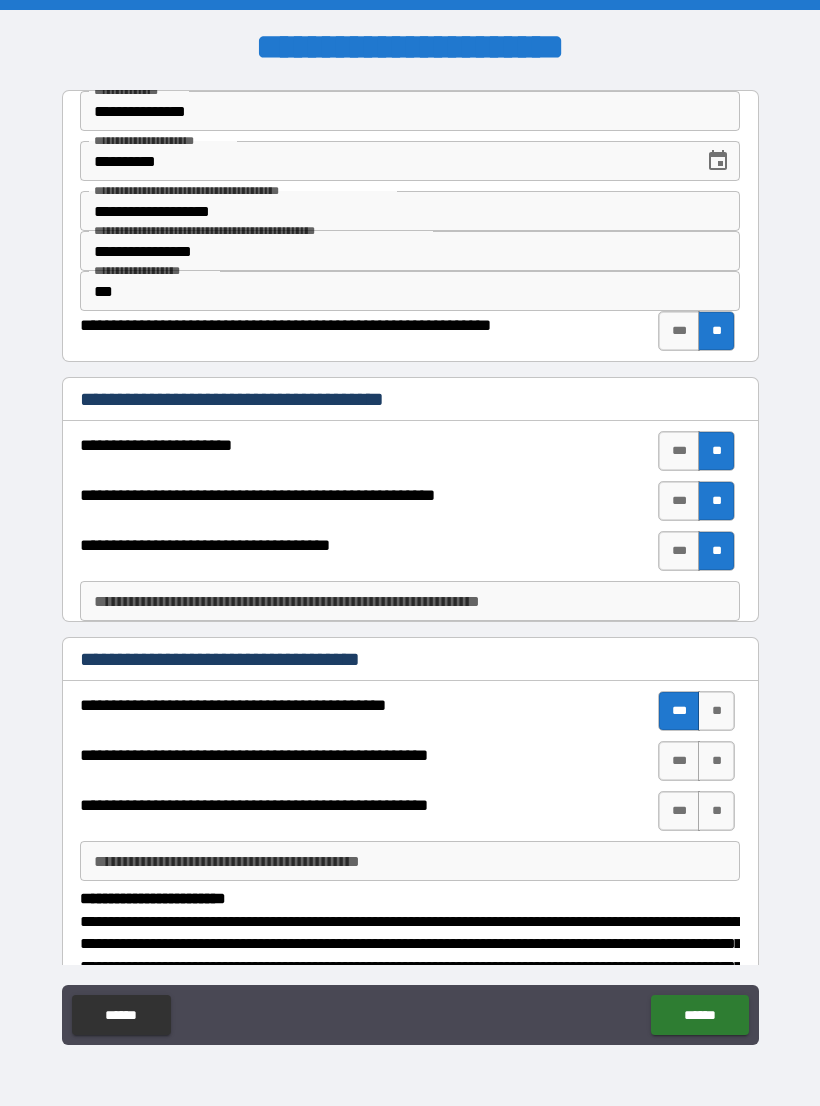 click on "***" at bounding box center [679, 761] 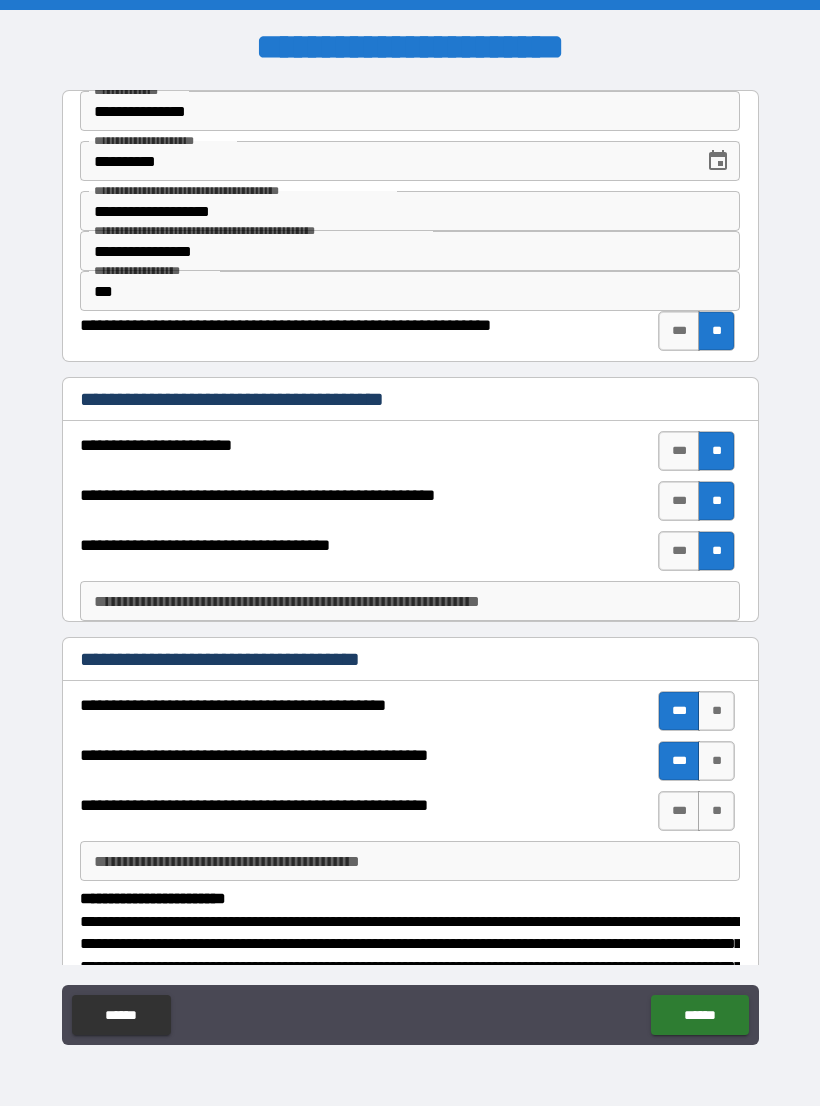 click on "**" at bounding box center (716, 811) 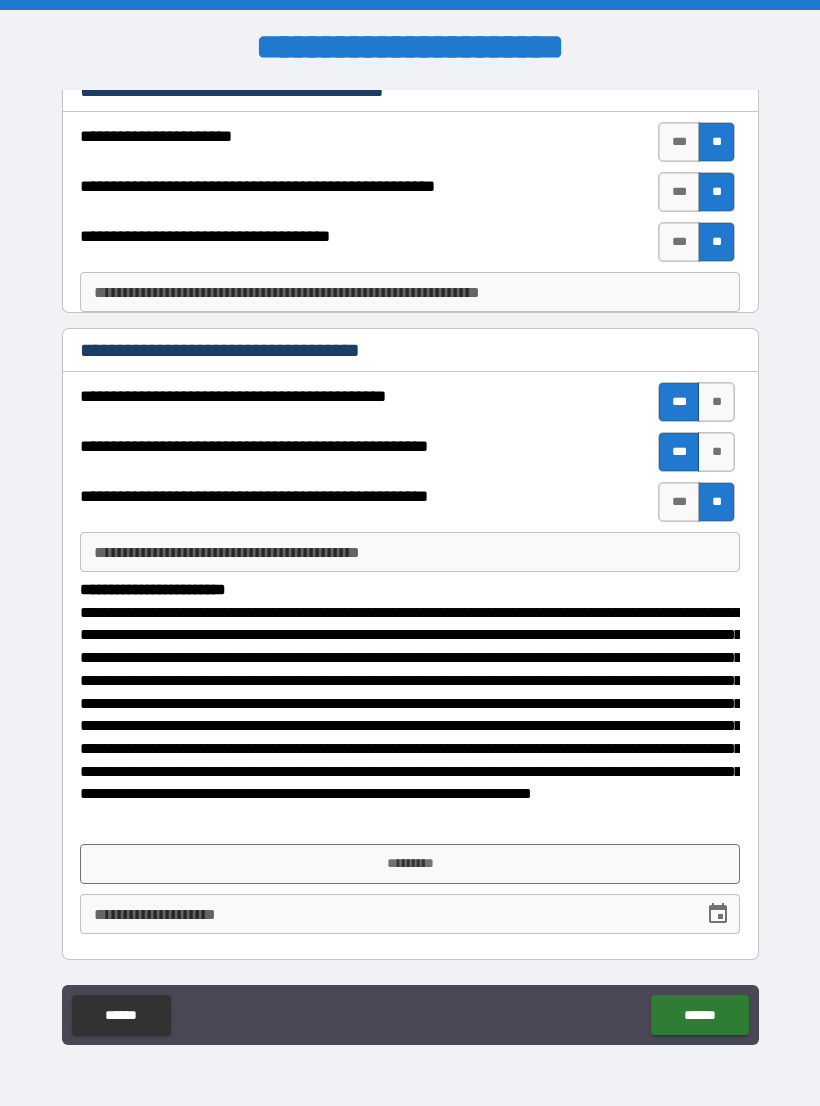 scroll, scrollTop: 308, scrollLeft: 0, axis: vertical 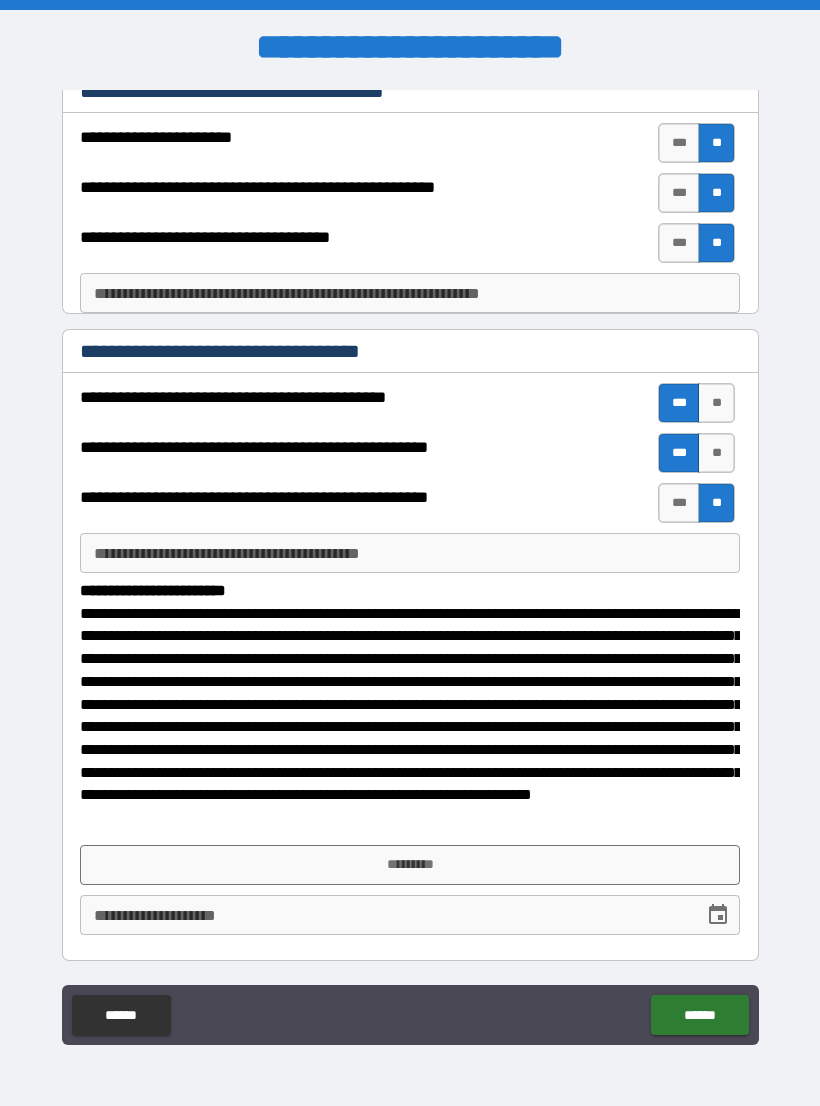 click on "*********" at bounding box center (410, 865) 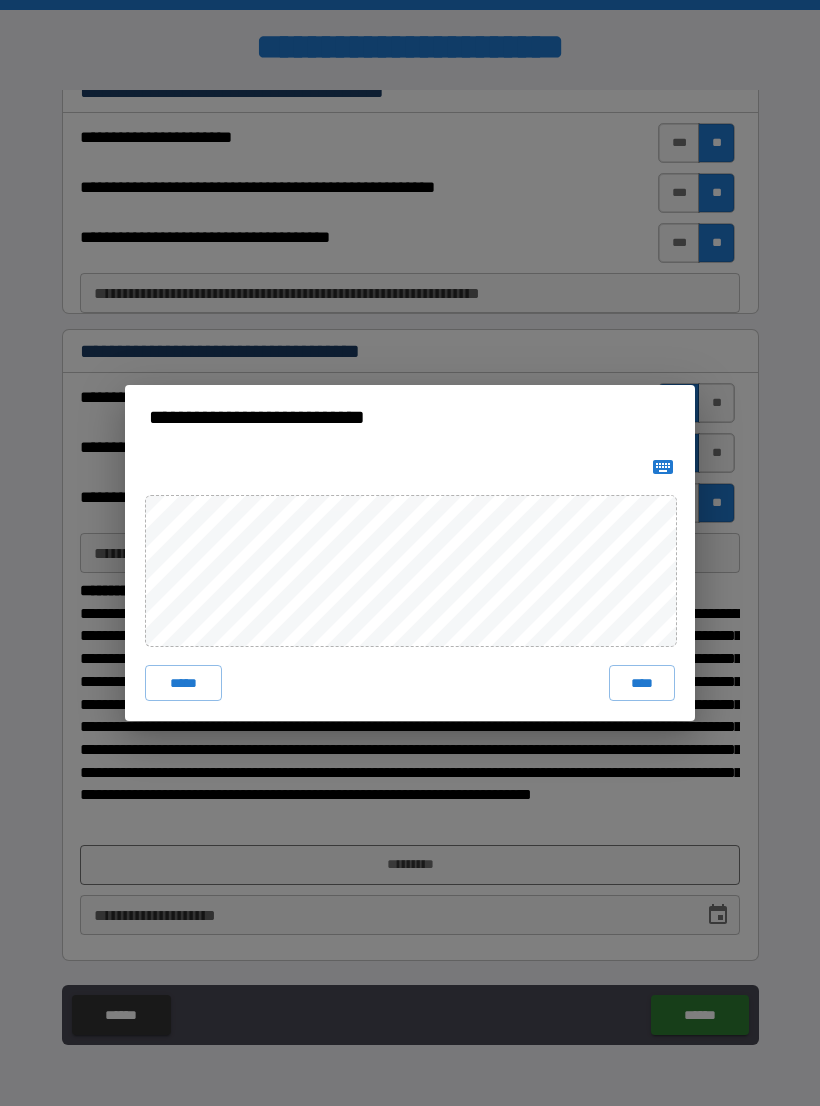 click on "****" at bounding box center [642, 683] 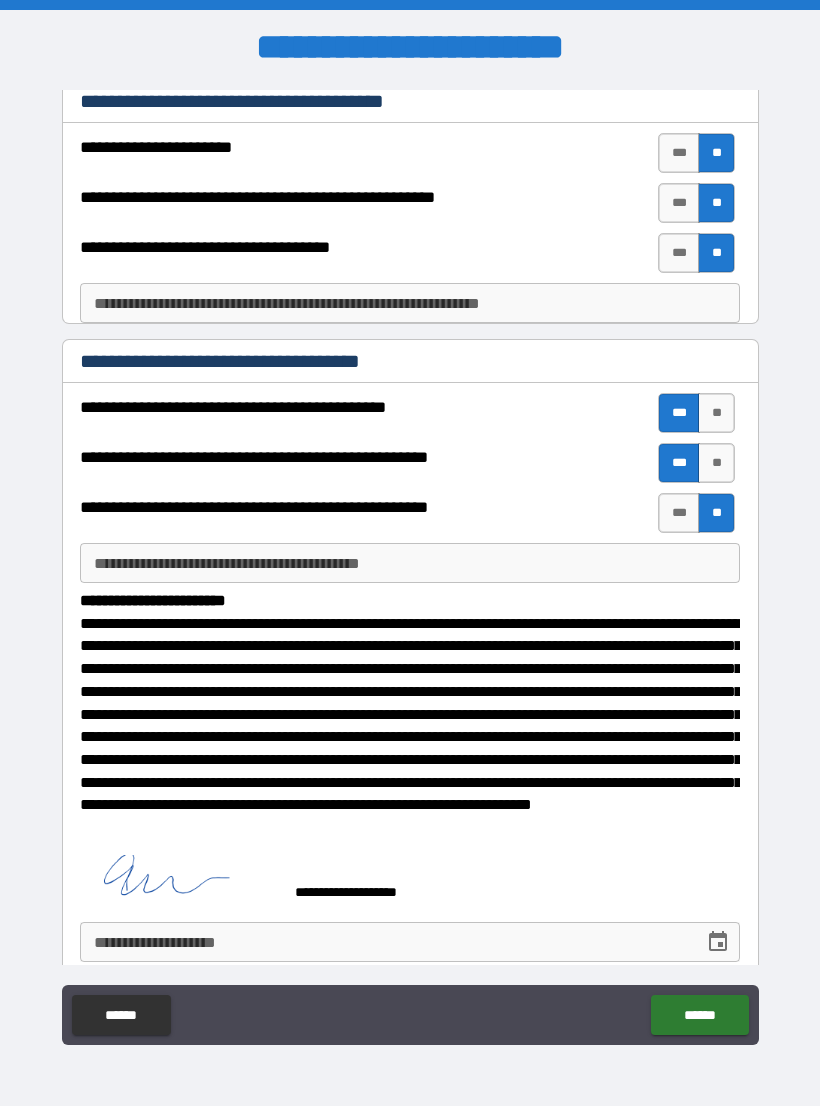 click 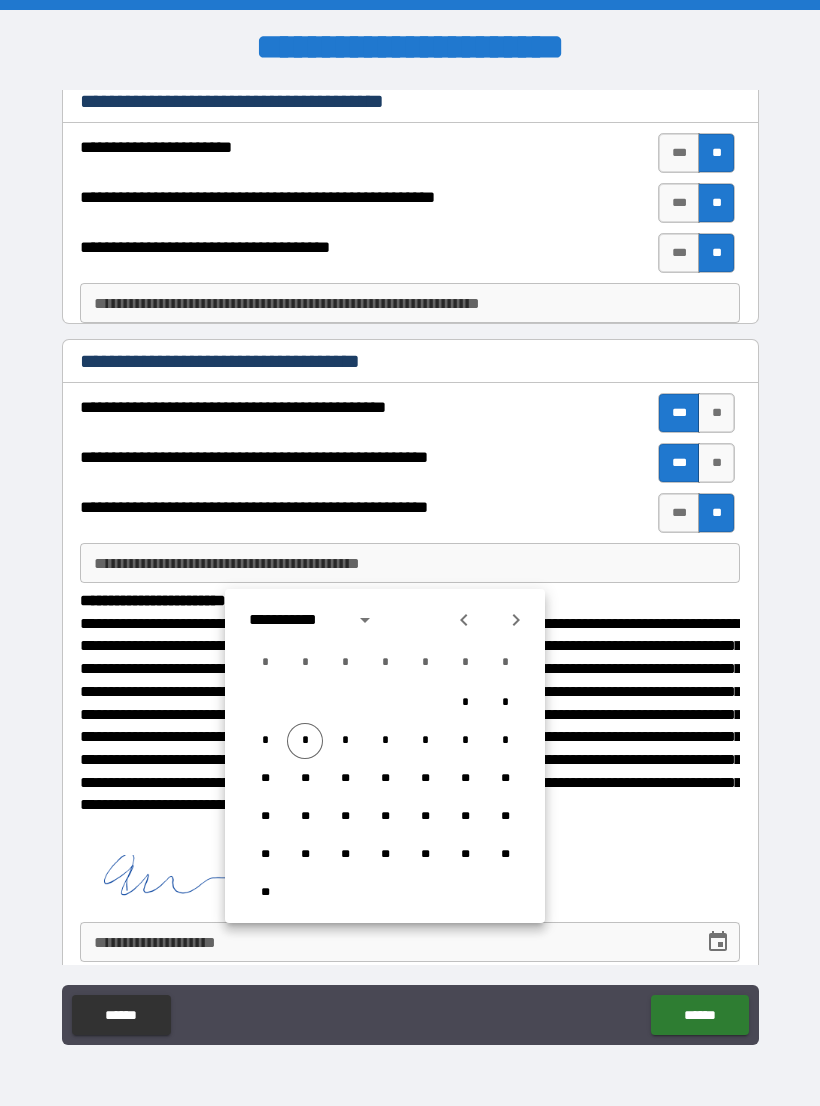 click on "*" at bounding box center [305, 741] 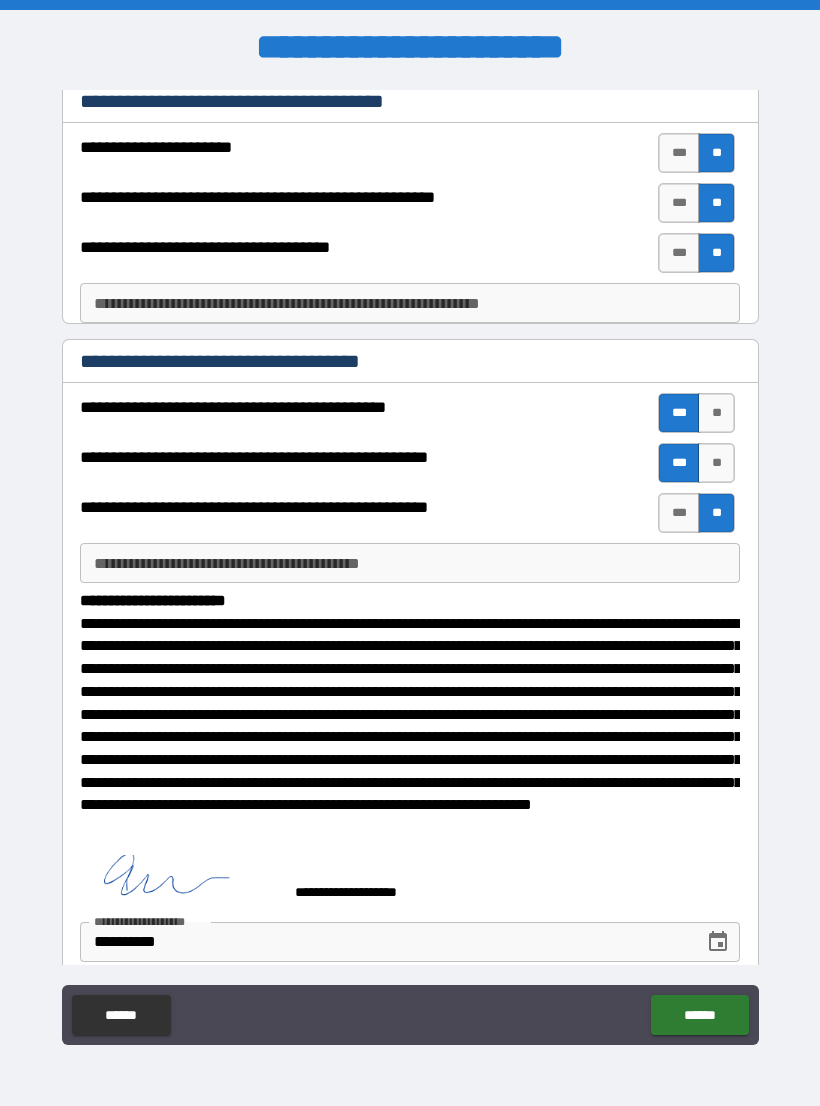 type on "**********" 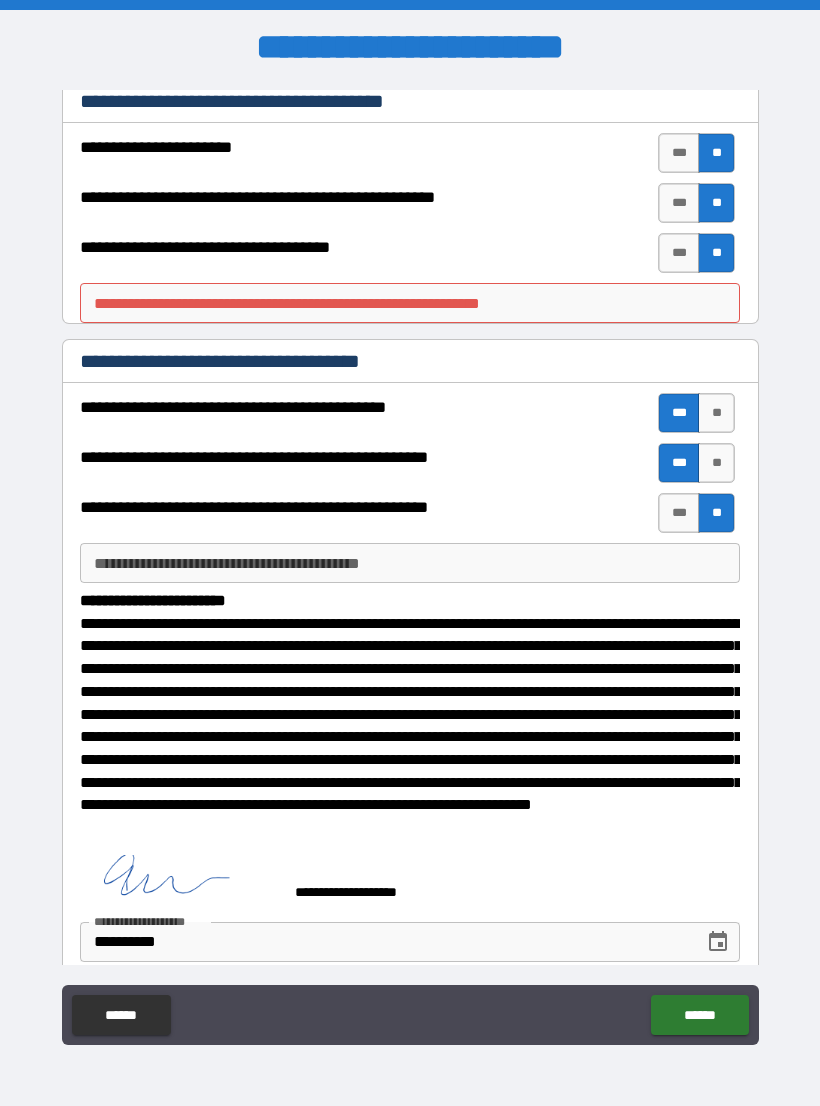 click on "**********" at bounding box center [410, 303] 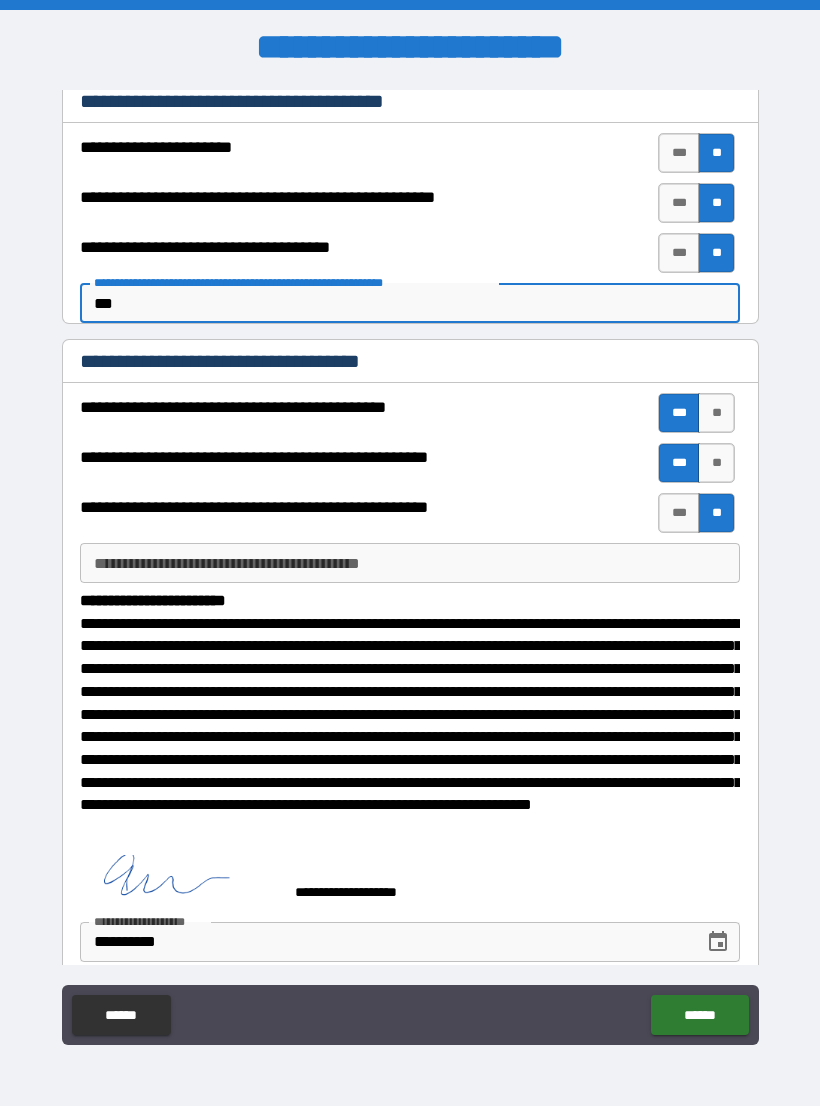 type on "****" 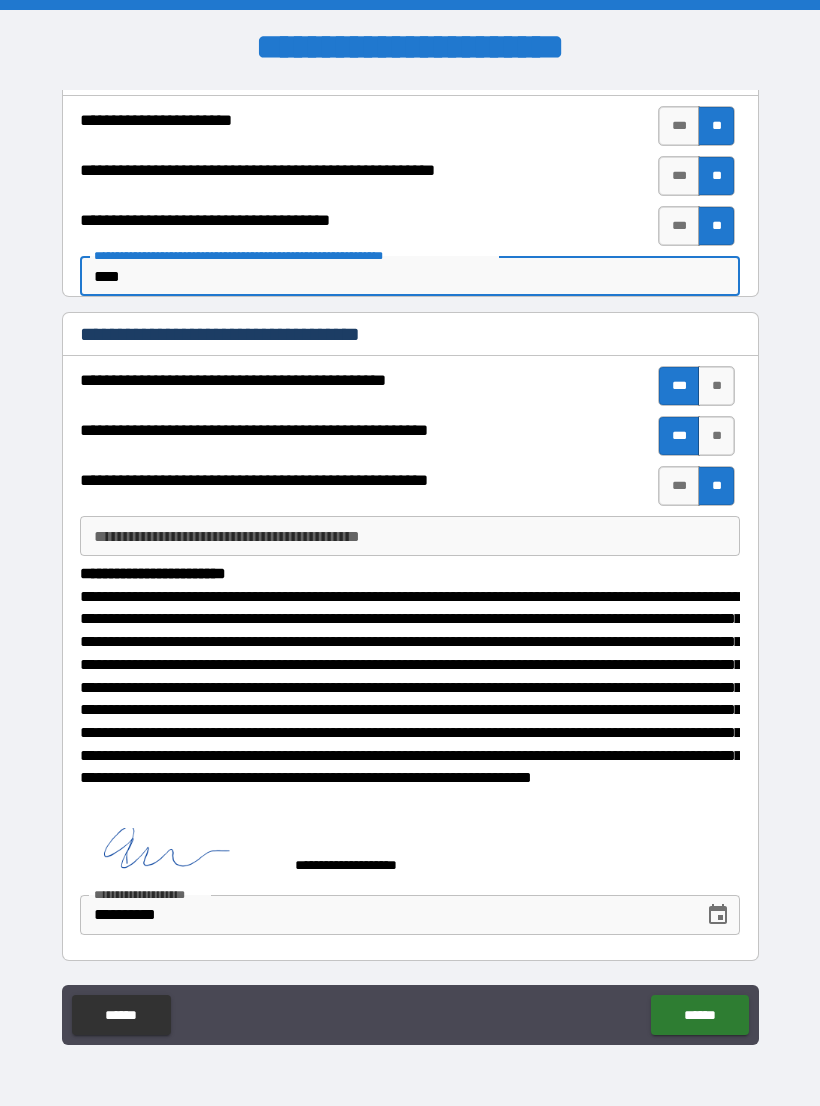 scroll, scrollTop: 325, scrollLeft: 0, axis: vertical 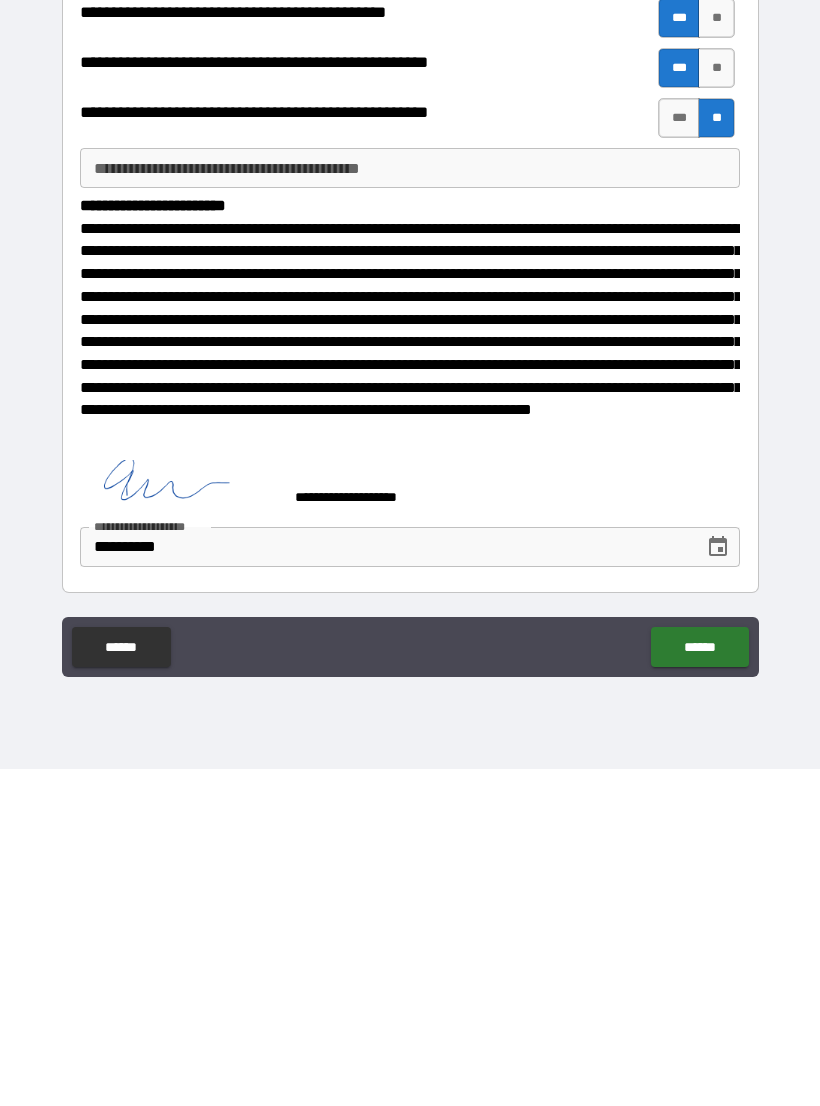 click on "******" at bounding box center (699, 984) 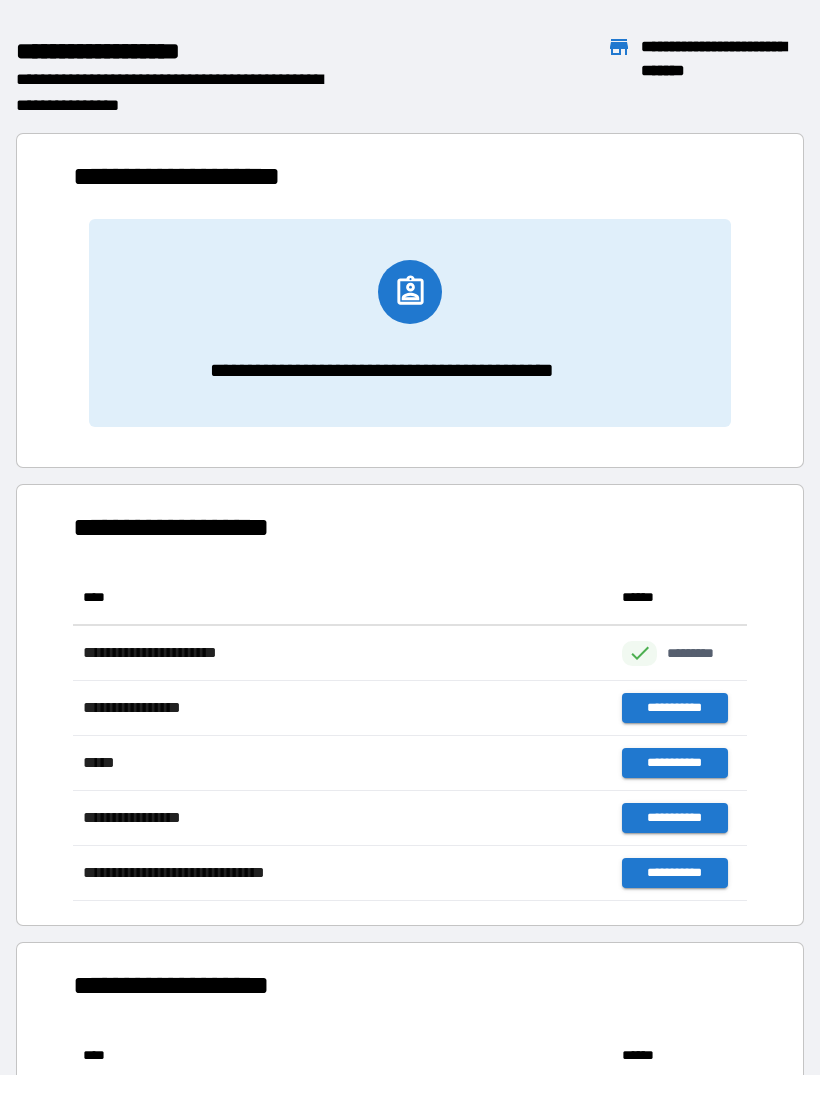 scroll, scrollTop: 1, scrollLeft: 1, axis: both 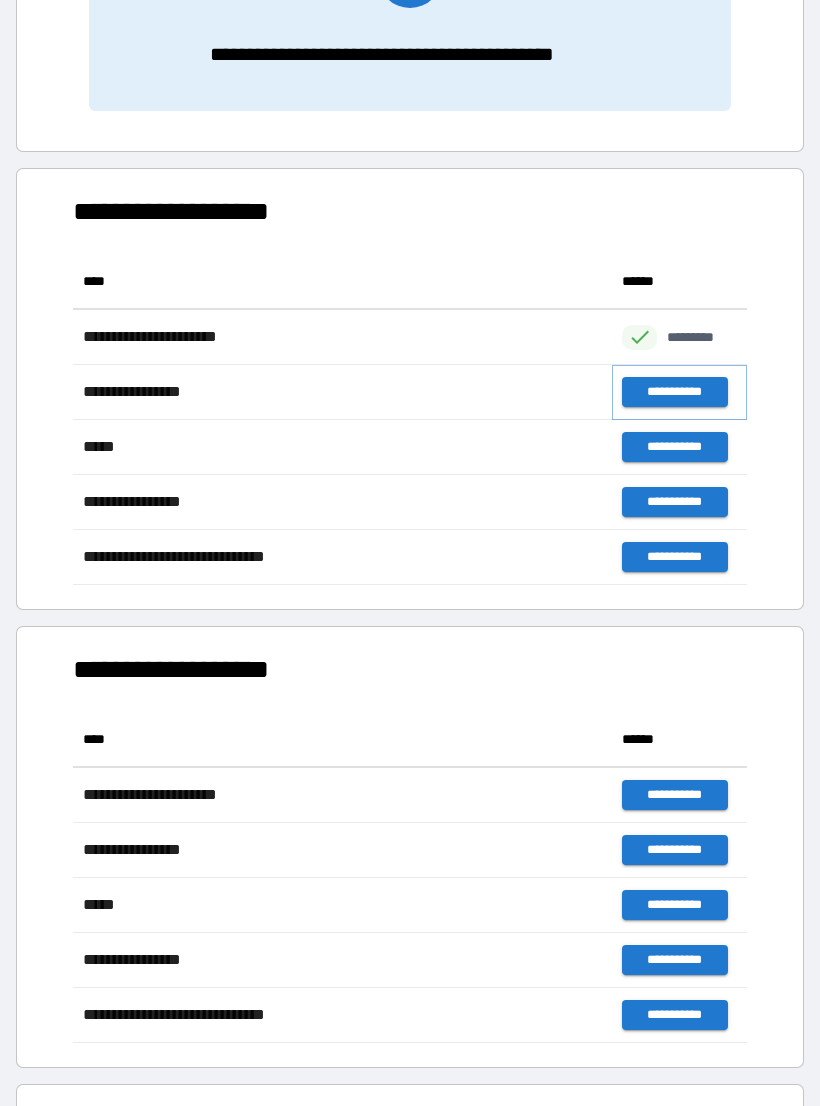 click on "**********" at bounding box center (674, 392) 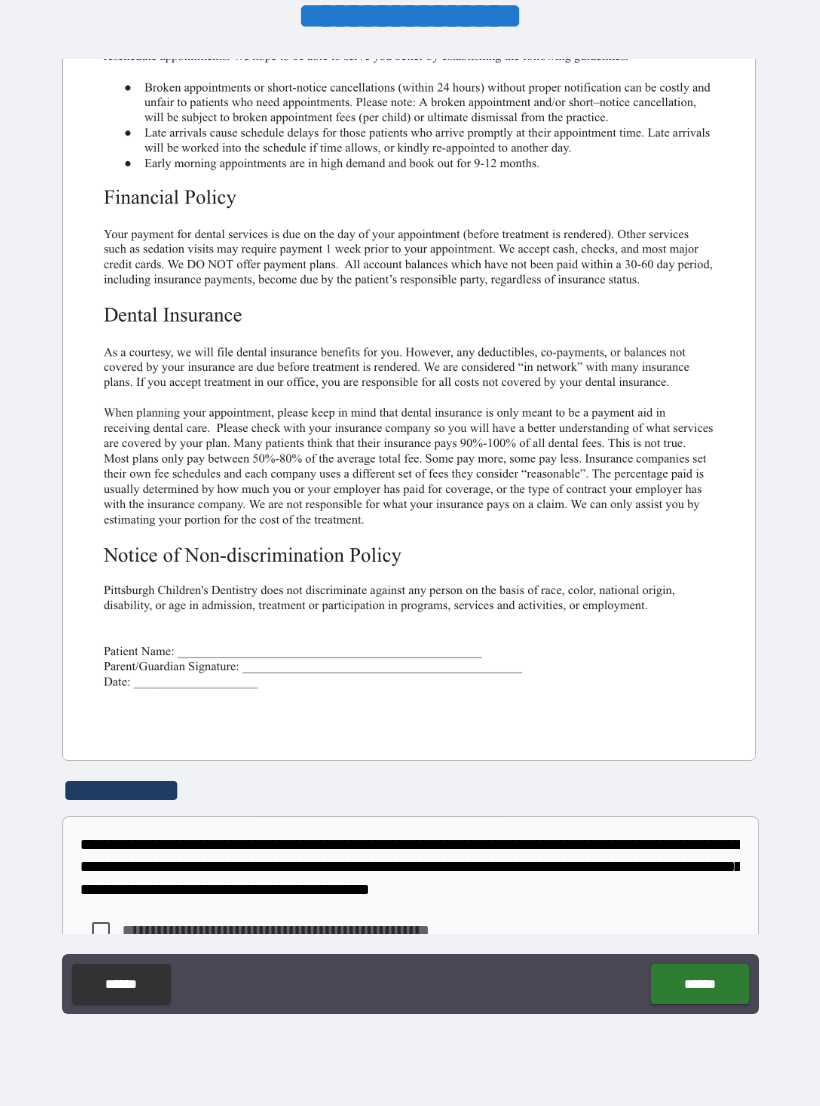 scroll, scrollTop: 228, scrollLeft: 0, axis: vertical 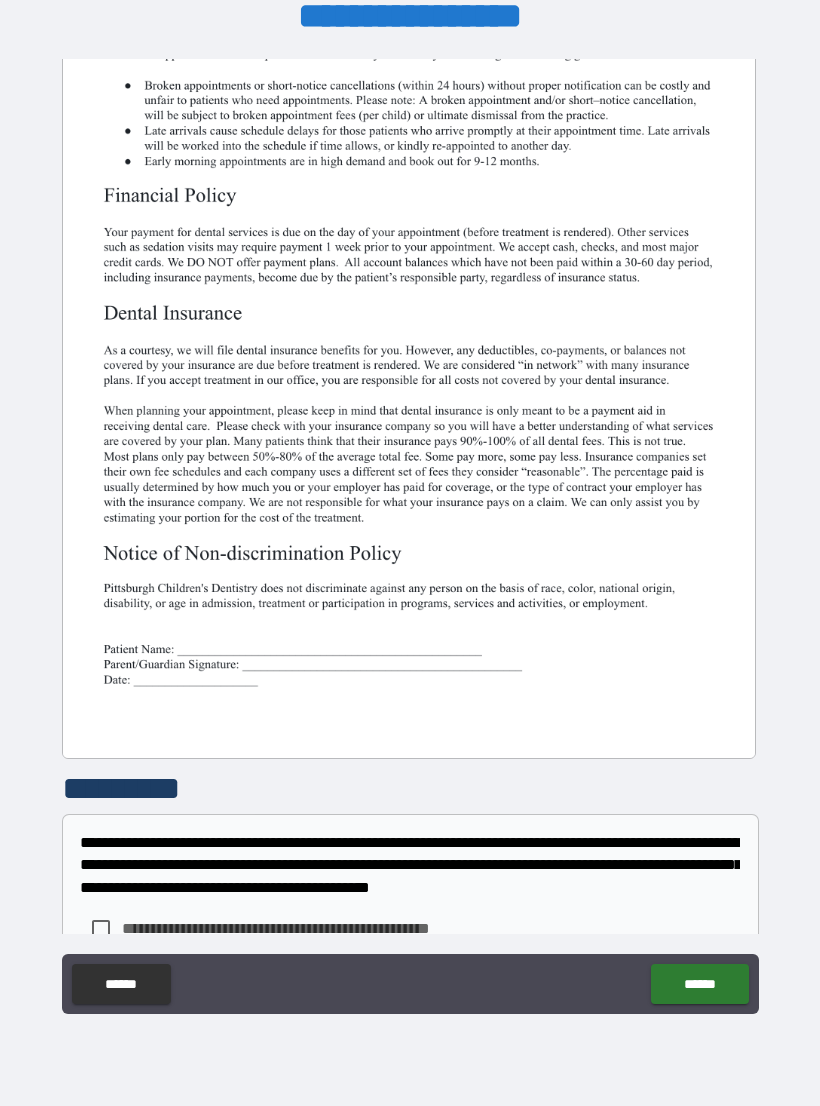 click at bounding box center (409, 310) 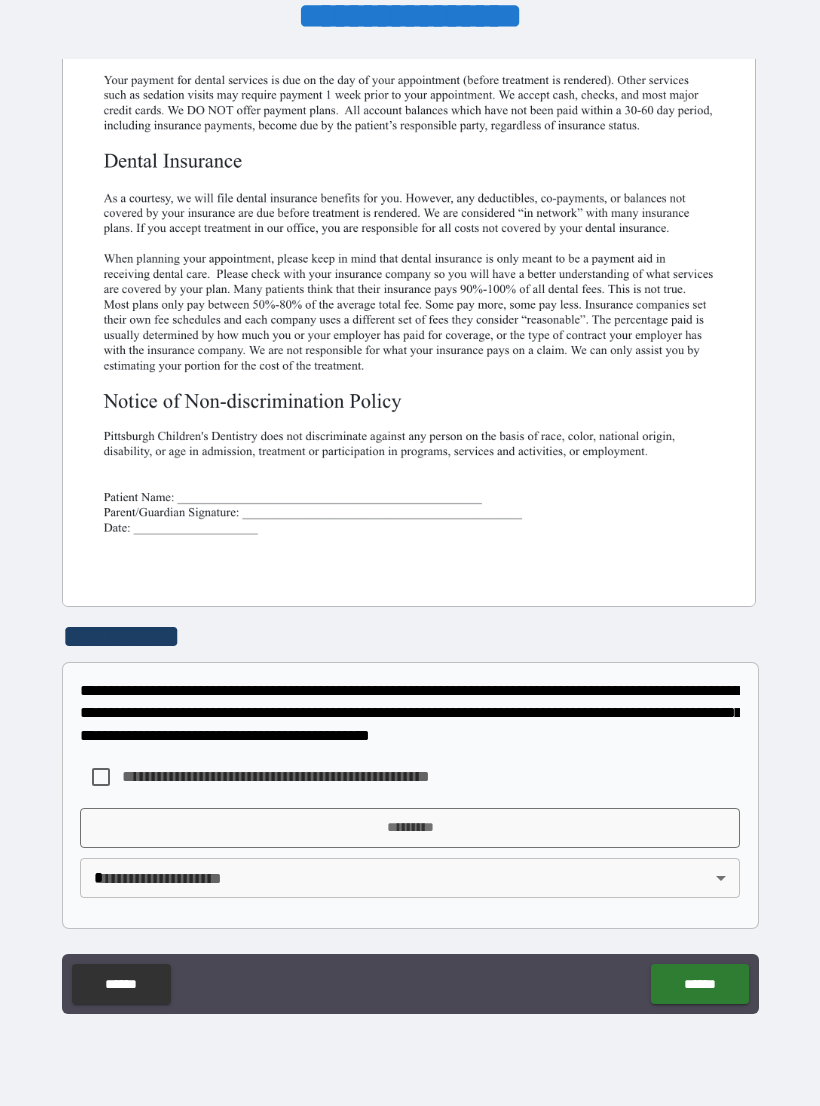 scroll, scrollTop: 380, scrollLeft: 0, axis: vertical 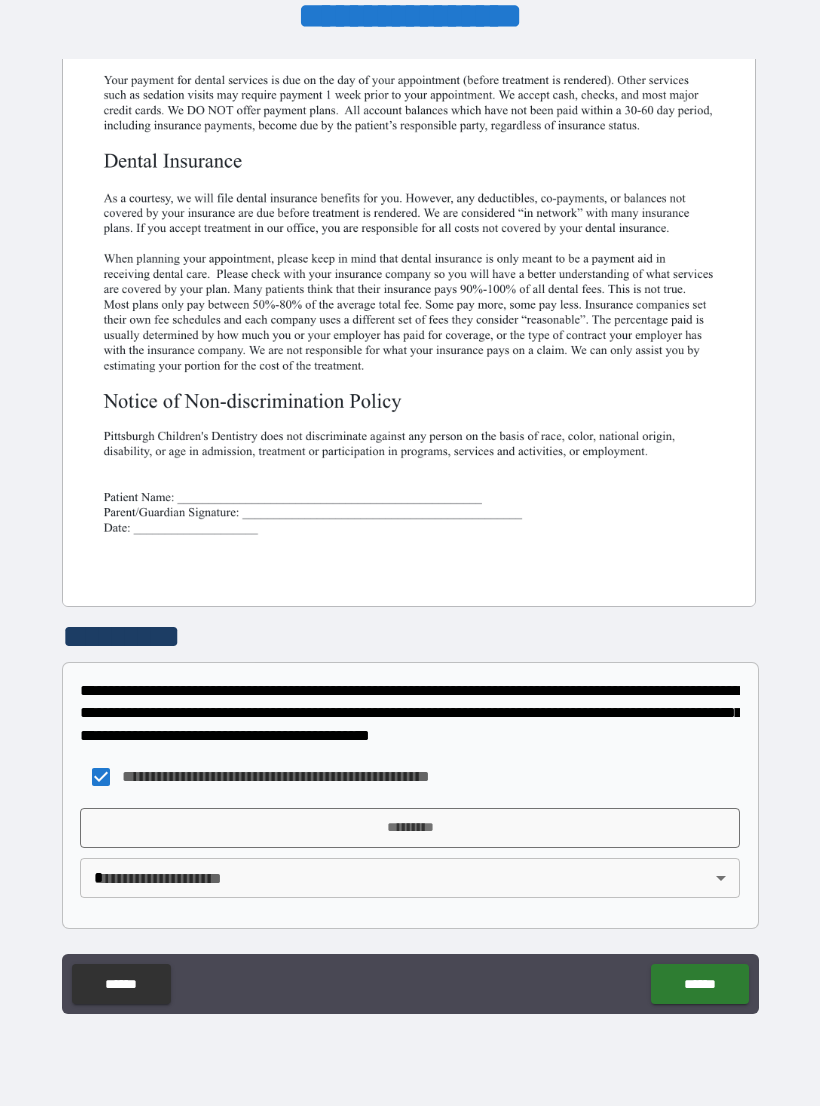 click on "*********" at bounding box center (410, 828) 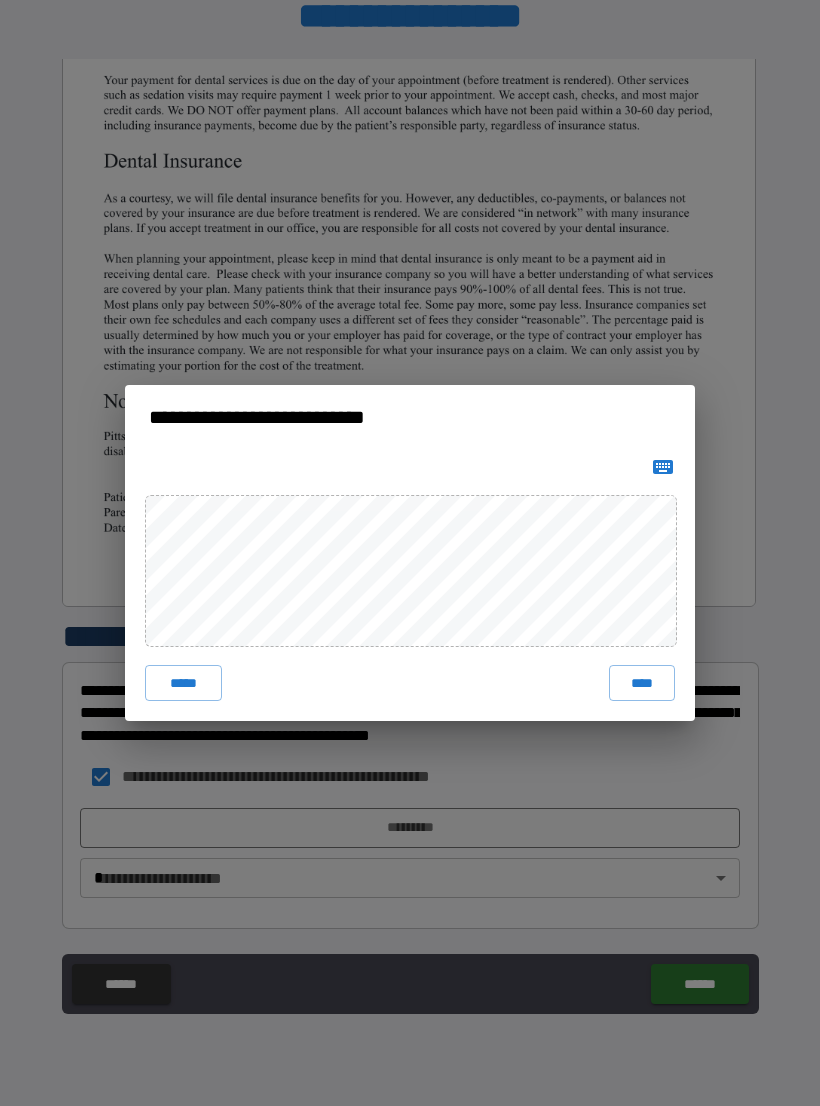 click on "****" at bounding box center [642, 683] 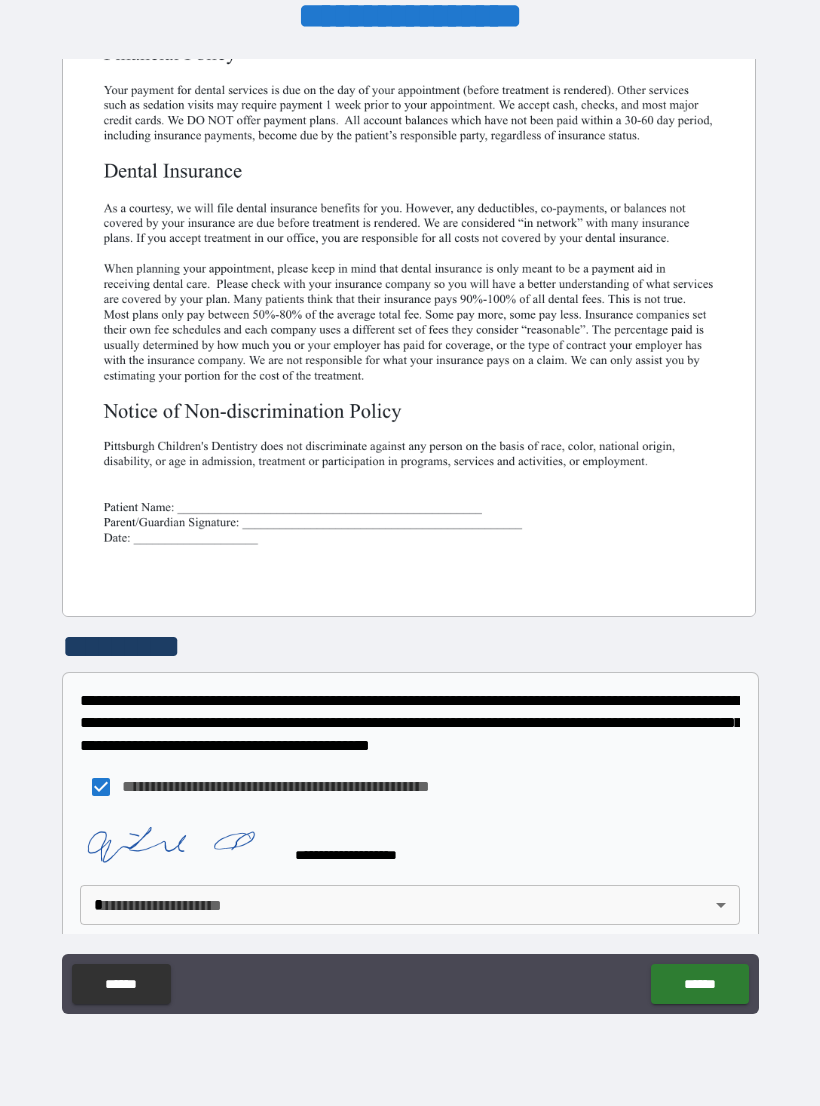click on "**********" at bounding box center (410, 537) 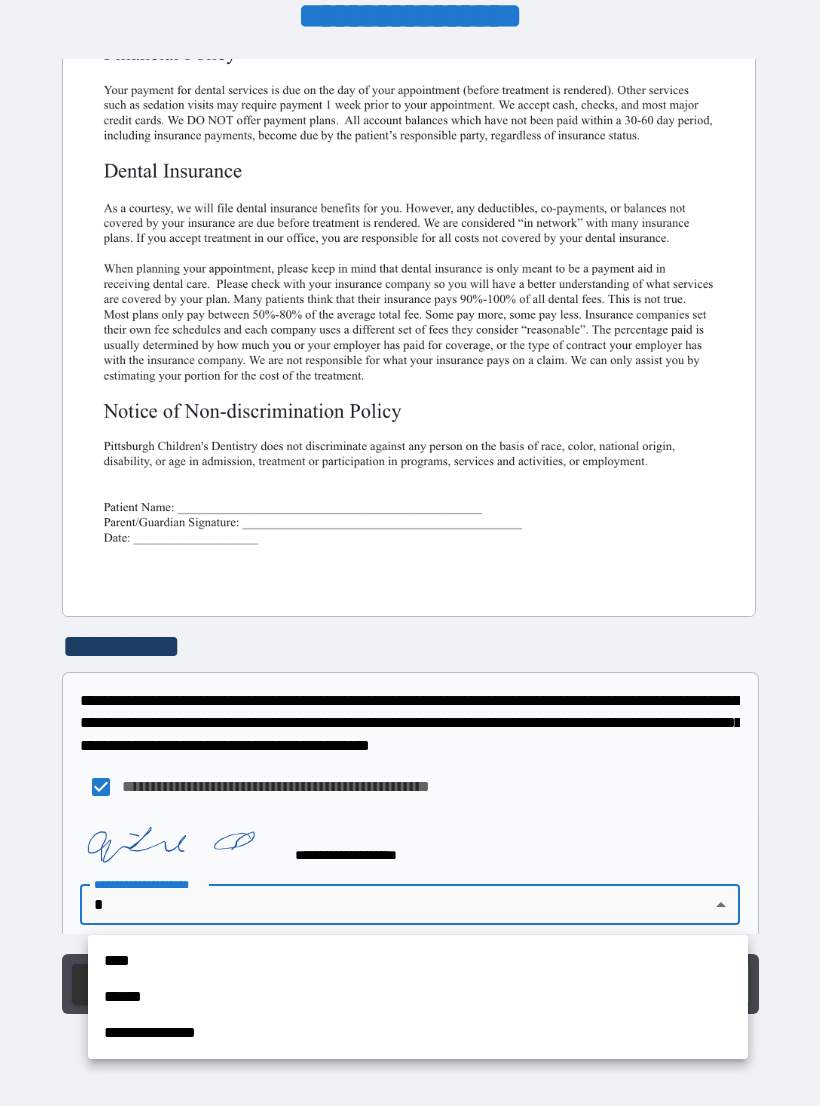 click on "******" at bounding box center (418, 997) 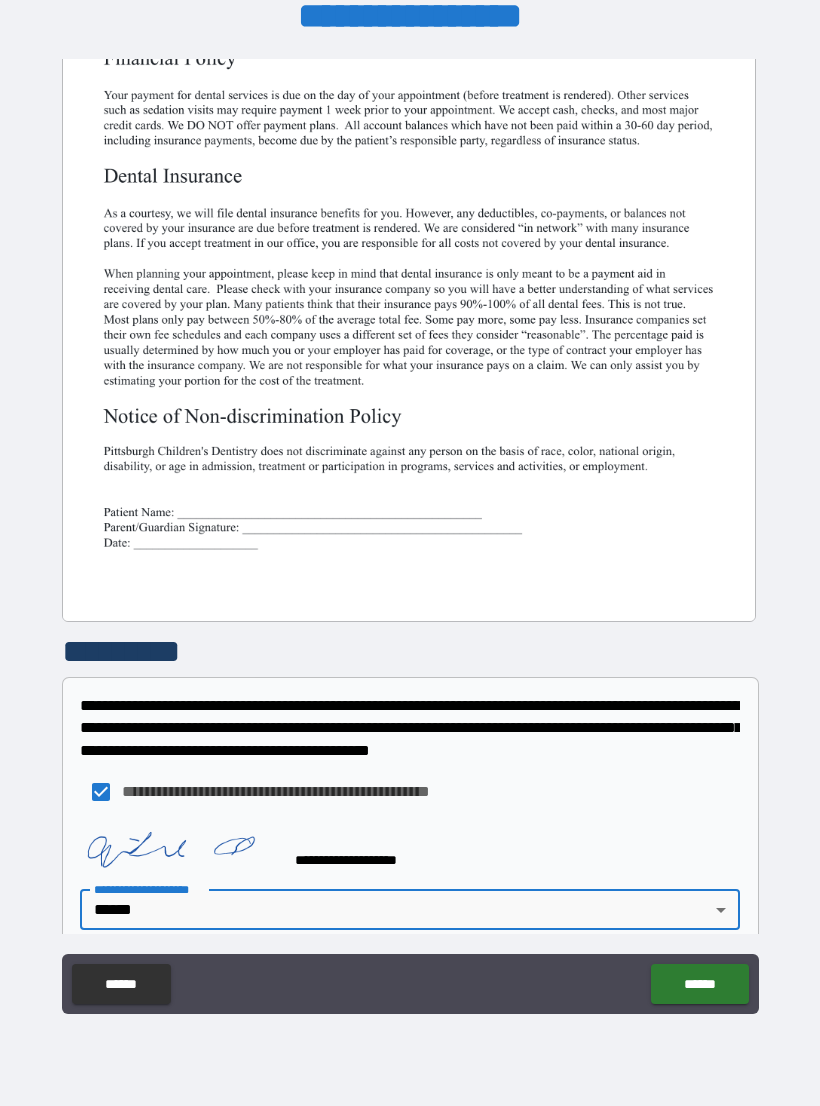 scroll, scrollTop: 371, scrollLeft: 0, axis: vertical 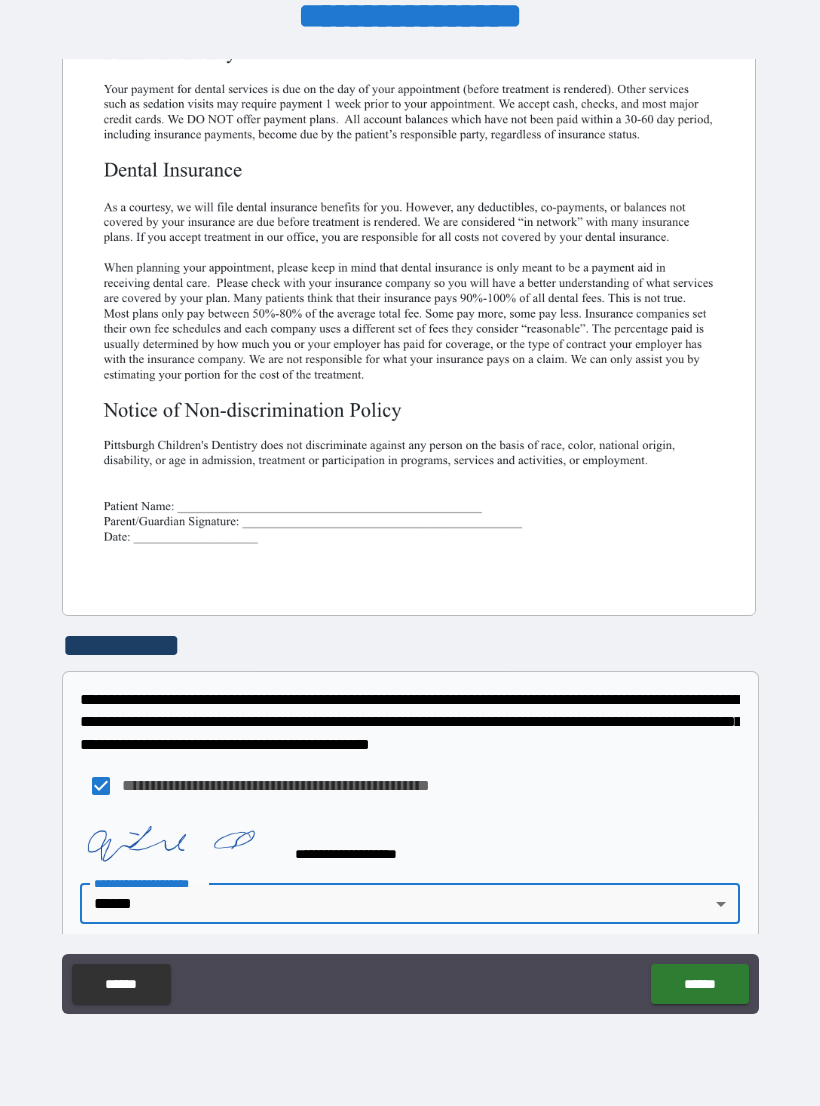 click on "******" at bounding box center (699, 984) 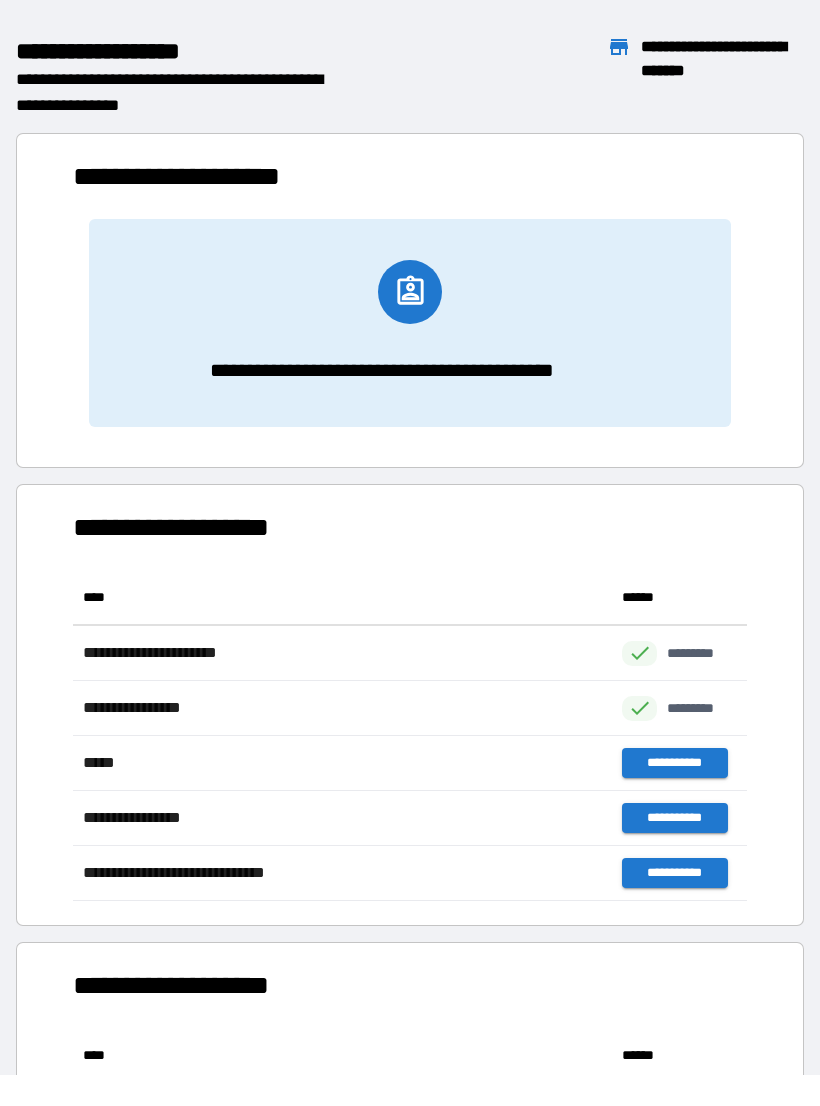 scroll, scrollTop: 1, scrollLeft: 1, axis: both 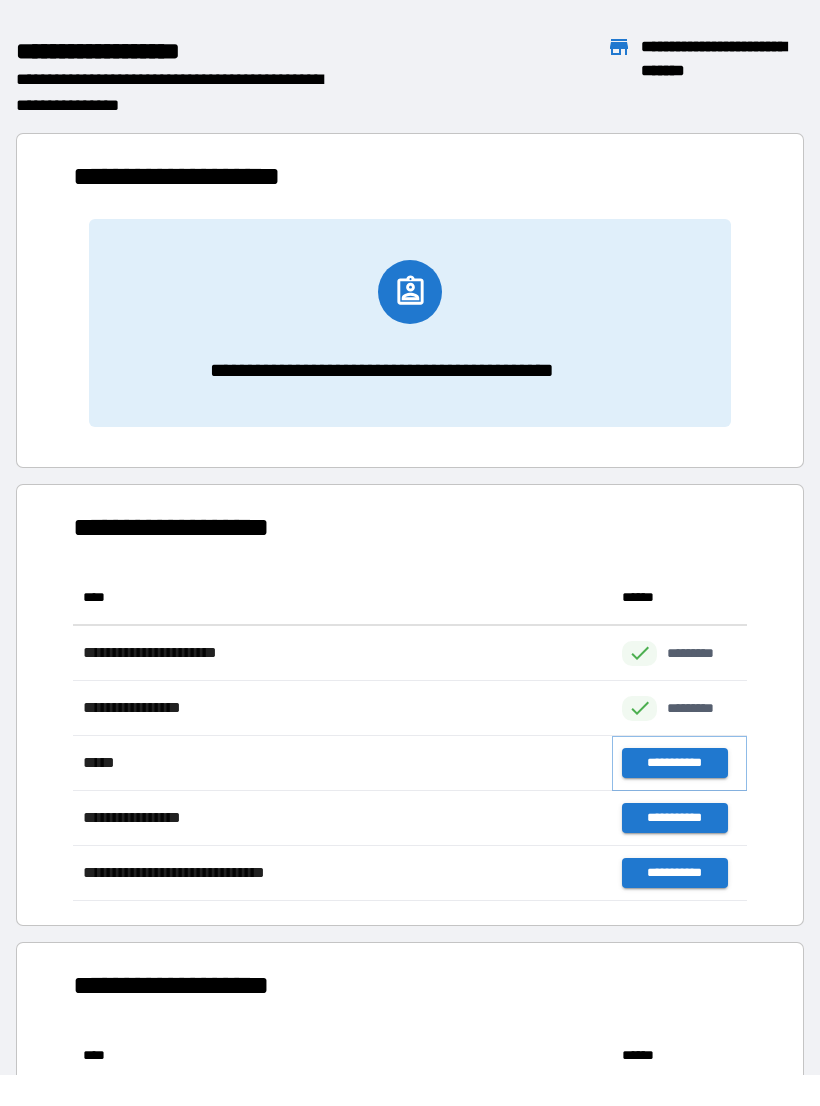 click on "**********" at bounding box center [674, 763] 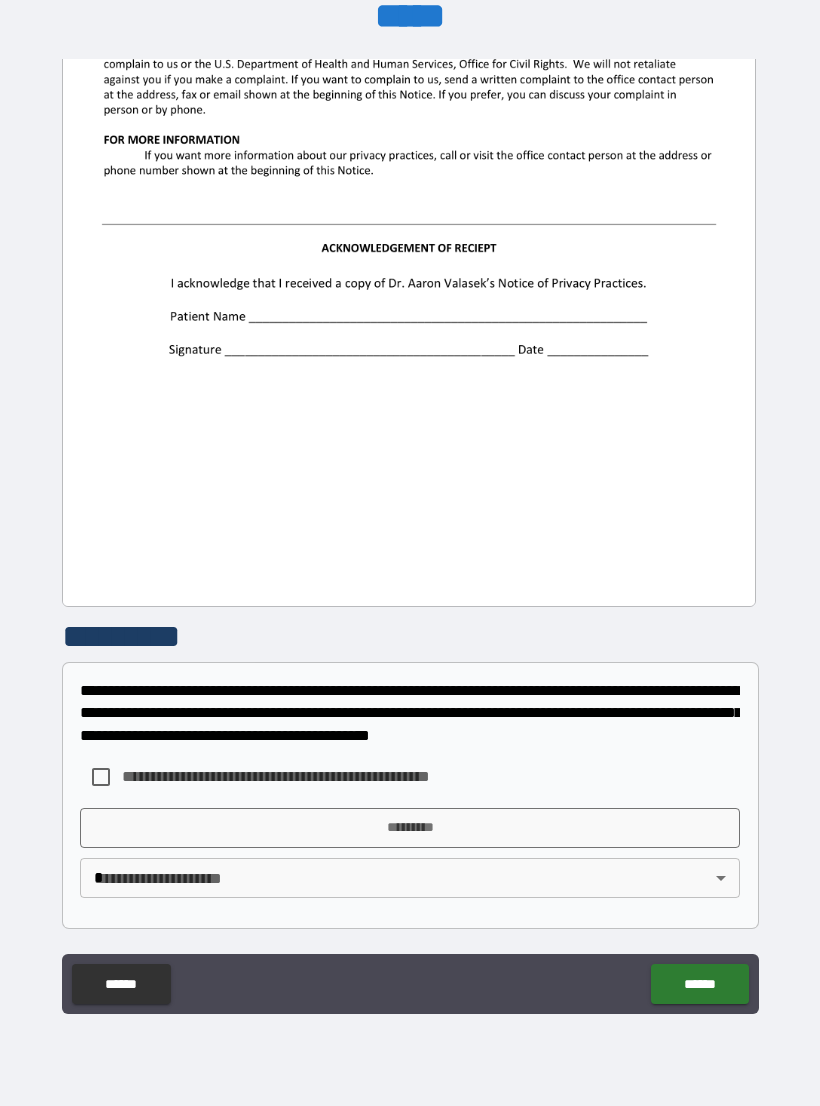scroll, scrollTop: 2244, scrollLeft: 0, axis: vertical 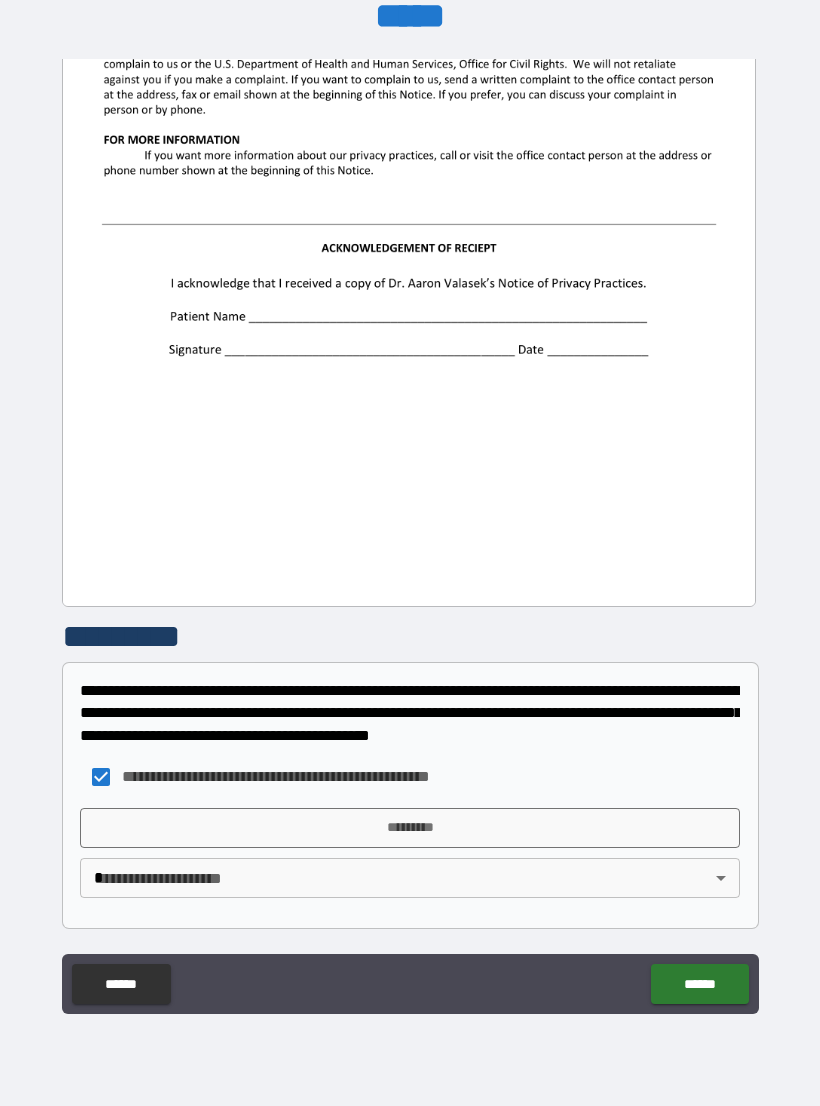 click on "*********" at bounding box center [410, 828] 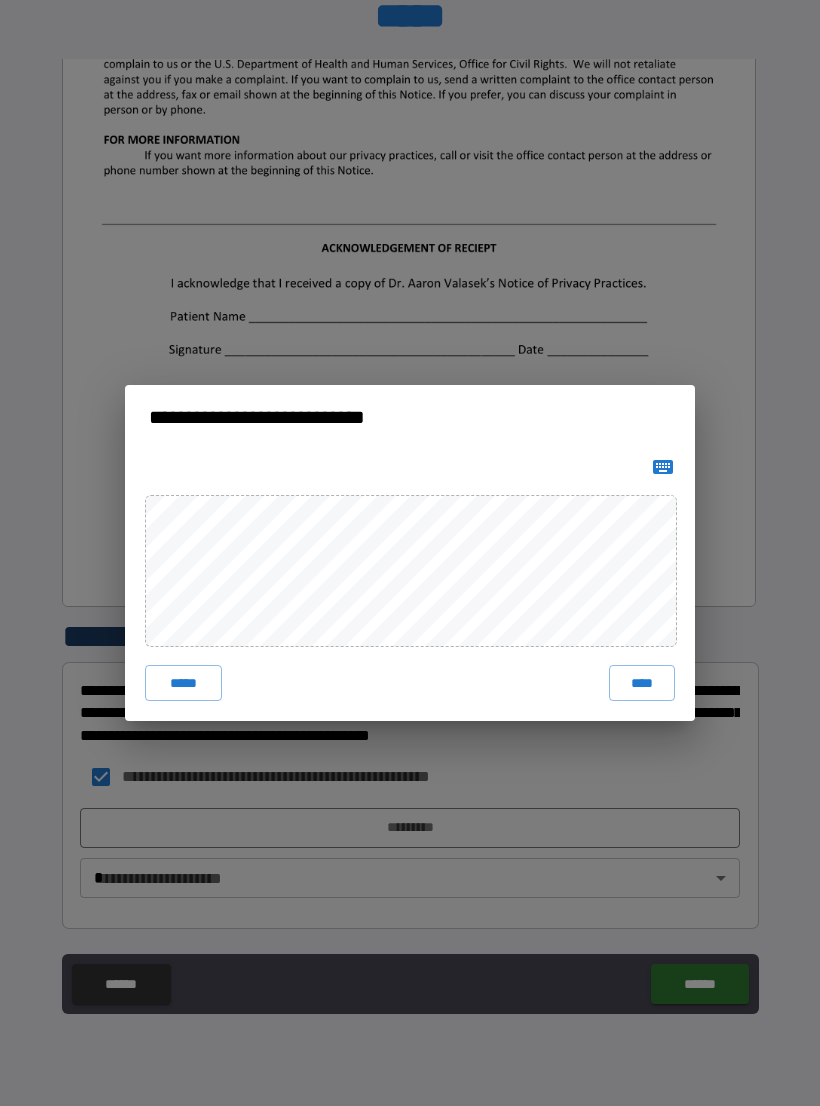 click on "****" at bounding box center (642, 683) 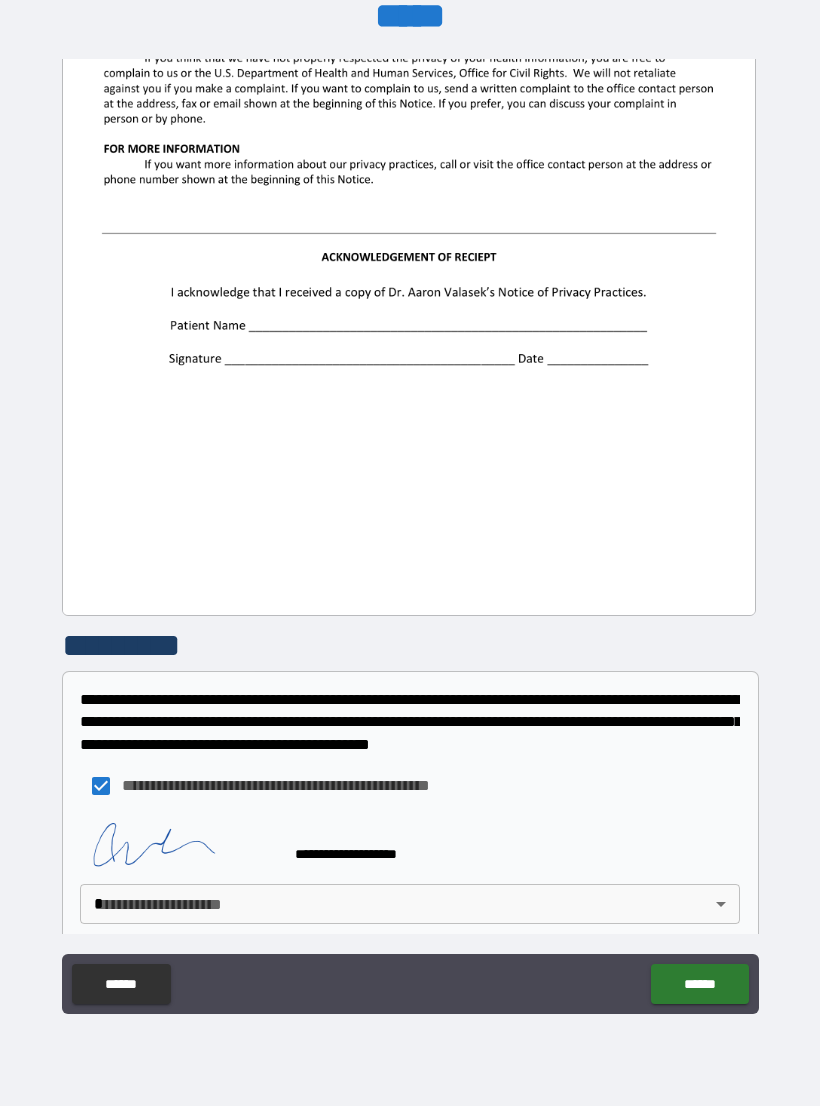 click on "**********" at bounding box center [410, 537] 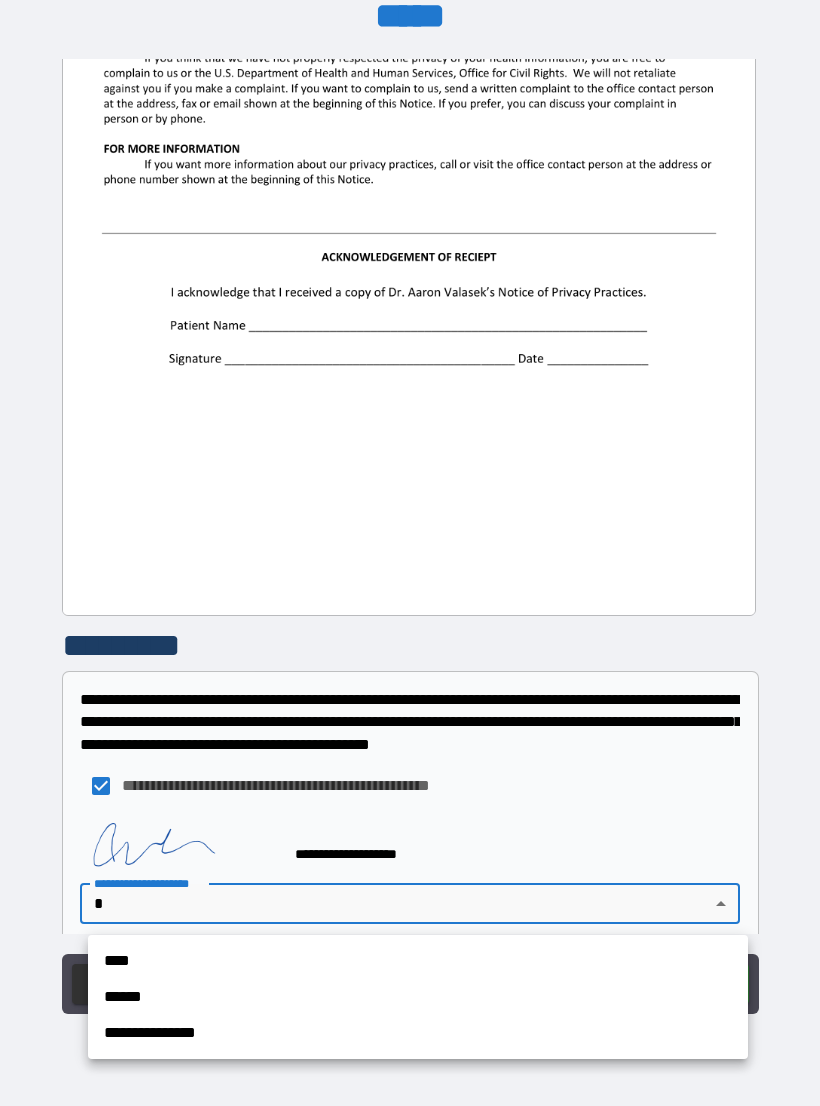 click on "**********" at bounding box center (418, 1033) 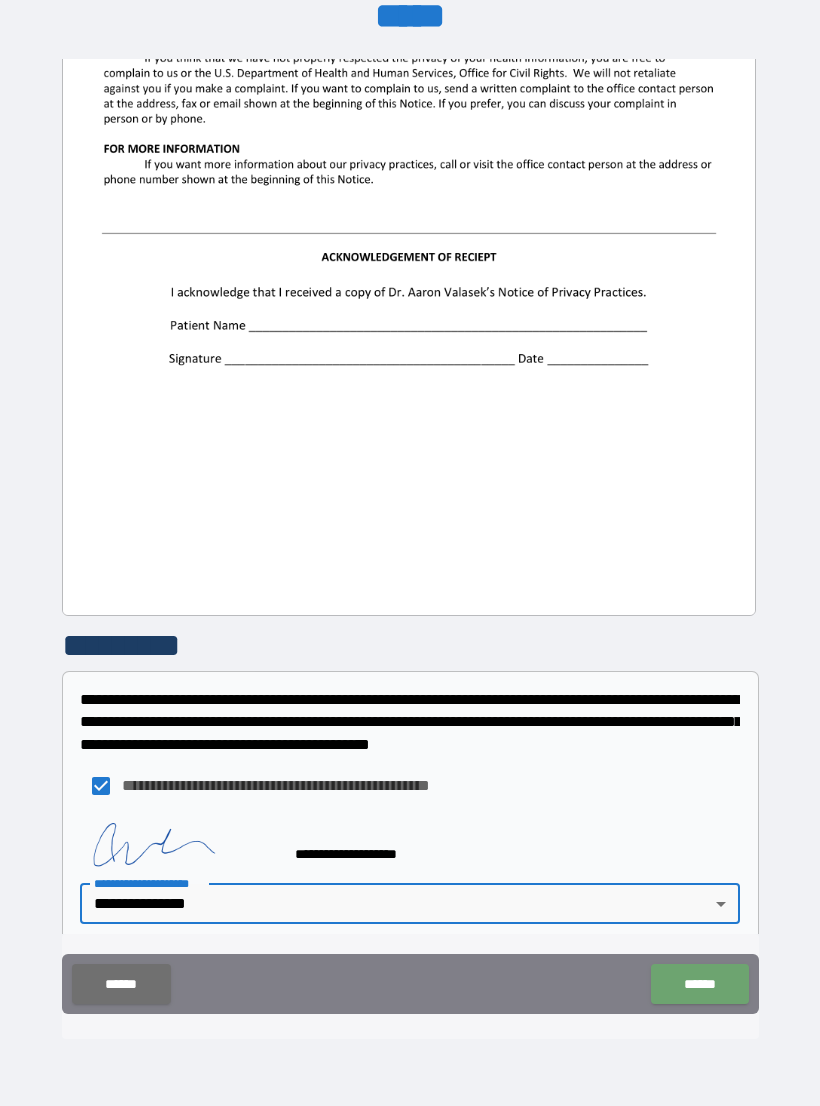 click on "******" at bounding box center [699, 984] 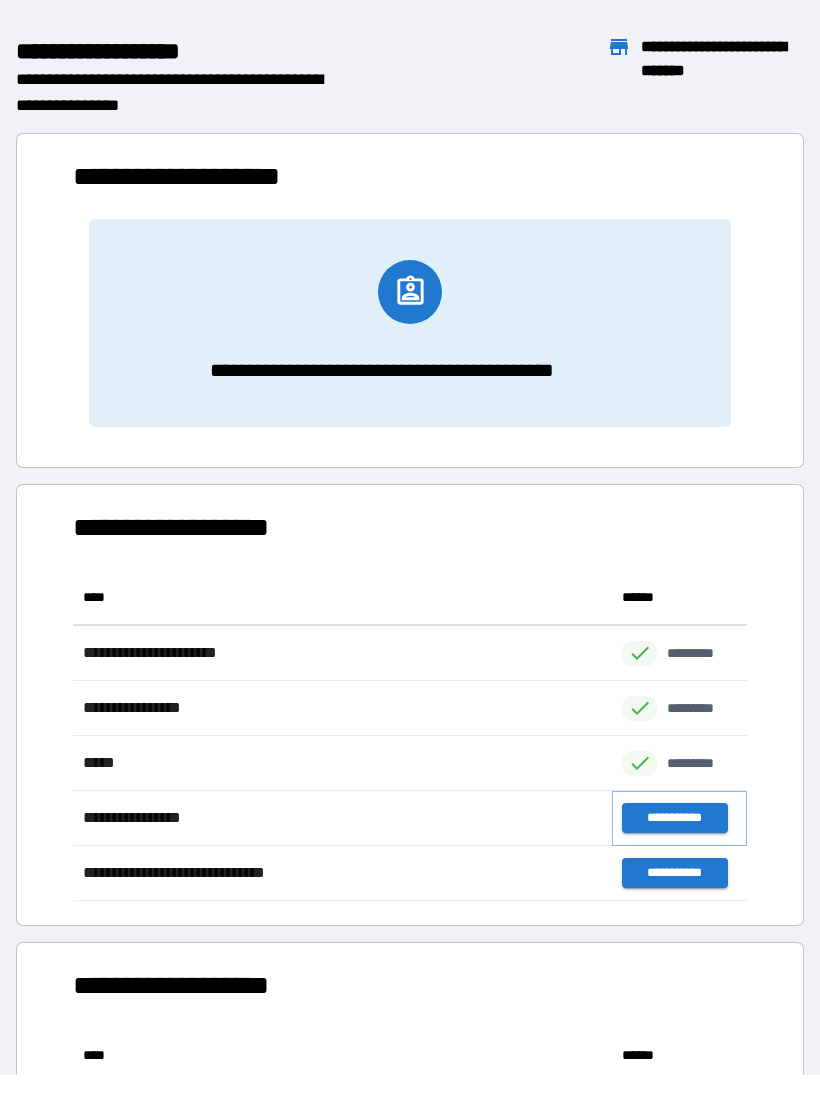 click on "**********" at bounding box center [674, 818] 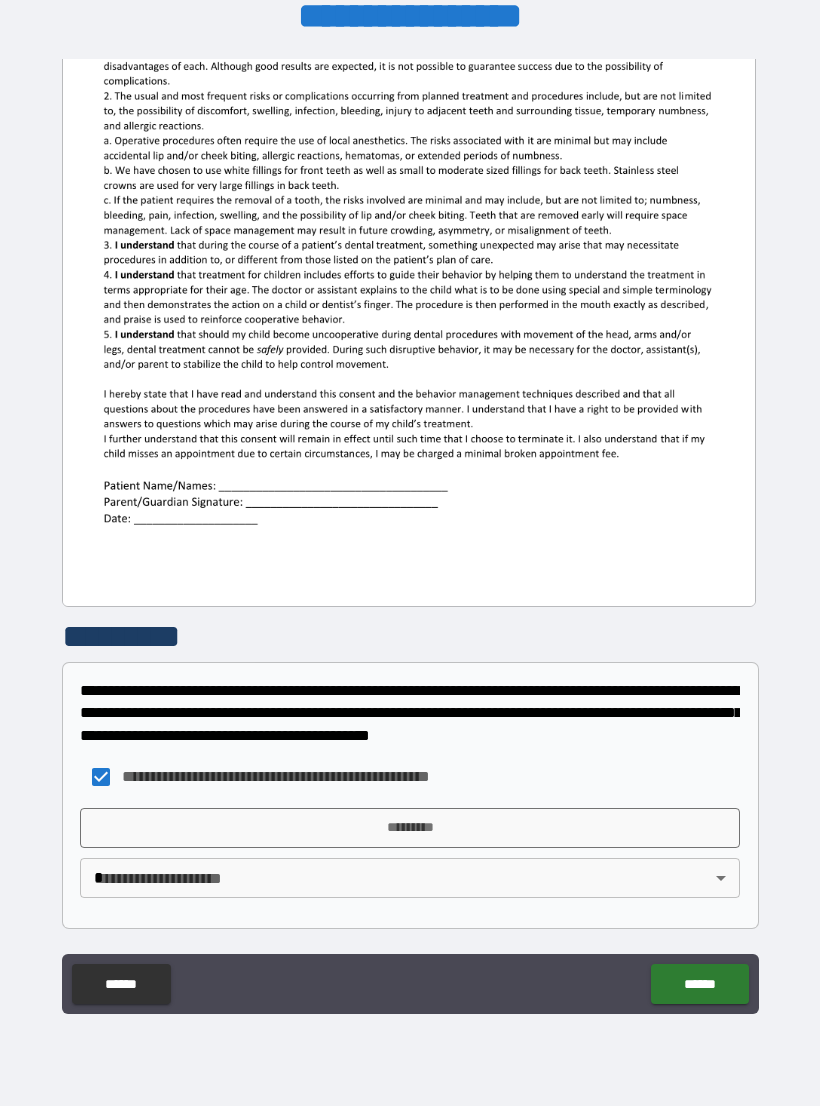 click on "**********" at bounding box center (410, 858) 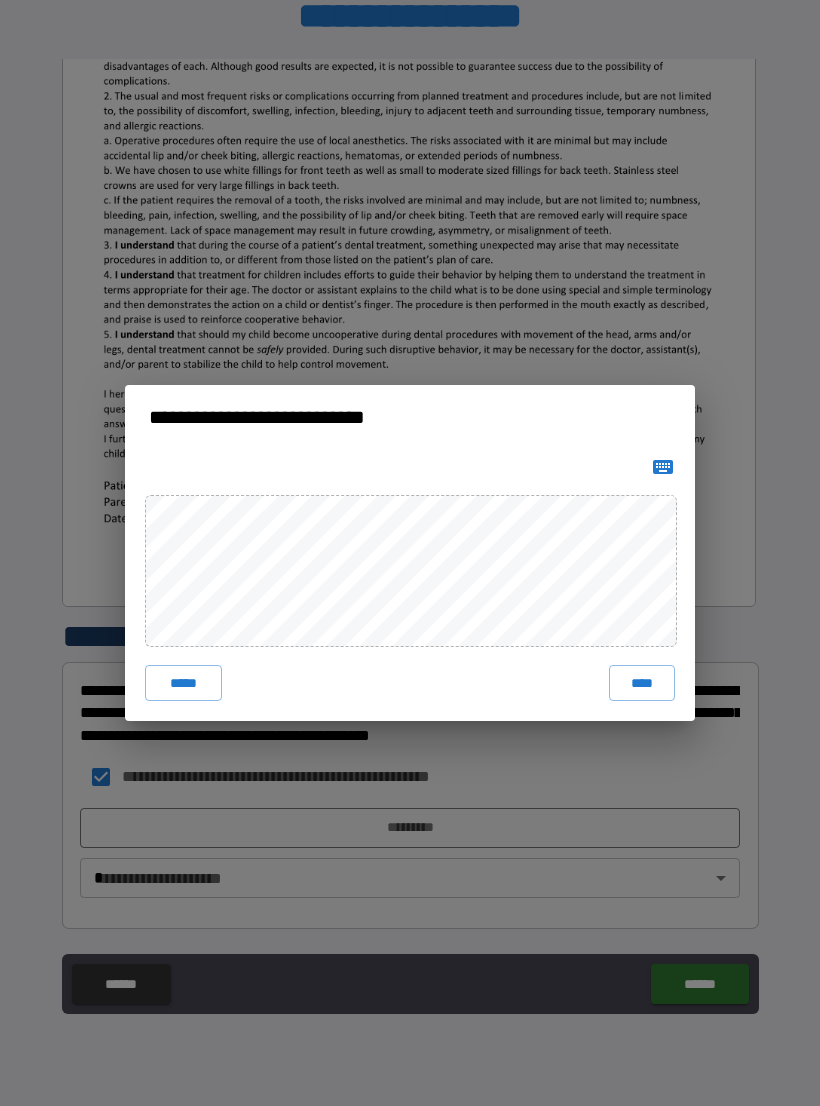 click on "****" at bounding box center (642, 683) 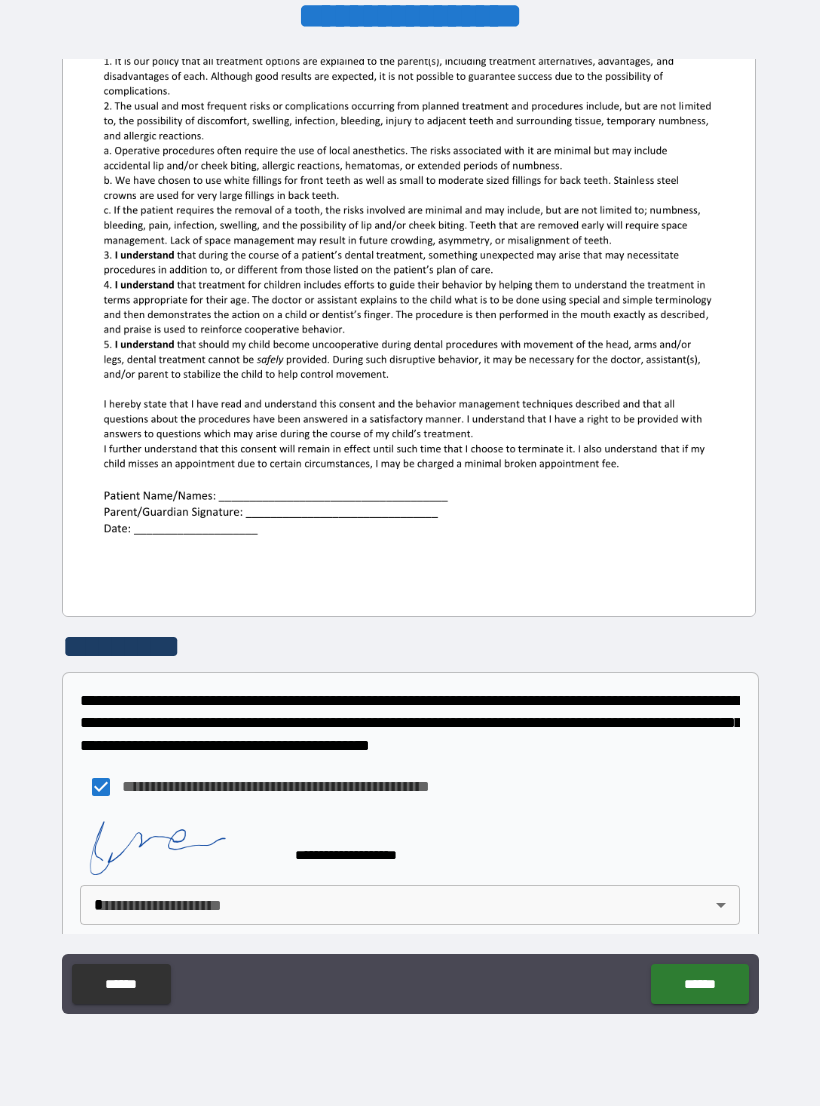 click on "**********" at bounding box center (410, 537) 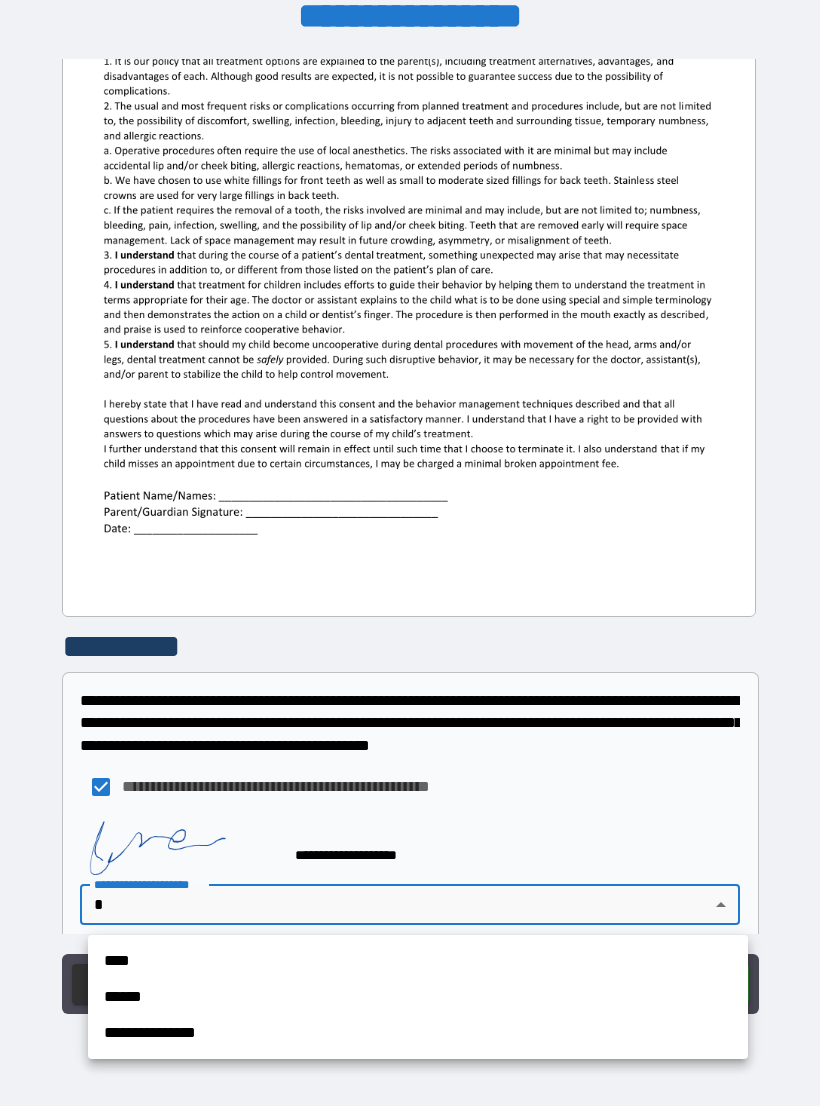click on "**********" at bounding box center [418, 1033] 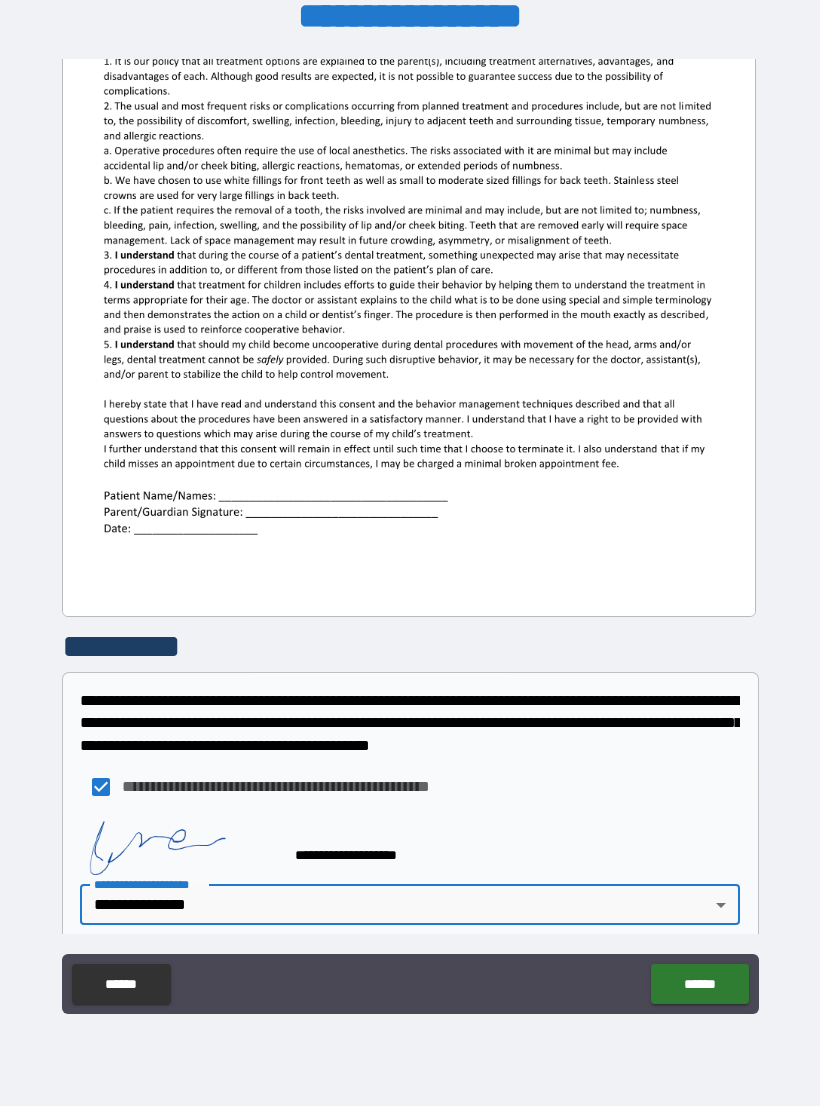 click on "******" at bounding box center [699, 984] 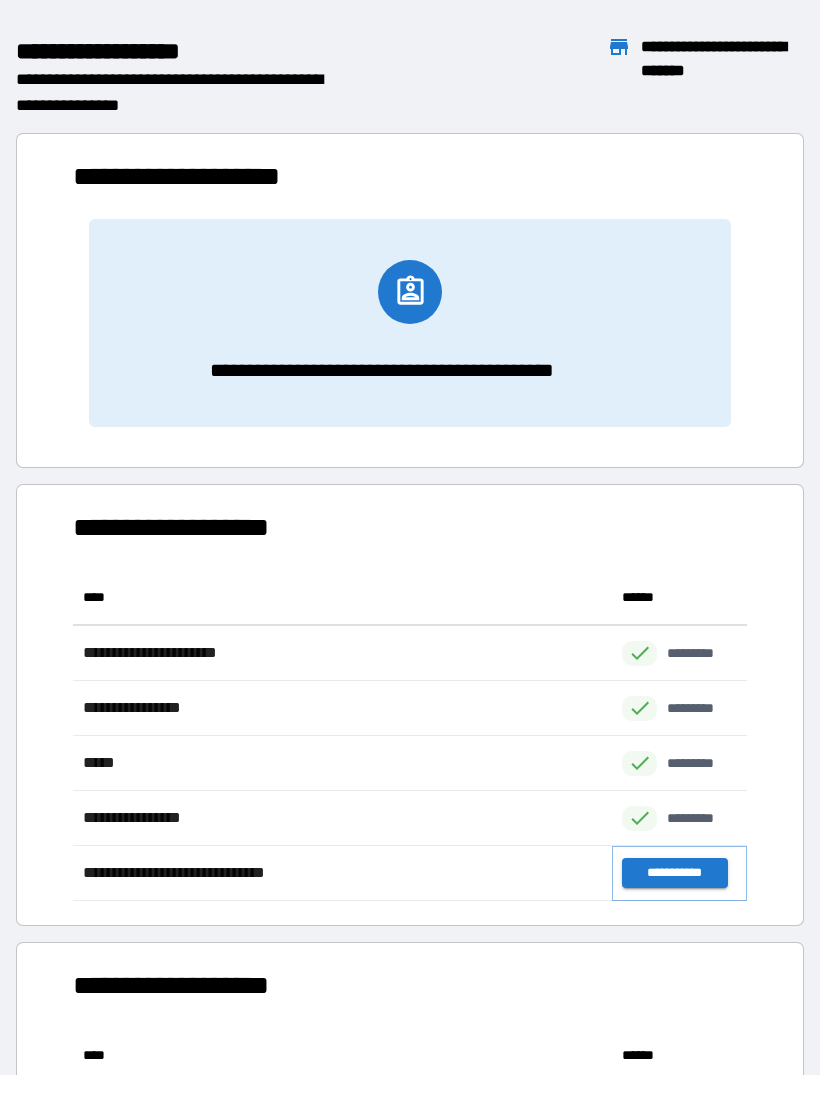 click on "**********" at bounding box center (674, 873) 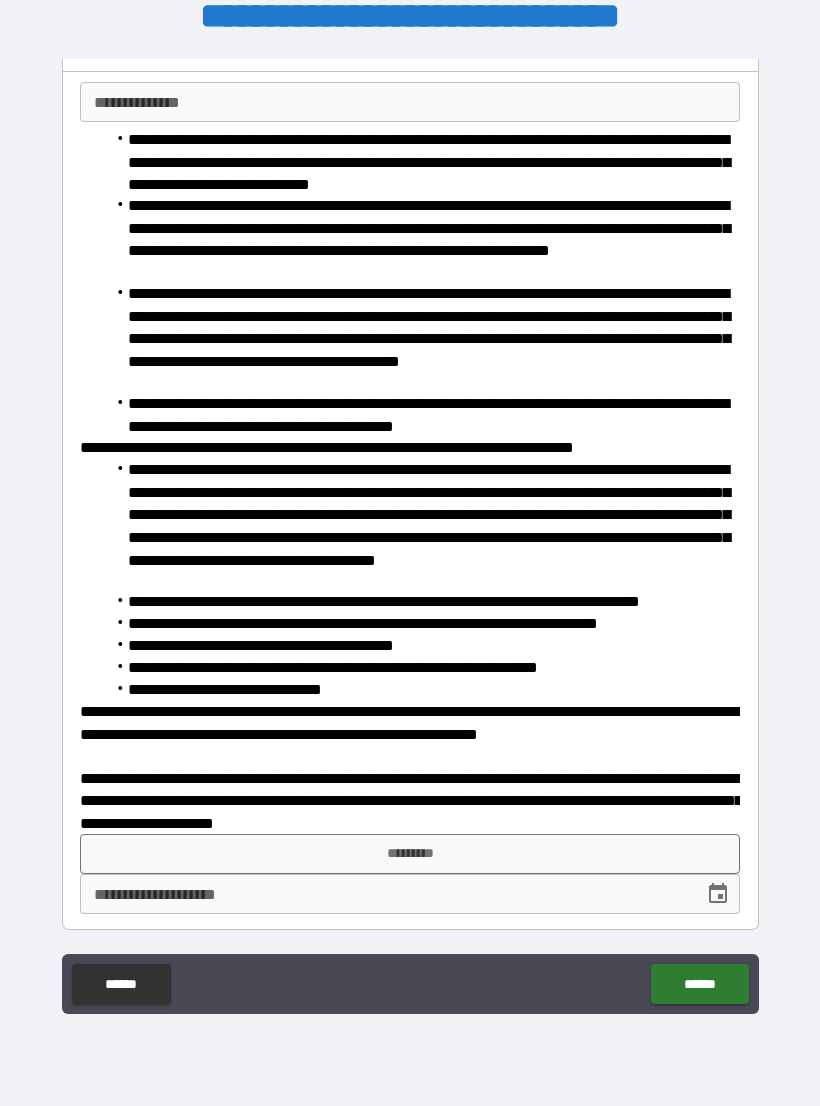 click on "*********" at bounding box center [410, 854] 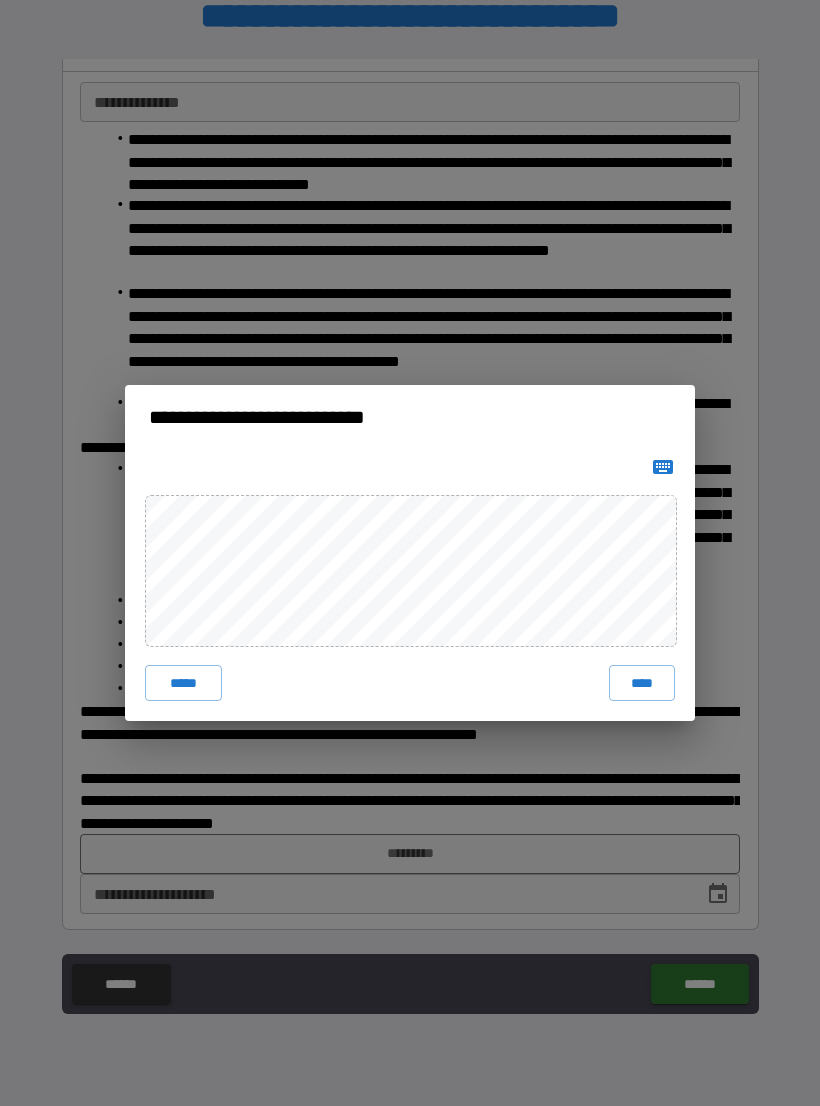click on "****" at bounding box center [642, 683] 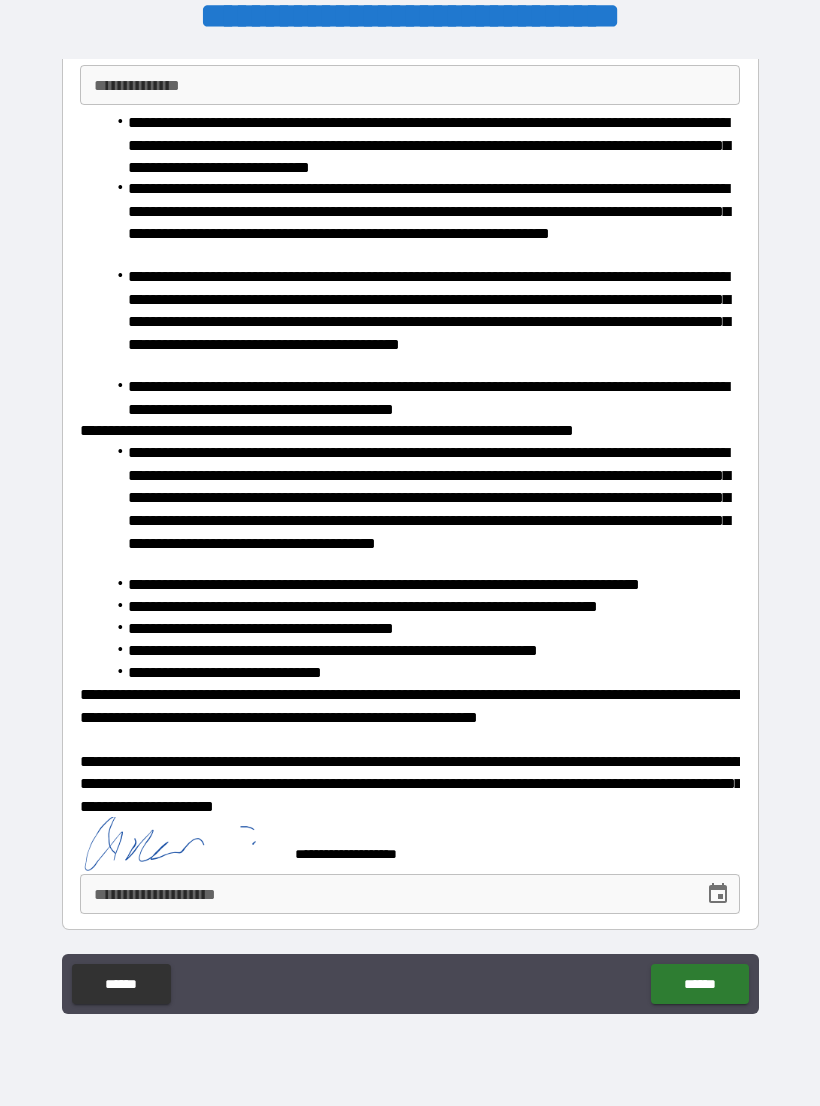 click on "**********" at bounding box center (385, 894) 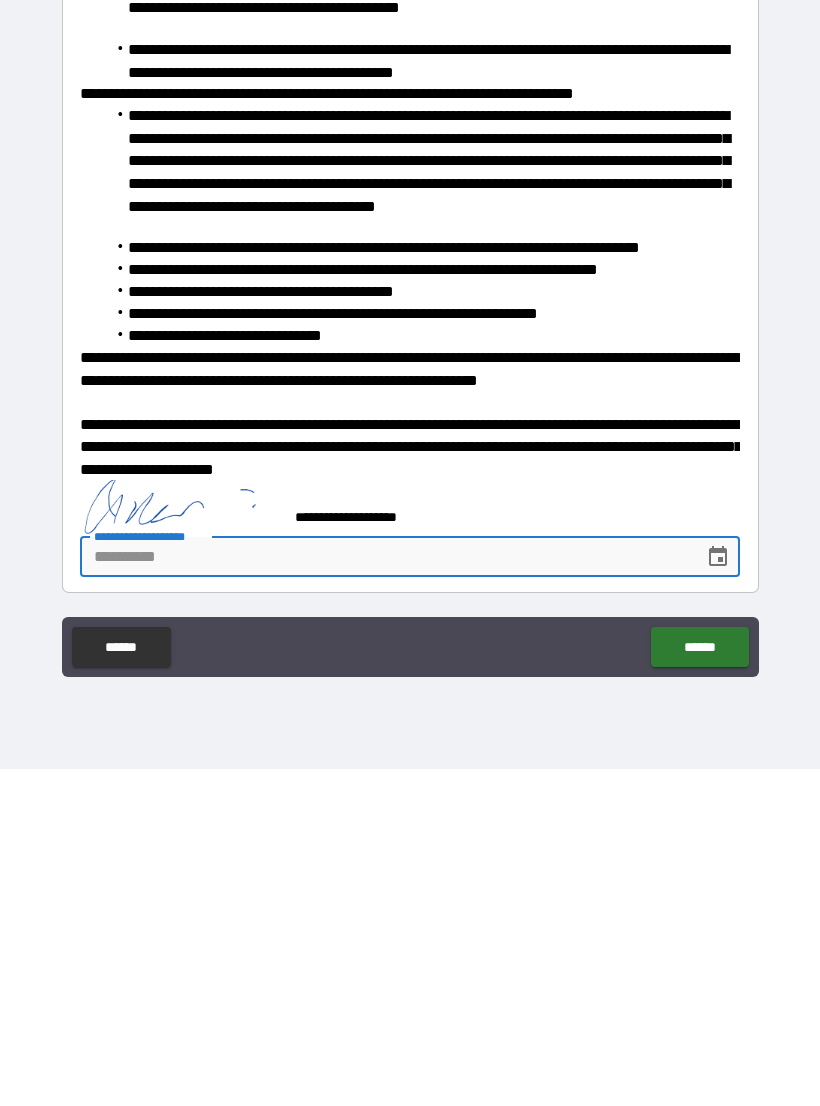 click 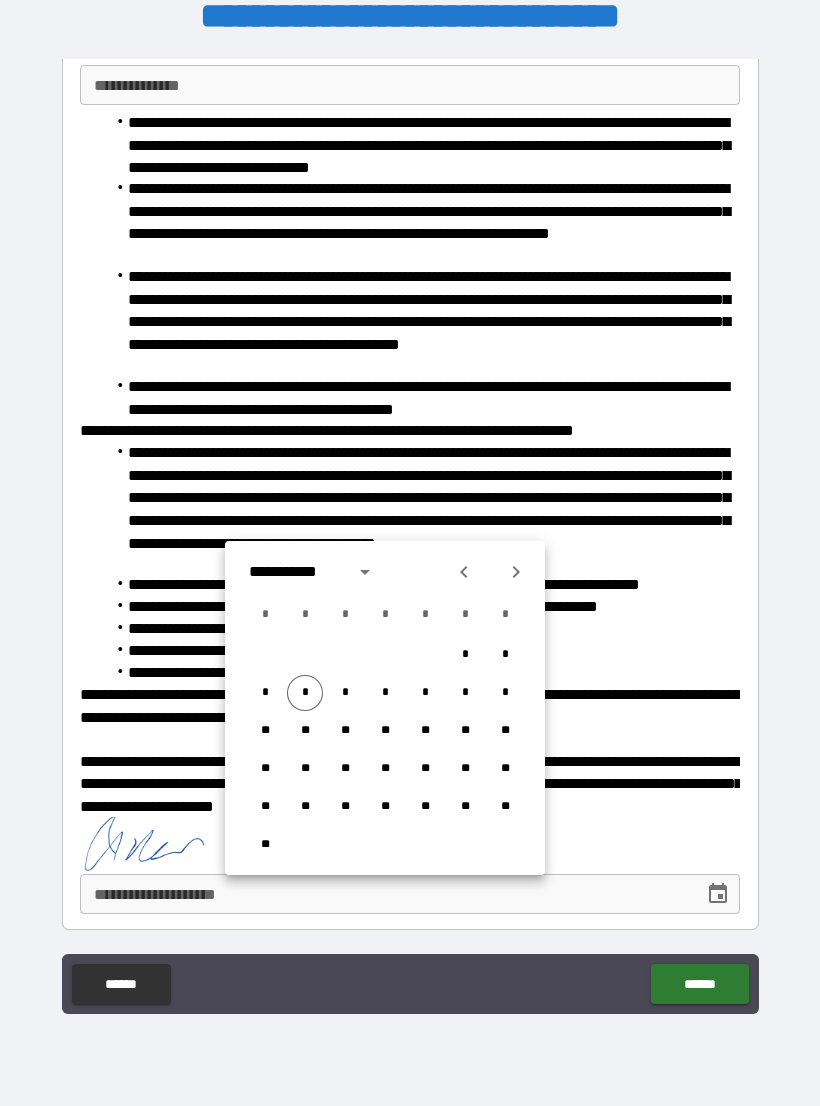 click on "*" at bounding box center [305, 693] 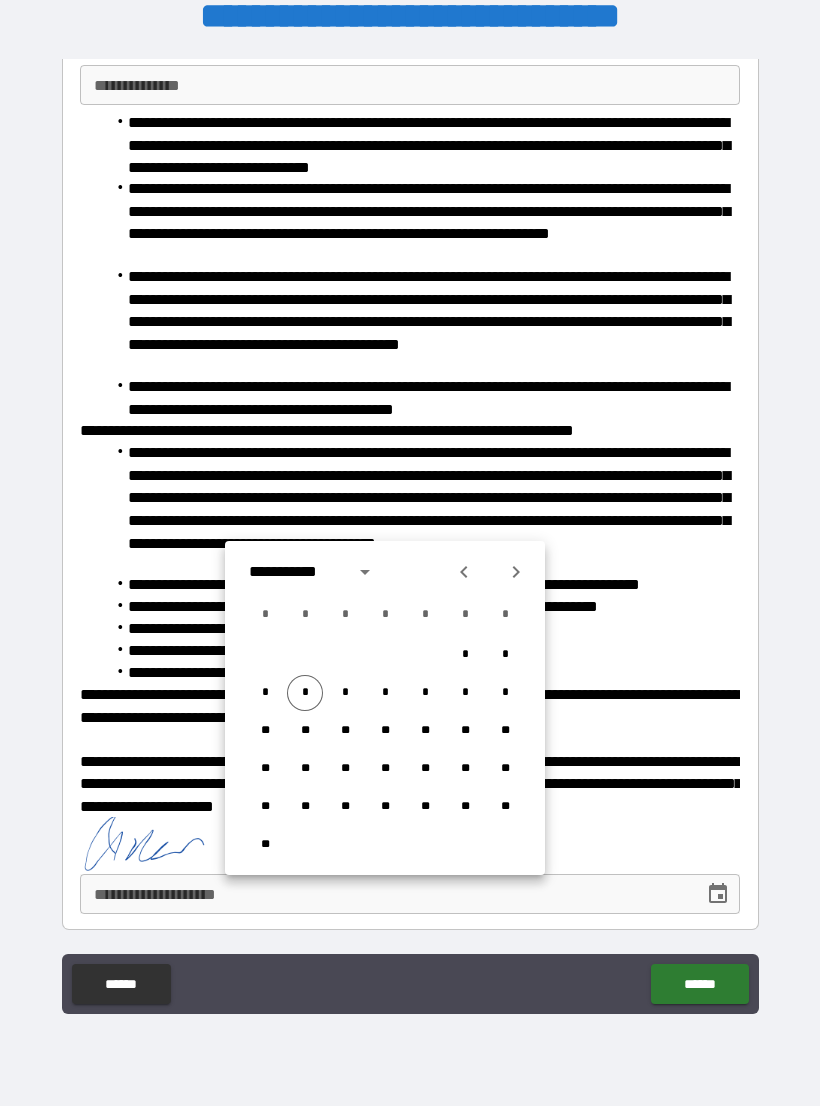 type on "**********" 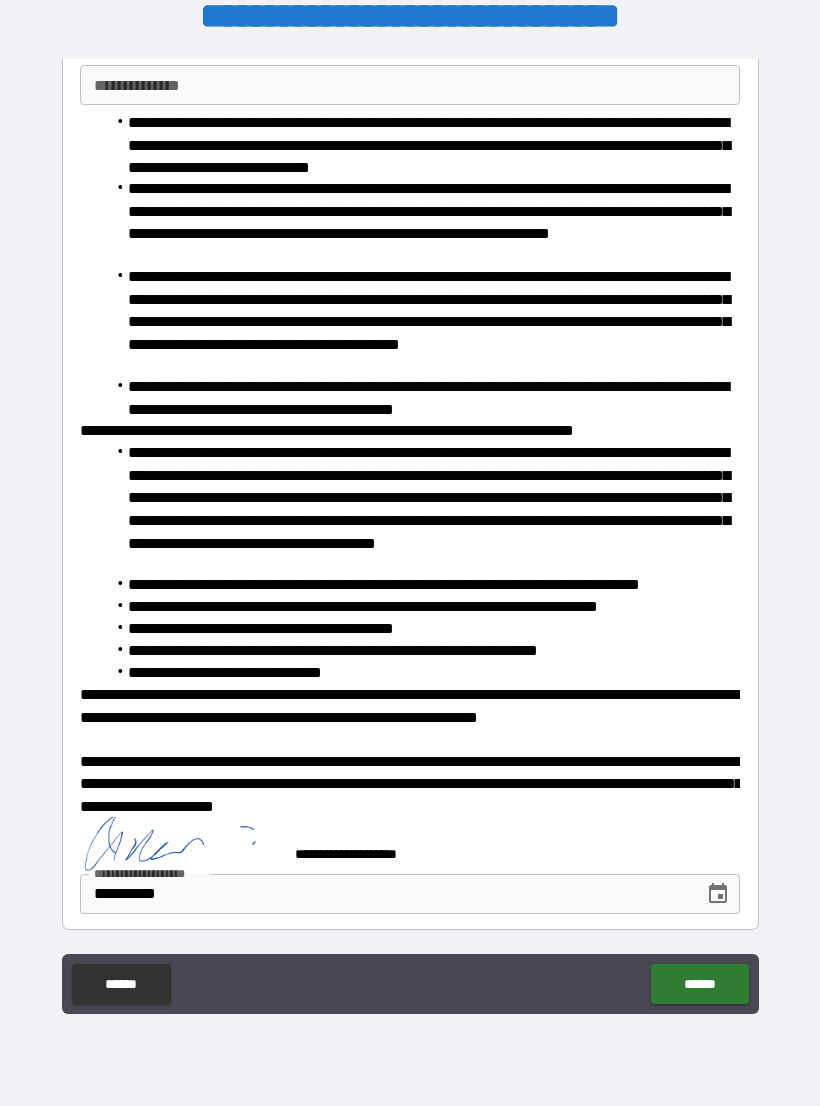 click on "******" at bounding box center [699, 984] 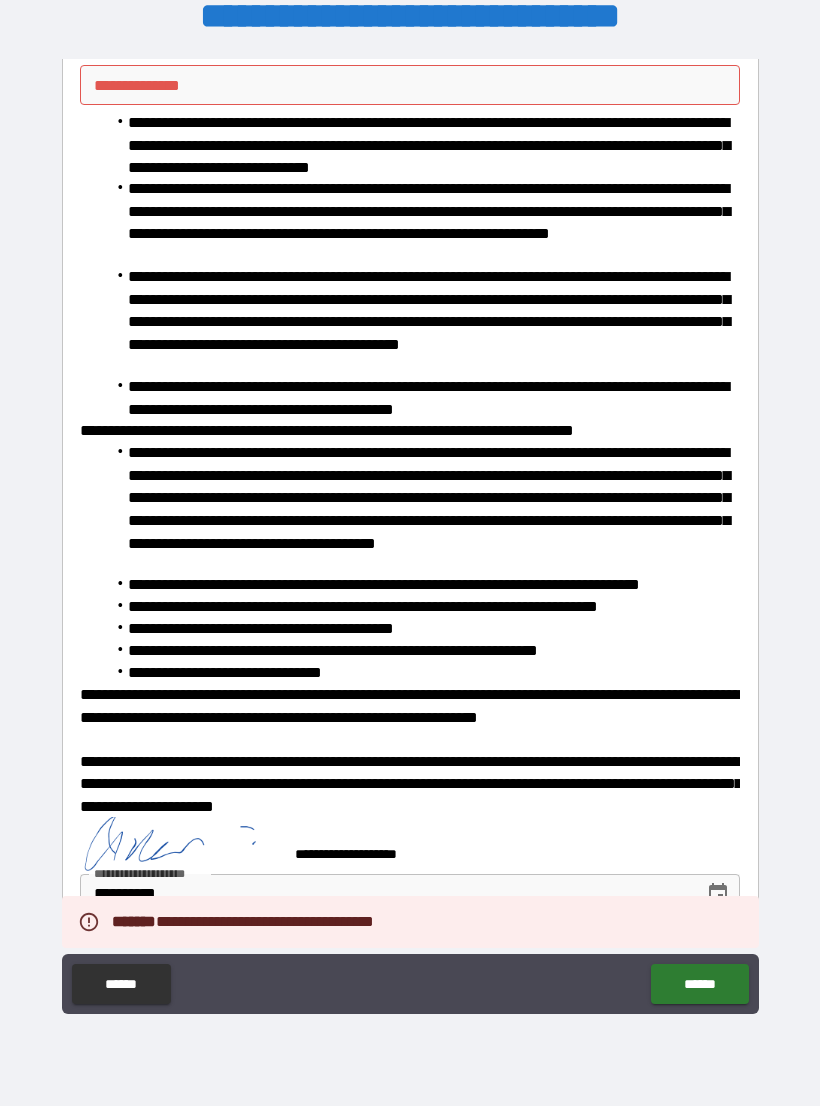 click on "**********" at bounding box center (410, 845) 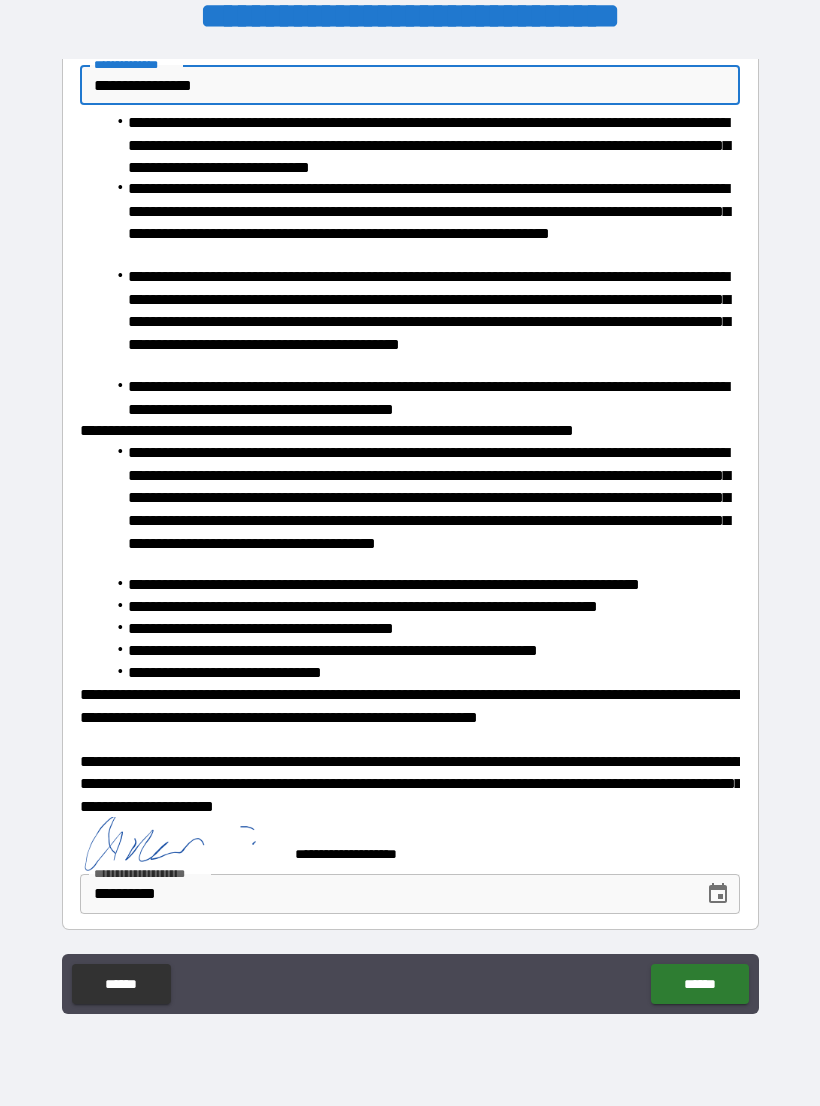 type on "**********" 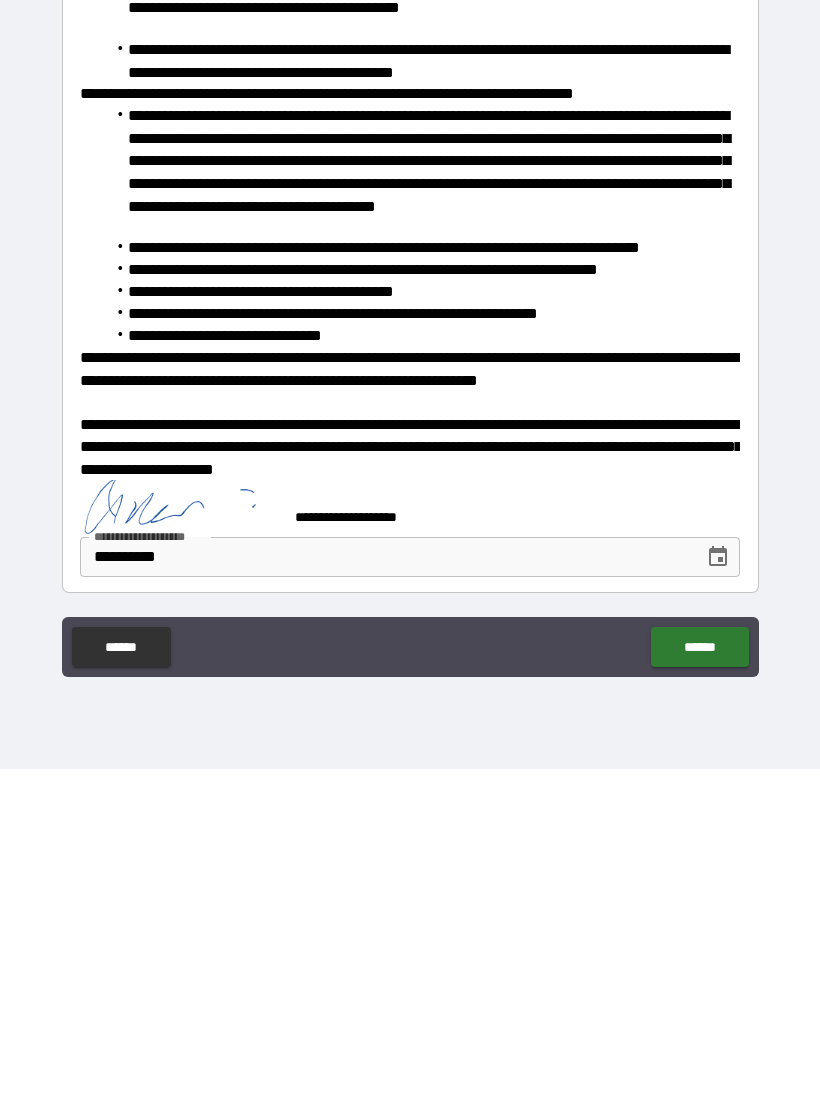 click on "******" at bounding box center (699, 984) 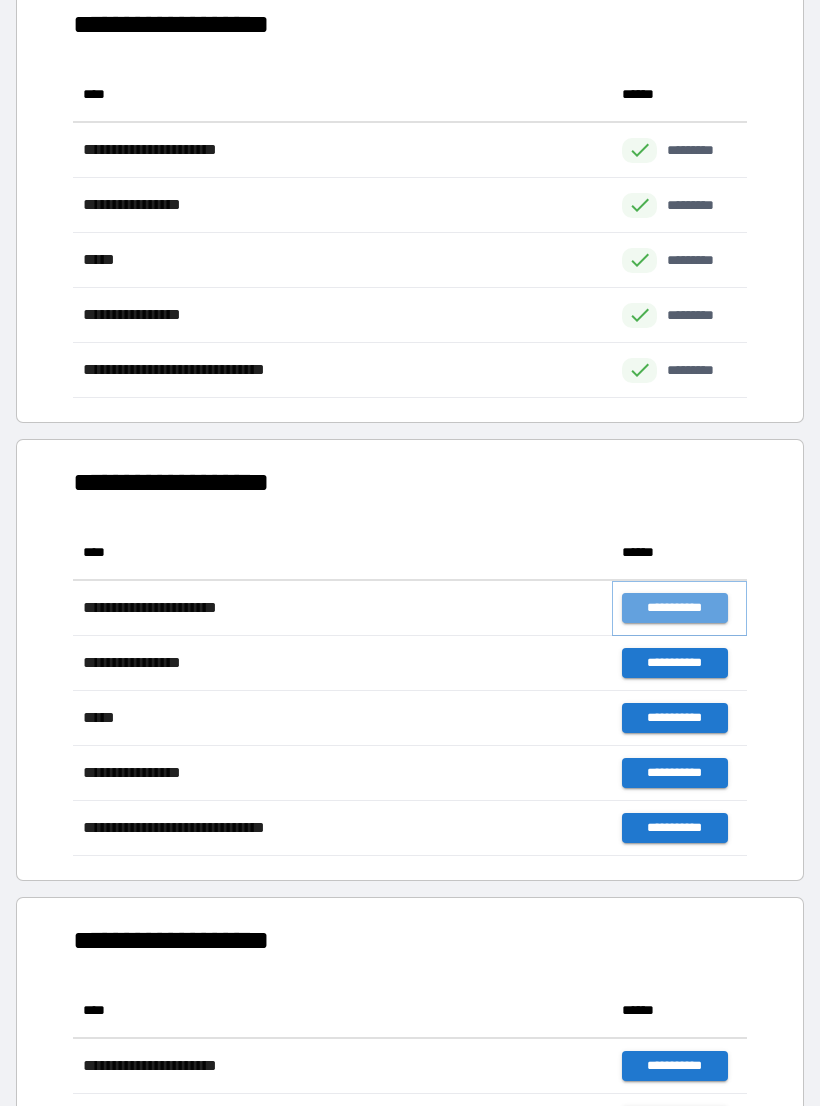 click on "**********" at bounding box center (674, 608) 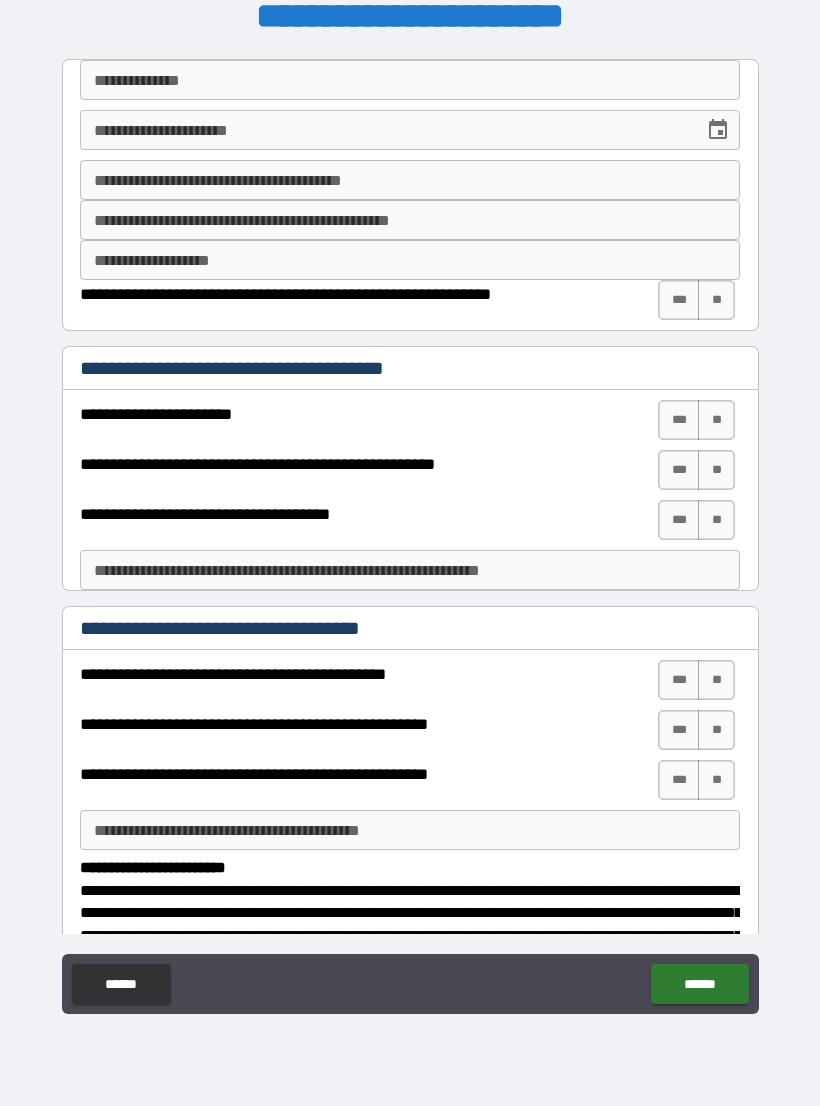 click on "**********" at bounding box center [410, 80] 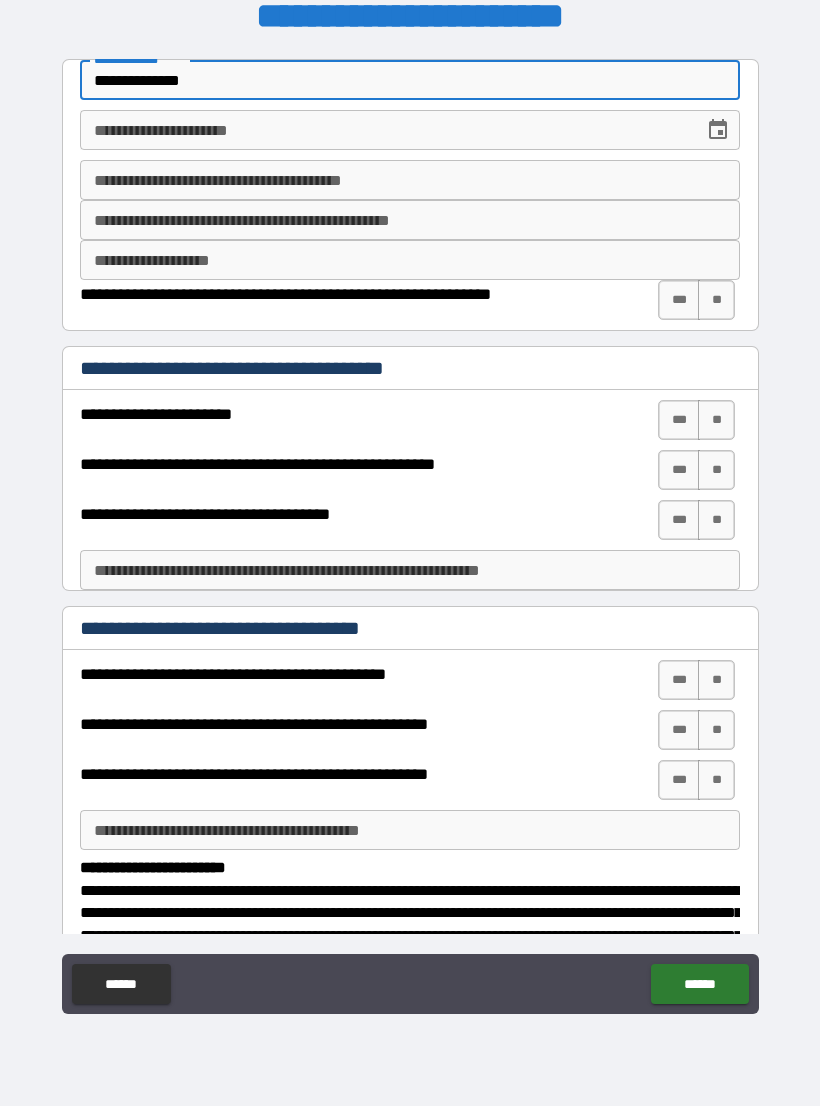 type on "**********" 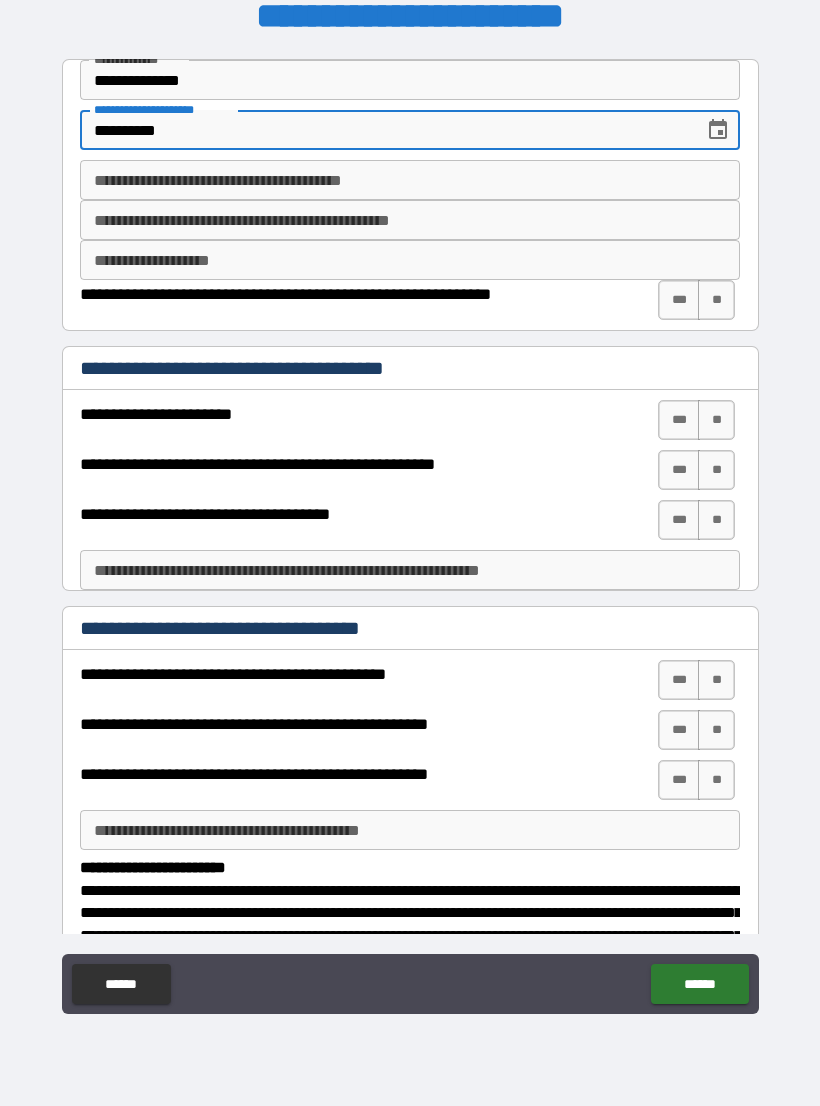 type on "**********" 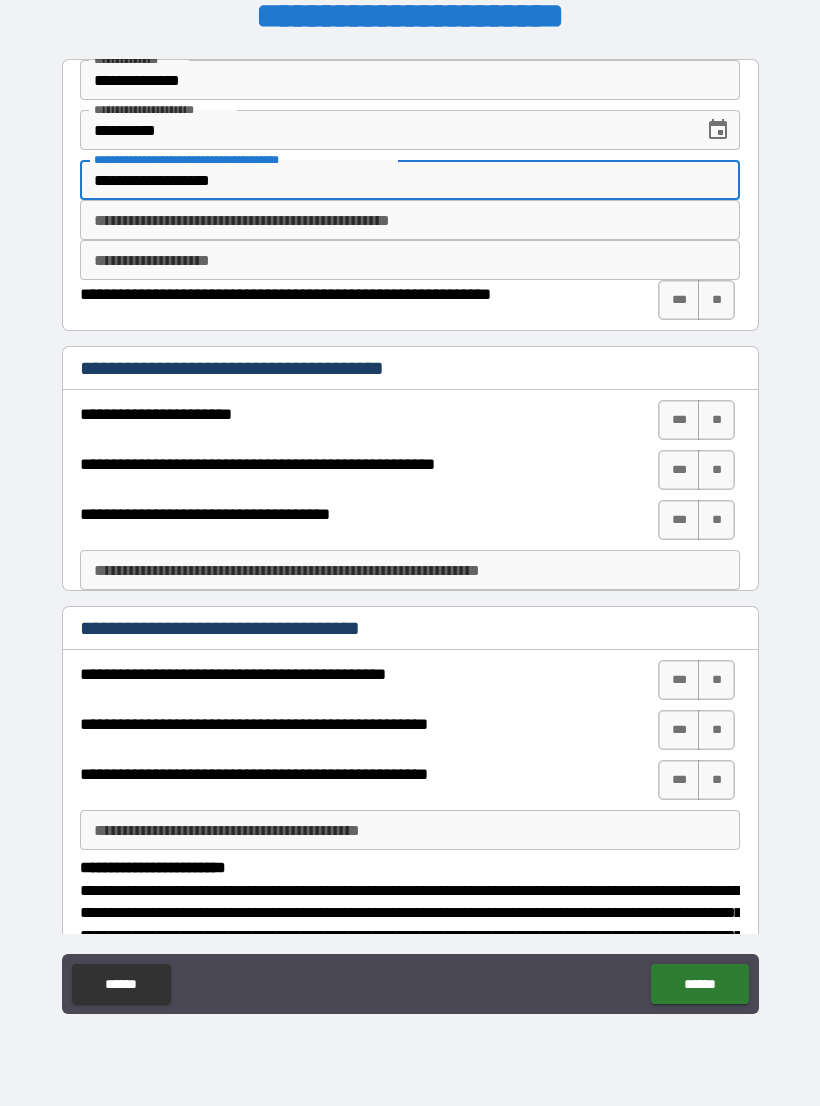 type on "**********" 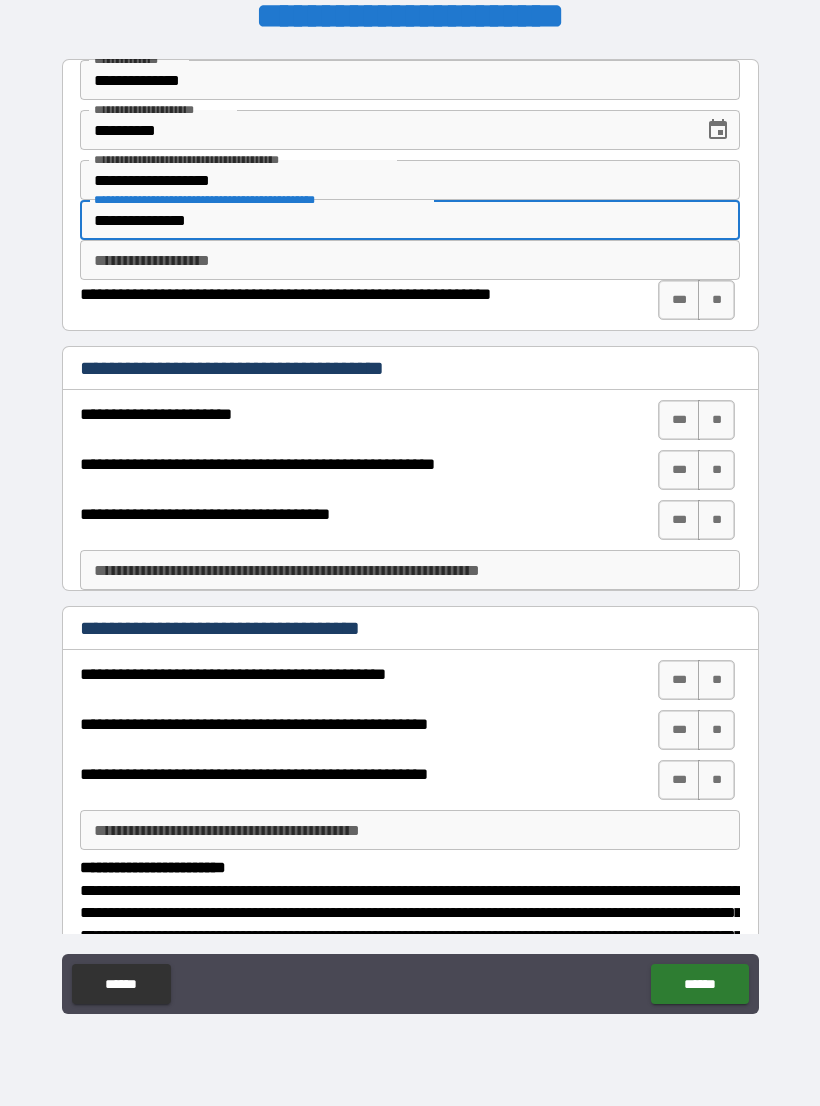 type on "**********" 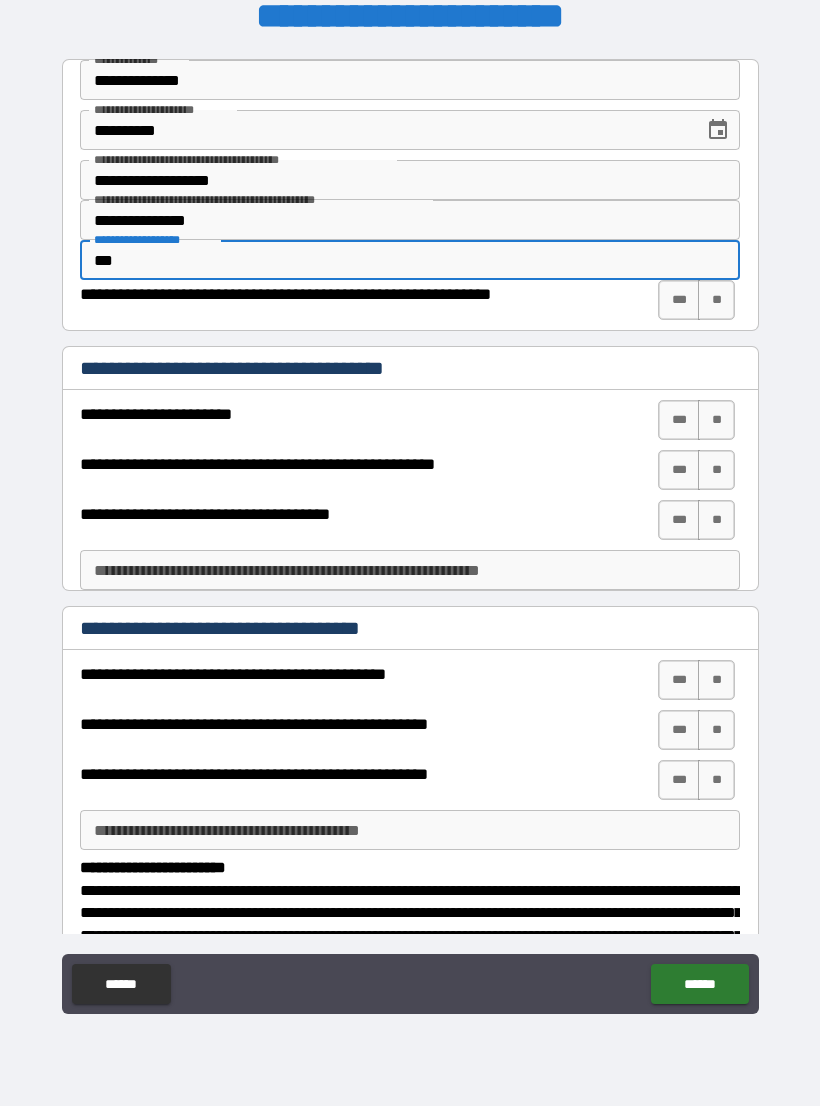 type on "***" 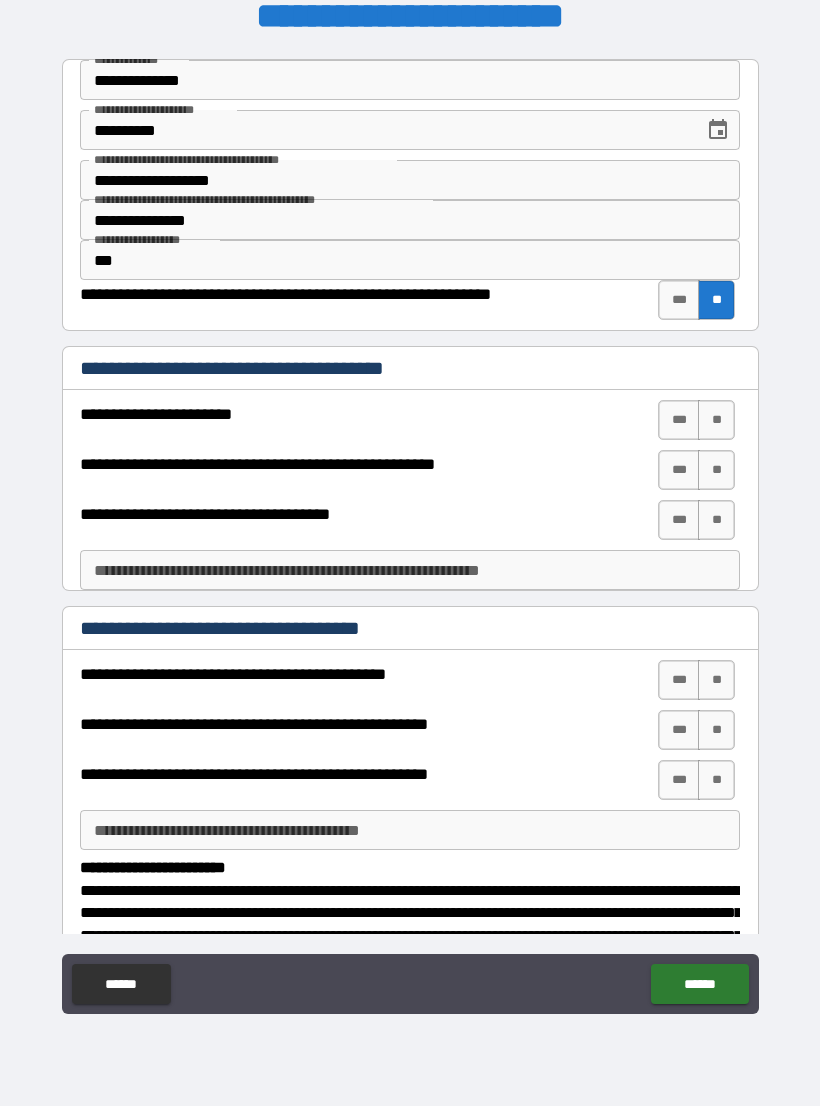 click on "**" at bounding box center (716, 420) 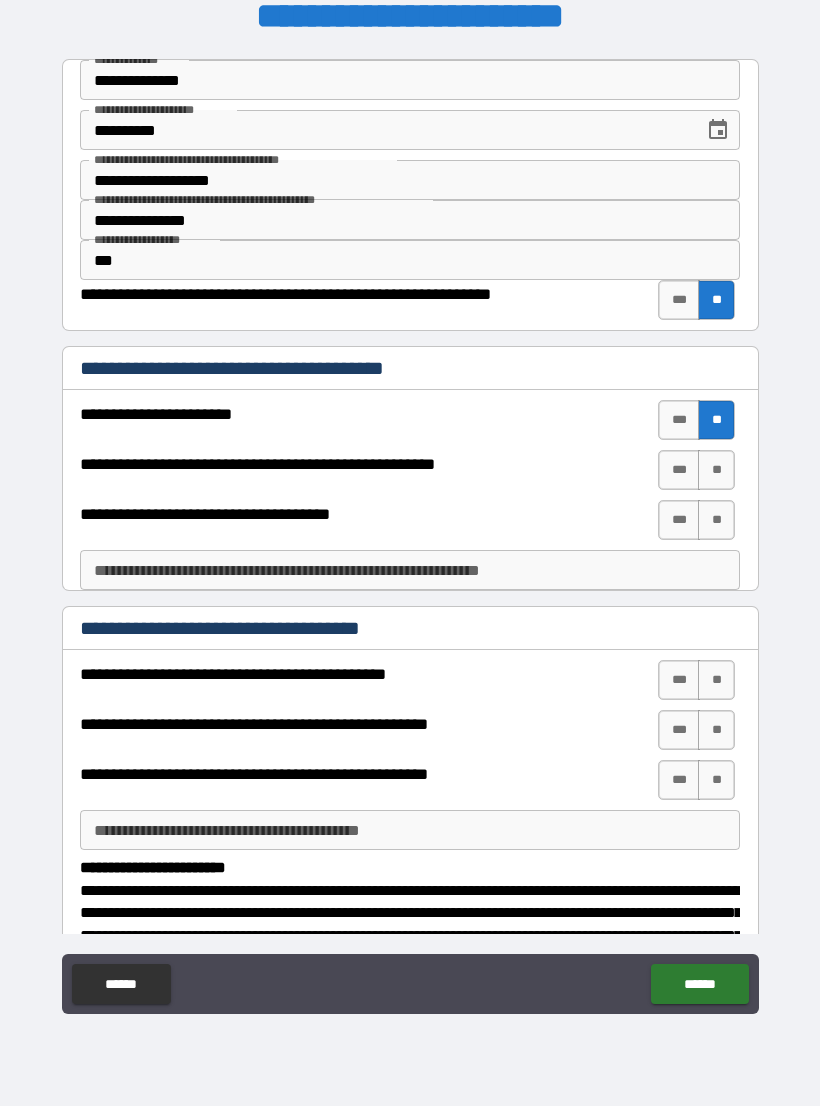 click on "**" at bounding box center (716, 470) 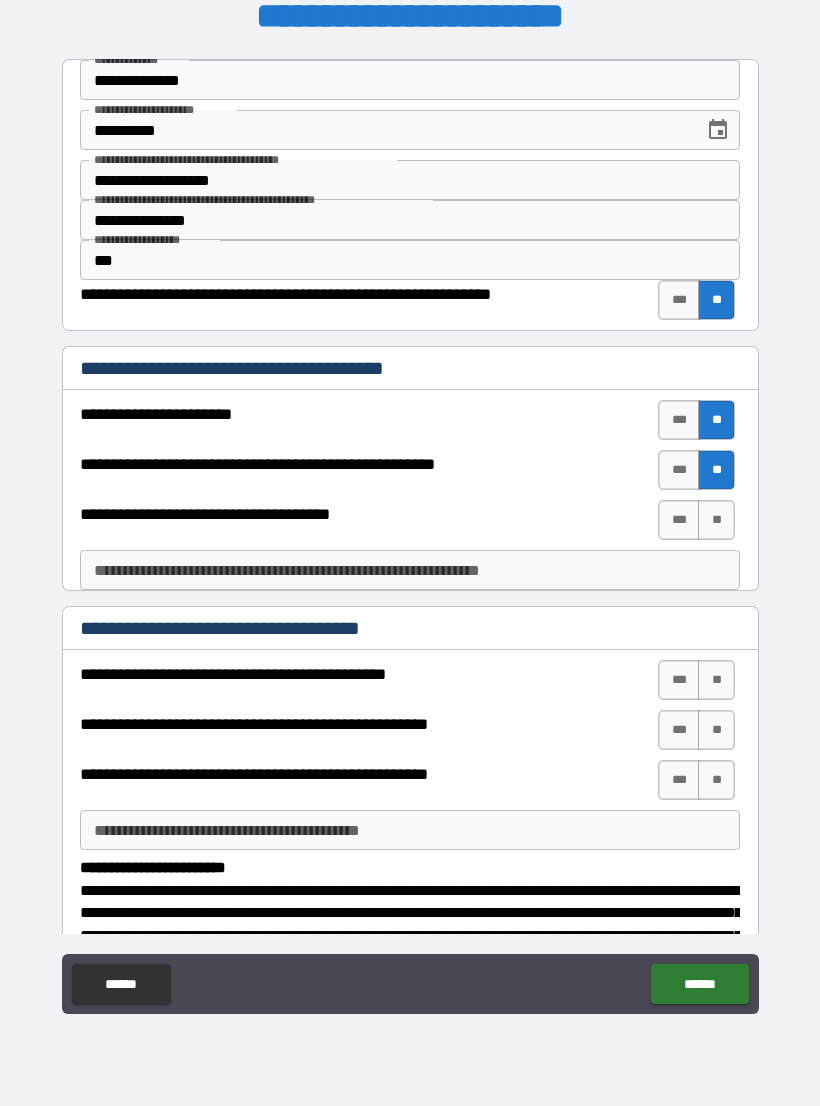 click on "***" at bounding box center (679, 470) 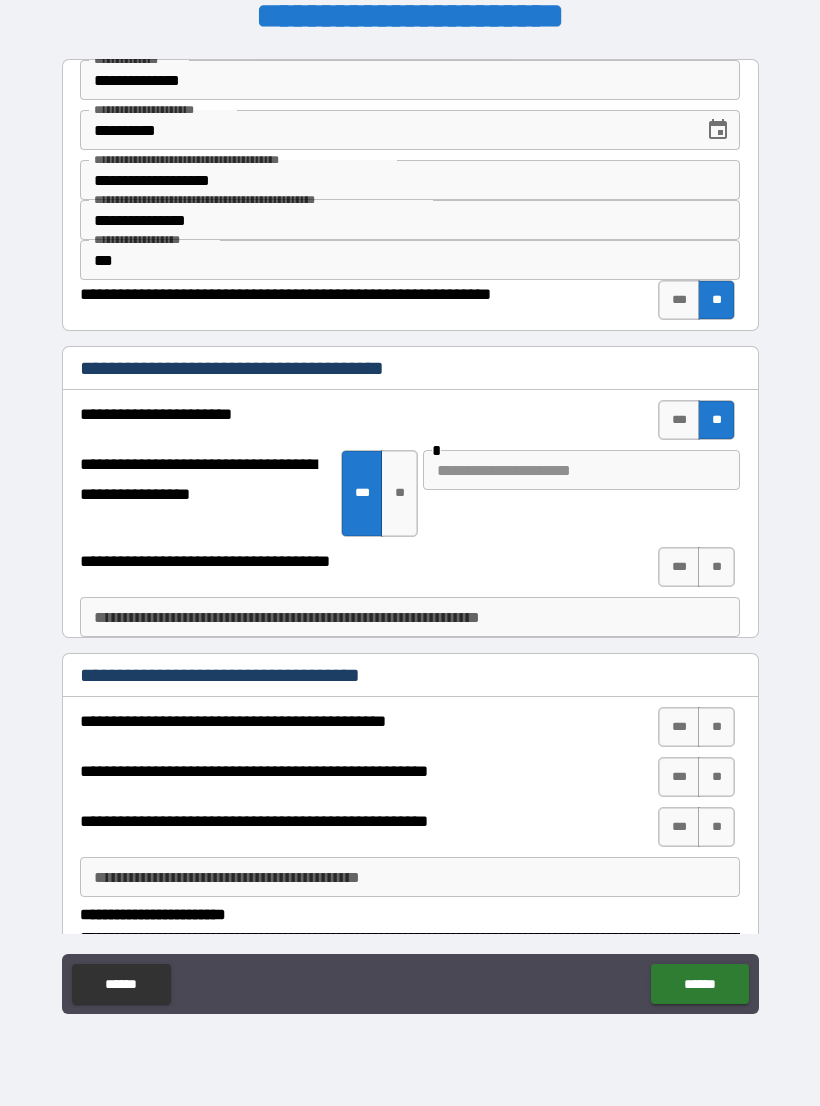 click at bounding box center [581, 470] 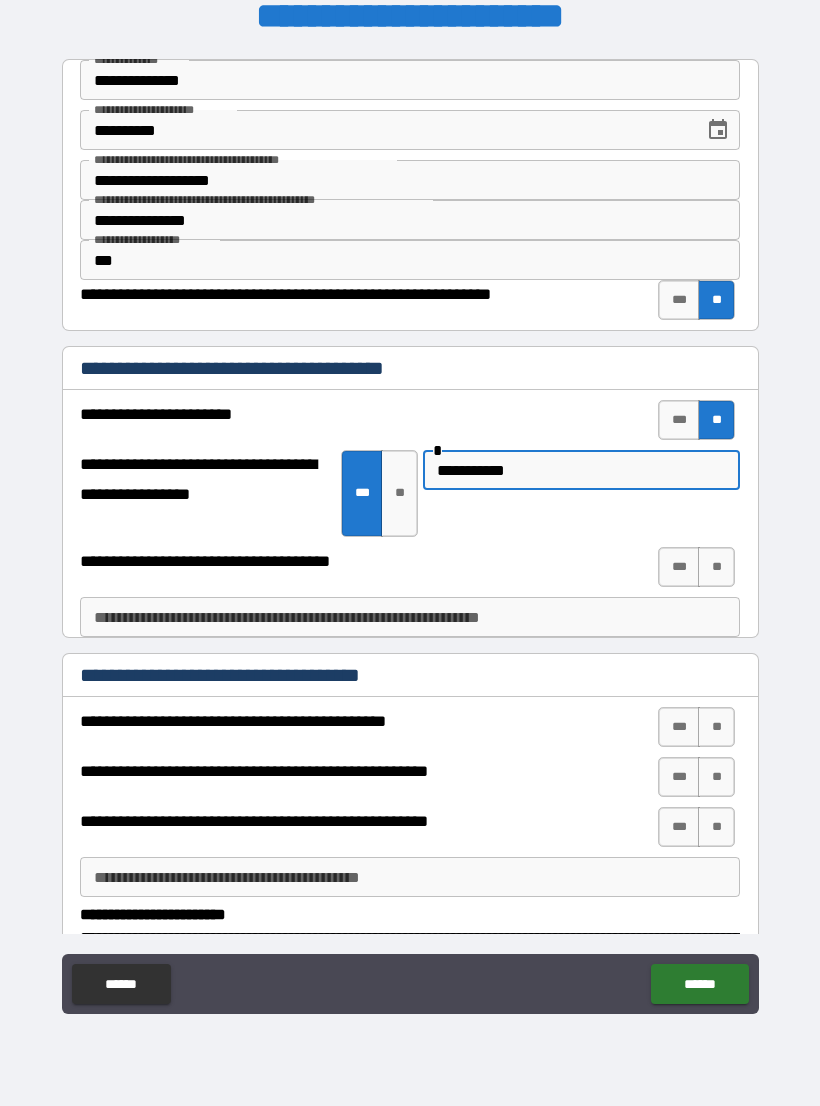 type on "**********" 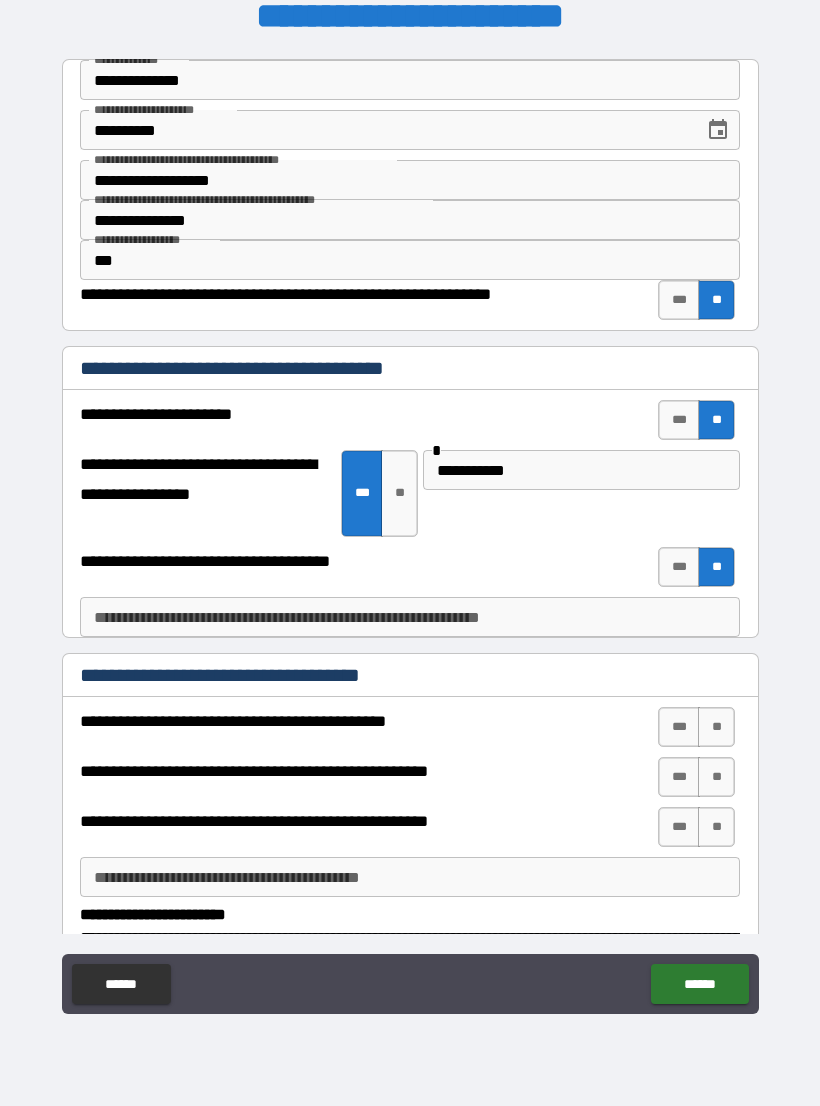 click on "**********" at bounding box center [410, 617] 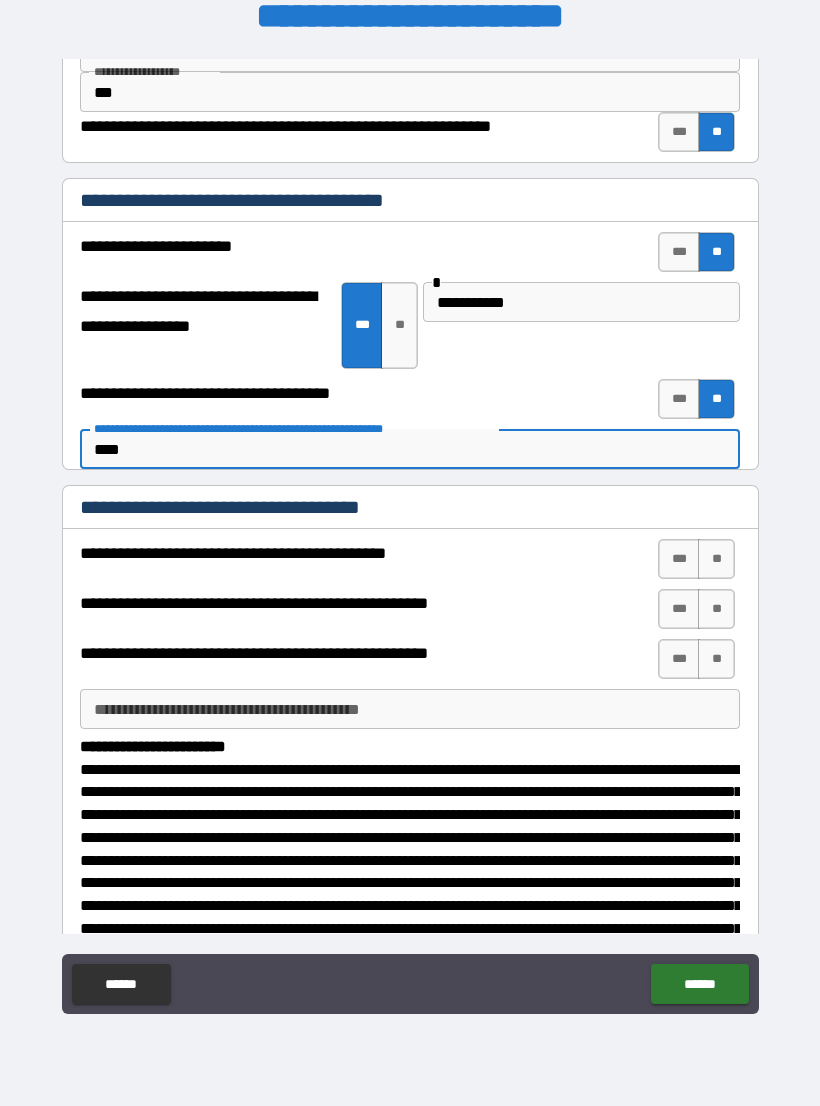 scroll, scrollTop: 172, scrollLeft: 0, axis: vertical 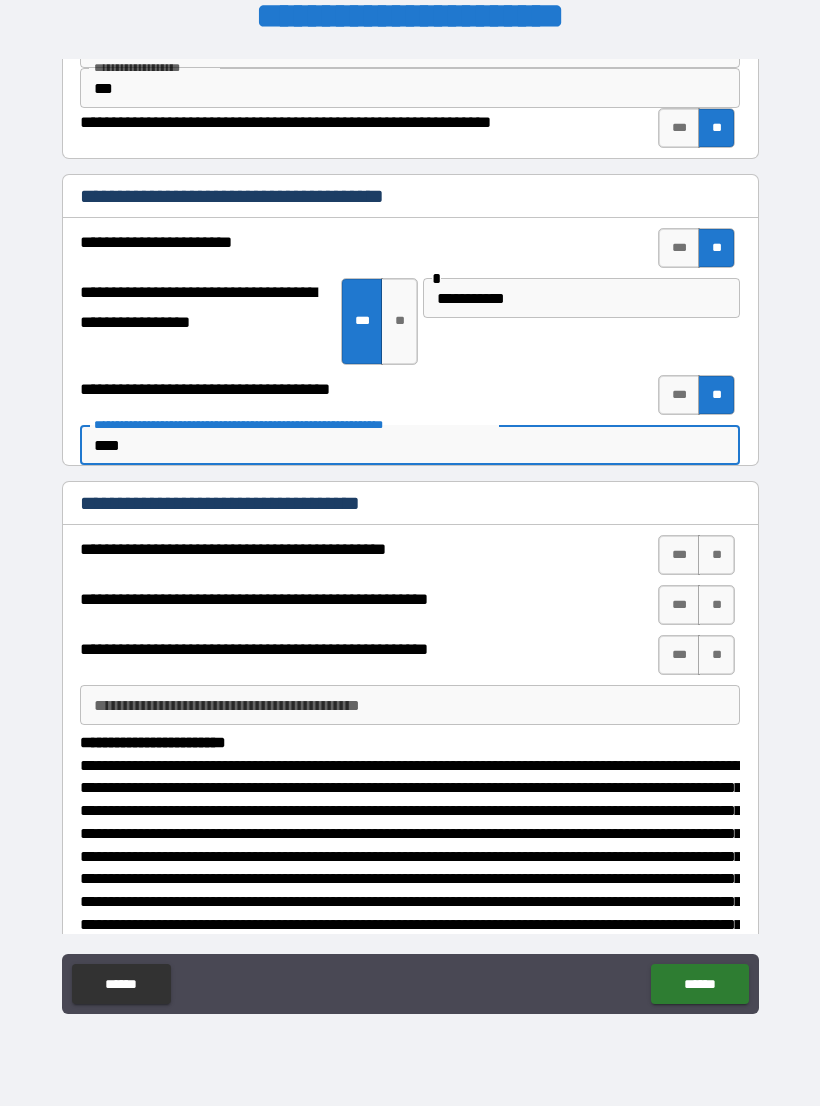 type on "****" 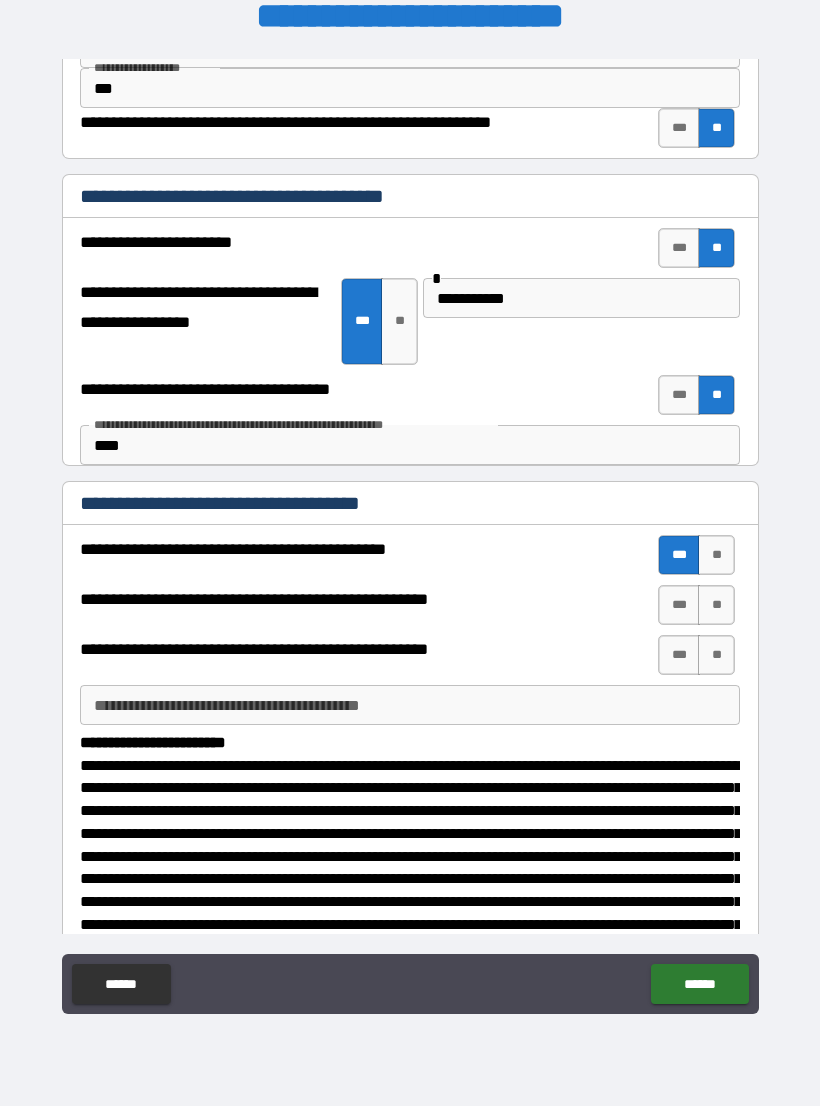 click on "***" at bounding box center (679, 605) 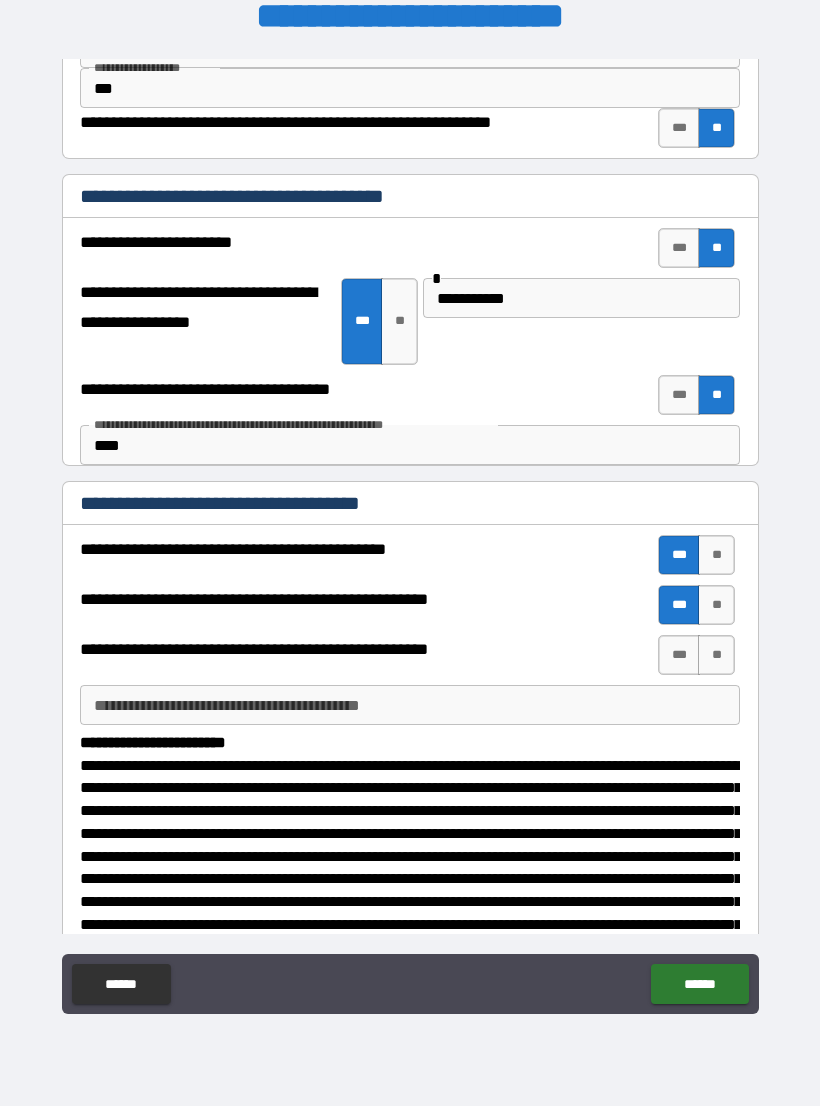 click on "**" at bounding box center [716, 655] 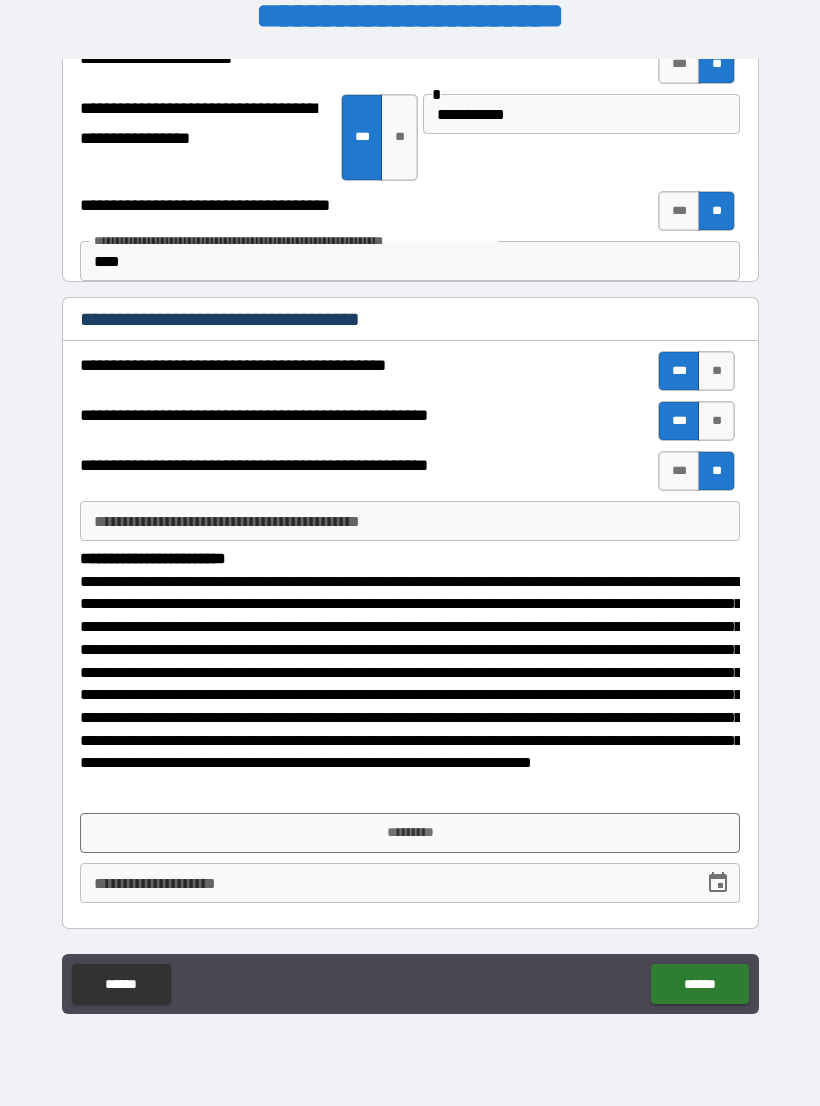 scroll, scrollTop: 355, scrollLeft: 0, axis: vertical 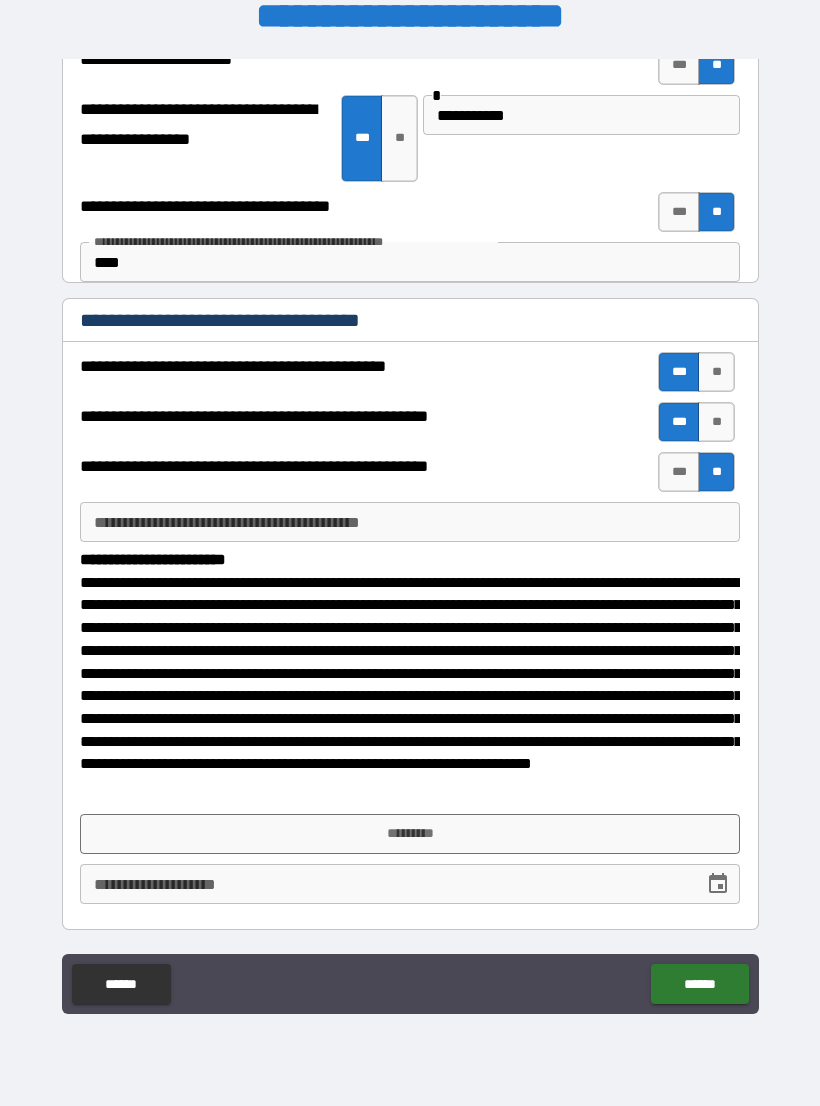 click on "*********" at bounding box center (410, 834) 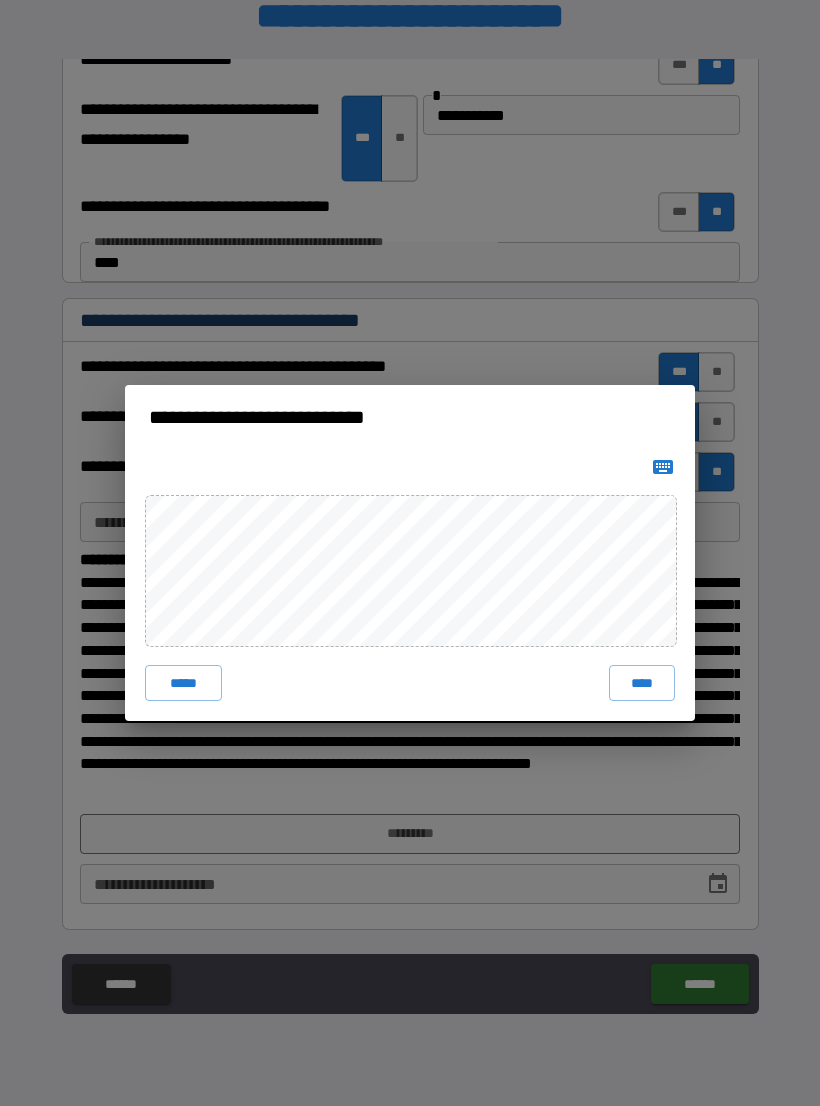 click on "****" at bounding box center (642, 683) 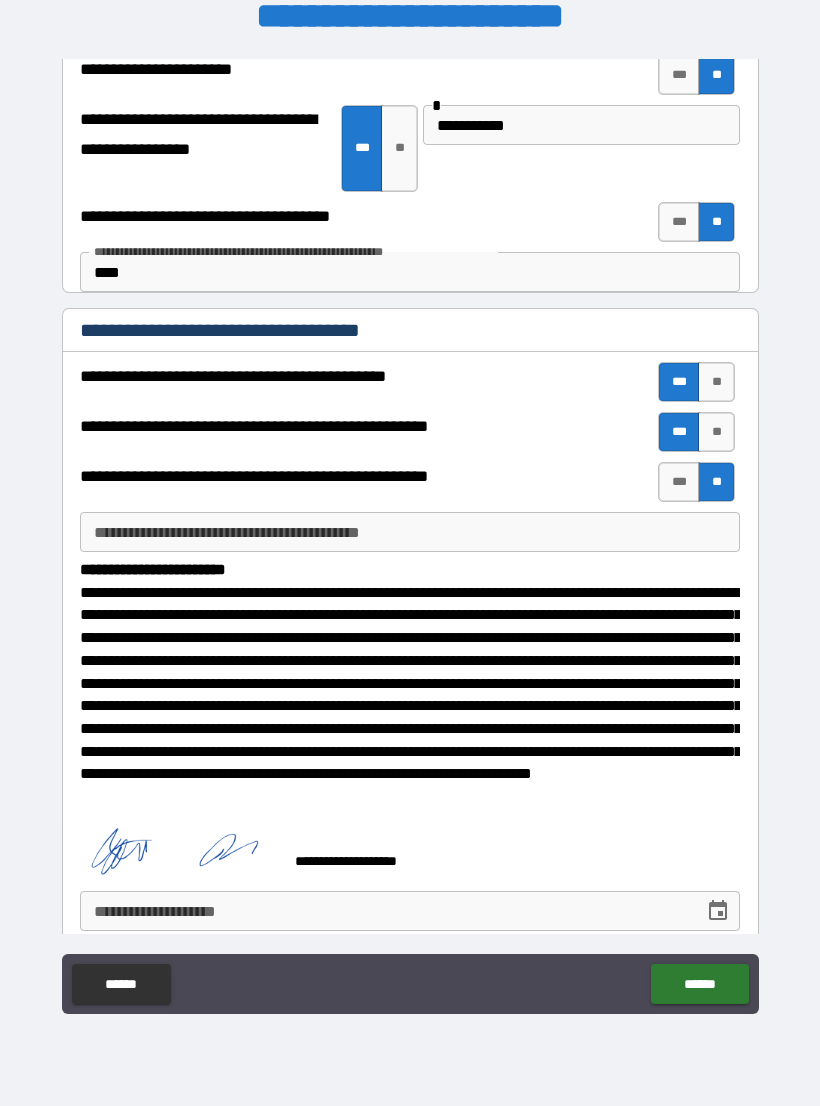 click 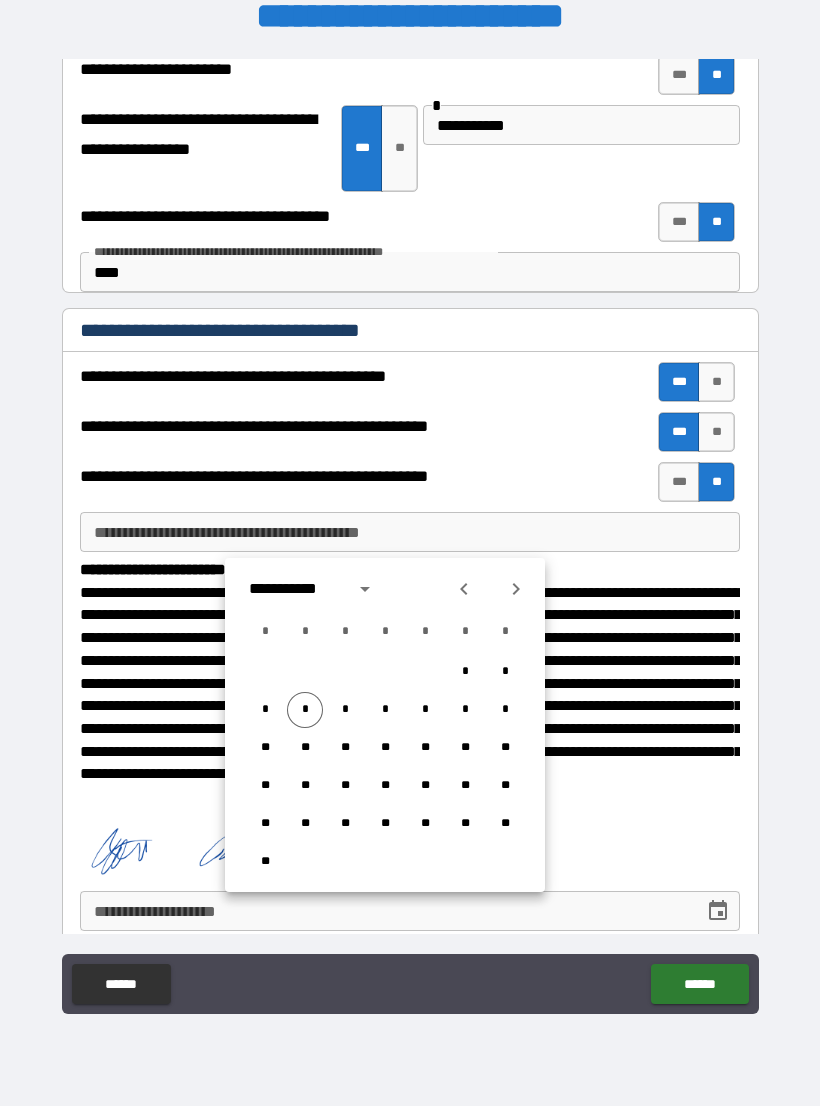 click on "*" at bounding box center [305, 710] 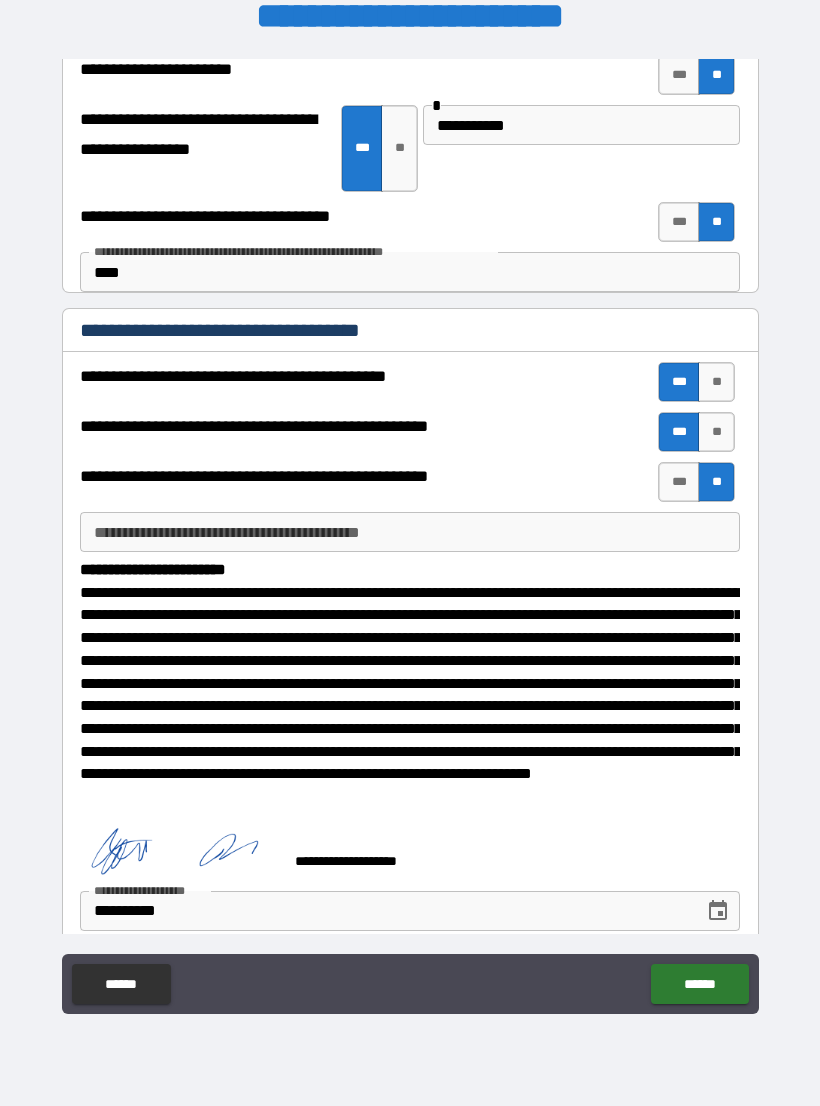 click on "******" at bounding box center [699, 984] 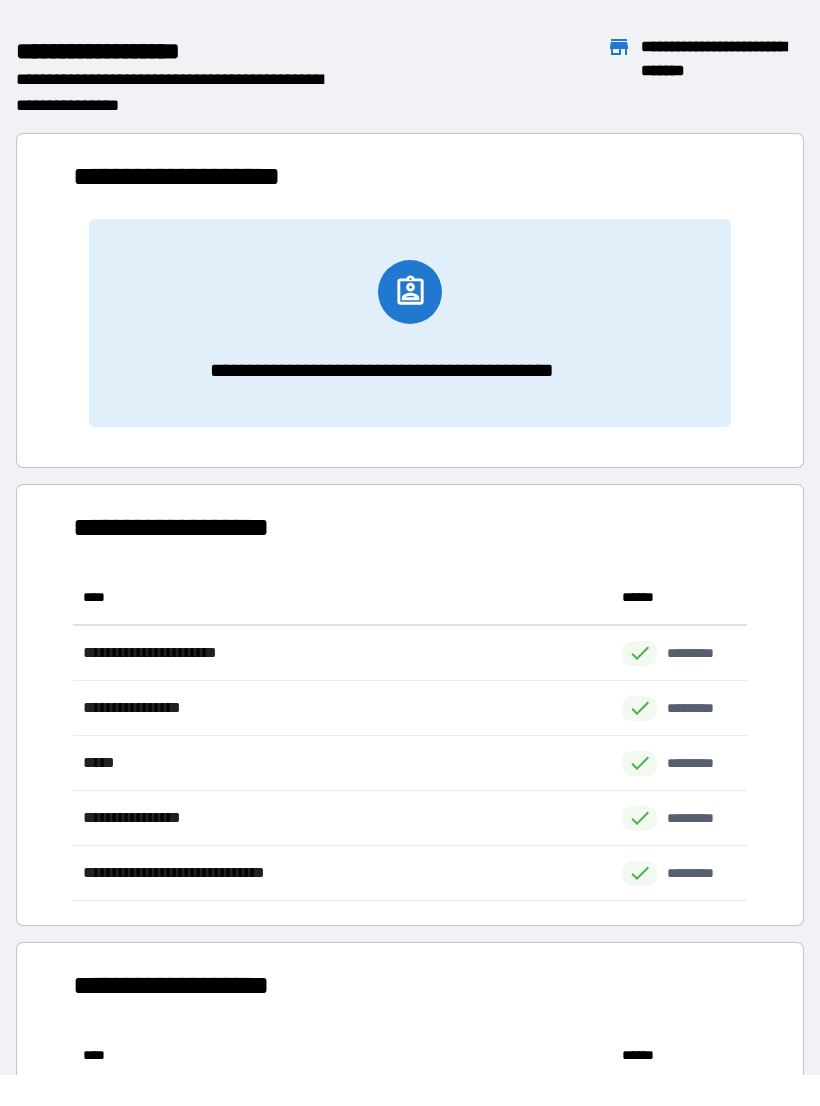 scroll, scrollTop: 331, scrollLeft: 674, axis: both 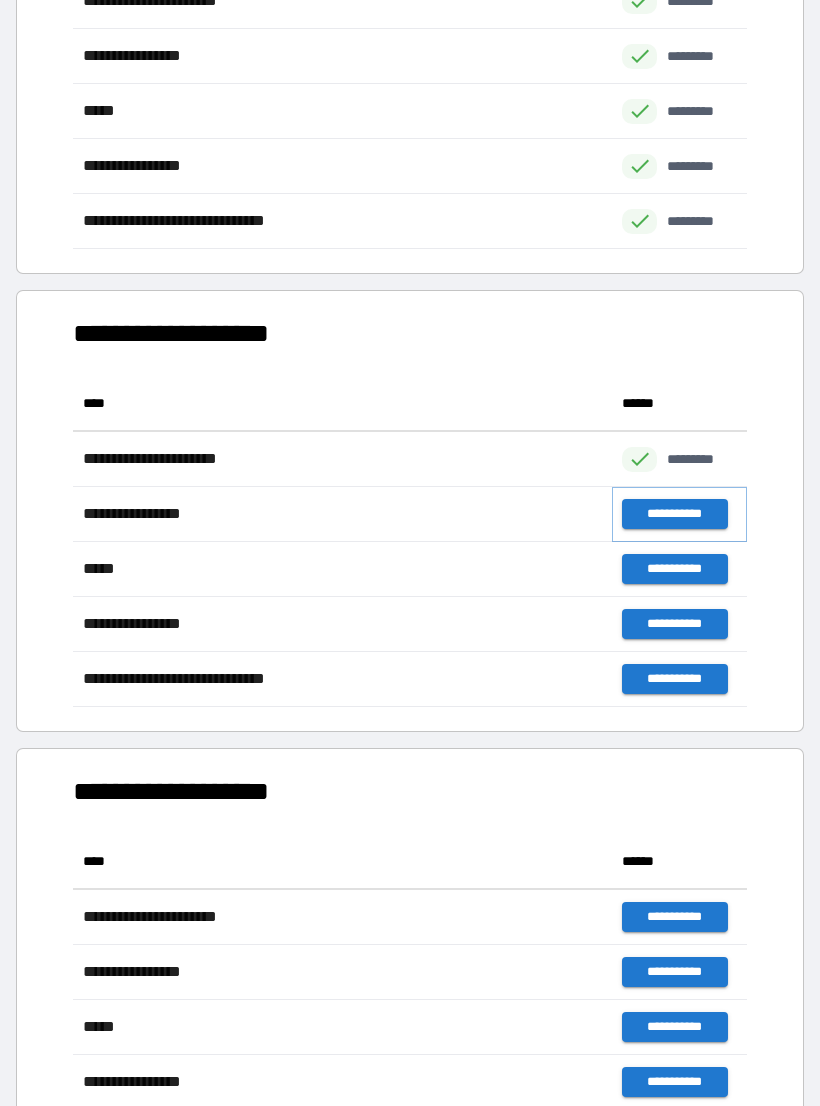 click on "**********" at bounding box center [674, 514] 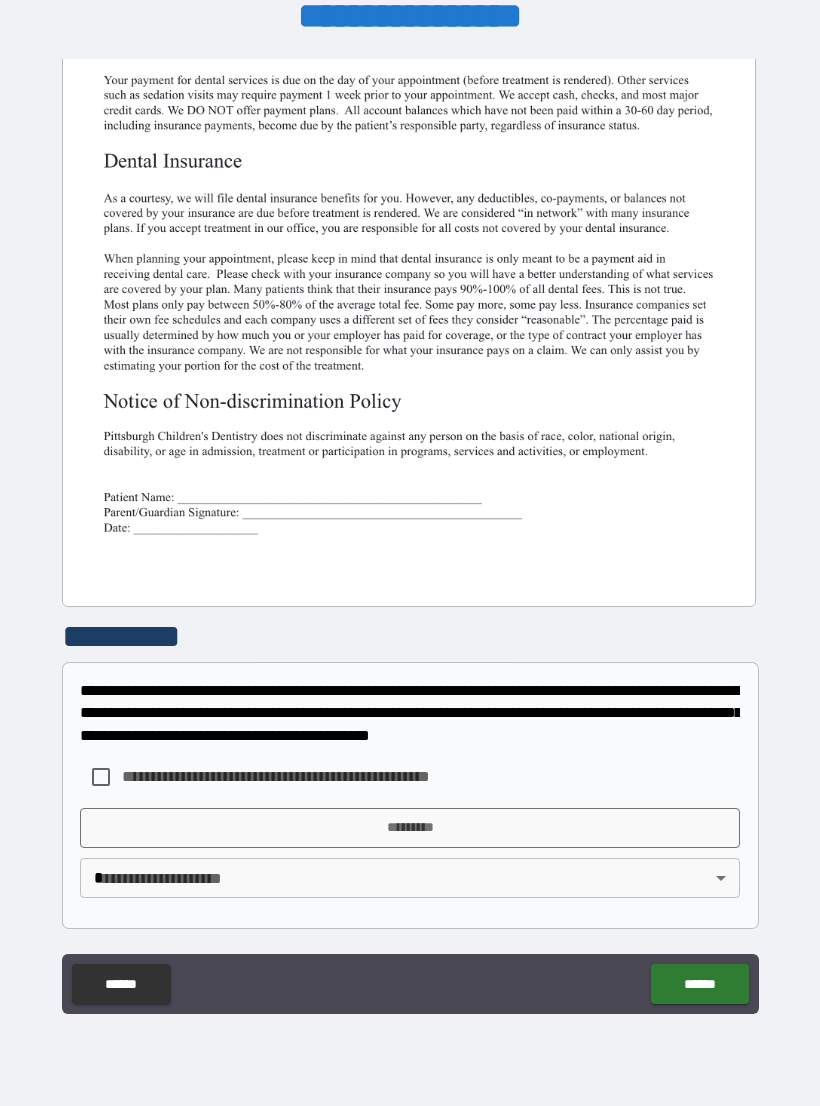 scroll, scrollTop: 380, scrollLeft: 0, axis: vertical 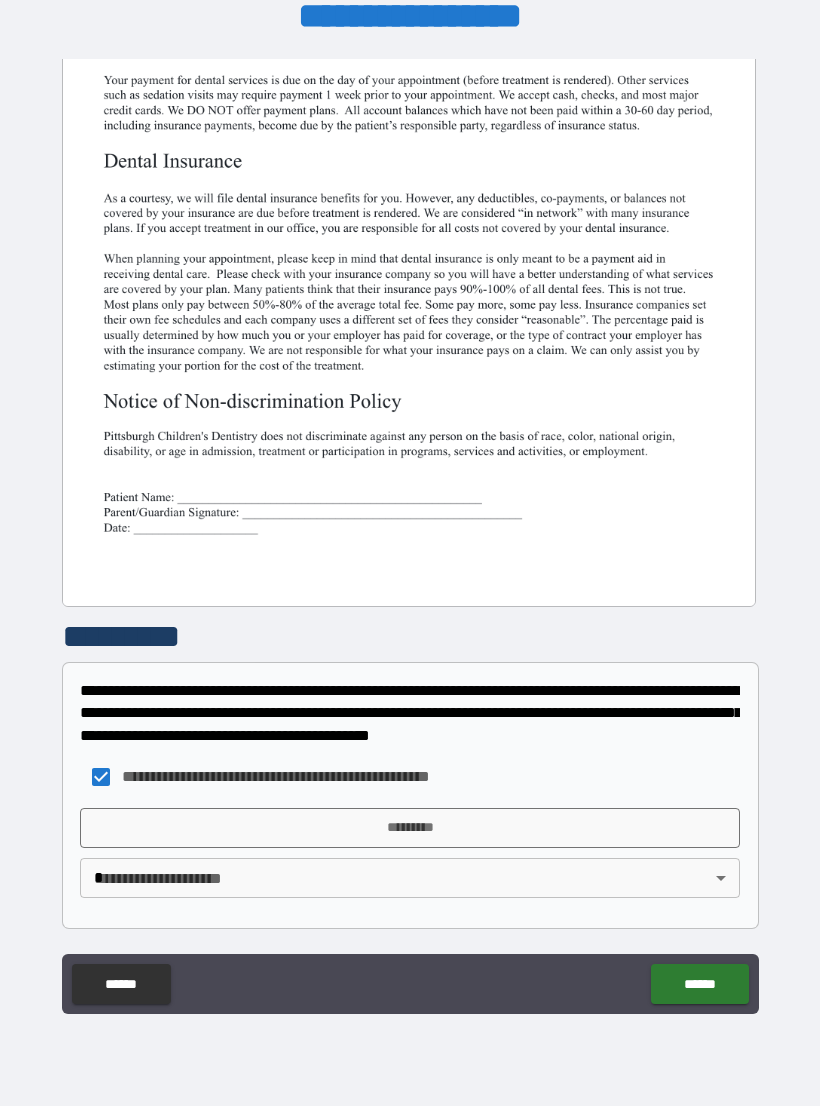 click on "*********" at bounding box center (410, 828) 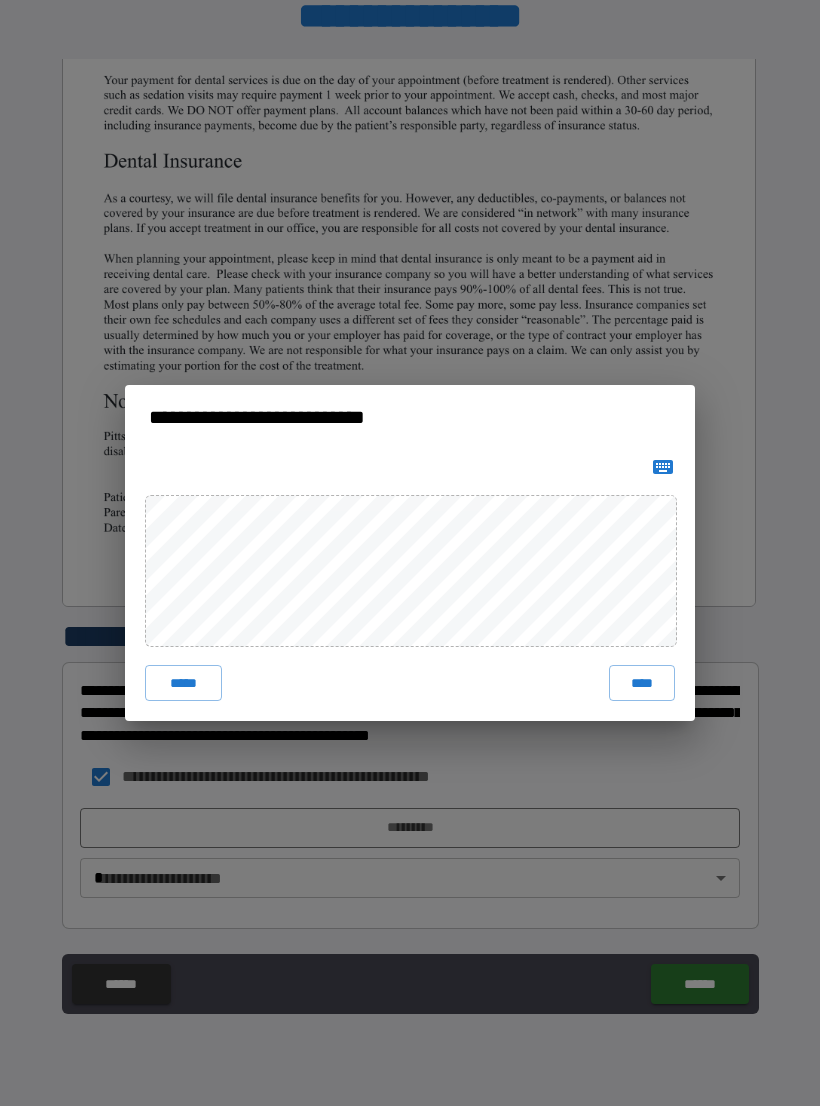 click on "****" at bounding box center (642, 683) 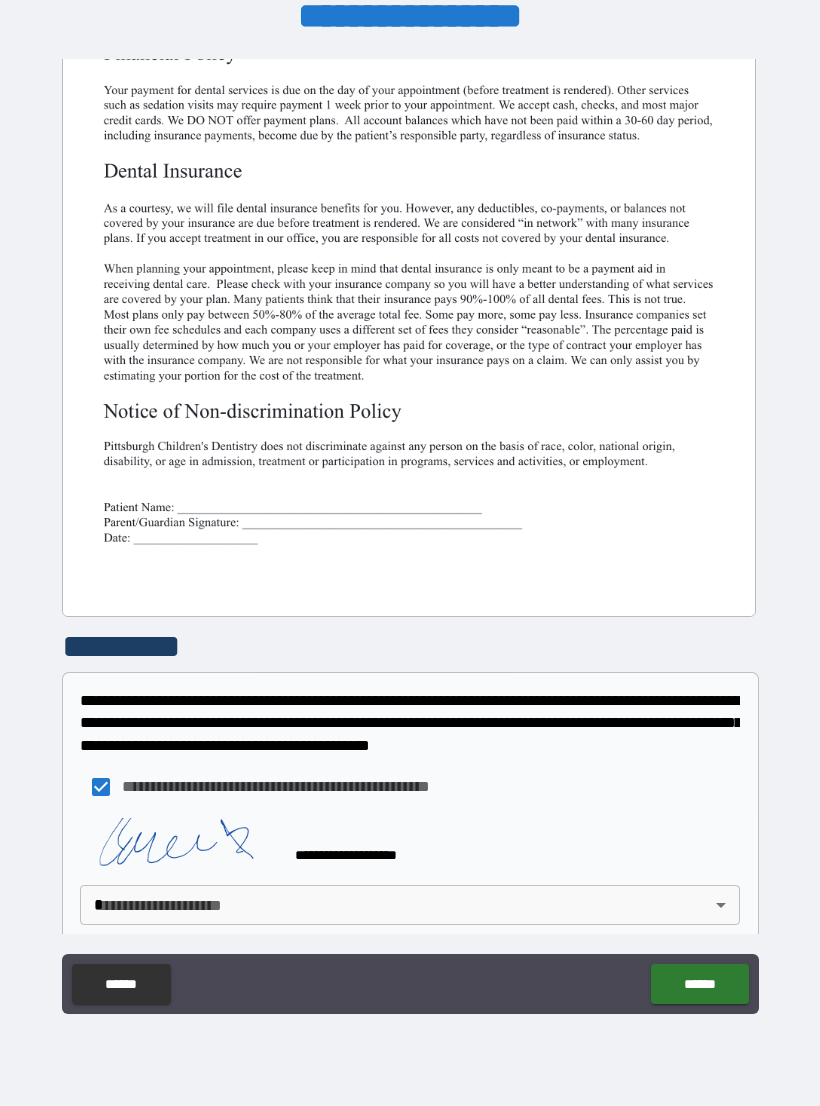 click on "**********" at bounding box center (410, 537) 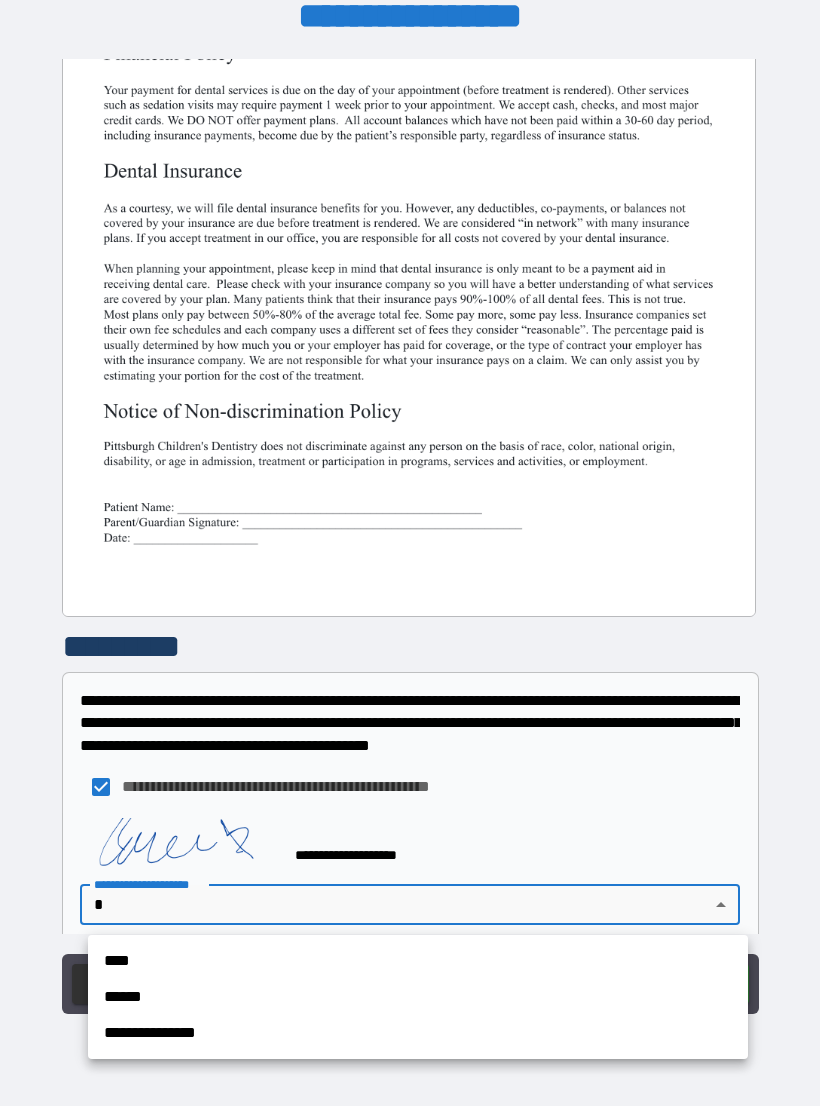 click on "**********" at bounding box center (418, 1033) 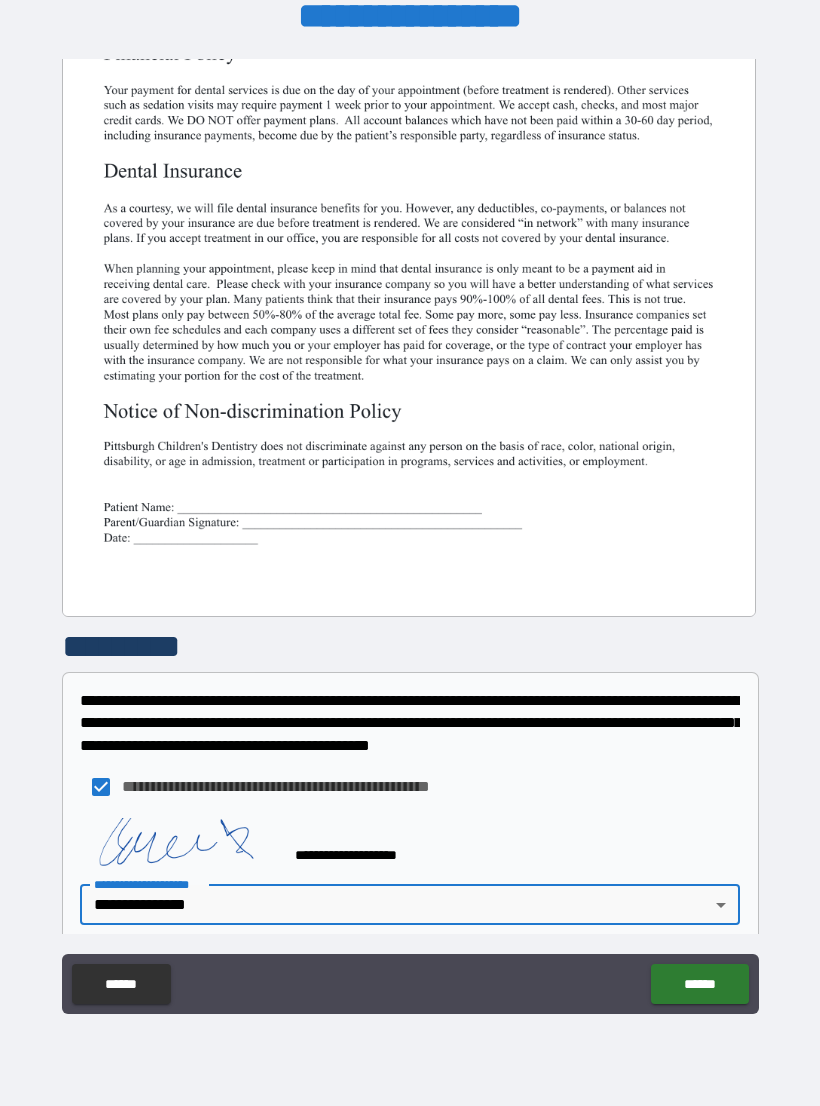 click on "******" at bounding box center [699, 984] 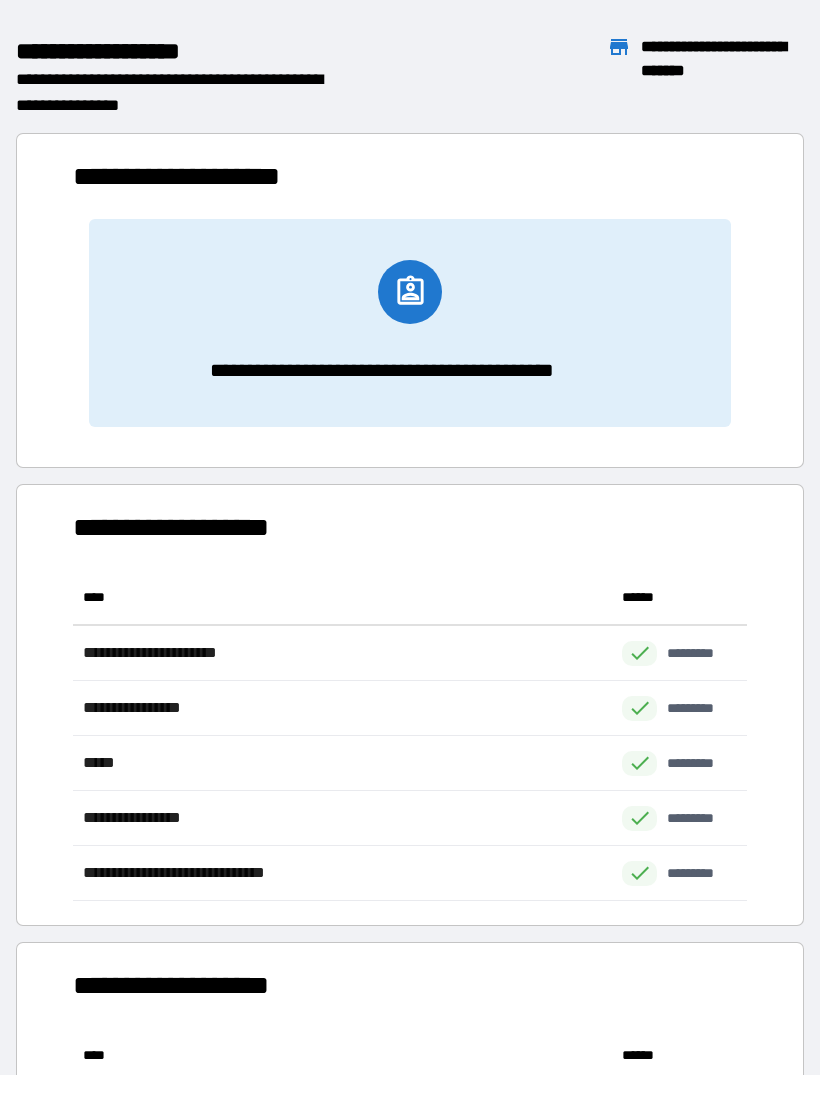 scroll, scrollTop: 331, scrollLeft: 674, axis: both 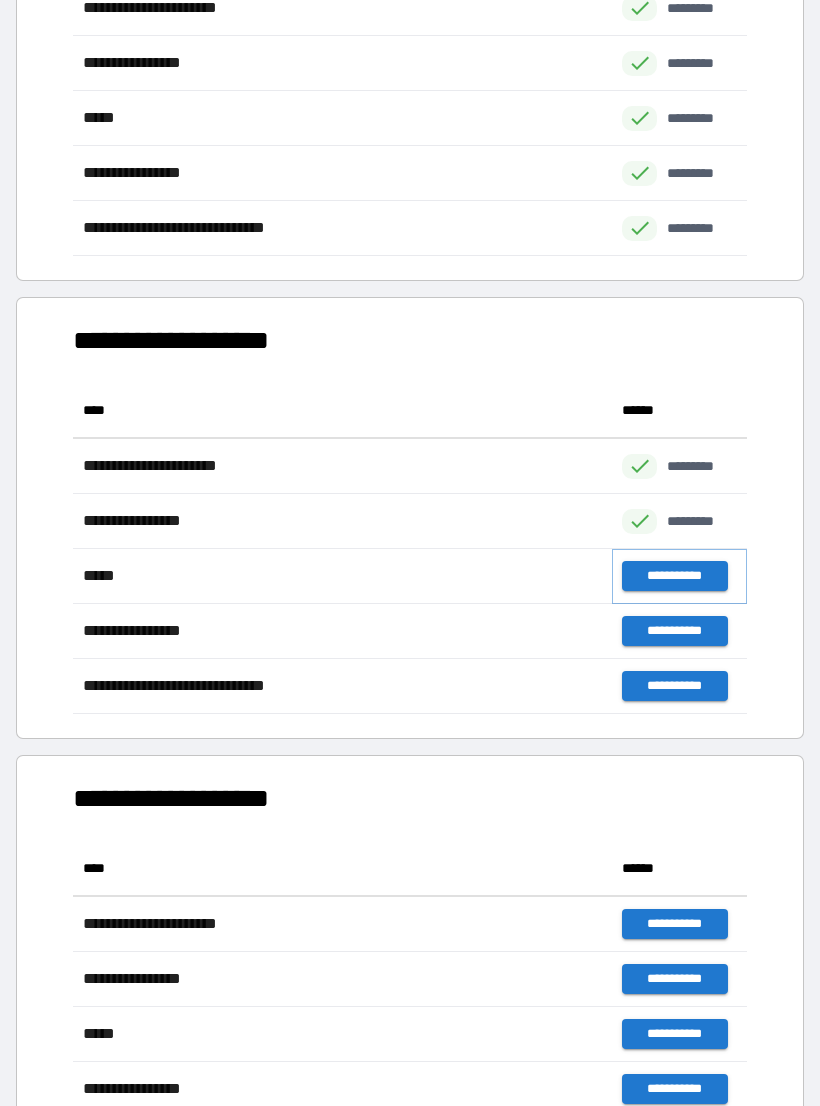 click on "**********" at bounding box center (674, 576) 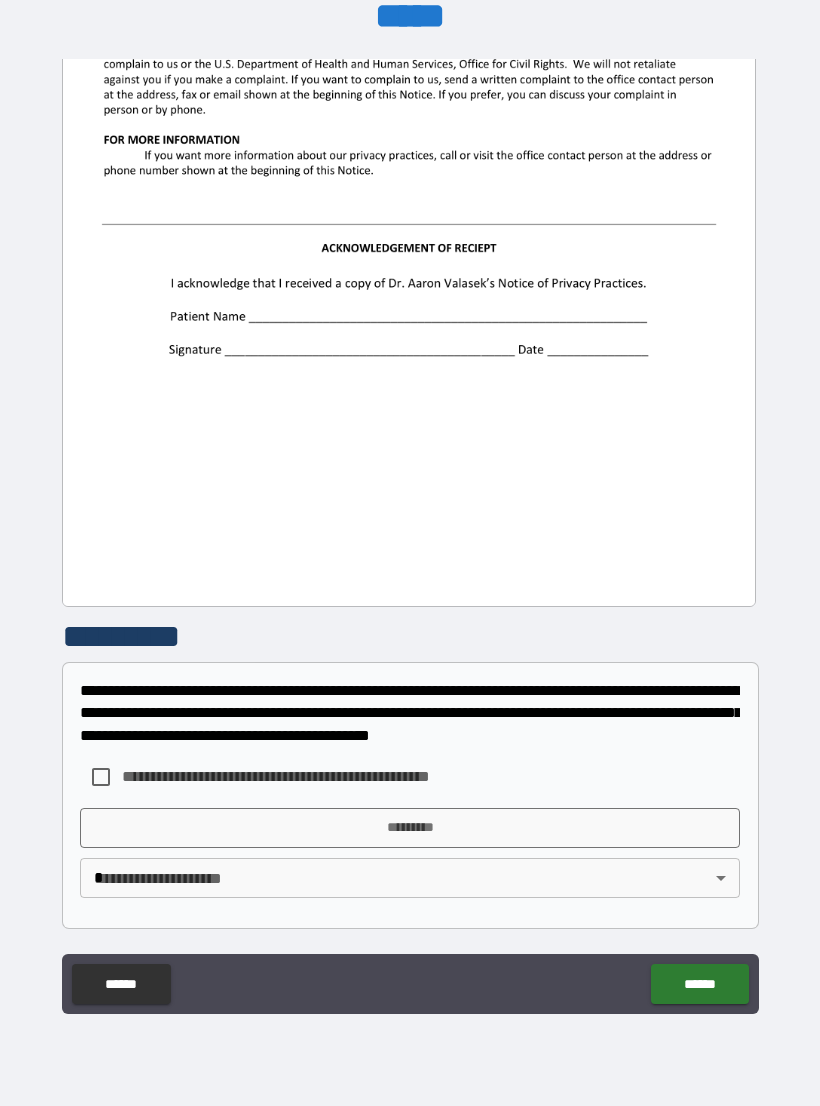 scroll, scrollTop: 2244, scrollLeft: 0, axis: vertical 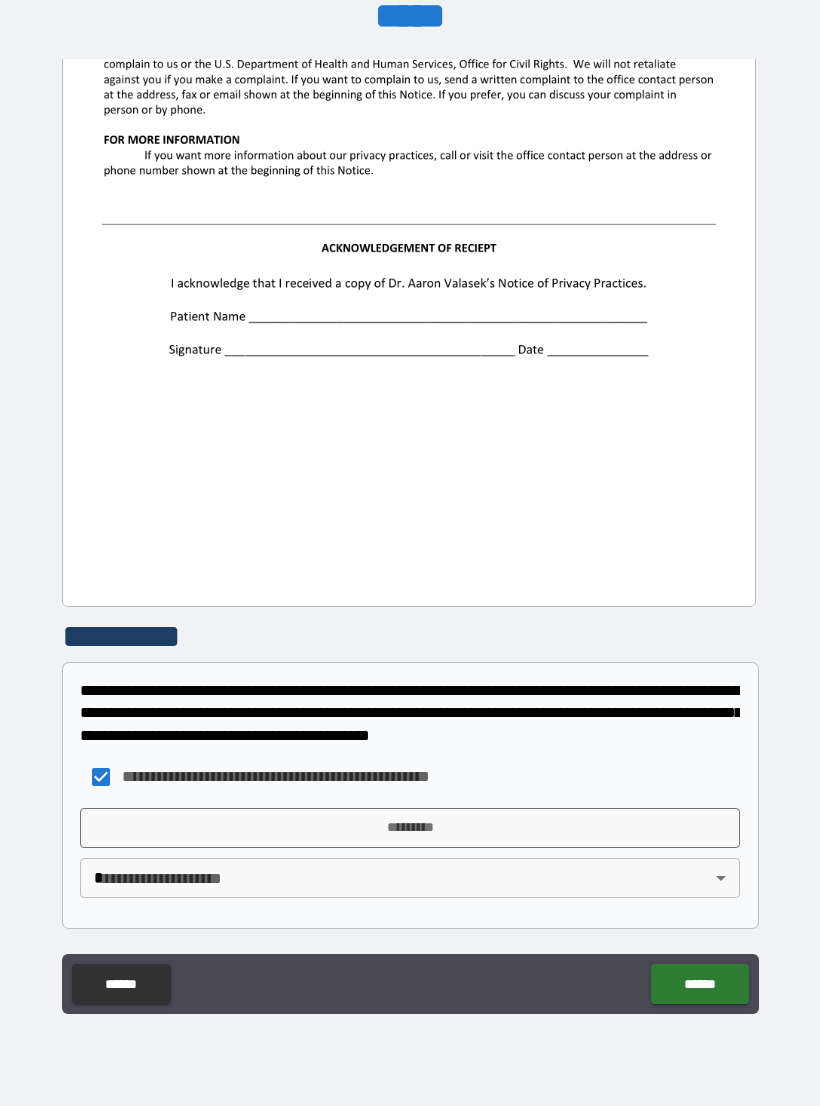 click on "*********" at bounding box center [410, 828] 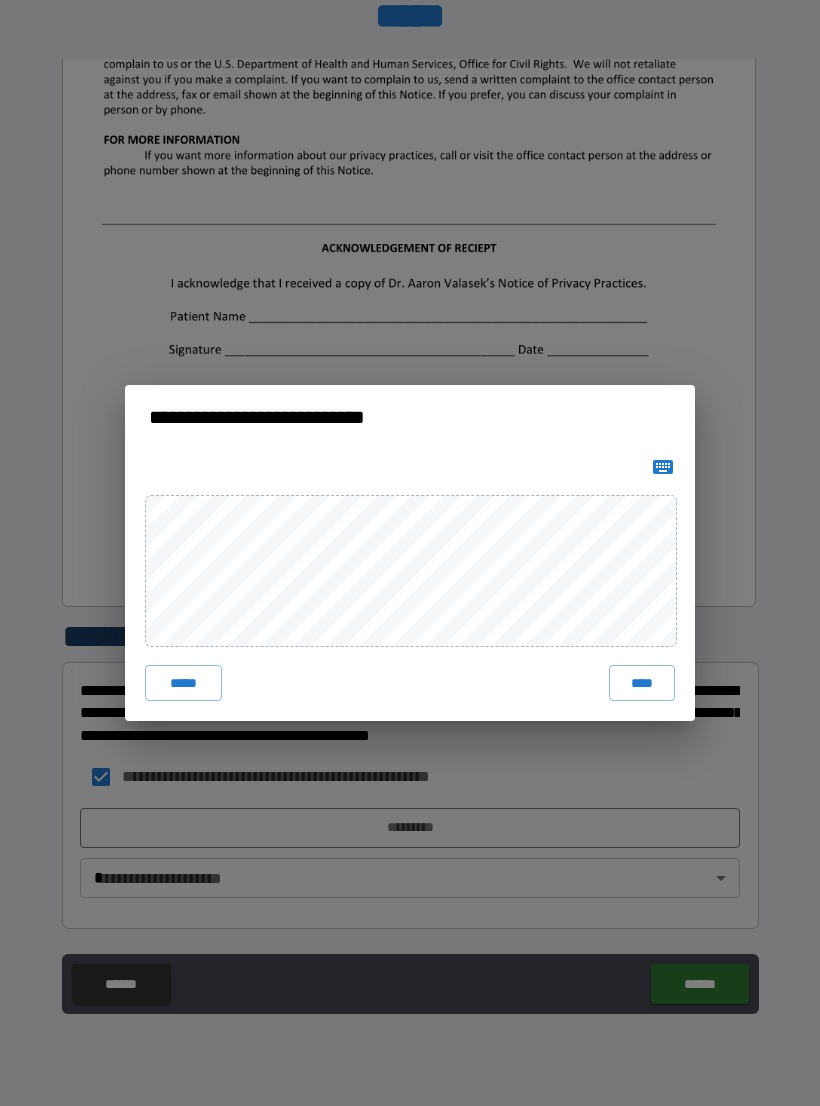 click on "****" at bounding box center [642, 683] 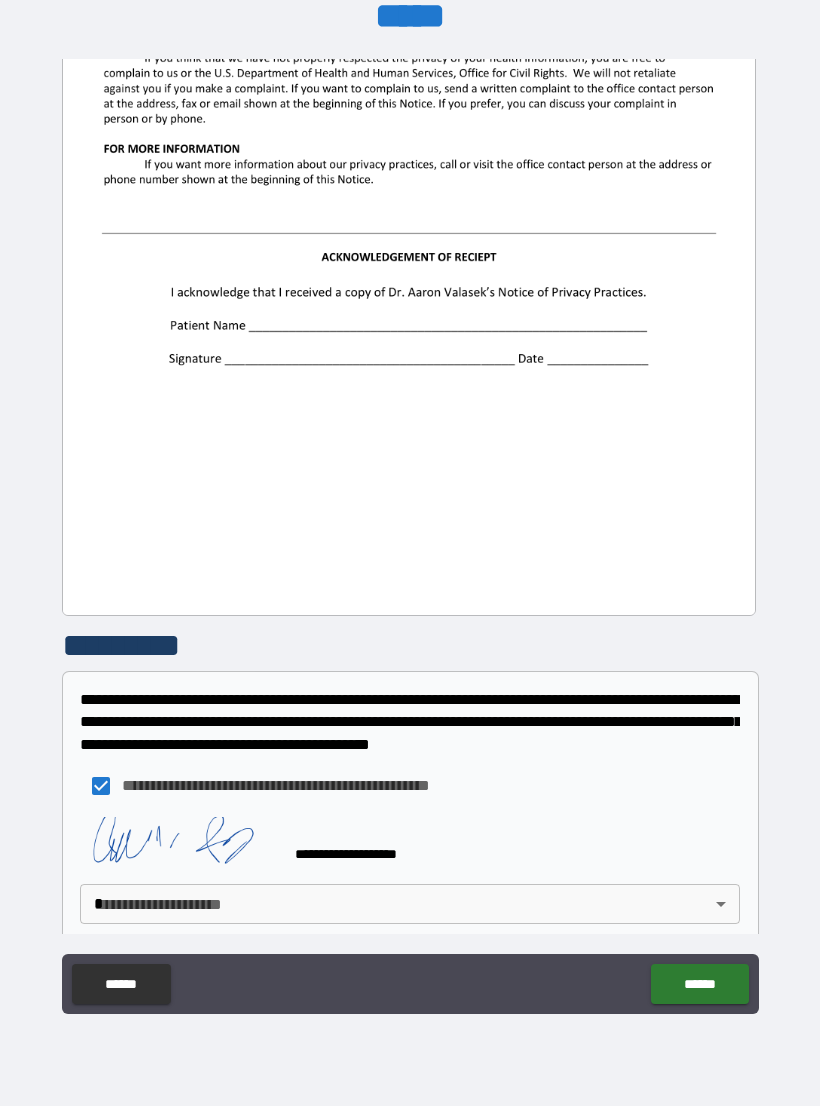 click on "**********" at bounding box center (410, 537) 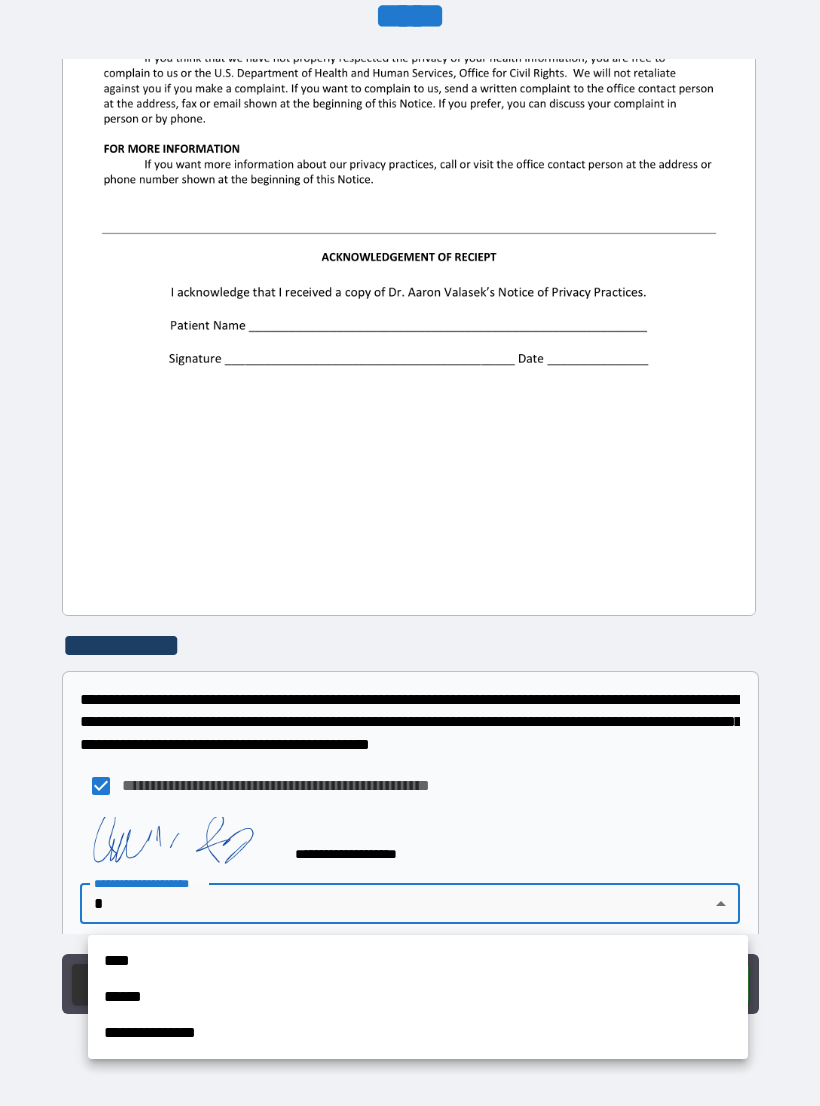click on "**********" at bounding box center (418, 1033) 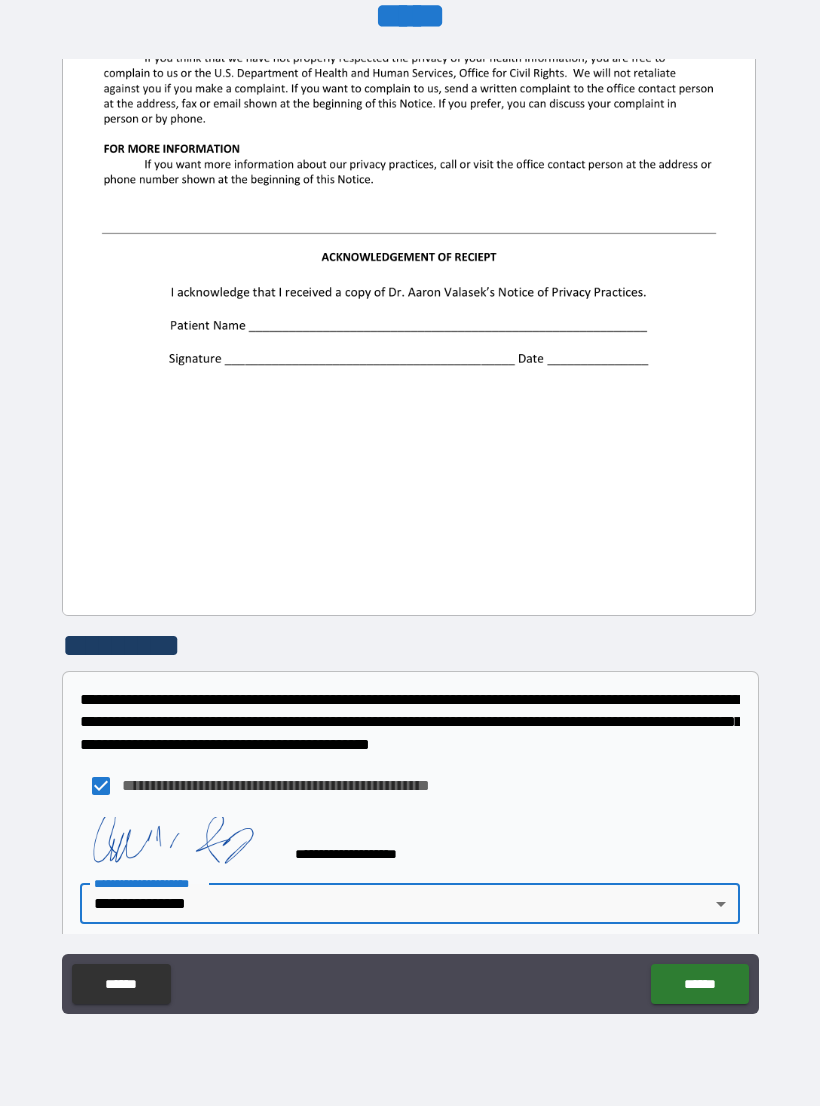 click on "******" at bounding box center (699, 984) 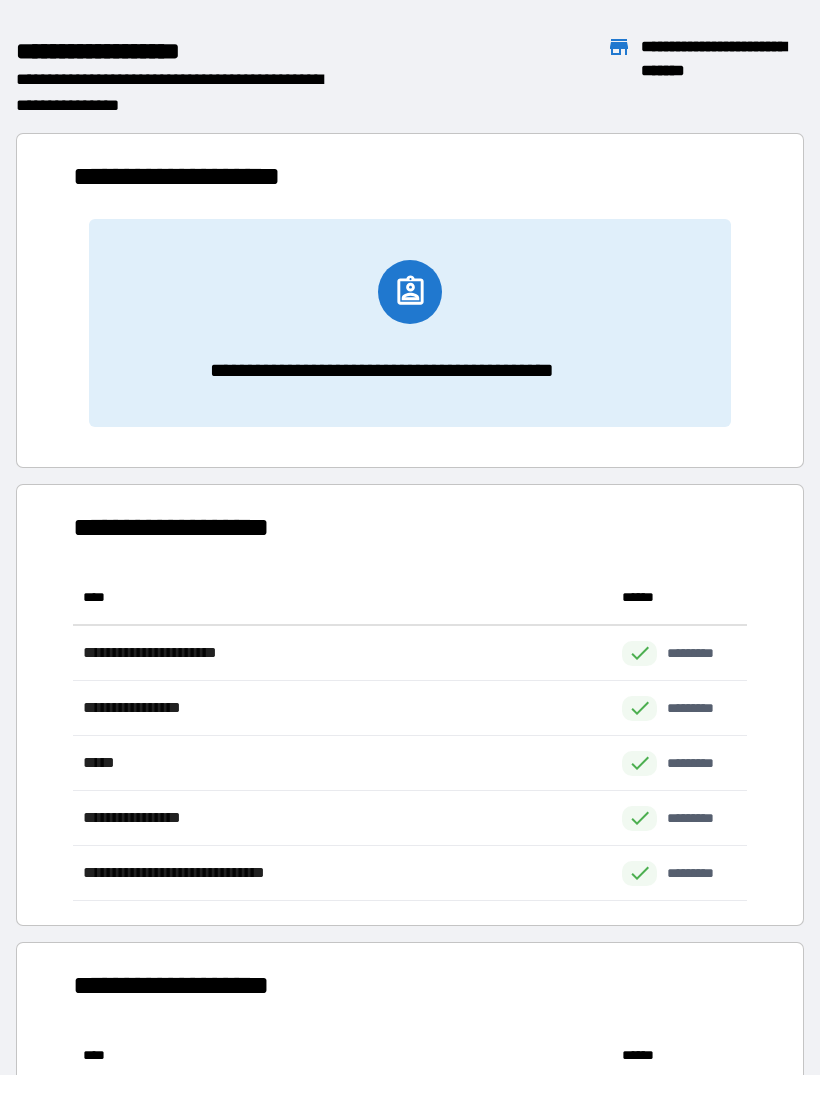 scroll, scrollTop: 331, scrollLeft: 674, axis: both 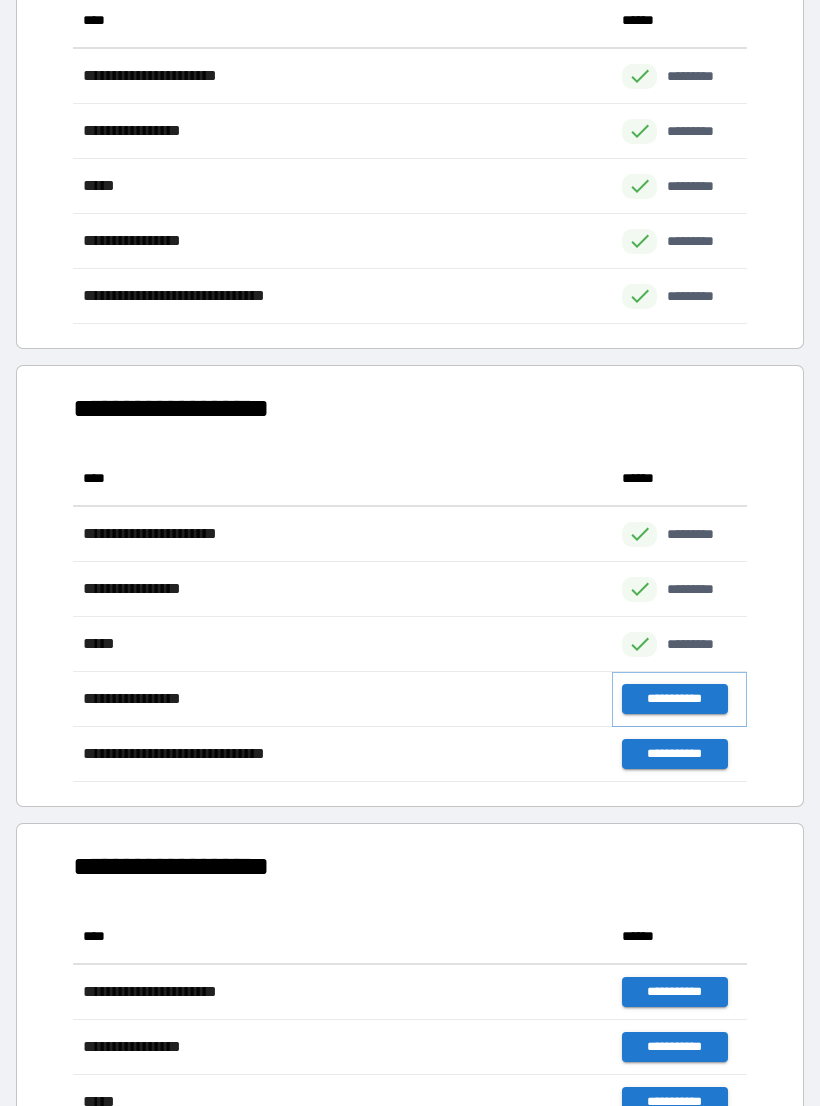 click on "**********" at bounding box center [674, 699] 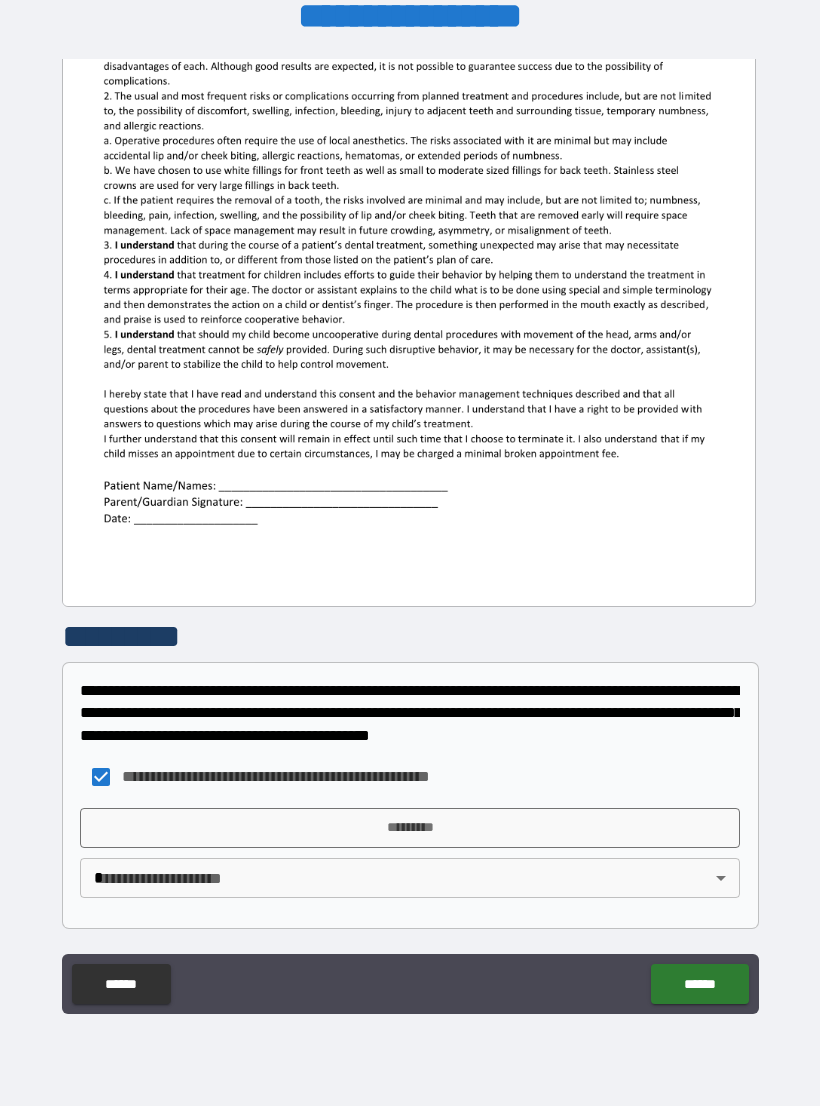 click on "*********" at bounding box center (410, 828) 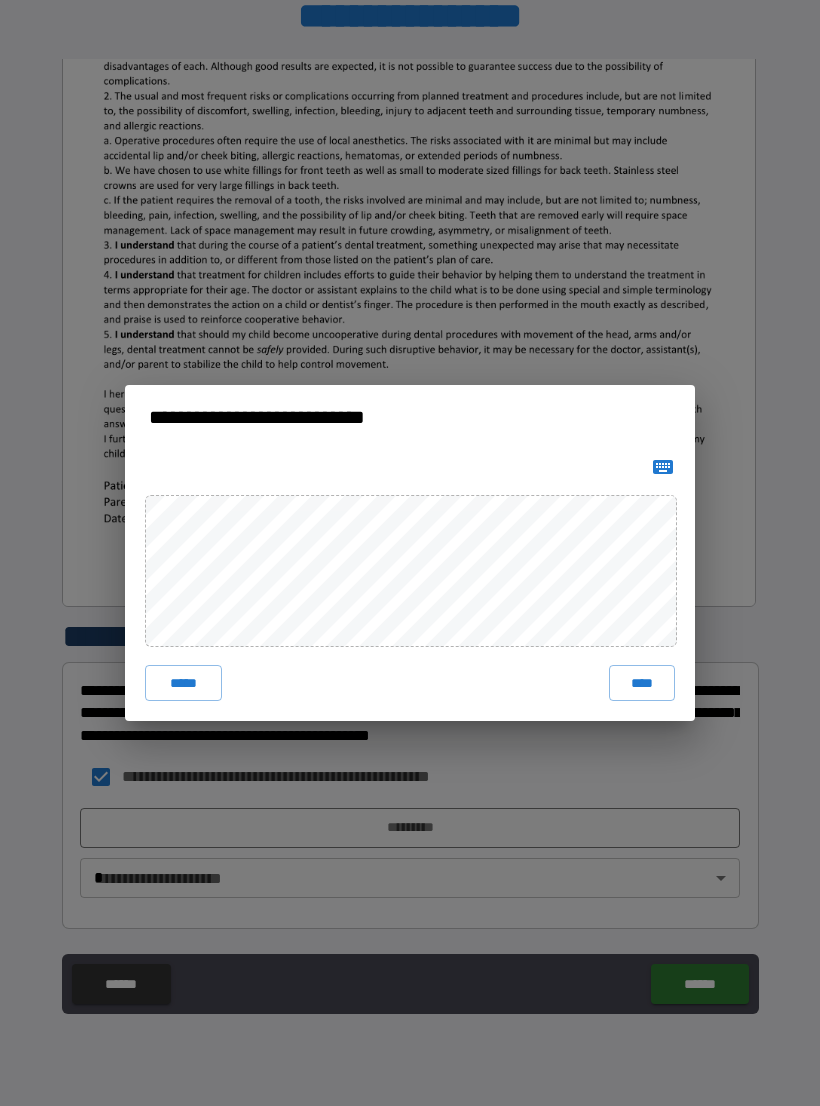 click on "****" at bounding box center [642, 683] 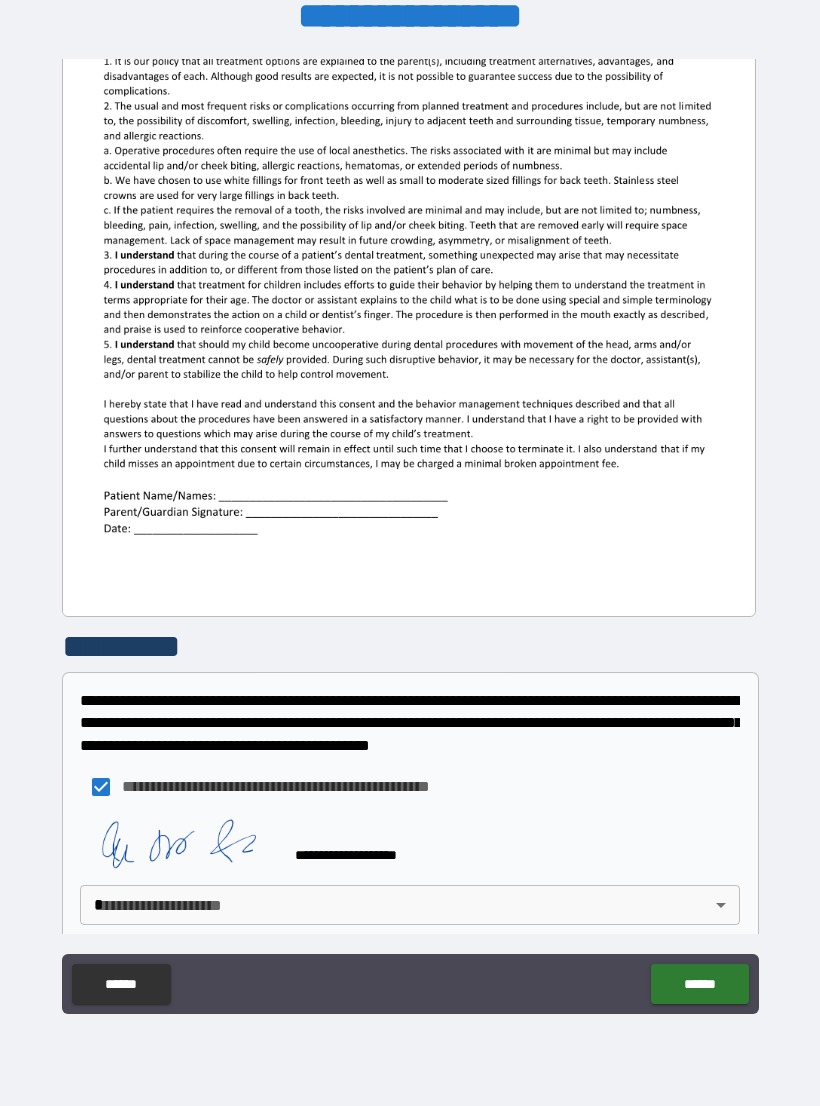 click on "**********" at bounding box center (410, 537) 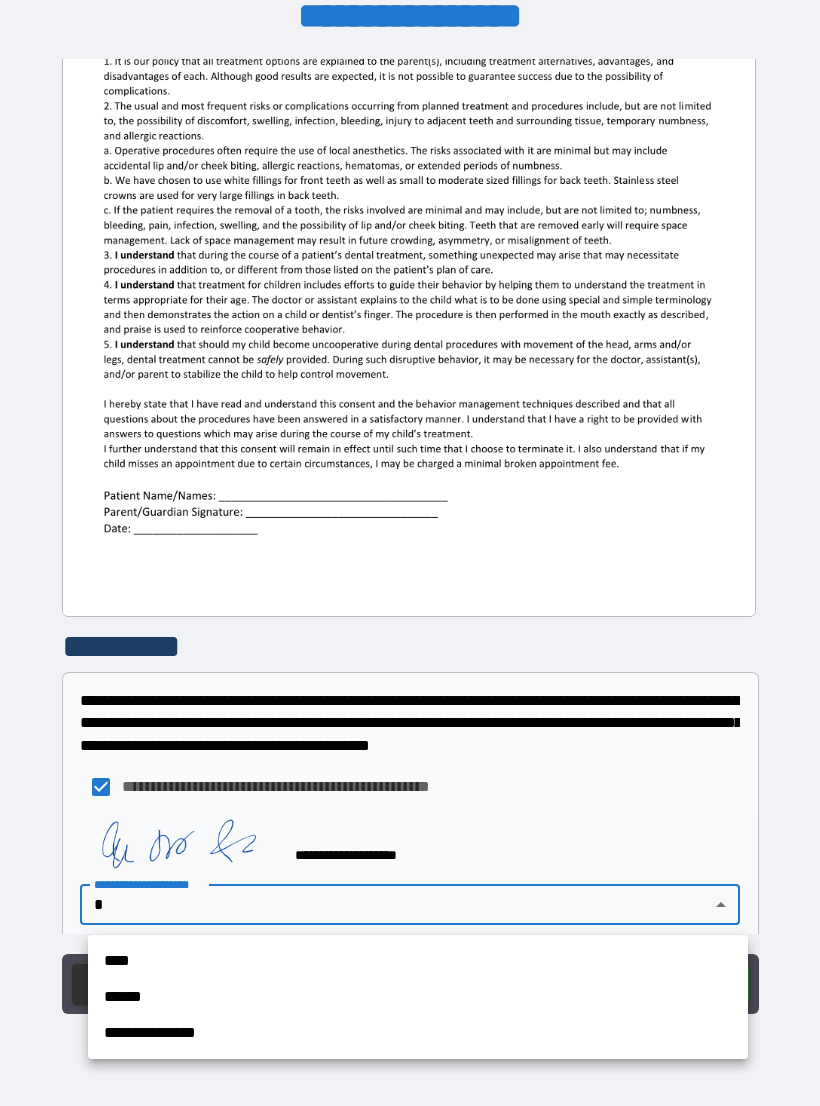 click on "**********" at bounding box center [418, 1033] 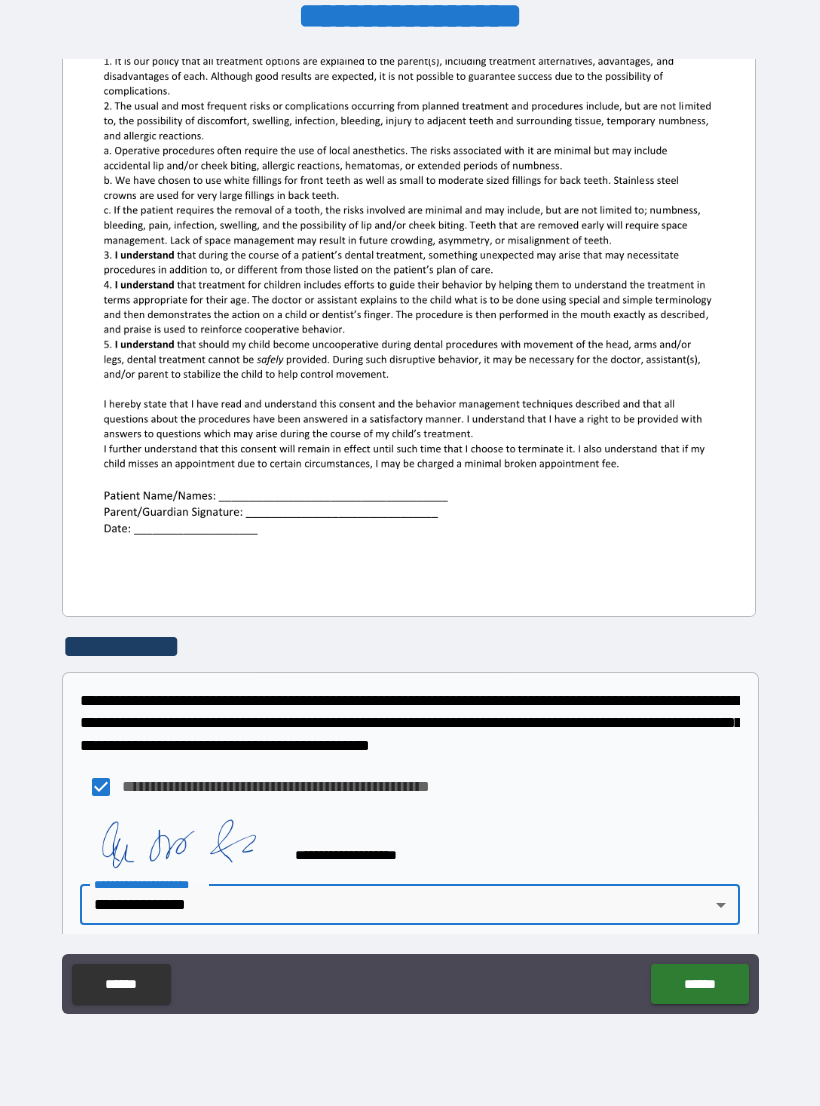 click on "******" at bounding box center [699, 984] 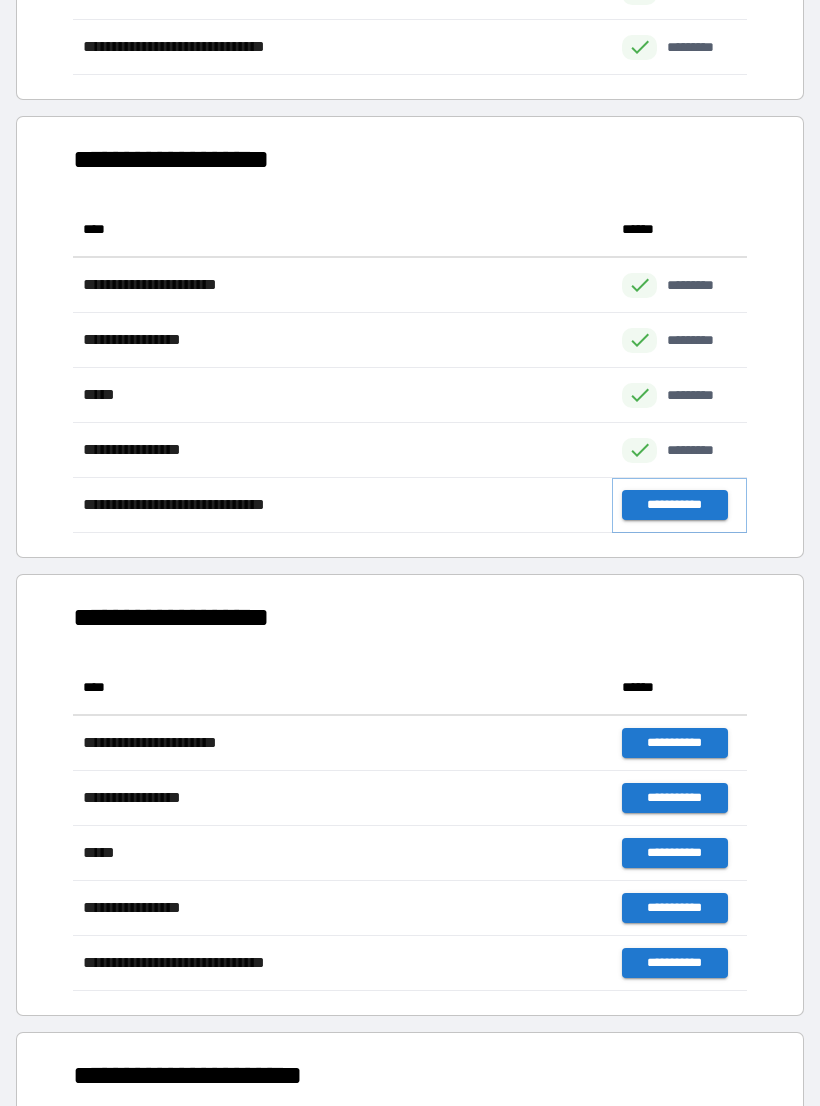 click on "**********" at bounding box center [674, 505] 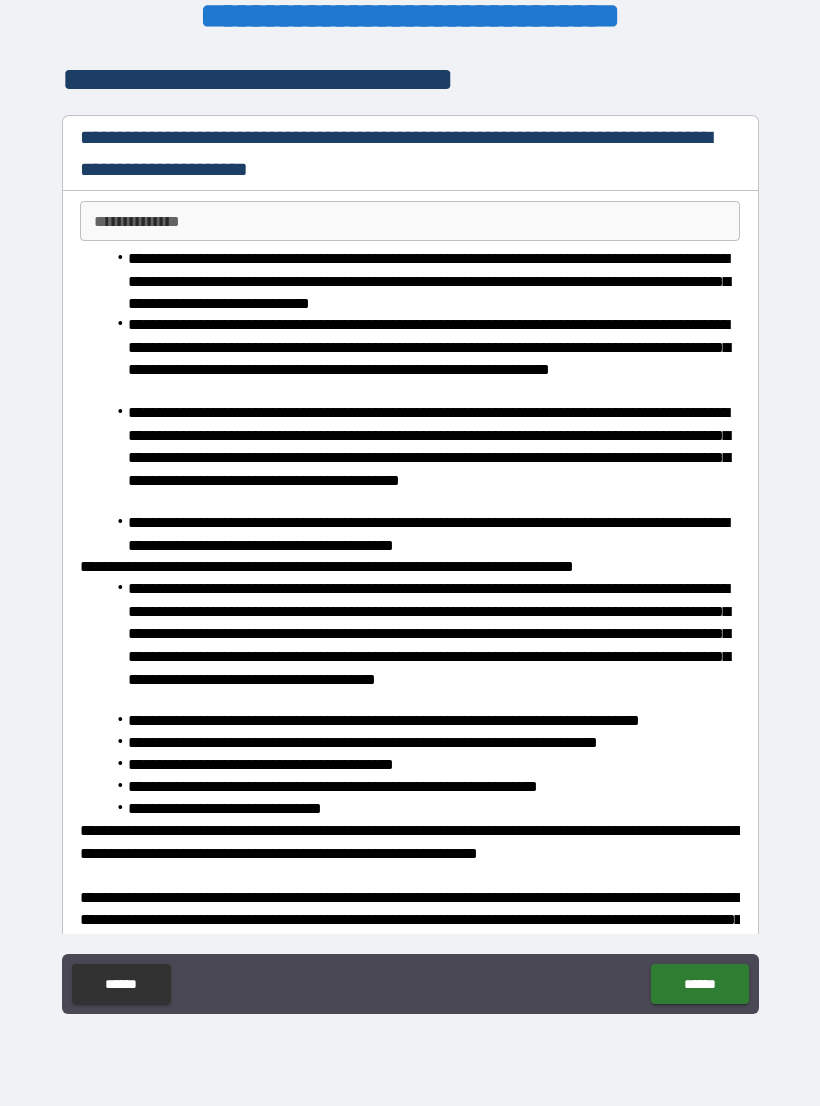 click on "**********" at bounding box center (422, 281) 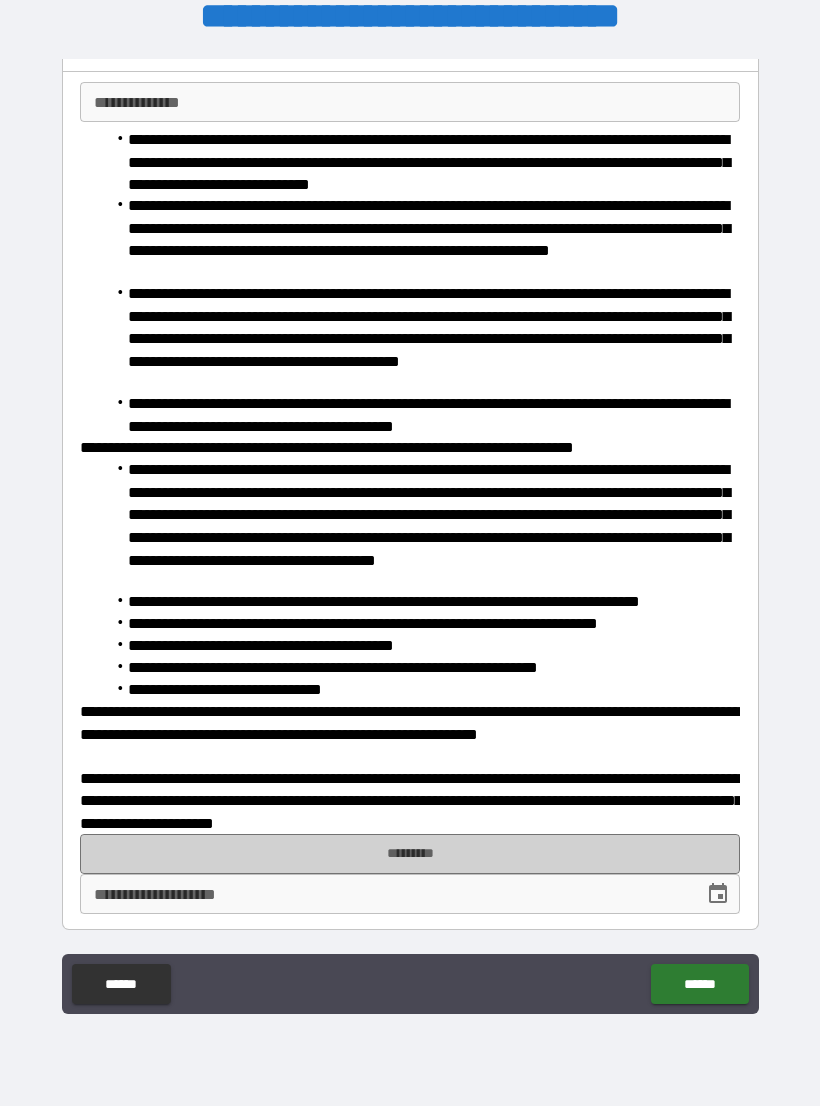 click on "*********" at bounding box center (410, 854) 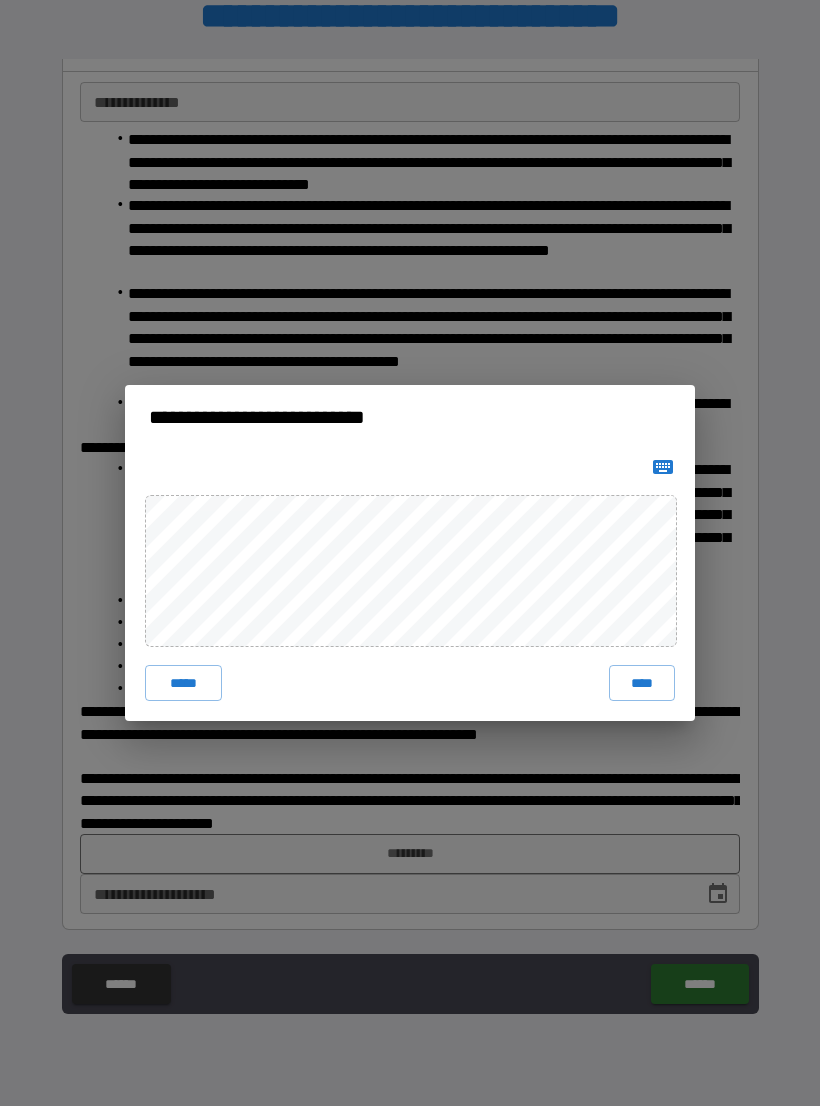 click on "****" at bounding box center (642, 683) 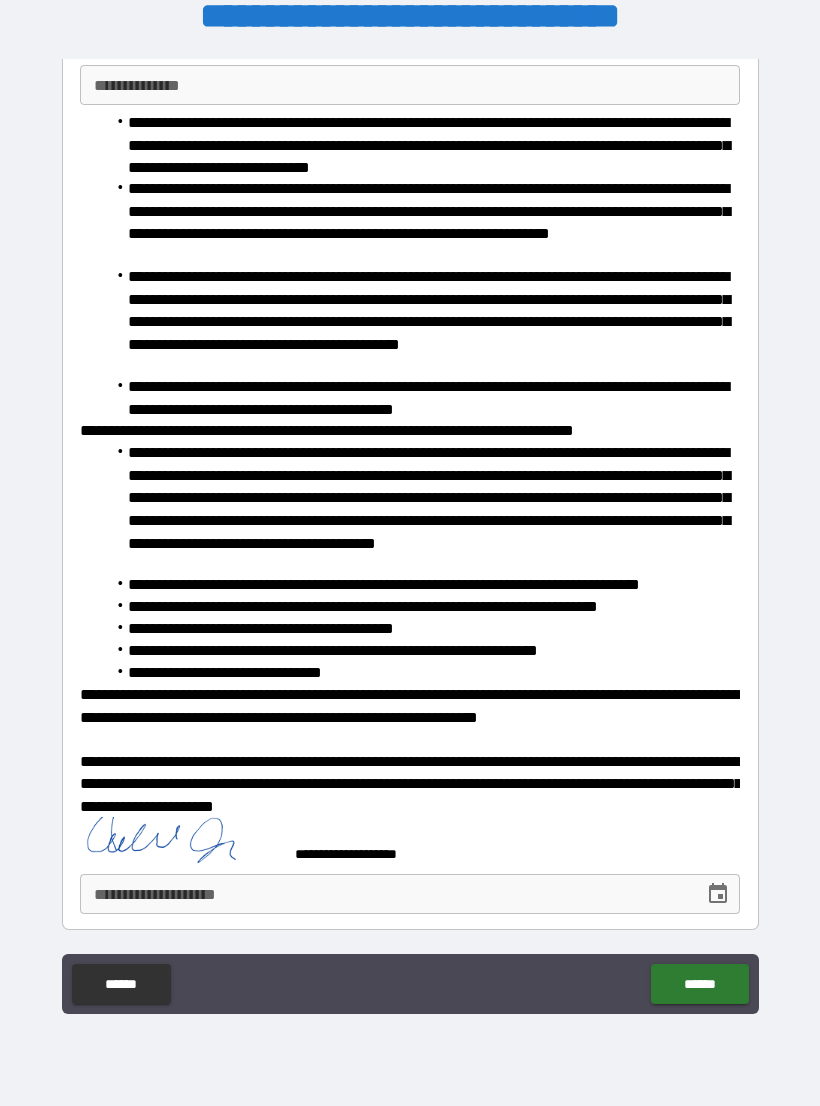 click at bounding box center (718, 894) 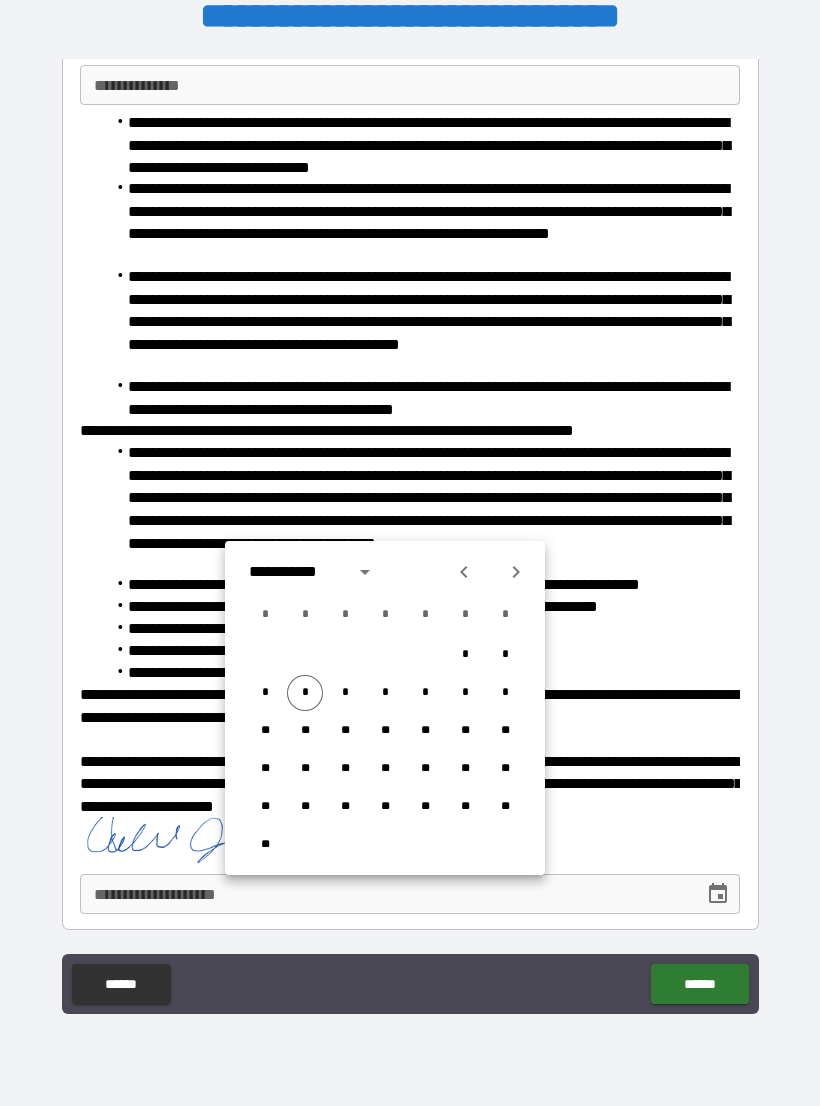 click on "*" at bounding box center (305, 693) 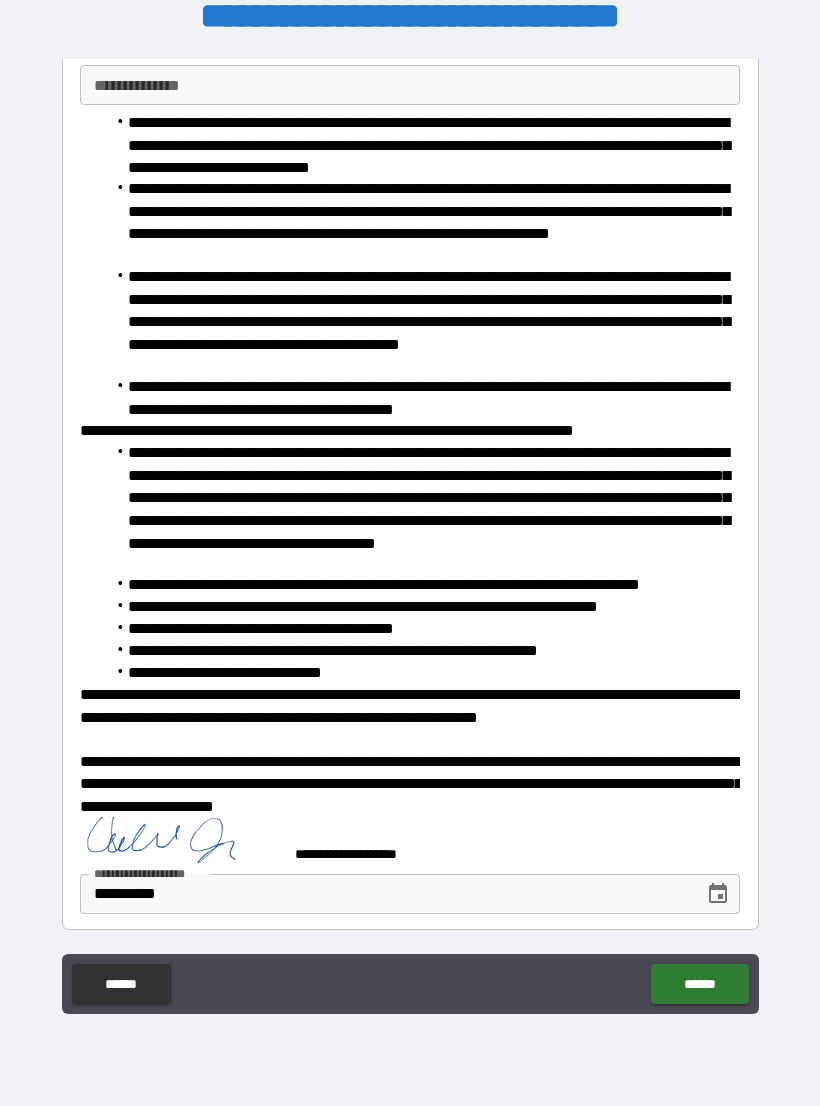 type on "**********" 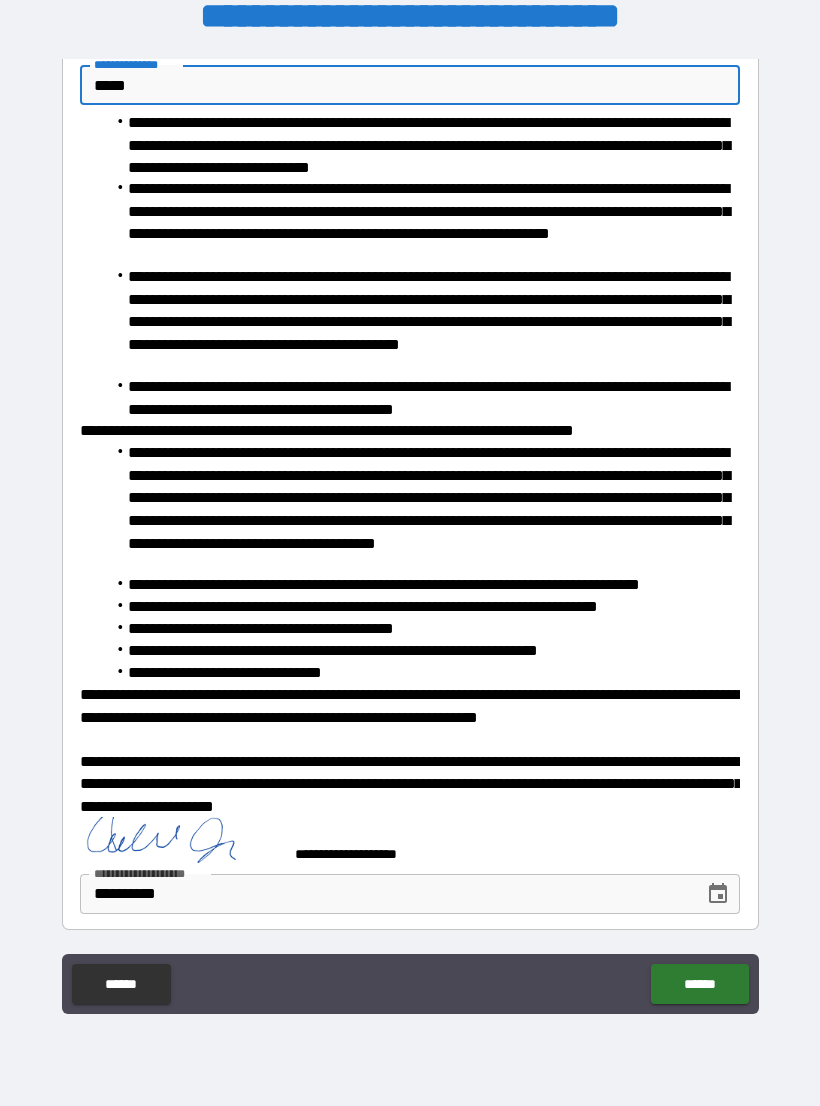 type on "*****" 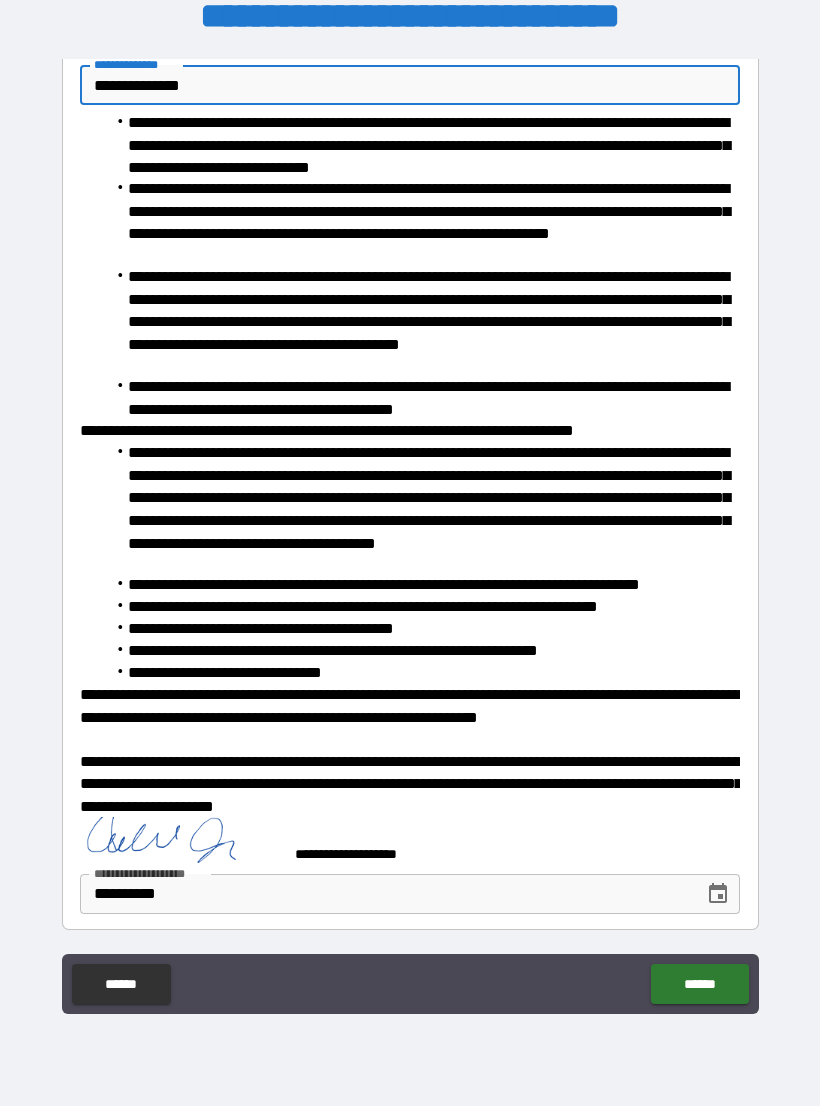 type on "**********" 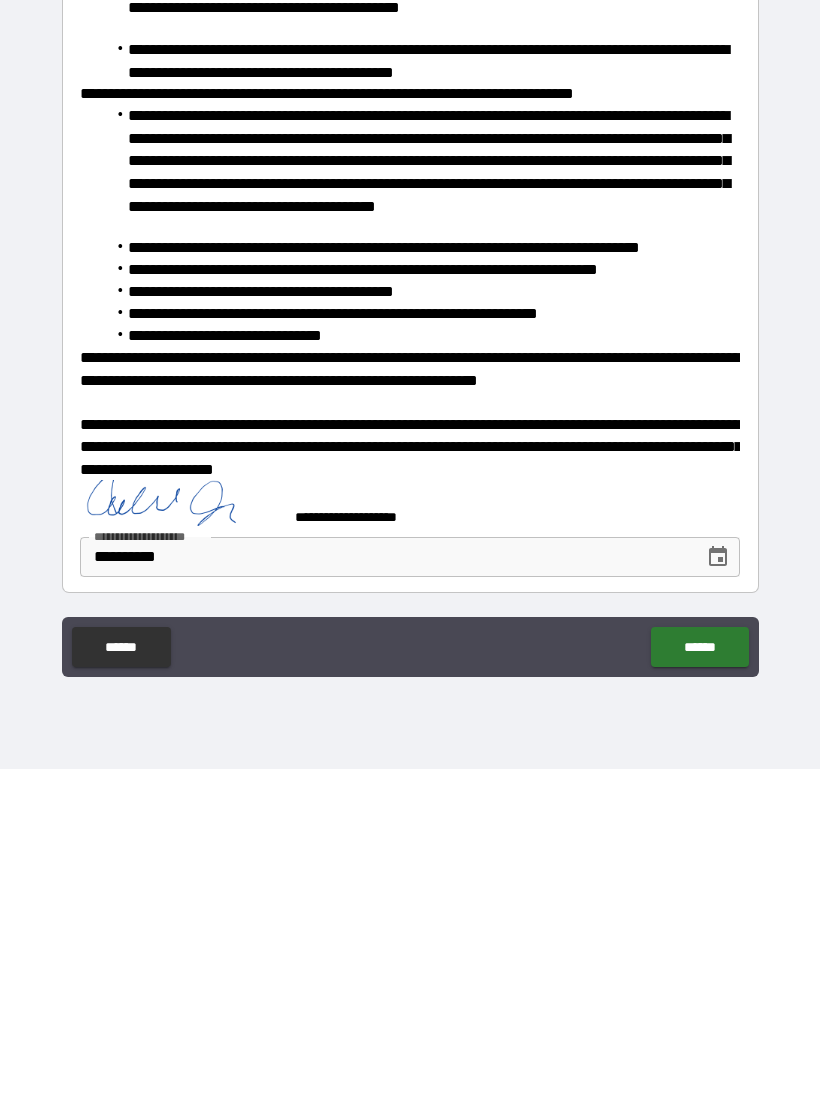 click on "******" at bounding box center (699, 984) 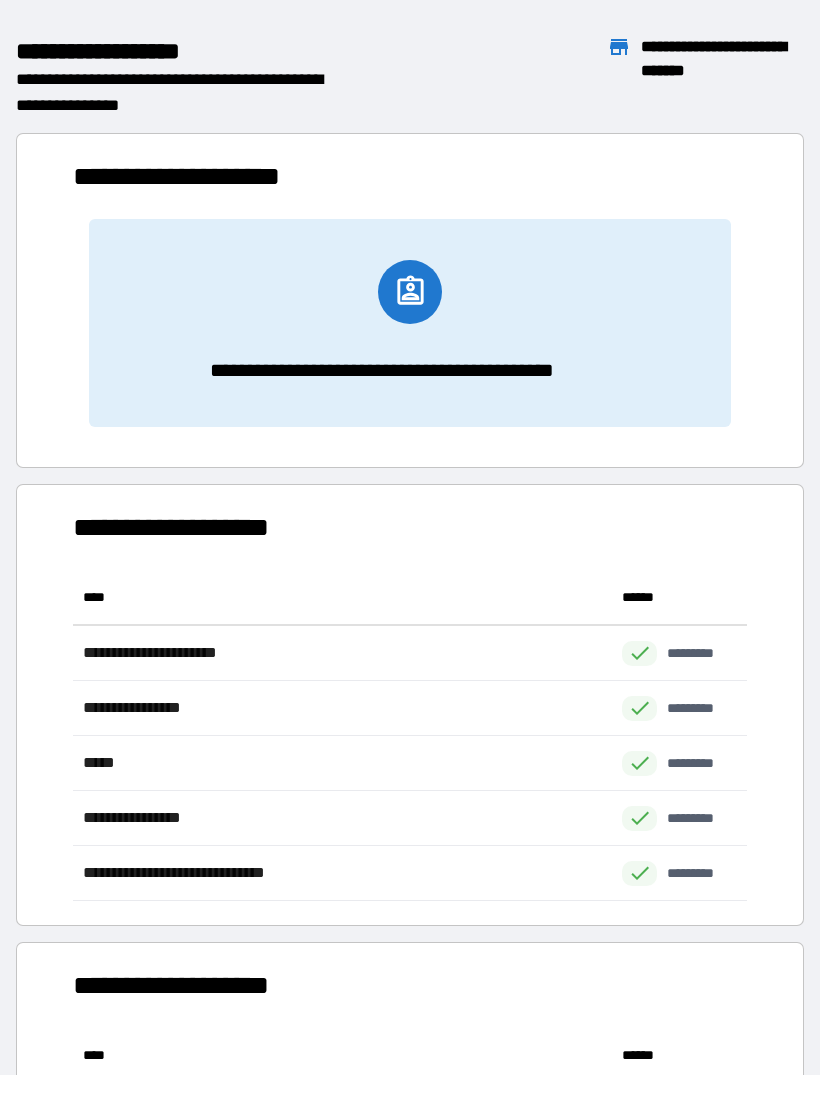 scroll, scrollTop: 1, scrollLeft: 1, axis: both 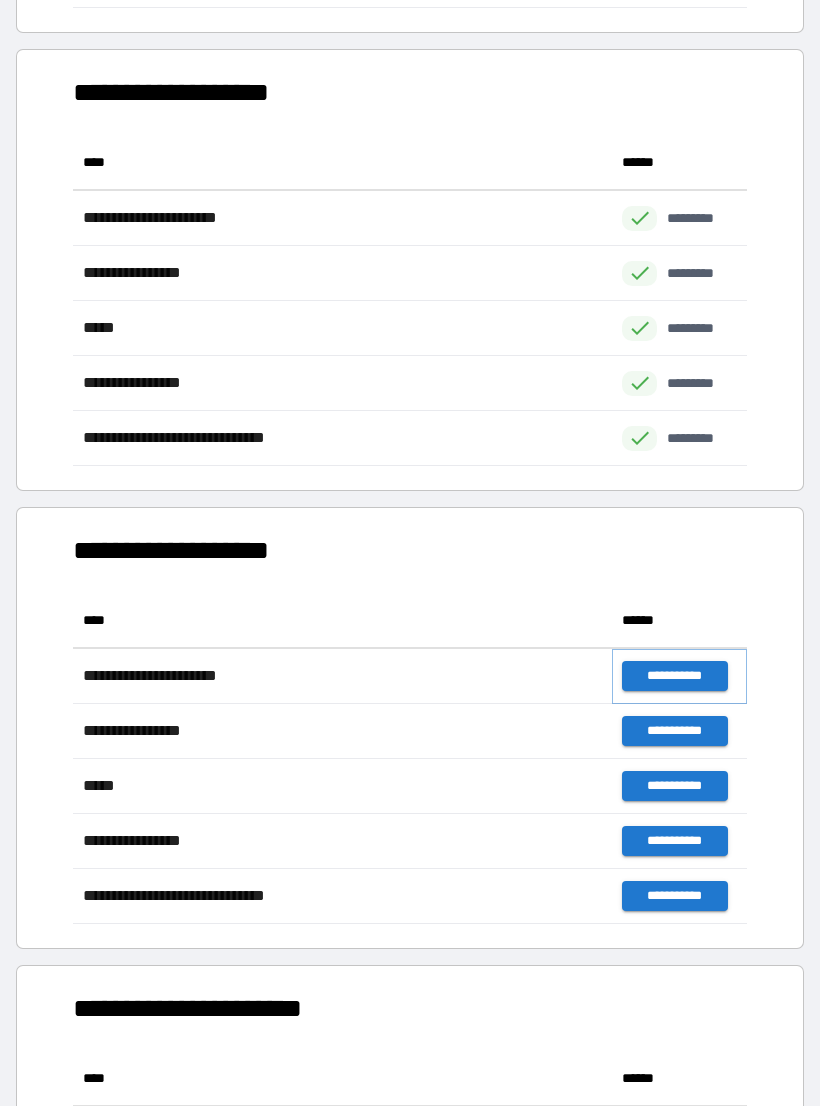 click on "**********" at bounding box center (674, 676) 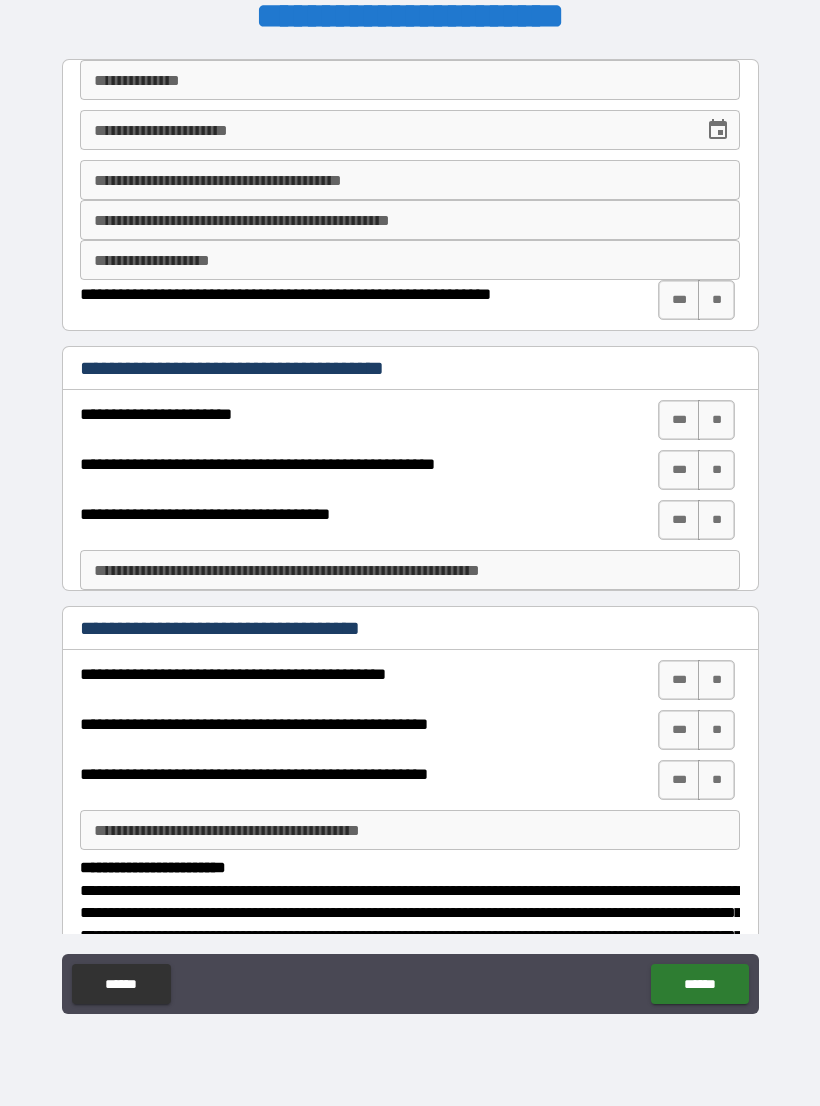 scroll, scrollTop: 0, scrollLeft: 0, axis: both 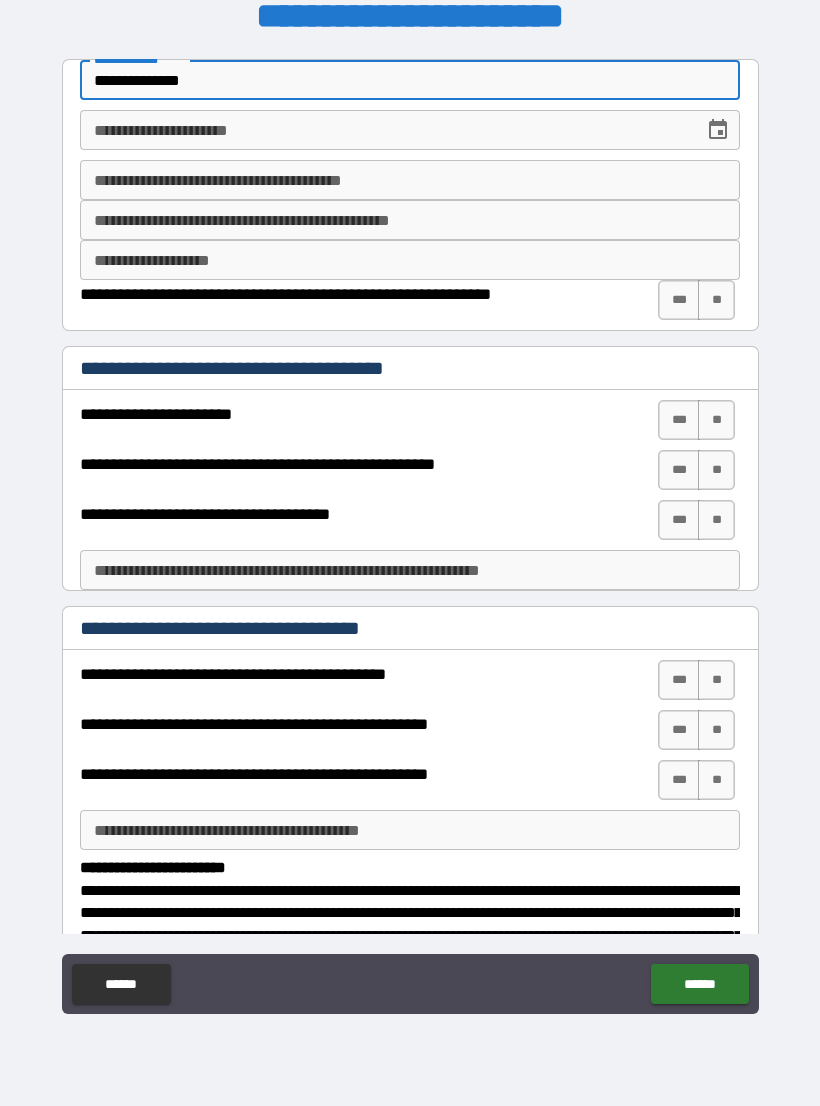 type on "**********" 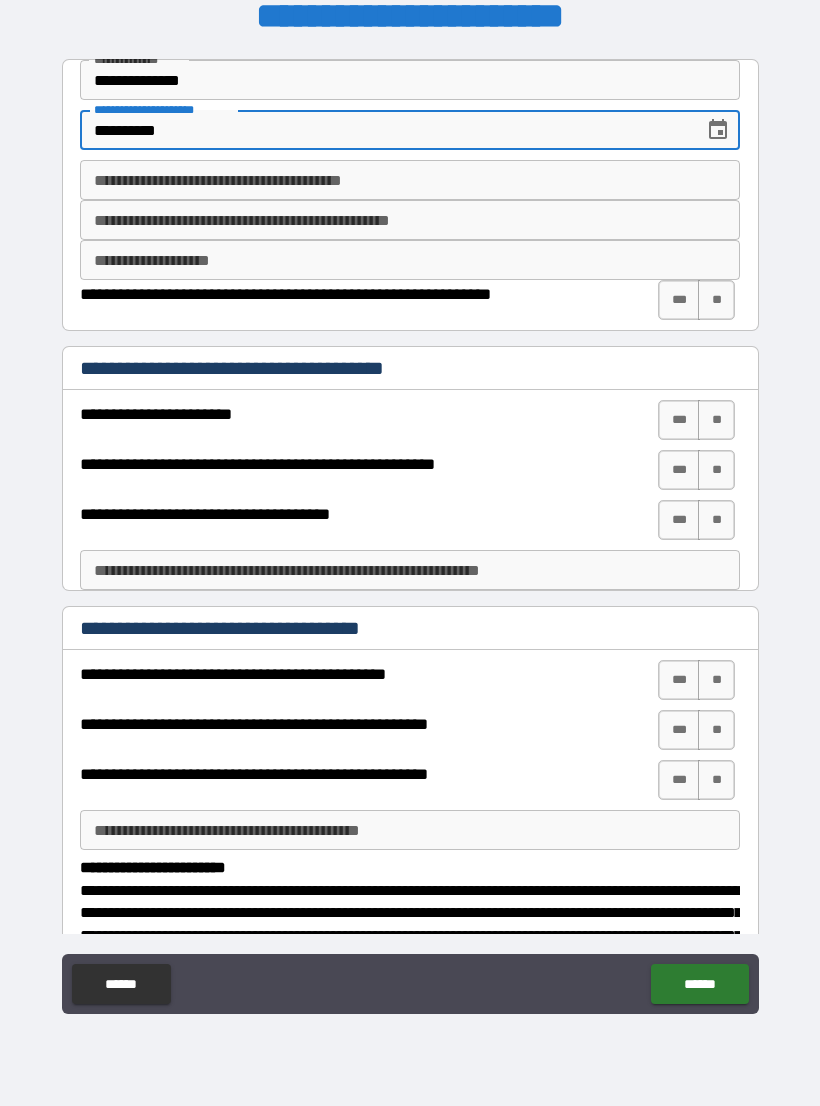 type on "**********" 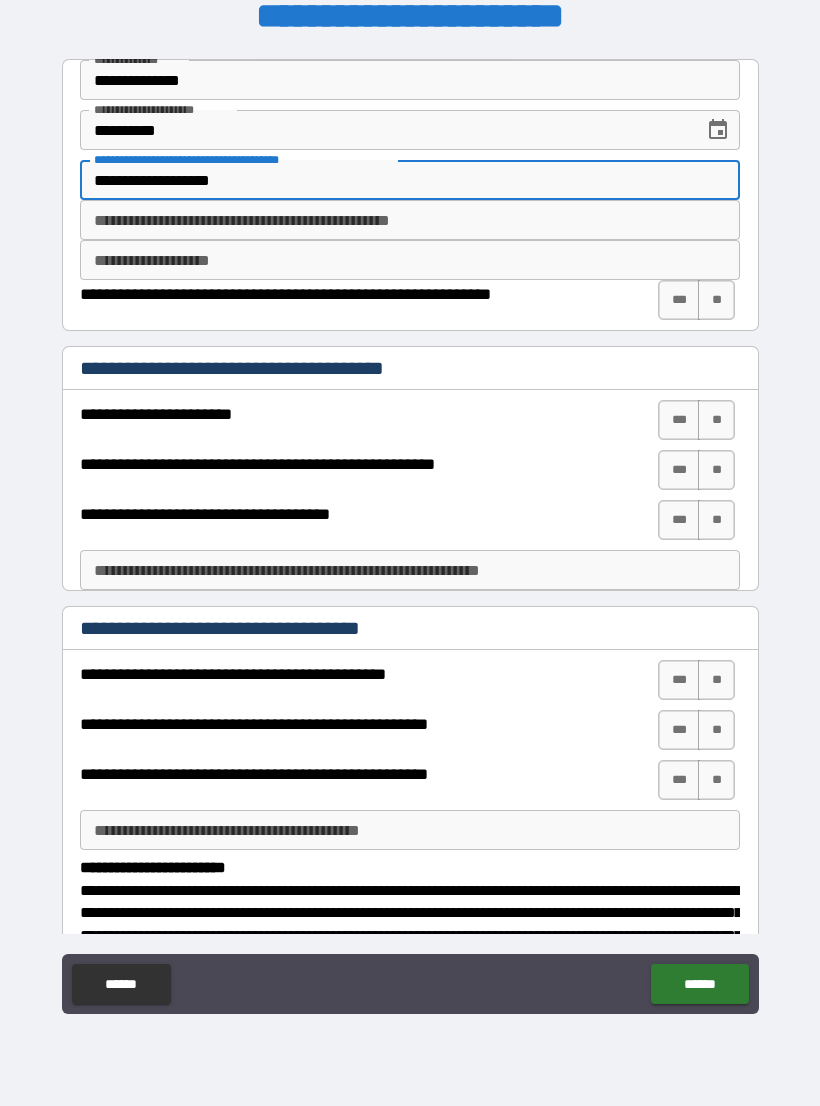 type on "**********" 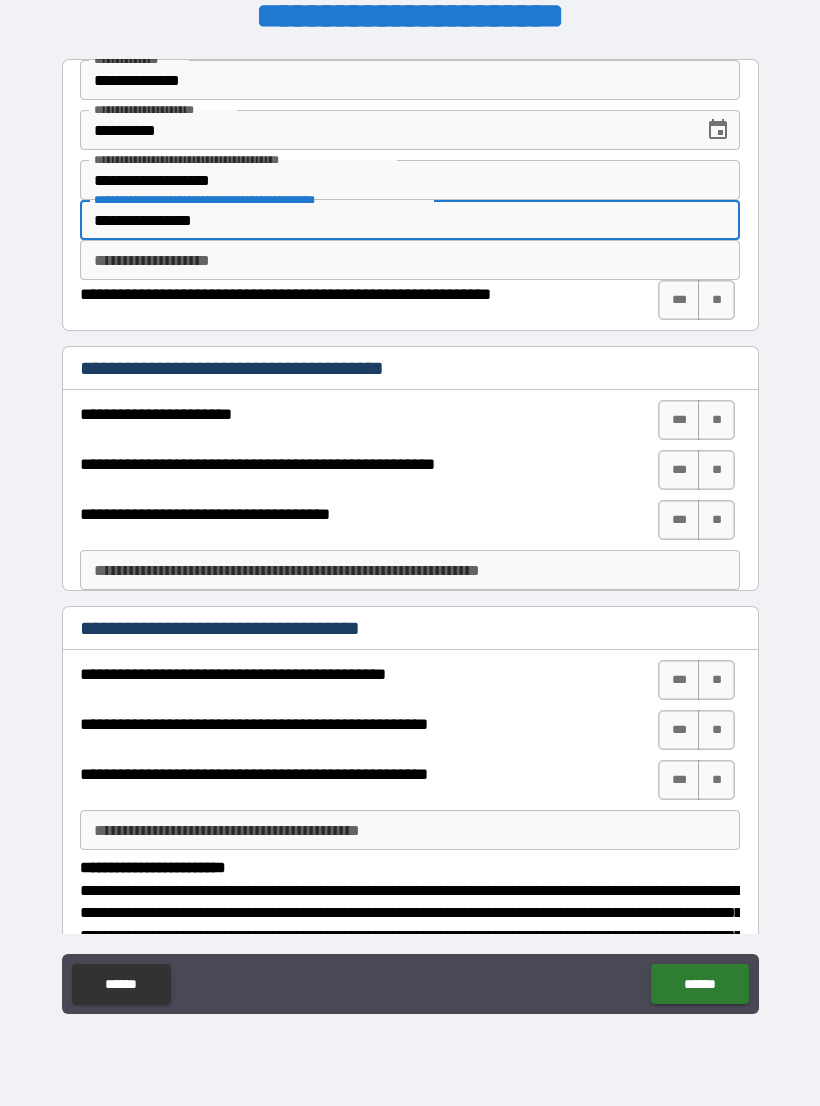 type on "**********" 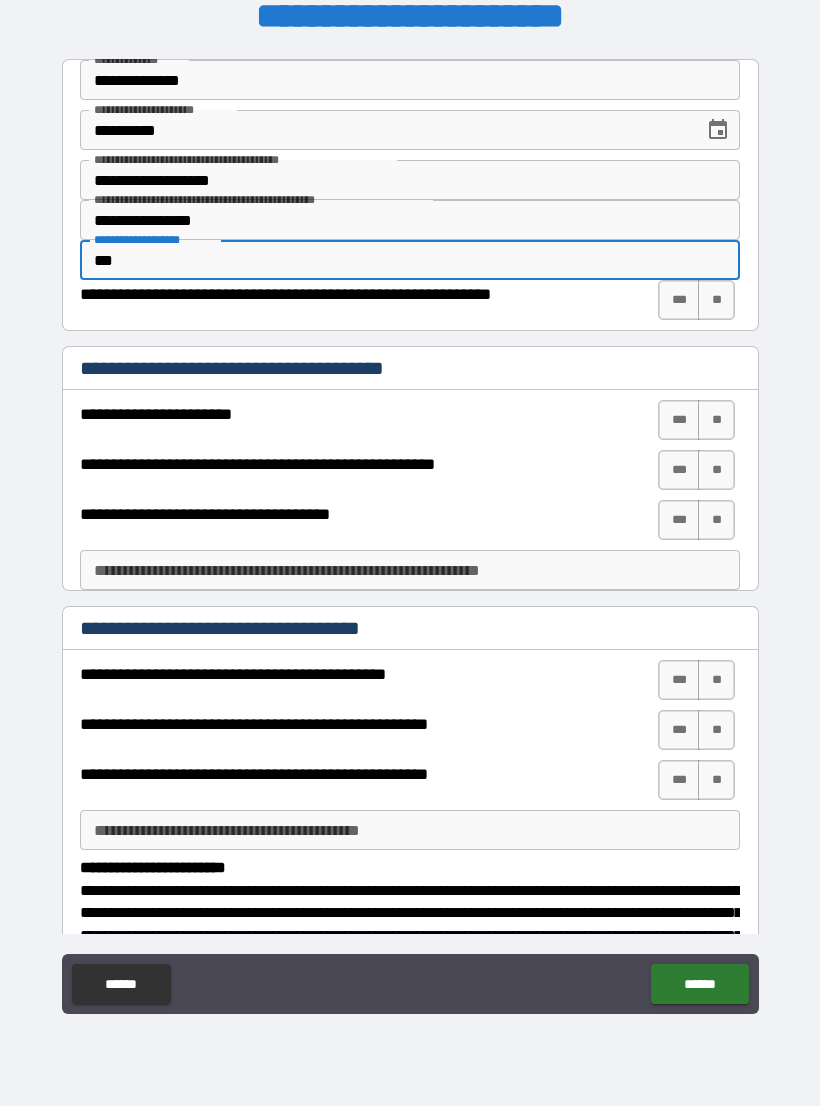 type on "***" 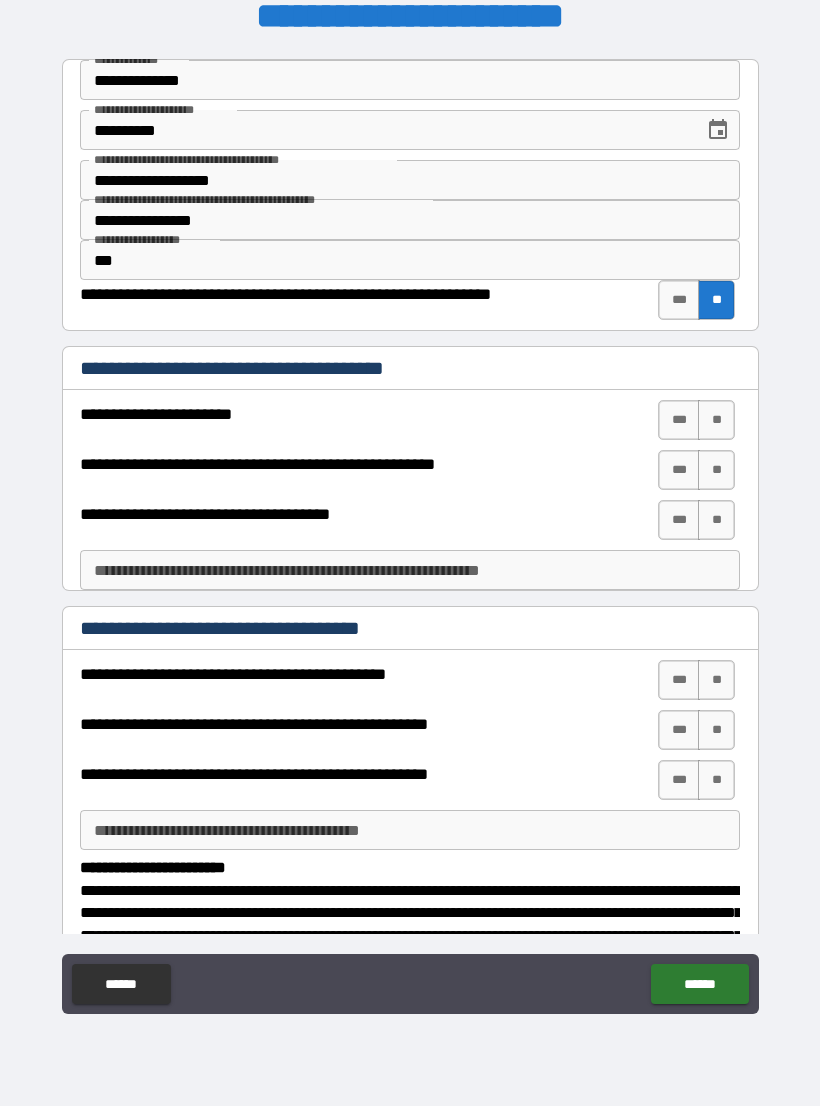 click on "**" at bounding box center (716, 420) 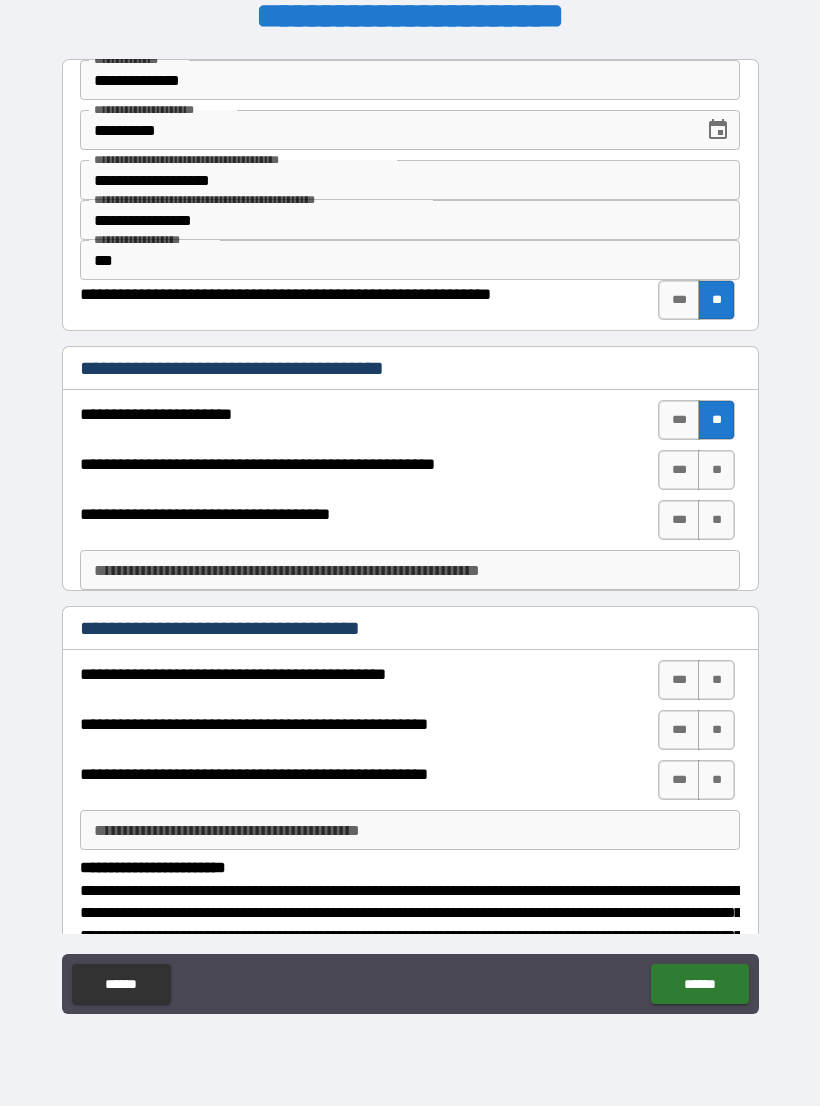 click on "**" at bounding box center (716, 470) 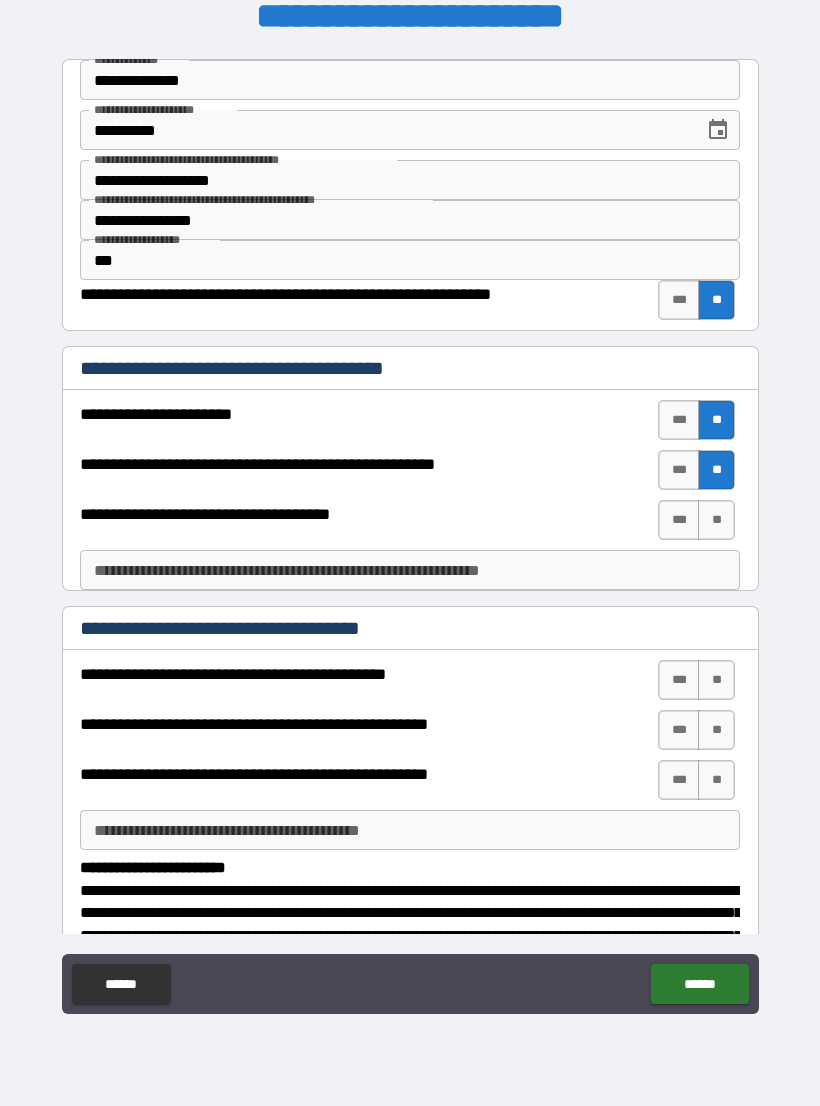 click on "**" at bounding box center [716, 520] 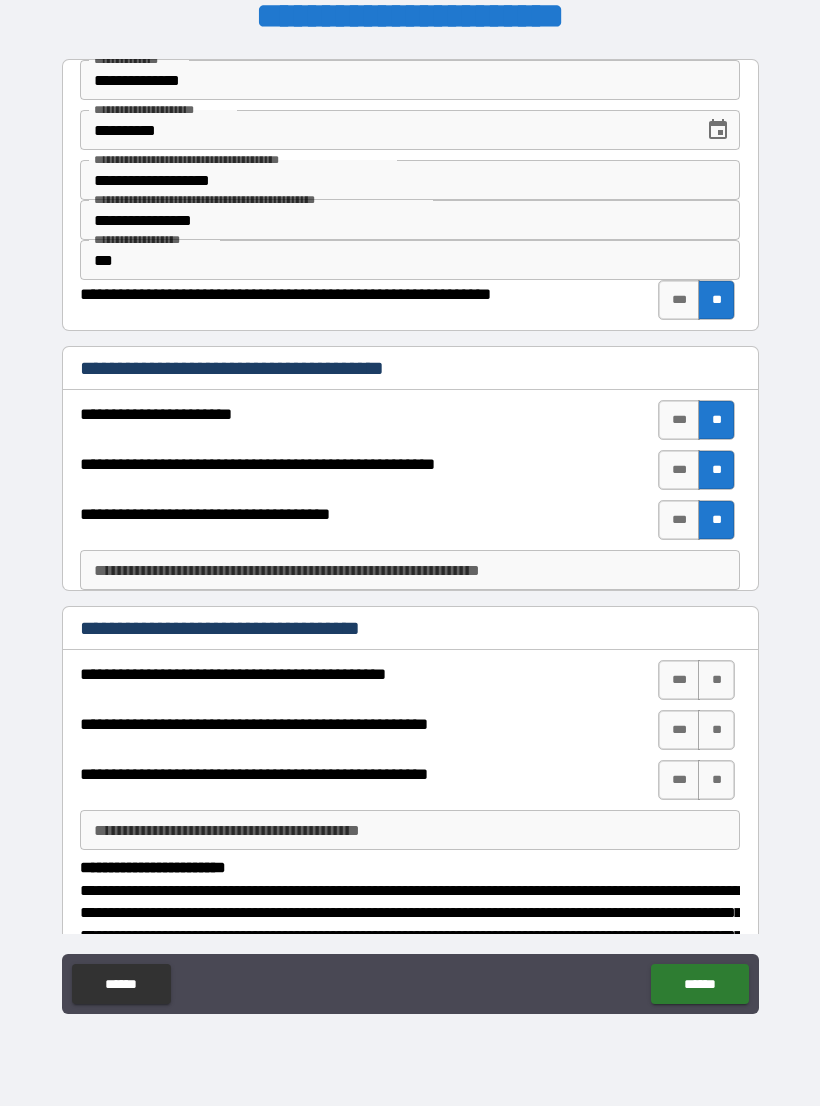 click on "**********" at bounding box center [410, 570] 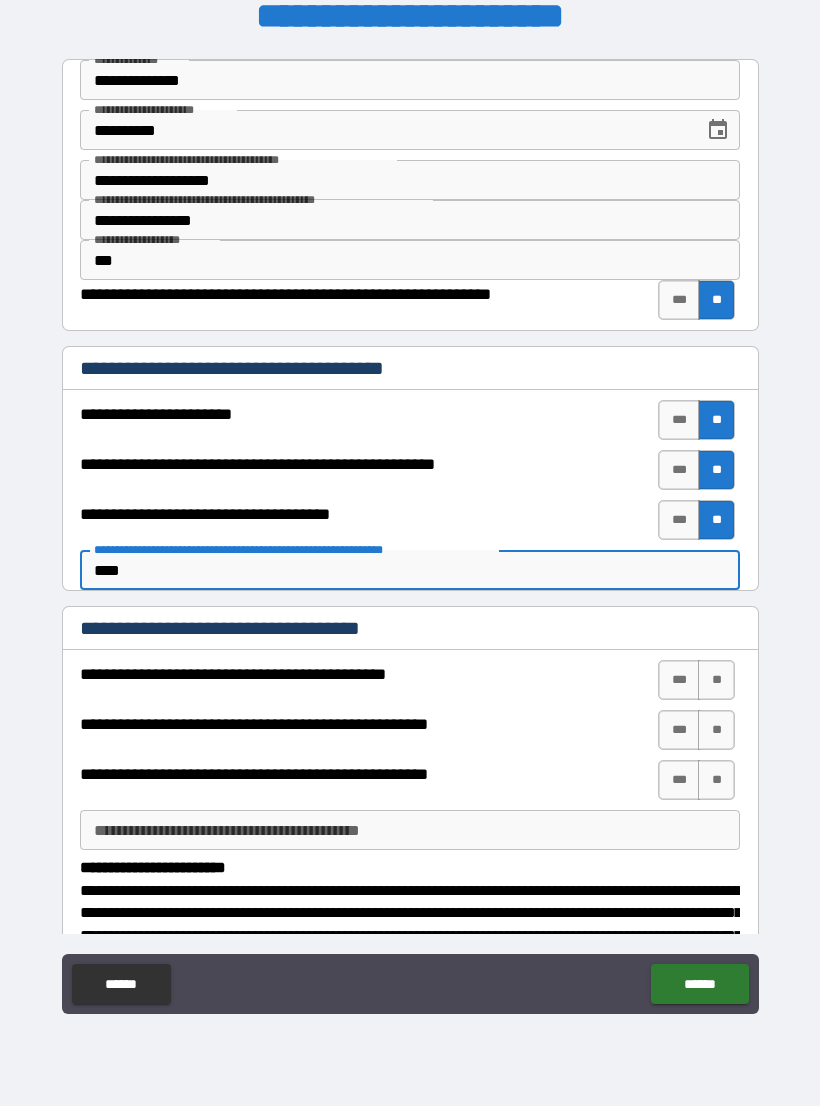 type on "****" 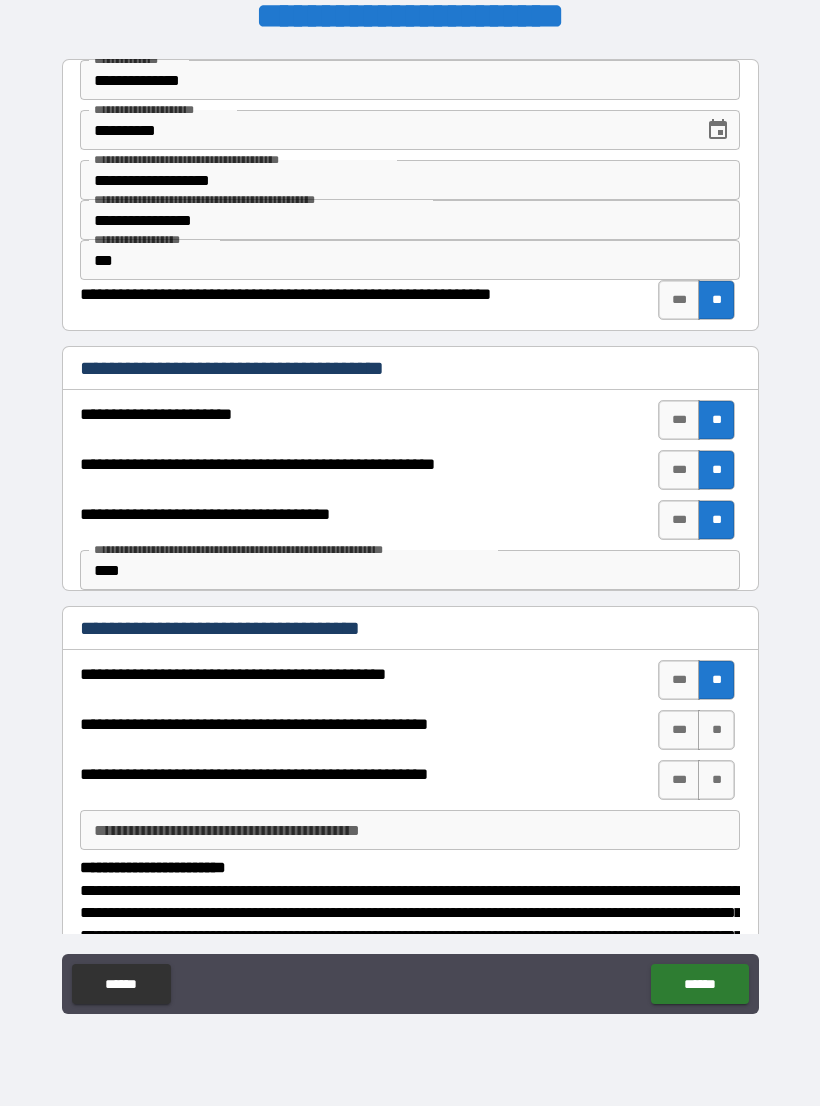 click on "***" at bounding box center (679, 680) 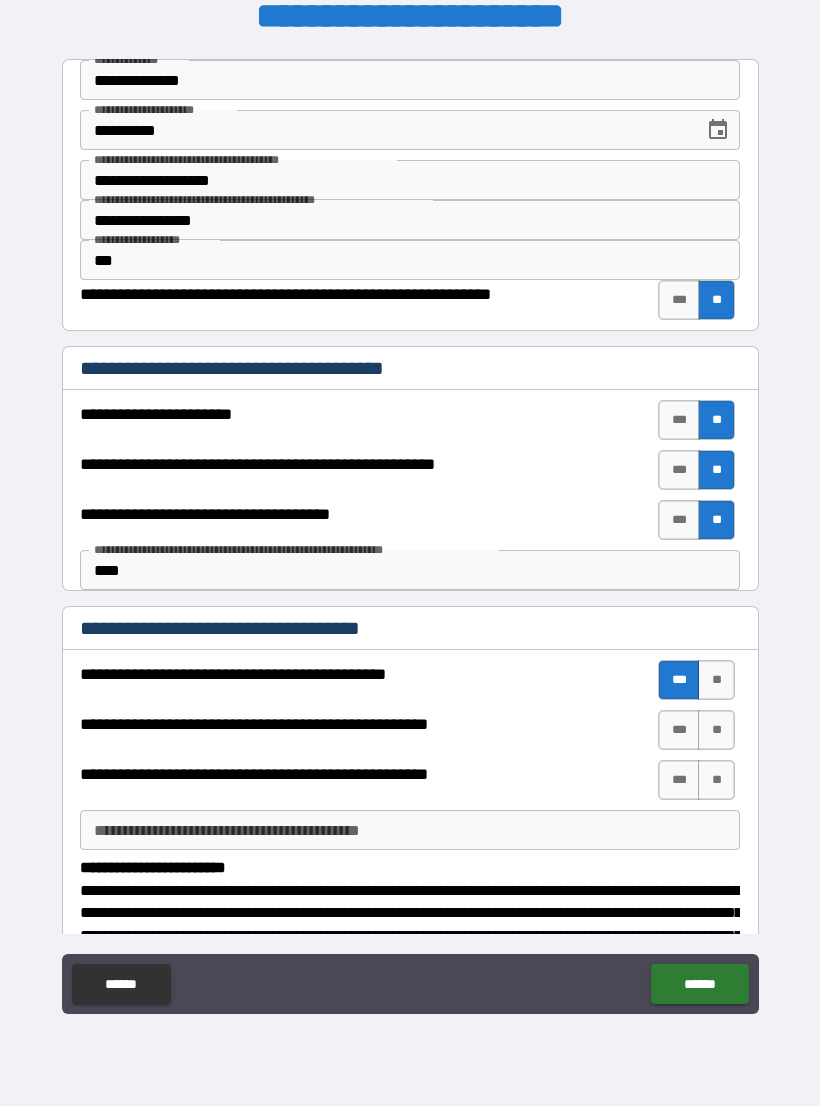 click on "***" at bounding box center (679, 730) 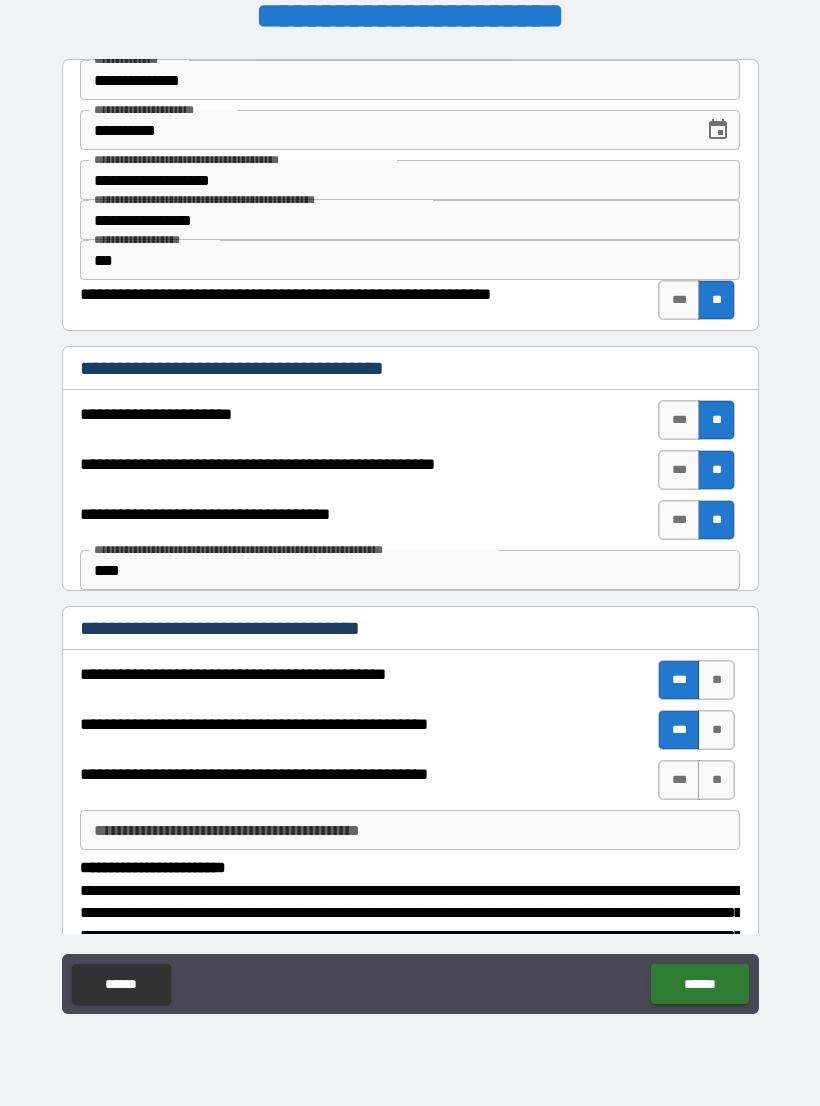 click on "**" at bounding box center [716, 780] 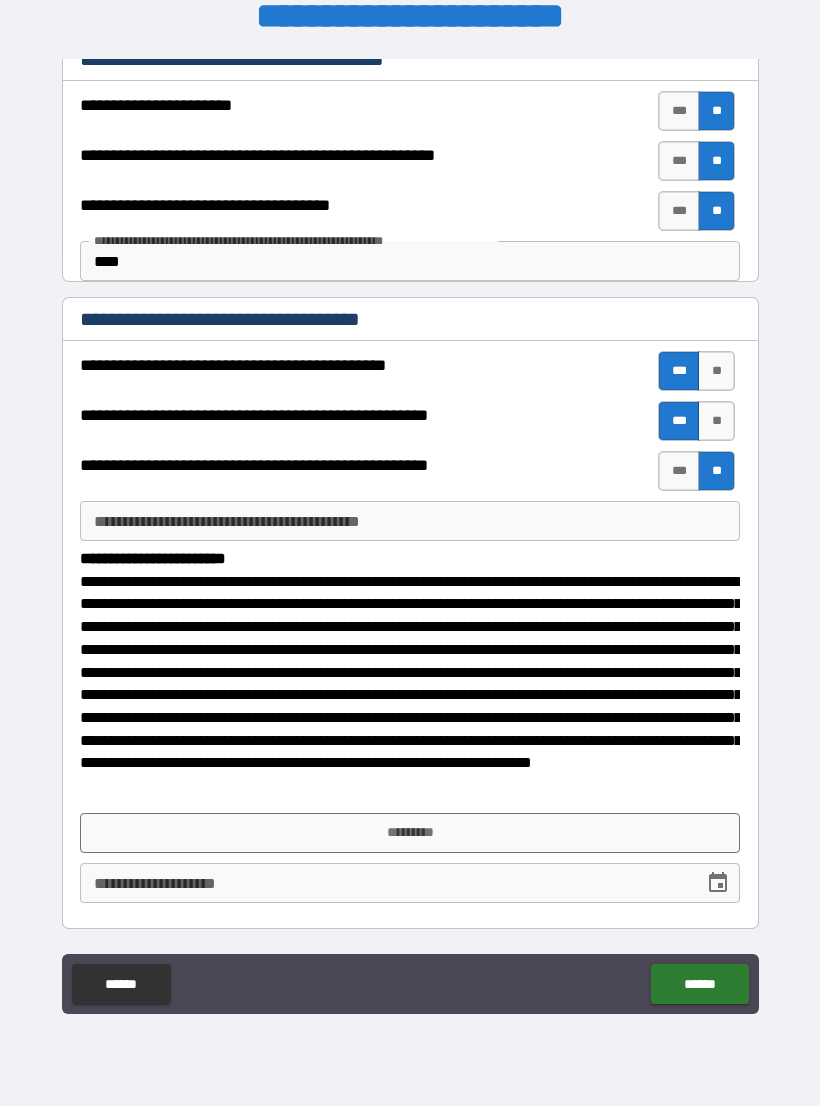 scroll, scrollTop: 308, scrollLeft: 0, axis: vertical 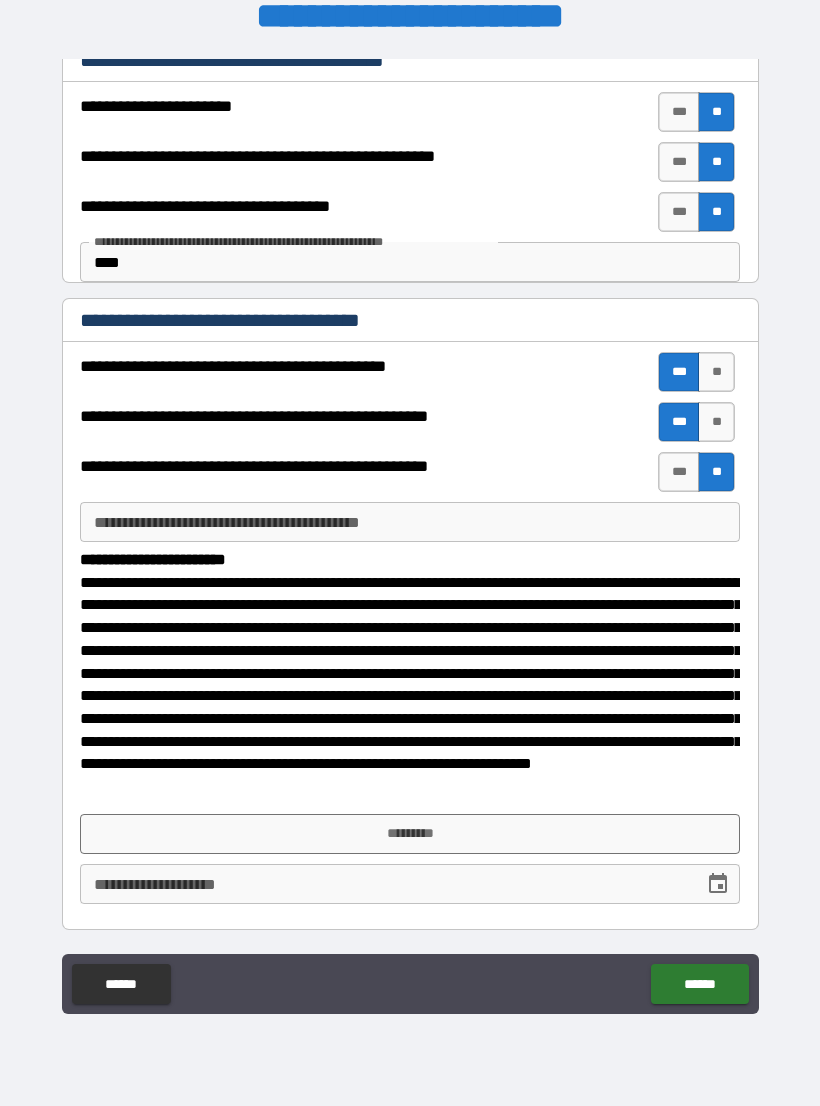 click on "*********" at bounding box center [410, 834] 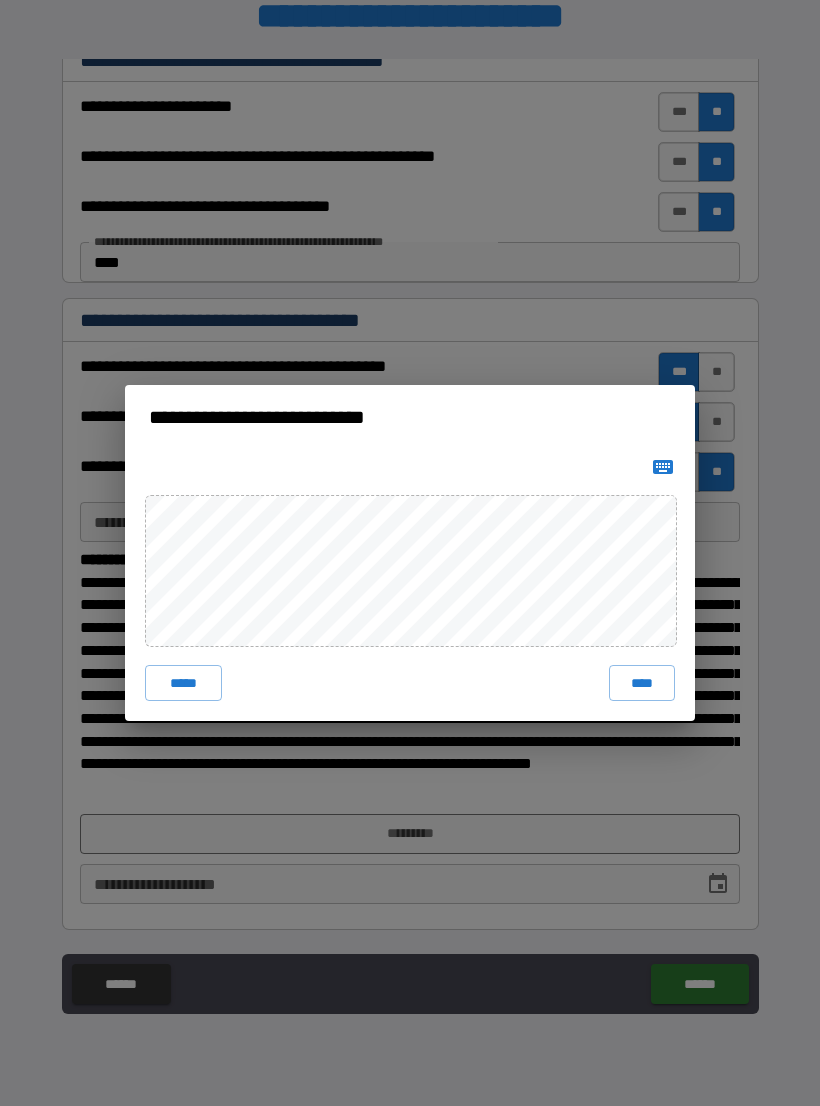 click on "****" at bounding box center (642, 683) 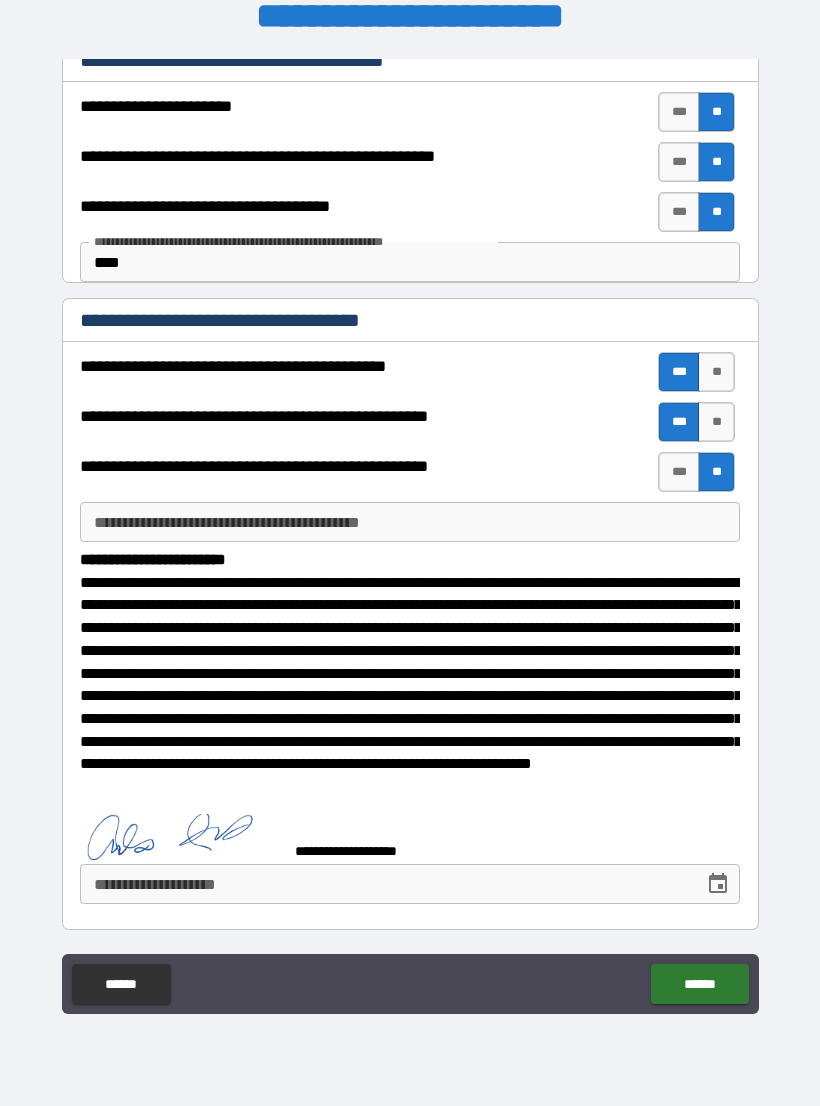 scroll, scrollTop: 298, scrollLeft: 0, axis: vertical 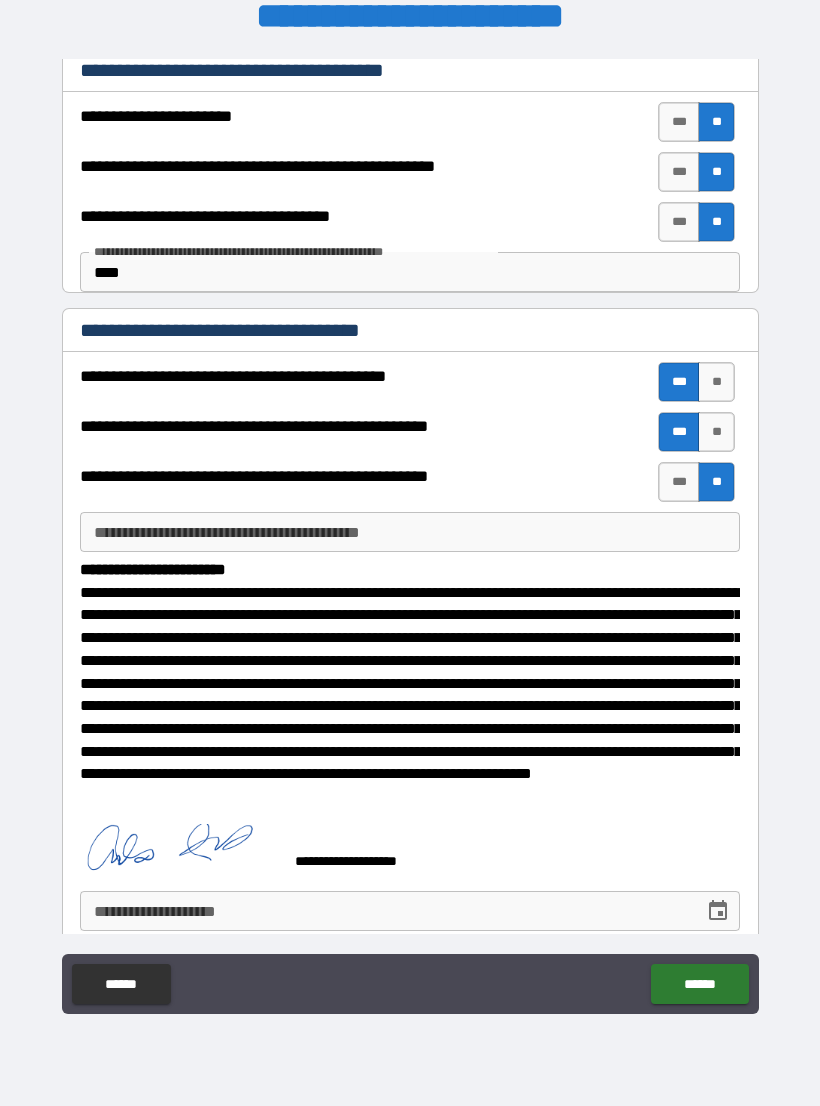 click 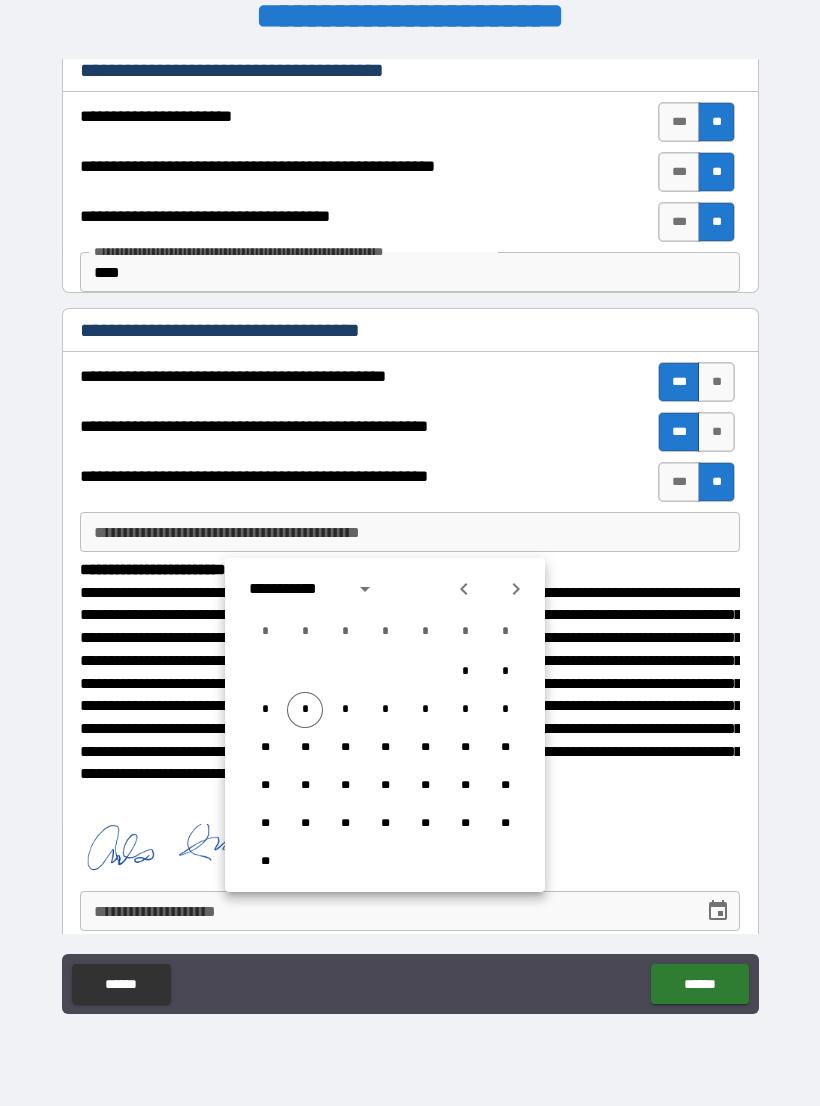 click on "*" at bounding box center [305, 710] 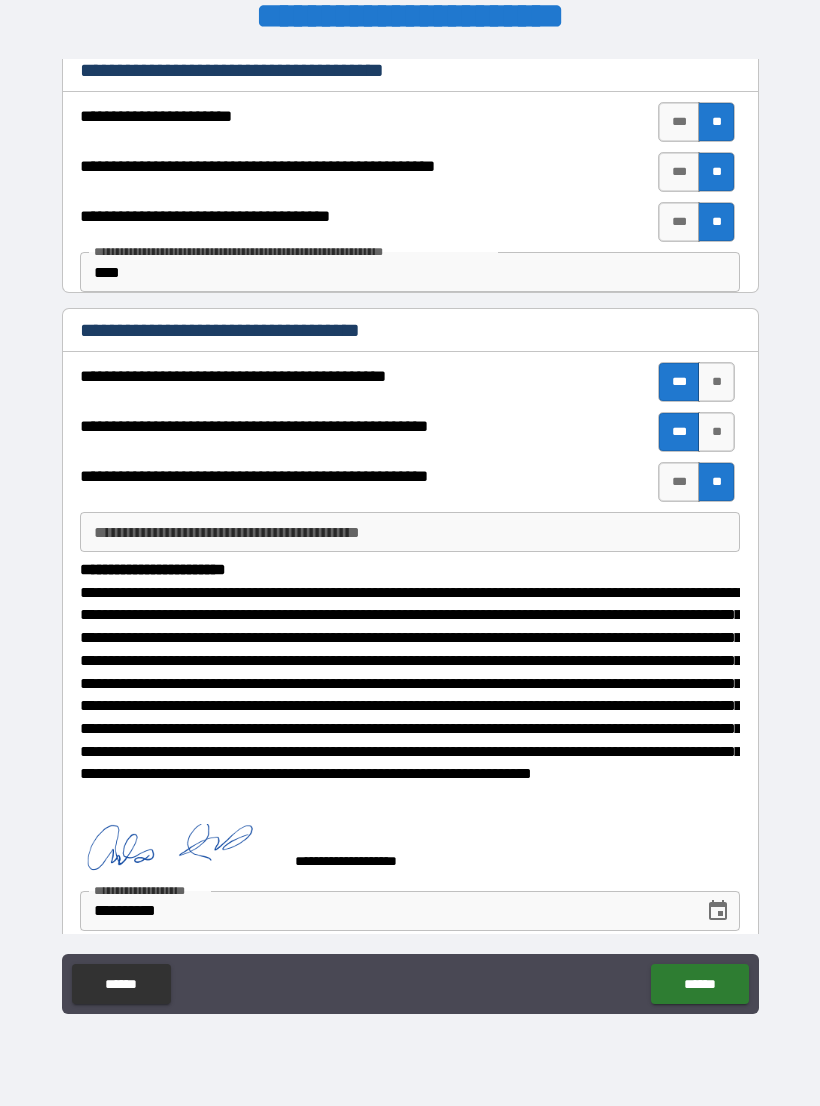 click on "******" at bounding box center [699, 984] 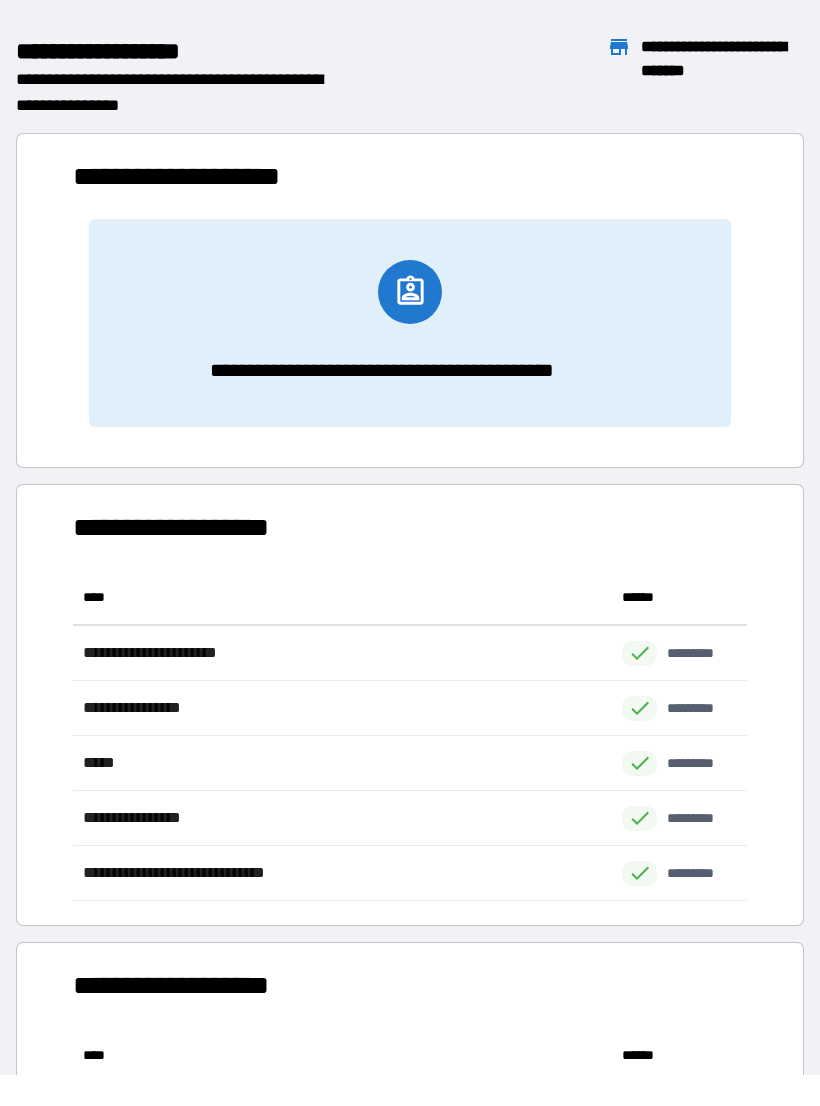 scroll, scrollTop: 1, scrollLeft: 1, axis: both 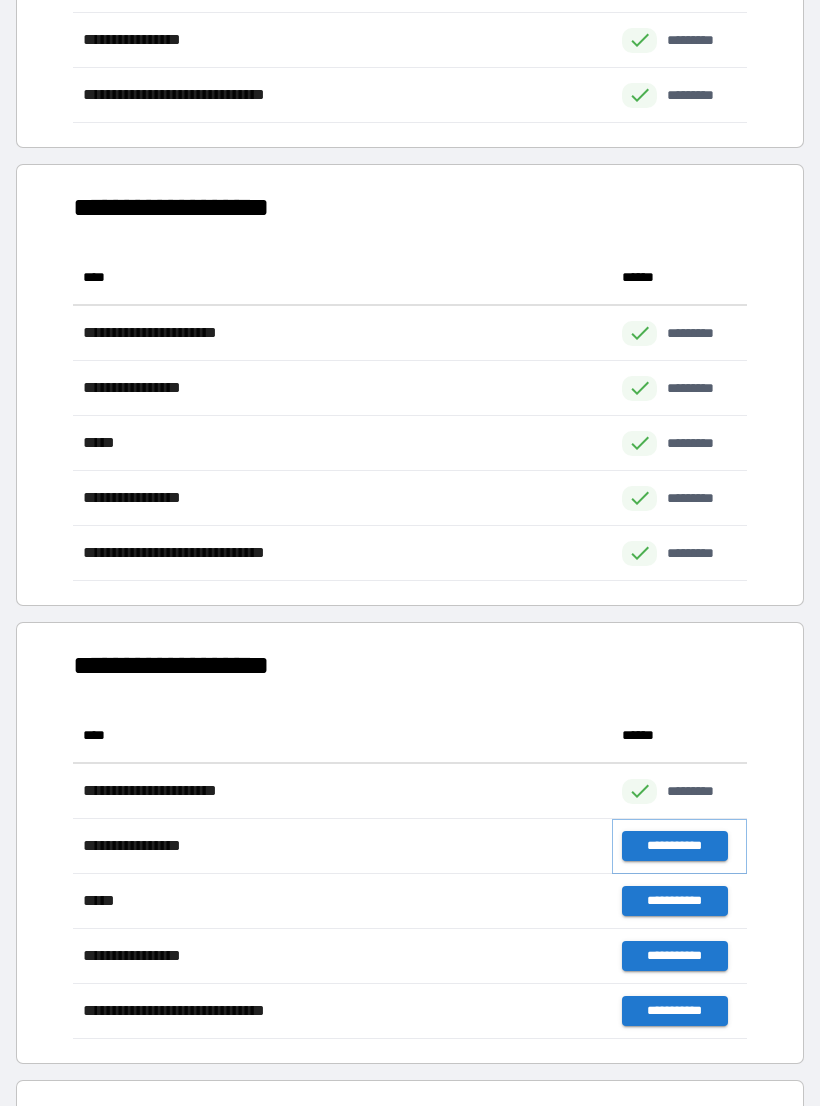 click on "**********" at bounding box center [674, 846] 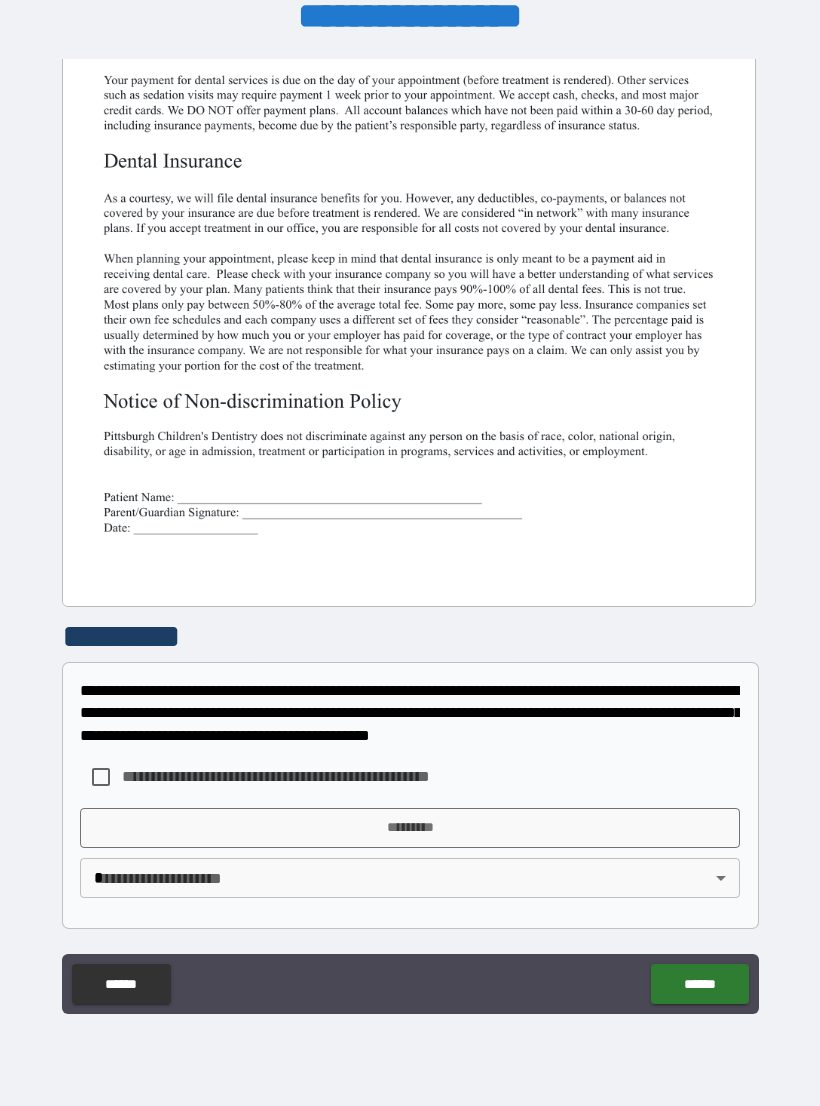 scroll, scrollTop: 380, scrollLeft: 0, axis: vertical 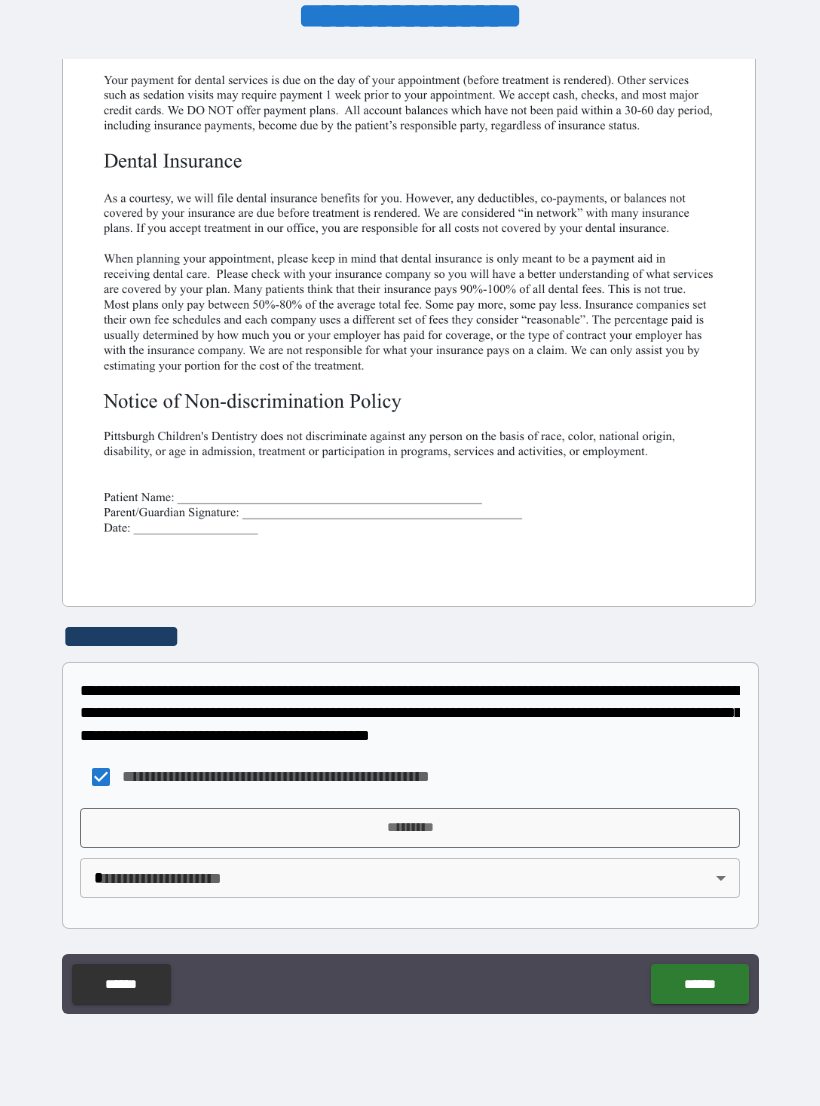 click on "*********" at bounding box center (410, 828) 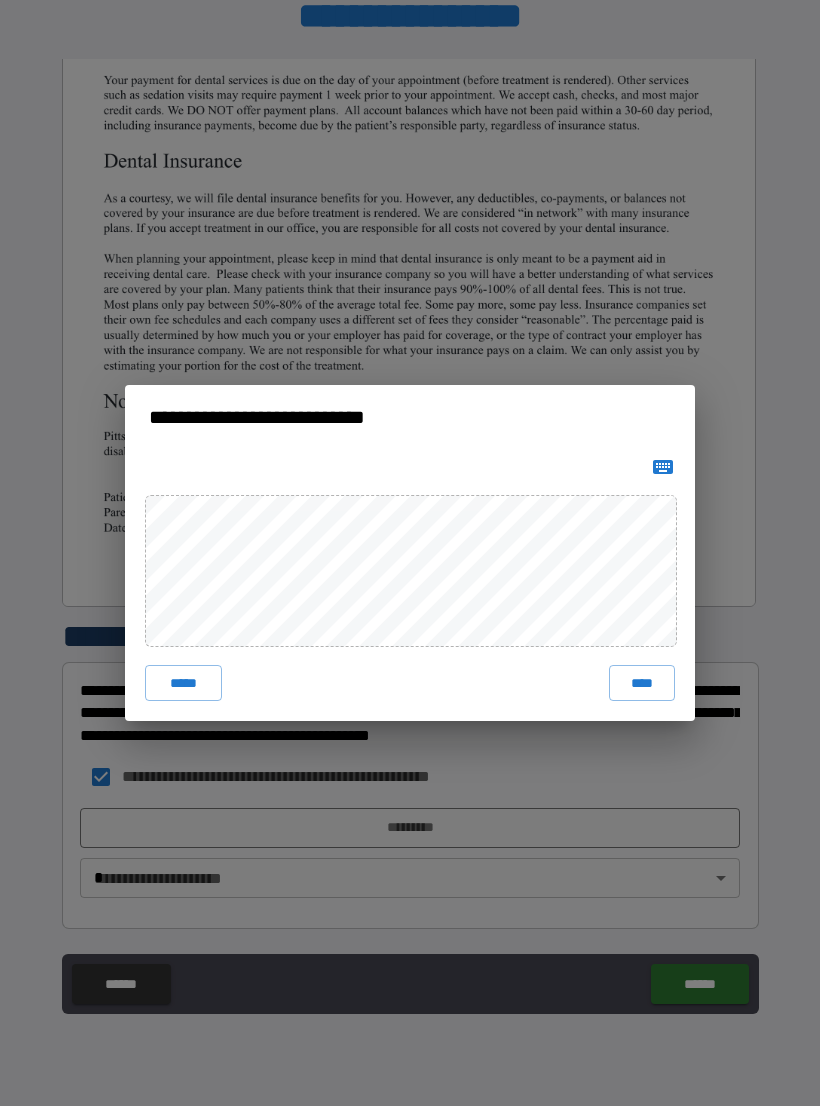 click on "****" at bounding box center (642, 683) 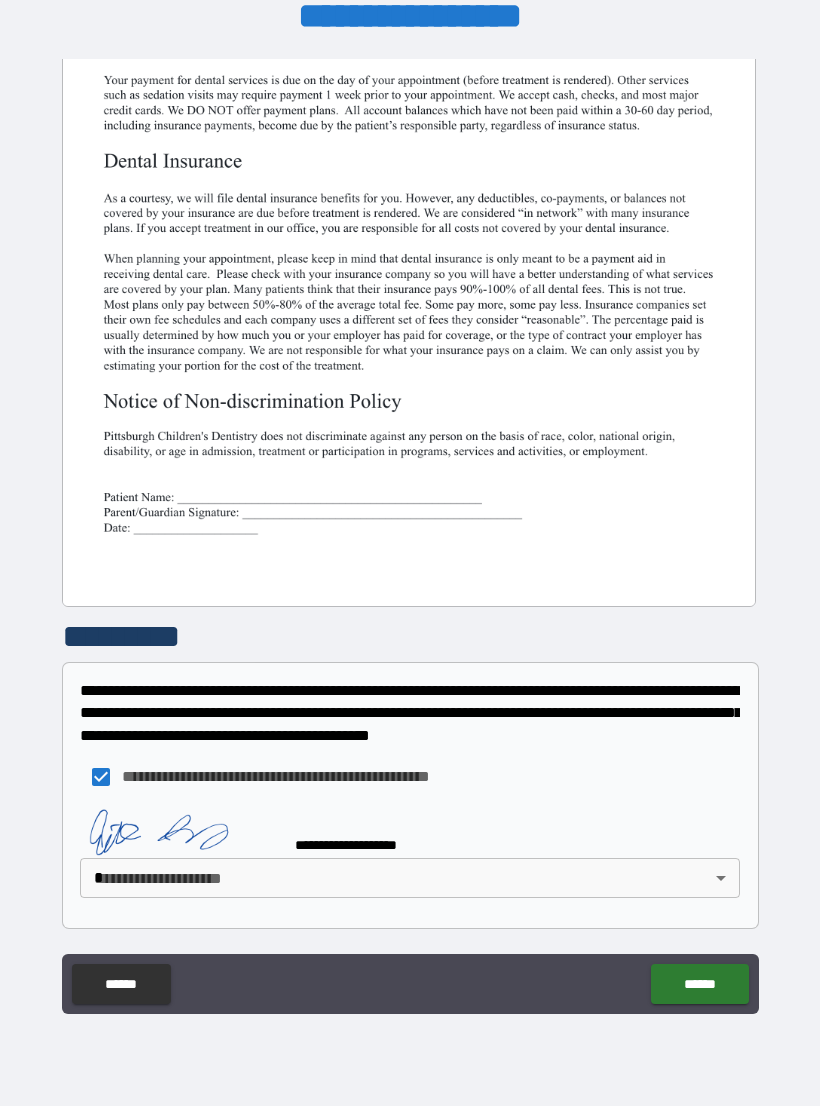 scroll, scrollTop: 370, scrollLeft: 0, axis: vertical 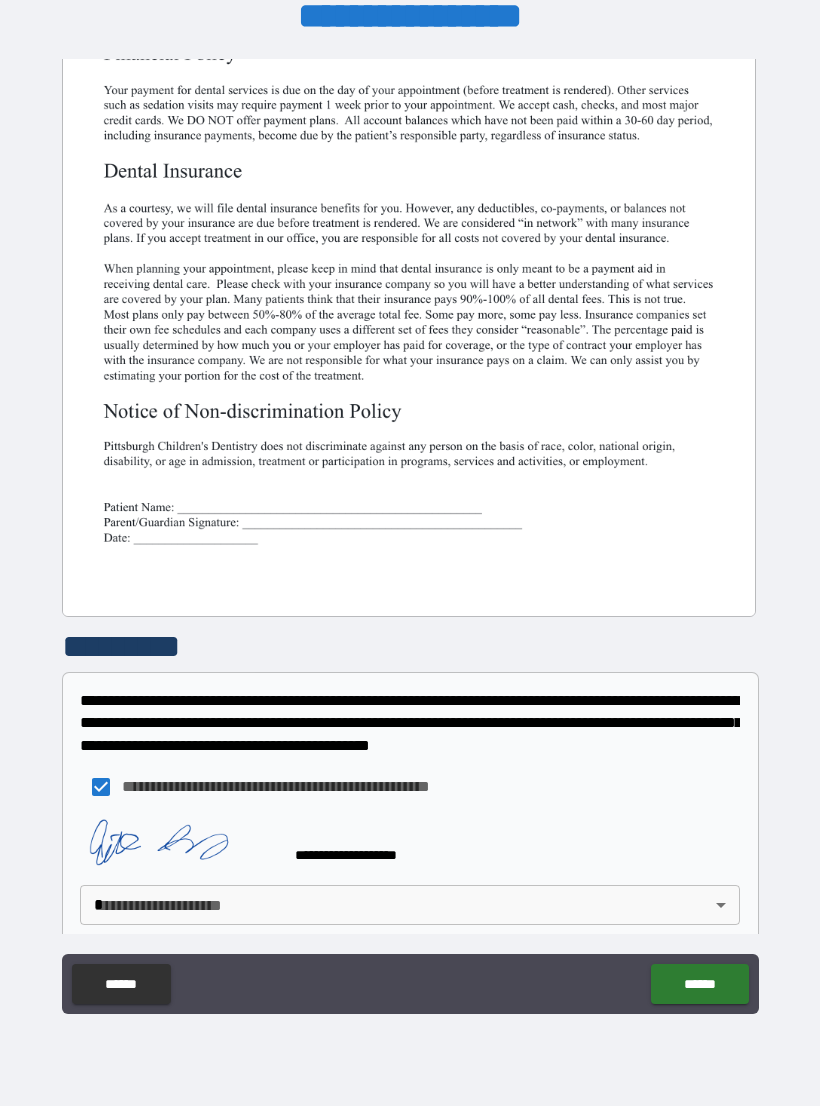 click on "**********" at bounding box center [410, 537] 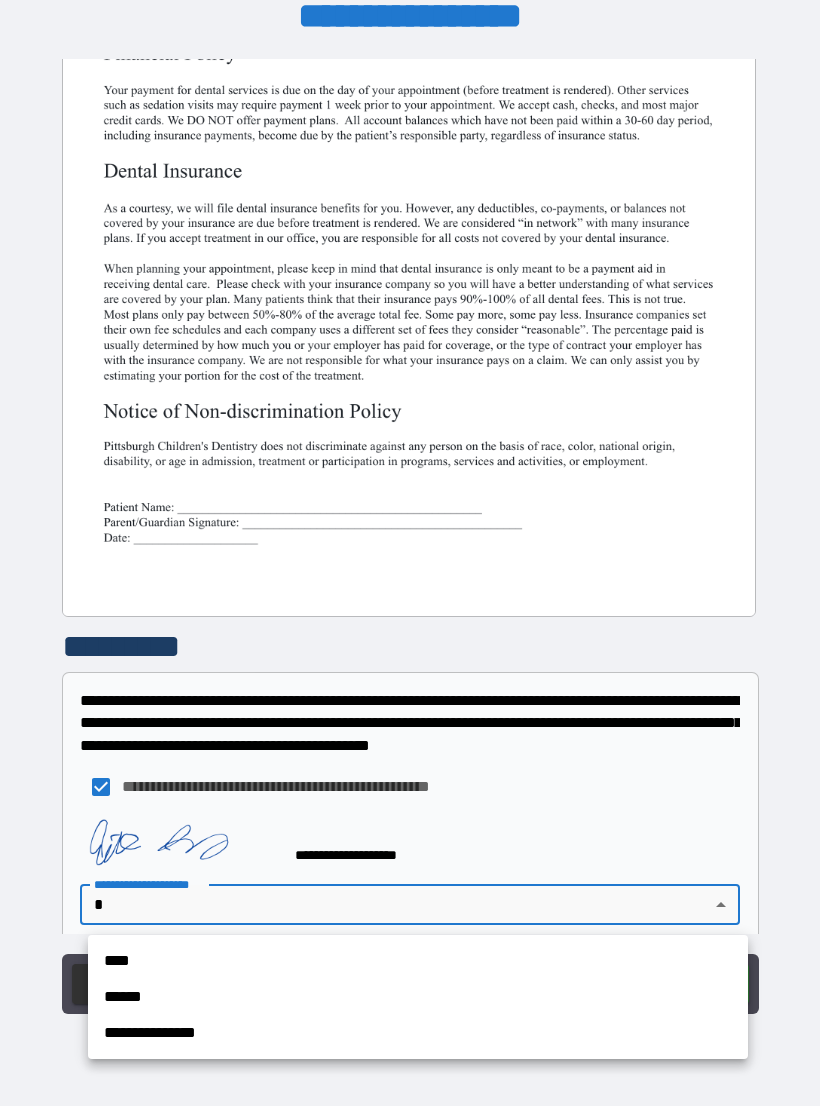 click on "**********" at bounding box center (418, 1033) 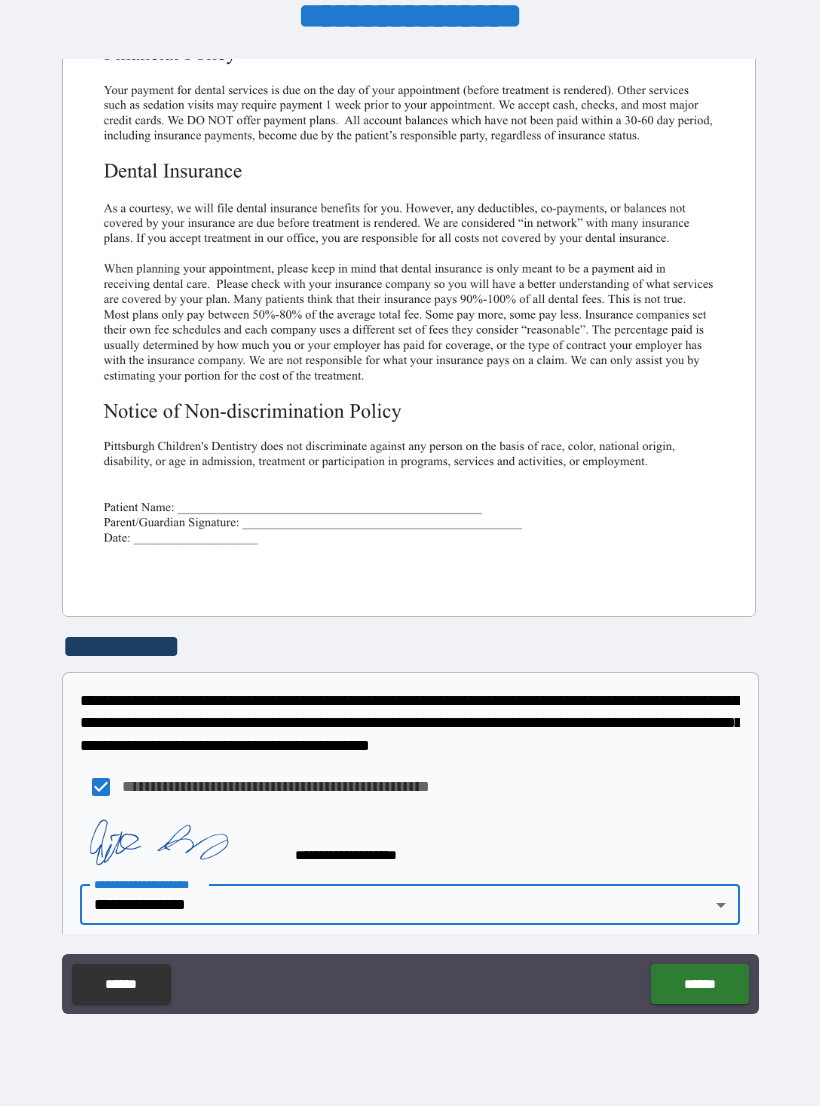 click on "******" at bounding box center (699, 984) 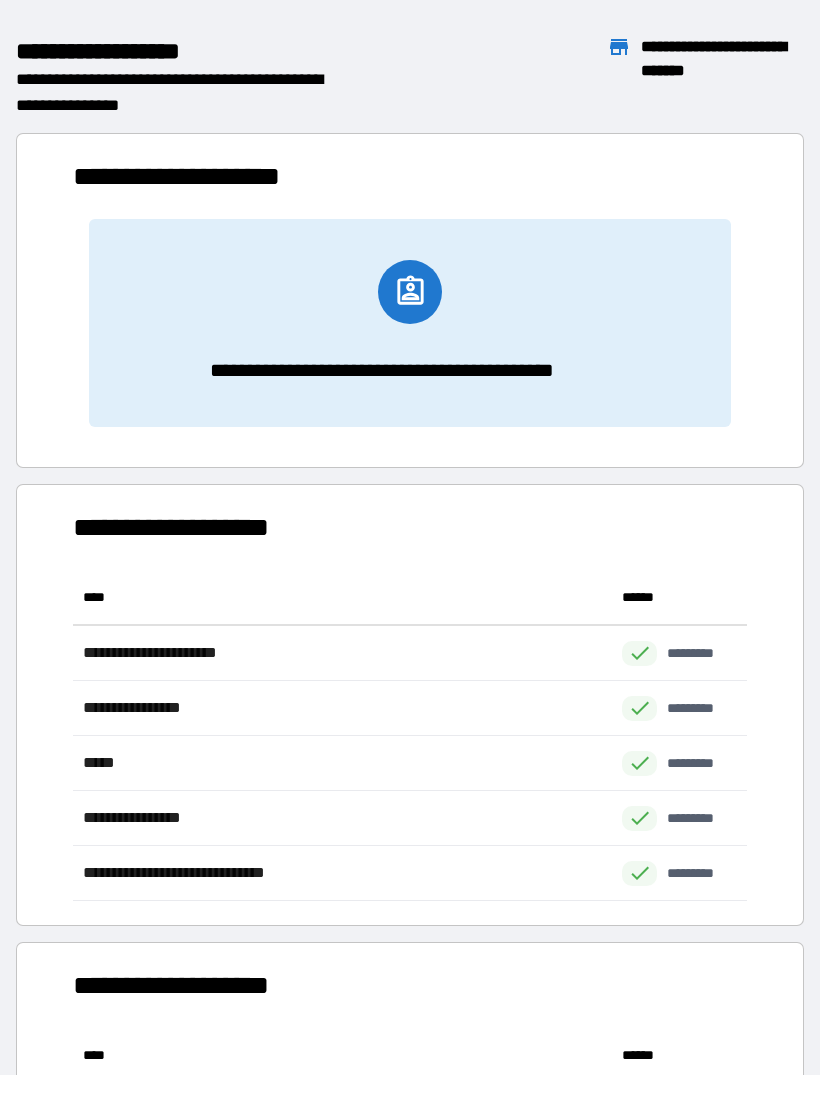 scroll, scrollTop: 1, scrollLeft: 1, axis: both 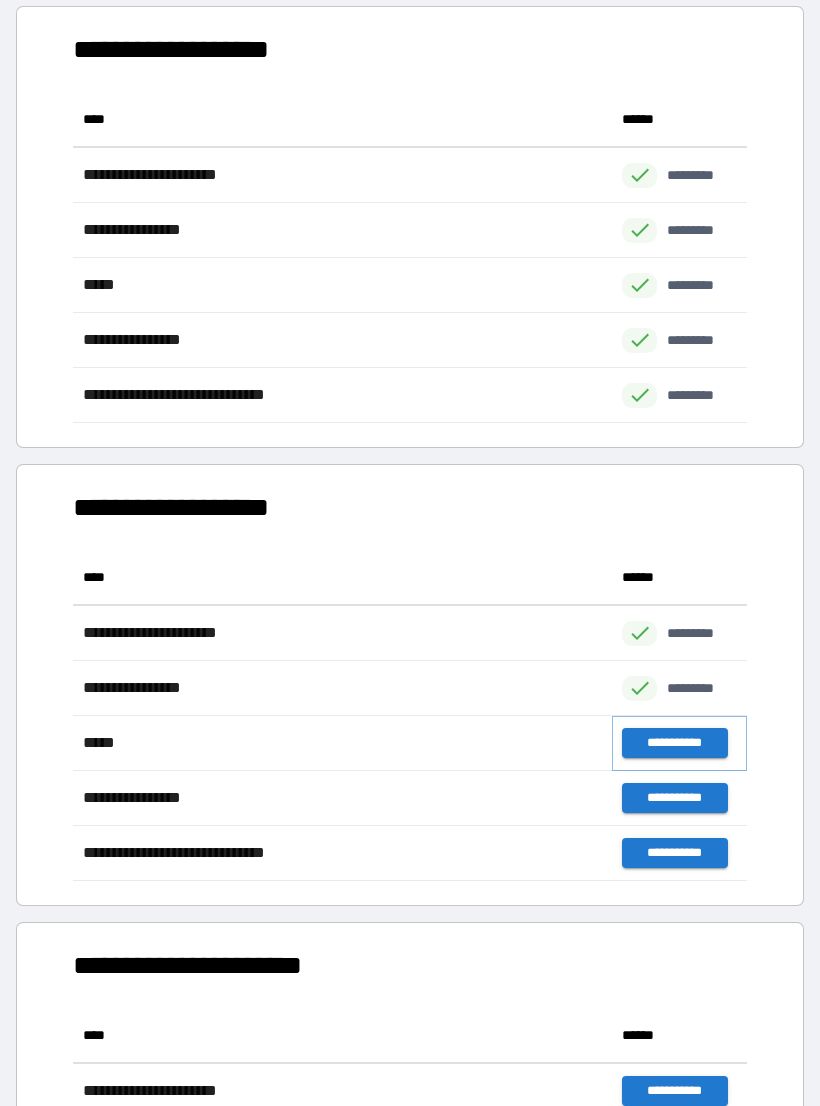 click on "**********" at bounding box center [674, 743] 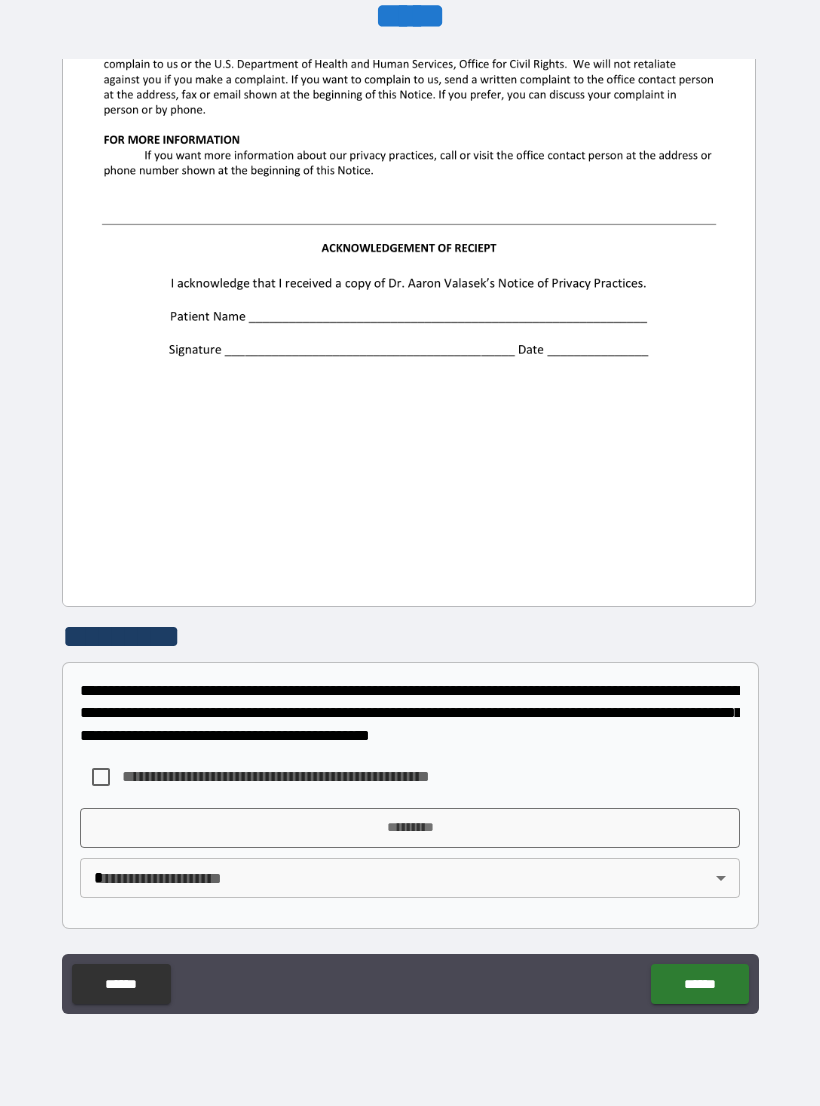 scroll, scrollTop: 2244, scrollLeft: 0, axis: vertical 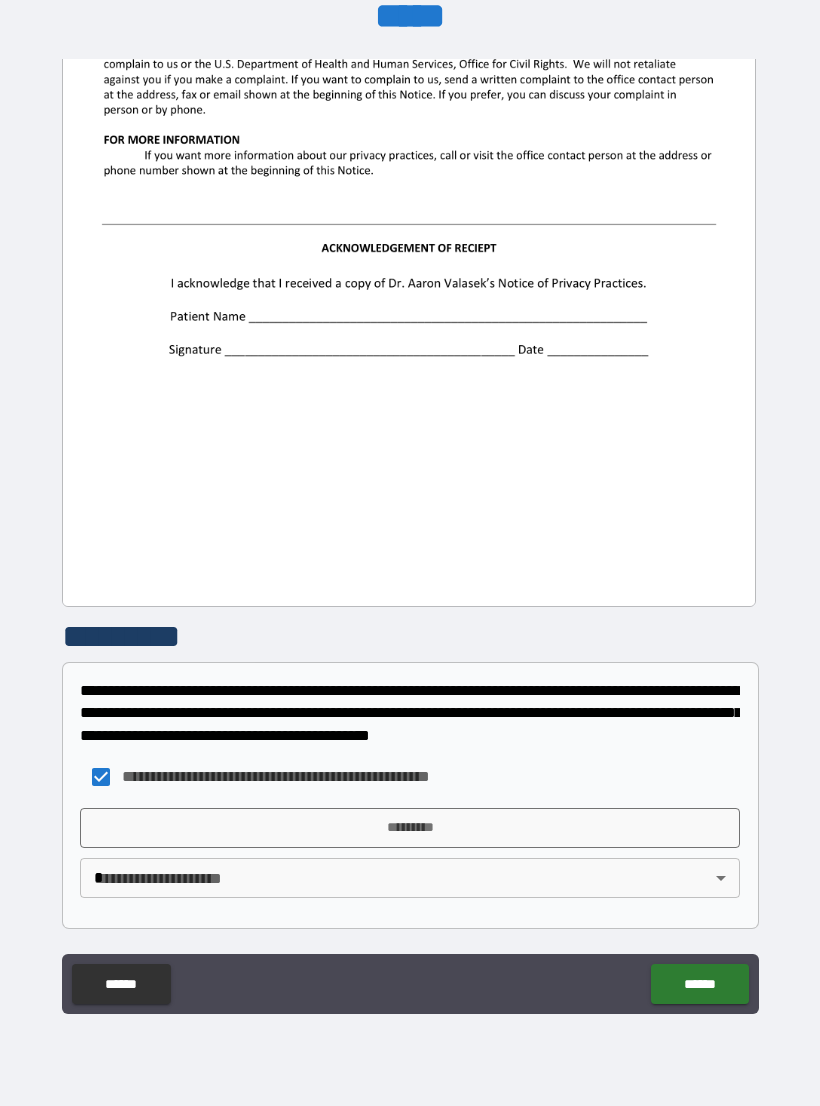 click on "*********" at bounding box center (410, 828) 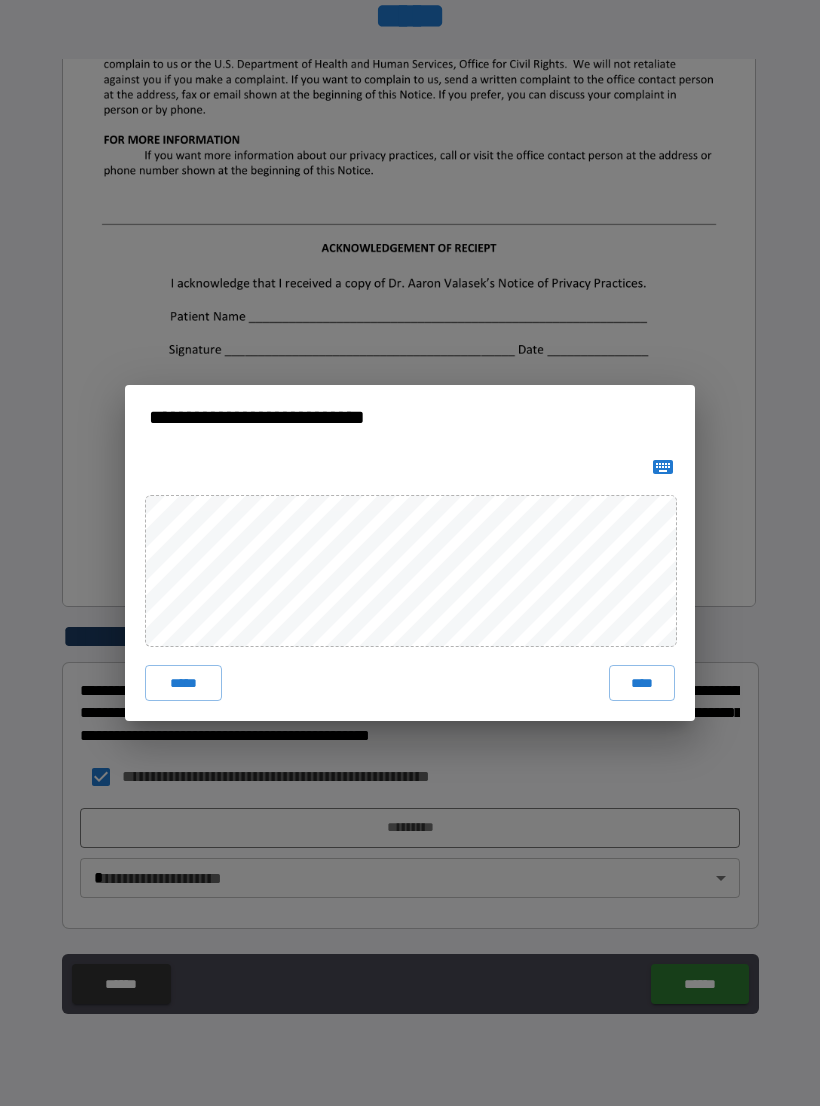 click on "****" at bounding box center (642, 683) 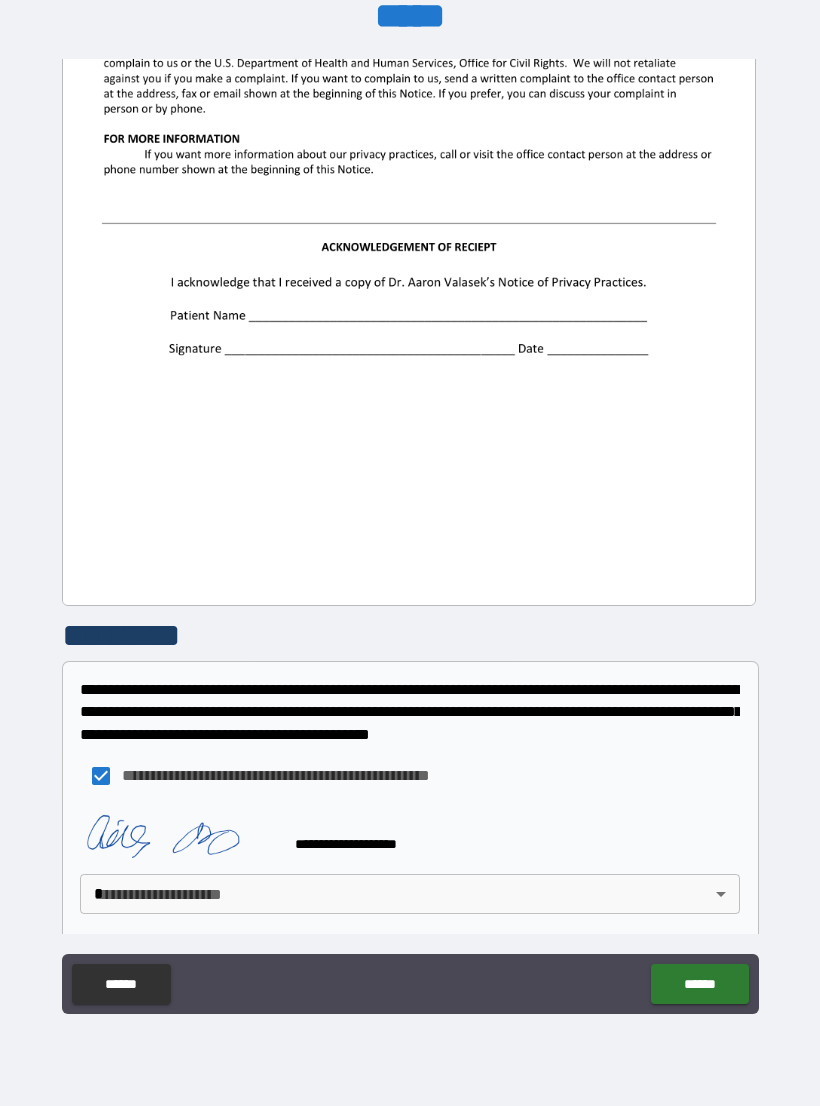 scroll, scrollTop: 2234, scrollLeft: 0, axis: vertical 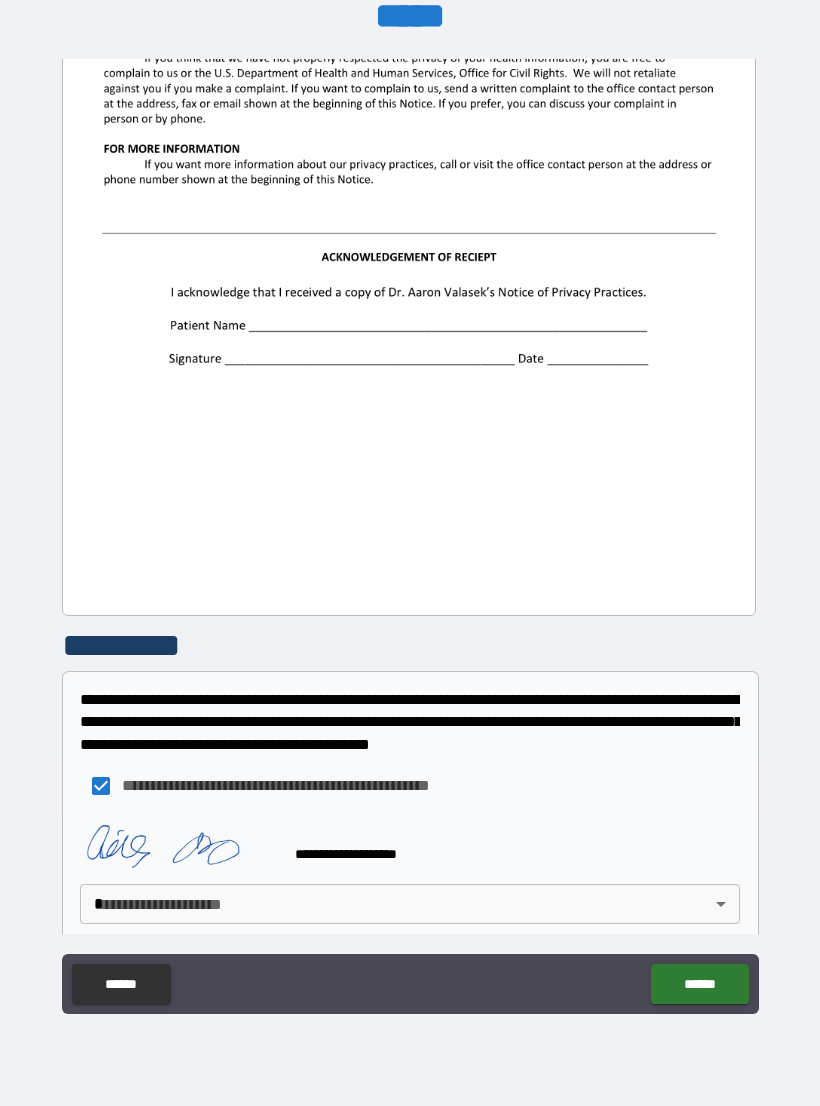 click on "**********" at bounding box center (410, 537) 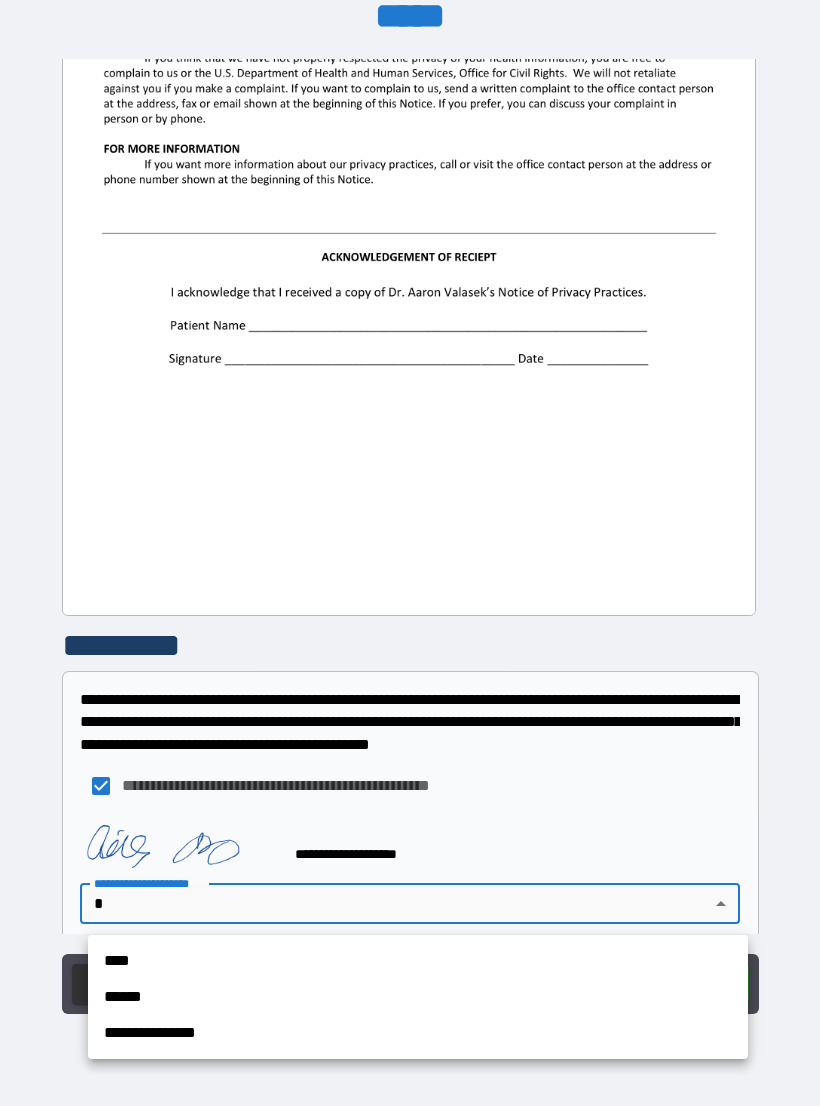 click on "**********" at bounding box center (418, 1033) 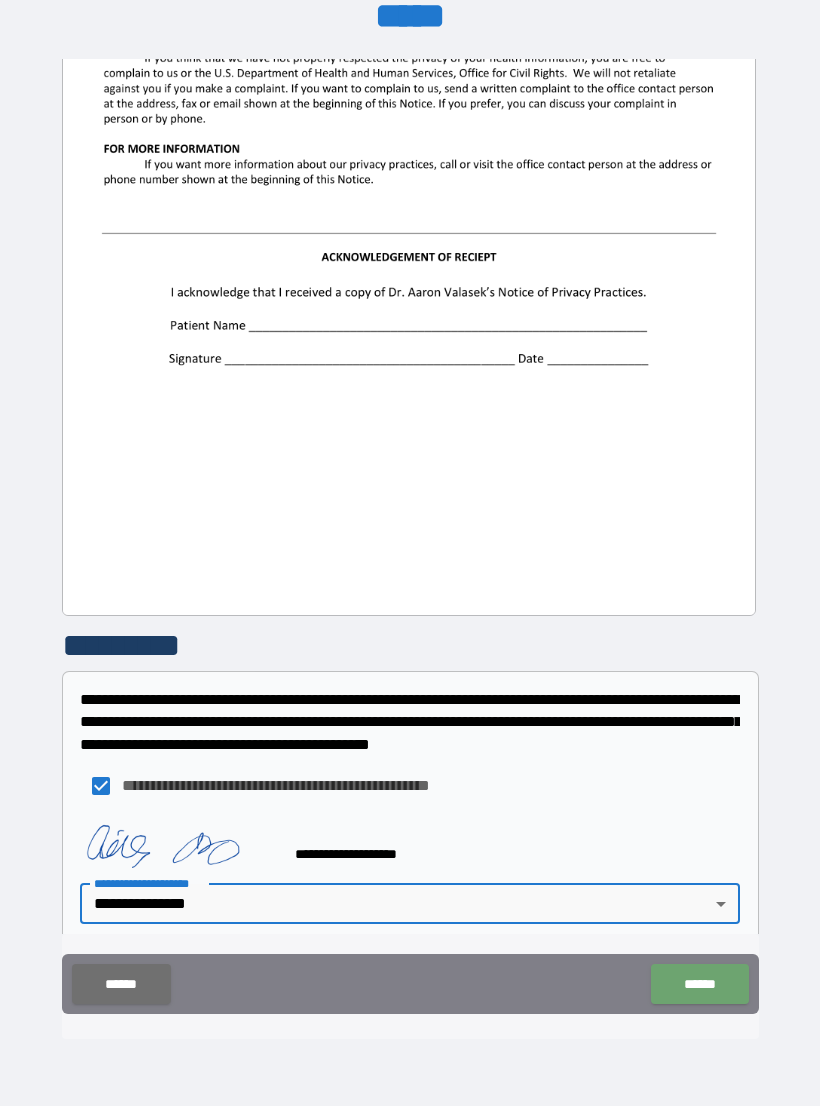 click on "******" at bounding box center [699, 984] 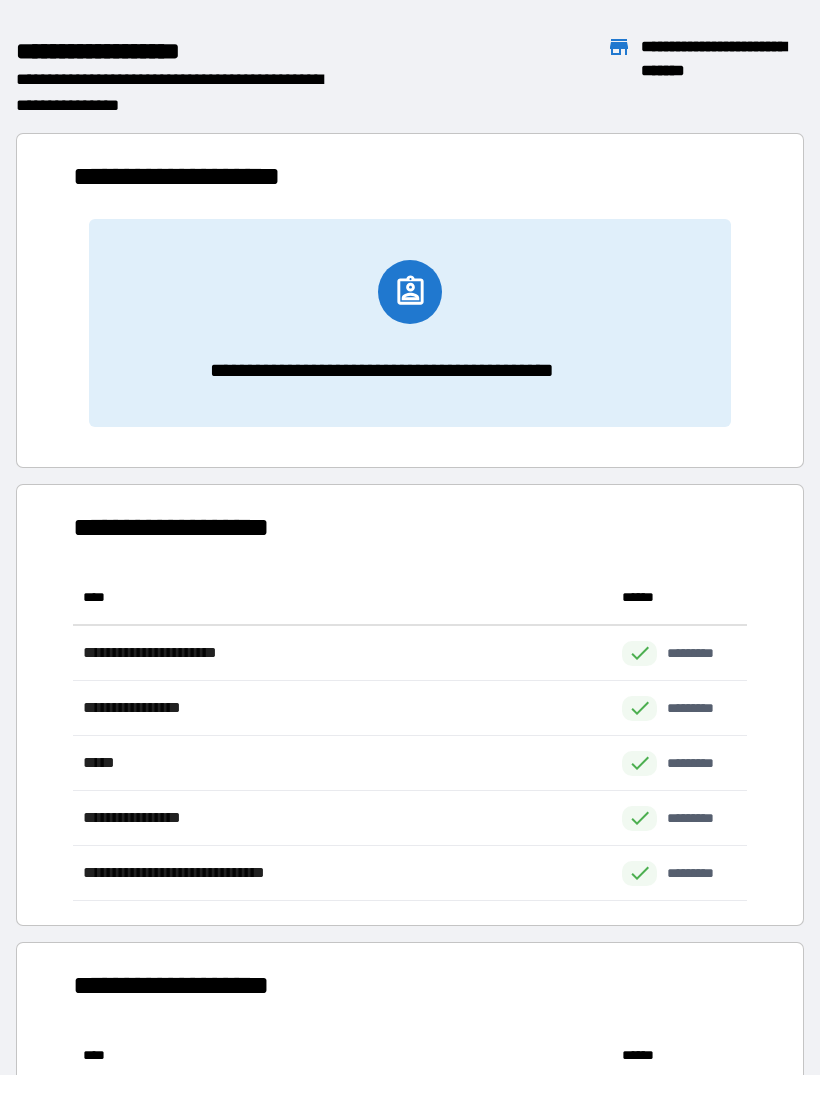 scroll, scrollTop: 1, scrollLeft: 1, axis: both 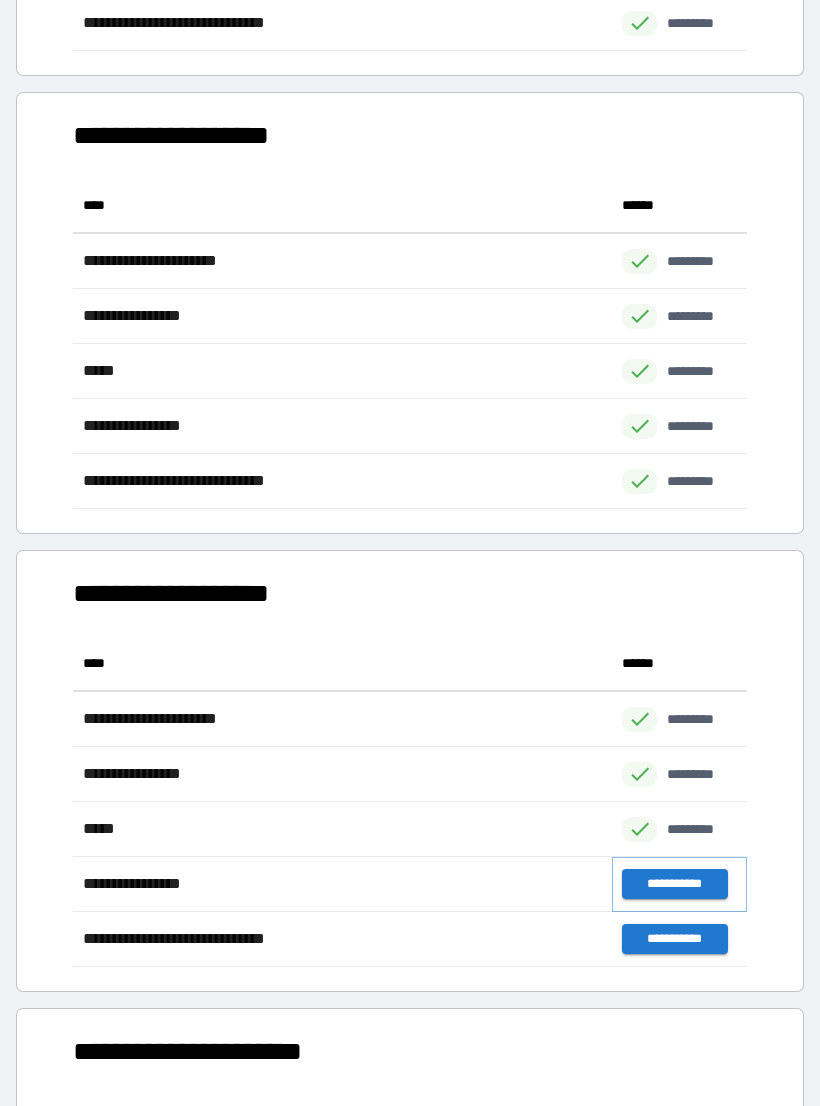 click on "**********" at bounding box center [674, 884] 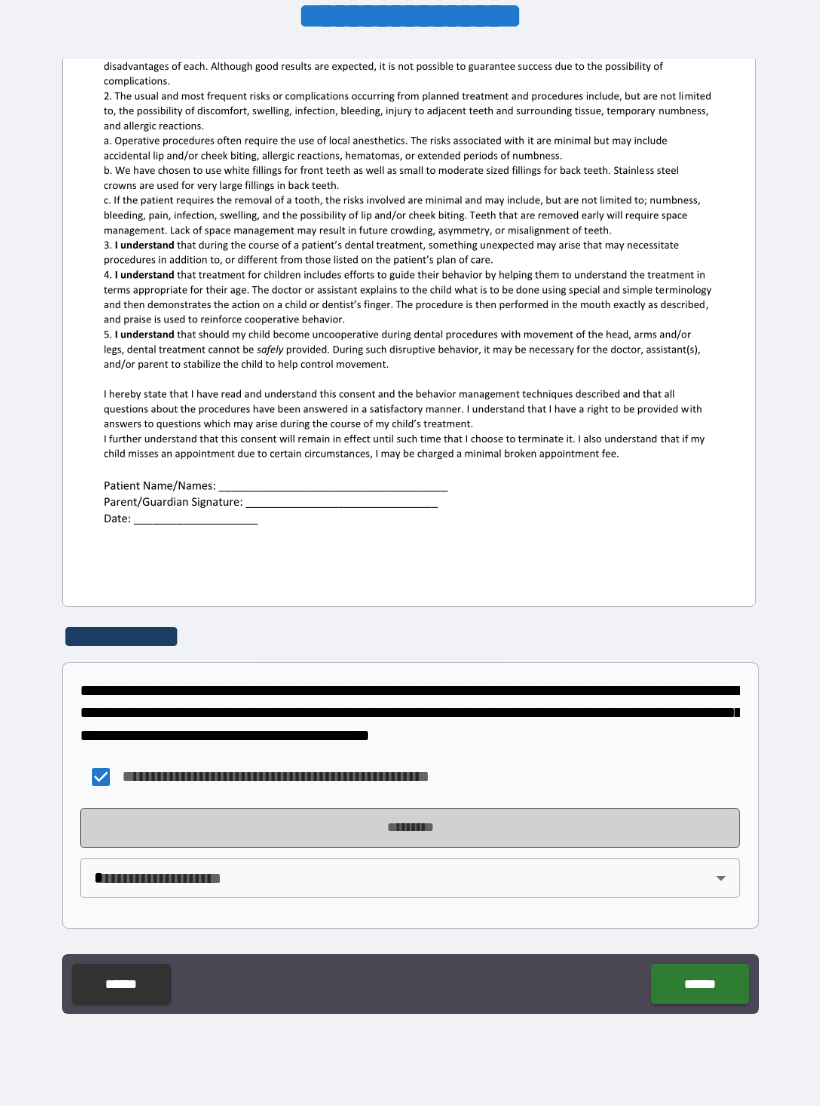 click on "*********" at bounding box center [410, 828] 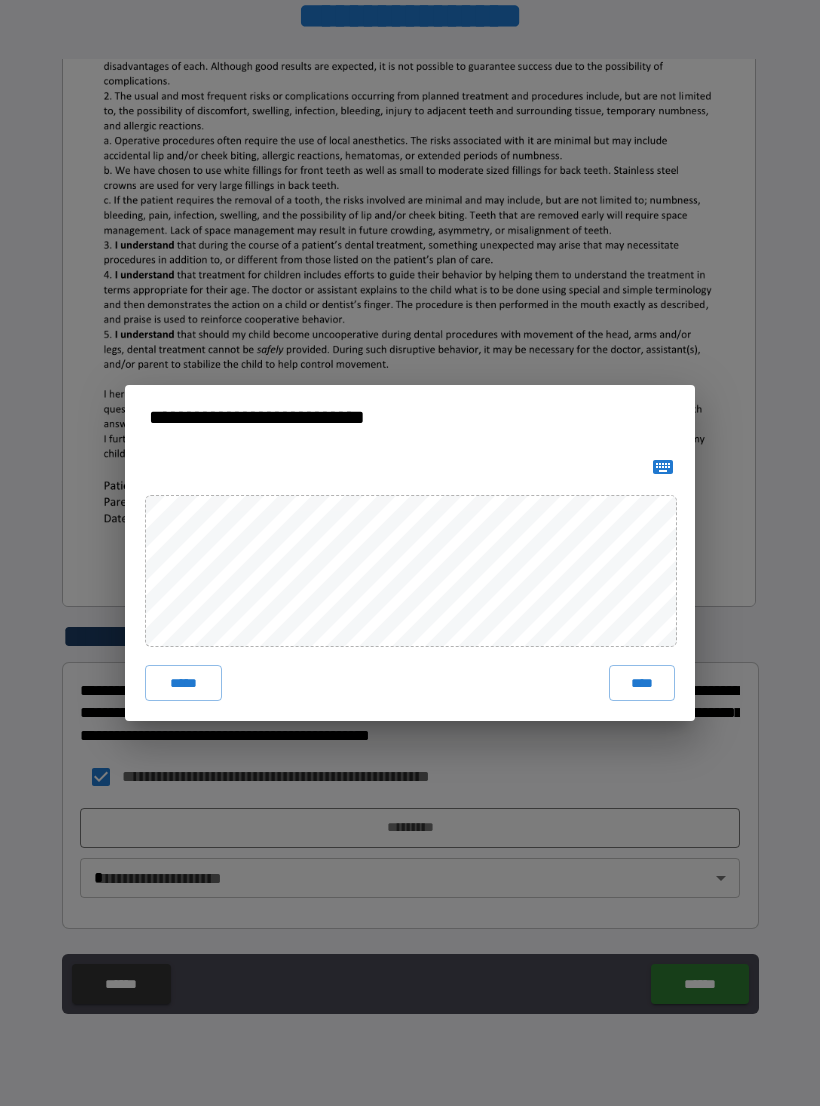 click on "****" at bounding box center [642, 683] 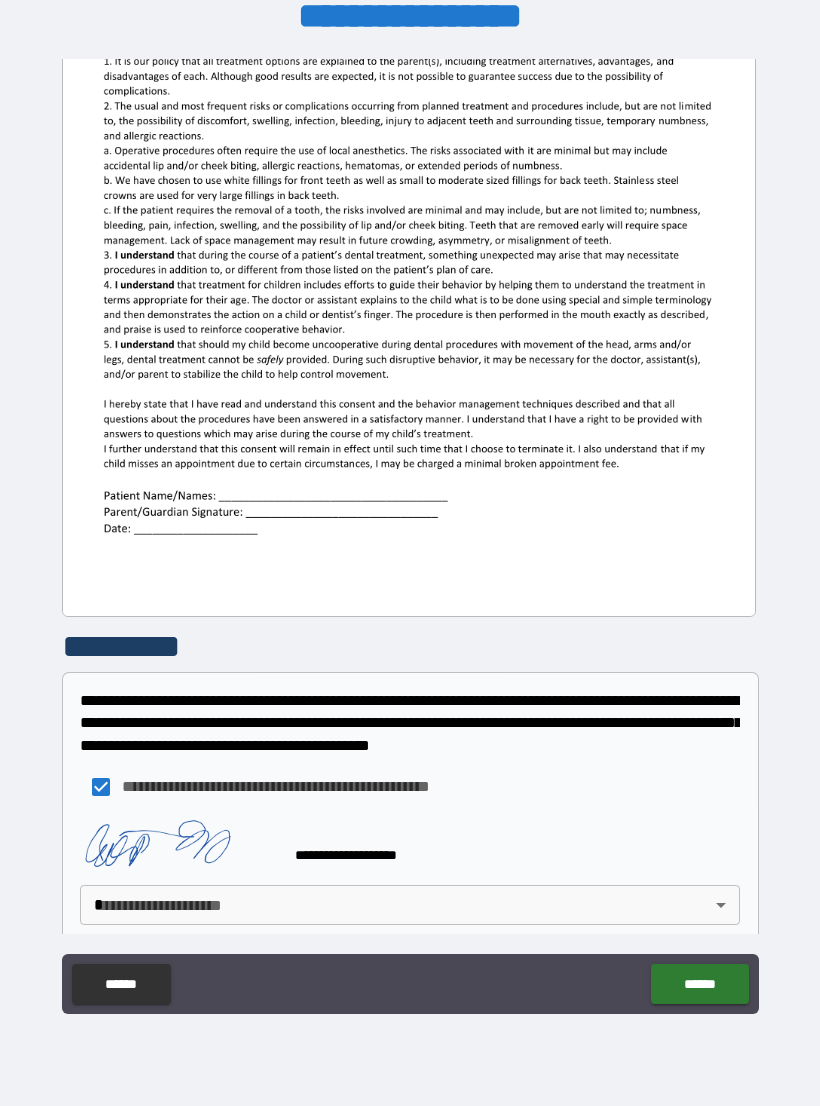 click on "**********" at bounding box center [410, 537] 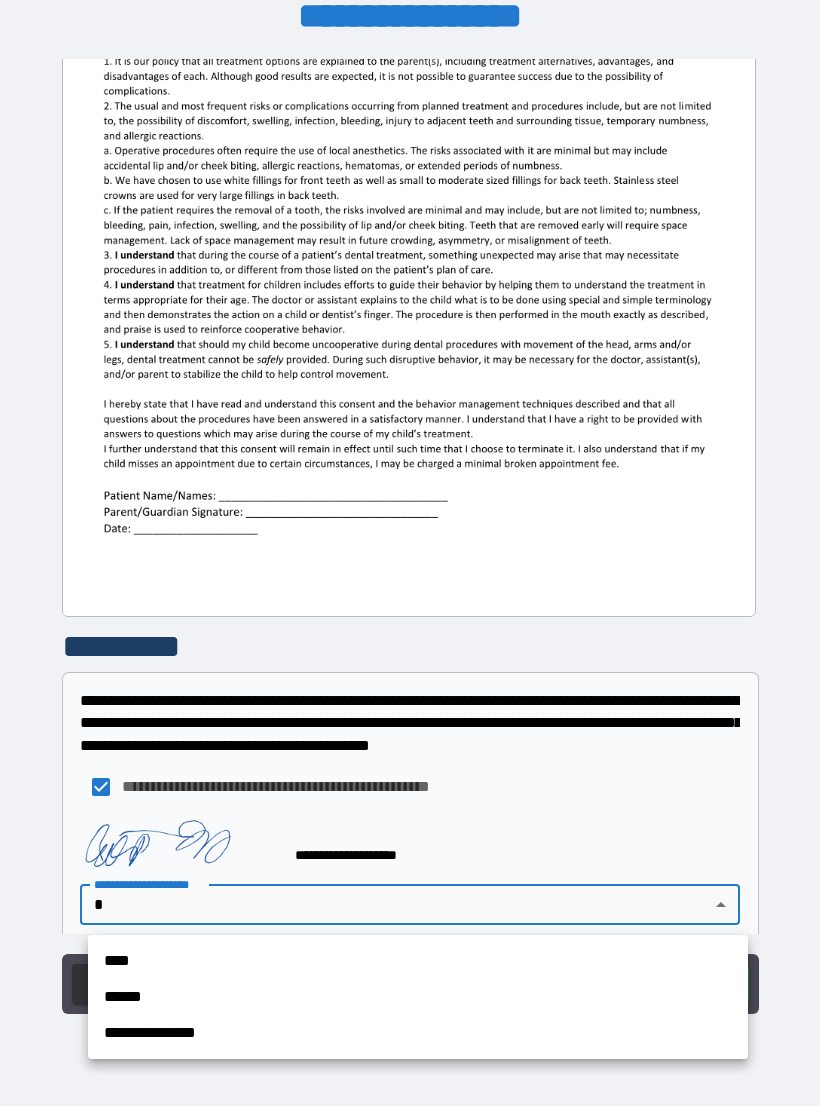 click on "**********" at bounding box center (418, 1033) 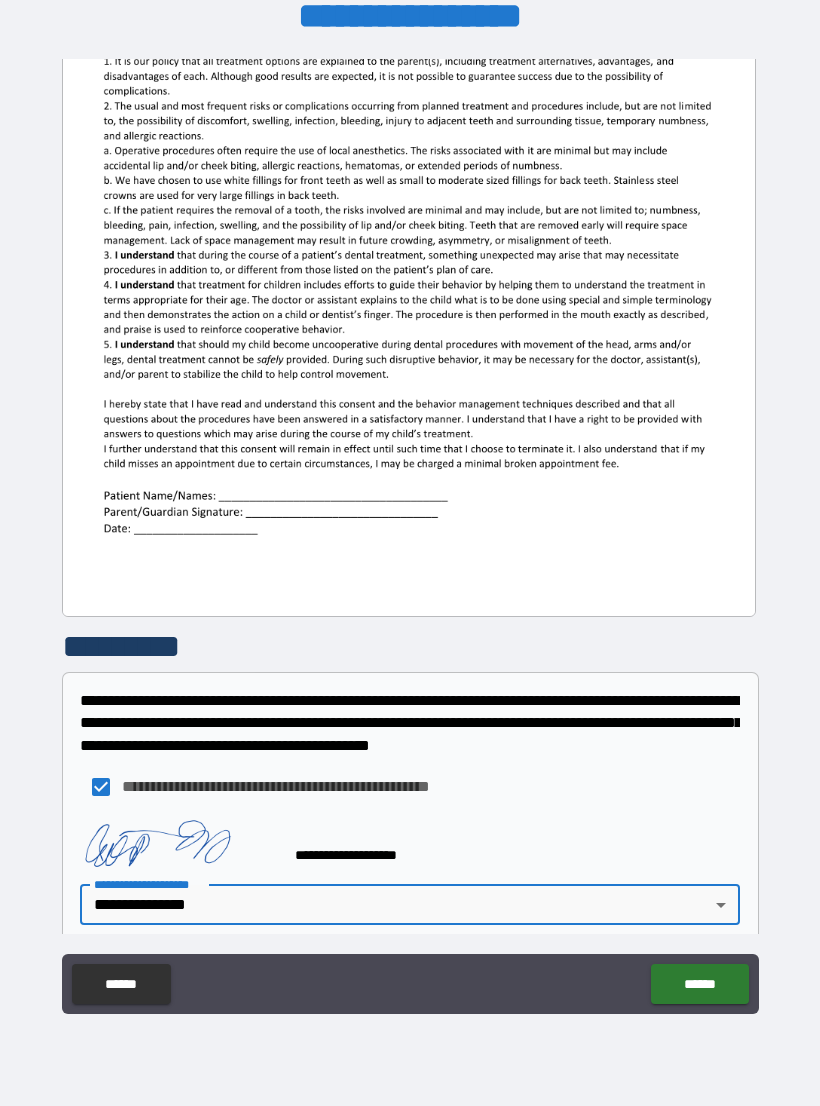 click on "******" at bounding box center (699, 984) 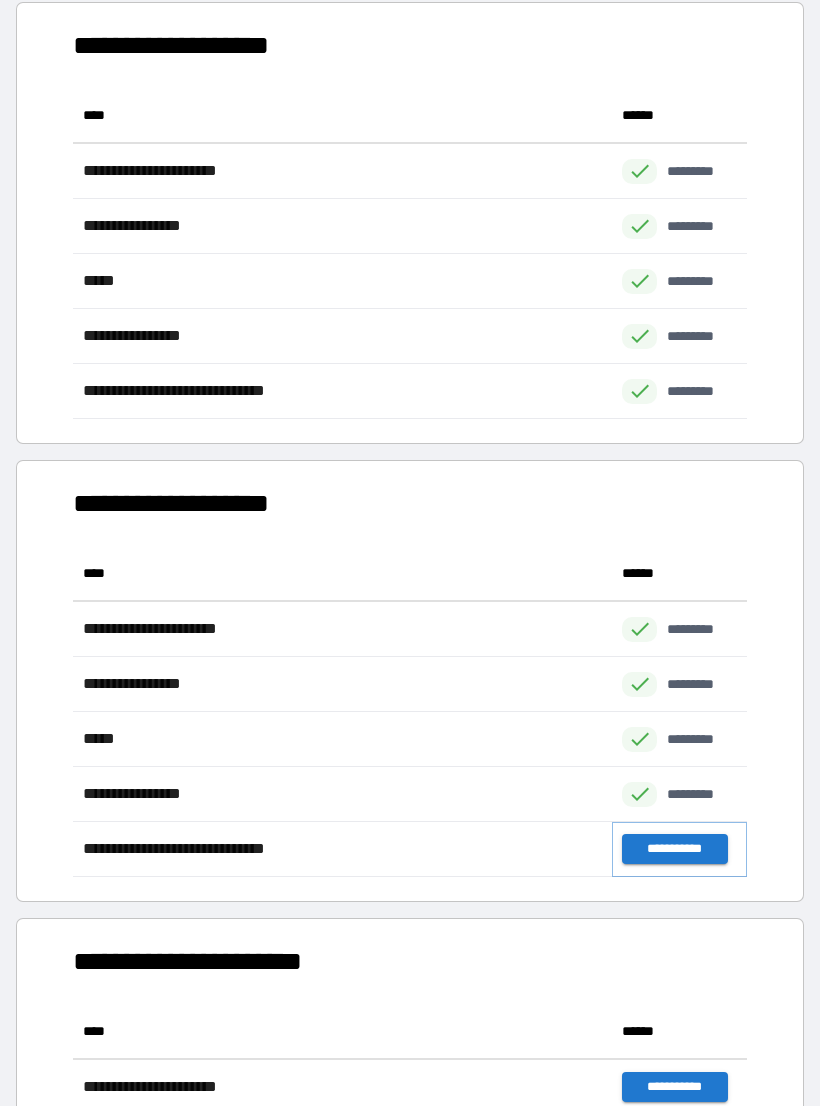 click on "**********" at bounding box center [674, 849] 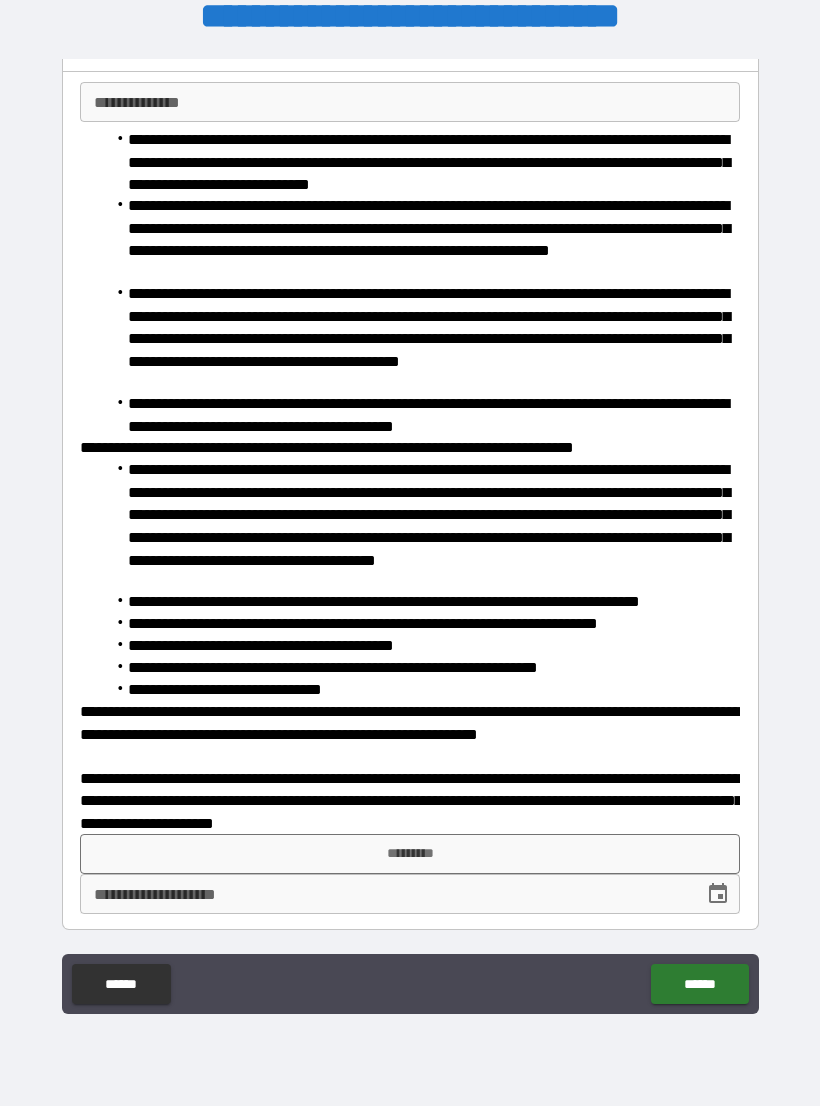click on "*********" at bounding box center (410, 854) 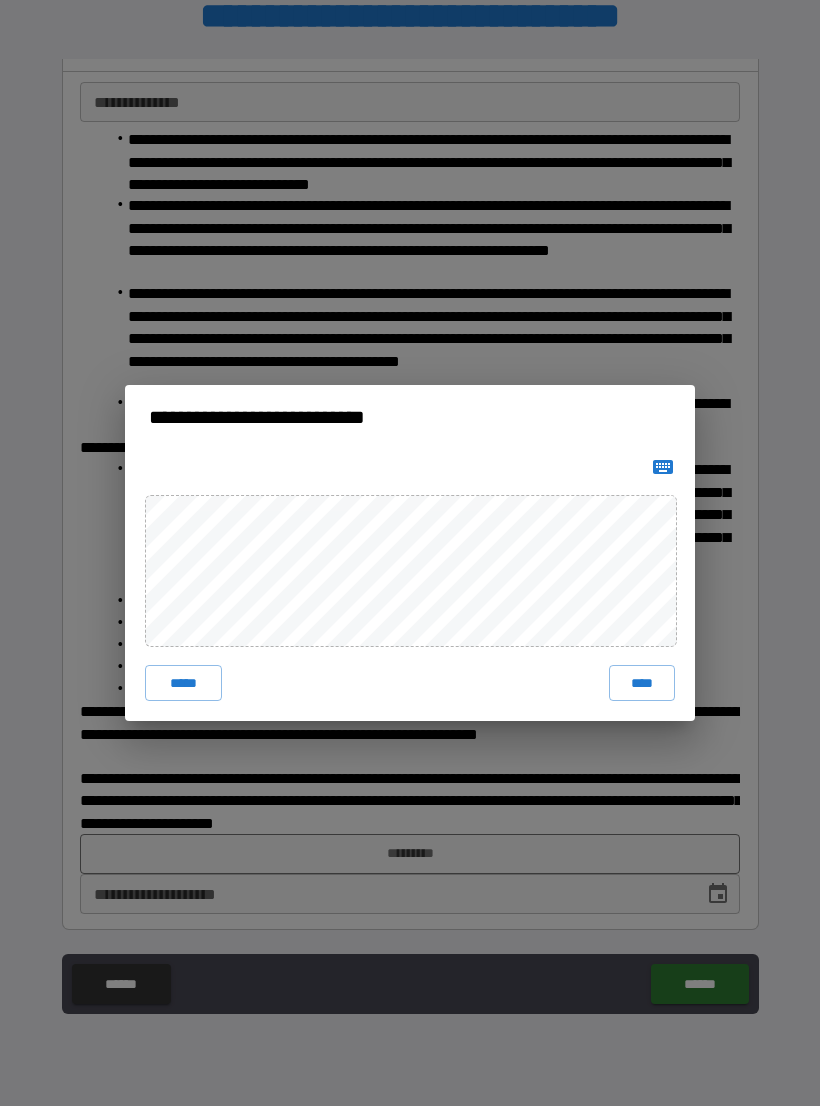click on "****" at bounding box center (642, 683) 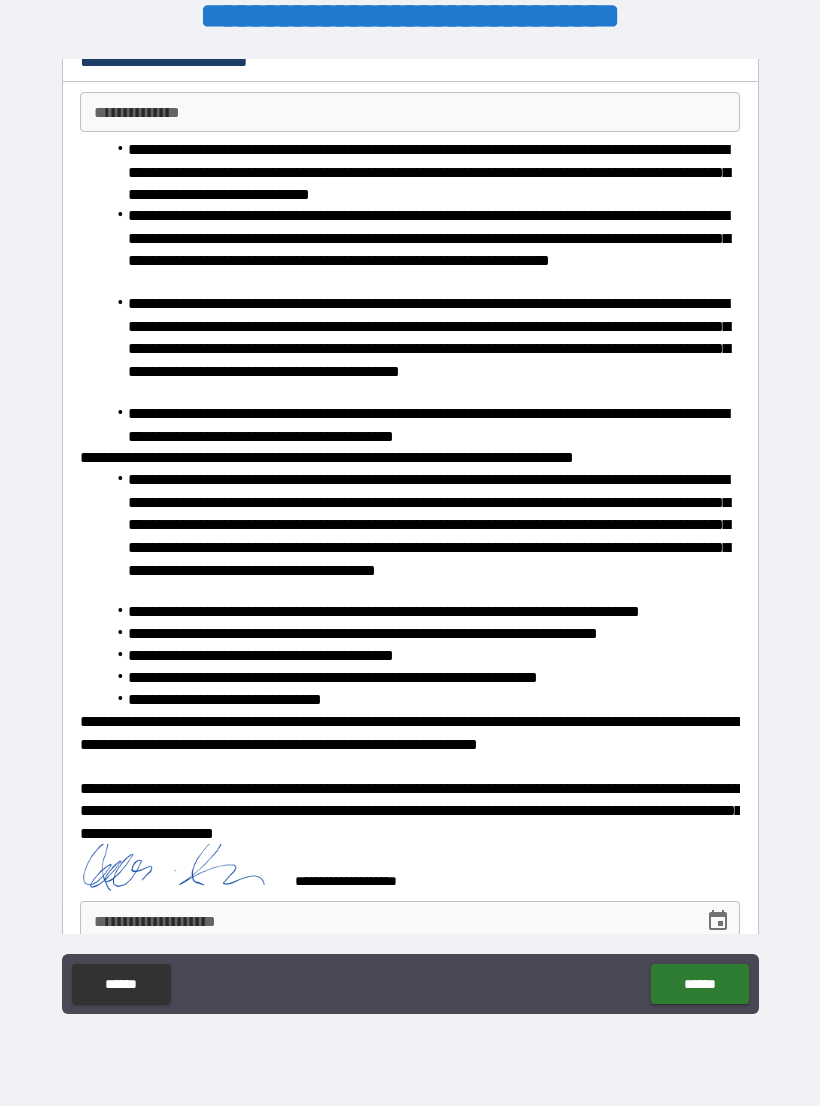 click 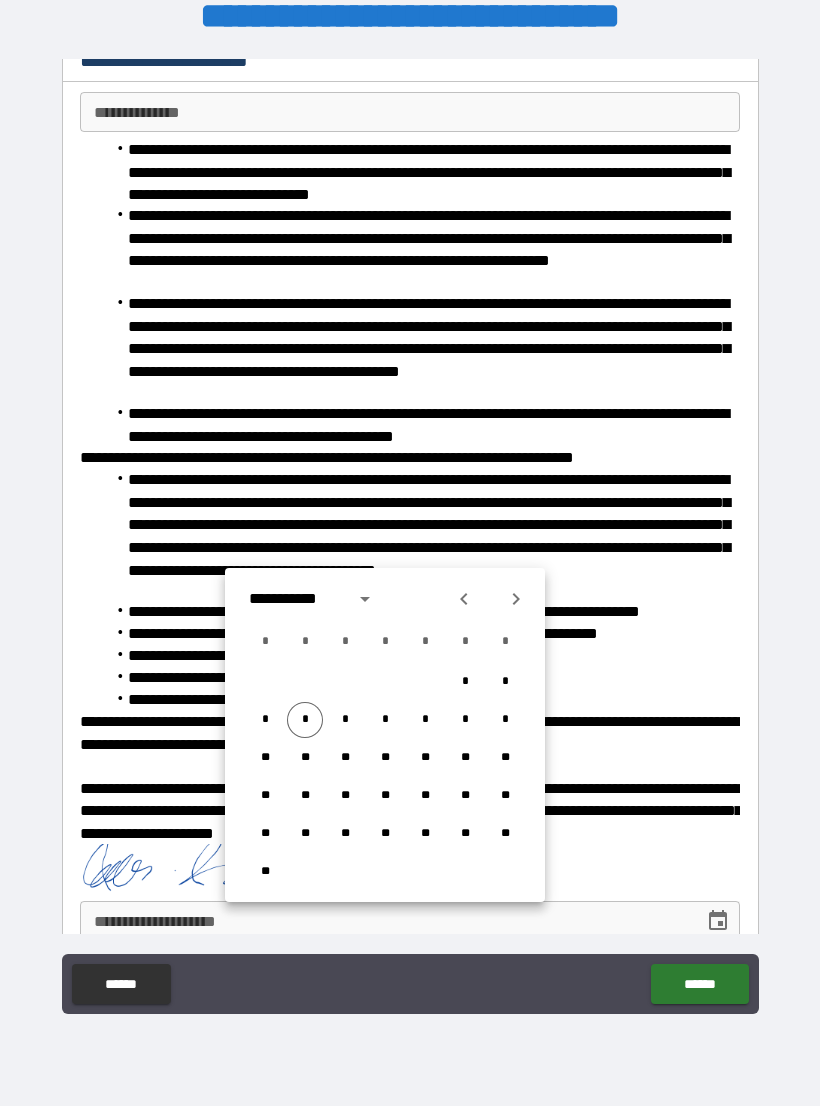 click on "*" at bounding box center (305, 720) 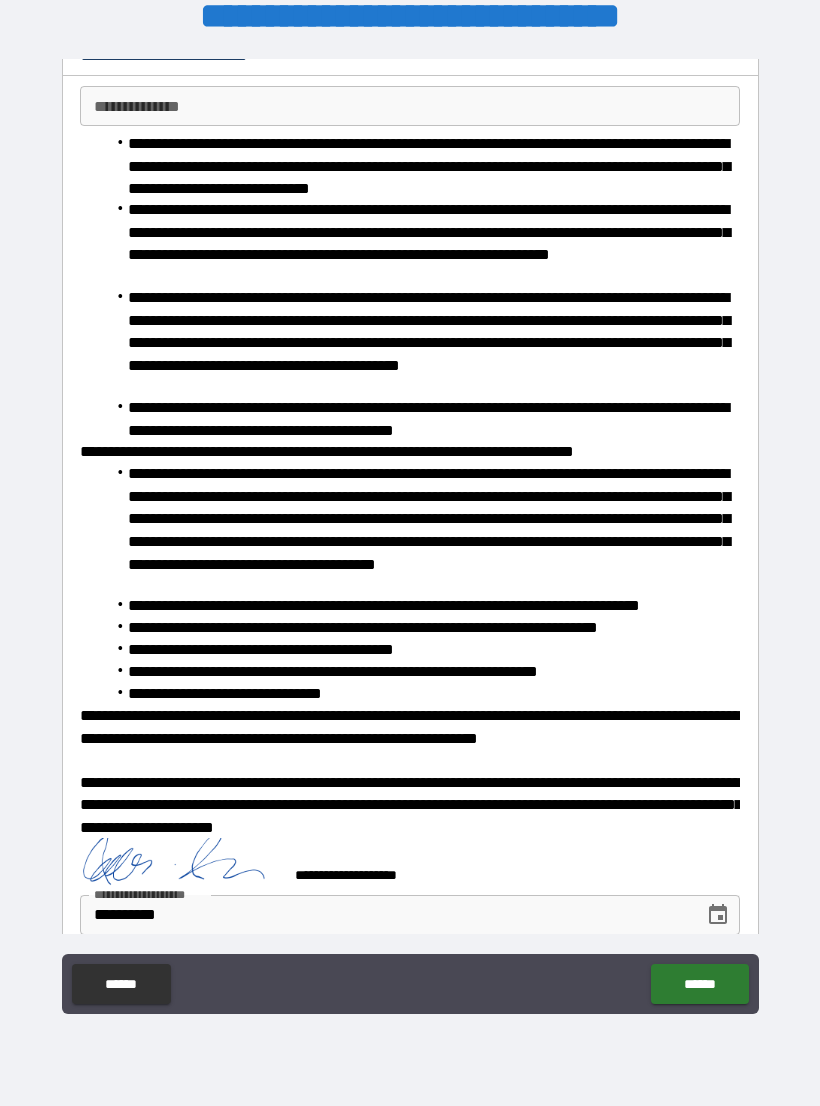 click on "******" at bounding box center [699, 984] 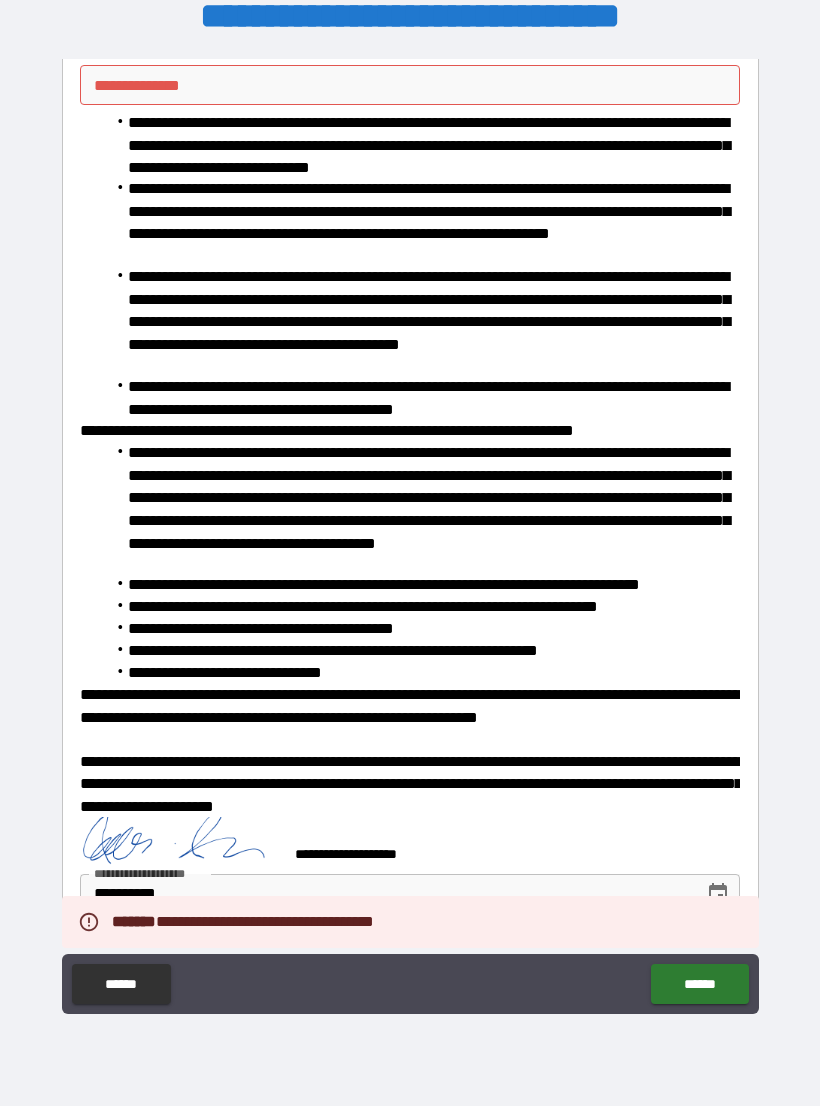 click on "**********" at bounding box center (410, 85) 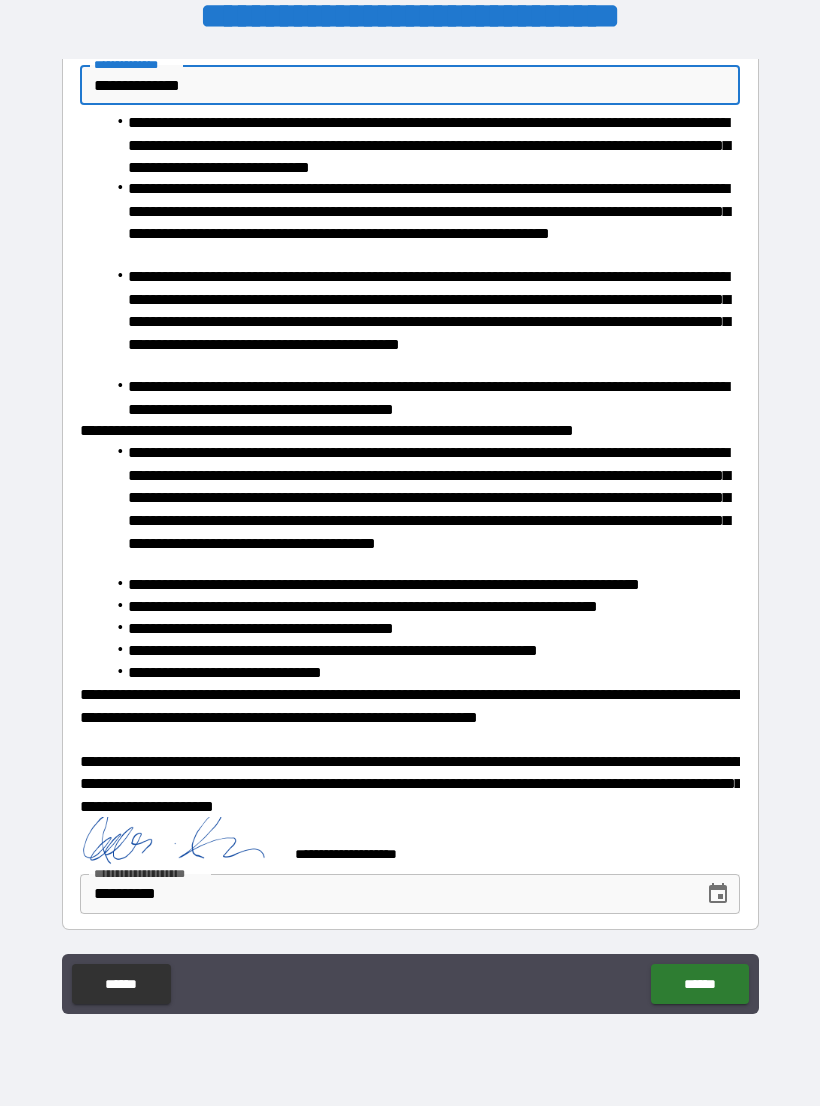 type on "**********" 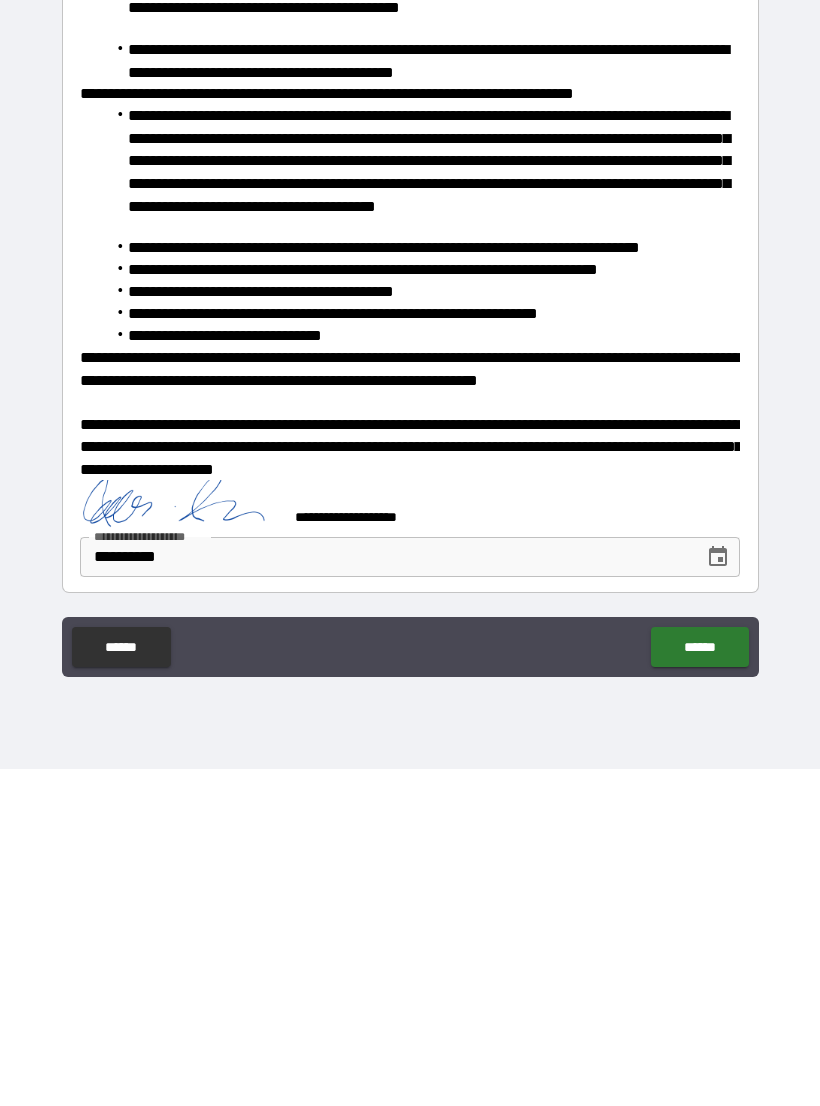 click on "******" at bounding box center [699, 984] 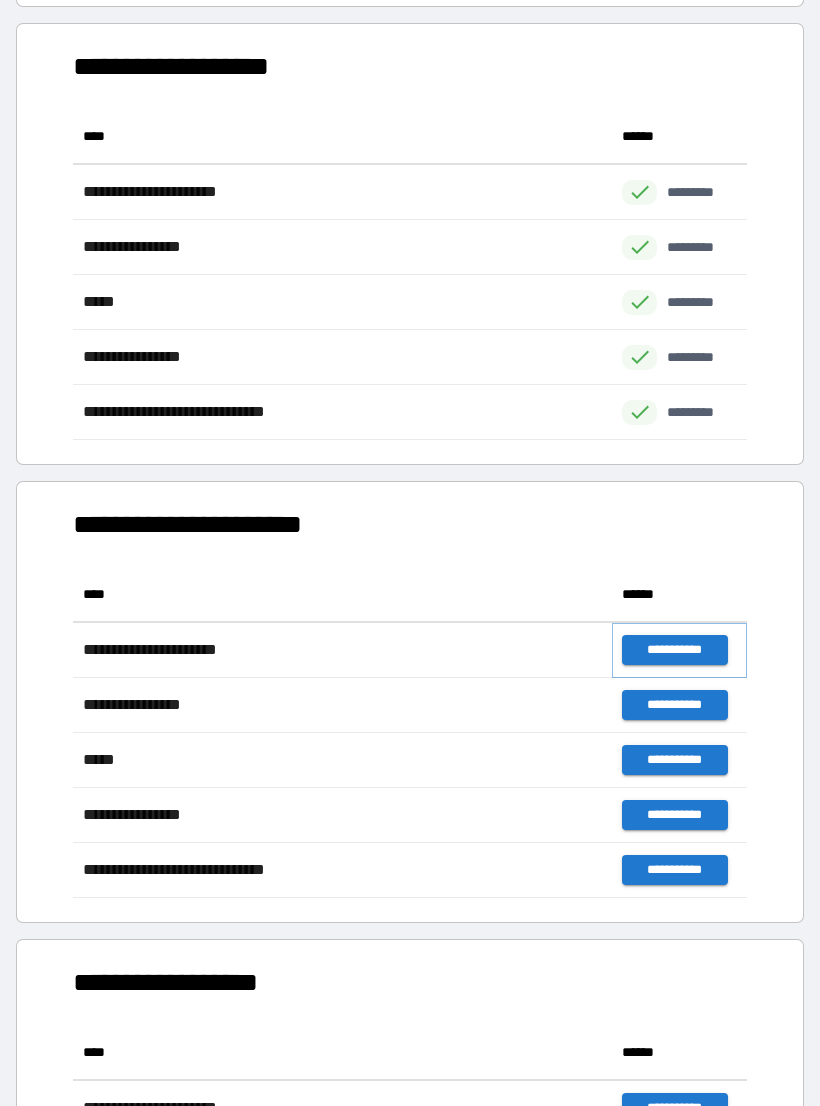 click on "**********" at bounding box center (674, 650) 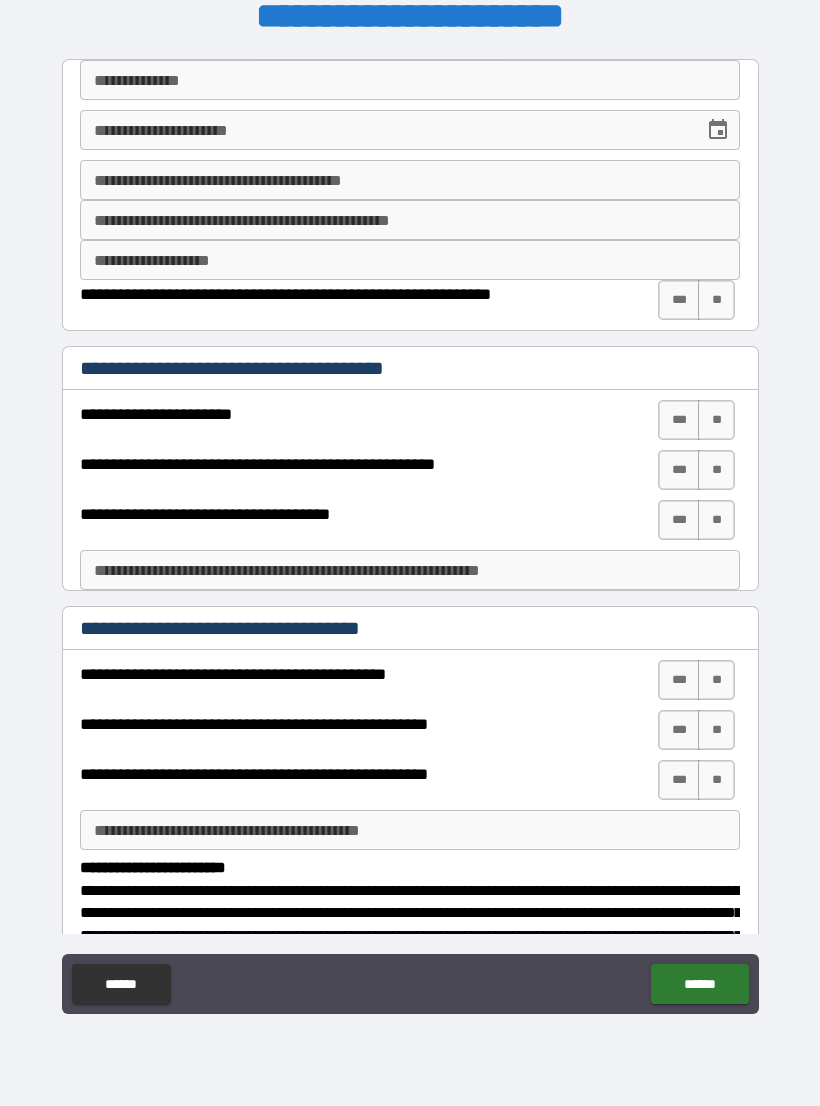 click on "**********" at bounding box center (410, 80) 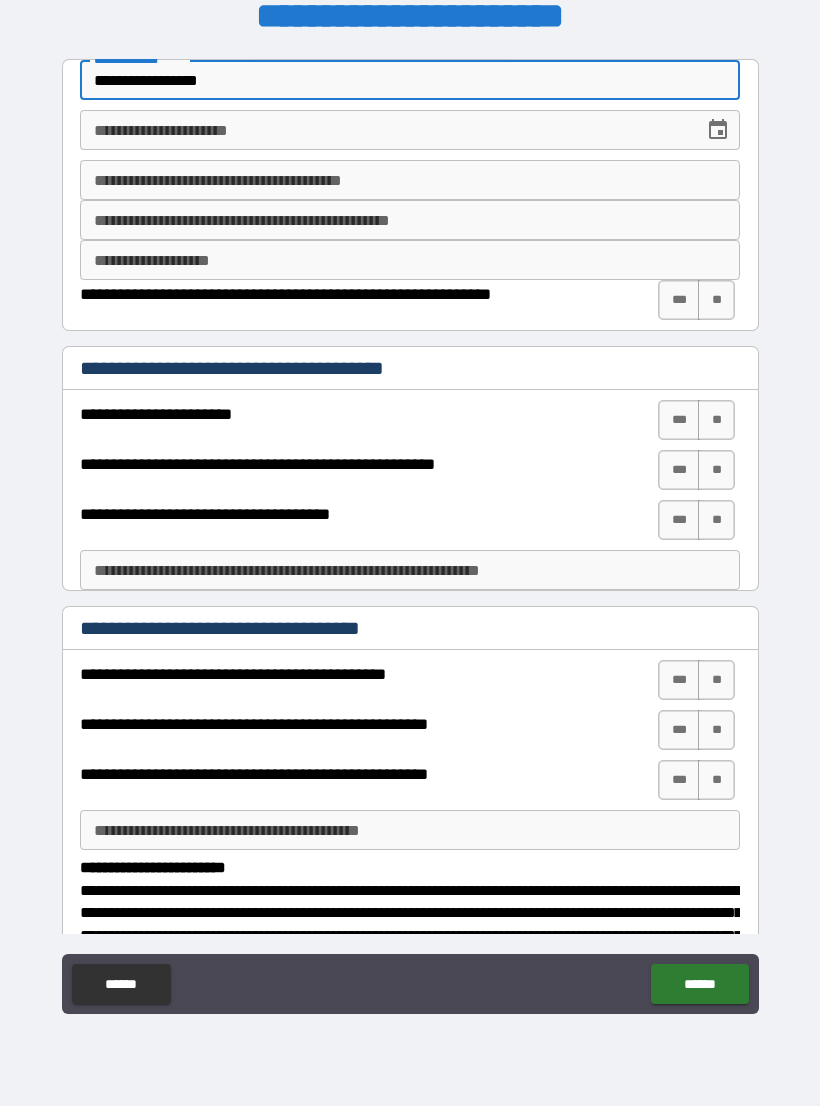type on "**********" 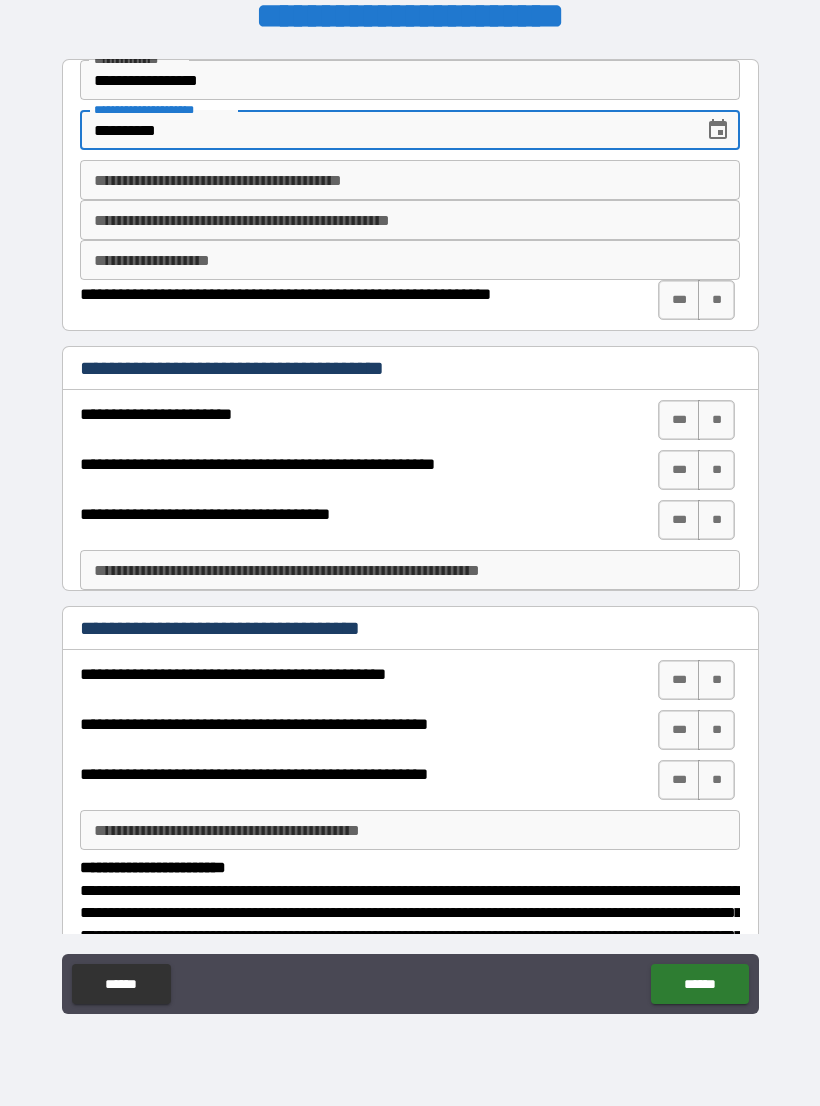 click on "**********" at bounding box center (385, 130) 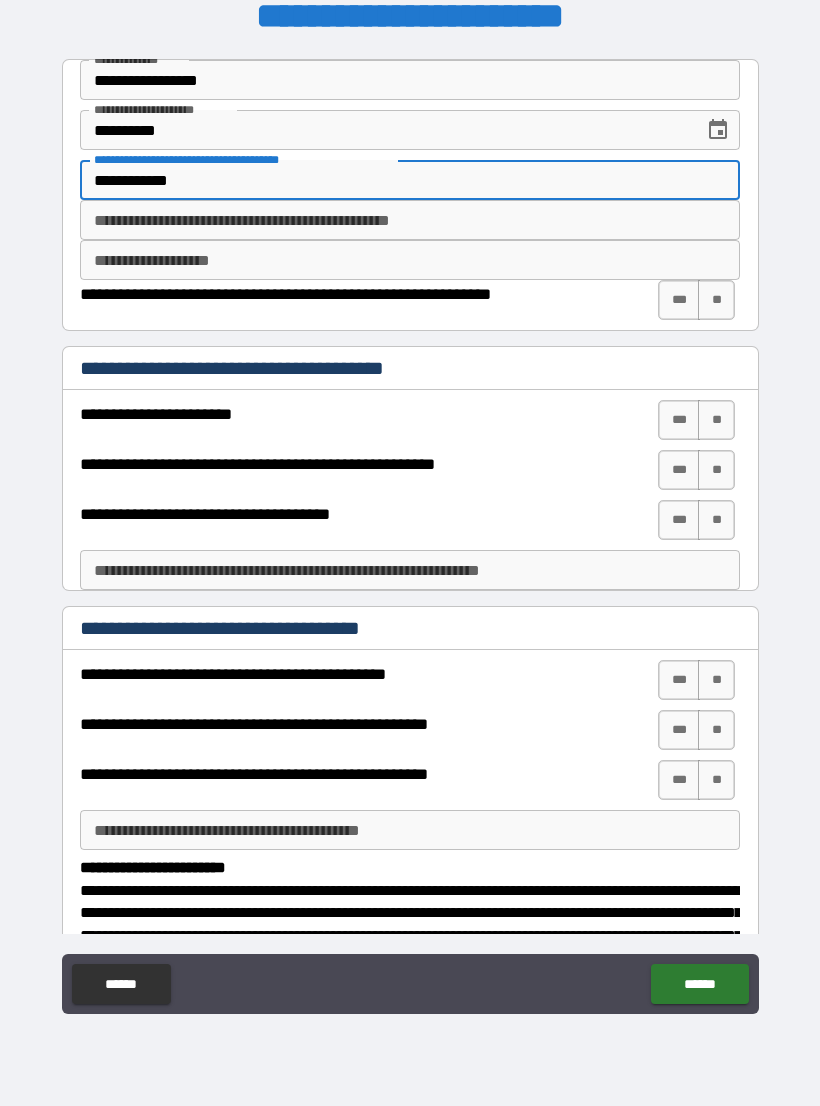 type on "**********" 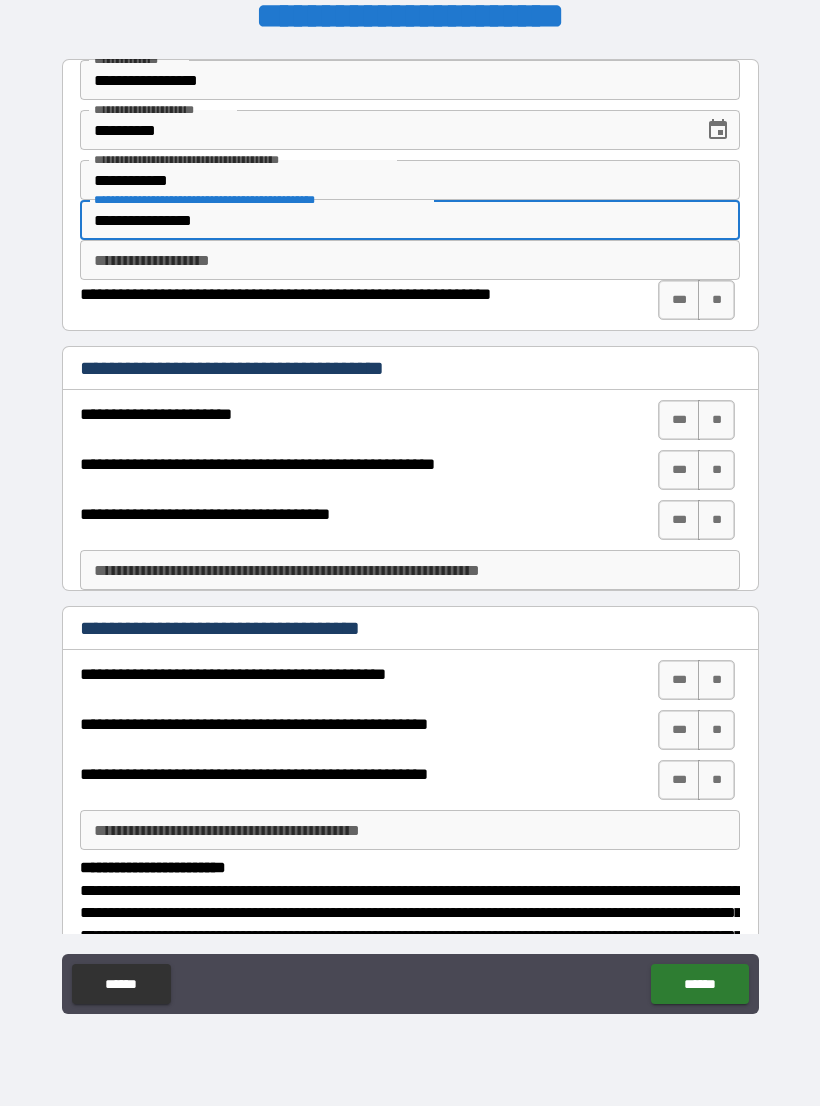 click on "**********" at bounding box center [410, 220] 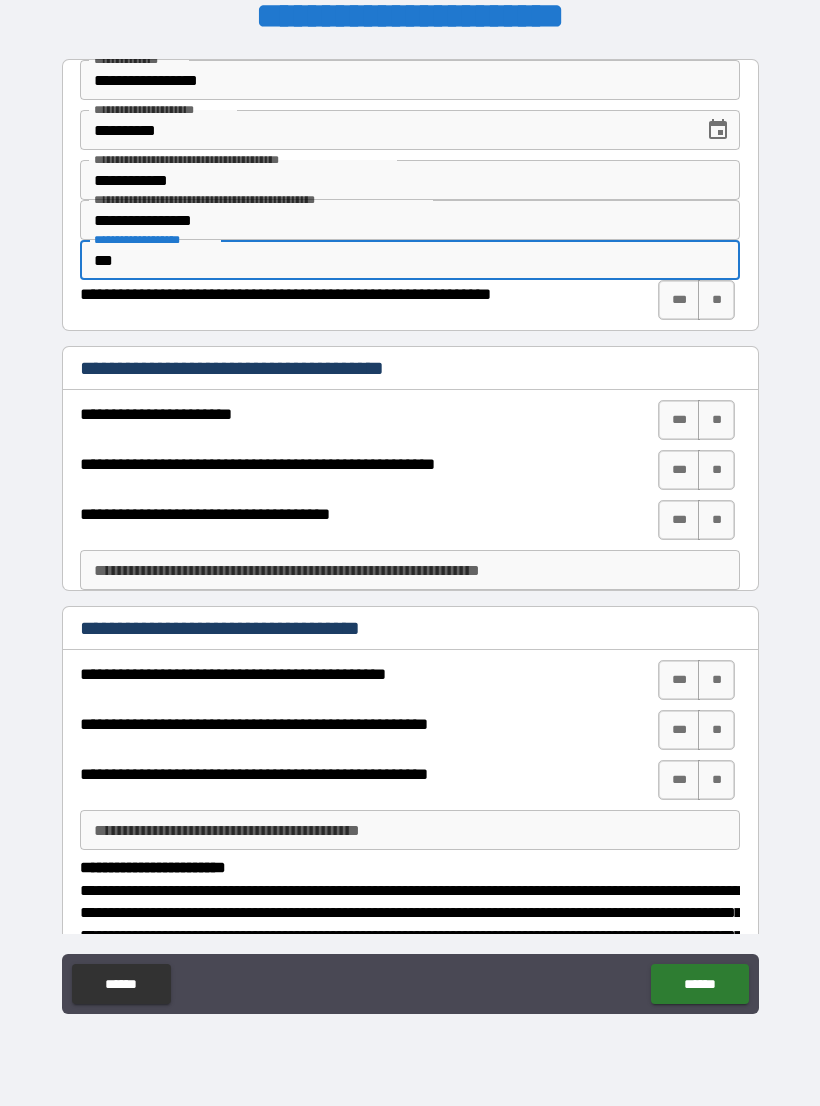 type on "***" 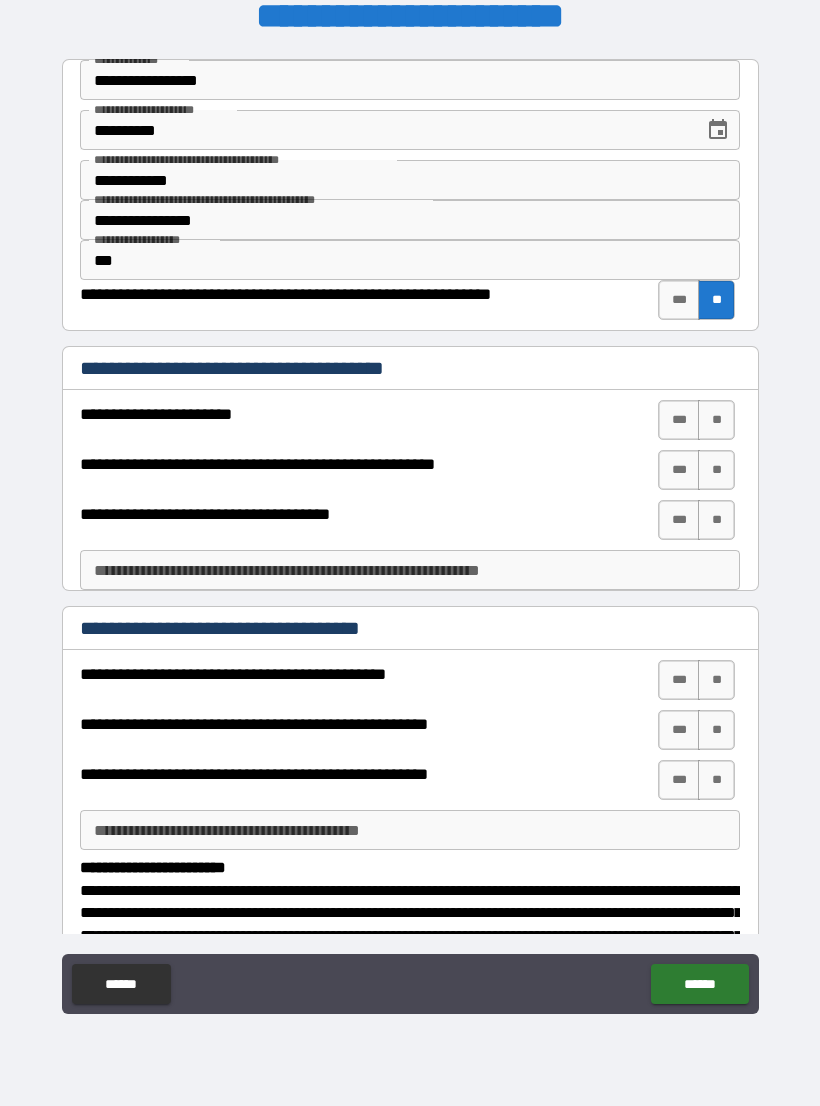 click on "**" at bounding box center [716, 420] 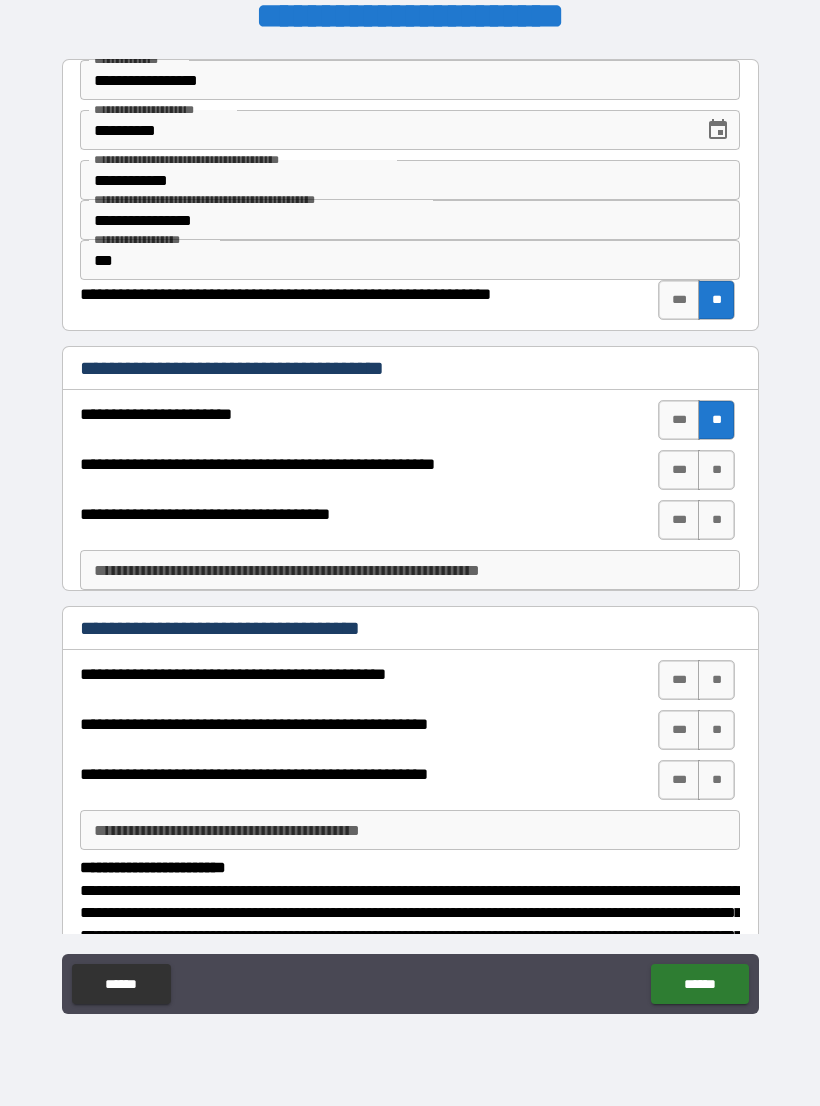 click on "**" at bounding box center [716, 470] 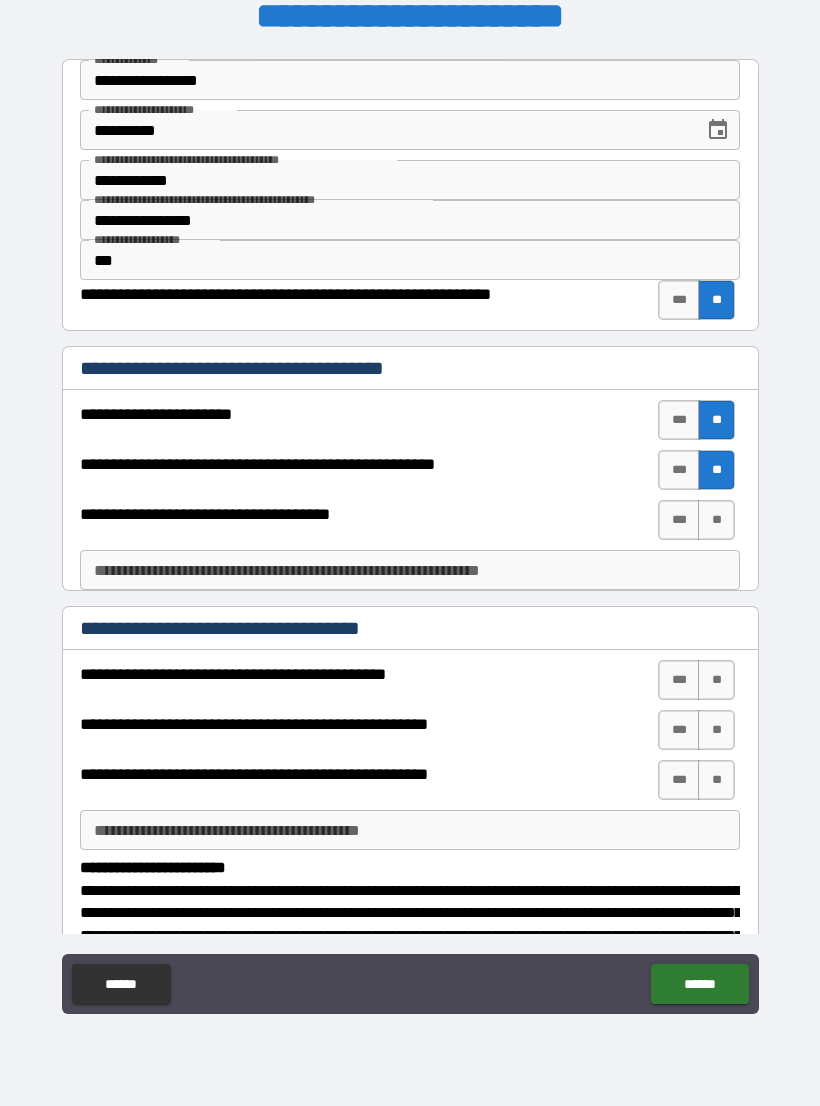 click on "***" at bounding box center (679, 520) 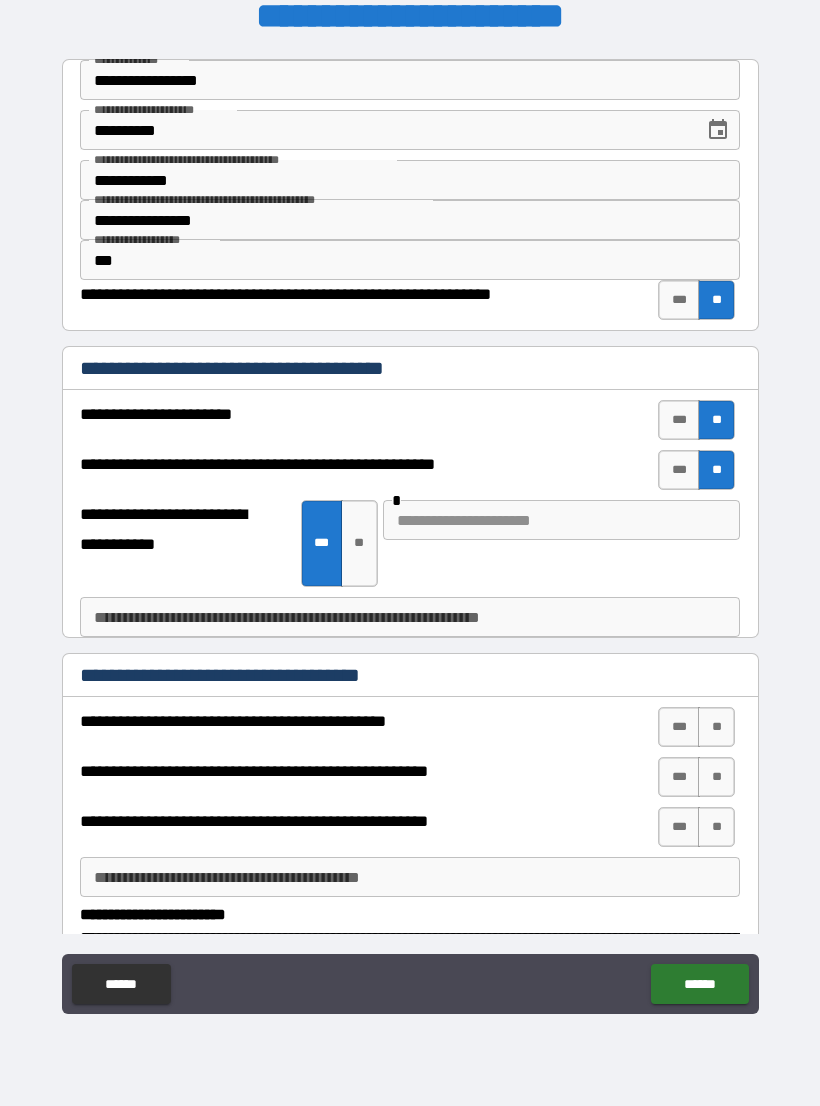 click at bounding box center [561, 520] 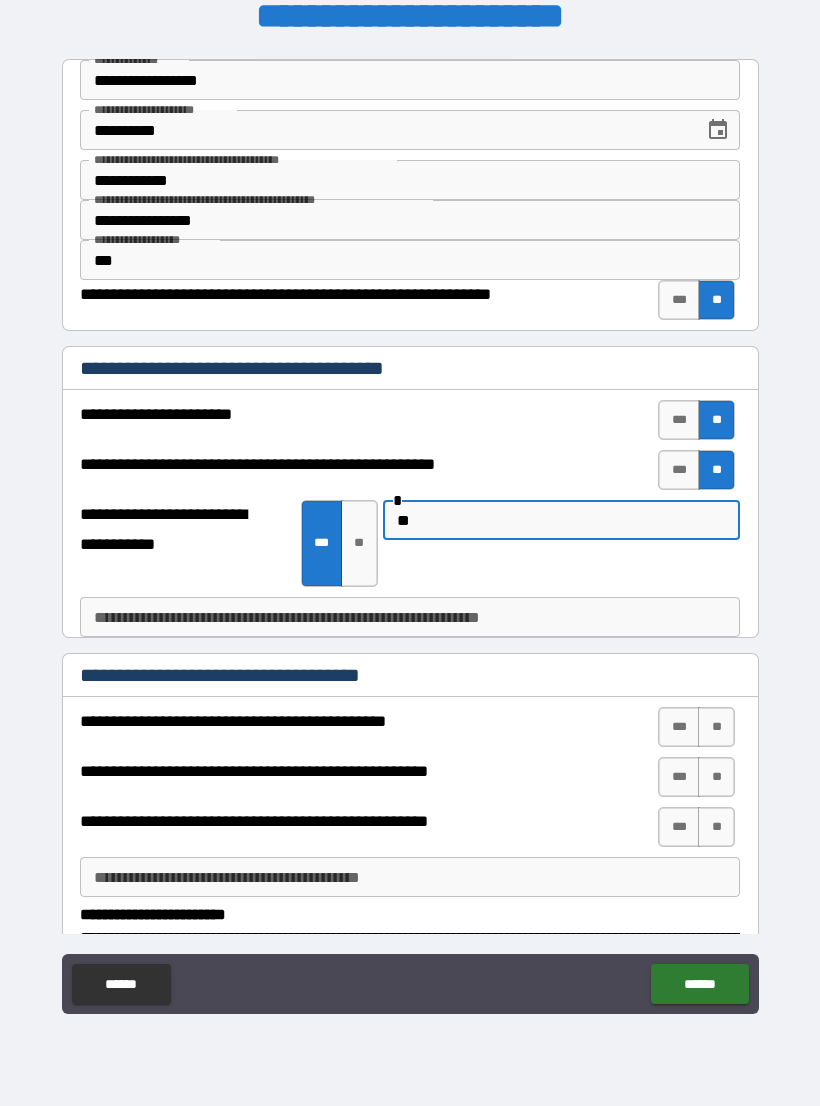 type on "*" 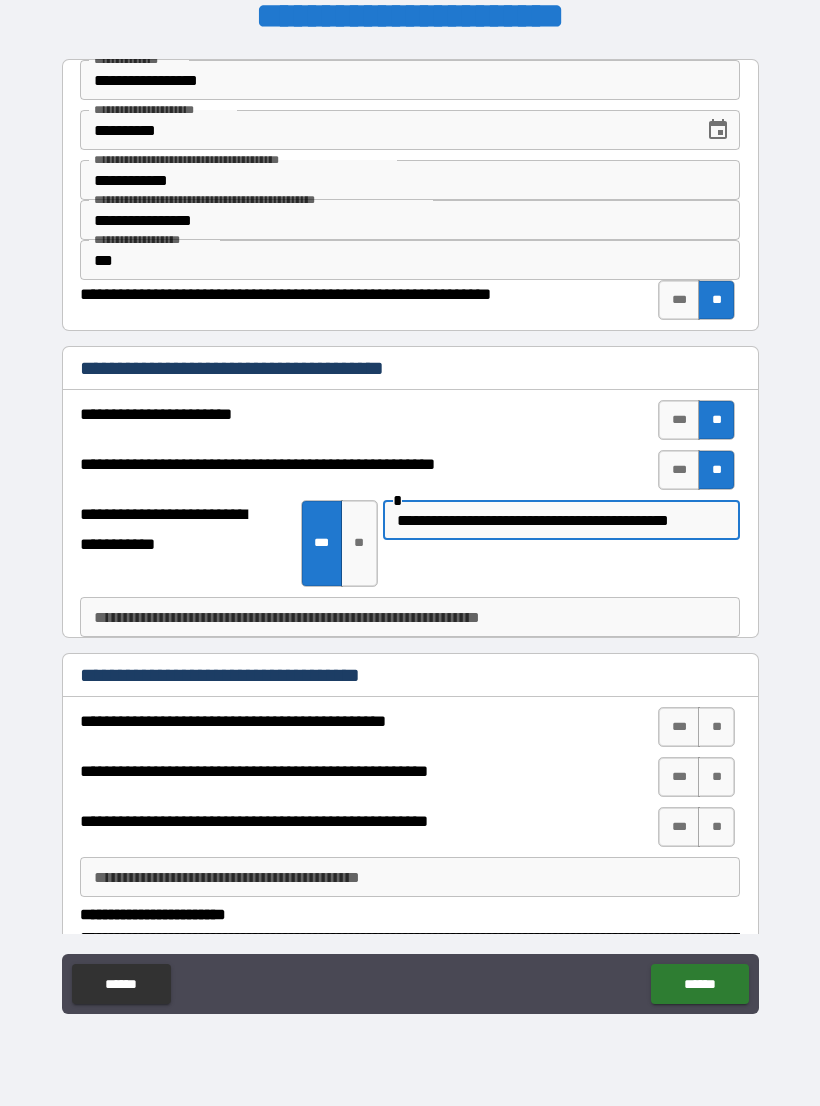 type on "**********" 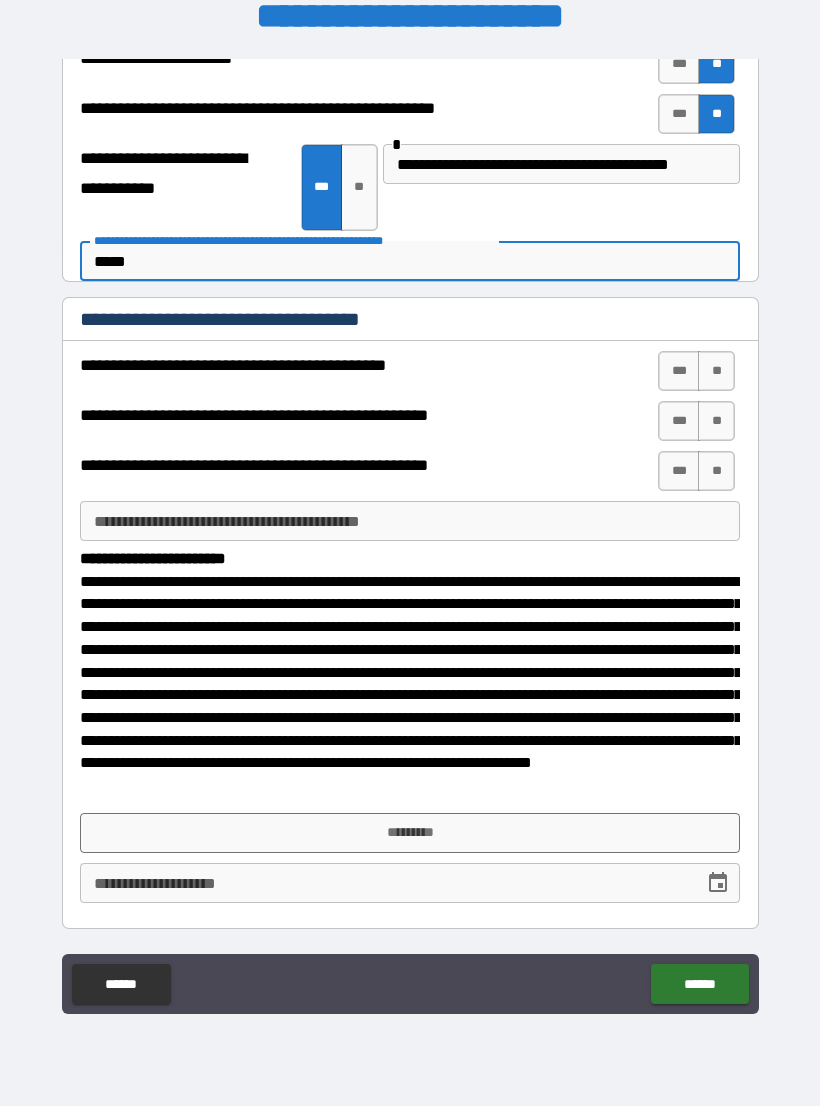 scroll, scrollTop: 355, scrollLeft: 0, axis: vertical 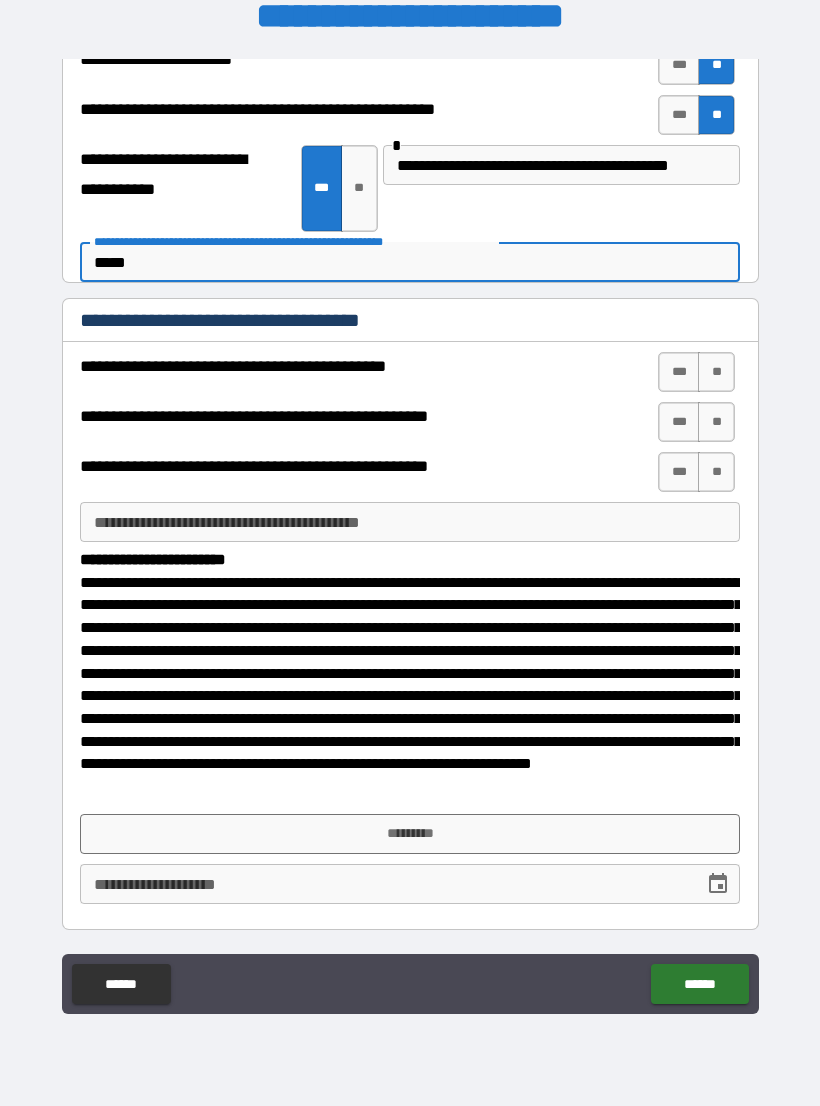 type on "****" 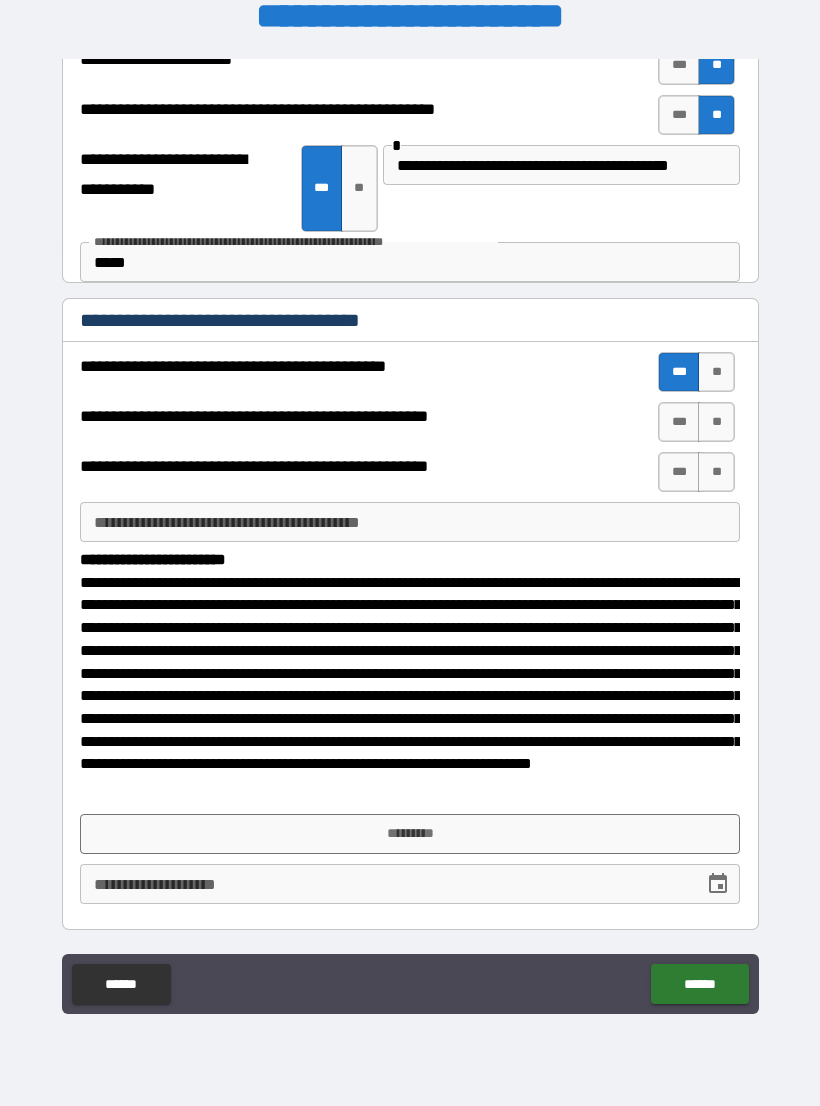 click on "***" at bounding box center [679, 422] 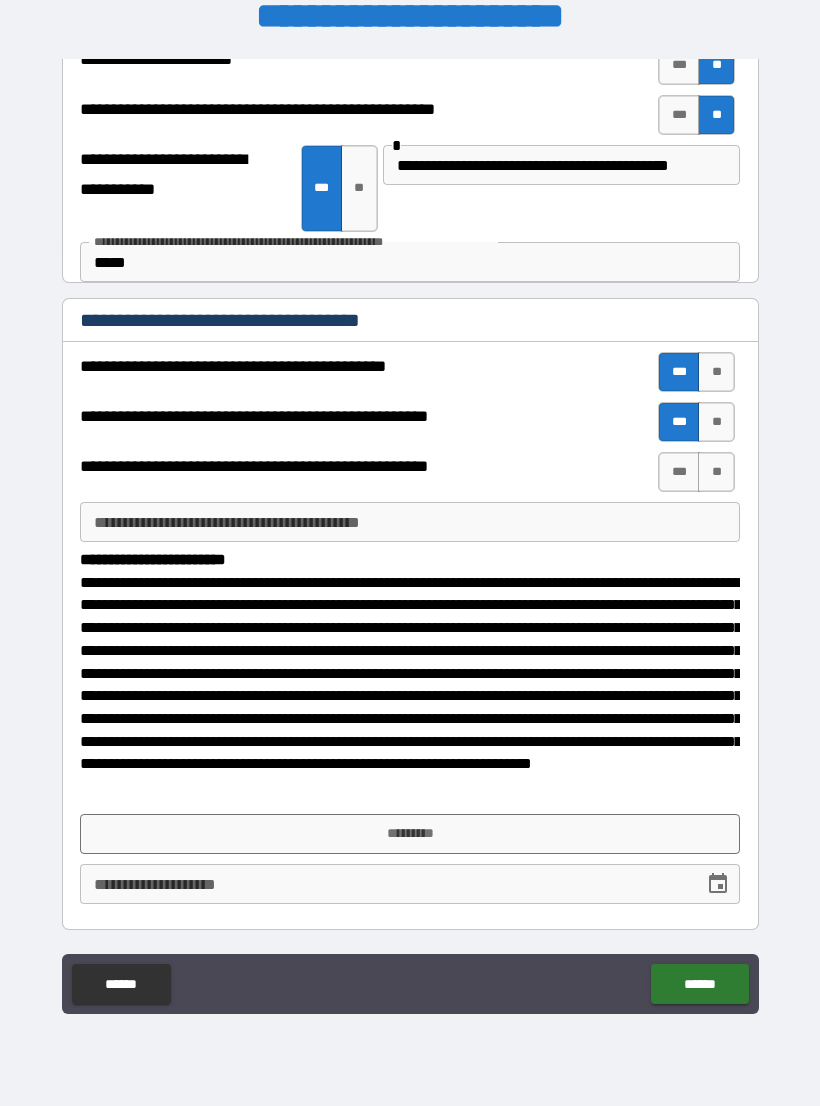 click on "**" at bounding box center (716, 472) 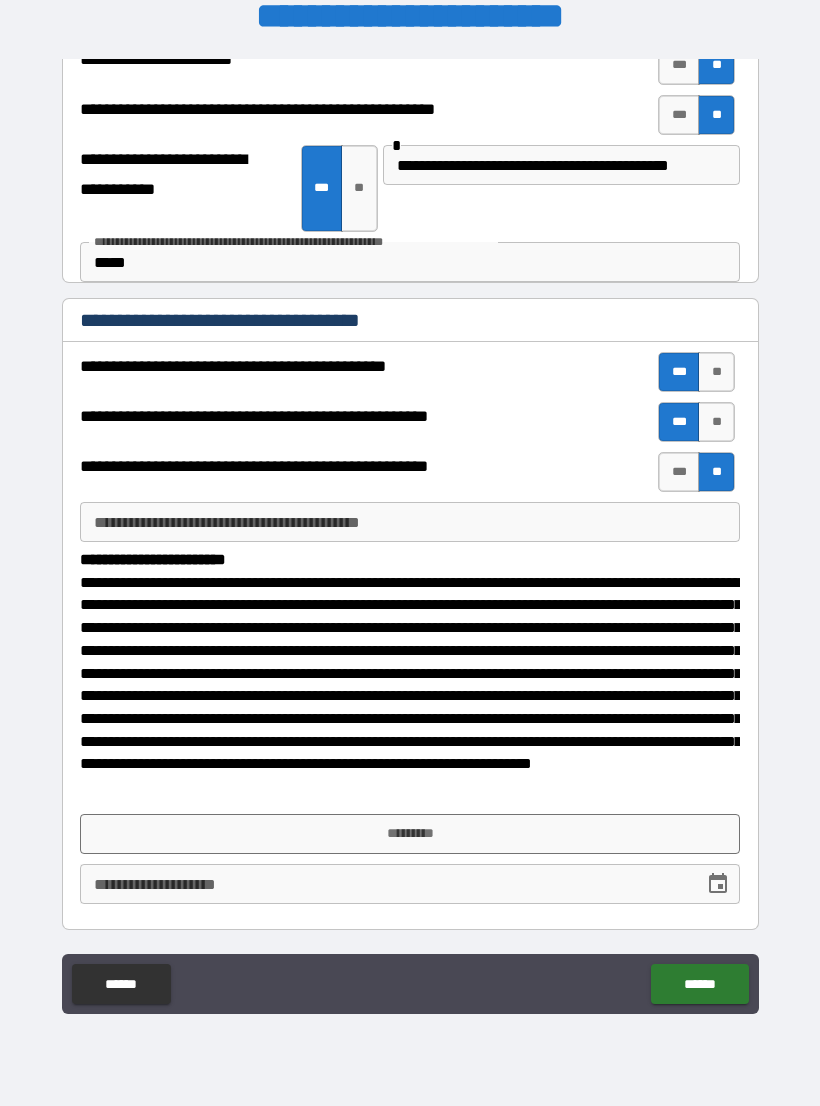 click on "*********" at bounding box center [410, 834] 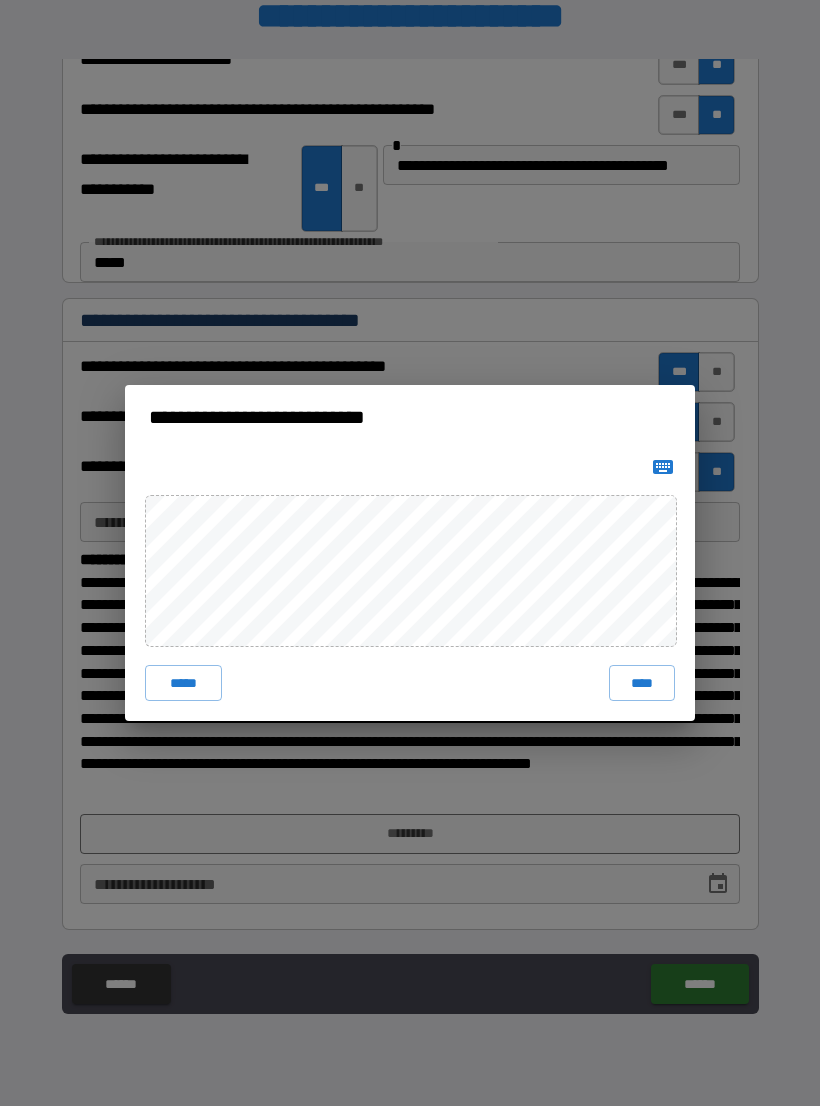 click on "****" at bounding box center [642, 683] 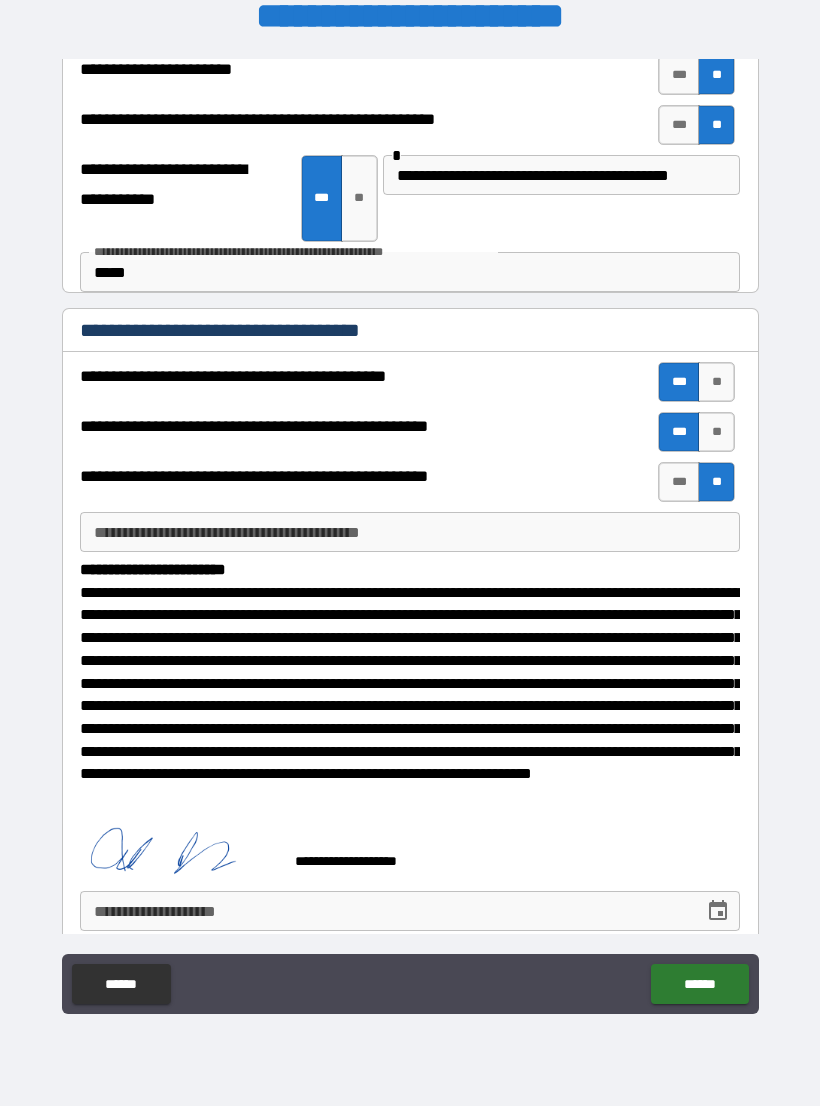 click on "**********" at bounding box center [385, 911] 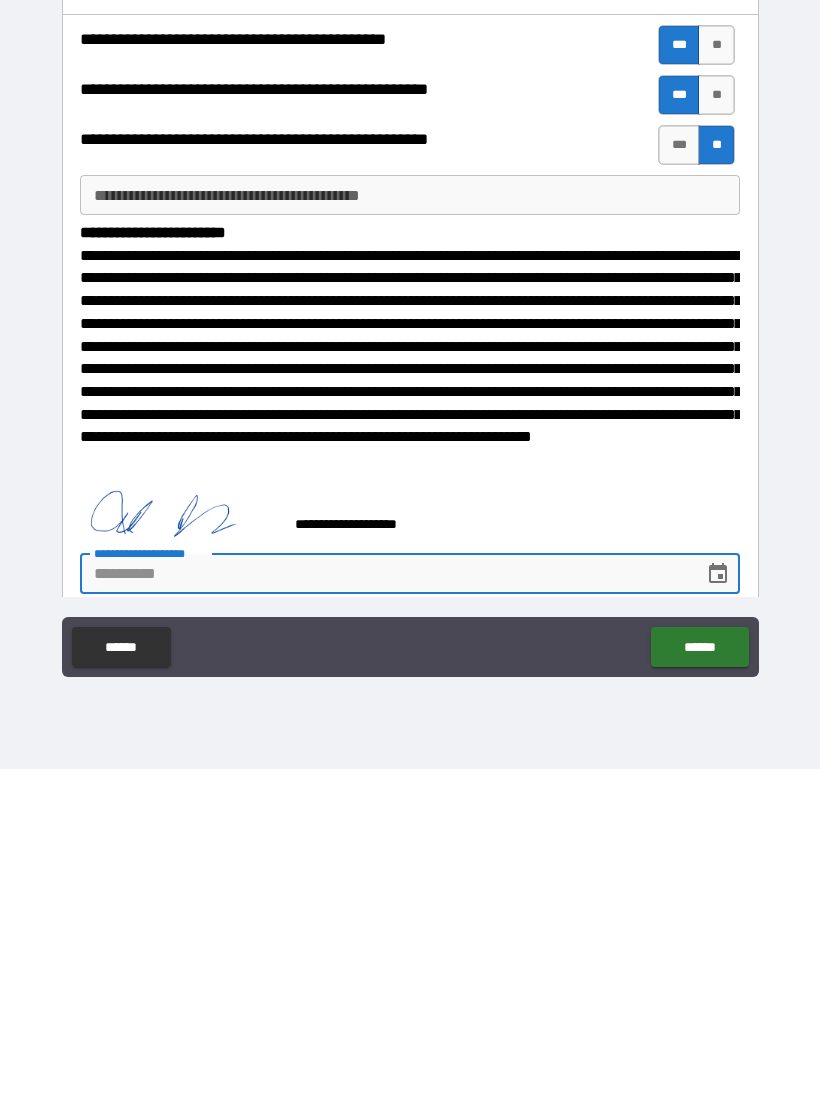 click 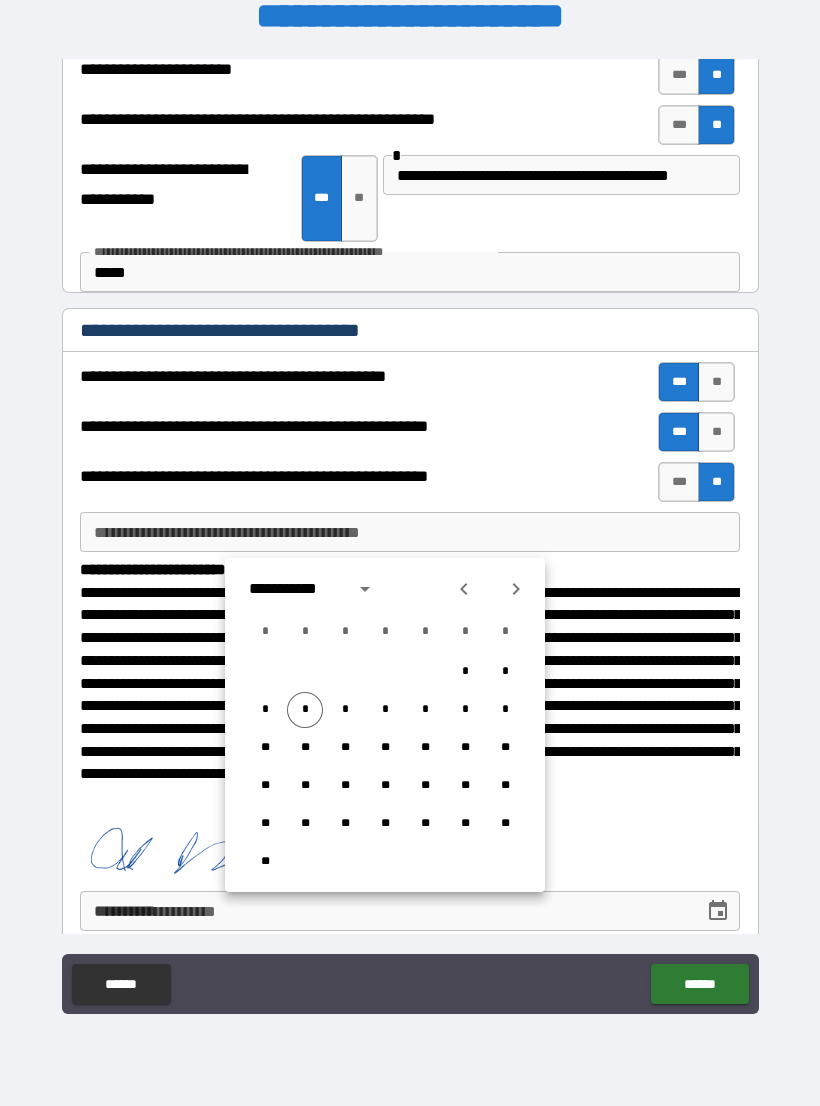 click on "*" at bounding box center [305, 710] 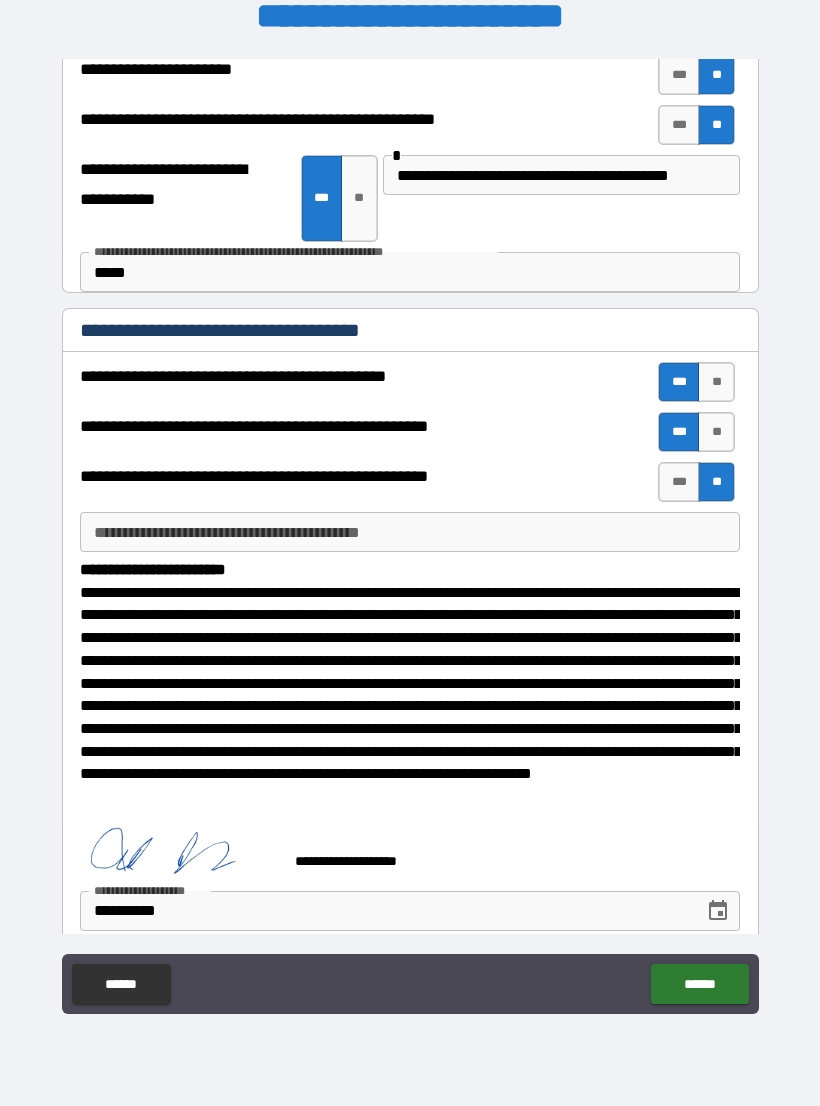 type on "**********" 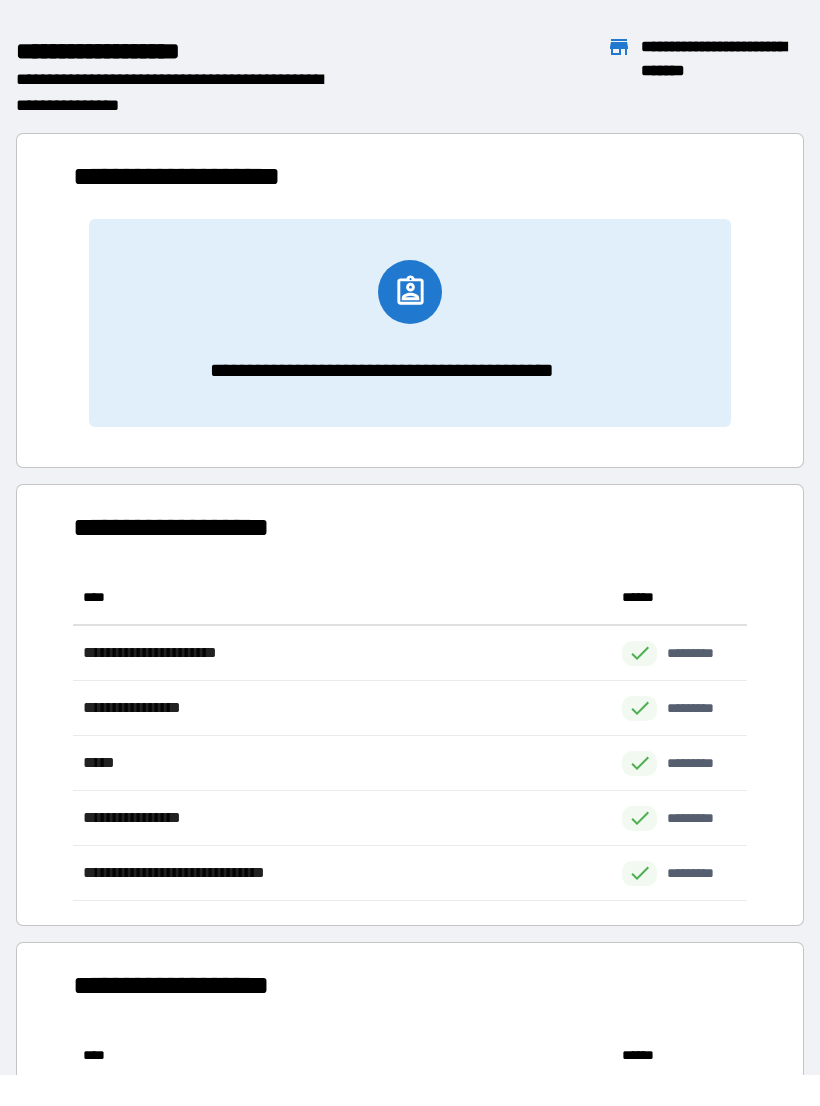 scroll, scrollTop: 331, scrollLeft: 674, axis: both 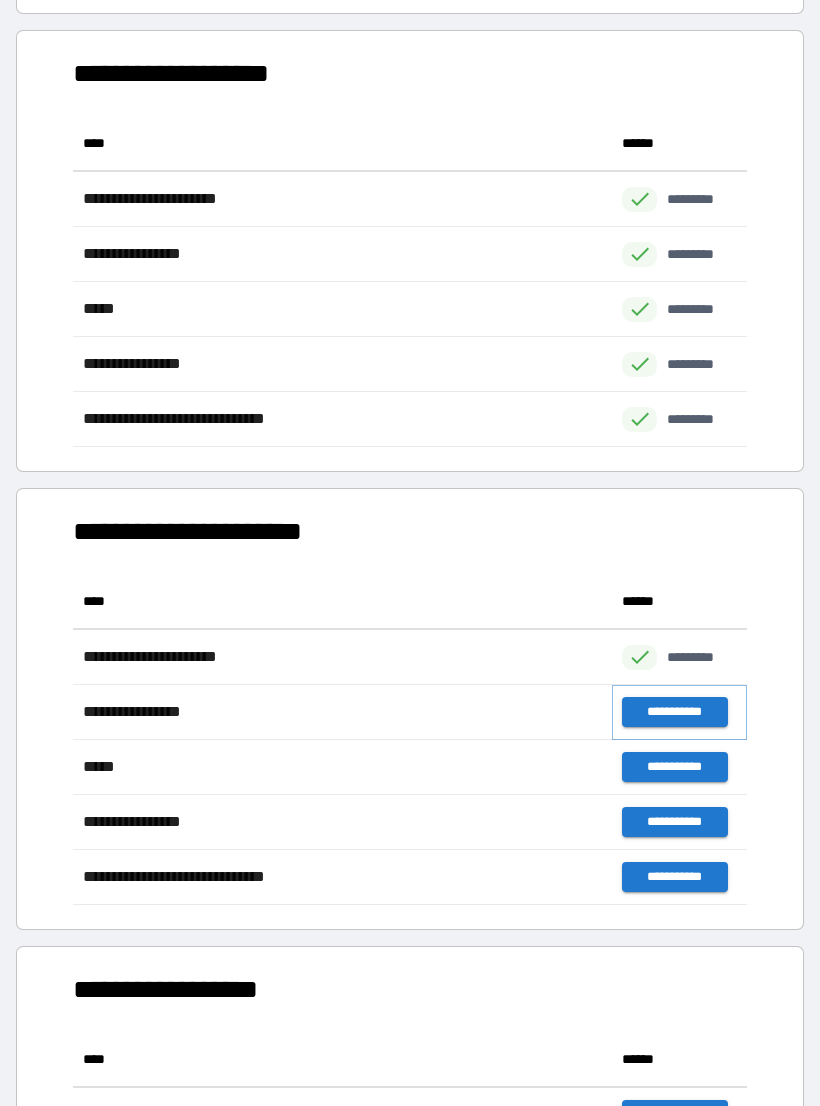 click on "**********" at bounding box center (674, 712) 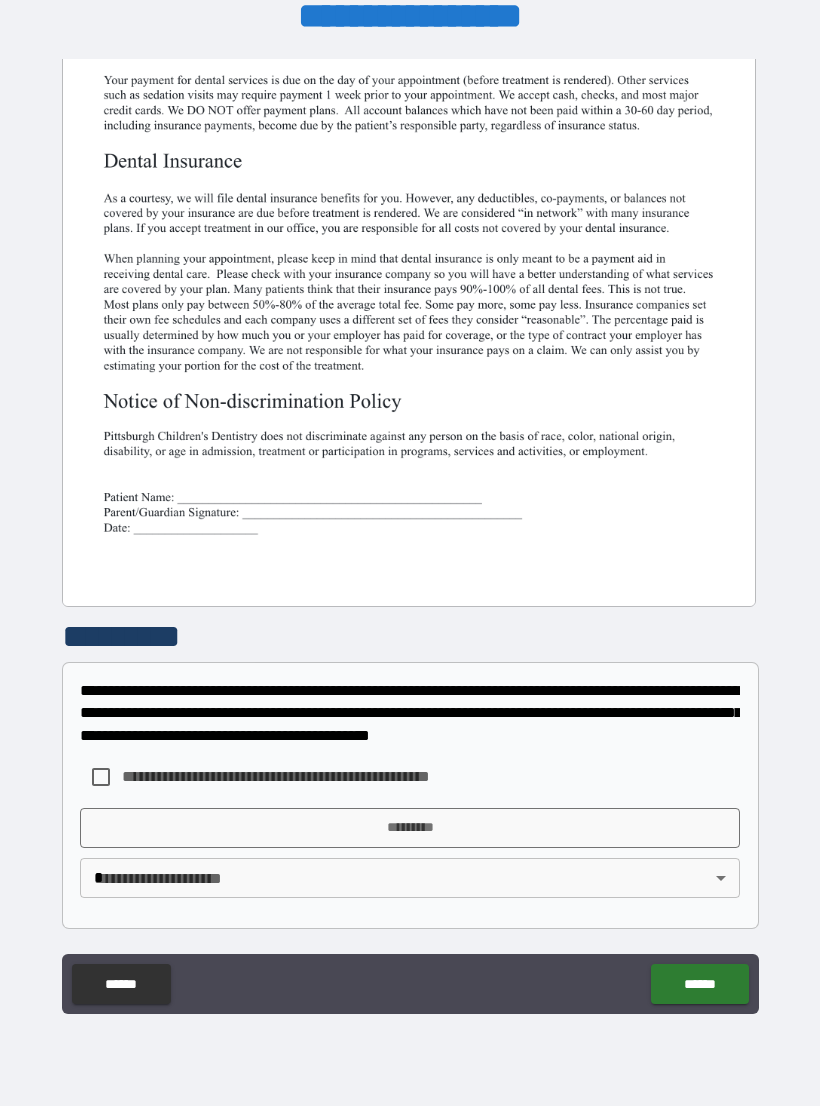 scroll, scrollTop: 380, scrollLeft: 0, axis: vertical 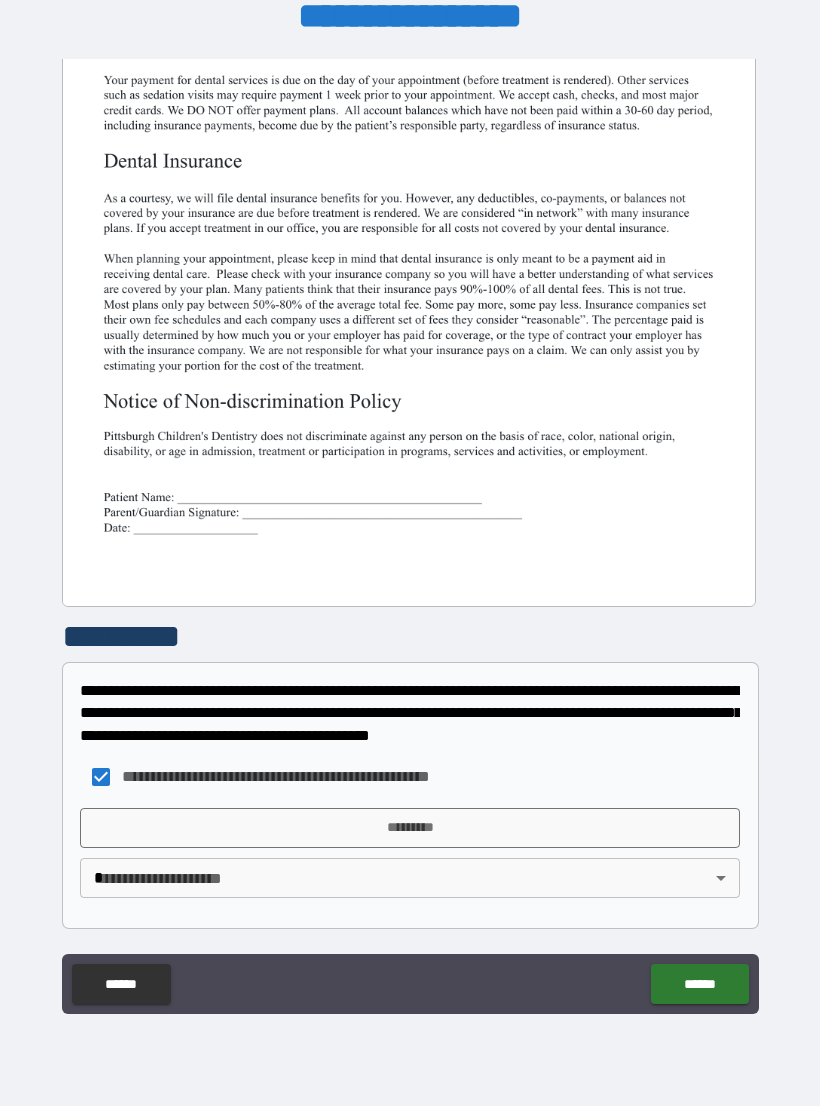 click on "*********" at bounding box center (410, 828) 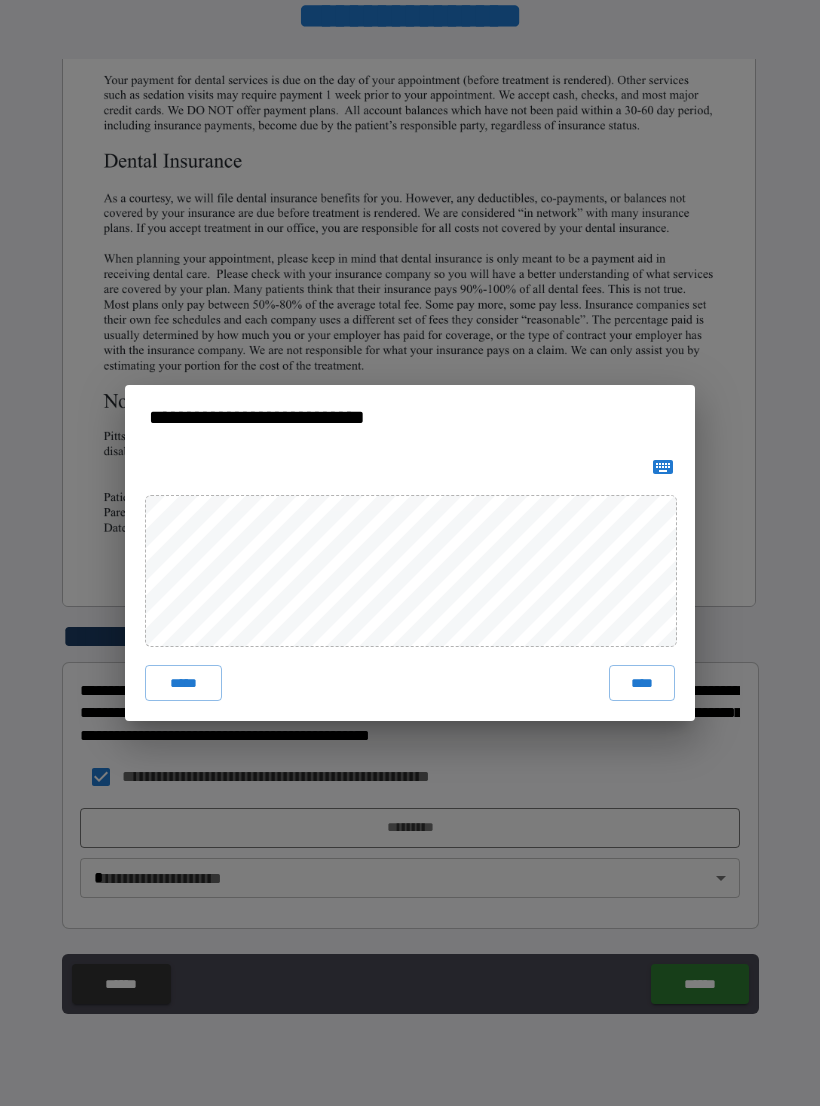 click on "****" at bounding box center (642, 683) 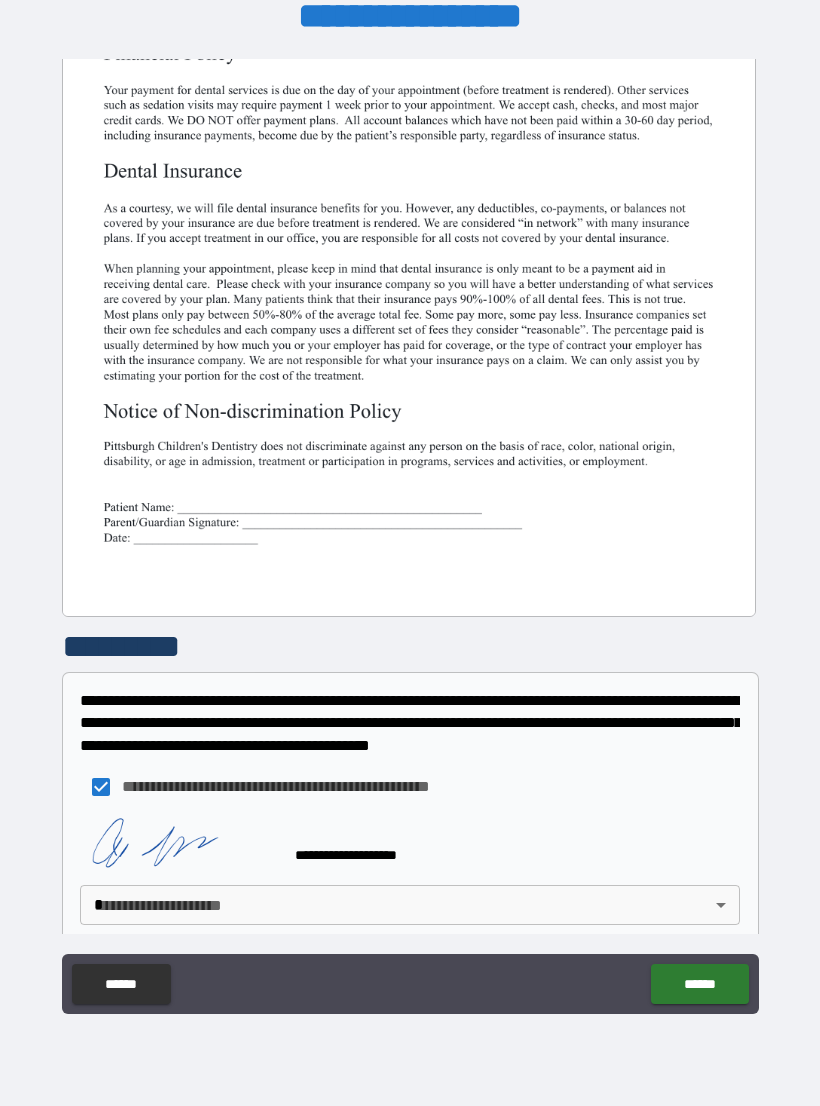 click on "**********" at bounding box center [410, 537] 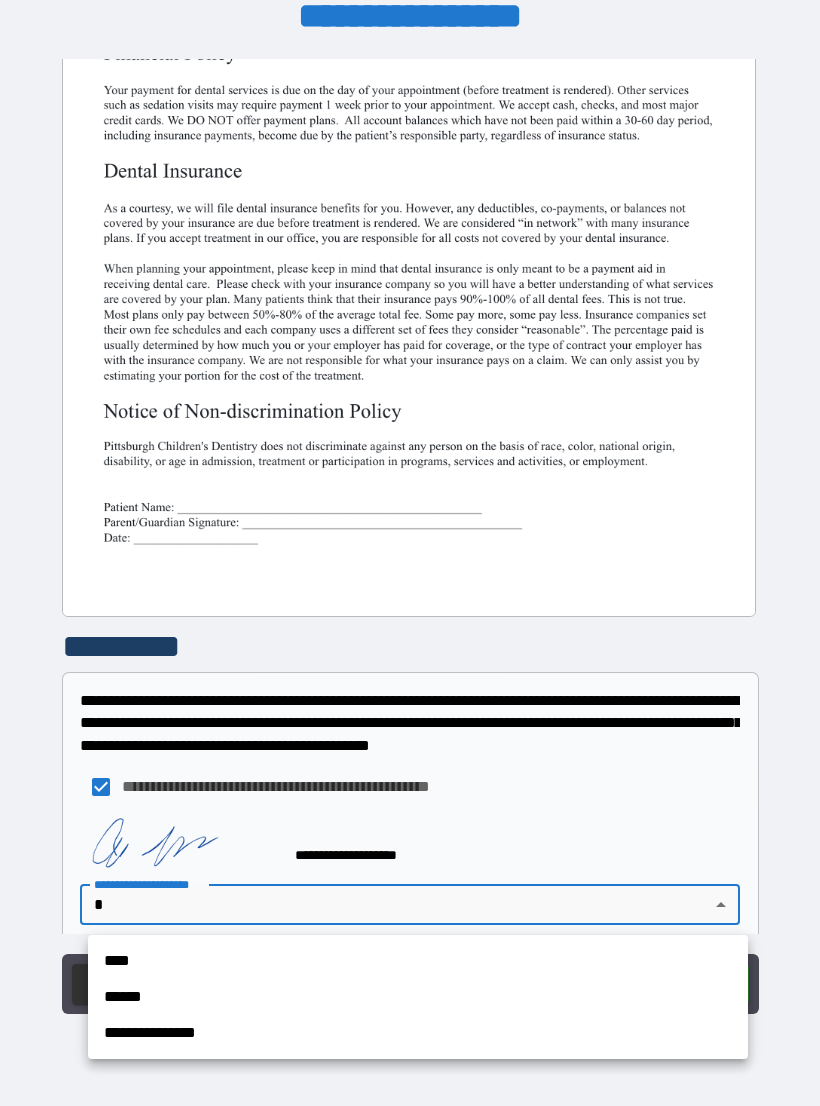 click on "**********" at bounding box center (418, 1033) 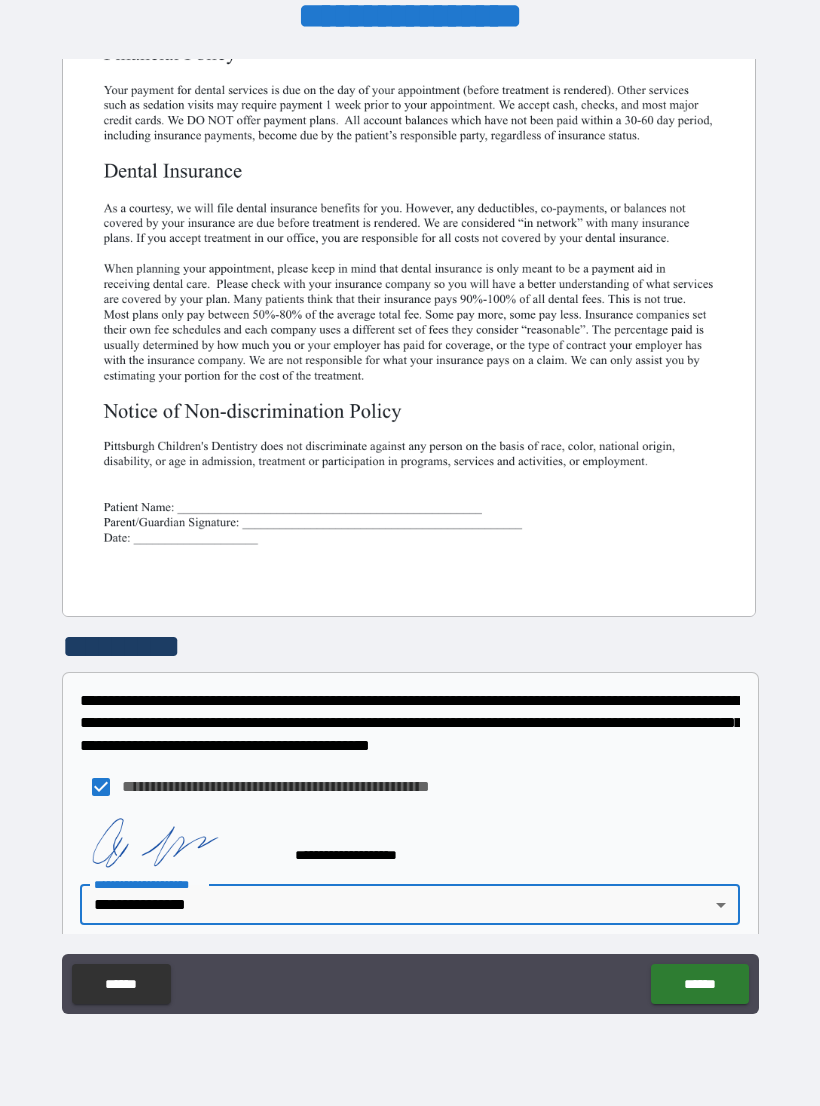 click on "******" at bounding box center [699, 984] 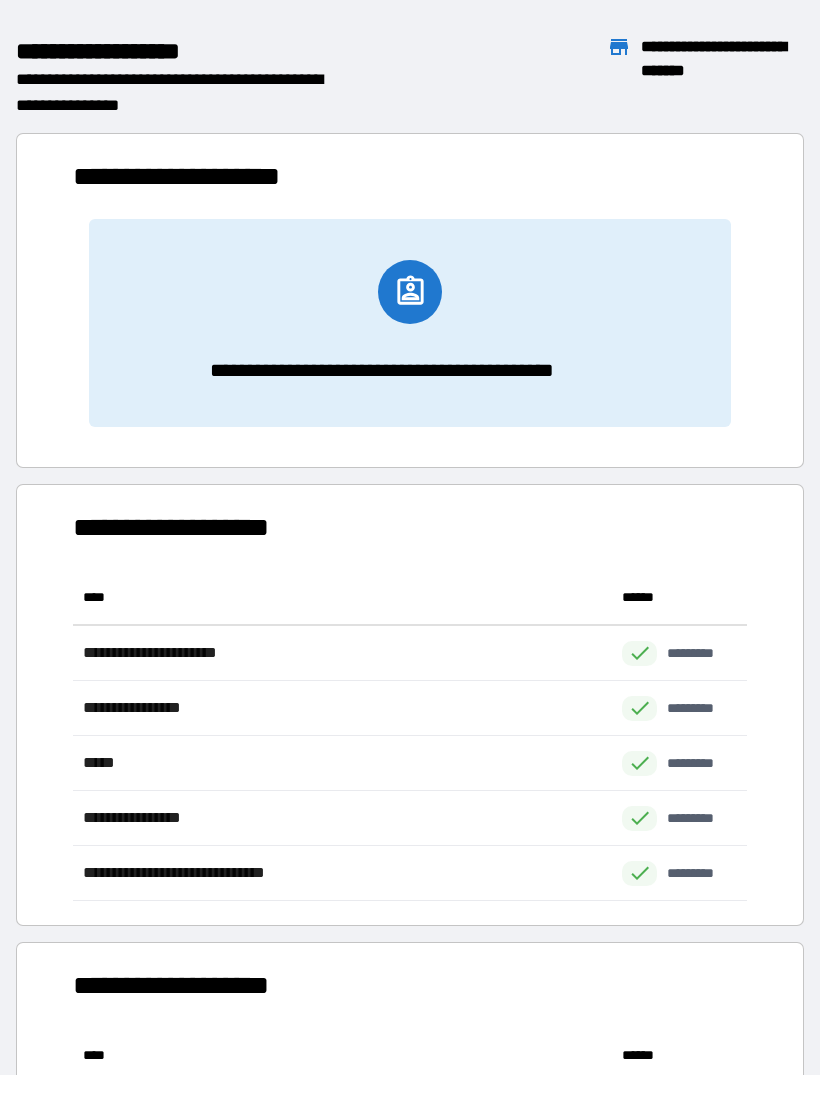 scroll, scrollTop: 1, scrollLeft: 1, axis: both 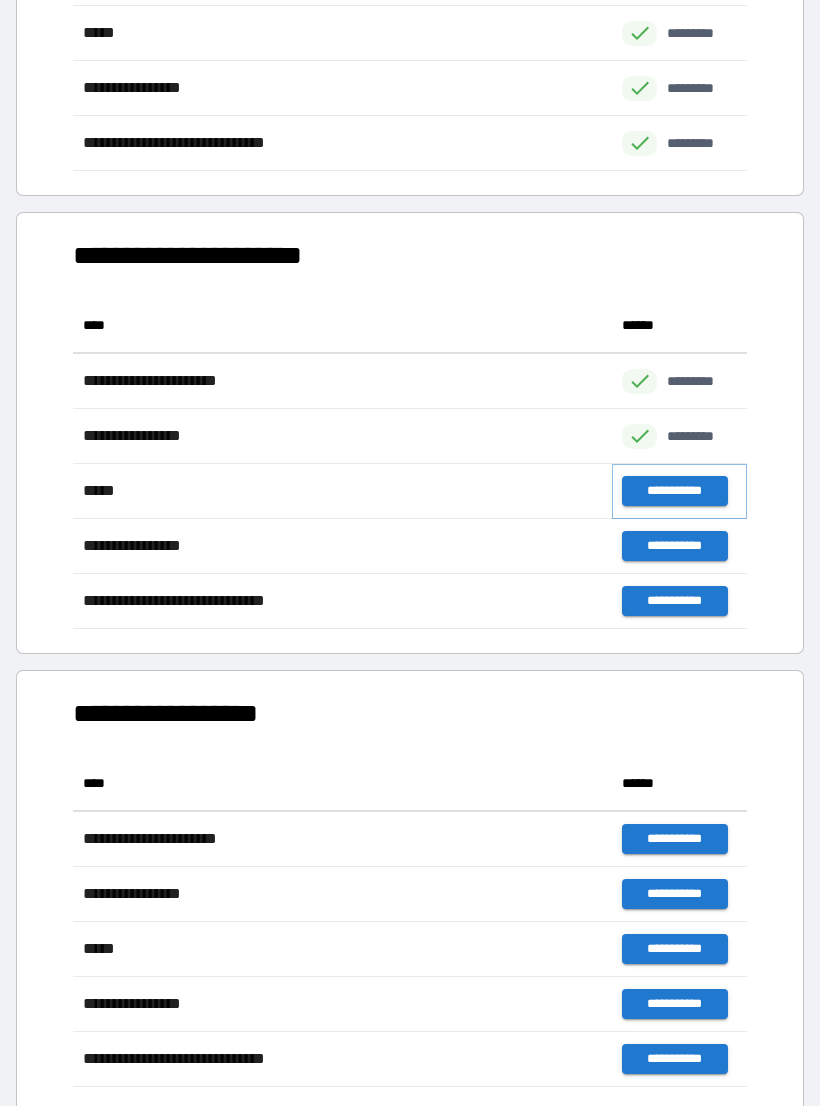 click on "**********" at bounding box center [674, 491] 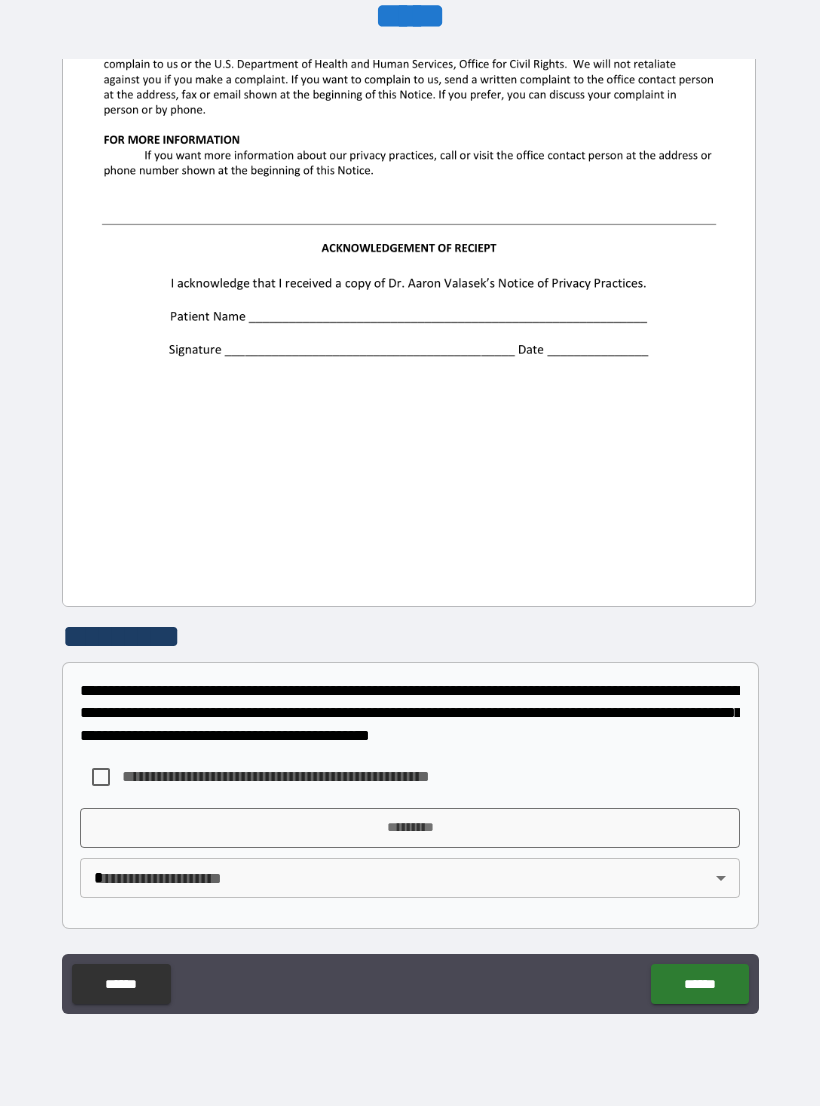 scroll, scrollTop: 2244, scrollLeft: 0, axis: vertical 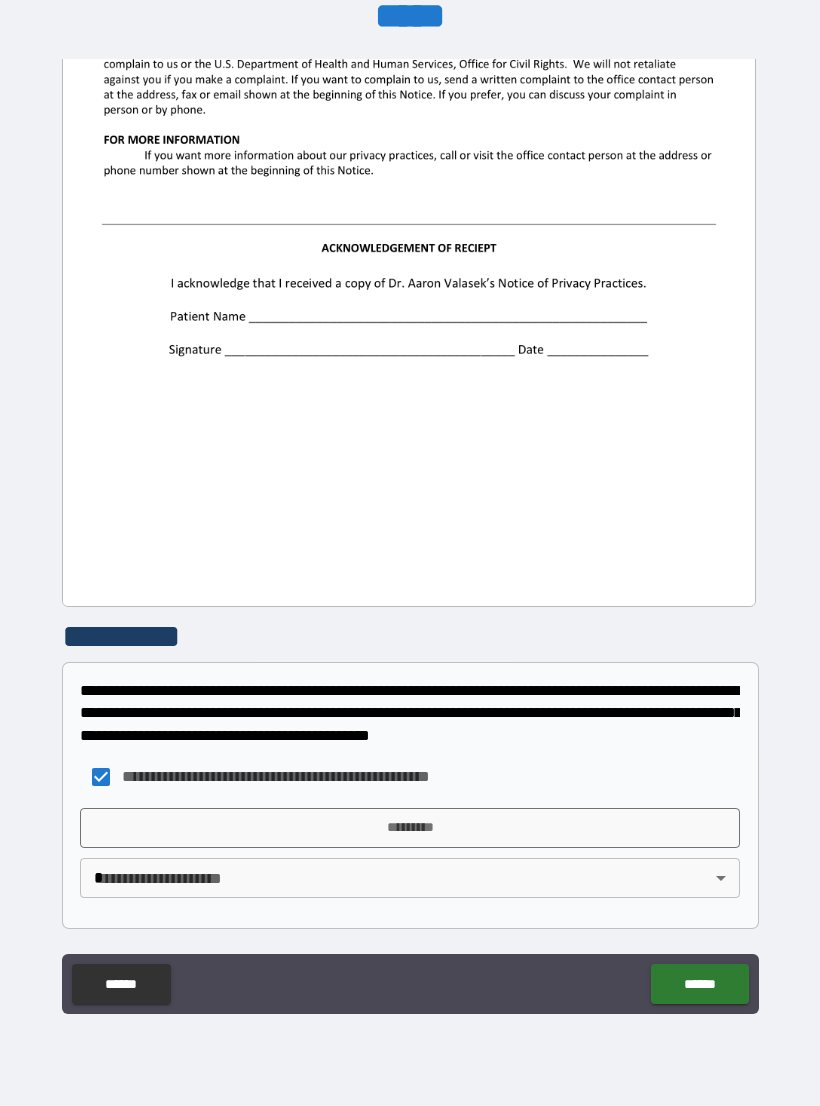 click on "*********" at bounding box center (410, 828) 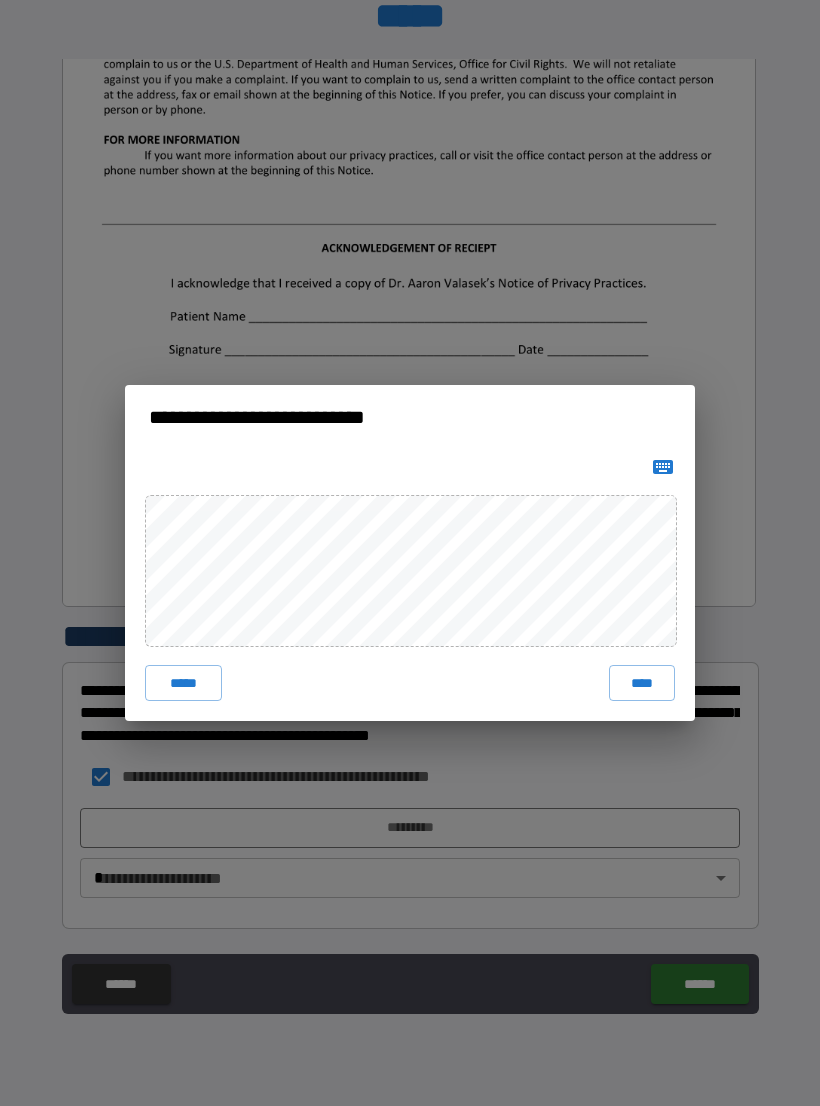 click on "****" at bounding box center (642, 683) 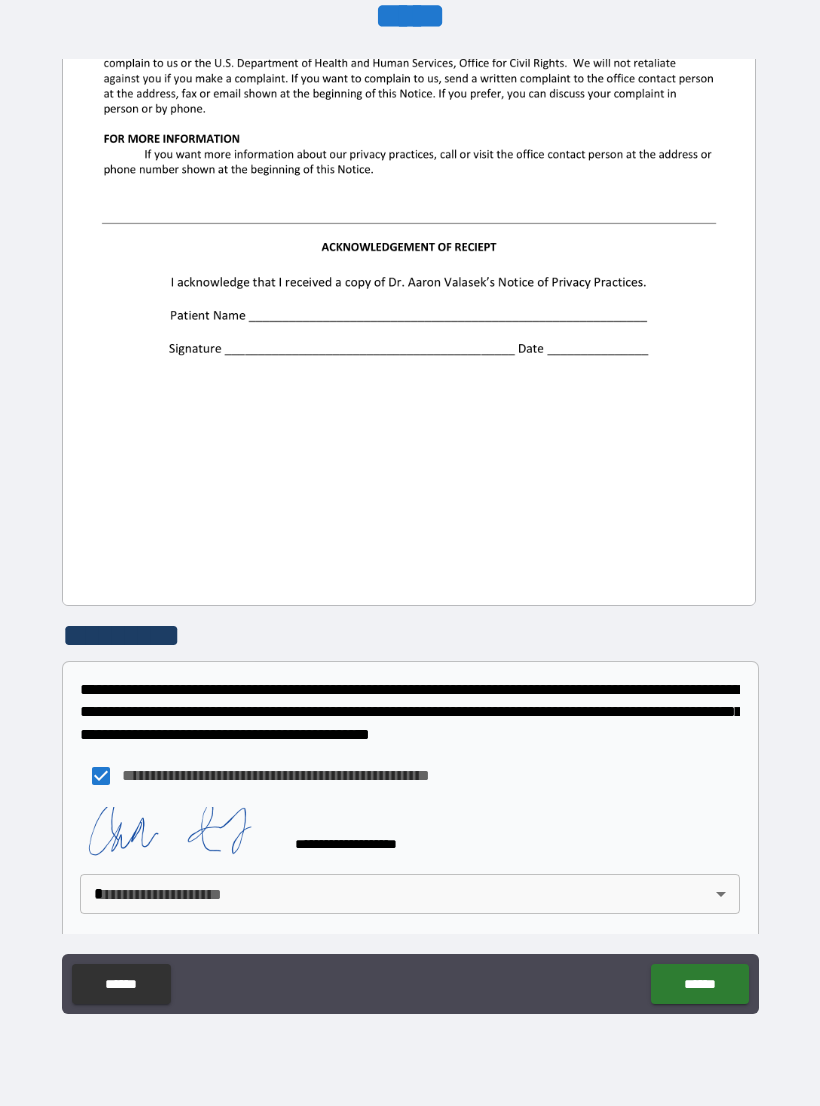 scroll, scrollTop: 2234, scrollLeft: 0, axis: vertical 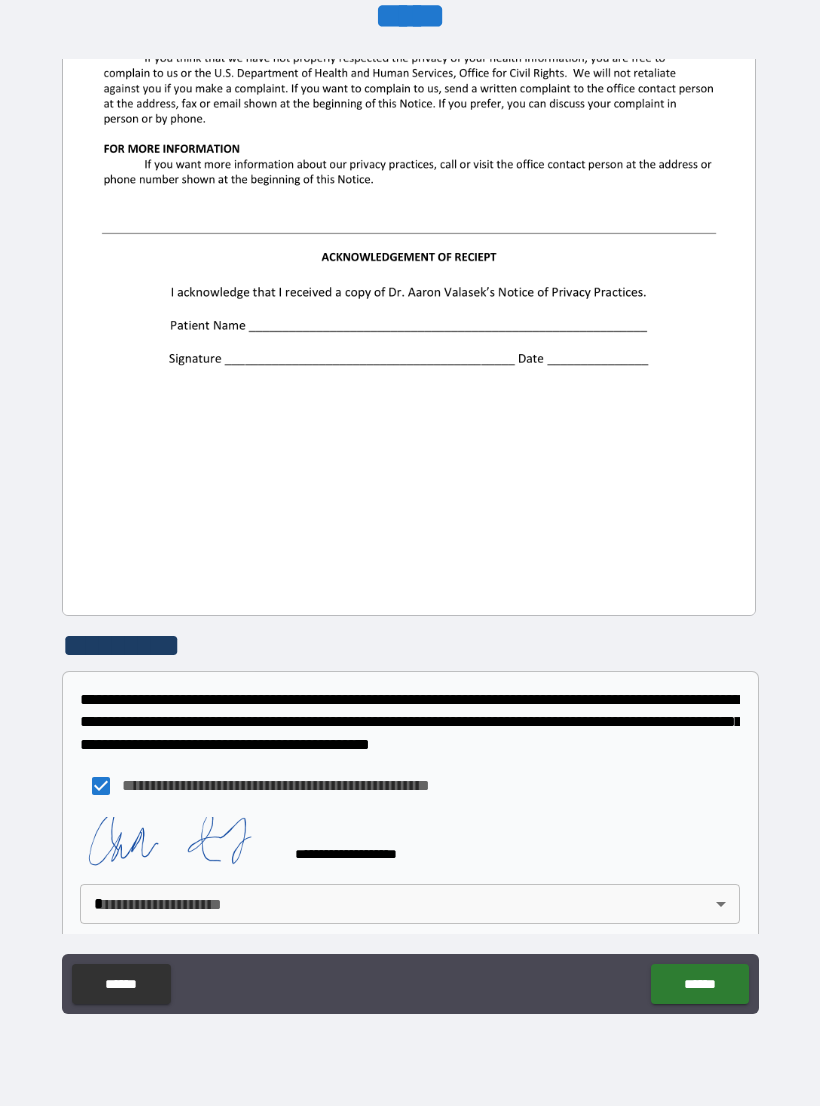 click on "**********" at bounding box center [410, 537] 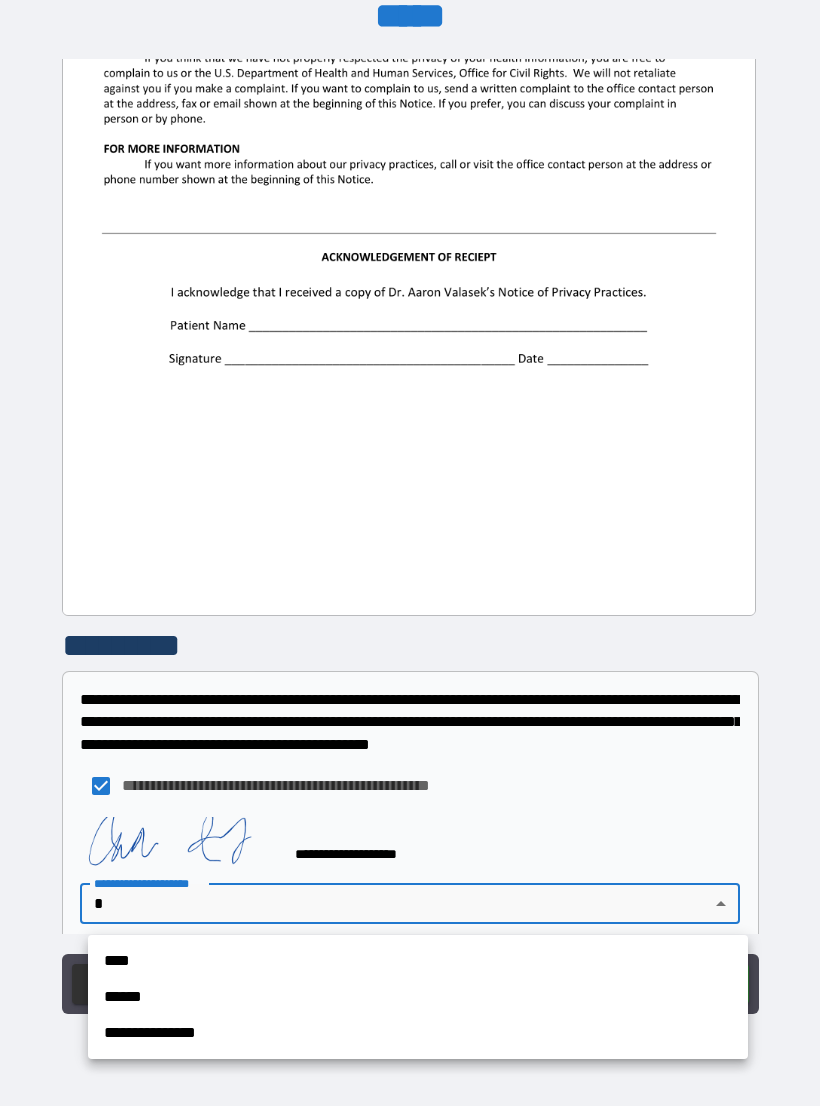click on "**********" at bounding box center [418, 1033] 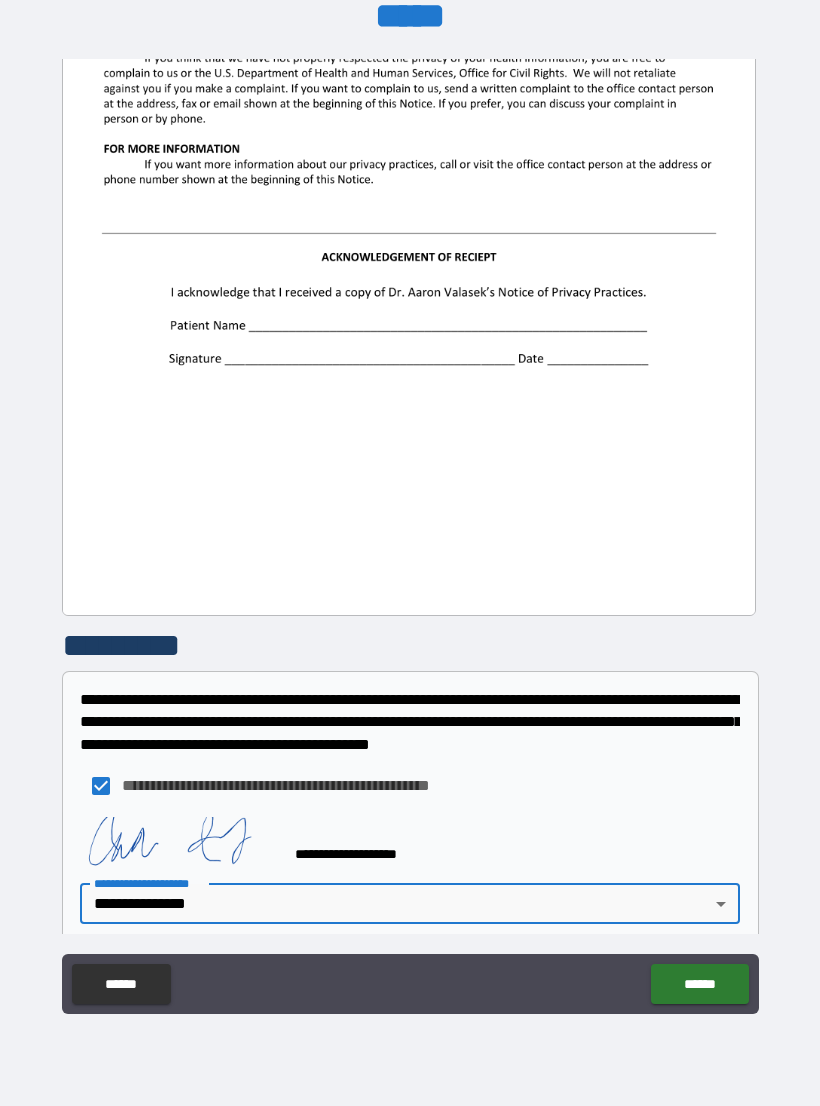 click on "******" at bounding box center [699, 984] 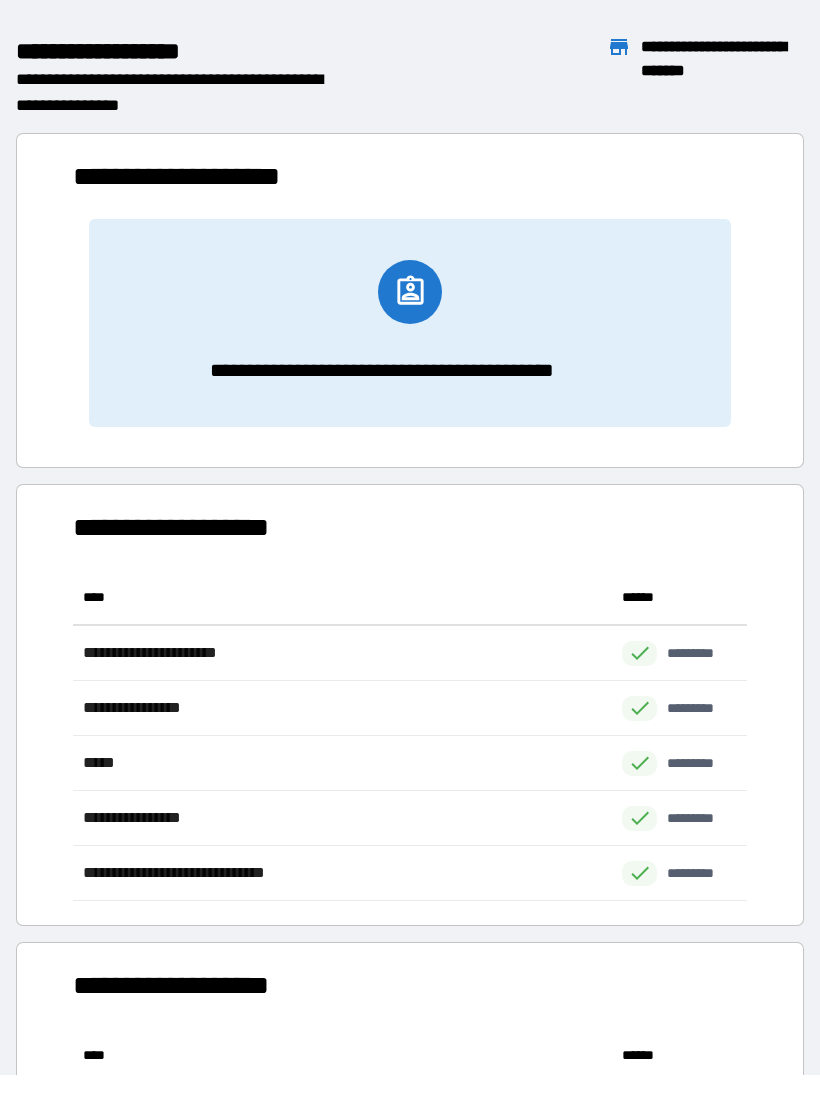 scroll, scrollTop: 331, scrollLeft: 674, axis: both 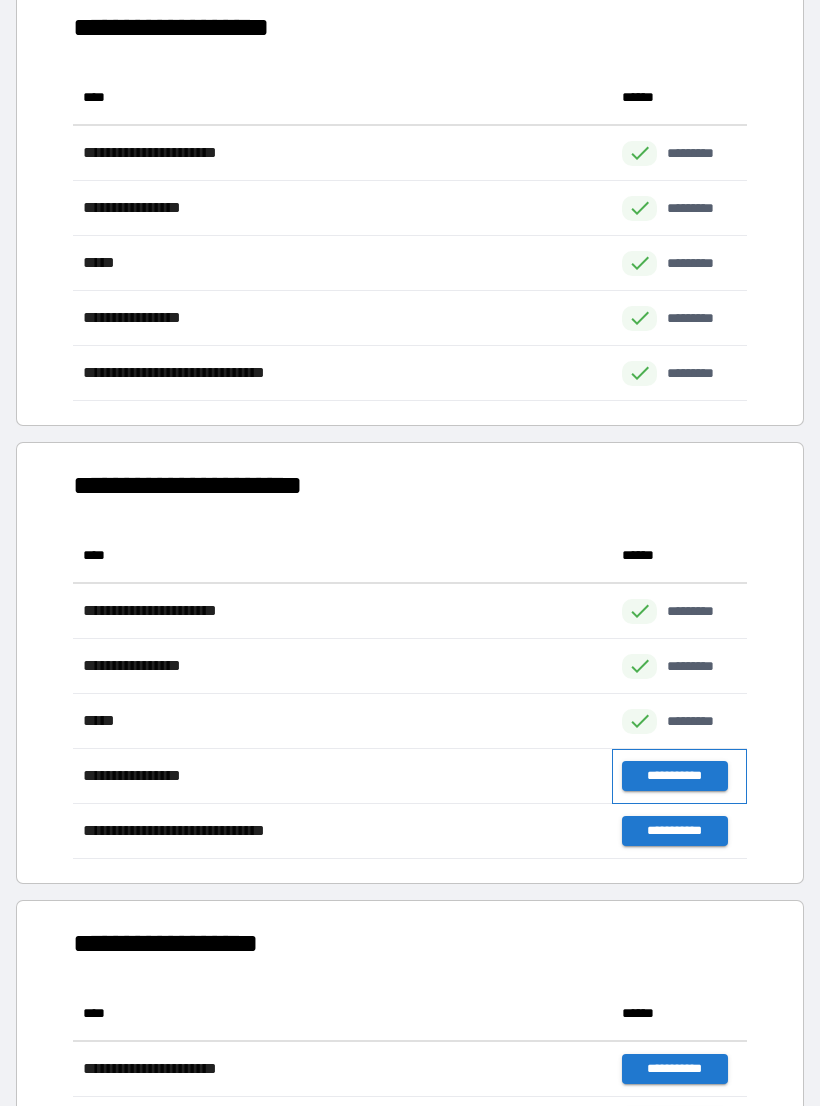 click on "**********" at bounding box center [679, 776] 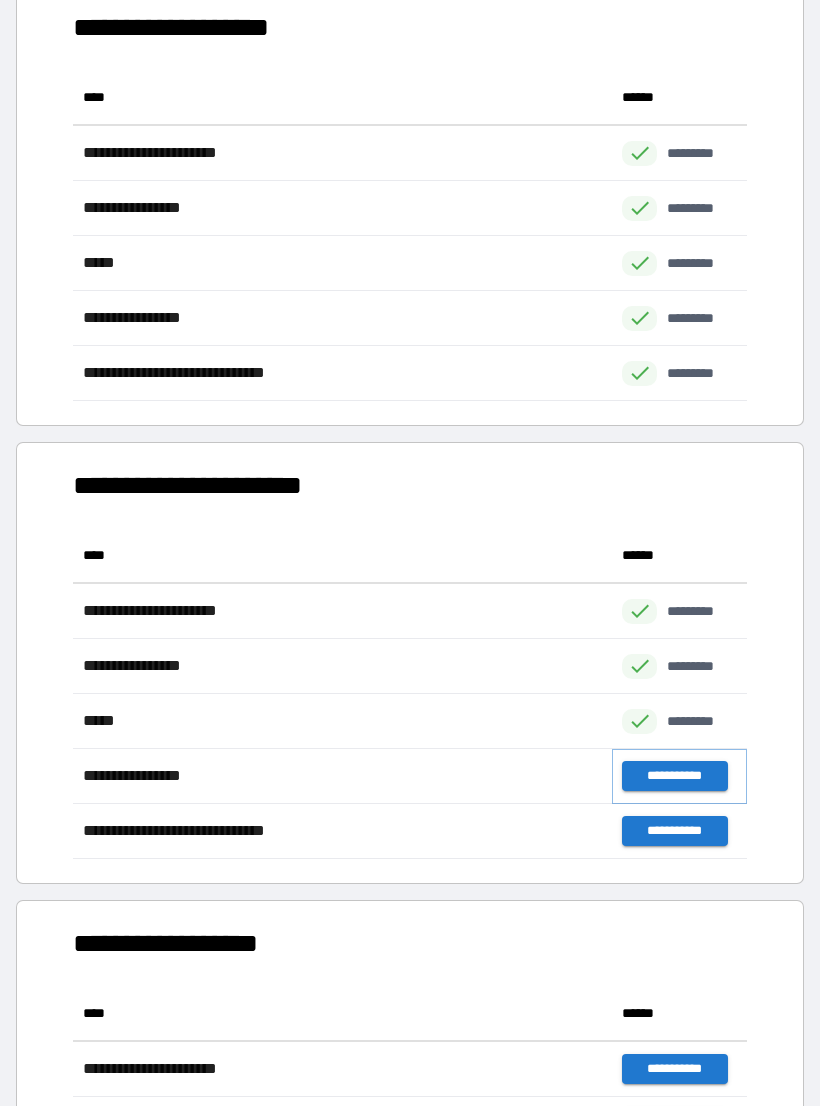 click on "**********" at bounding box center (674, 776) 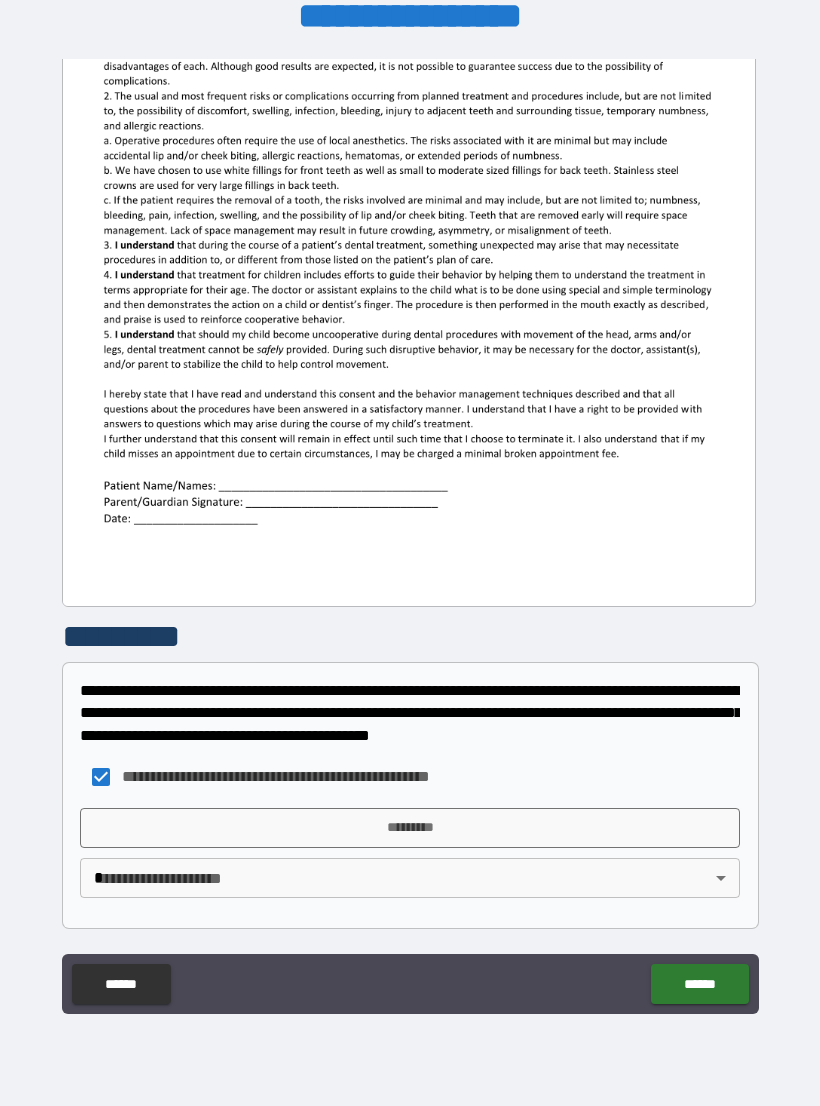click on "*********" at bounding box center (410, 828) 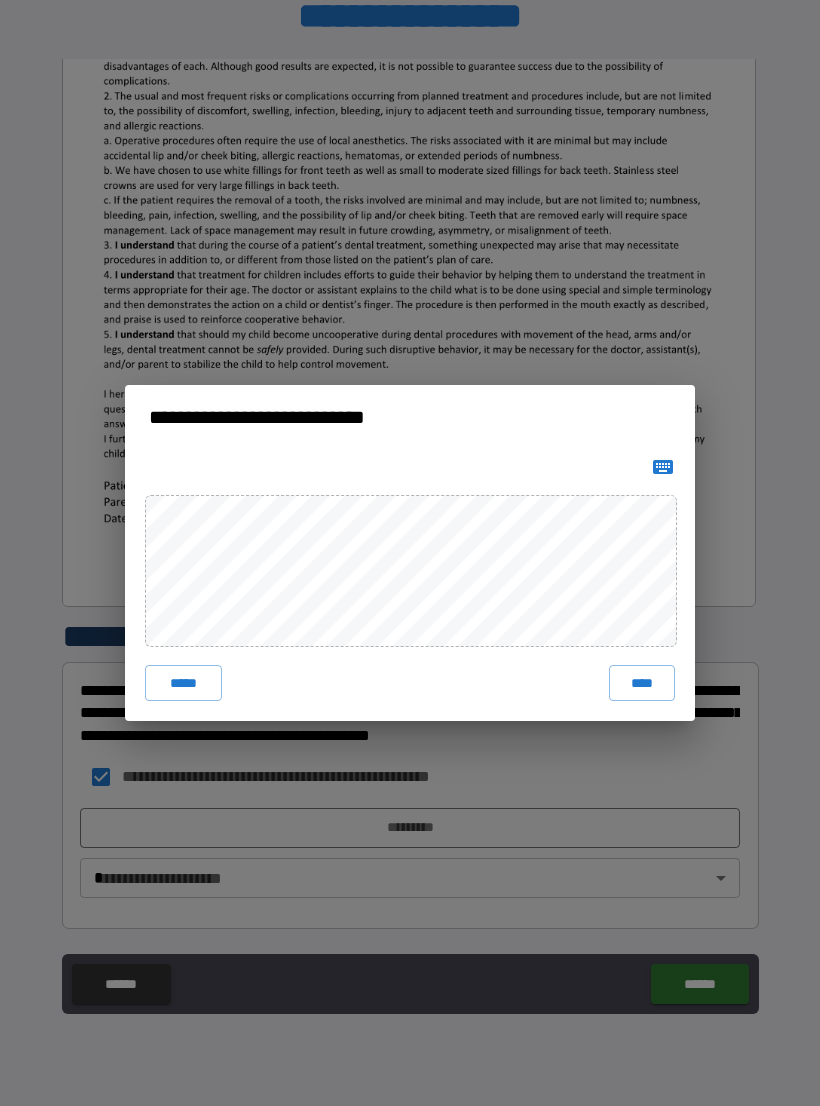 click on "****" at bounding box center [642, 683] 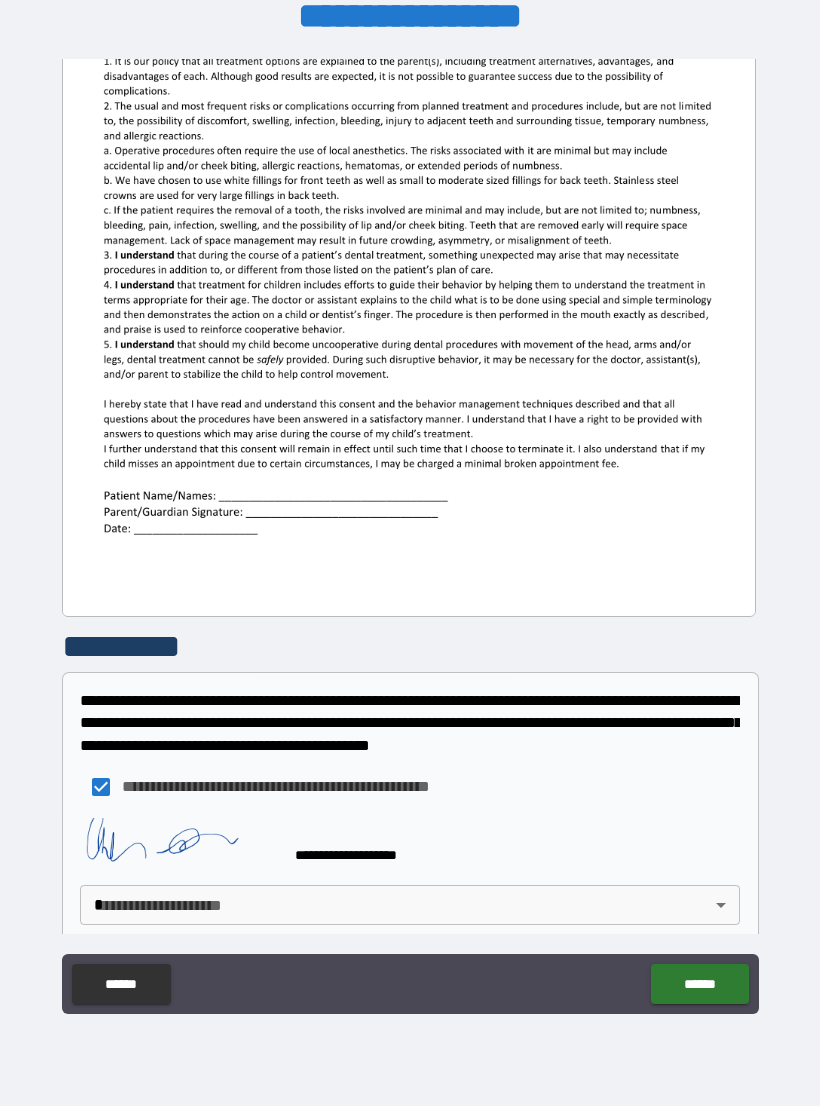 click on "**********" at bounding box center (410, 537) 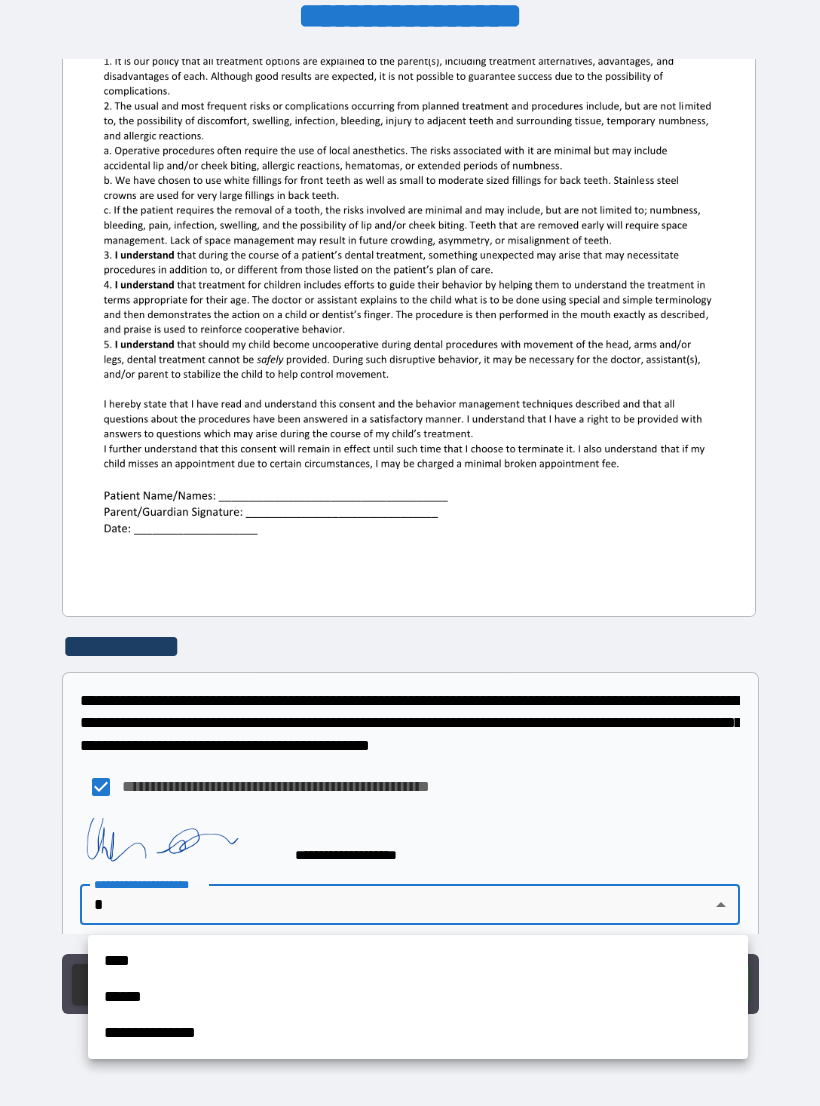 click on "**********" at bounding box center [418, 1033] 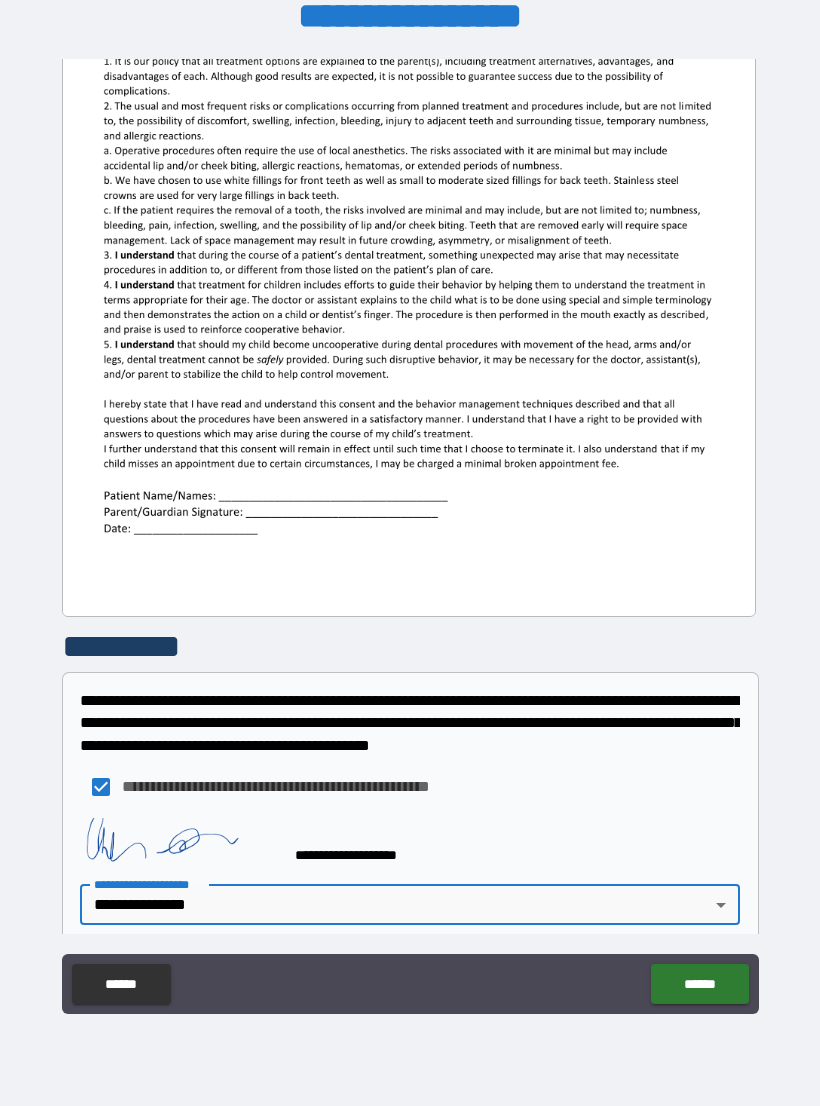 click on "******" 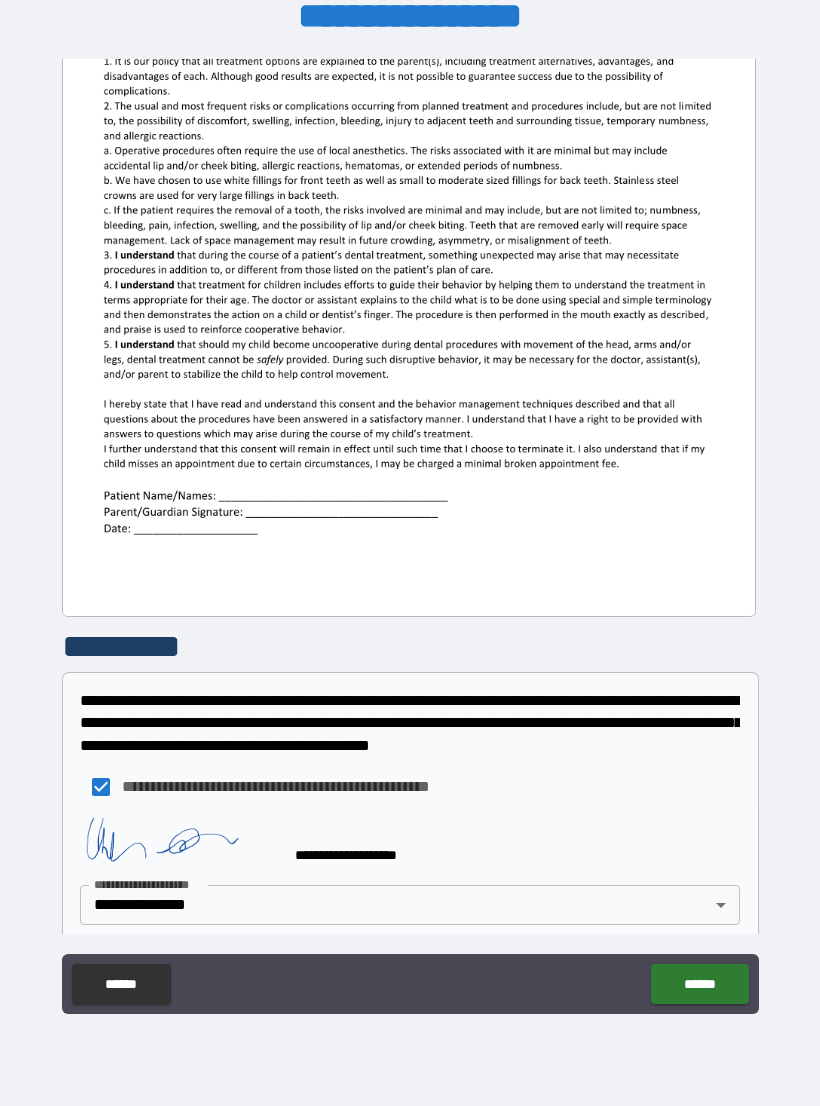 click on "******" at bounding box center (699, 984) 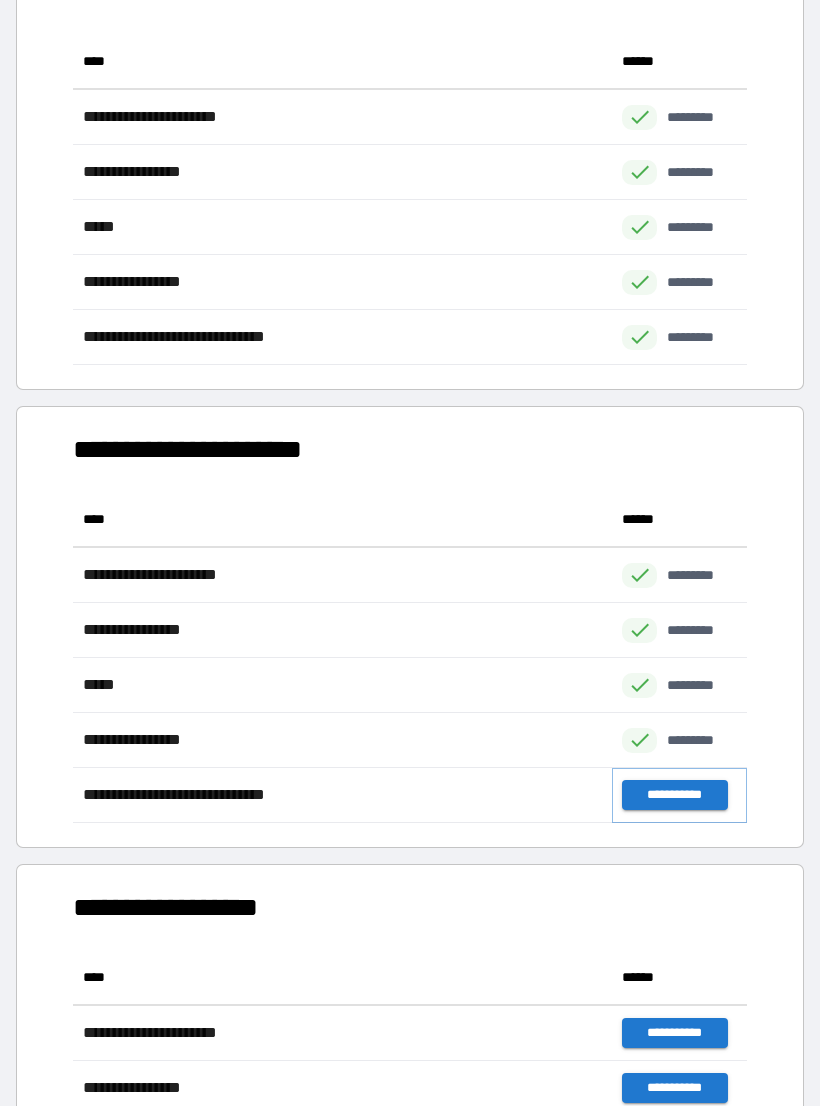click on "**********" at bounding box center [674, 795] 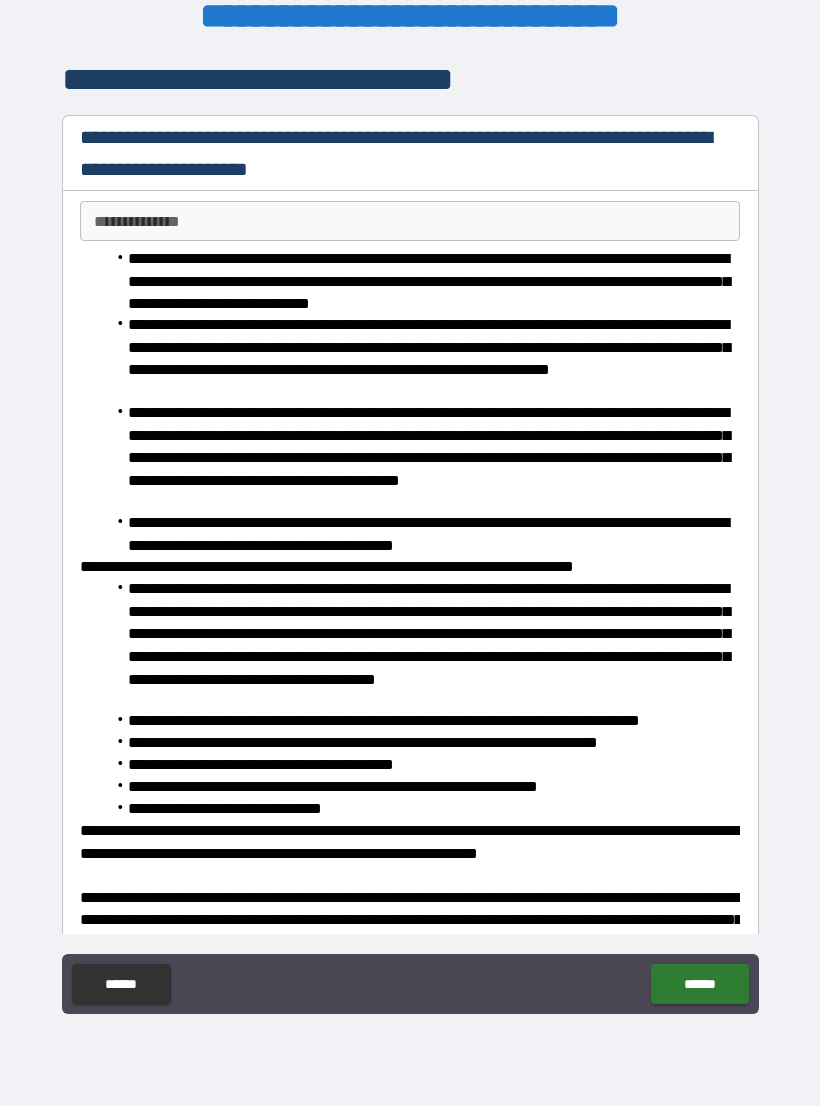 click on "**********" at bounding box center [410, 221] 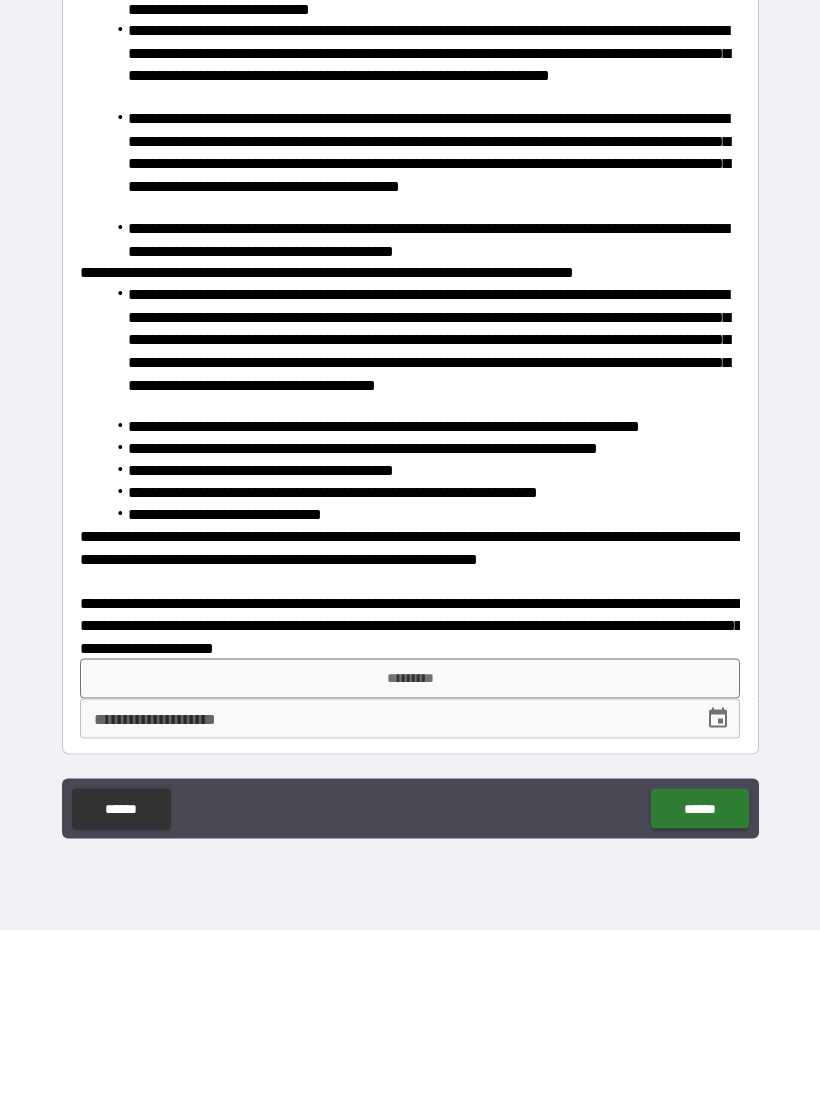 type on "**********" 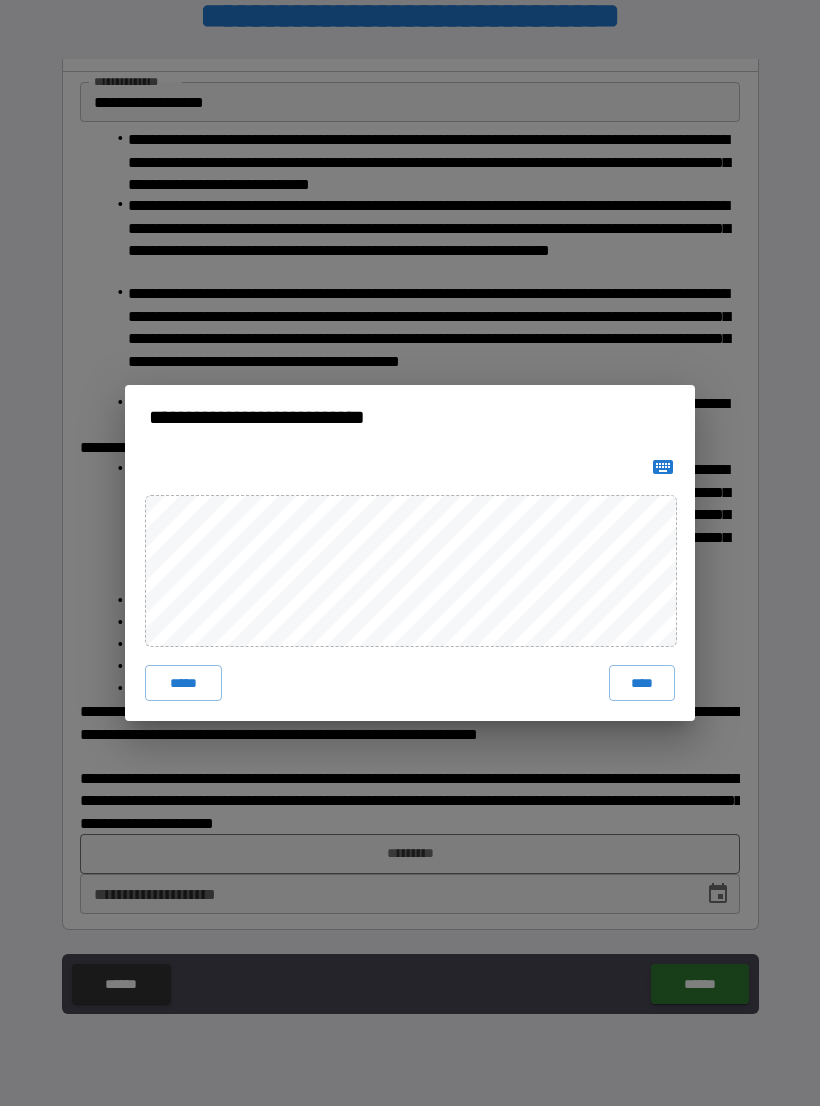 click on "****" at bounding box center [642, 683] 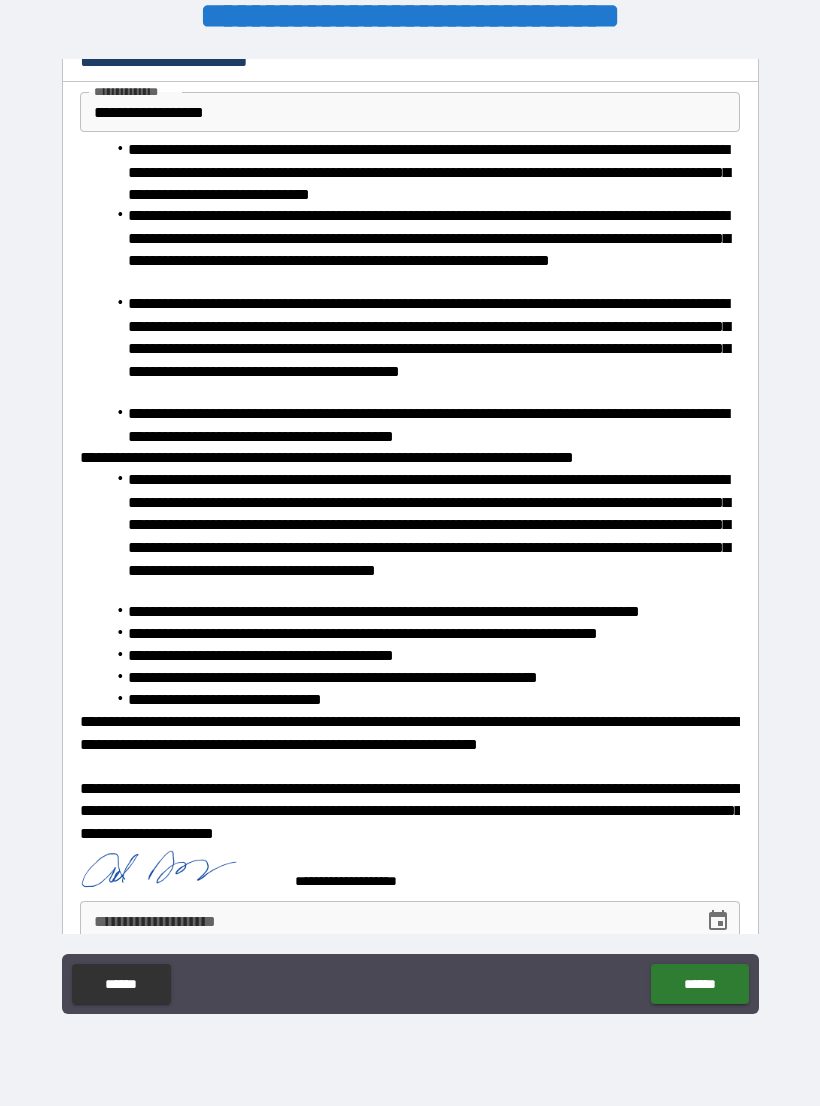 click 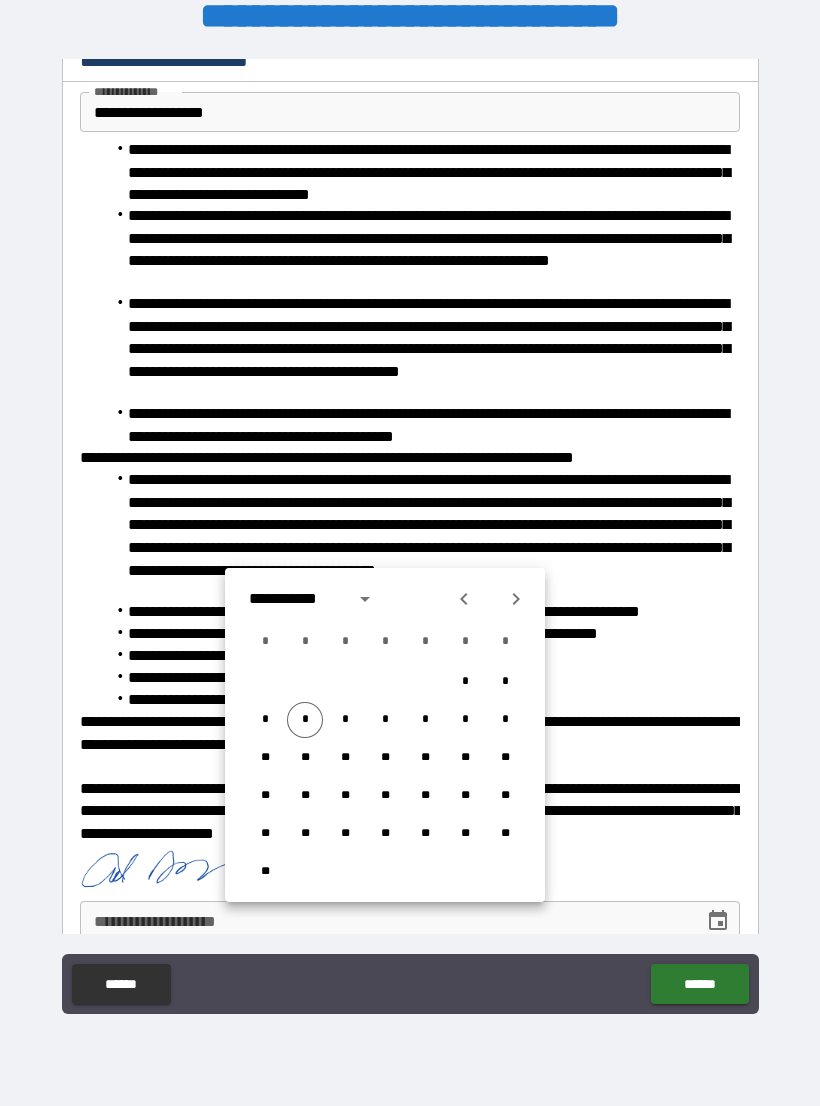click on "*" at bounding box center [305, 720] 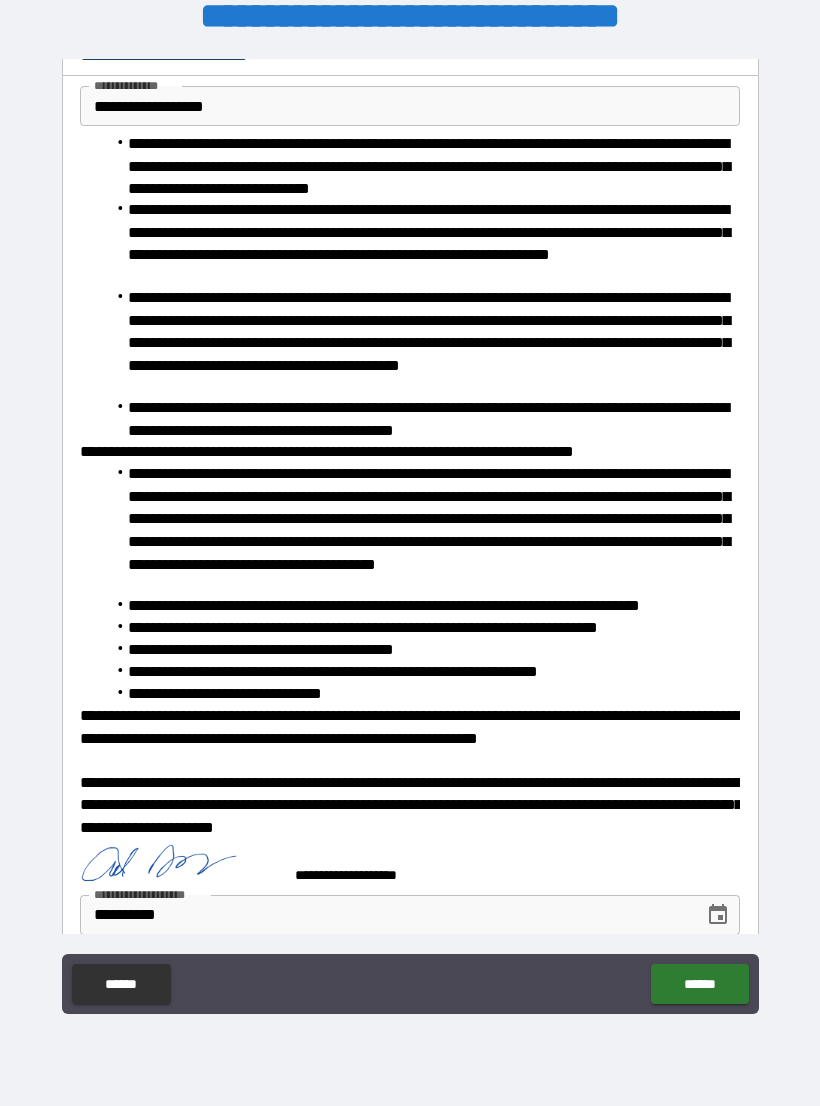 click on "******" at bounding box center (699, 984) 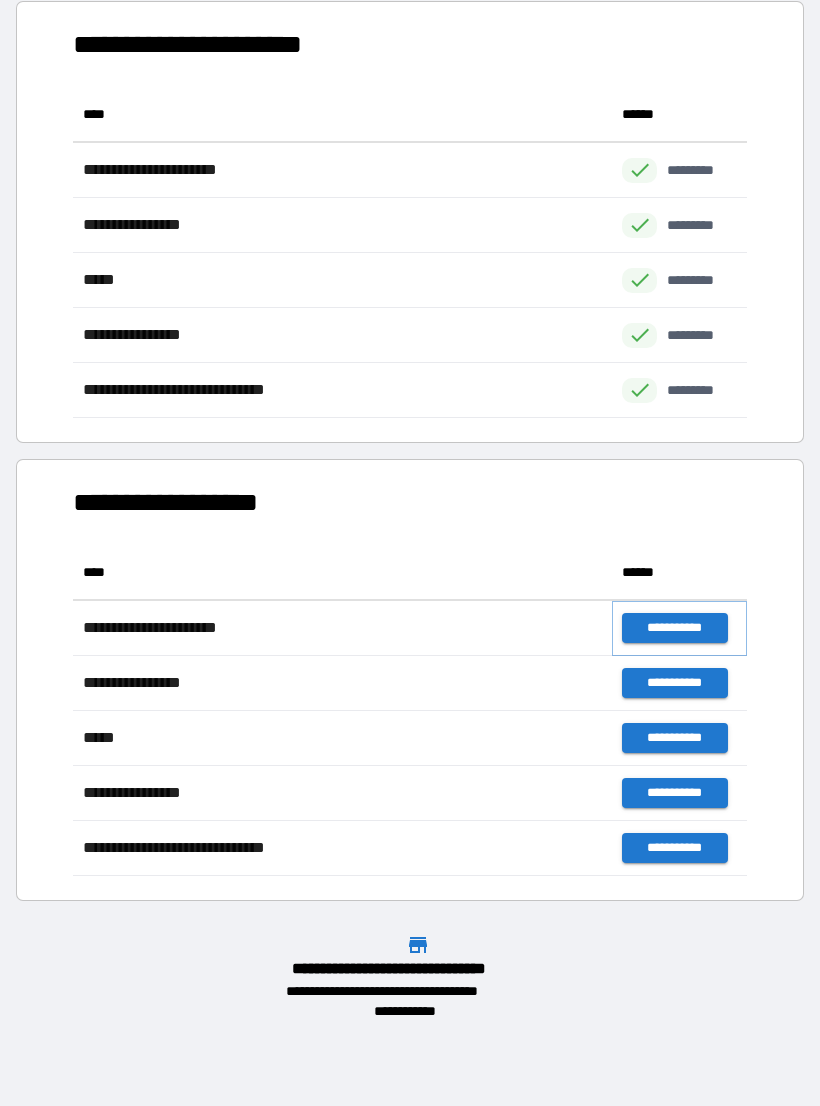 click on "**********" at bounding box center [674, 628] 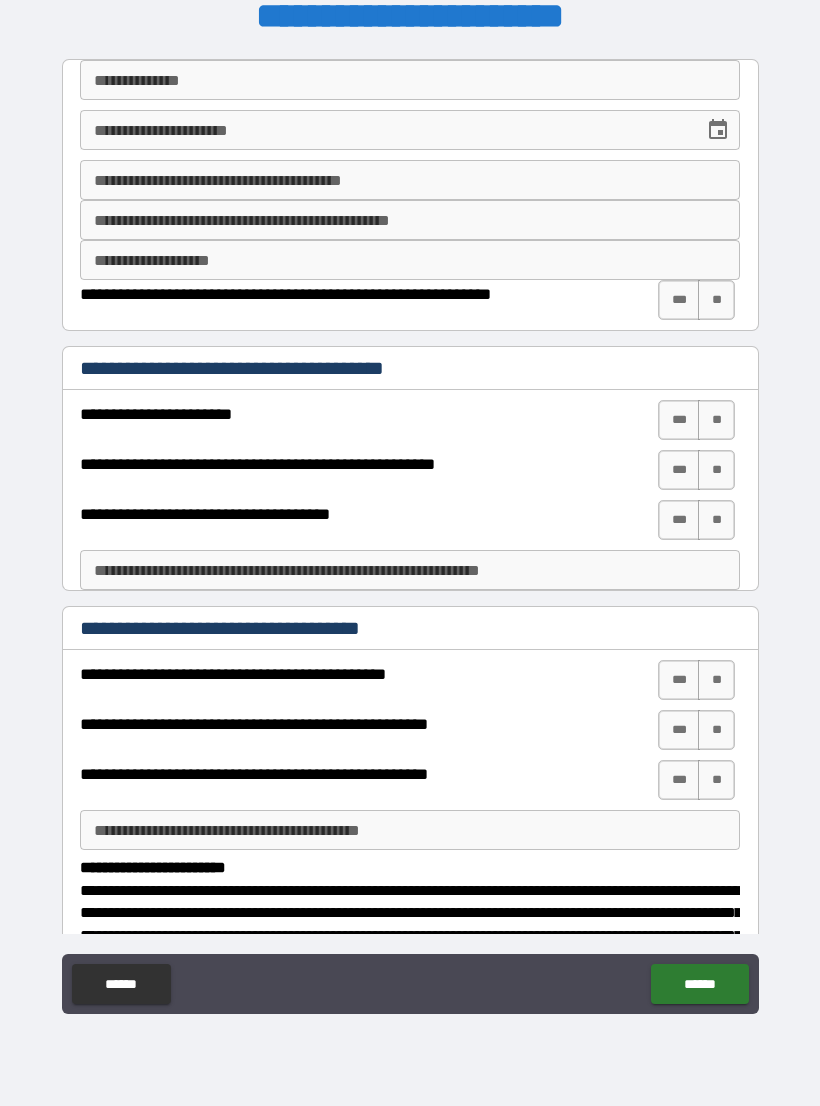 click on "**********" at bounding box center [410, 80] 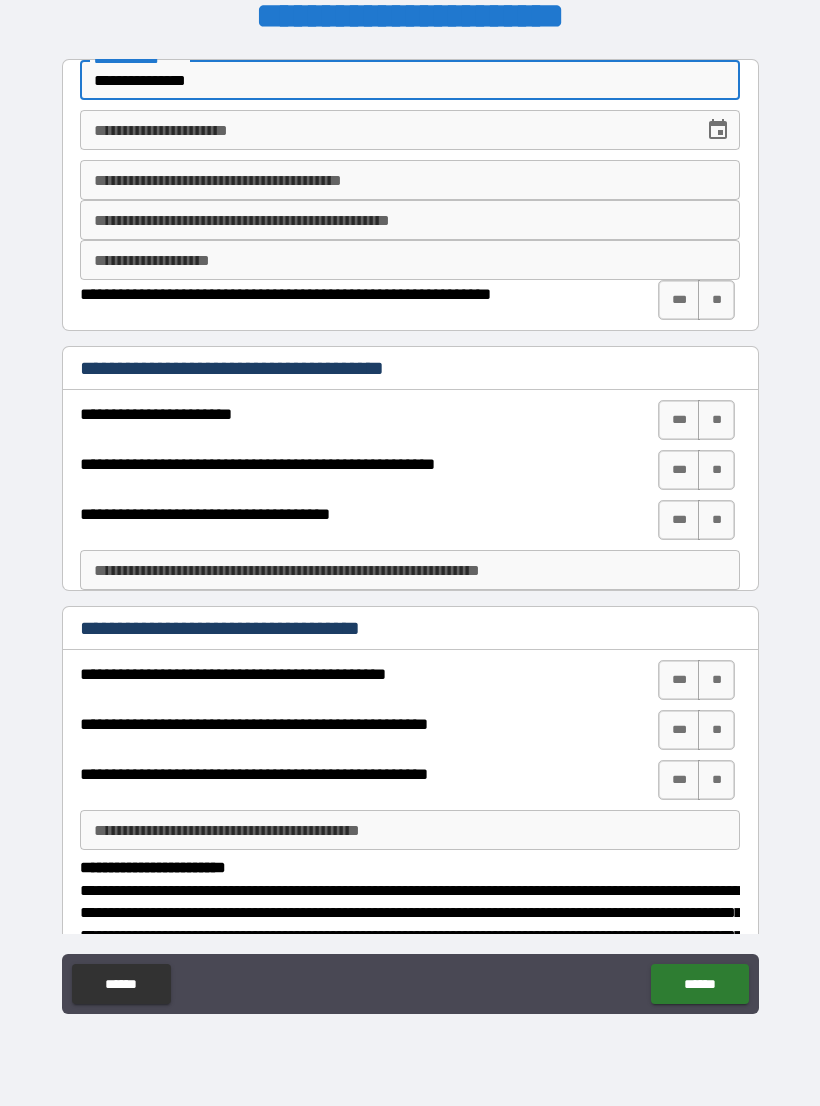 type on "**********" 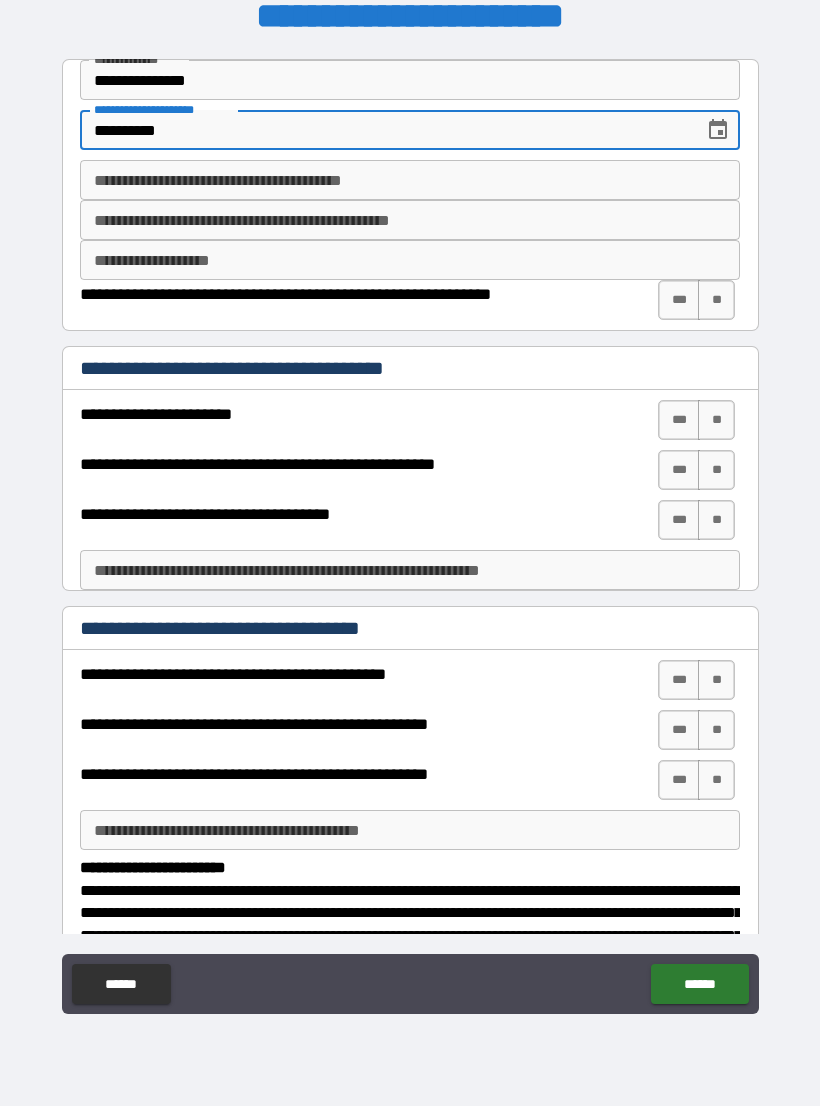 type on "**********" 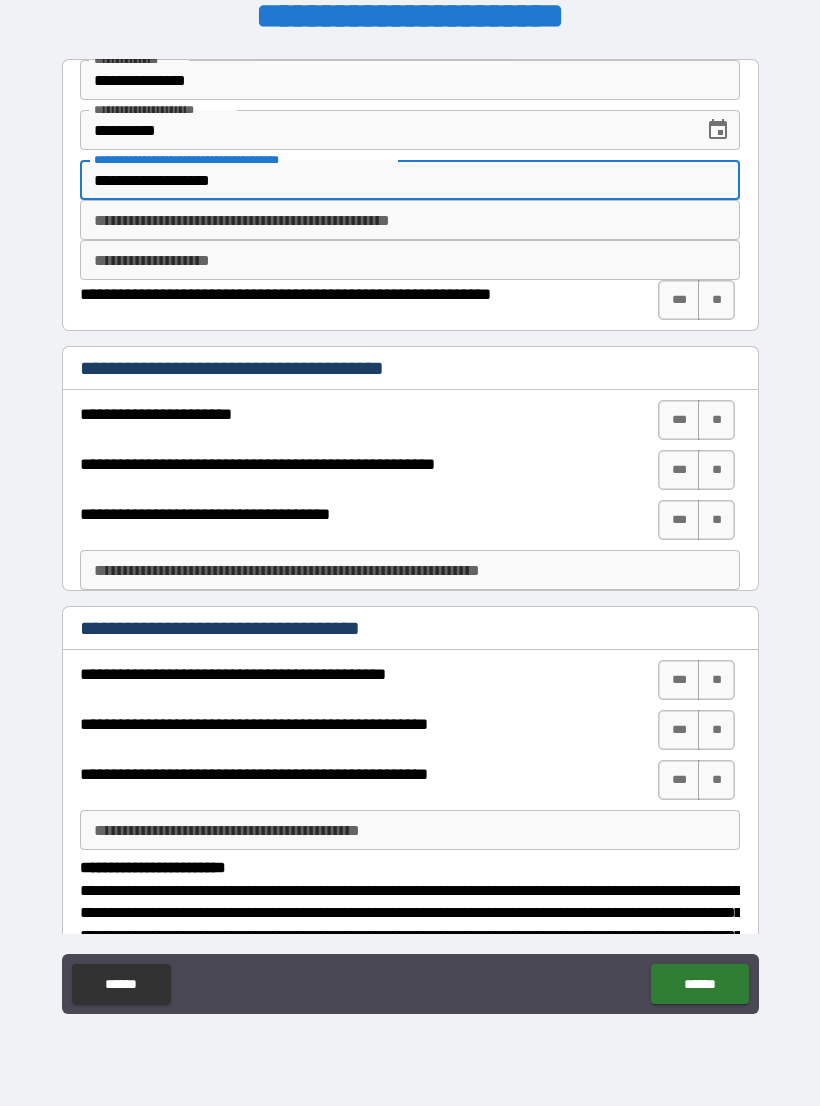 type on "**********" 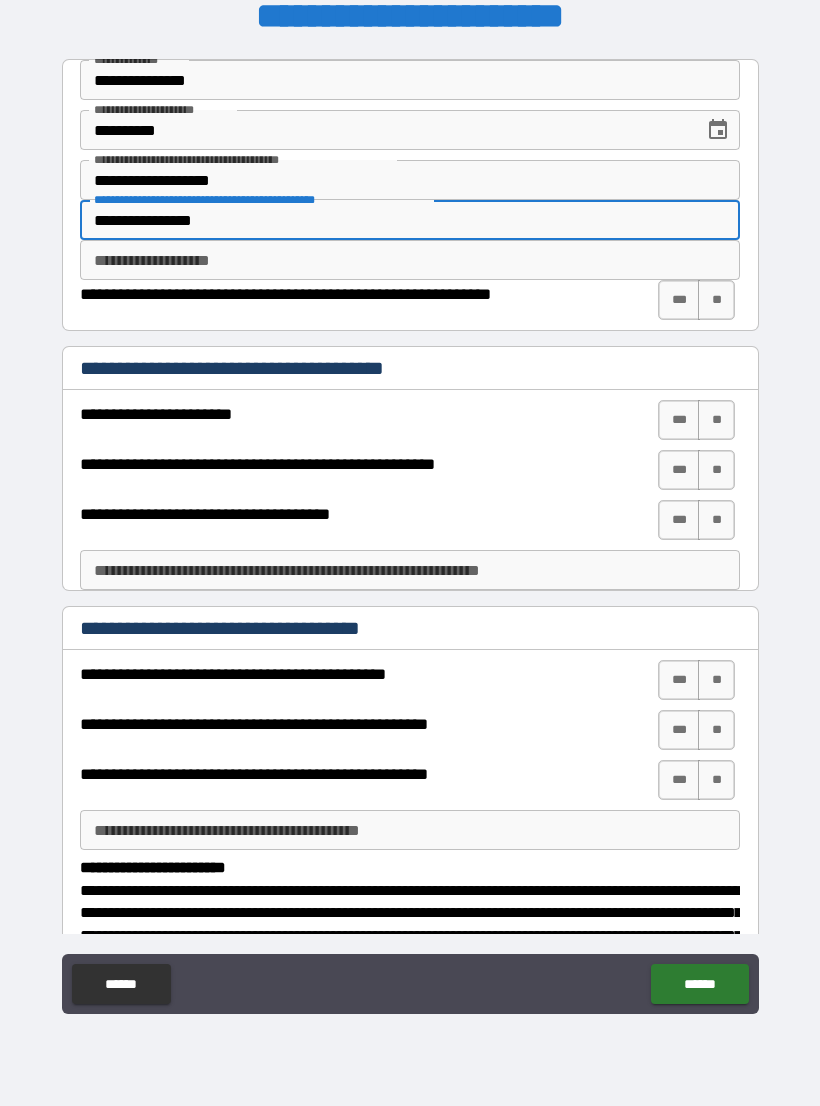 type on "**********" 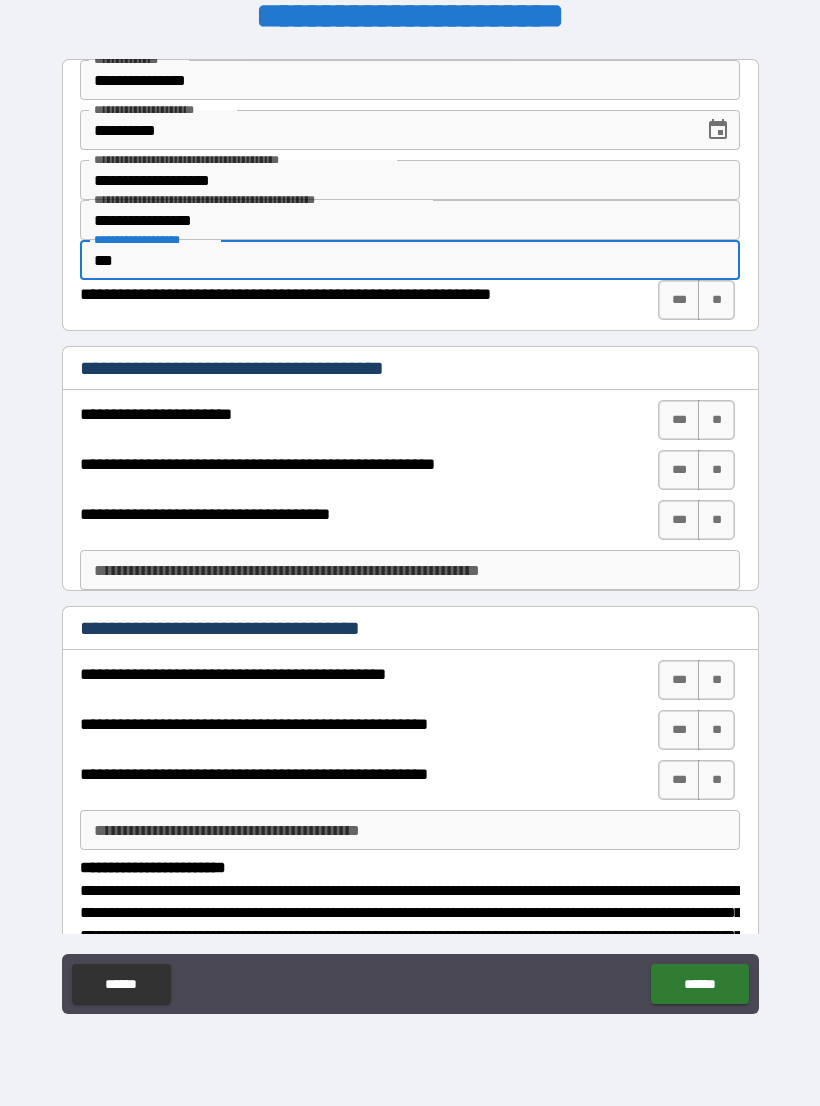 type on "***" 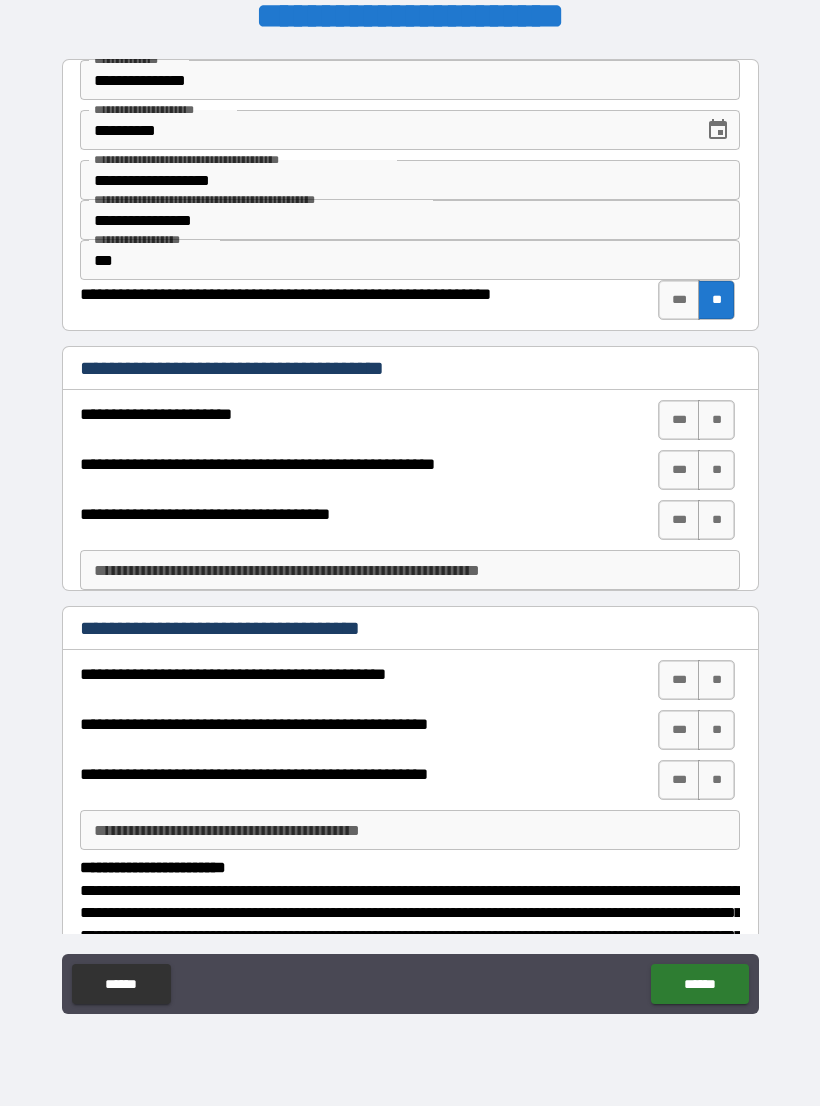 click on "**" at bounding box center [716, 420] 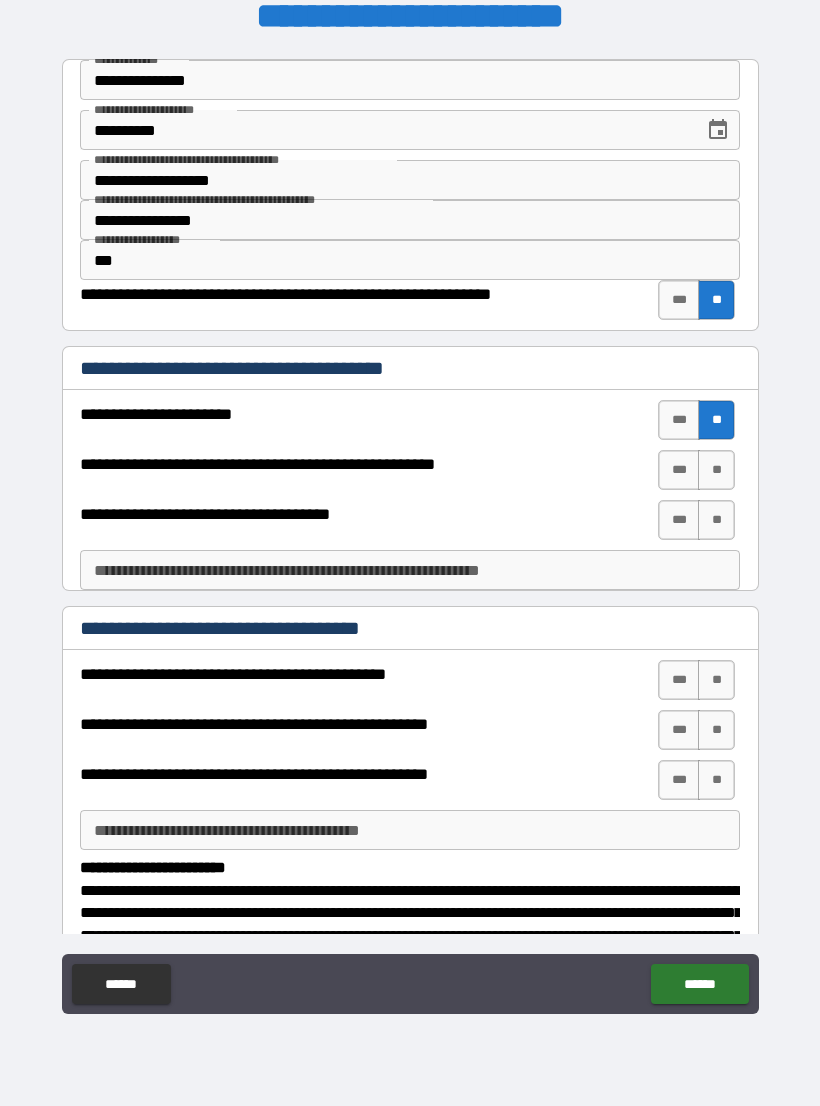 click on "**" at bounding box center [716, 470] 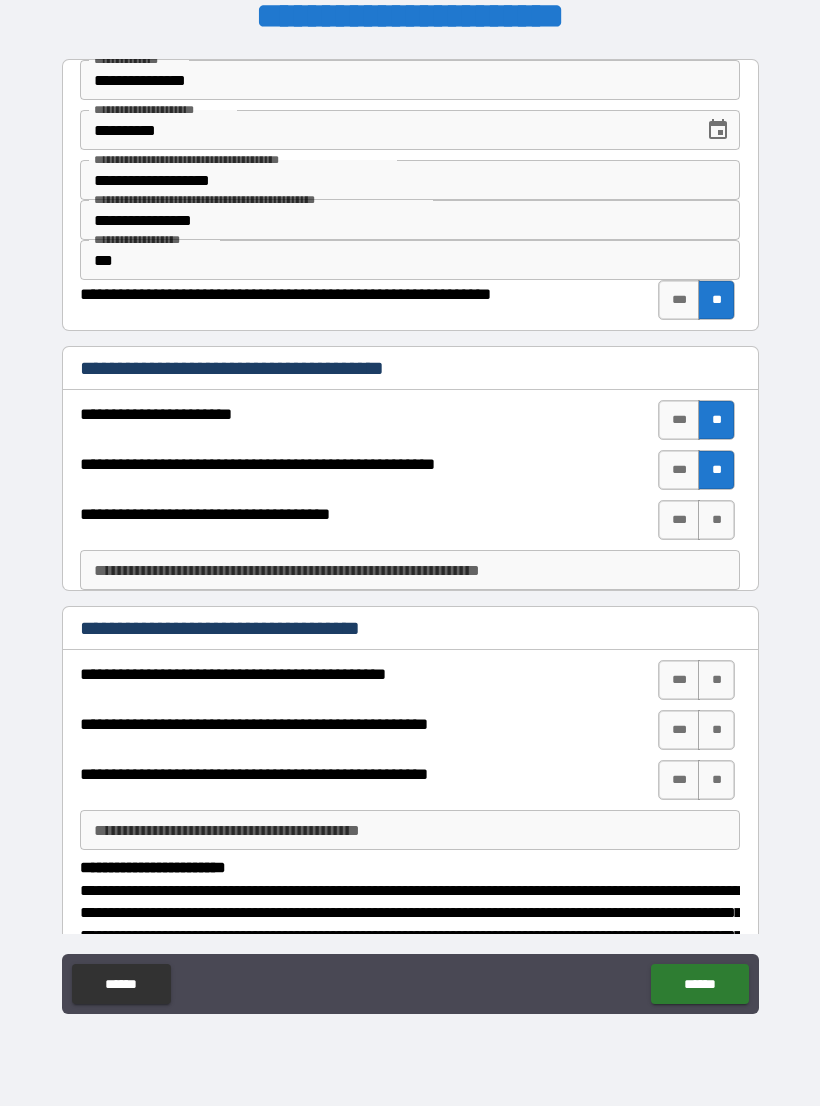 click on "**" at bounding box center [716, 520] 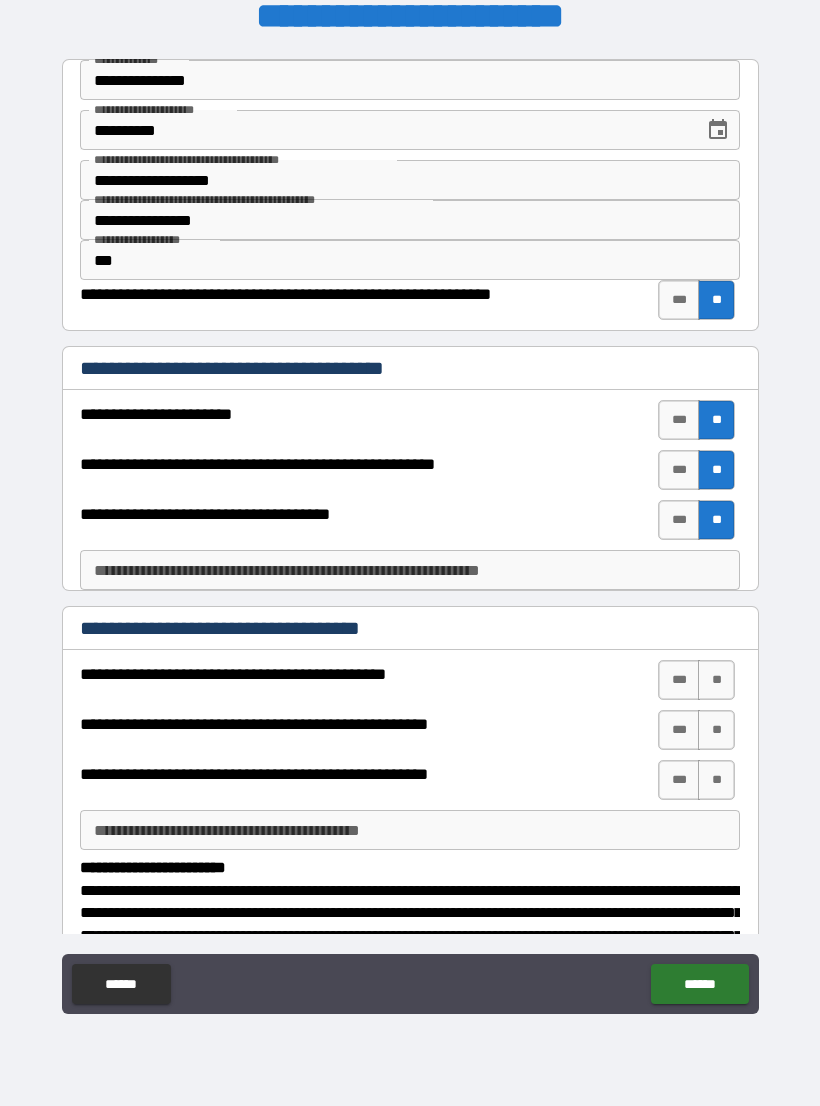 click on "**********" at bounding box center (410, 570) 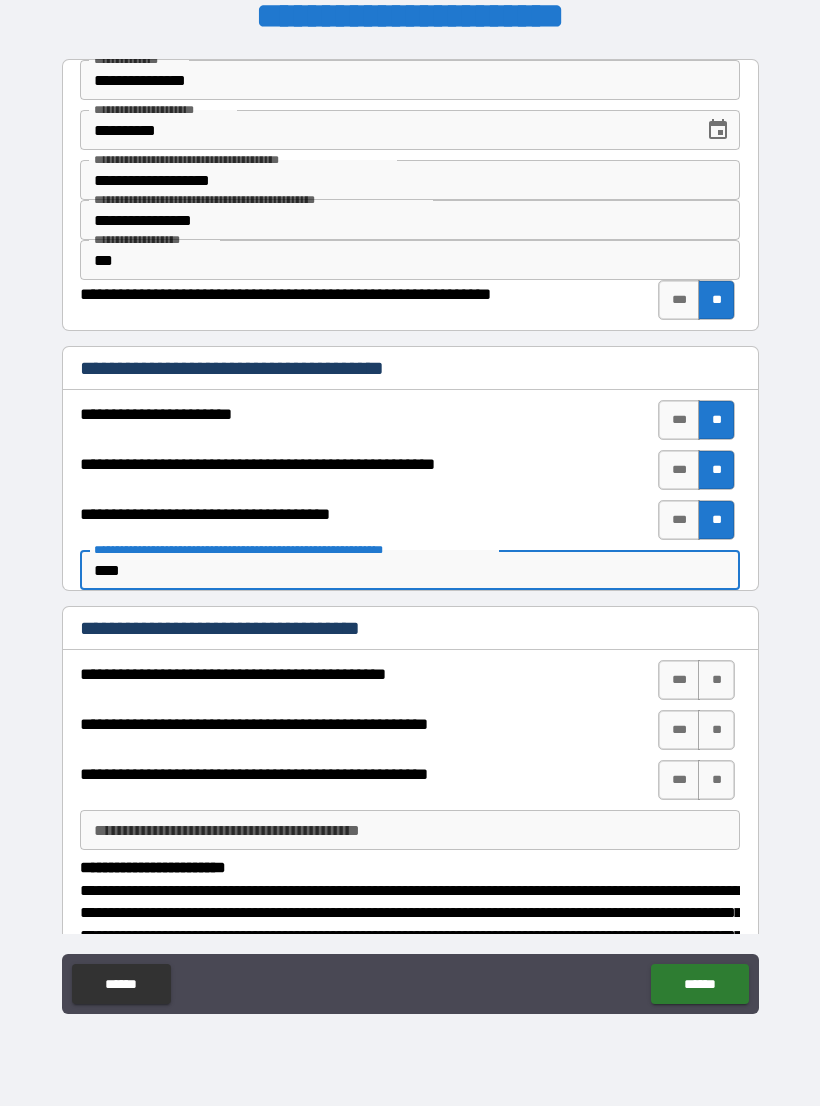type on "****" 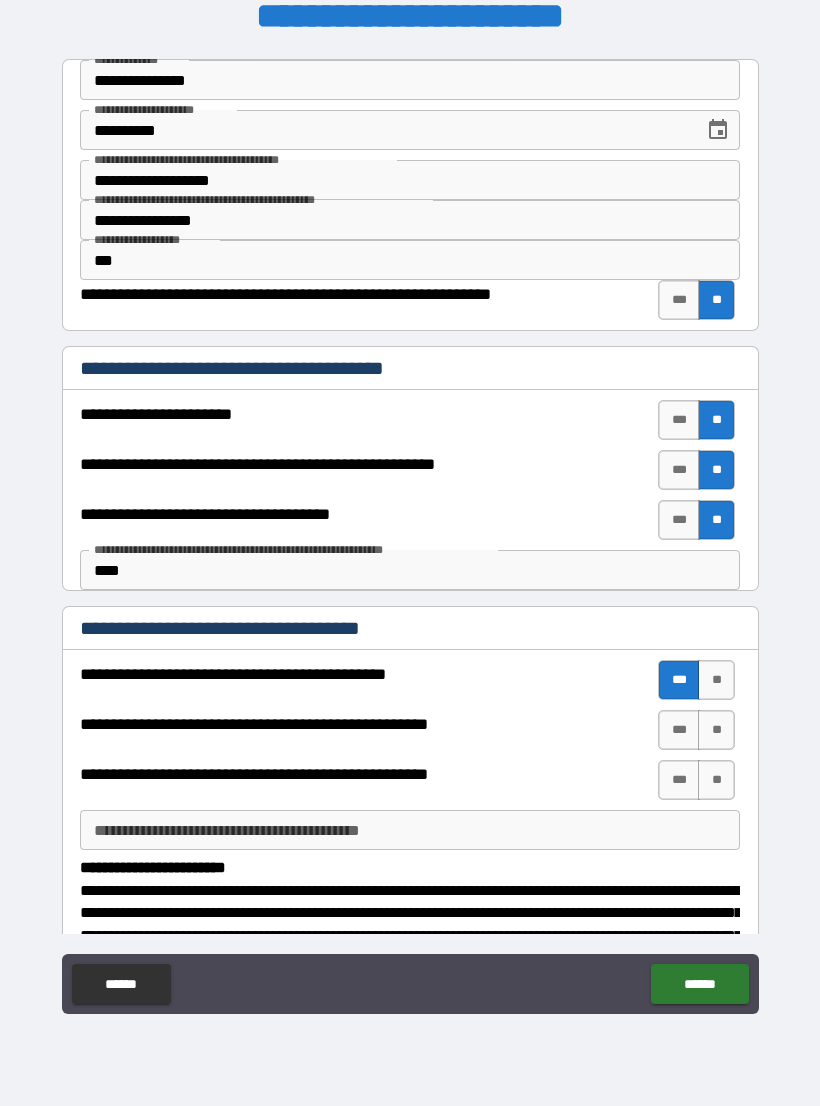 click on "***" at bounding box center [679, 730] 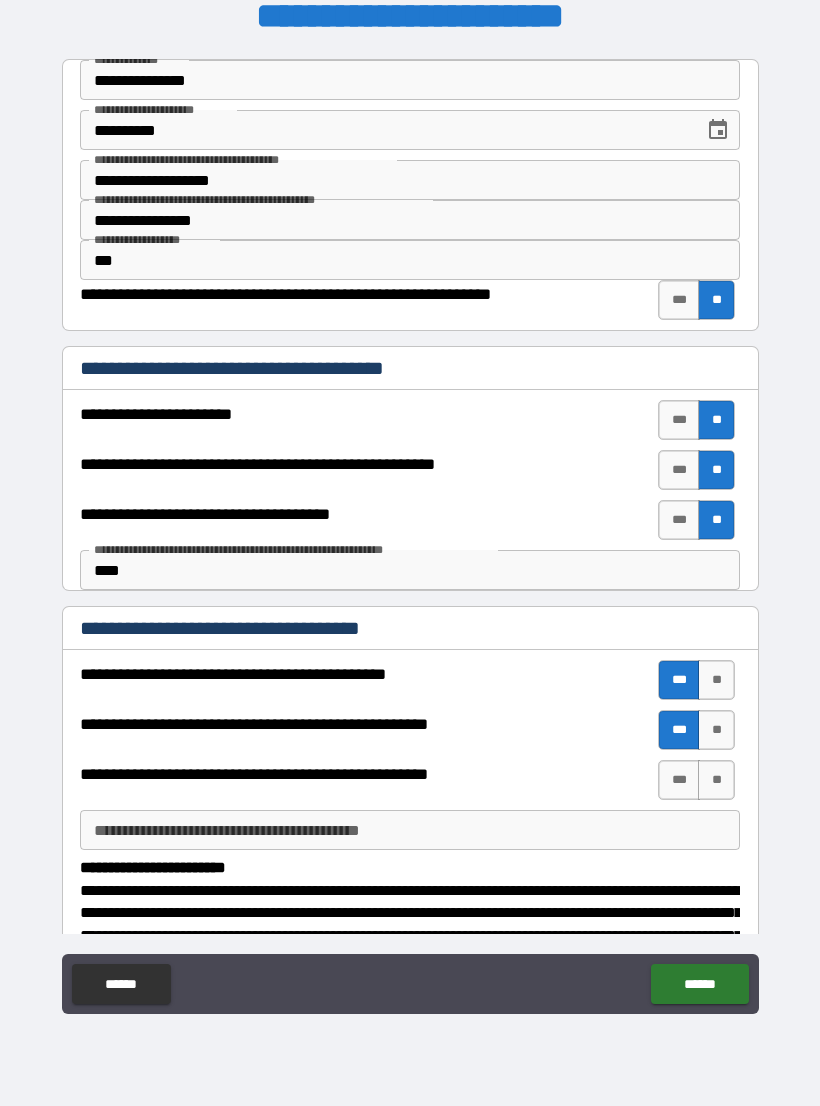 click on "**" at bounding box center [716, 780] 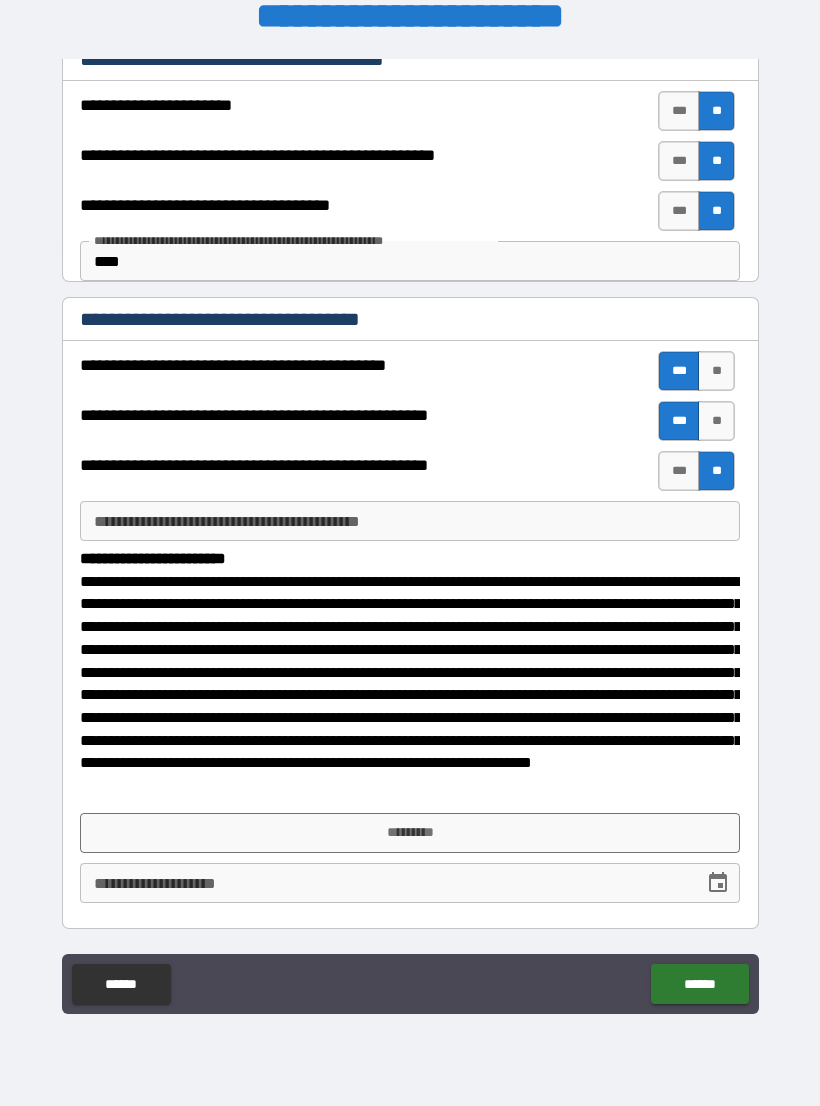 scroll, scrollTop: 308, scrollLeft: 0, axis: vertical 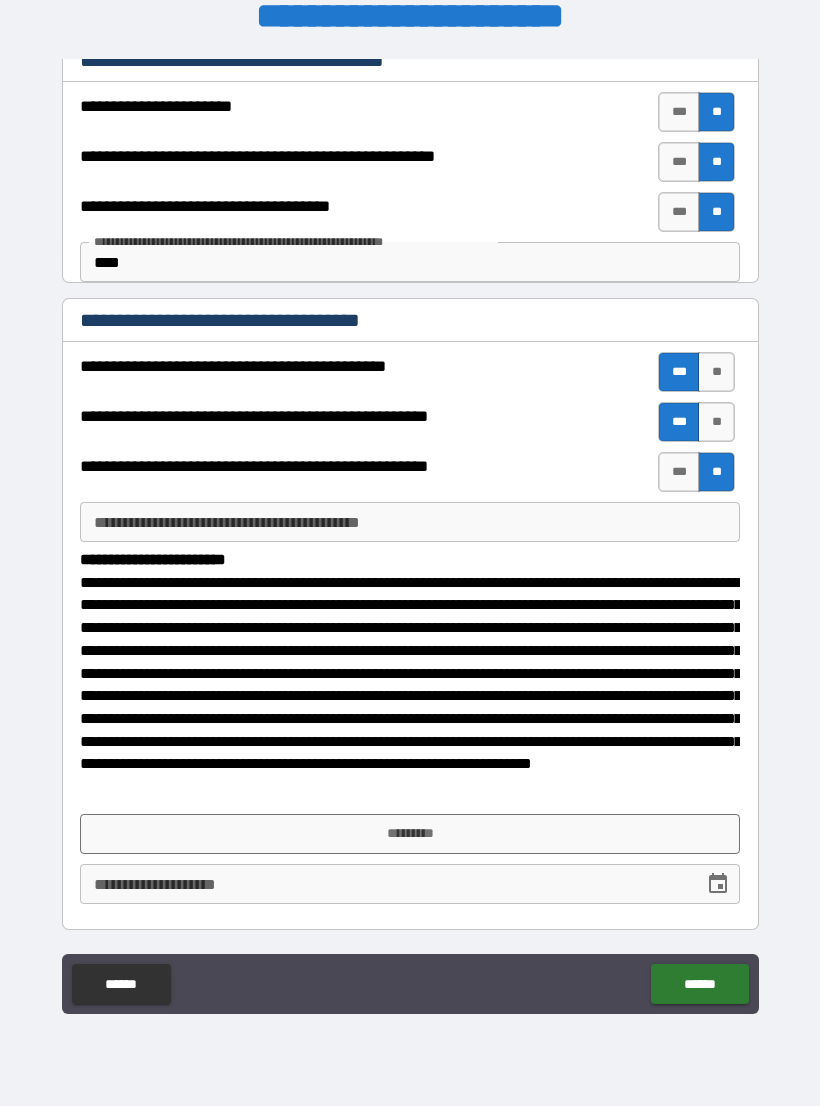 click on "*********" at bounding box center [410, 834] 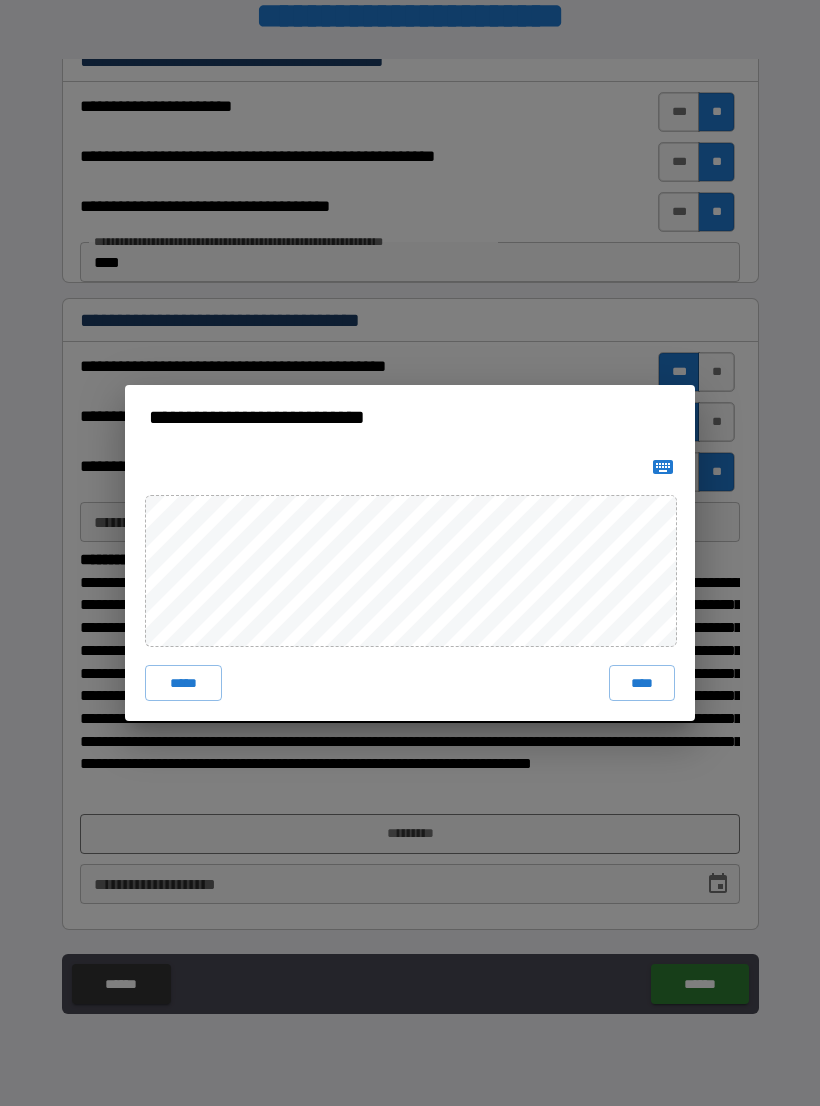 click on "****" at bounding box center [642, 683] 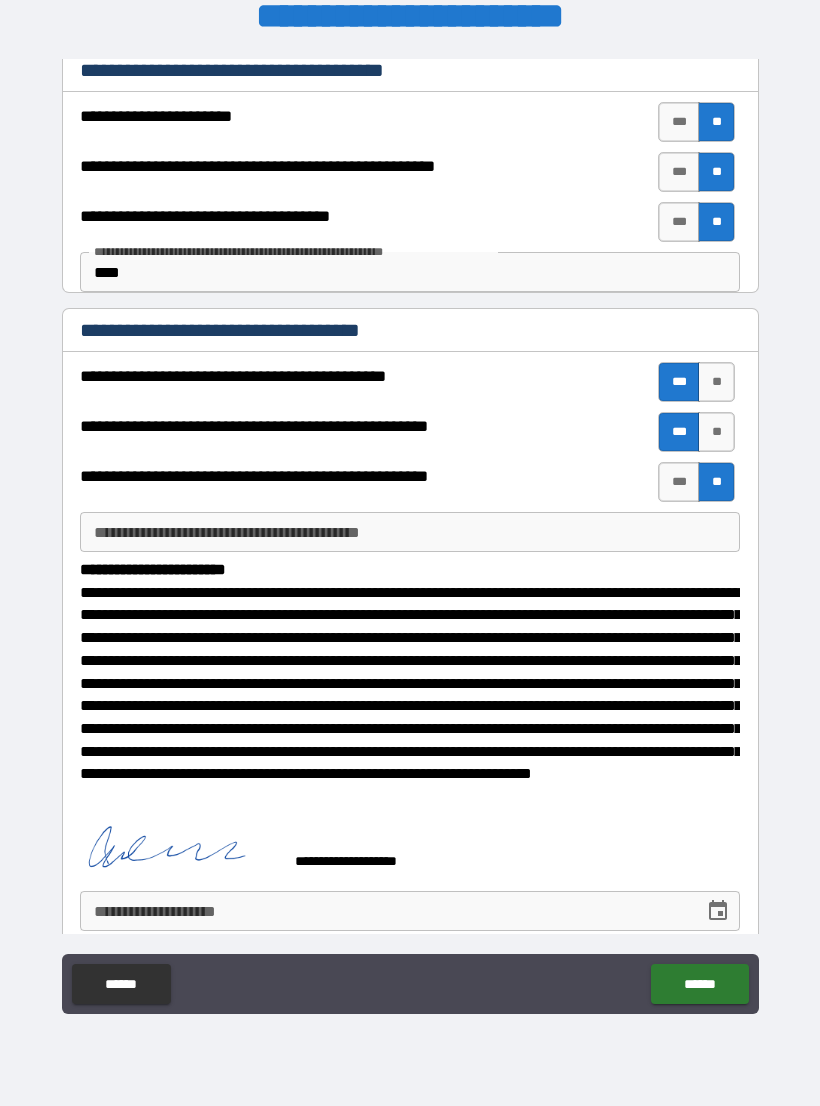 click at bounding box center (718, 911) 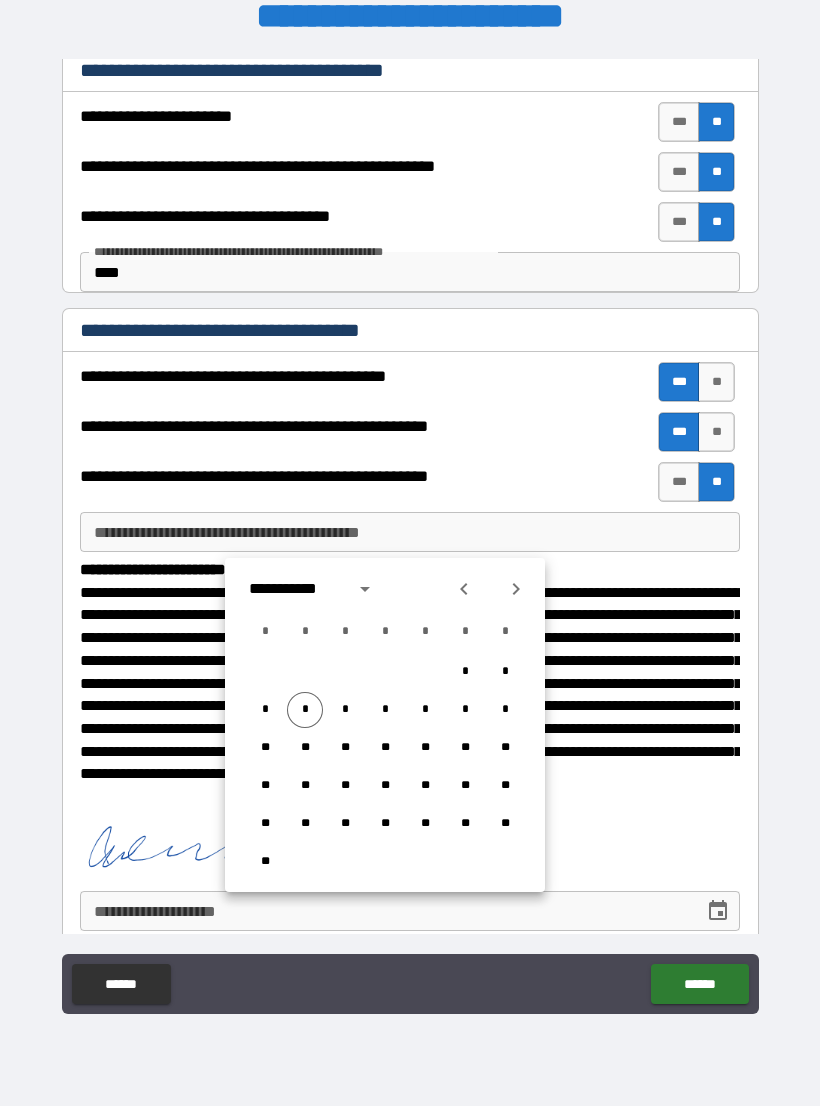 click on "*" at bounding box center [305, 710] 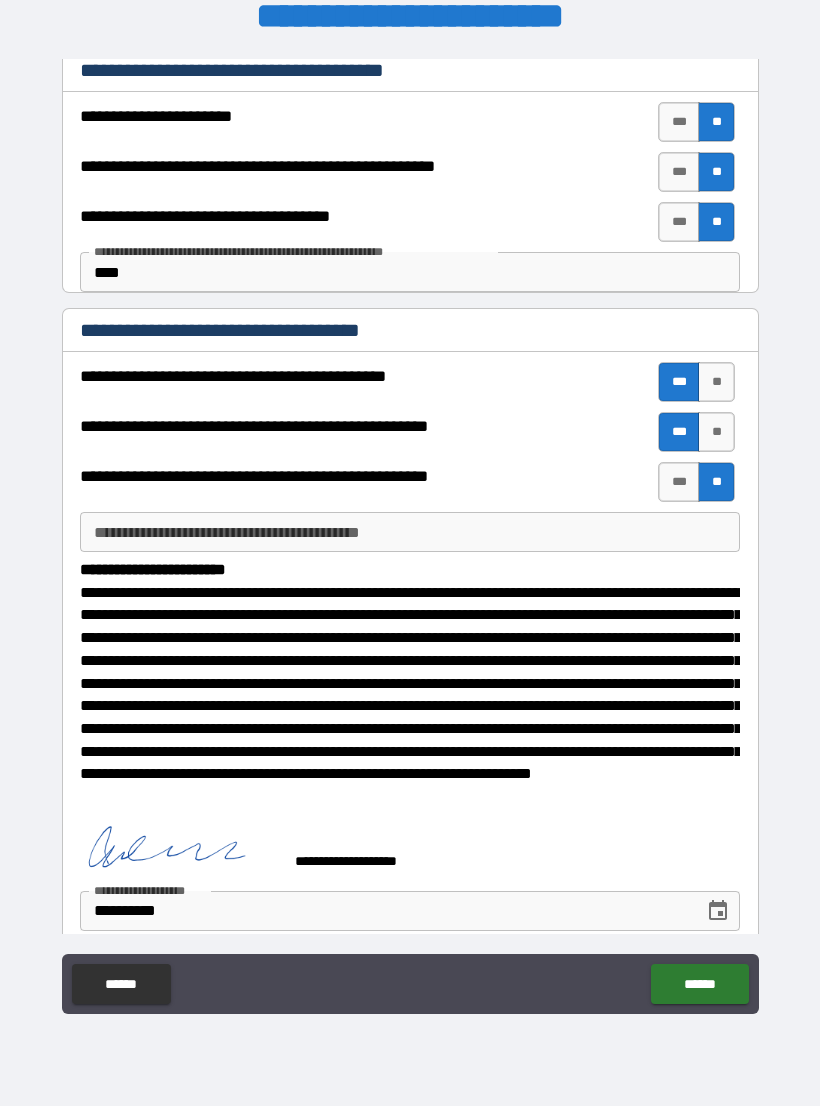 type on "**********" 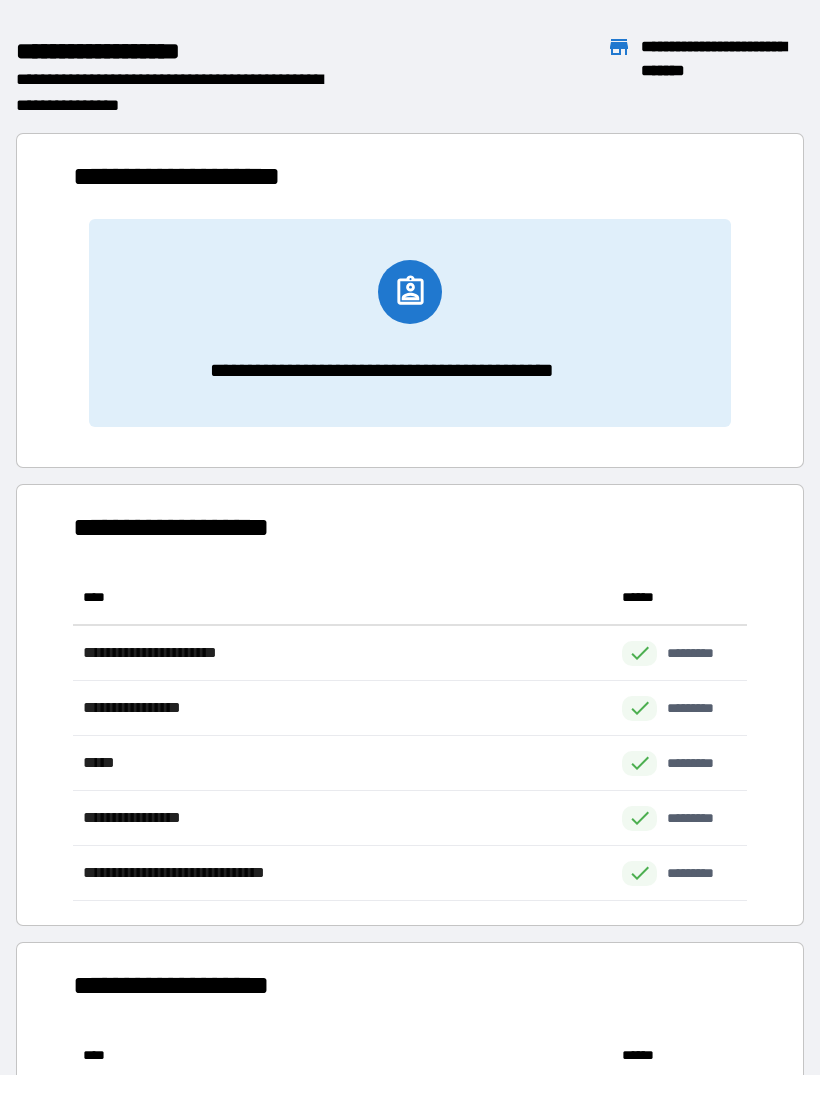 scroll, scrollTop: 1, scrollLeft: 1, axis: both 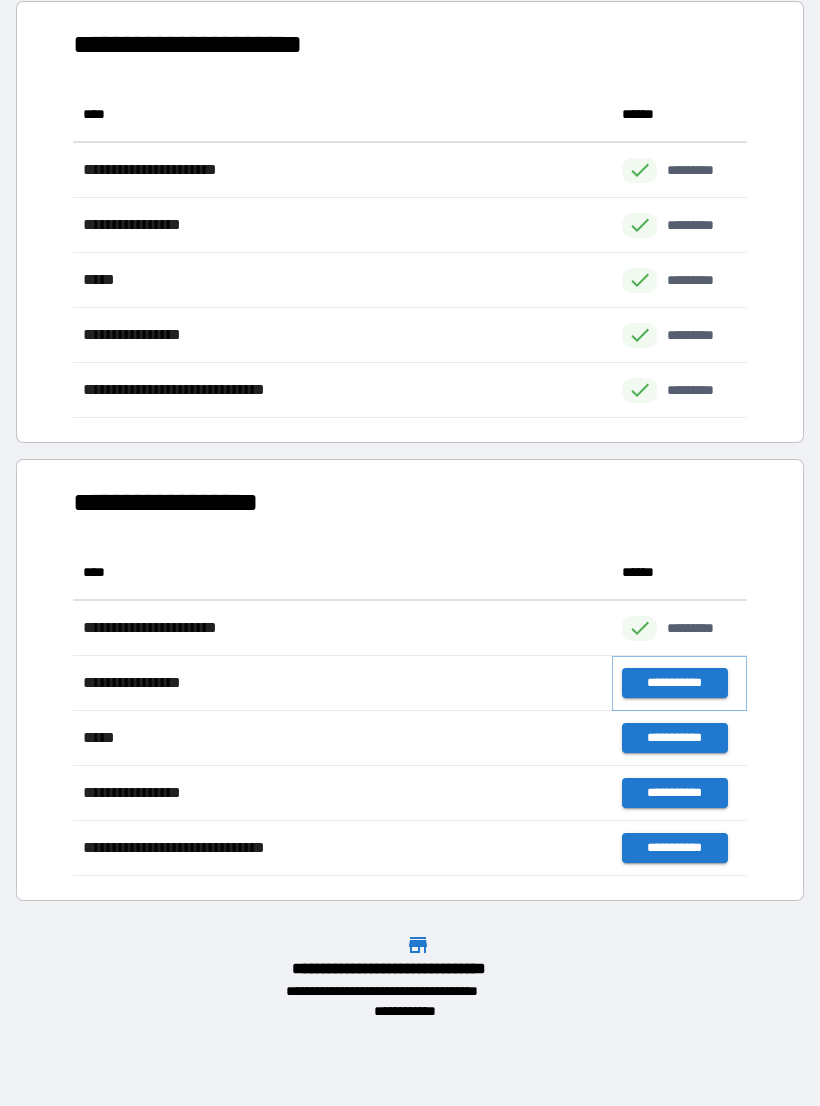 click on "**********" at bounding box center [674, 683] 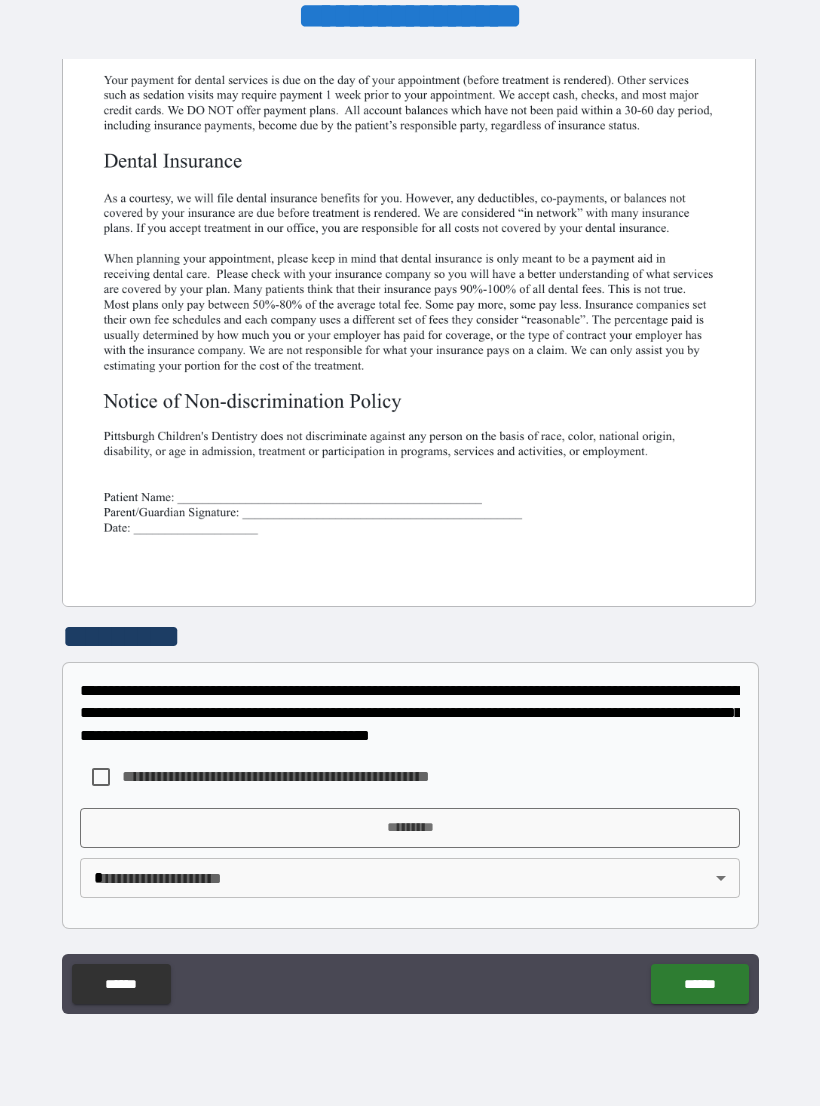 scroll, scrollTop: 380, scrollLeft: 0, axis: vertical 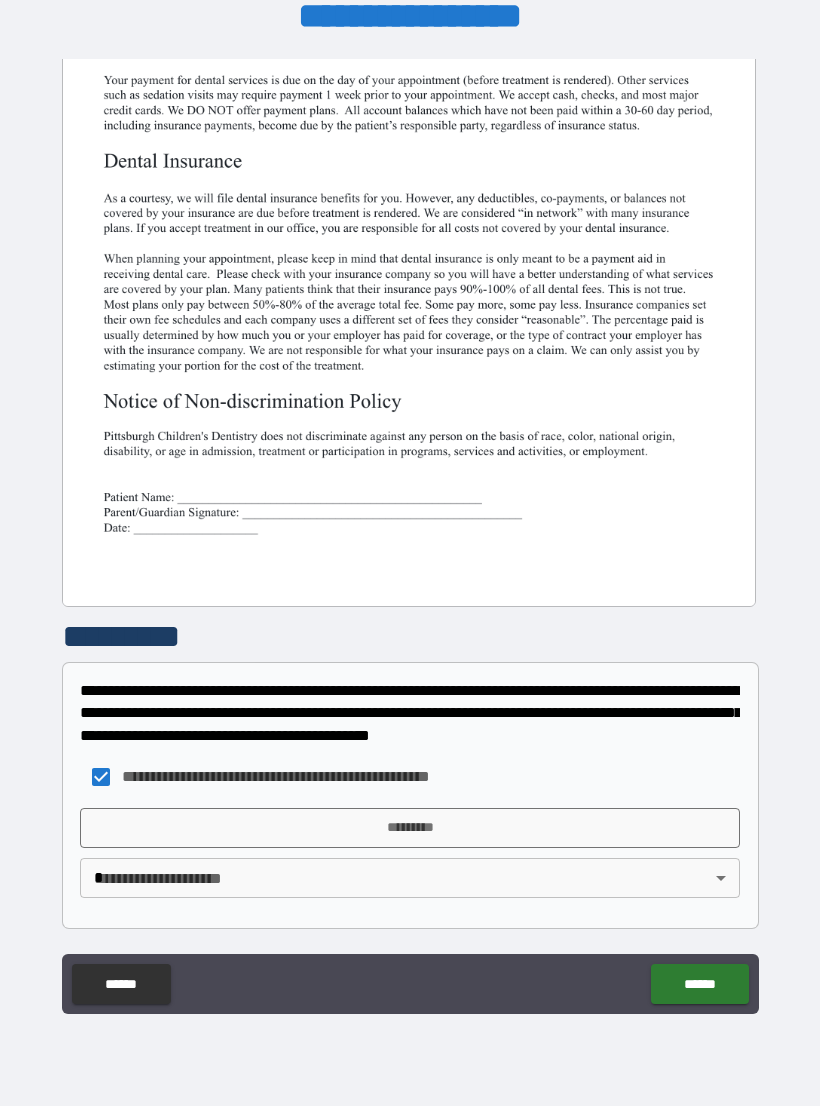 click on "*********" at bounding box center [410, 828] 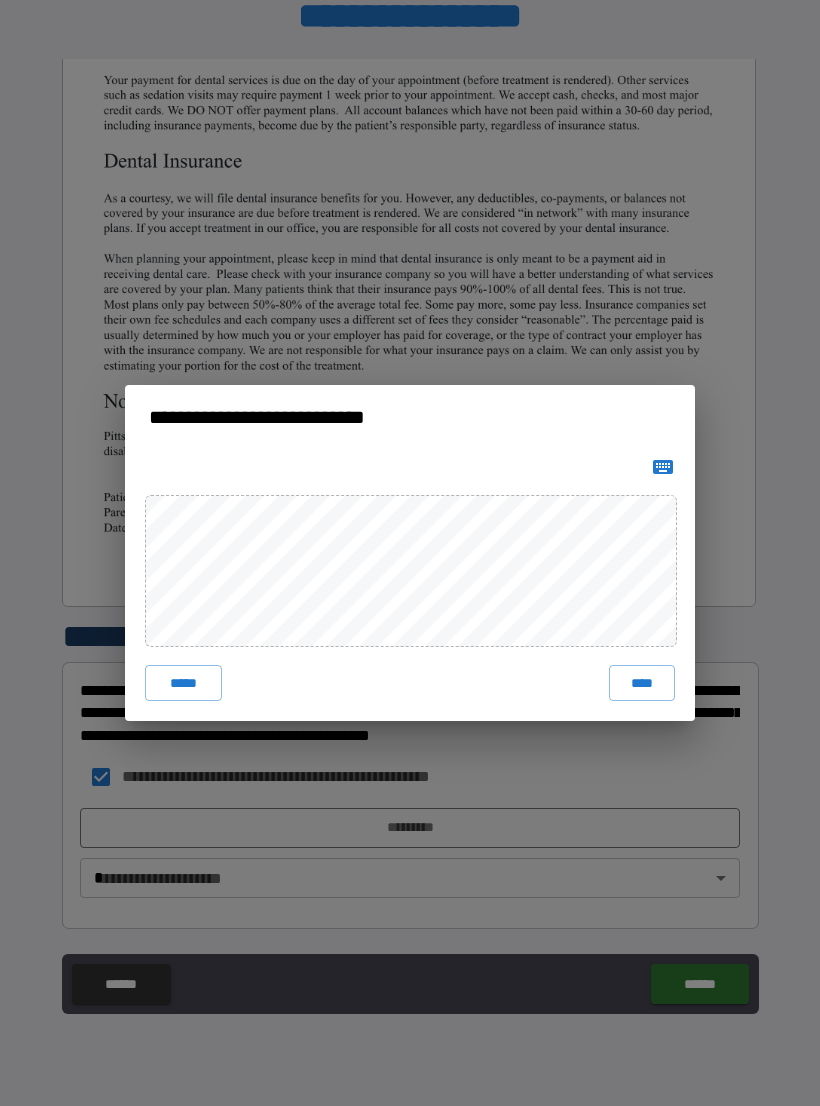 click on "****" at bounding box center (642, 683) 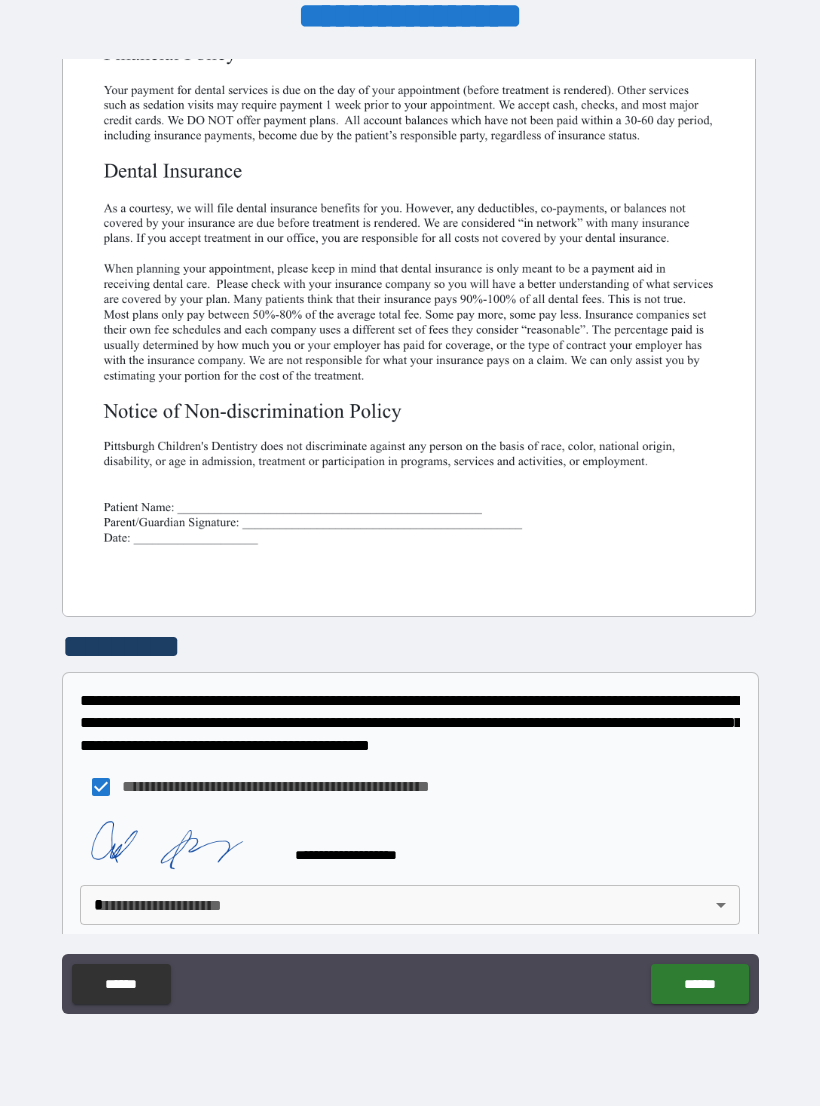 click on "**********" at bounding box center [410, 537] 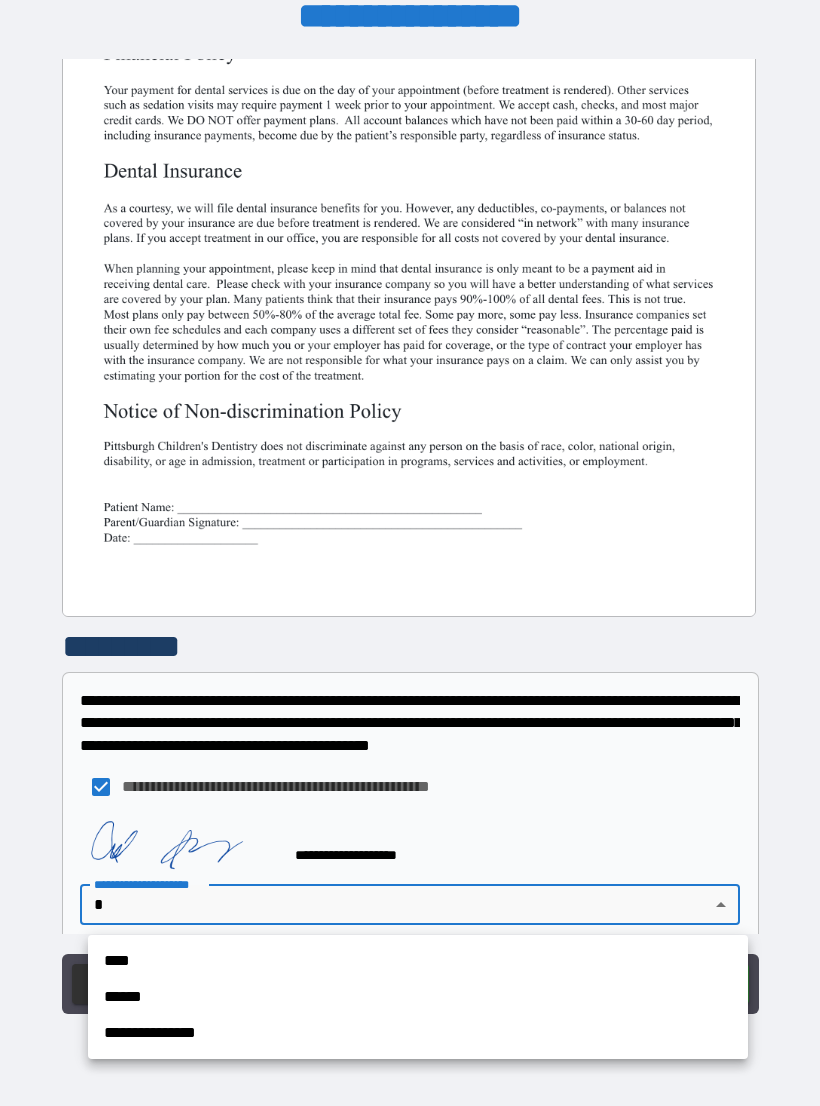 click on "**********" at bounding box center [418, 1033] 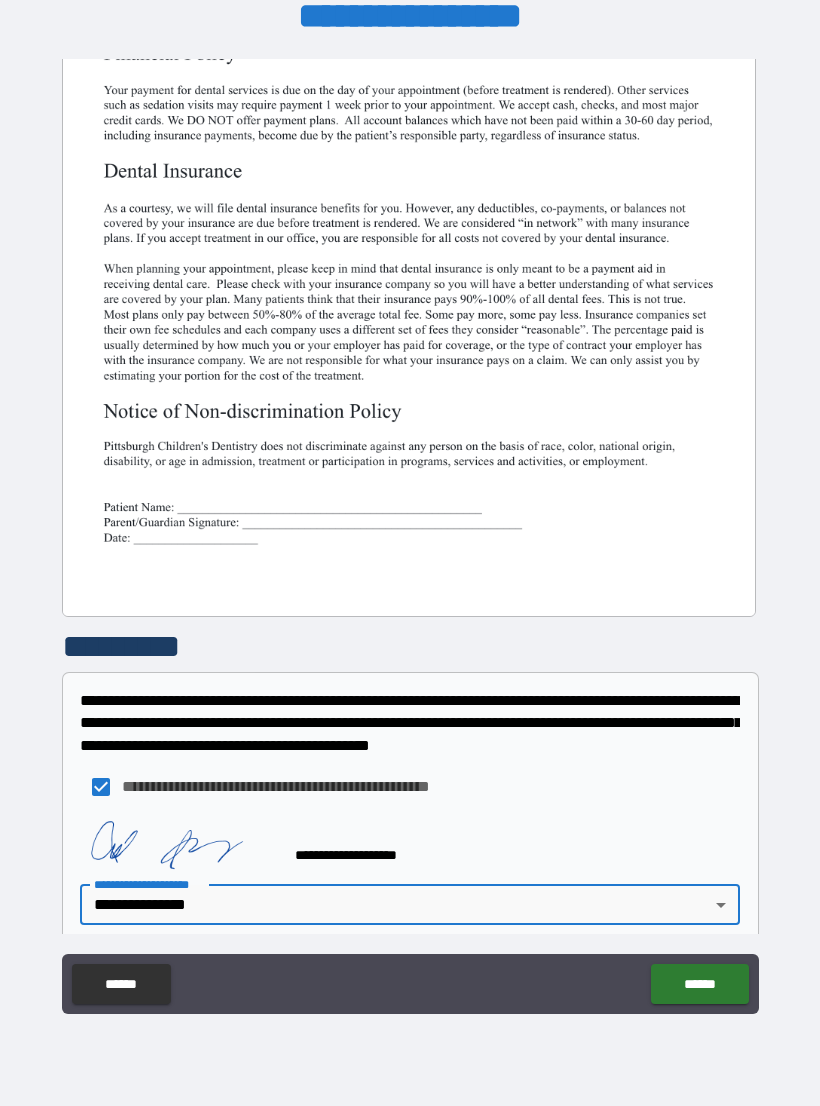click on "******" at bounding box center (699, 984) 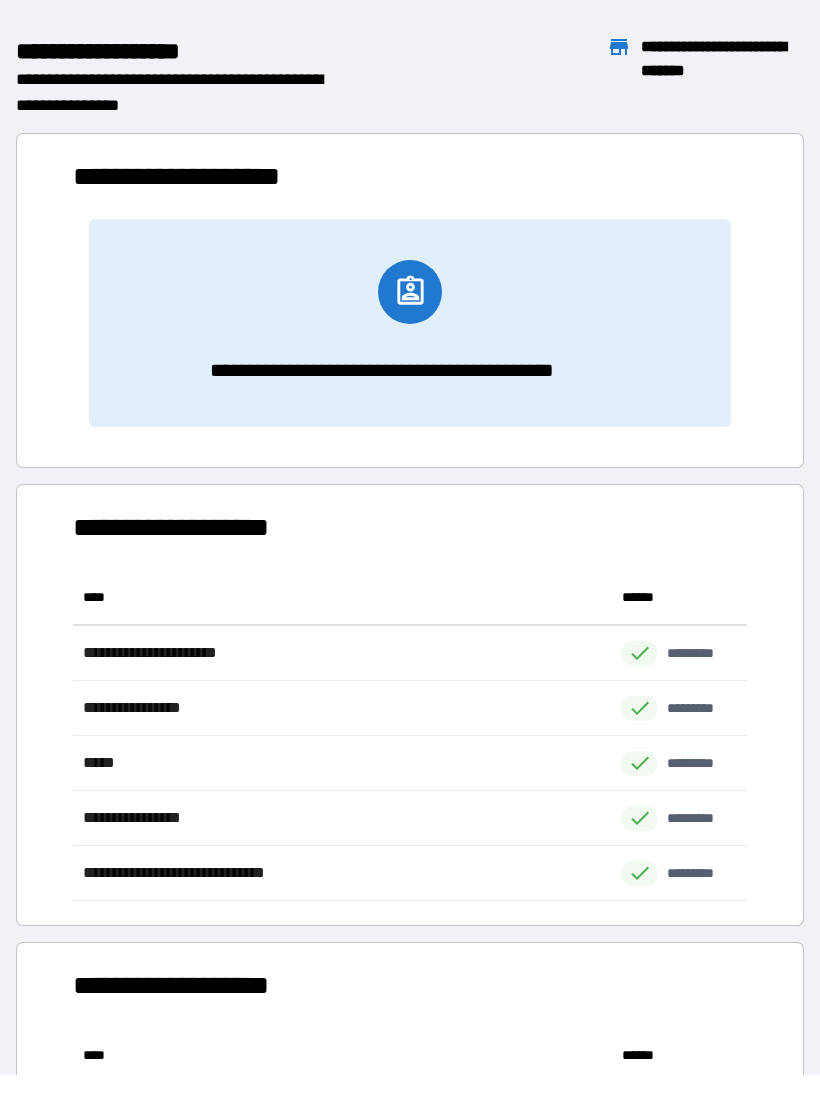 scroll, scrollTop: 1, scrollLeft: 1, axis: both 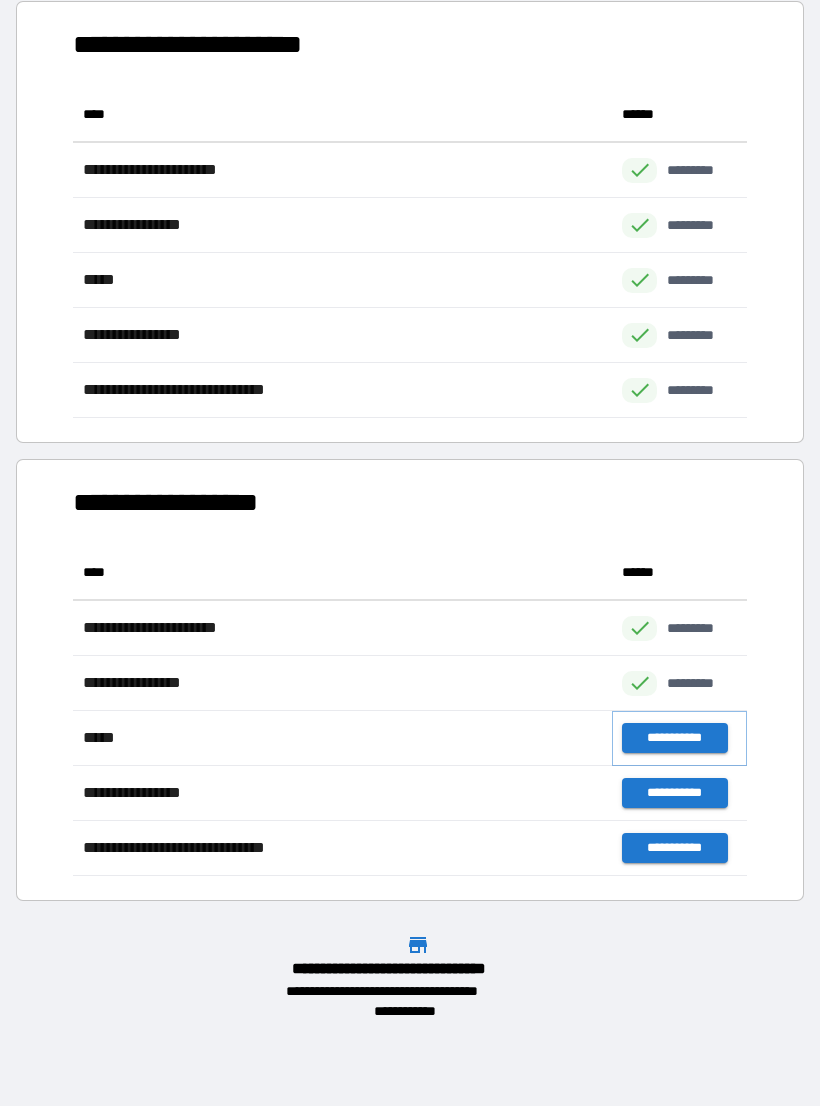 click on "**********" at bounding box center [674, 738] 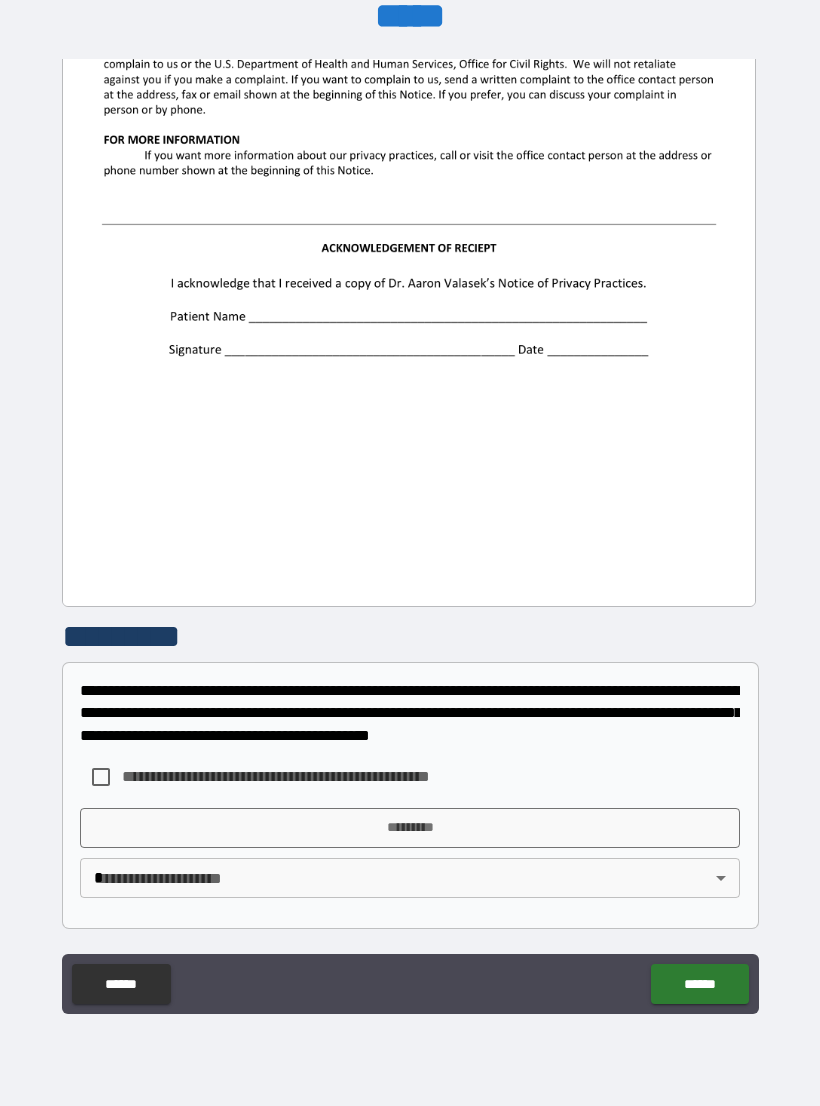 scroll, scrollTop: 2244, scrollLeft: 0, axis: vertical 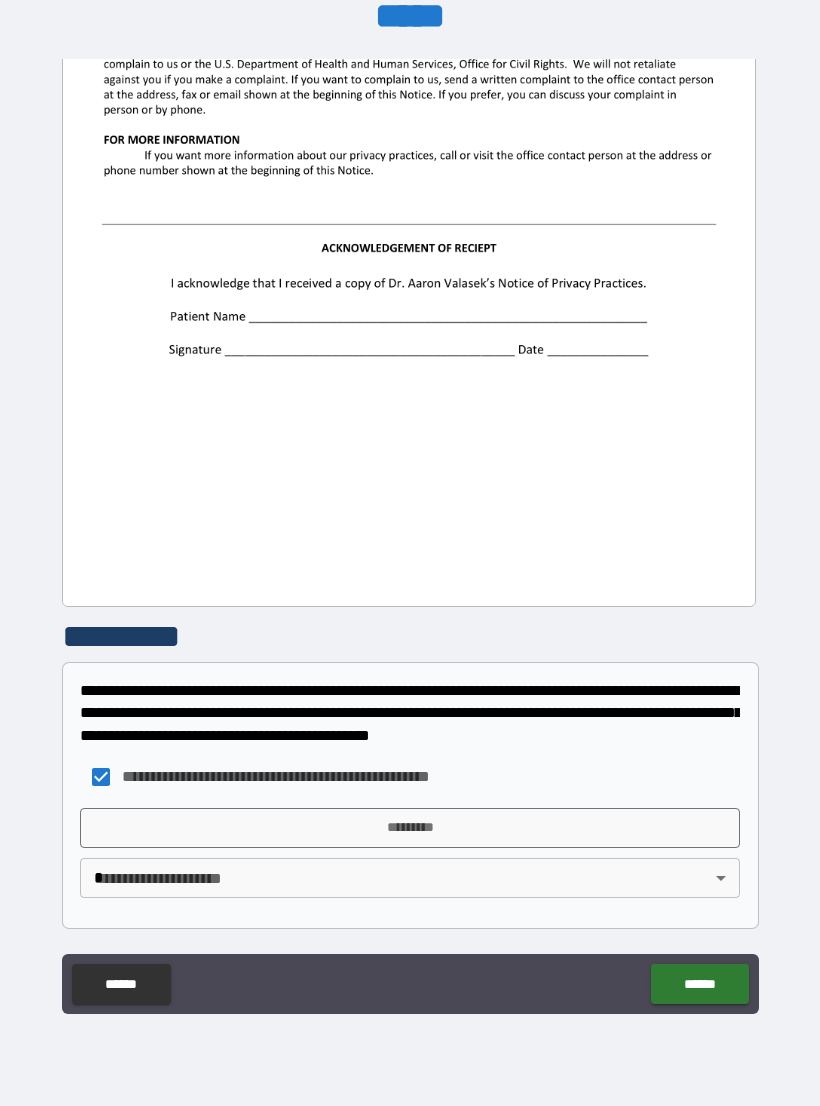 click on "*********" at bounding box center [410, 828] 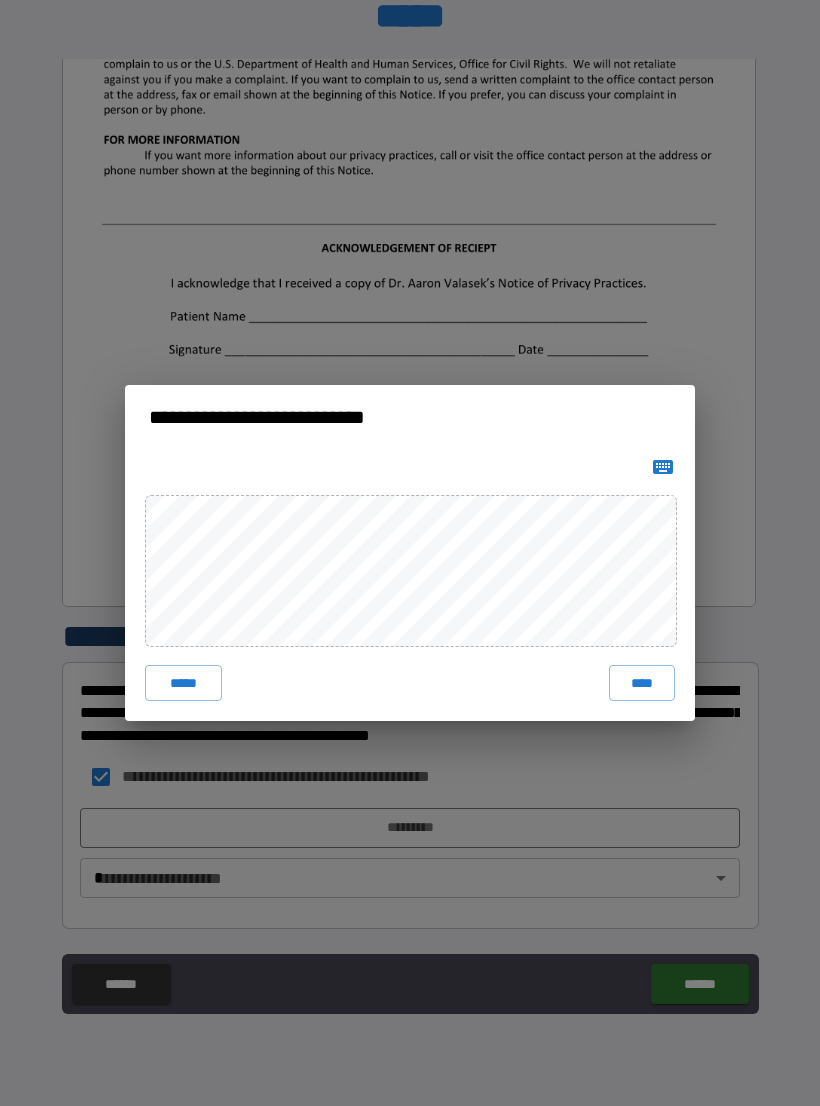 click on "****" at bounding box center (642, 683) 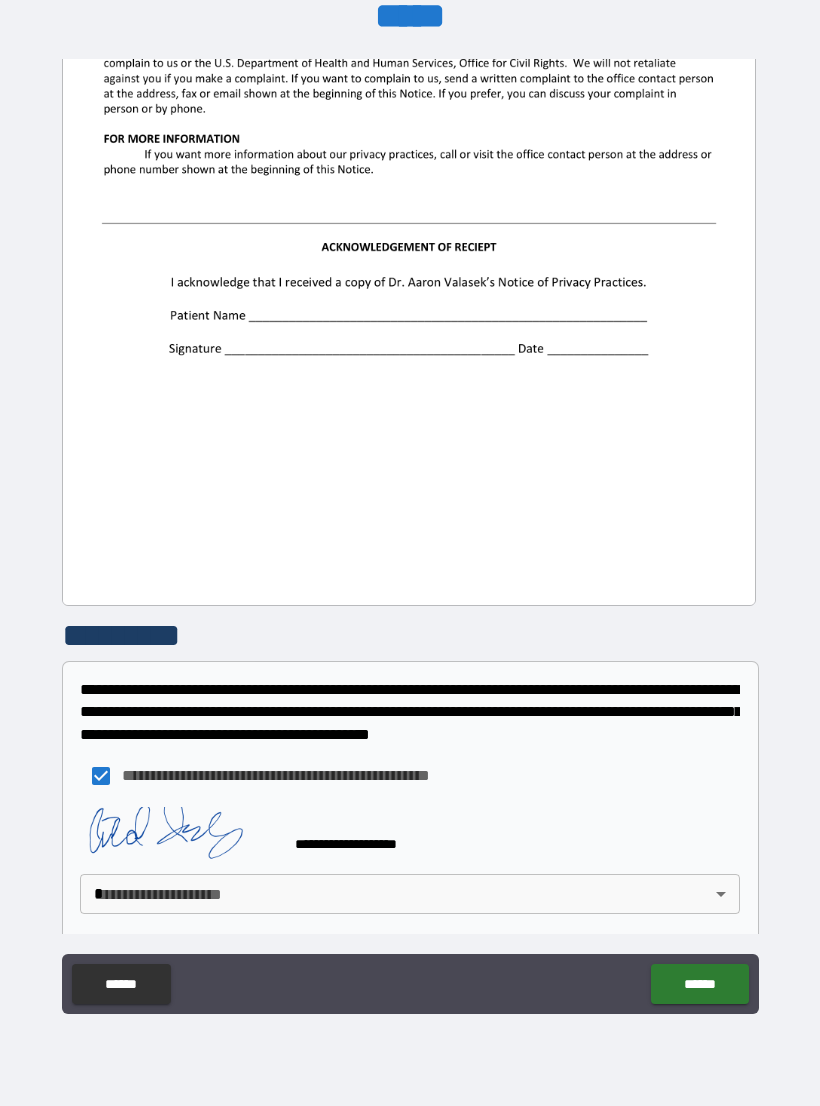 scroll, scrollTop: 2234, scrollLeft: 0, axis: vertical 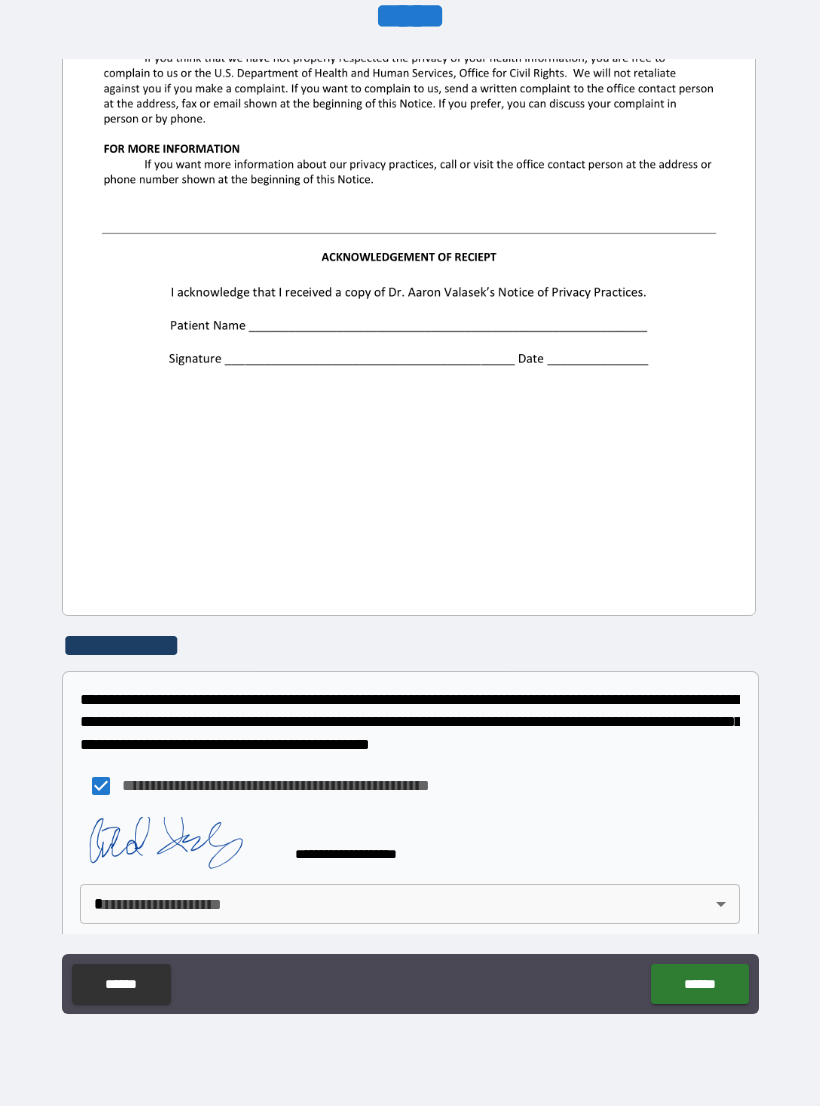click on "**********" at bounding box center (410, 537) 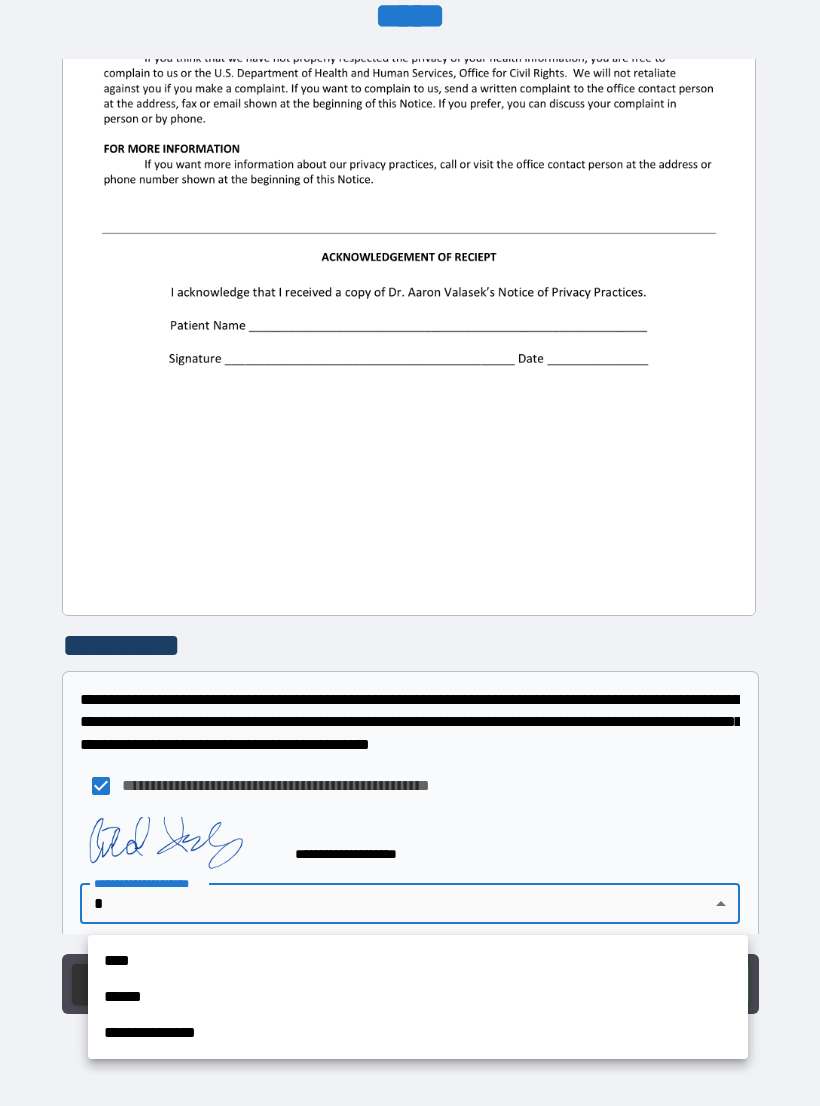 click on "**********" at bounding box center [418, 1033] 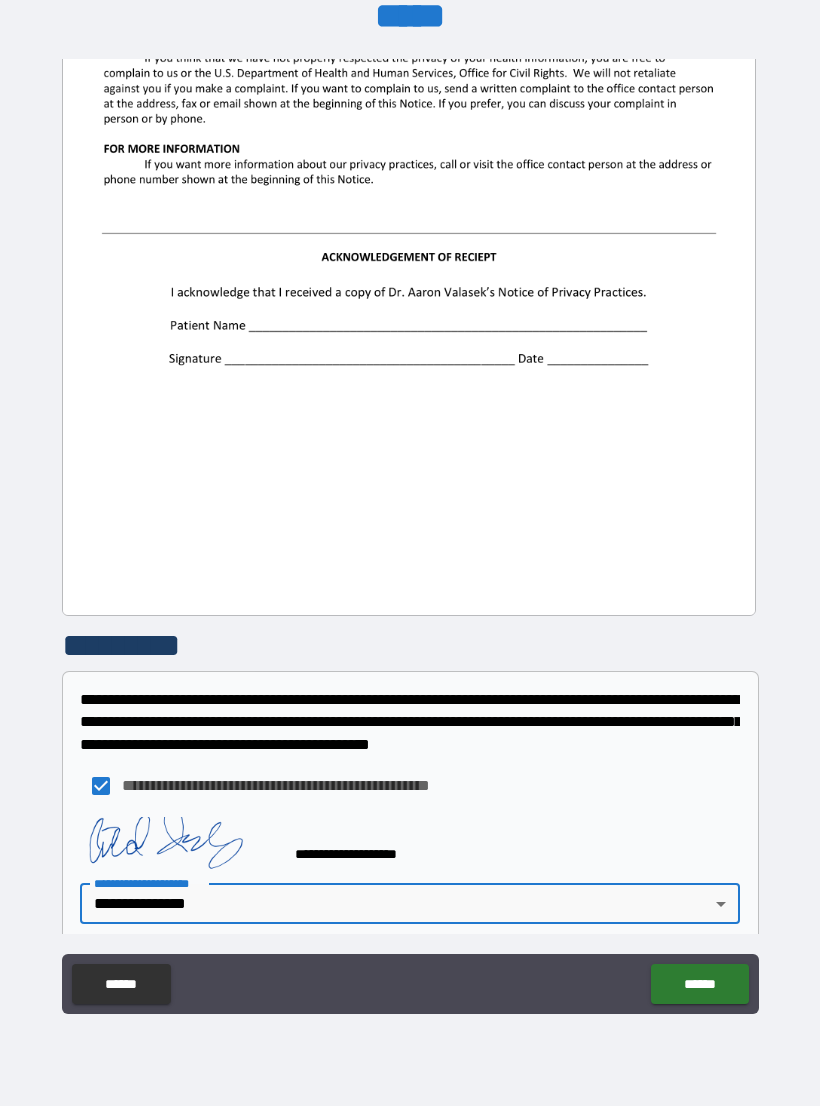 click on "******" at bounding box center (699, 984) 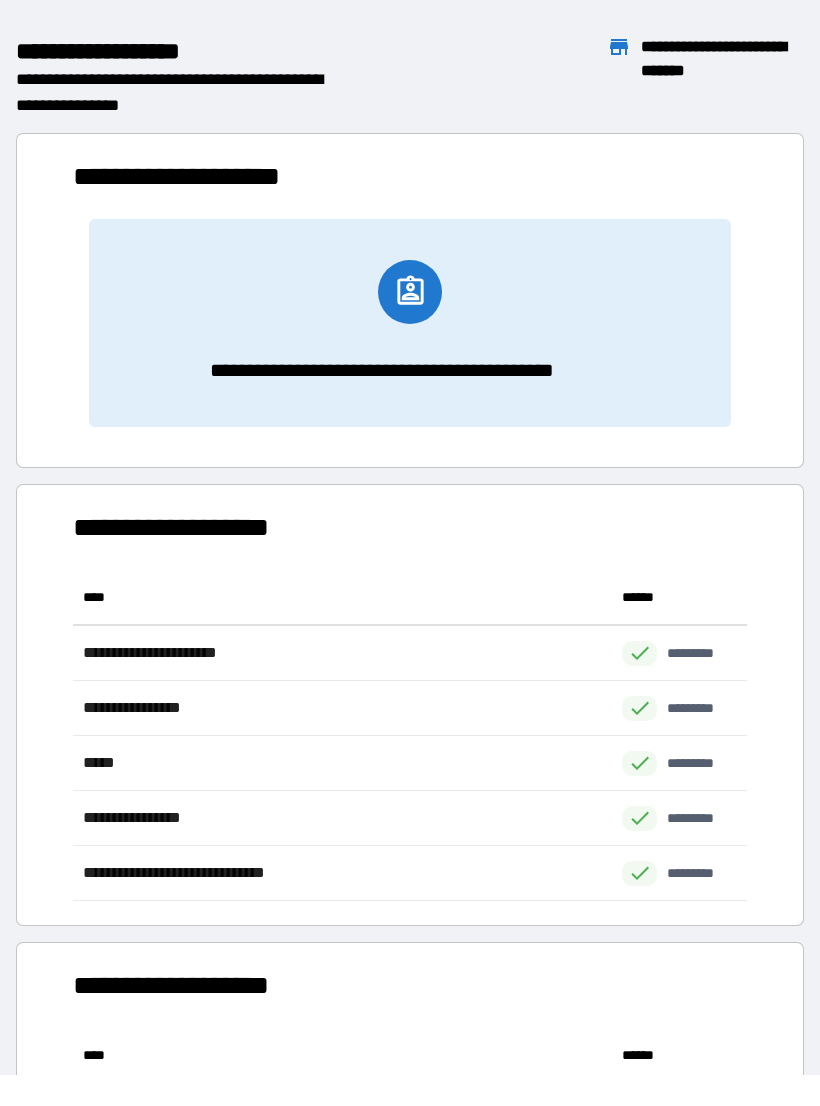 scroll, scrollTop: 1, scrollLeft: 1, axis: both 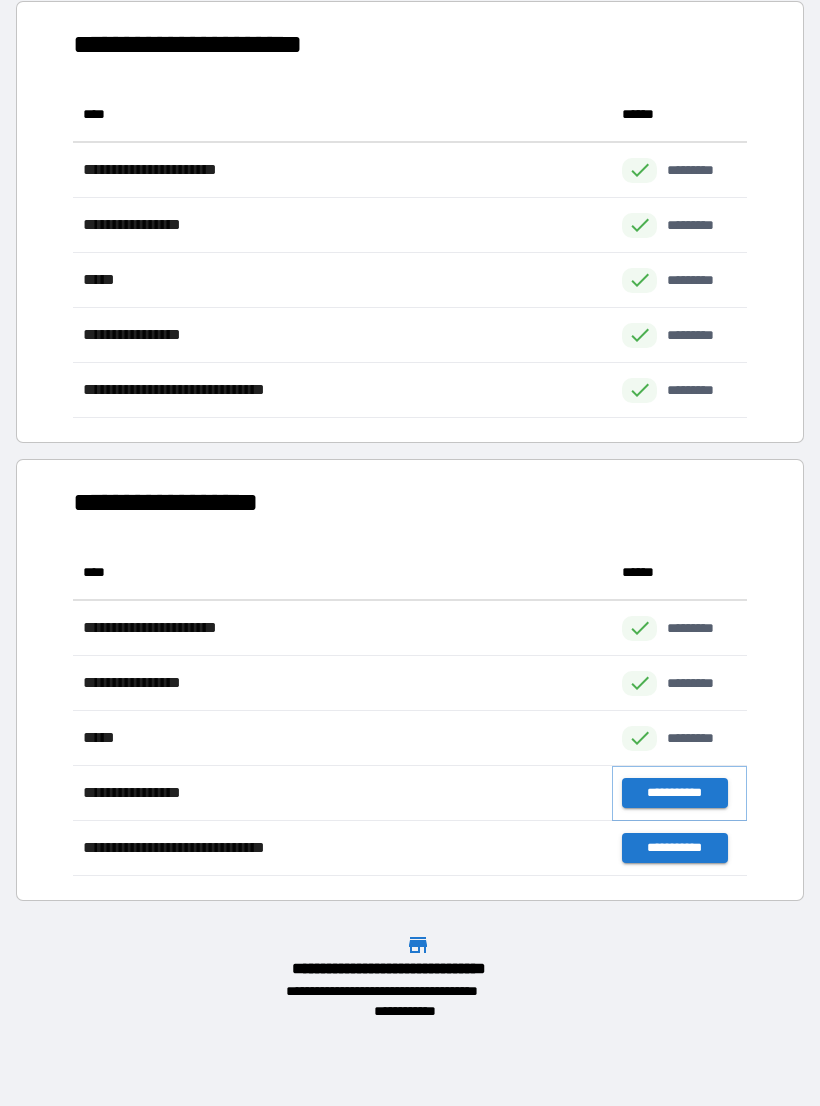 click on "**********" at bounding box center (674, 793) 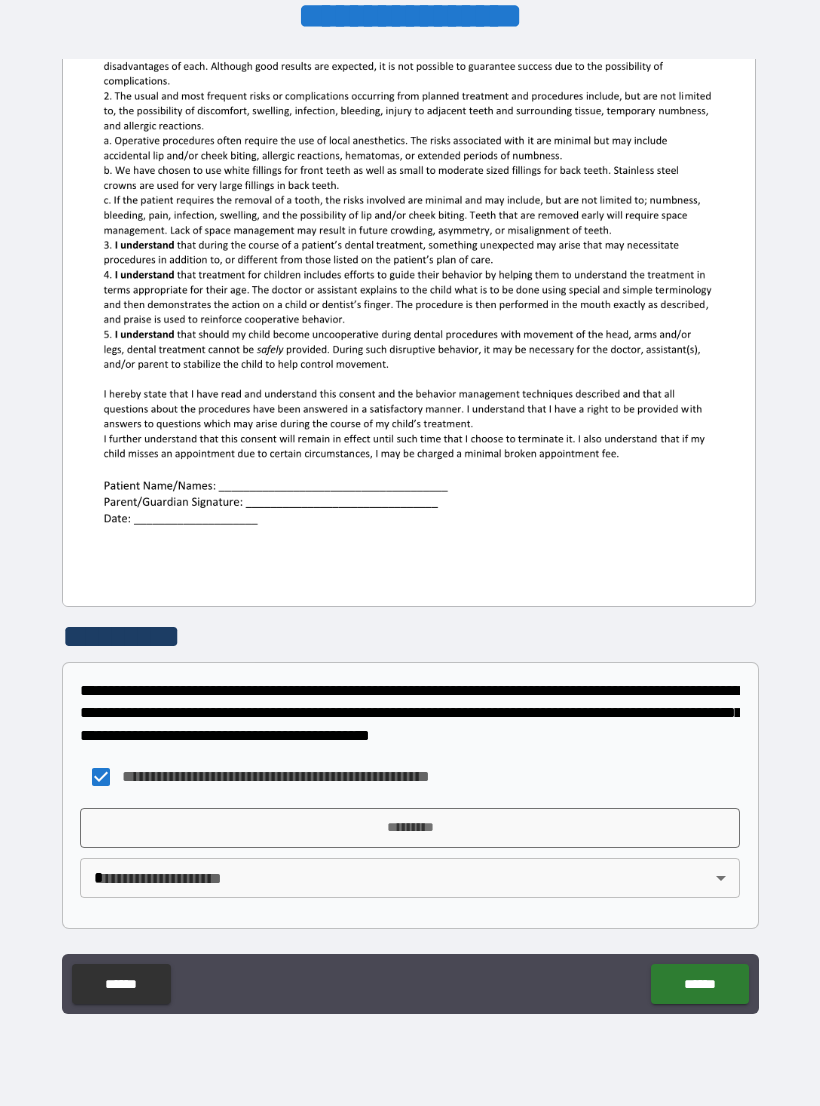 click on "*********" at bounding box center (410, 828) 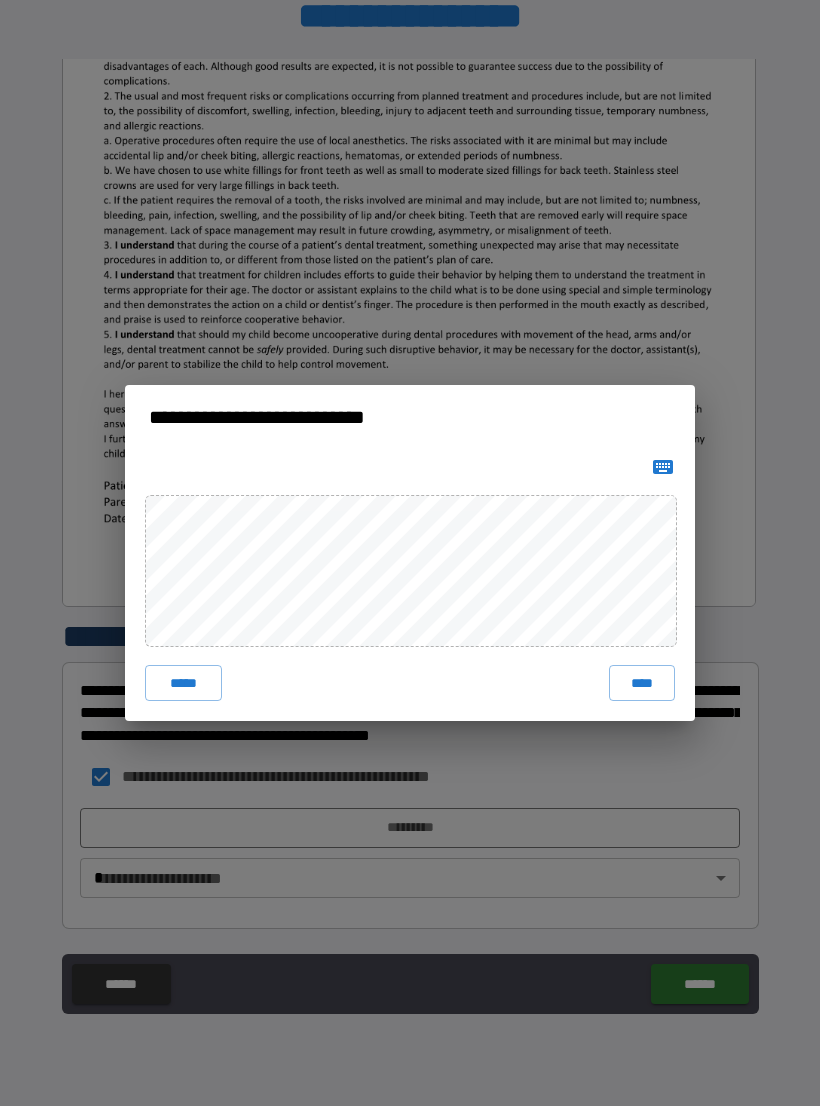 click on "****" at bounding box center [642, 683] 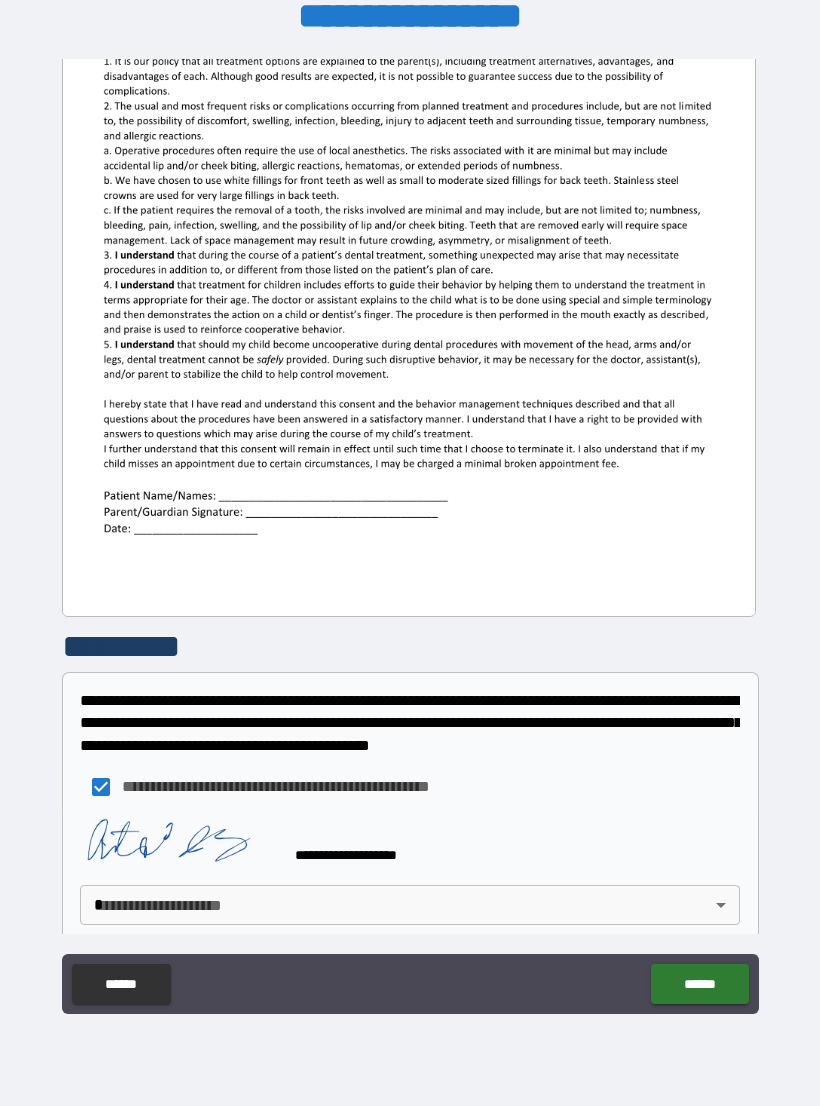 click on "**********" at bounding box center [410, 537] 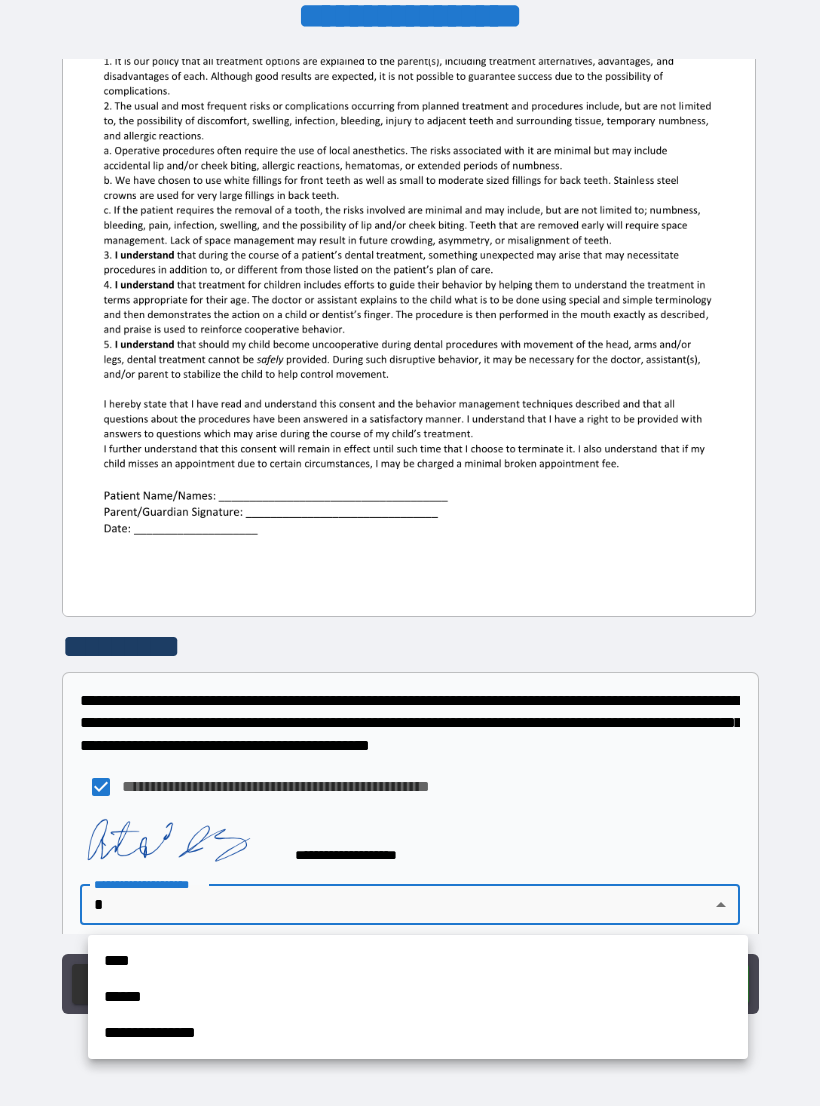 click on "**********" at bounding box center (418, 1033) 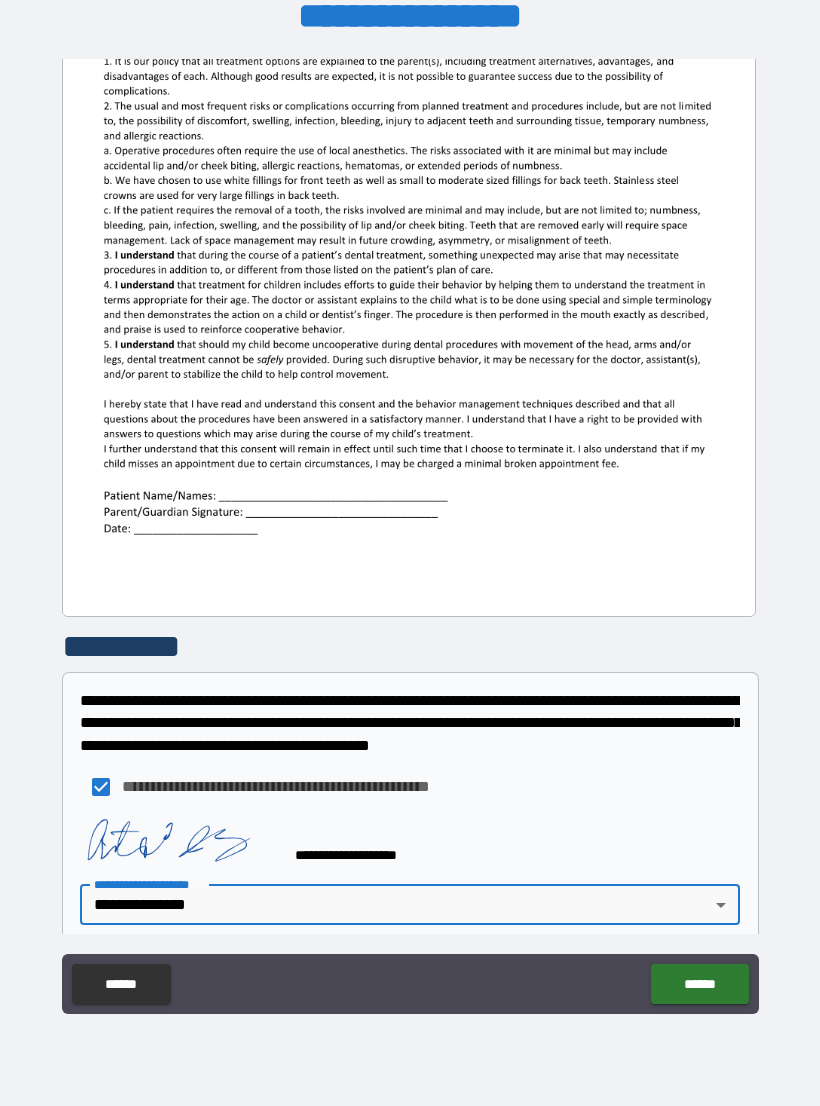click on "******" at bounding box center [699, 984] 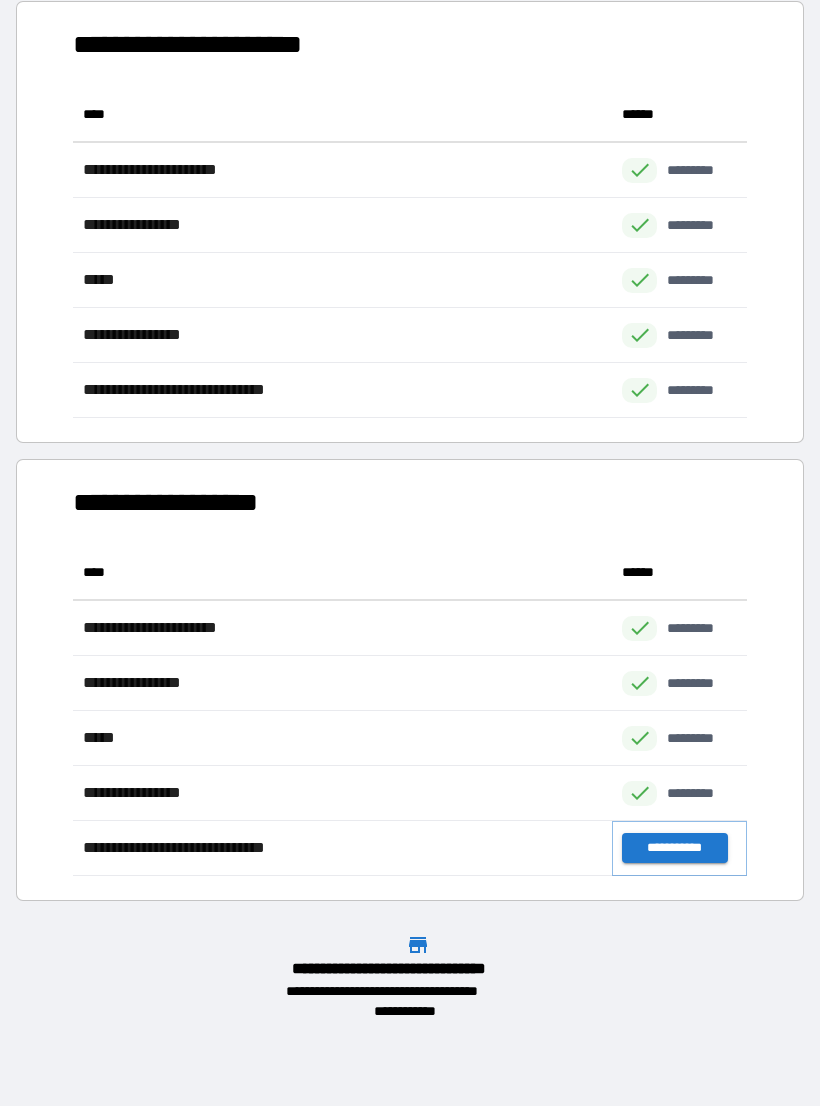 click on "**********" at bounding box center [674, 848] 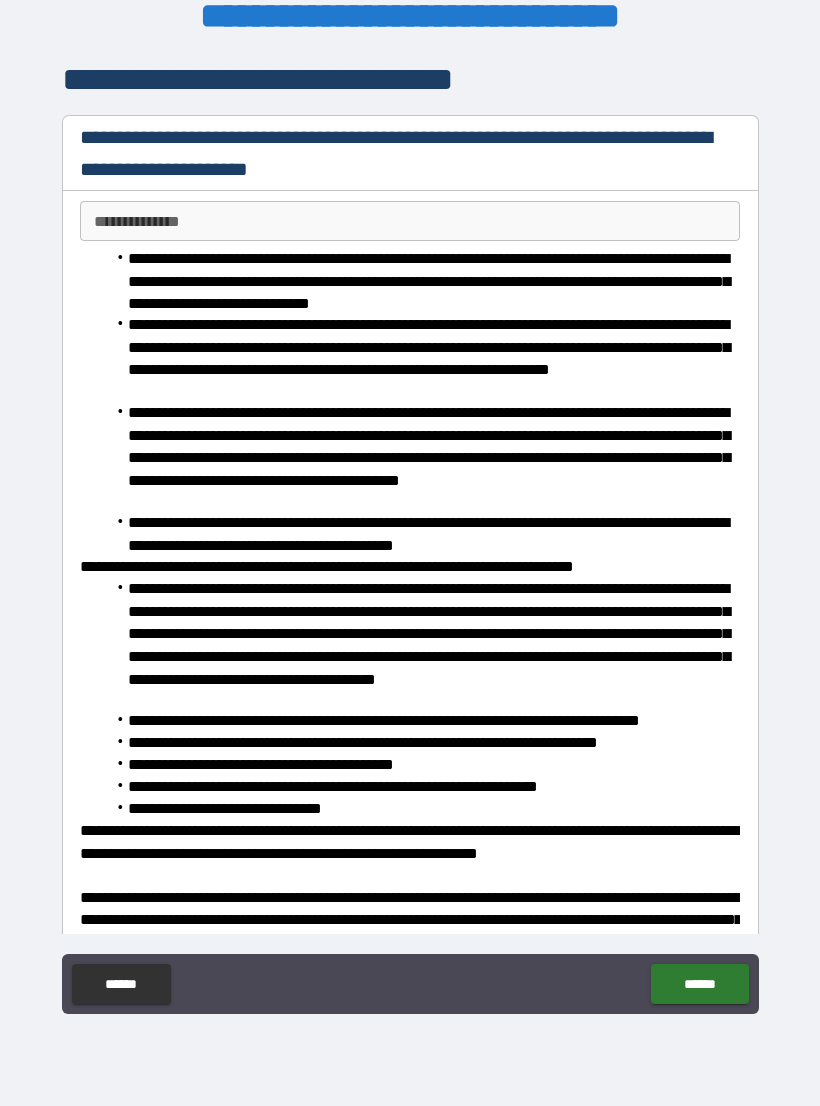 click on "**********" at bounding box center [410, 221] 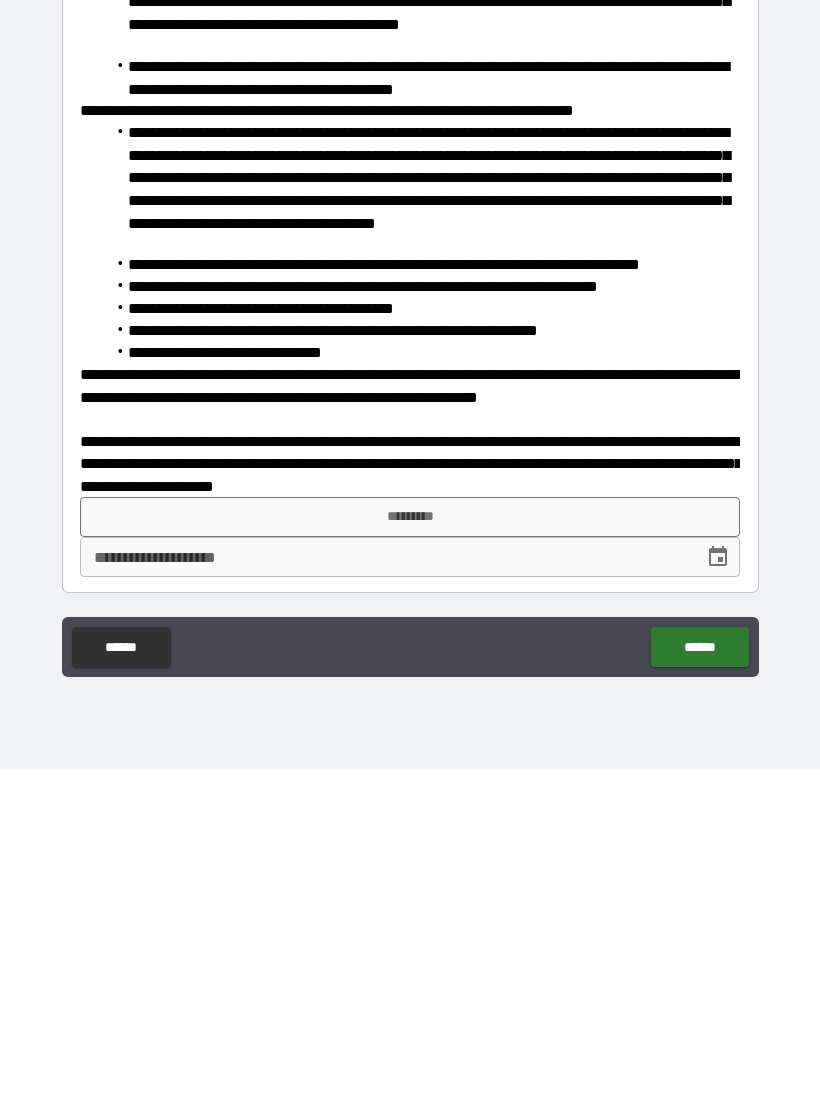 type on "**********" 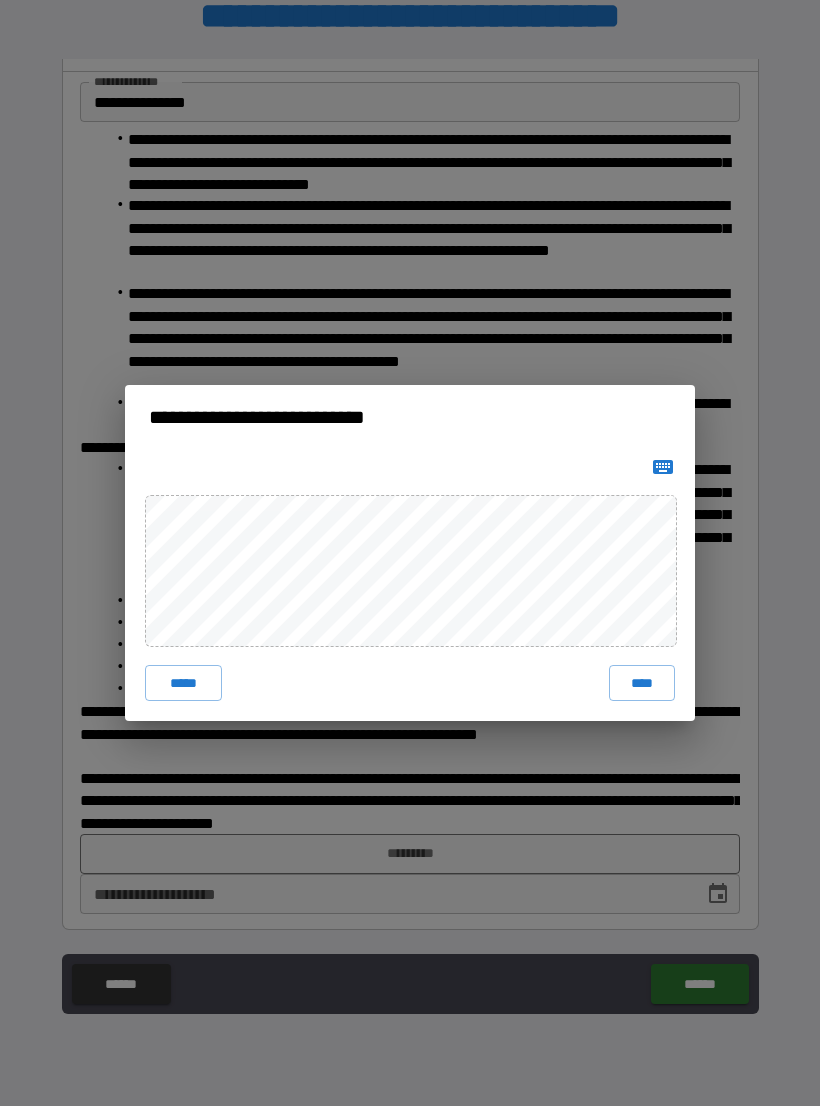 click on "****" at bounding box center [642, 683] 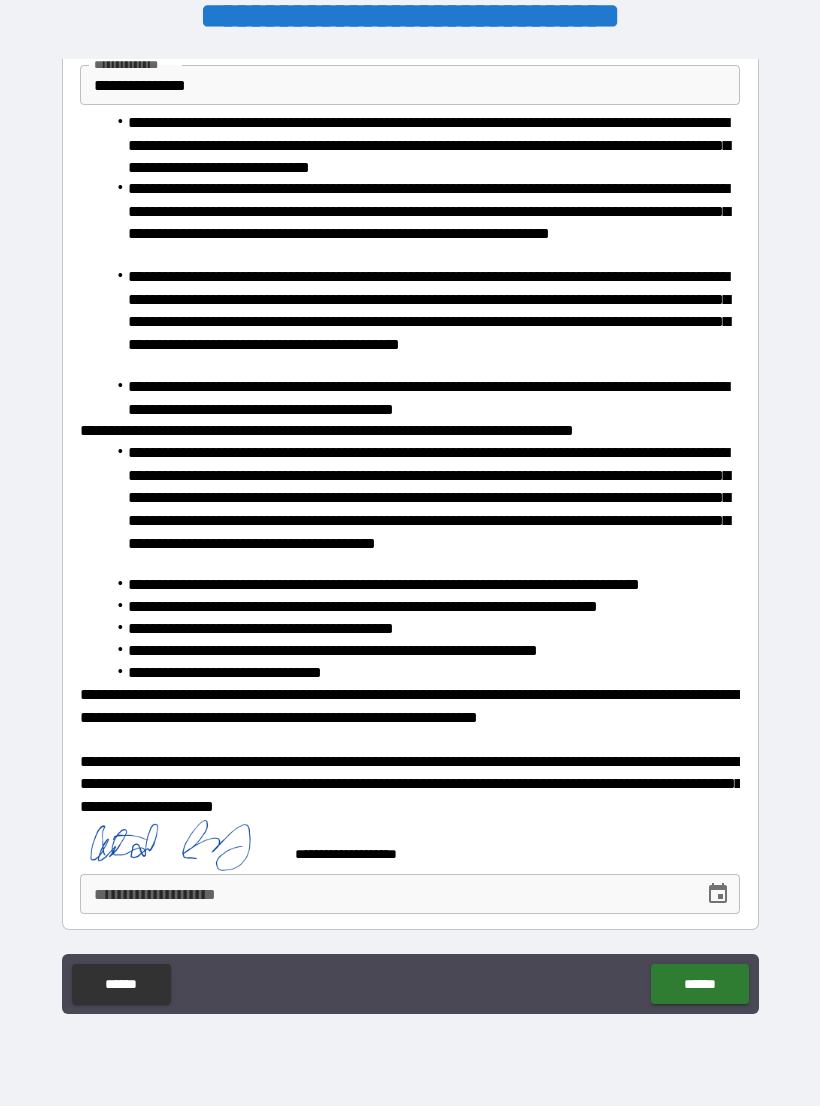 click 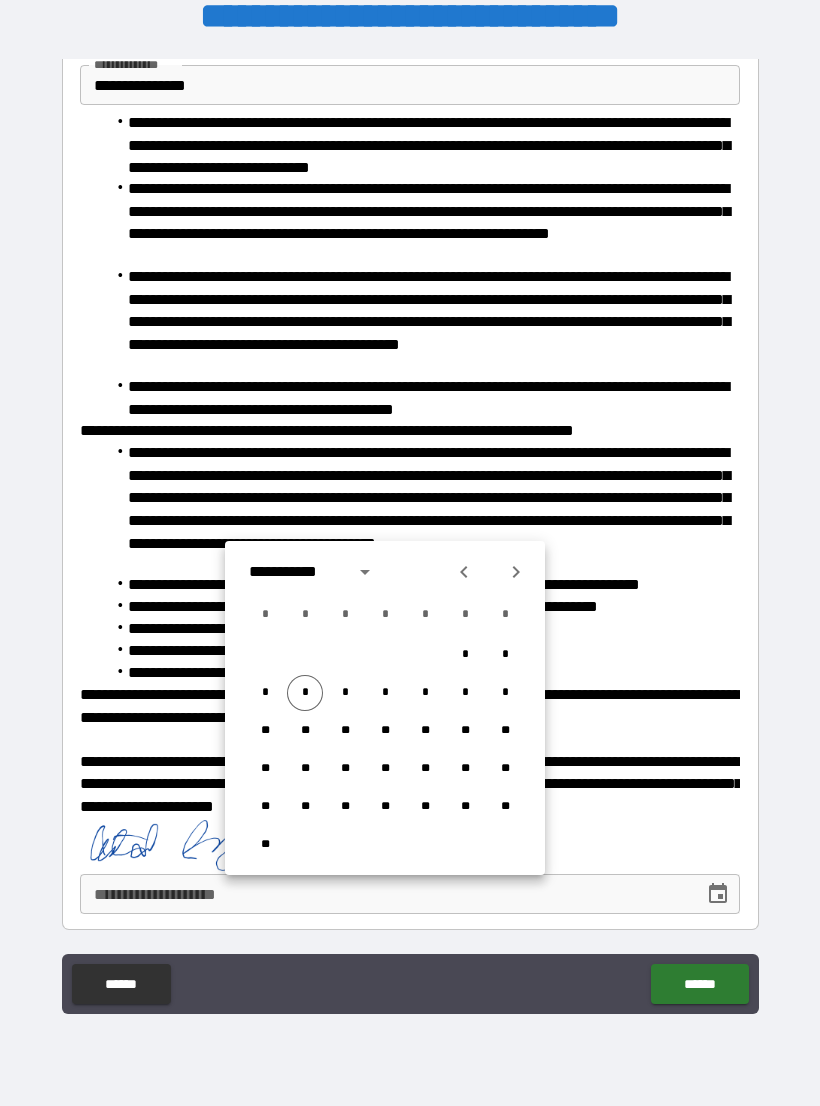 click on "*" at bounding box center [305, 693] 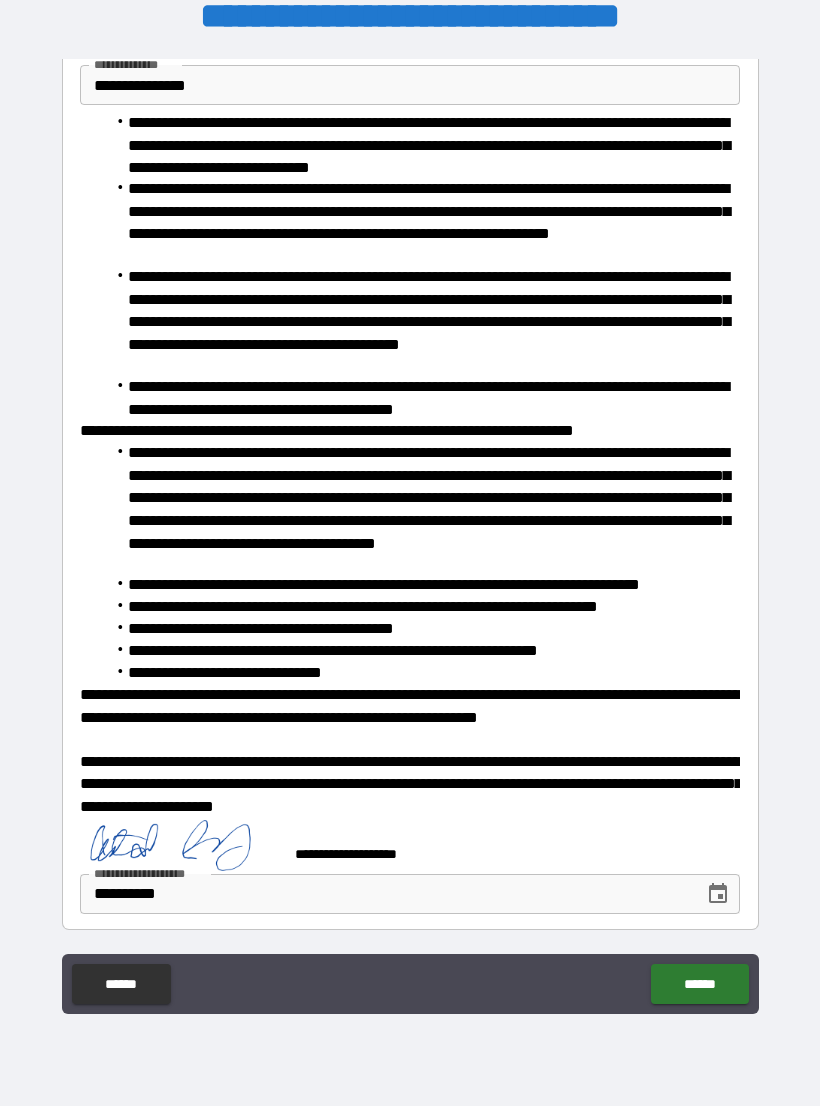 click on "******" at bounding box center [699, 984] 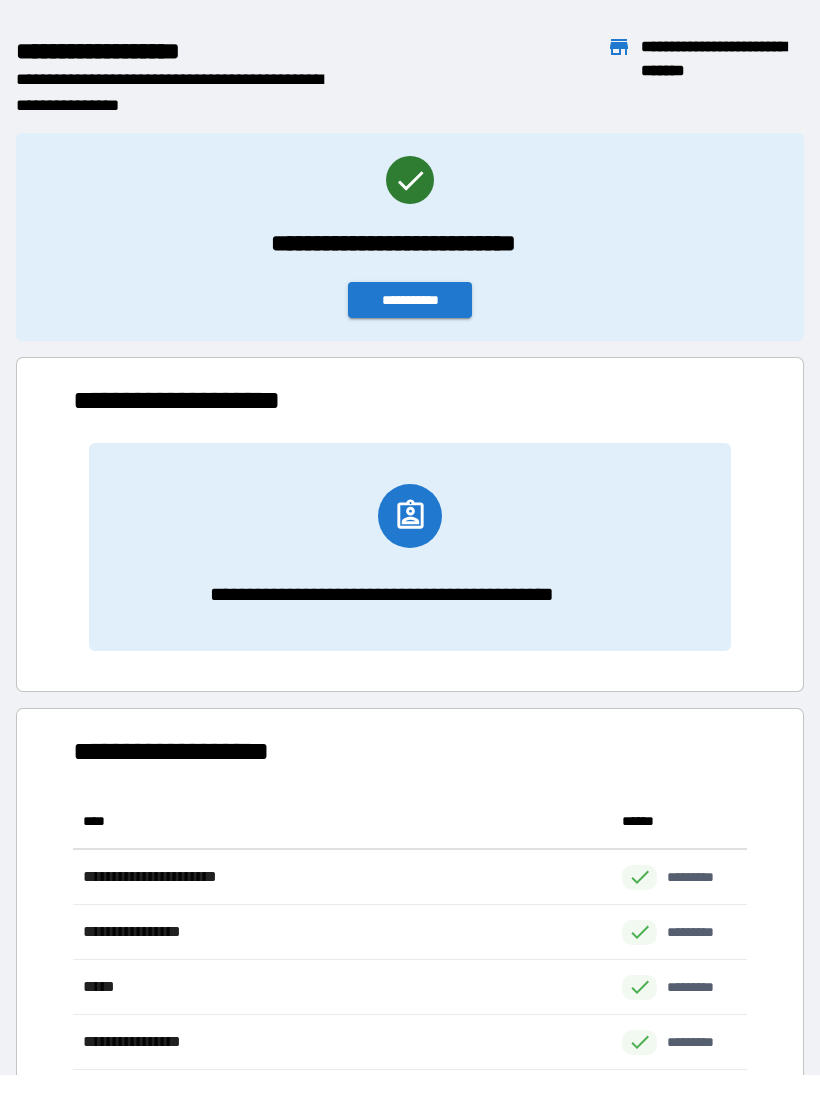 click on "**********" at bounding box center (410, 237) 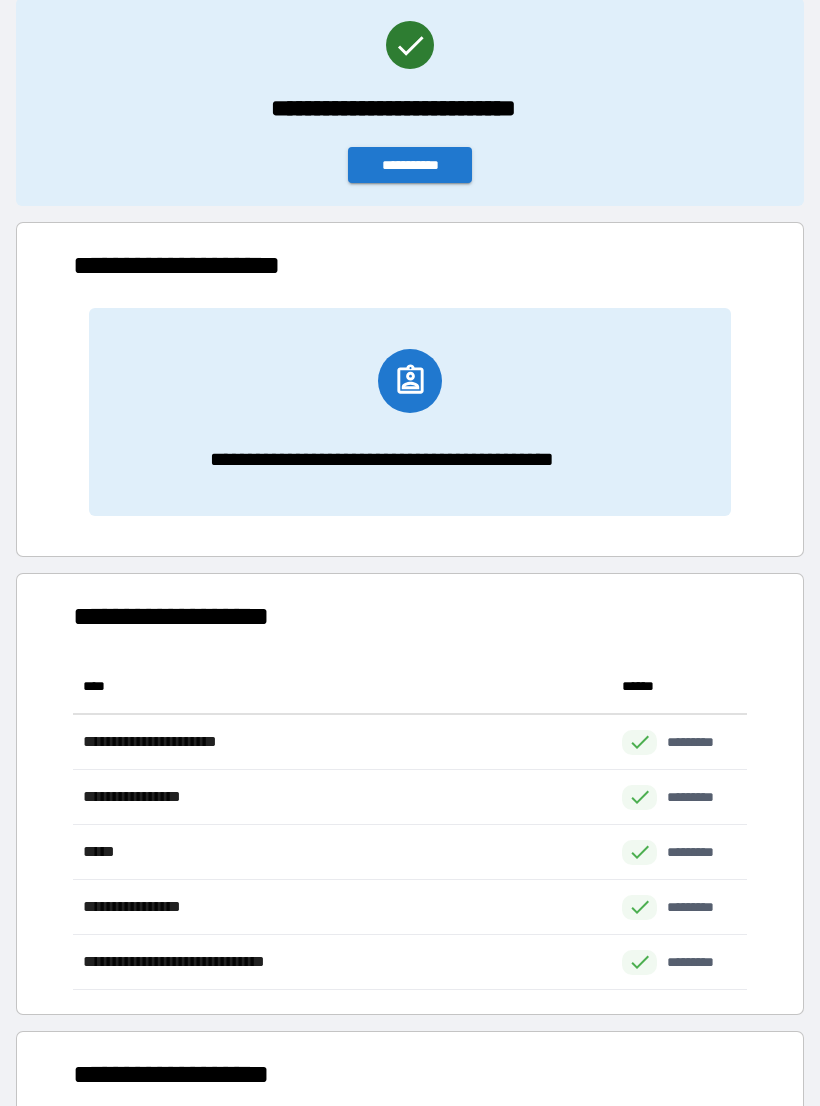 click on "**********" at bounding box center (410, 165) 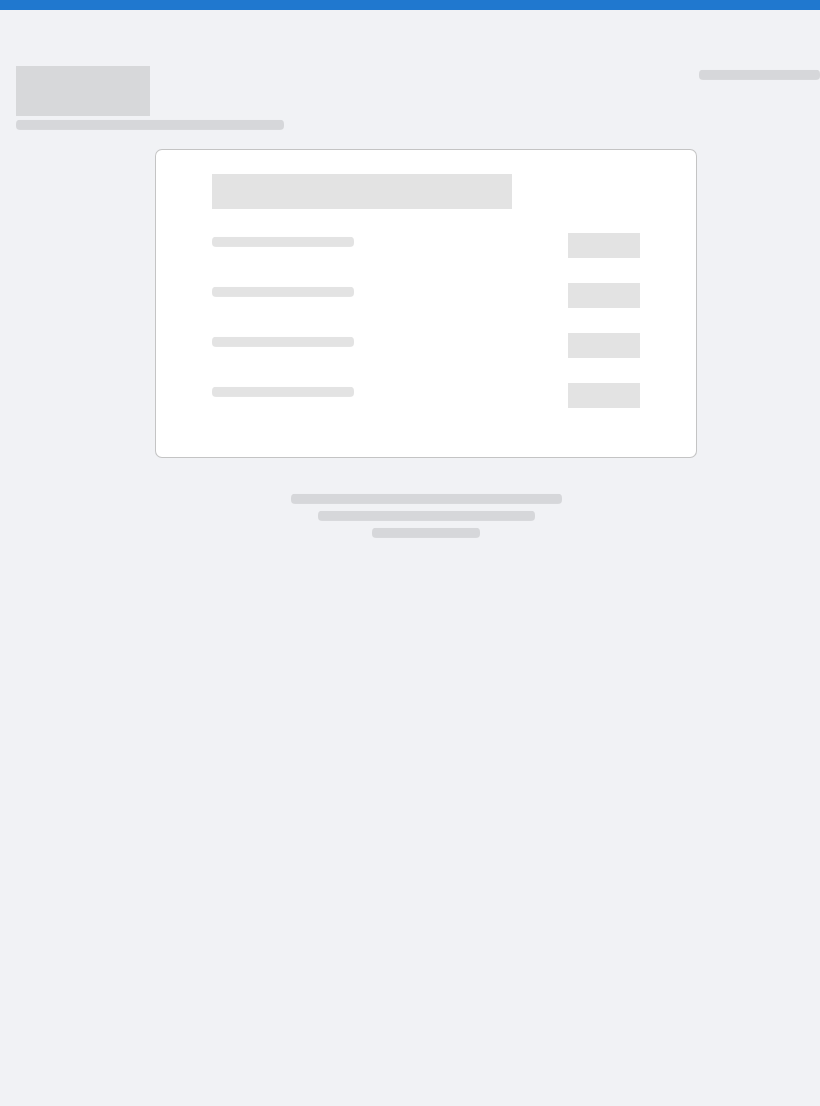 scroll, scrollTop: 0, scrollLeft: 0, axis: both 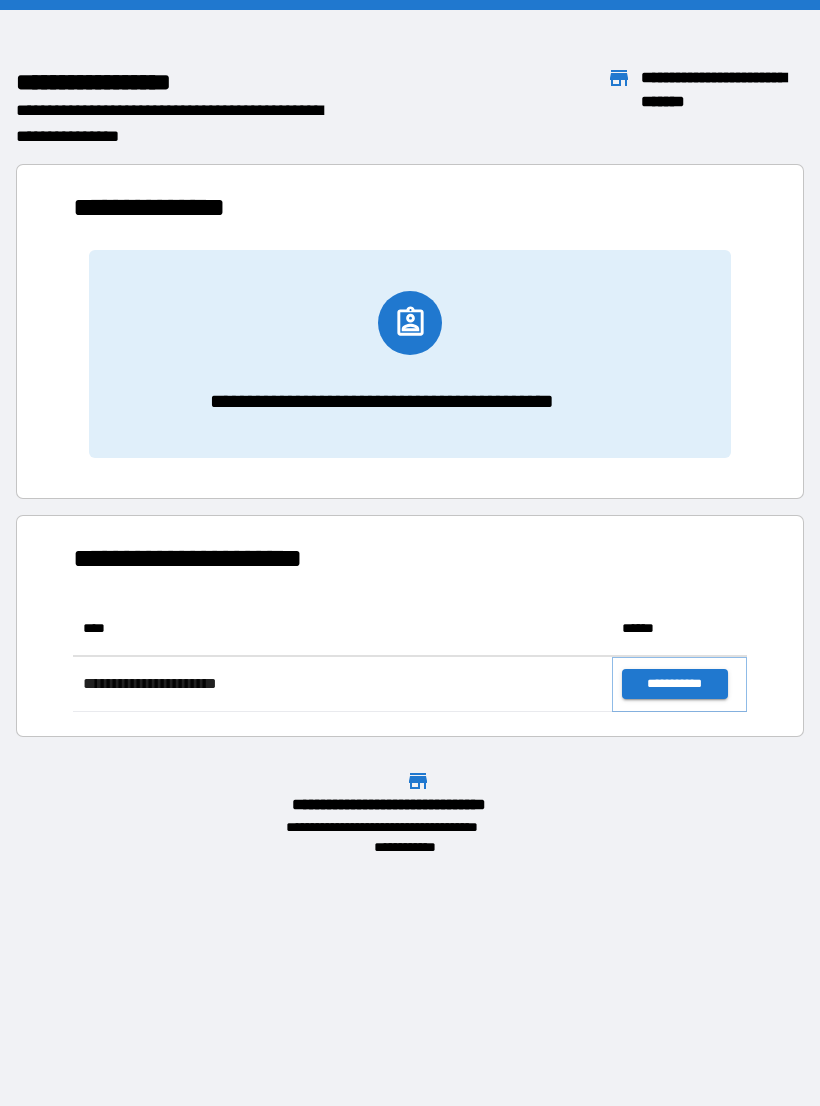click on "**********" at bounding box center [674, 684] 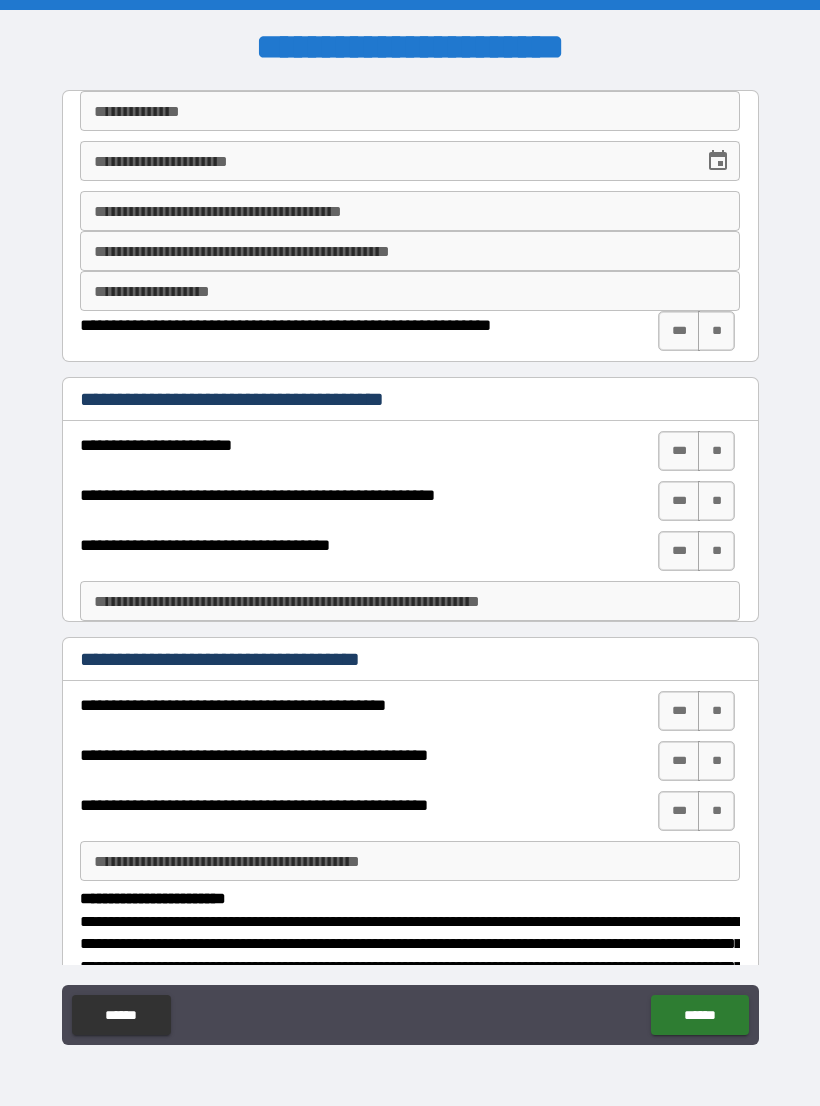 click on "**********" at bounding box center [410, 111] 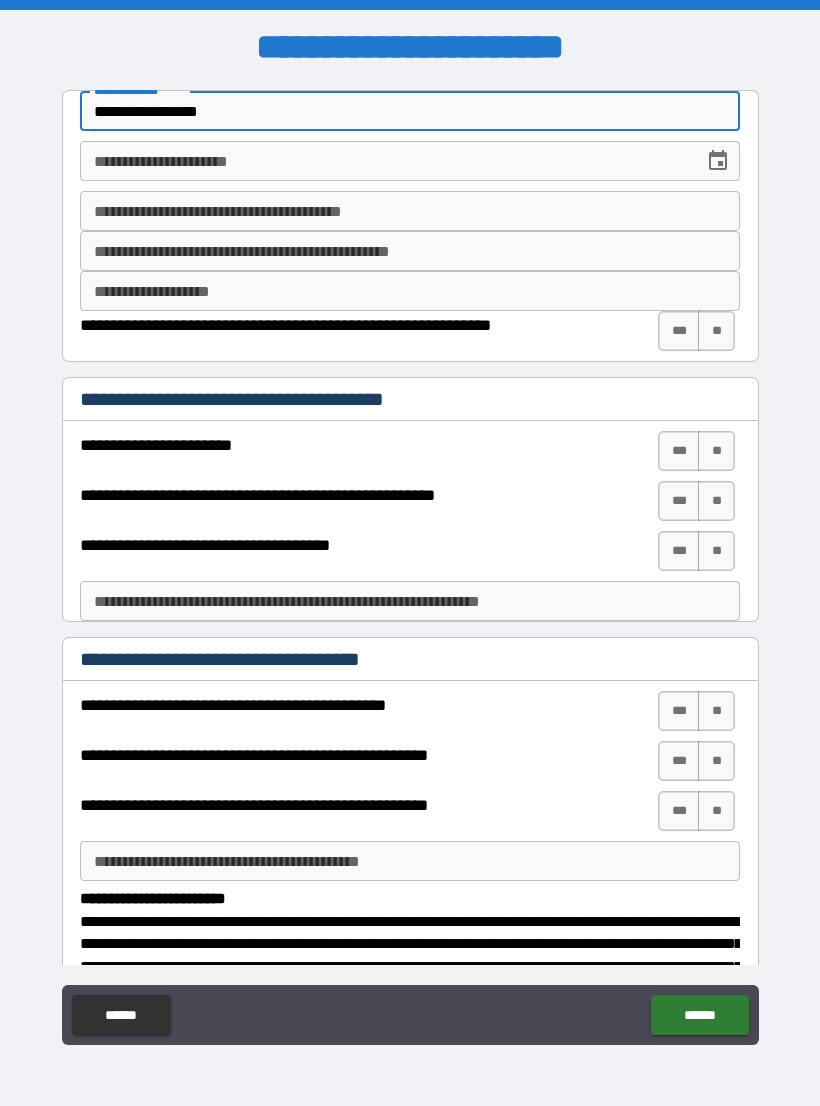 type on "**********" 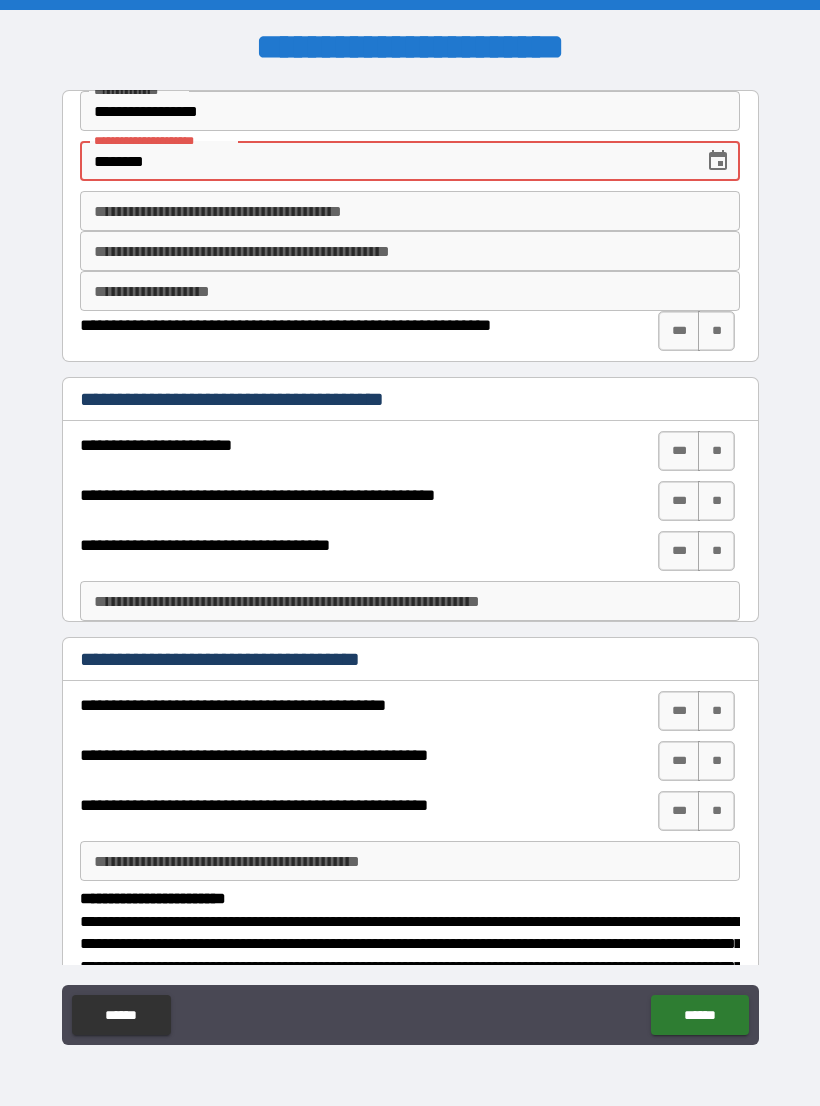 type on "********" 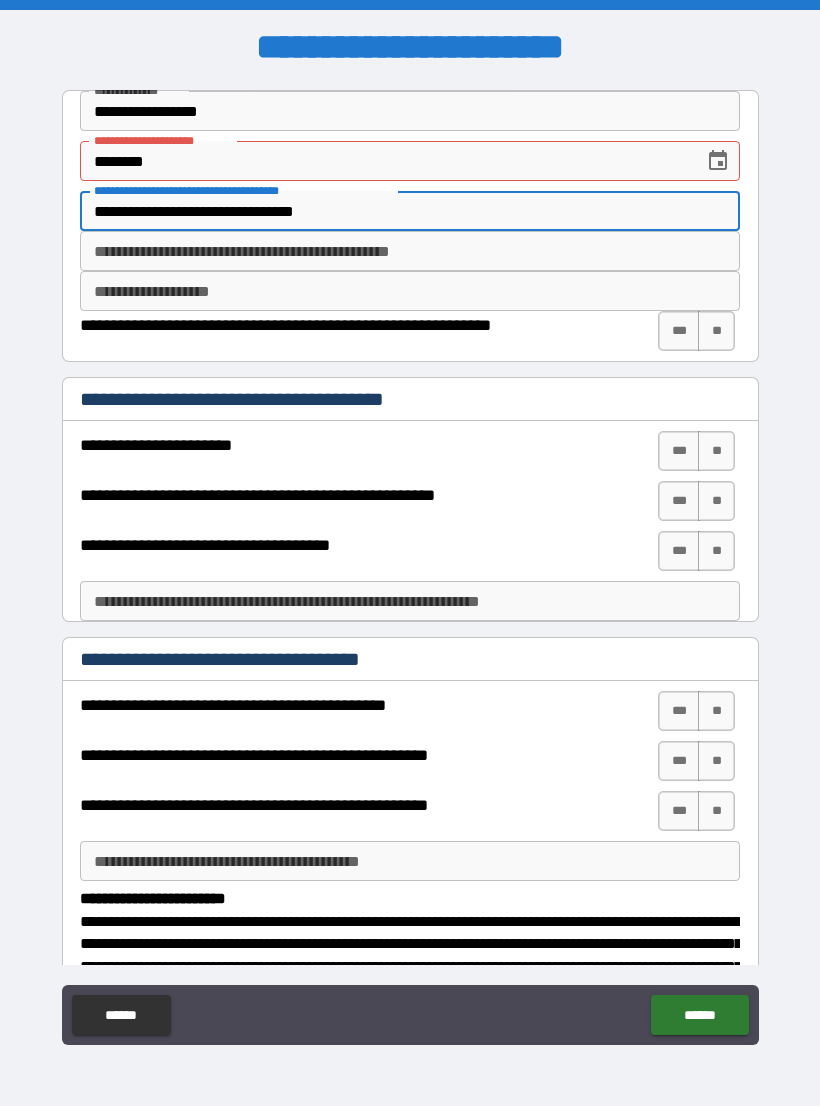 type on "**********" 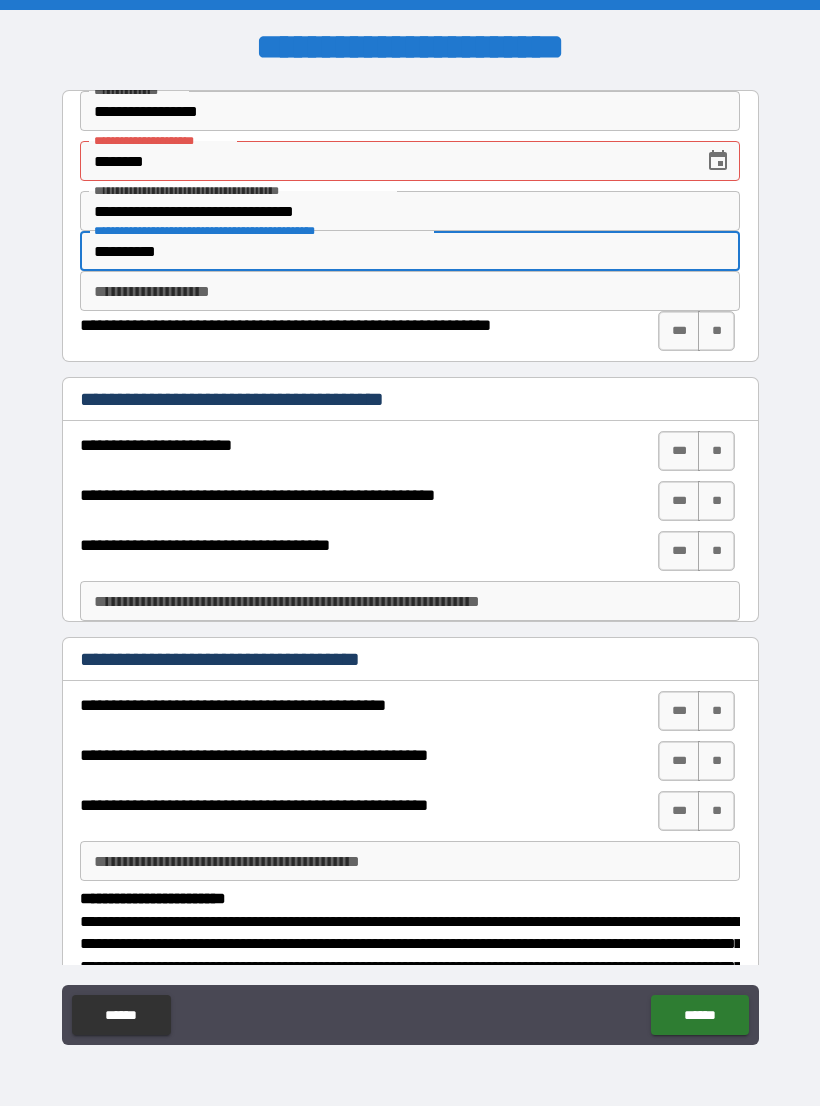 type on "**********" 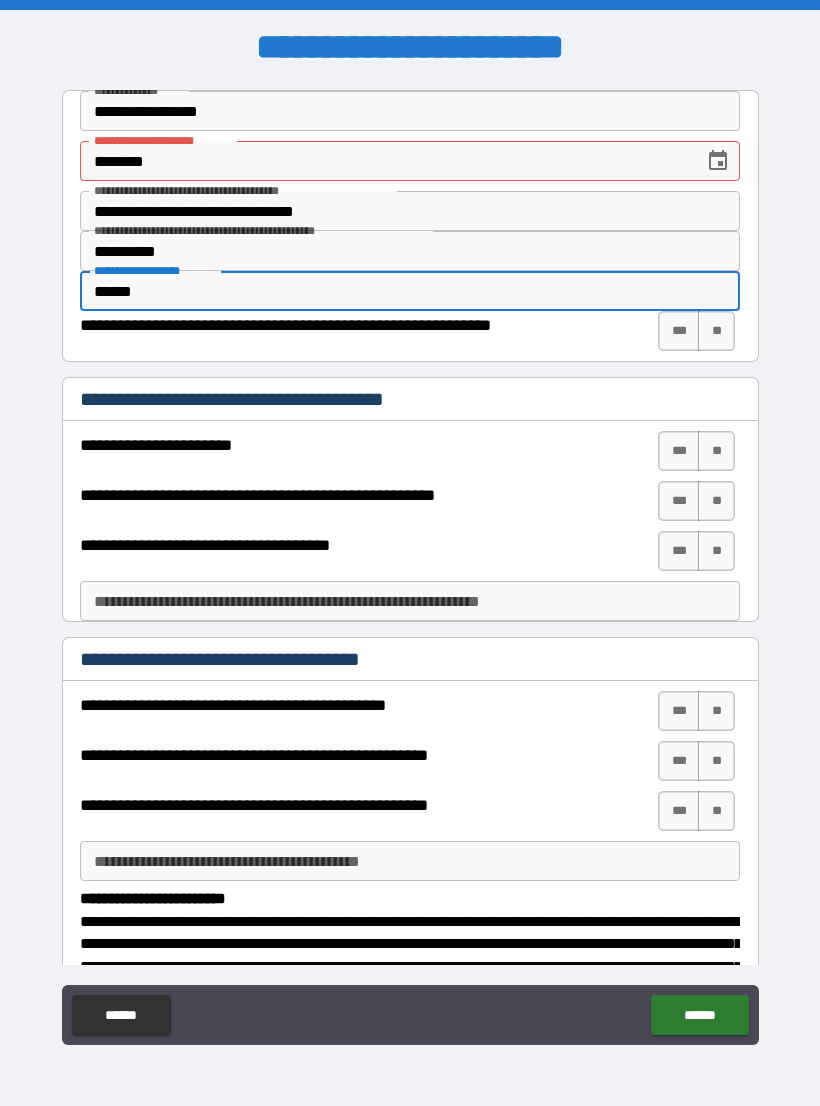 type on "******" 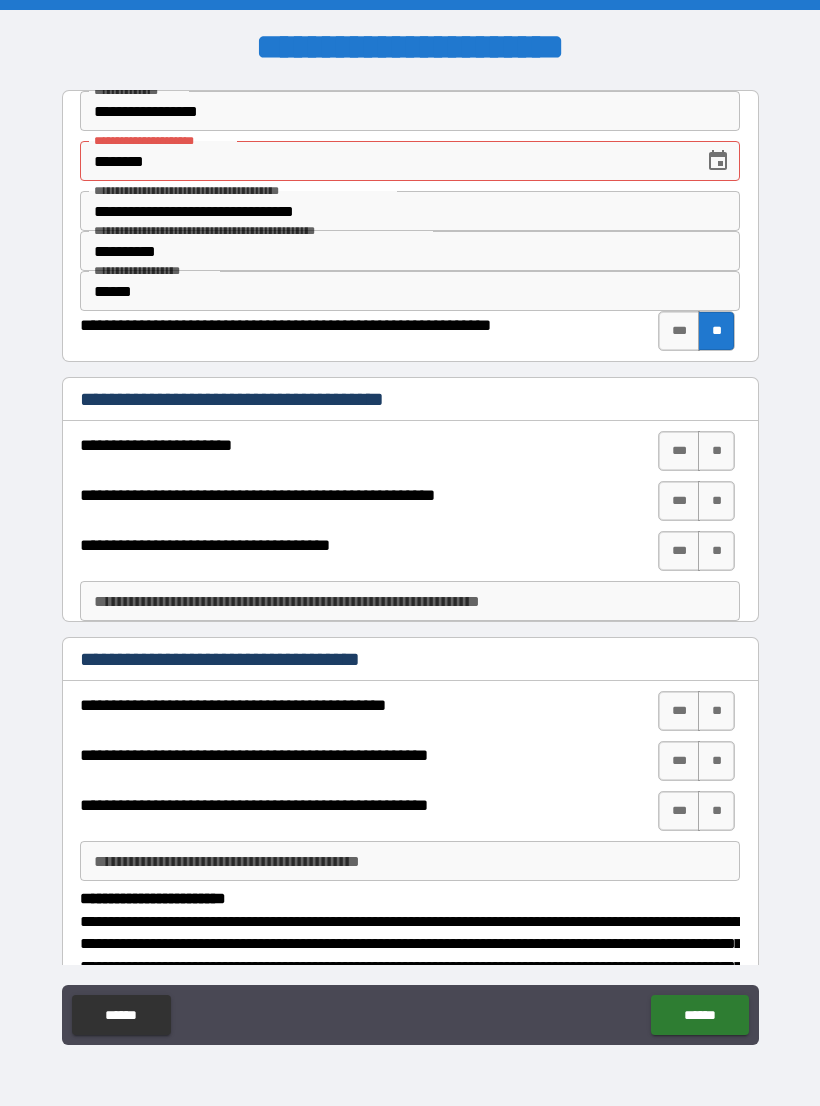 click on "**" at bounding box center (716, 451) 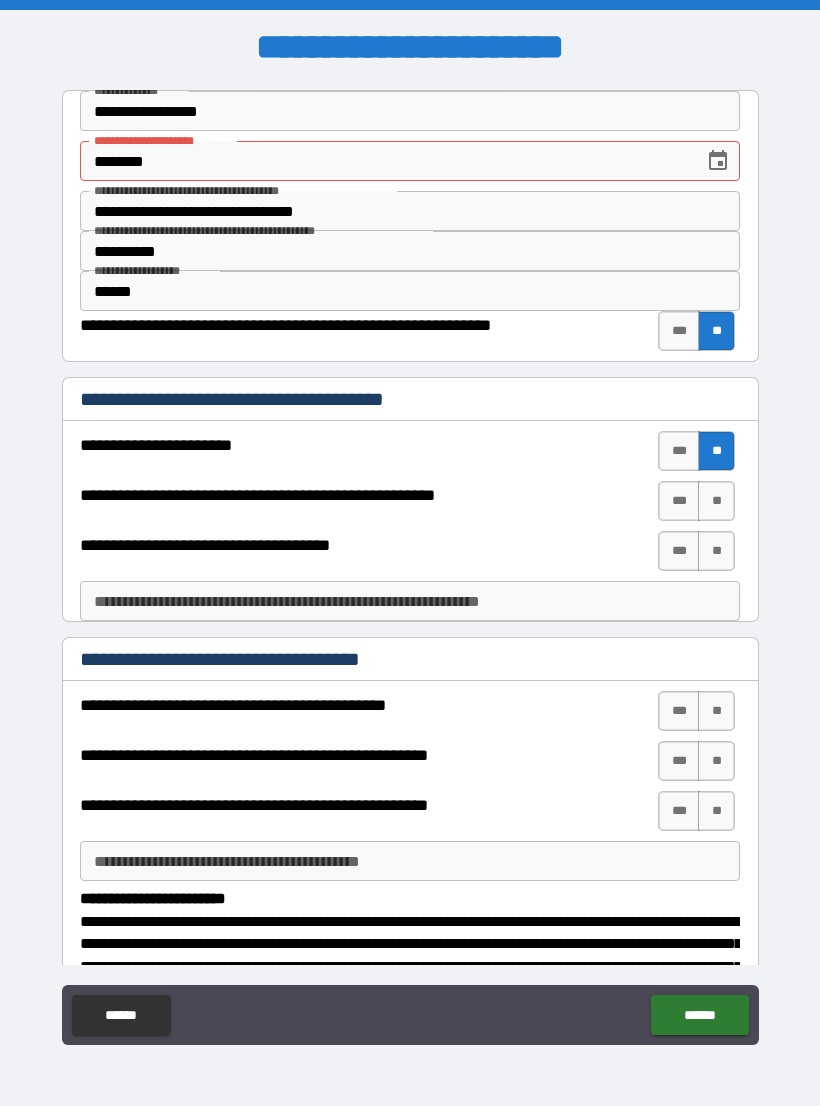 click on "**" at bounding box center (716, 501) 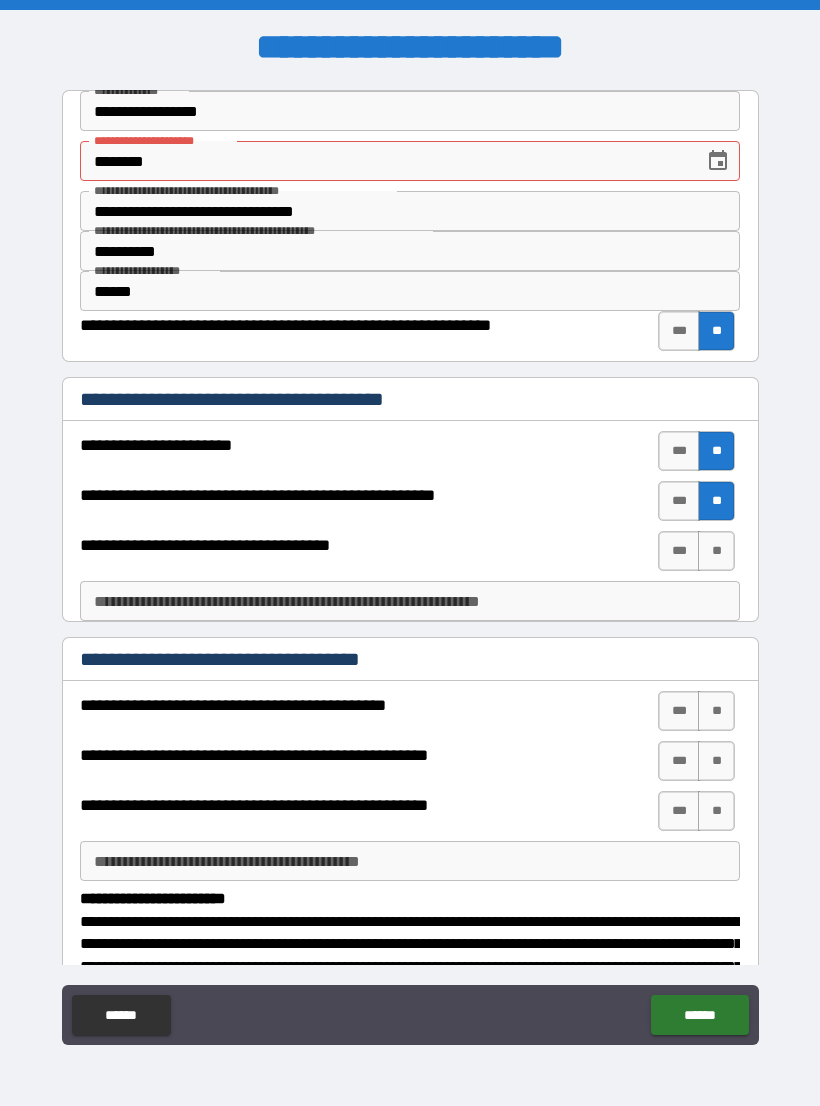 click on "**" at bounding box center (716, 551) 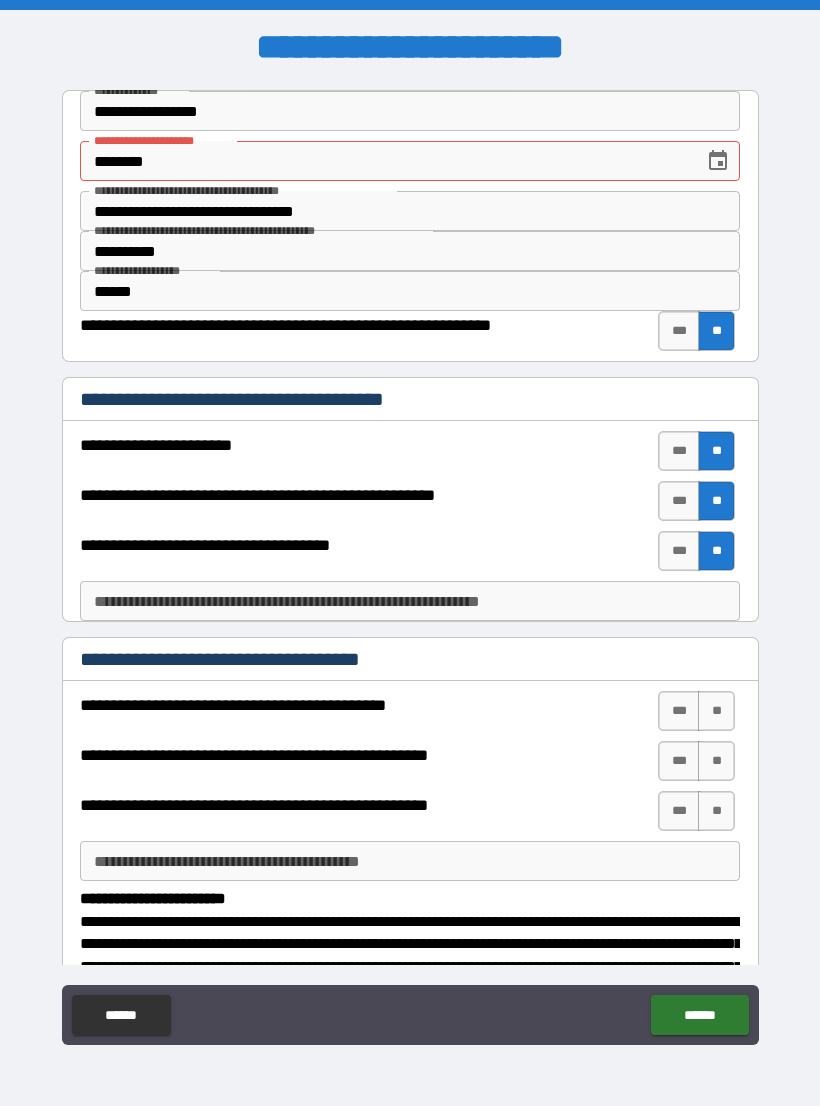 click on "**********" at bounding box center [410, 601] 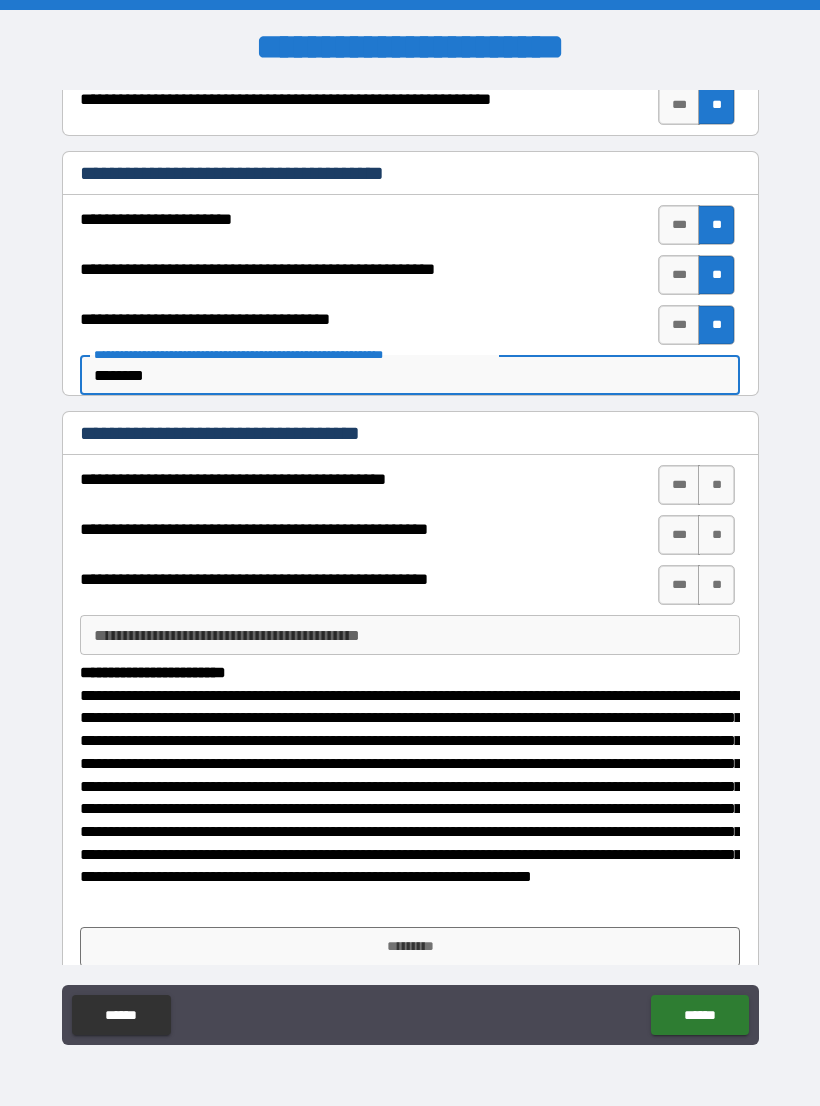 scroll, scrollTop: 244, scrollLeft: 0, axis: vertical 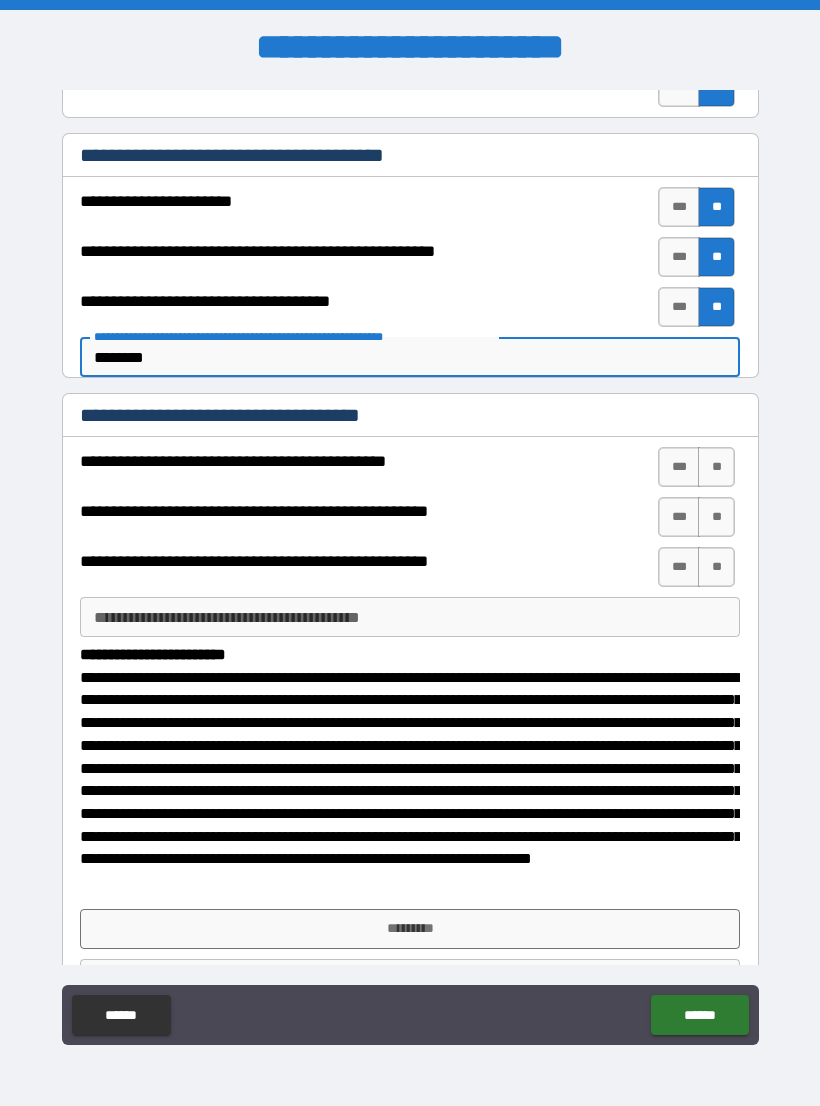 click on "***" at bounding box center (679, 467) 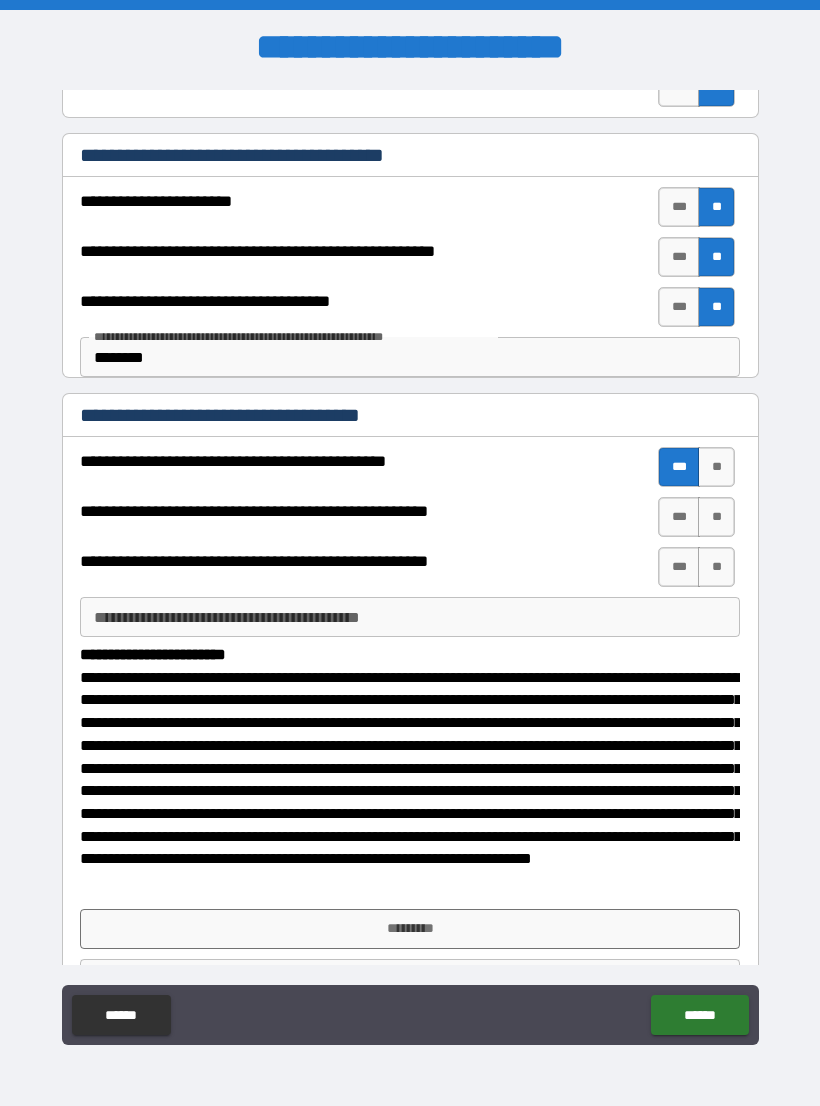 click on "***" at bounding box center [679, 517] 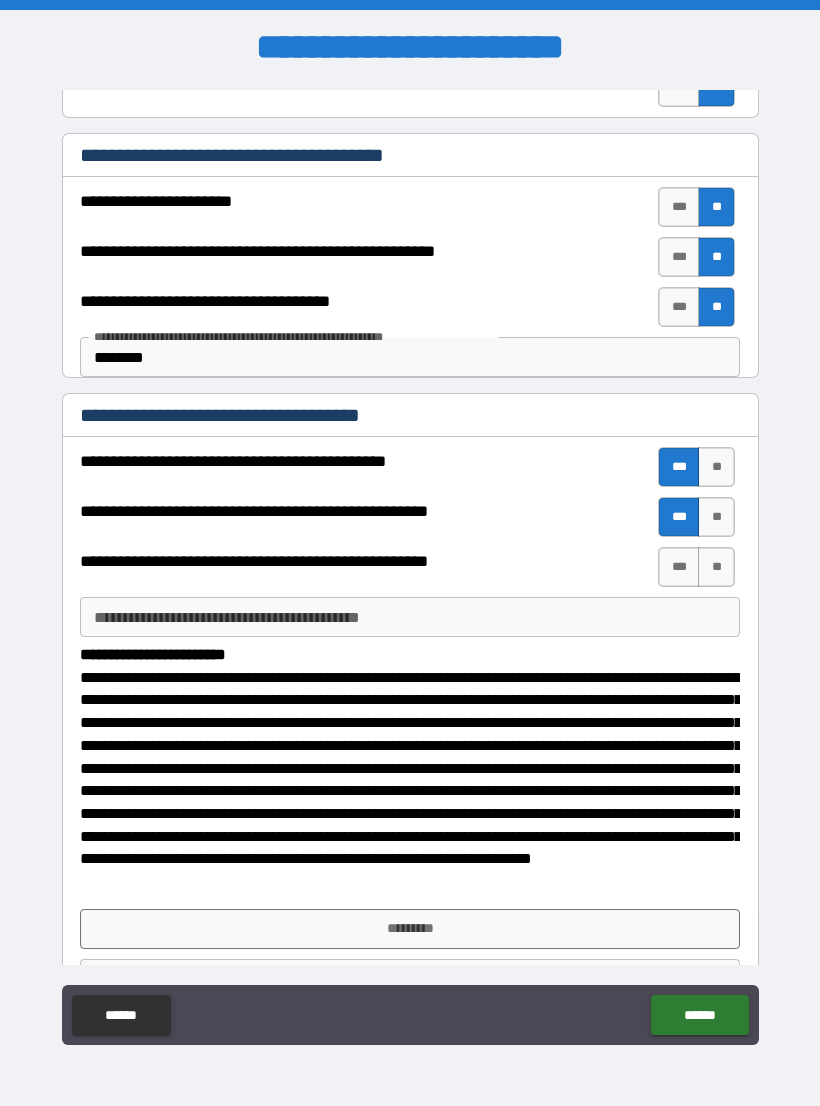 click on "**" at bounding box center (716, 567) 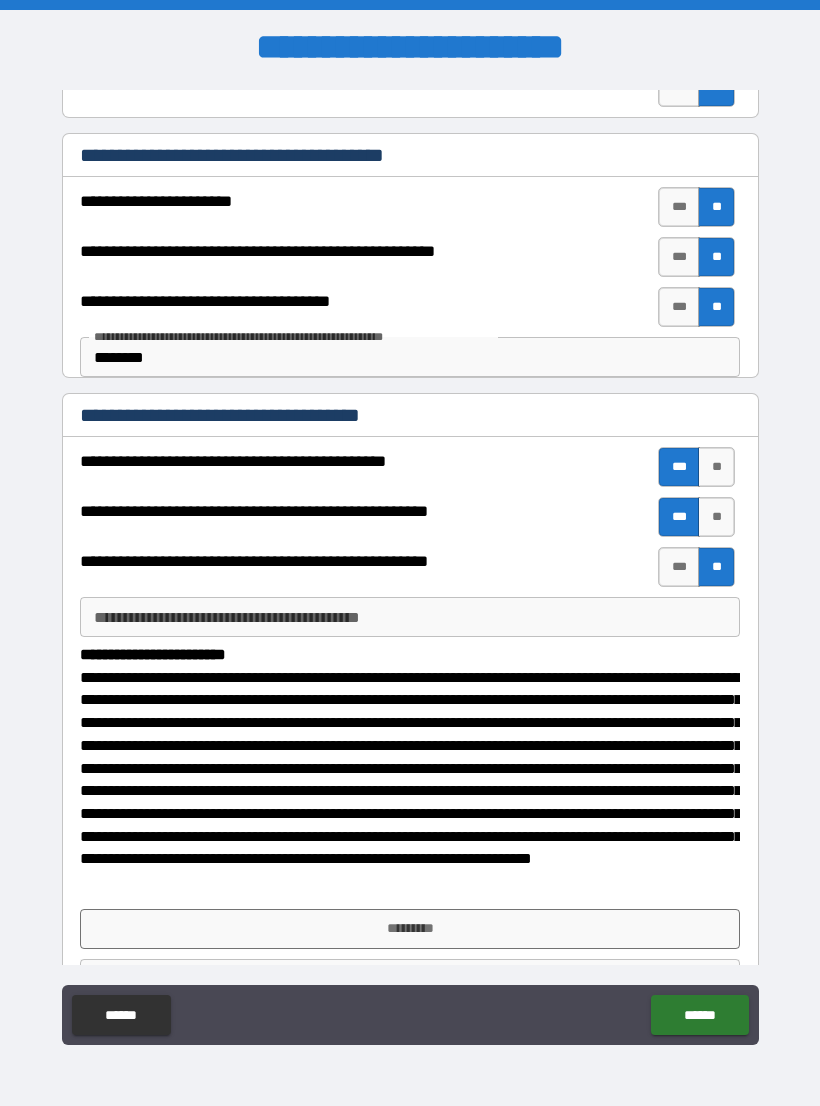 click on "*********" at bounding box center [410, 929] 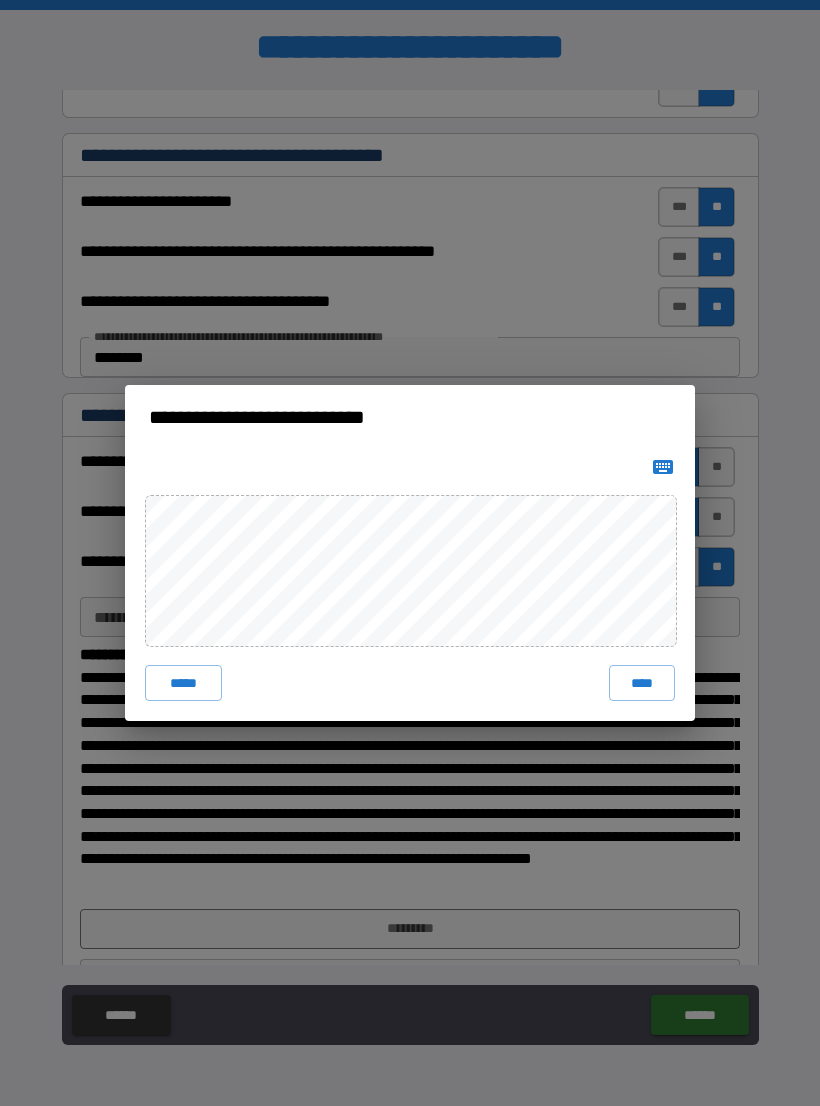 click on "****" at bounding box center [642, 683] 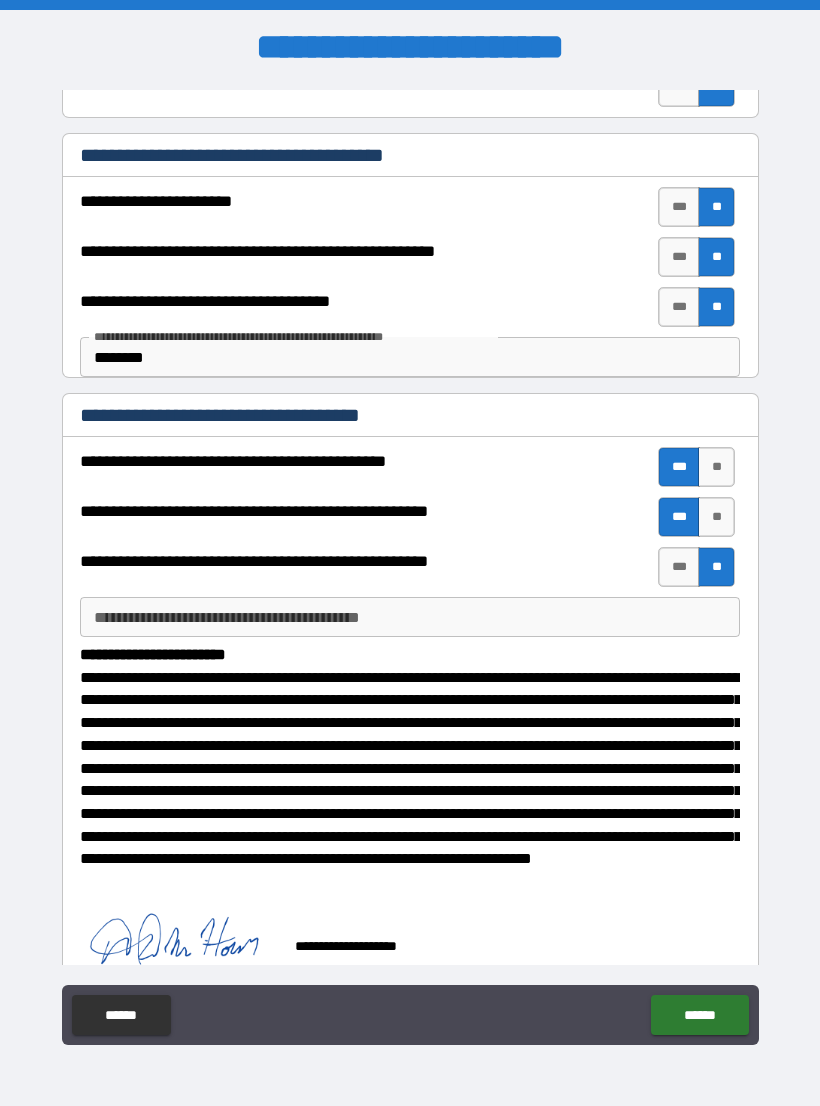 click on "*******" at bounding box center [410, 357] 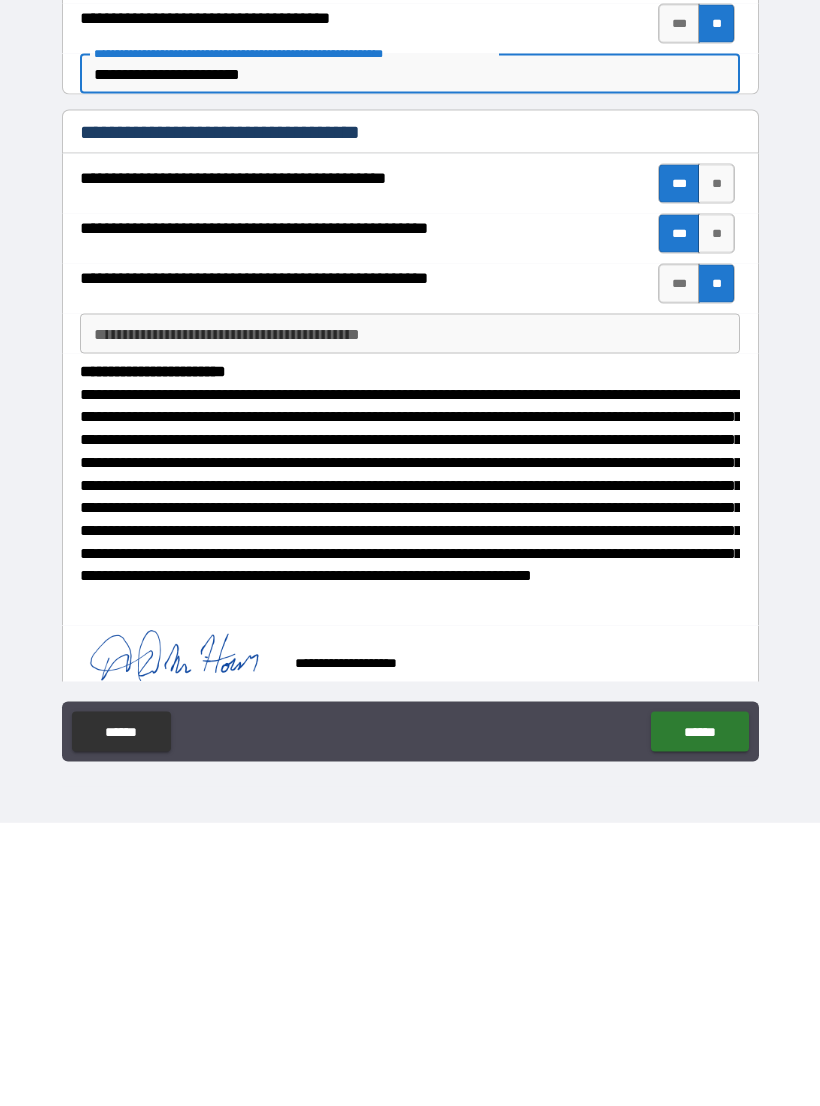 scroll, scrollTop: 31, scrollLeft: 0, axis: vertical 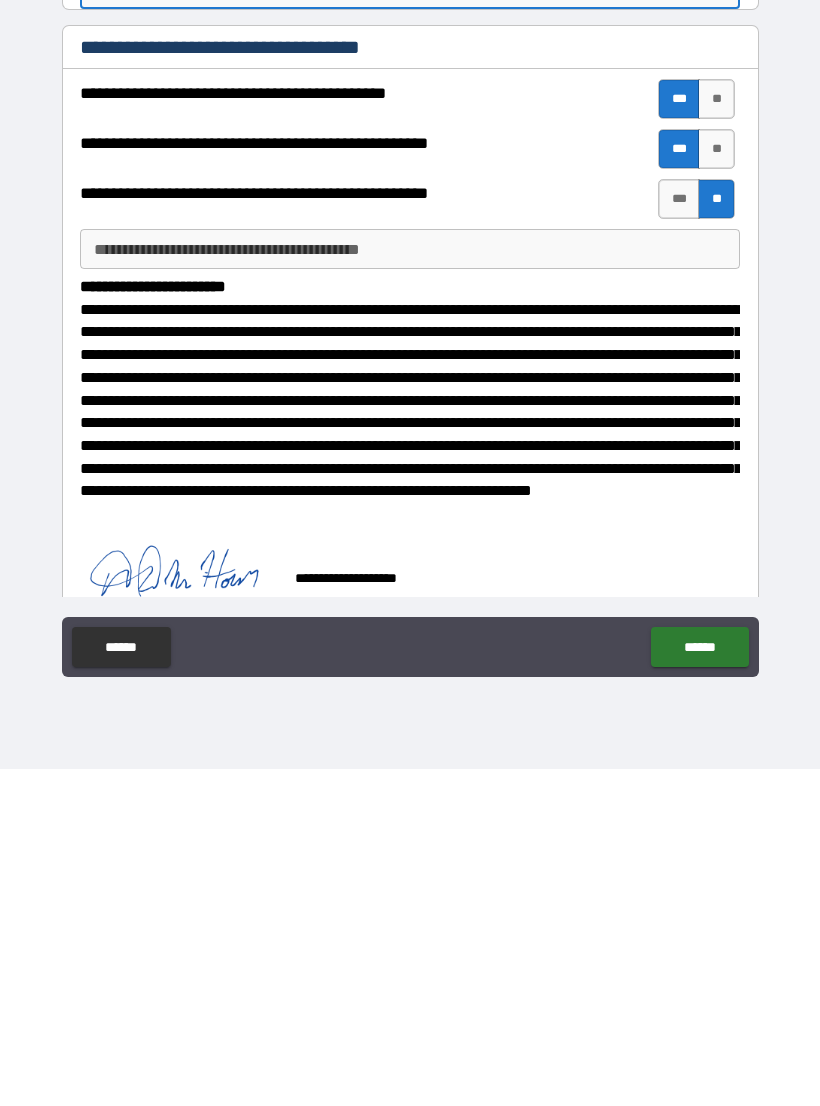 type on "**********" 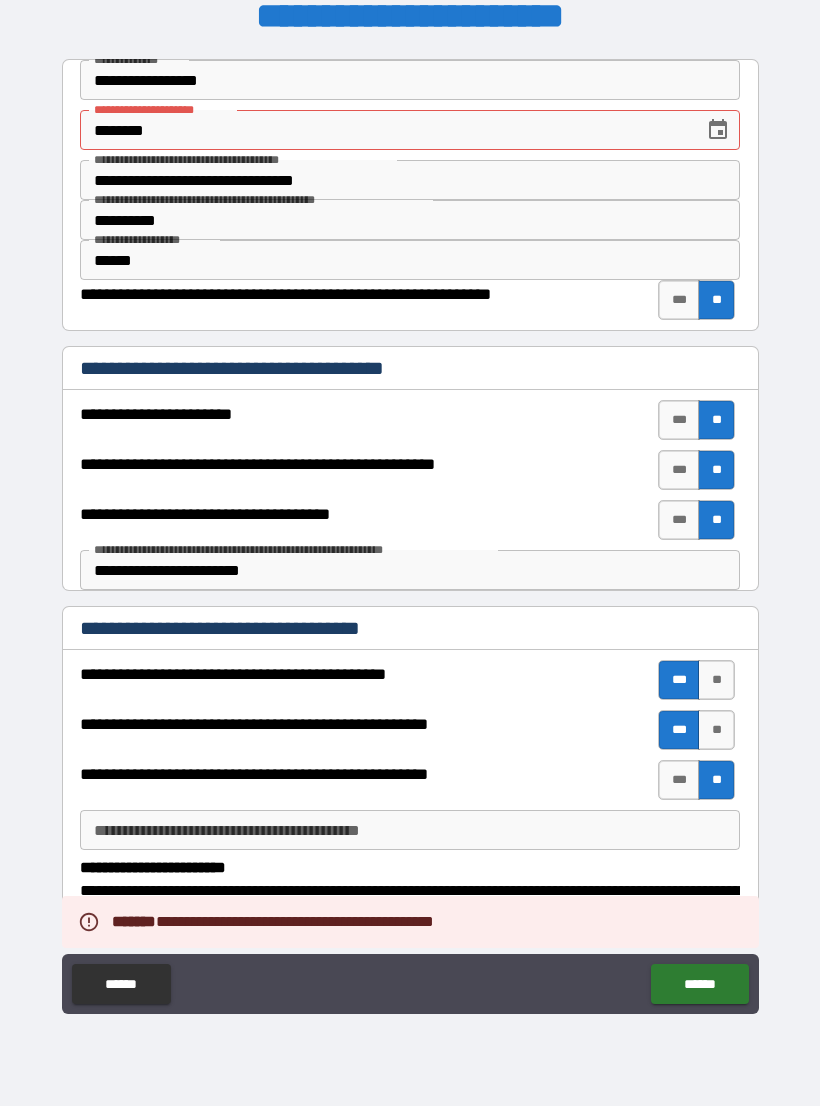 scroll, scrollTop: 0, scrollLeft: 0, axis: both 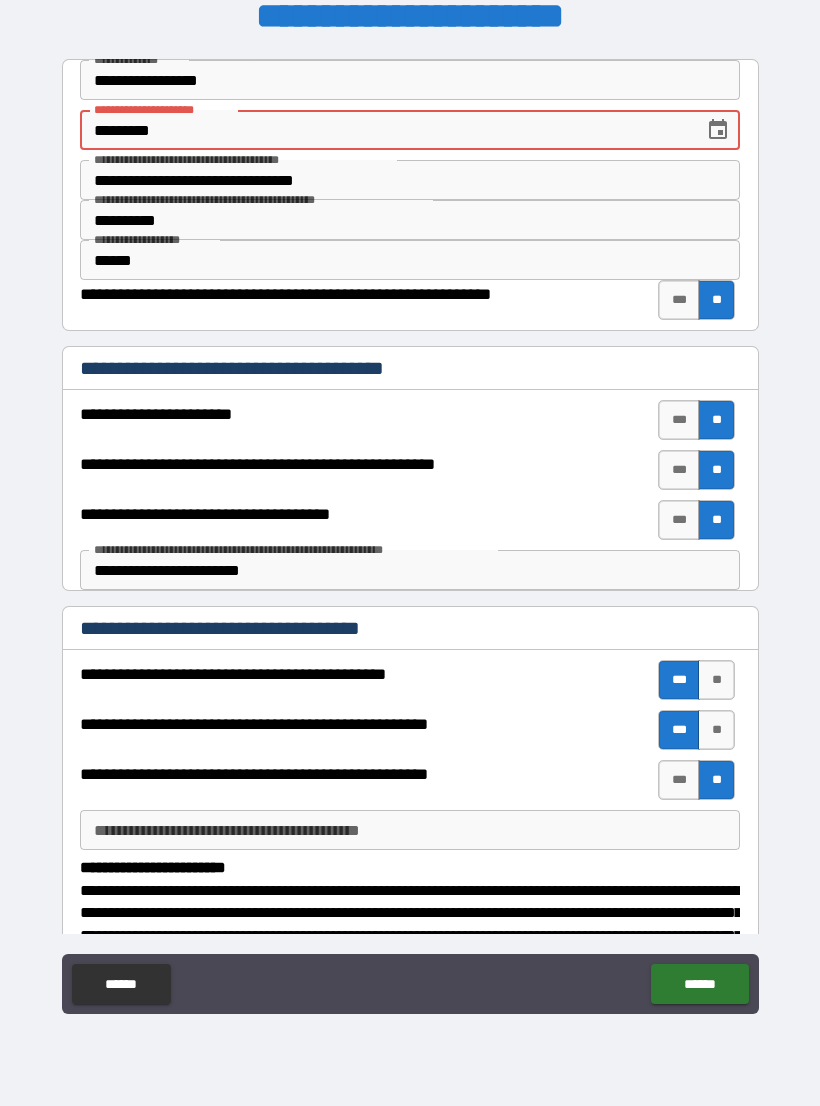 type on "**********" 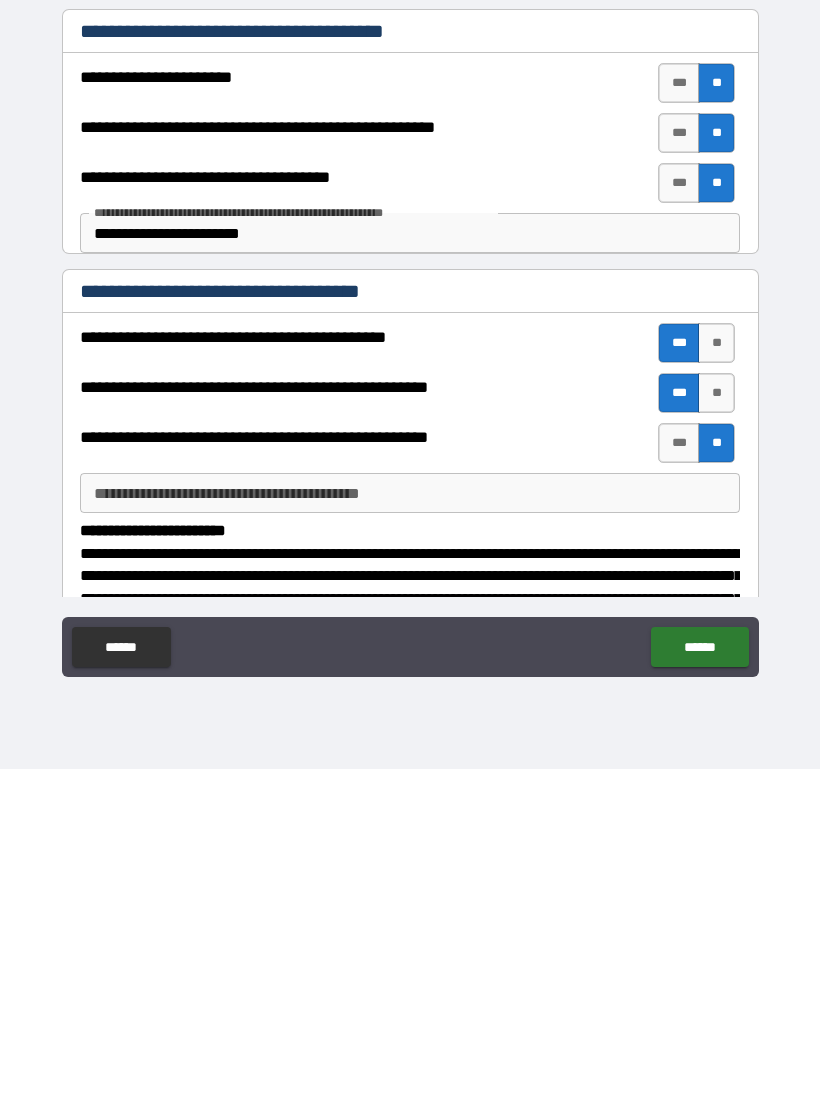 click on "******" at bounding box center (699, 984) 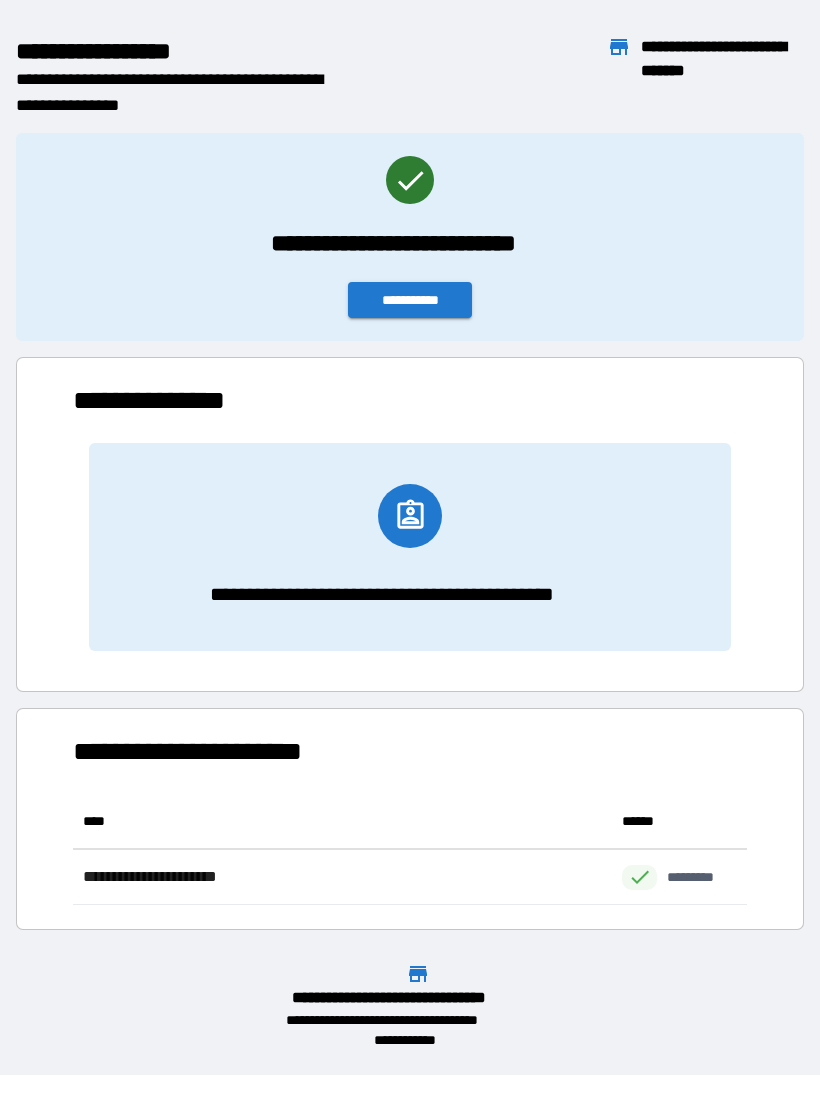 scroll, scrollTop: 1, scrollLeft: 1, axis: both 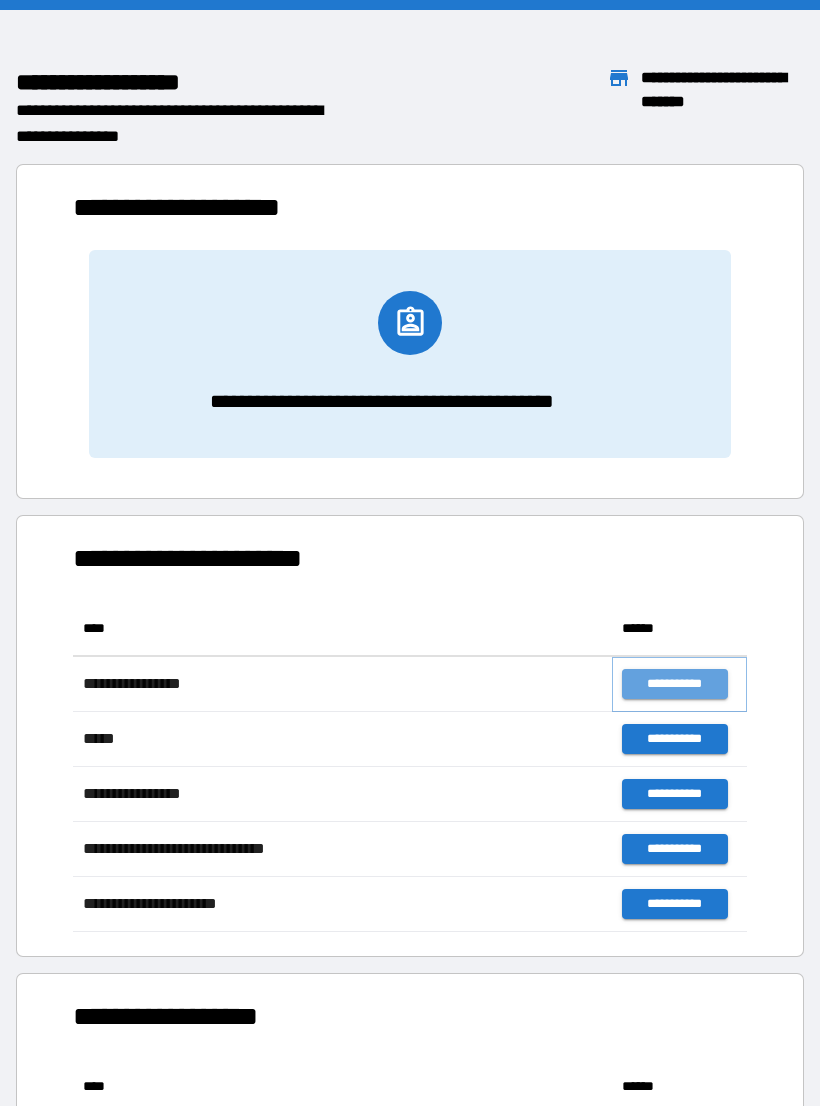 click on "**********" at bounding box center (674, 684) 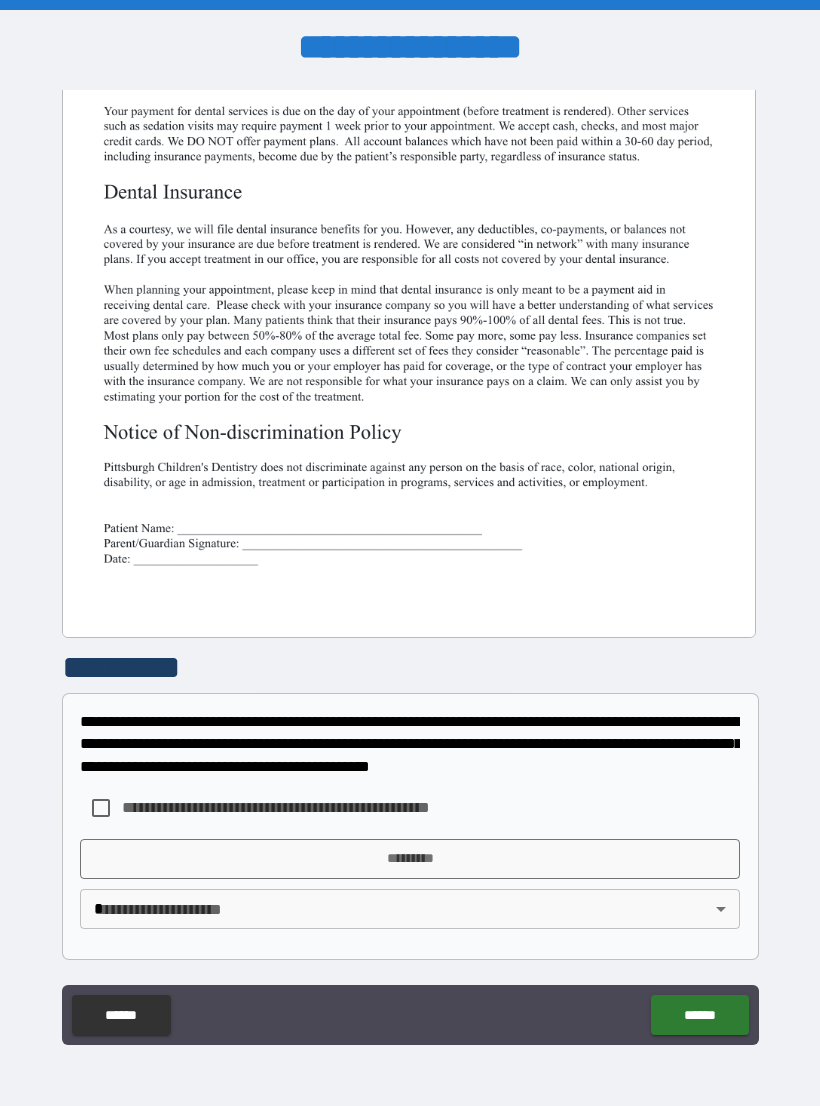 scroll, scrollTop: 380, scrollLeft: 0, axis: vertical 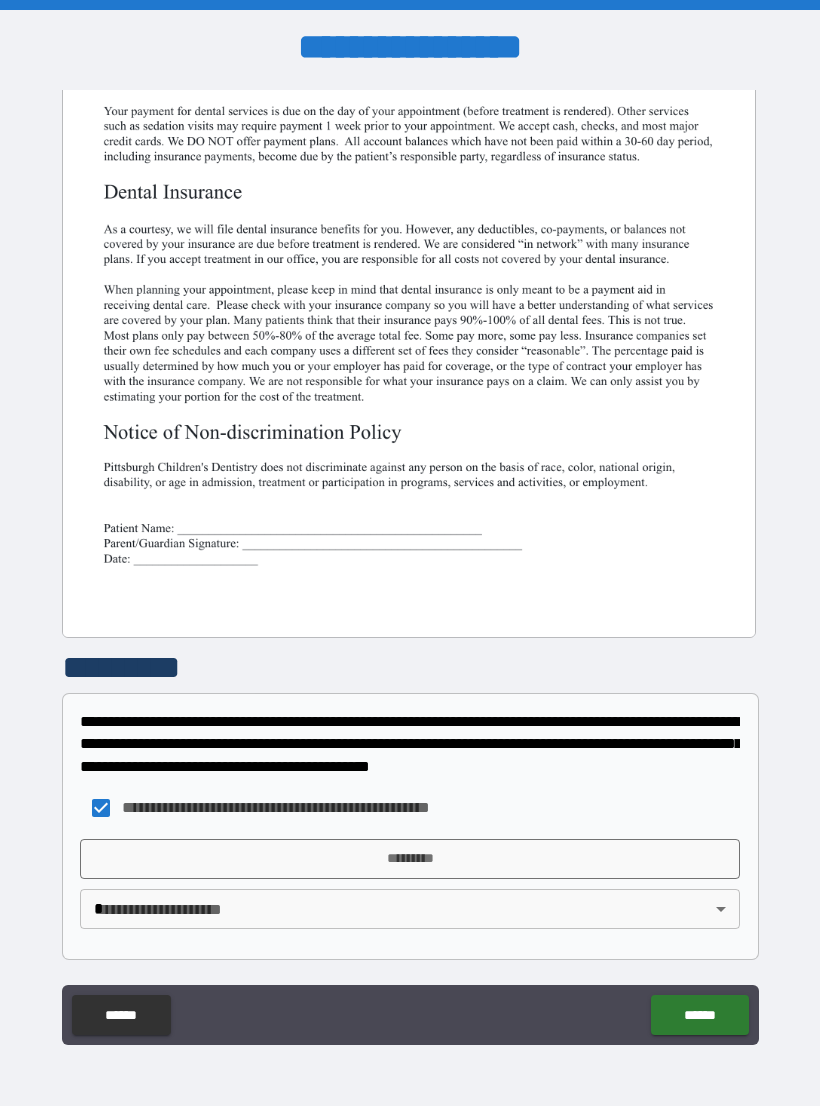 click on "**********" at bounding box center [410, 568] 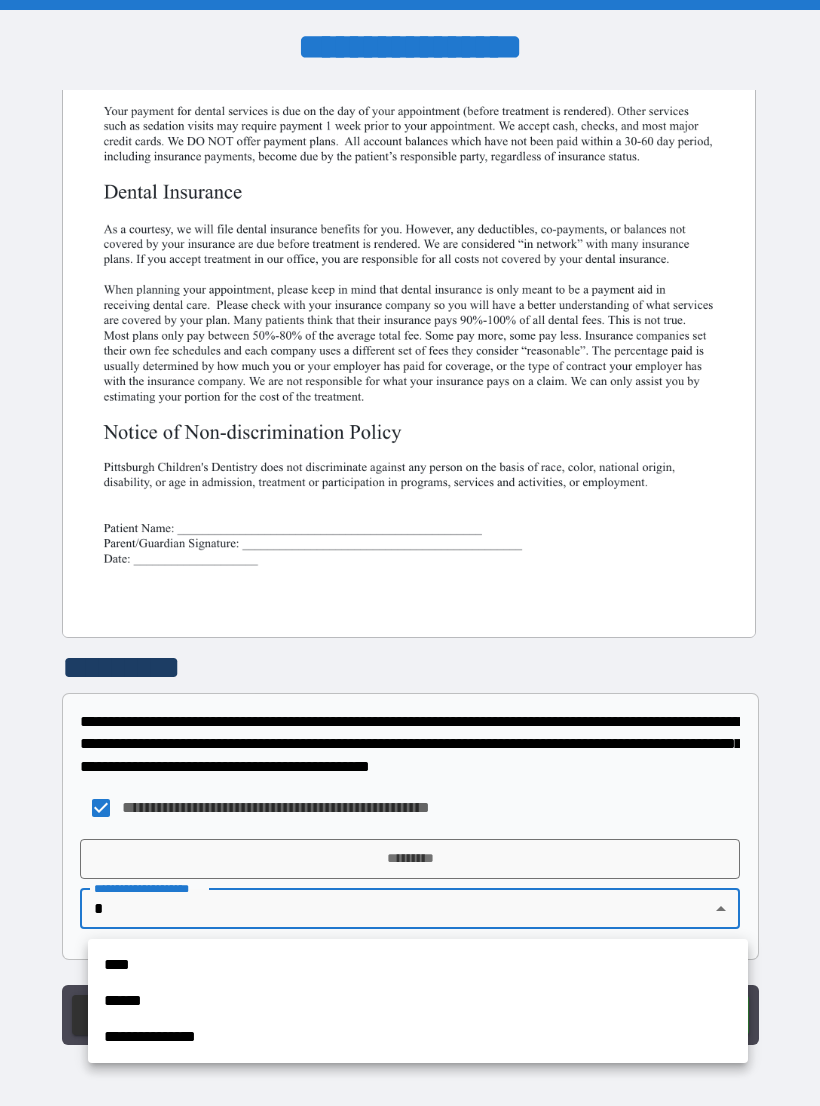 click on "**********" at bounding box center [418, 1037] 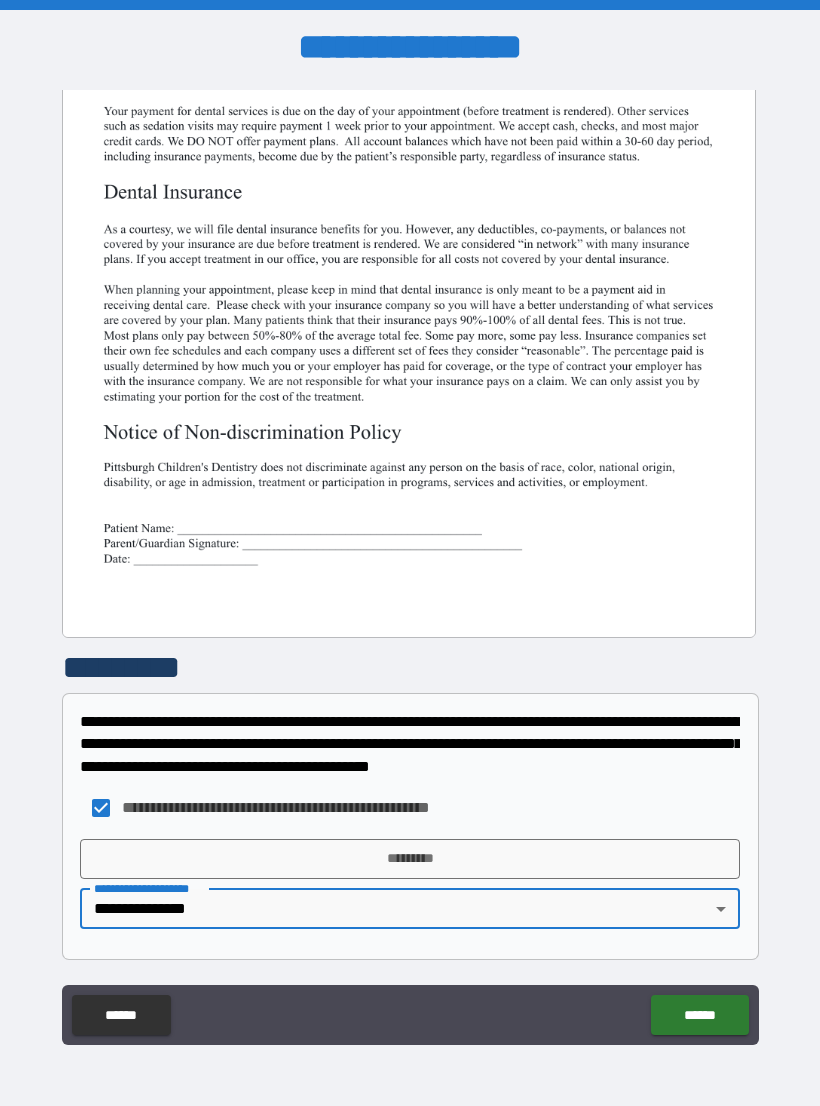click on "*********" at bounding box center [410, 859] 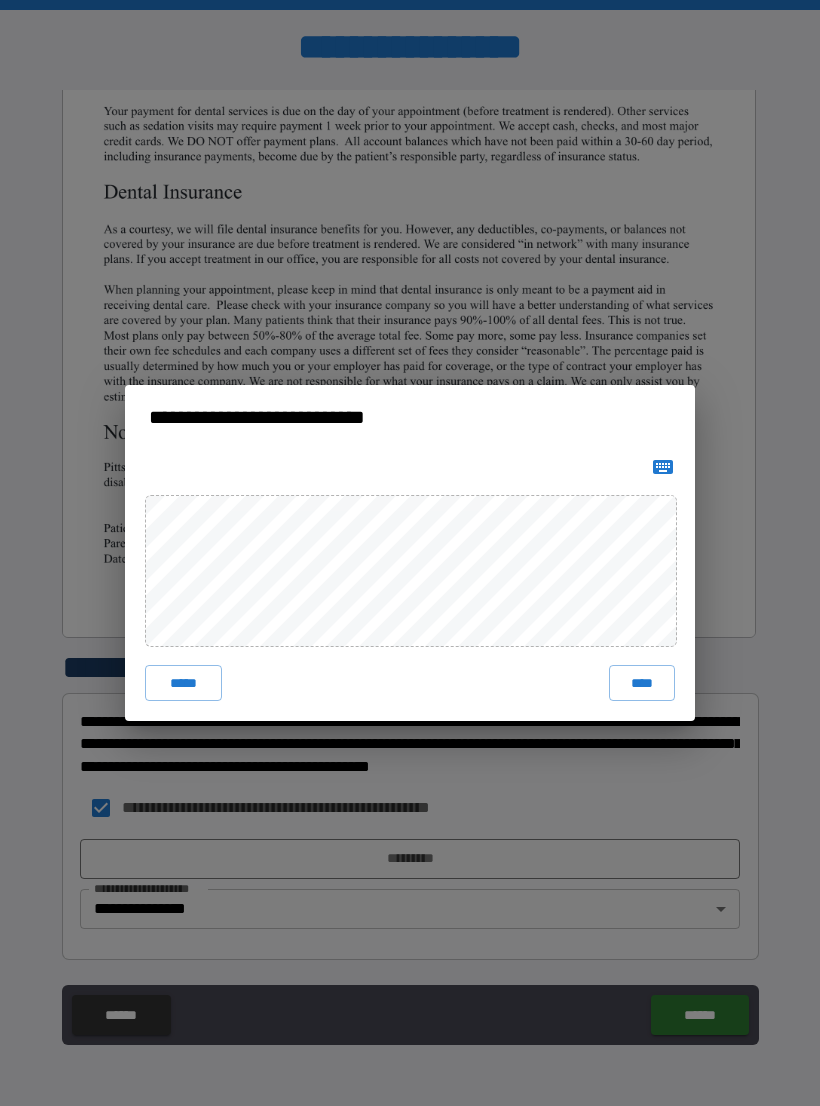 click on "****" at bounding box center [642, 683] 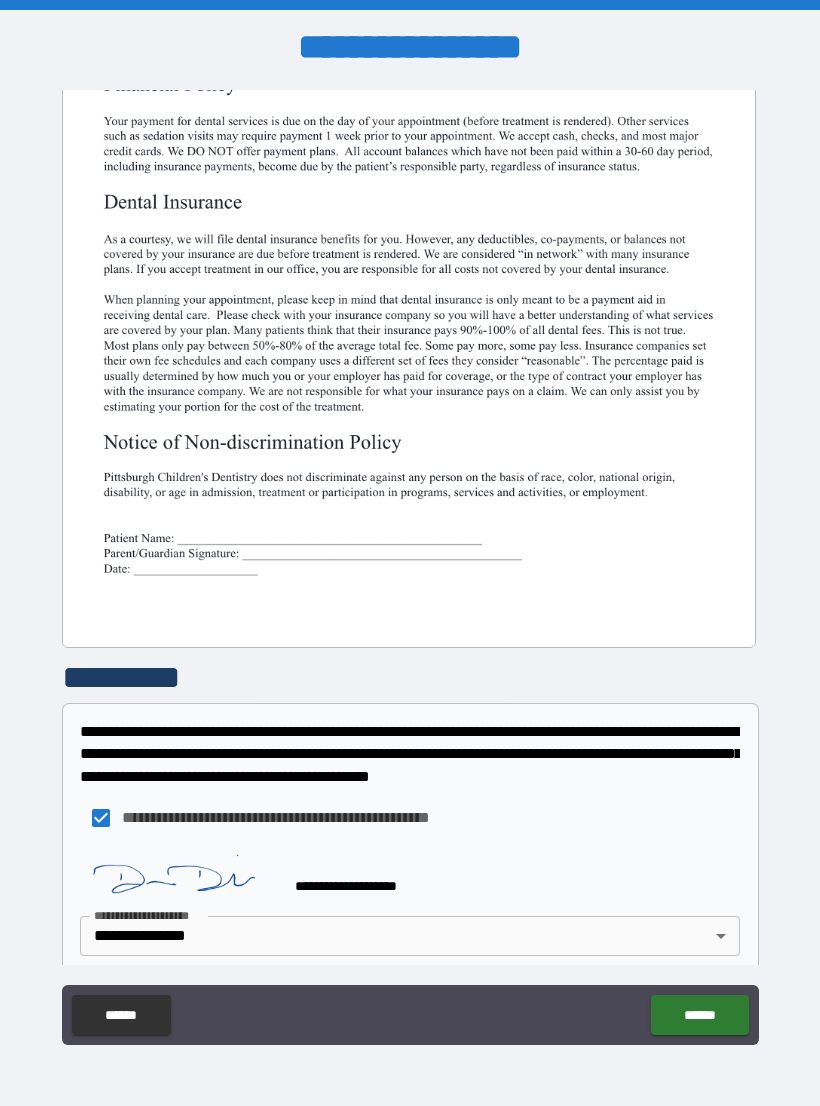 click on "******" at bounding box center (699, 1015) 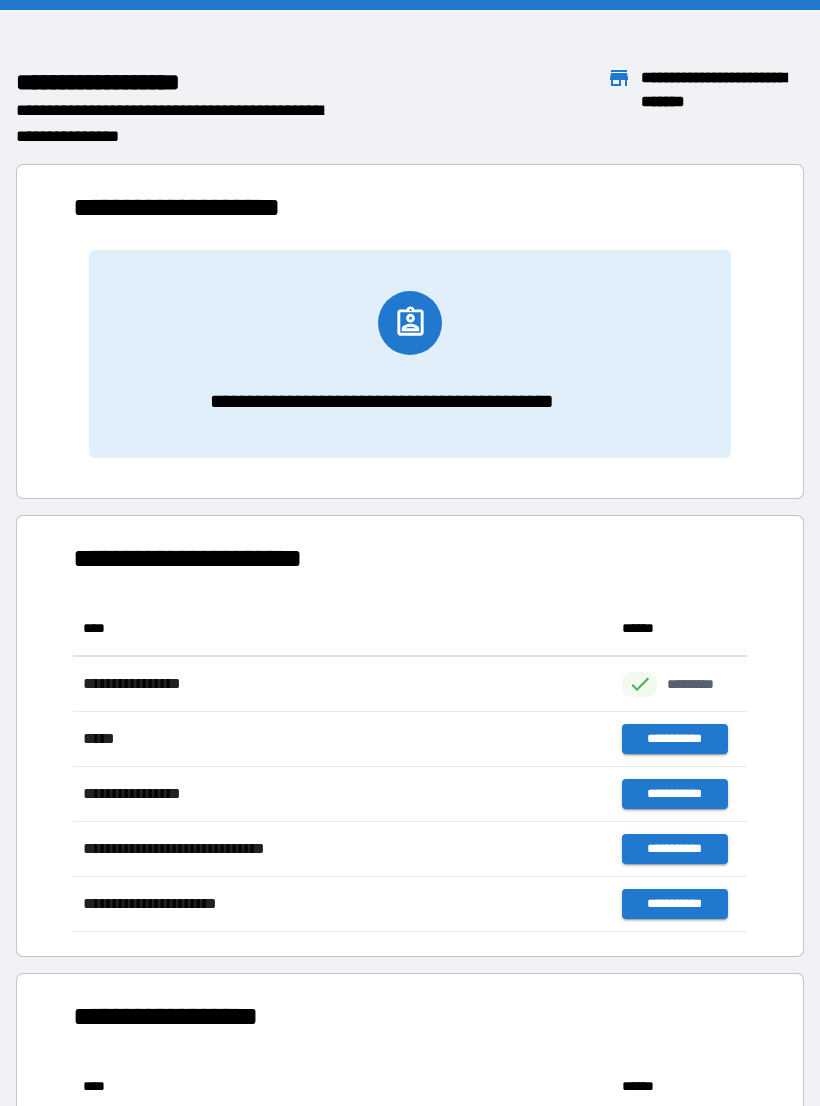 scroll, scrollTop: 1, scrollLeft: 1, axis: both 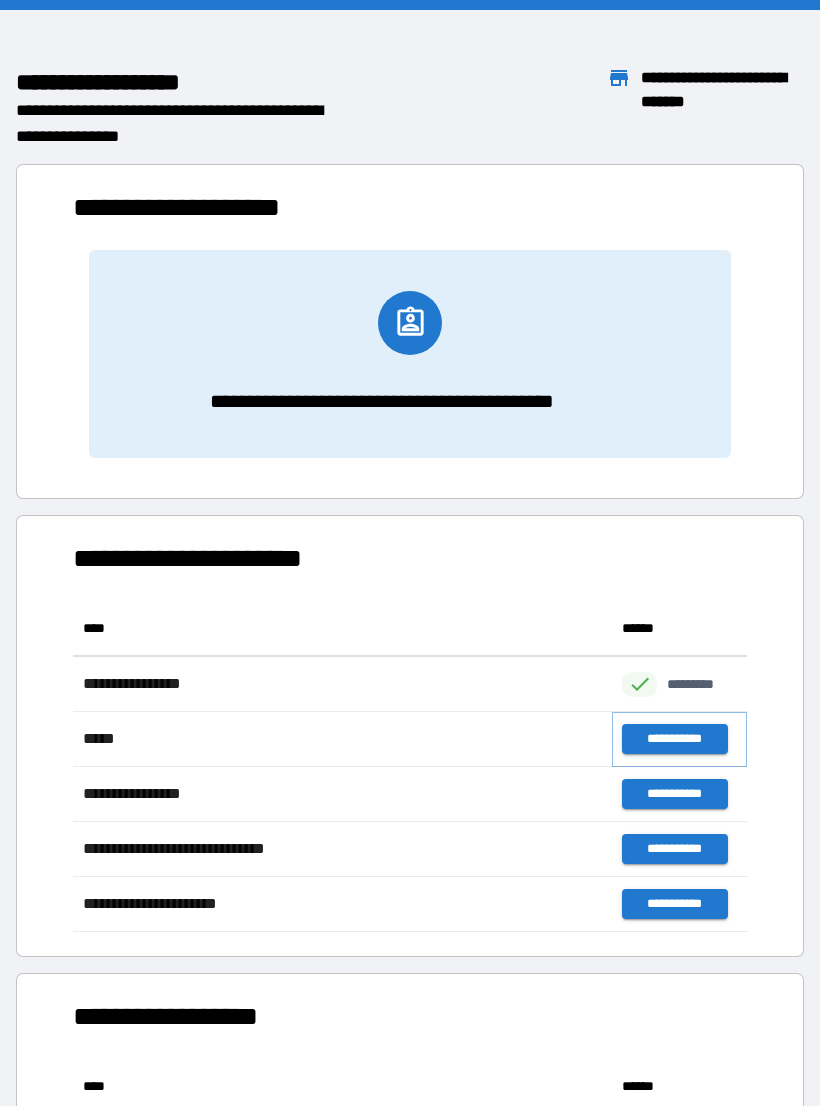 click on "**********" at bounding box center (674, 739) 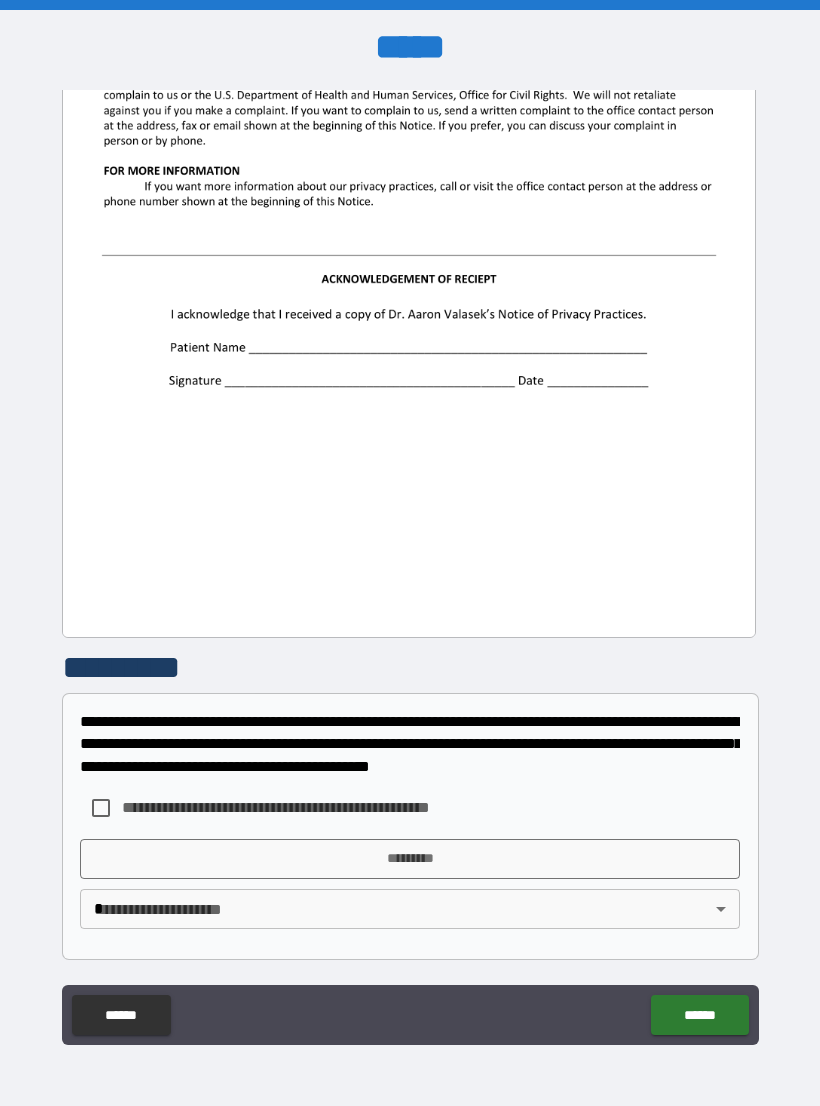 scroll, scrollTop: 2244, scrollLeft: 0, axis: vertical 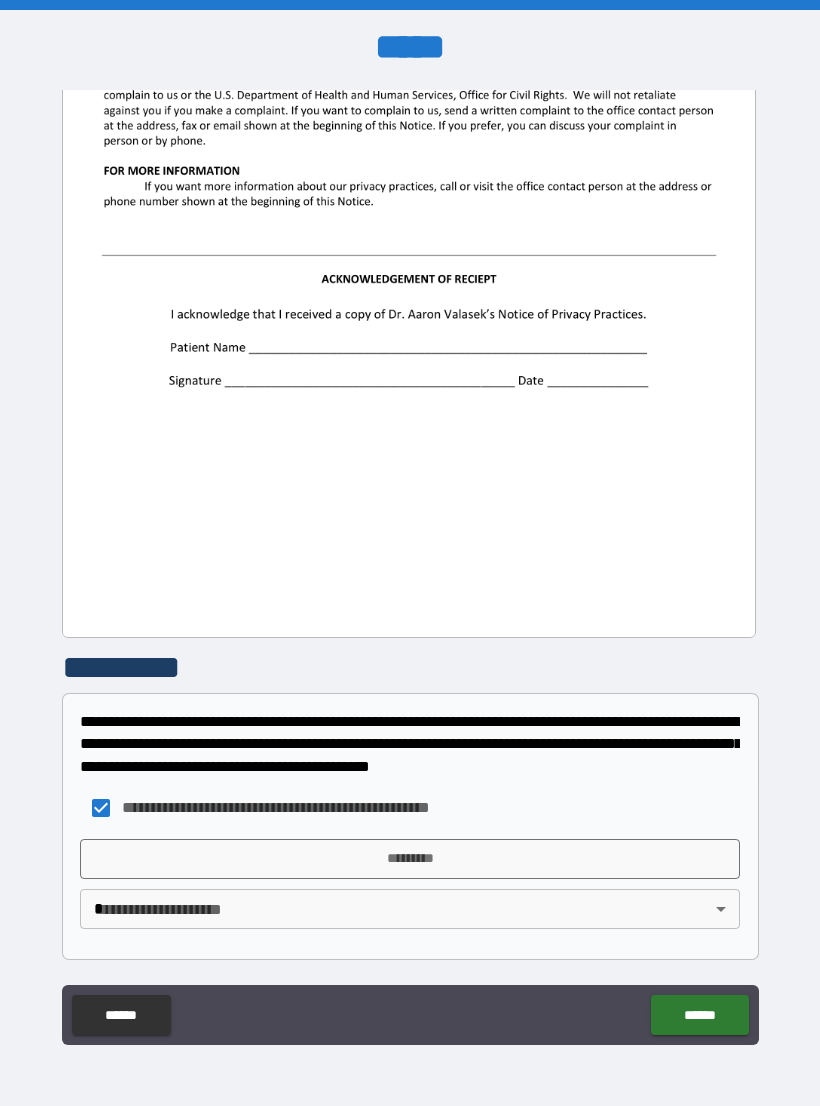 click on "*********" at bounding box center [410, 859] 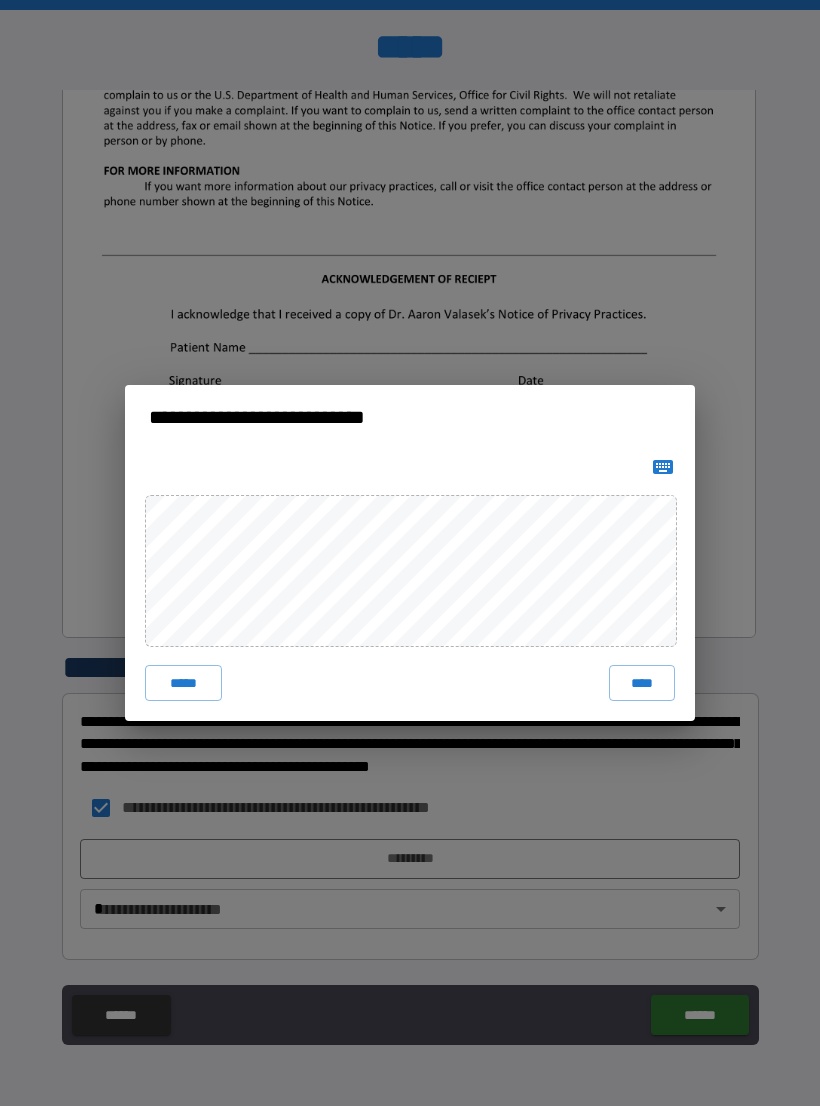 click on "****" at bounding box center [642, 683] 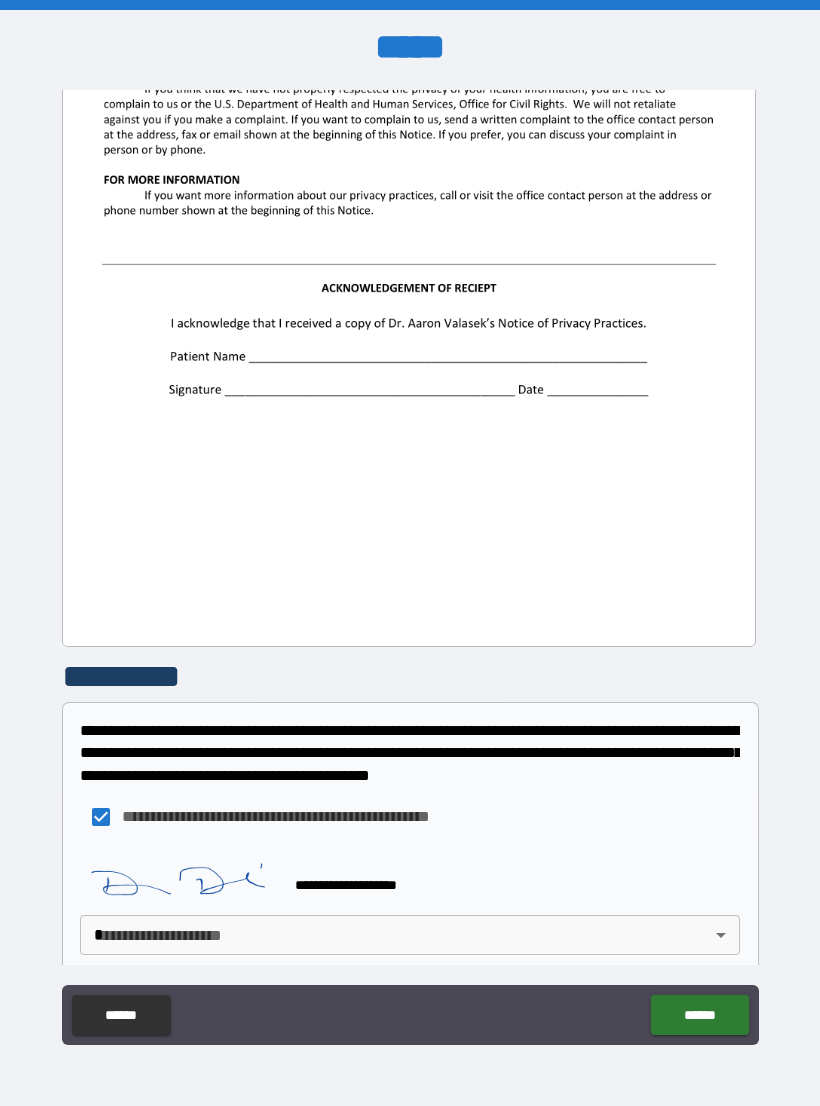 click on "******" at bounding box center (699, 1015) 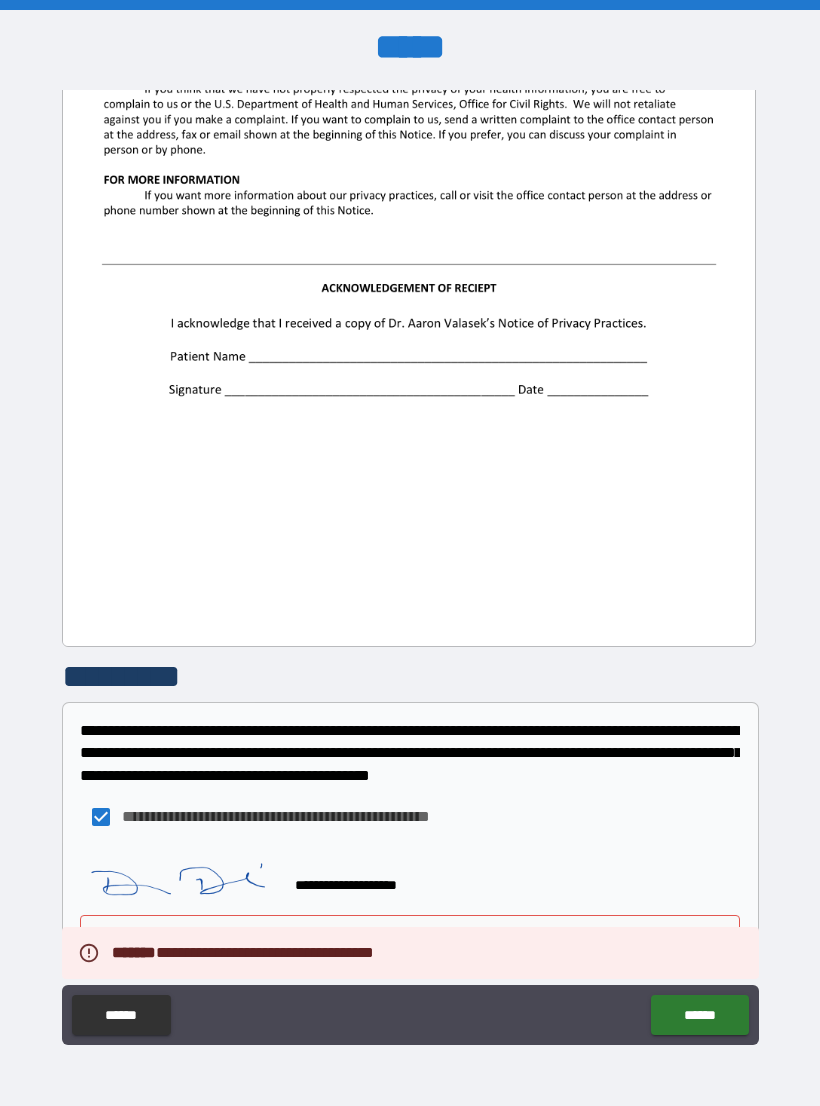 click on "******" at bounding box center [699, 1015] 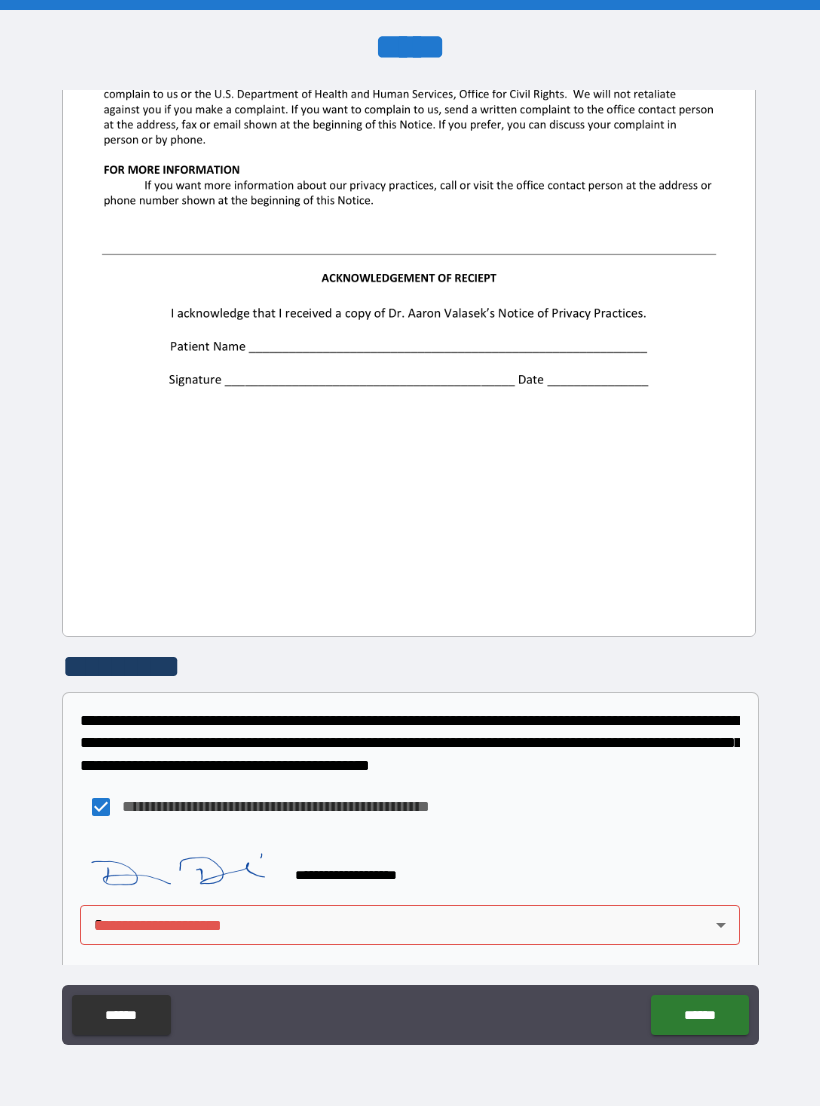 scroll, scrollTop: 2251, scrollLeft: 0, axis: vertical 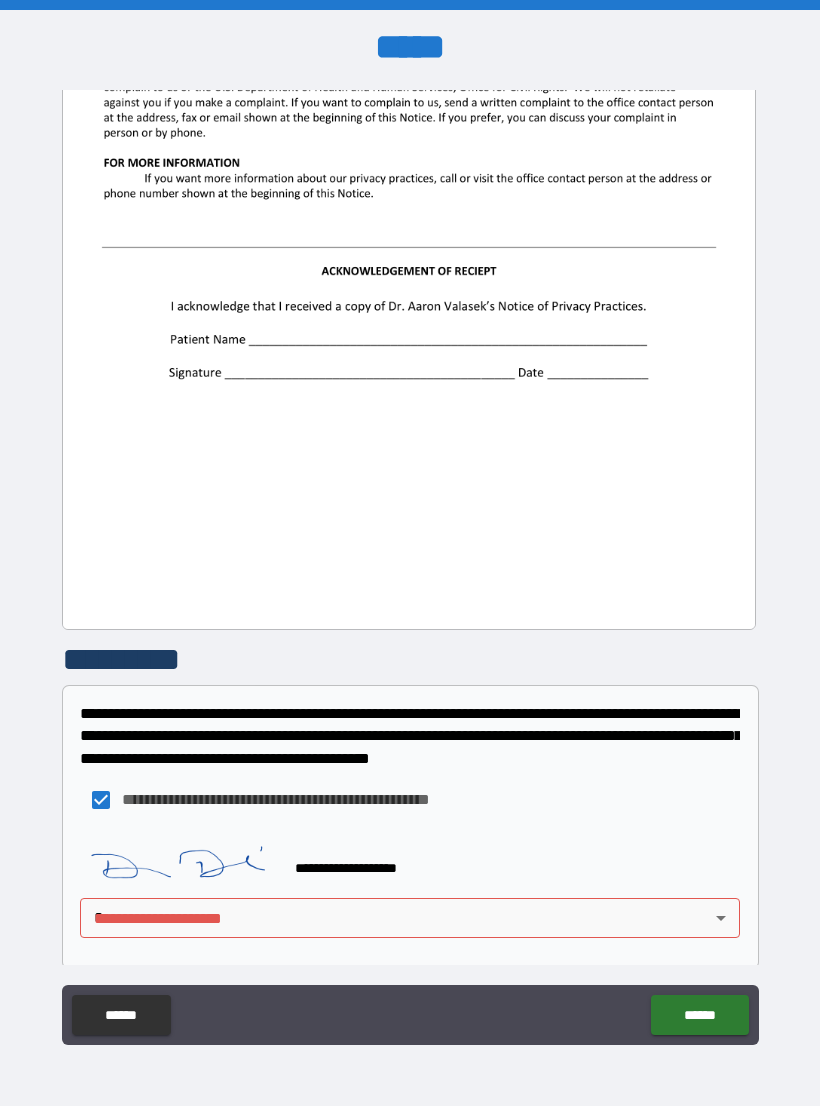 click on "******" at bounding box center (699, 1015) 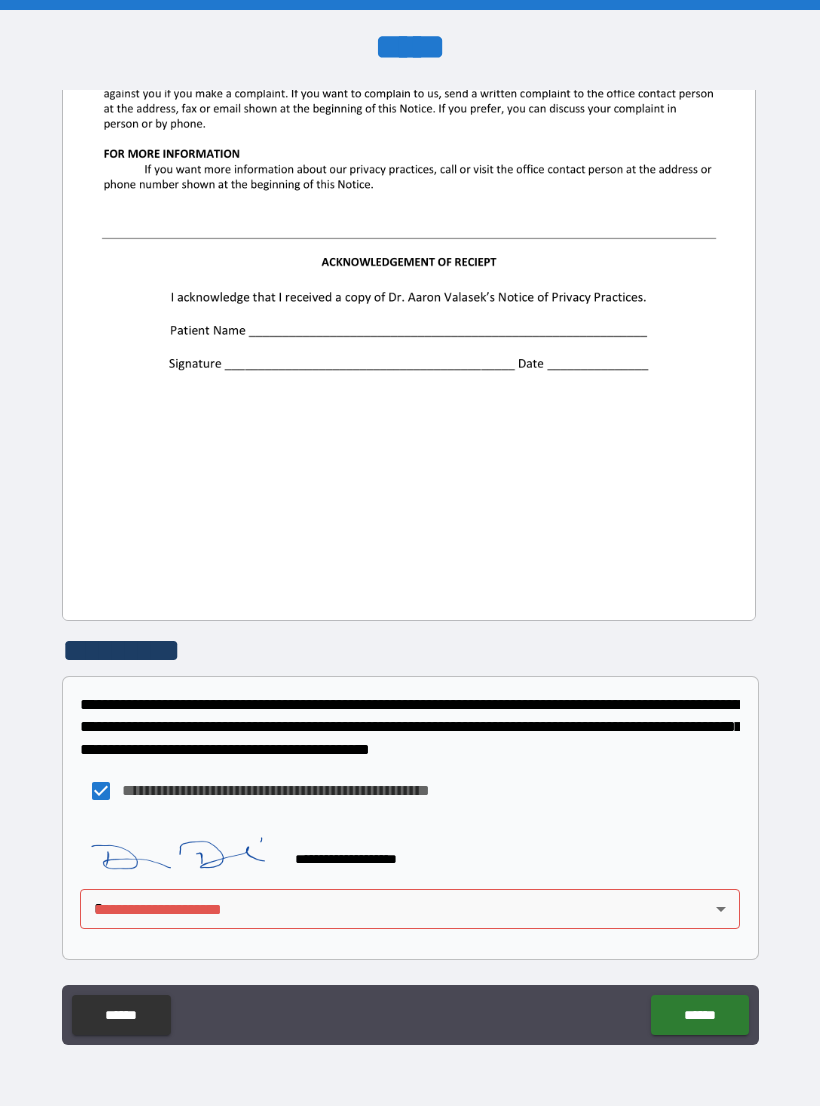 scroll, scrollTop: 2261, scrollLeft: 0, axis: vertical 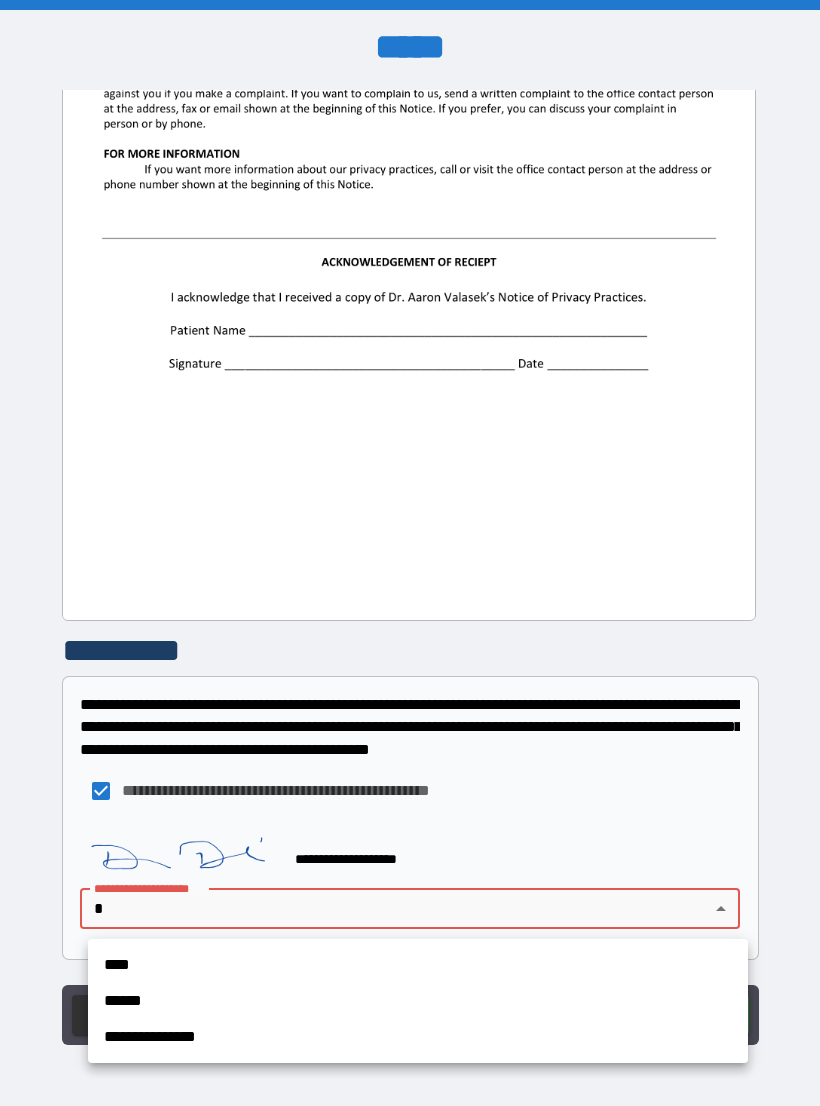 click on "**********" at bounding box center (418, 1037) 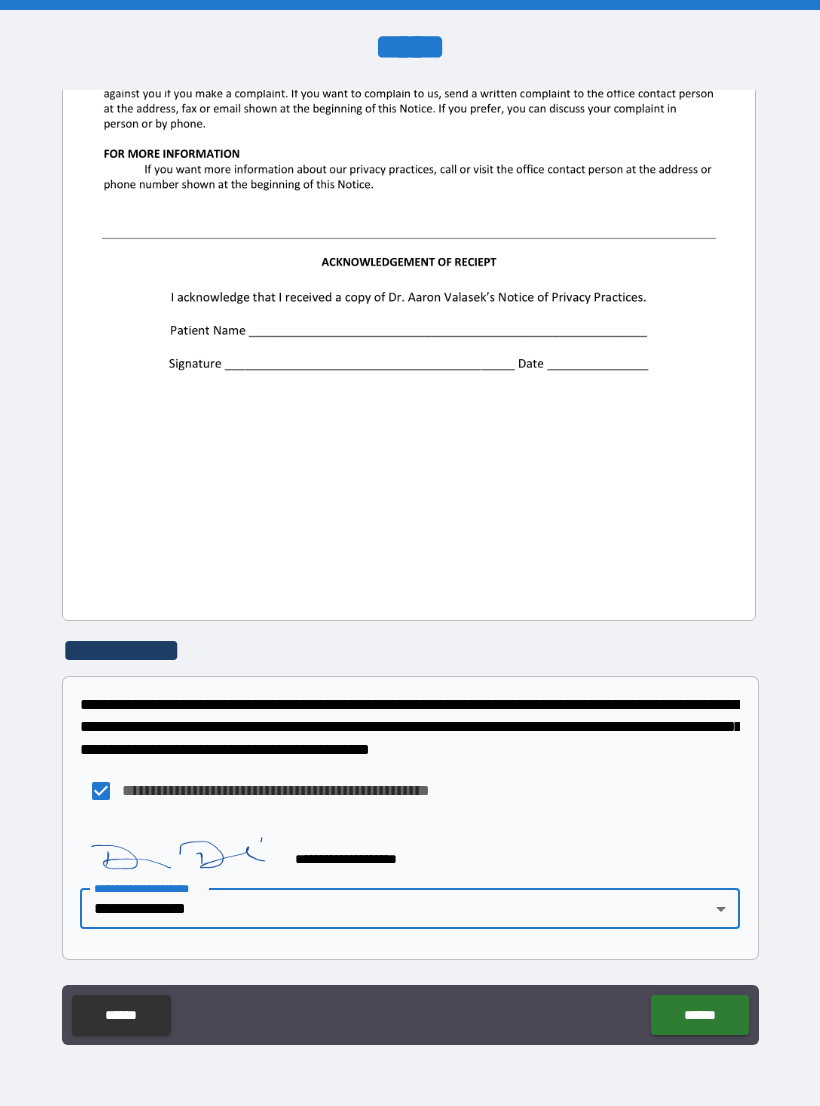 click on "******" at bounding box center [699, 1015] 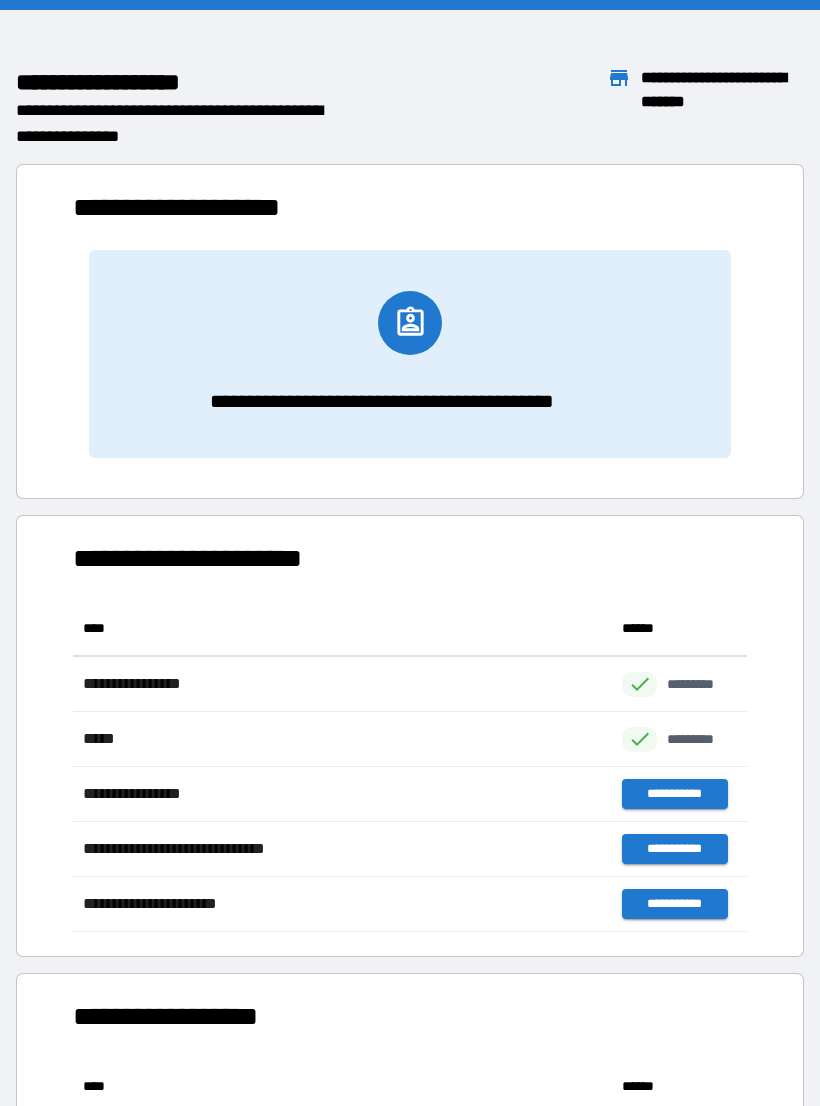 scroll, scrollTop: 1, scrollLeft: 1, axis: both 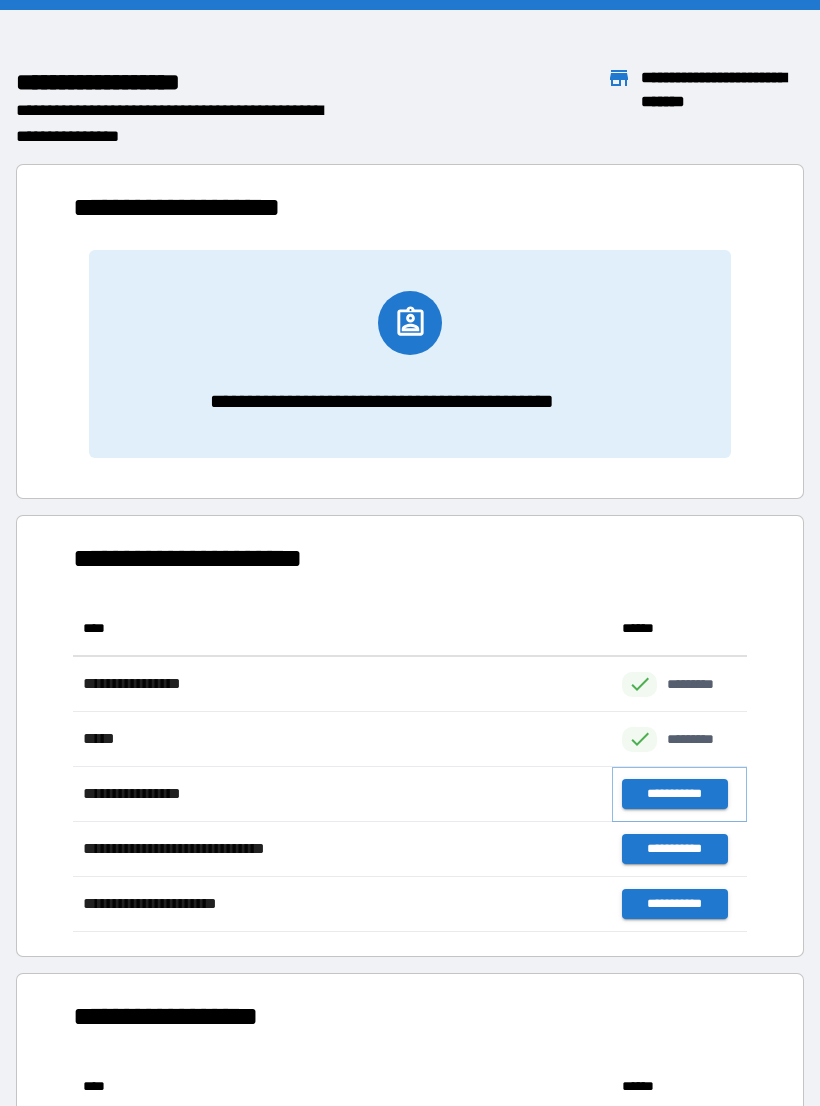 click on "**********" at bounding box center (674, 794) 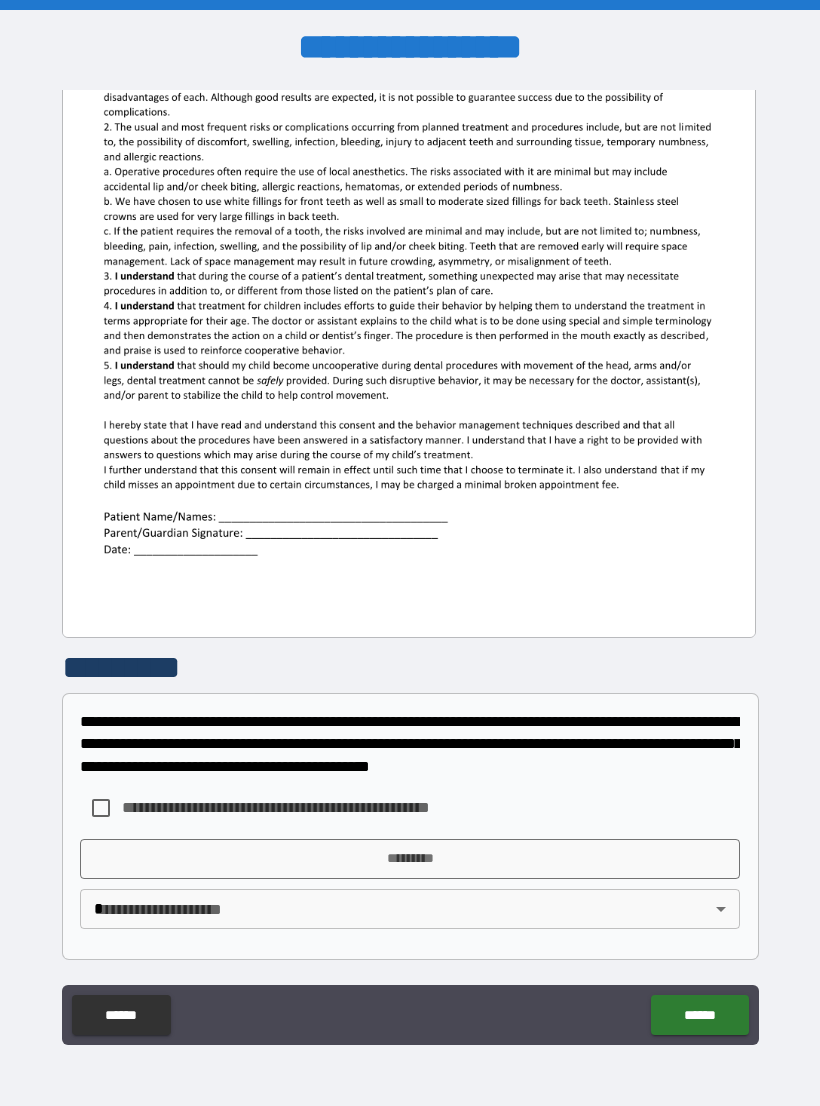 scroll, scrollTop: 380, scrollLeft: 0, axis: vertical 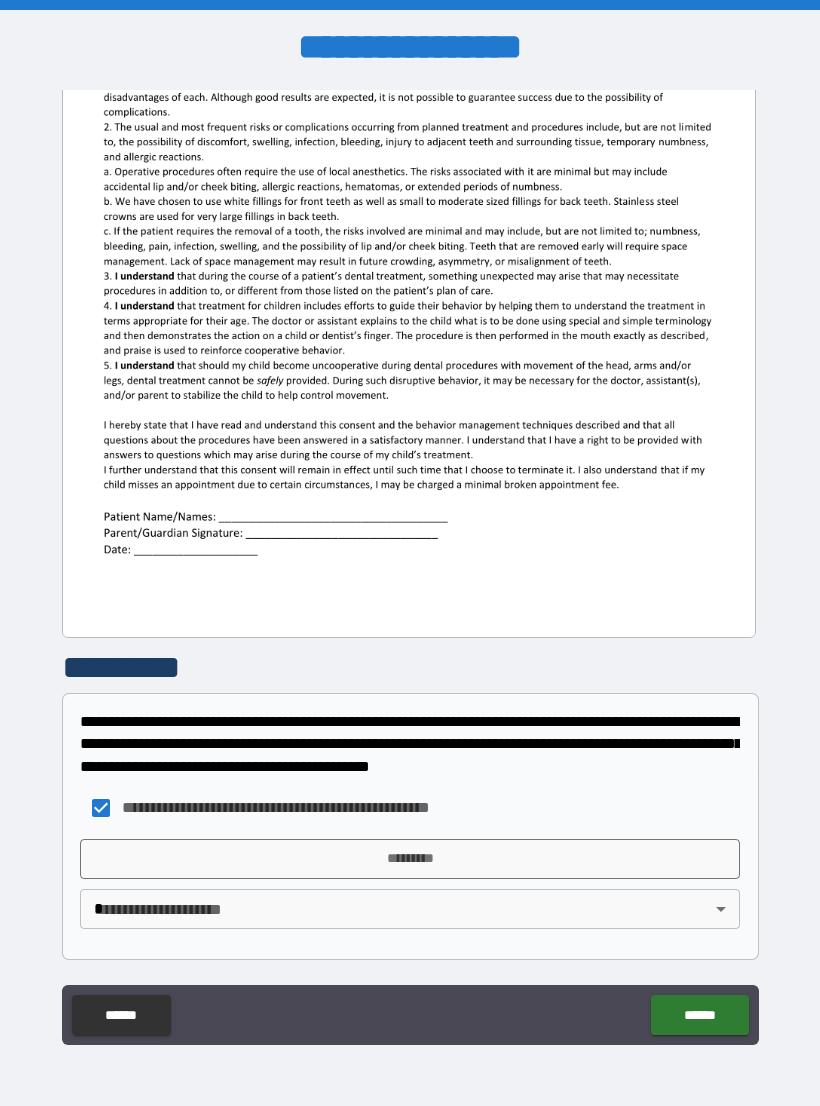 click on "**********" at bounding box center (410, 568) 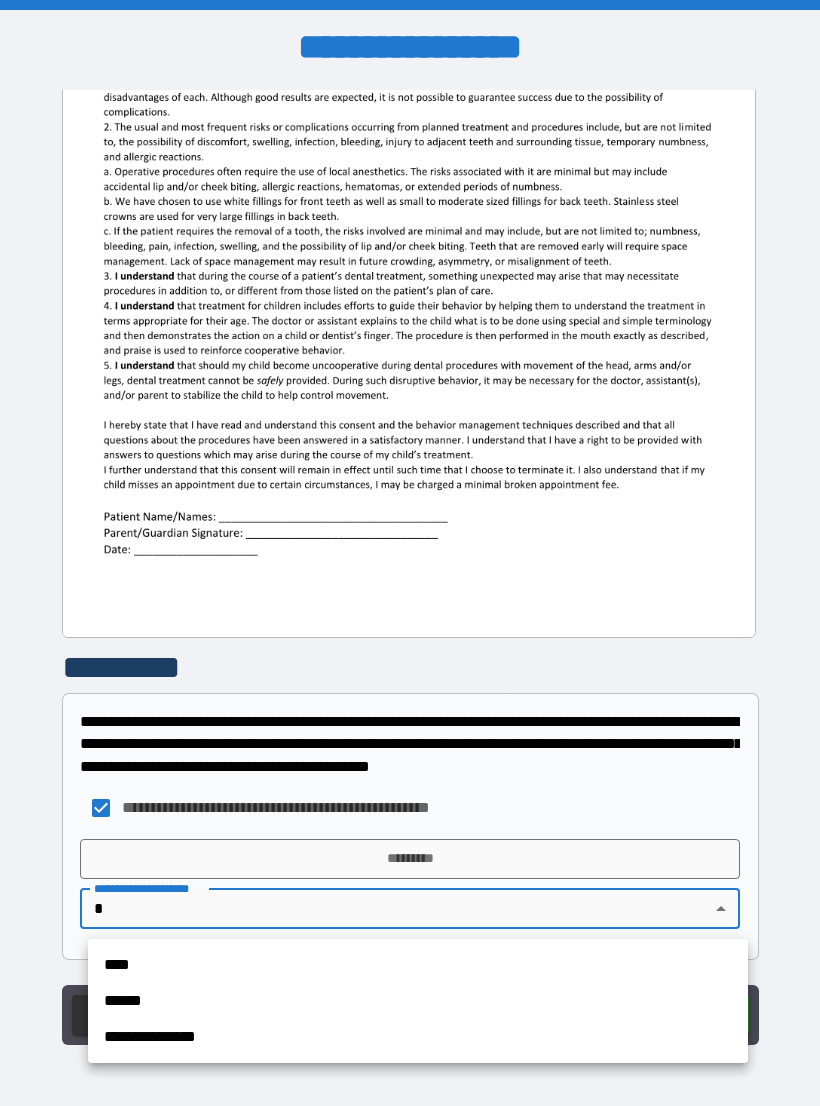 click on "**********" at bounding box center [418, 1037] 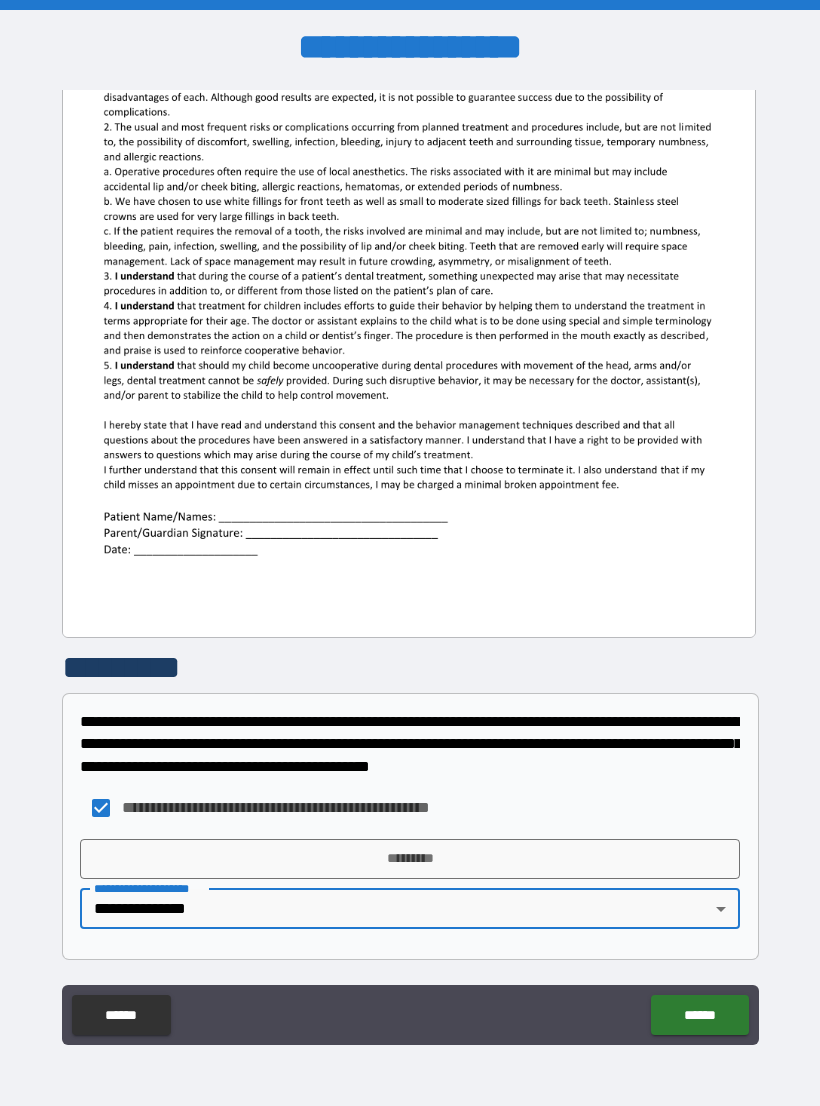 click on "*********" at bounding box center (410, 859) 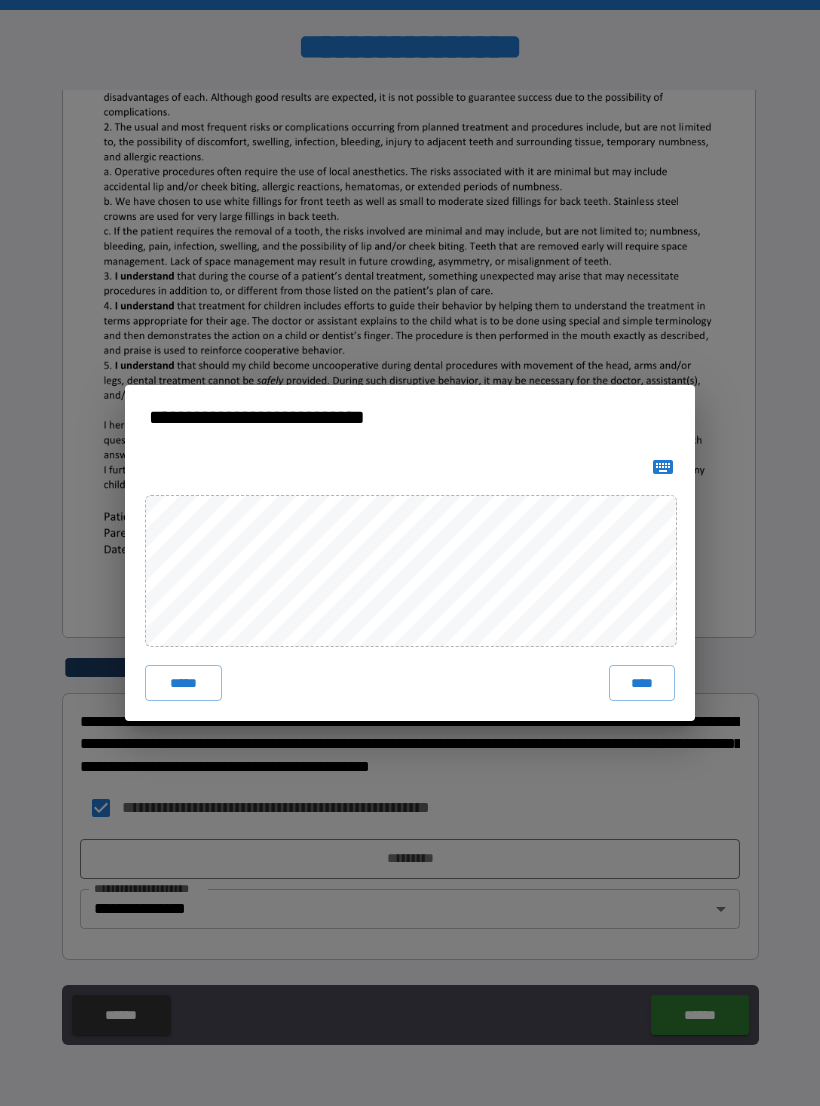 click on "****" at bounding box center (642, 683) 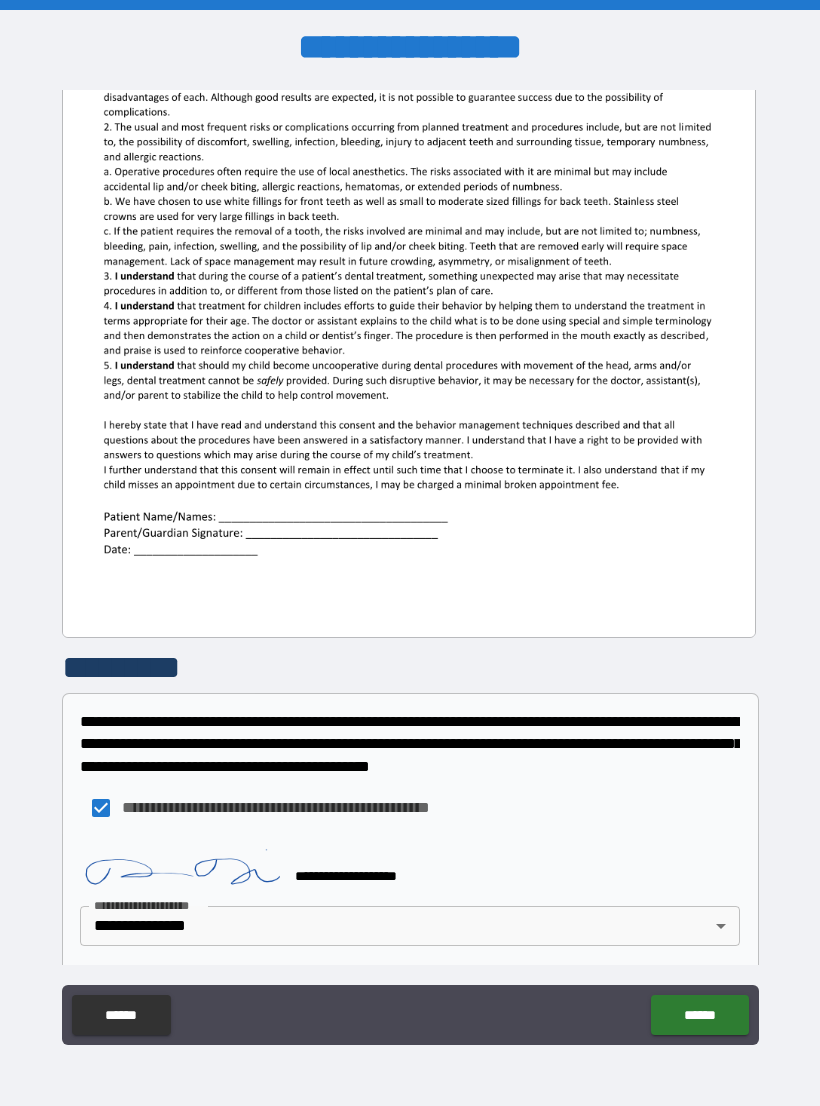 scroll, scrollTop: 370, scrollLeft: 0, axis: vertical 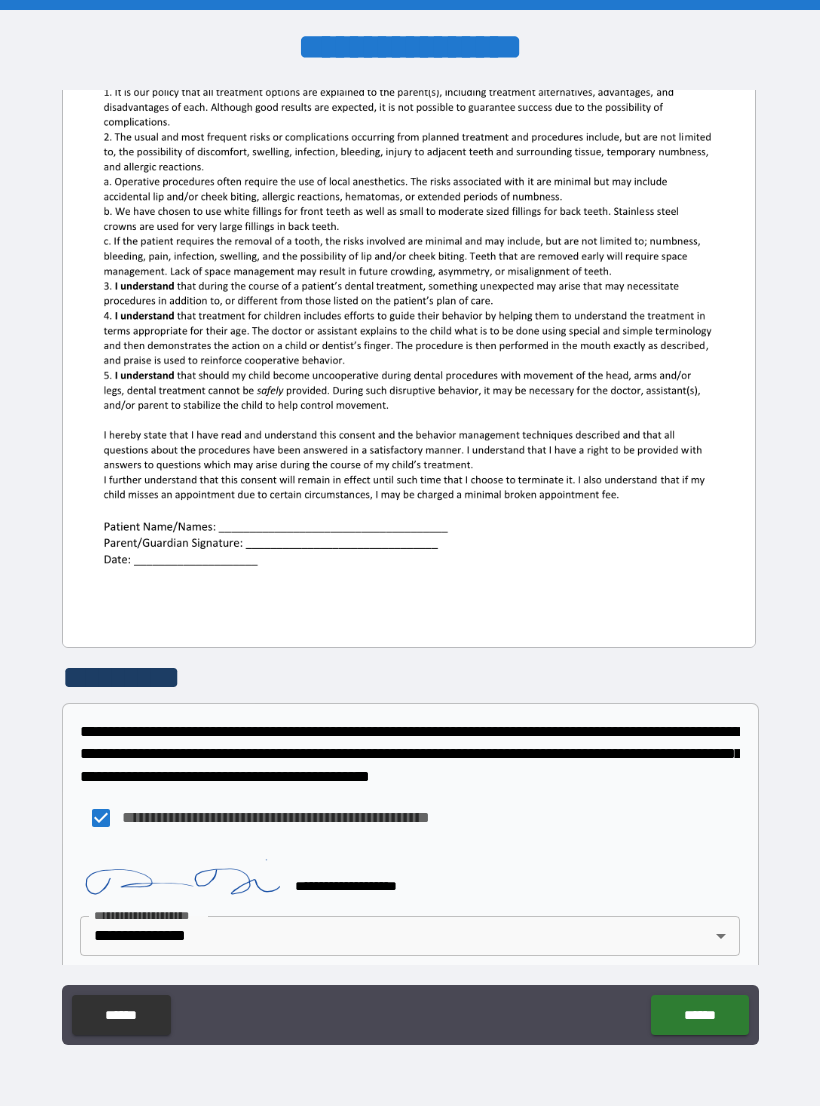 click on "******" at bounding box center [699, 1015] 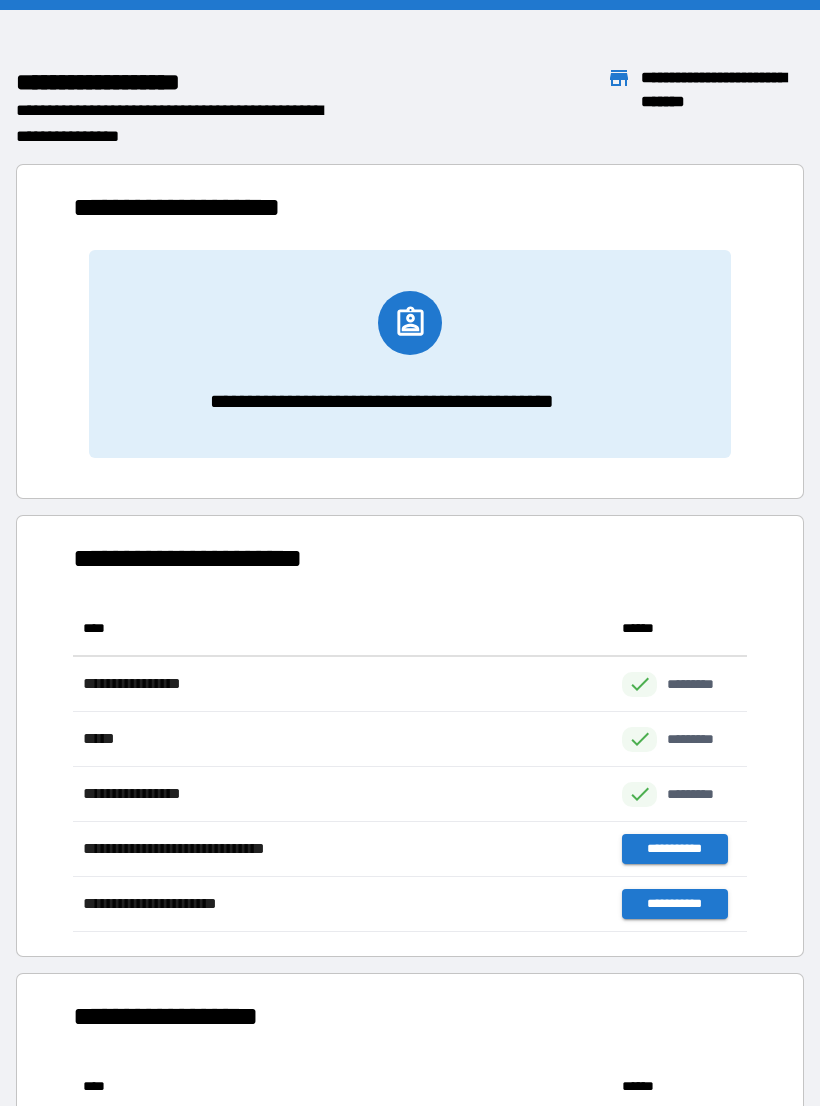 scroll, scrollTop: 1, scrollLeft: 1, axis: both 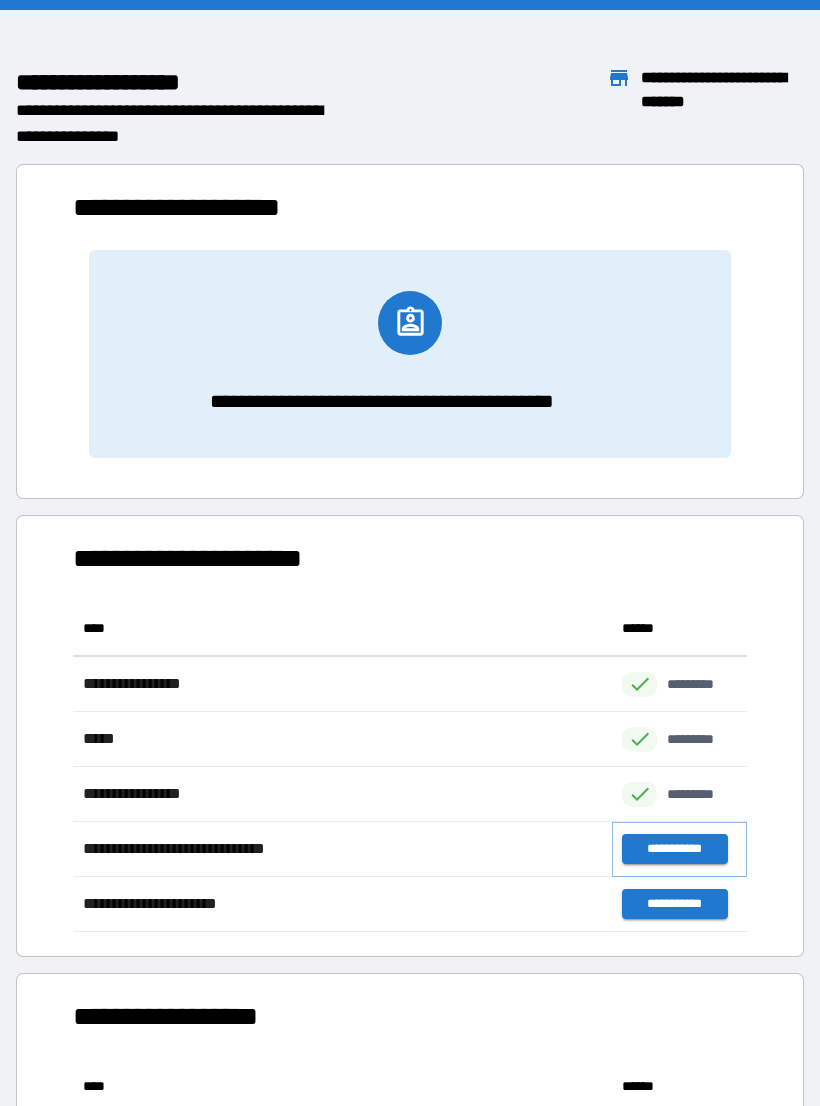 click on "**********" at bounding box center (674, 849) 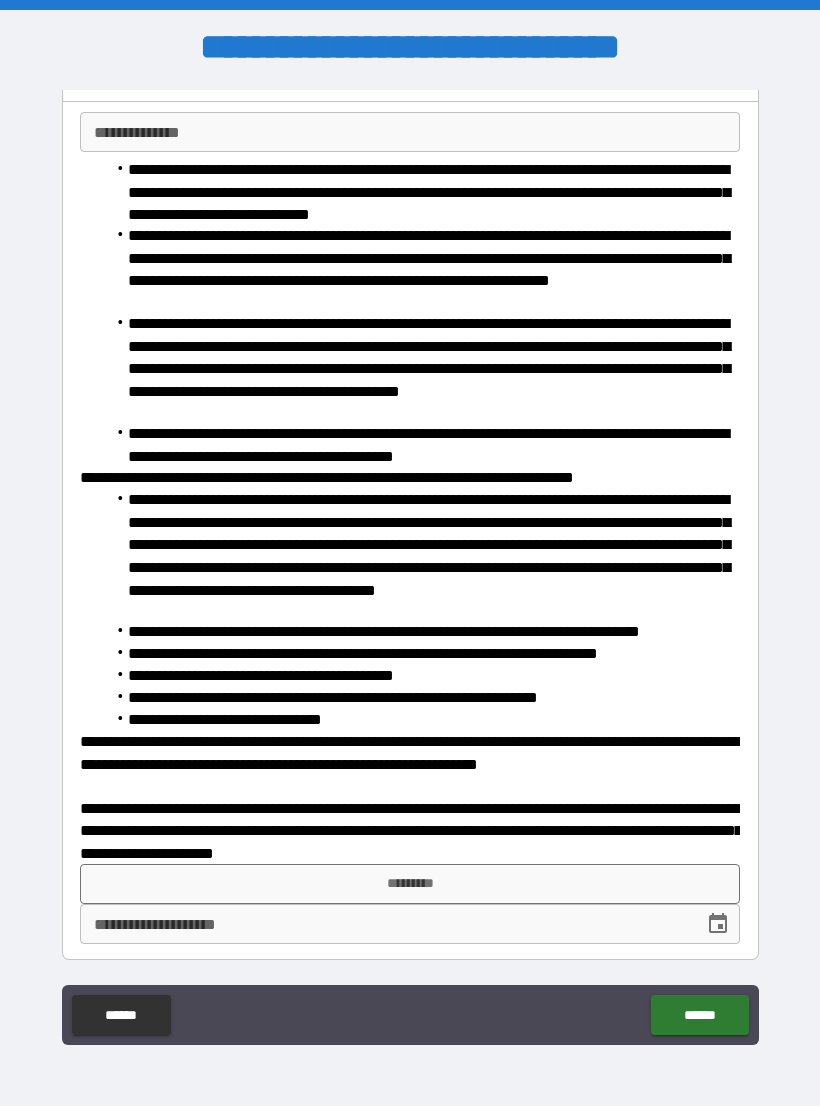 scroll, scrollTop: 119, scrollLeft: 0, axis: vertical 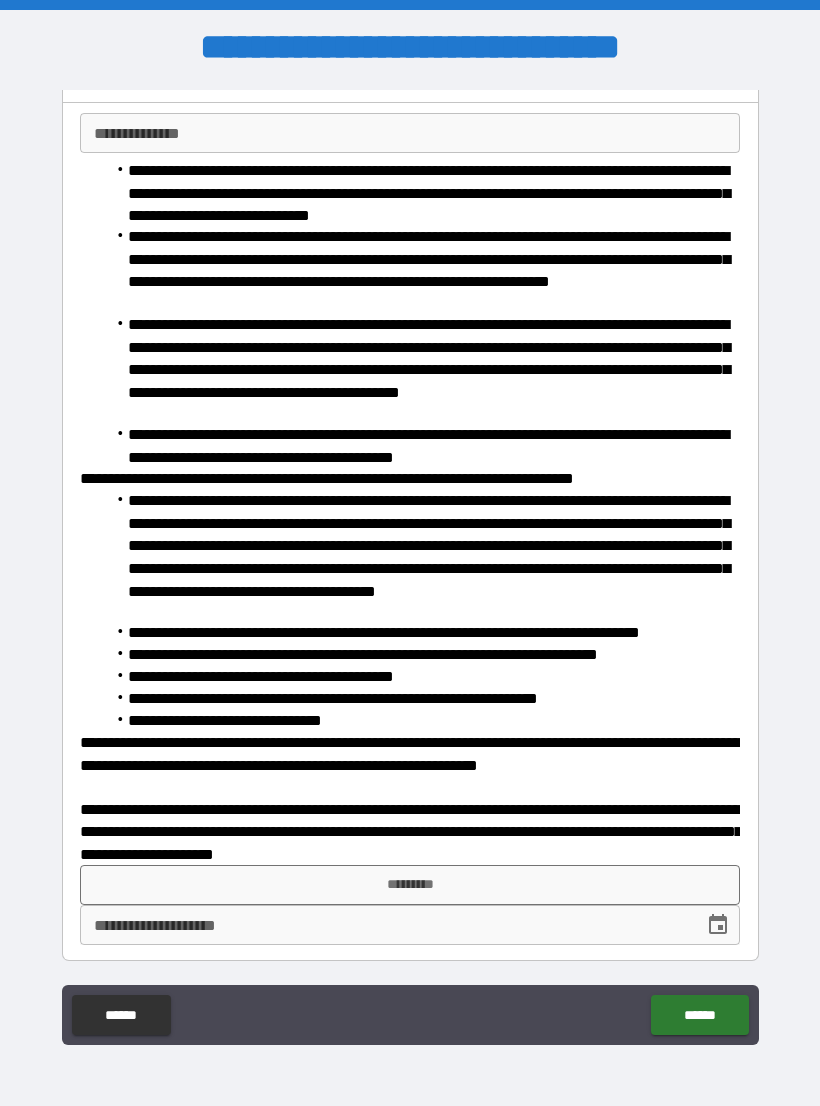 click on "*********" at bounding box center [410, 885] 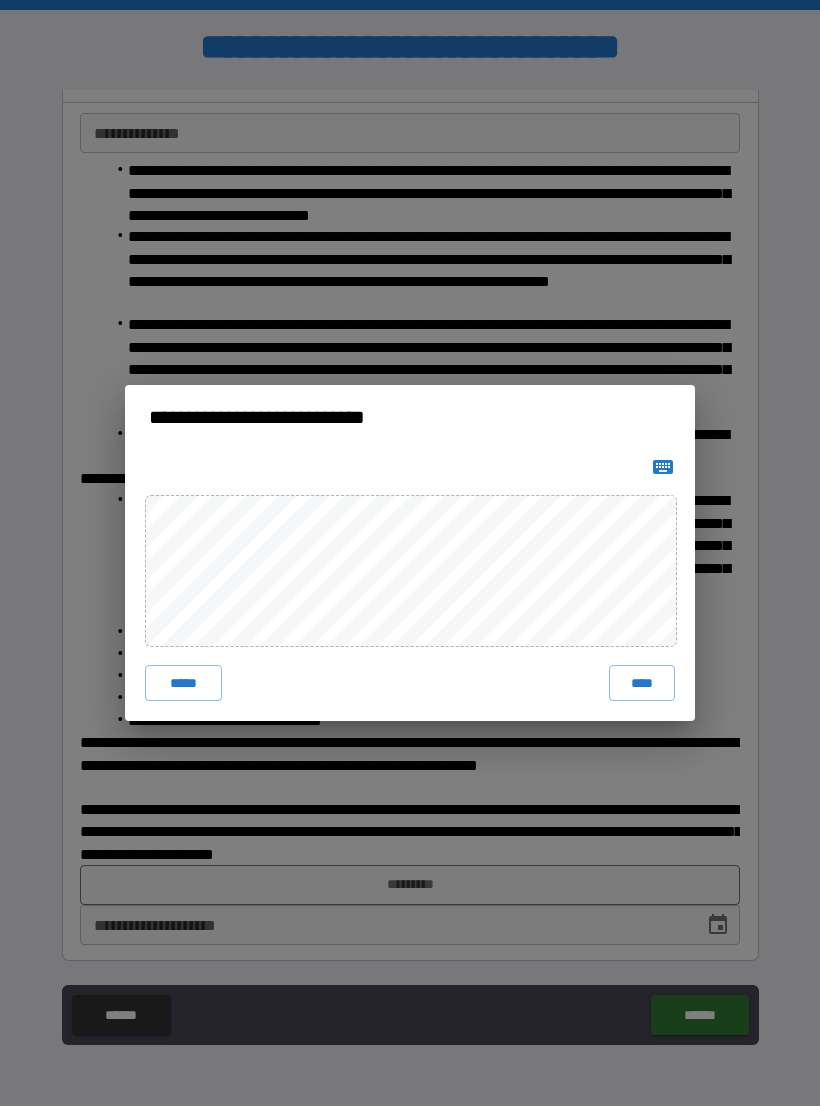 click on "****" at bounding box center [642, 683] 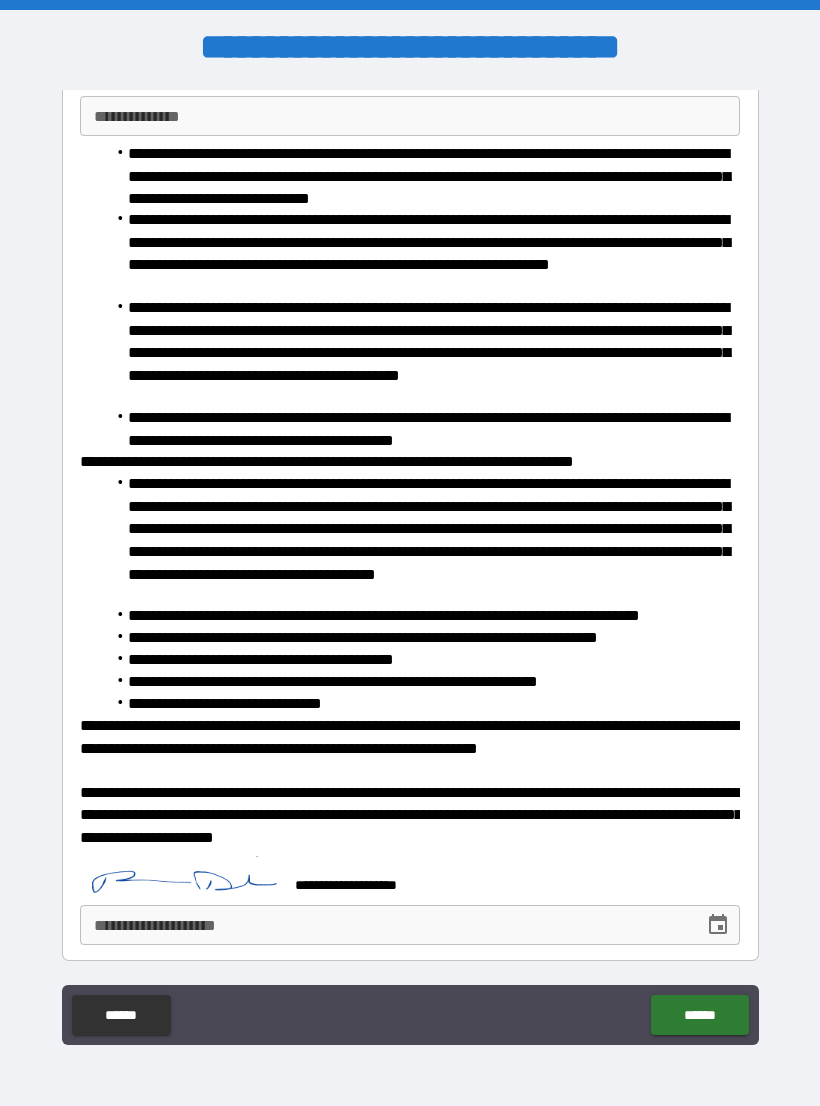 scroll, scrollTop: 136, scrollLeft: 0, axis: vertical 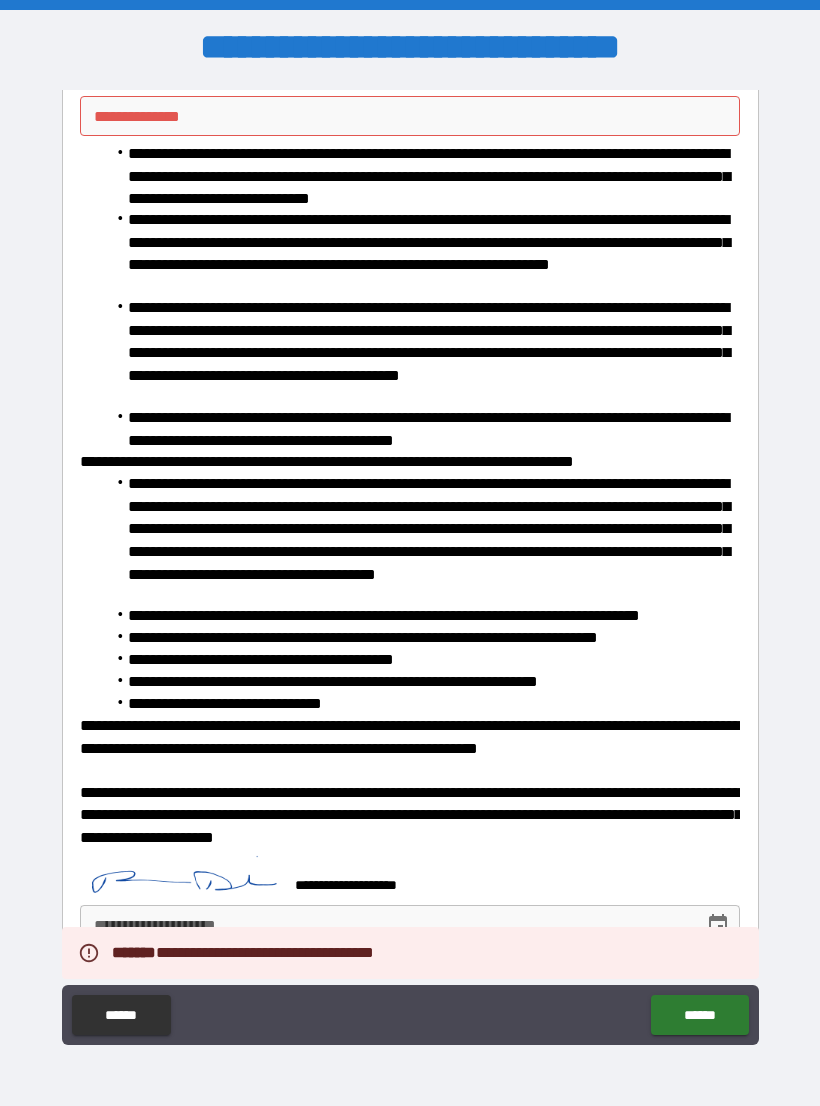 click on "**********" at bounding box center [410, 925] 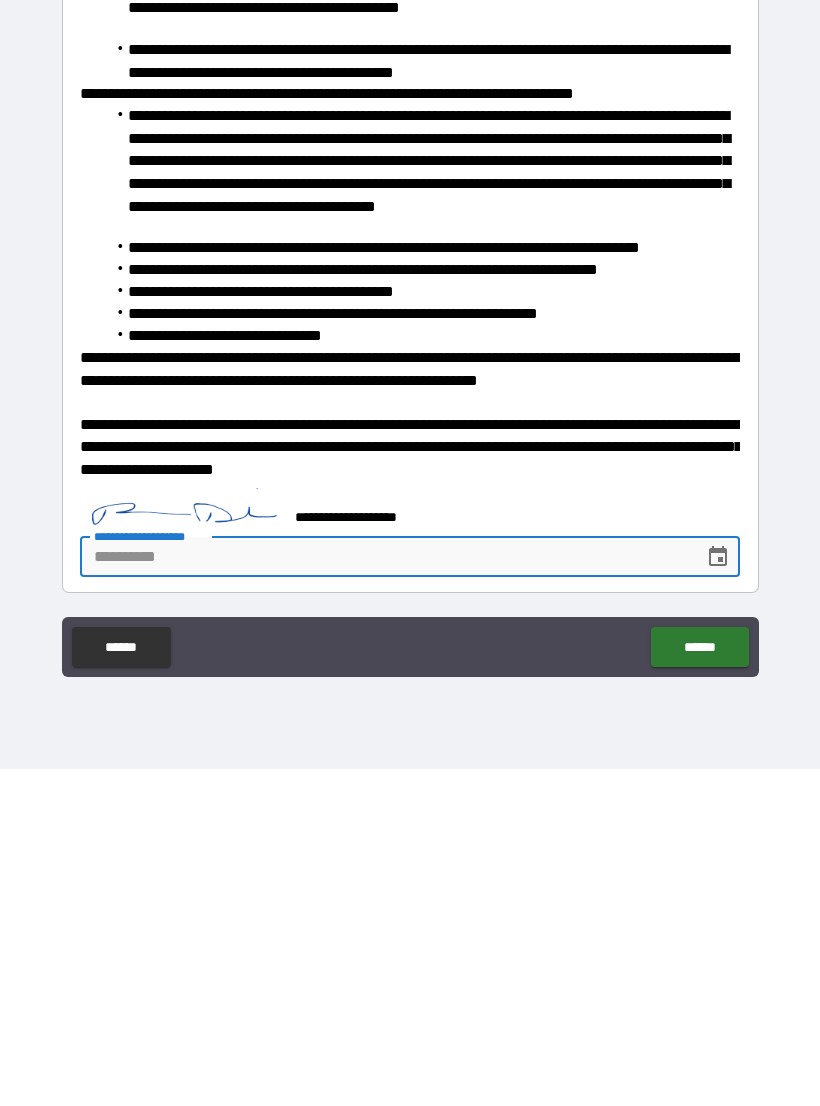 click on "**********" at bounding box center [385, 894] 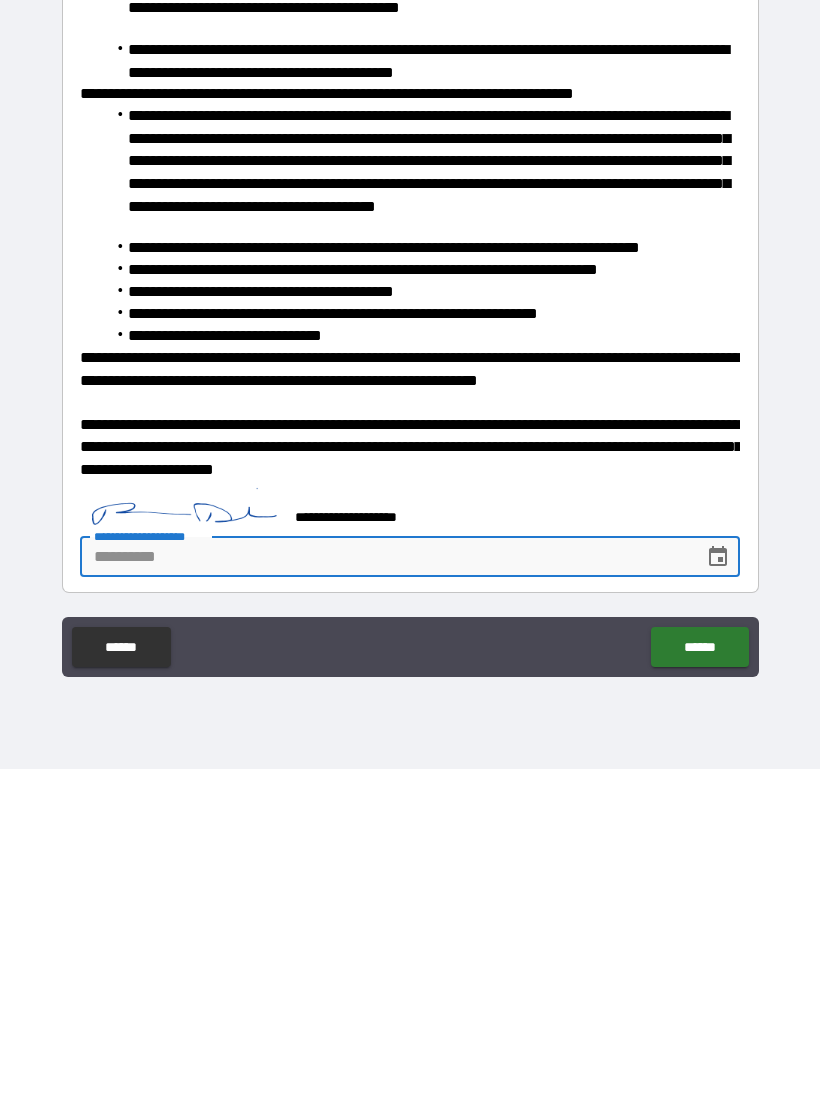 click 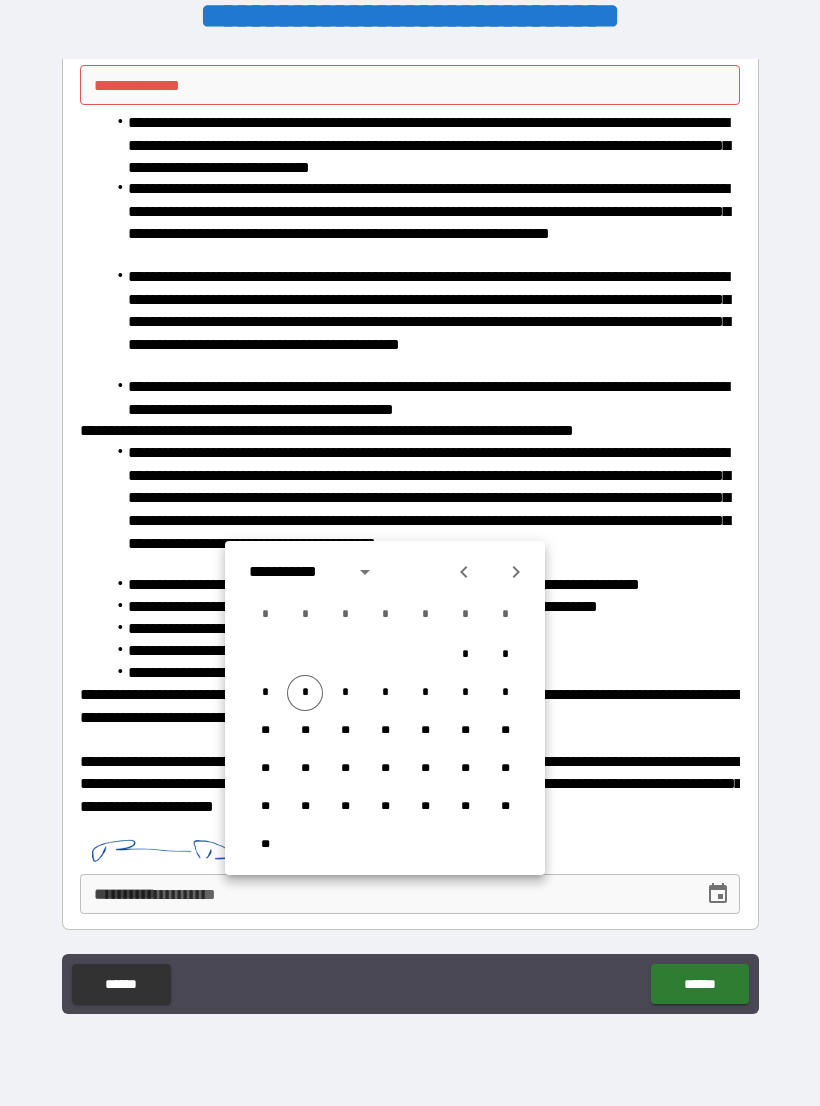 click on "*" at bounding box center [305, 693] 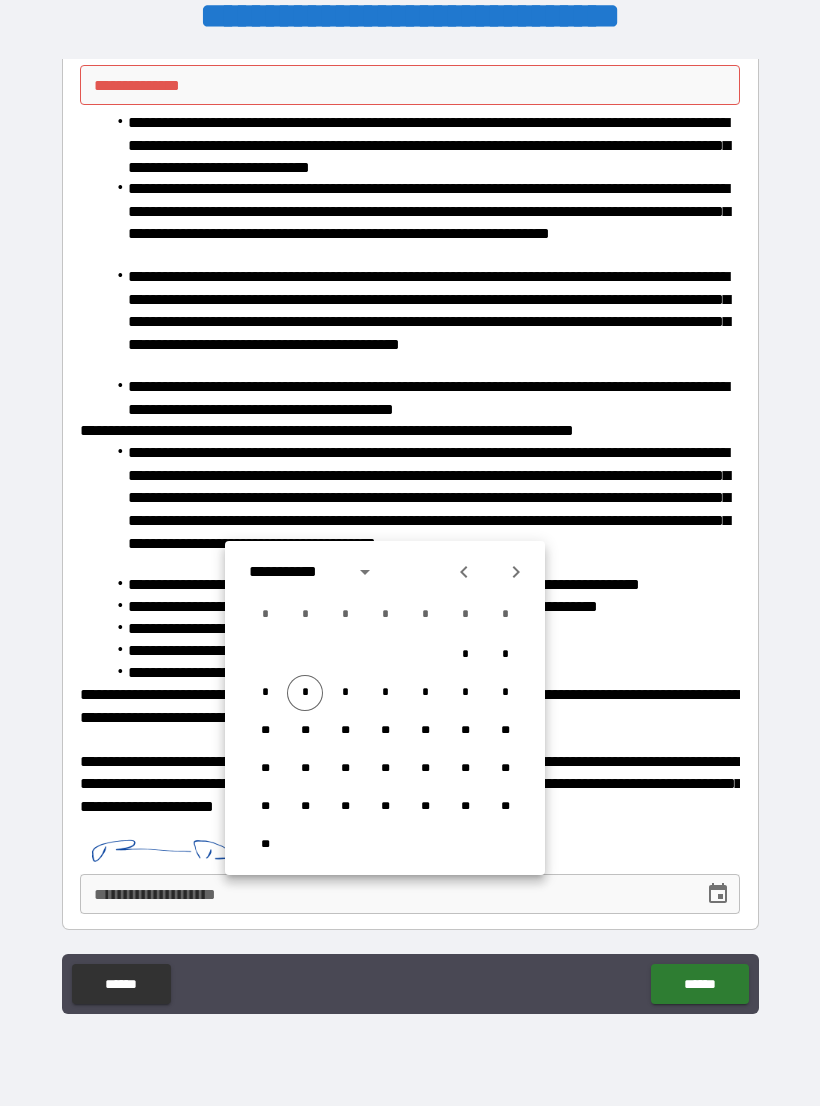 type on "**********" 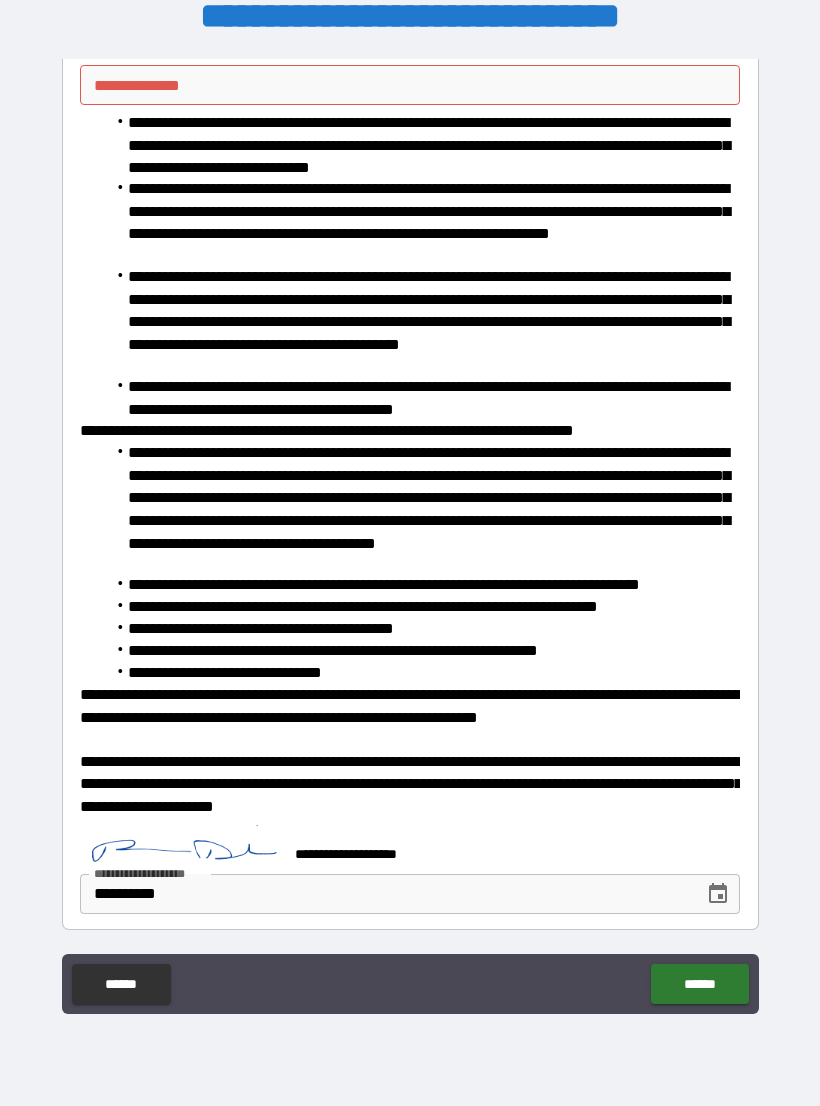 click on "******" at bounding box center [699, 984] 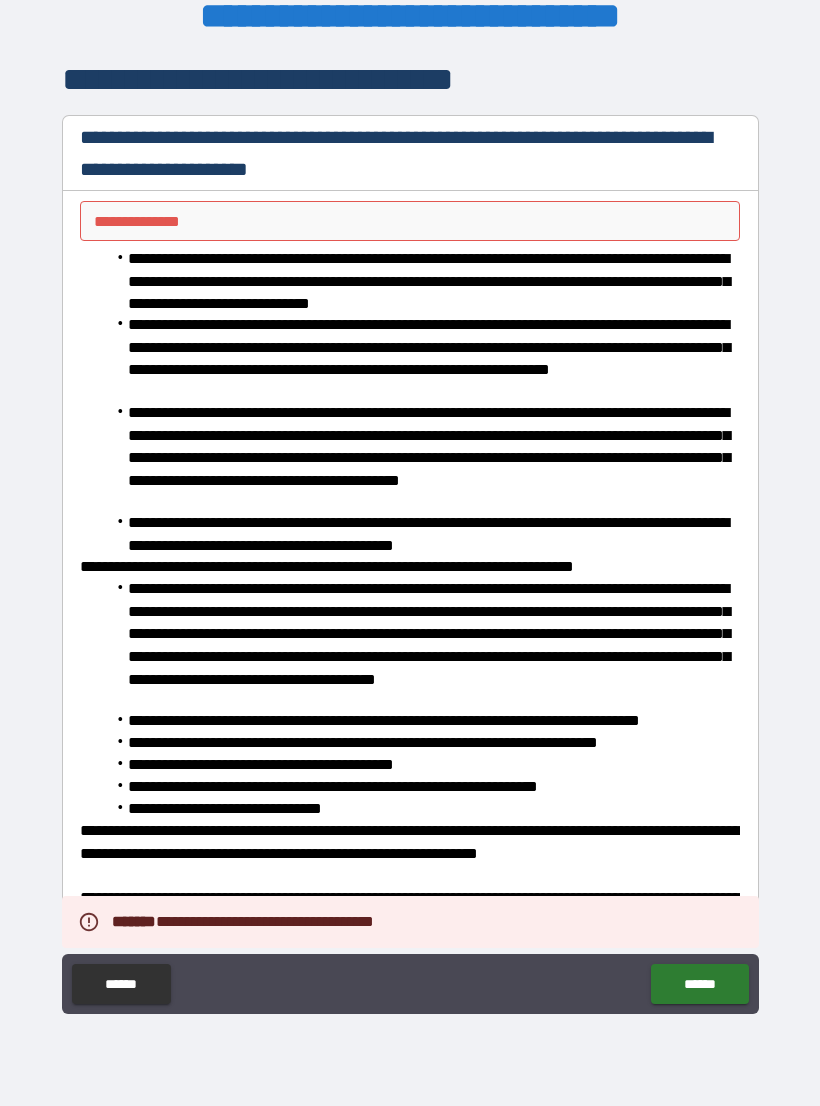 scroll, scrollTop: 0, scrollLeft: 0, axis: both 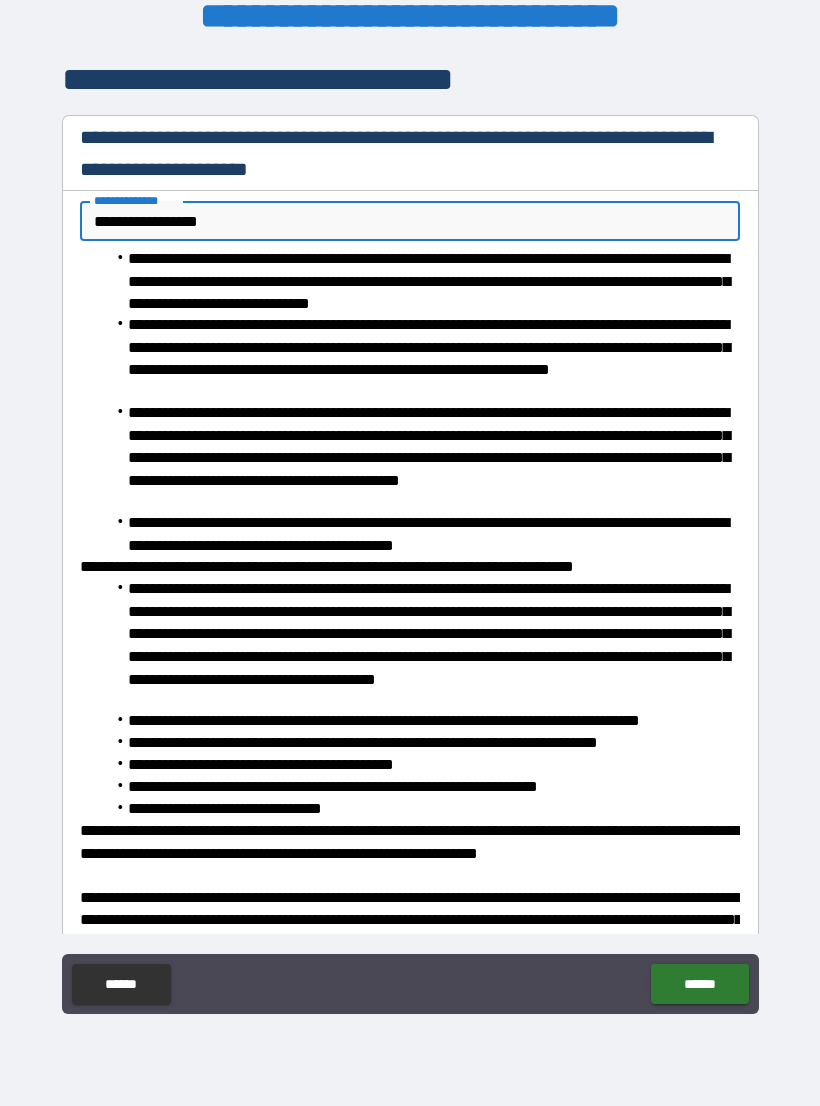 type on "**********" 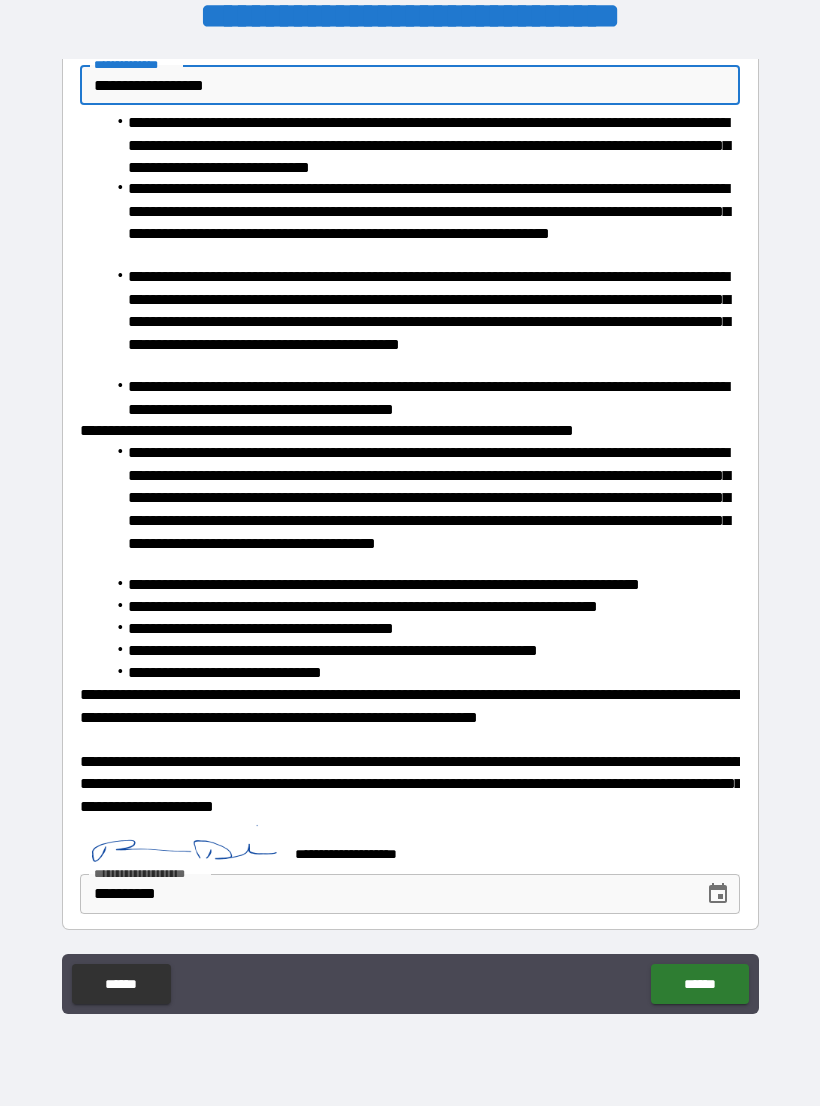 scroll, scrollTop: 136, scrollLeft: 0, axis: vertical 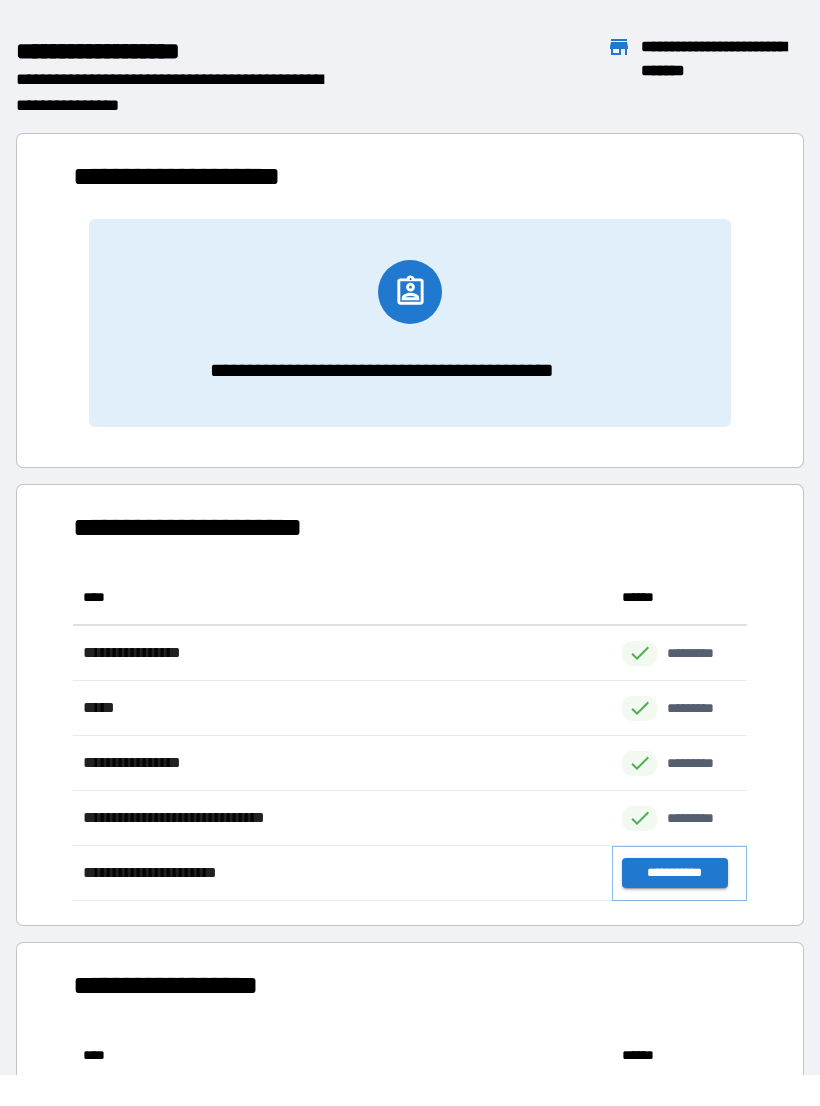 click on "**********" at bounding box center (674, 873) 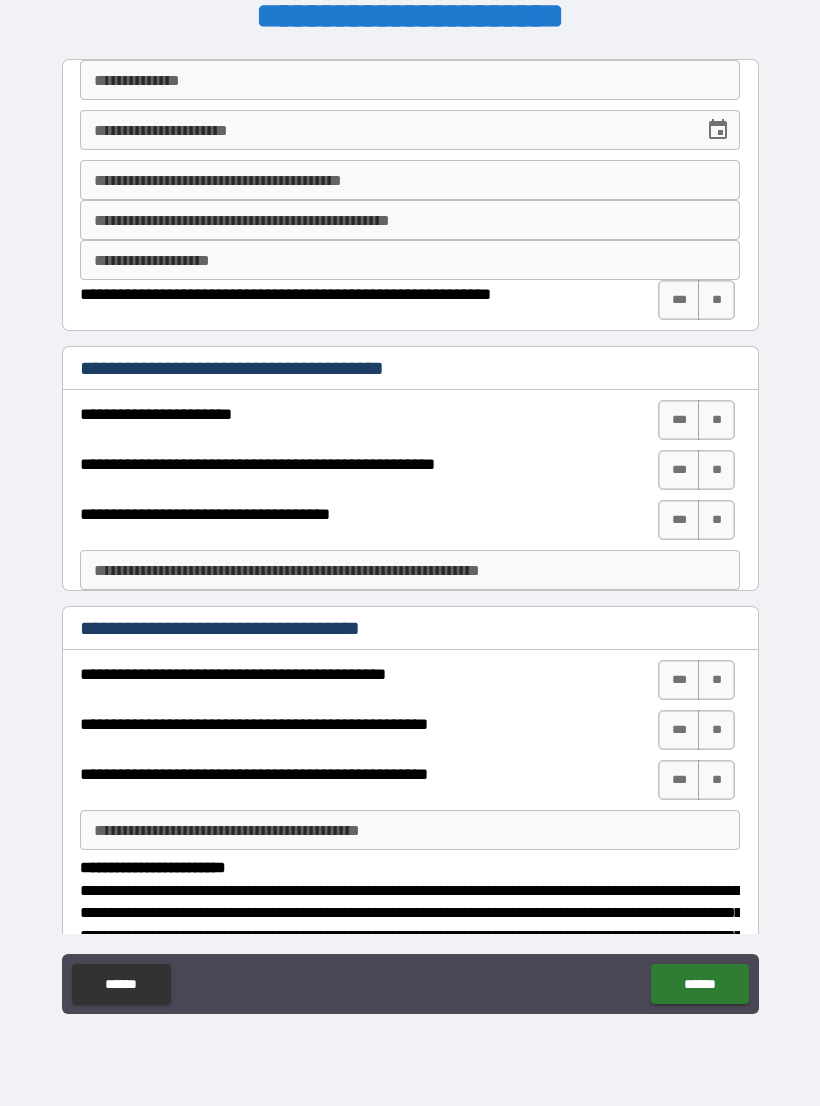 scroll, scrollTop: 0, scrollLeft: 0, axis: both 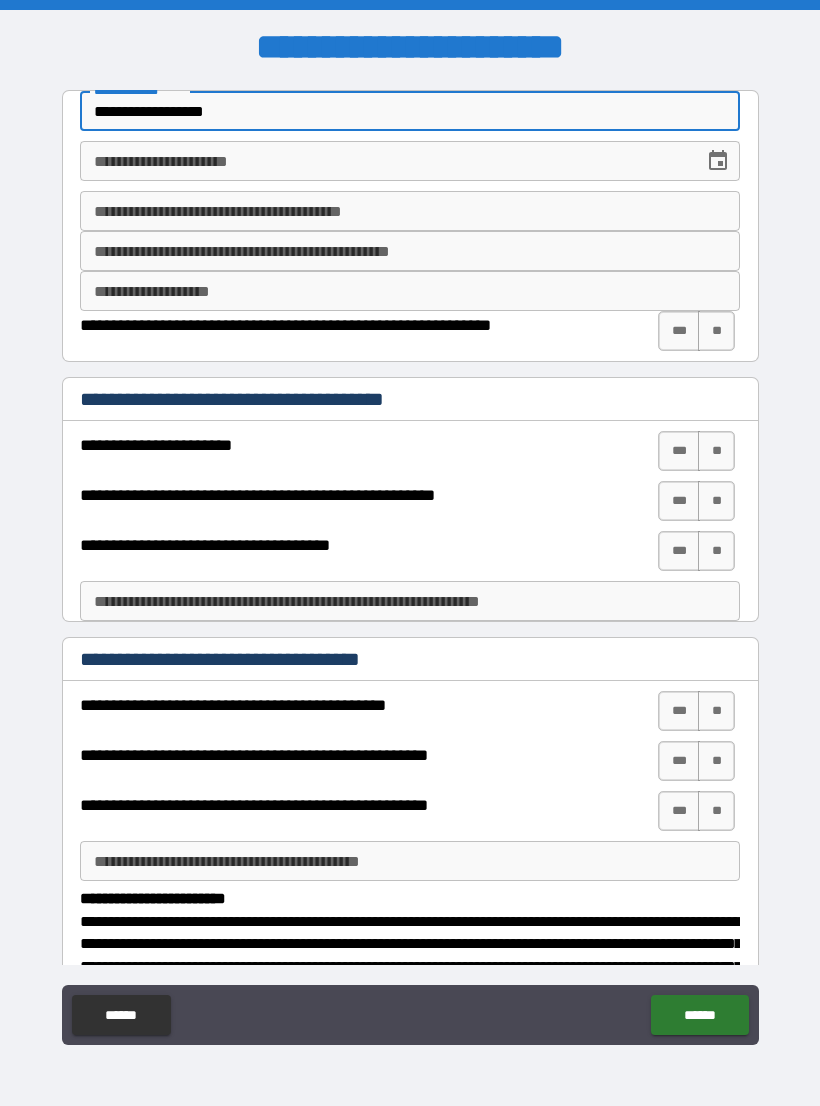 type on "**********" 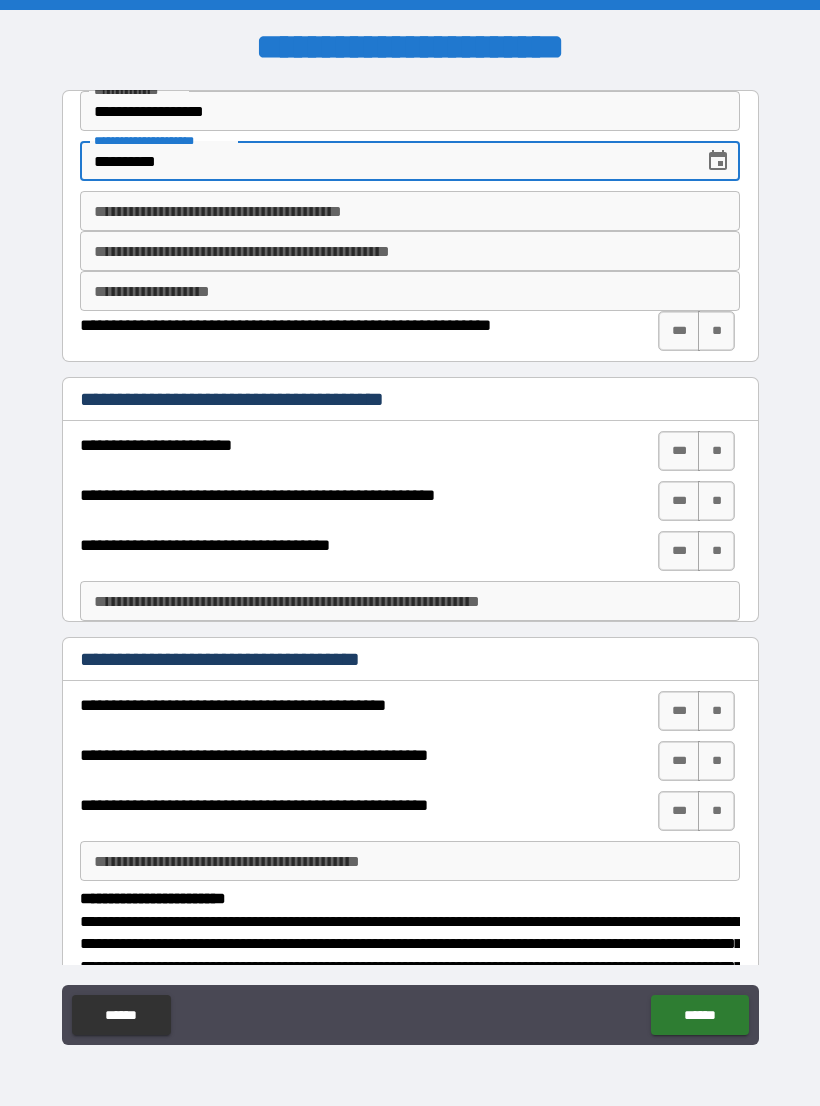 type on "**********" 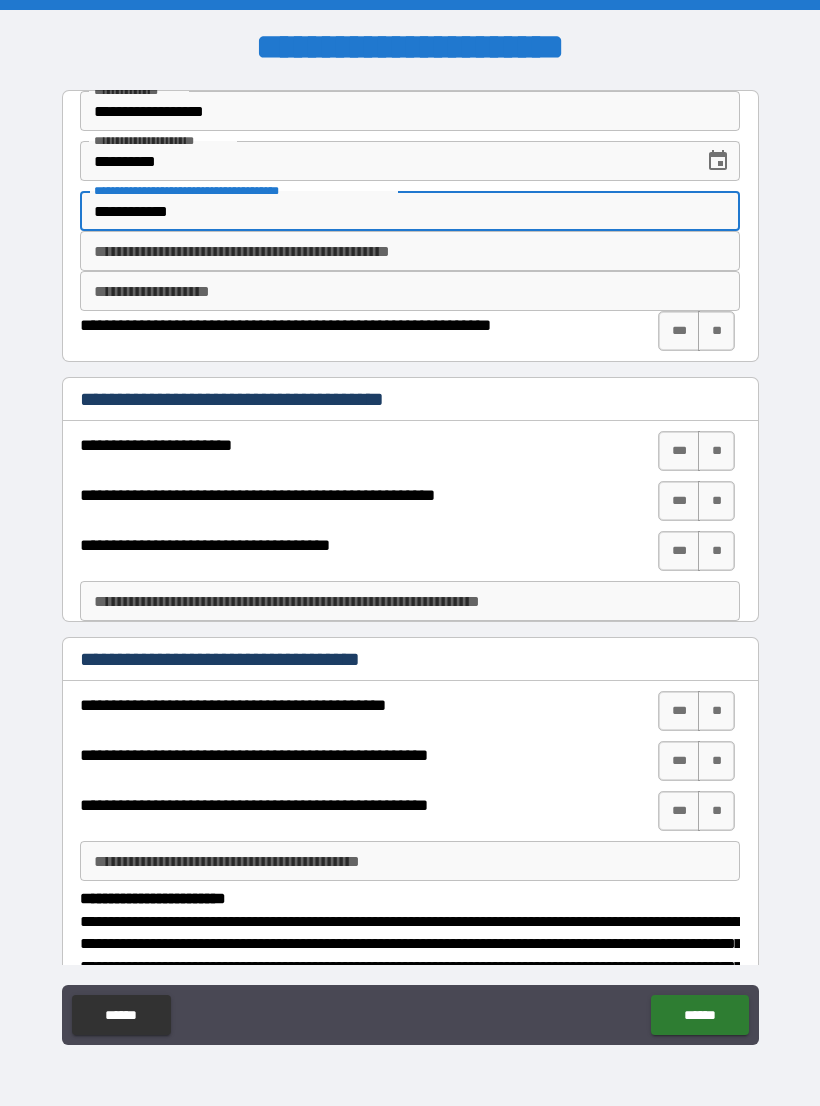type on "**********" 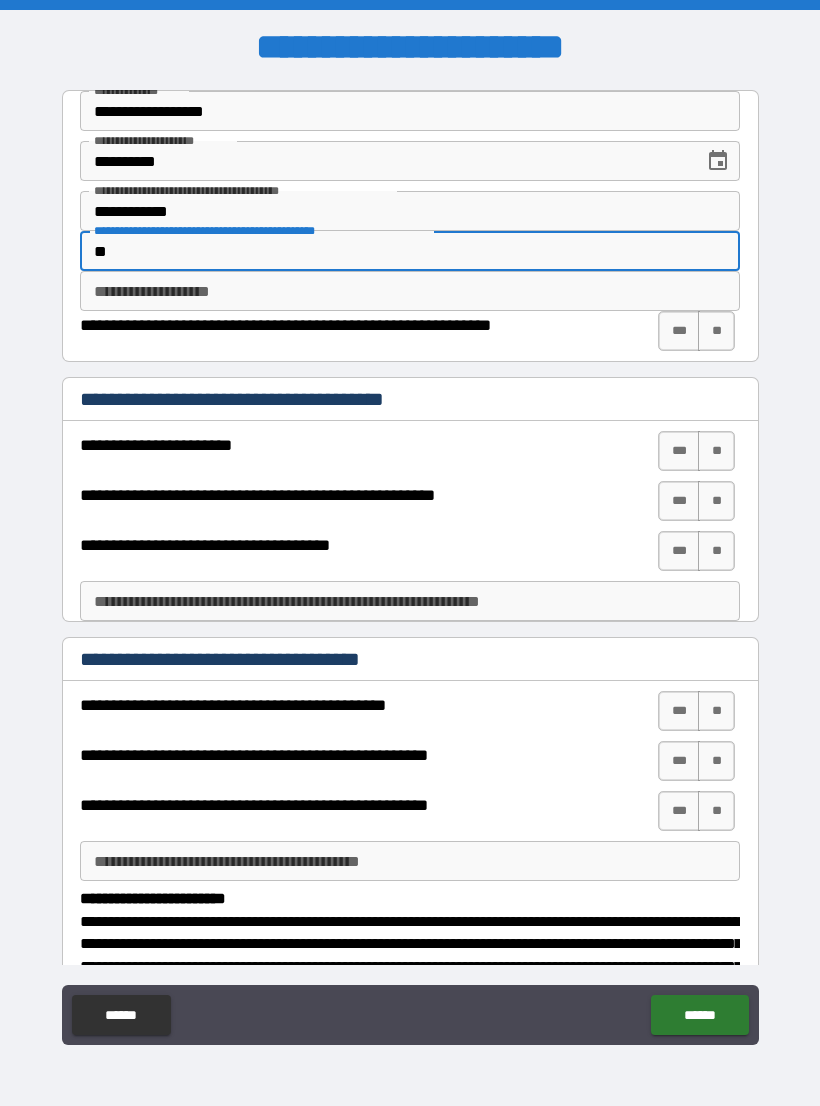 type on "*" 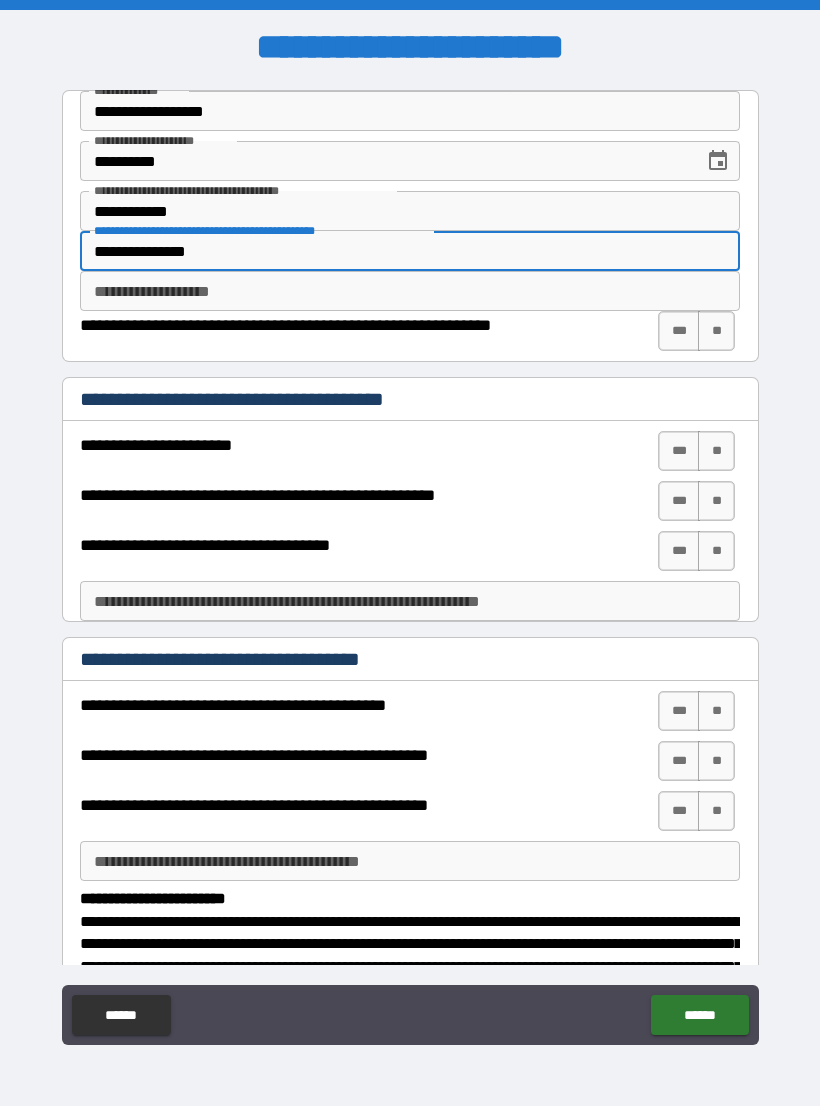 type on "**********" 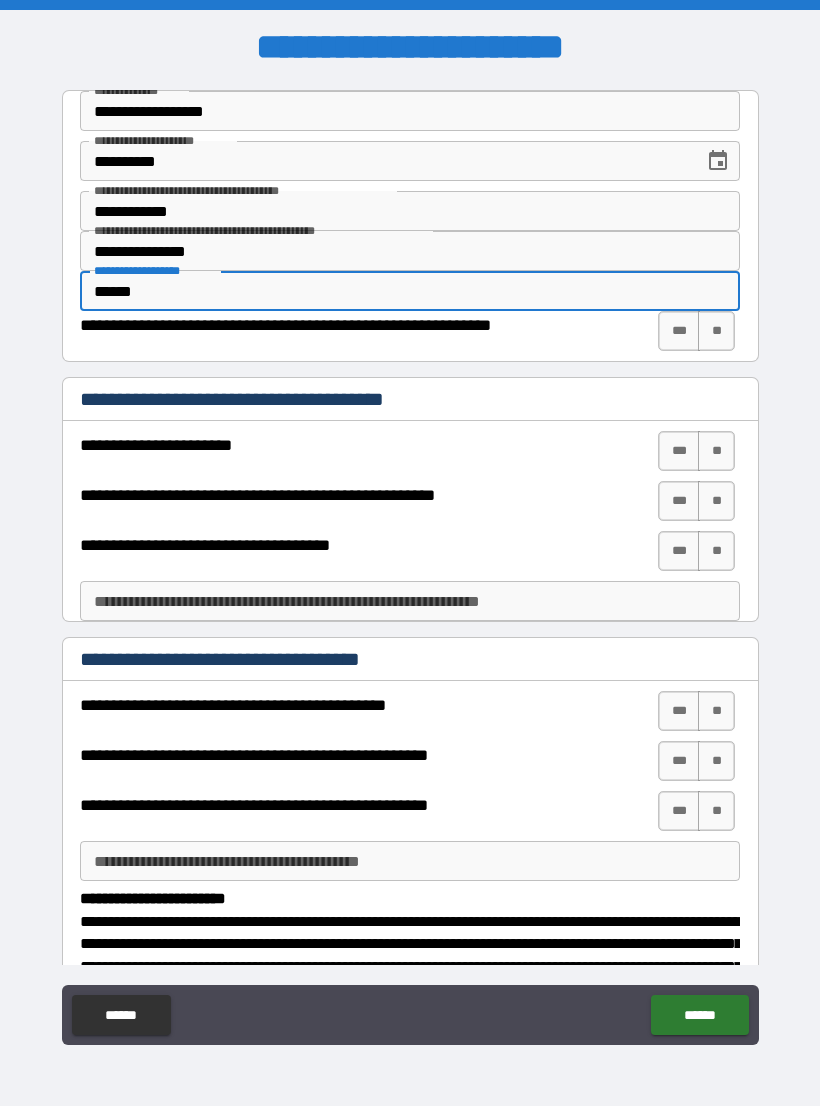 type on "******" 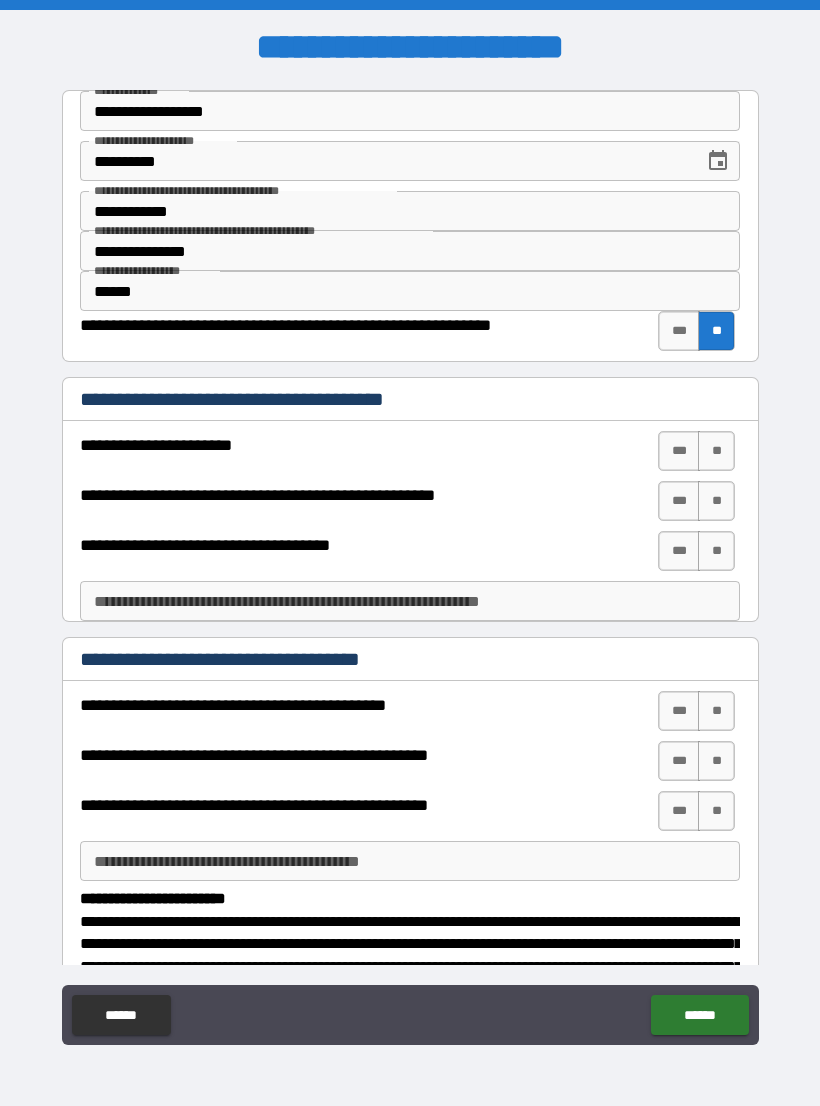 click on "**" at bounding box center [716, 451] 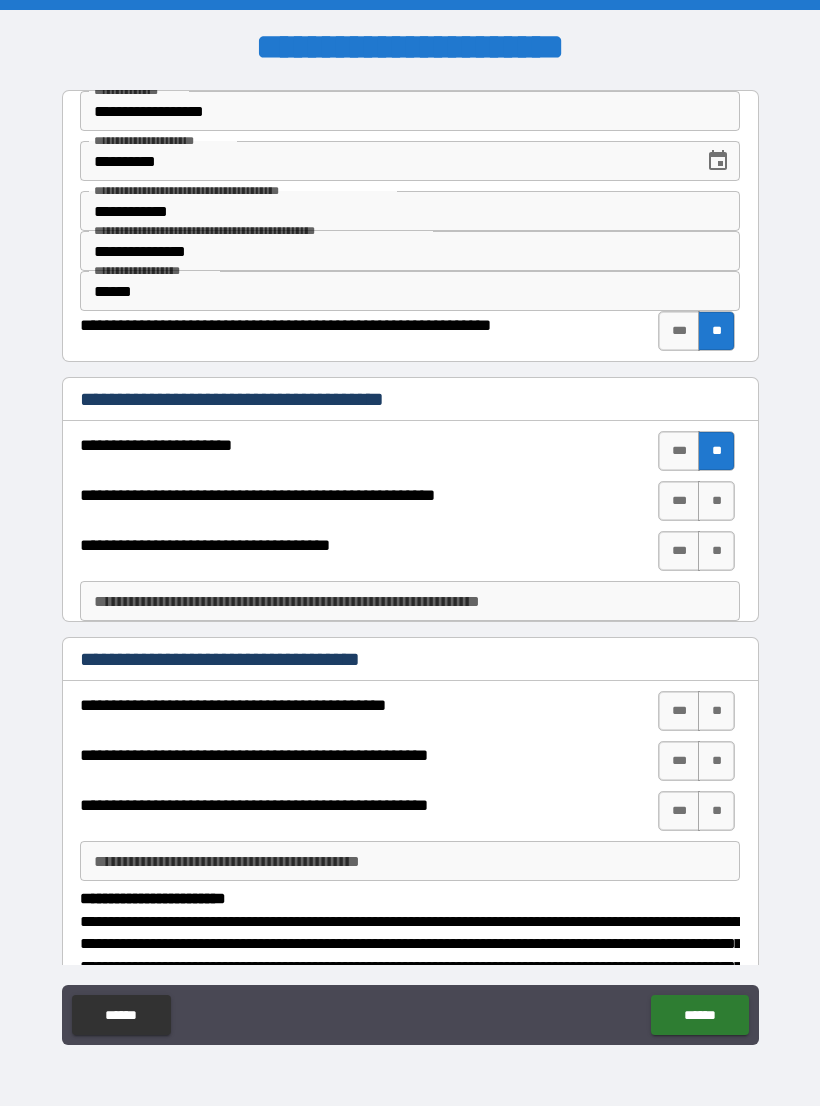 click on "**" at bounding box center (716, 501) 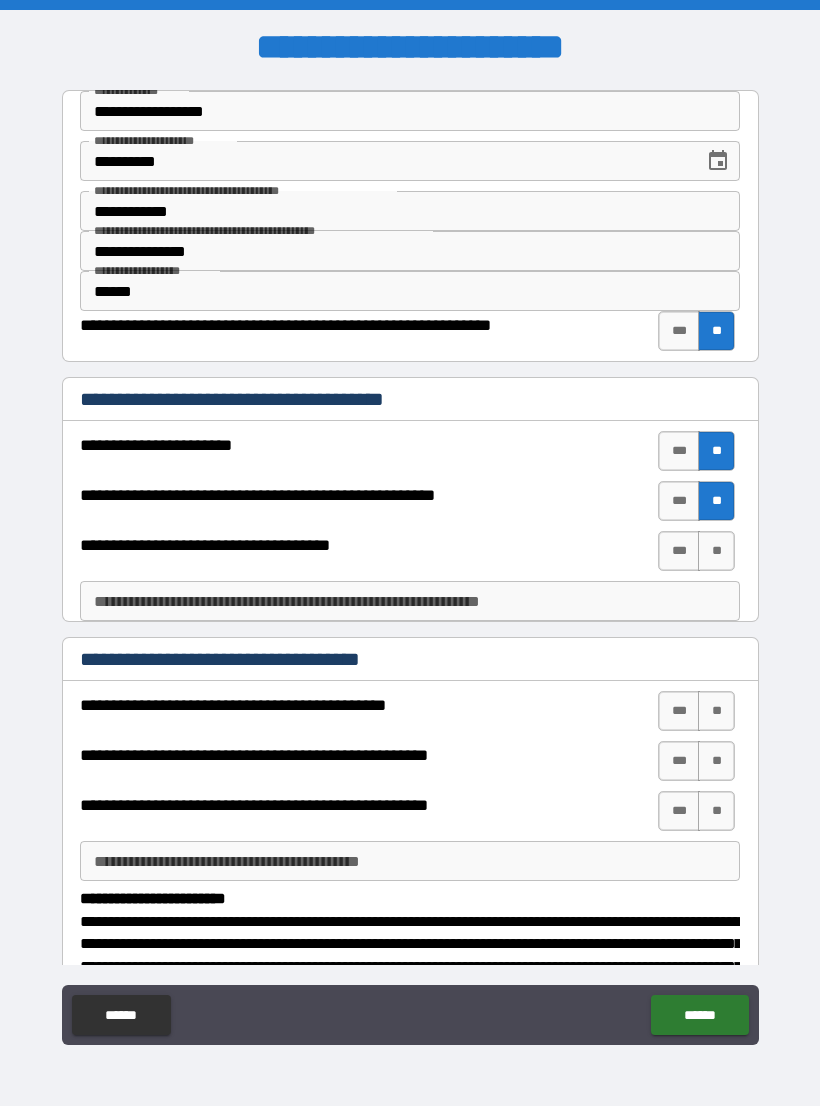 click on "**" at bounding box center (716, 551) 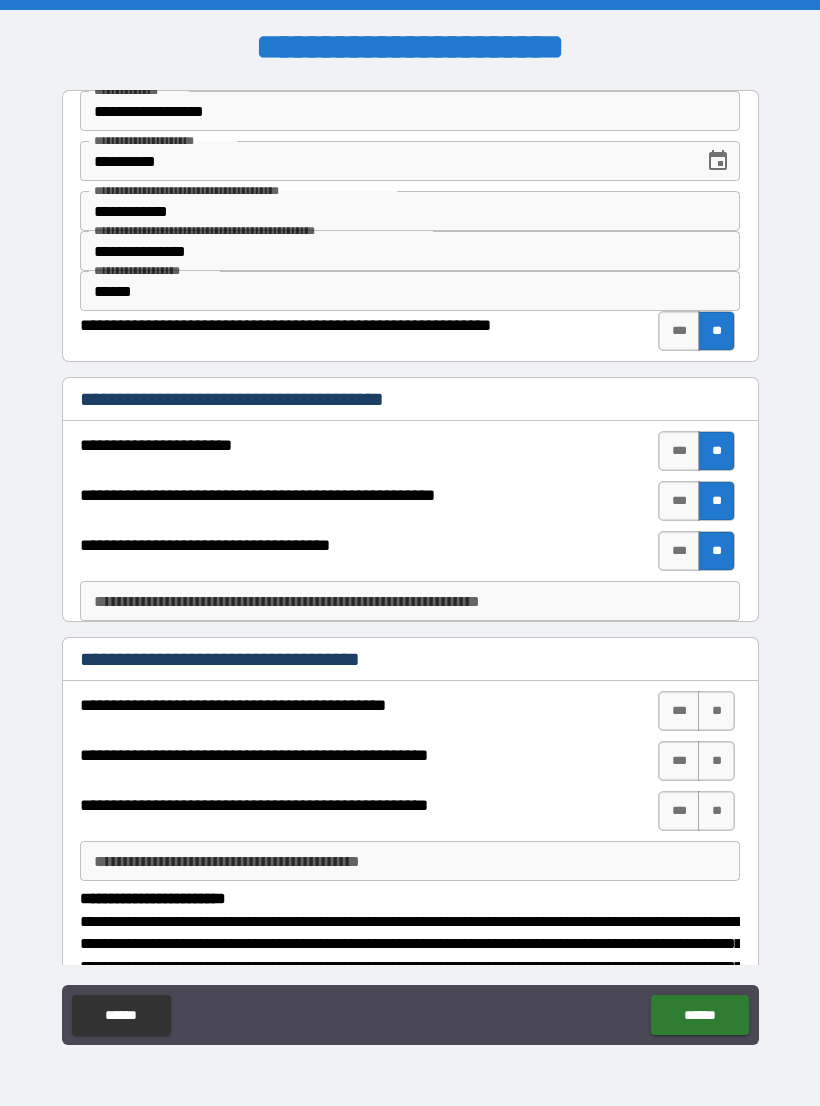 click on "***" at bounding box center (679, 711) 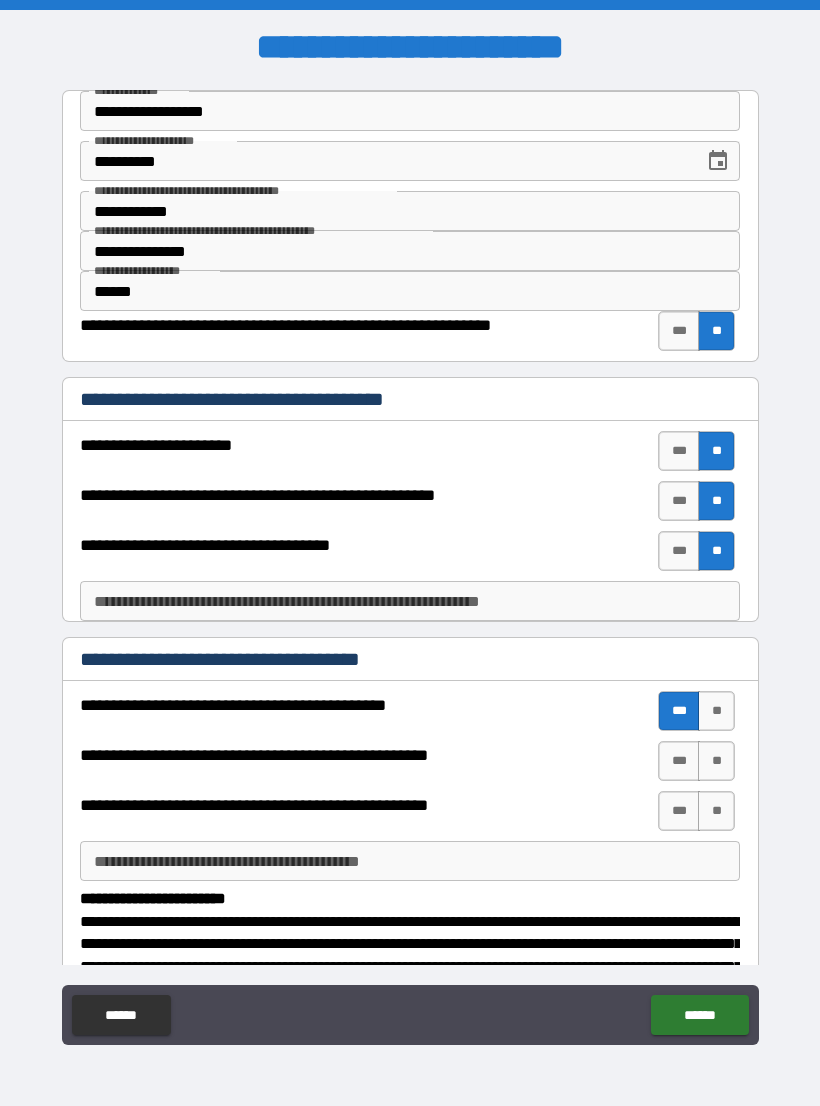 click on "**" at bounding box center [716, 761] 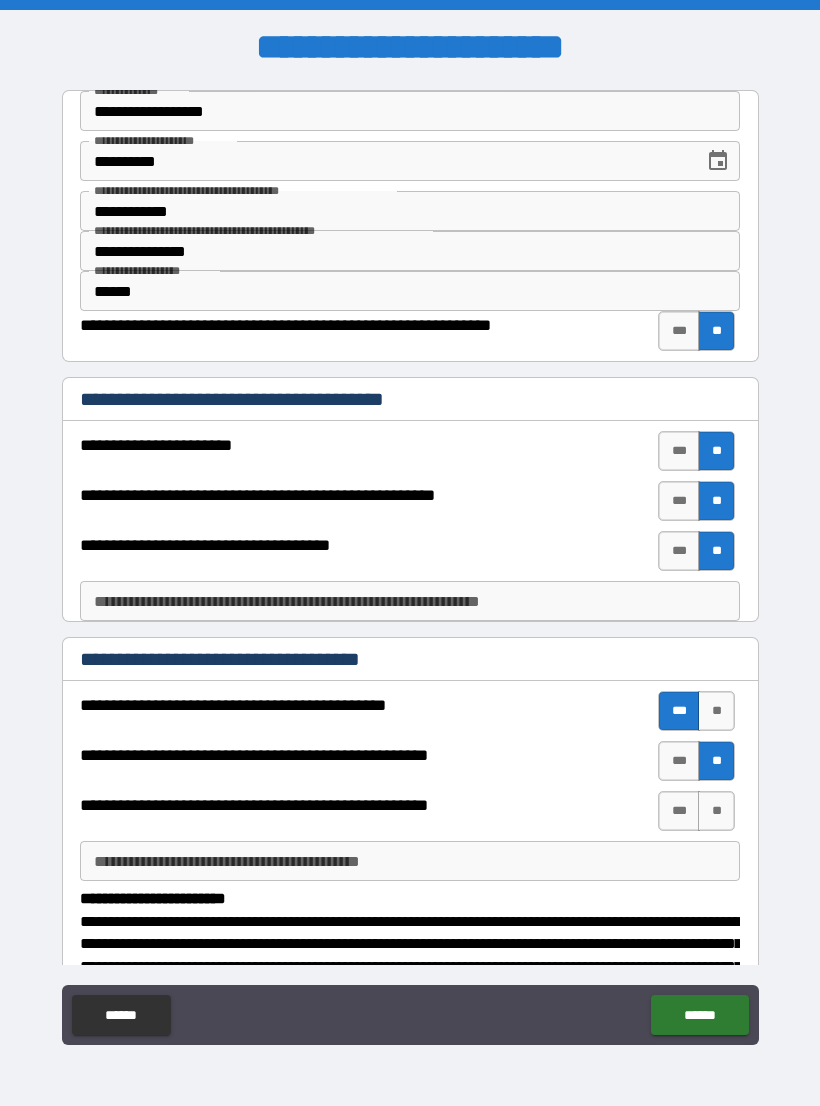 click on "**" at bounding box center [716, 811] 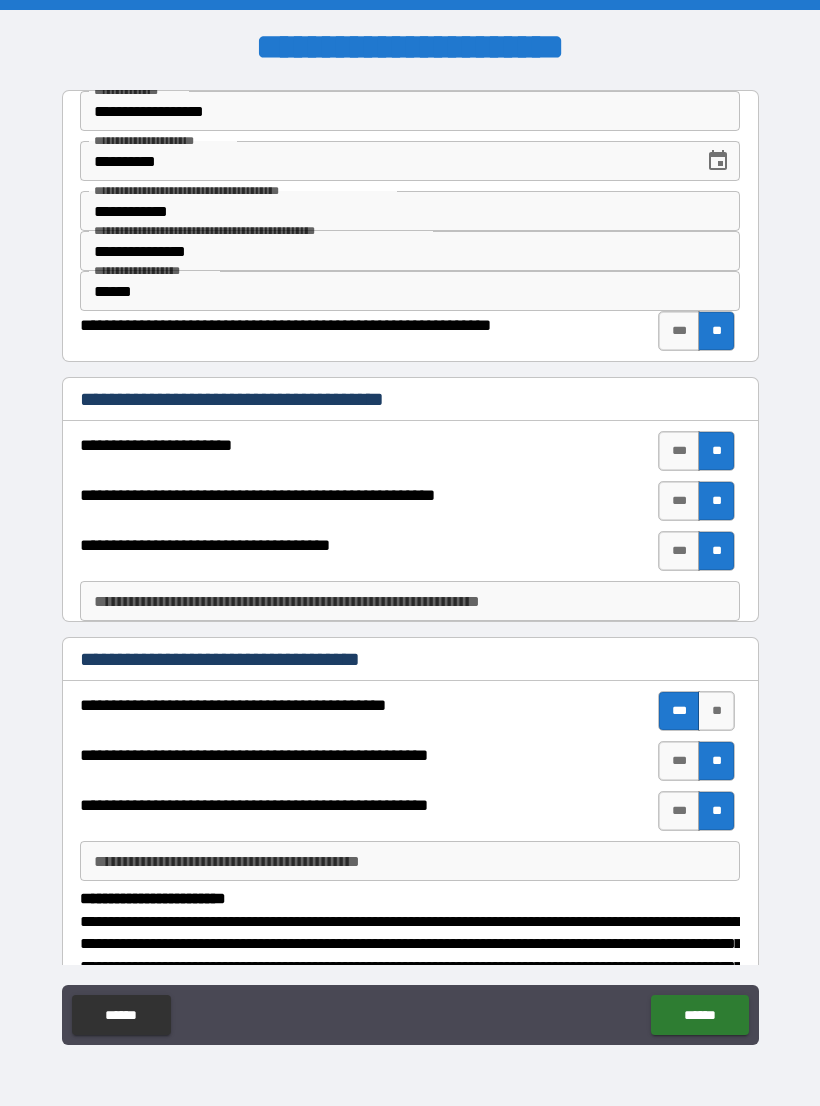 click on "******" at bounding box center (699, 1015) 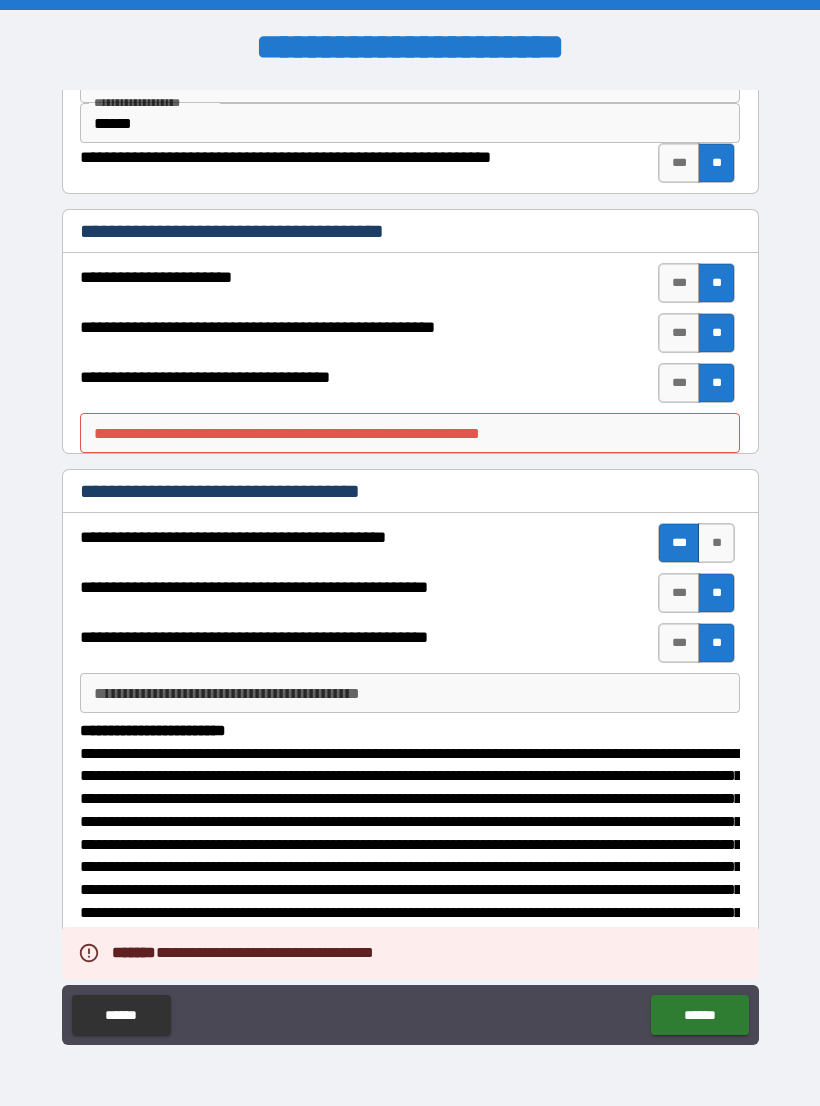 scroll, scrollTop: 165, scrollLeft: 0, axis: vertical 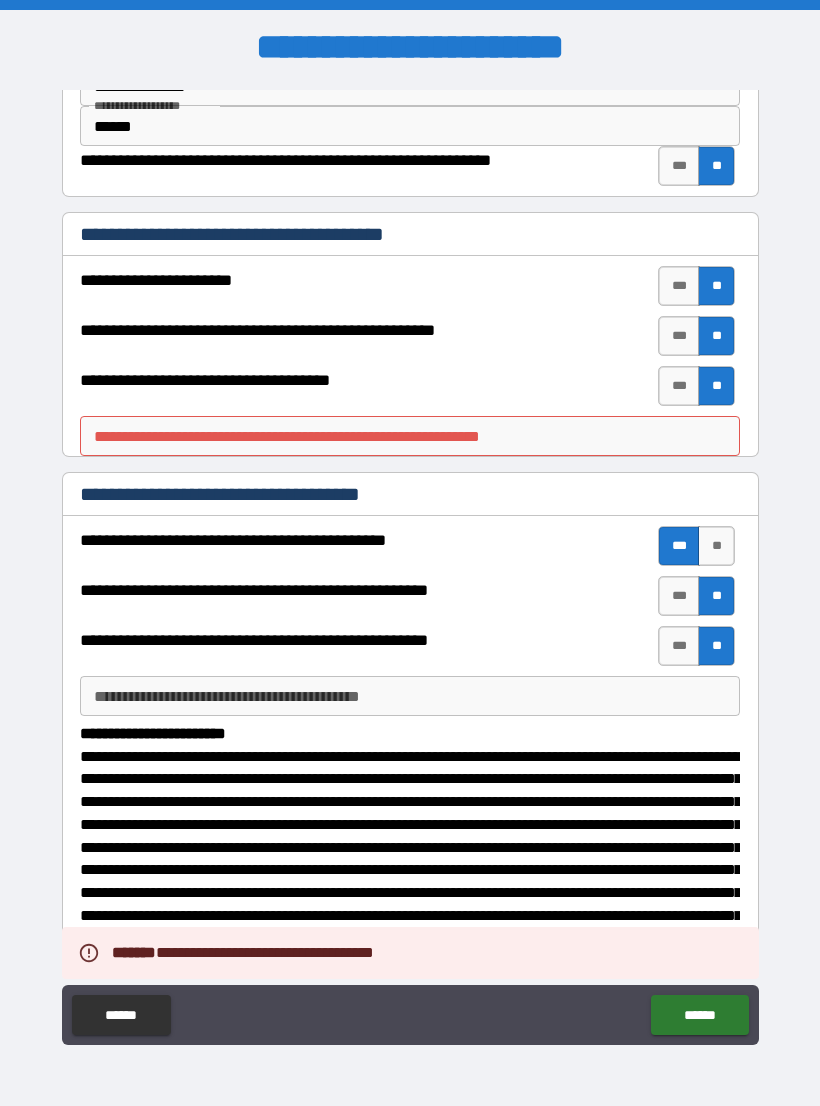 click on "**********" at bounding box center [410, 436] 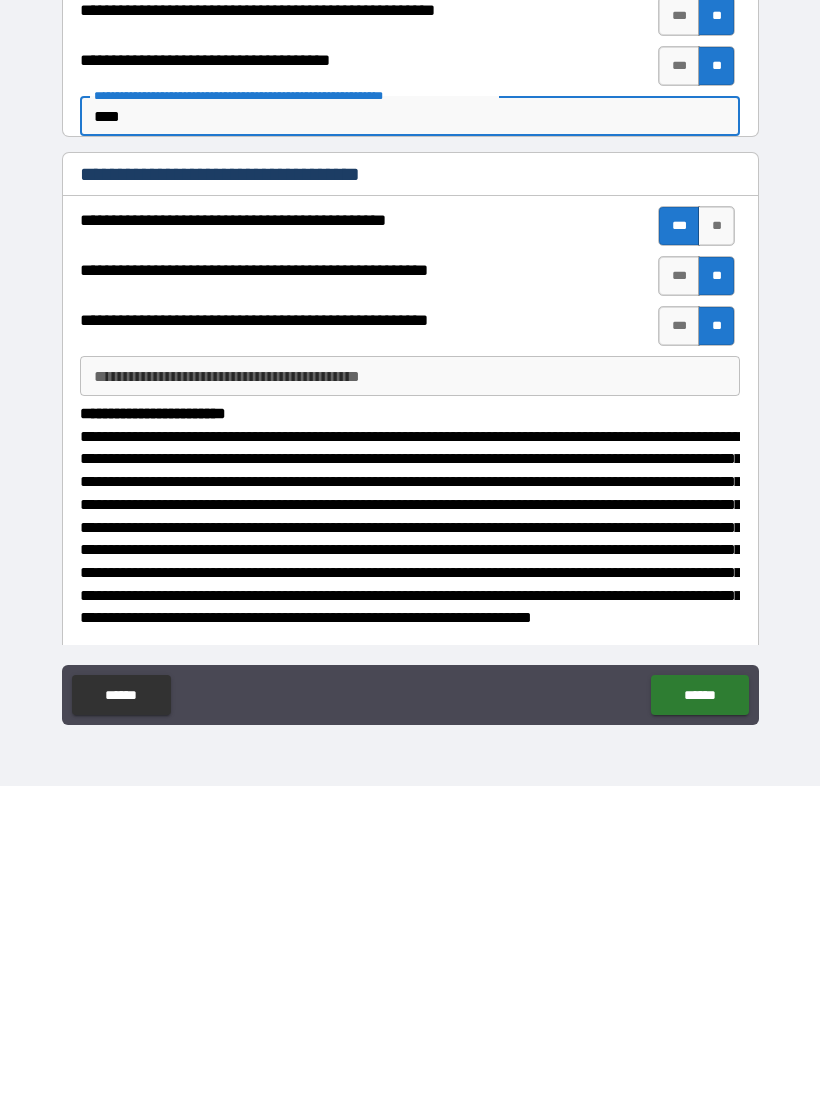 scroll, scrollTop: 31, scrollLeft: 0, axis: vertical 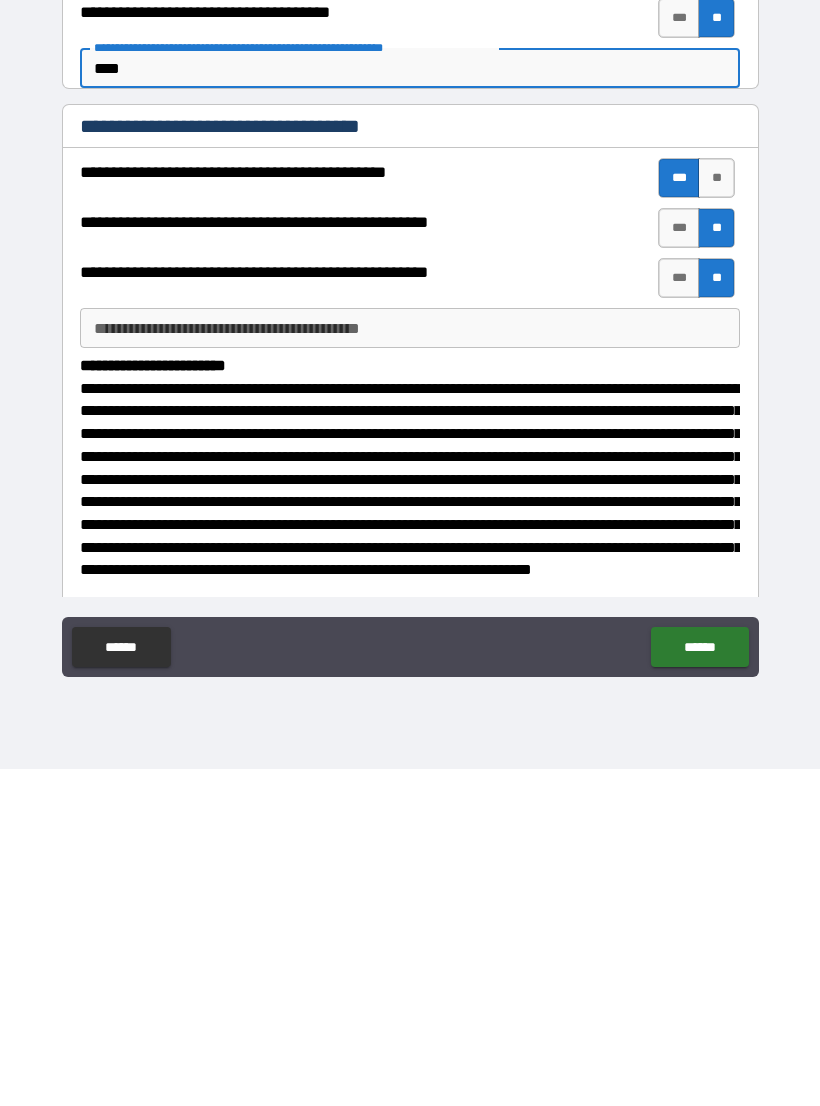 type on "****" 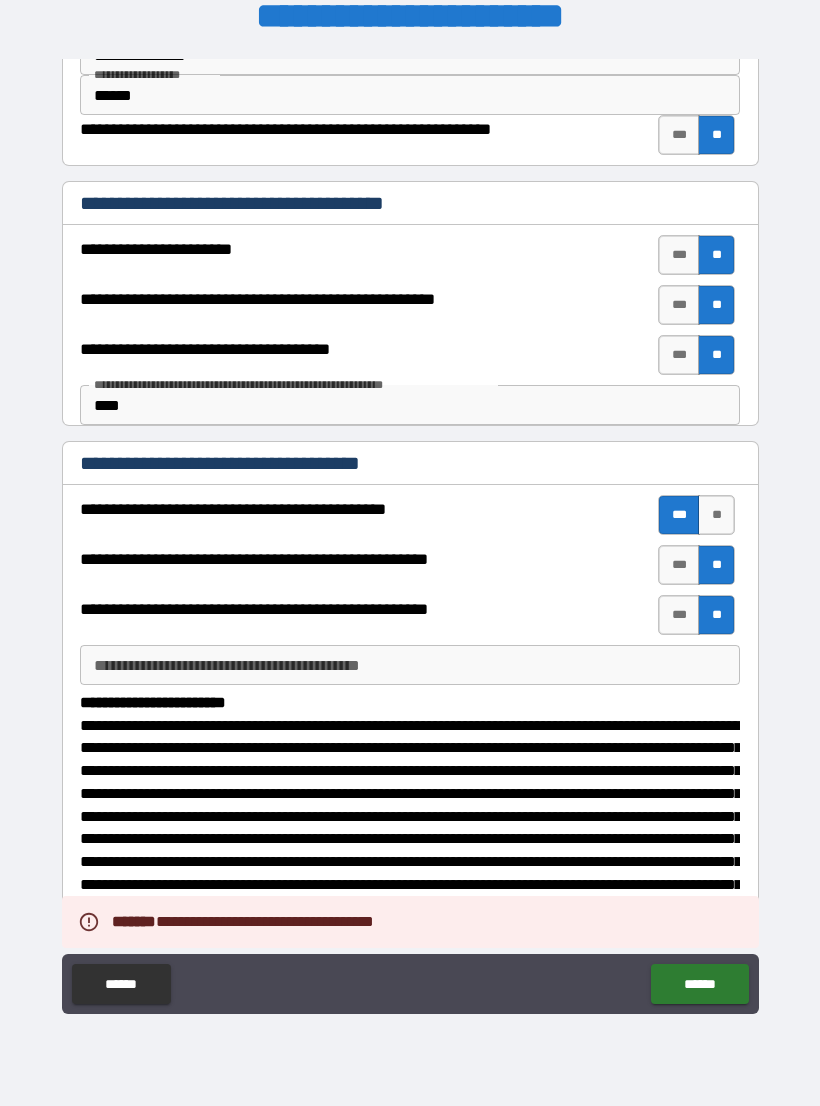 click on "**********" at bounding box center (410, 665) 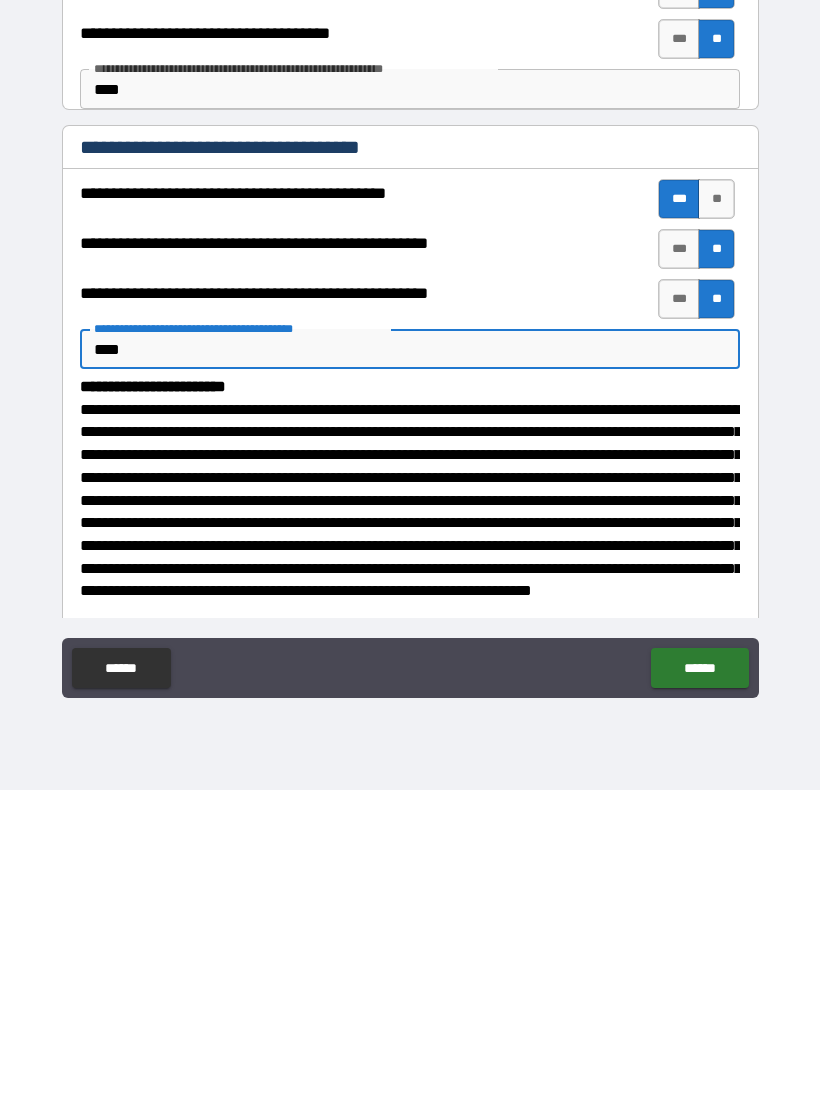 type on "****" 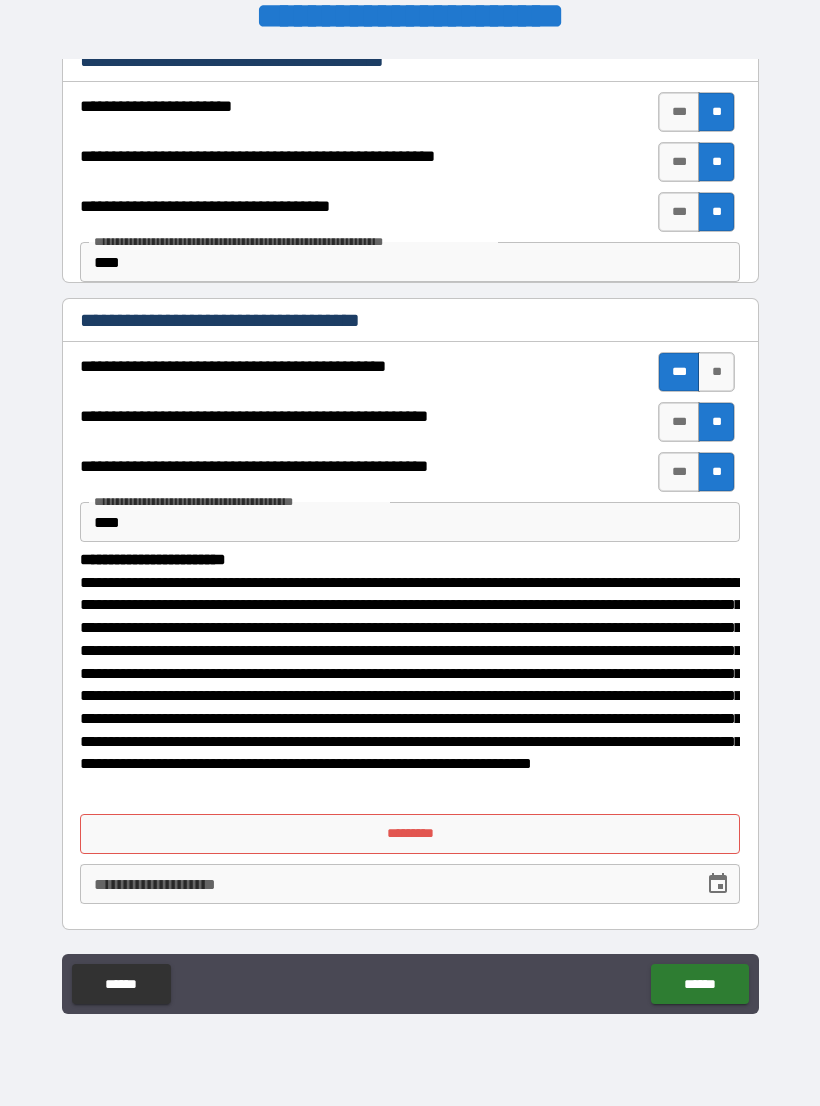 scroll, scrollTop: 308, scrollLeft: 0, axis: vertical 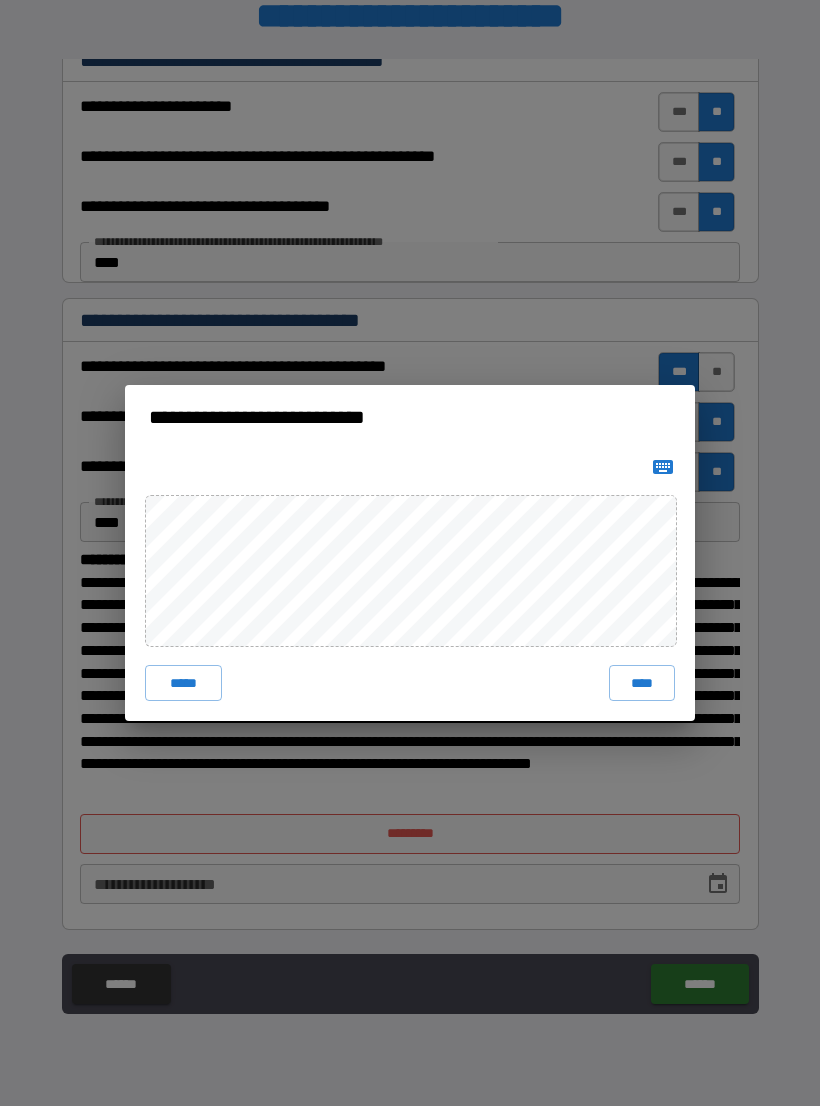click on "****" at bounding box center [642, 683] 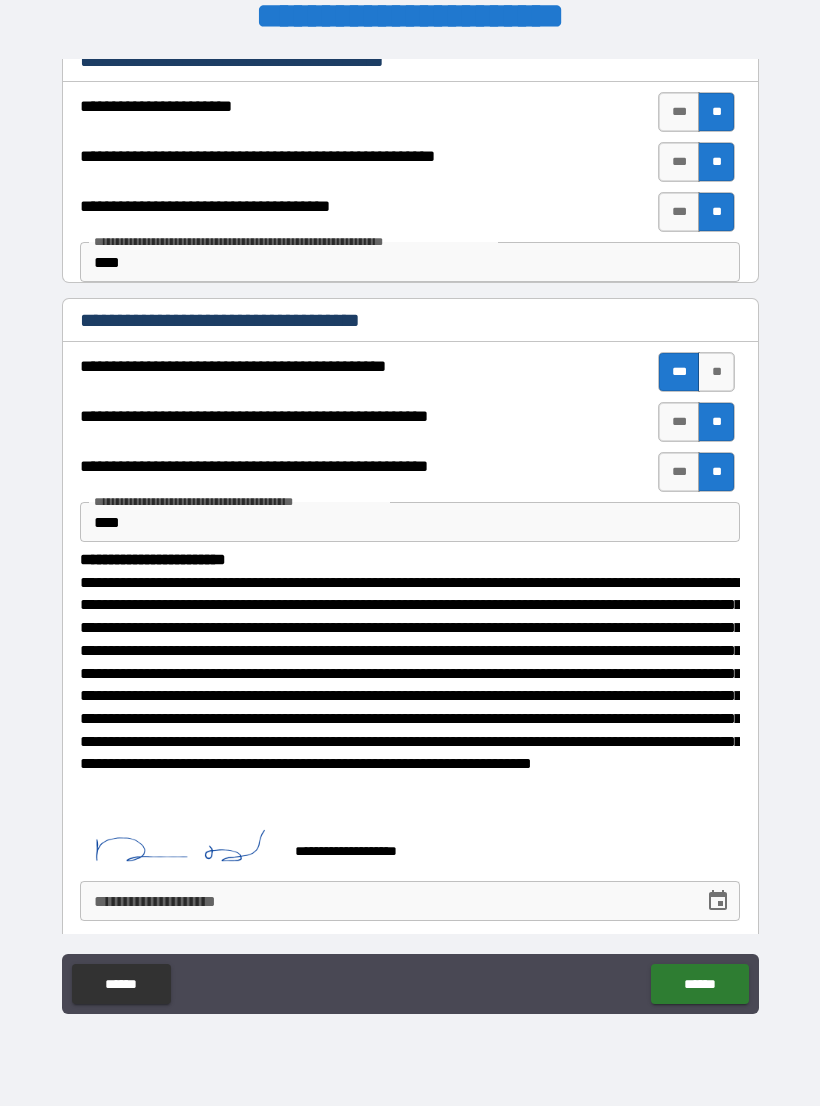 scroll, scrollTop: 298, scrollLeft: 0, axis: vertical 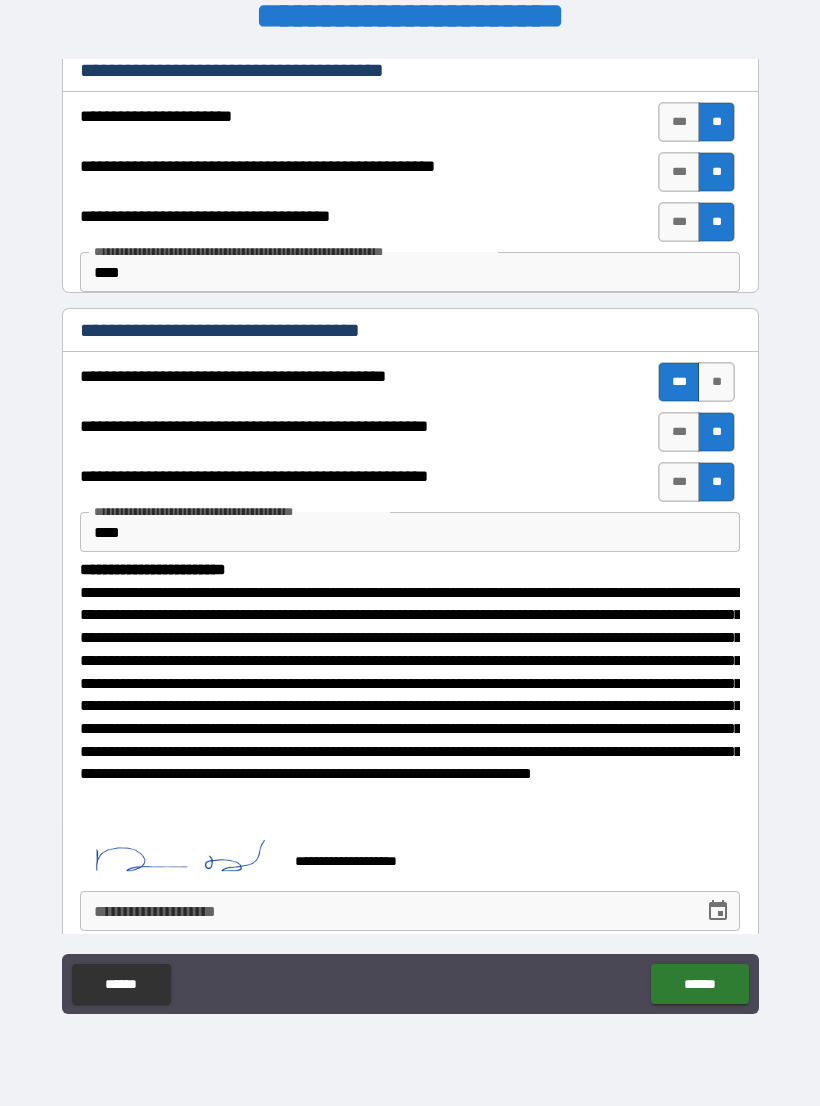 click on "**********" at bounding box center (410, 911) 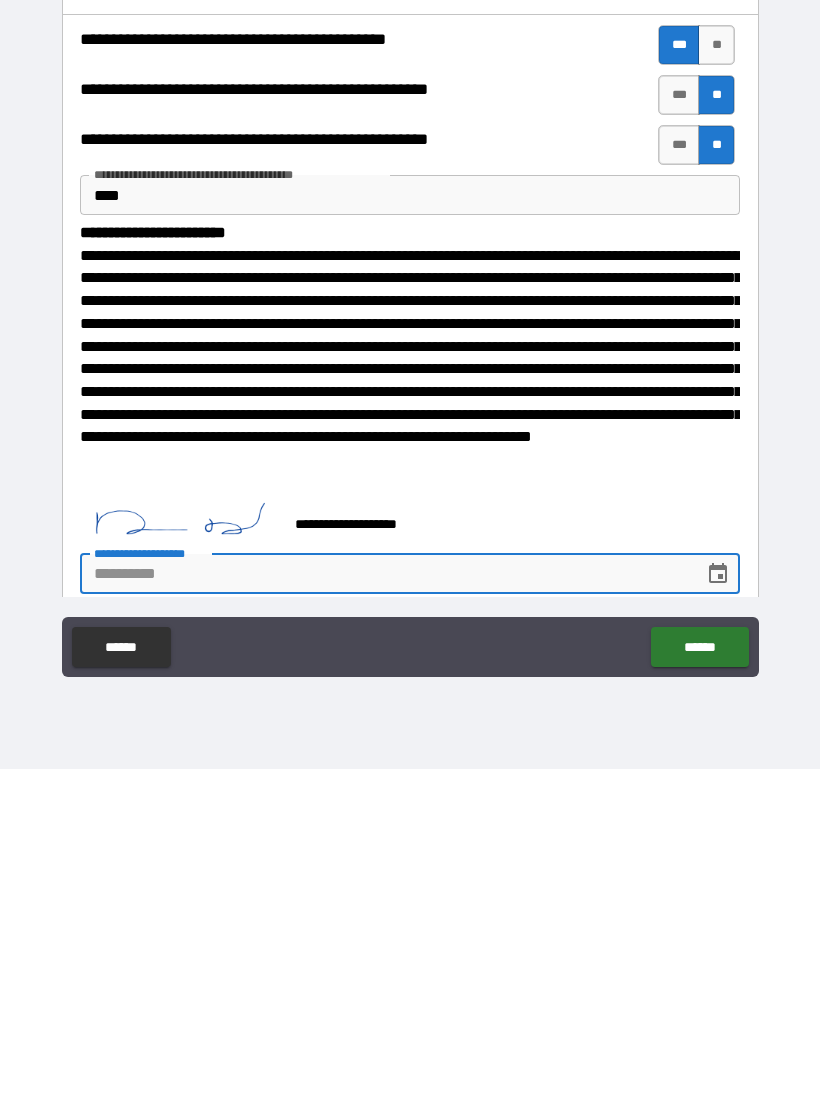 click 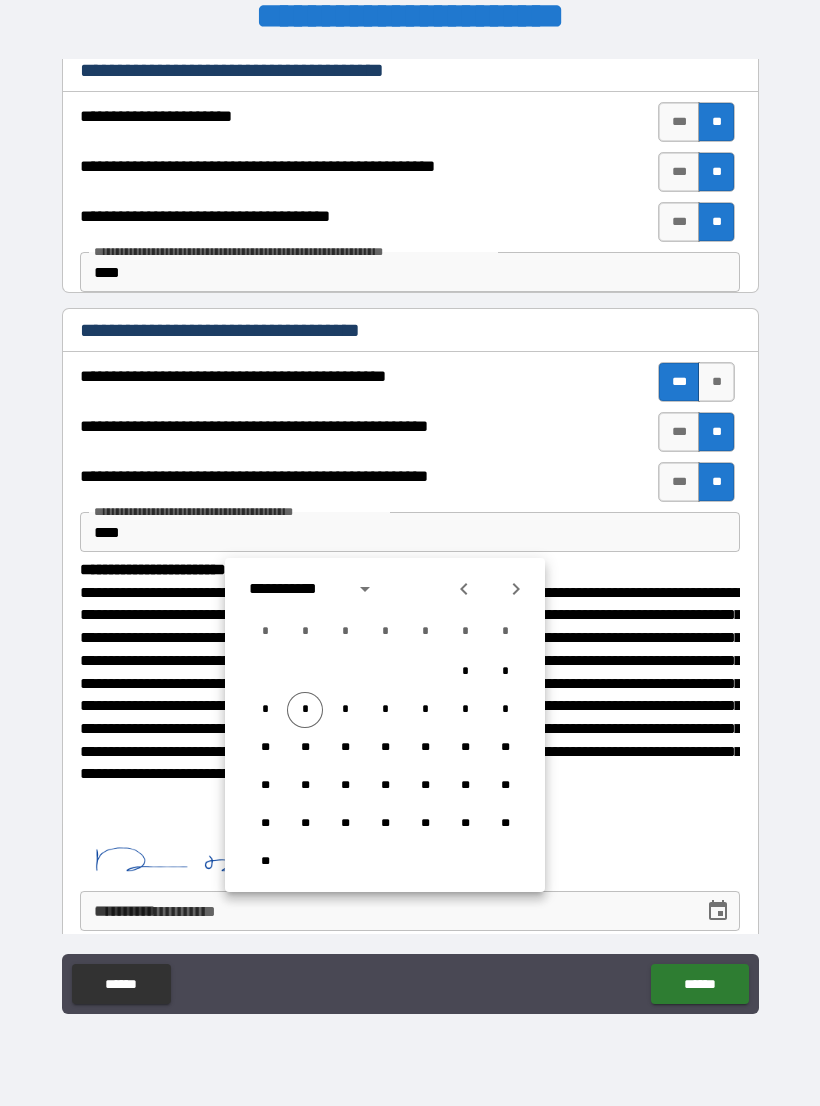 click on "*" at bounding box center [305, 710] 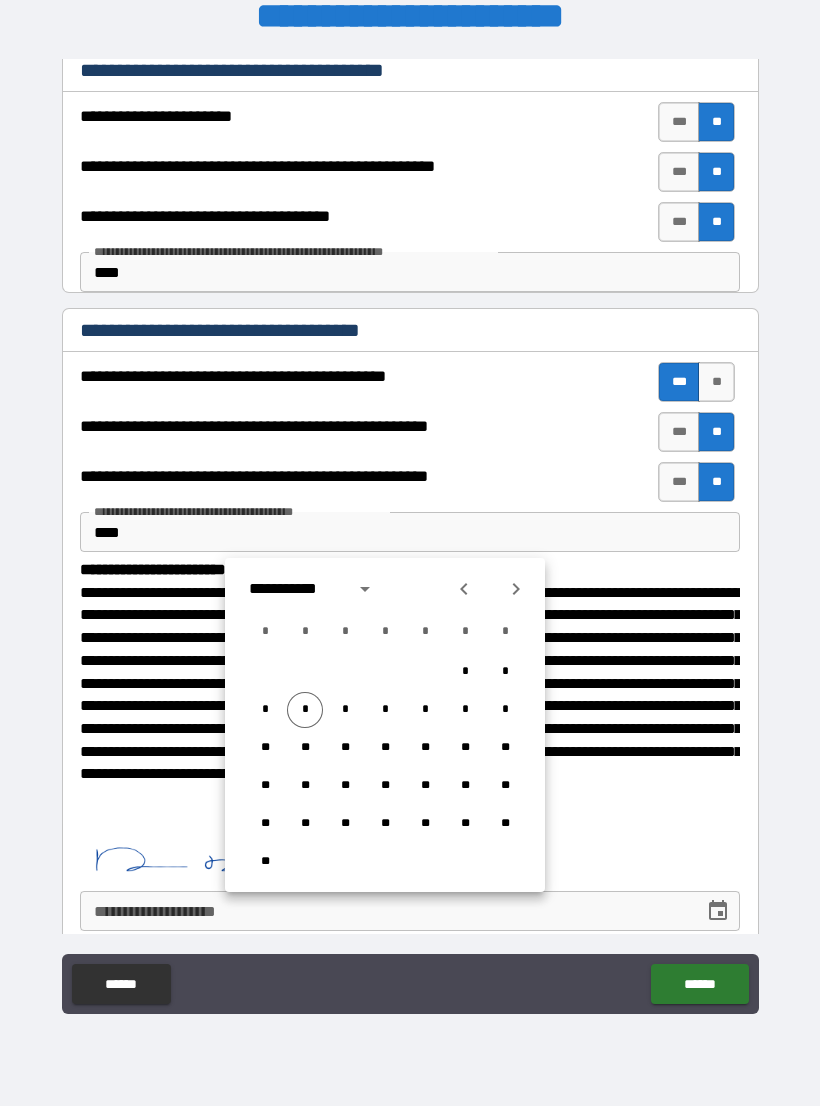 type on "**********" 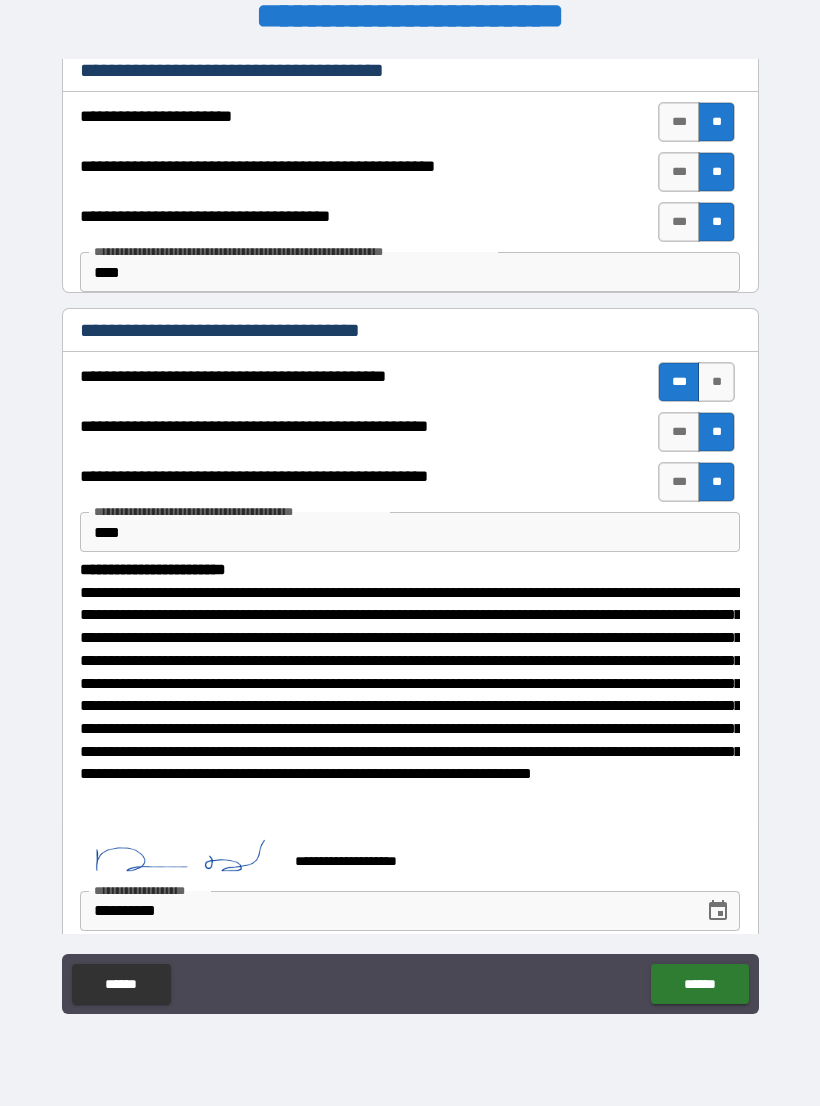 click on "******" at bounding box center [699, 984] 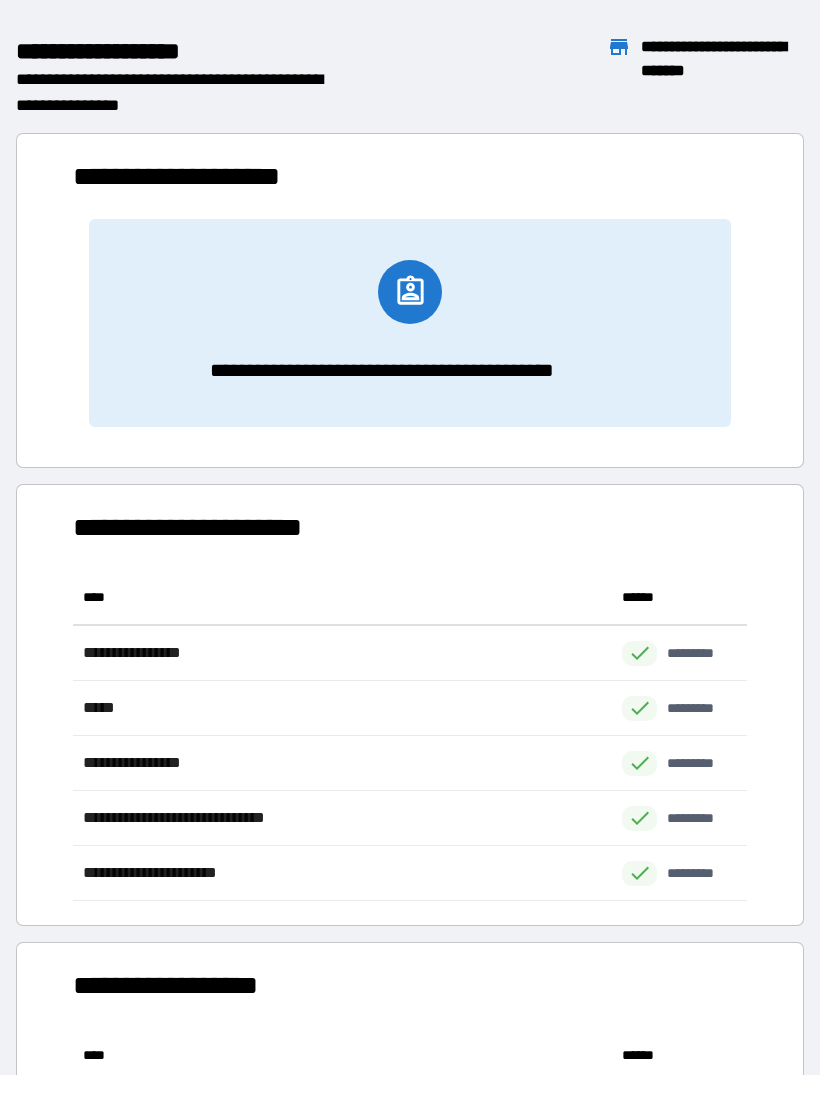 scroll, scrollTop: 1, scrollLeft: 1, axis: both 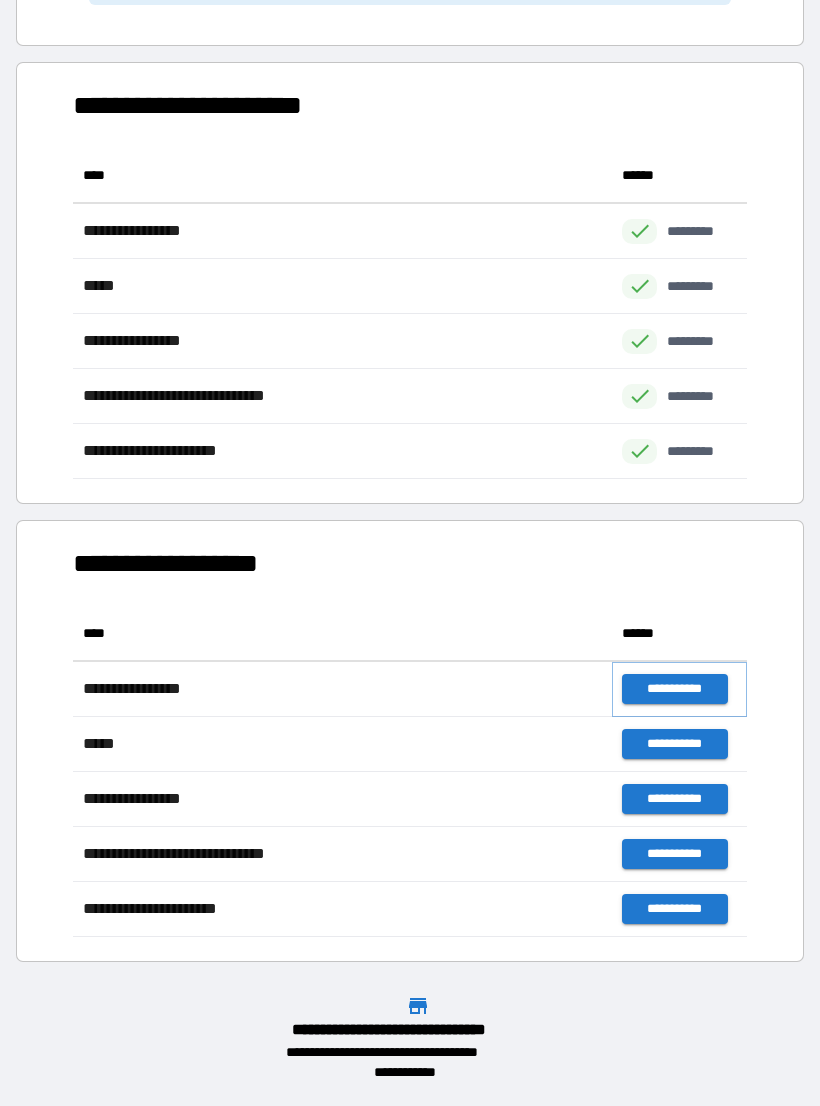 click on "**********" at bounding box center (674, 689) 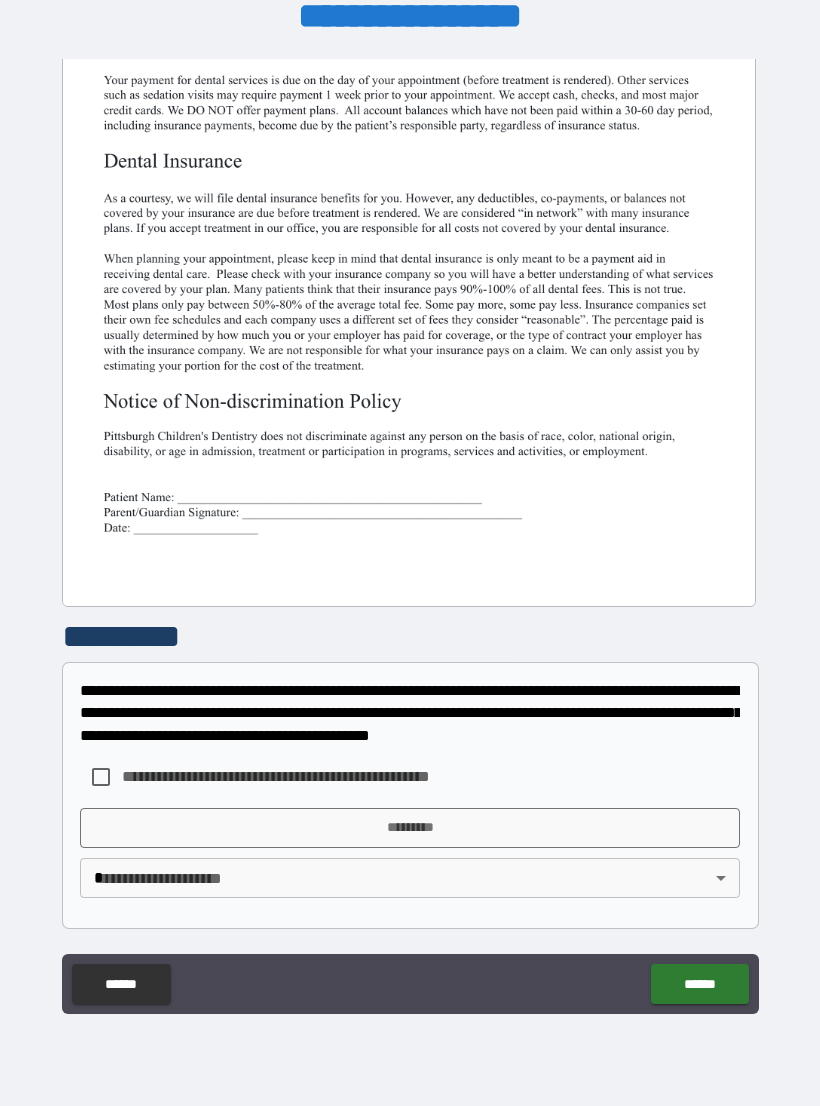 scroll, scrollTop: 380, scrollLeft: 0, axis: vertical 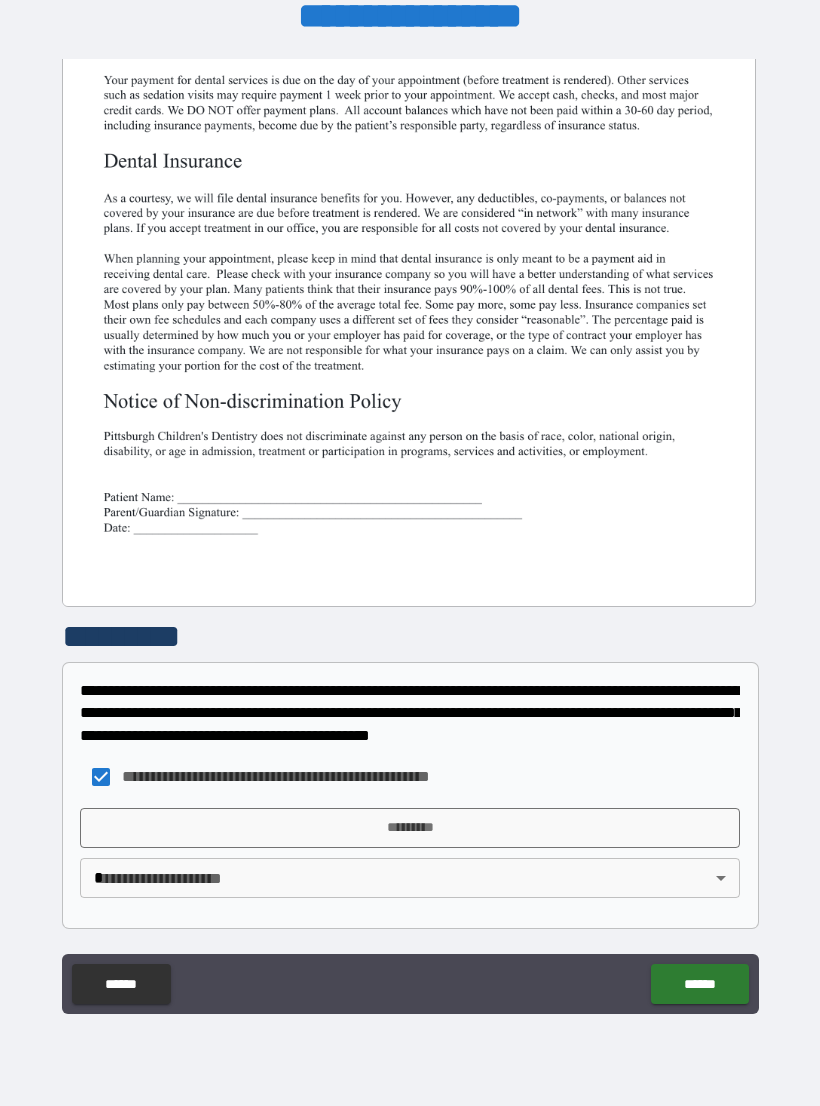 click on "*********" at bounding box center (410, 828) 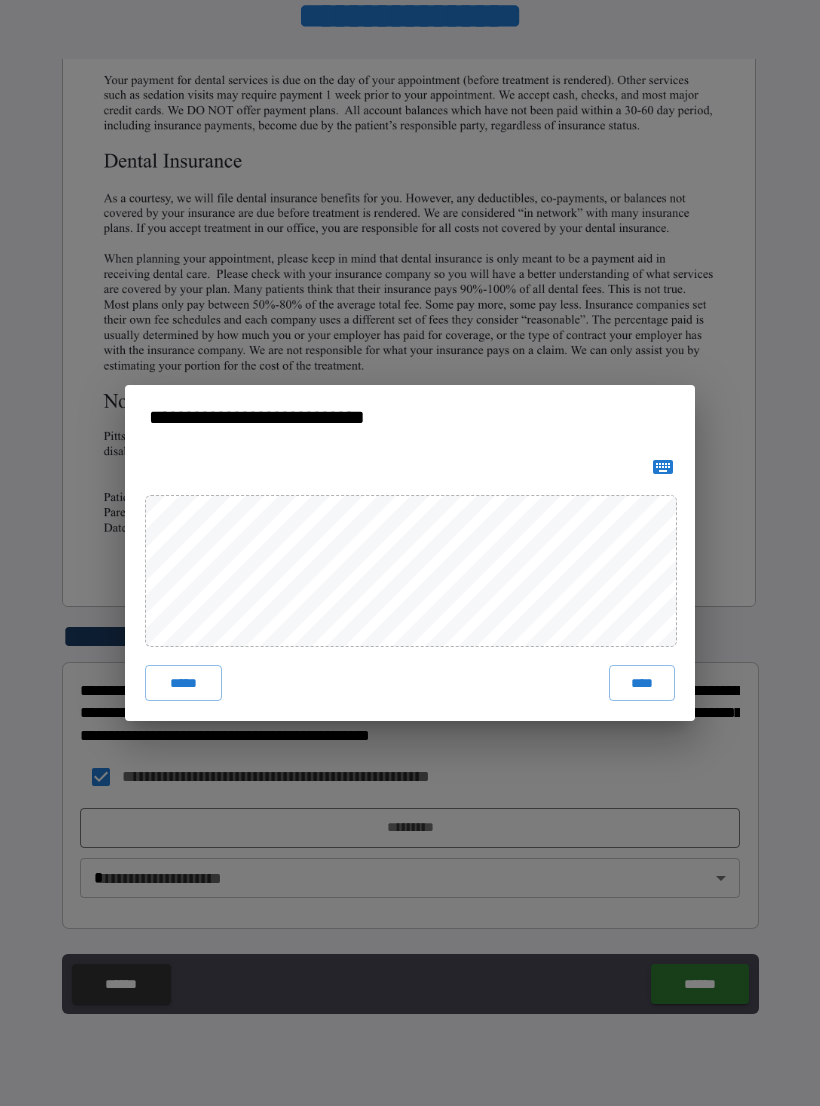 click on "****" at bounding box center (642, 683) 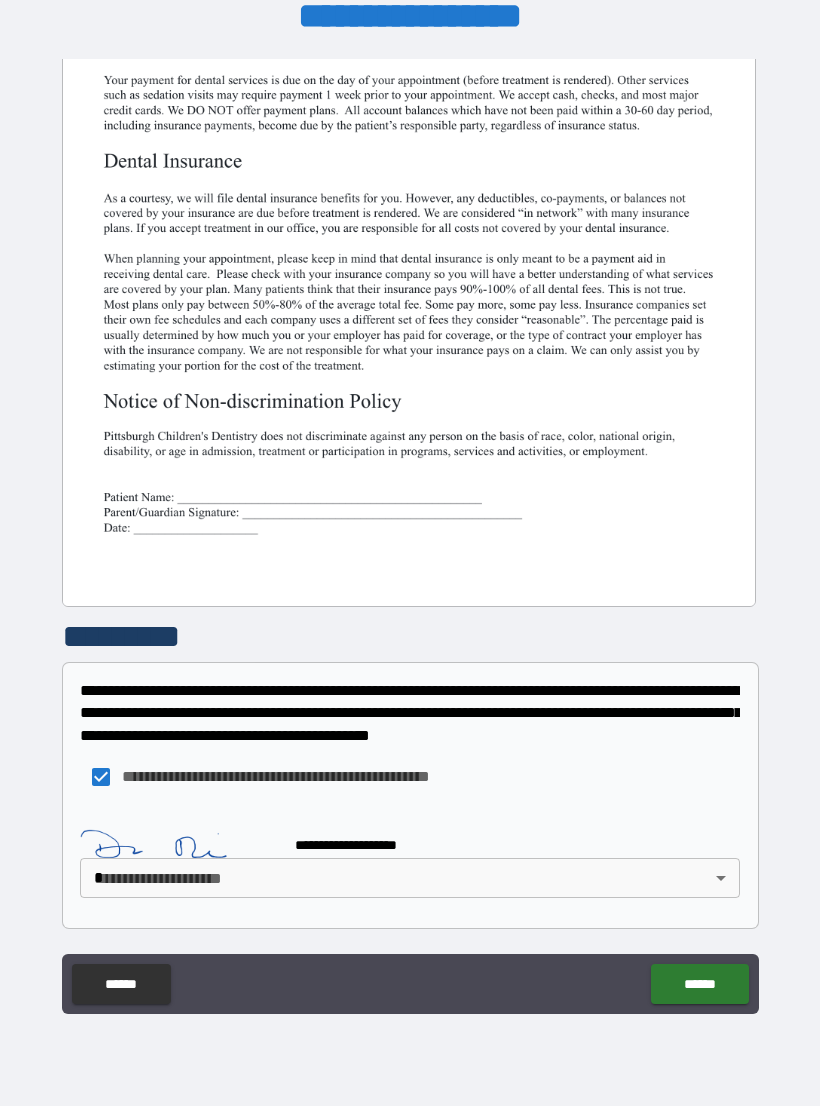 scroll, scrollTop: 370, scrollLeft: 0, axis: vertical 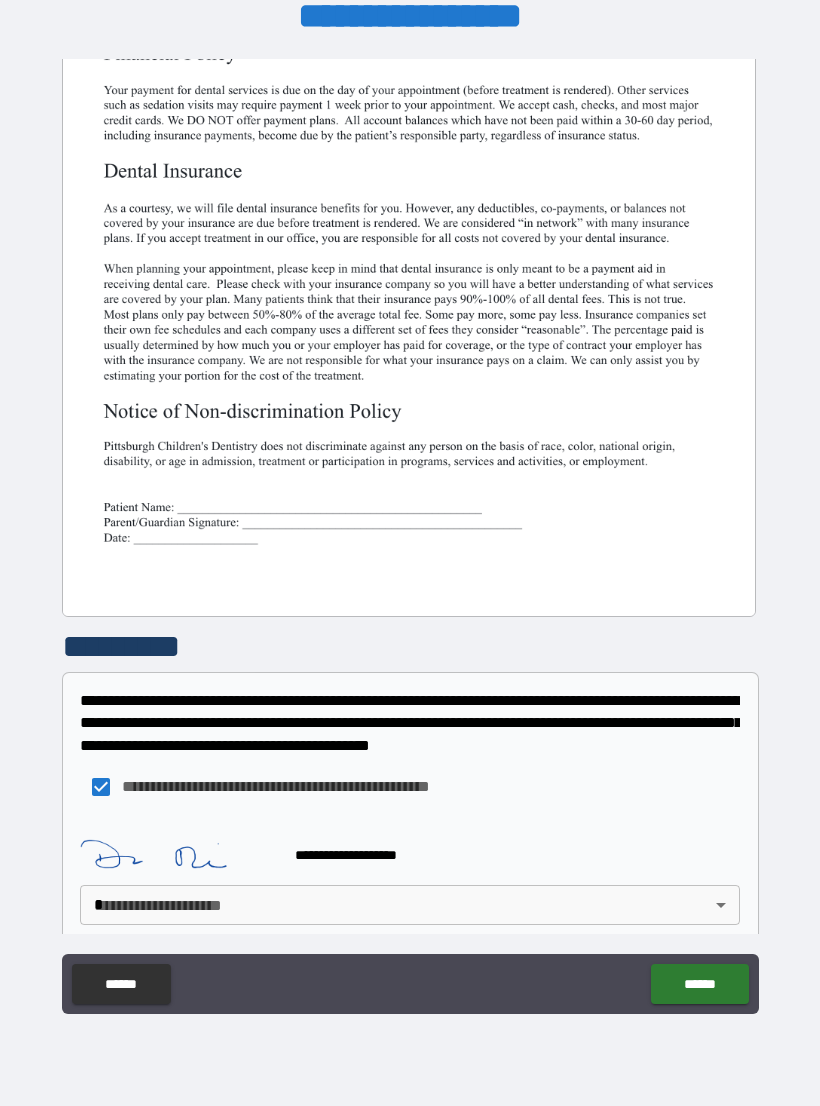 click on "**********" at bounding box center [410, 537] 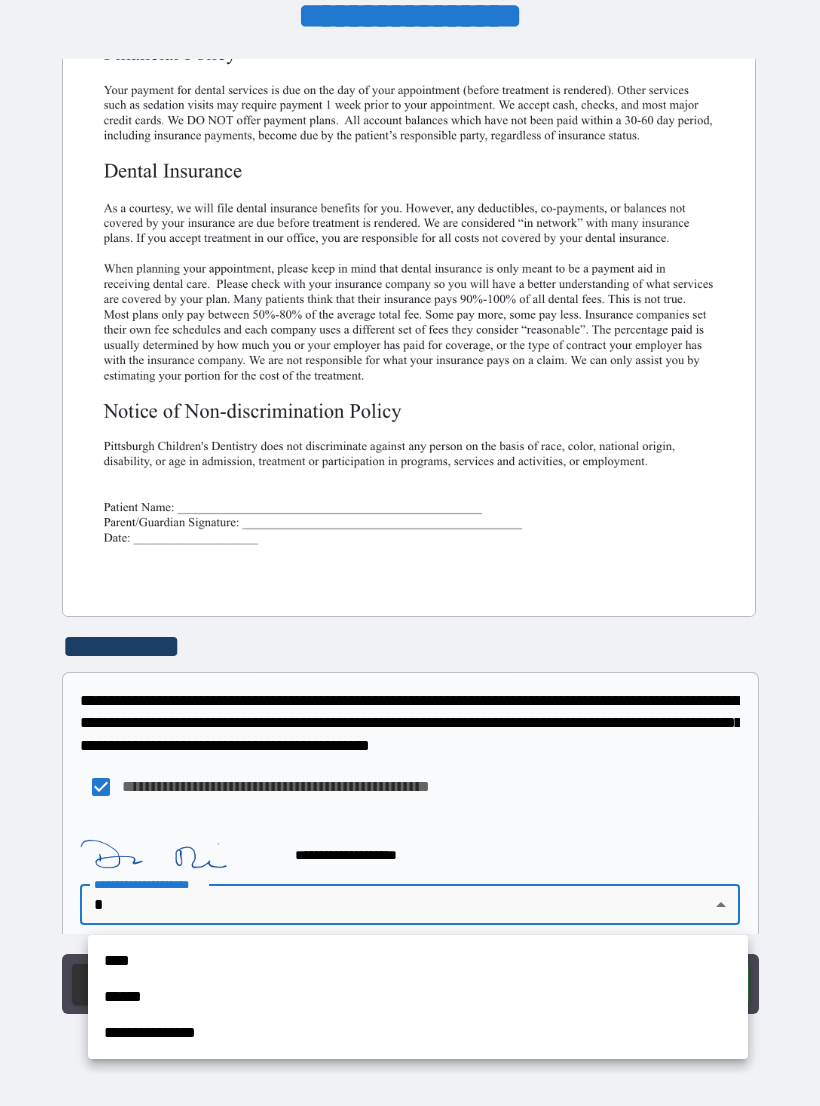 click on "**********" at bounding box center [418, 1033] 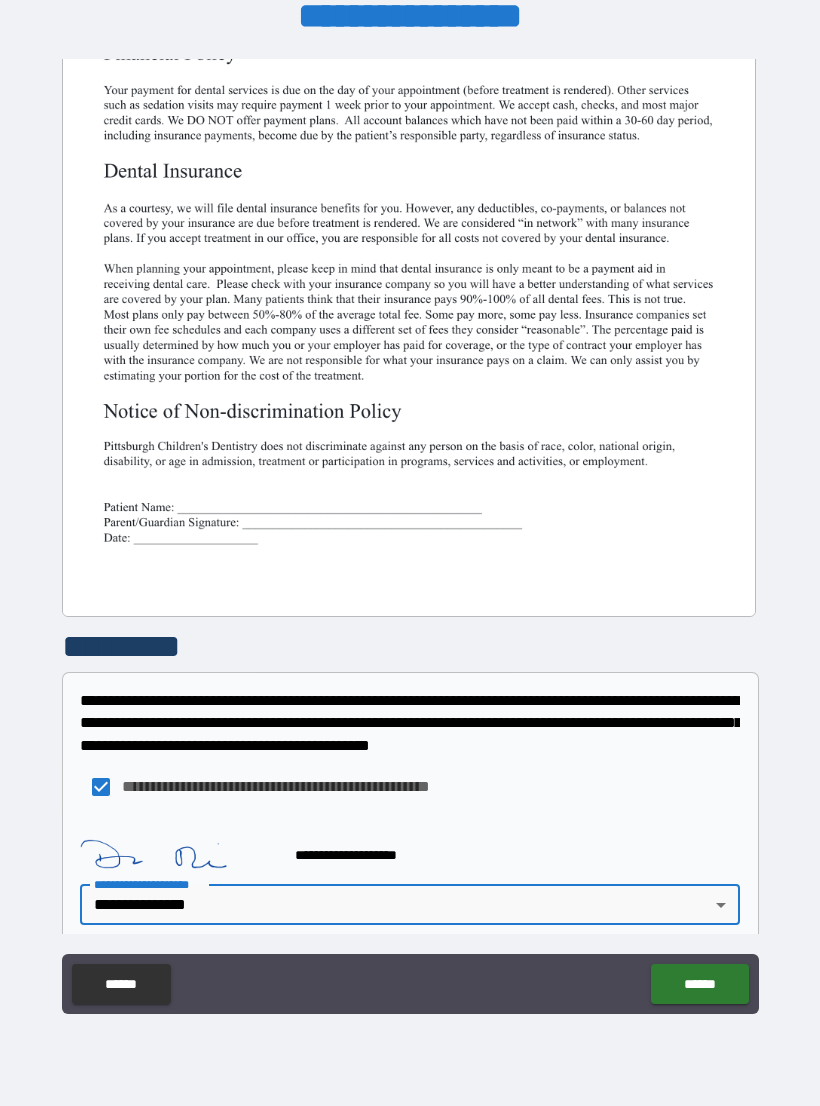 click on "******" at bounding box center (699, 984) 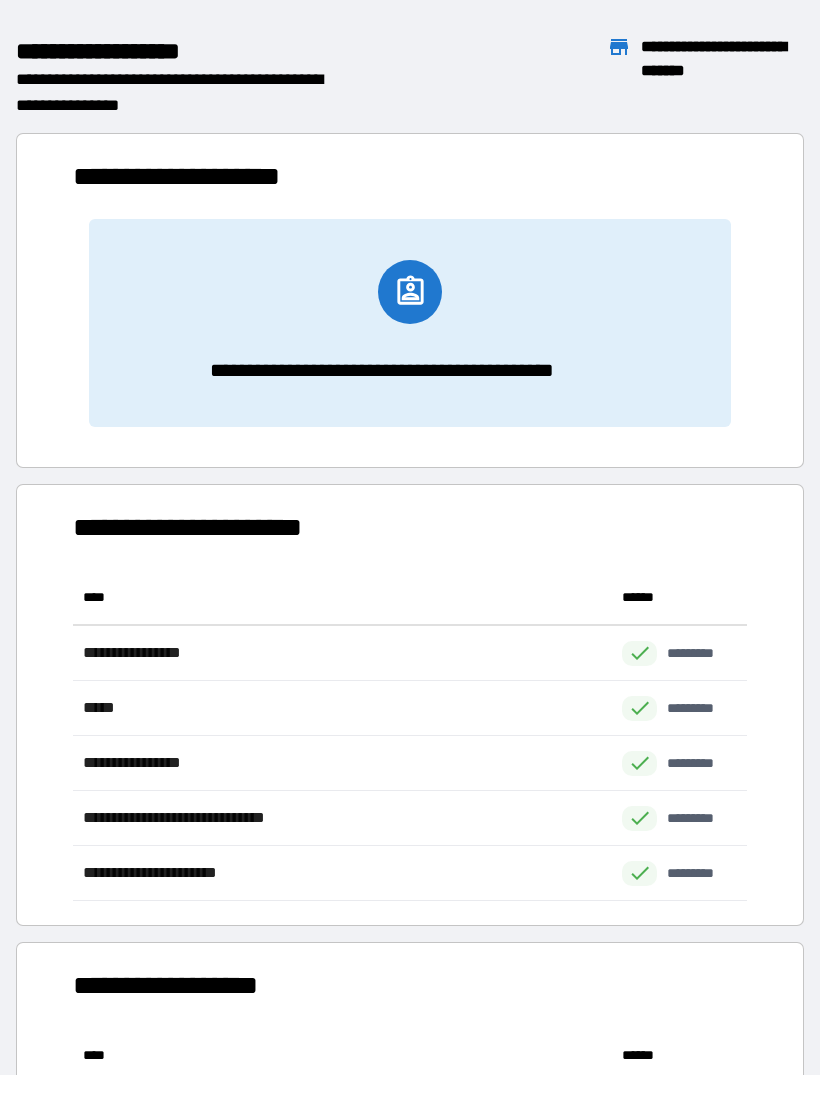 scroll, scrollTop: 1, scrollLeft: 1, axis: both 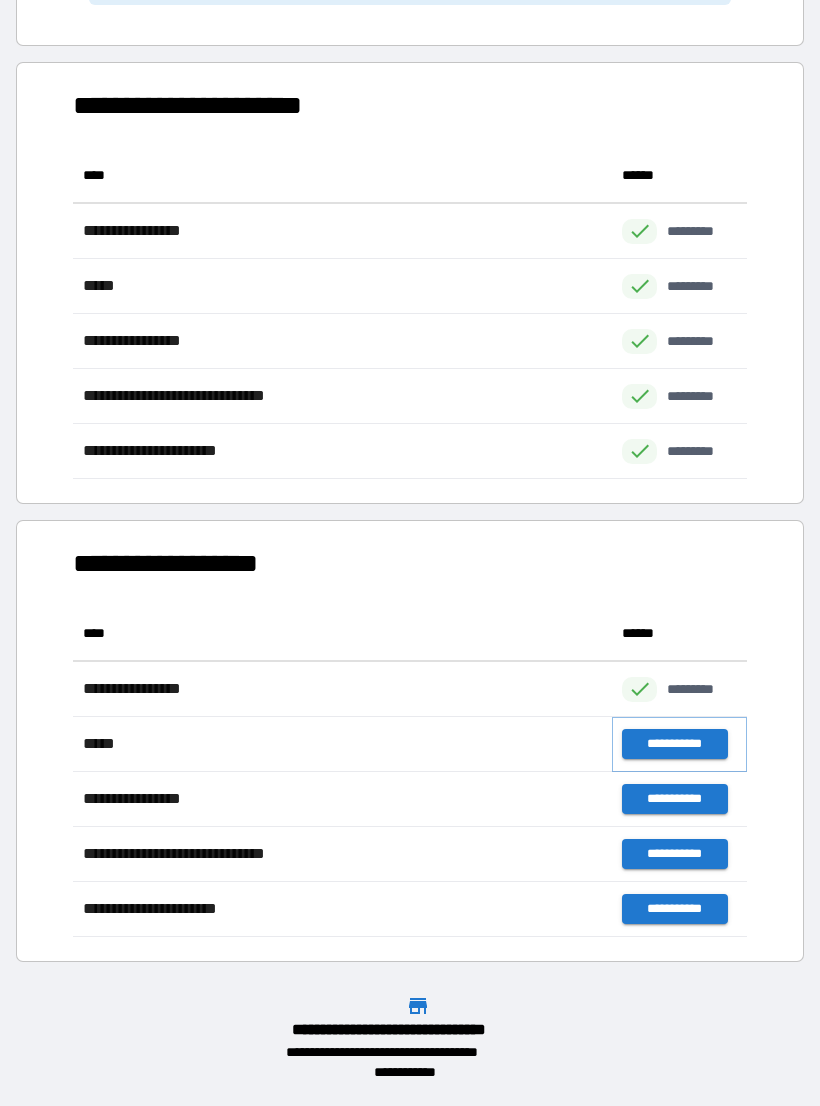 click on "**********" at bounding box center [674, 744] 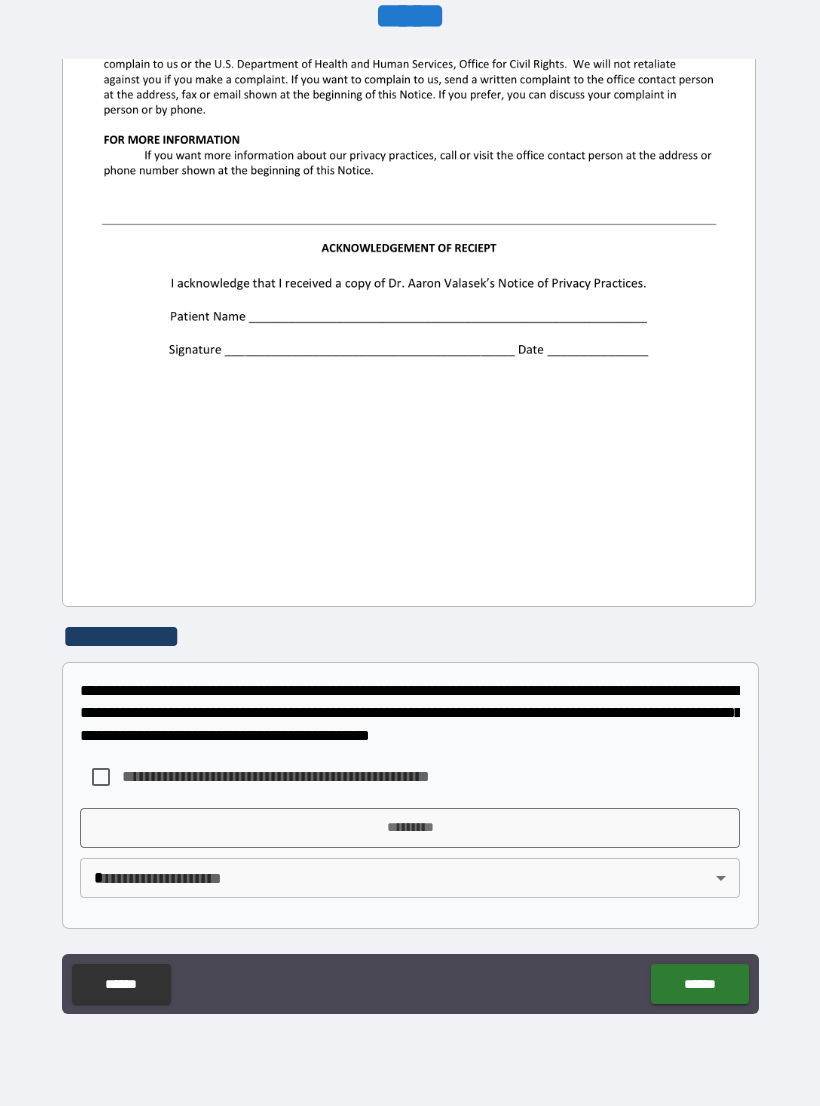 click on "**********" at bounding box center (410, 540) 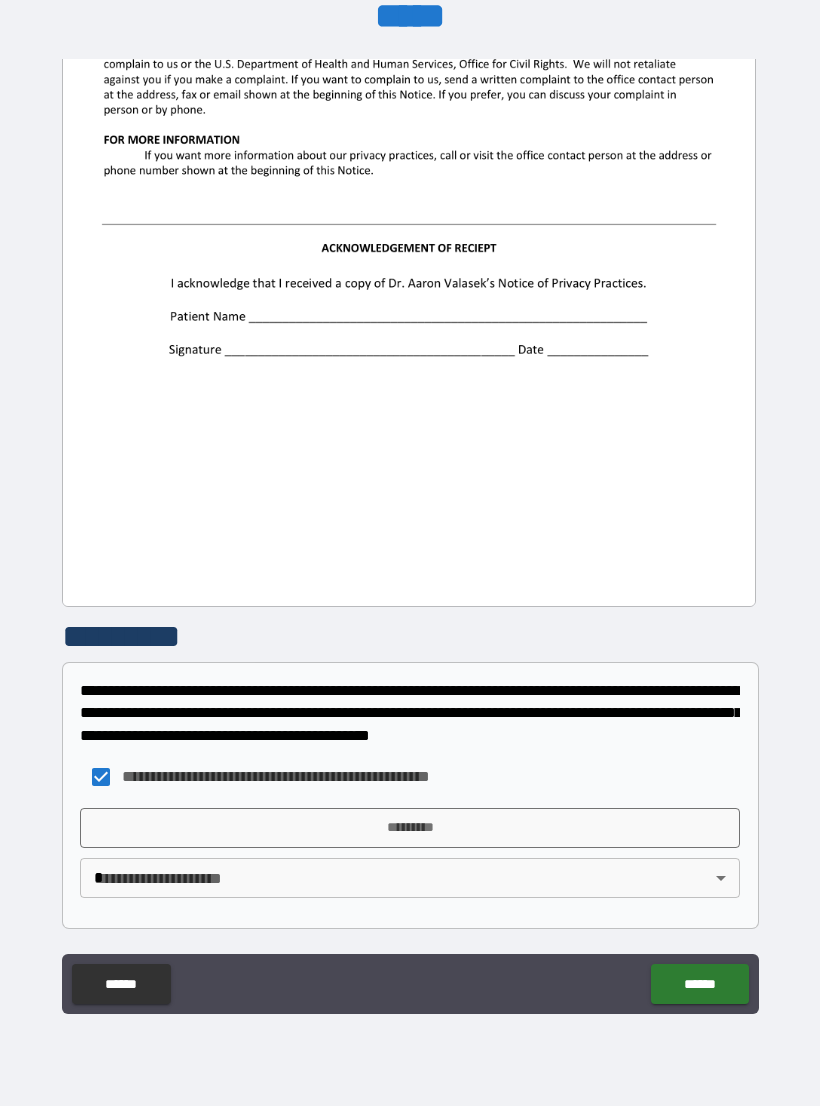 click on "*********" at bounding box center [410, 828] 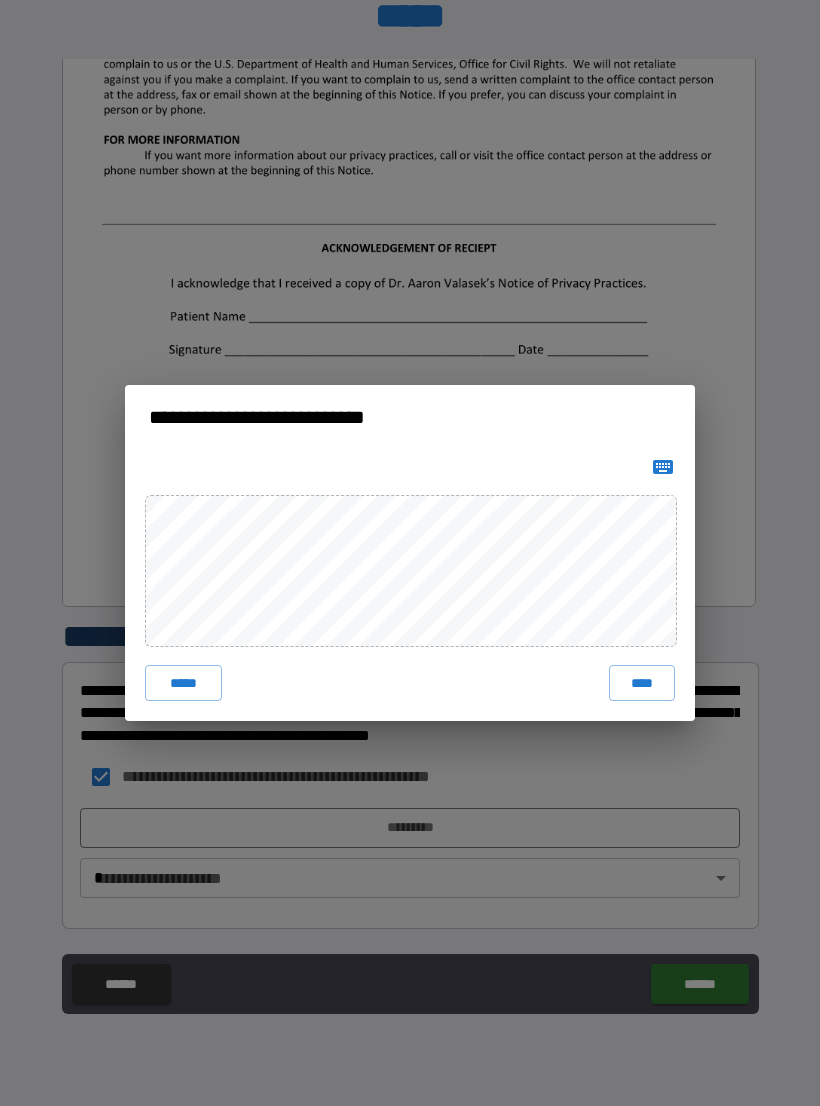 click on "****" at bounding box center [642, 683] 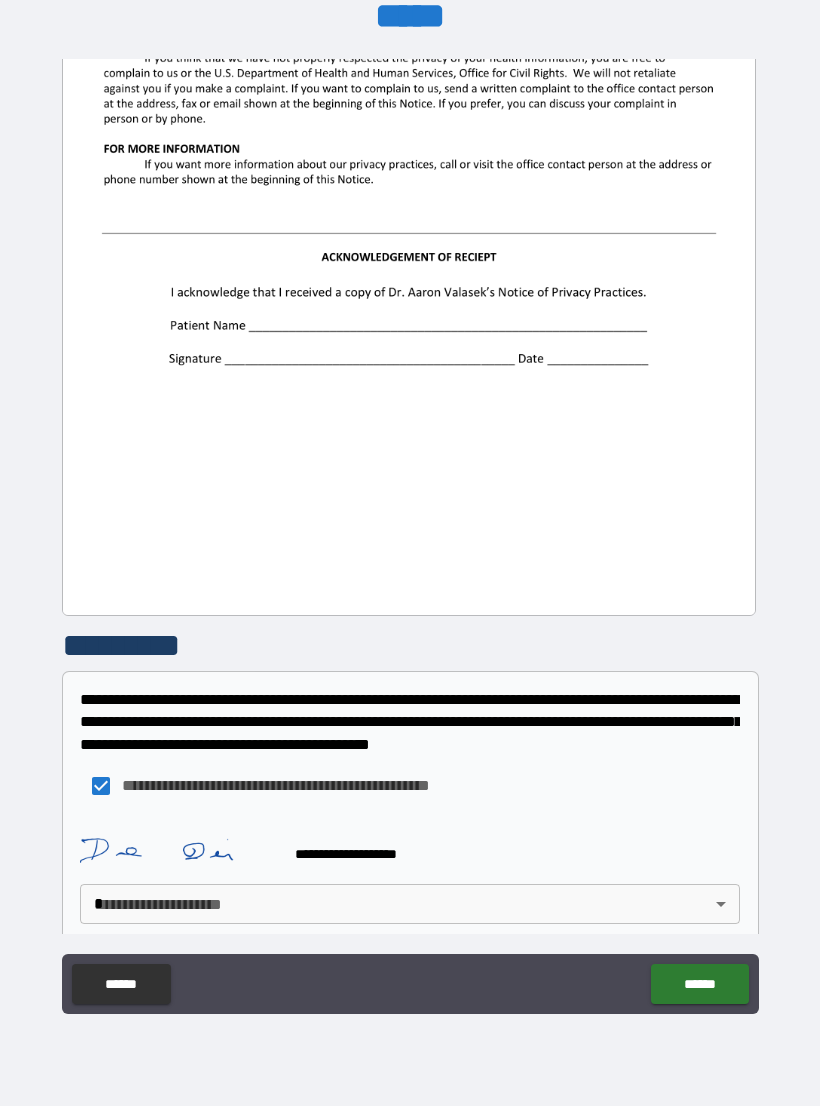 click on "**********" at bounding box center [410, 537] 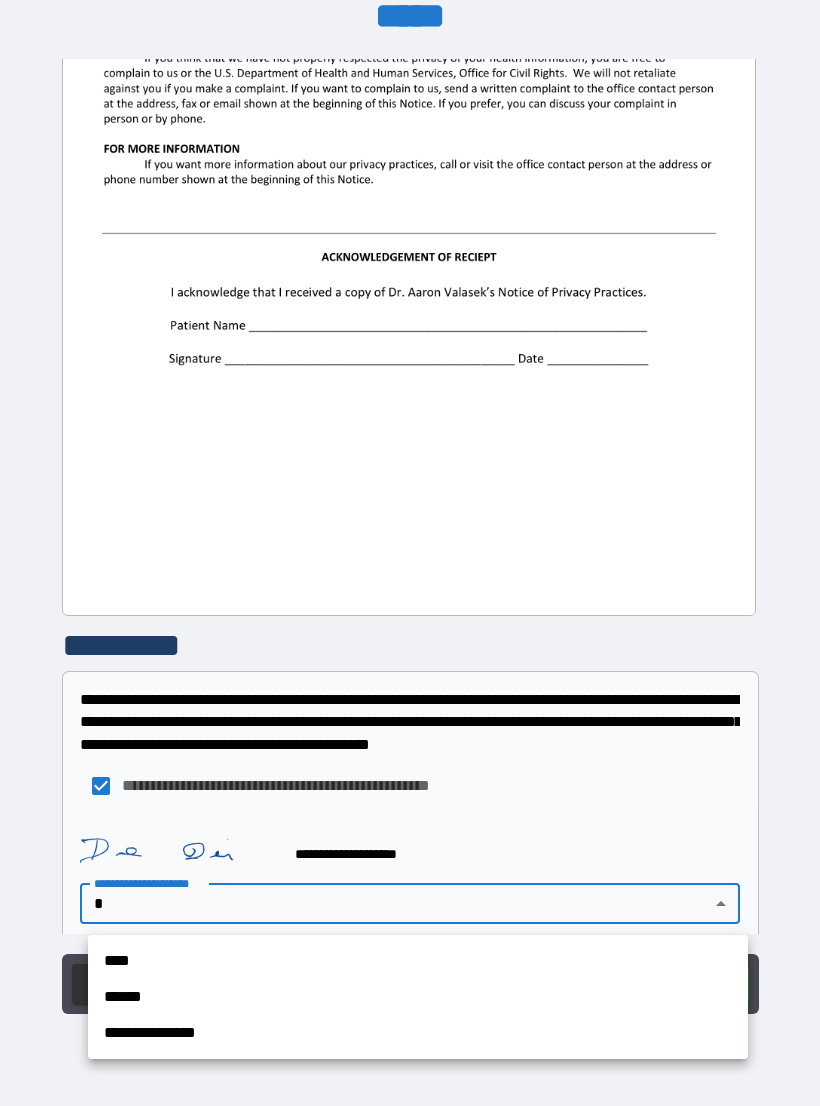 click on "**********" at bounding box center (418, 1033) 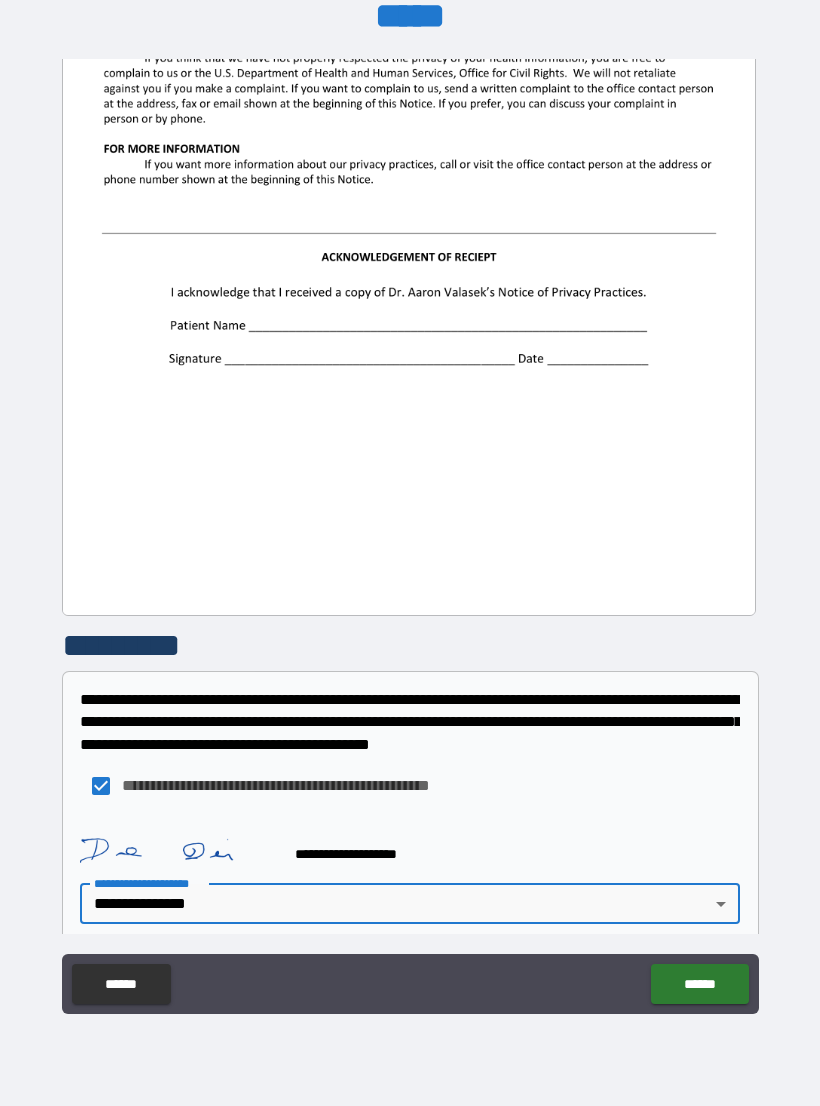 click on "******" at bounding box center (699, 984) 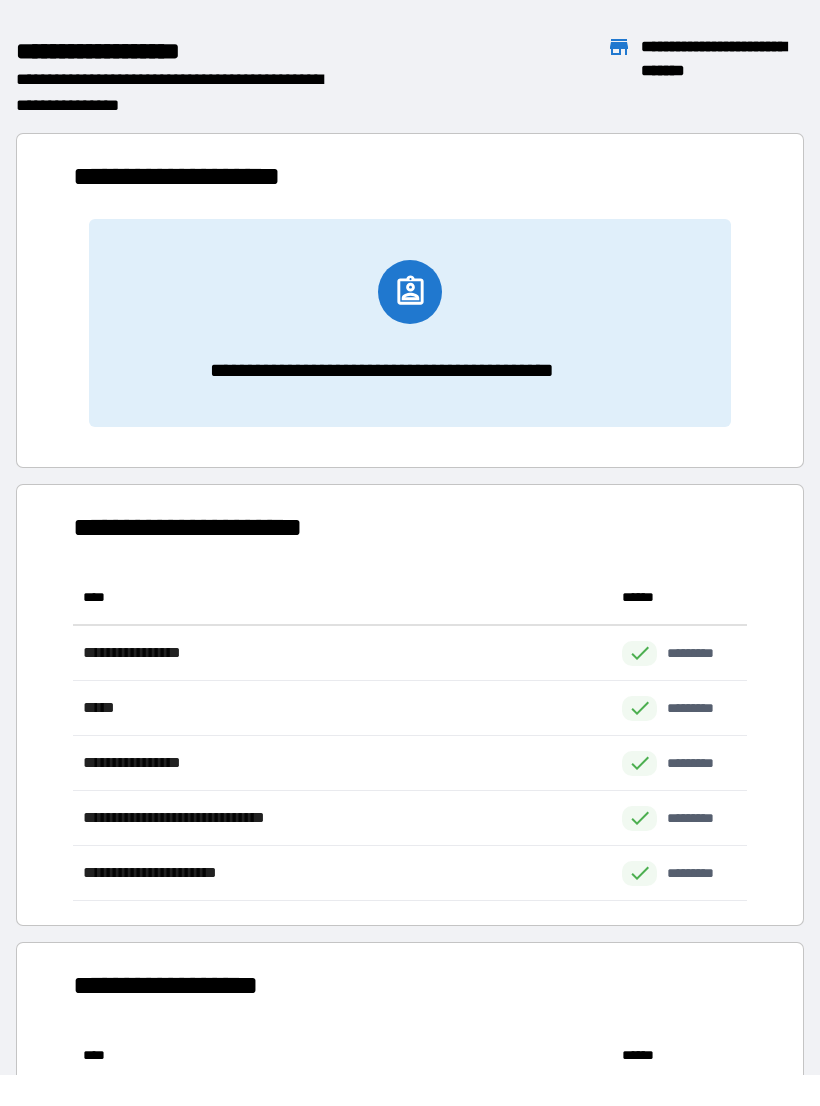 scroll, scrollTop: 1, scrollLeft: 1, axis: both 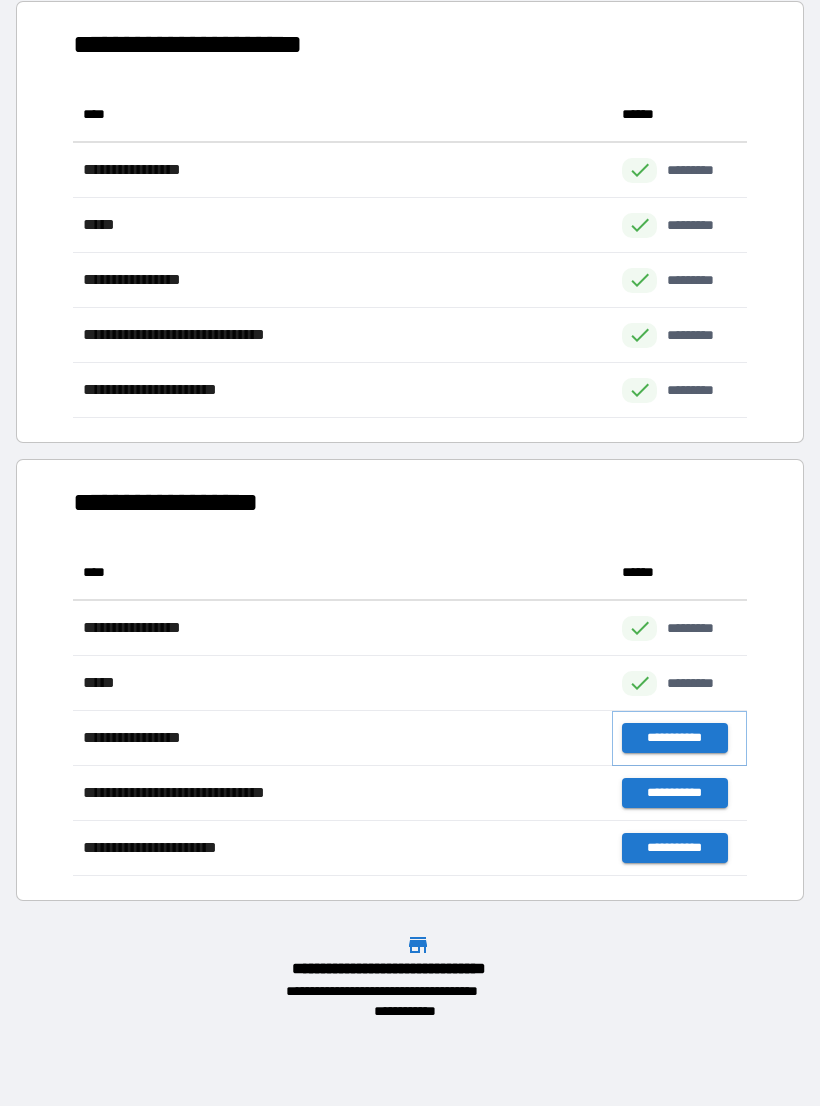 click on "**********" at bounding box center (674, 738) 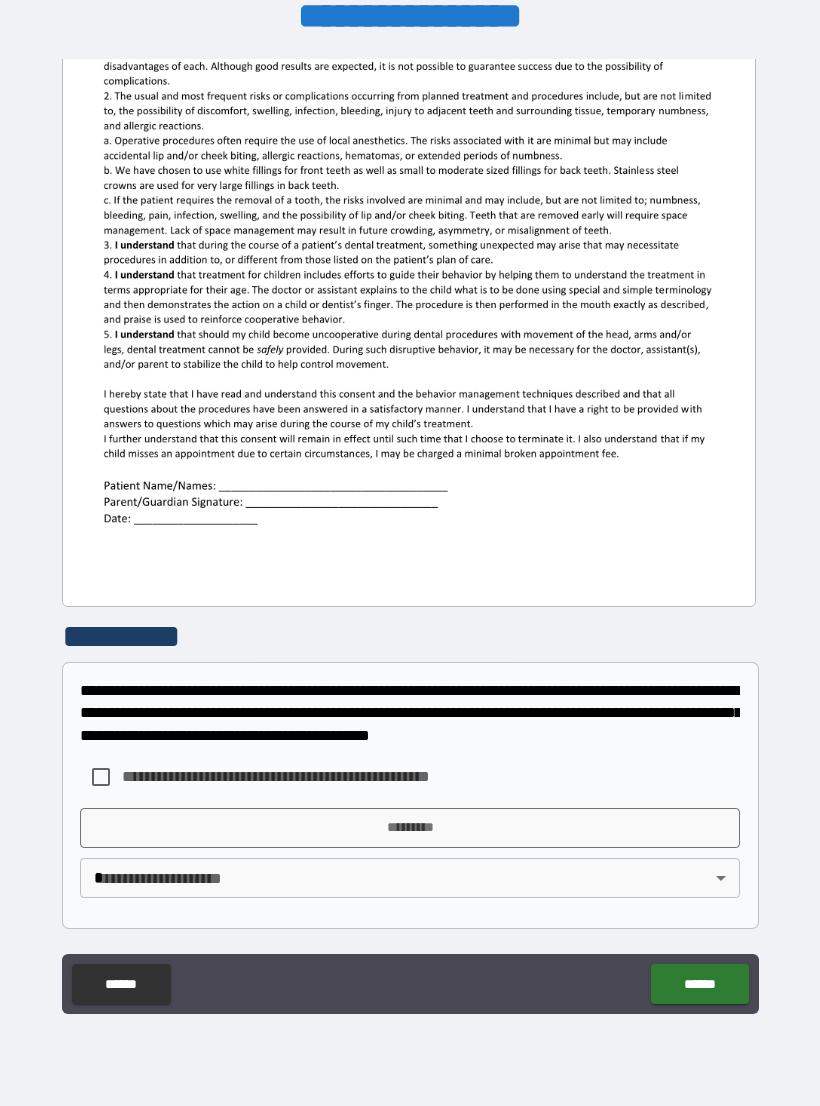 click on "**********" at bounding box center (410, 540) 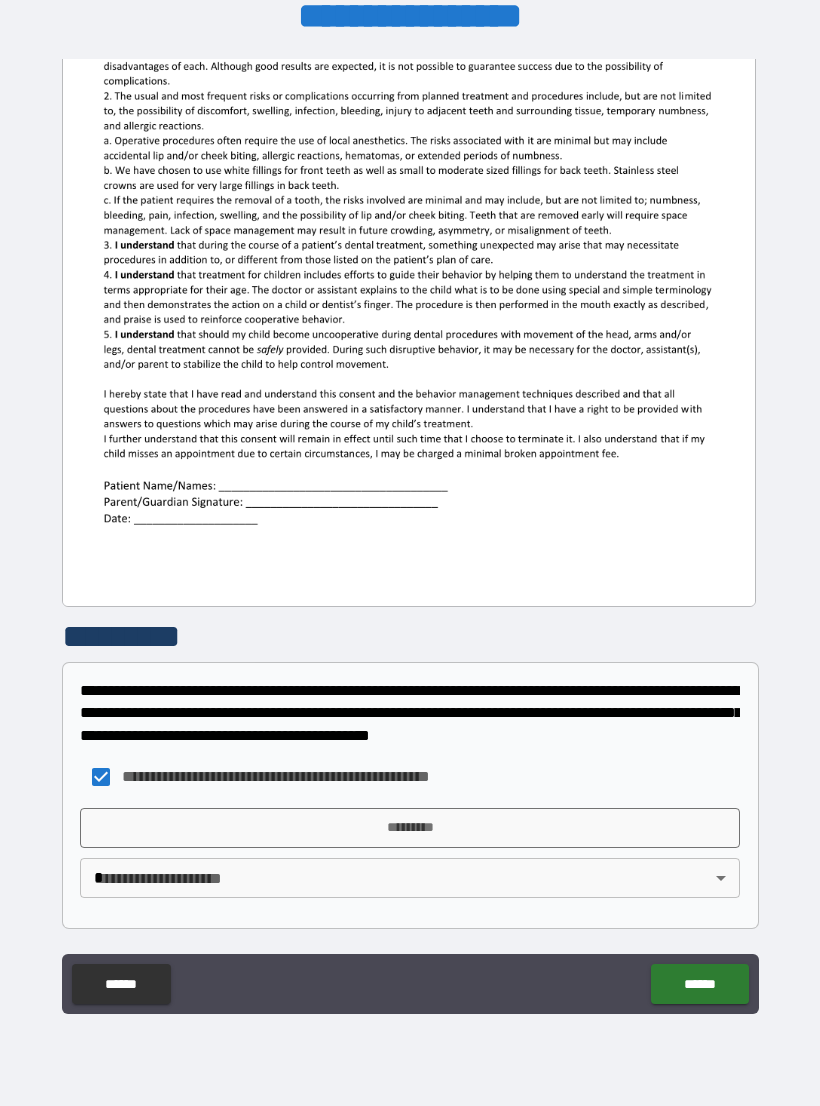 click on "*********" at bounding box center (410, 828) 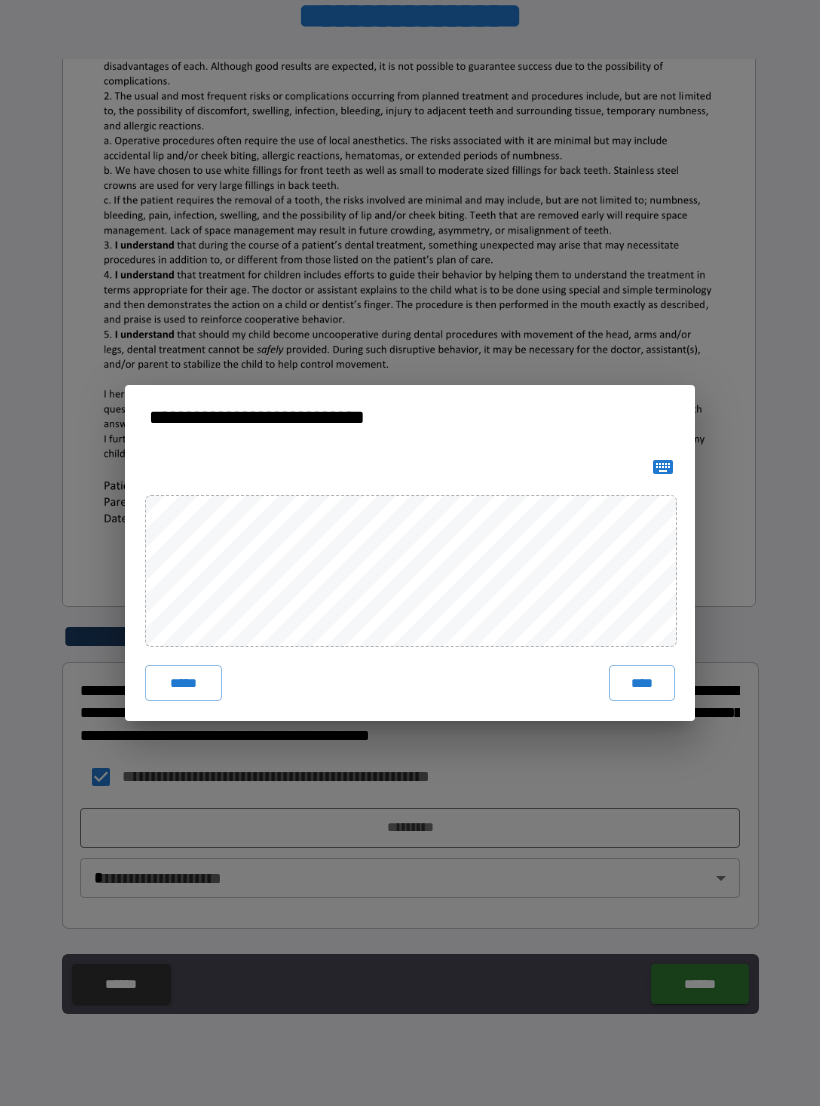 click on "****" at bounding box center [642, 683] 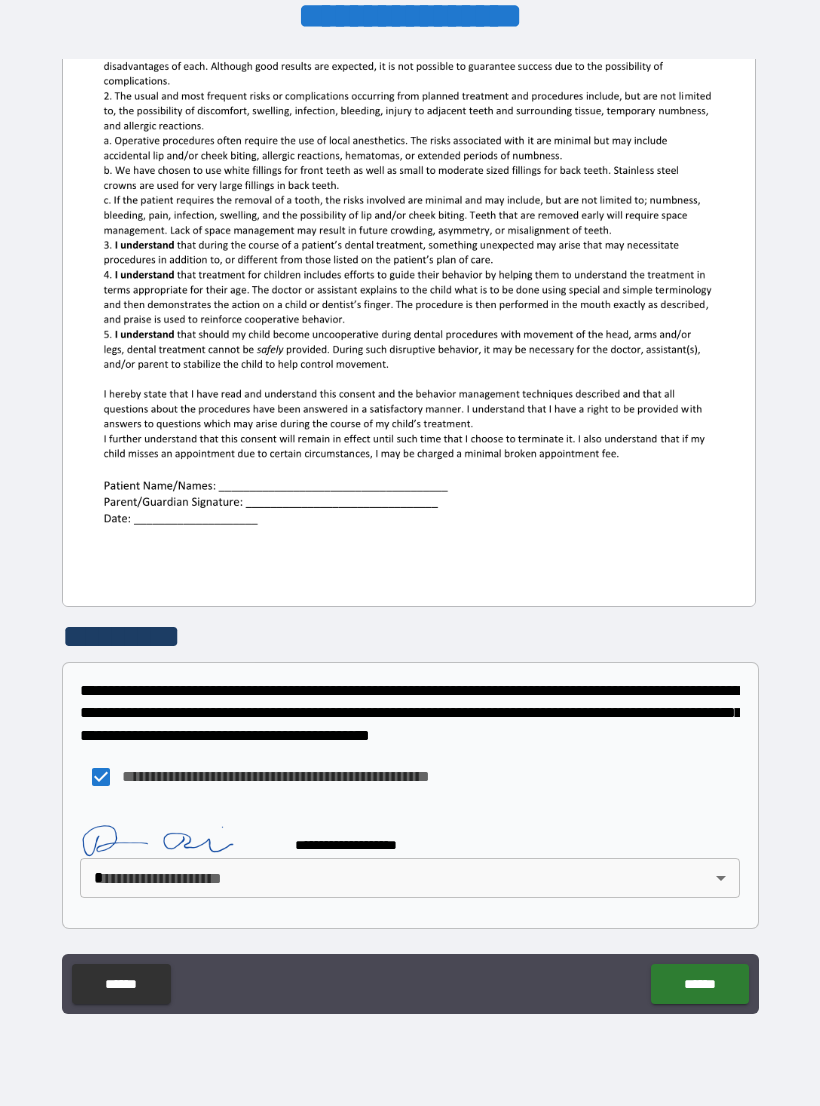 scroll, scrollTop: 370, scrollLeft: 0, axis: vertical 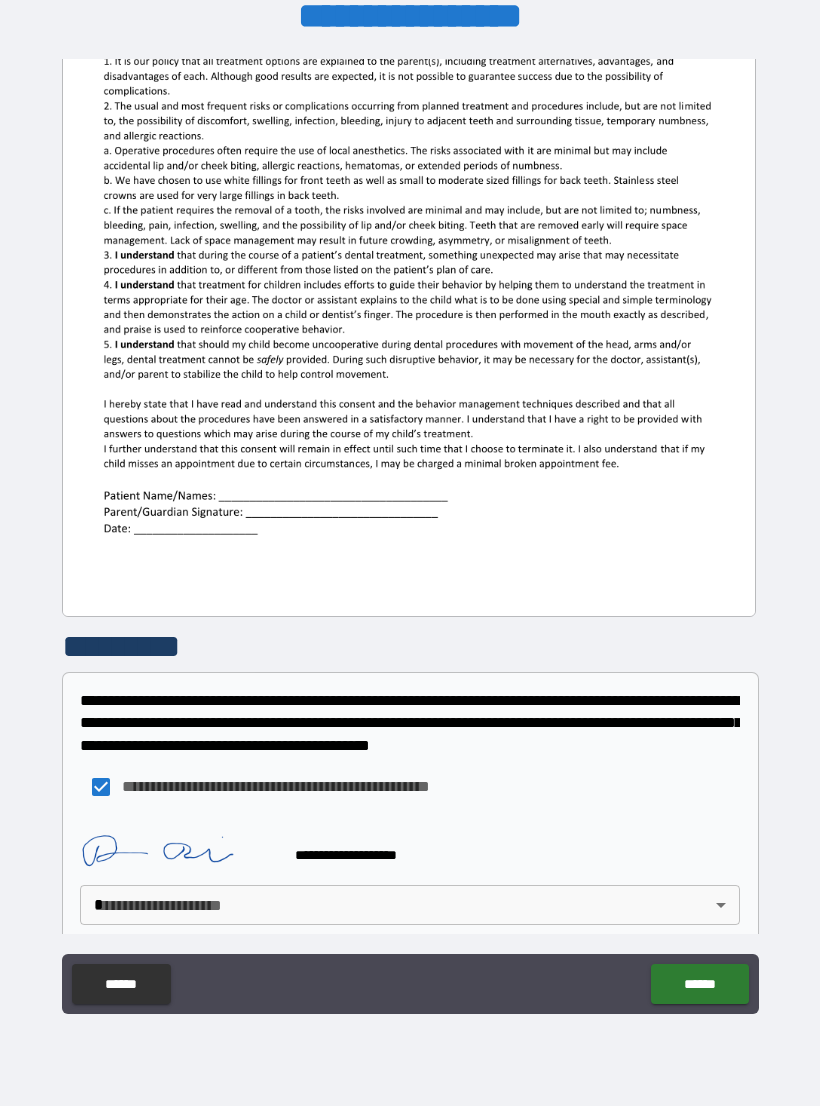 click on "**********" at bounding box center (410, 537) 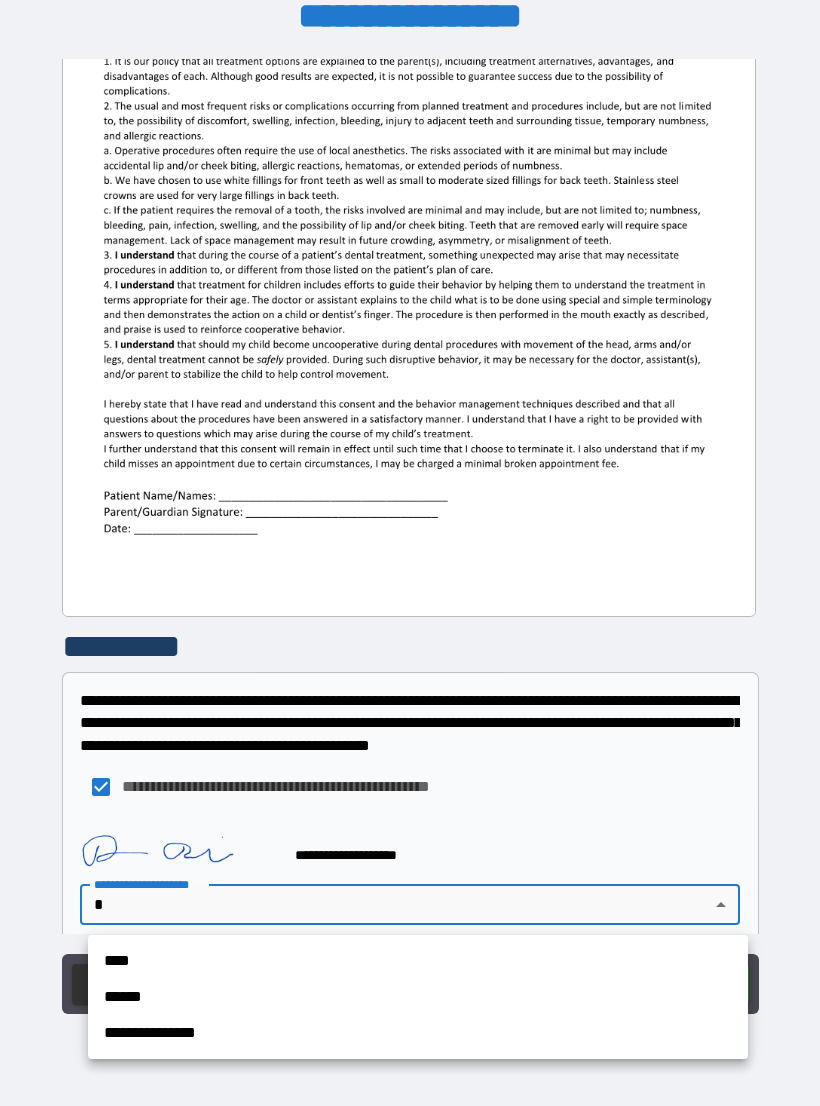 click on "**********" at bounding box center [418, 1033] 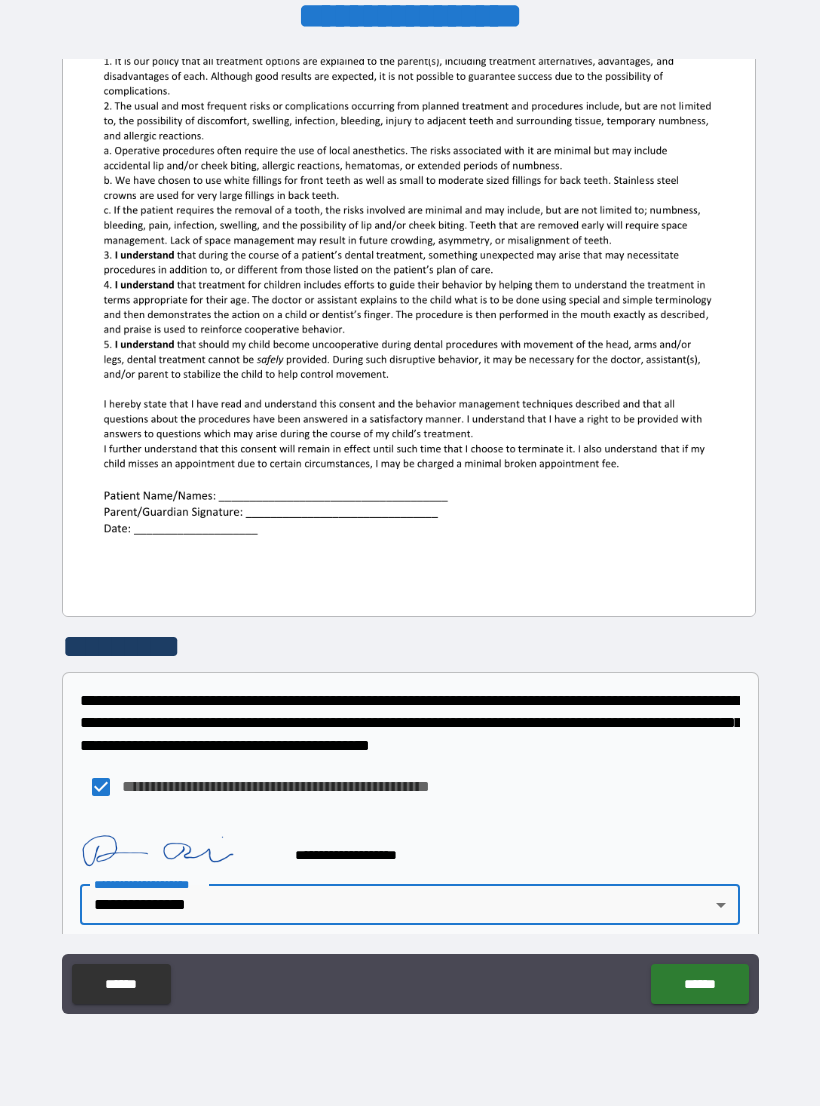 click on "******" at bounding box center [699, 984] 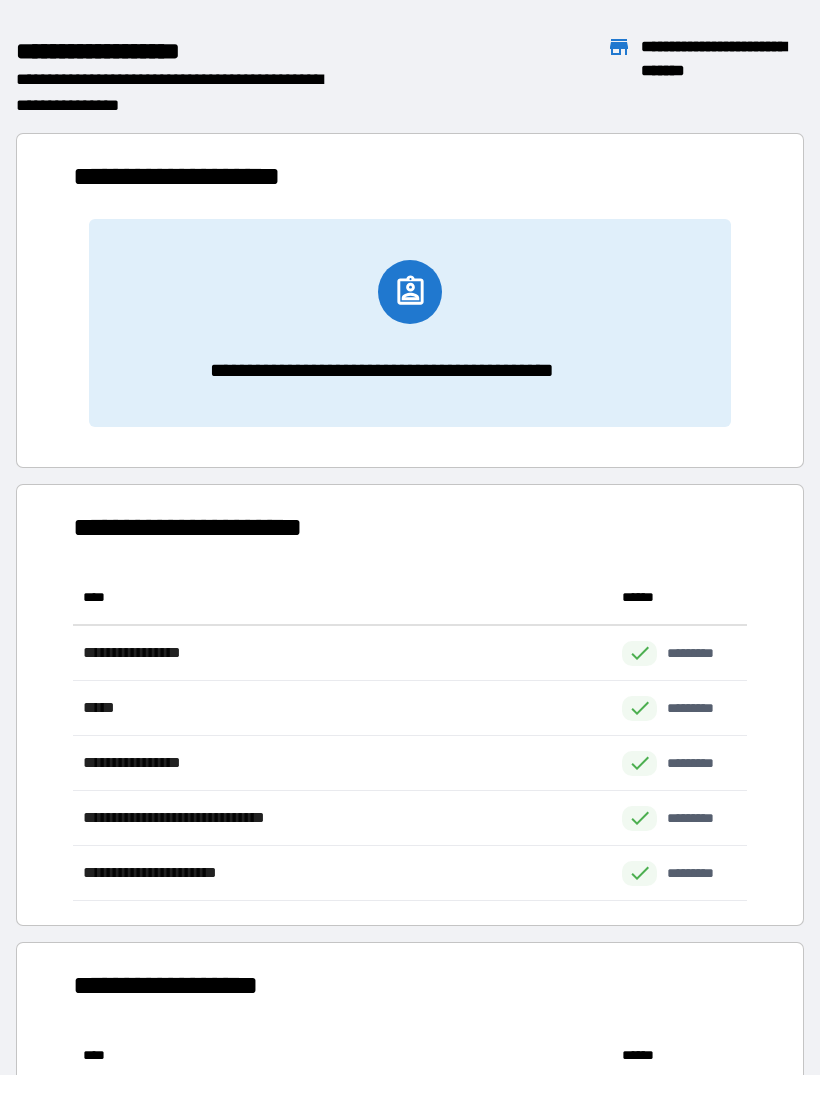 scroll, scrollTop: 1, scrollLeft: 1, axis: both 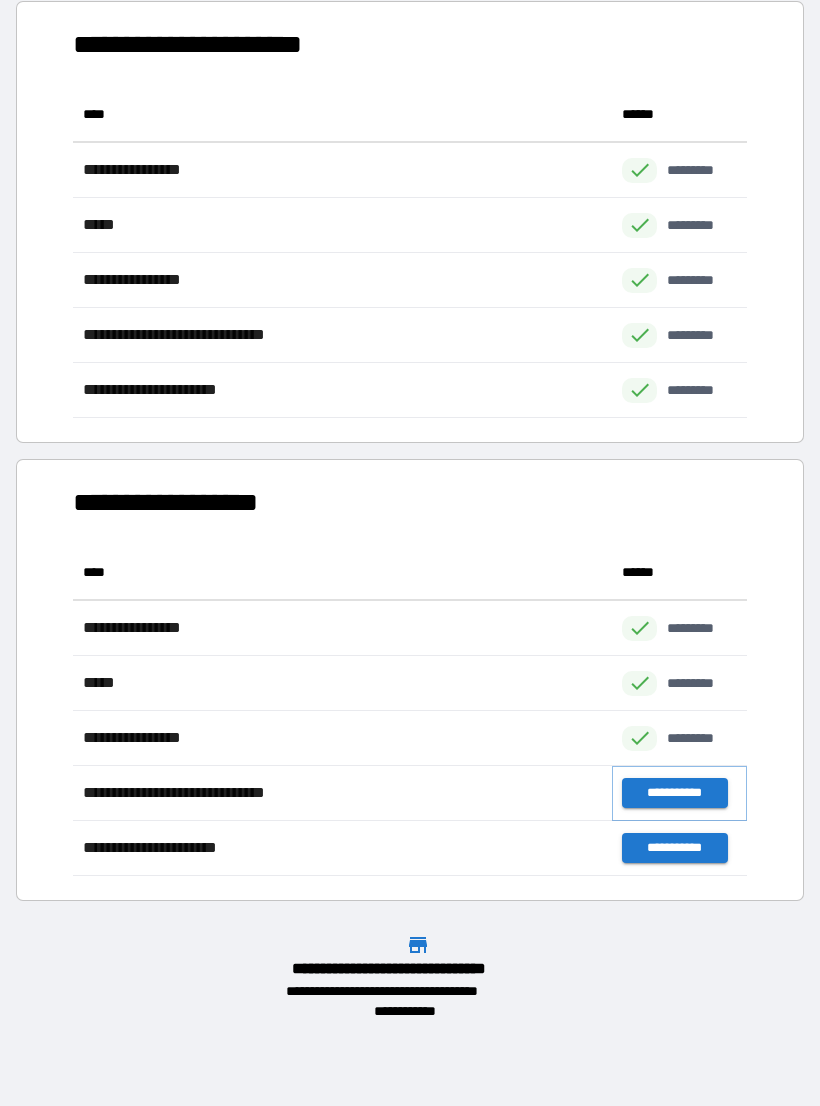 click on "**********" at bounding box center [674, 793] 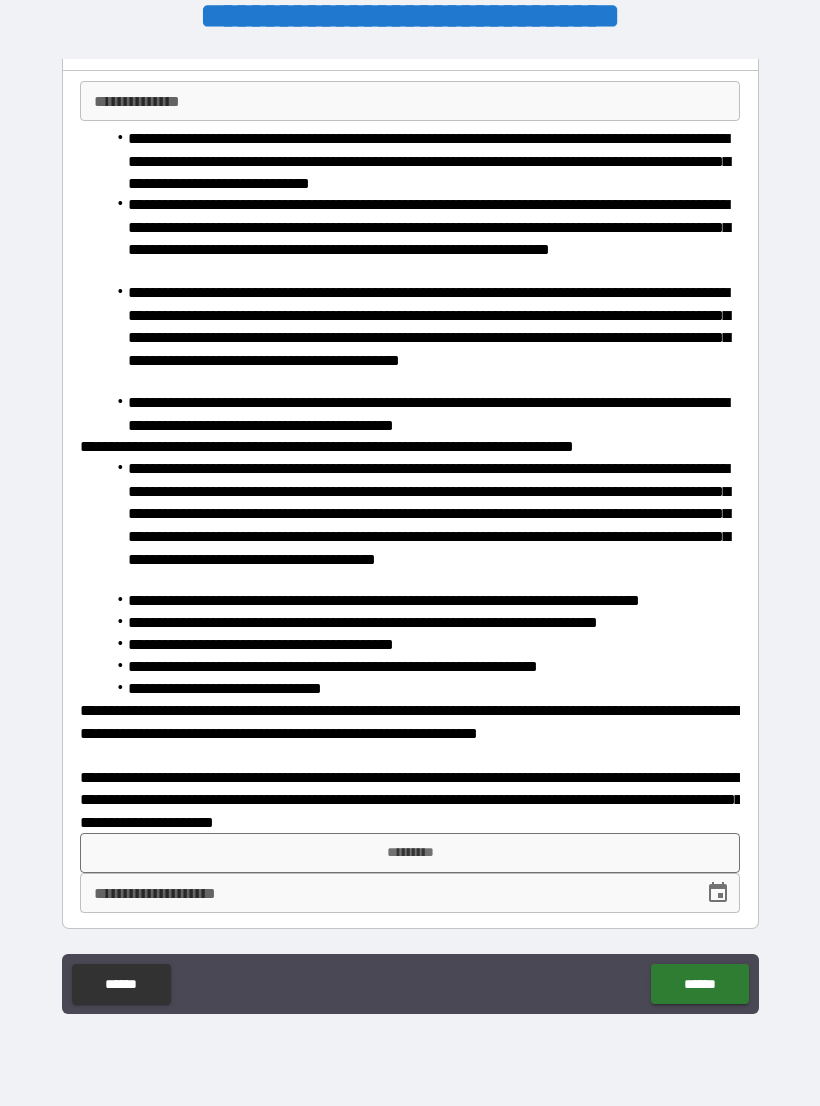 scroll, scrollTop: 119, scrollLeft: 0, axis: vertical 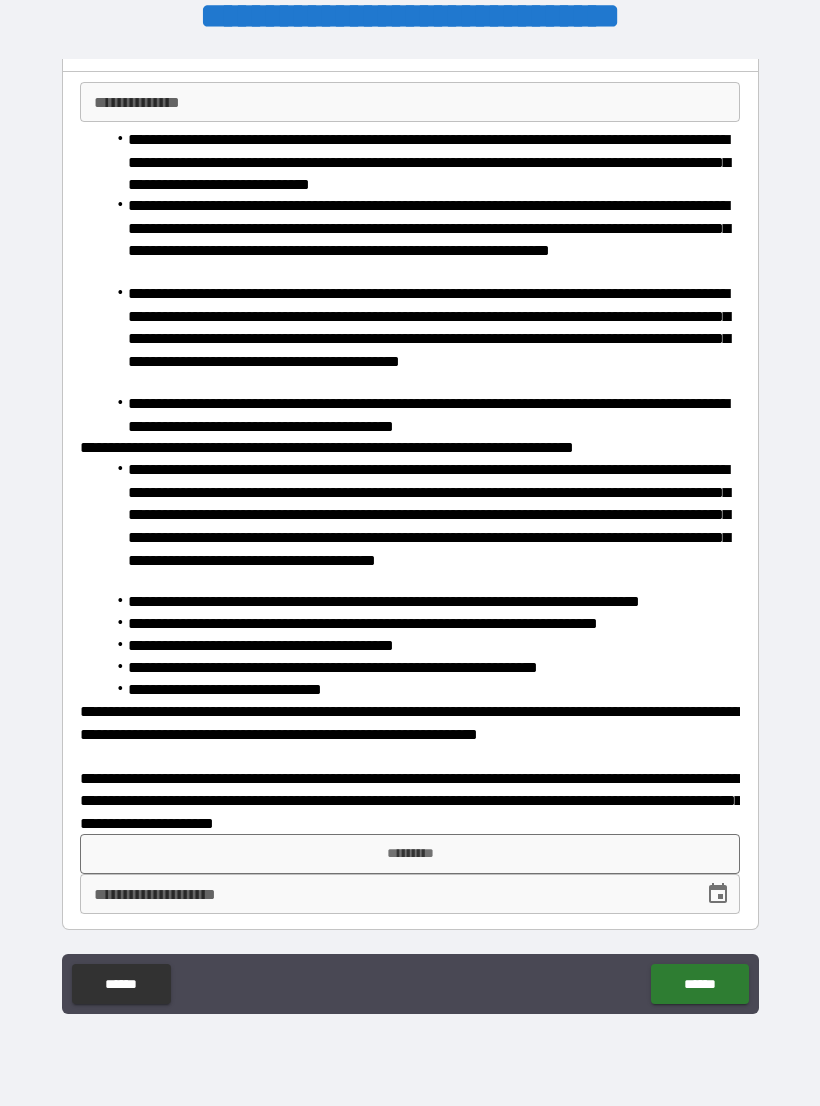 click on "*********" at bounding box center [410, 854] 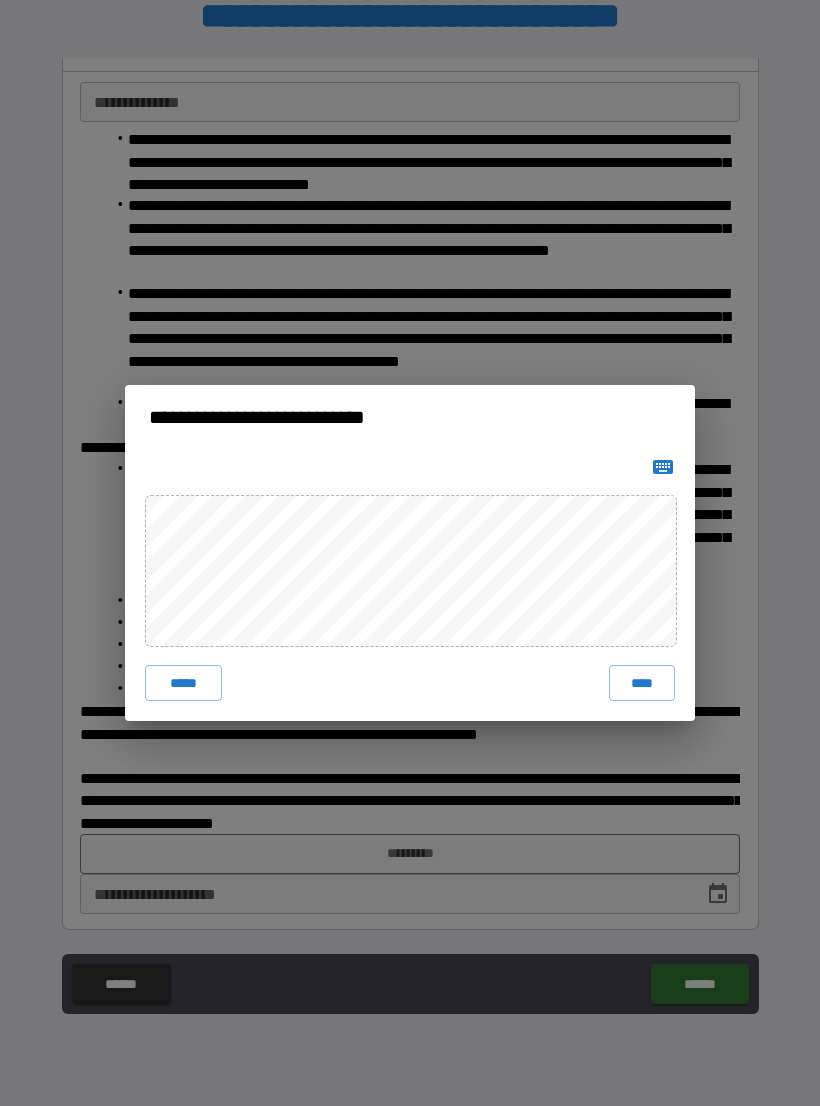 click on "****" at bounding box center (642, 683) 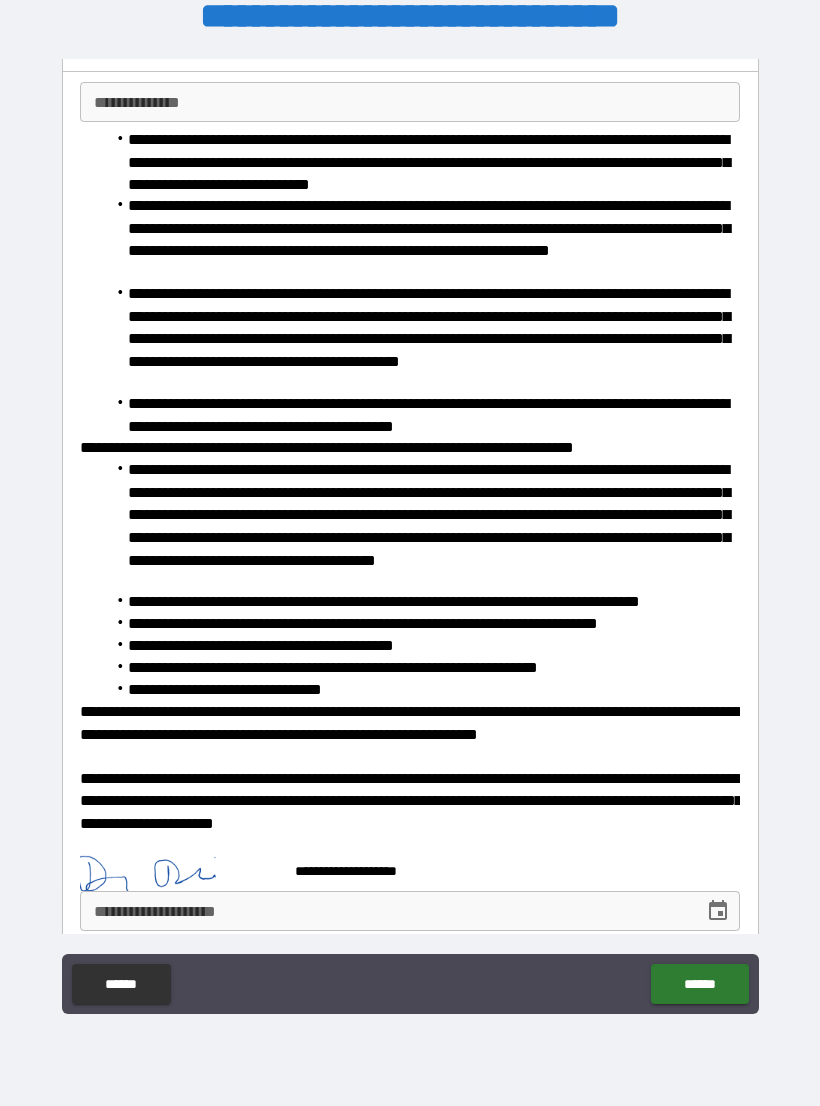 scroll, scrollTop: 109, scrollLeft: 0, axis: vertical 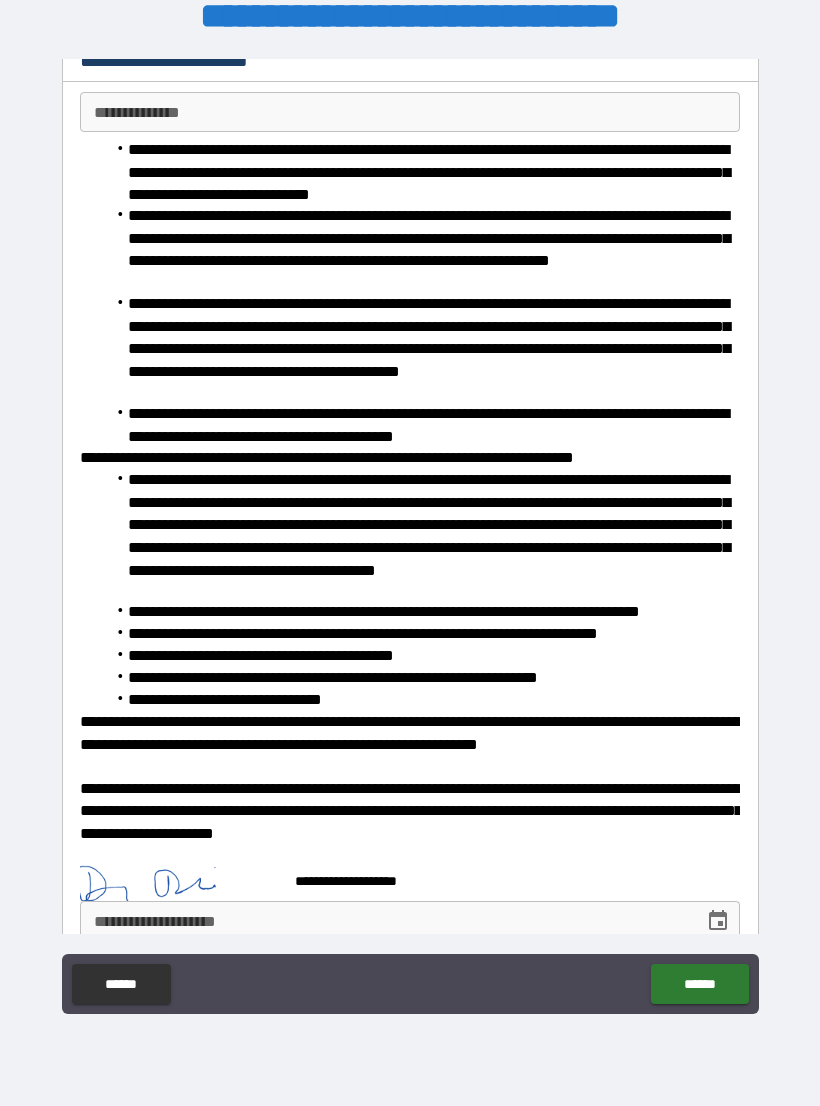 click on "**********" at bounding box center [410, 921] 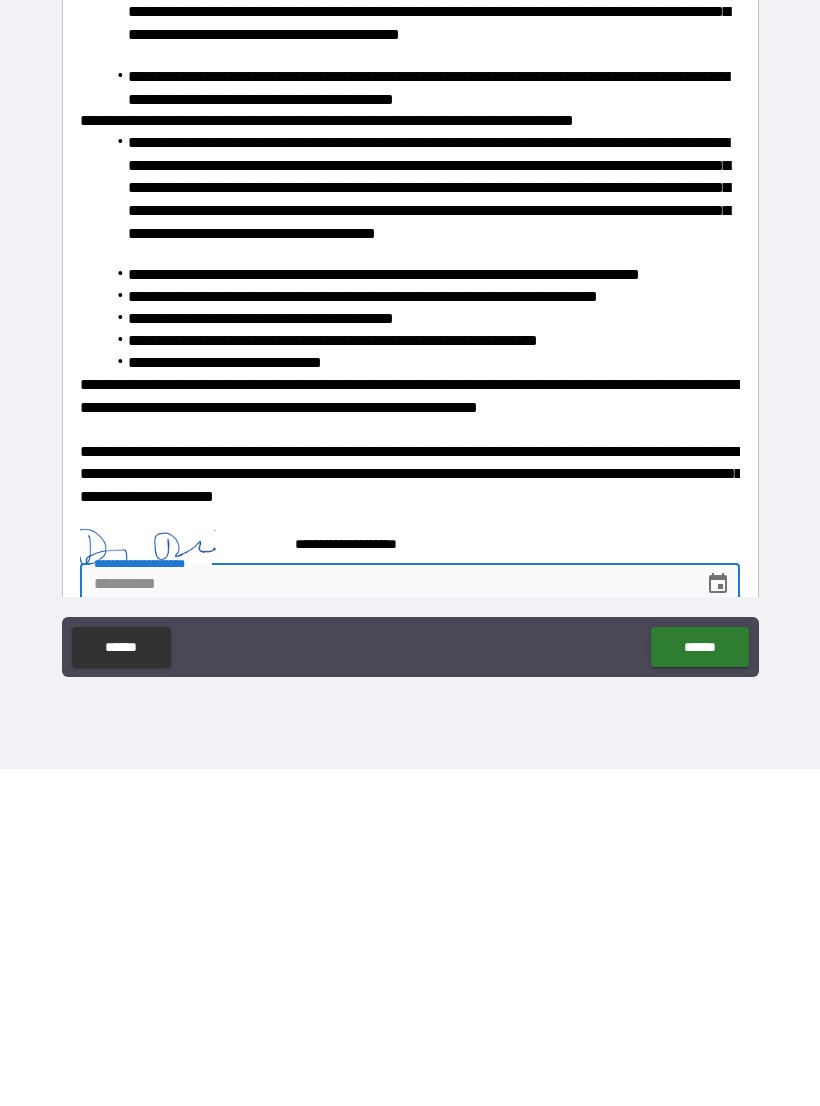 click 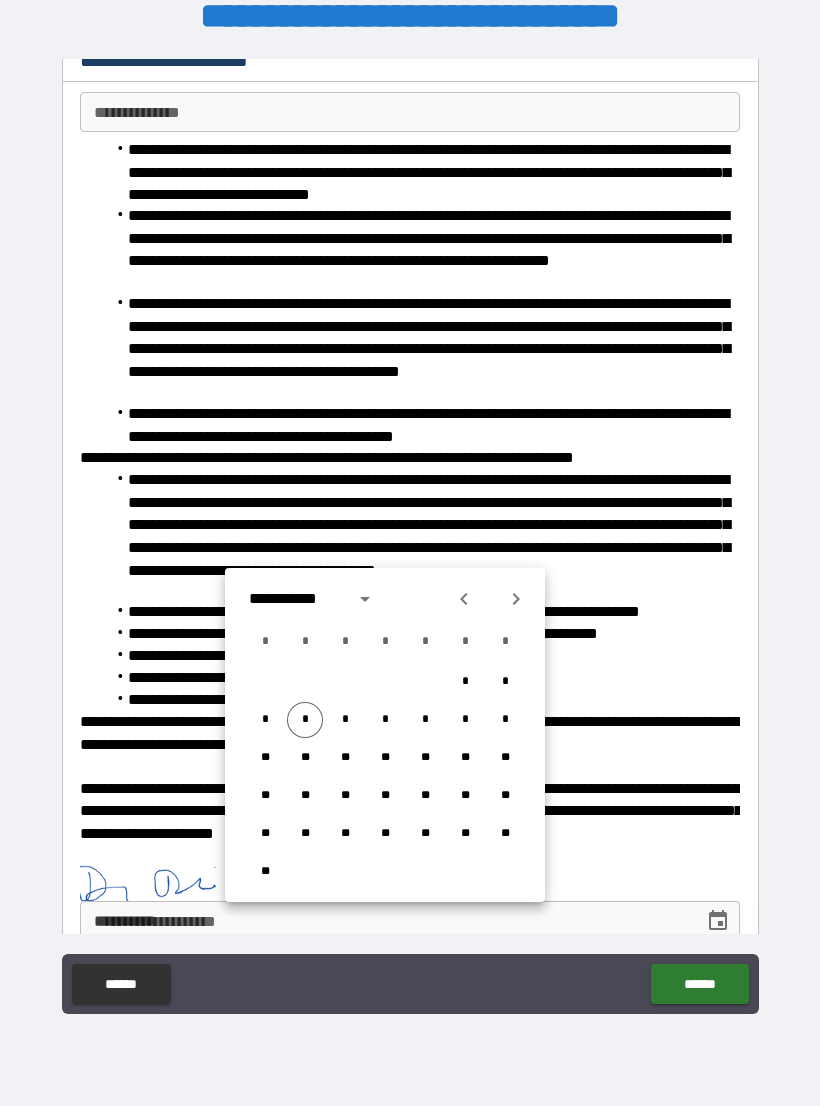click on "*" at bounding box center [305, 720] 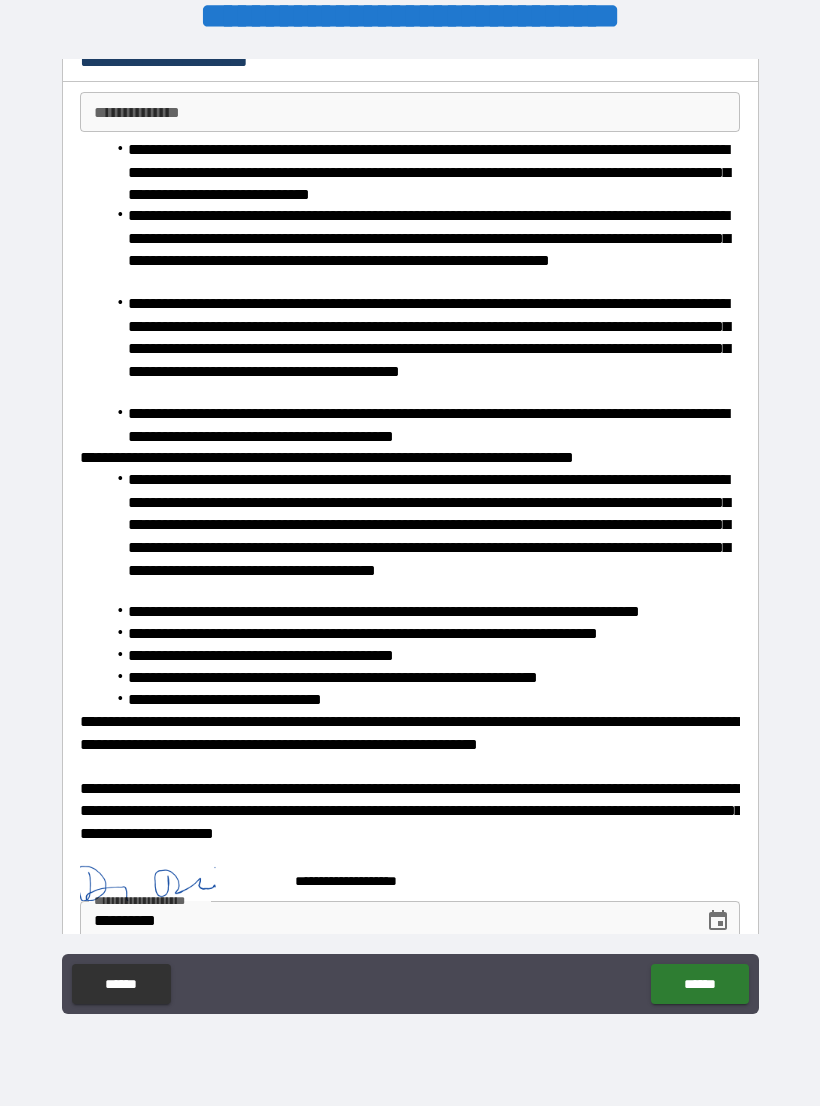 type on "**********" 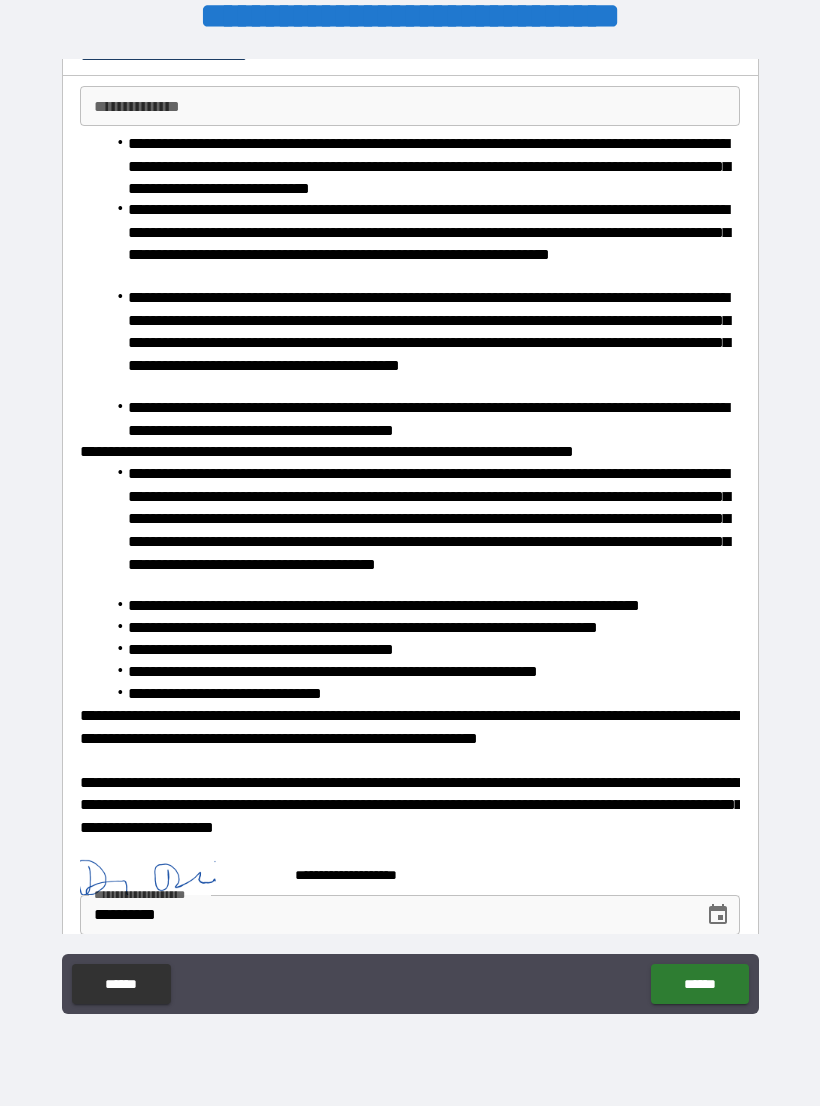 click on "******" at bounding box center [699, 984] 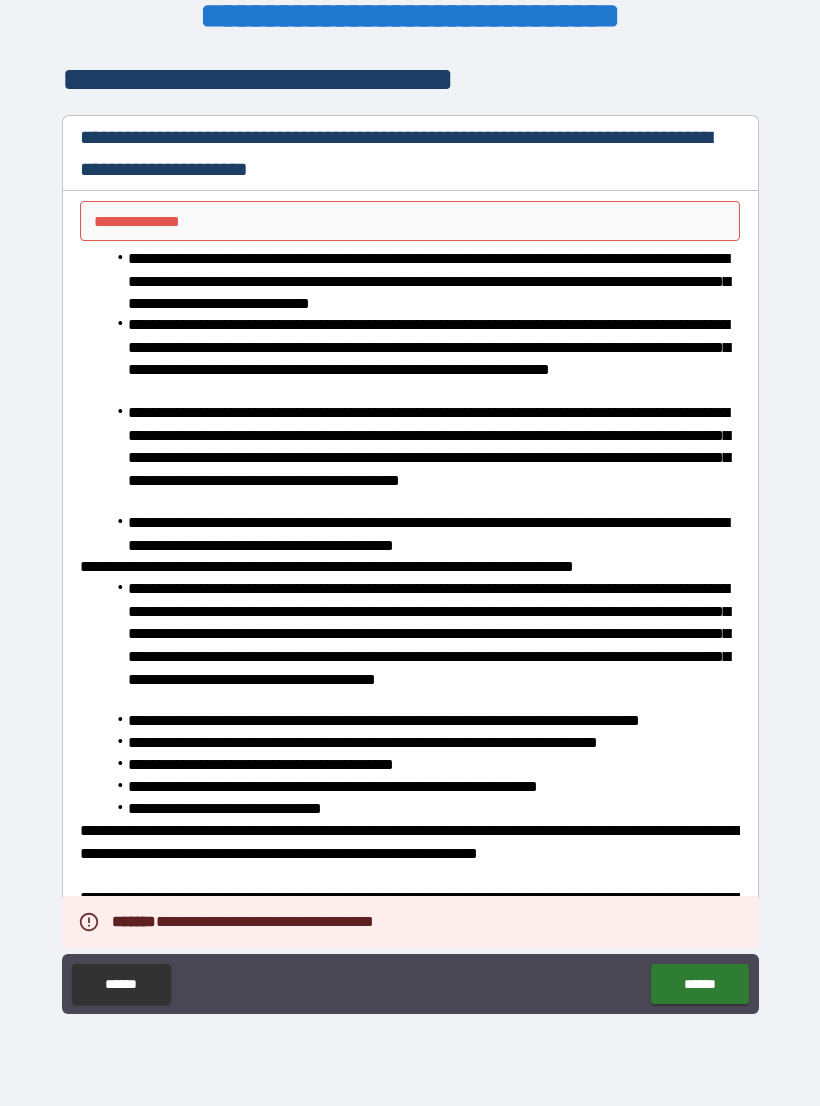 scroll, scrollTop: 0, scrollLeft: 0, axis: both 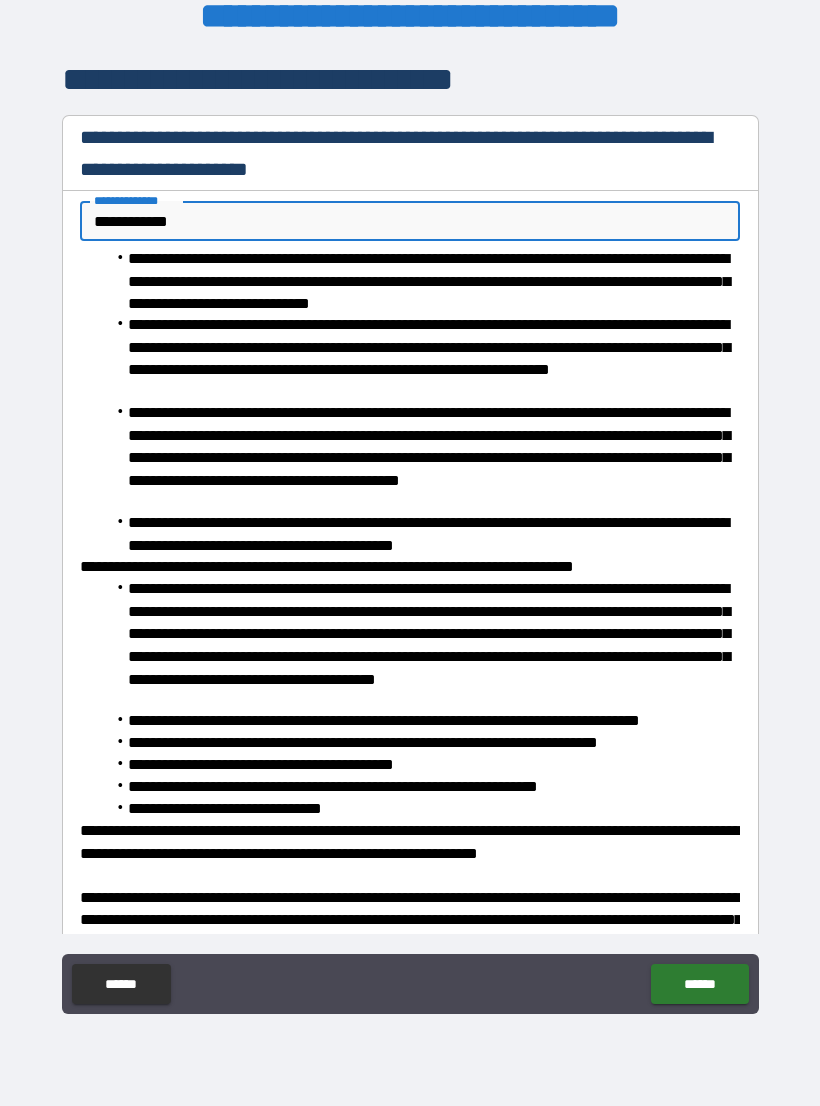 type on "**********" 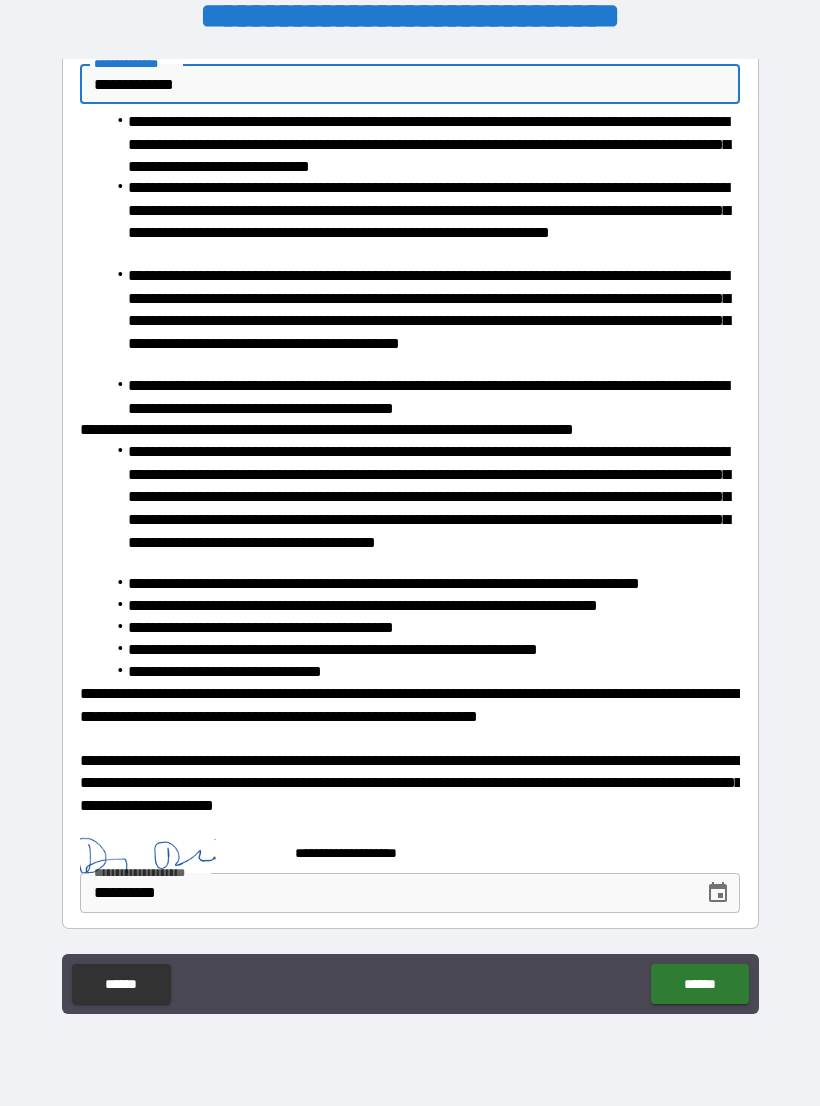 scroll, scrollTop: 136, scrollLeft: 0, axis: vertical 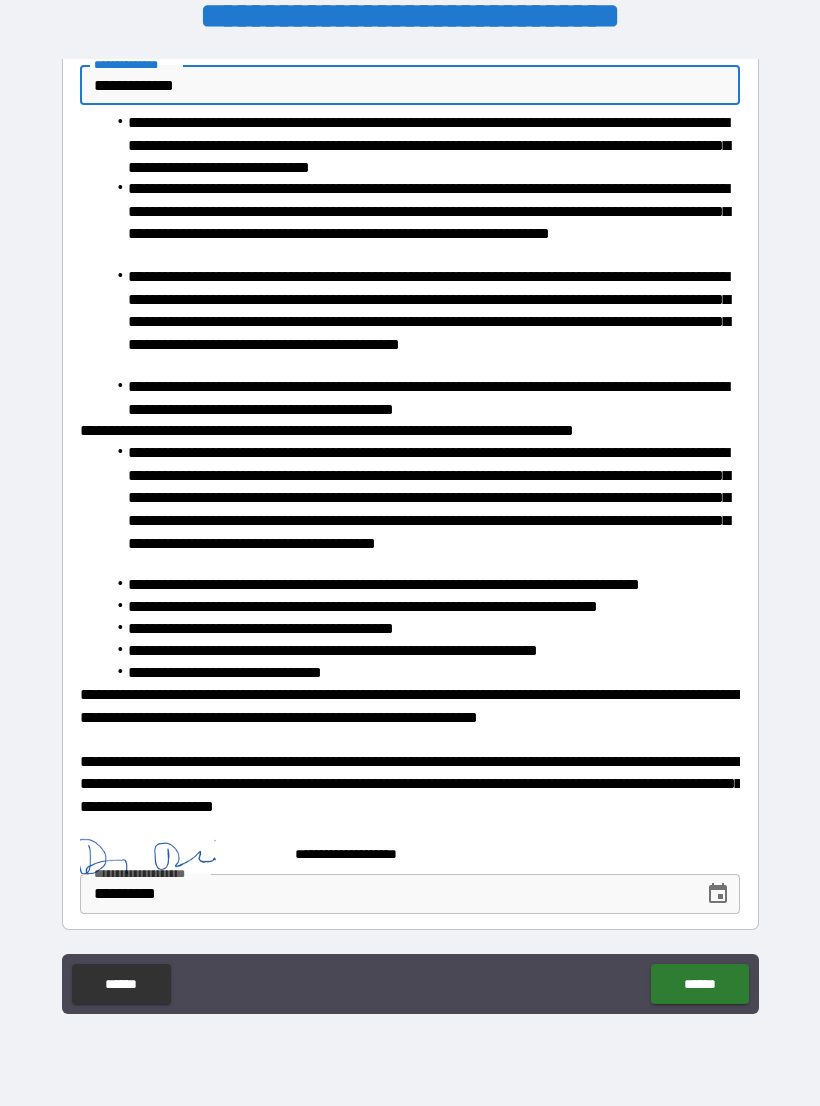click on "******" at bounding box center [699, 984] 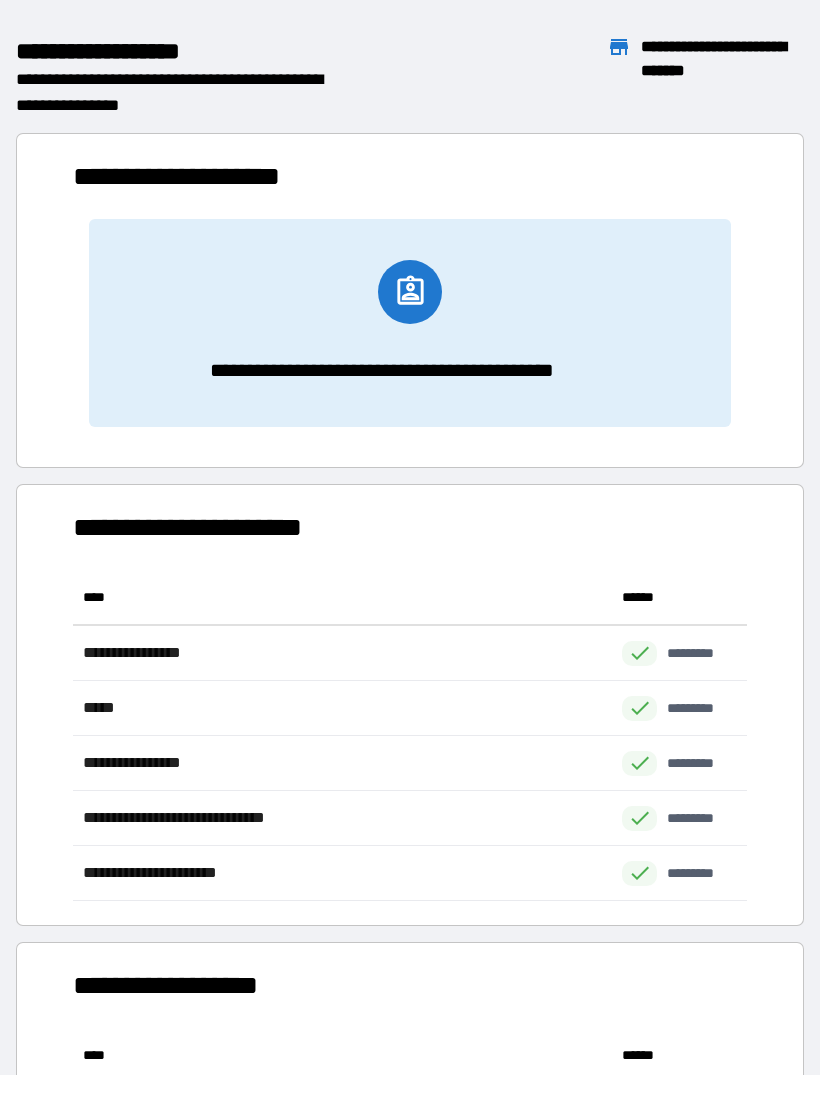 scroll, scrollTop: 1, scrollLeft: 1, axis: both 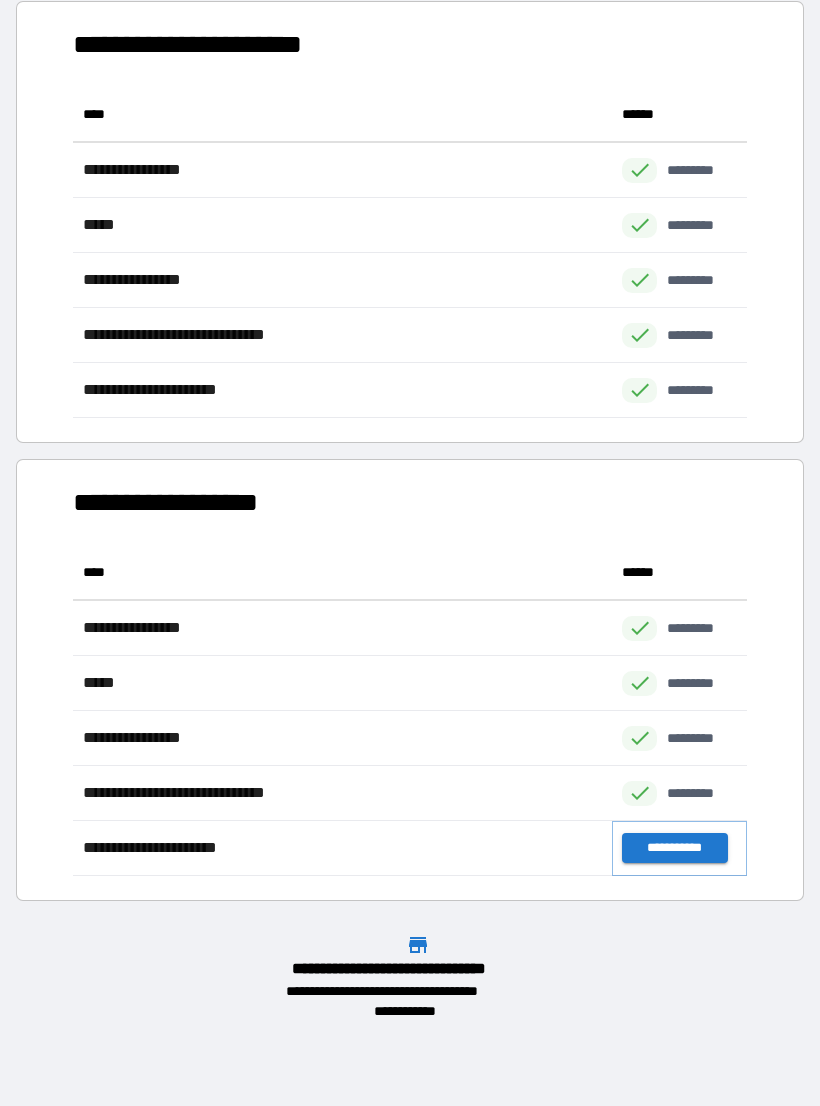click on "**********" at bounding box center (674, 848) 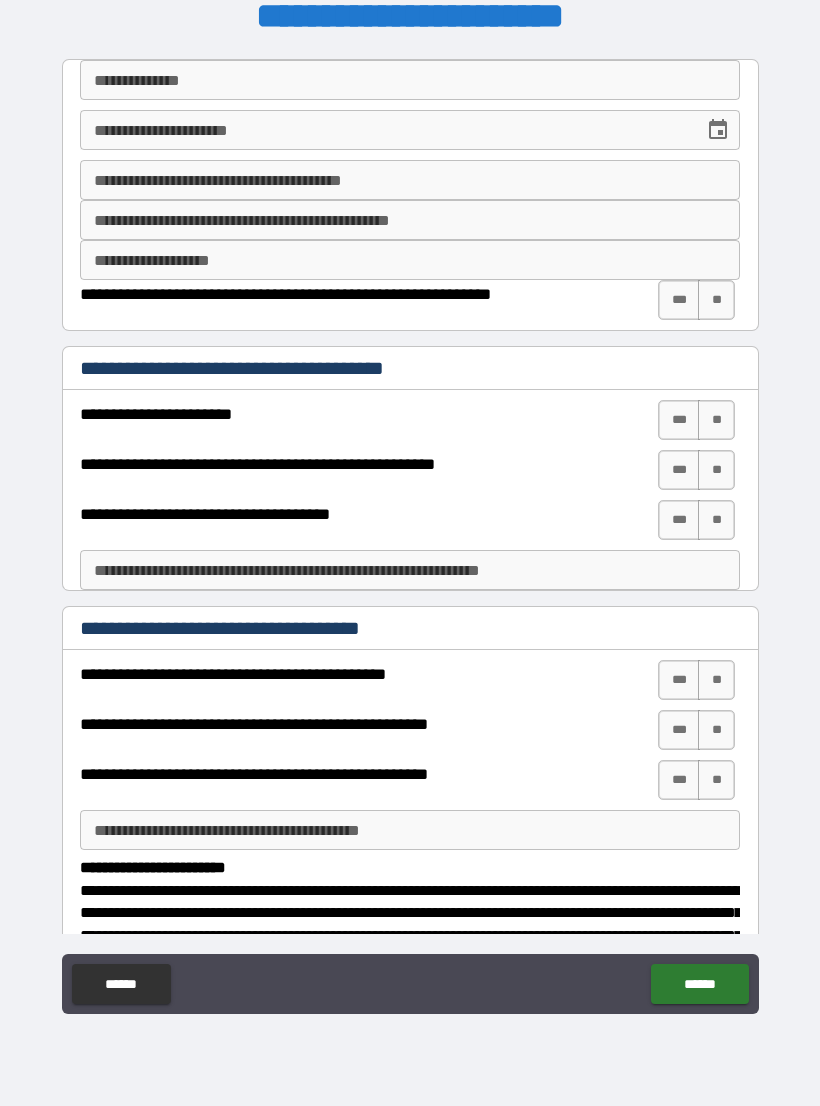 scroll, scrollTop: 0, scrollLeft: 0, axis: both 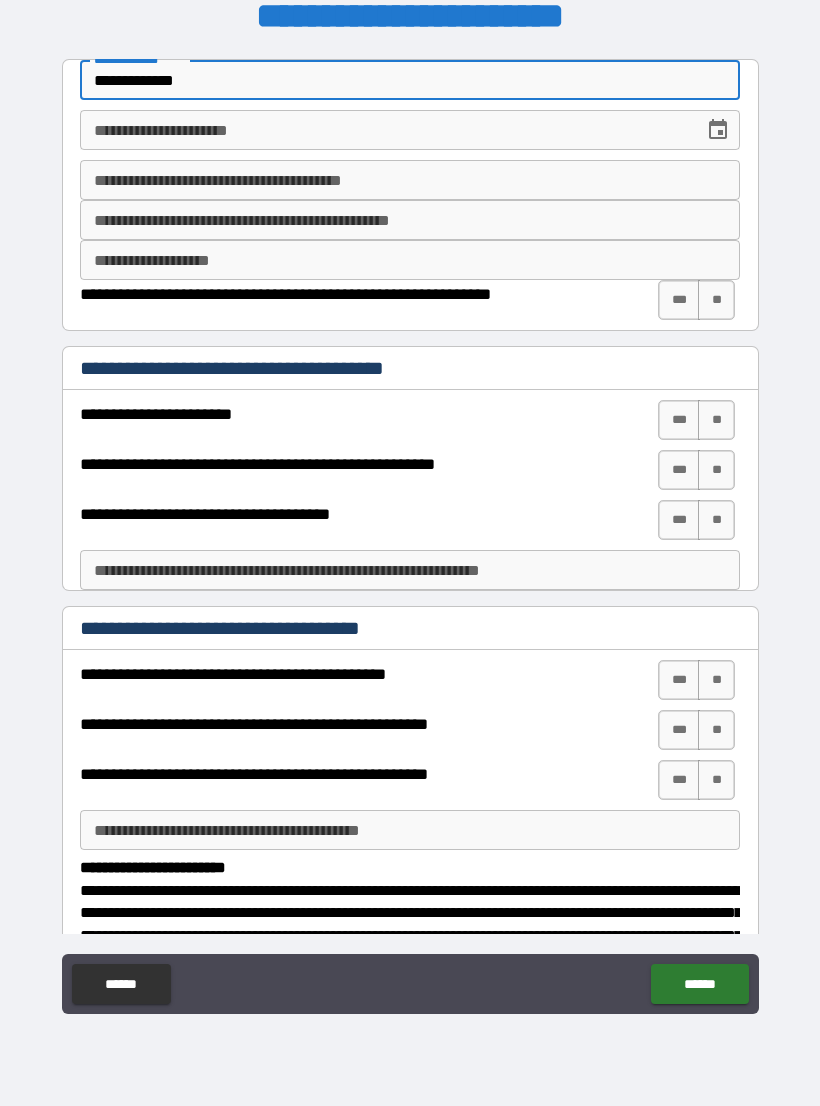 type on "**********" 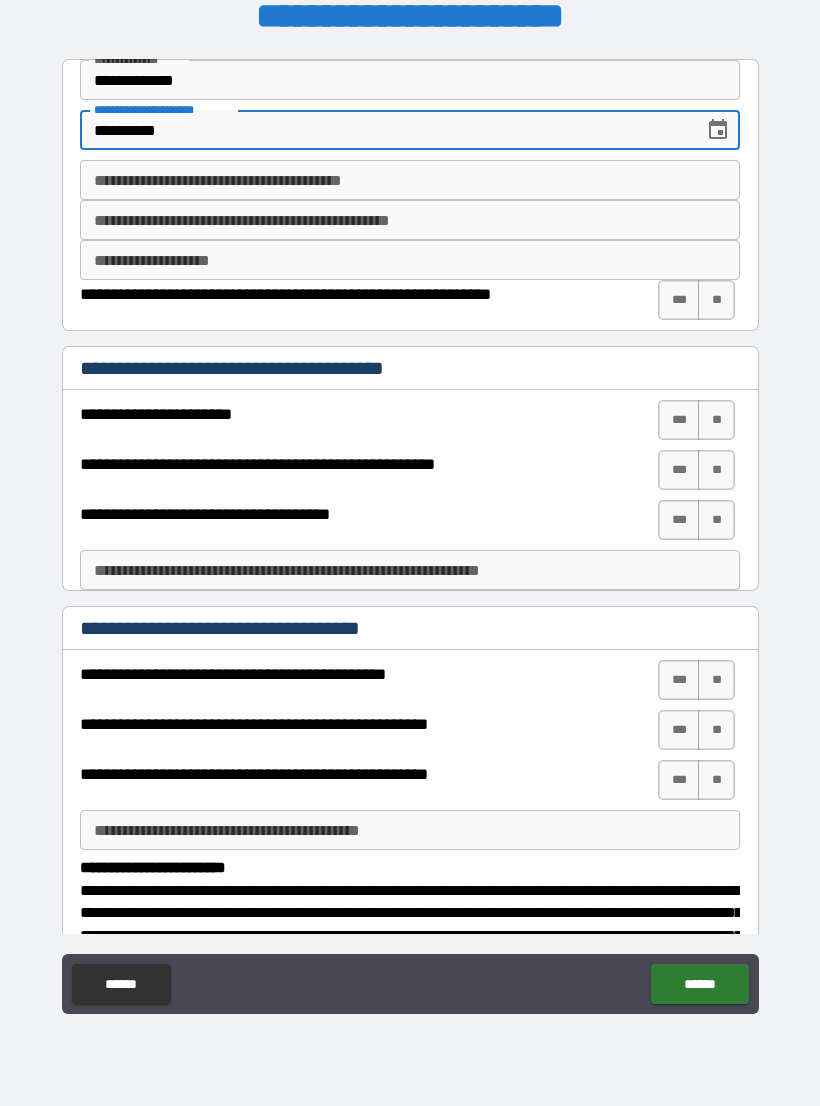 type on "**********" 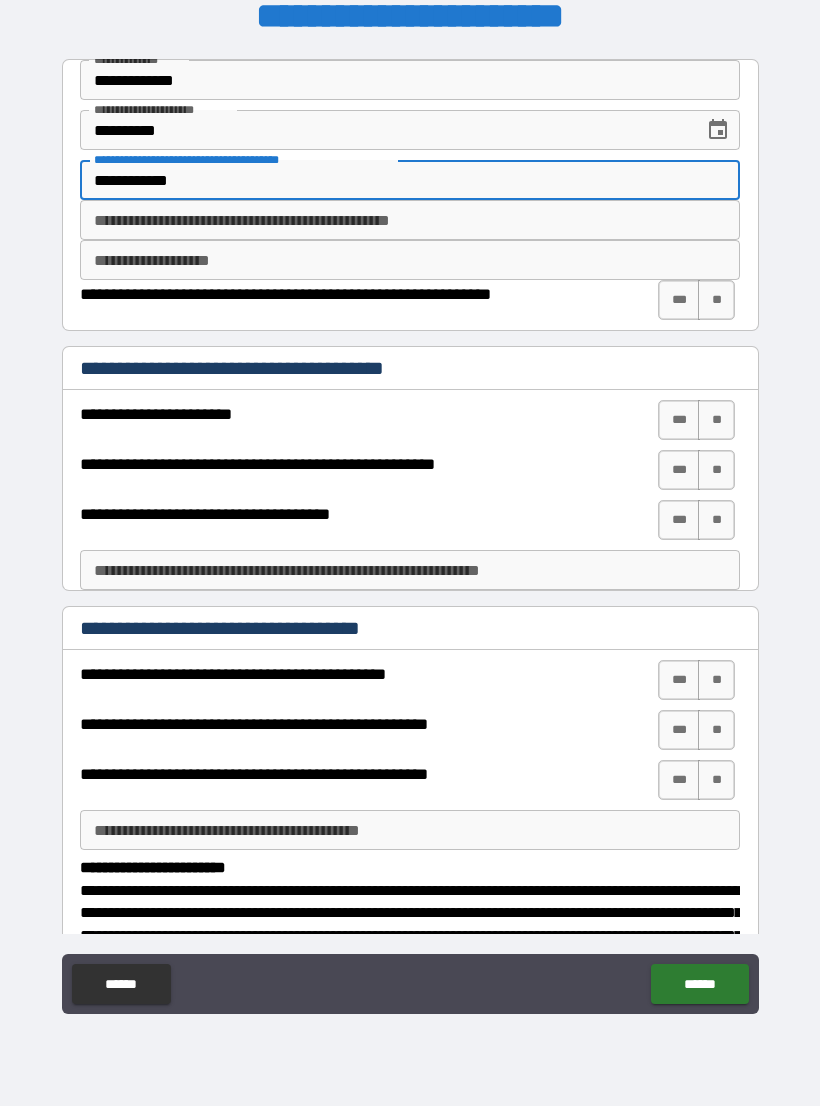 type on "**********" 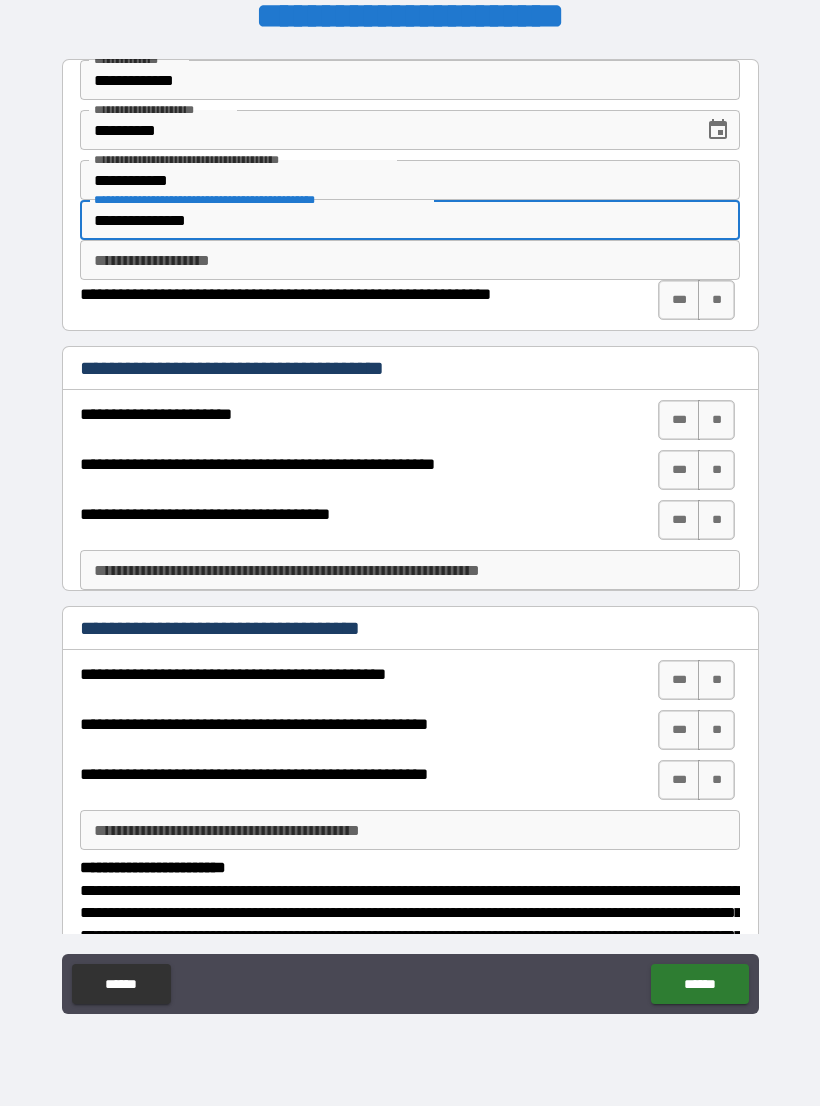 type on "**********" 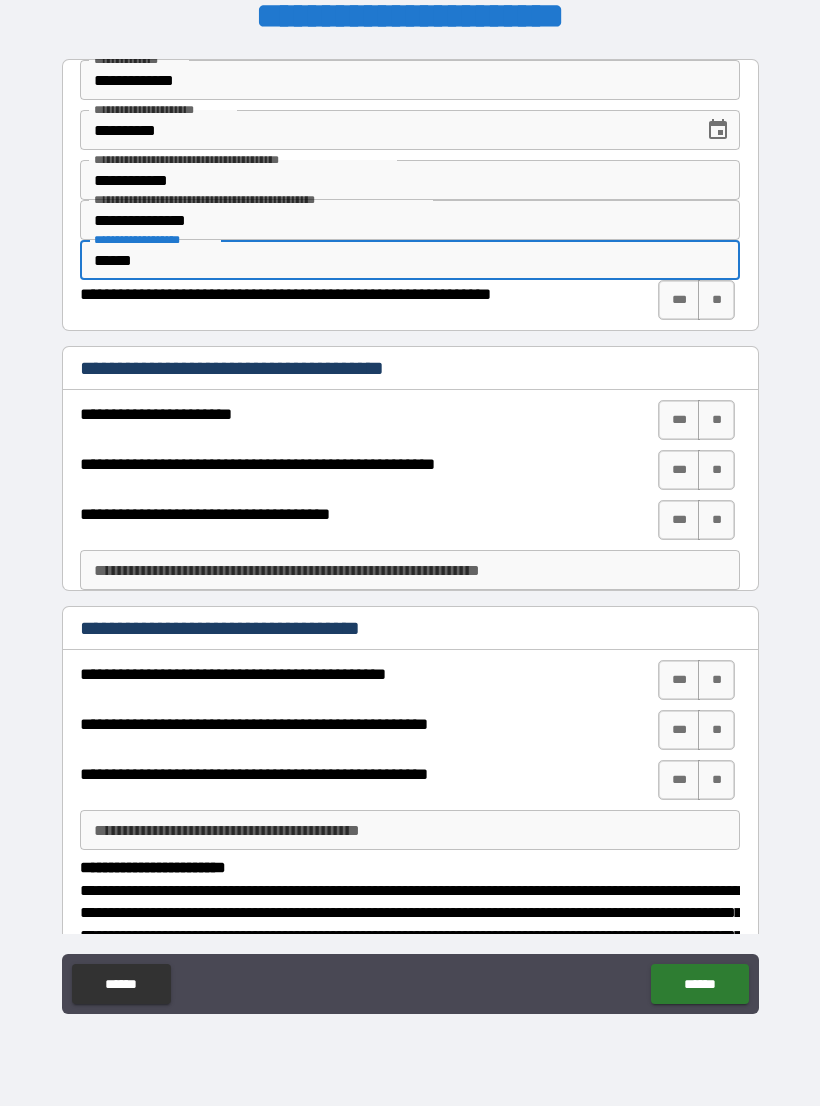 type on "******" 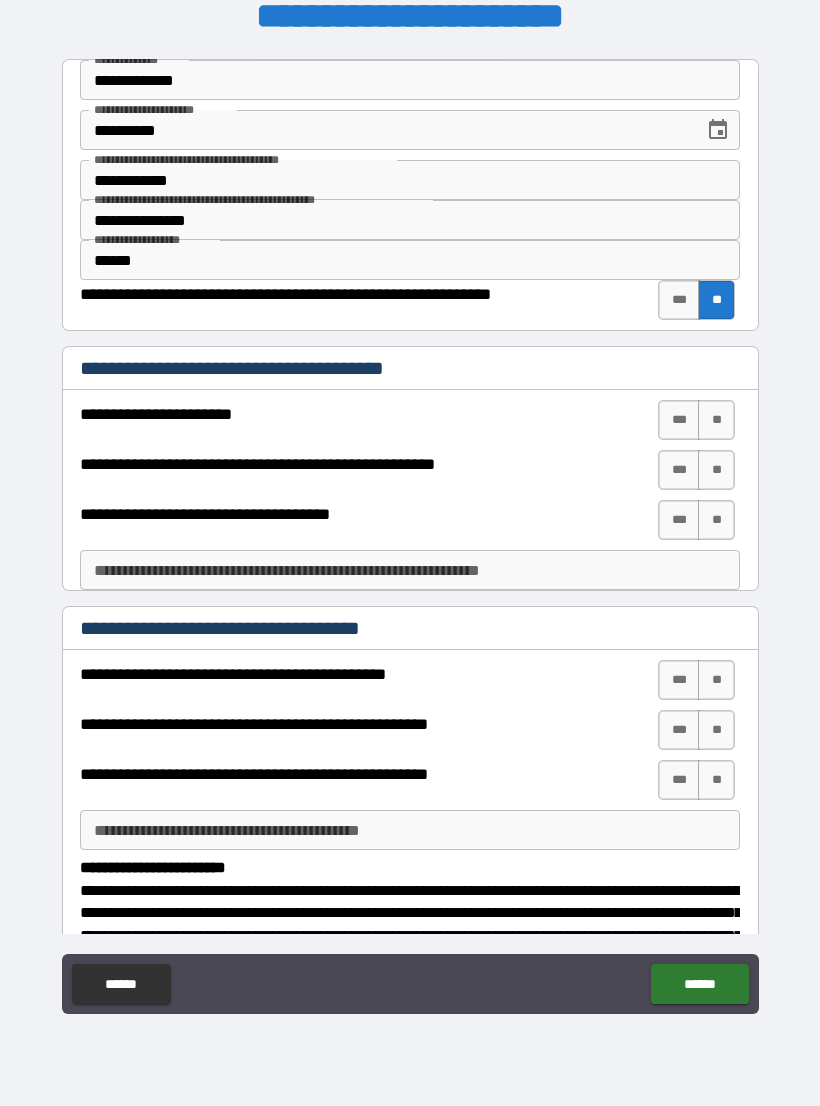 click on "**" at bounding box center [716, 420] 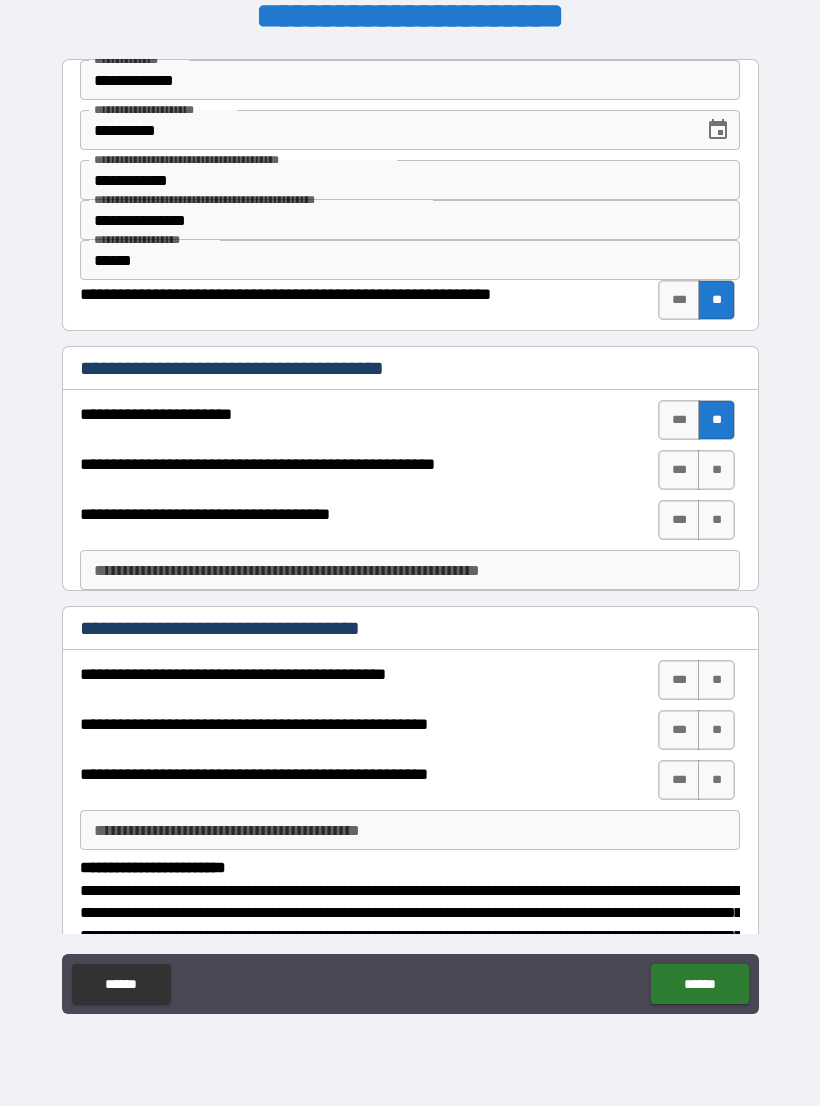 click on "***" at bounding box center (679, 470) 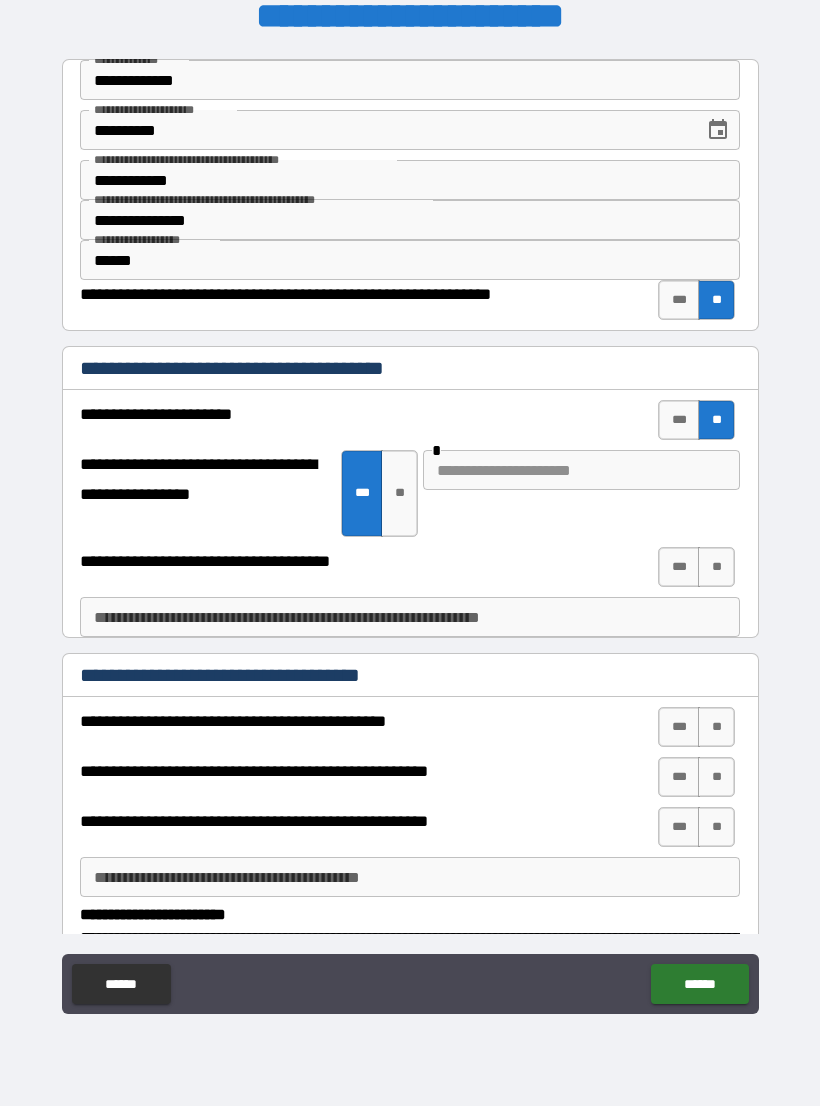click at bounding box center [581, 470] 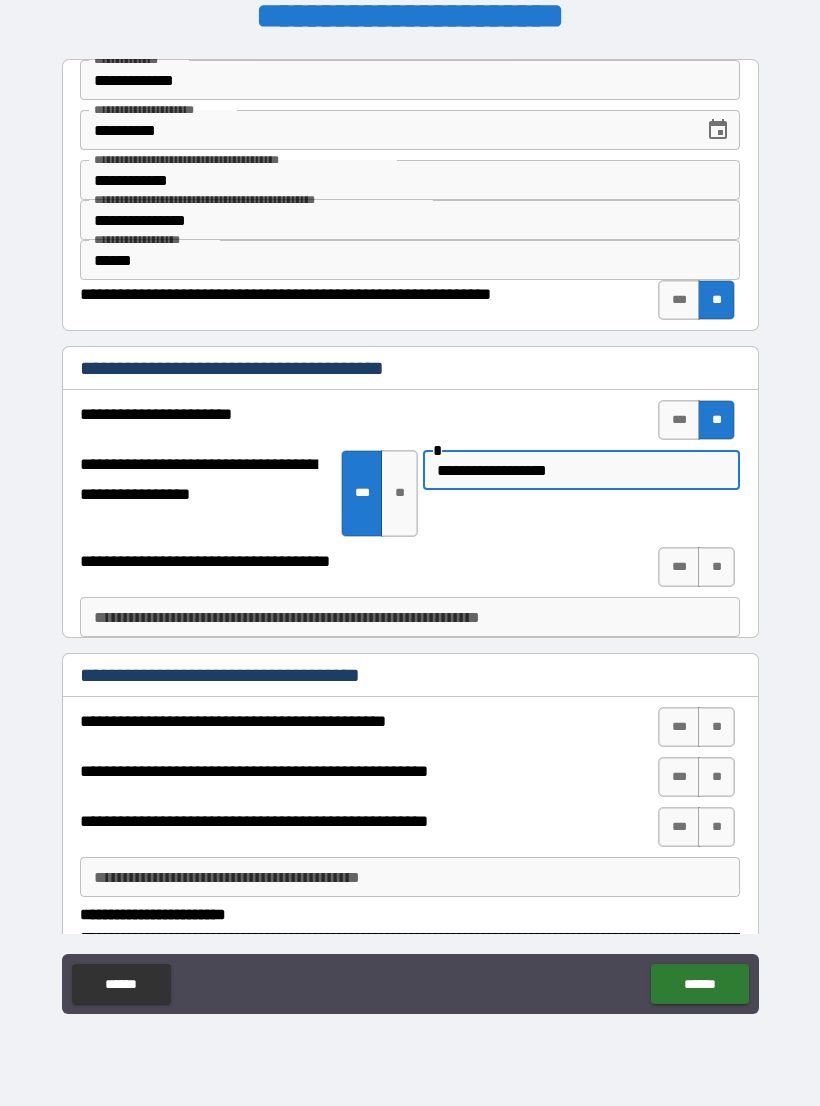 type on "**********" 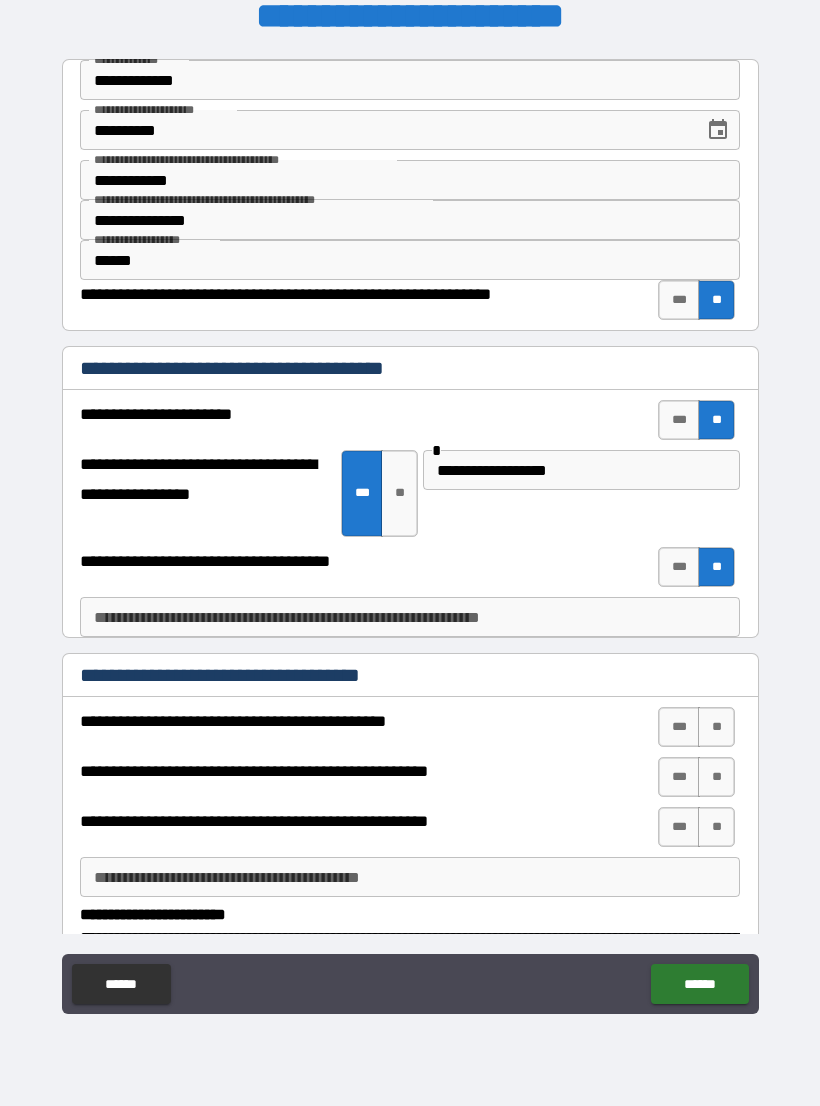 click on "***" at bounding box center (679, 727) 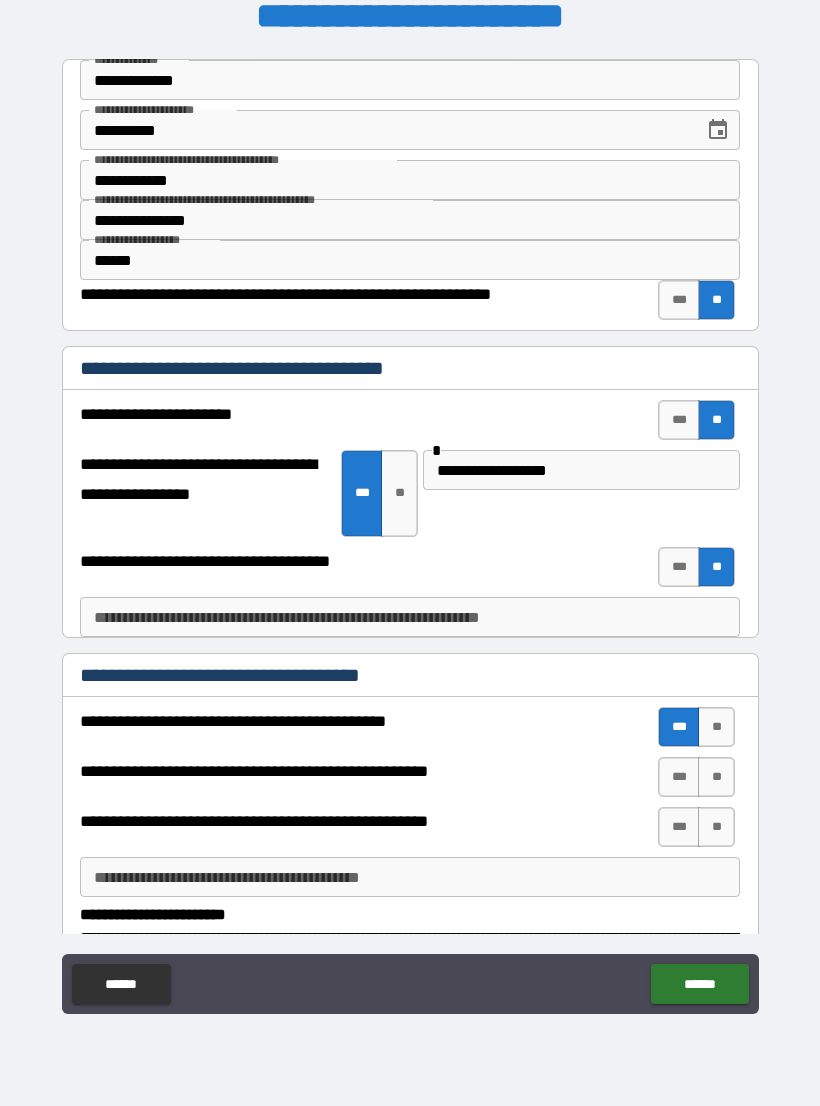 click on "**" at bounding box center [716, 777] 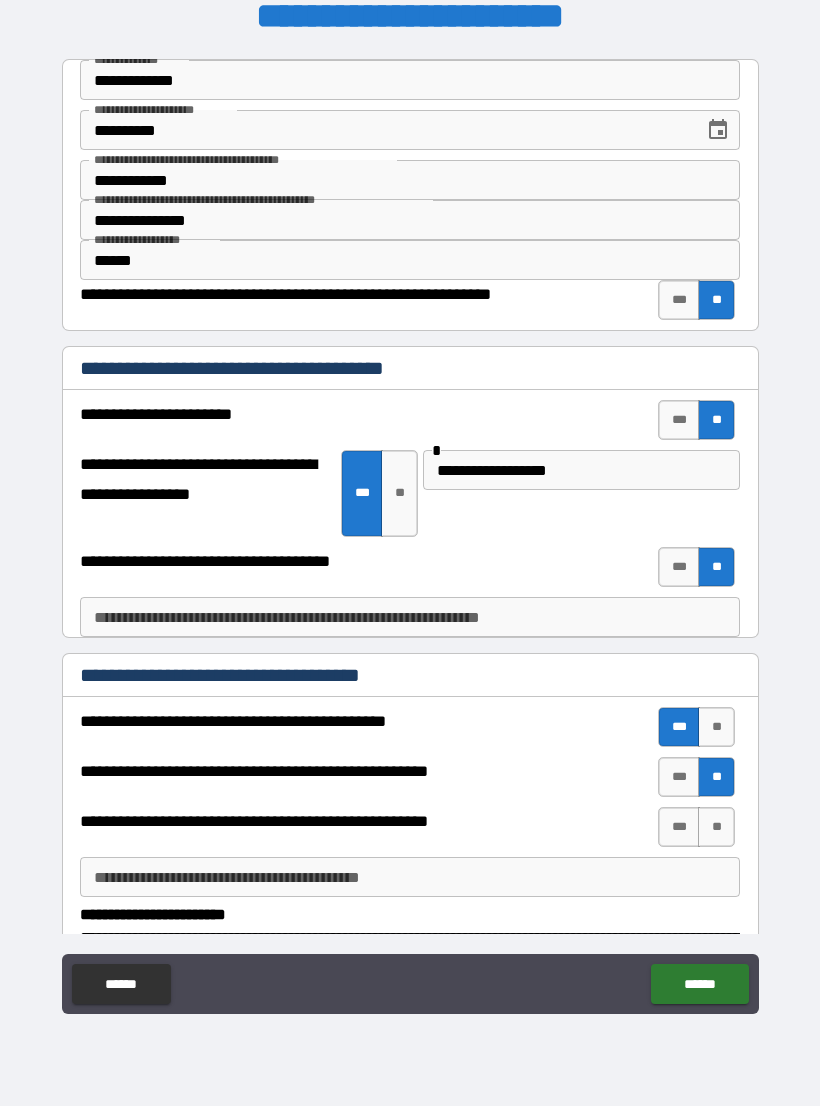 click on "**" at bounding box center [716, 827] 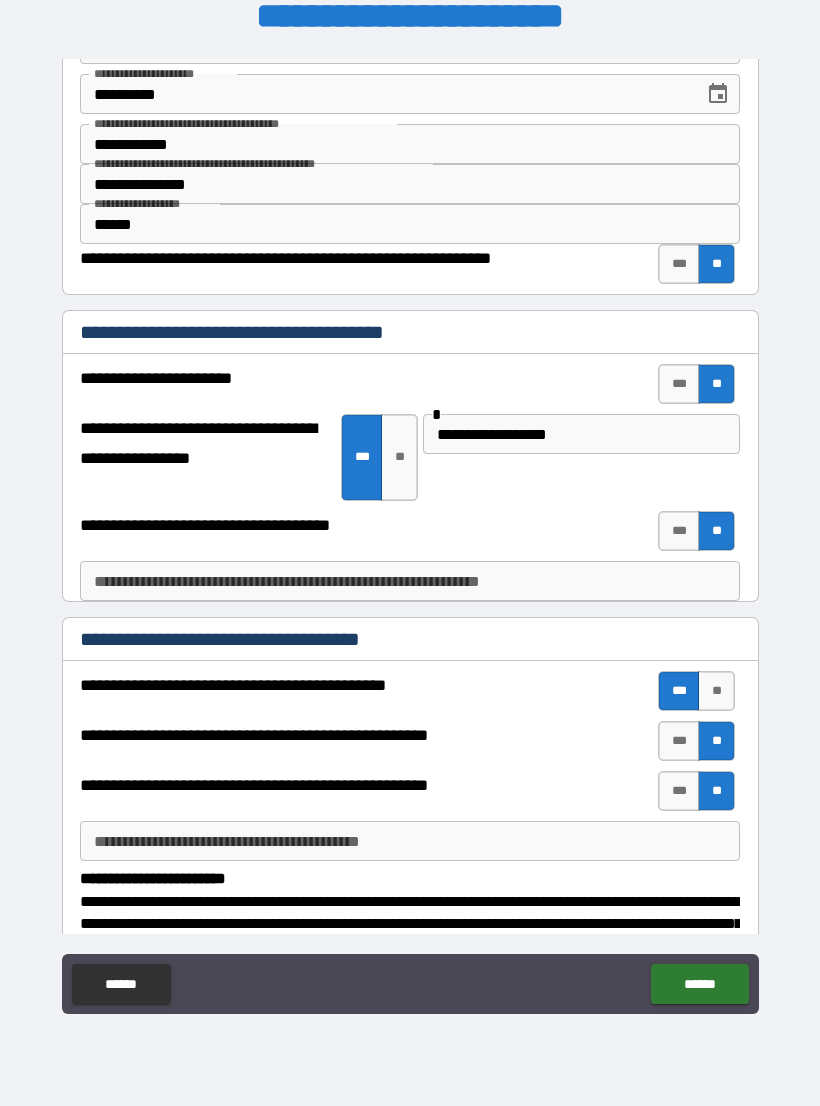 scroll, scrollTop: 38, scrollLeft: 0, axis: vertical 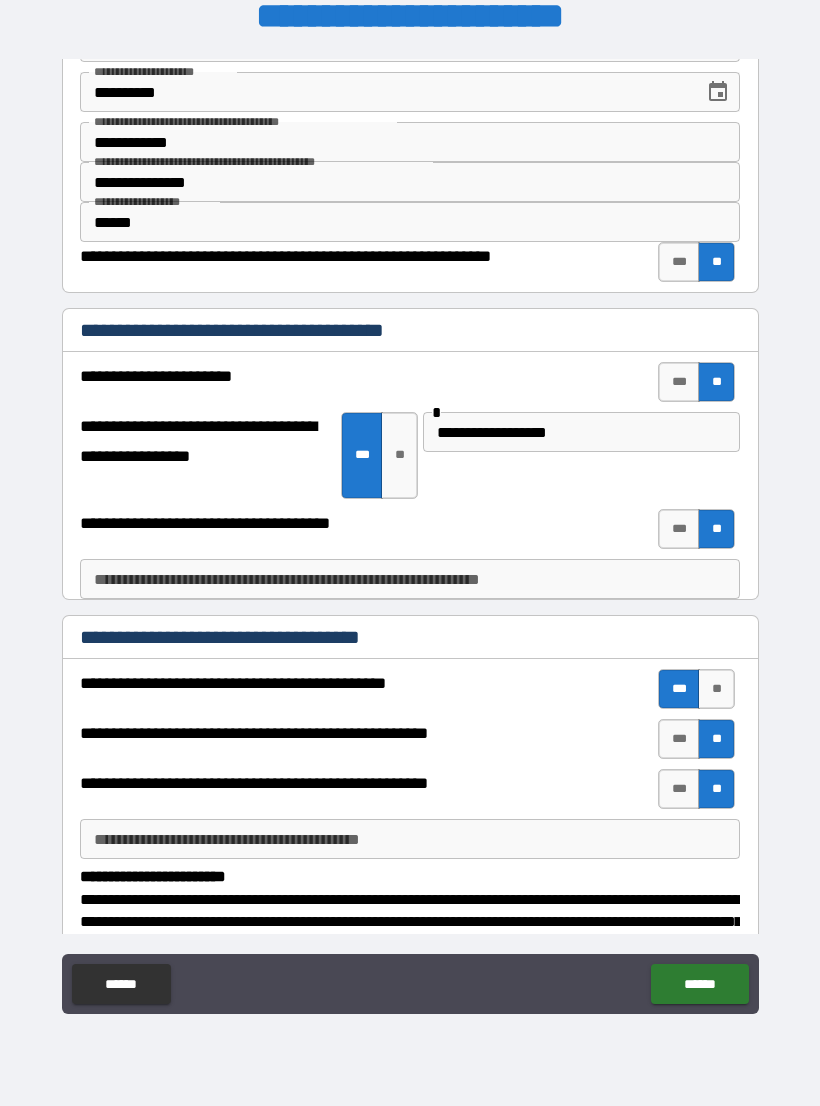 click on "**********" at bounding box center [410, 839] 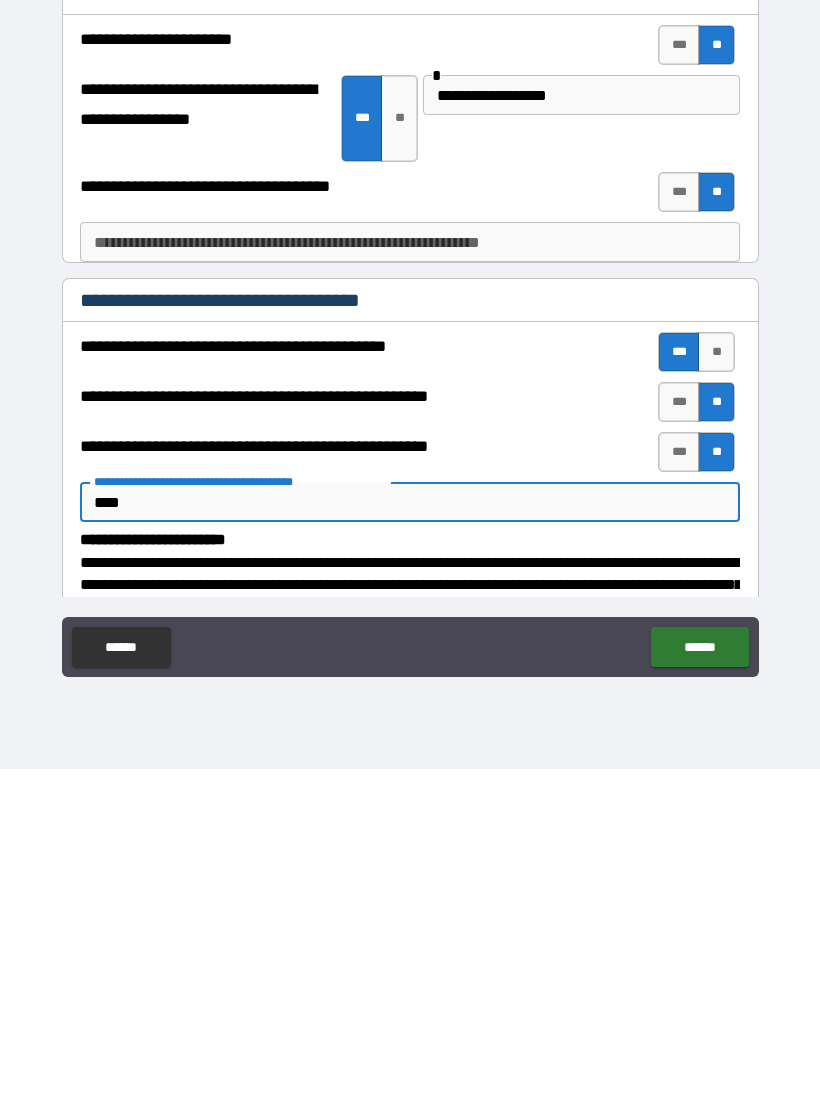 type on "****" 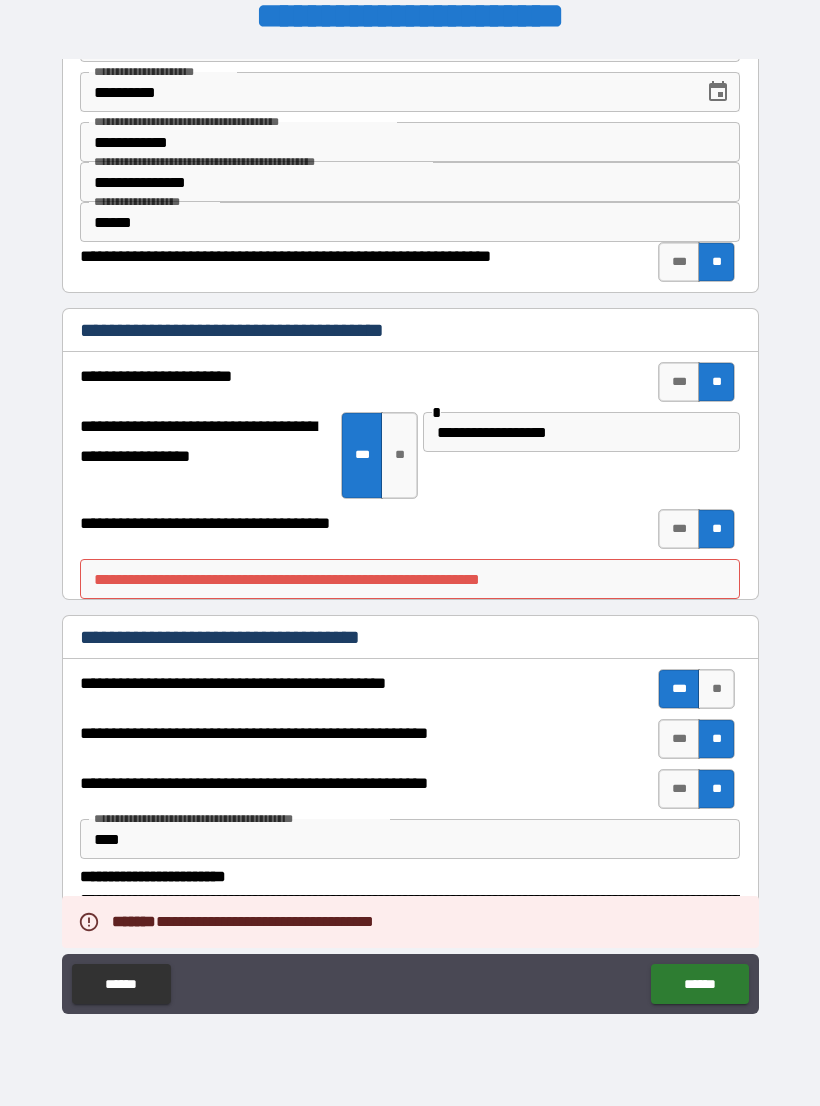 click on "**********" at bounding box center [410, 579] 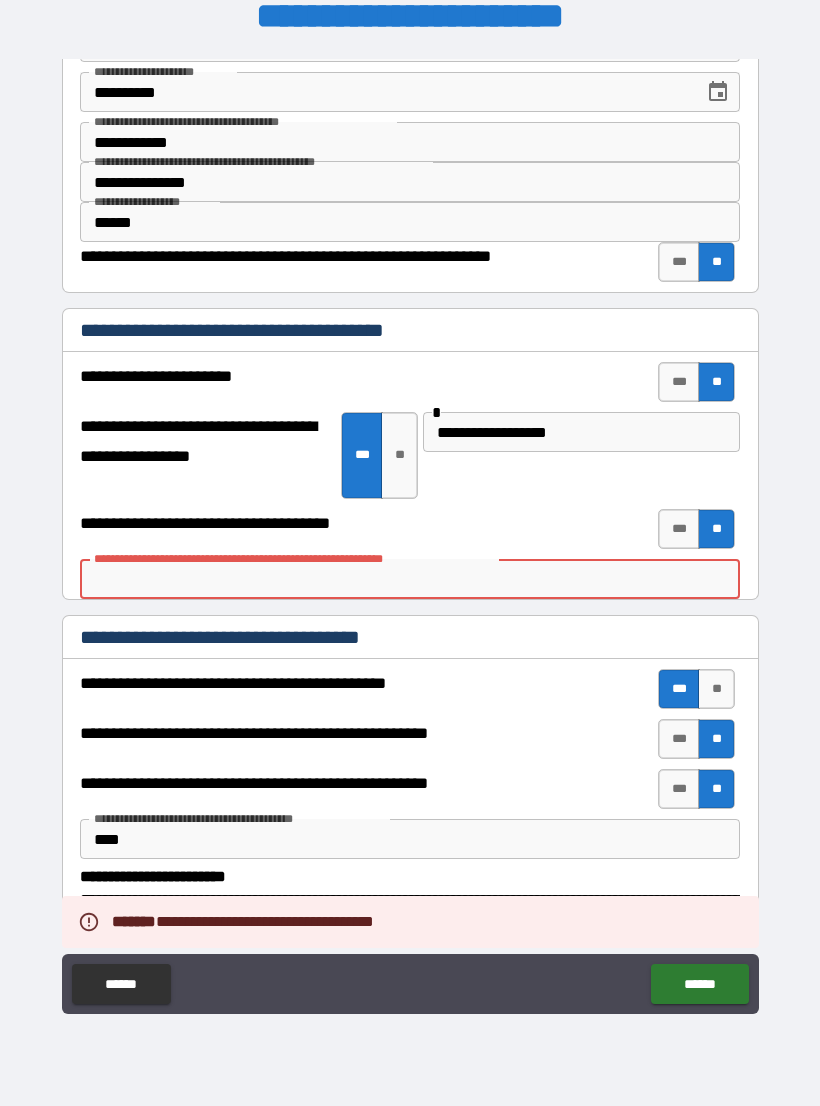 type on "*" 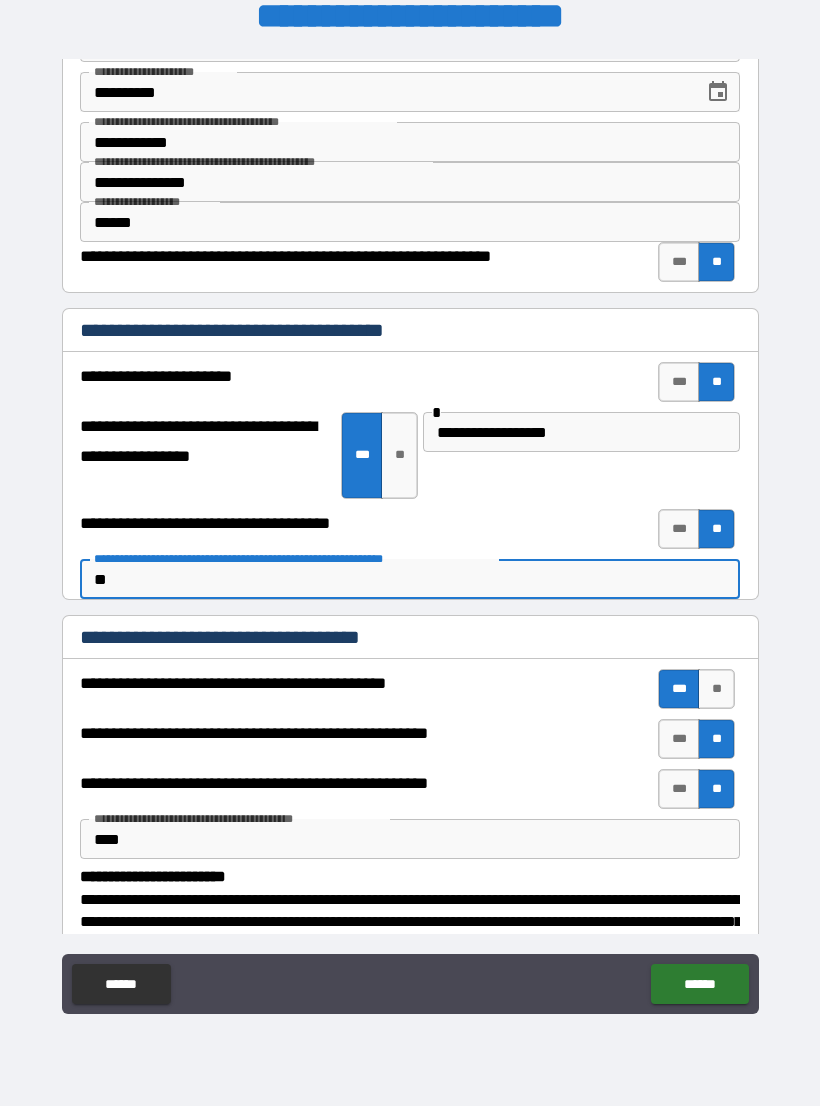 type on "*" 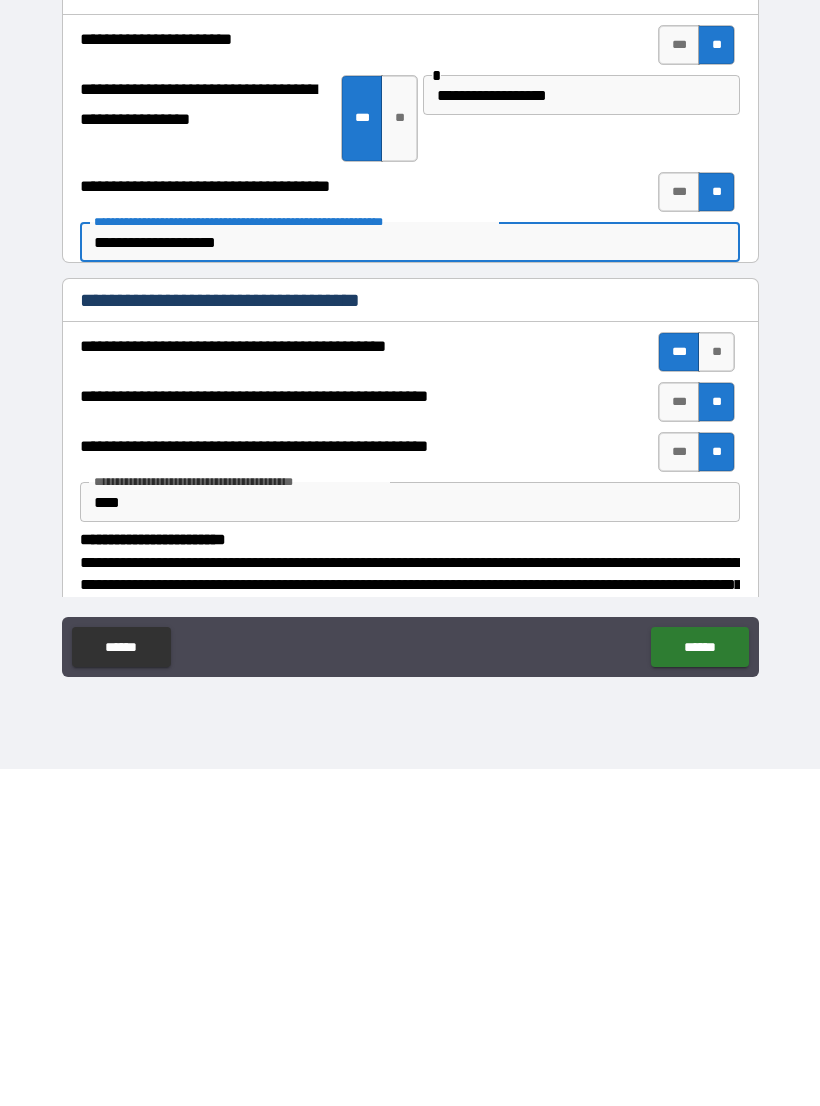 type on "**********" 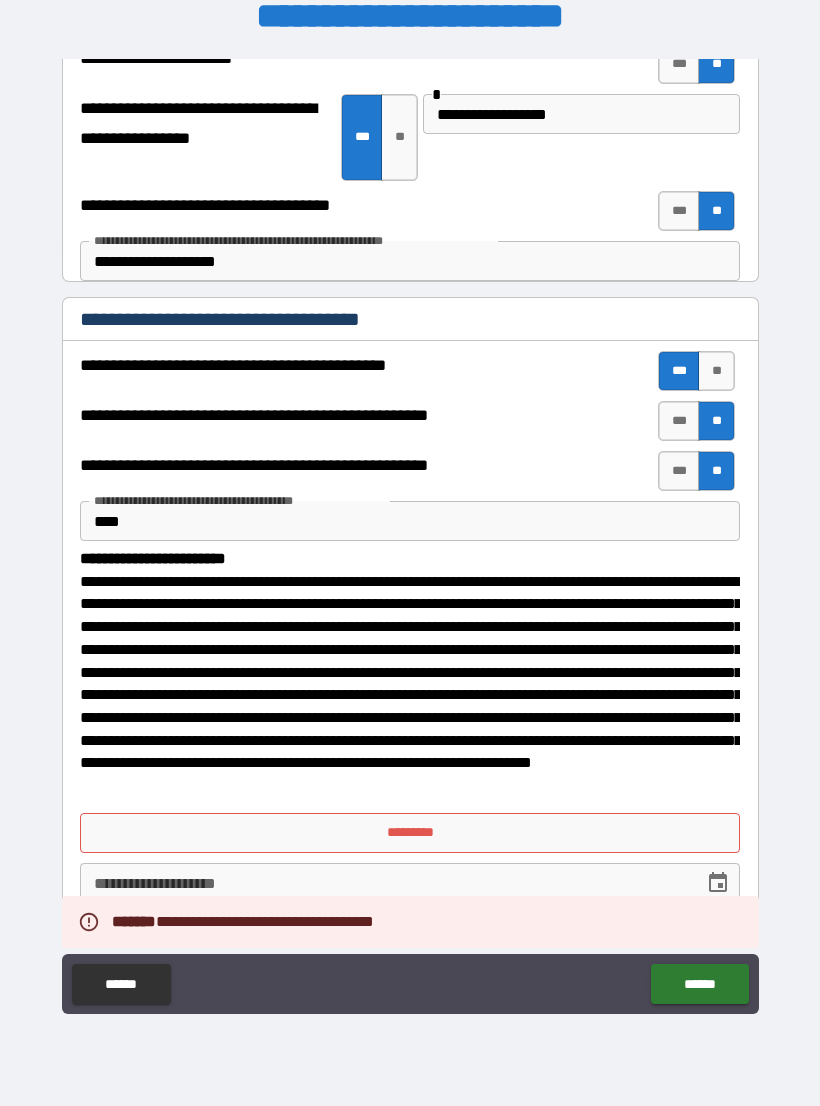 scroll, scrollTop: 355, scrollLeft: 0, axis: vertical 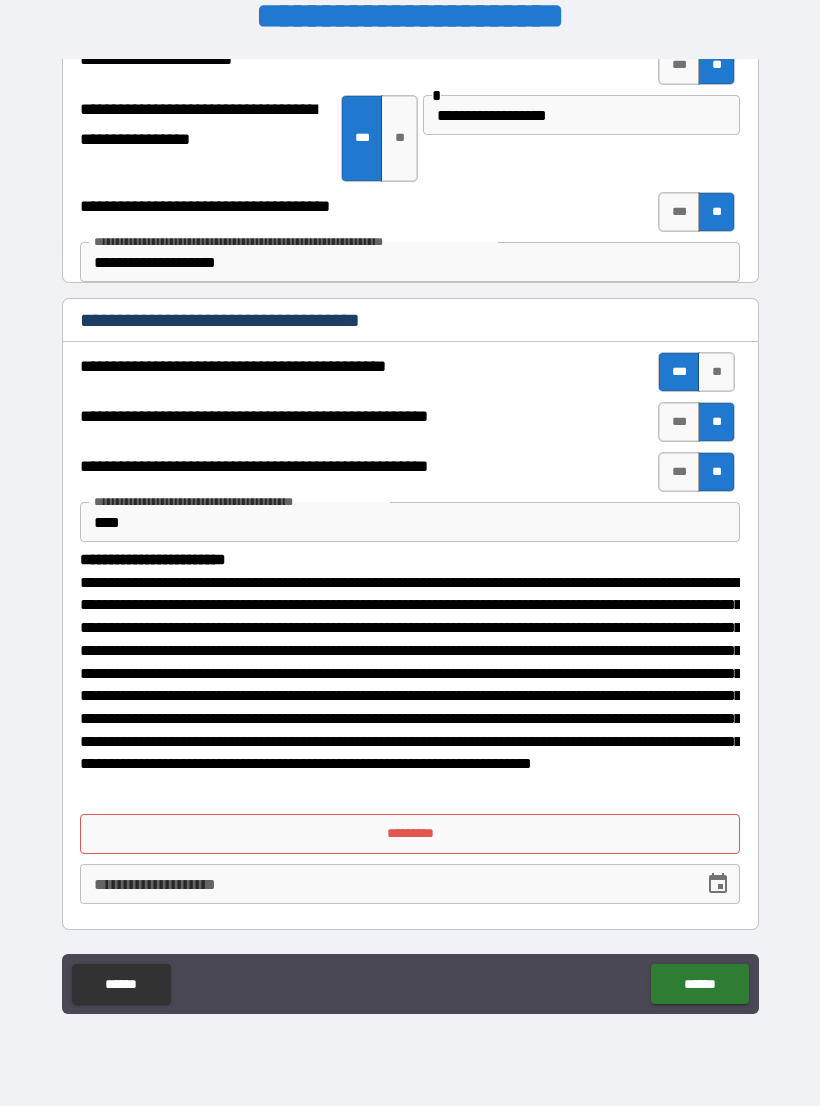 click on "*********" at bounding box center [410, 834] 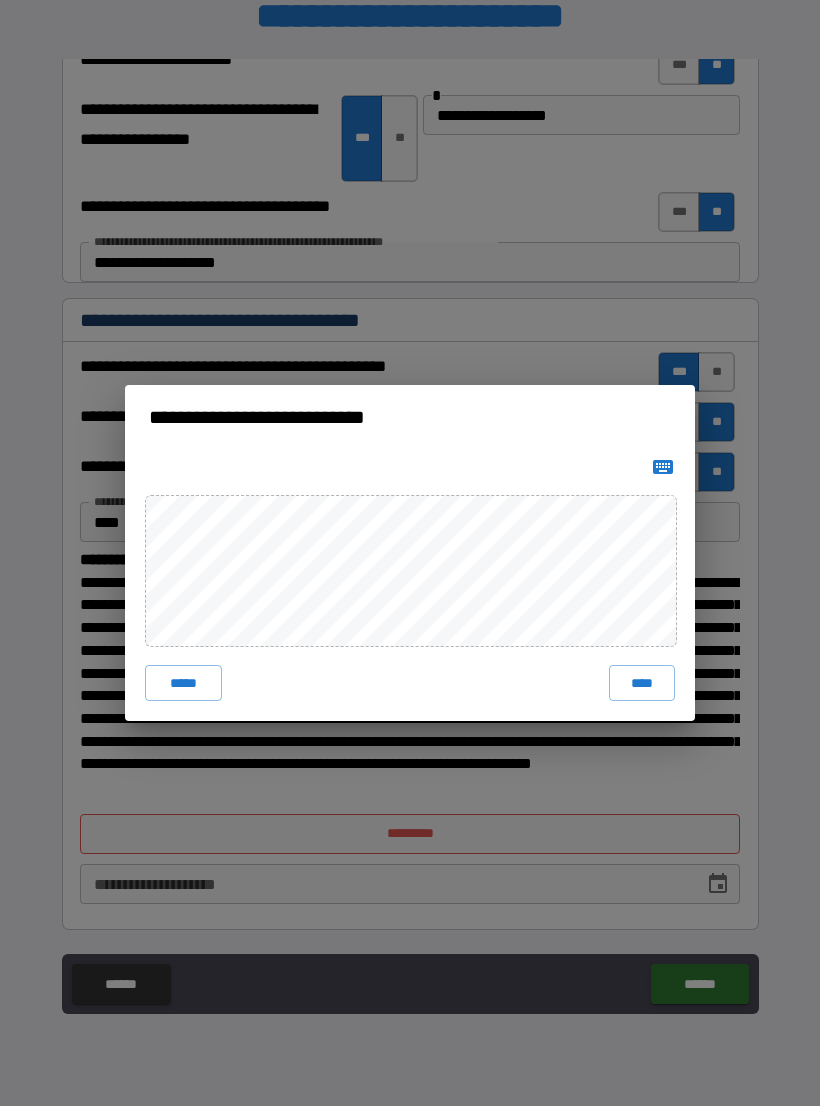 click on "****" at bounding box center [642, 683] 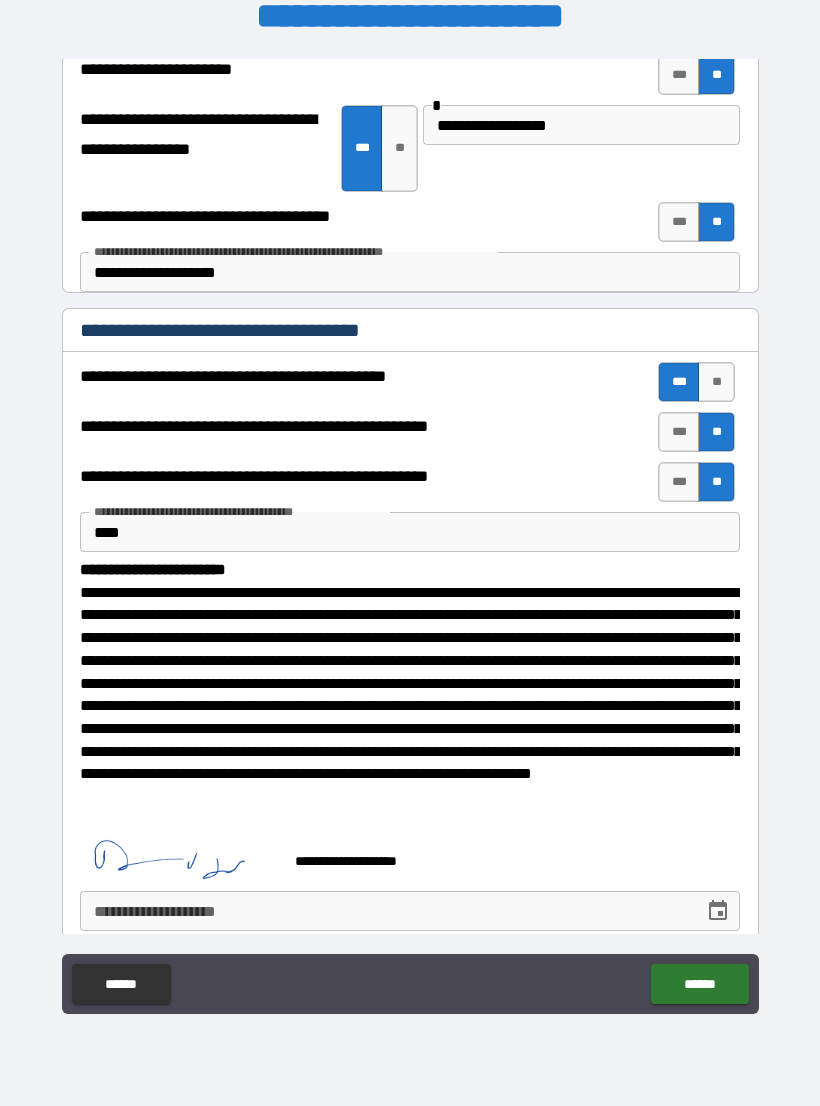 click on "**********" at bounding box center [410, 911] 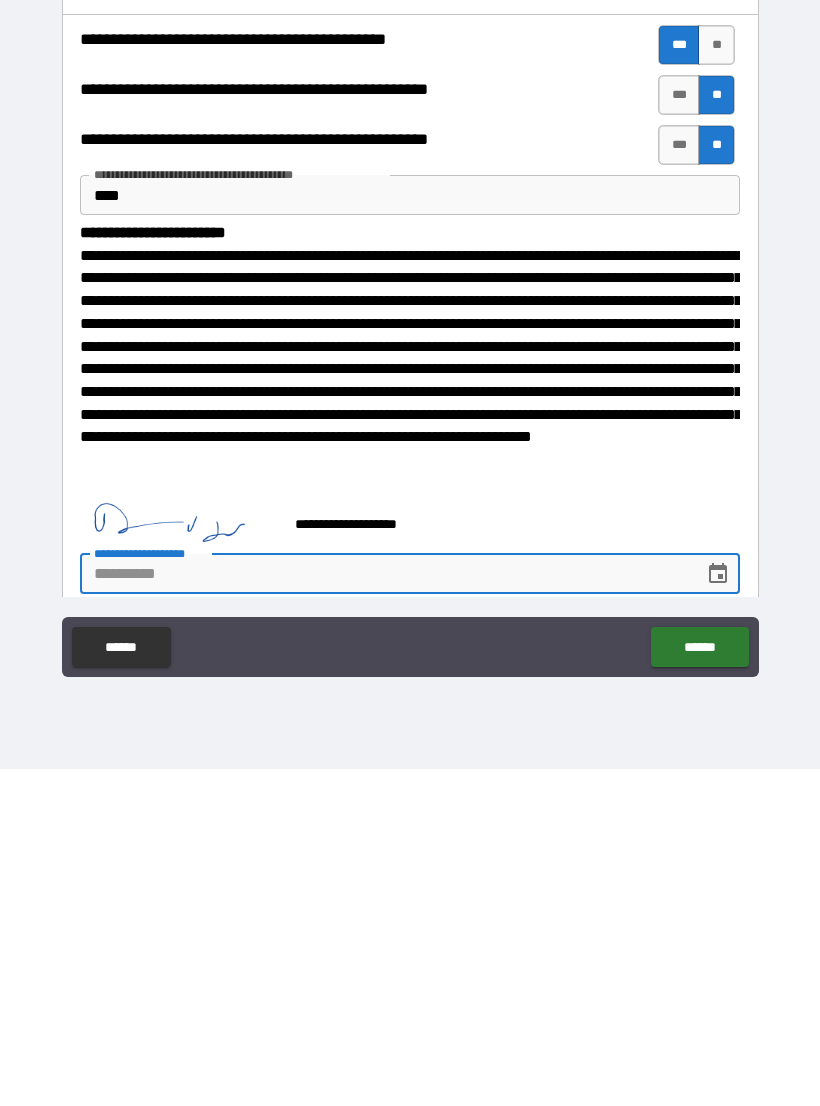 click on "**********" at bounding box center (385, 911) 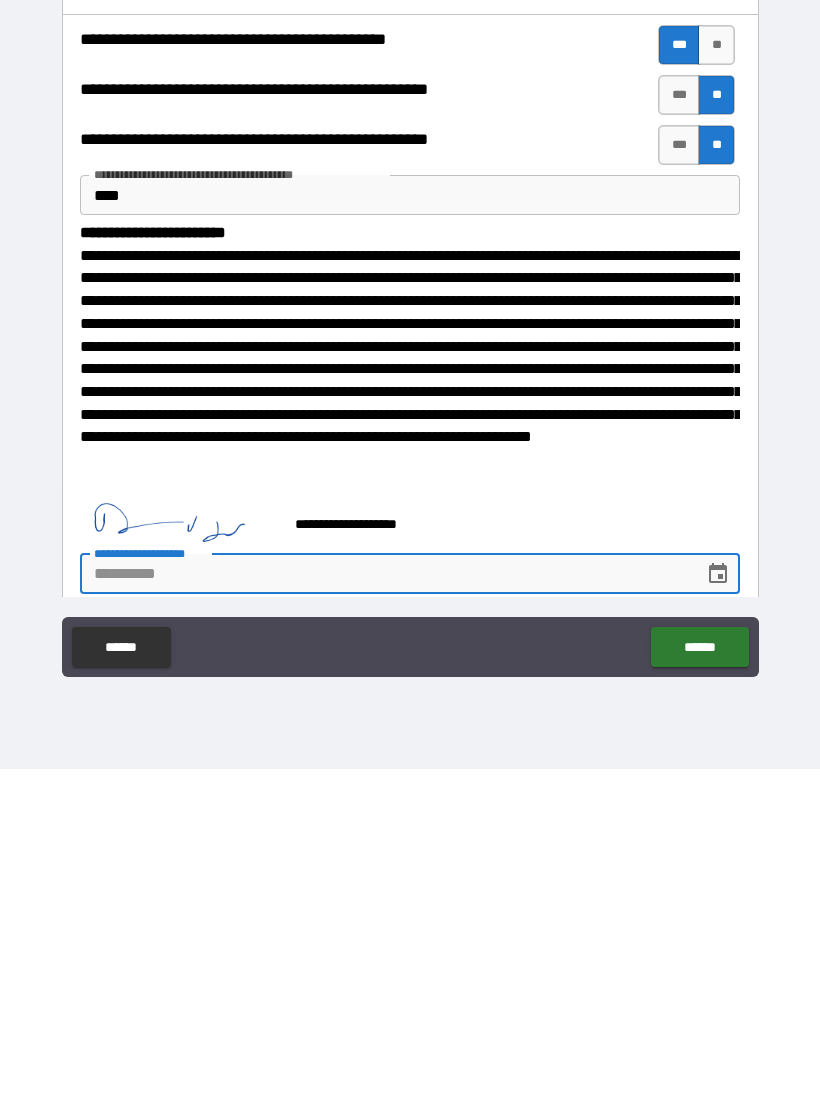 click 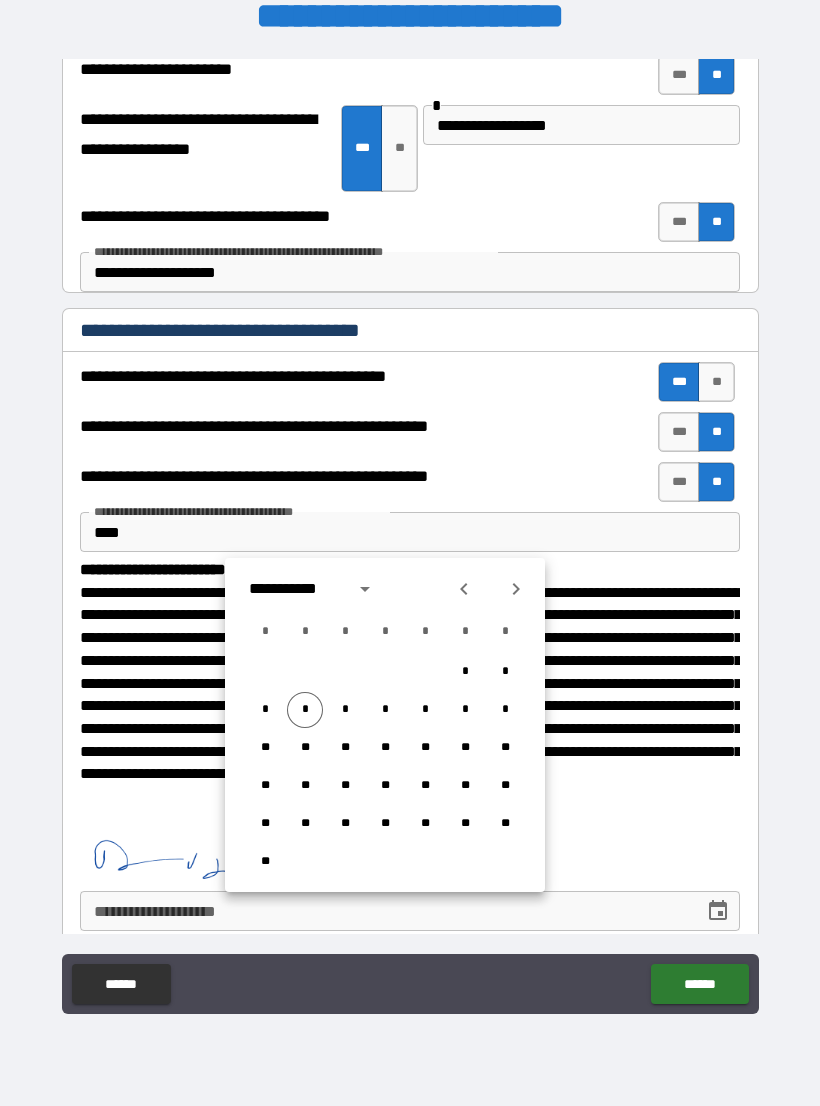 click on "*" at bounding box center (305, 710) 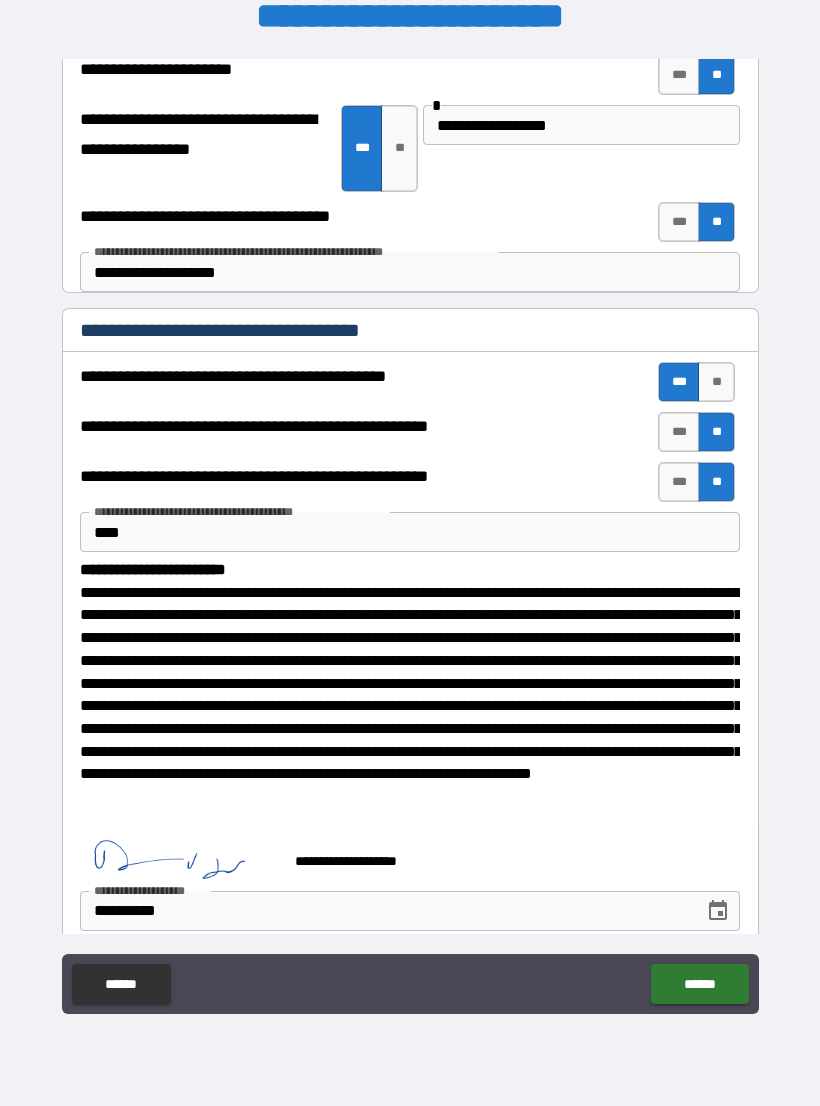 click on "******" at bounding box center [699, 984] 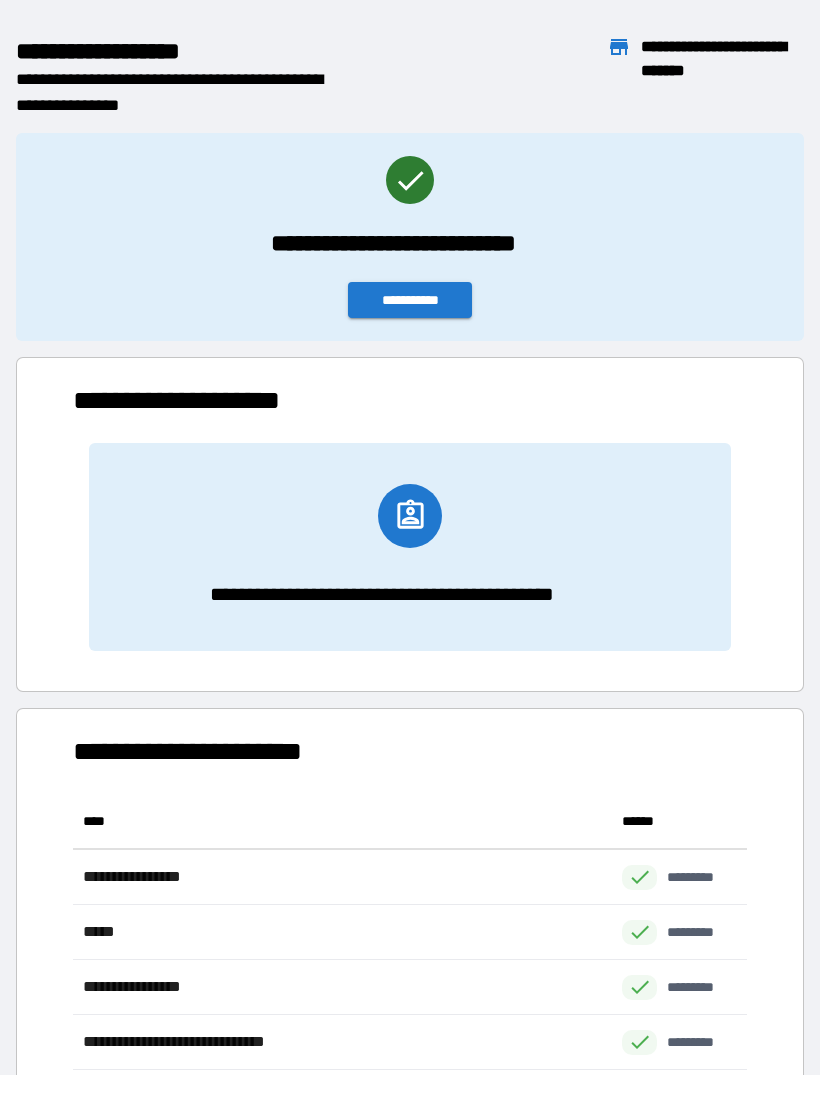 scroll, scrollTop: 1, scrollLeft: 1, axis: both 